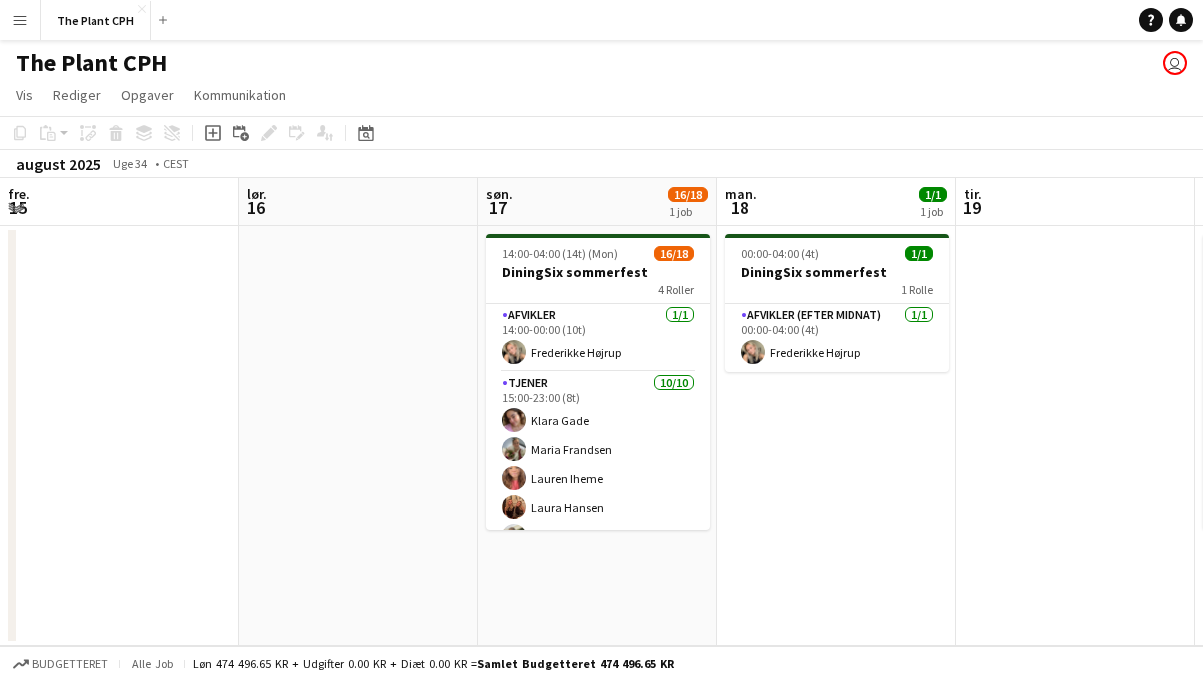 scroll, scrollTop: 0, scrollLeft: 0, axis: both 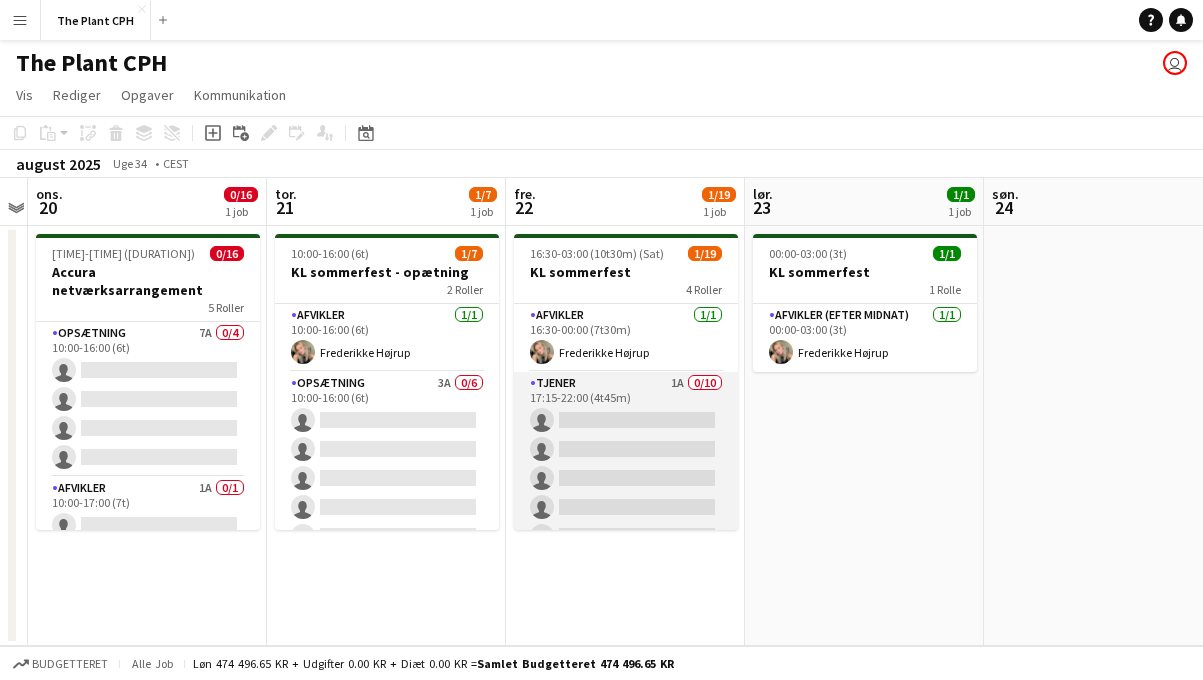 click on "Tjener   1A   0/10   [TIME]-[TIME] ([DURATION])
single-neutral-actions
single-neutral-actions
single-neutral-actions
single-neutral-actions
single-neutral-actions
single-neutral-actions
single-neutral-actions
single-neutral-actions
single-neutral-actions
single-neutral-actions
single-neutral-actions" at bounding box center [626, 536] 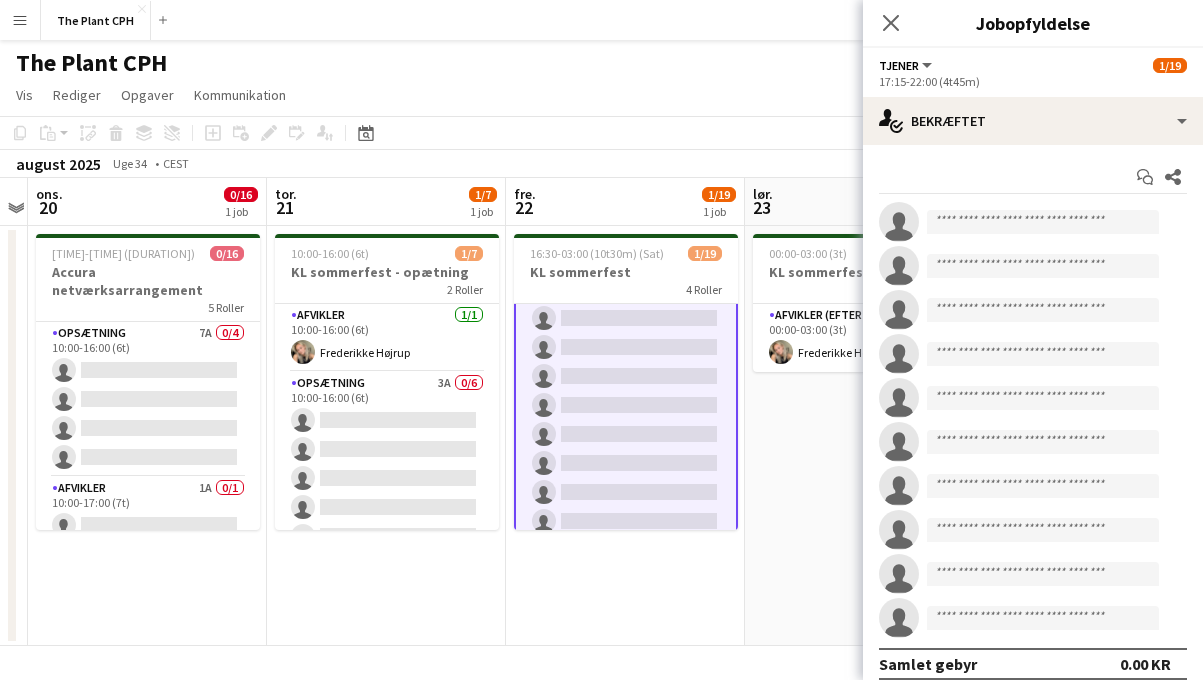 scroll, scrollTop: 0, scrollLeft: 0, axis: both 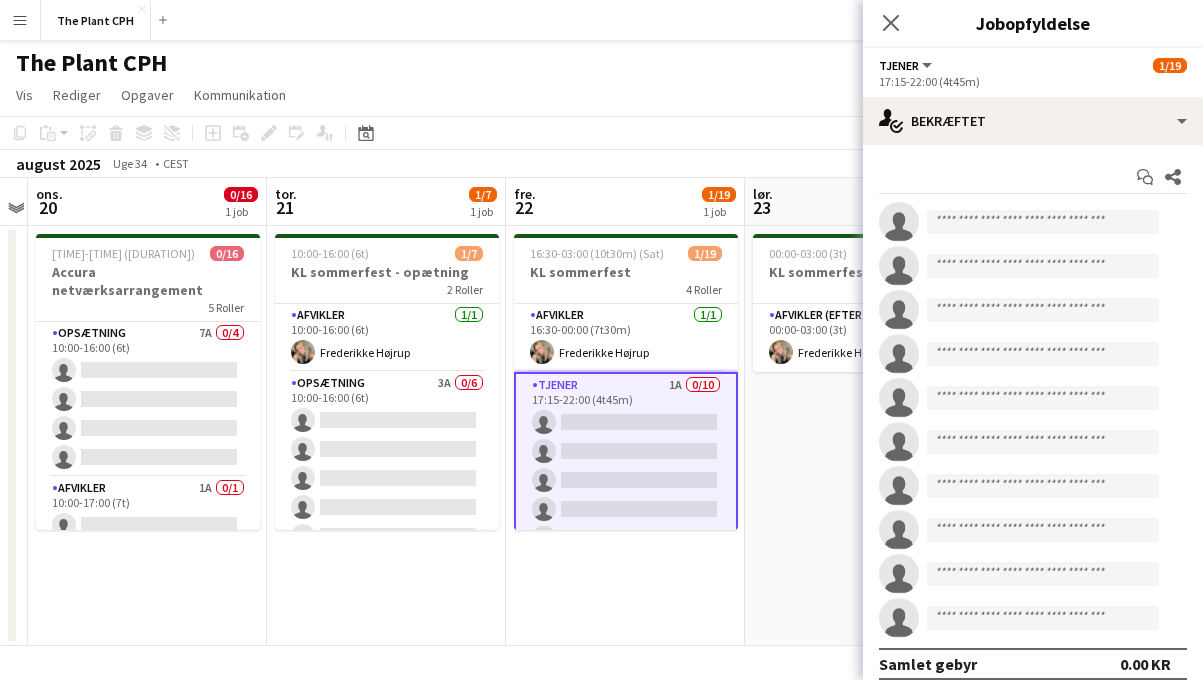 click on "Kopier
Indsæt
Indsæt
Kommando
V Indsæt med mandskab
Kommando
Skift
V
Indsæt linket opgave
Slet
Gruppe
Fjern gruppering
Tilføj opgave
Tilføj linket opgave
Rediger
Rediger tilknyttet job
Ansøgere
Datovælger
AUG. 2025 AUG. 2025 mandag M tirsdag T onsdag O torsdag T fredag F lørdag L søndag S  AUG.   1   2   3   4   5   6   7   8   9   10   11   12   13   14   15" 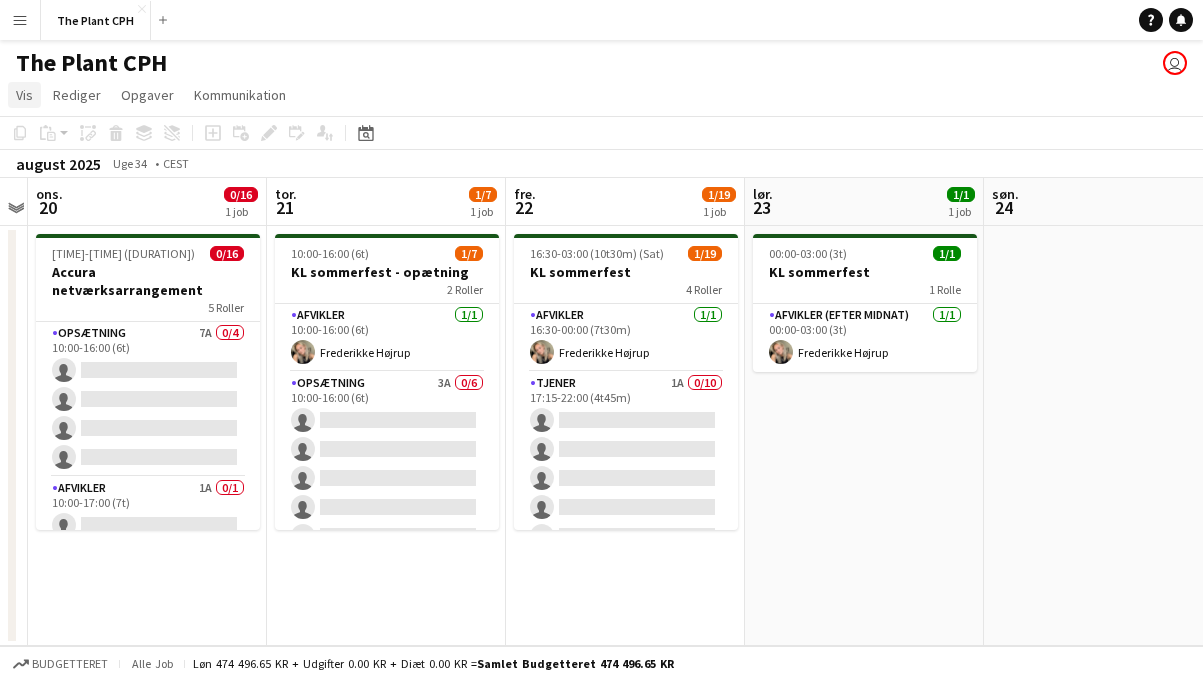 click on "Vis" 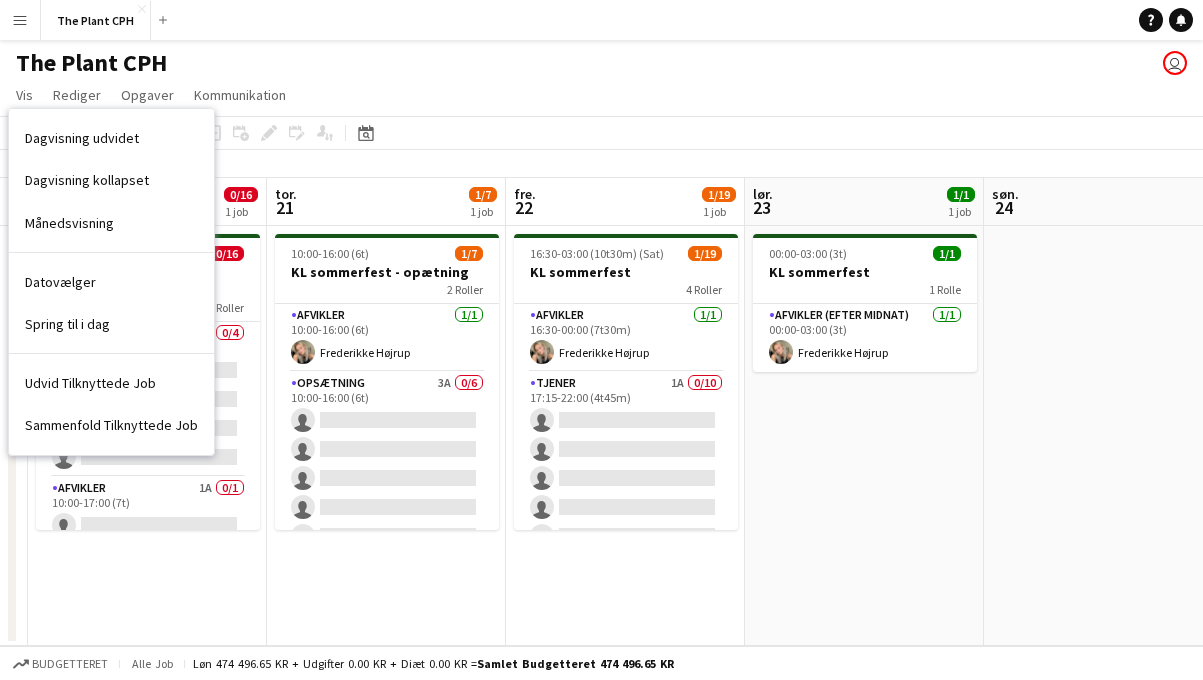 click on "[MONTH] [YEAR]   Uge 34
•   CEST" 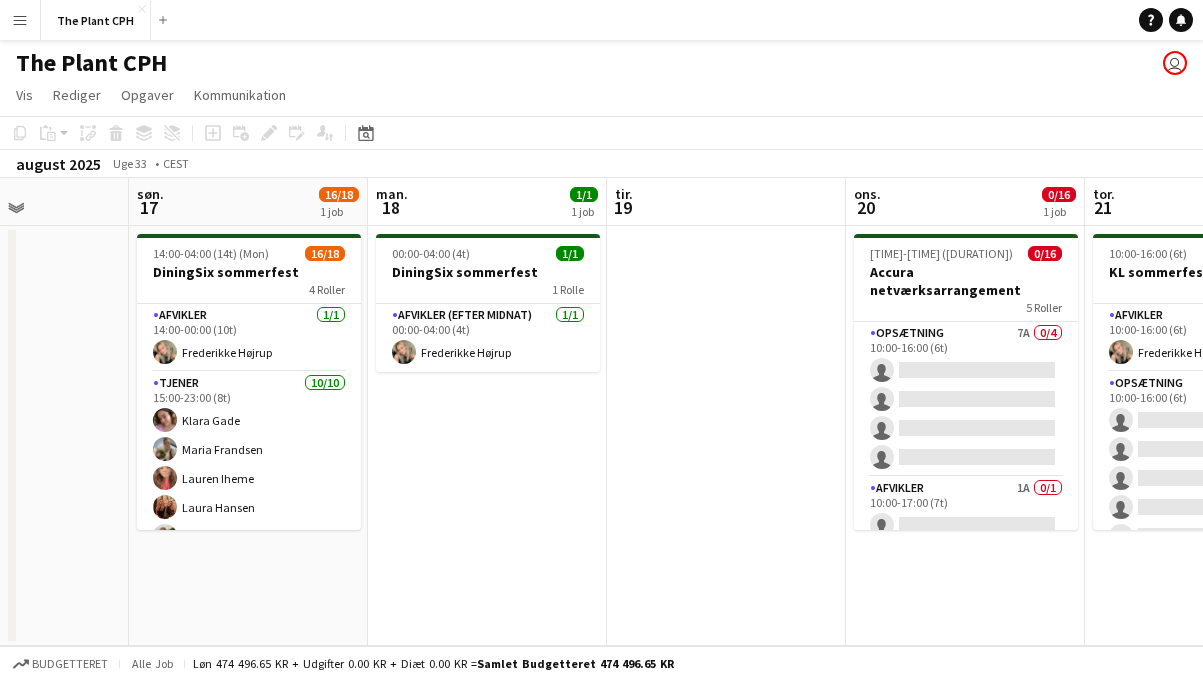 scroll, scrollTop: 0, scrollLeft: 572, axis: horizontal 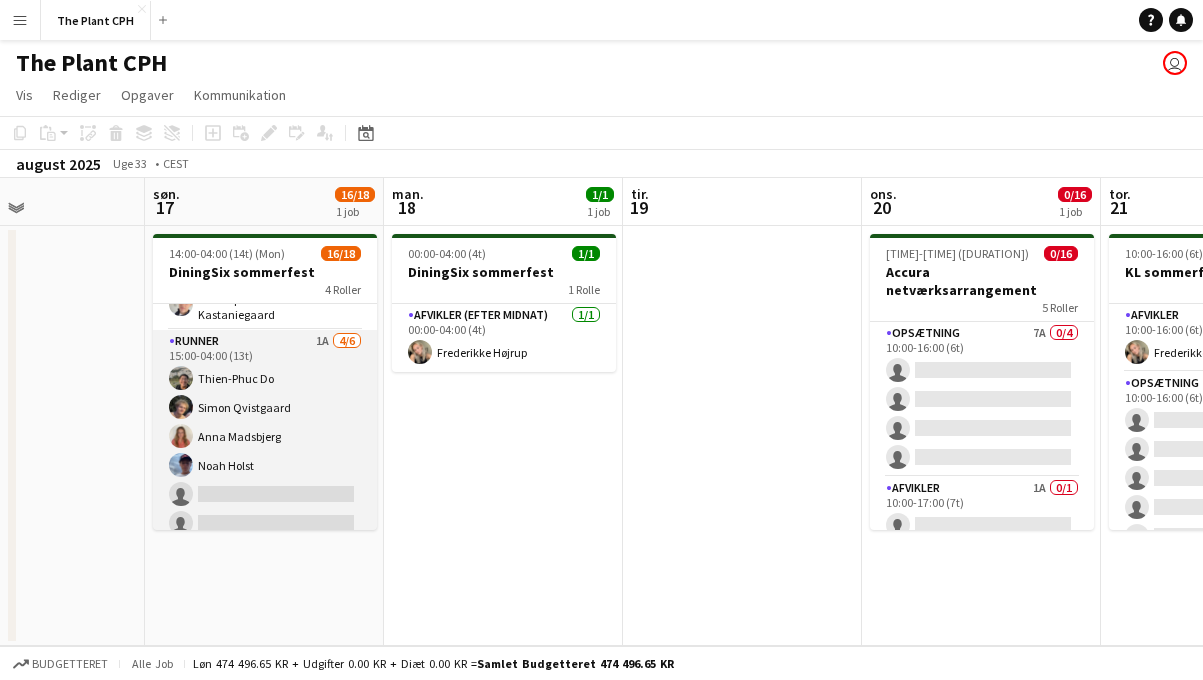 click on "[NUMBER]   [FIRST] [LAST] [FIRST] [LAST] [FIRST] [LAST]
single-neutral-actions
single-neutral-actions" at bounding box center (265, 436) 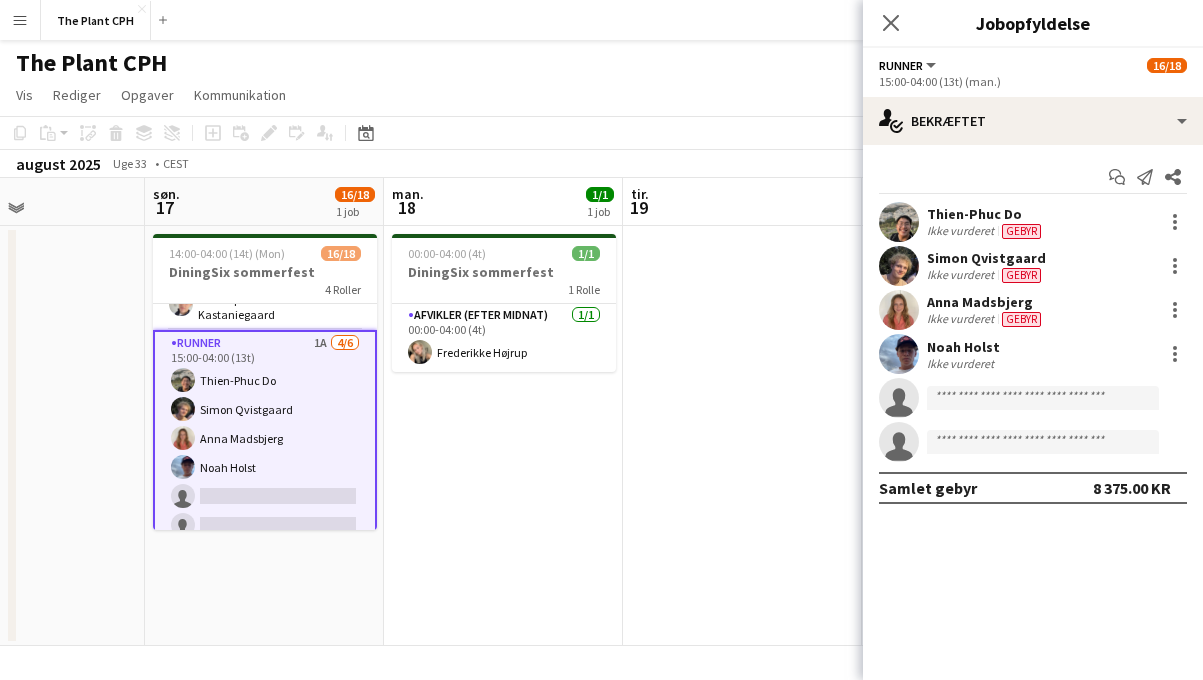 click on "Start chat
Send notifikation
Del
[FIRST] [LAST]  Ikke vurderet   Gebyr   [FIRST] [LAST]  Ikke vurderet   Gebyr   [FIRST] [LAST]  Ikke vurderet   Gebyr   [FIRST] [LAST]  Ikke vurderet
single-neutral-actions
single-neutral-actions
Samlet gebyr   [AMOUNT] KR" at bounding box center [1033, 332] 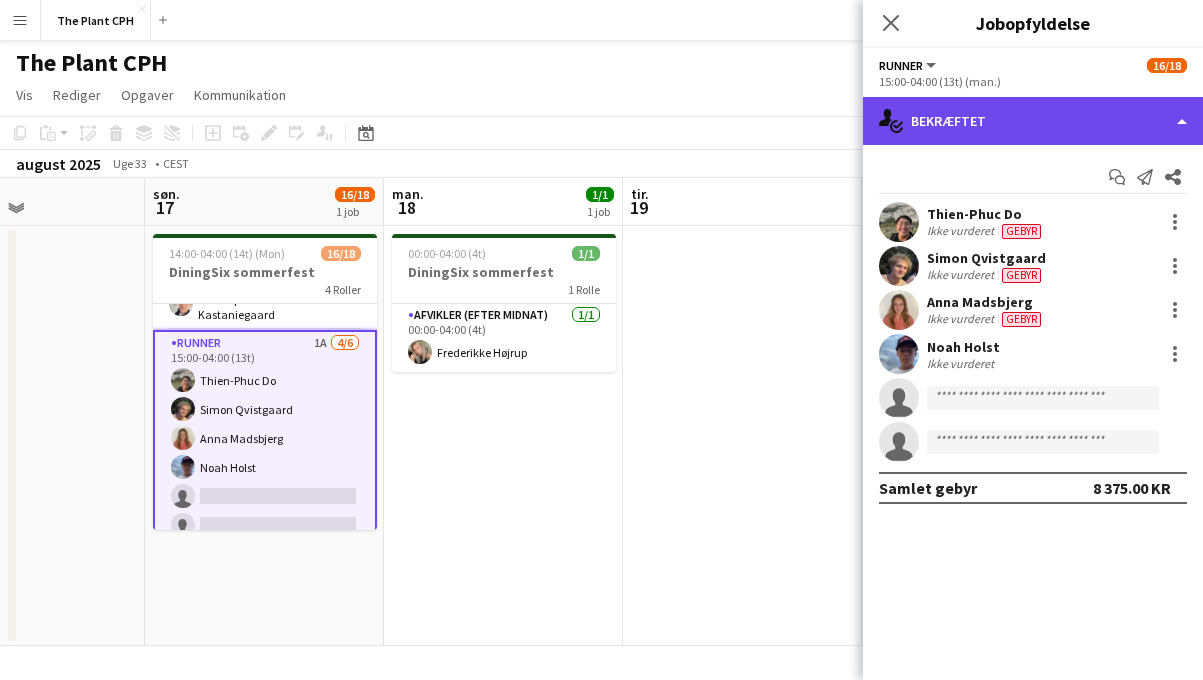 click on "single-neutral-actions-check-2
Bekræftet" 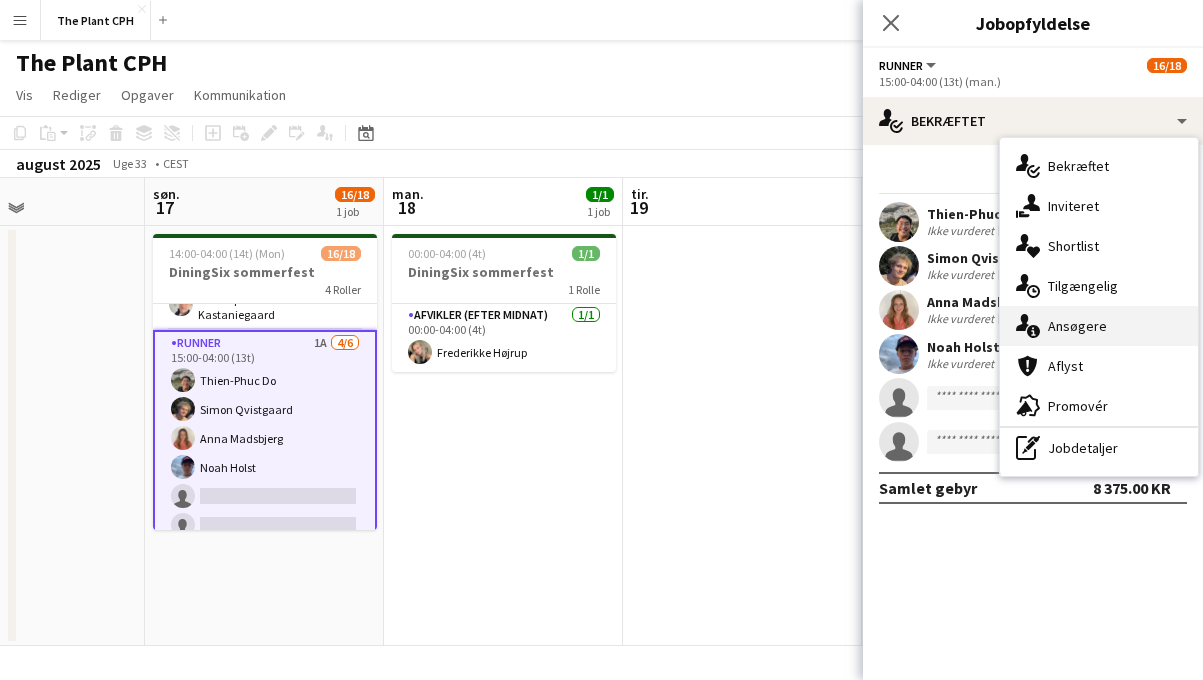click on "single-neutral-actions-information
Ansøgere" at bounding box center (1099, 326) 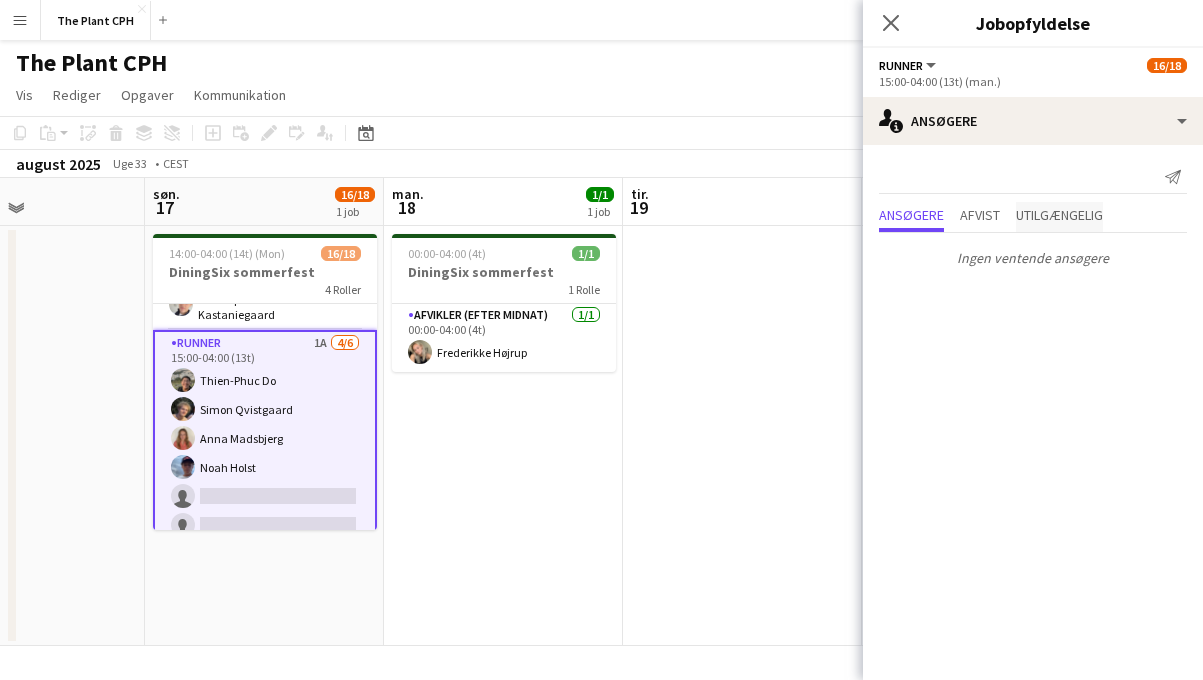 click on "Utilgængelig" at bounding box center (1059, 215) 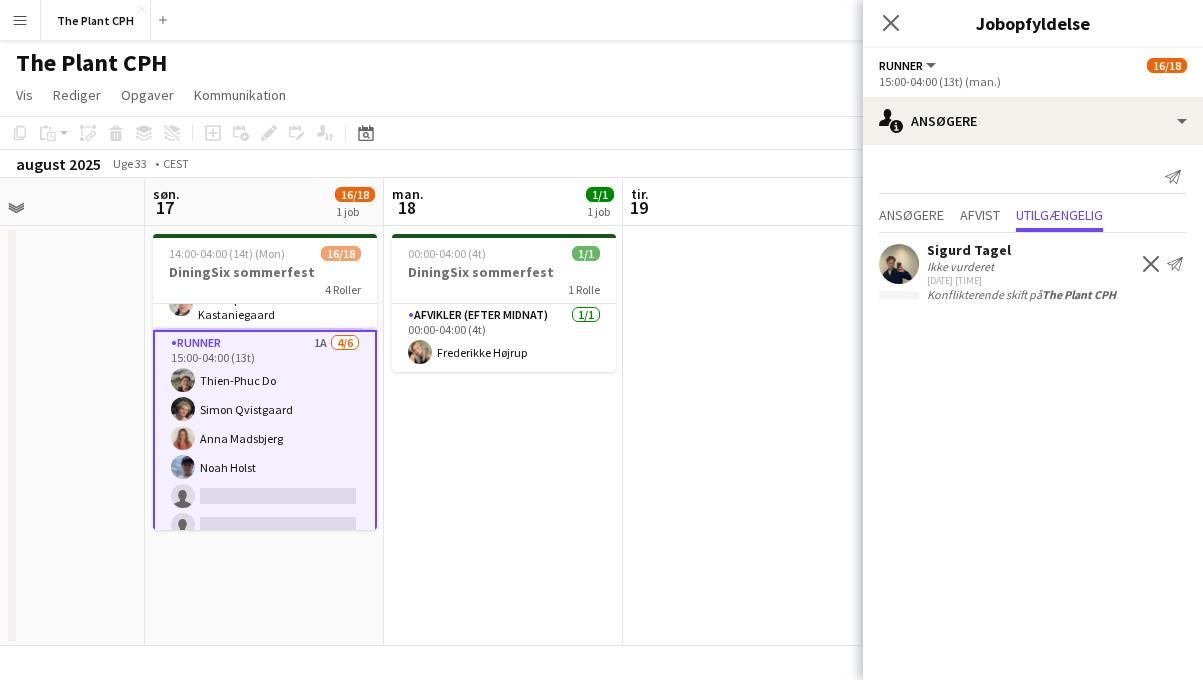 click on "Ansøgere Afvist Utilgængelig" at bounding box center (1033, 217) 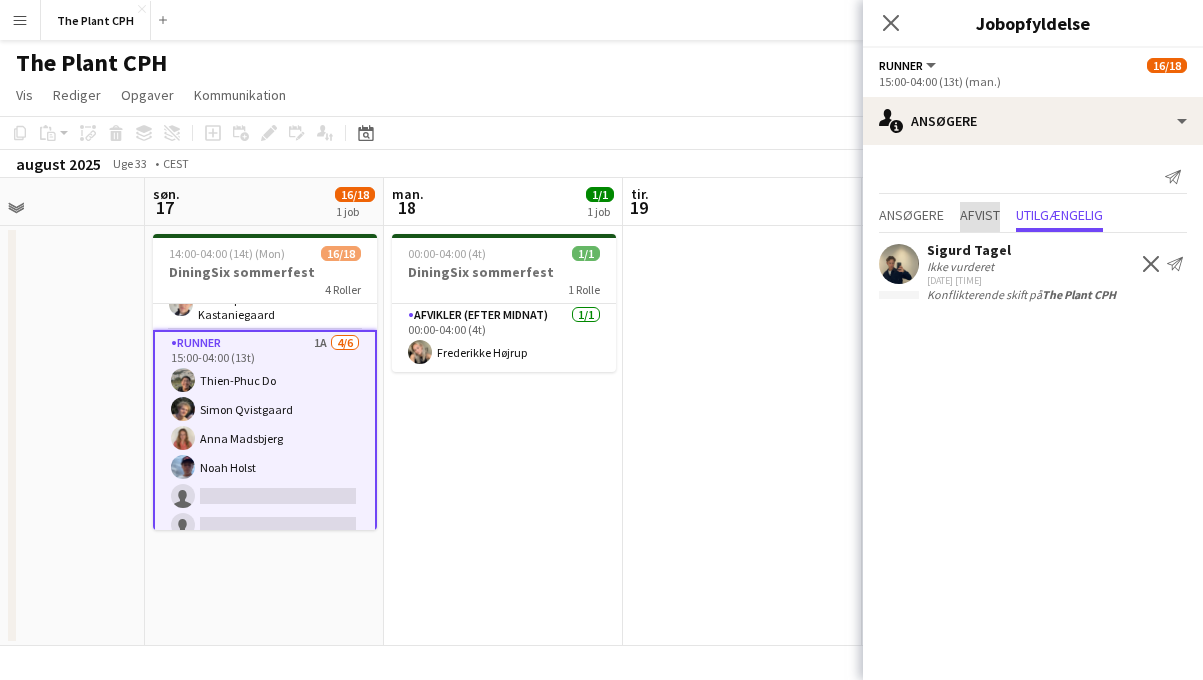 click on "Afvist" at bounding box center (980, 215) 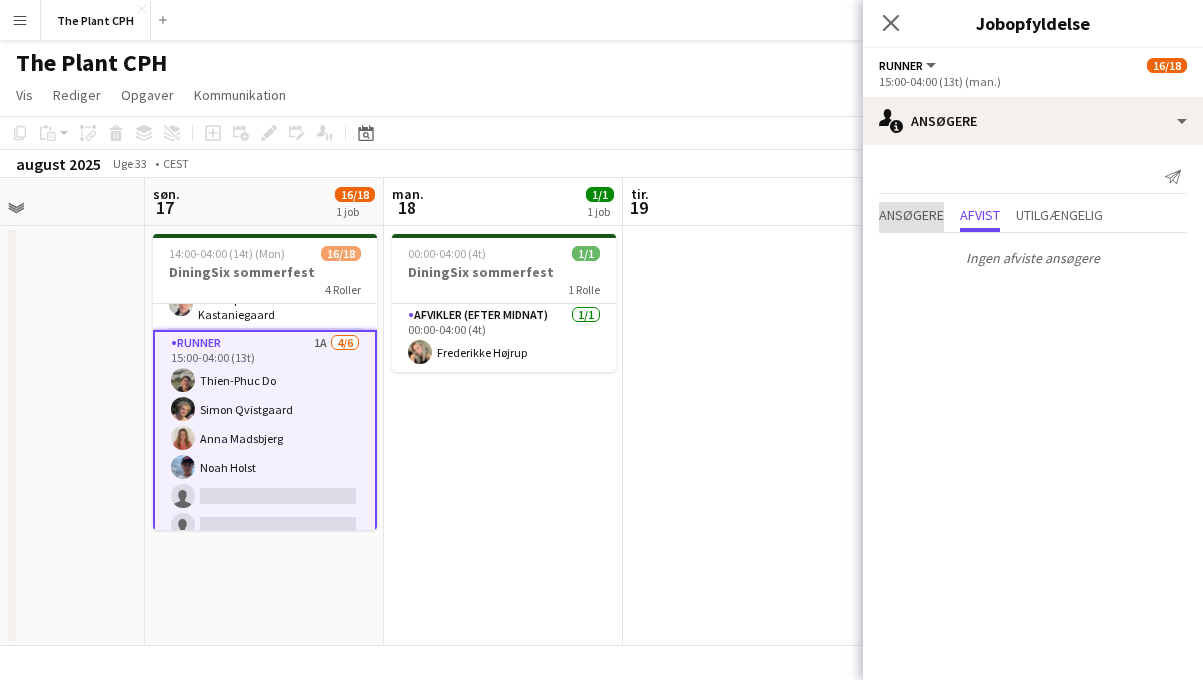 click on "Ansøgere" at bounding box center (911, 215) 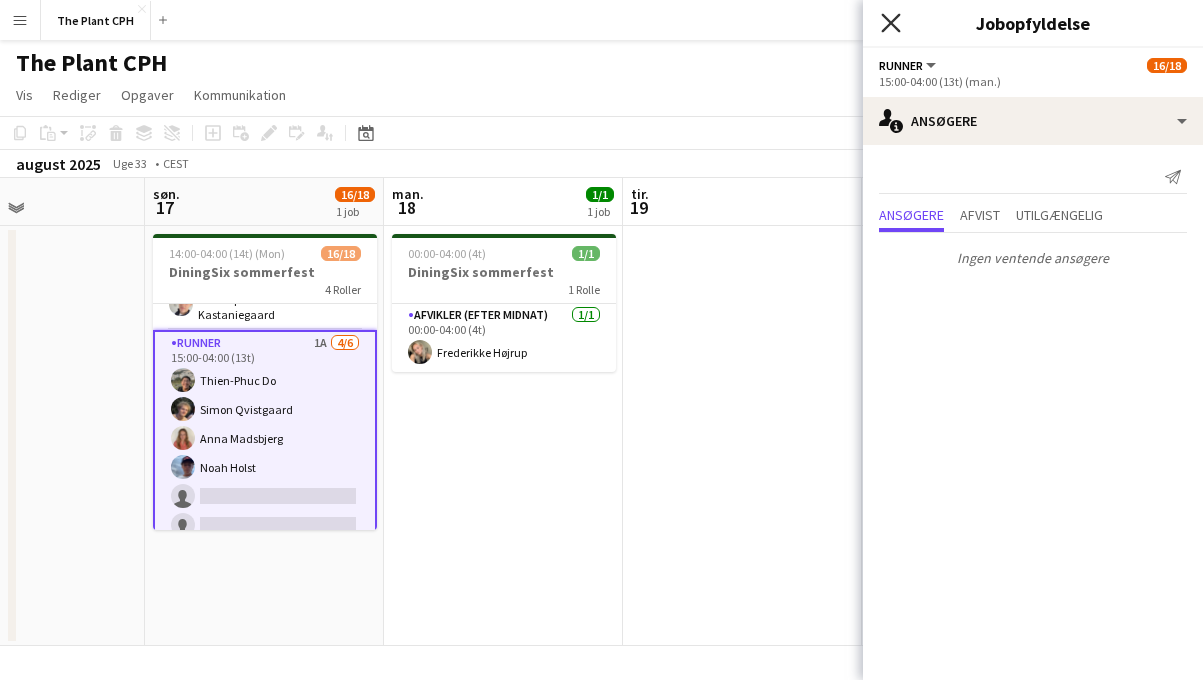 click 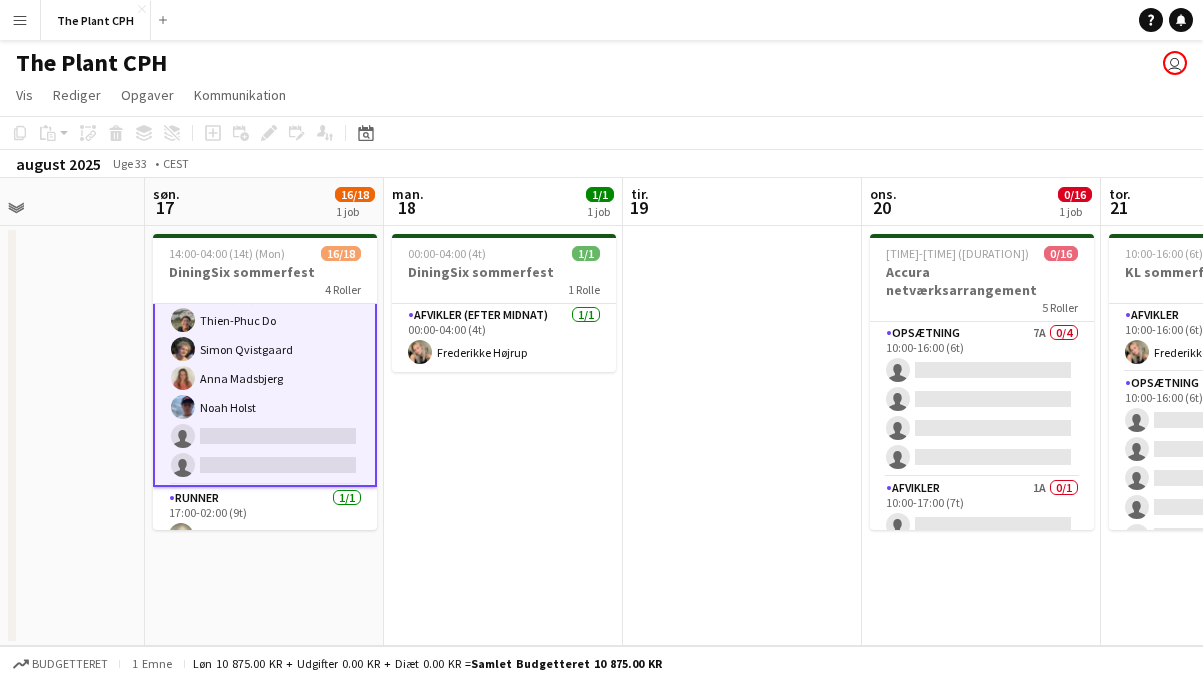 scroll, scrollTop: 420, scrollLeft: 0, axis: vertical 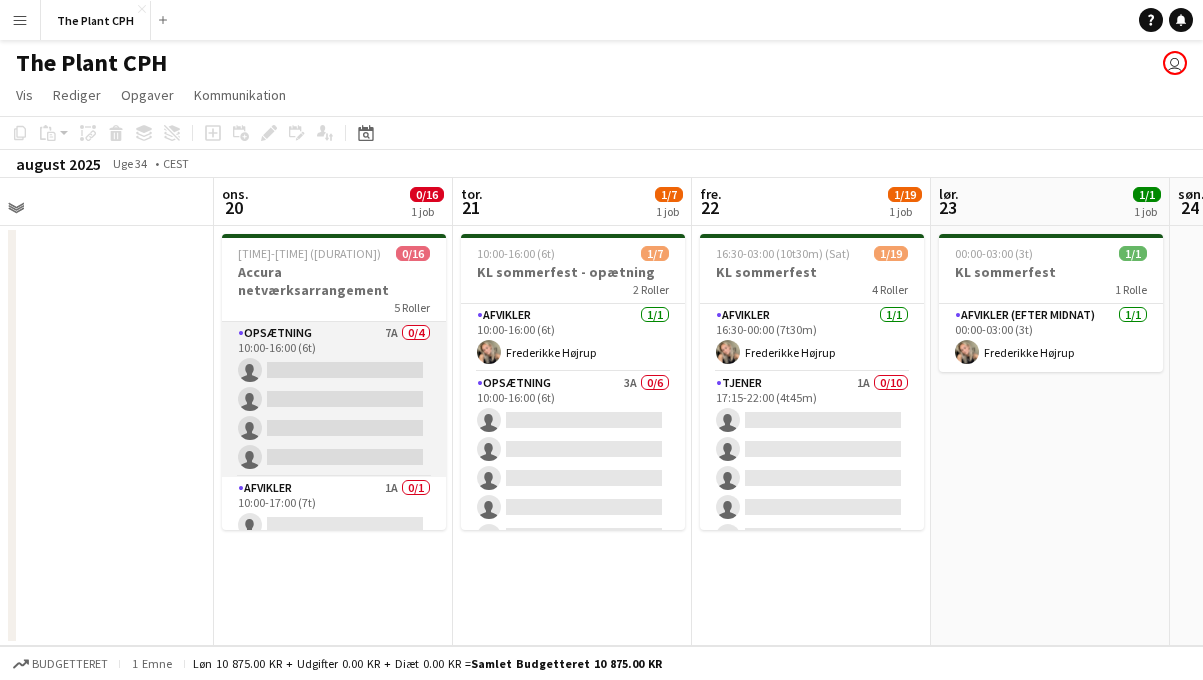click on "Opsætning   7A   0/4   10:00-16:00 (6t)
single-neutral-actions
single-neutral-actions
single-neutral-actions
single-neutral-actions" at bounding box center [334, 399] 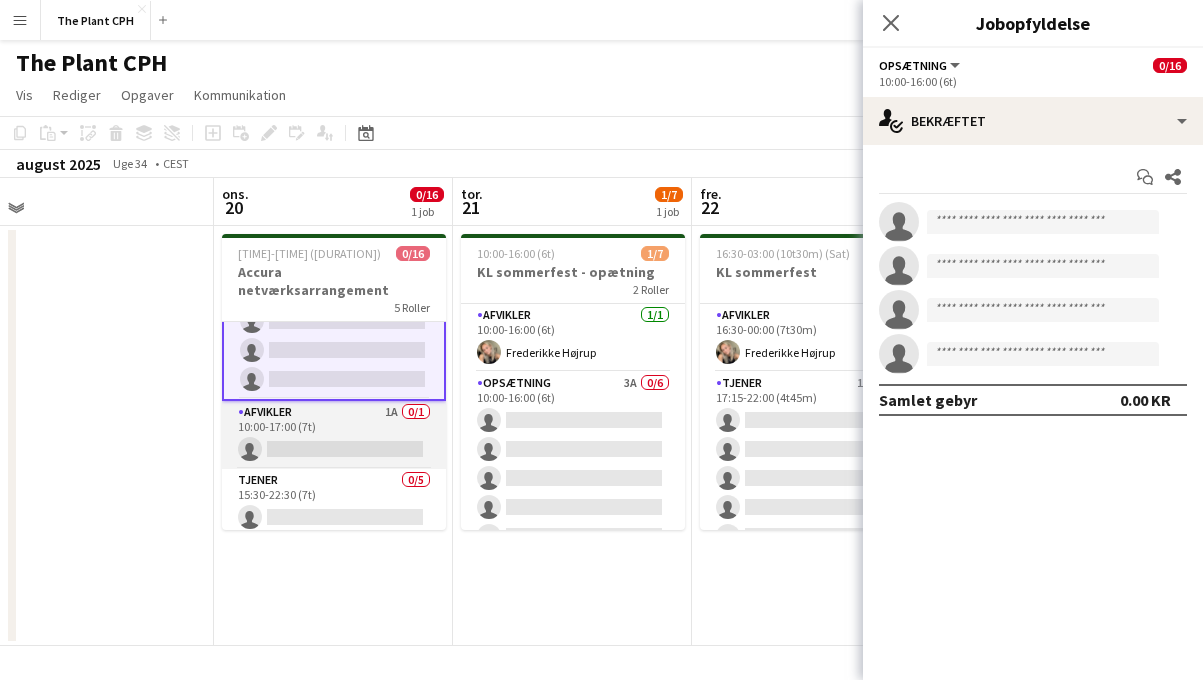 click on "Afvikler   1A   0/1   10:00-17:00 (7t)
single-neutral-actions" at bounding box center (334, 435) 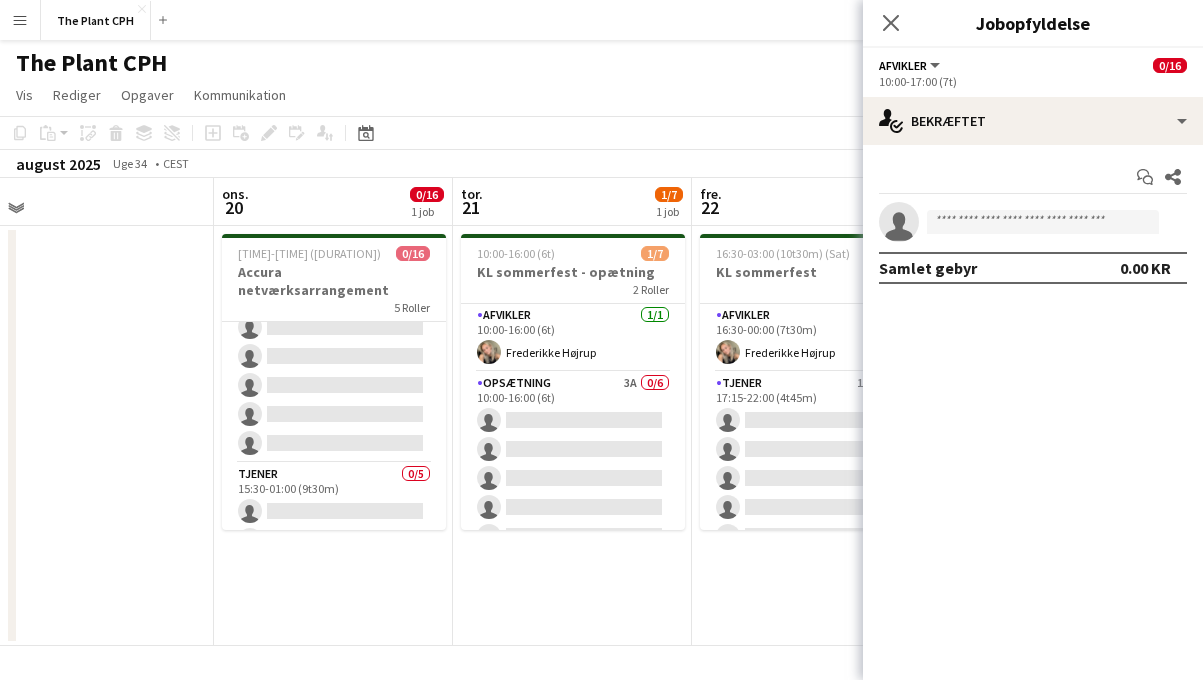 scroll, scrollTop: 437, scrollLeft: 0, axis: vertical 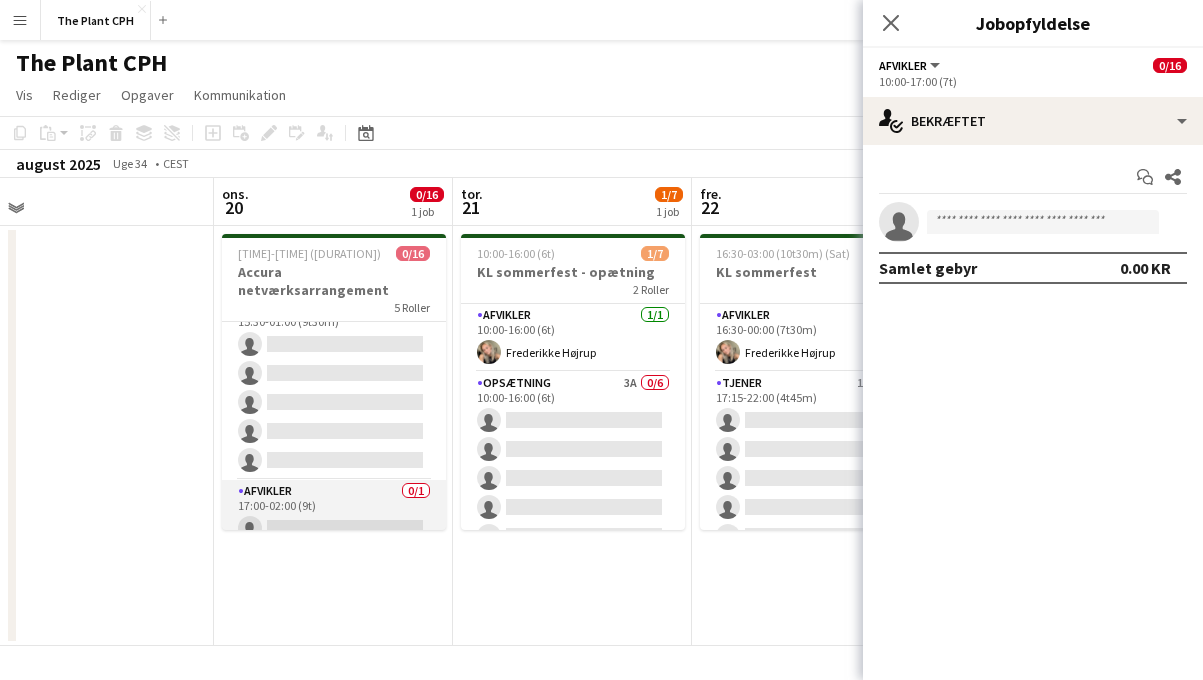 click on "Afvikler   0/1   [TIME]-[TIME] ([DURATION])
single-neutral-actions" at bounding box center [334, 514] 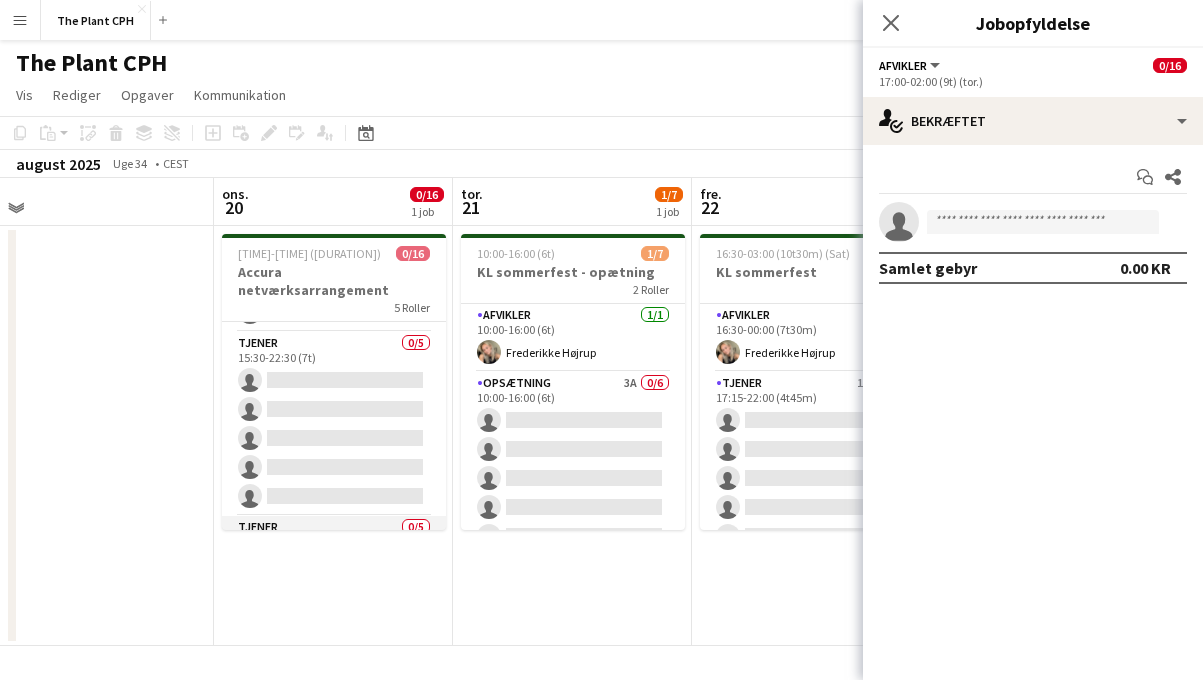 scroll, scrollTop: 0, scrollLeft: 0, axis: both 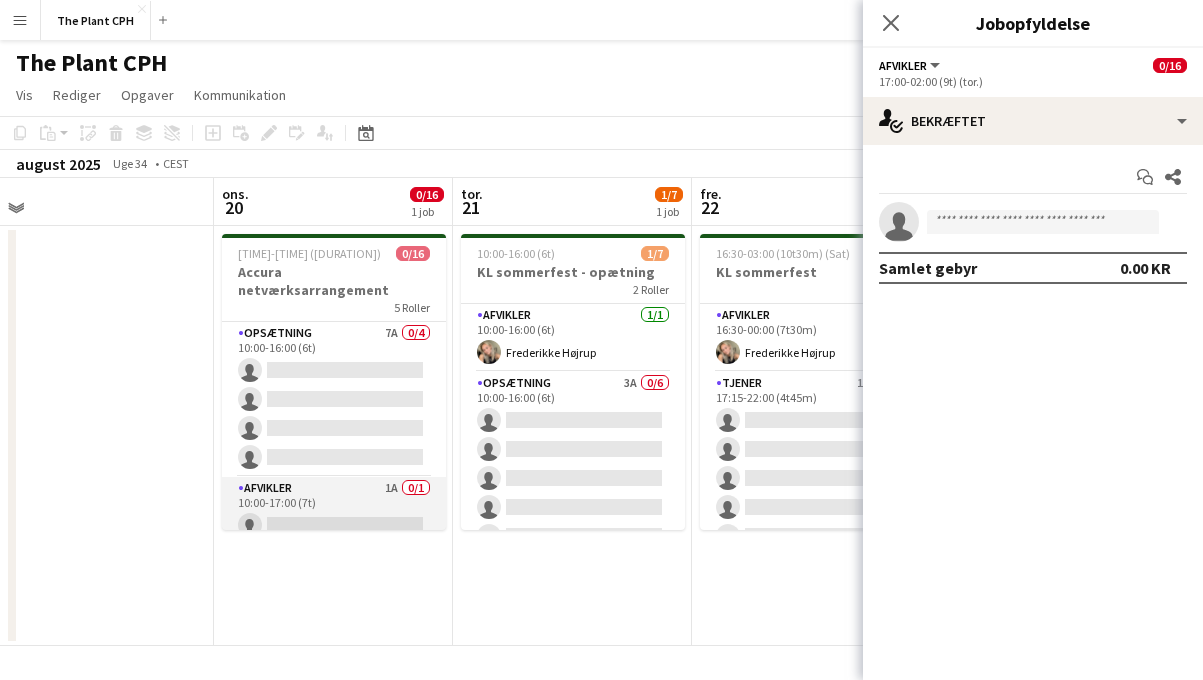 click on "Afvikler   1A   0/1   10:00-17:00 (7t)
single-neutral-actions" at bounding box center (334, 511) 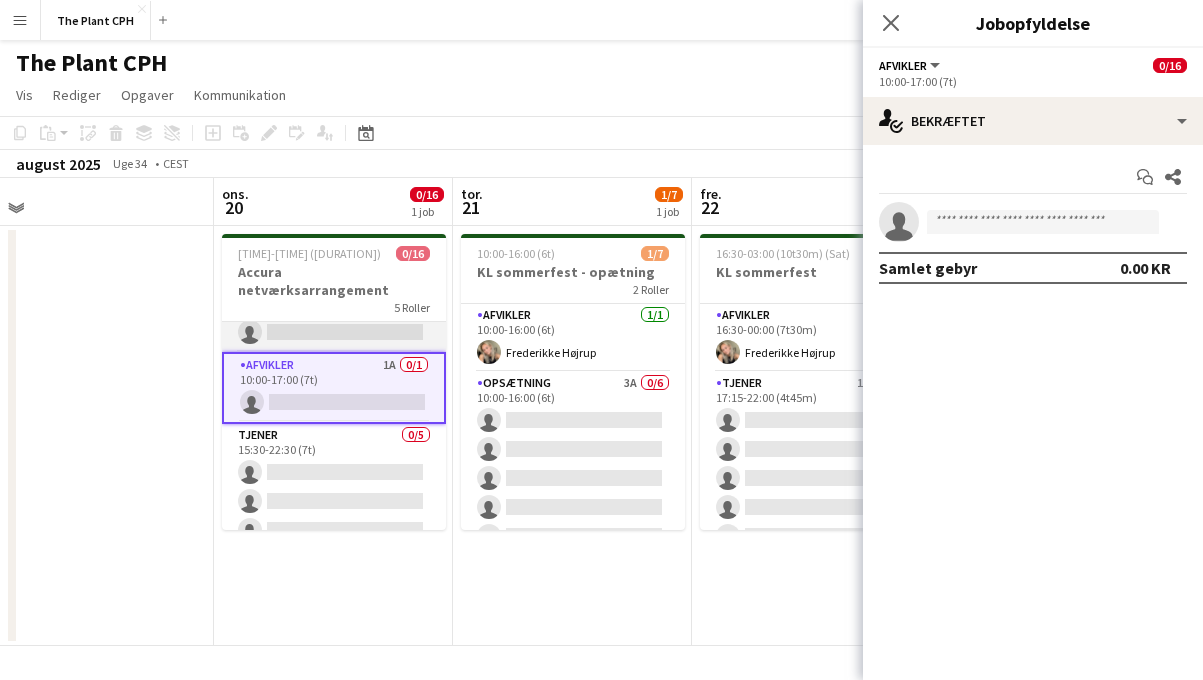 scroll, scrollTop: 437, scrollLeft: 0, axis: vertical 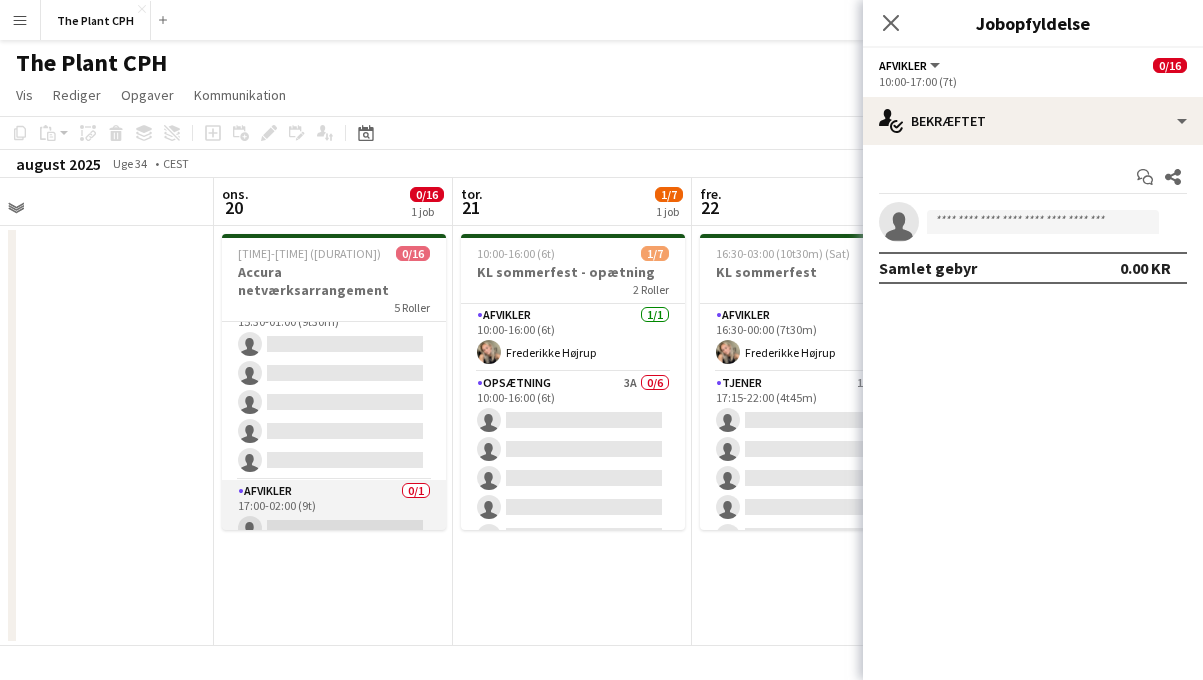 click on "Afvikler   0/1   [TIME]-[TIME] ([DURATION])
single-neutral-actions" at bounding box center [334, 514] 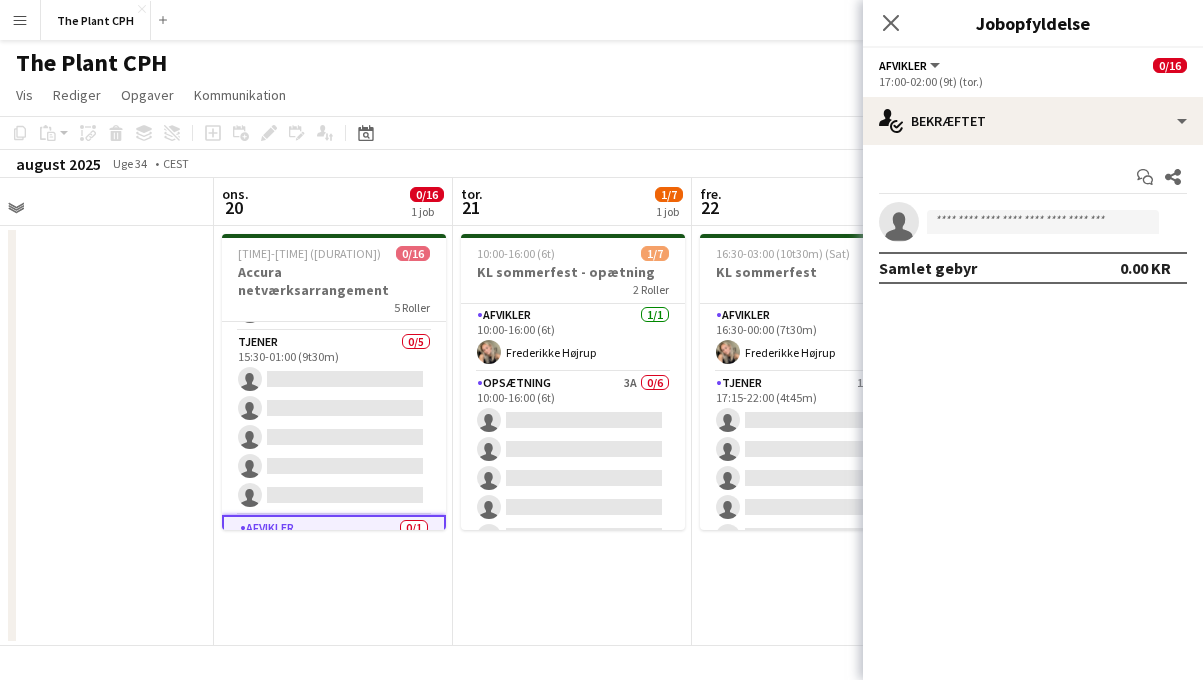 scroll, scrollTop: 437, scrollLeft: 0, axis: vertical 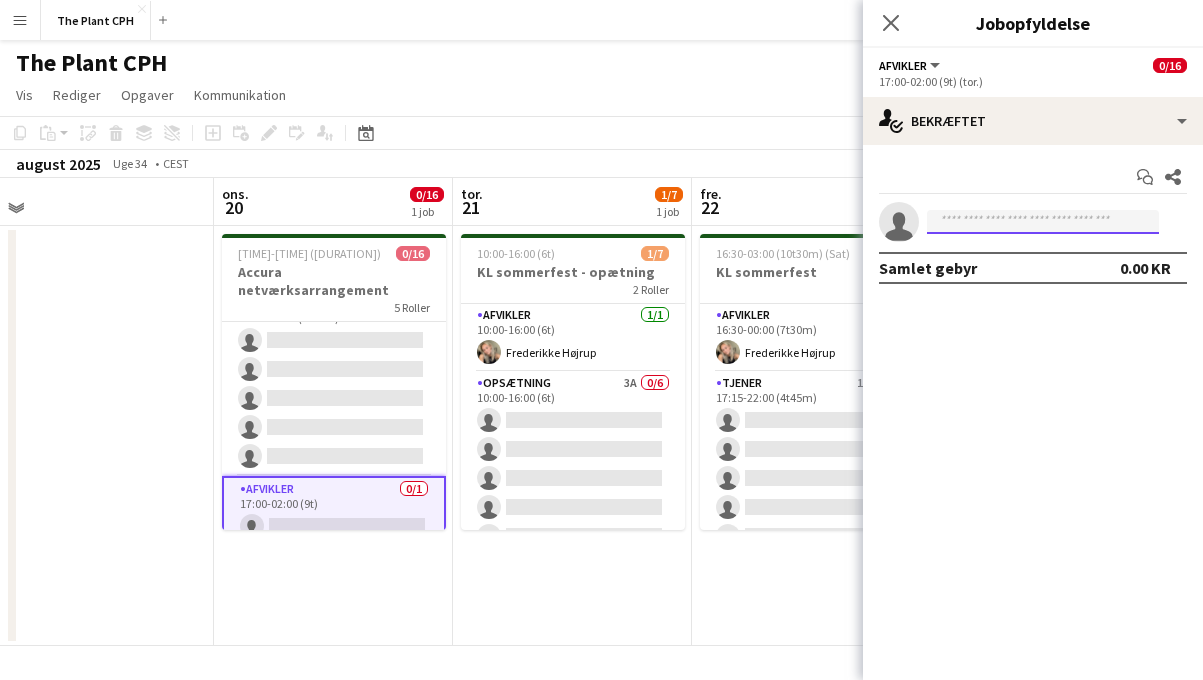 click at bounding box center (1043, 222) 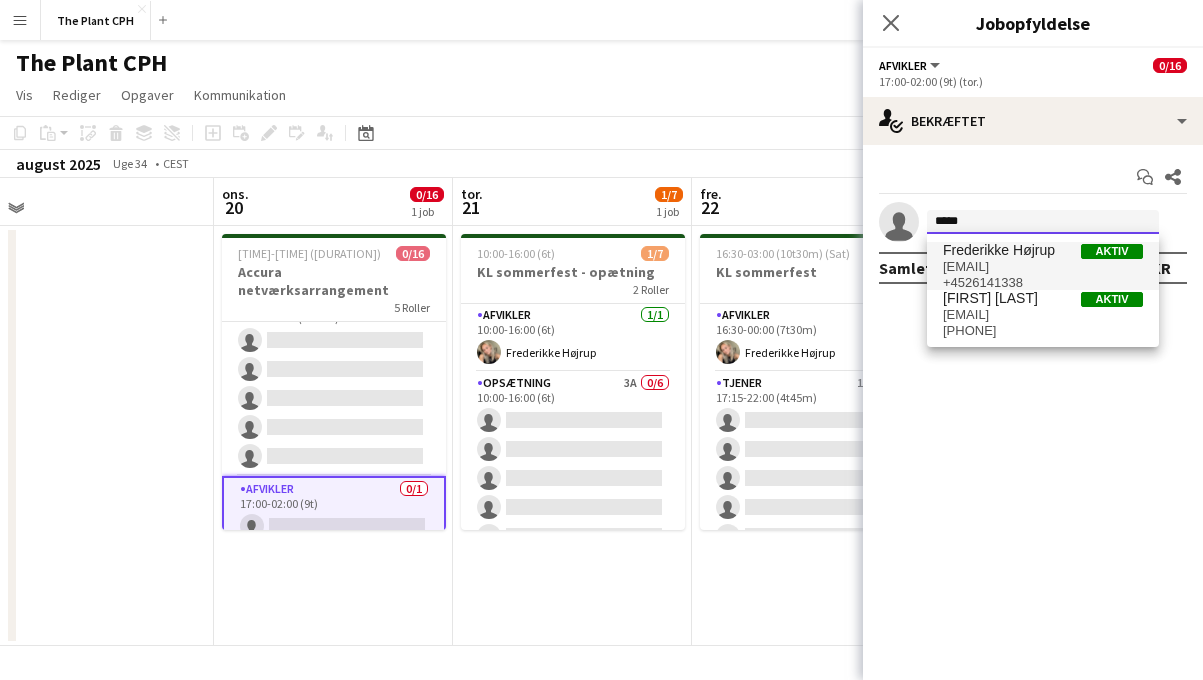 type on "*****" 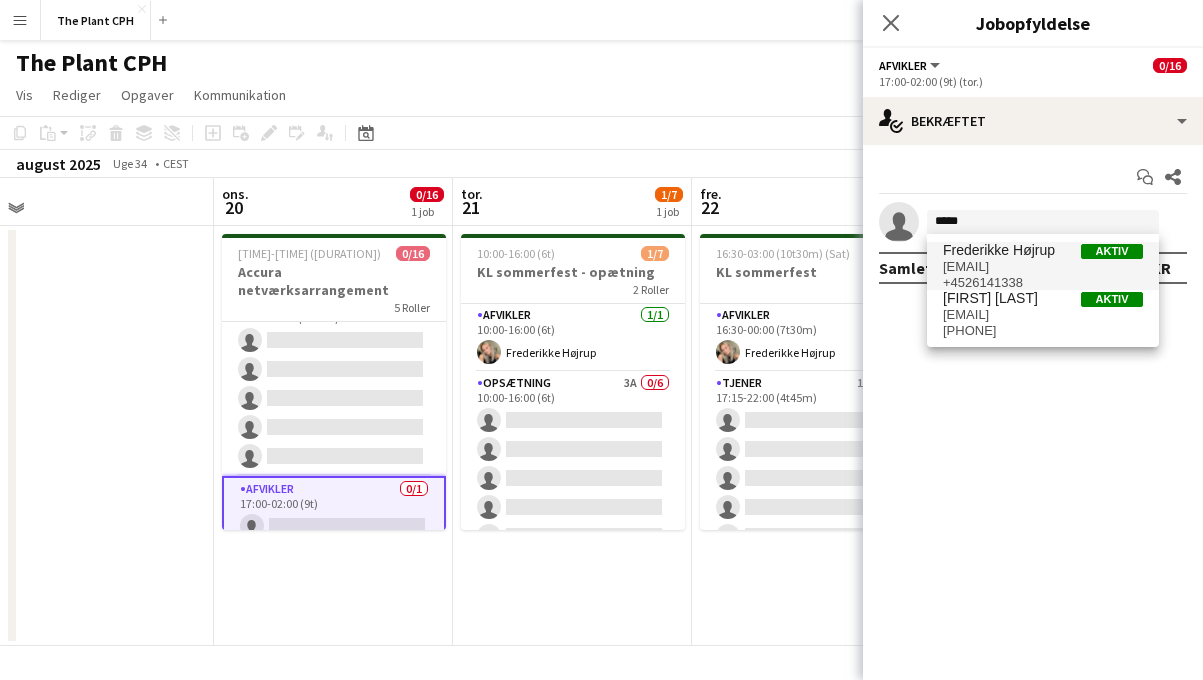 click on "Frederikke Højrup" at bounding box center [999, 250] 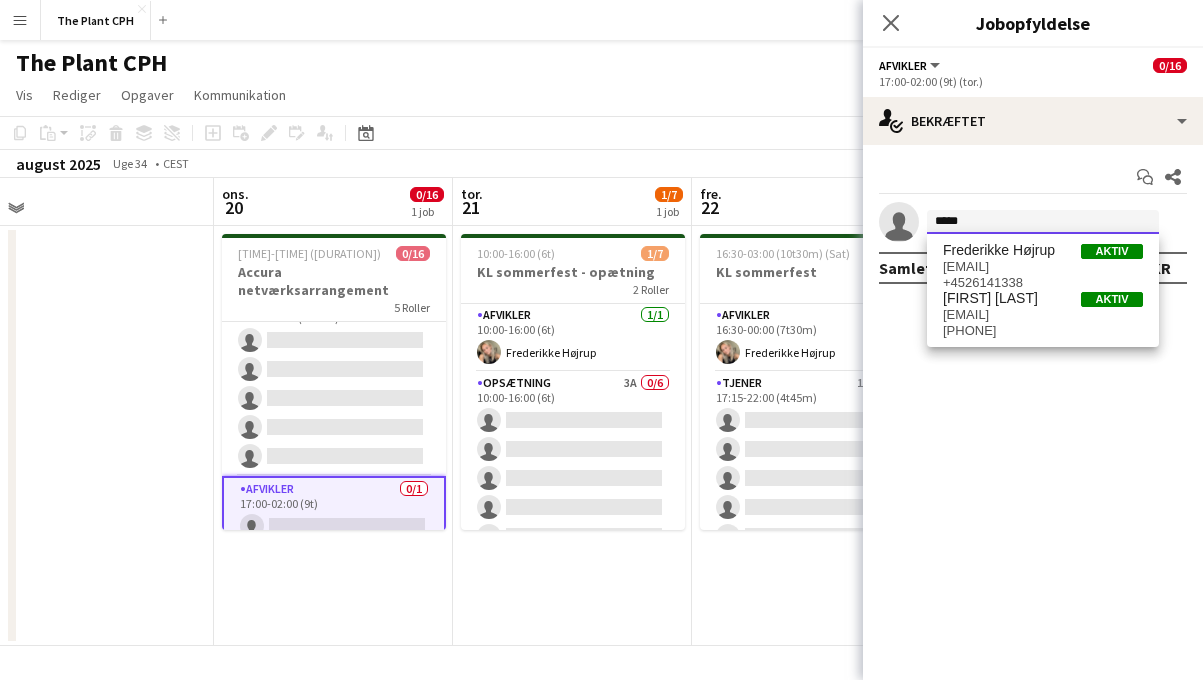 type 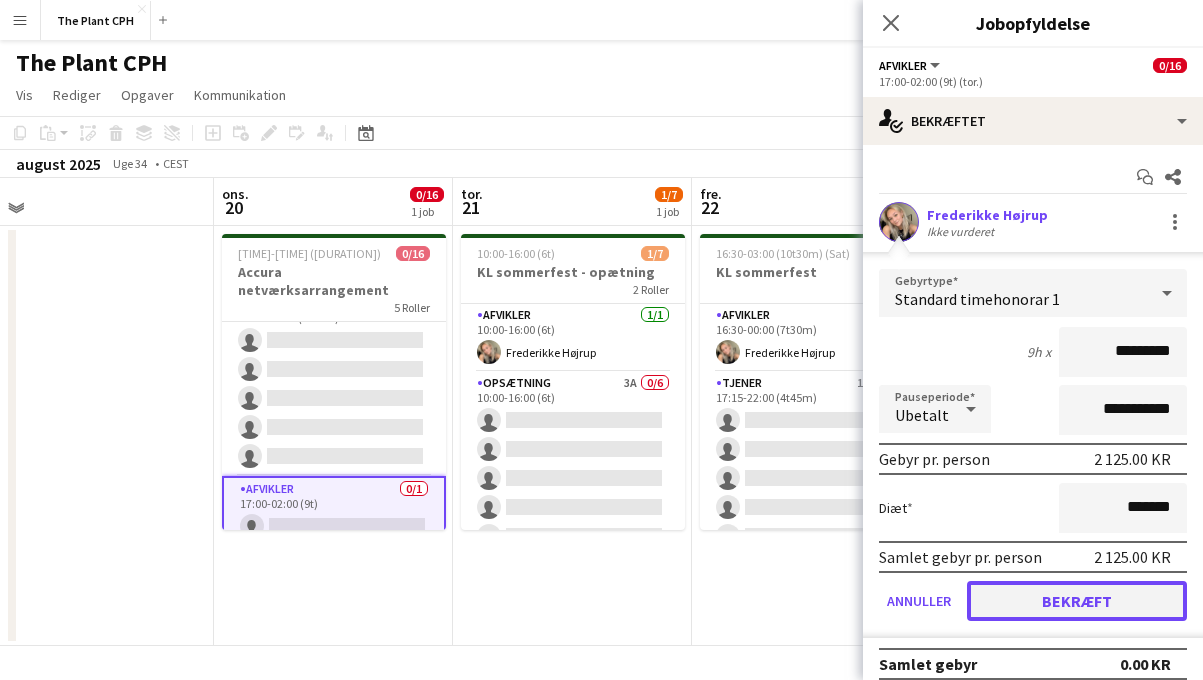 click on "Bekræft" at bounding box center [1077, 601] 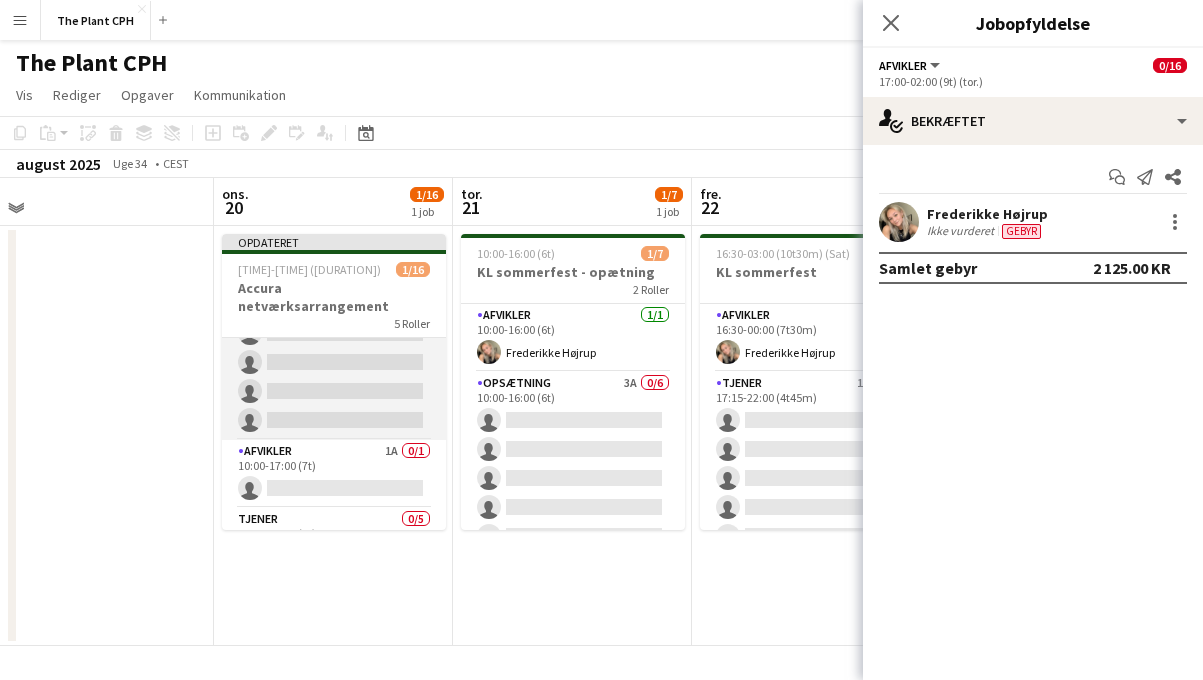 scroll, scrollTop: 453, scrollLeft: 0, axis: vertical 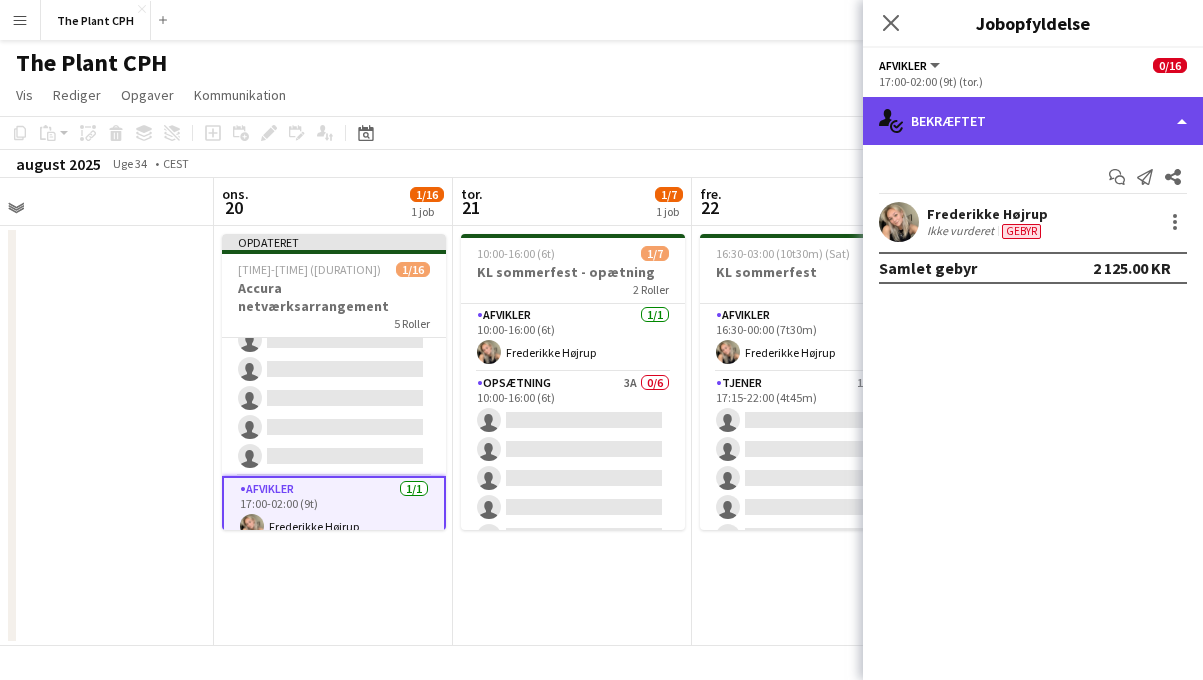 click on "single-neutral-actions-check-2
Bekræftet" 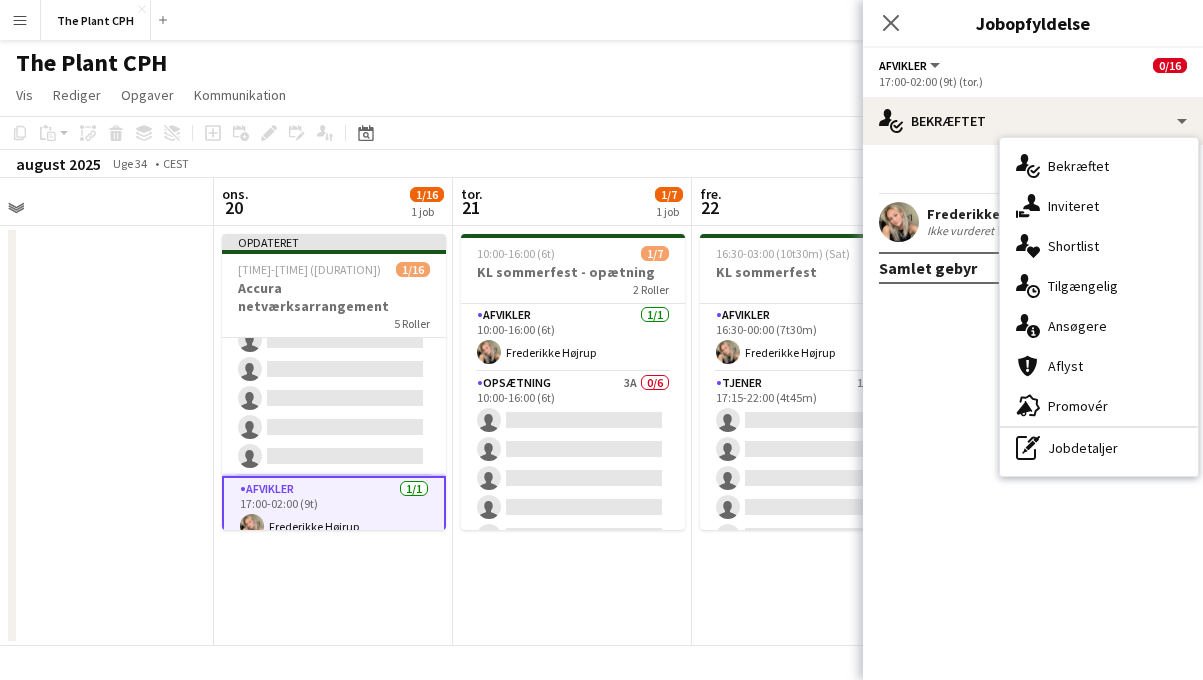click on "[FIRST] [LAST]   Ikke vurderet   Gebyr" at bounding box center [1033, 222] 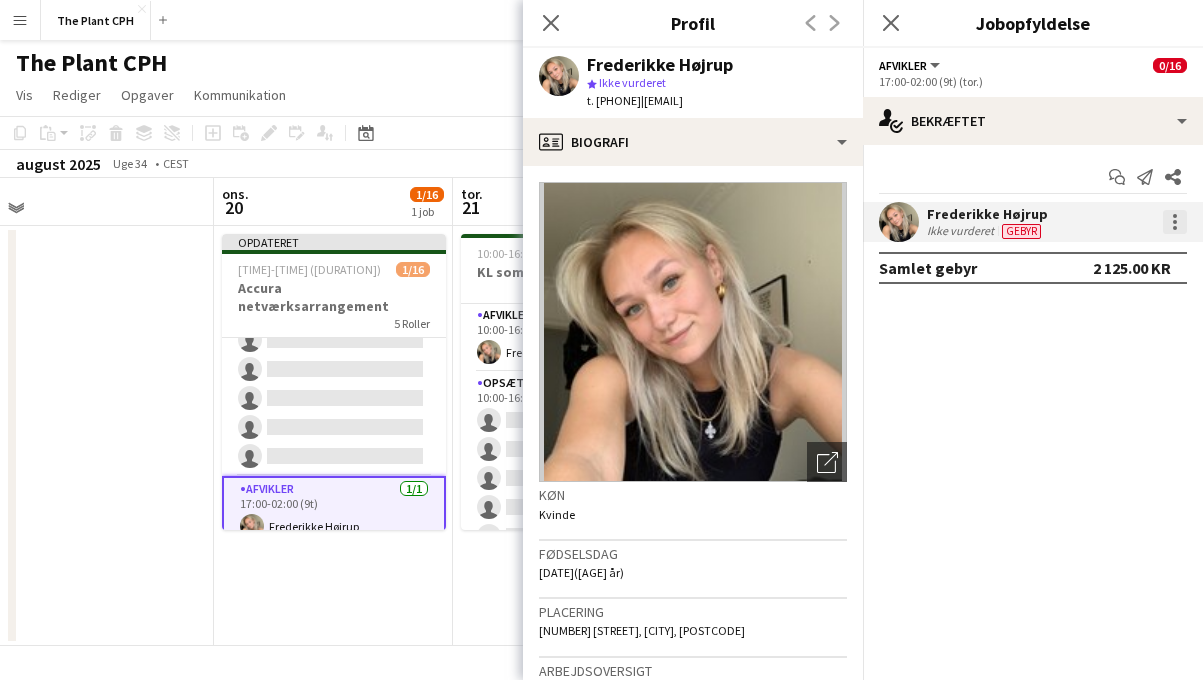 click at bounding box center [1175, 222] 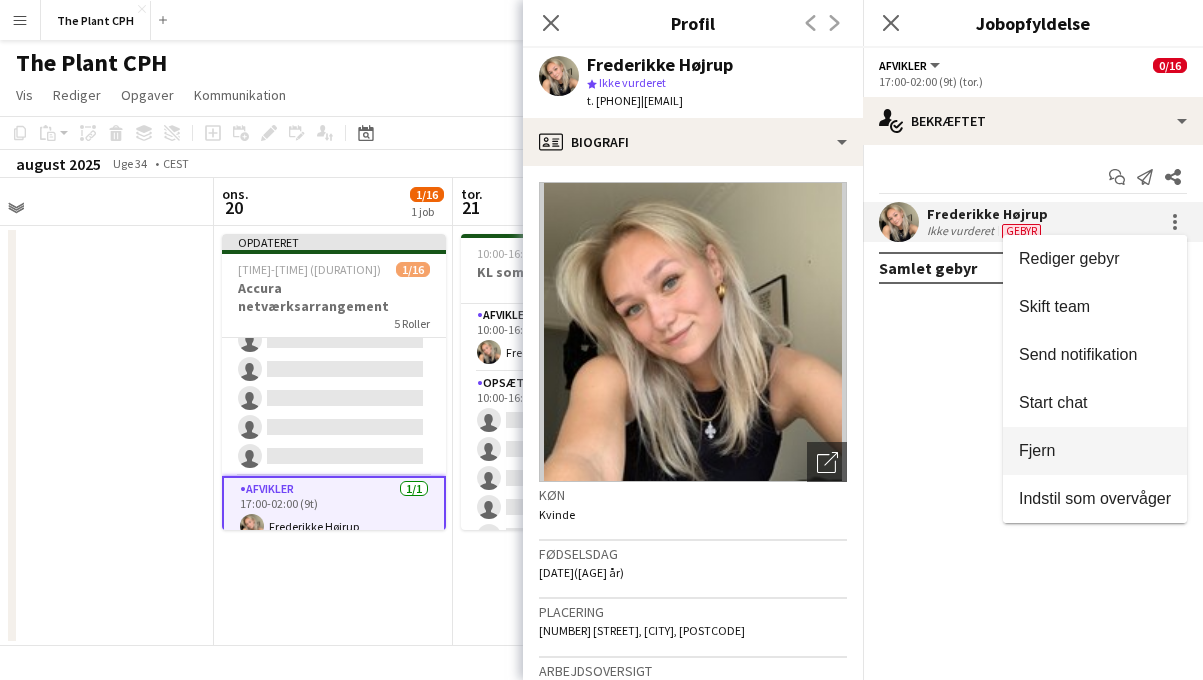 click on "Fjern" at bounding box center (1095, 451) 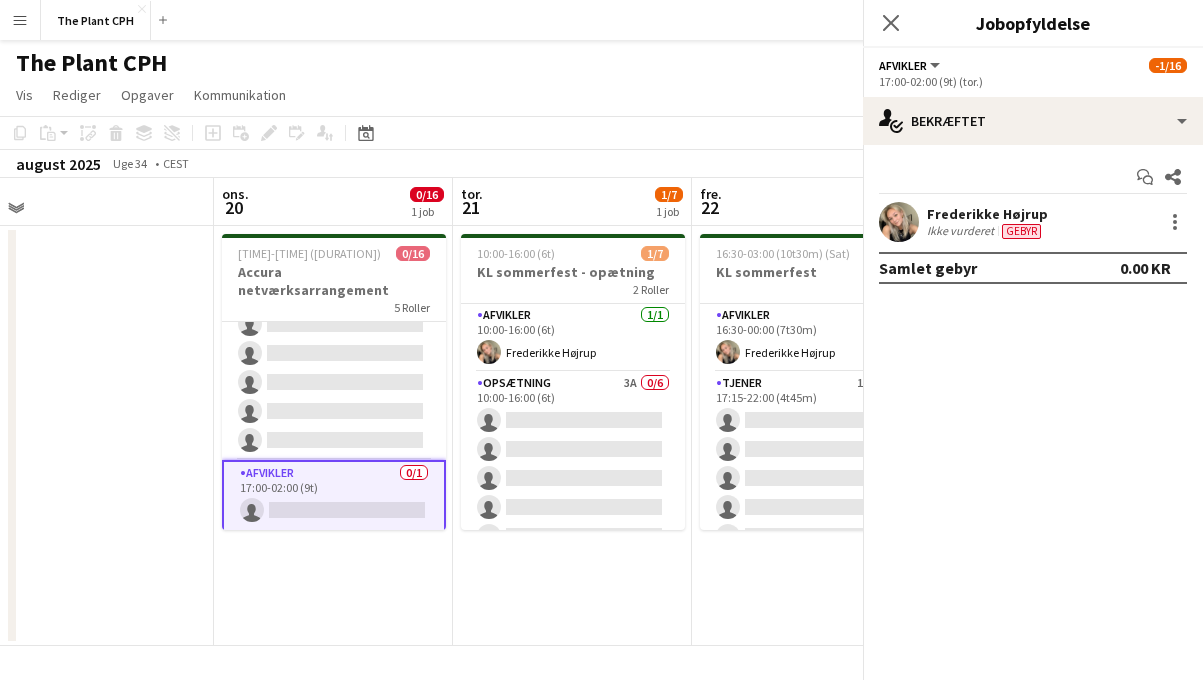 scroll, scrollTop: 437, scrollLeft: 0, axis: vertical 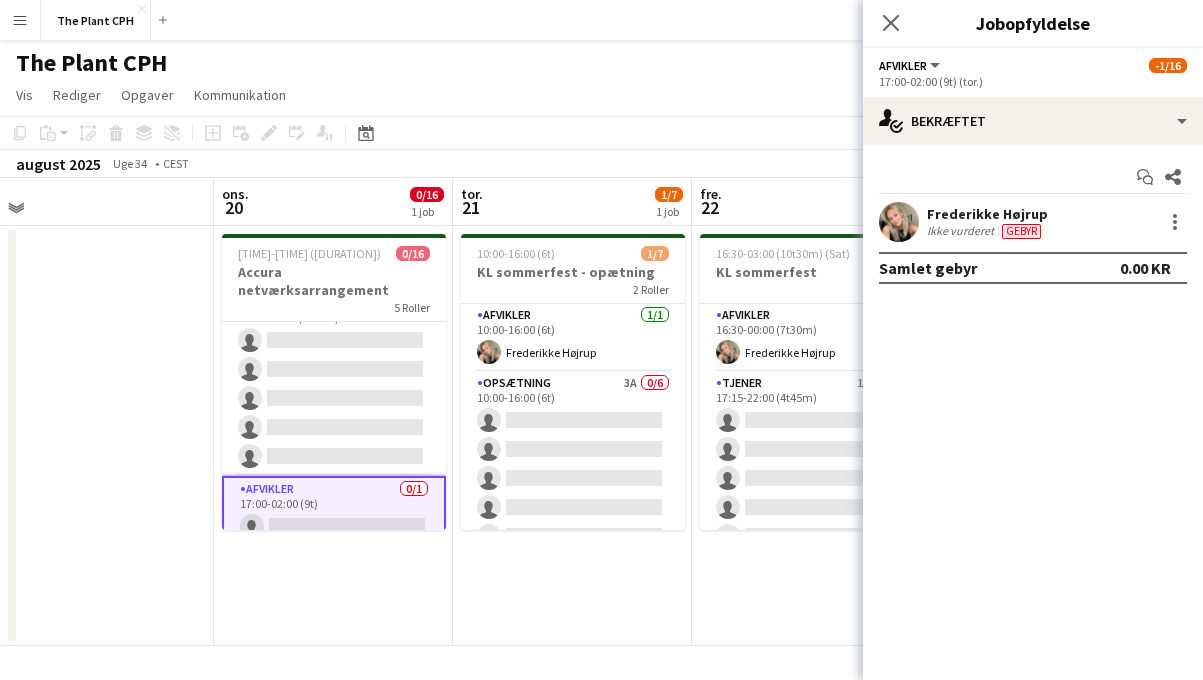 click on "[TIME]-[TIME] ([DURATION])    1/7   KL sommerfest - opætning   2 Roller   Afvikler   1/1   [TIME]-[TIME] ([DURATION])
[FIRST] [LAST]  Opsætning   3A   0/6   [TIME]-[TIME] ([DURATION])
single-neutral-actions
single-neutral-actions
single-neutral-actions
single-neutral-actions
single-neutral-actions
single-neutral-actions" at bounding box center (572, 436) 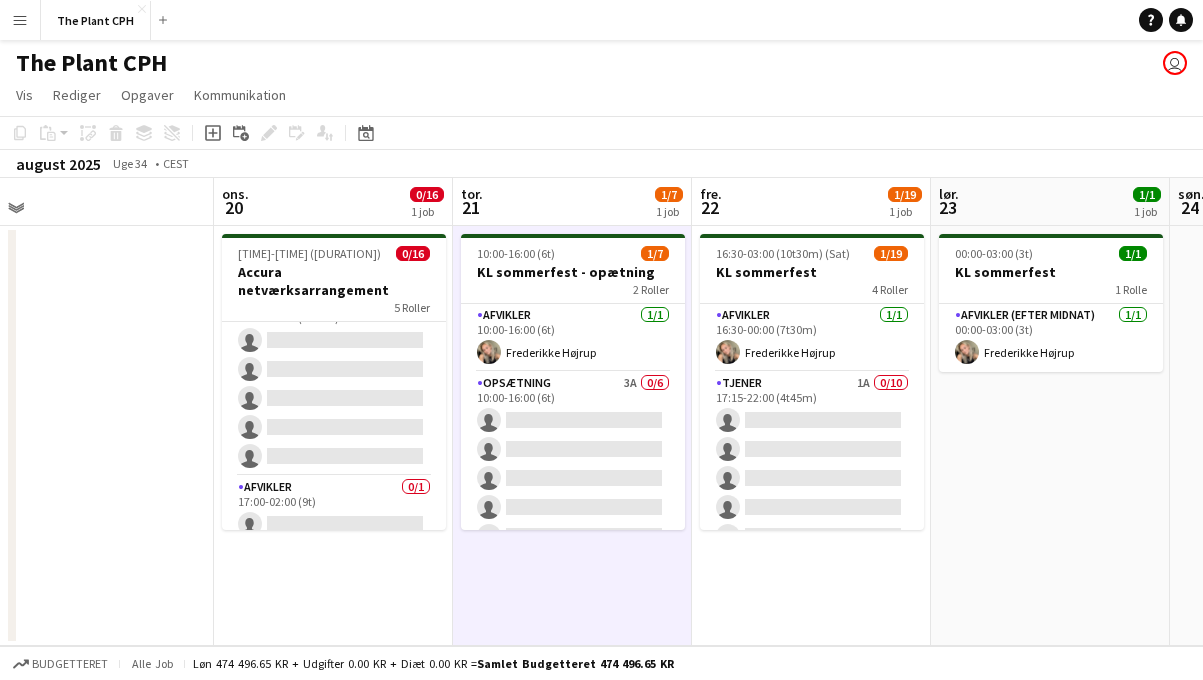 scroll, scrollTop: 433, scrollLeft: 0, axis: vertical 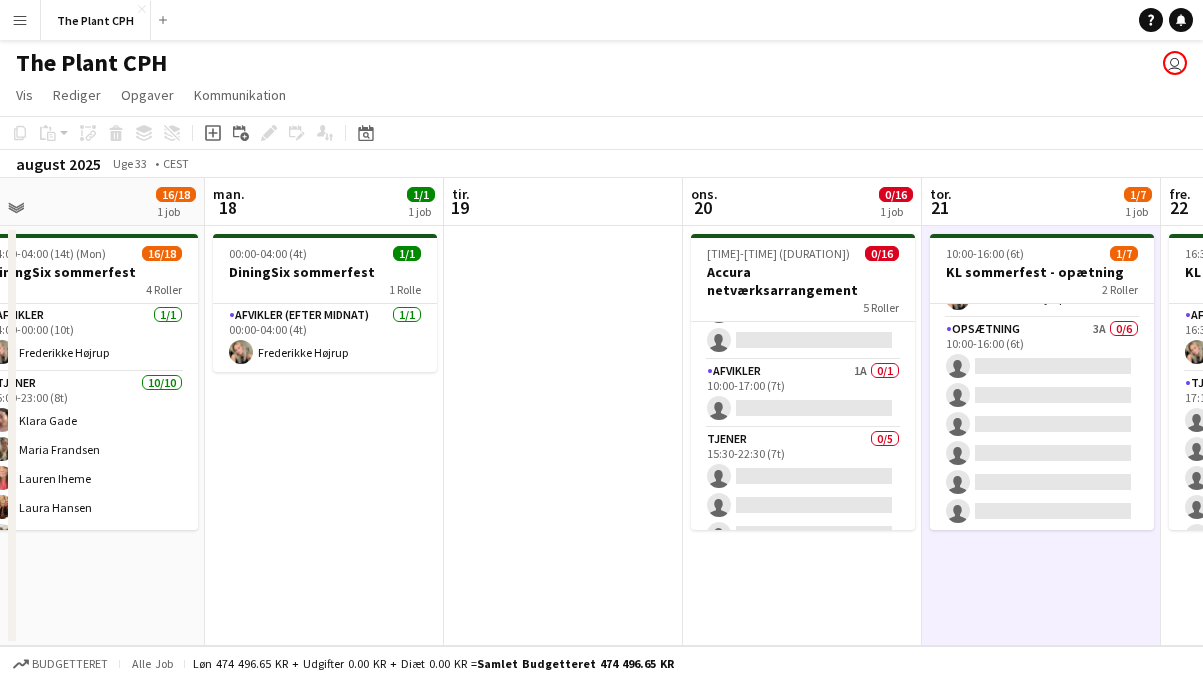 click at bounding box center [563, 436] 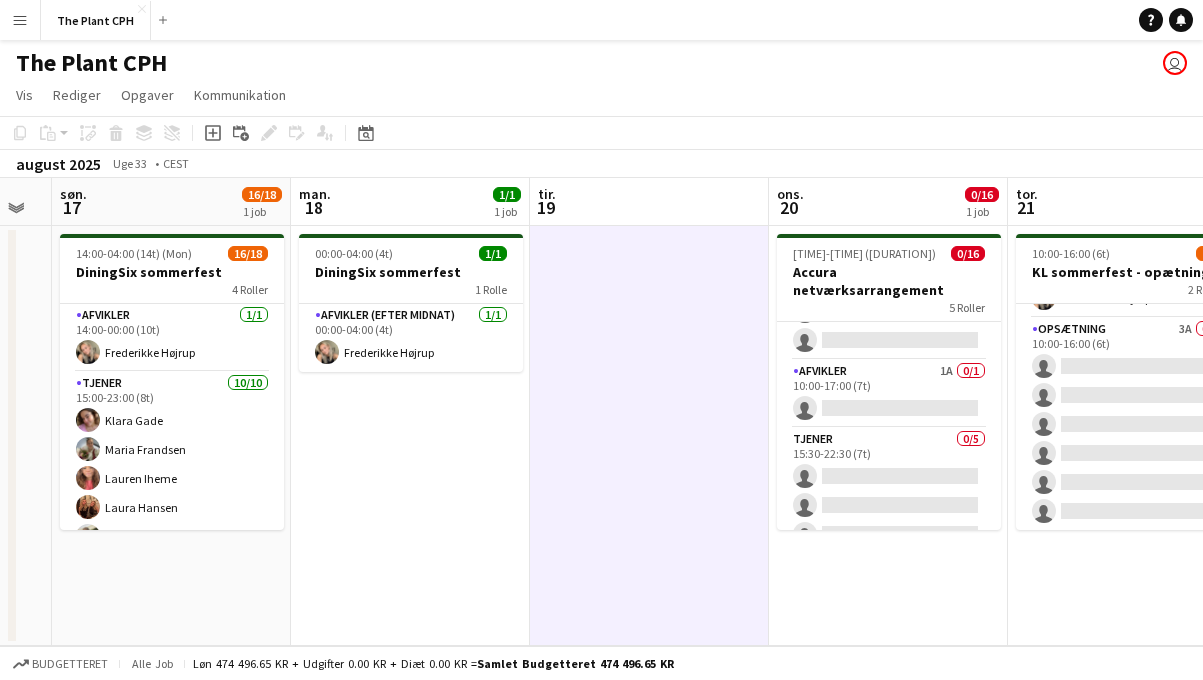 scroll, scrollTop: 0, scrollLeft: 425, axis: horizontal 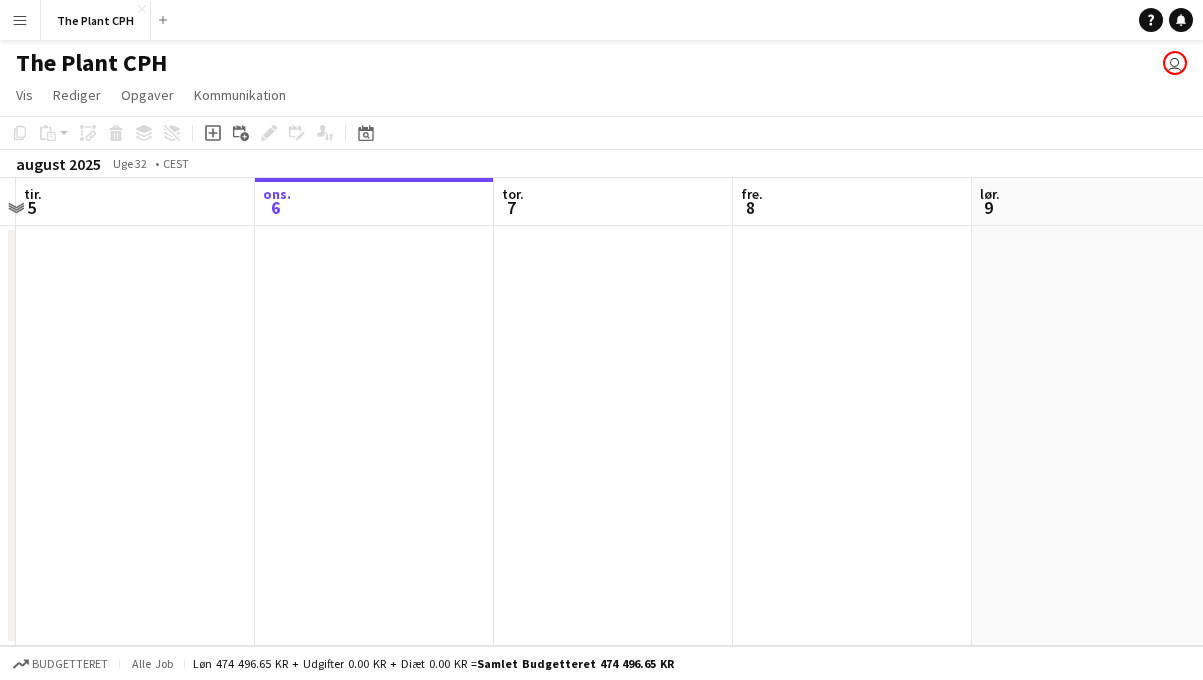 click at bounding box center [613, 436] 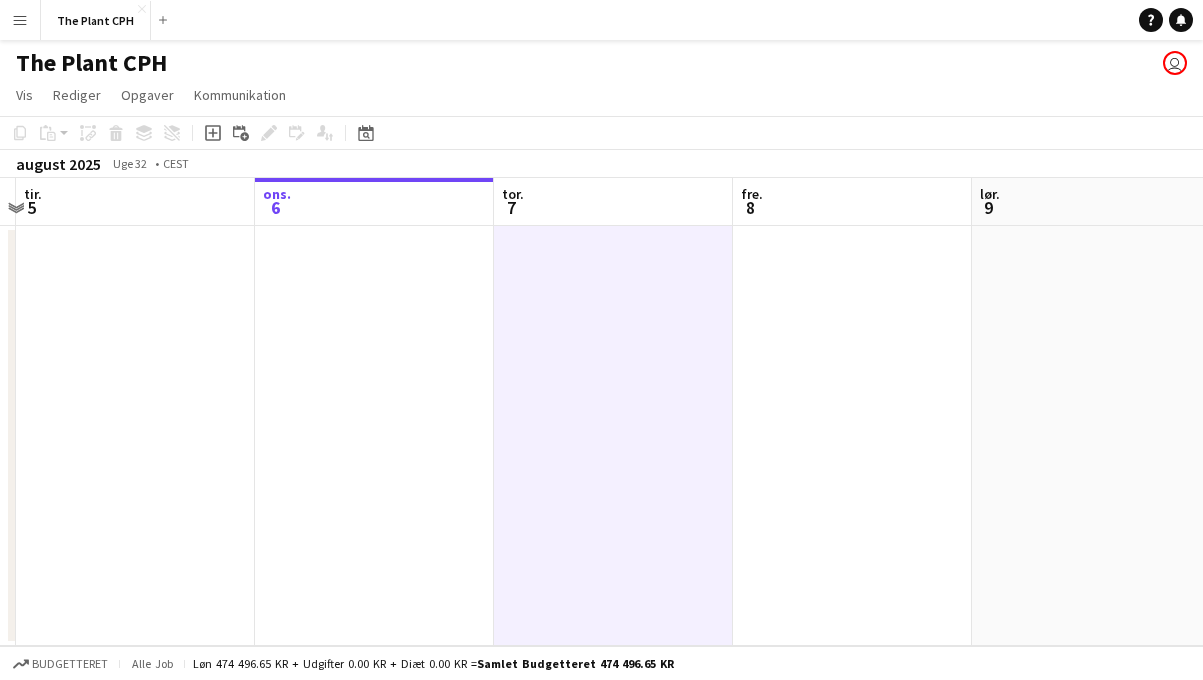 click at bounding box center (613, 436) 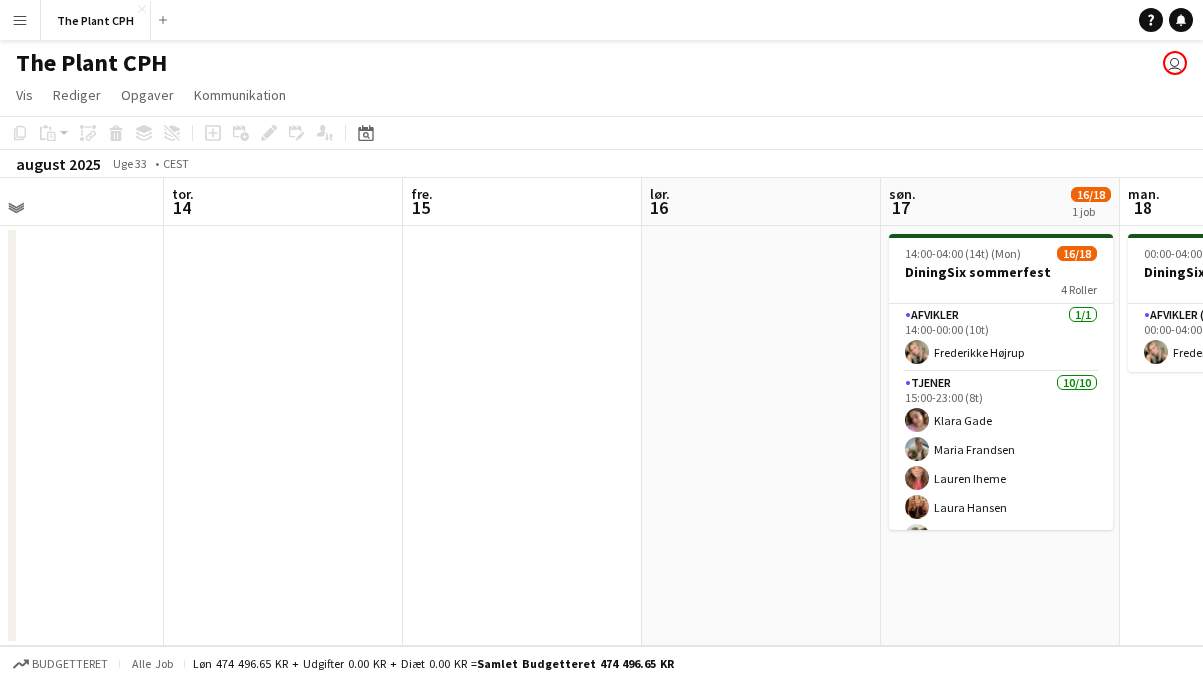 scroll, scrollTop: 0, scrollLeft: 555, axis: horizontal 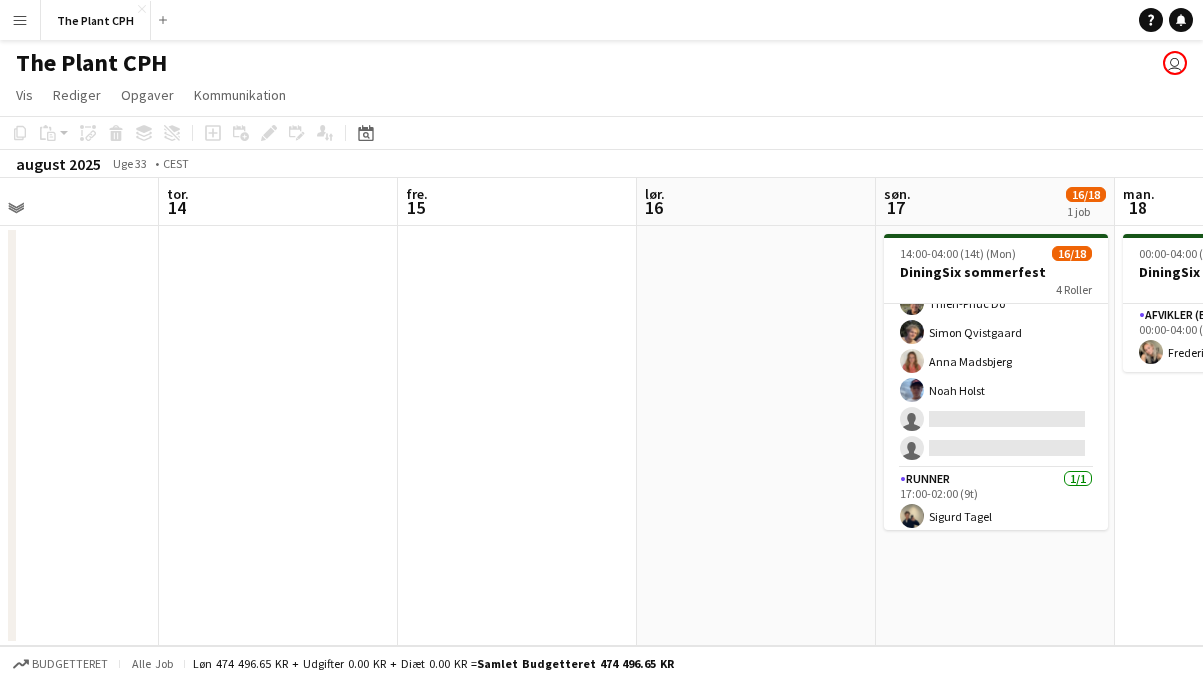 click at bounding box center [756, 436] 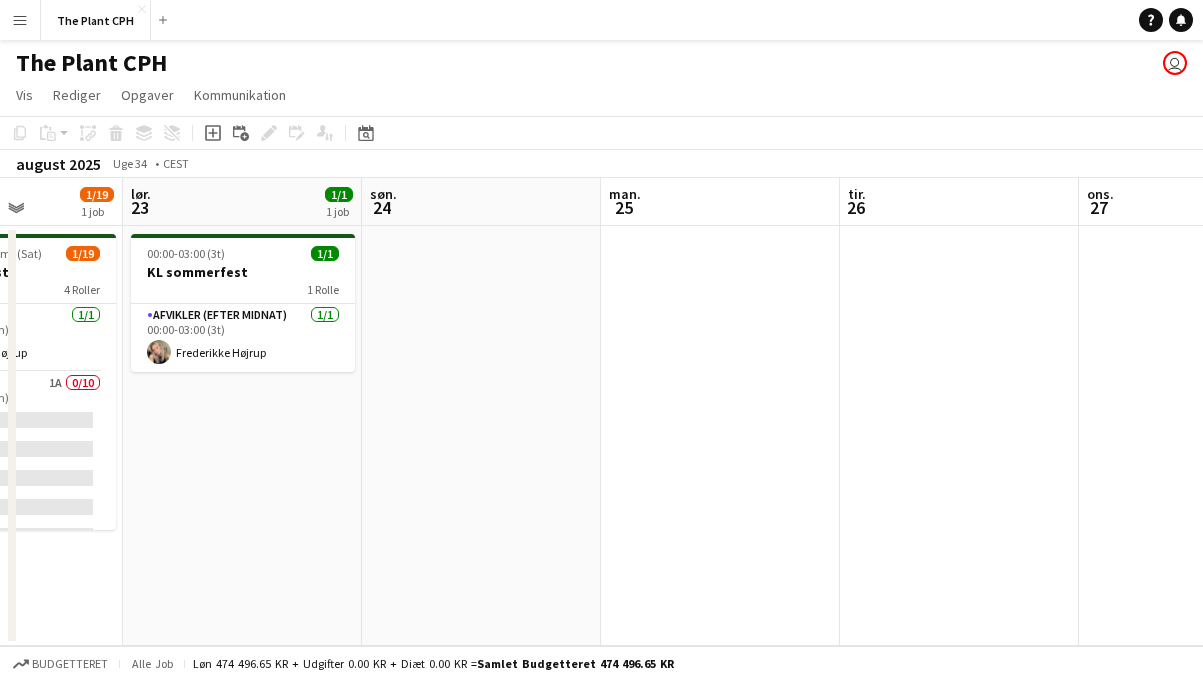 scroll, scrollTop: 0, scrollLeft: 583, axis: horizontal 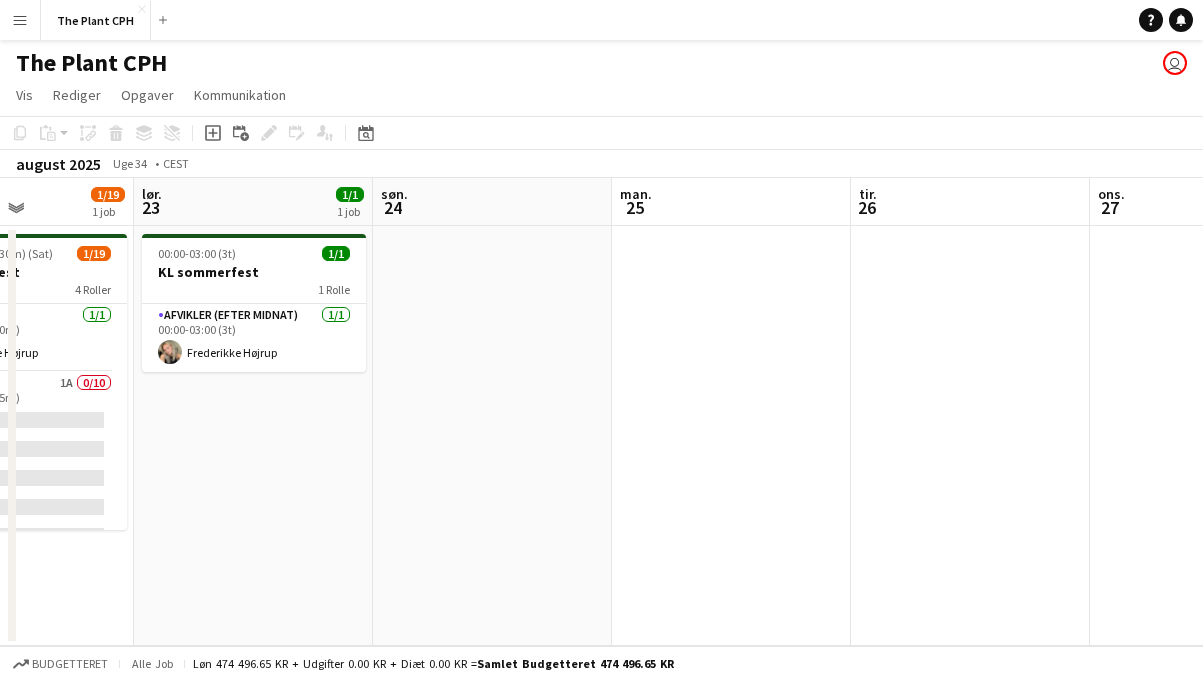 click at bounding box center [731, 436] 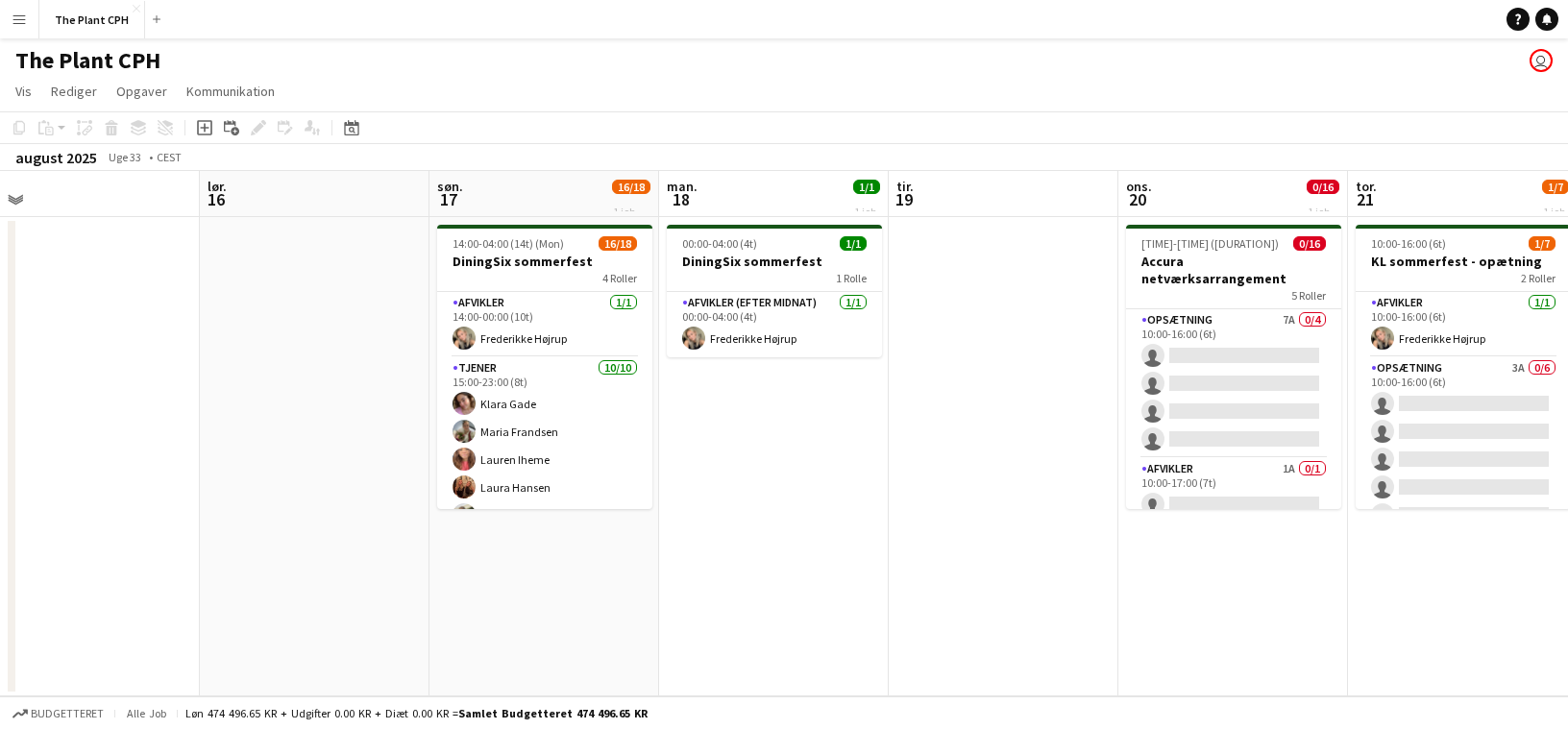 scroll, scrollTop: 0, scrollLeft: 665, axis: horizontal 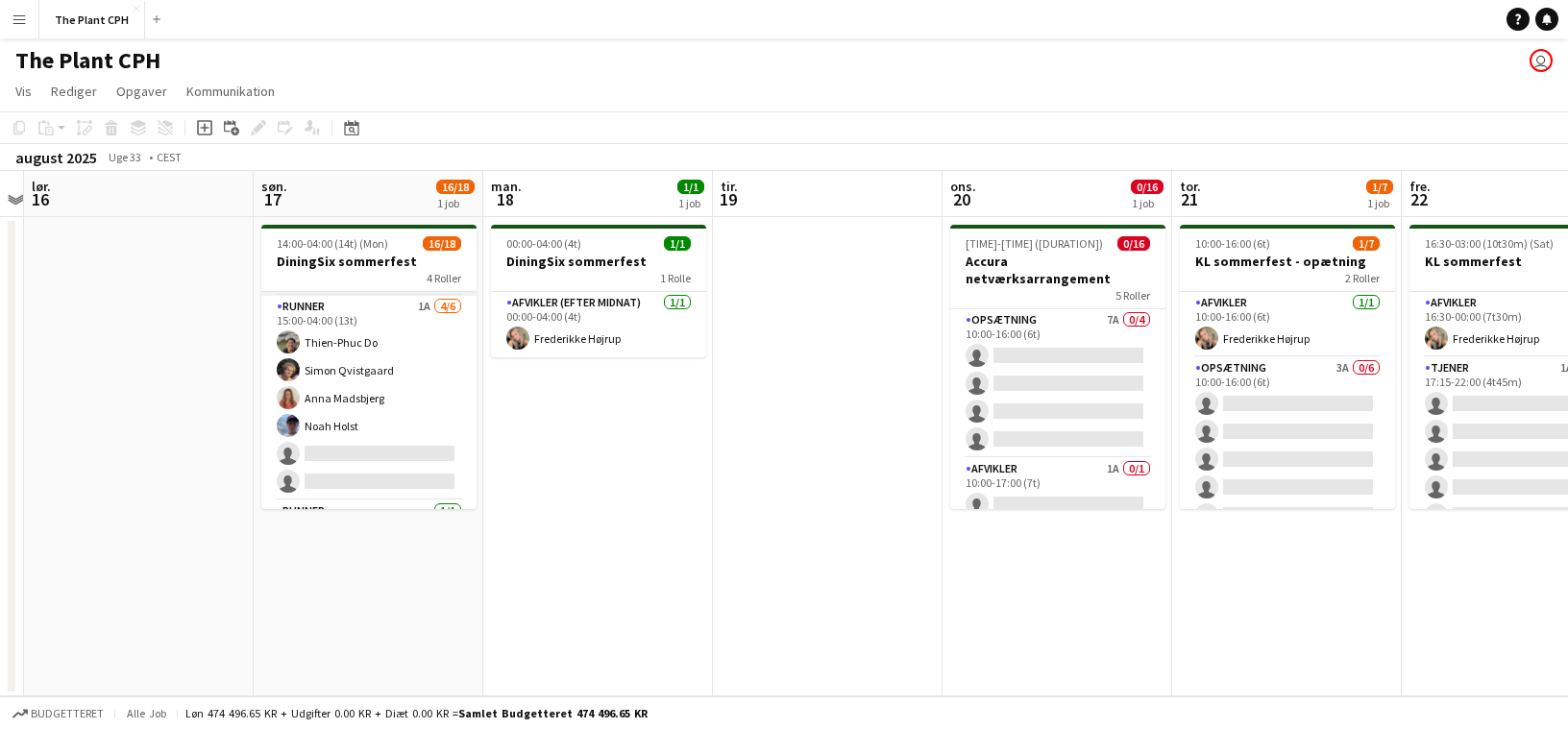 click on "[NUMBER]   [FIRST] [LAST] [FIRST] [LAST] [FIRST] [LAST]
single-neutral-actions
single-neutral-actions" at bounding box center (369, 398) 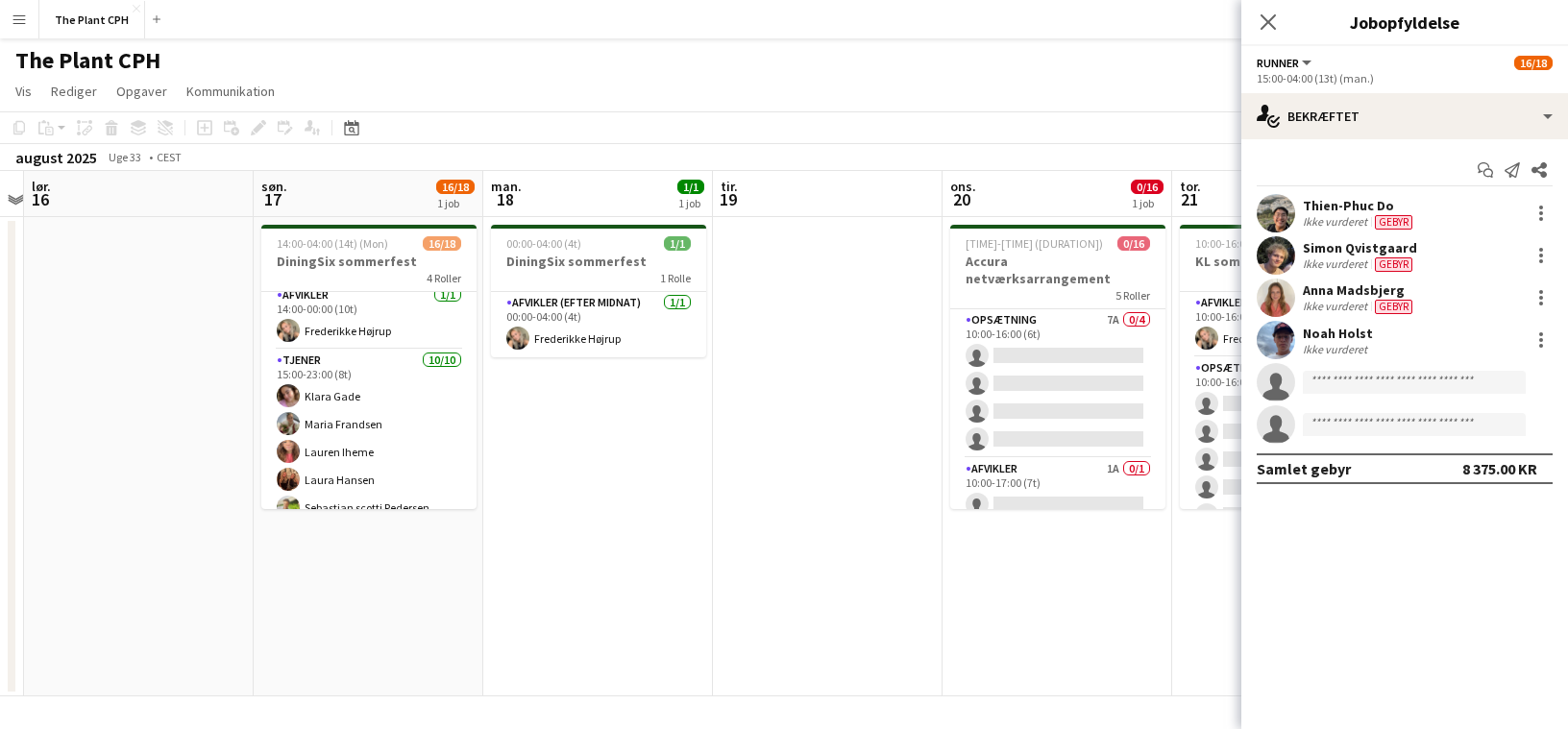 scroll, scrollTop: 0, scrollLeft: 0, axis: both 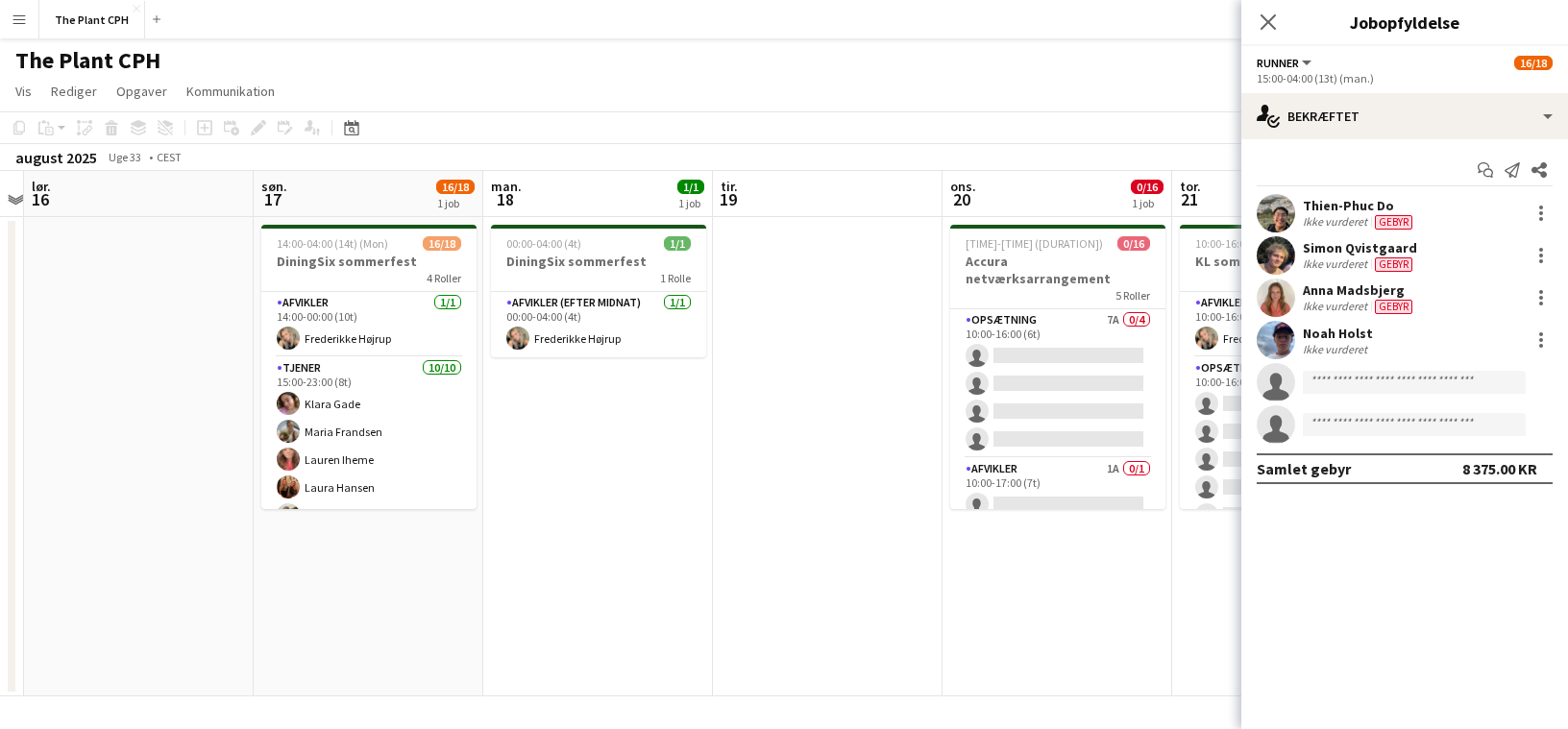 click on "[TIME]-[TIME] ([DURATION])    1/1   DiningSix sommerfest   1 Rolle   Afvikler (efter midnat)   1/1   [TIME]-[TIME] ([DURATION])
[FIRST] [LAST]" at bounding box center [598, 456] 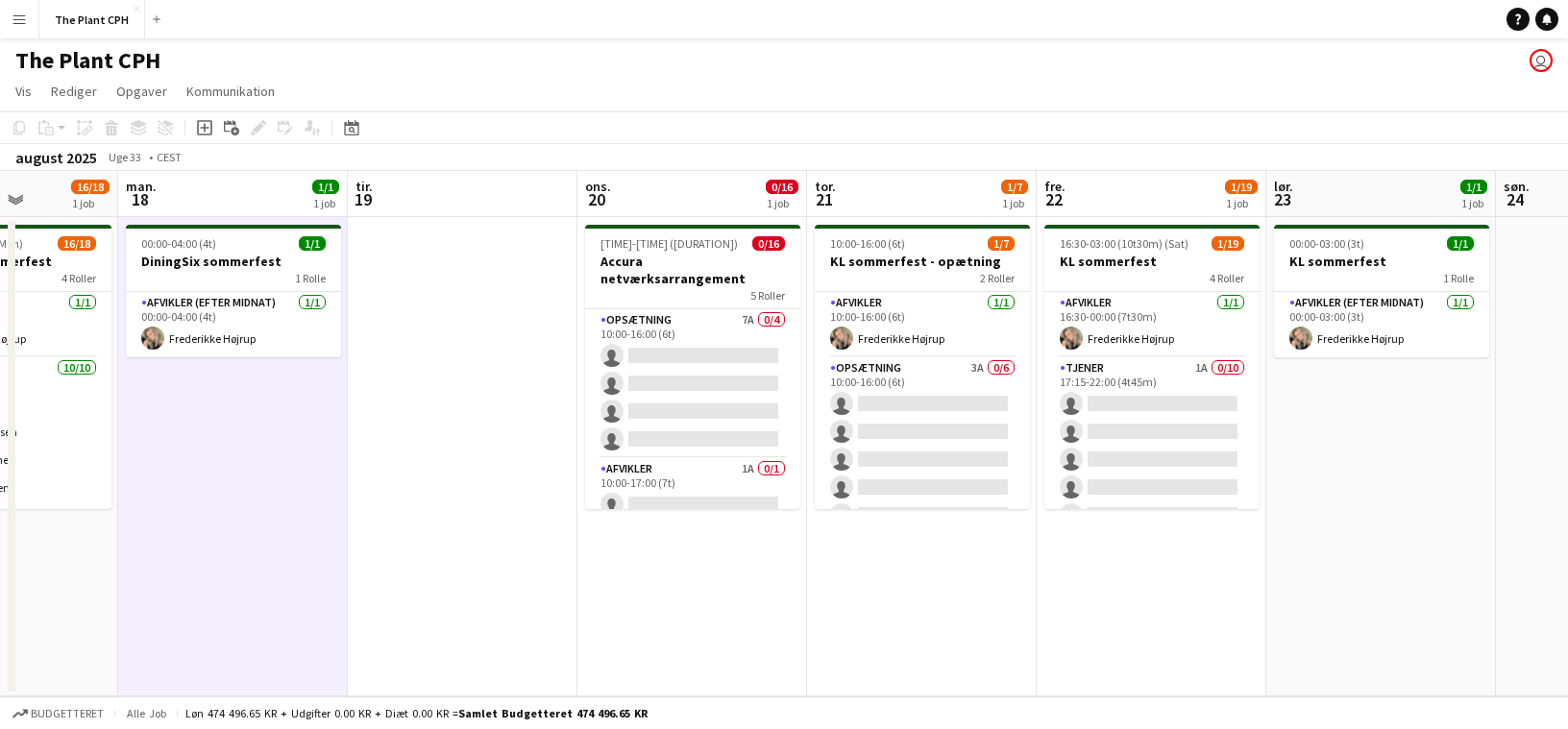 scroll, scrollTop: 0, scrollLeft: 606, axis: horizontal 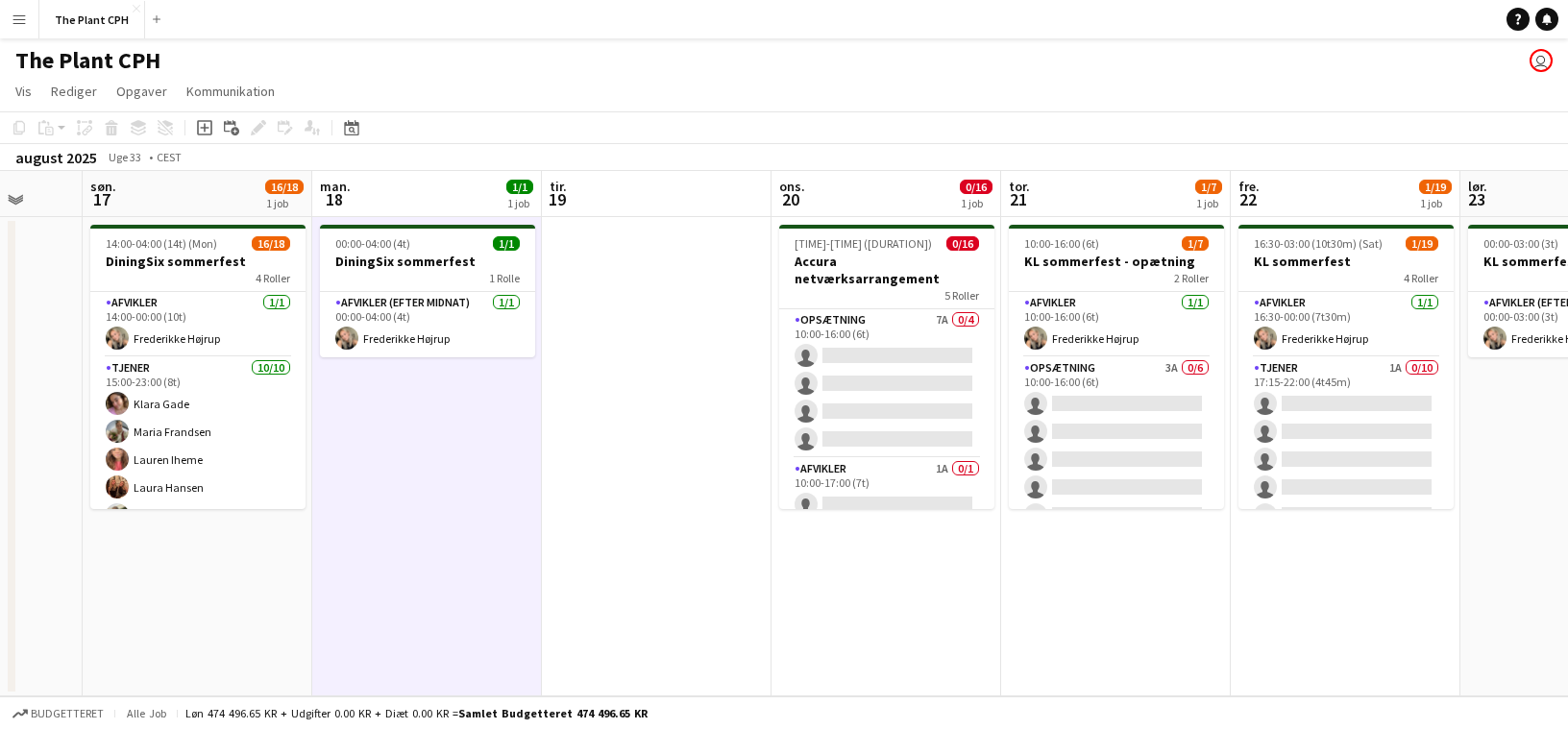 click at bounding box center [656, 456] 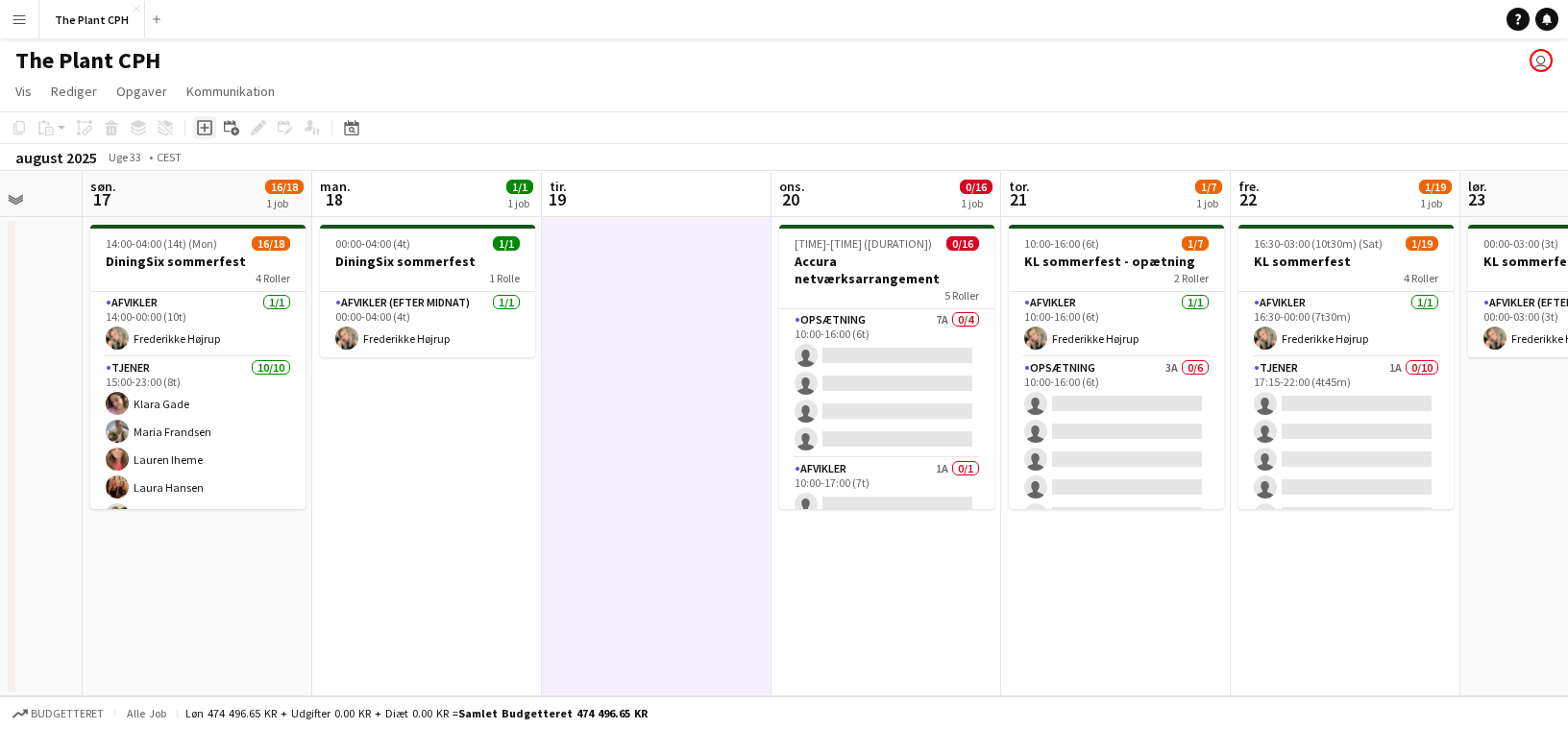 click 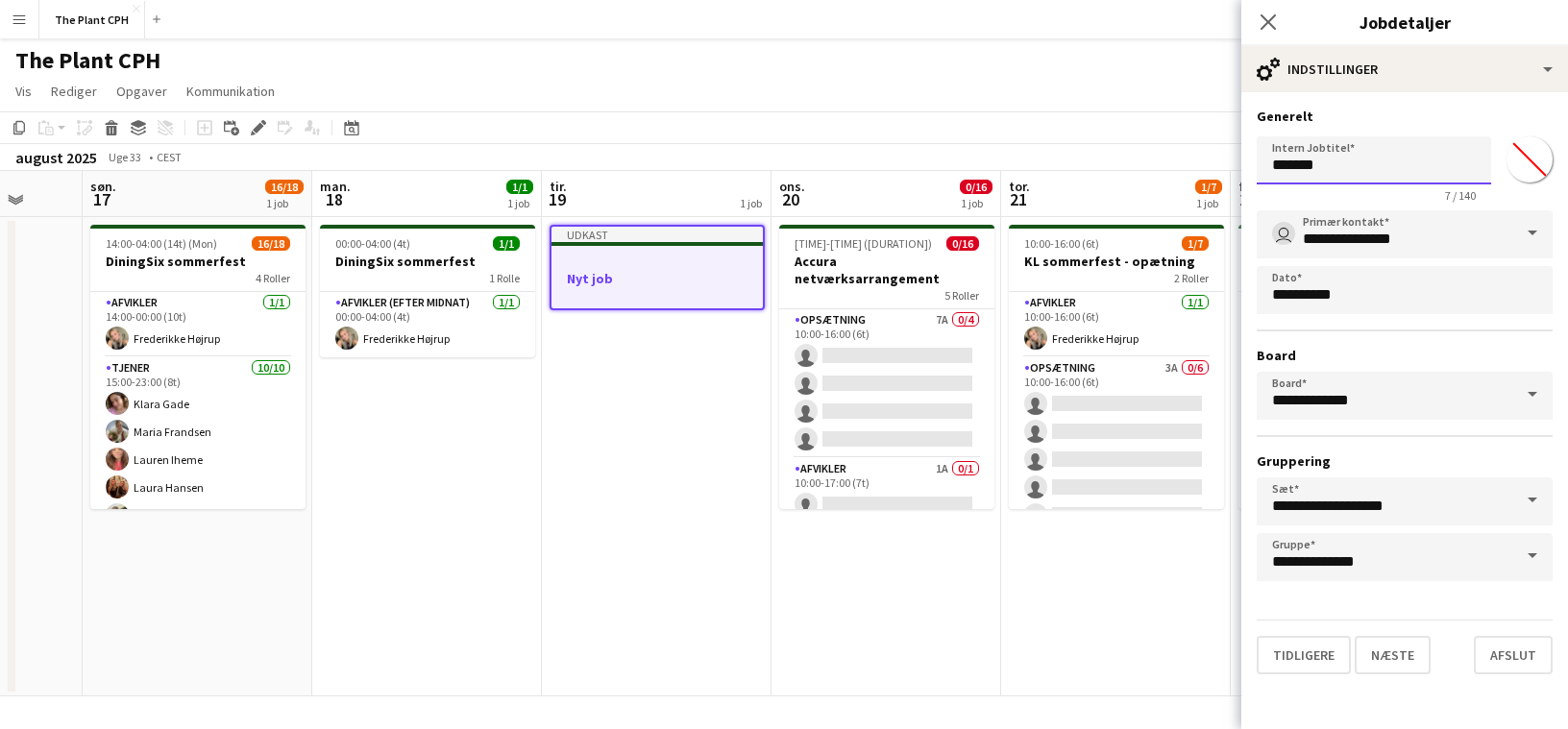 click on "*******" at bounding box center (1374, 160) 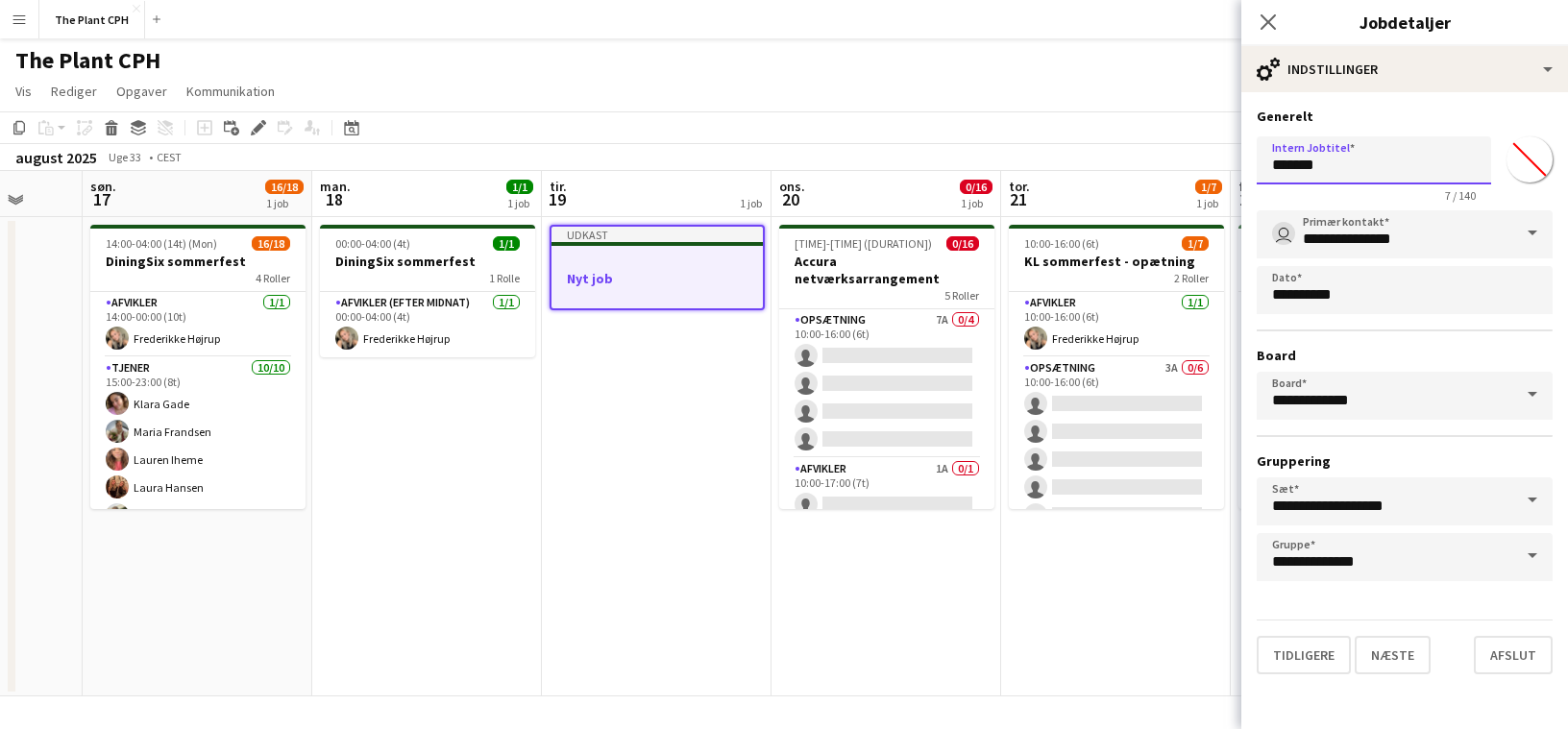click on "*******" at bounding box center (1374, 160) 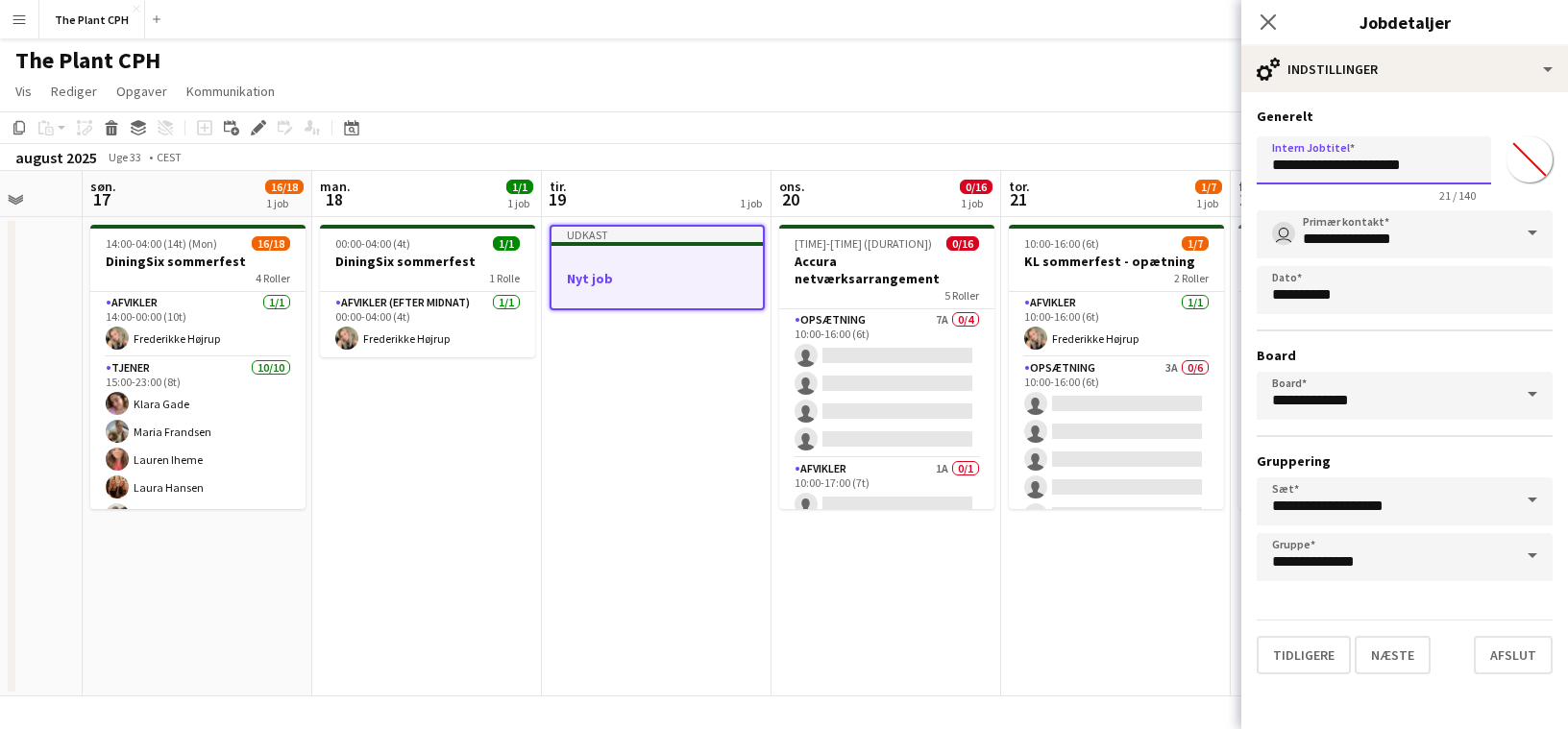 type on "**********" 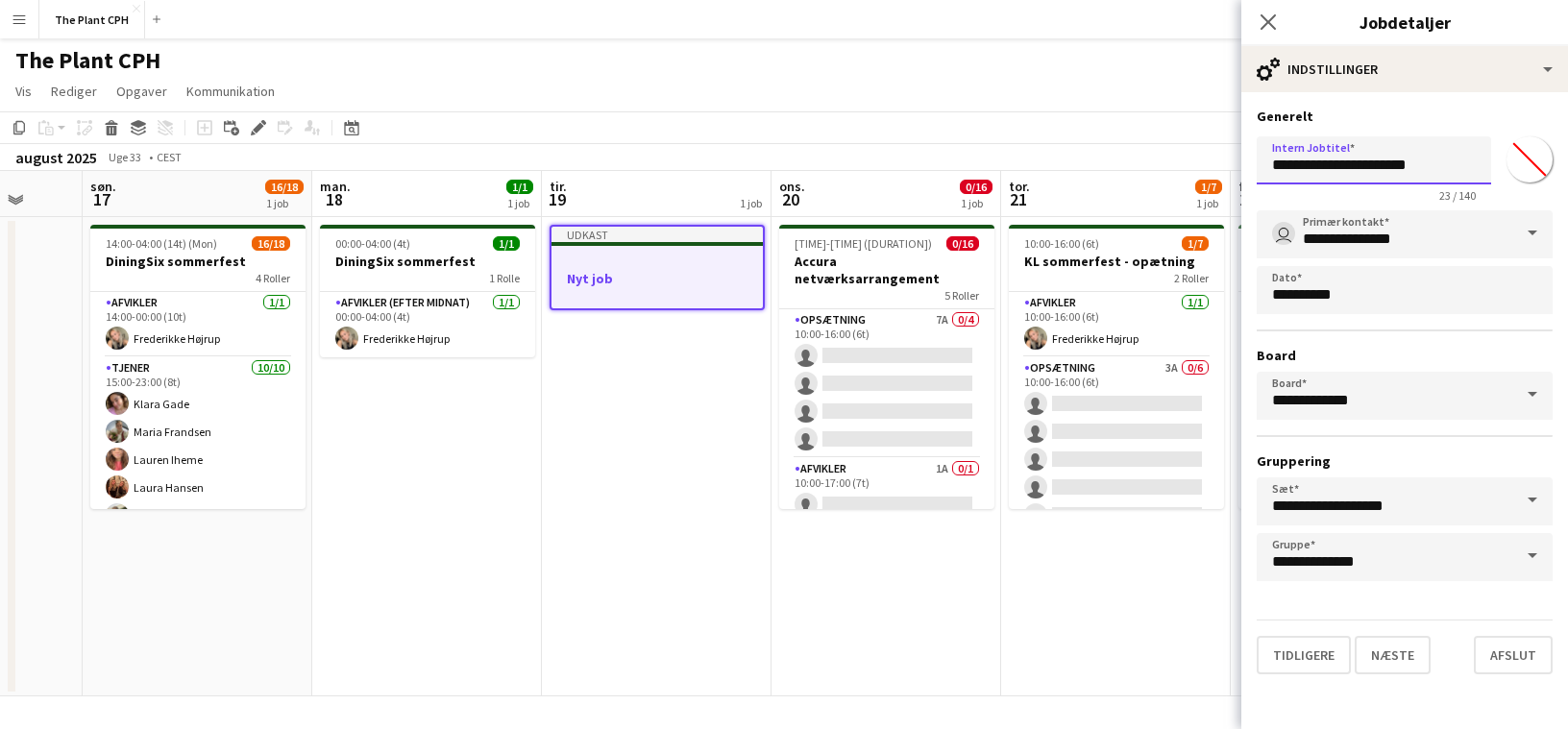 click on "Næste" at bounding box center [1392, 655] 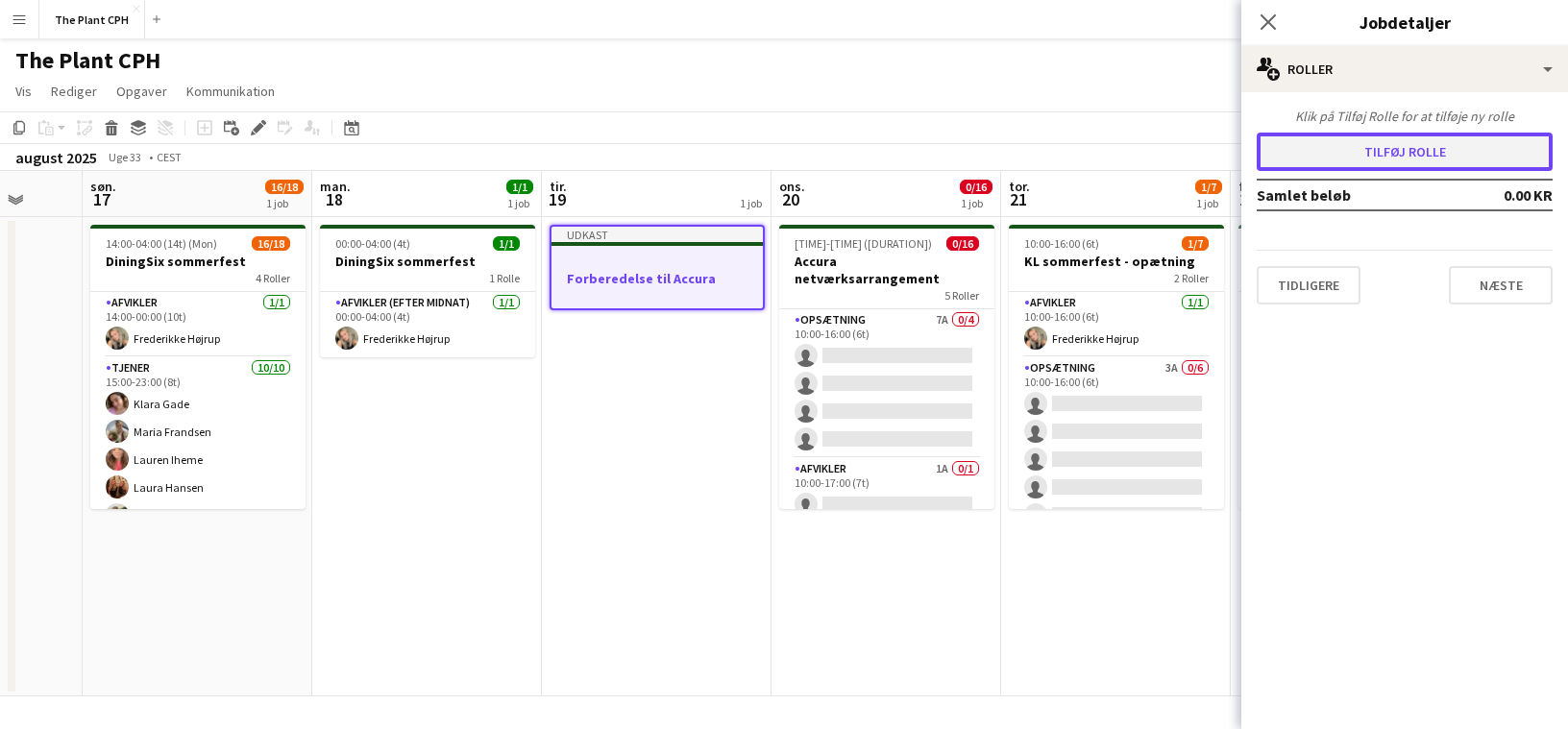 click on "Tilføj rolle" at bounding box center [1405, 152] 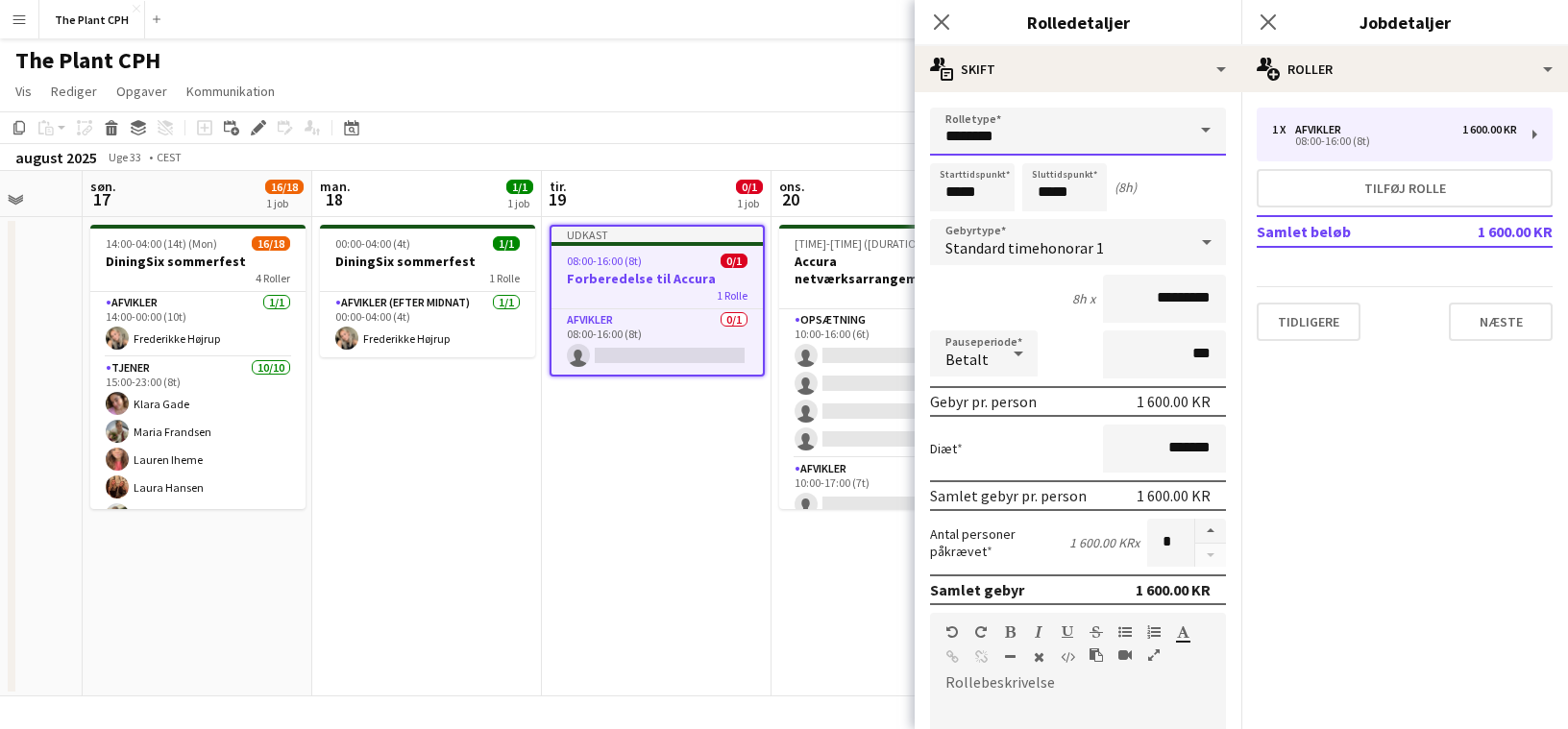 click on "********" at bounding box center (1078, 132) 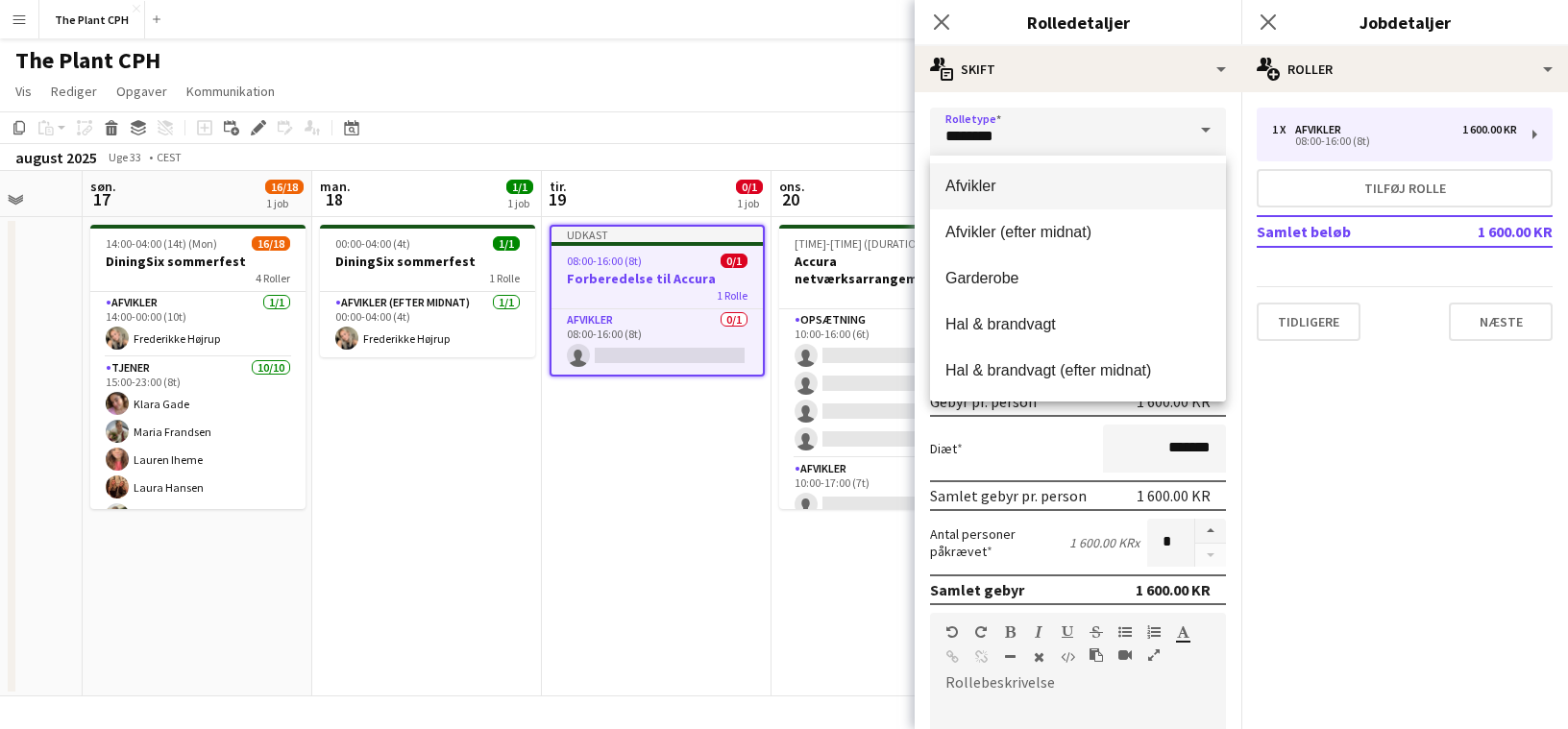 click on "Afvikler" at bounding box center (1078, 186) 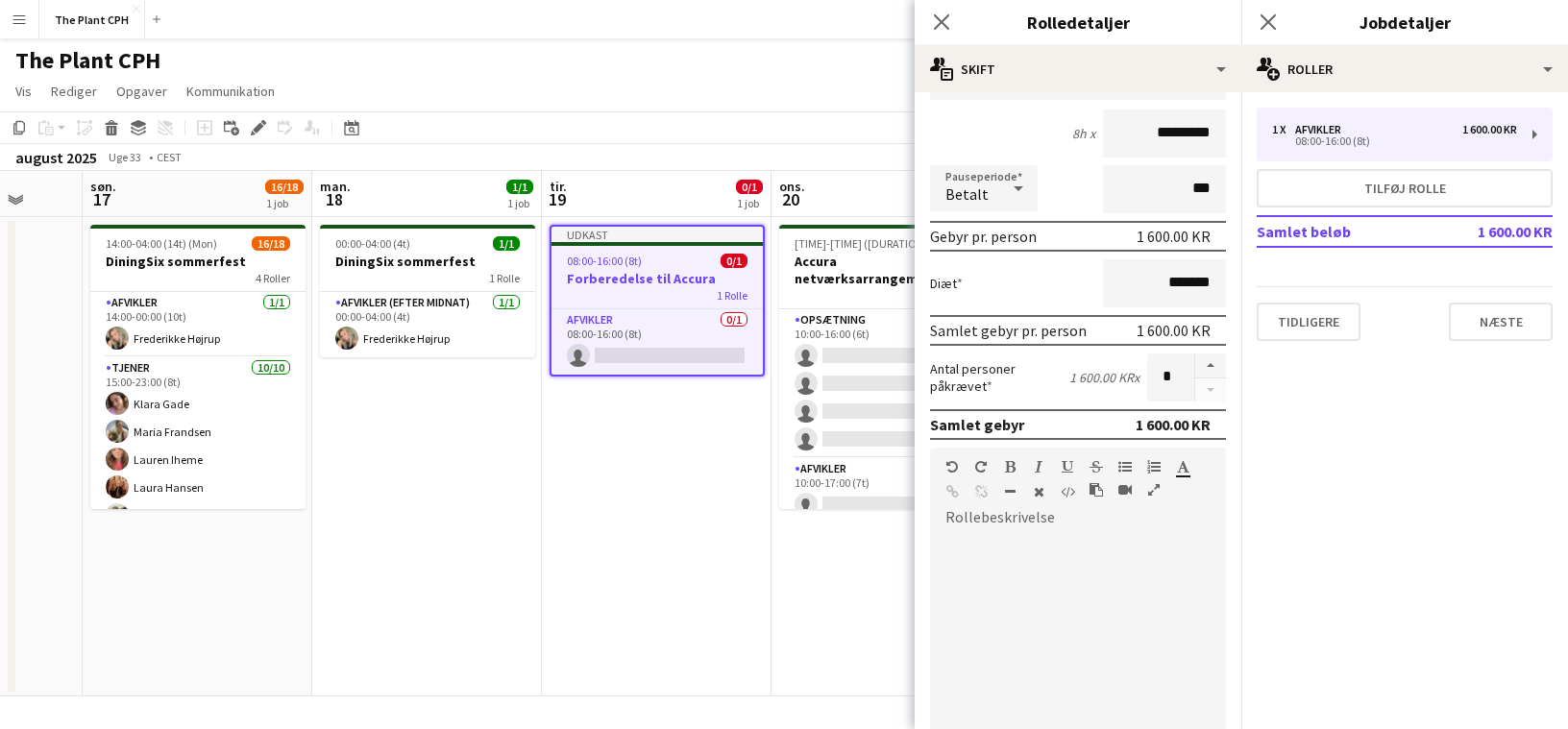 scroll, scrollTop: 99, scrollLeft: 0, axis: vertical 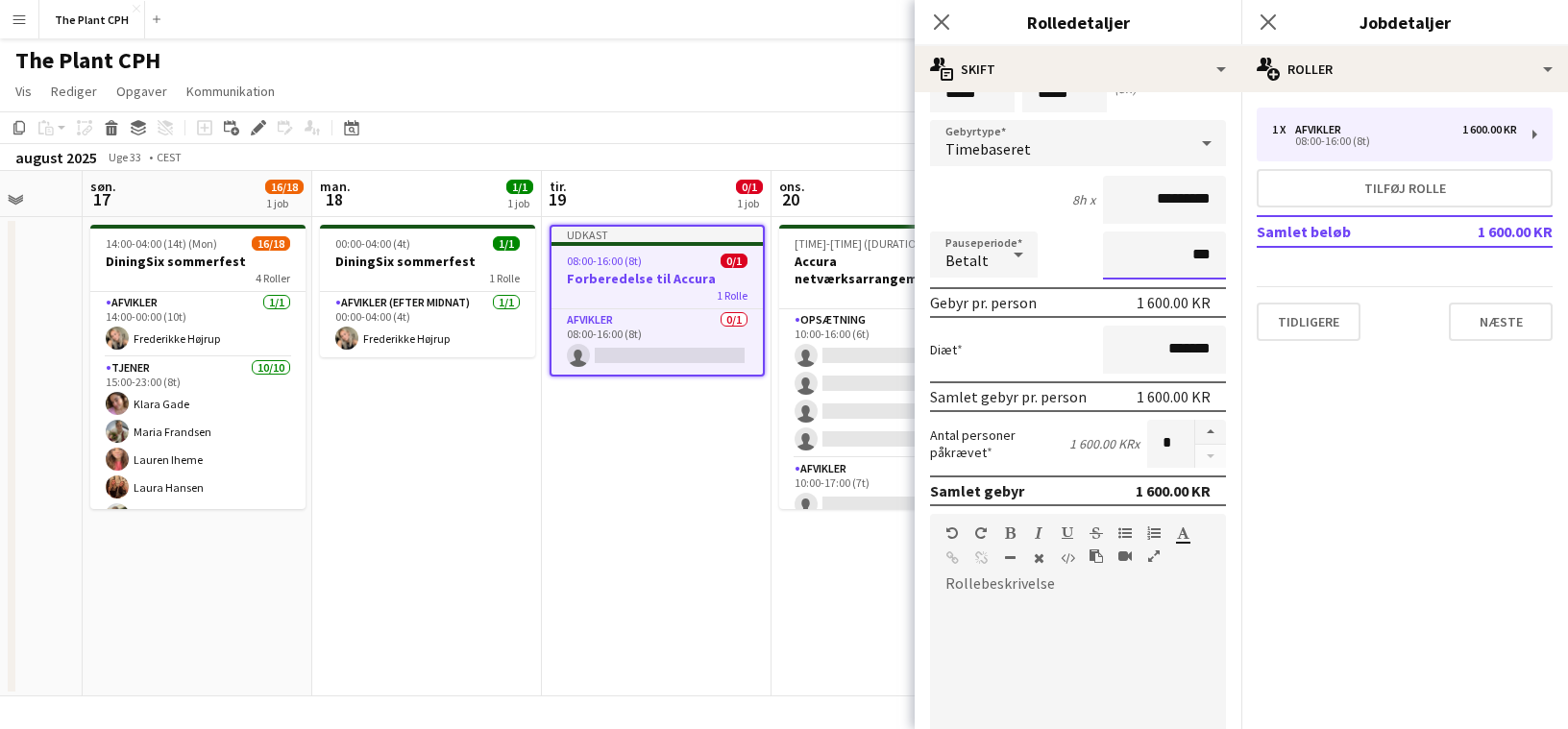 click on "***" at bounding box center [1164, 255] 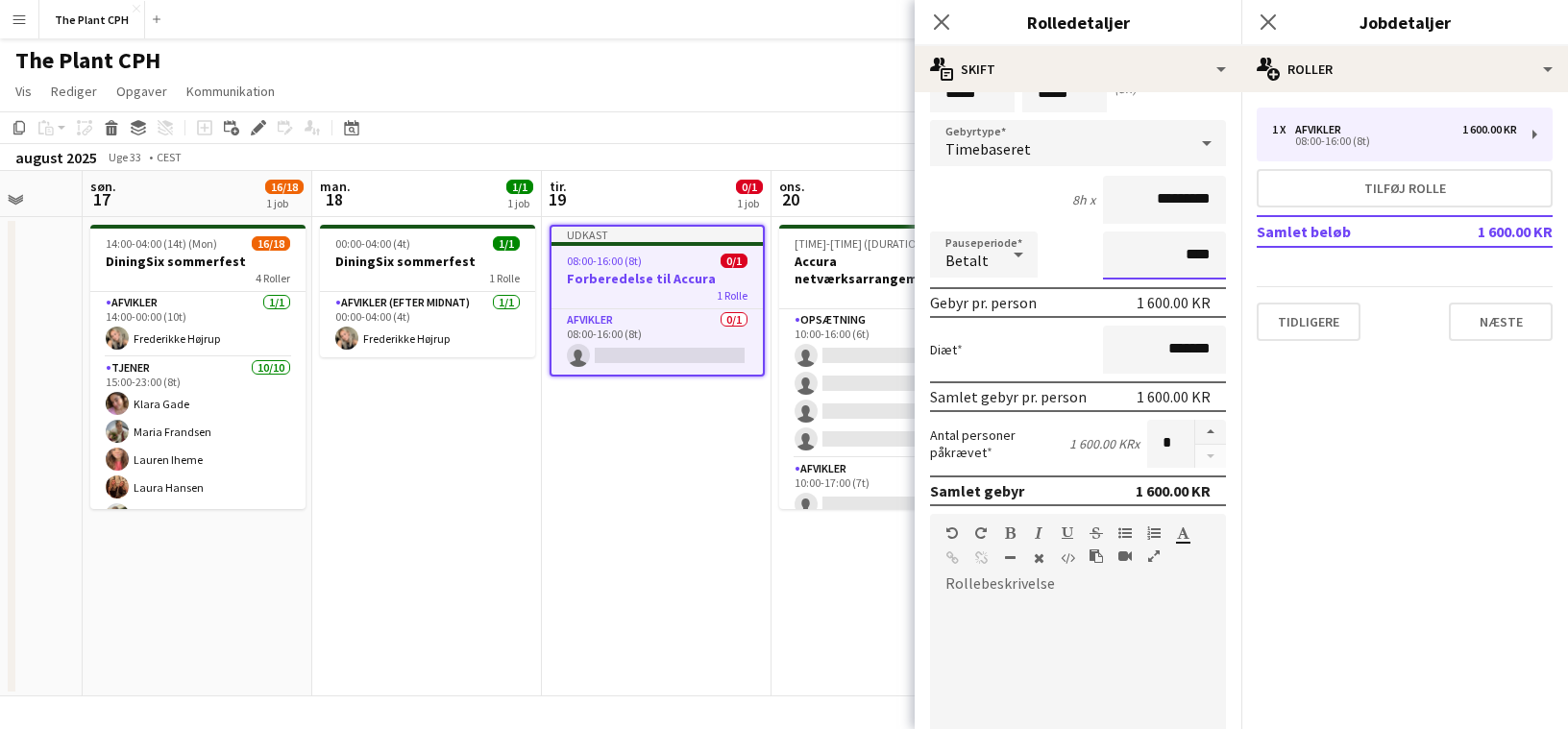 click on "Næste" at bounding box center [1174, 1013] 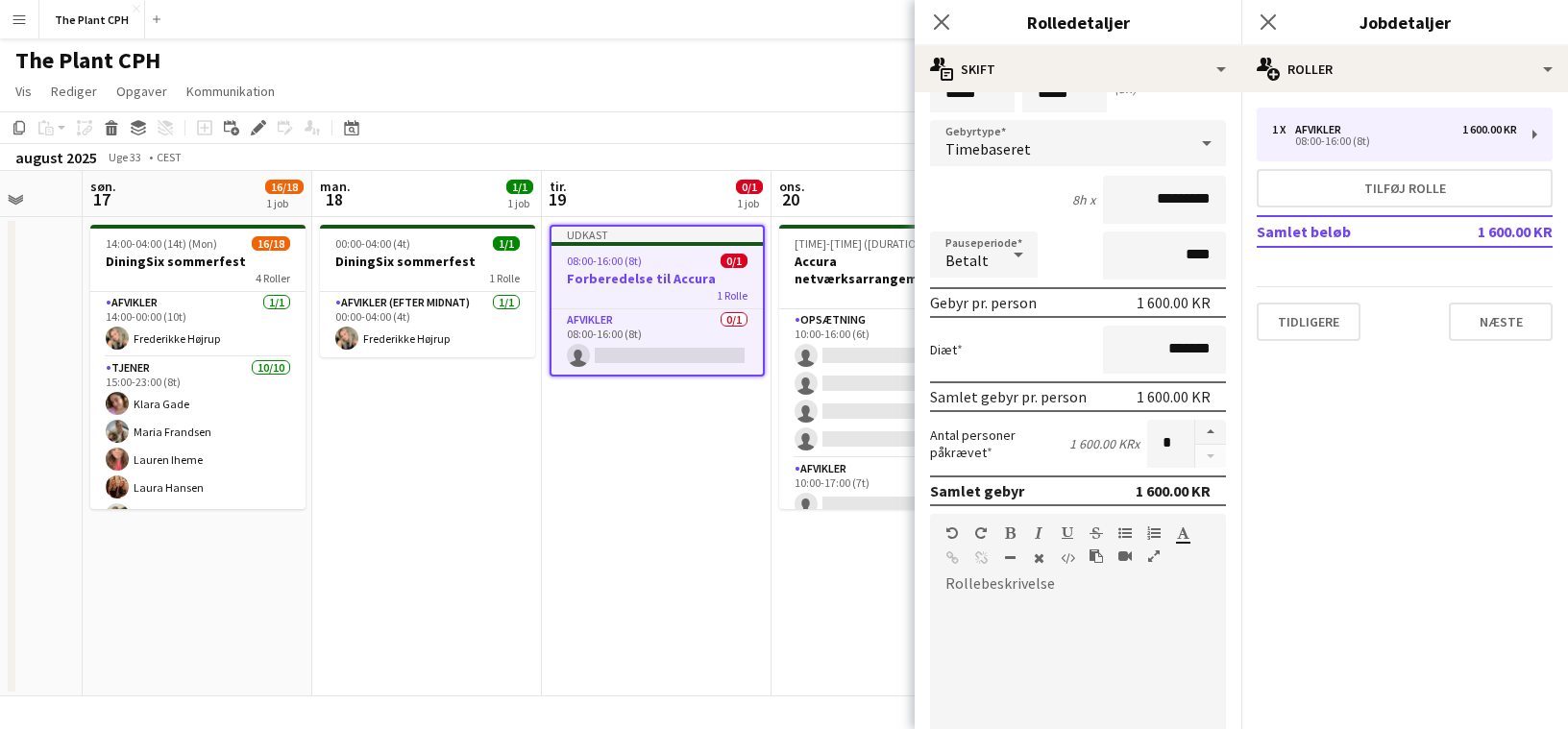 scroll, scrollTop: 0, scrollLeft: 0, axis: both 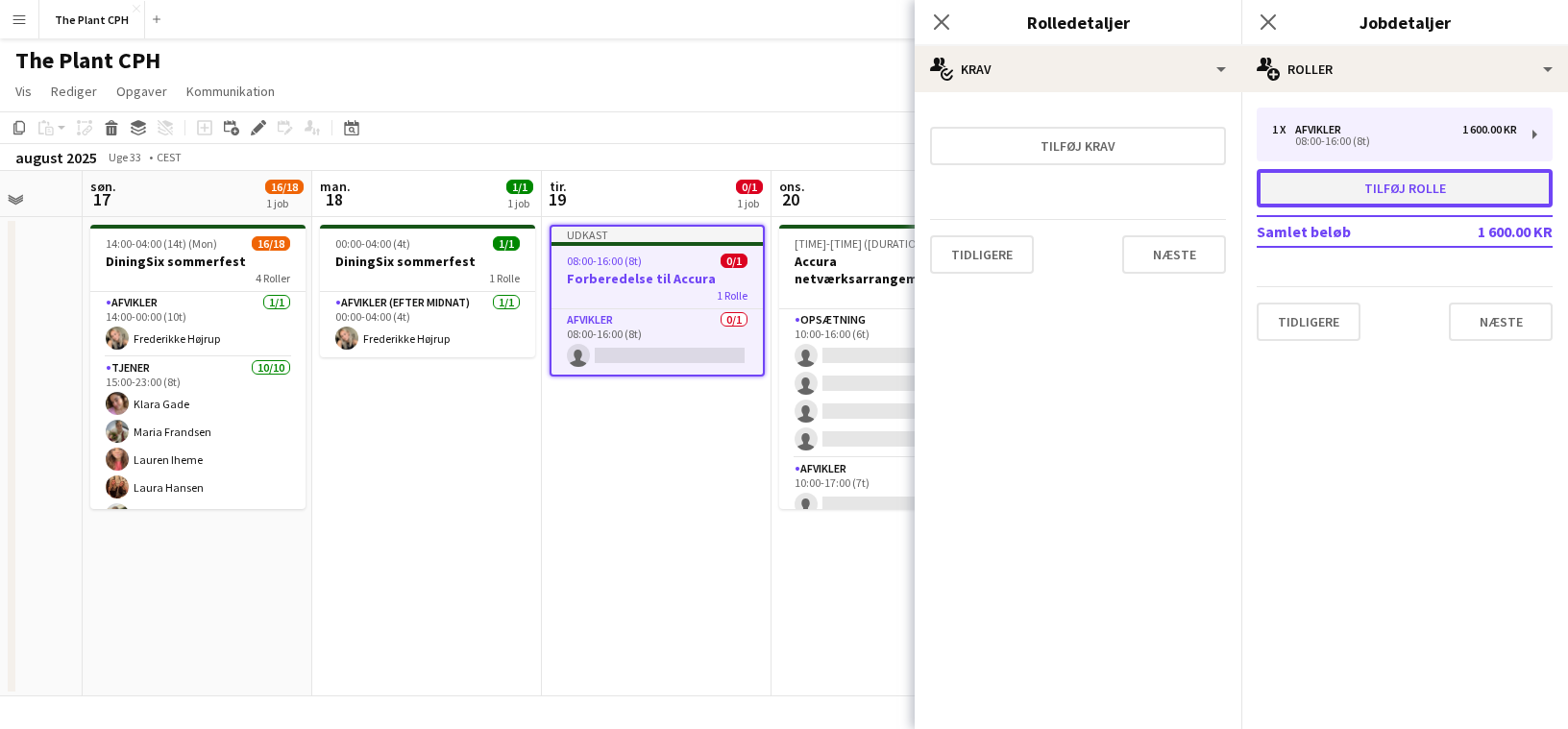 click on "Tilføj rolle" at bounding box center (1405, 188) 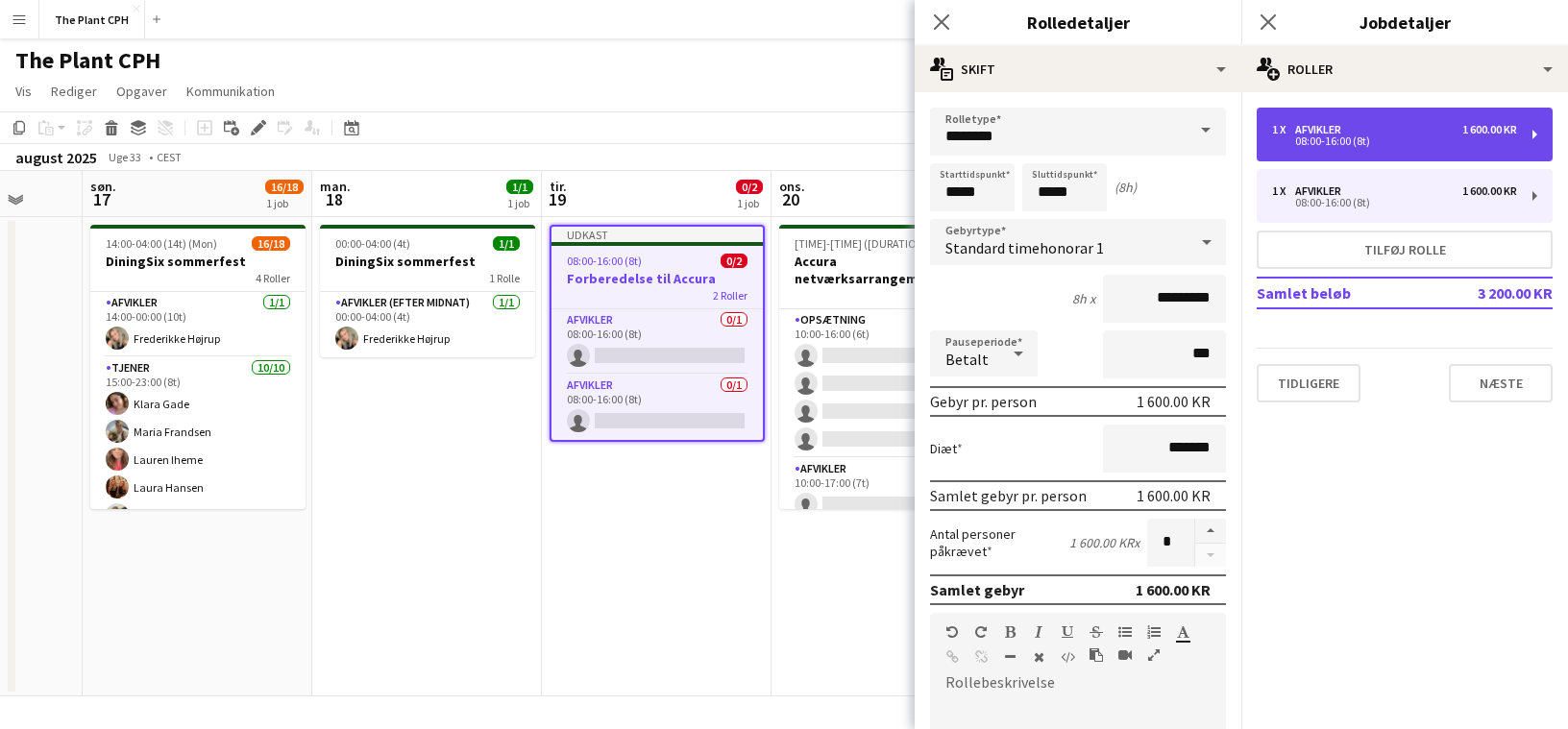 click on "1 x   Afvikler   [AMOUNT] KR" at bounding box center [1394, 130] 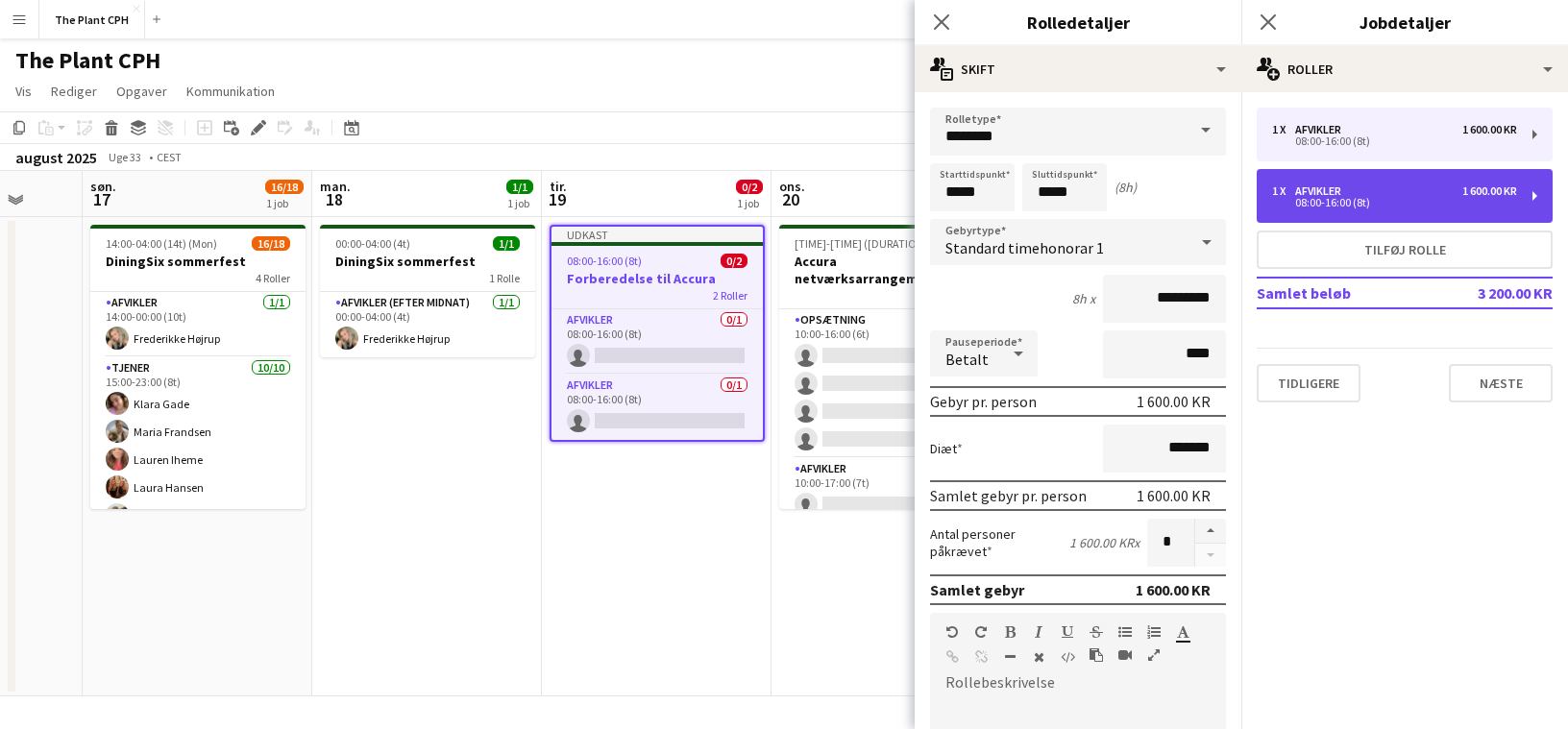 click on "1 x   Afvikler   1 600.00 KR   08:00-16:00 (8t)" at bounding box center [1405, 196] 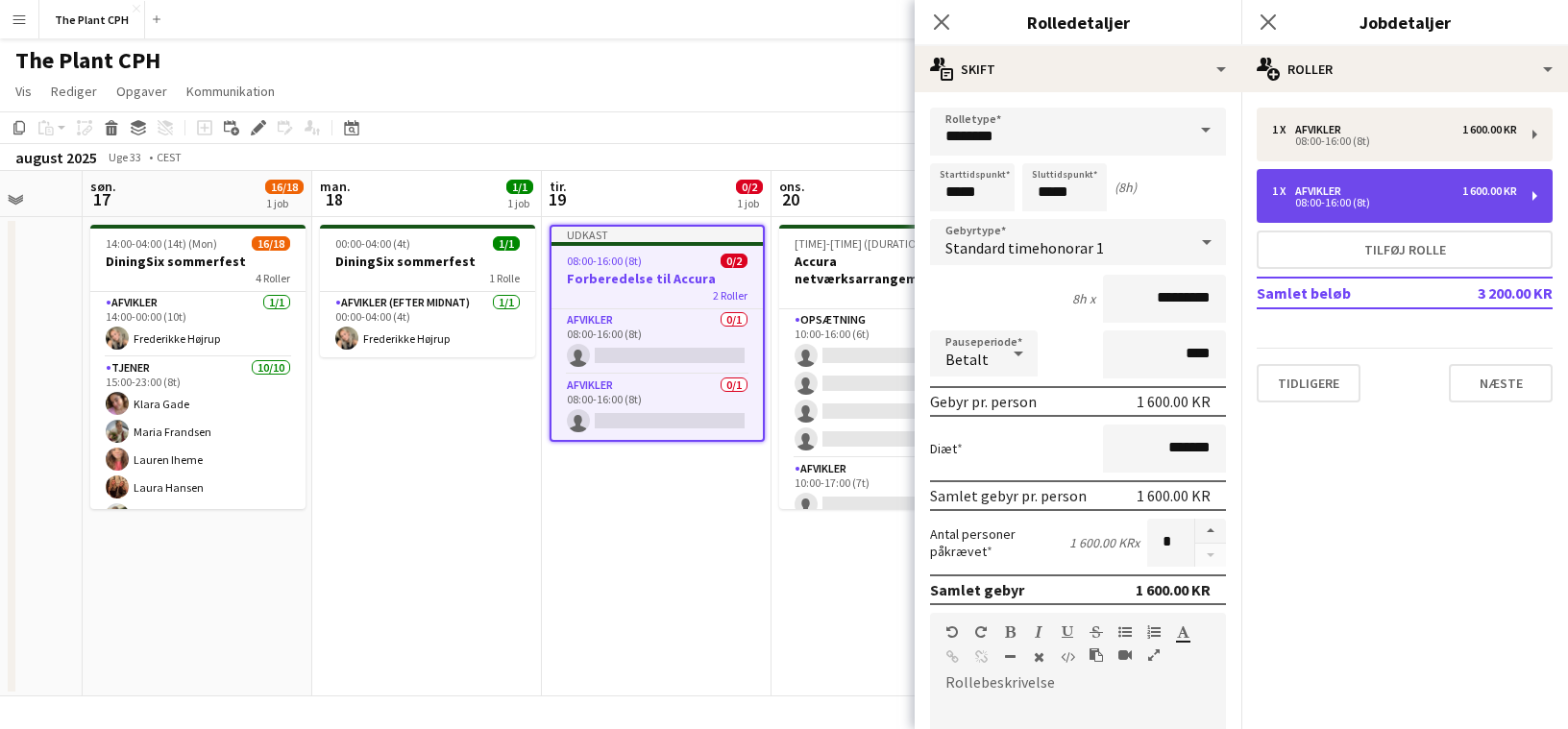 type on "***" 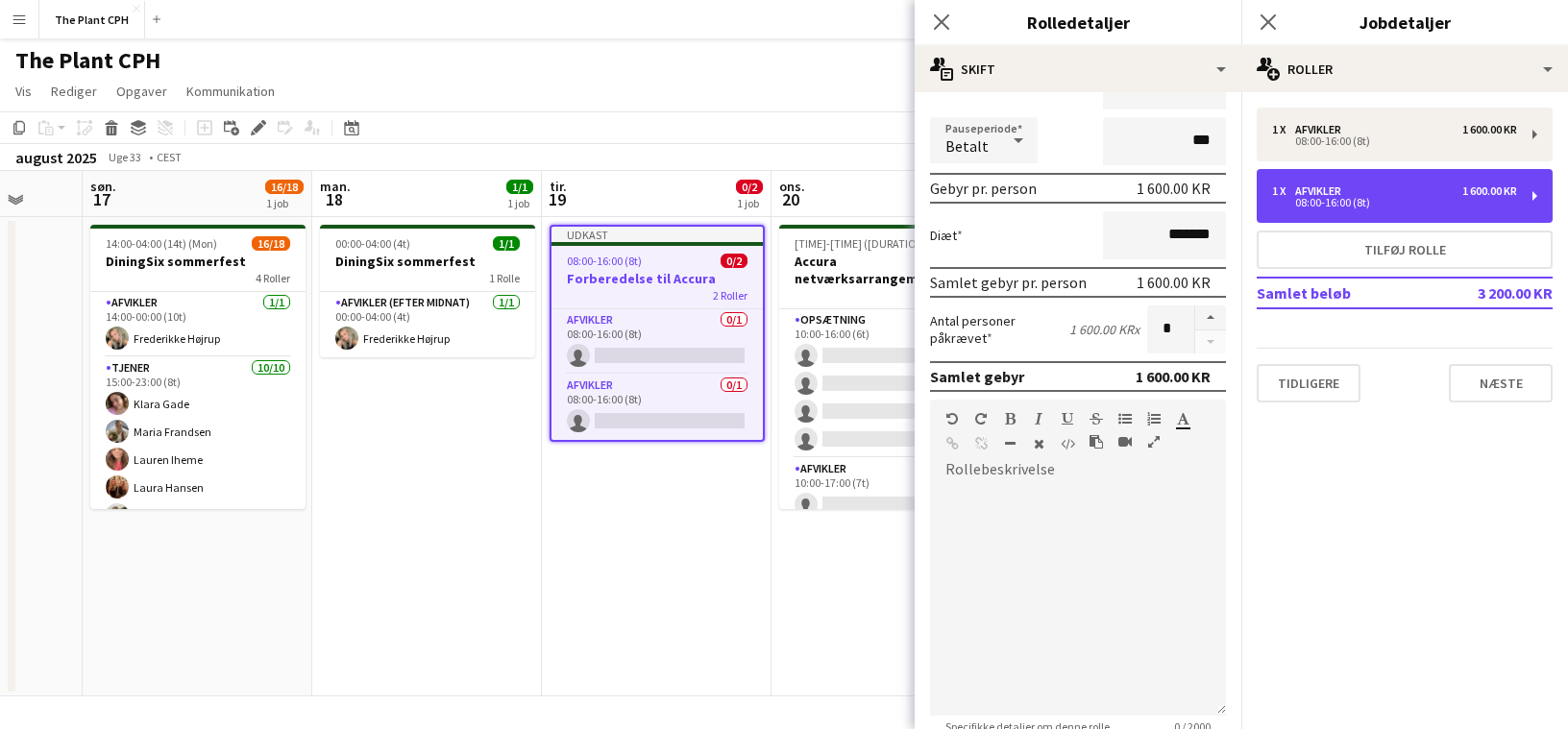 scroll, scrollTop: 418, scrollLeft: 0, axis: vertical 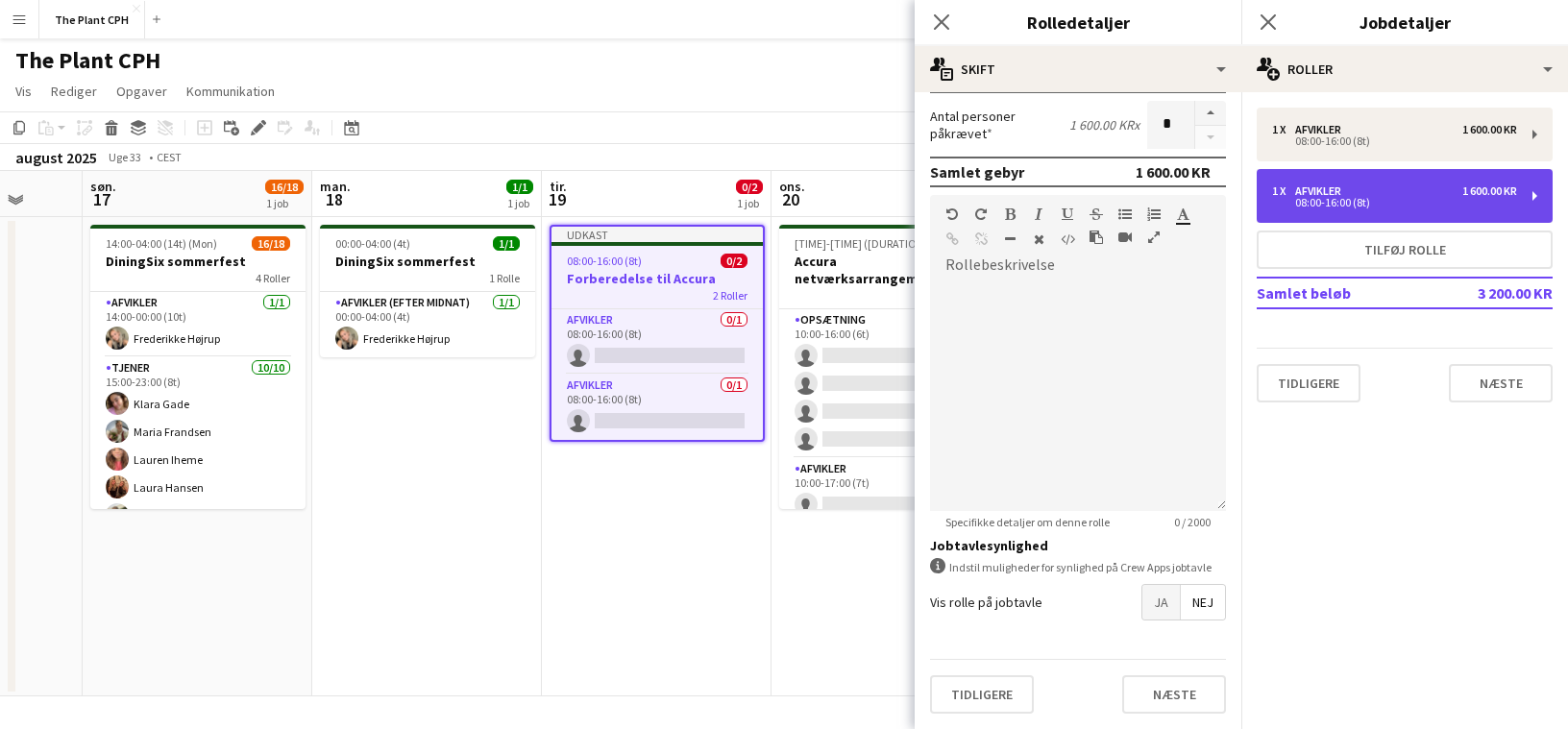 click on "1 x   Afvikler   1 600.00 KR   08:00-16:00 (8t)" at bounding box center (1405, 196) 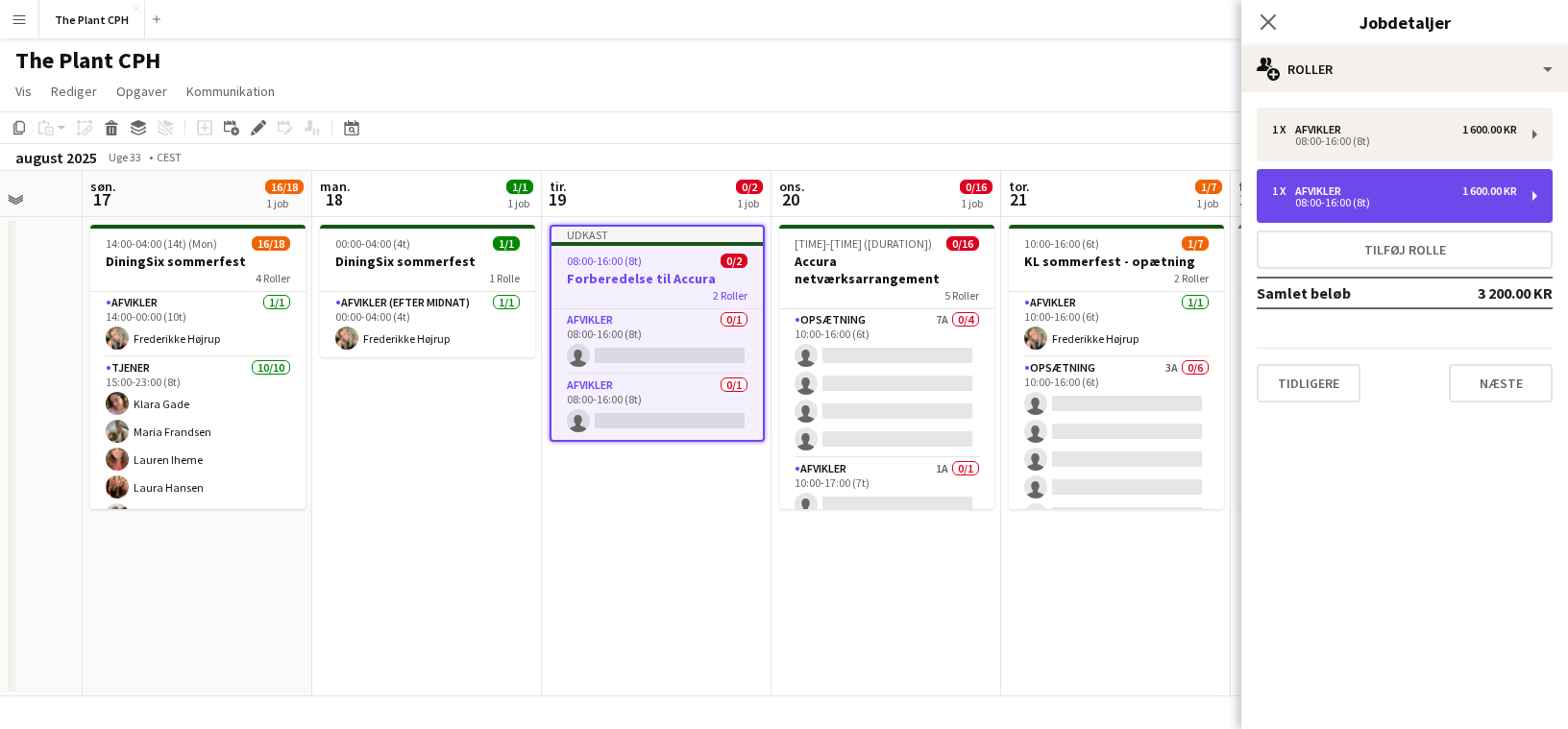click on "1 x   Afvikler   1 600.00 KR   08:00-16:00 (8t)" at bounding box center (1405, 196) 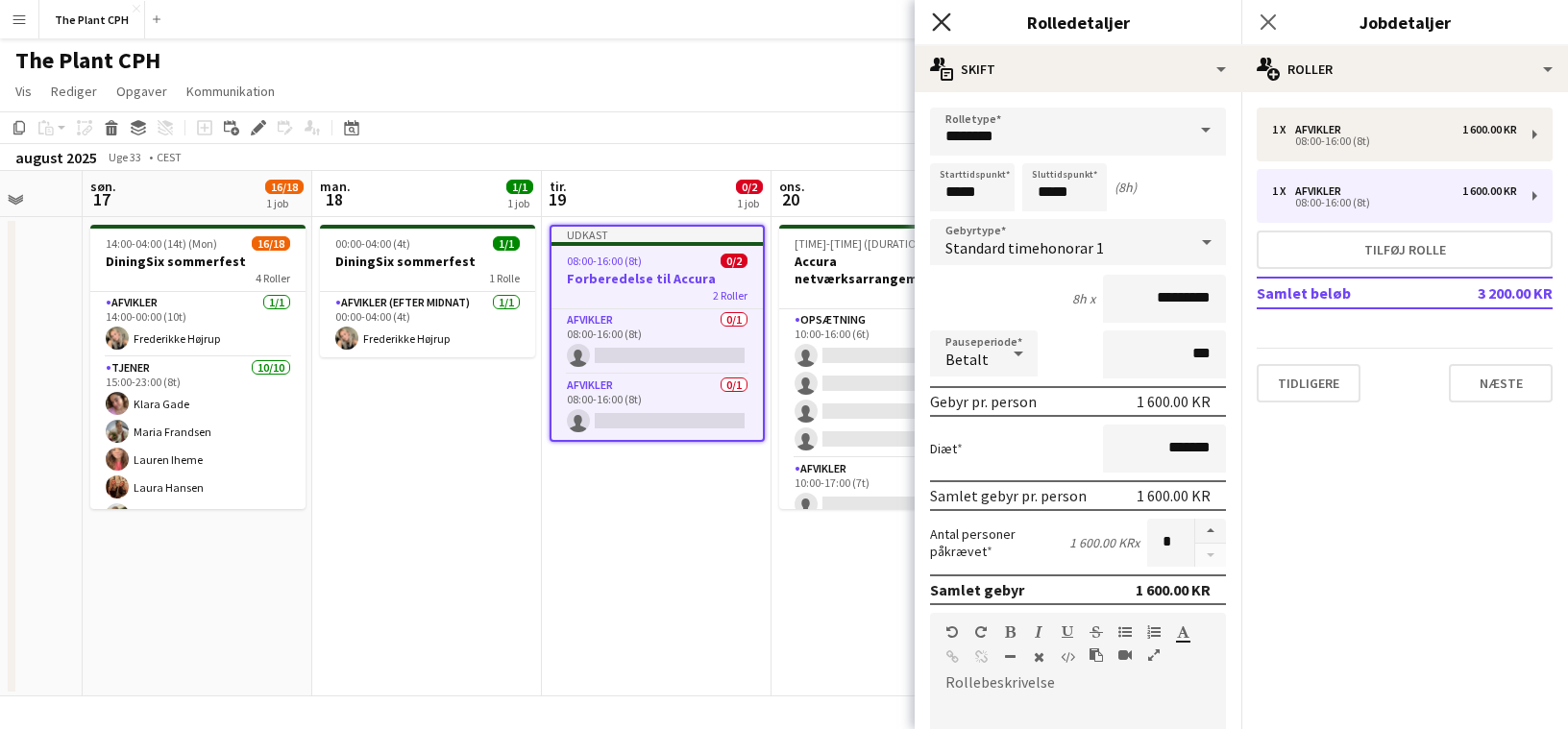 click on "Luk pop-in" 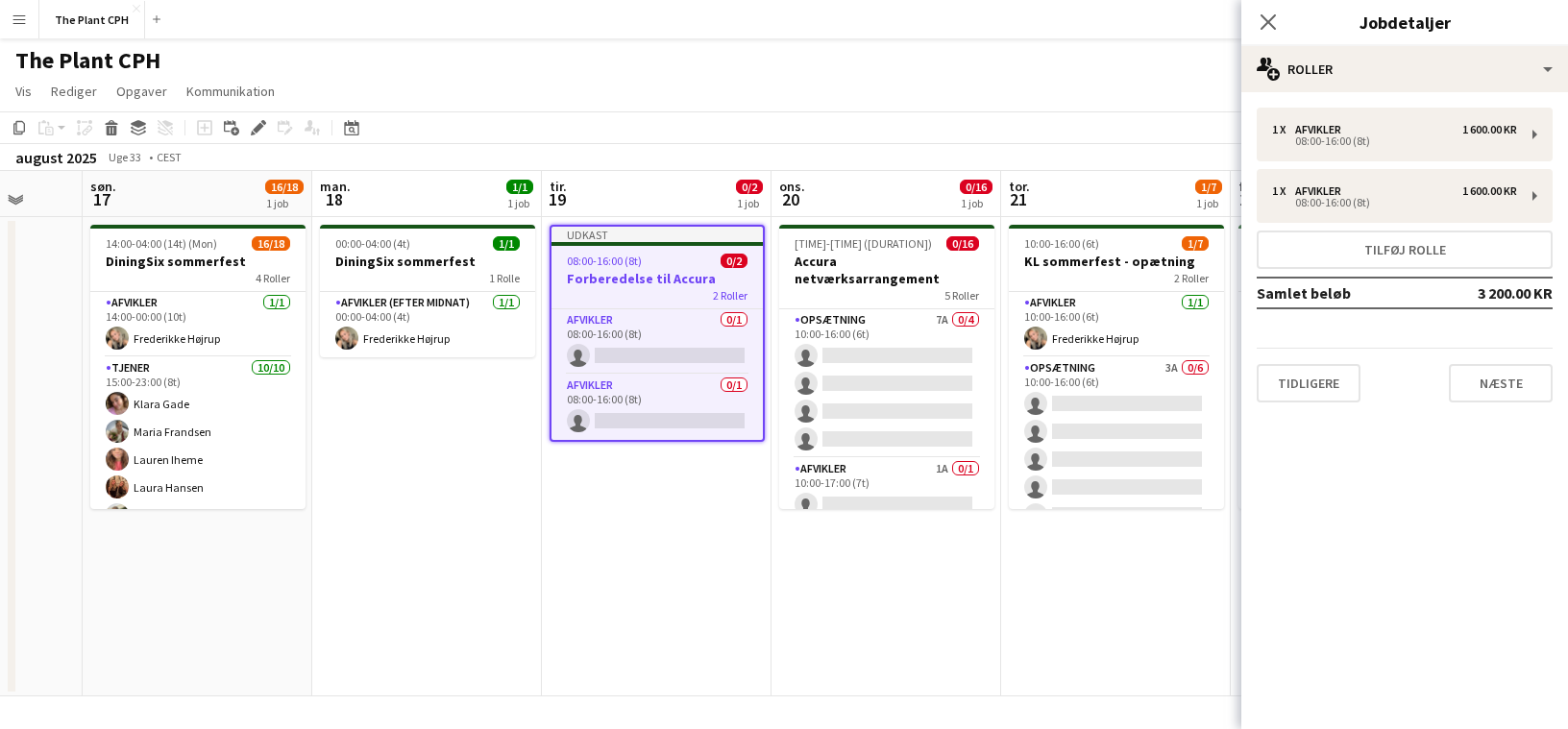 click on "2 Roller" at bounding box center [657, 295] 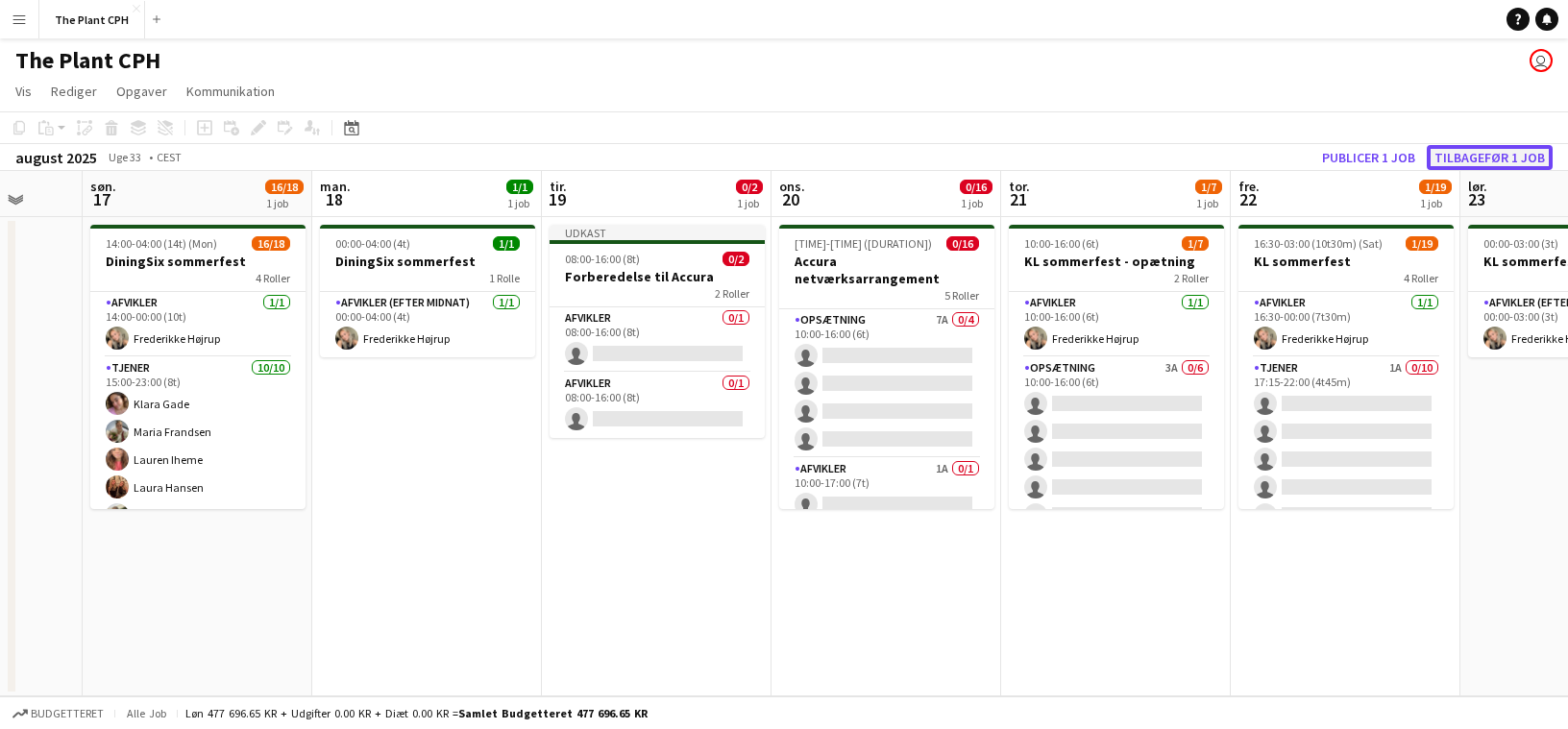 click on "Tilbagefør 1 job" 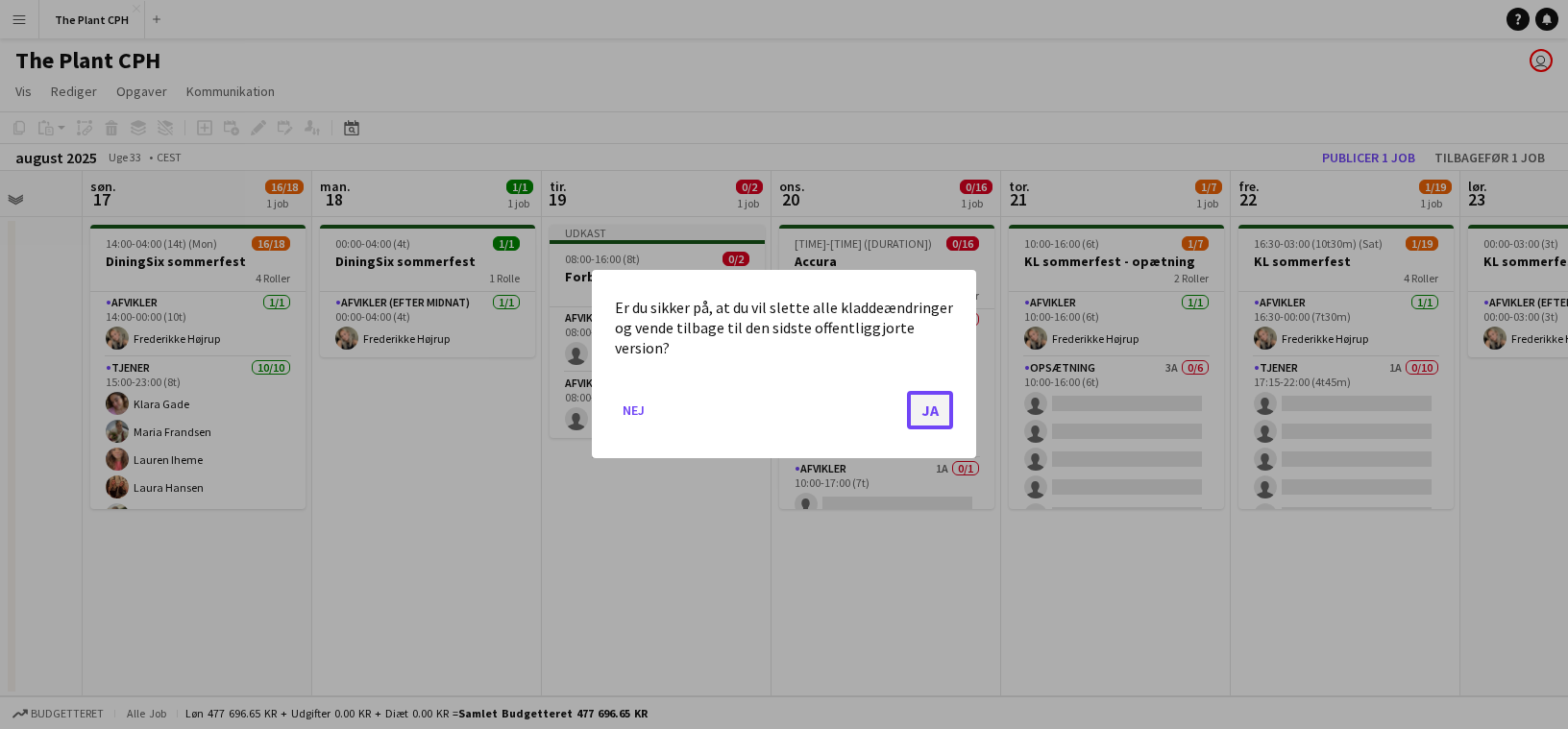 click on "Ja" 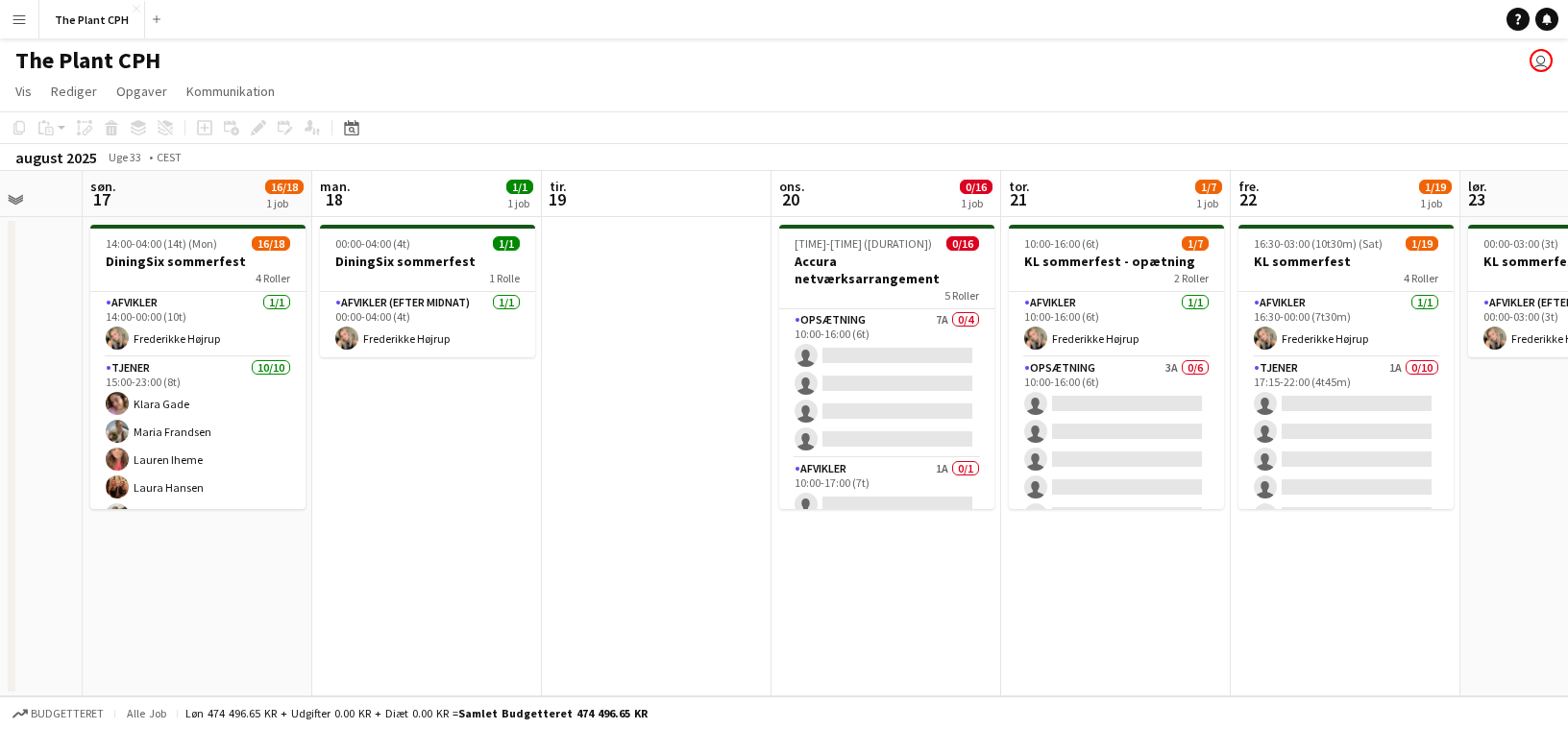 click at bounding box center (656, 456) 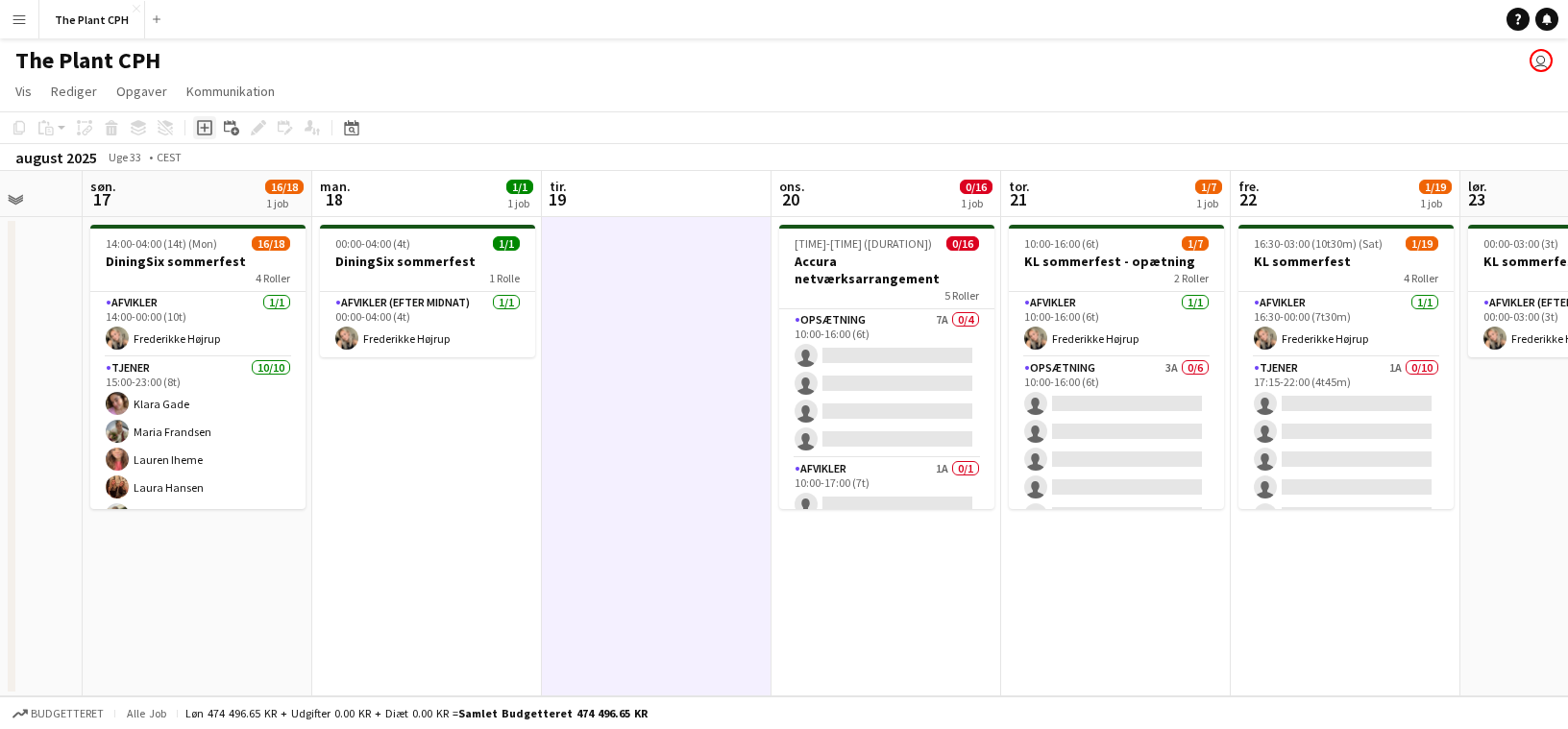 click 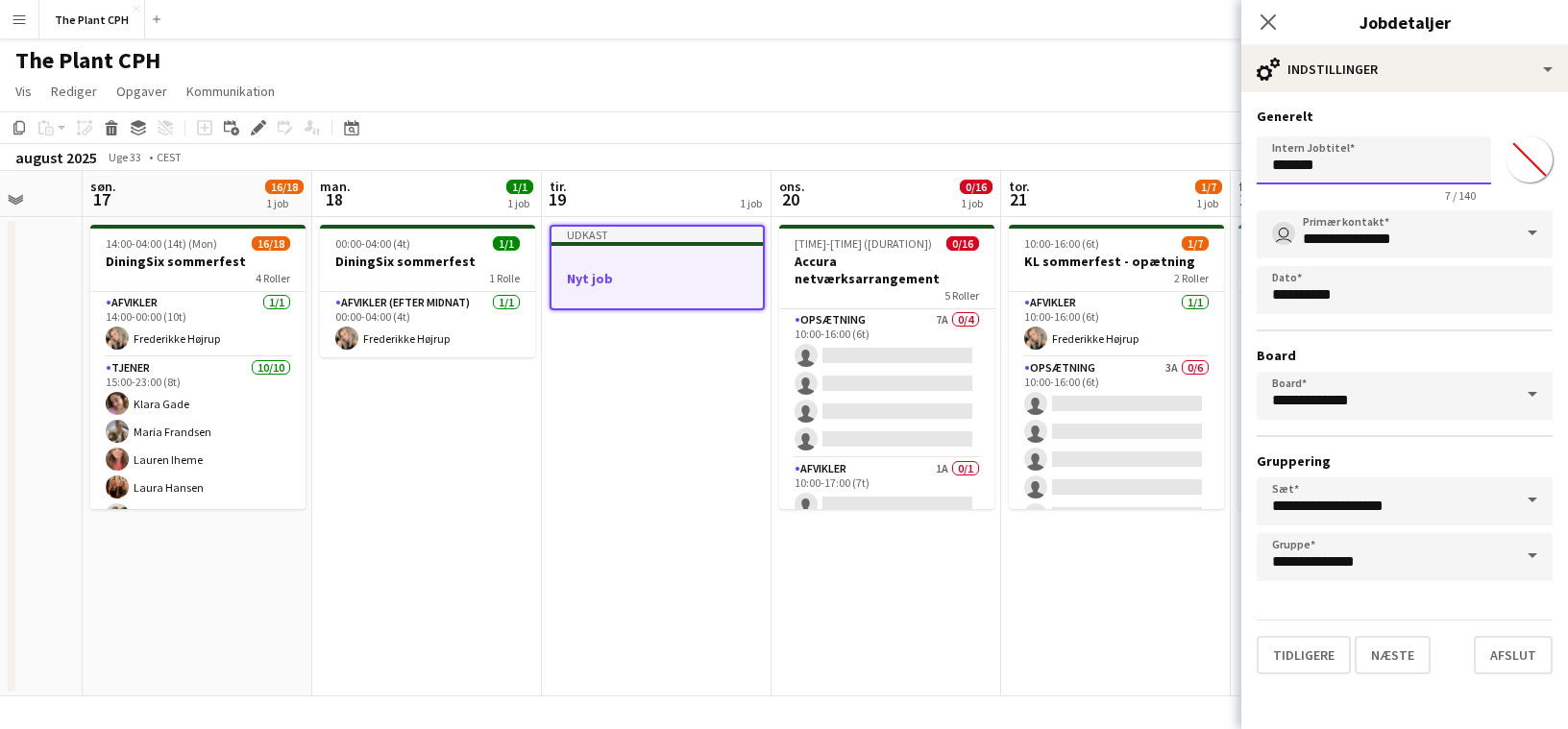 drag, startPoint x: 1479, startPoint y: 141, endPoint x: 1400, endPoint y: 168, distance: 83.48653 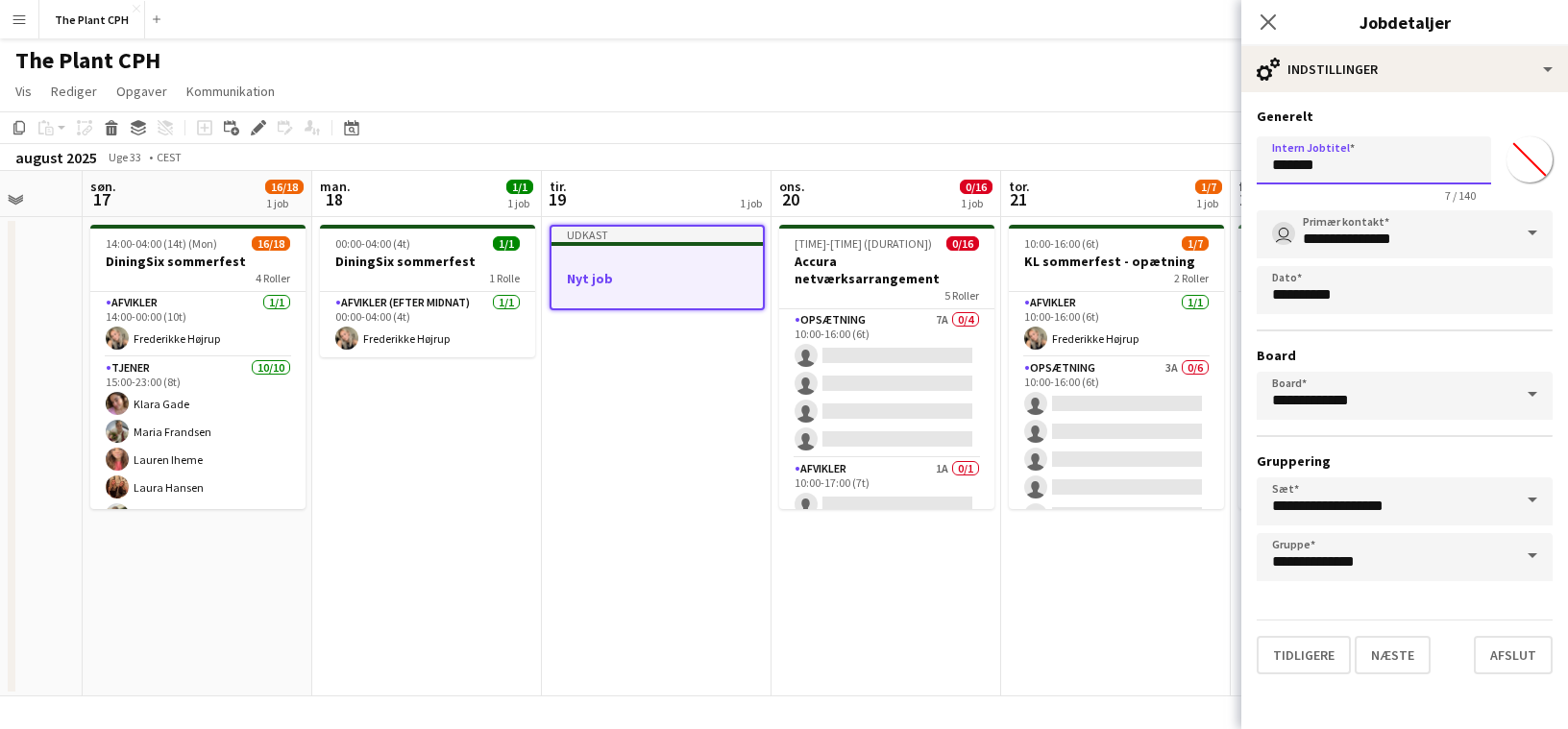 click on "*******" at bounding box center [1374, 160] 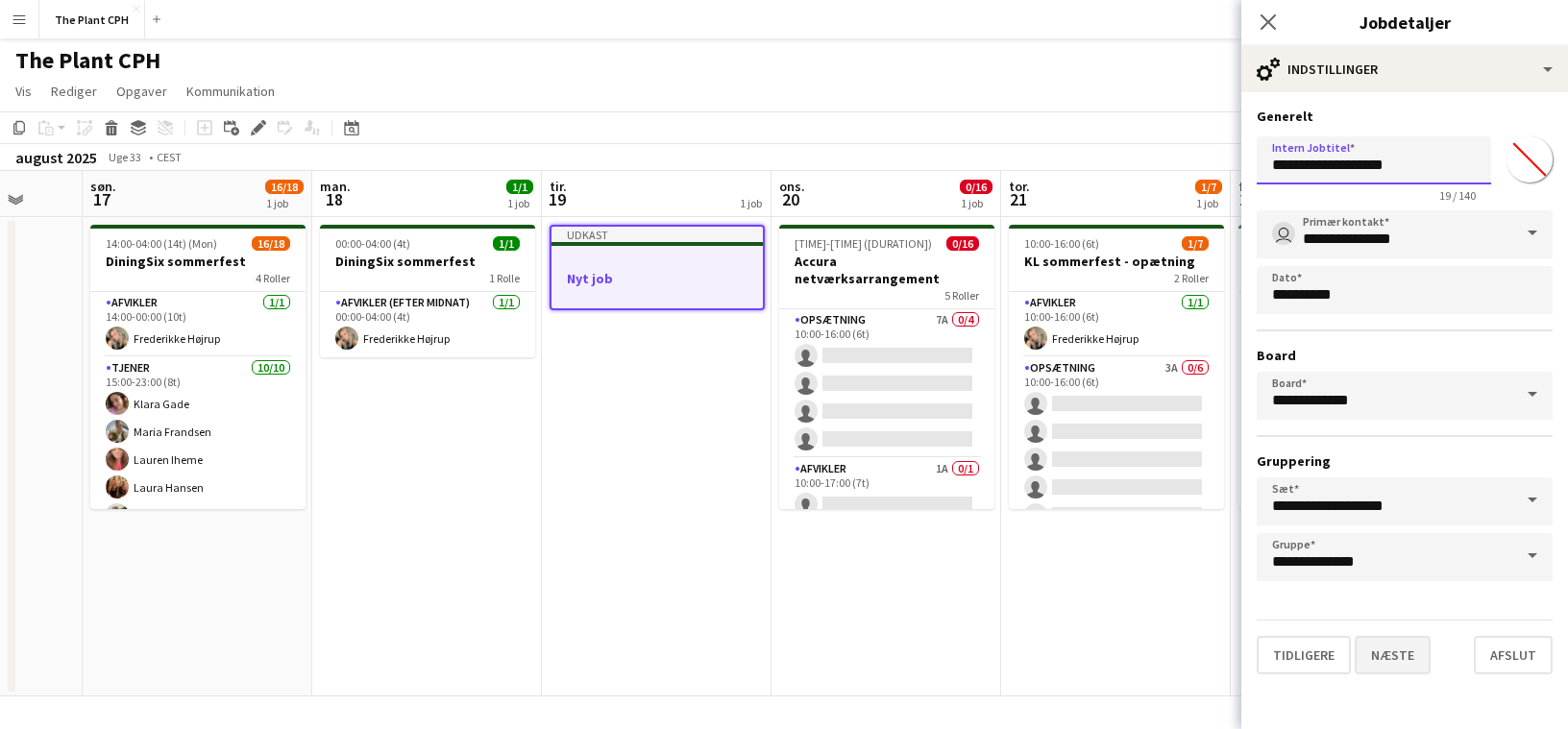 type on "**********" 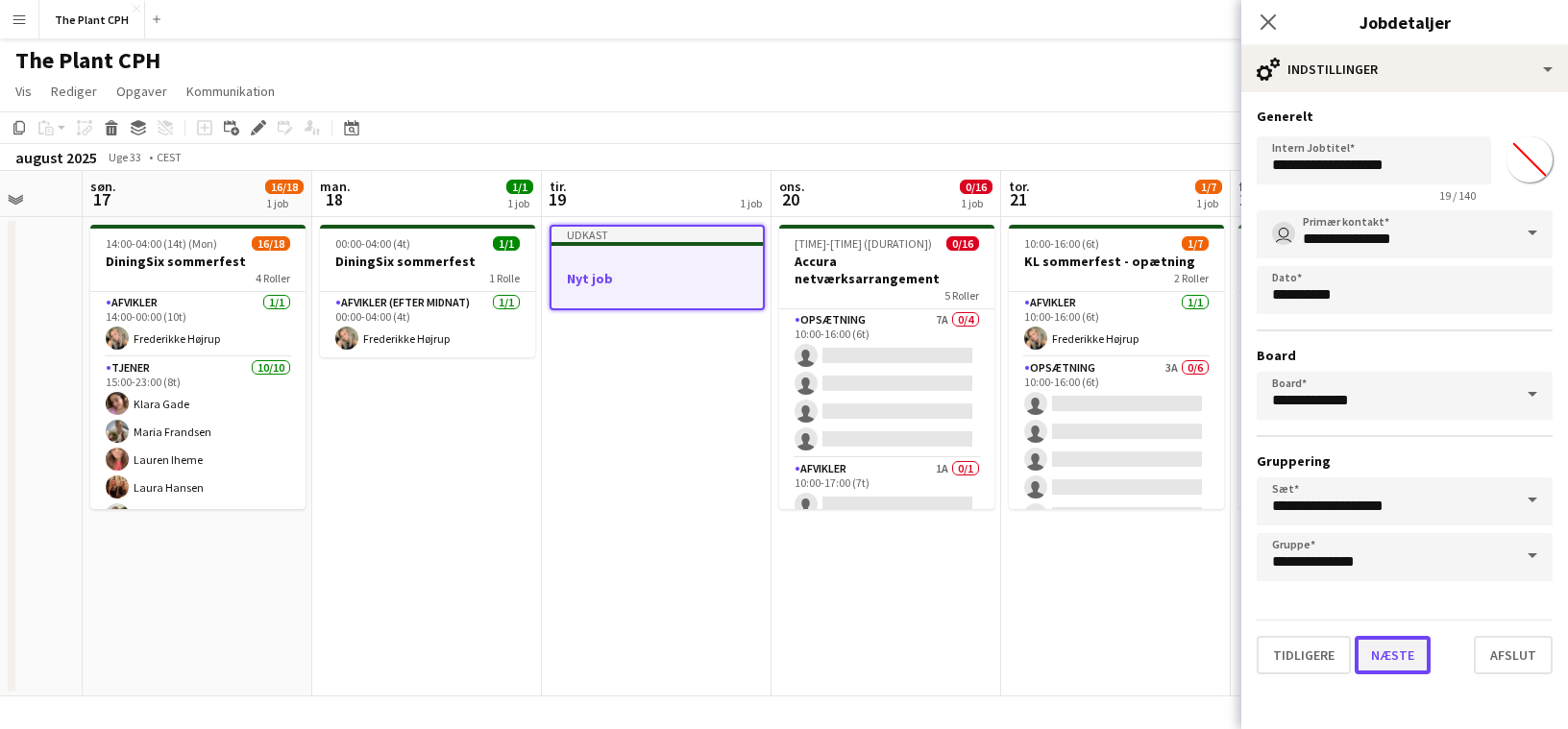 click on "Næste" at bounding box center (1392, 655) 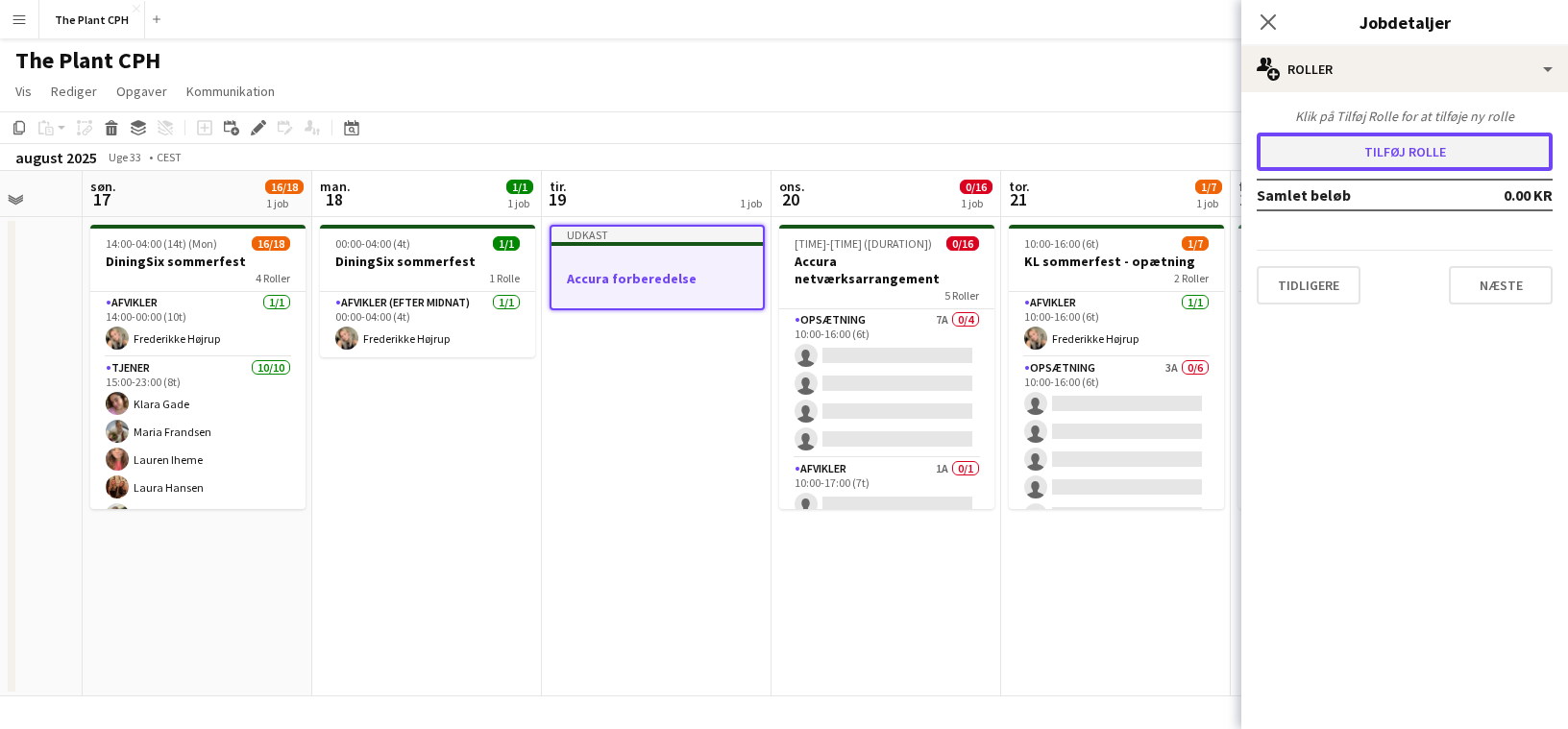 click on "Tilføj rolle" at bounding box center [1405, 152] 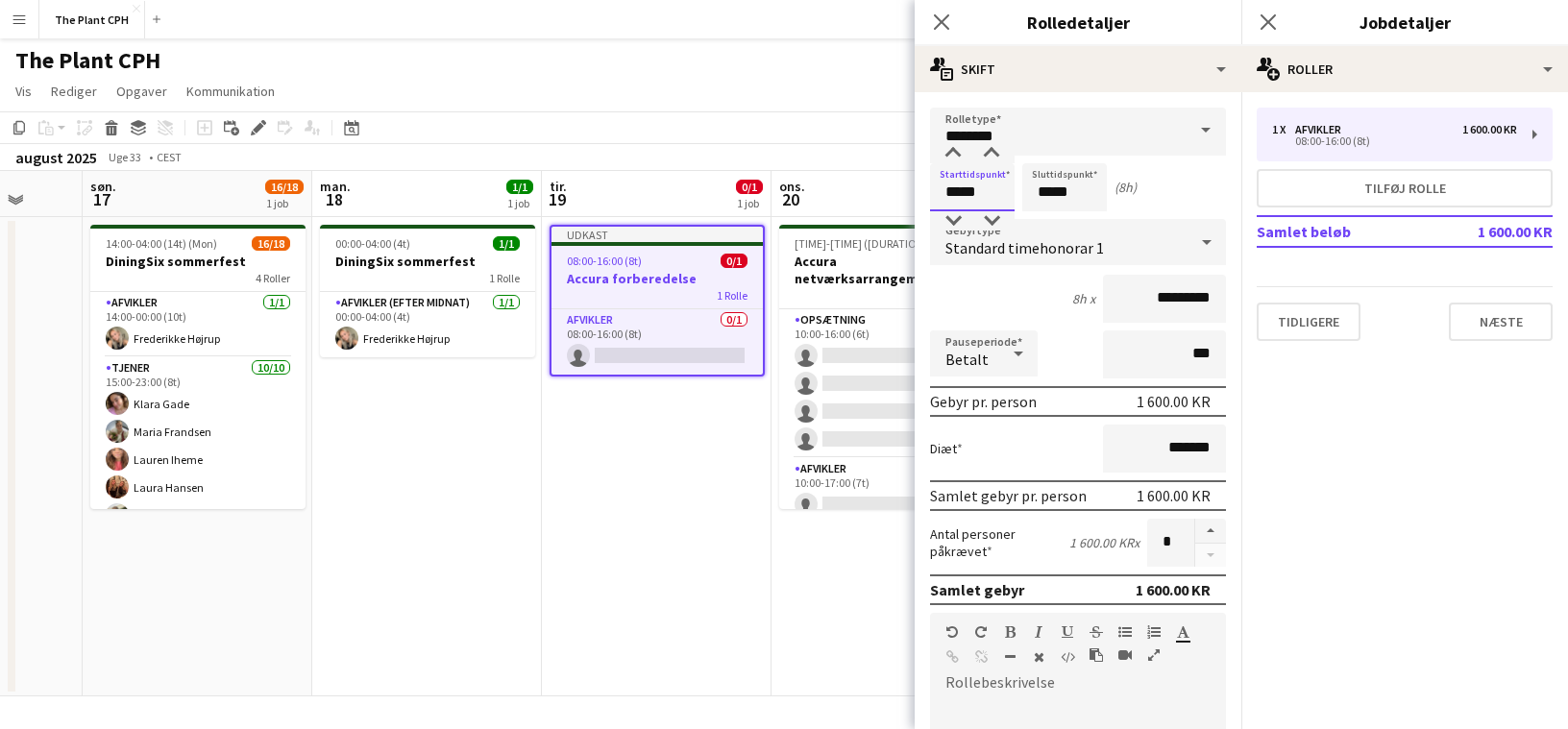 click on "*****" at bounding box center (972, 187) 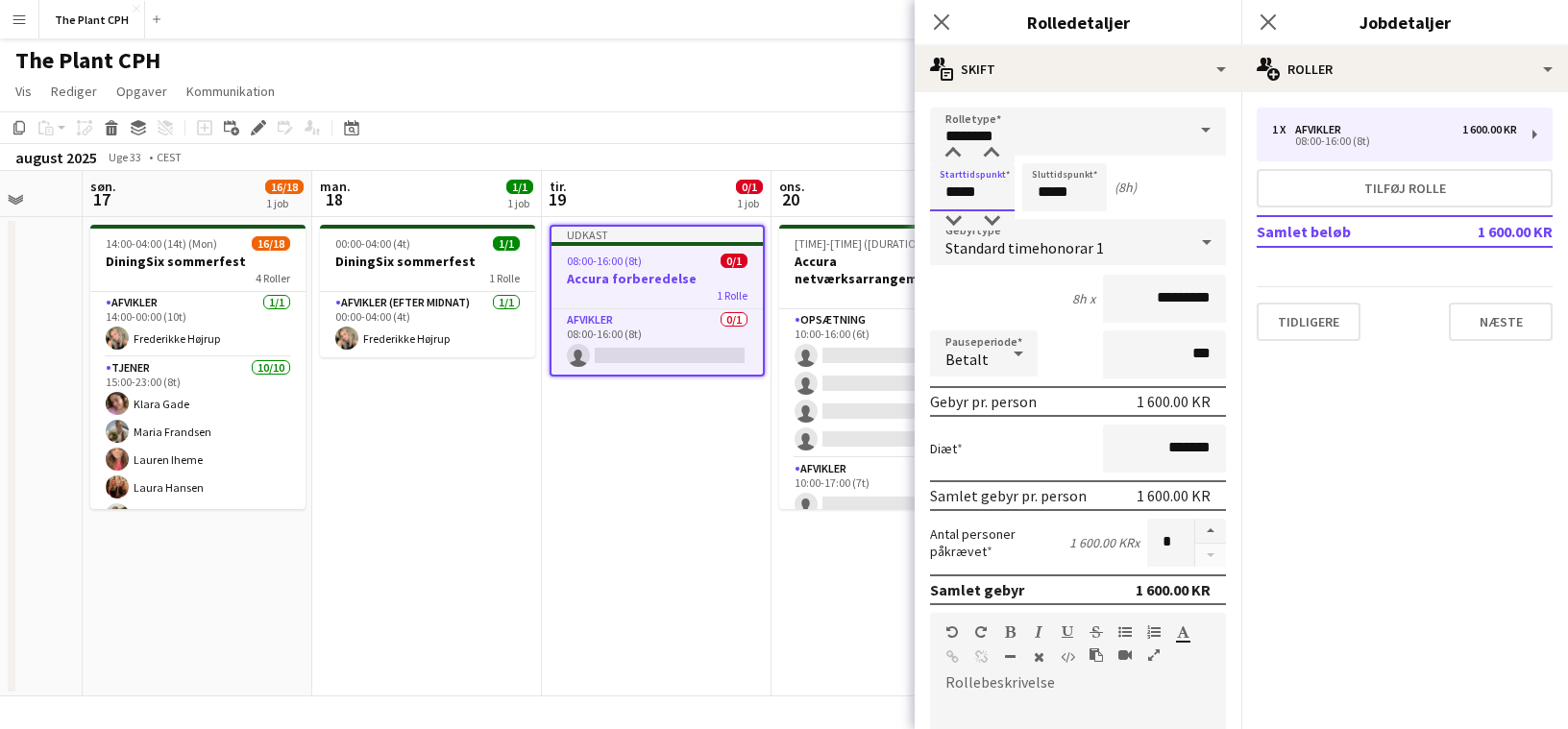 click on "*****" at bounding box center (972, 187) 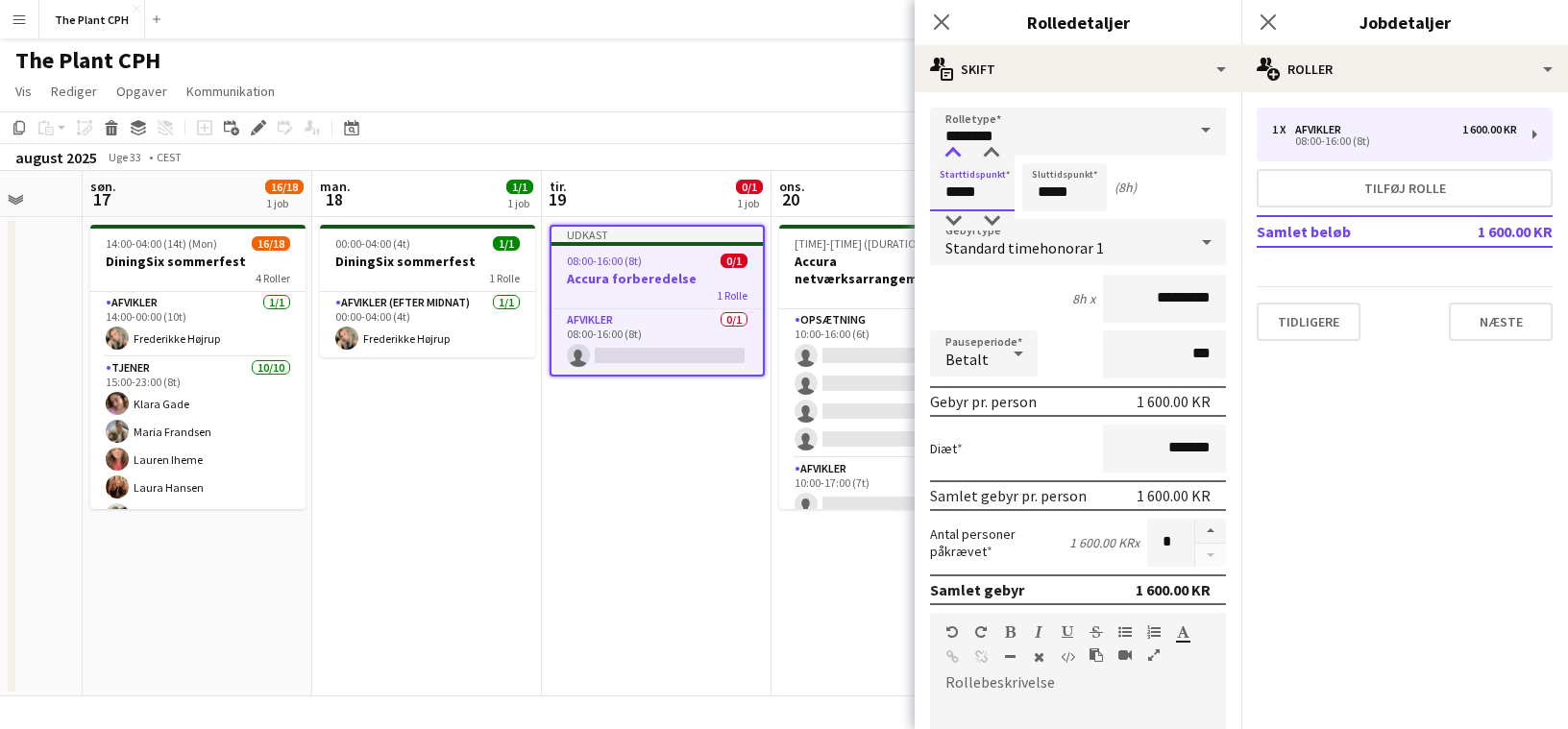 click at bounding box center (953, 154) 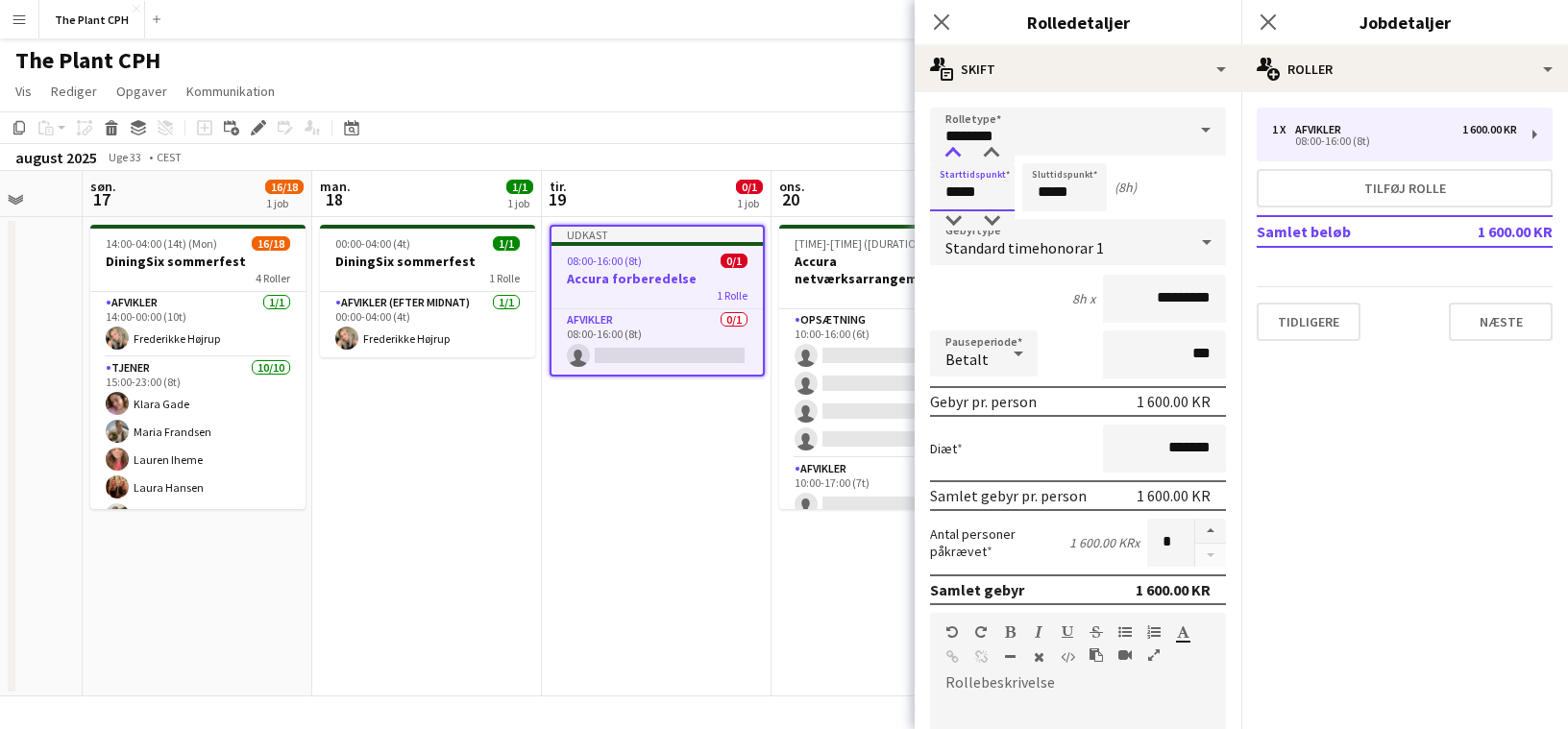 type on "*****" 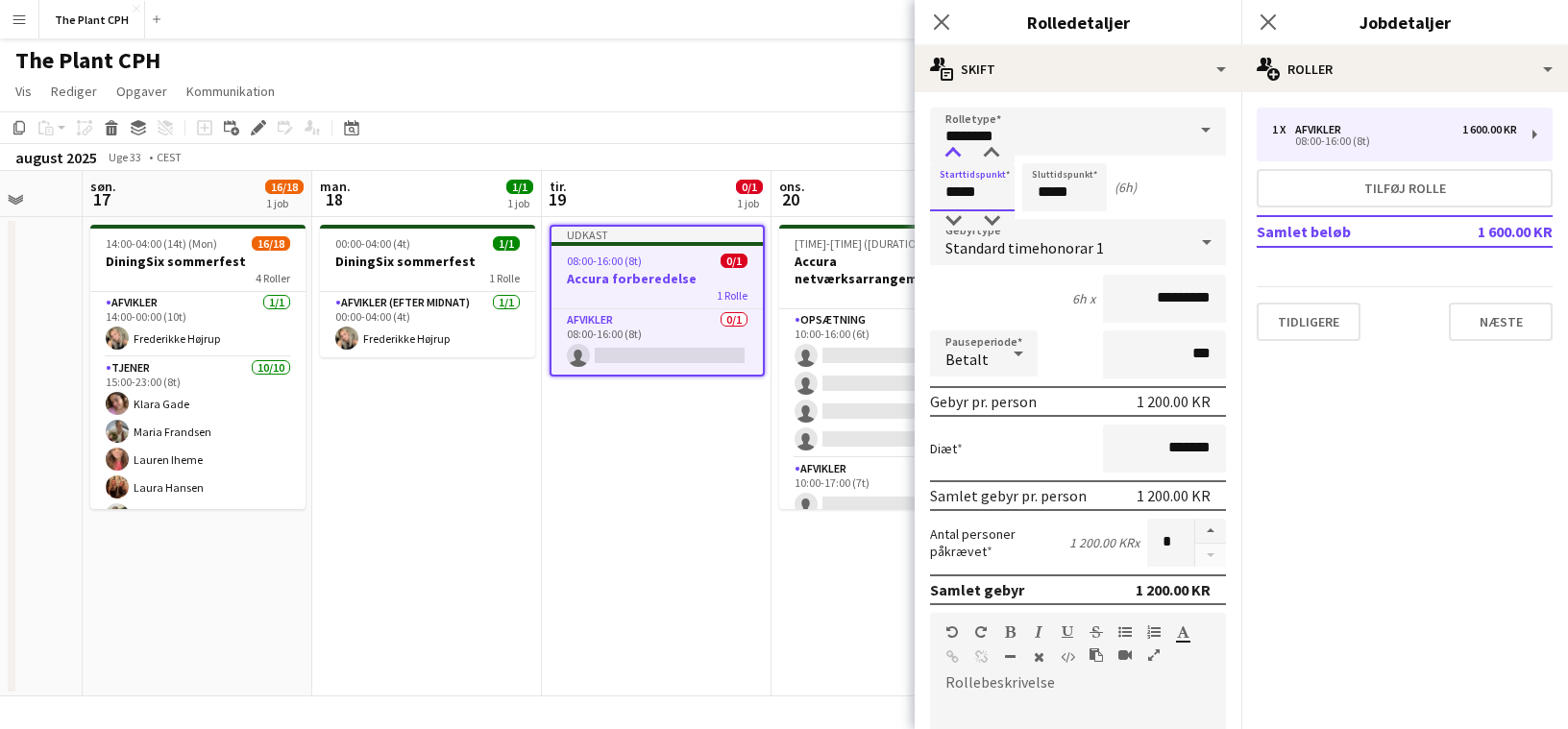 click at bounding box center (953, 154) 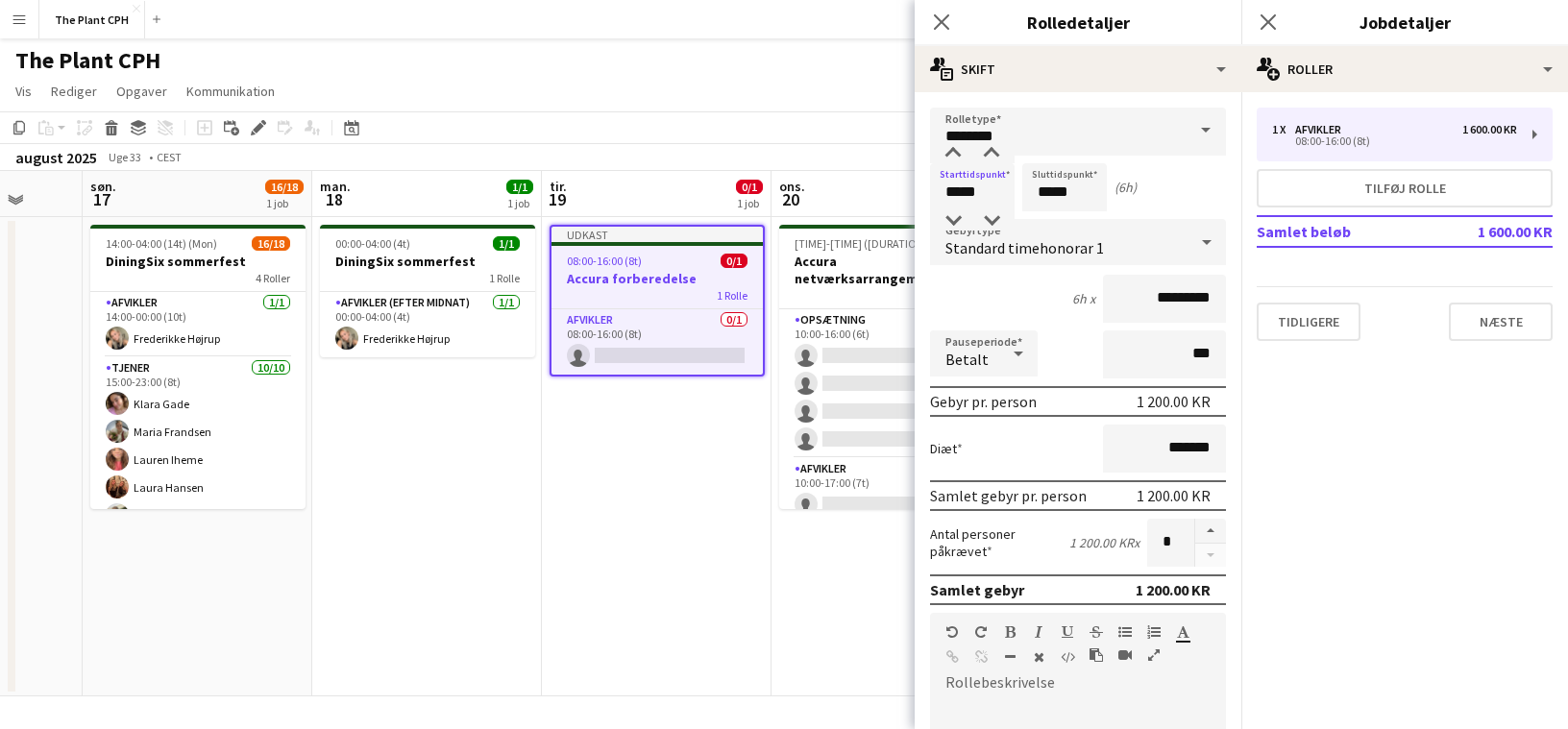 click on "Betalt" at bounding box center (965, 353) 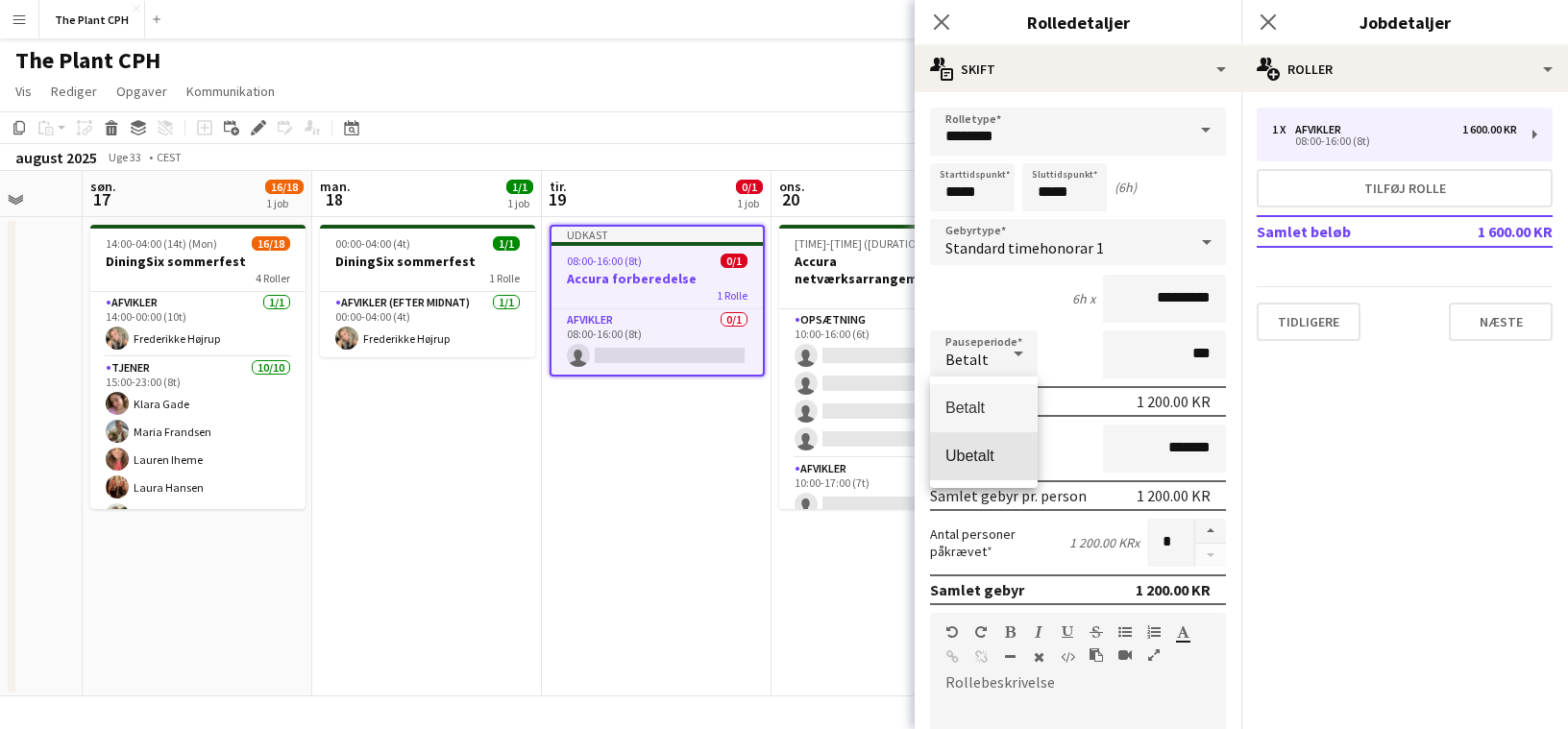 drag, startPoint x: 991, startPoint y: 450, endPoint x: 1088, endPoint y: 383, distance: 117.88978 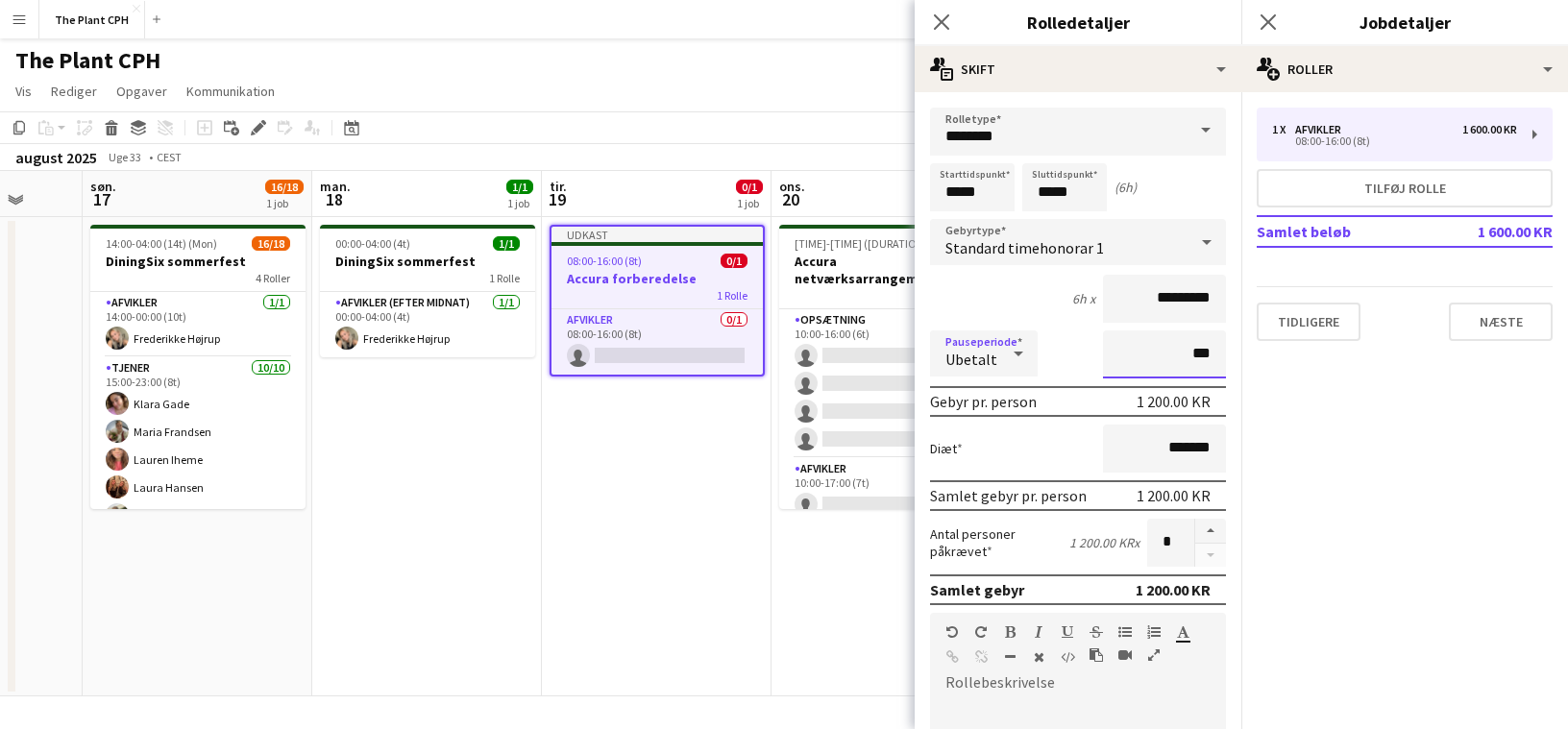 click on "***" at bounding box center [1164, 354] 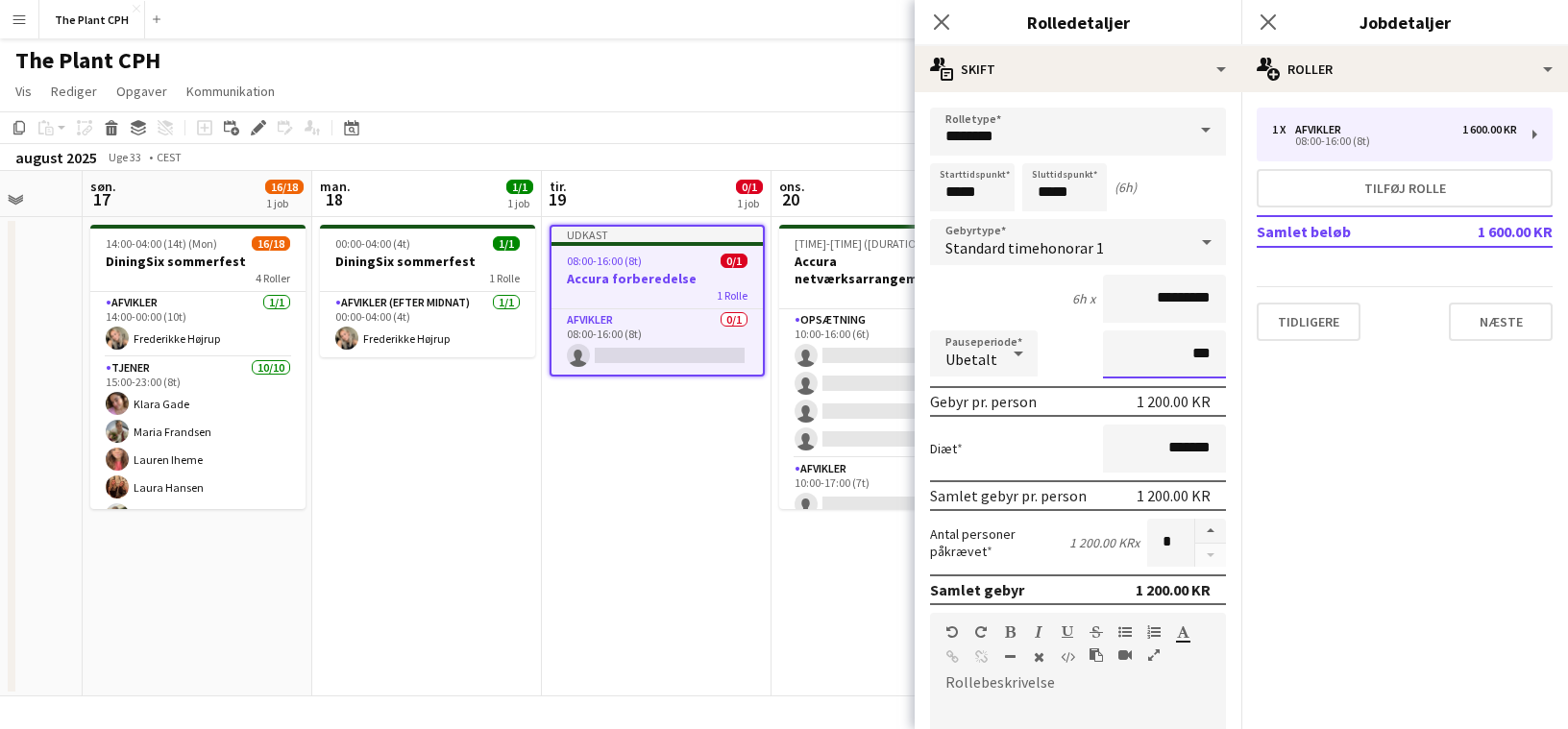 click on "***" at bounding box center (1164, 354) 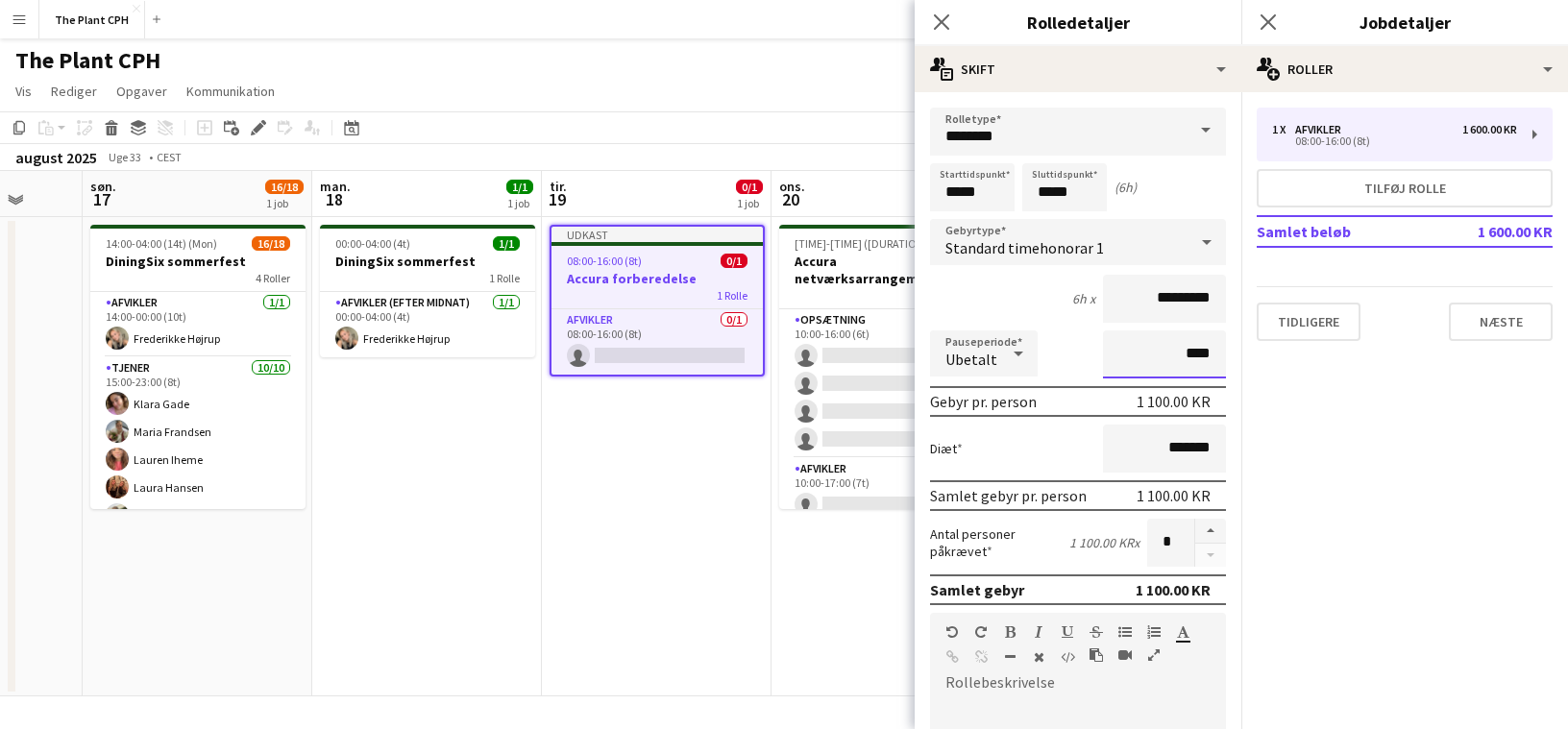 type on "****" 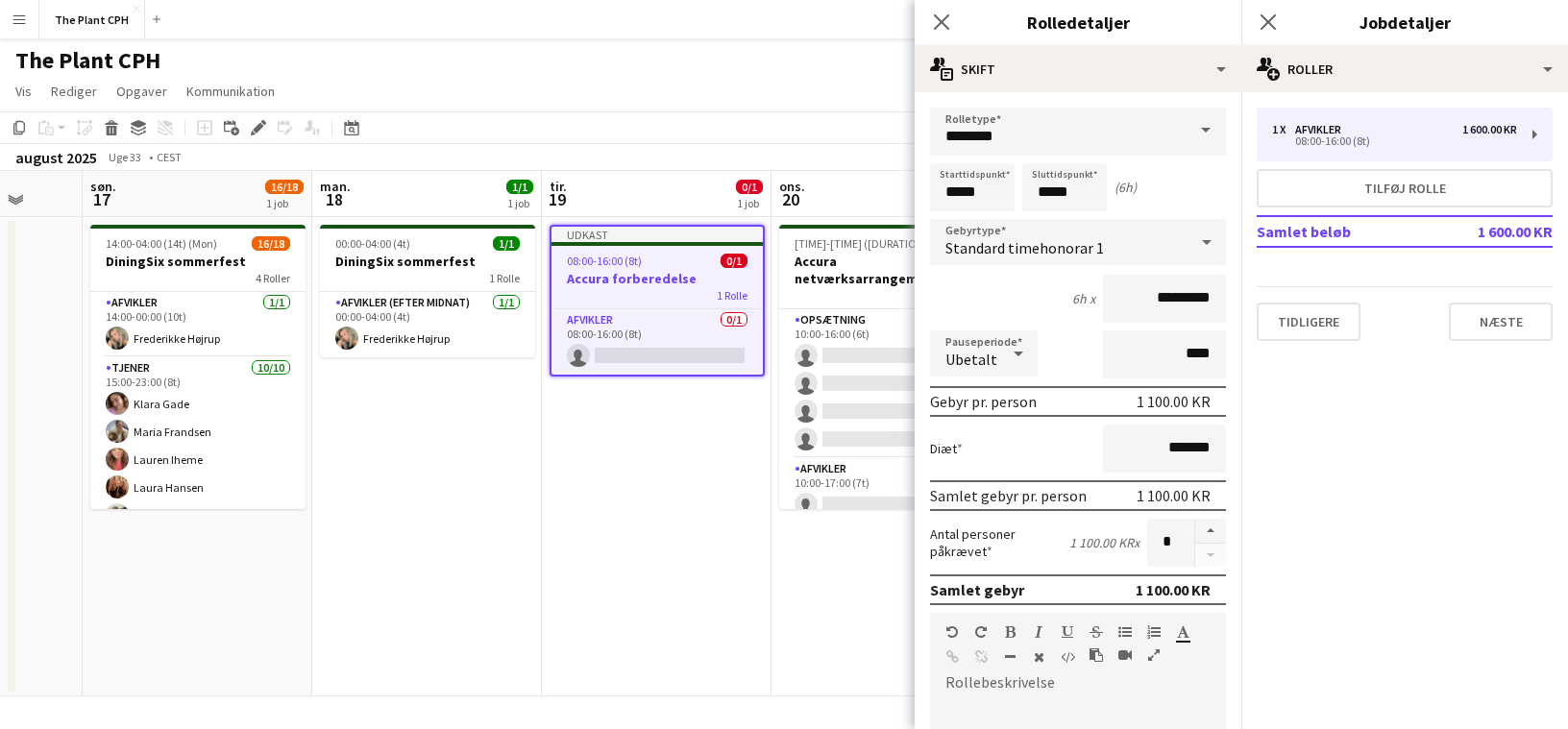 click on "Diæt  *******" at bounding box center [1078, 449] 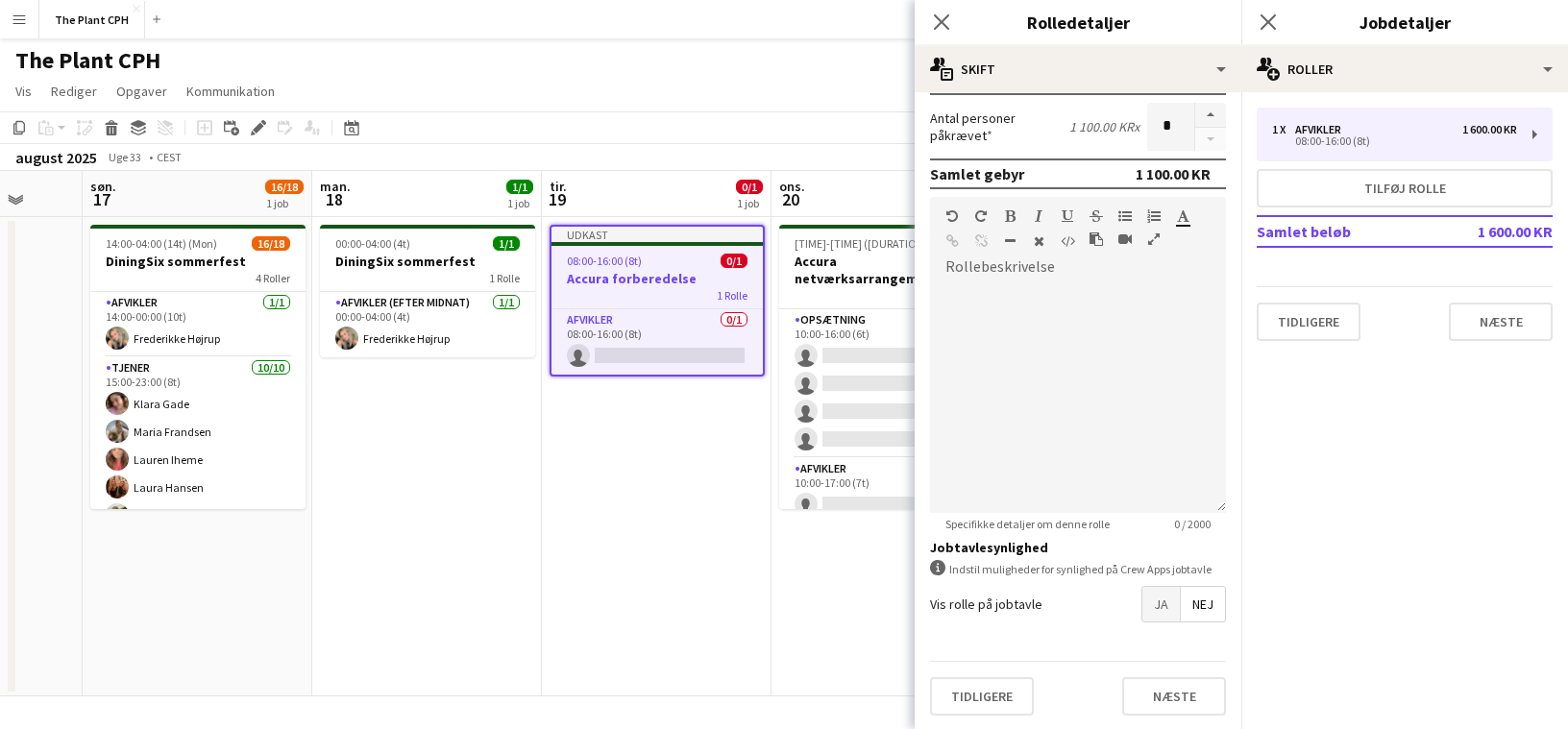 scroll, scrollTop: 418, scrollLeft: 0, axis: vertical 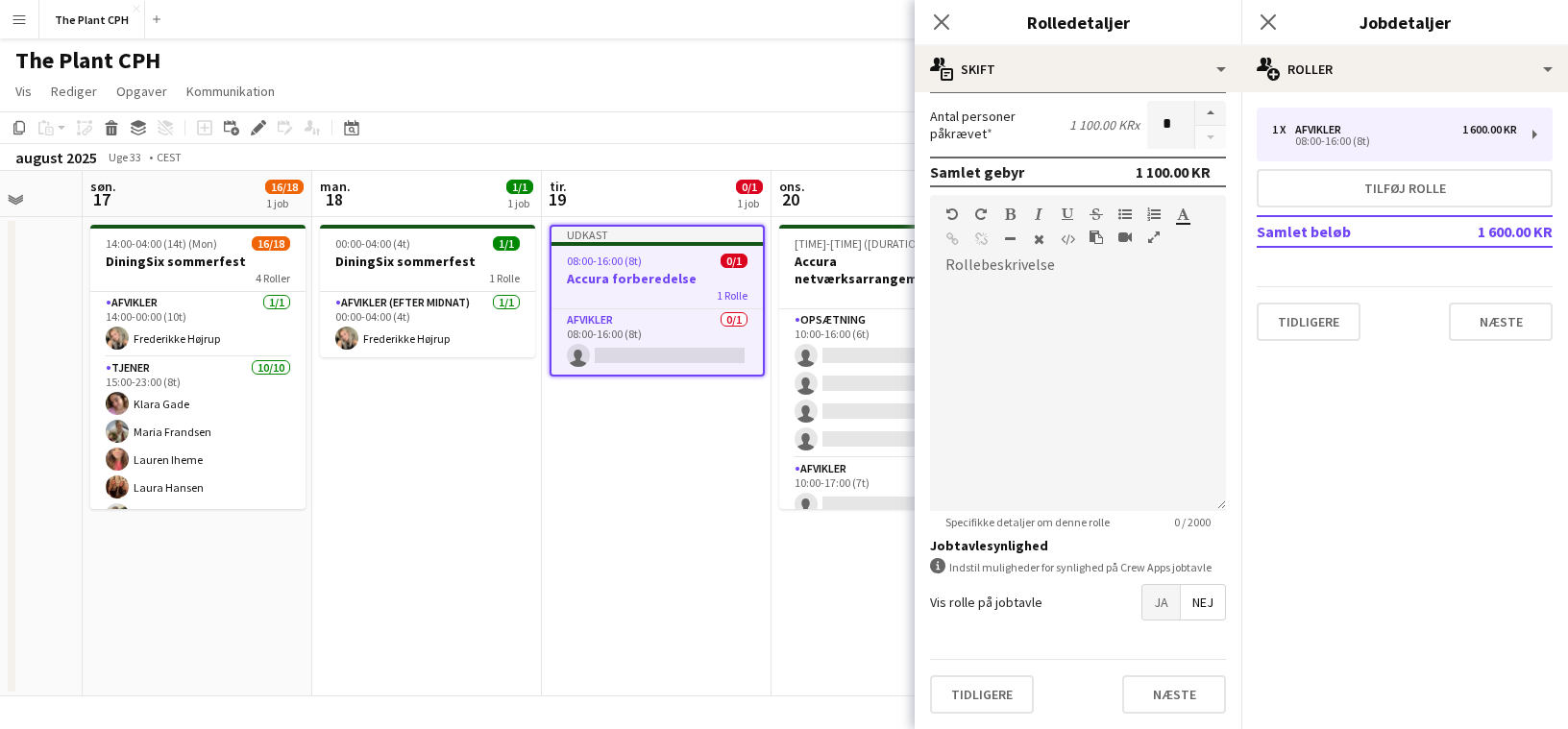 click on "Ja" at bounding box center (1161, 602) 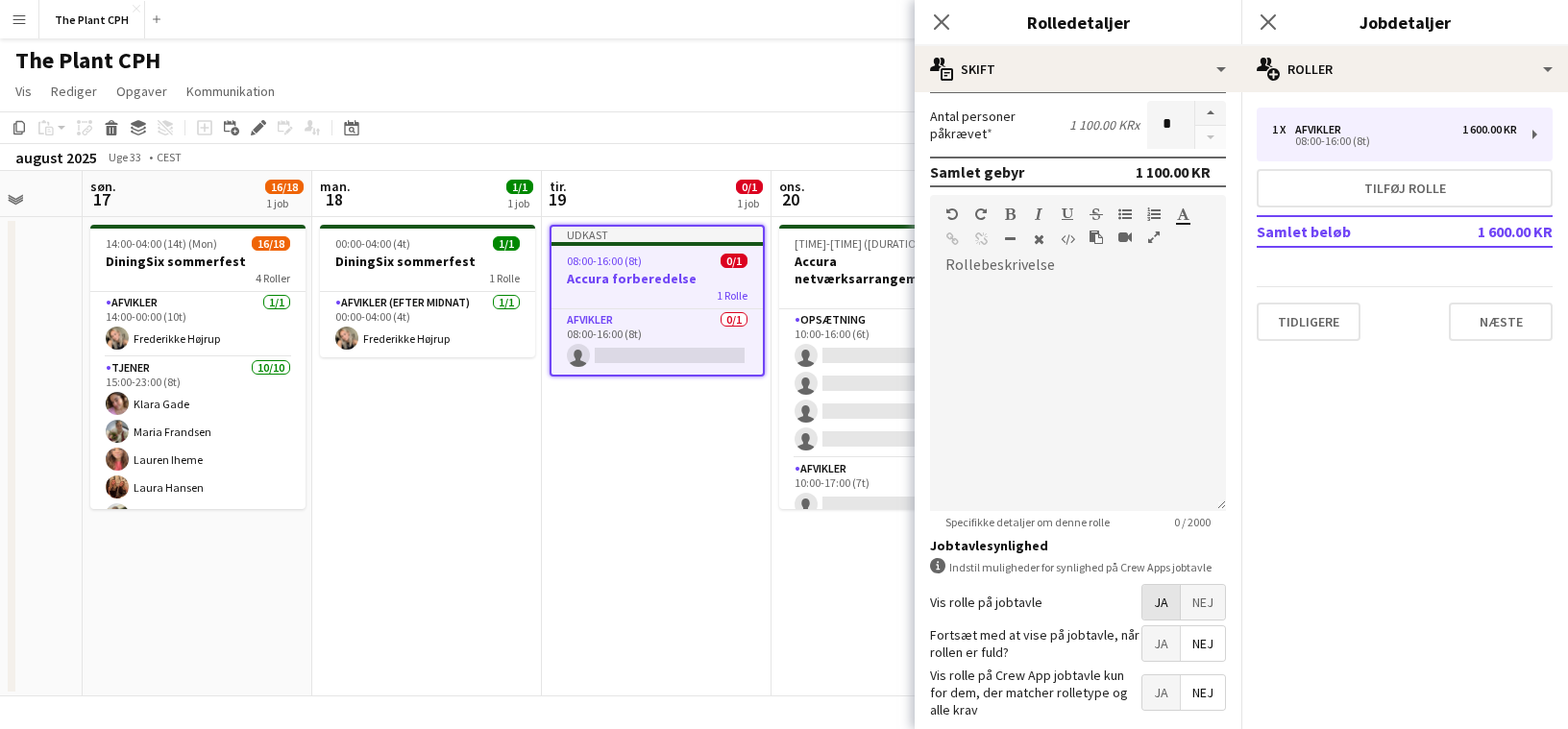 click on "Ja" at bounding box center (1161, 644) 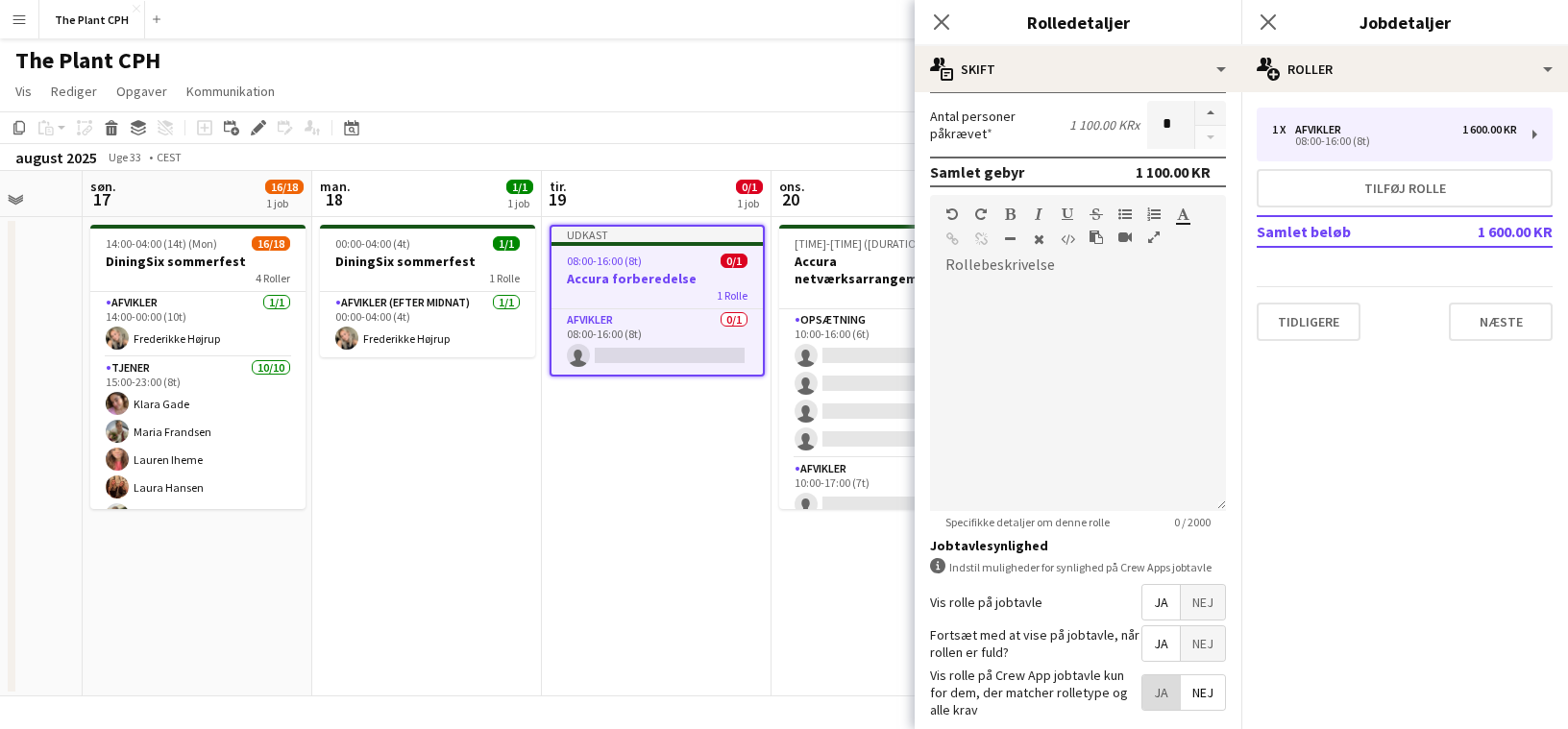 click on "Ja" at bounding box center [1161, 693] 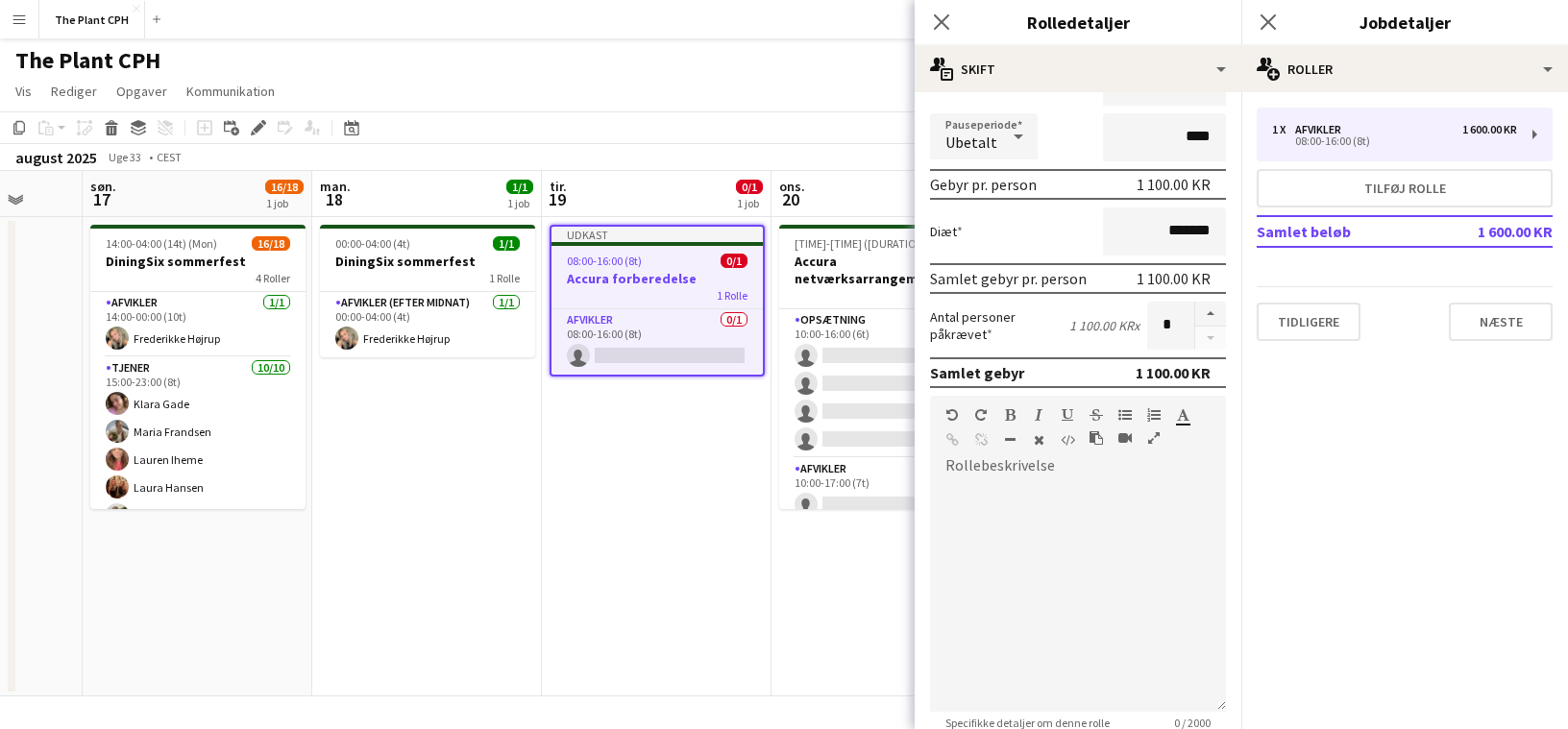 scroll, scrollTop: 0, scrollLeft: 0, axis: both 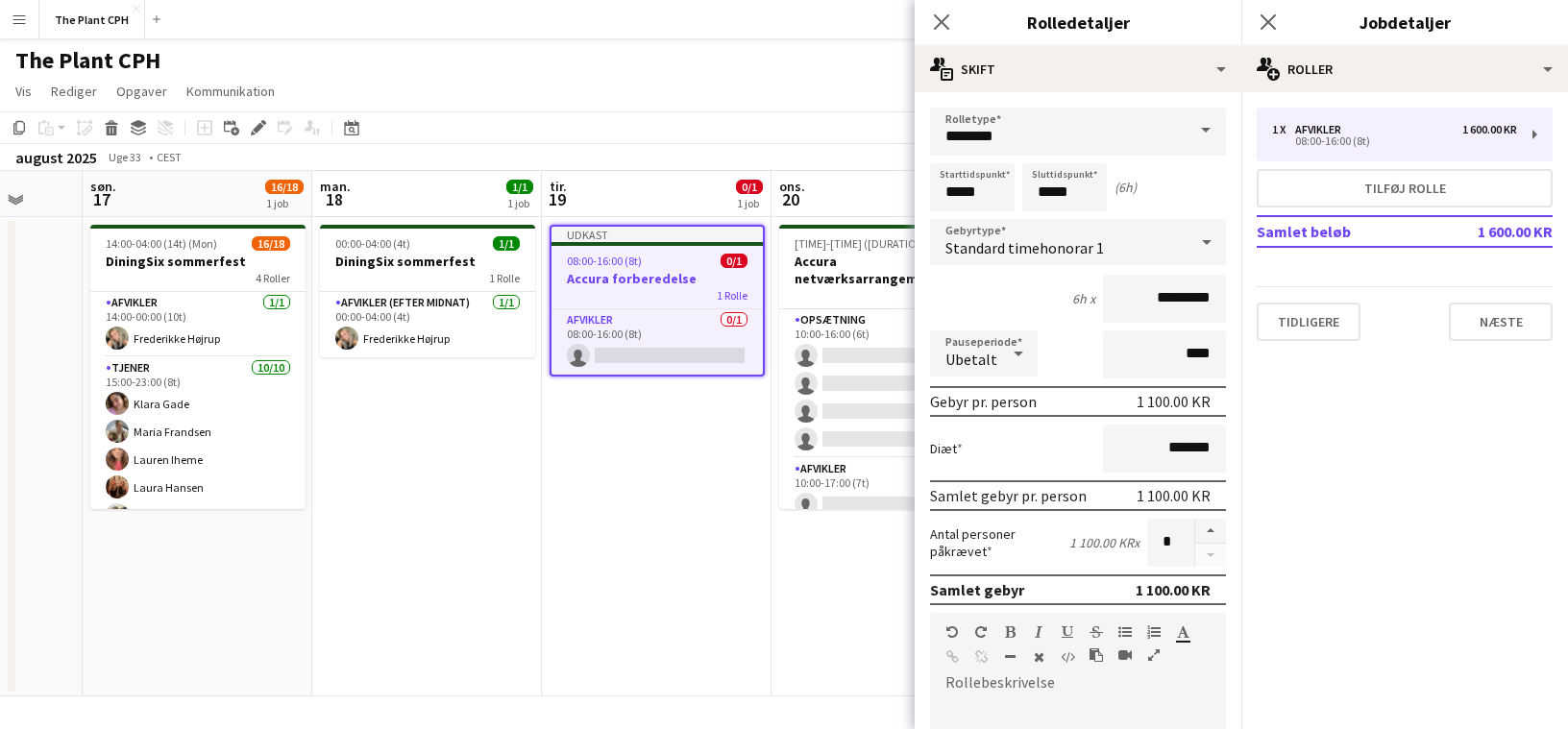 click on "Vis  Dagvisning udvidet Dagvisning kollapset Månedsvisning Datovælger Spring til i dag Udvid Tilknyttede Job Sammenfold Tilknyttede Job  Rediger  Kopier
Kommando
C  Indsæt  Uden mandskab
Kommando
V Med mandskab
Kommando
Skift
V Indsæt som linket job  Gruppe  Gruppe Fjern gruppering  Opgaver  Ny opgave Rediger opgave Slet opgave Ny linket opgave Rediger Tilknyttede Job Jobopfyldelse Fremme rolle Kopier rolle-URL  Kommunikation  Underret bekræftet mandskab Opret chat" 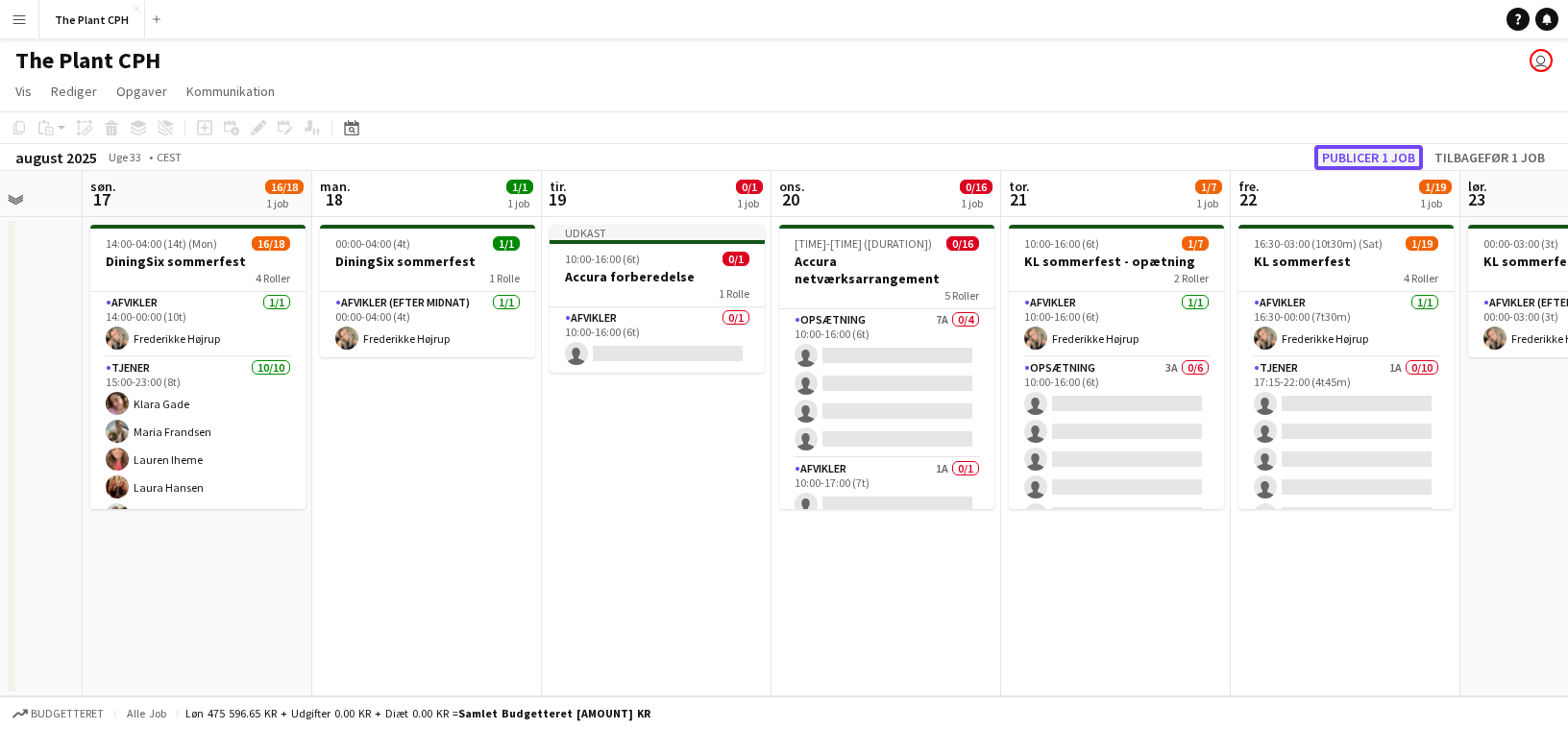 click on "Publicer 1 job" 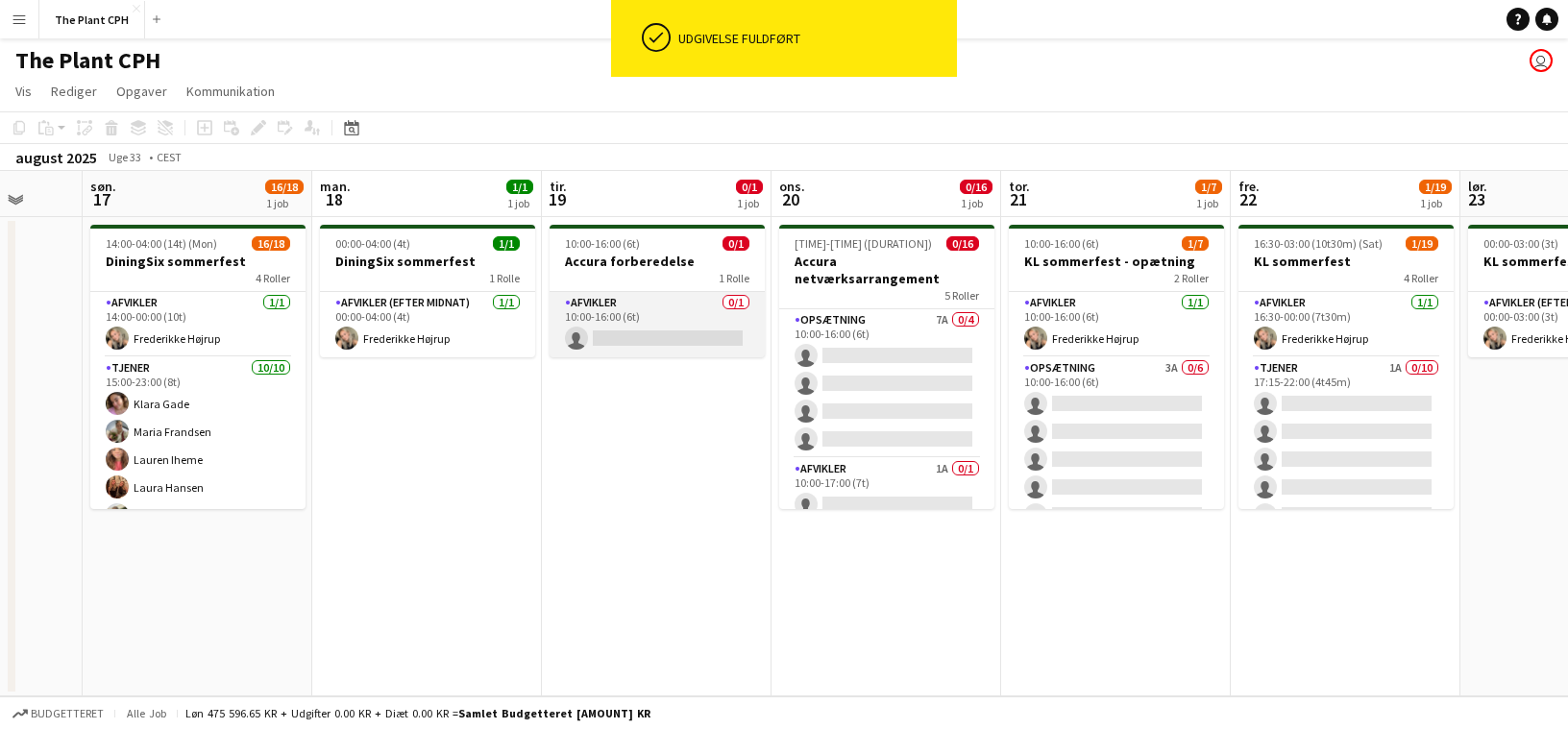 click on "Afvikler   0/1   10:00-16:00 (6t)
single-neutral-actions" at bounding box center (657, 325) 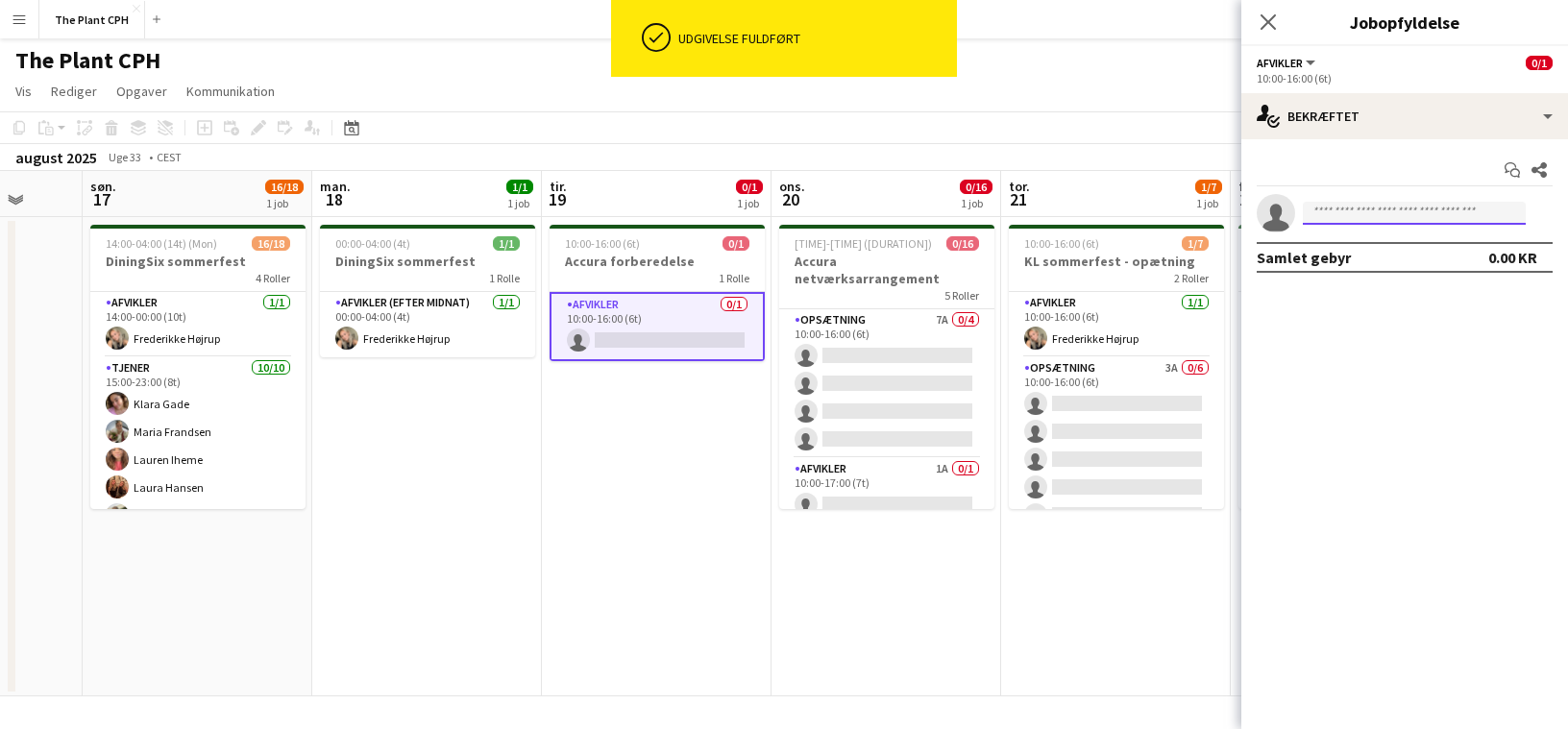 click at bounding box center [1414, 213] 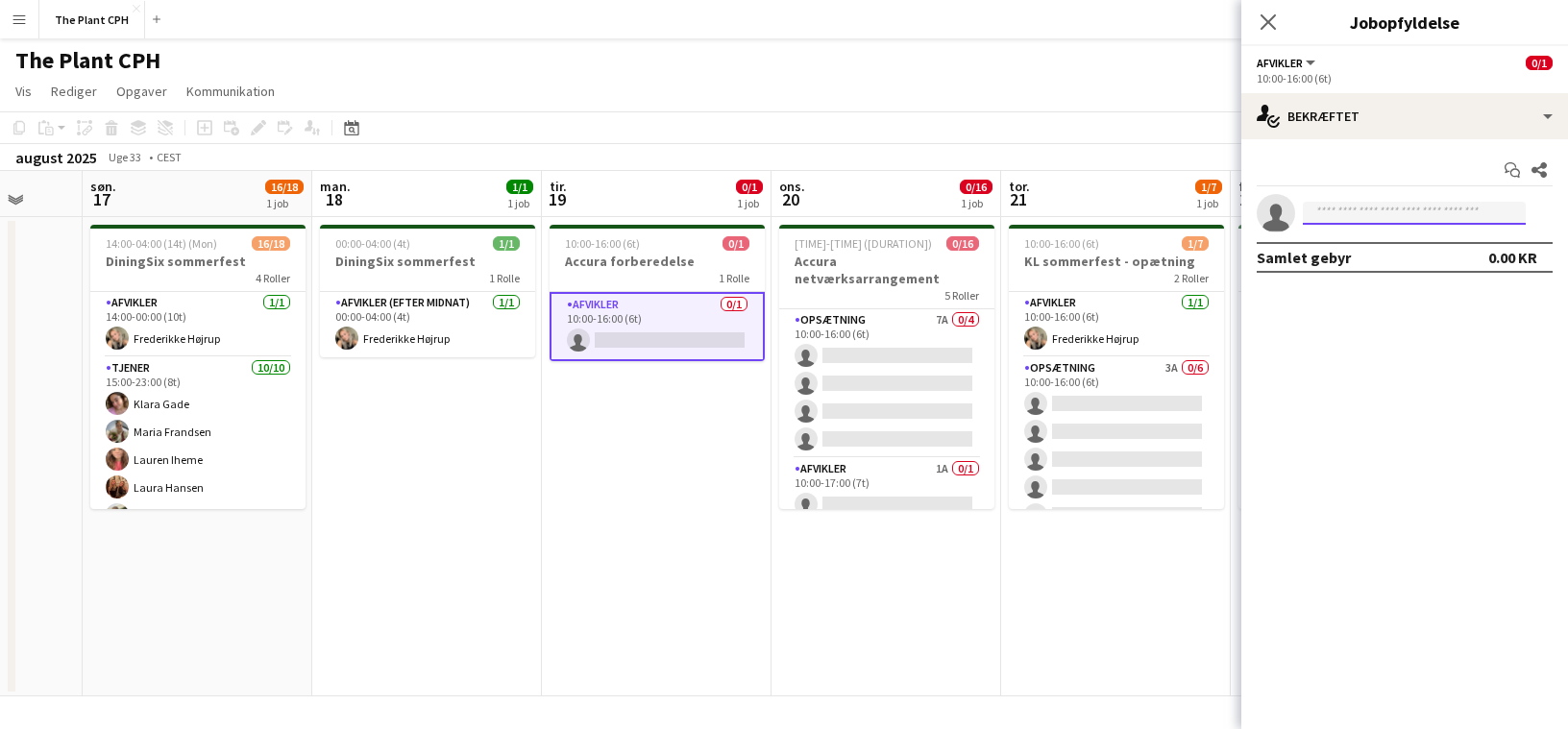 type on "*" 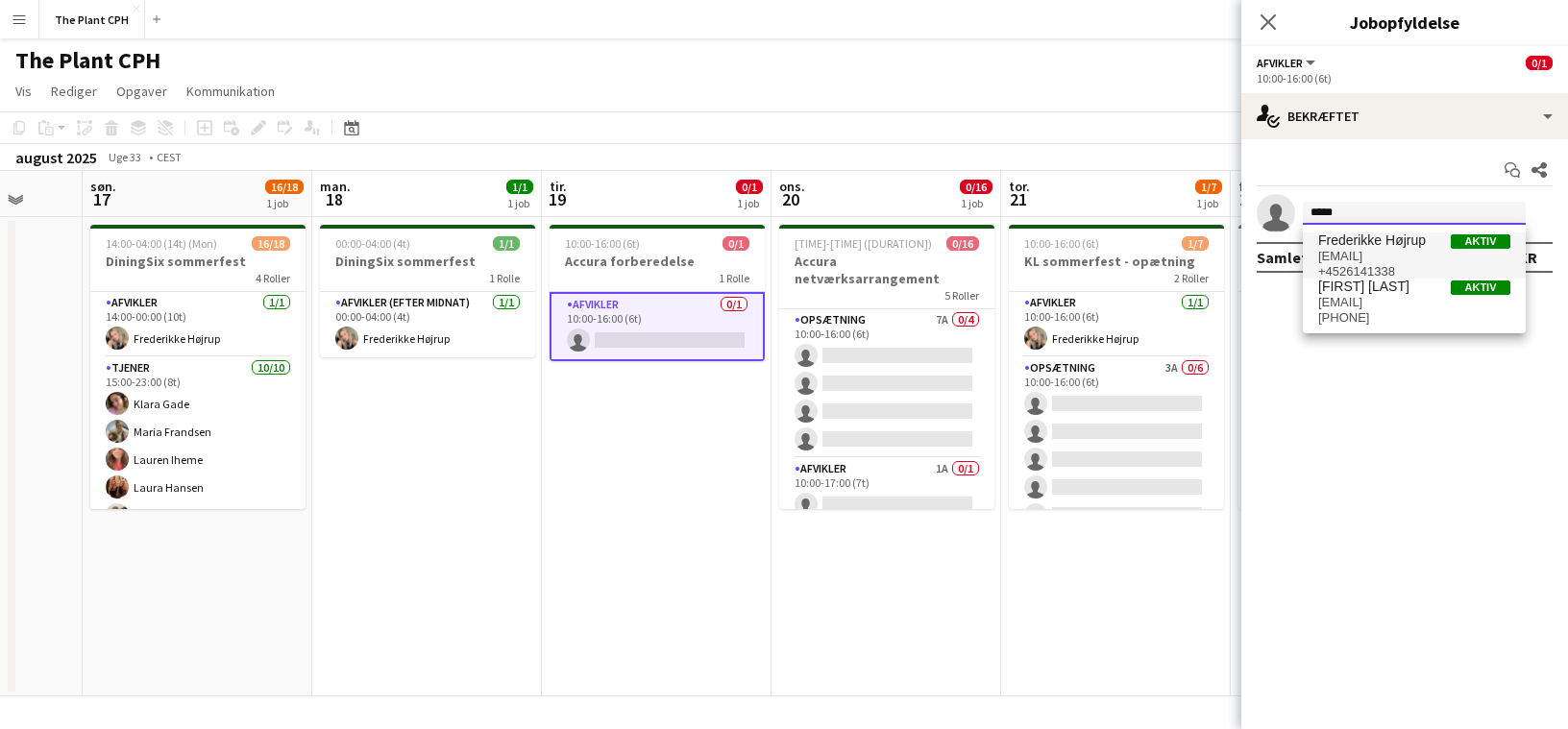 type on "*****" 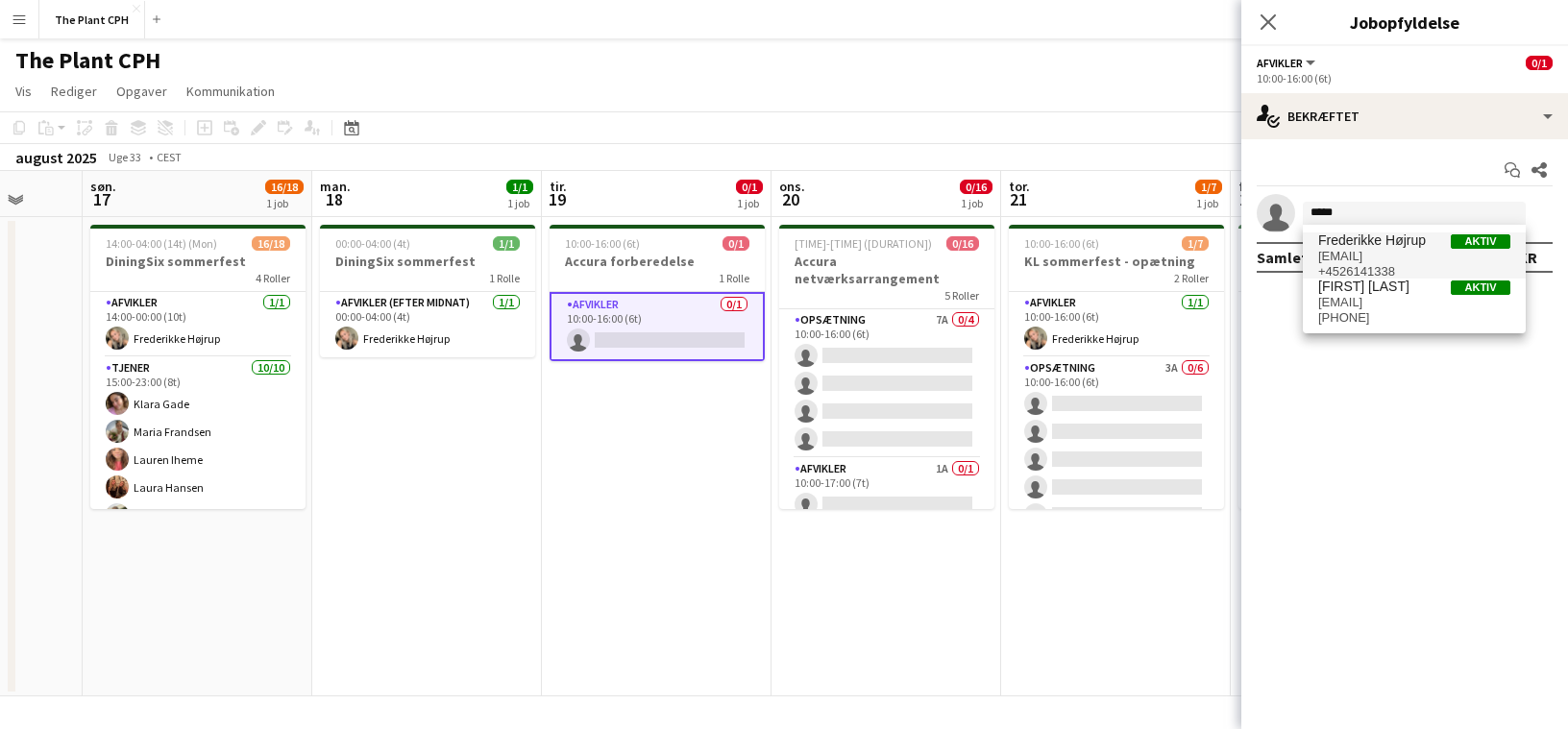 click on "Frederikke Højrup" at bounding box center (1372, 240) 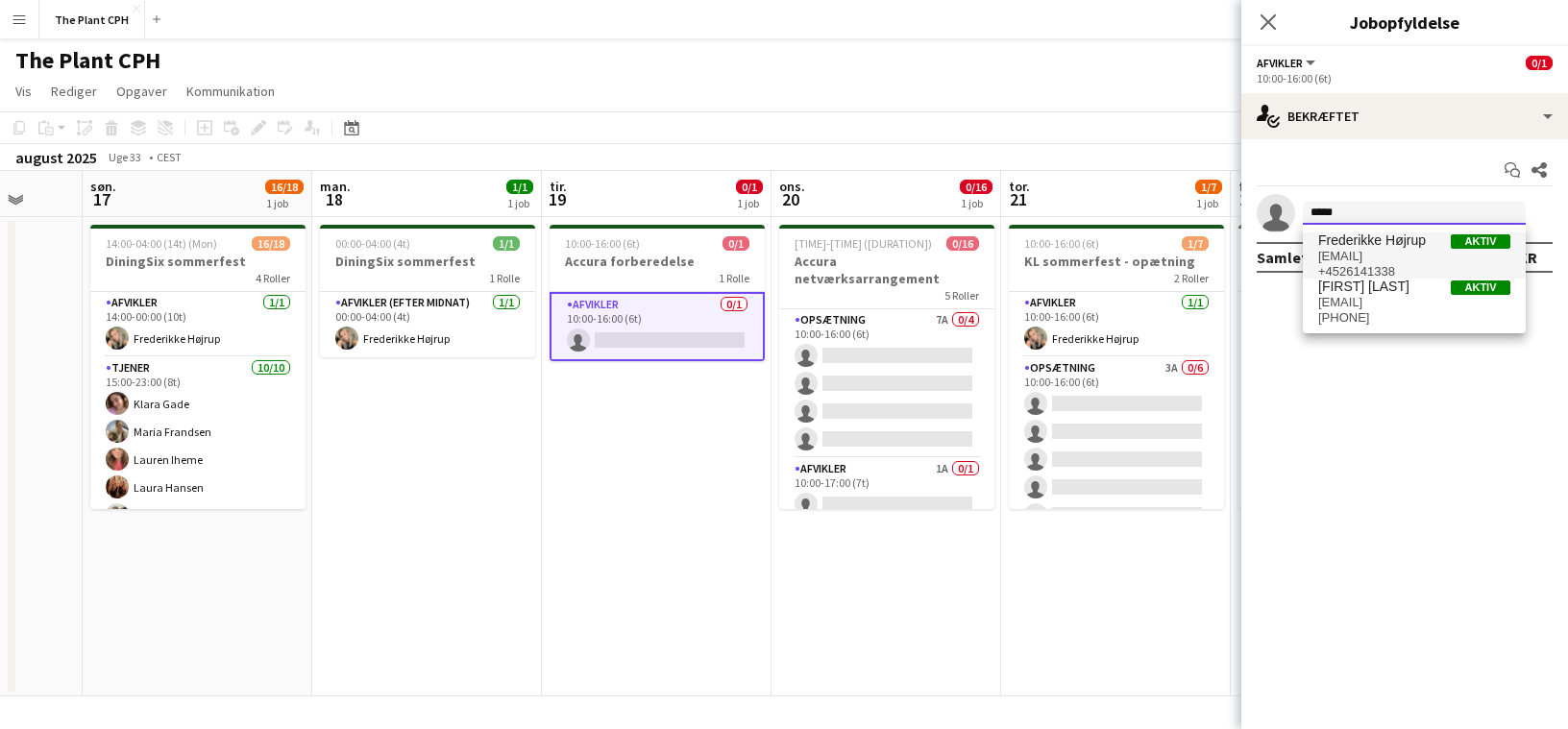 type 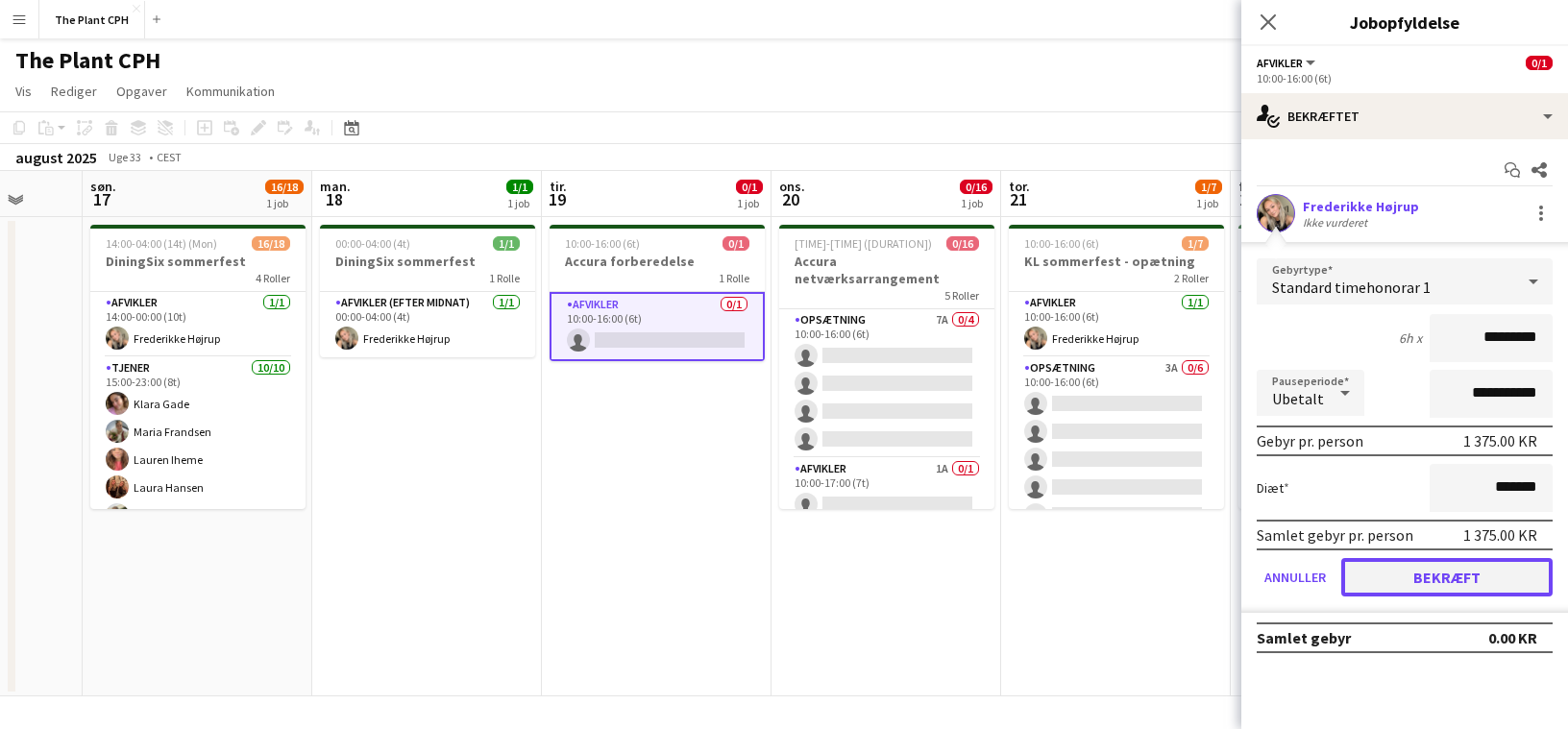 click on "Bekræft" at bounding box center (1447, 577) 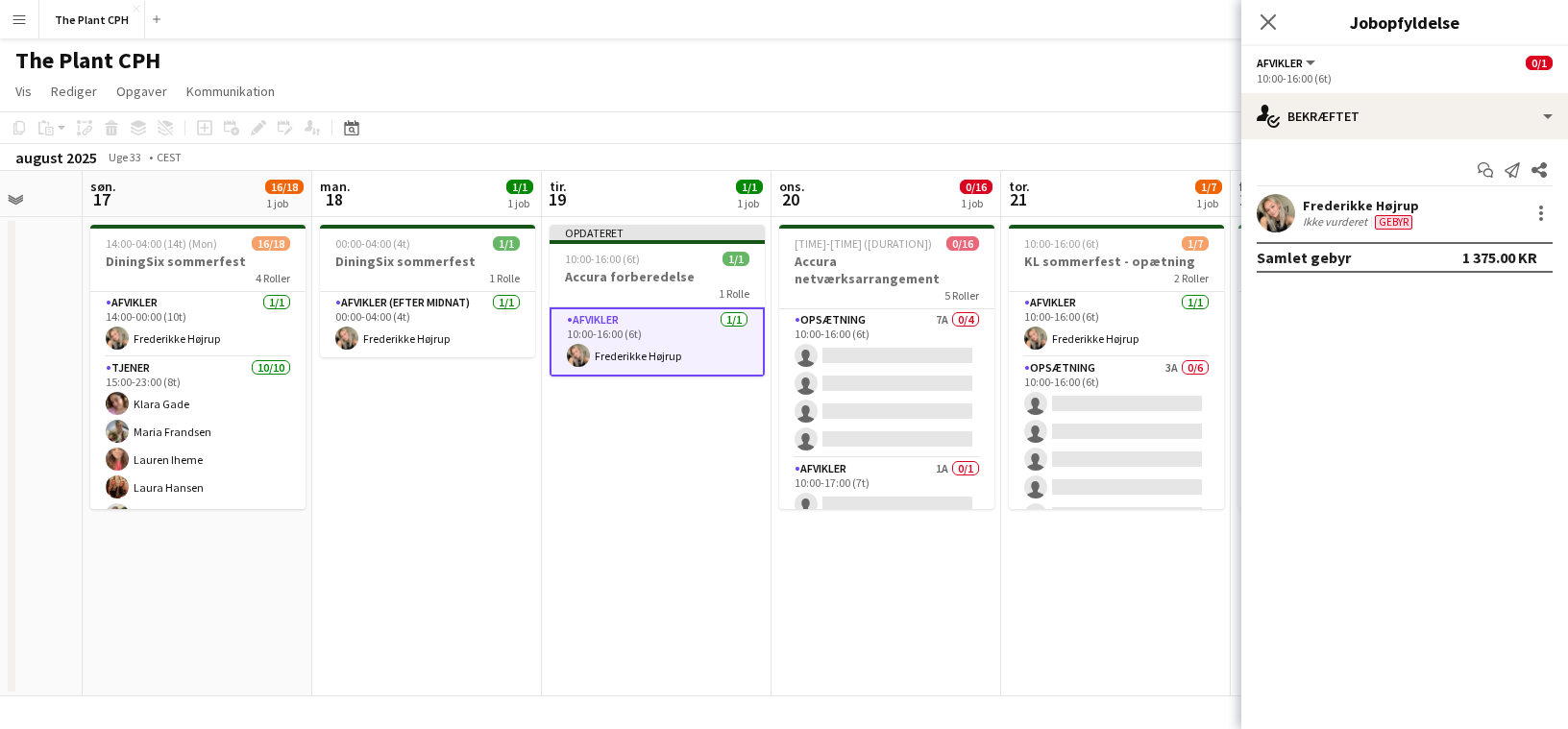 click on "Opdateret   [TIME]-[TIME] ([DURATION])    1/1   Accura forberedelse   1 Rolle   Afvikler   1/1   [TIME]-[TIME] ([DURATION])
[FIRST] [LAST]" at bounding box center (656, 456) 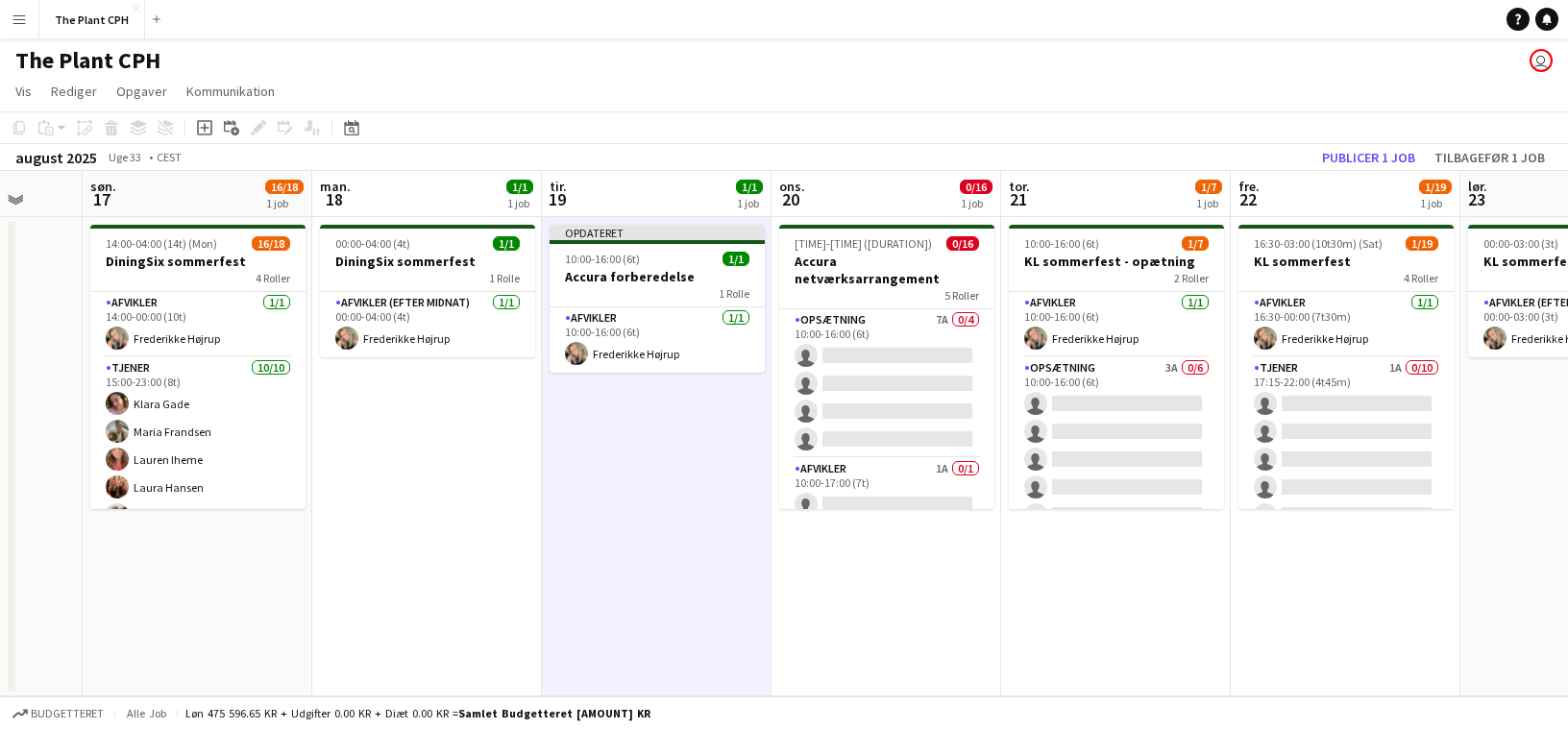 click on "[TIME]-[TIME] ([DURATION])    1/1   DiningSix sommerfest   1 Rolle   Afvikler (efter midnat)   1/1   [TIME]-[TIME] ([DURATION])
[FIRST] [LAST]" at bounding box center [427, 456] 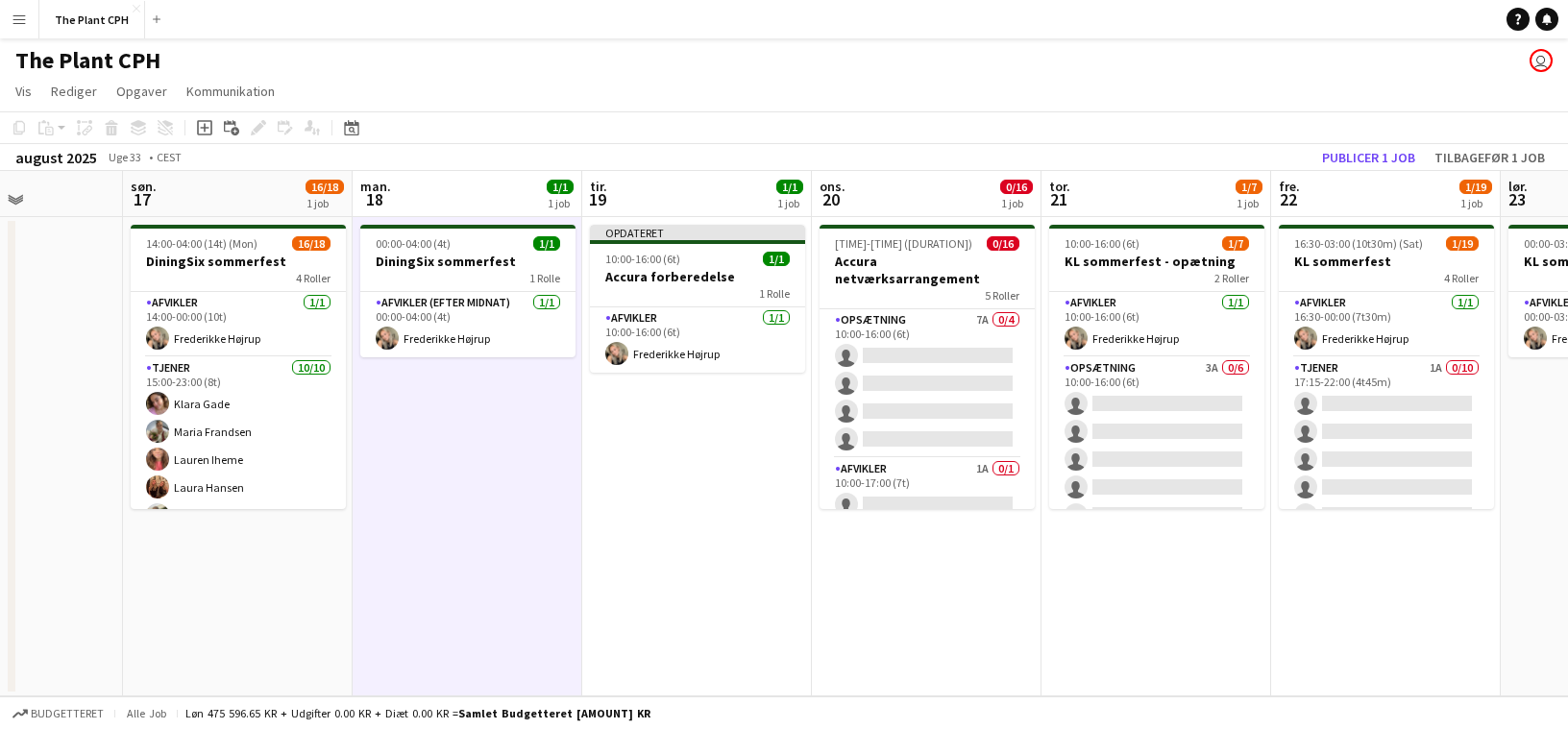 scroll, scrollTop: 0, scrollLeft: 579, axis: horizontal 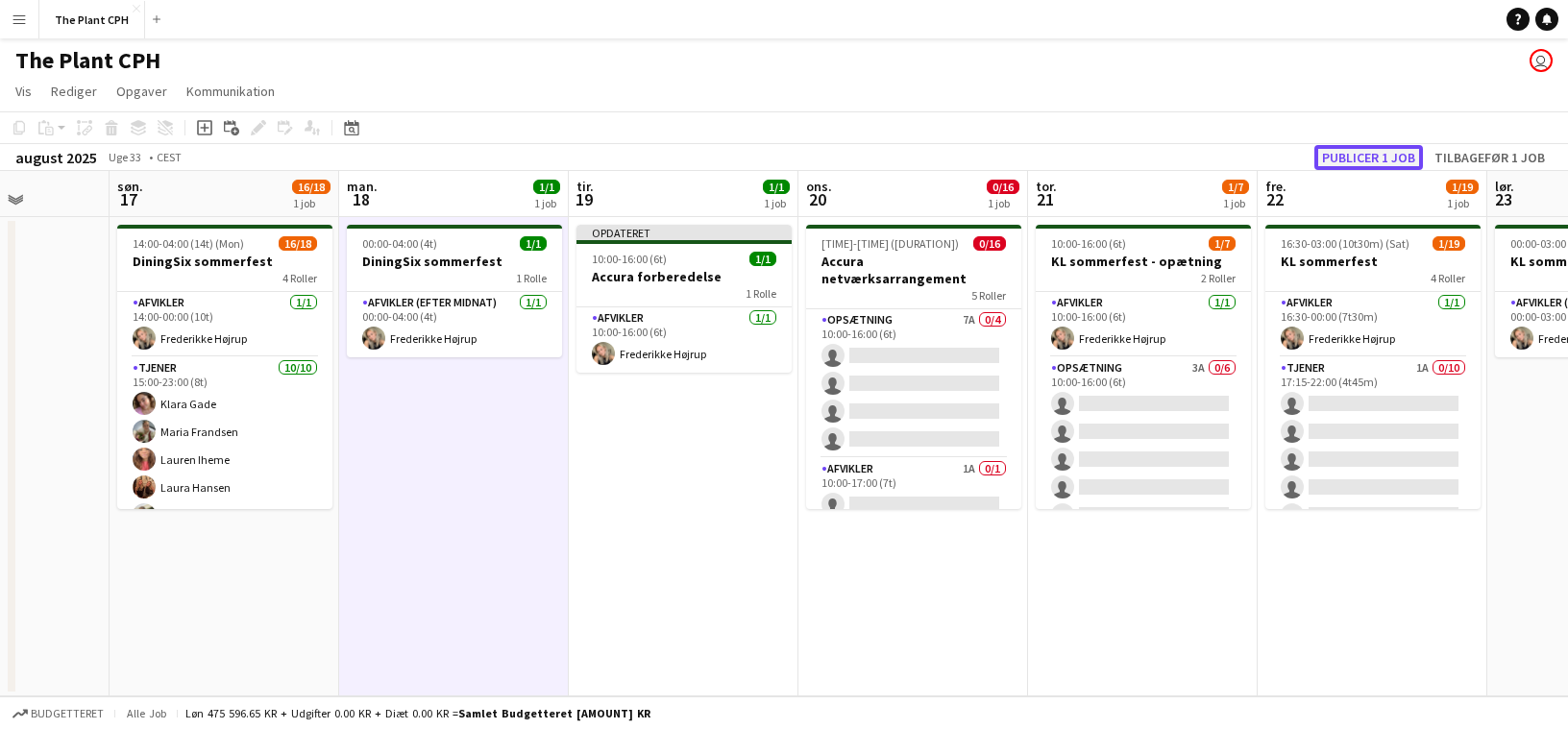 click on "Publicer 1 job" 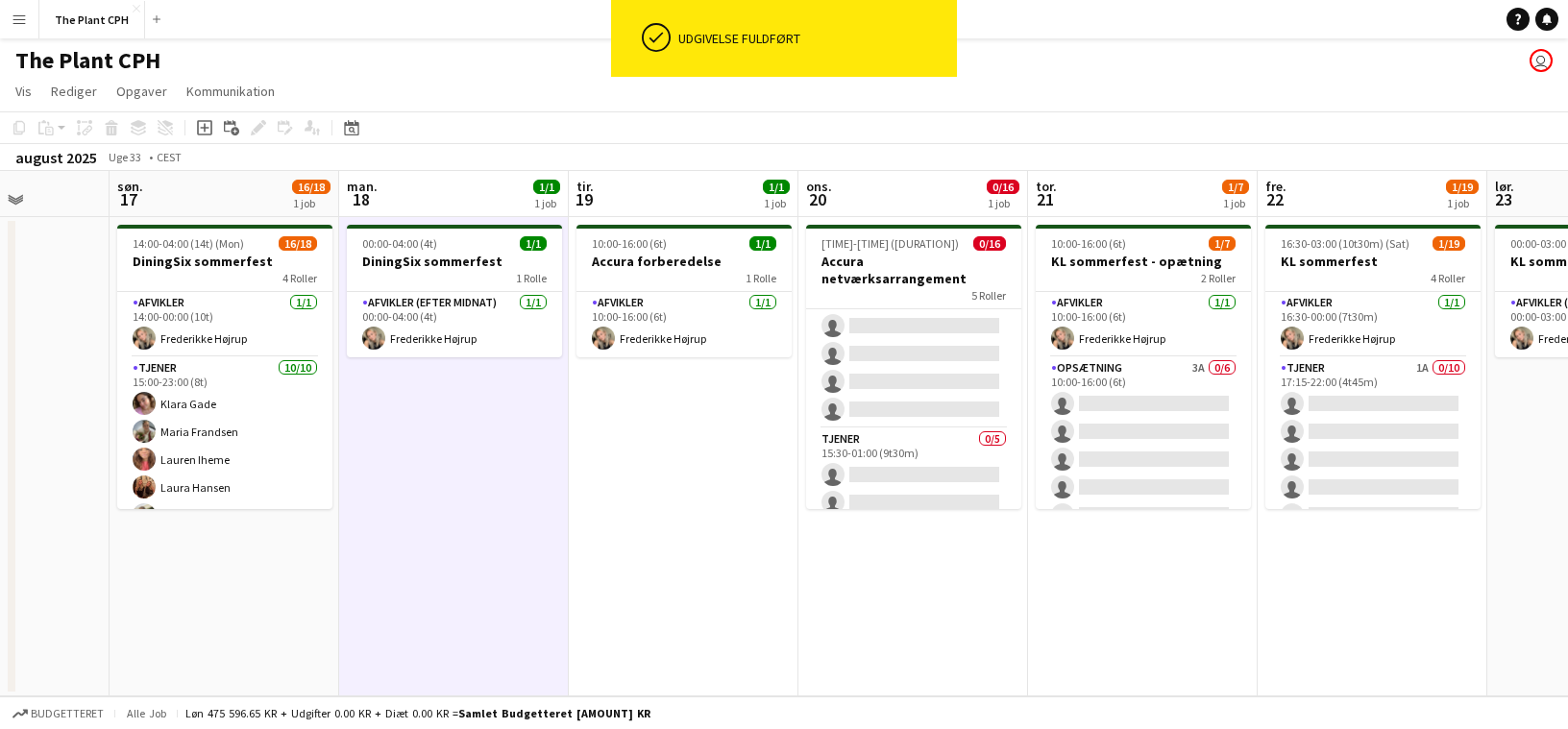 scroll, scrollTop: 416, scrollLeft: 0, axis: vertical 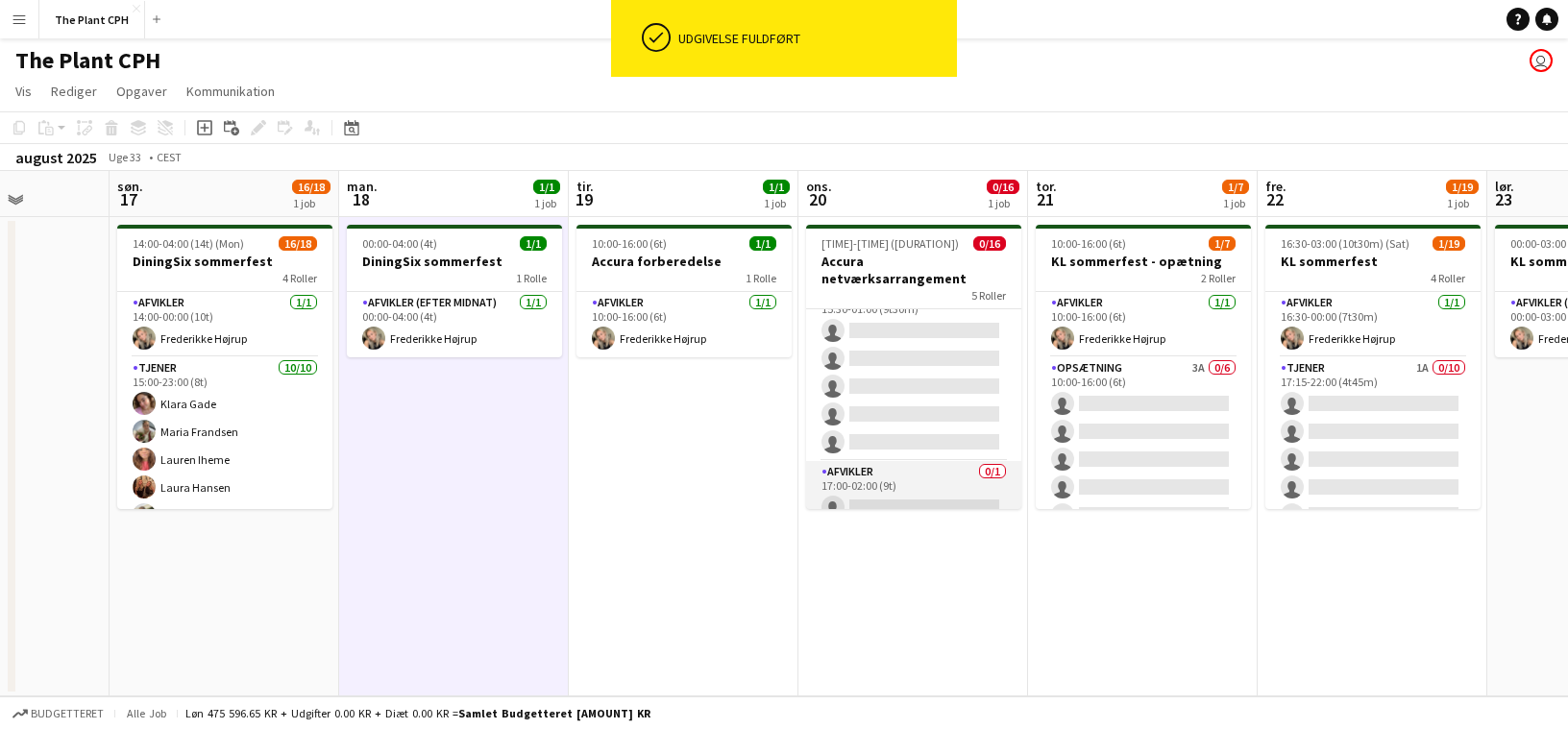 click on "Afvikler   0/1   [TIME]-[TIME] ([DURATION])
single-neutral-actions" at bounding box center (914, 494) 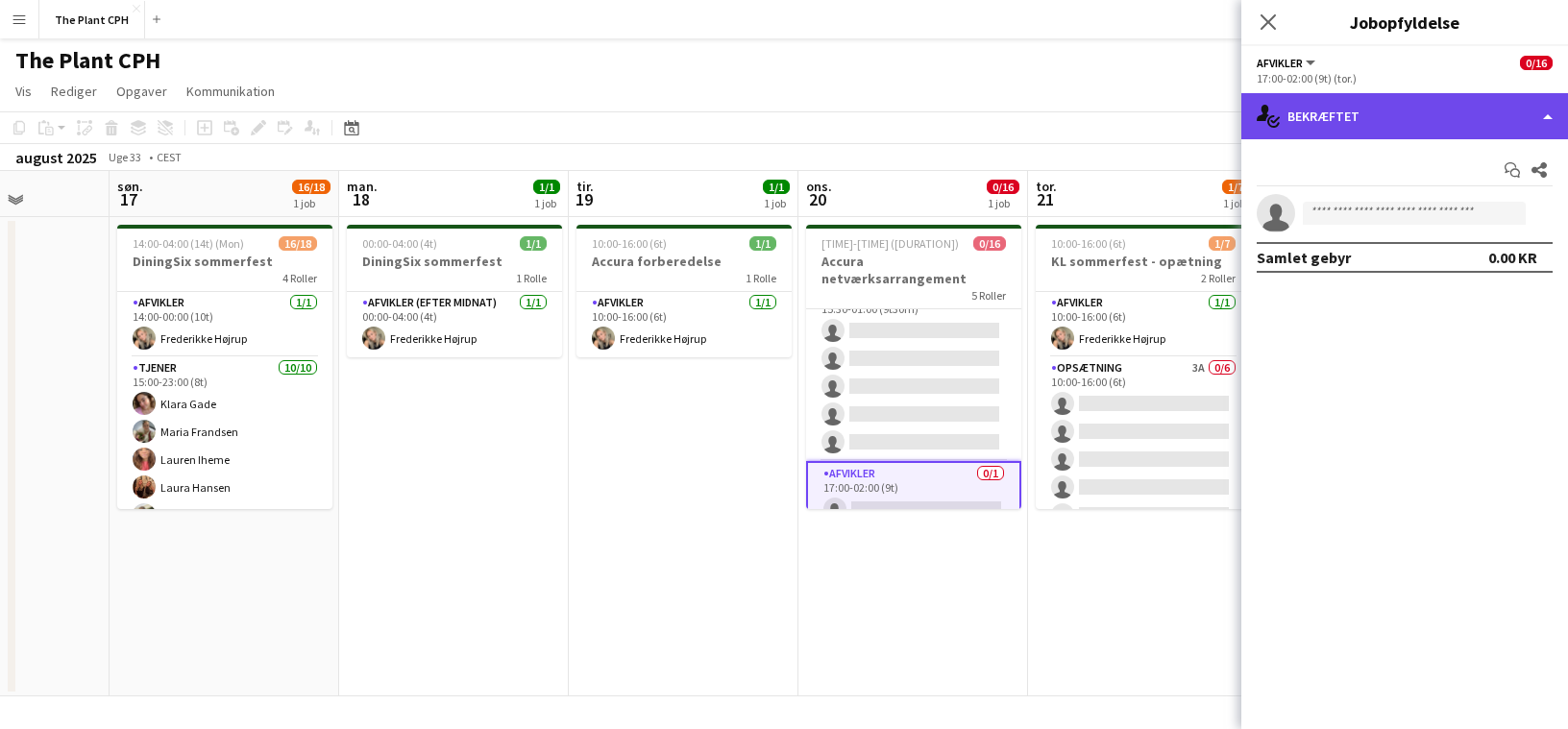 click on "single-neutral-actions-check-2
Bekræftet" 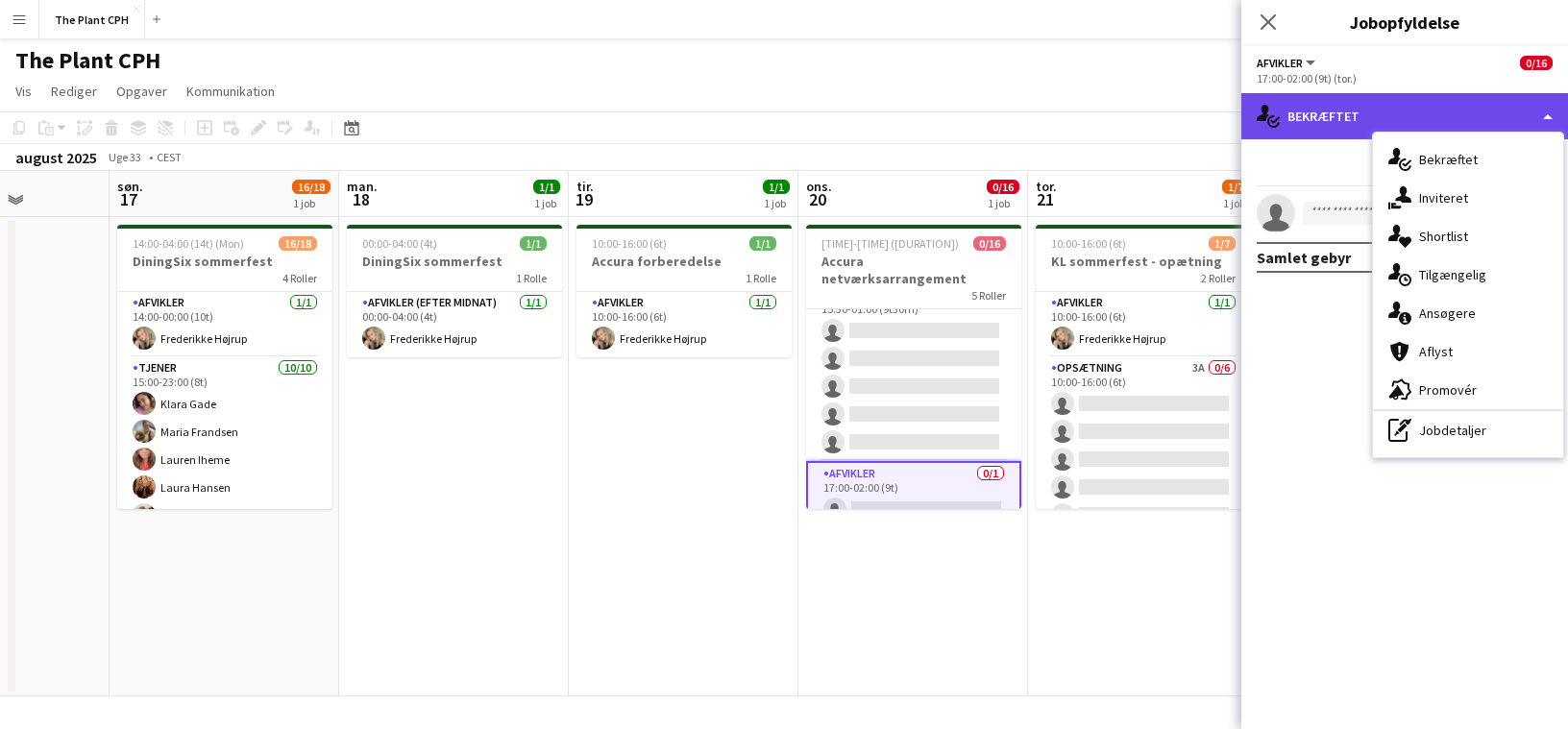 click on "single-neutral-actions-check-2
Bekræftet" 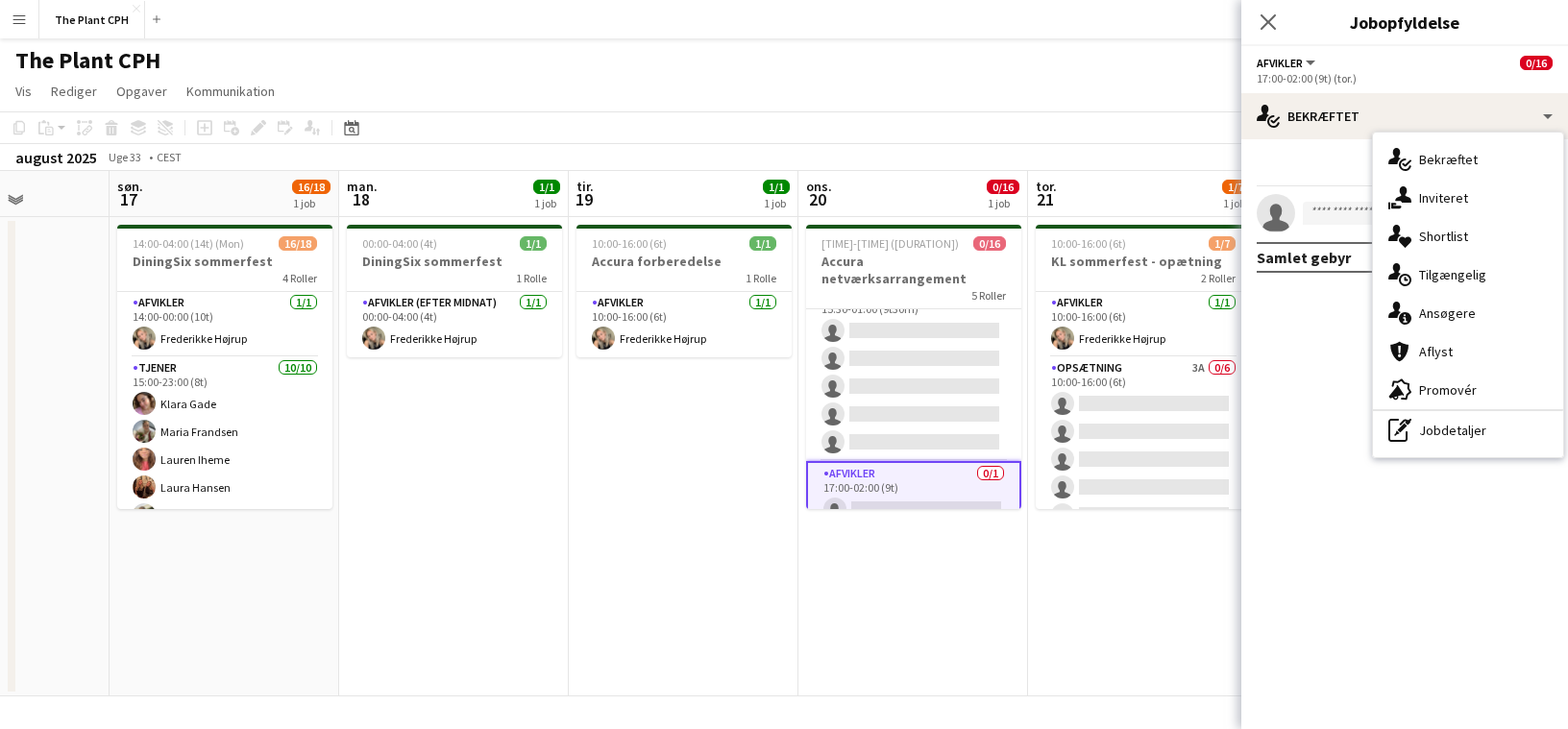 drag, startPoint x: 925, startPoint y: 646, endPoint x: 890, endPoint y: 573, distance: 80.9568 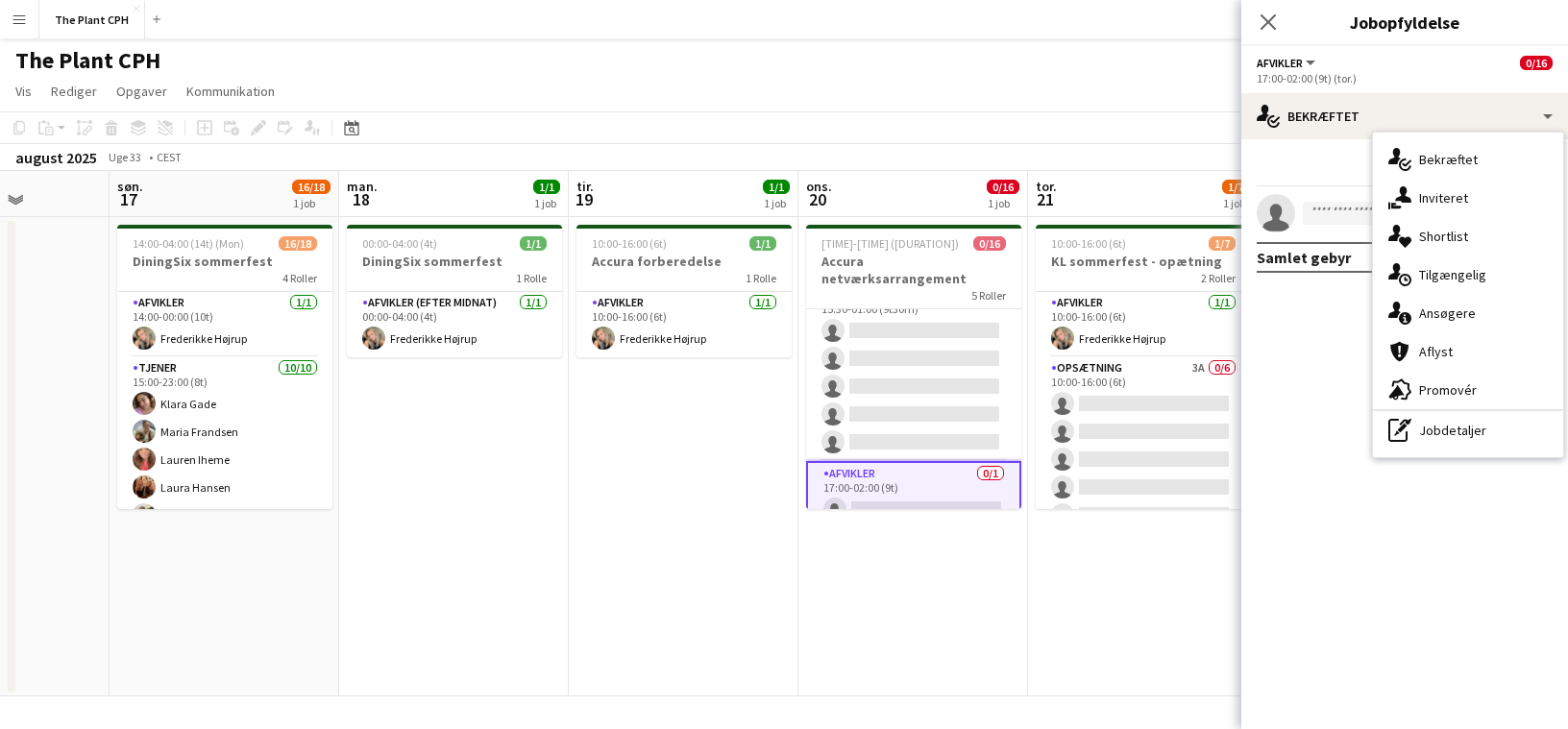 click on "[TIME]-[TIME] ([DURATION]) ([DAY])   0/16   Accura netværksarrangement   5 Roller   Opsætning   7A   0/4   [TIME]-[TIME] ([DURATION])
single-neutral-actions
single-neutral-actions
single-neutral-actions
single-neutral-actions
single-neutral-actions
Afvikler   1A   0/1   [TIME]-[TIME] ([DURATION])
single-neutral-actions
Tjener   0/5   [TIME]-[TIME] ([DURATION])
single-neutral-actions
single-neutral-actions
single-neutral-actions
single-neutral-actions
single-neutral-actions
Tjener   0/5   [TIME]-[TIME] ([DURATION])
single-neutral-actions
single-neutral-actions
single-neutral-actions" at bounding box center (913, 456) 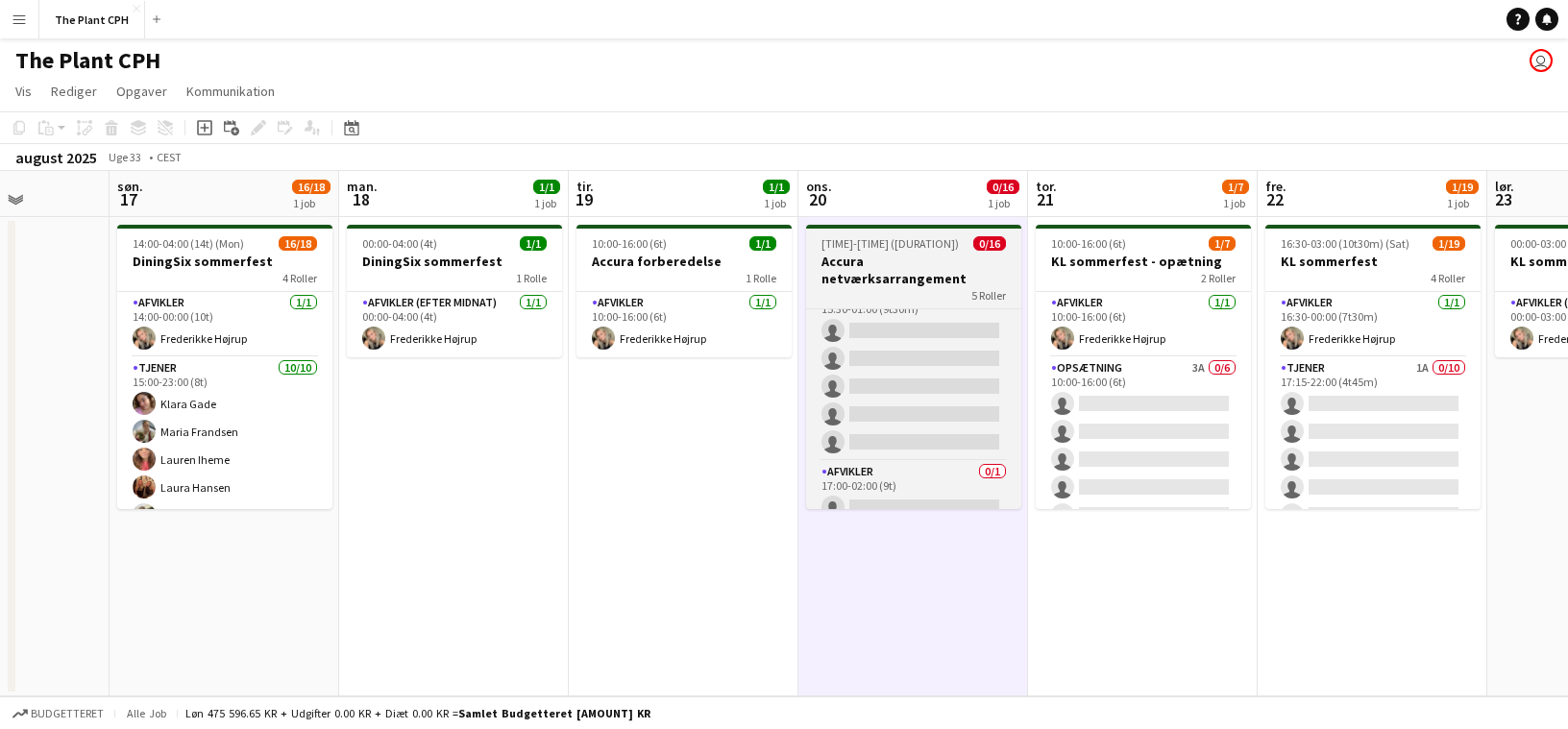 click on "Accura netværksarrangement" at bounding box center (914, 270) 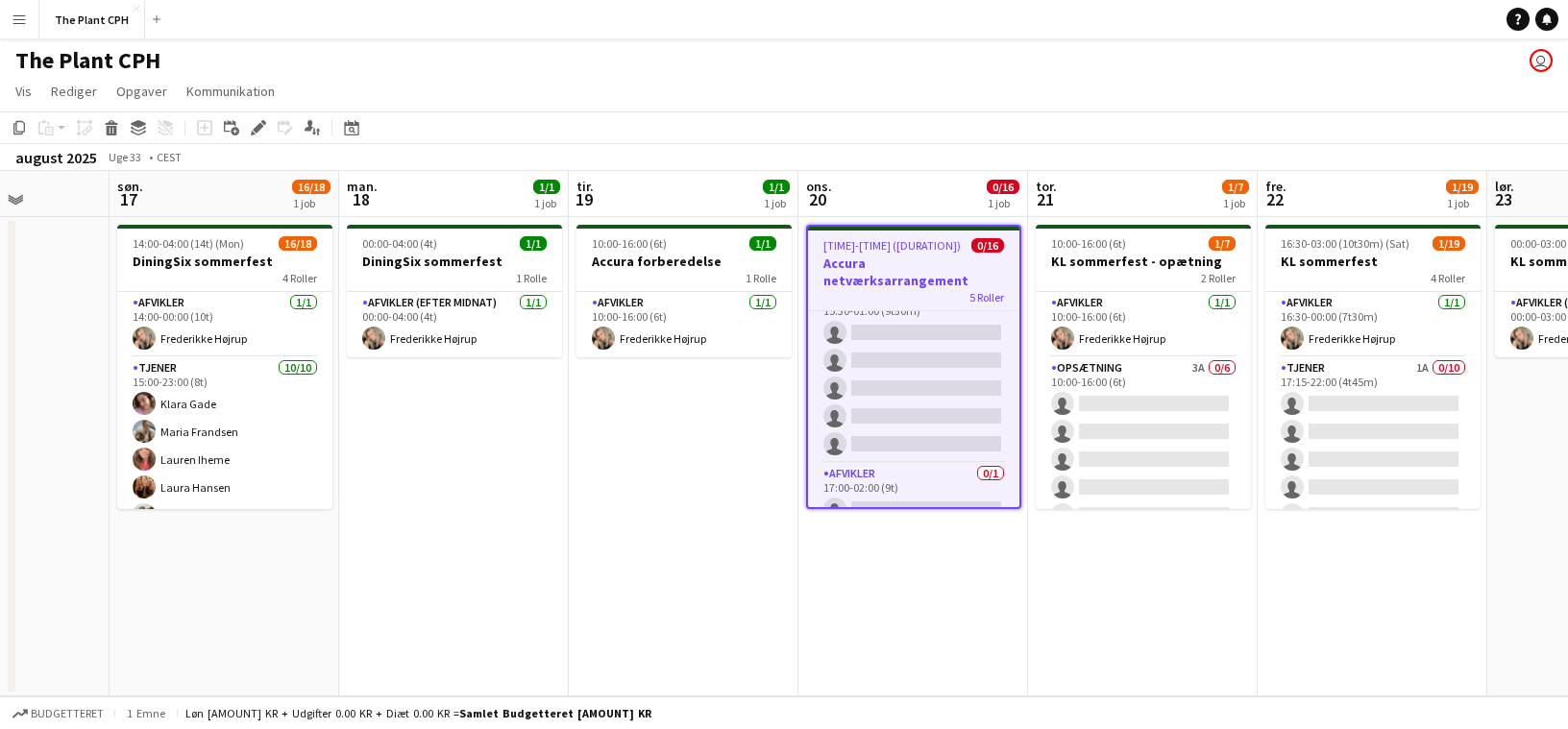 drag, startPoint x: 253, startPoint y: 129, endPoint x: 278, endPoint y: 138, distance: 26.570661 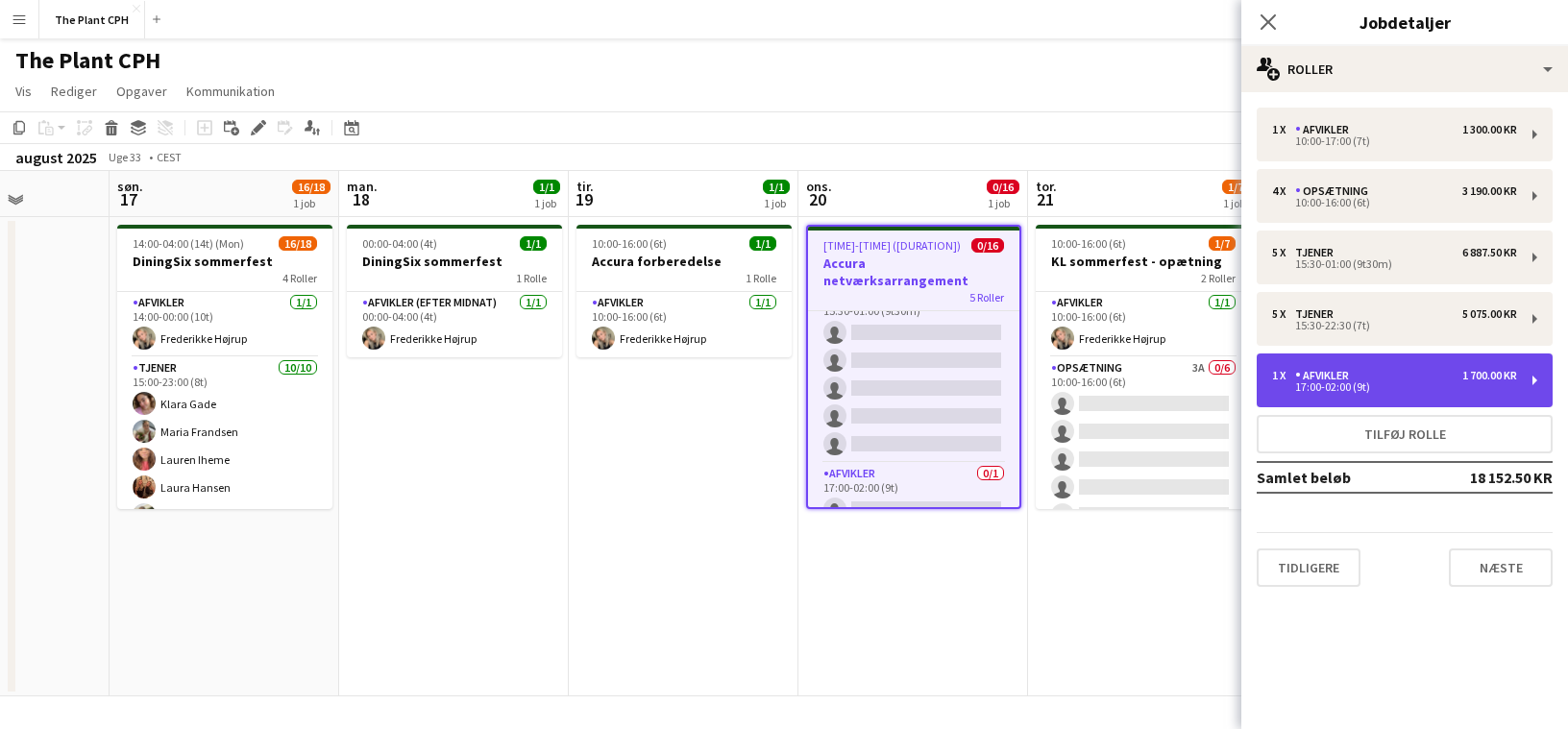 click on "1 x   Afvikler   1 700.00 KR" at bounding box center (1394, 376) 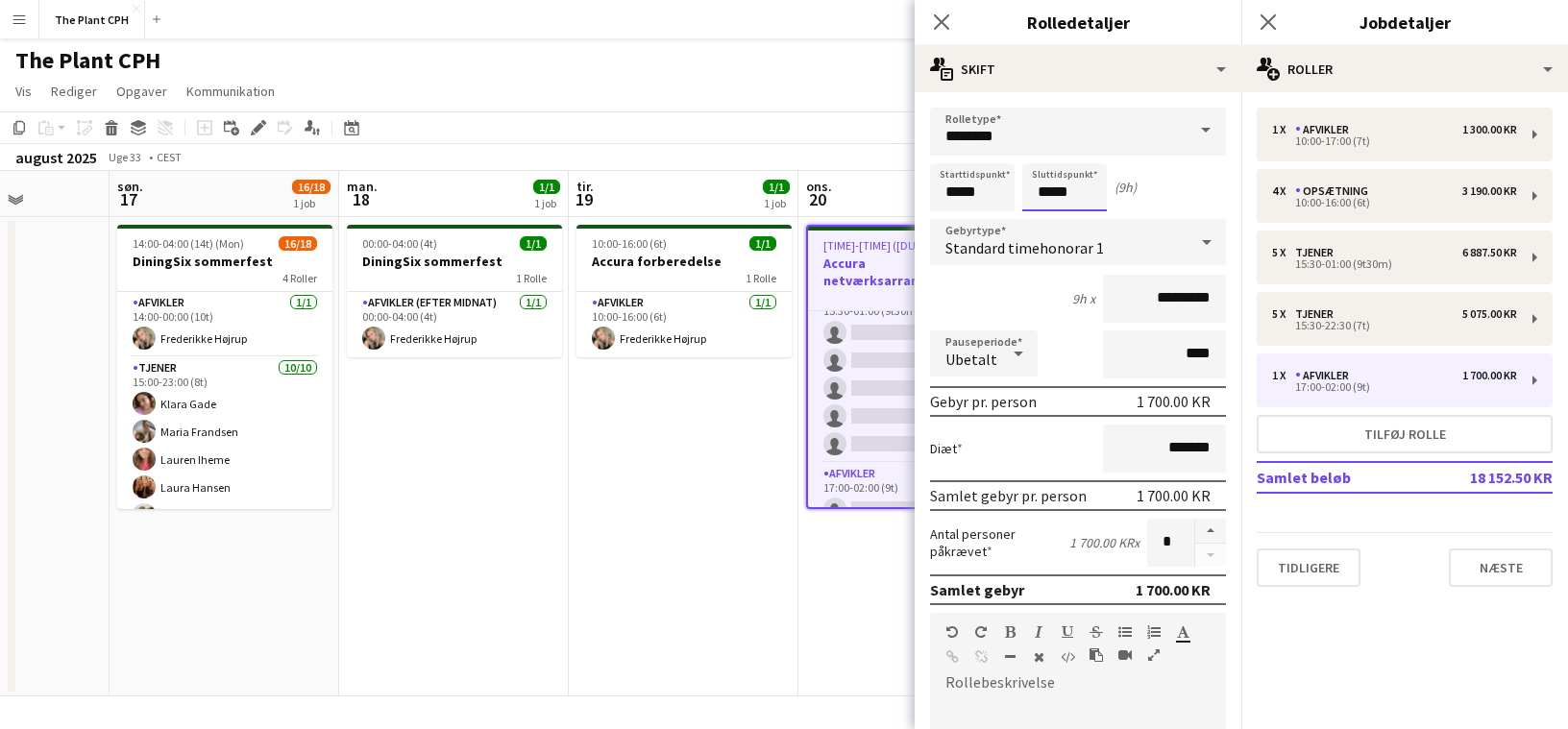click on "*****" at bounding box center (1065, 187) 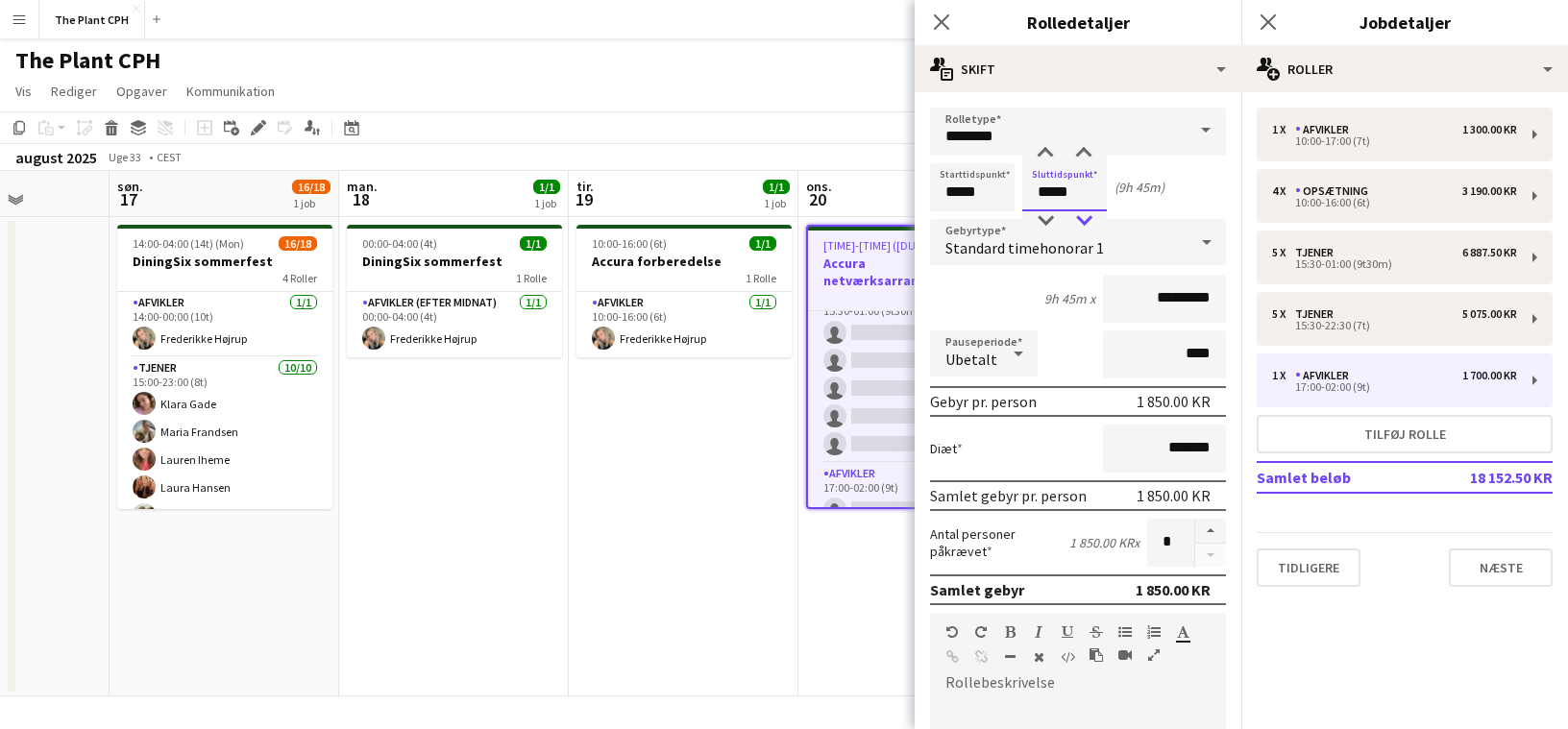 click at bounding box center [1084, 221] 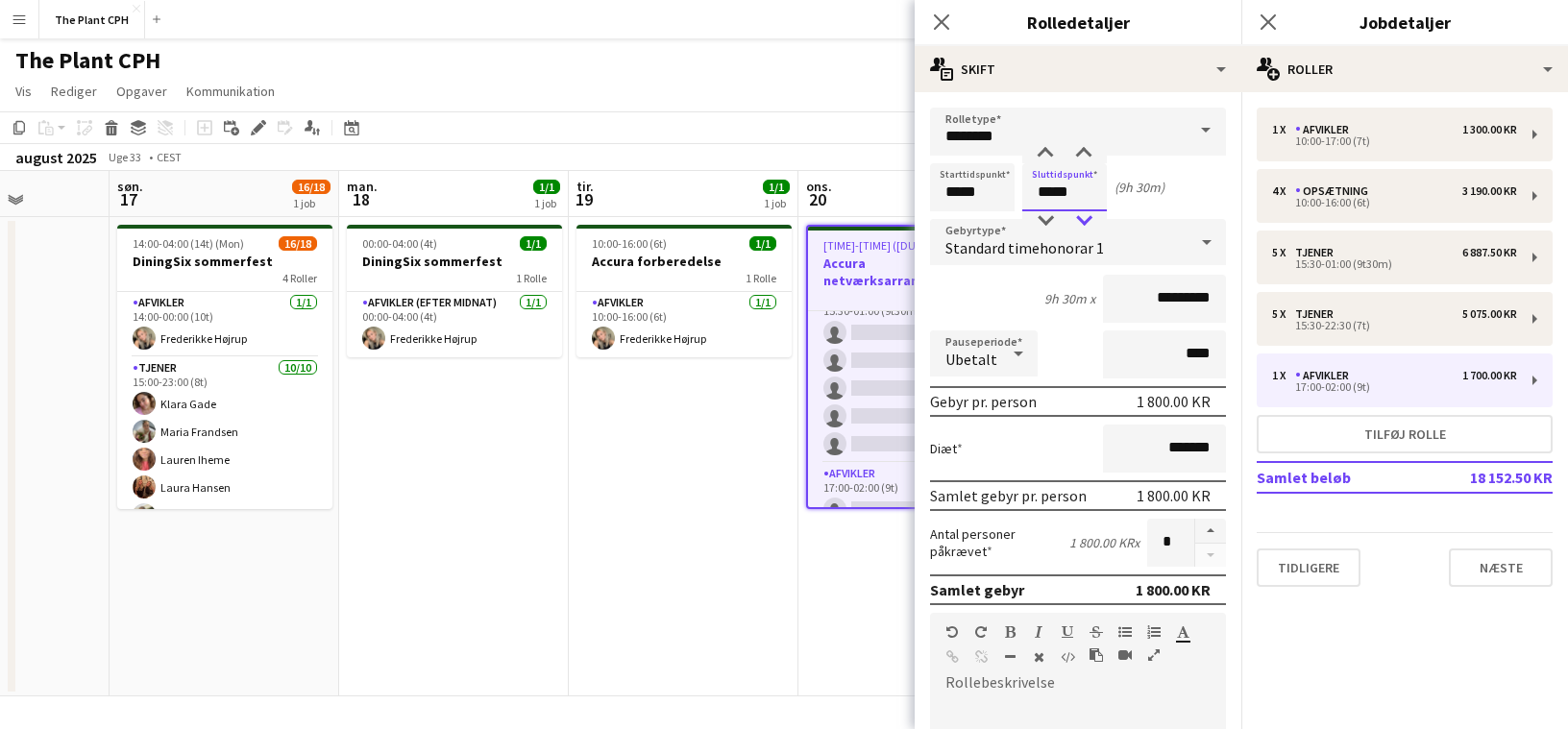click at bounding box center [1084, 221] 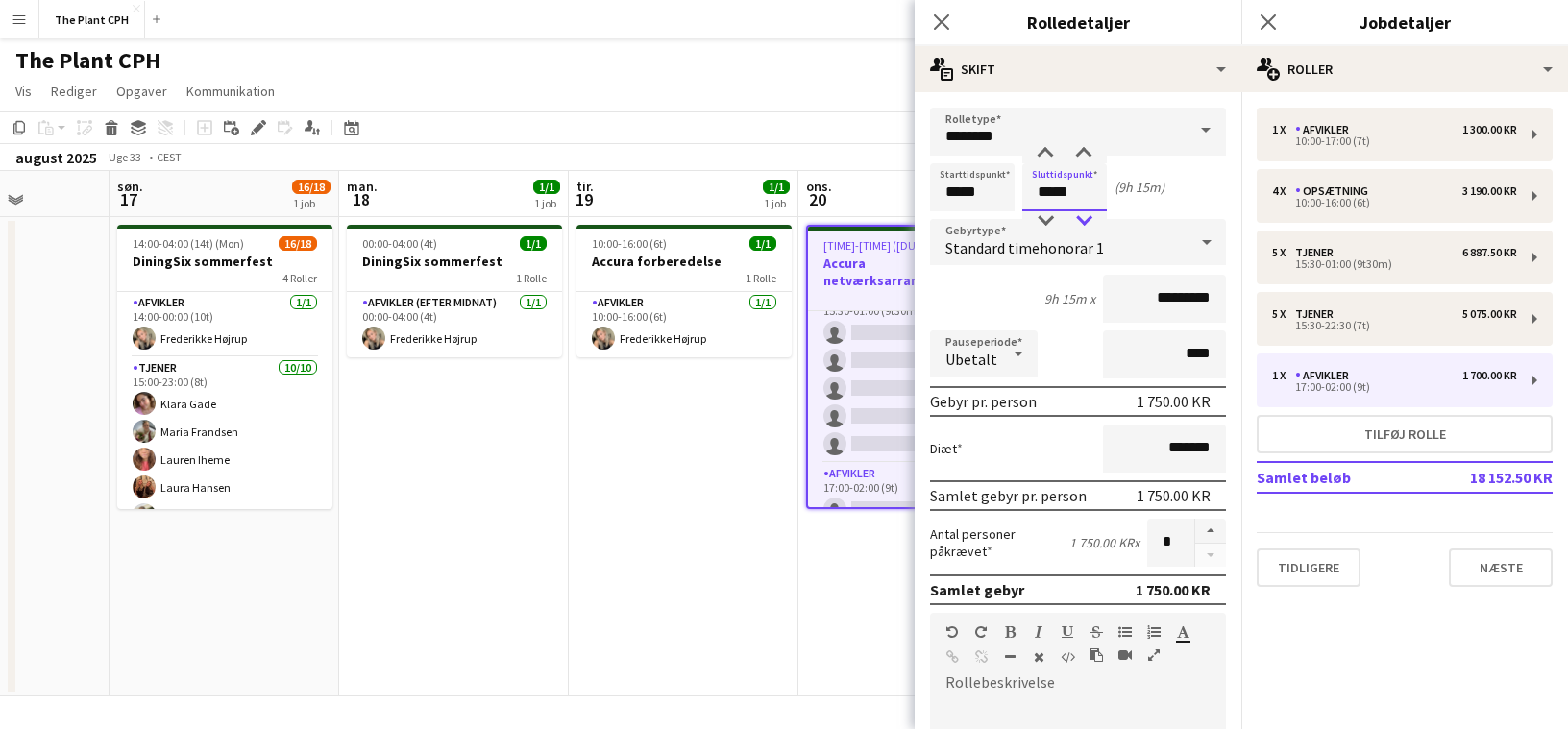 click at bounding box center (1084, 221) 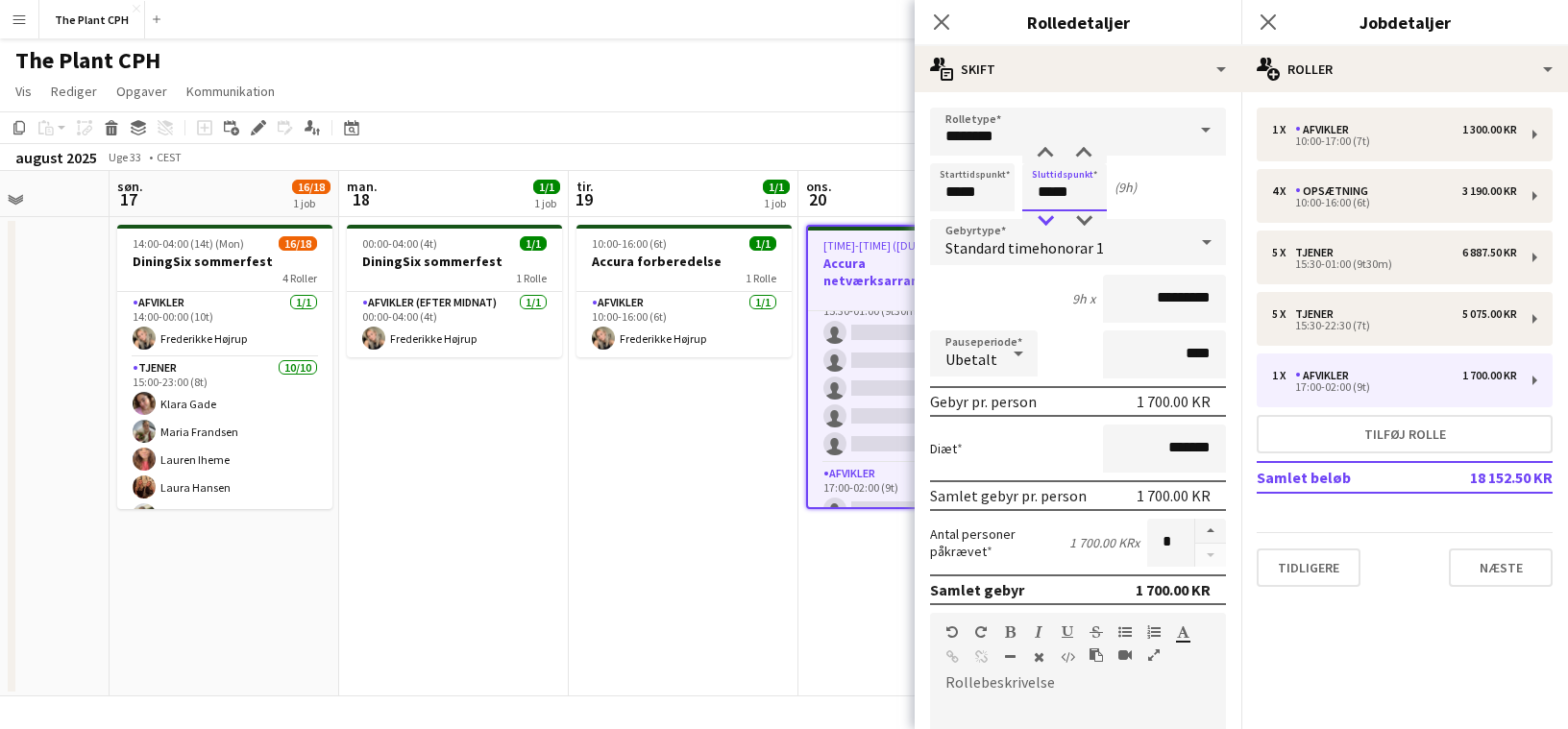 click at bounding box center [1045, 221] 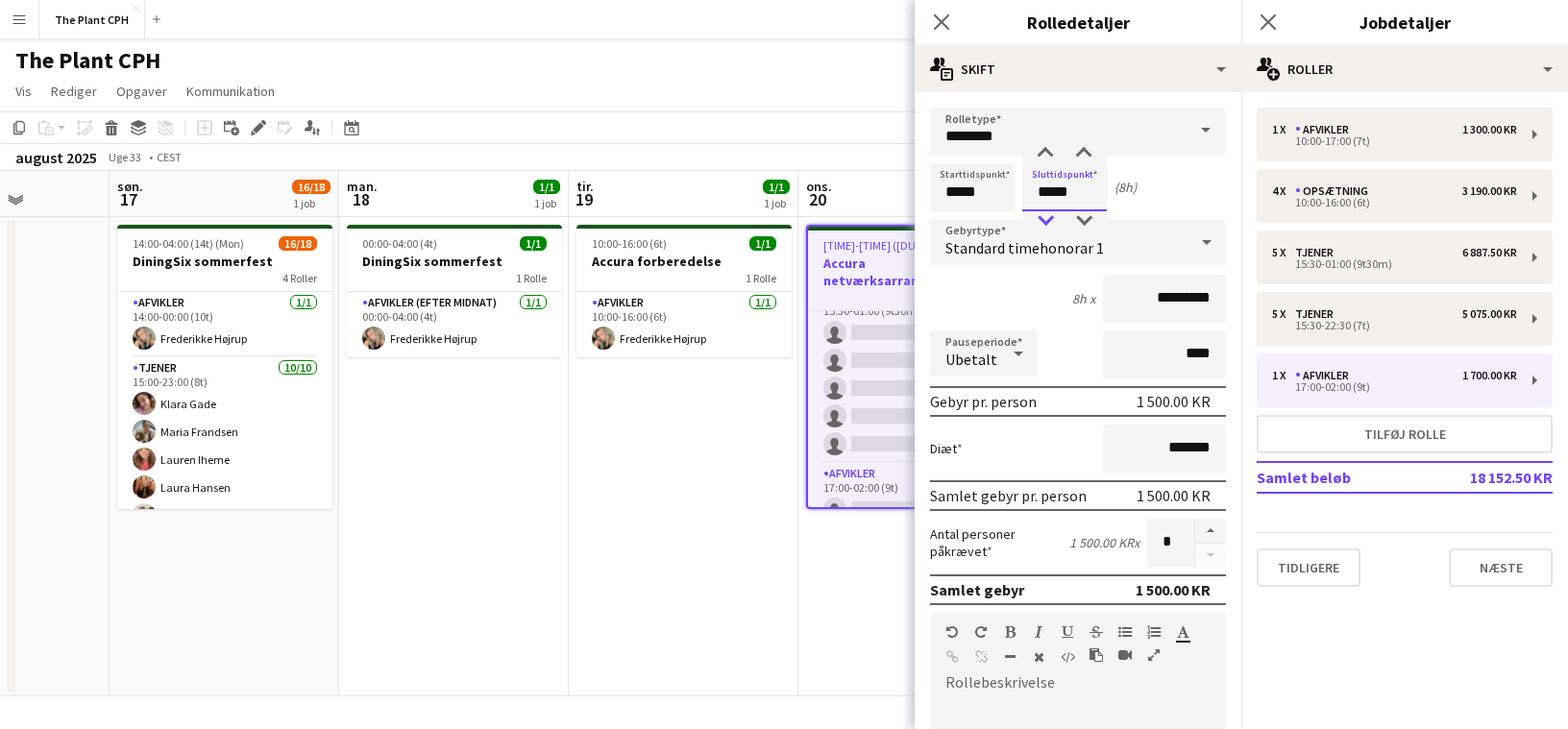 type on "*****" 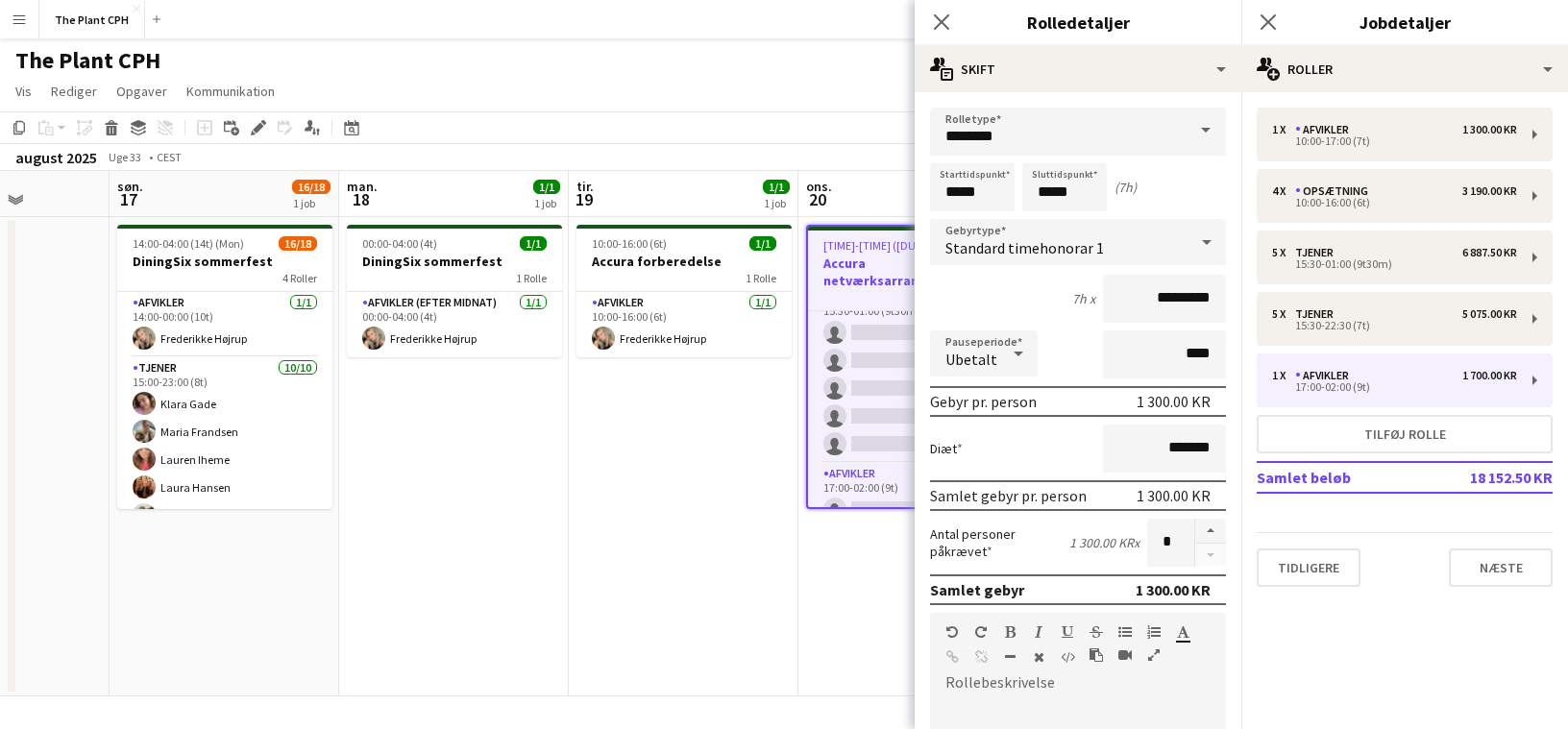 click on "Vis  Dagvisning udvidet Dagvisning kollapset Månedsvisning Datovælger Spring til i dag Udvid Tilknyttede Job Sammenfold Tilknyttede Job  Rediger  Kopier
Kommando
C  Indsæt  Uden mandskab
Kommando
V Med mandskab
Kommando
Skift
V Indsæt som linket job  Gruppe  Gruppe Fjern gruppering  Opgaver  Ny opgave Rediger opgave Slet opgave Ny linket opgave Rediger Tilknyttede Job Jobopfyldelse Fremme rolle Kopier rolle-URL  Kommunikation  Underret bekræftet mandskab Opret chat" 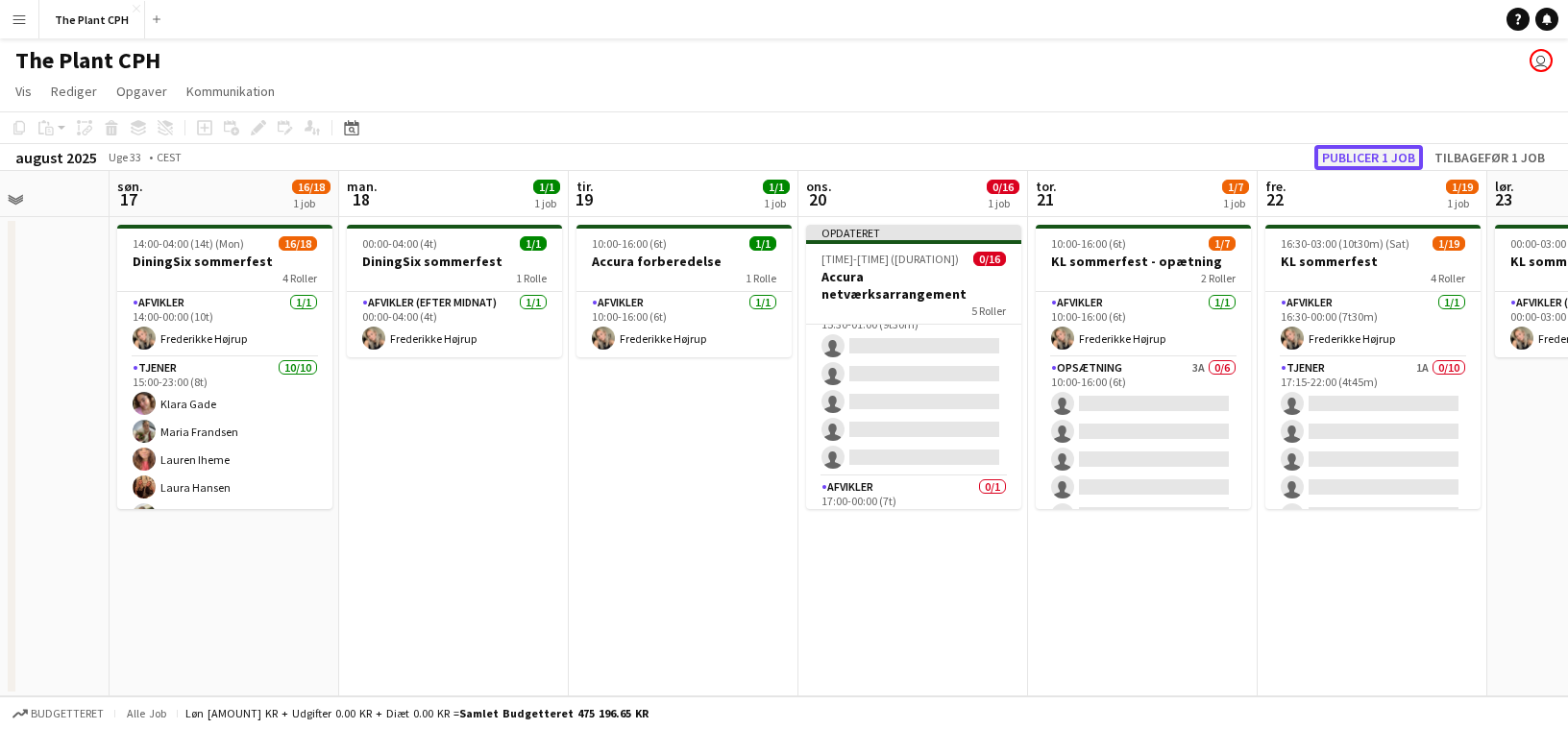 click on "Publicer 1 job" 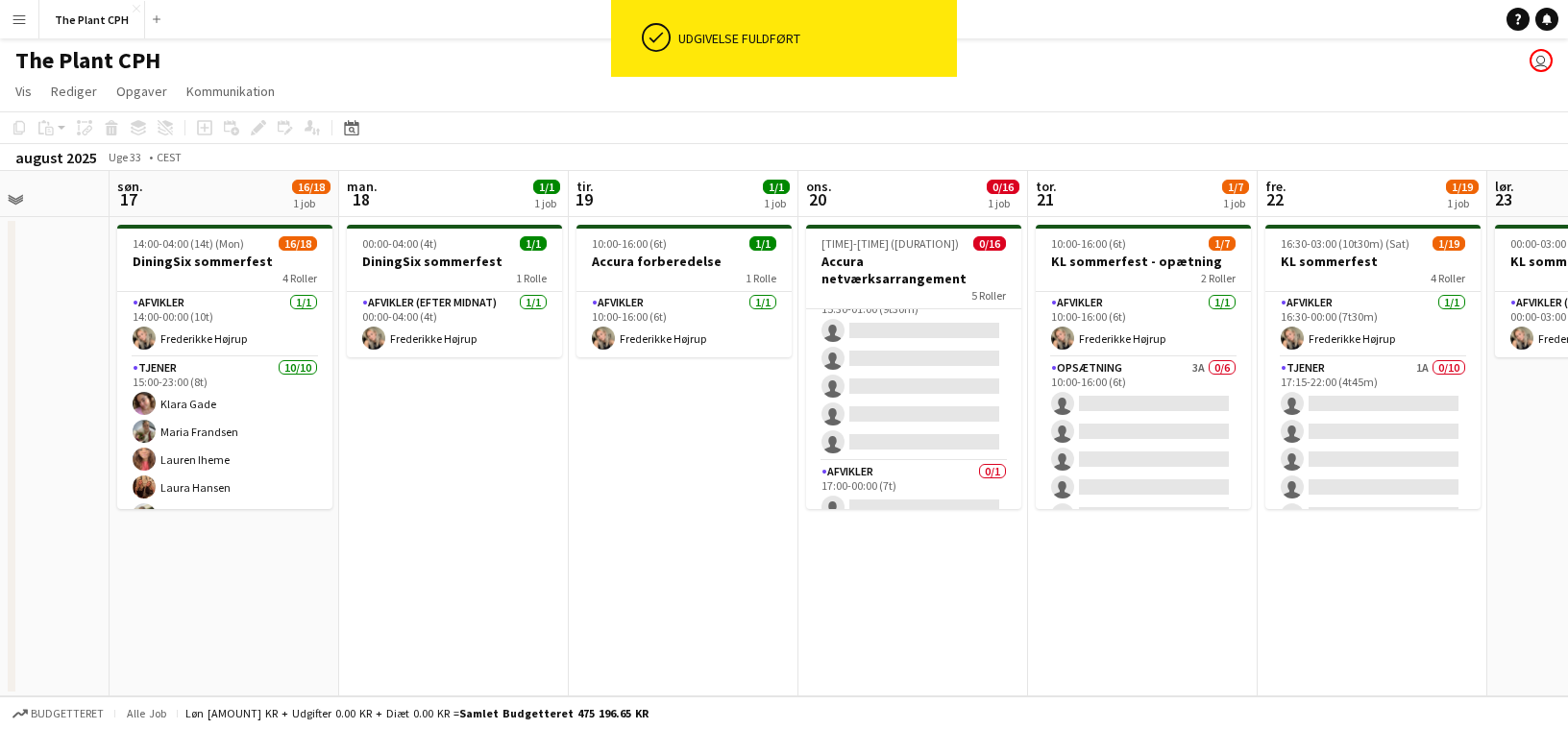 click on "[TIME]-[TIME] ([DURATION])    1/7   KL sommerfest - opætning   2 Roller   Afvikler   1/1   [TIME]-[TIME] ([DURATION])
[FIRST] [LAST]  Opsætning   3A   0/6   [TIME]-[TIME] ([DURATION])
single-neutral-actions
single-neutral-actions
single-neutral-actions
single-neutral-actions
single-neutral-actions
single-neutral-actions" at bounding box center [1142, 456] 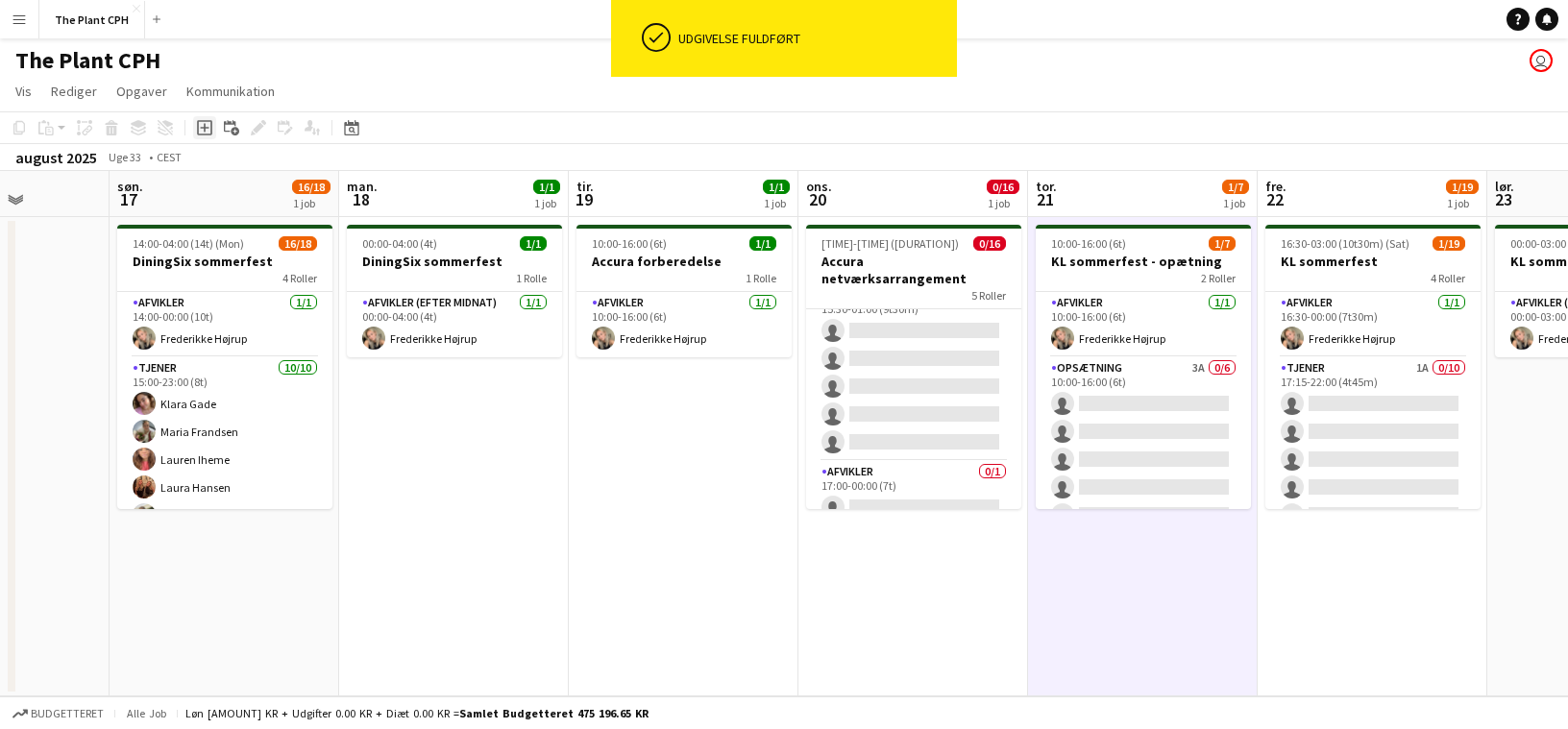click 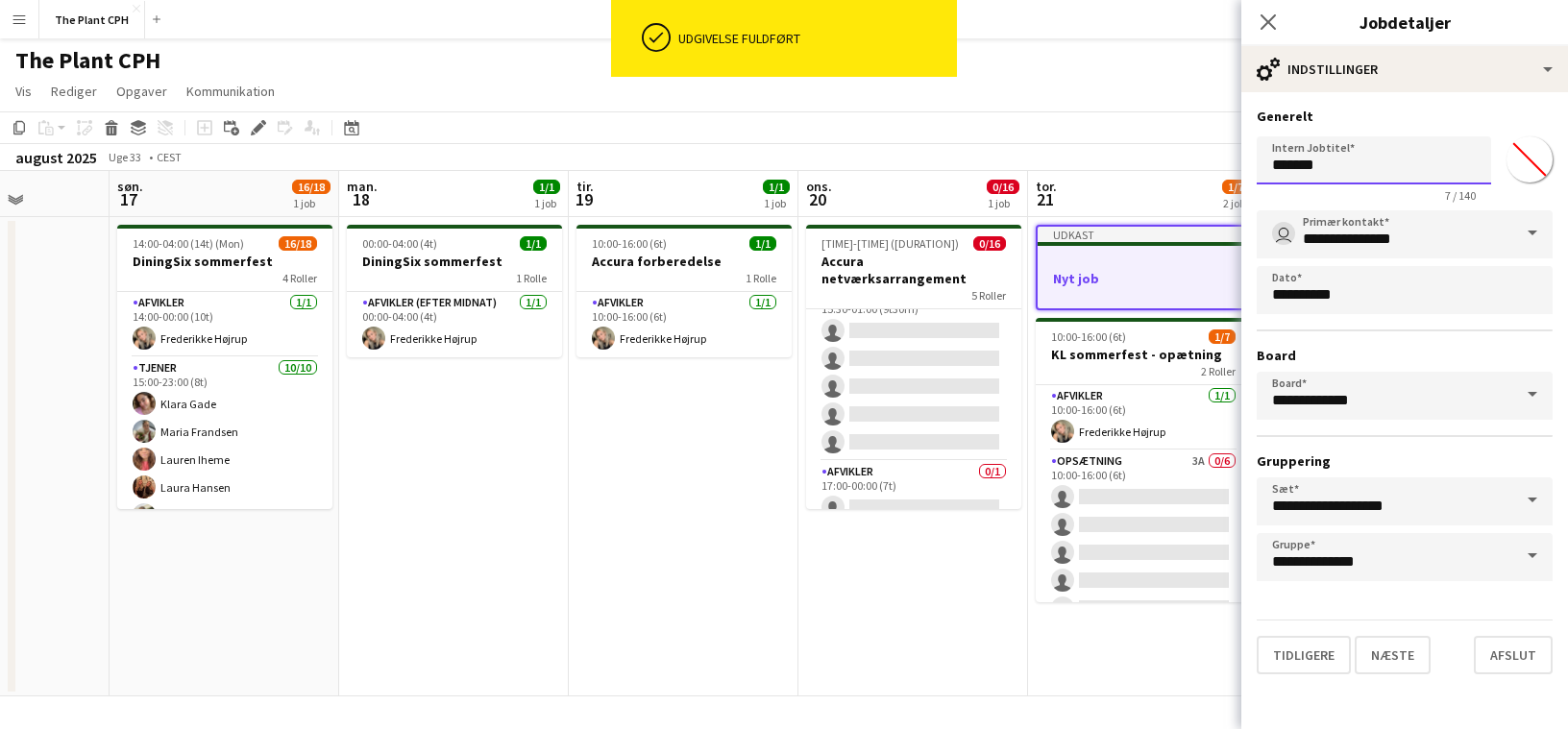 click on "*******" at bounding box center [1374, 160] 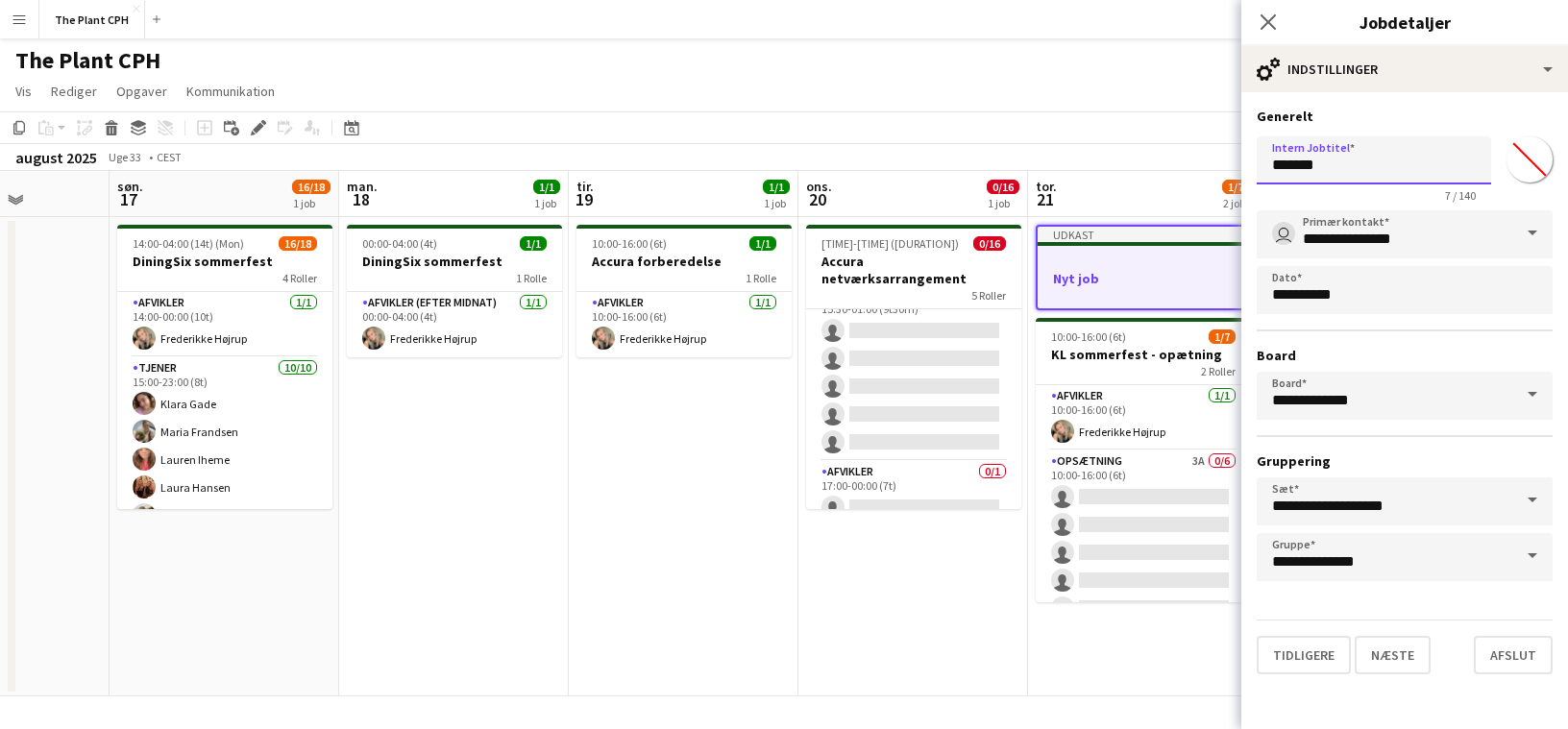click on "*******" at bounding box center (1374, 160) 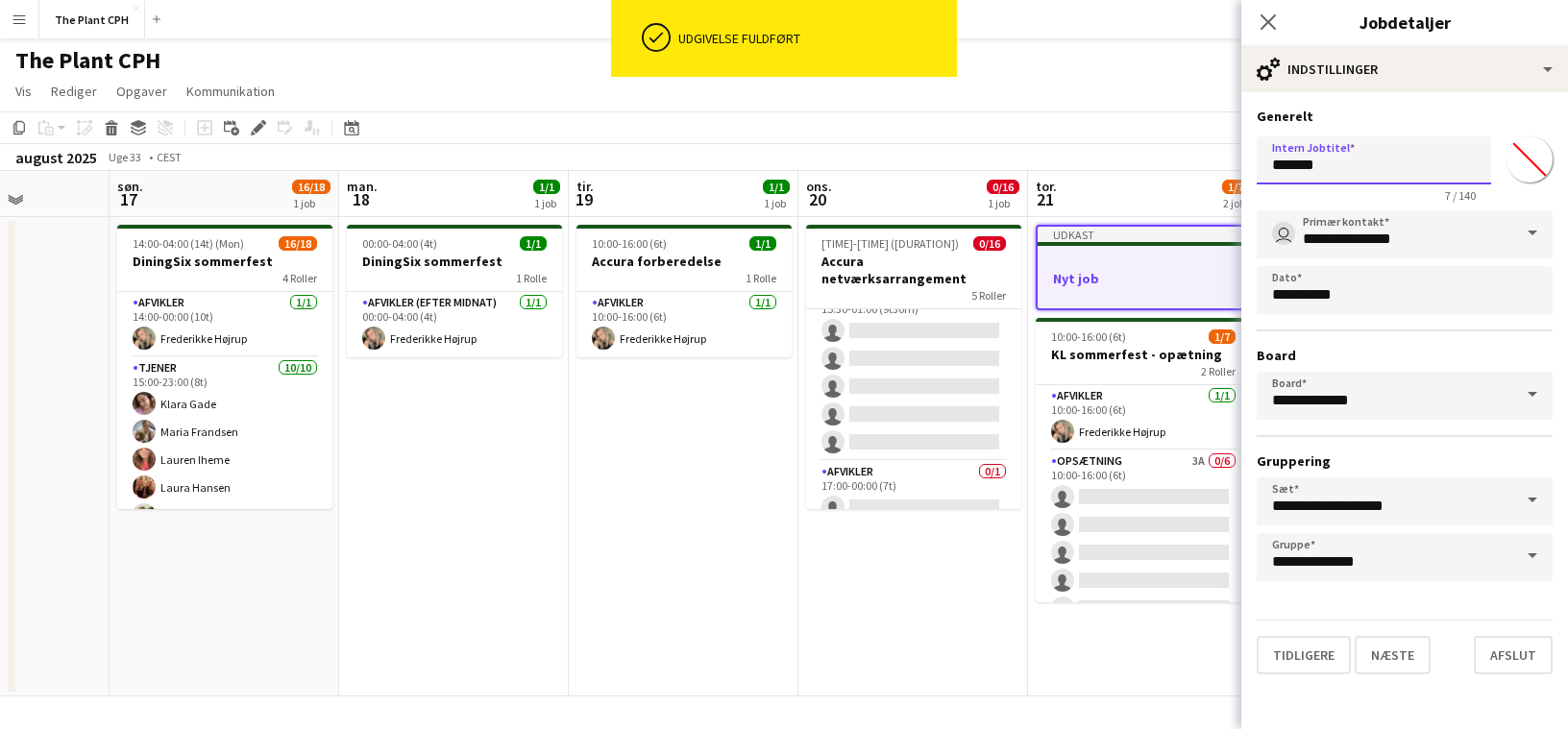 click on "*******" at bounding box center [1374, 160] 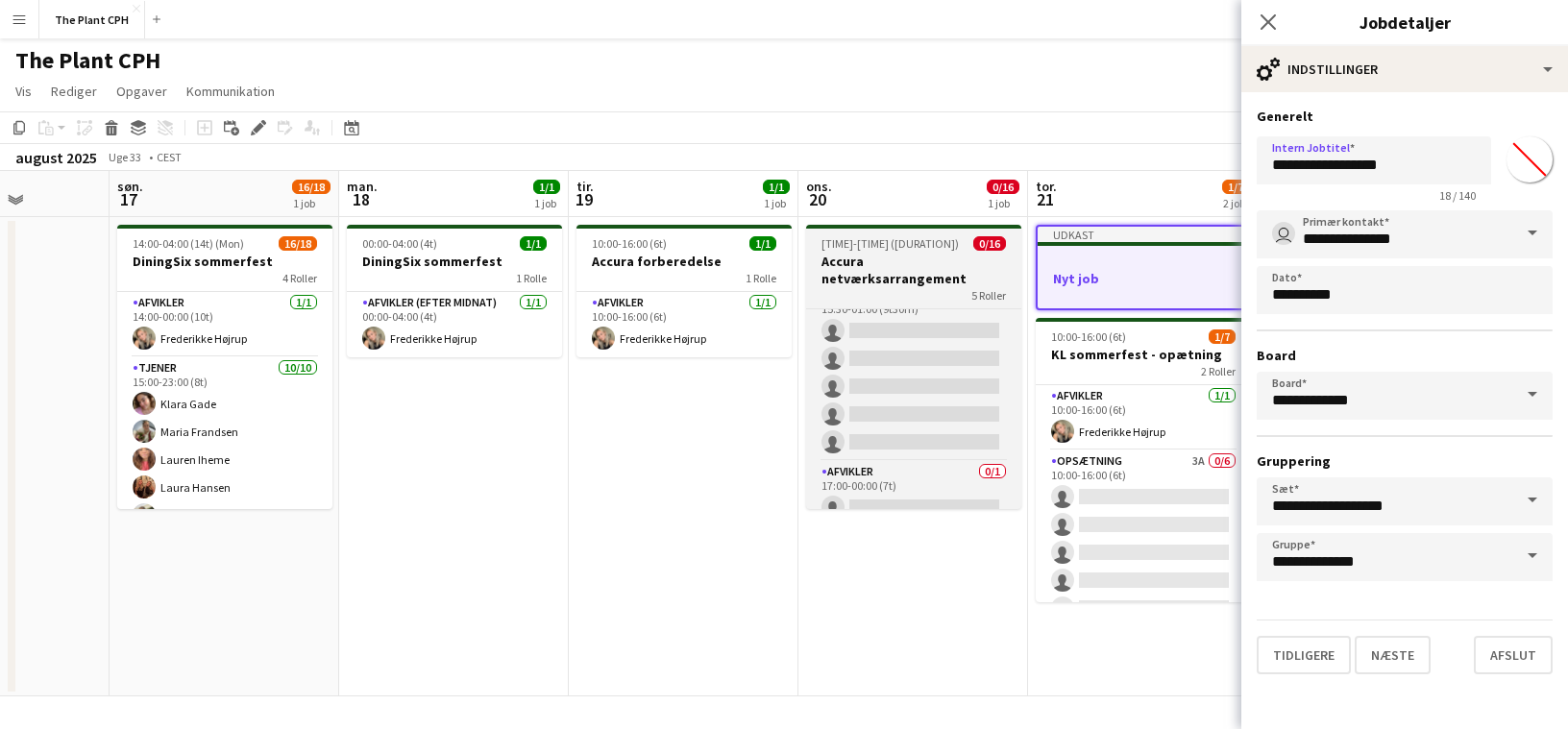 click on "Accura netværksarrangement" at bounding box center [914, 270] 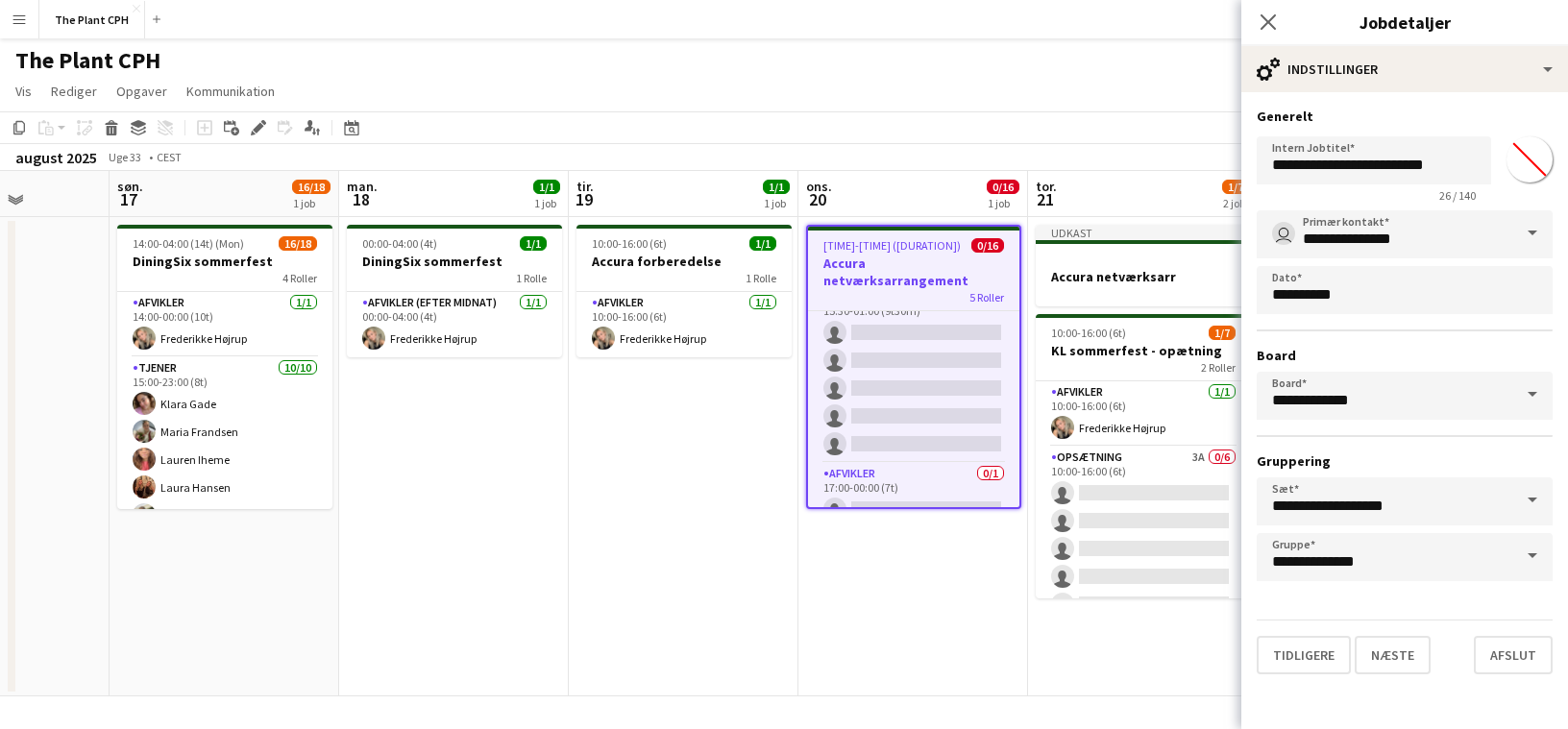 type on "*******" 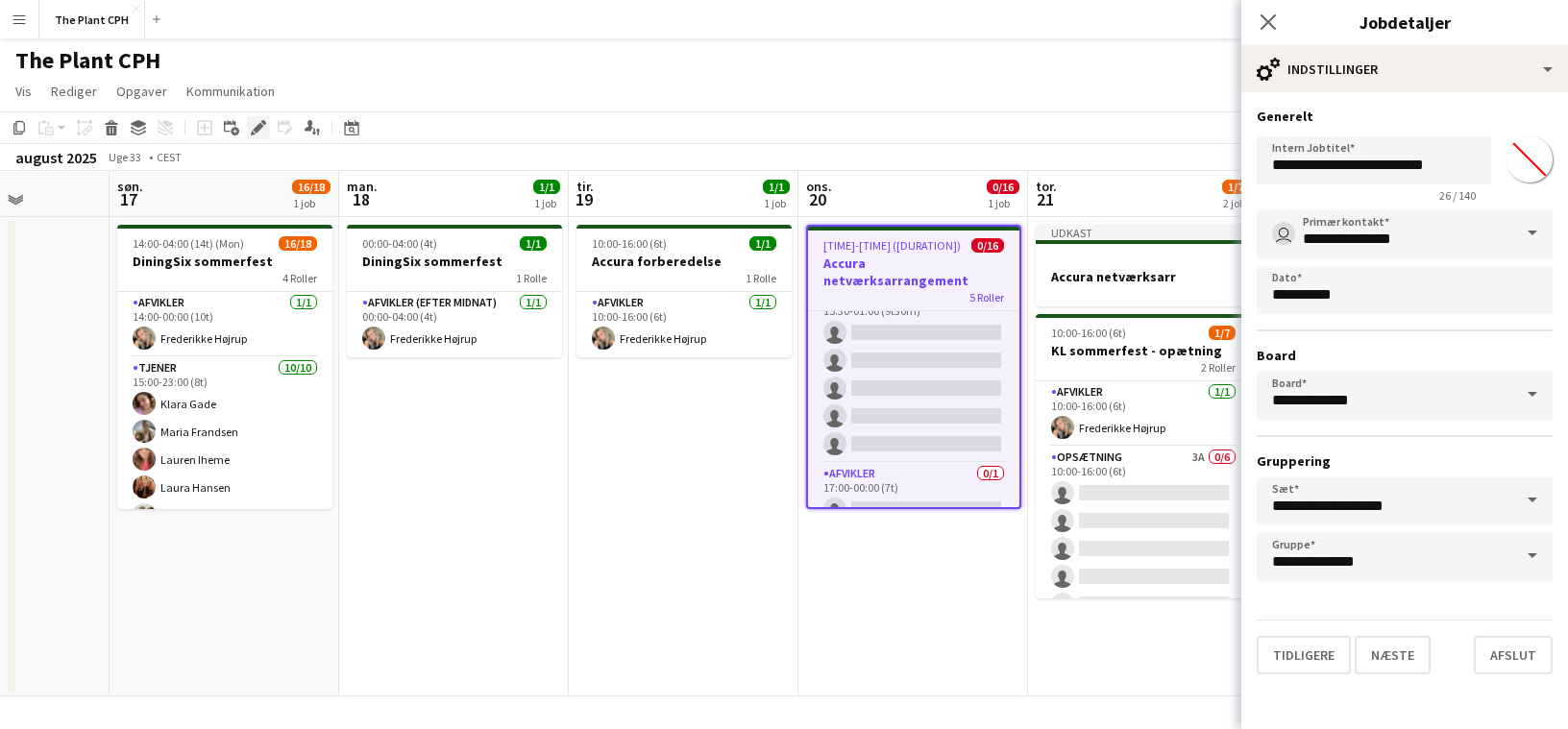 click on "Rediger" 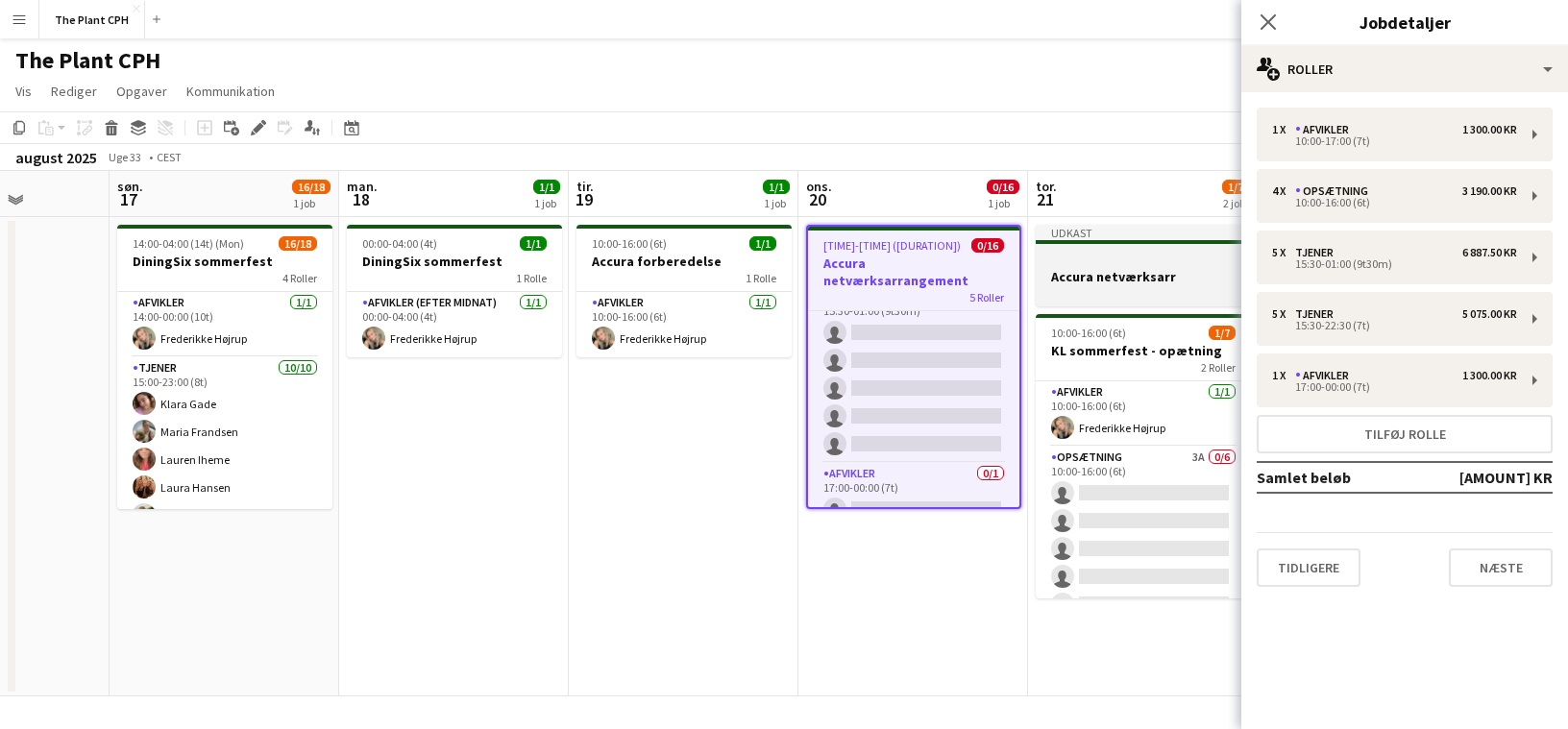 click on "Accura netværksarr" at bounding box center [1143, 277] 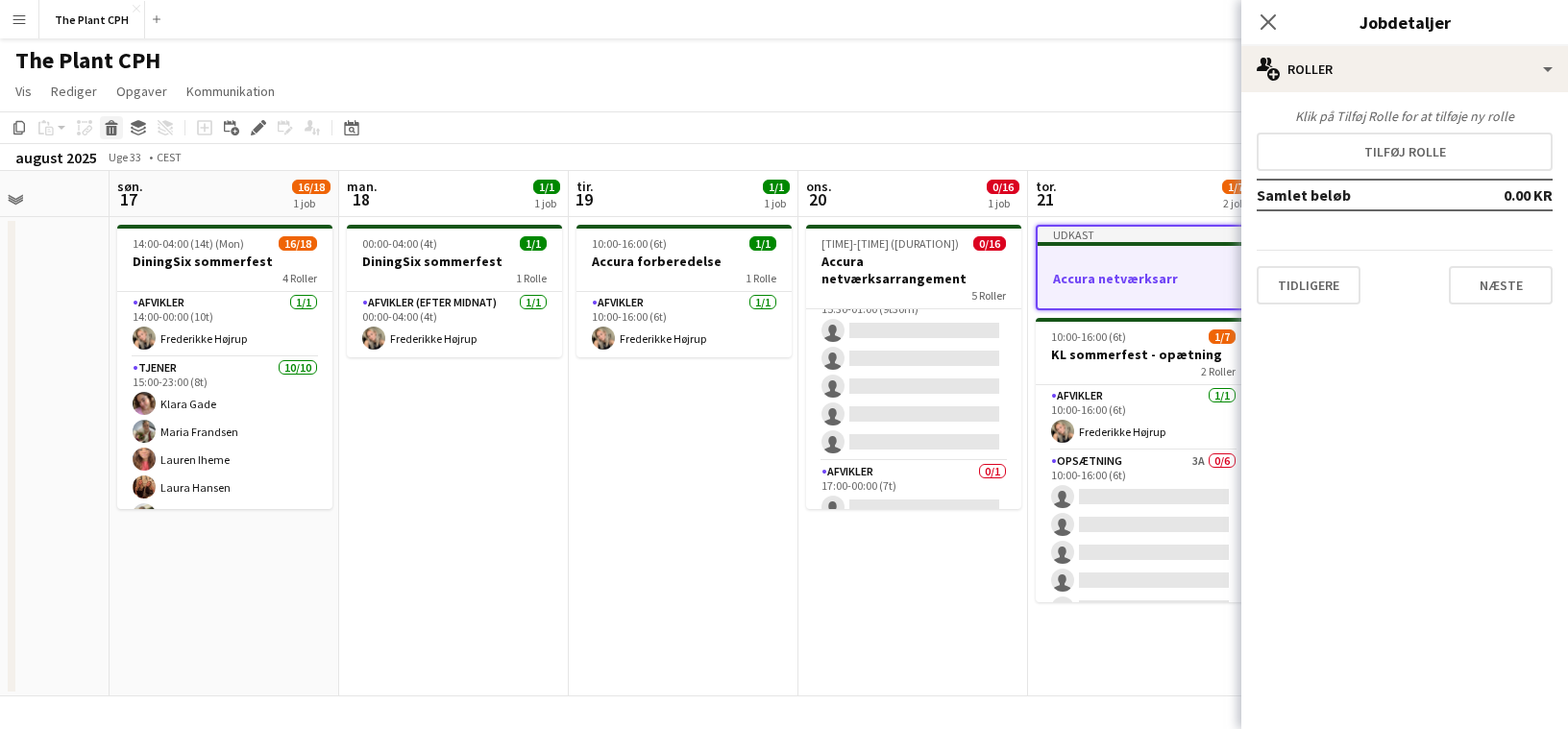 click 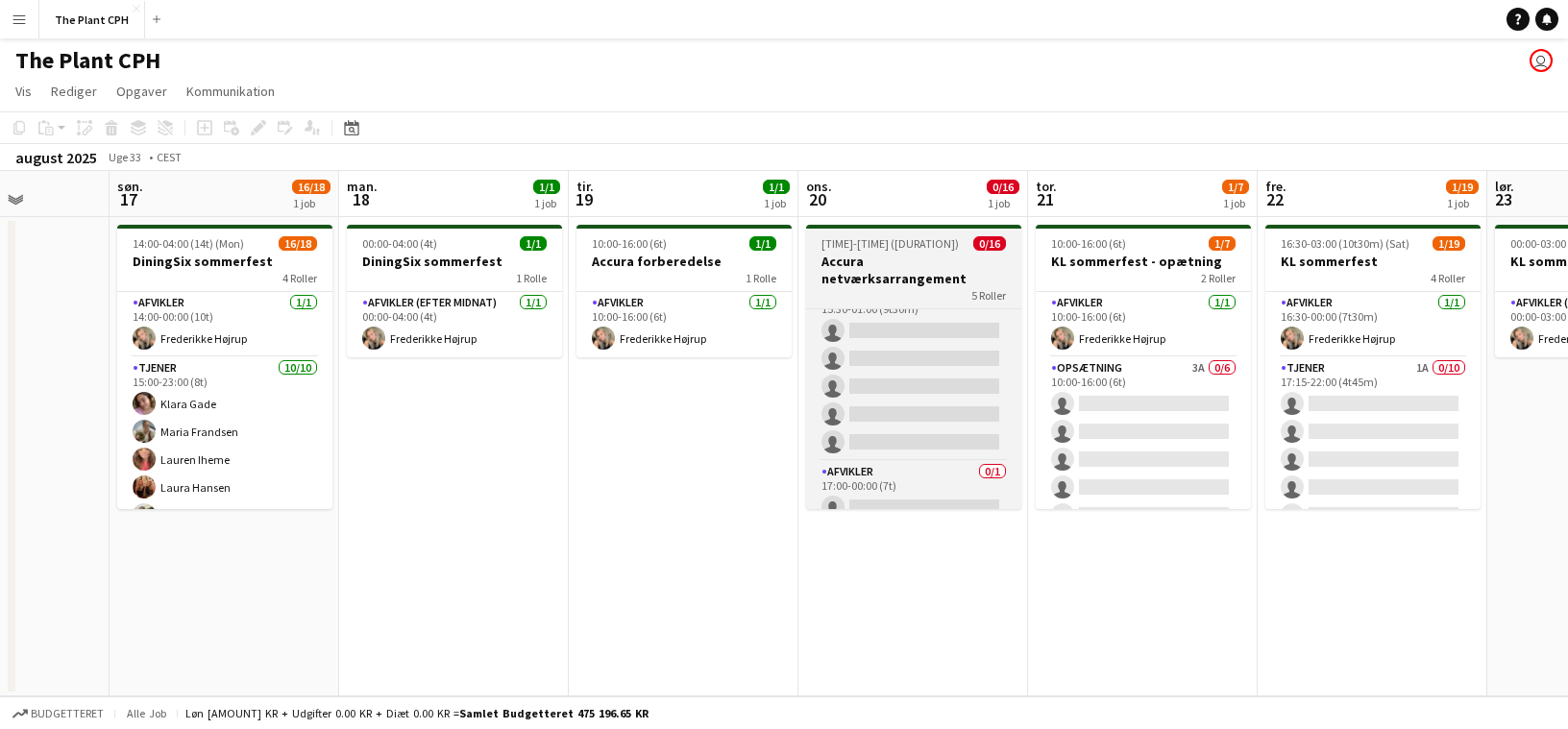 click on "Accura netværksarrangement" at bounding box center (914, 270) 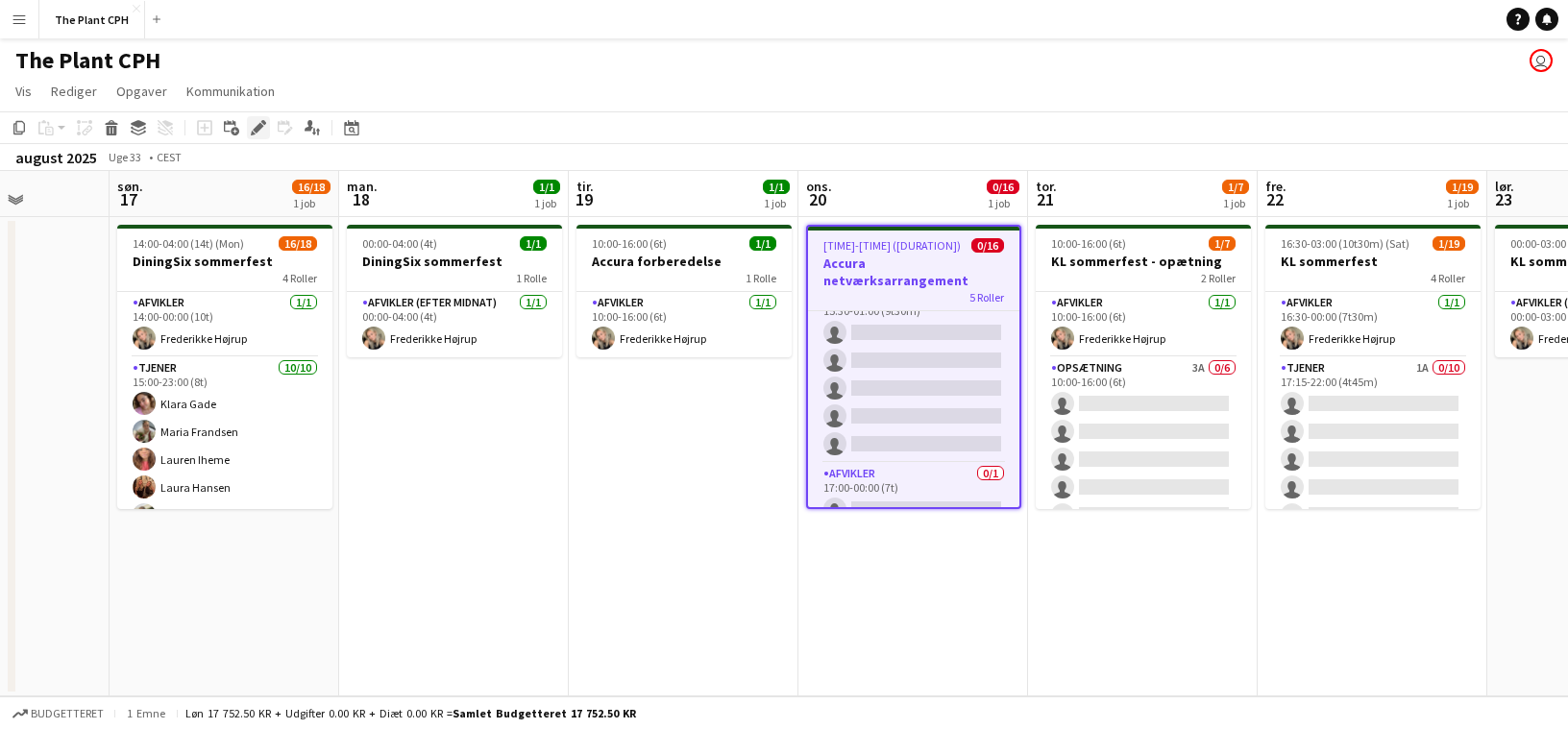 click on "Rediger" at bounding box center [258, 128] 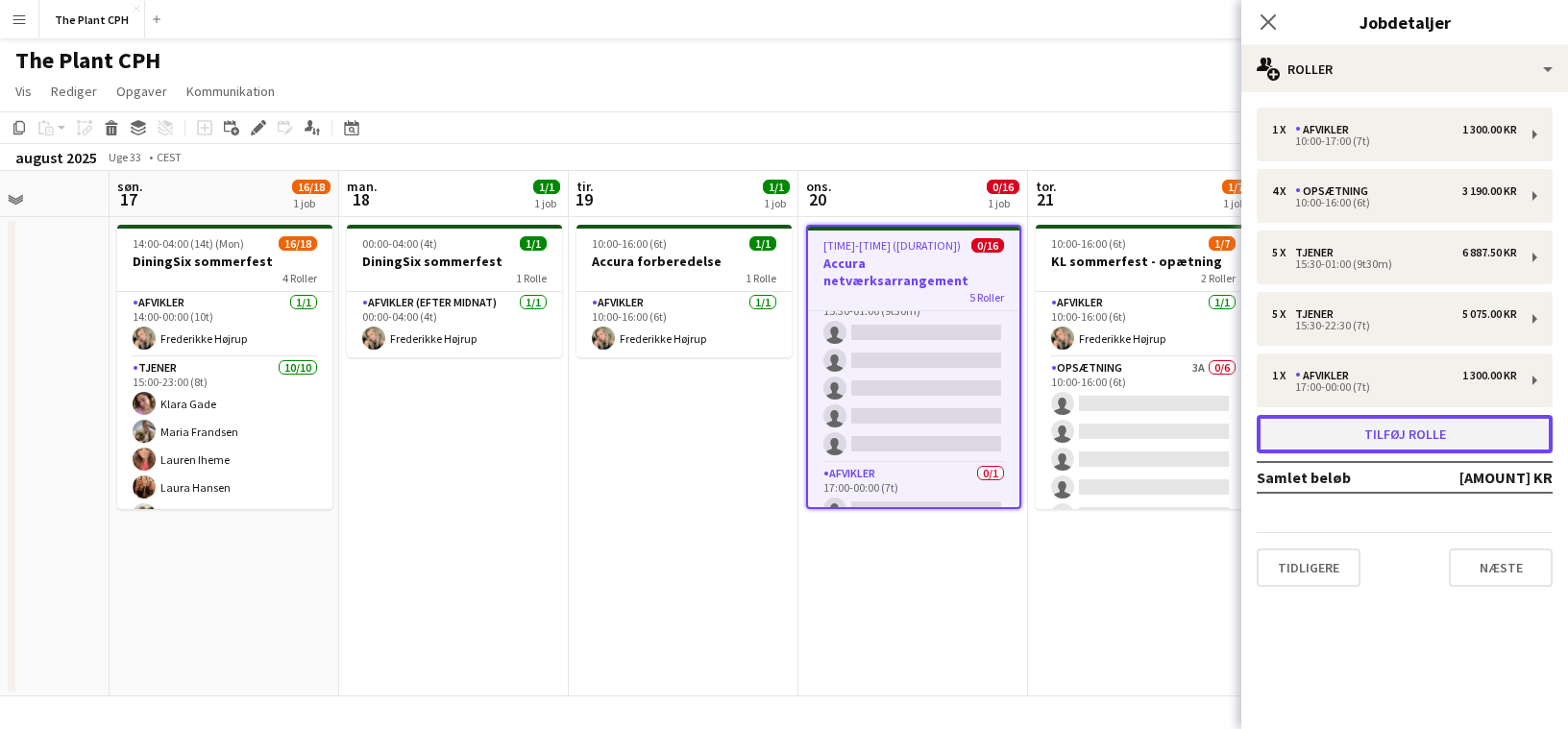 click on "Tilføj rolle" at bounding box center [1405, 434] 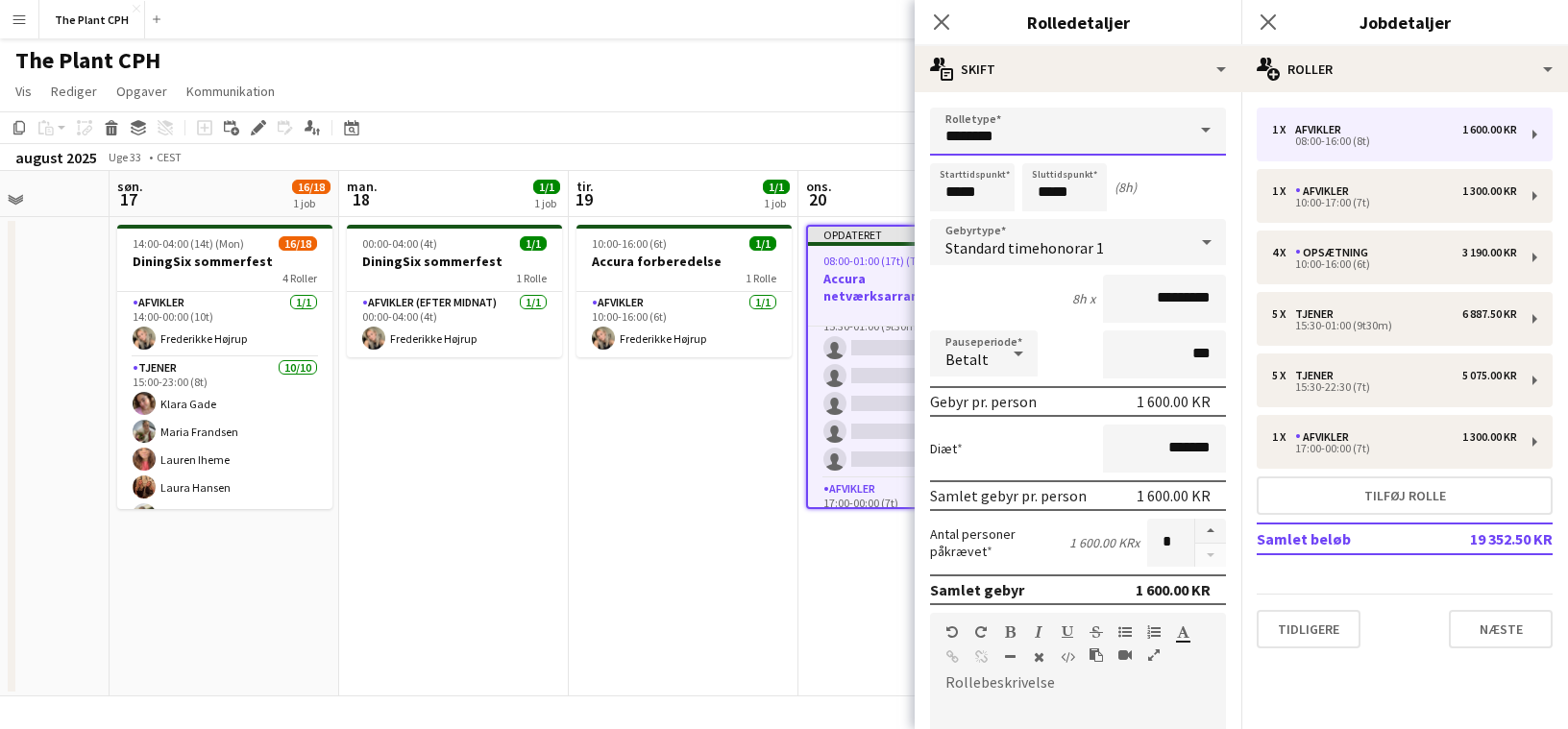 click on "********" at bounding box center (1078, 132) 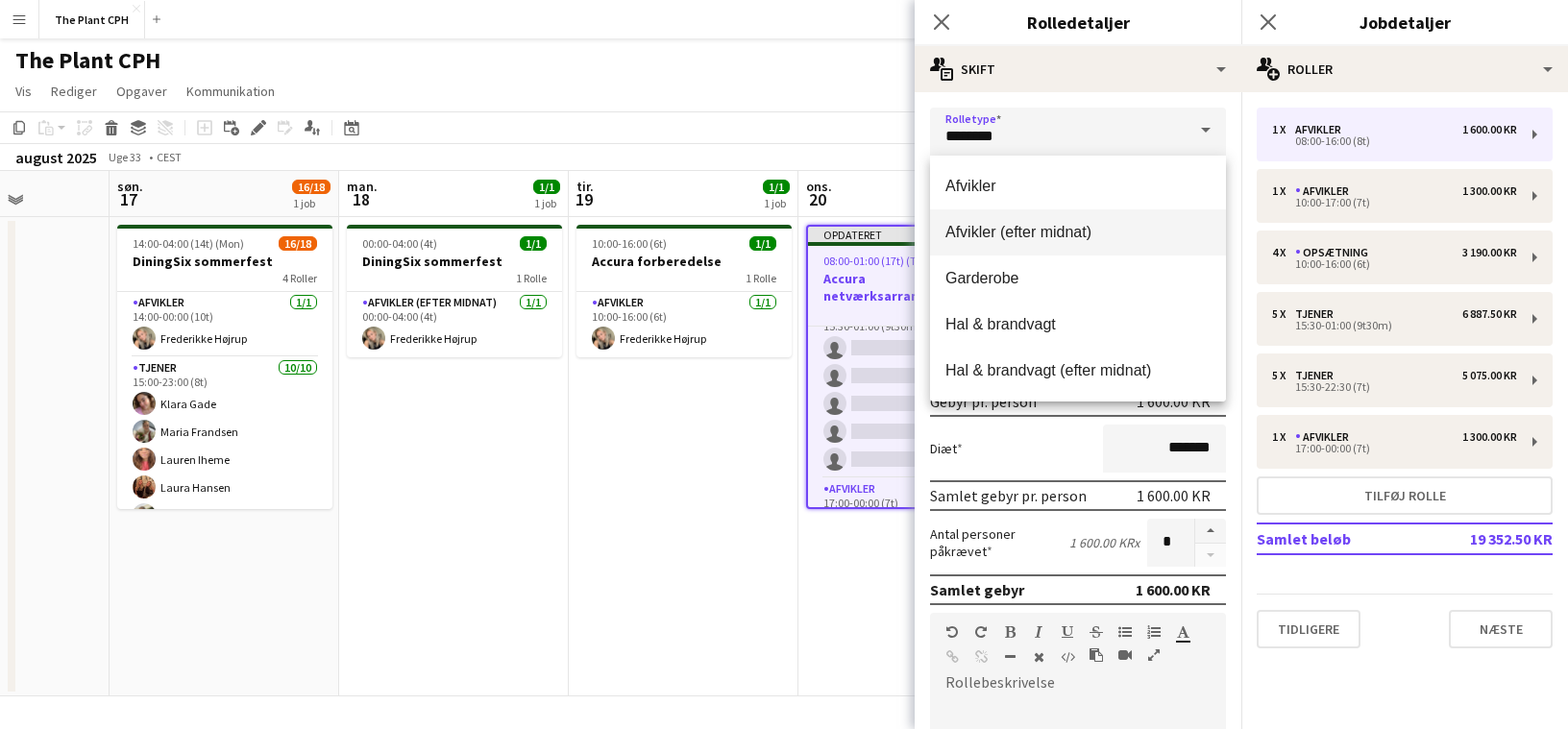 click on "Afvikler (efter midnat)" at bounding box center (1078, 231) 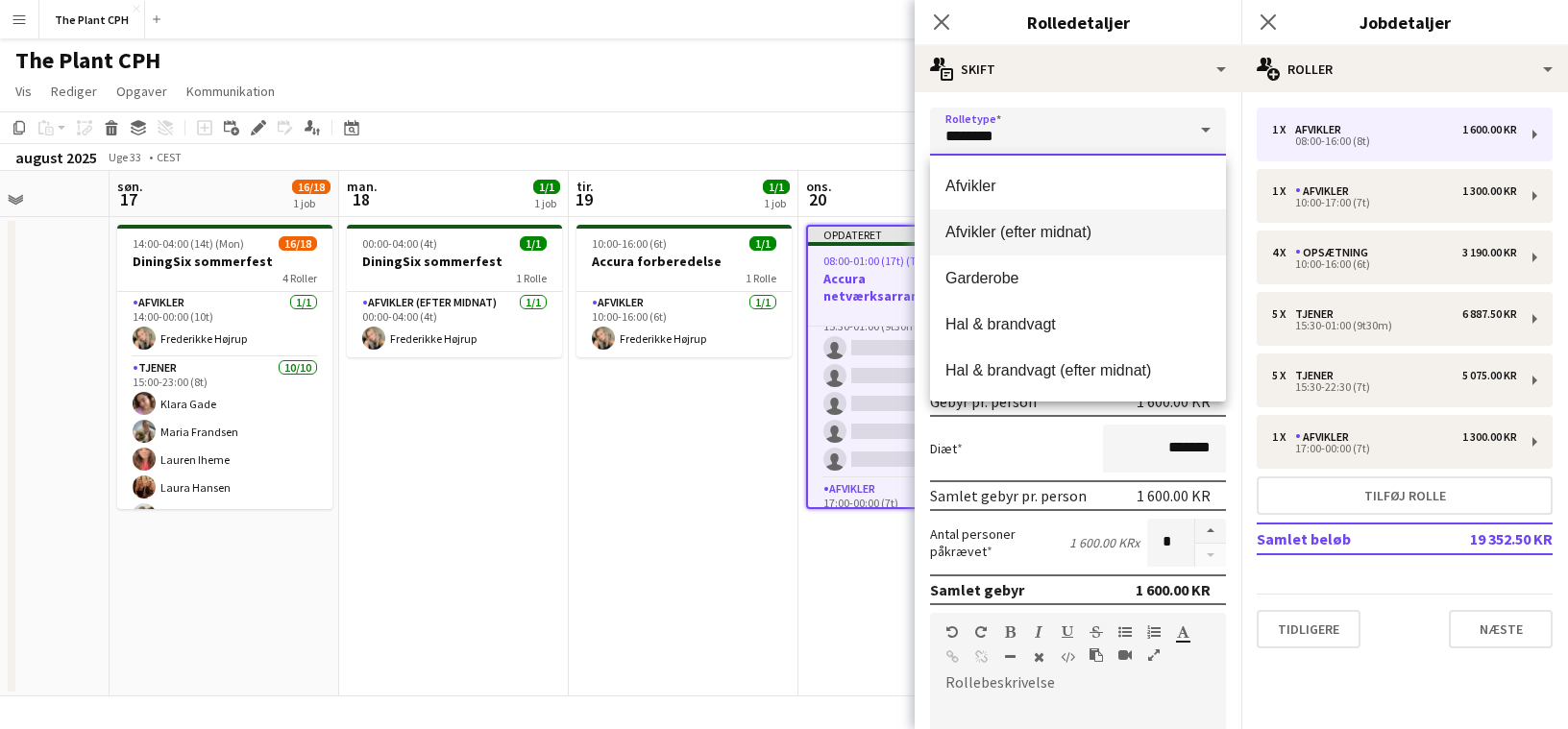 type on "**********" 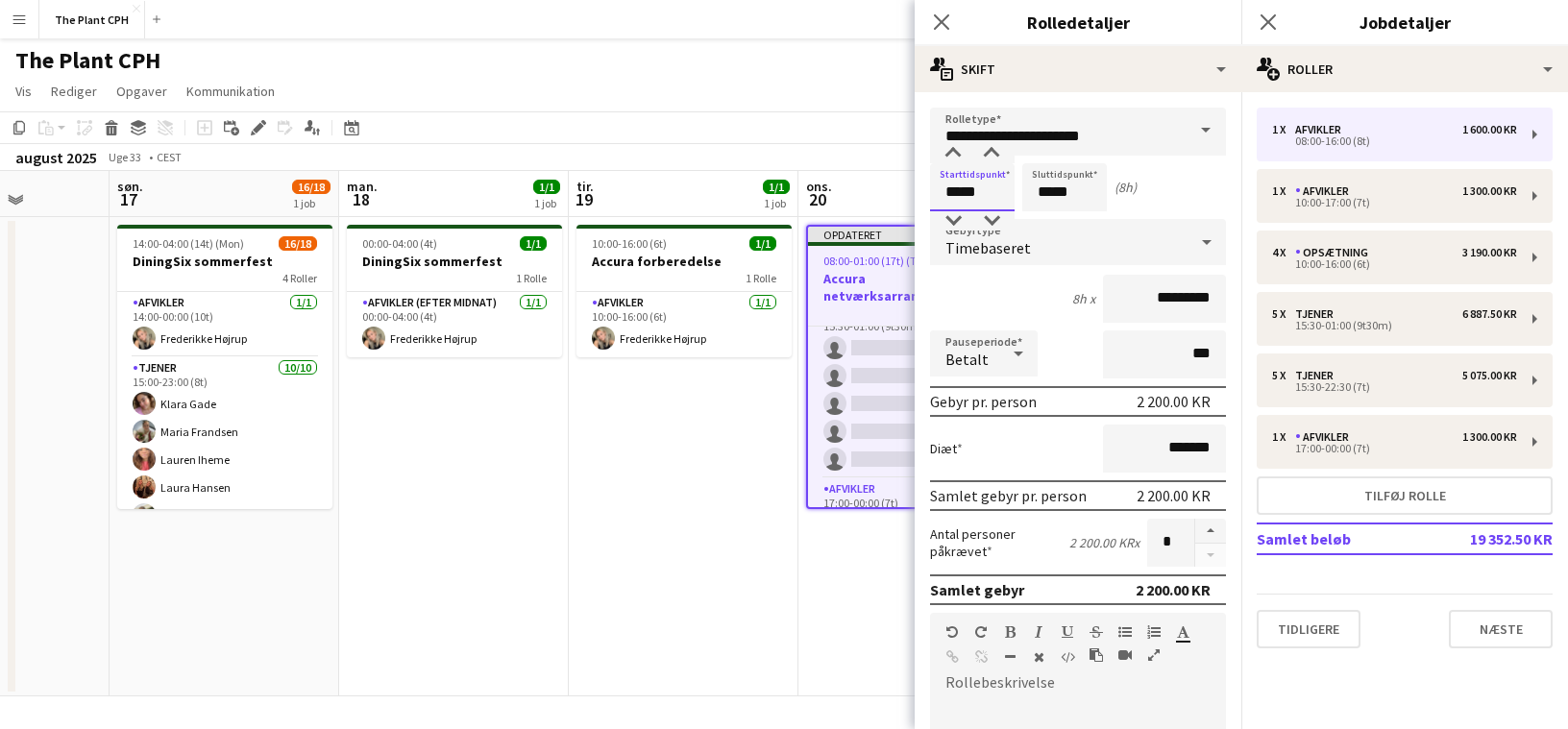 click on "*****" at bounding box center (972, 187) 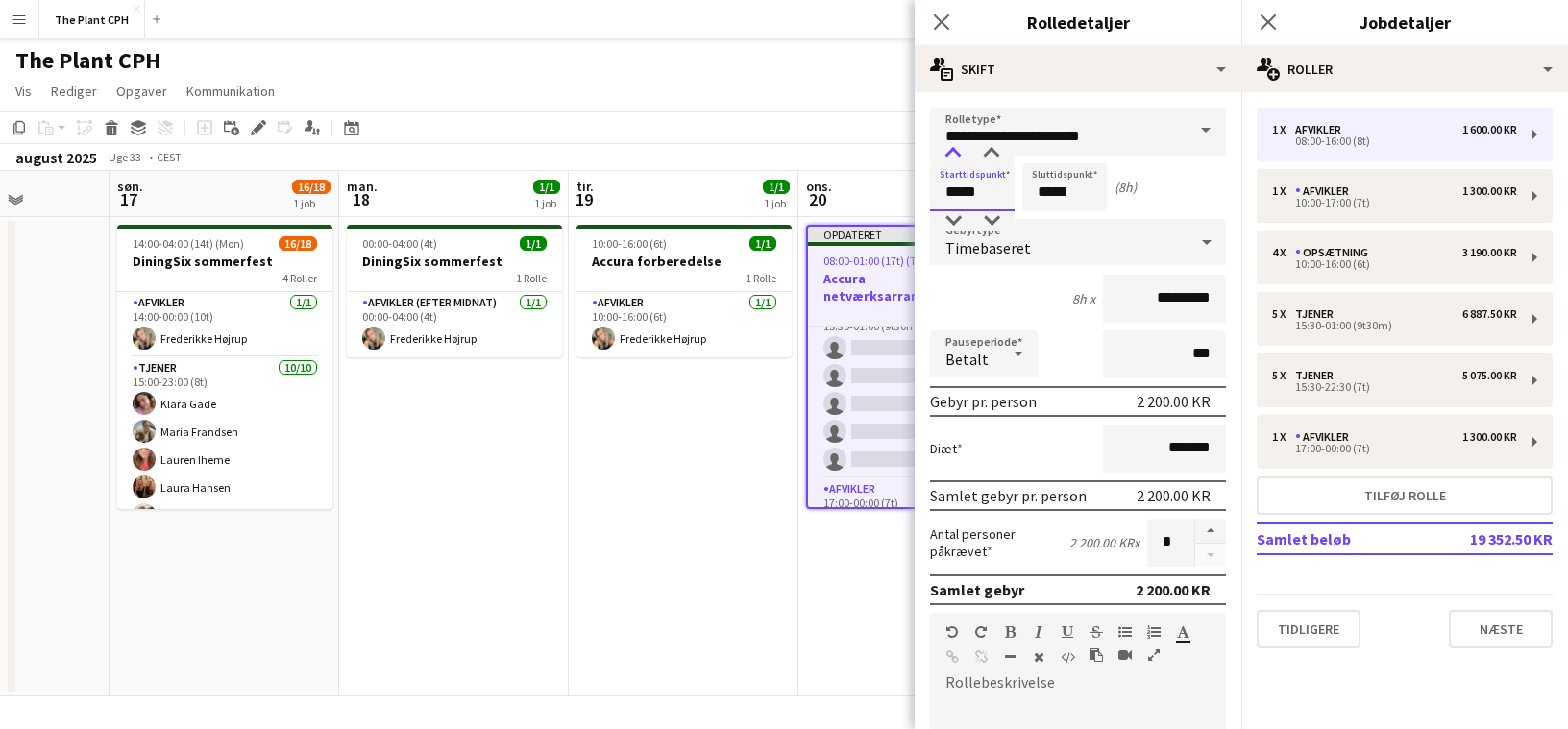 click at bounding box center [953, 154] 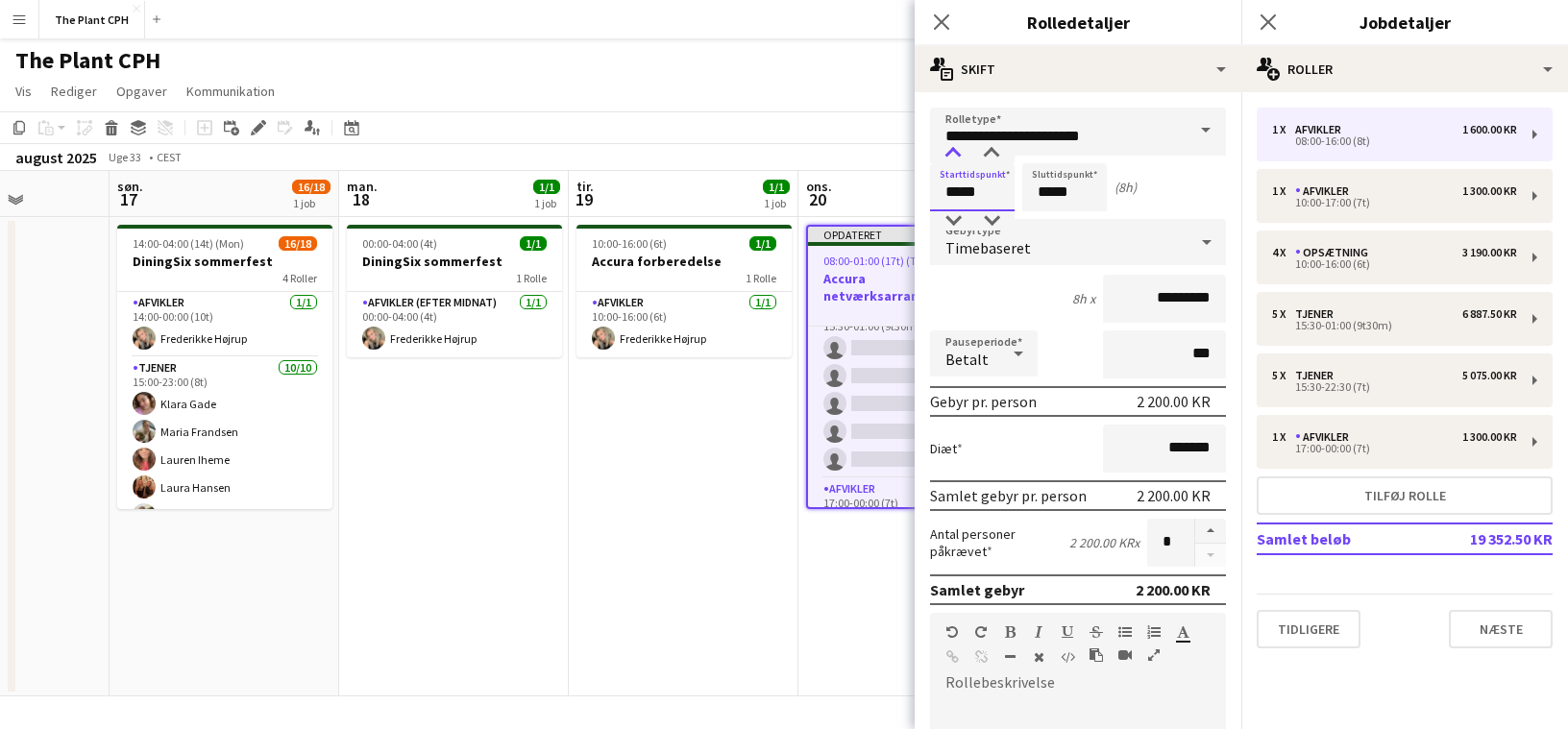 click at bounding box center [953, 154] 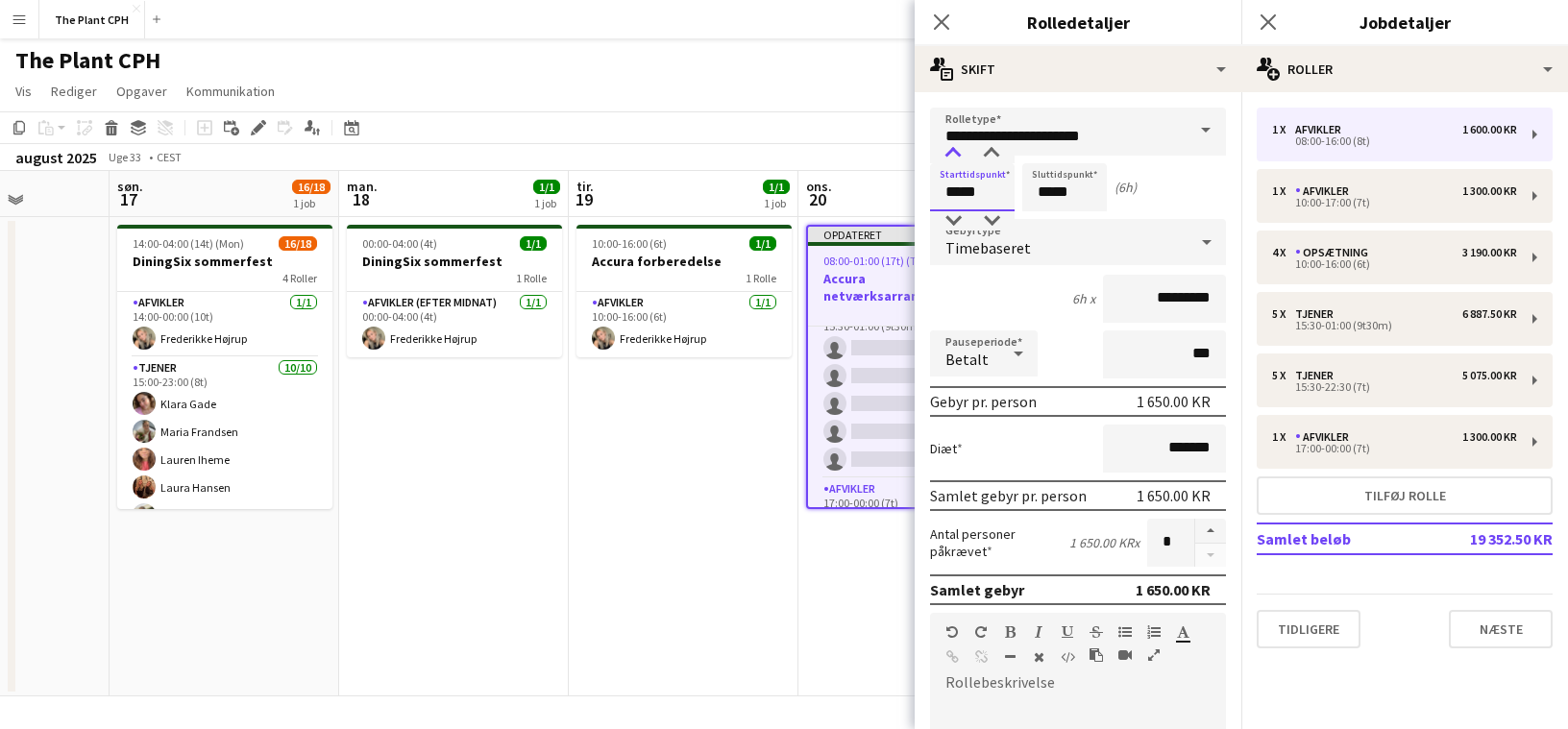 click at bounding box center (953, 154) 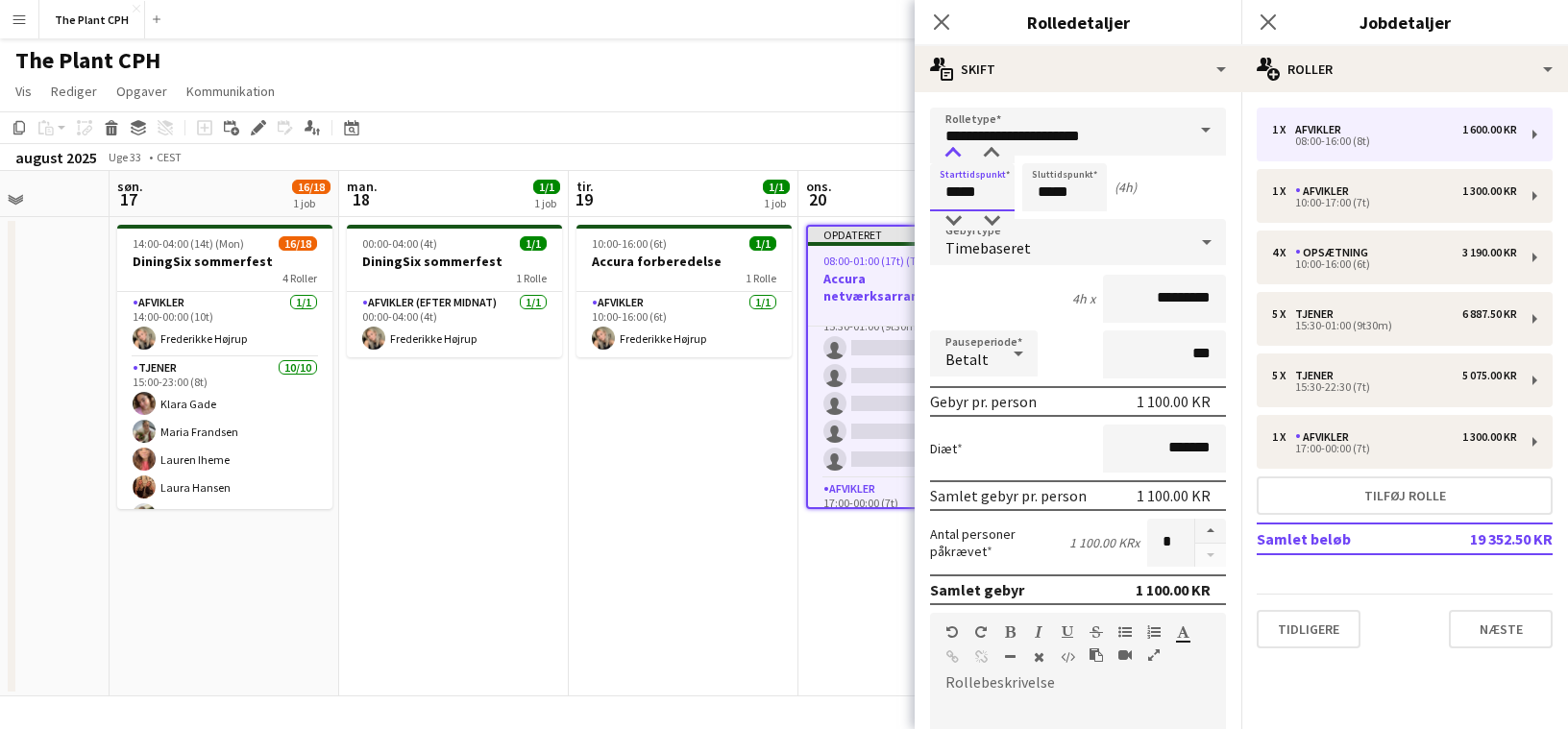 click at bounding box center (953, 154) 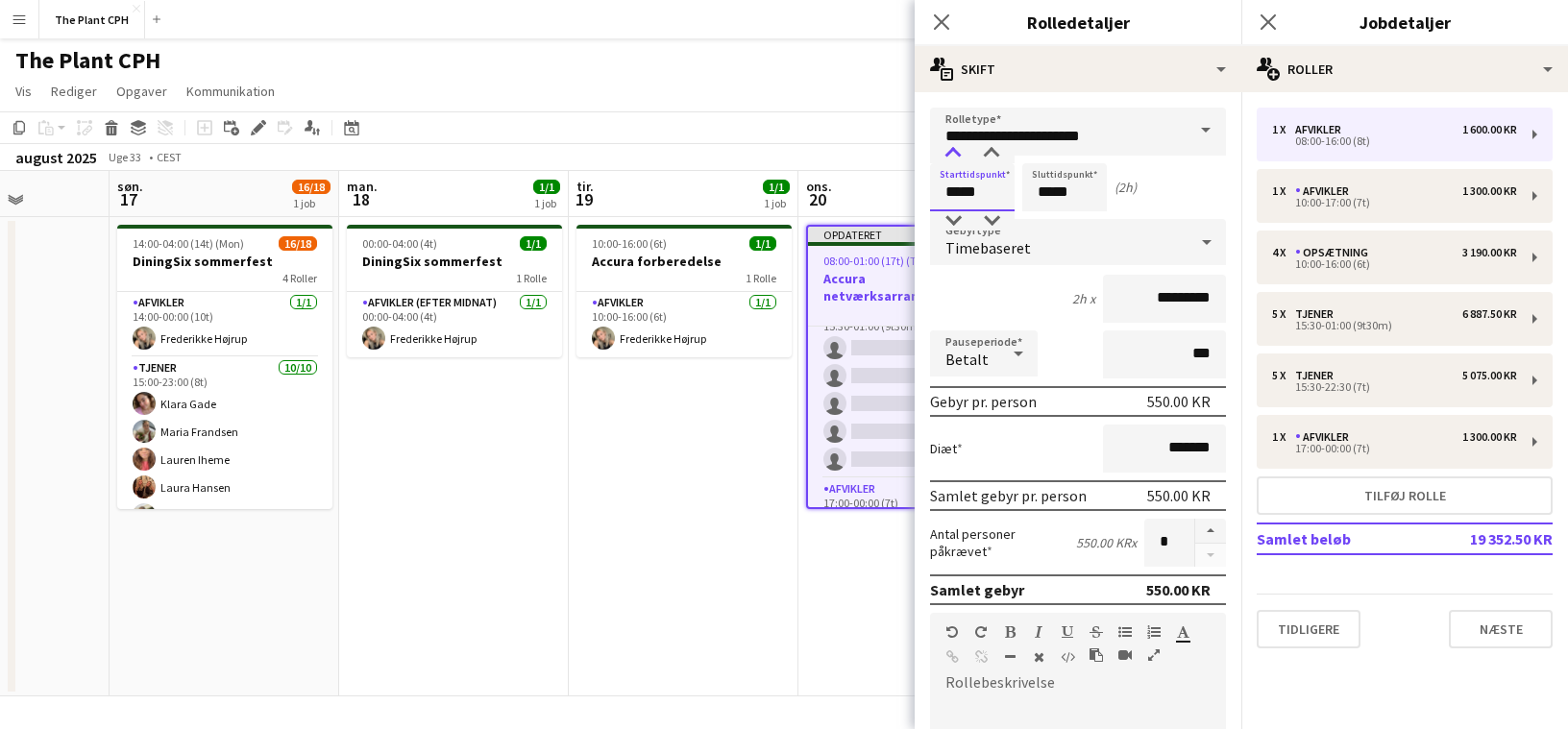 click at bounding box center (953, 154) 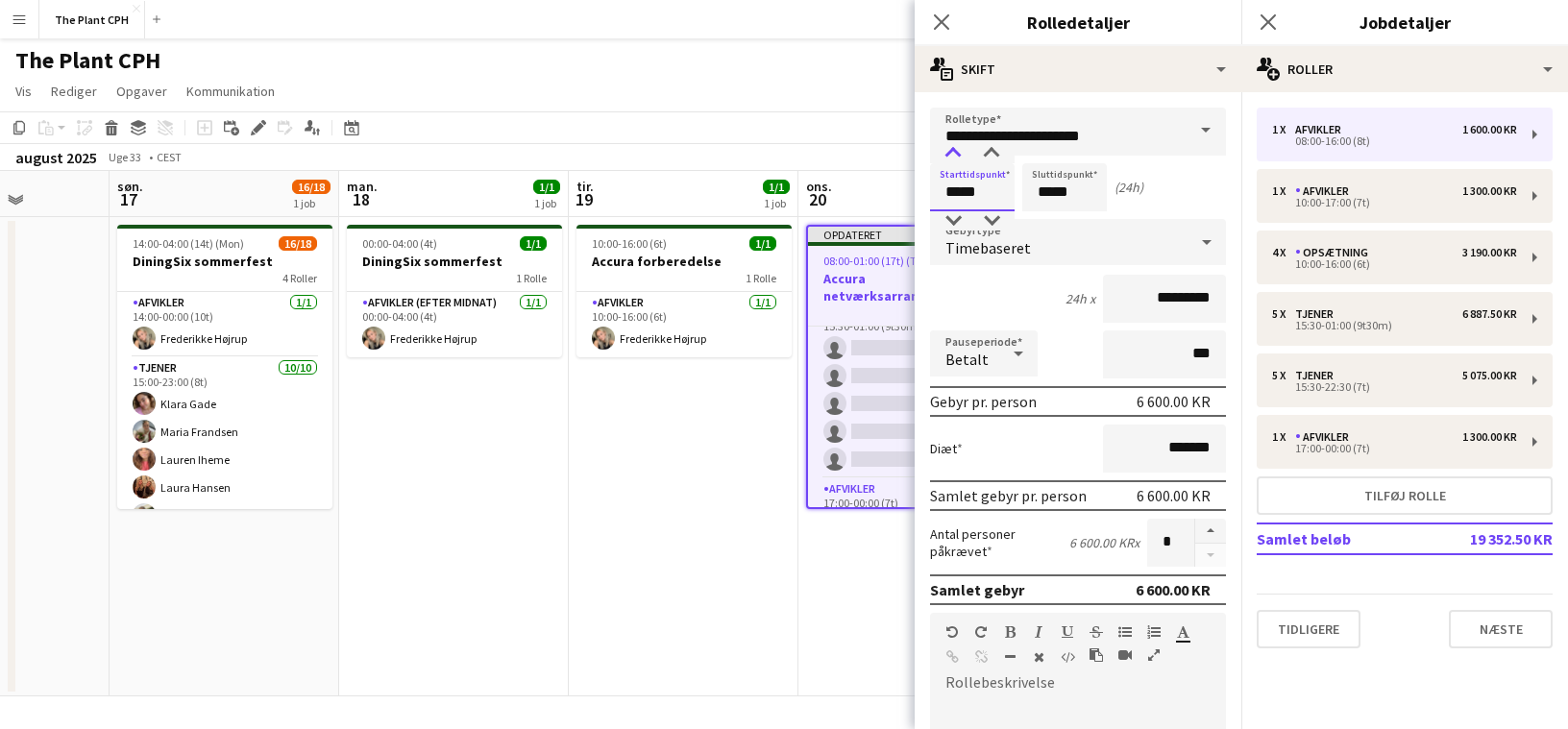click at bounding box center (953, 154) 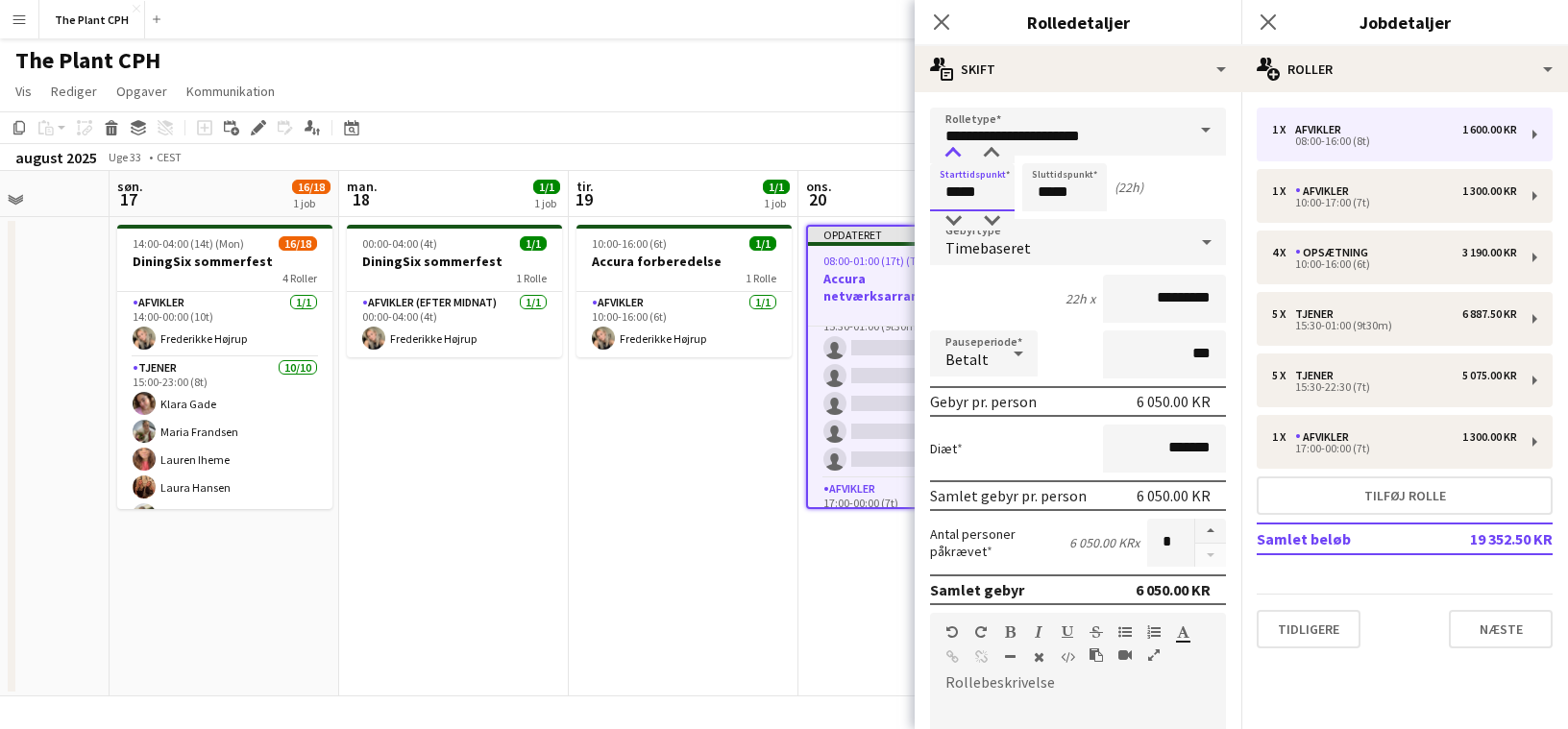 click at bounding box center (953, 154) 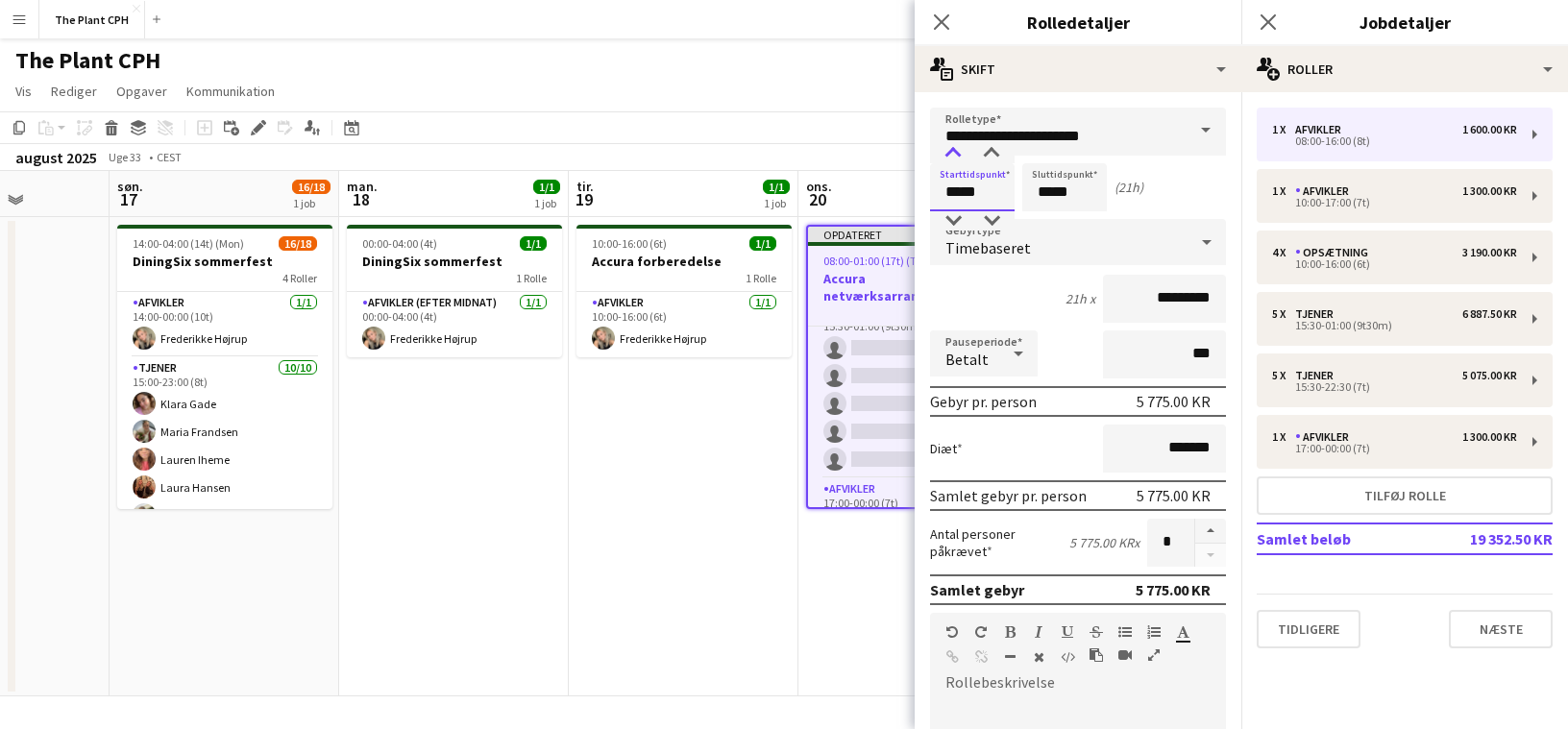 click at bounding box center [953, 154] 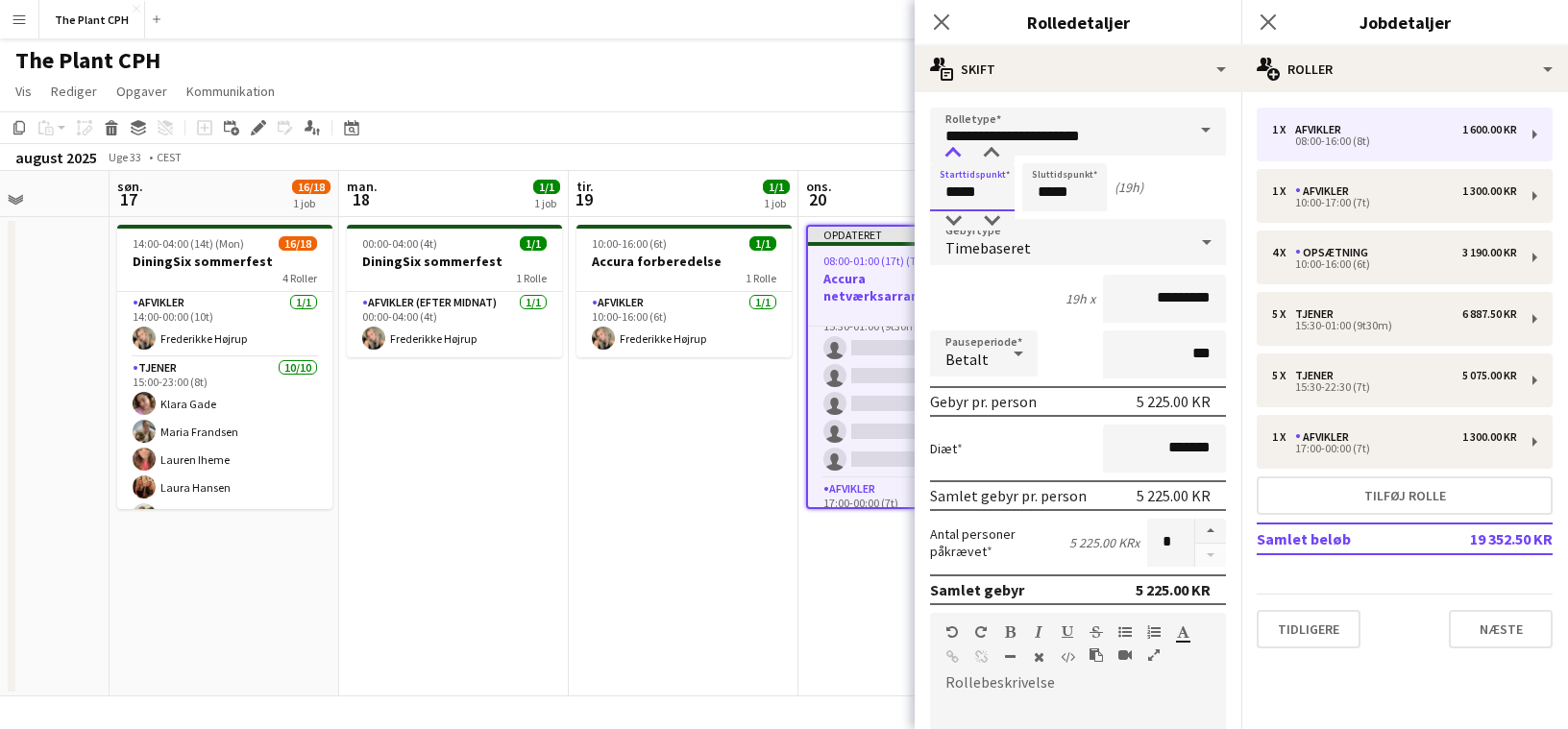 click at bounding box center (953, 154) 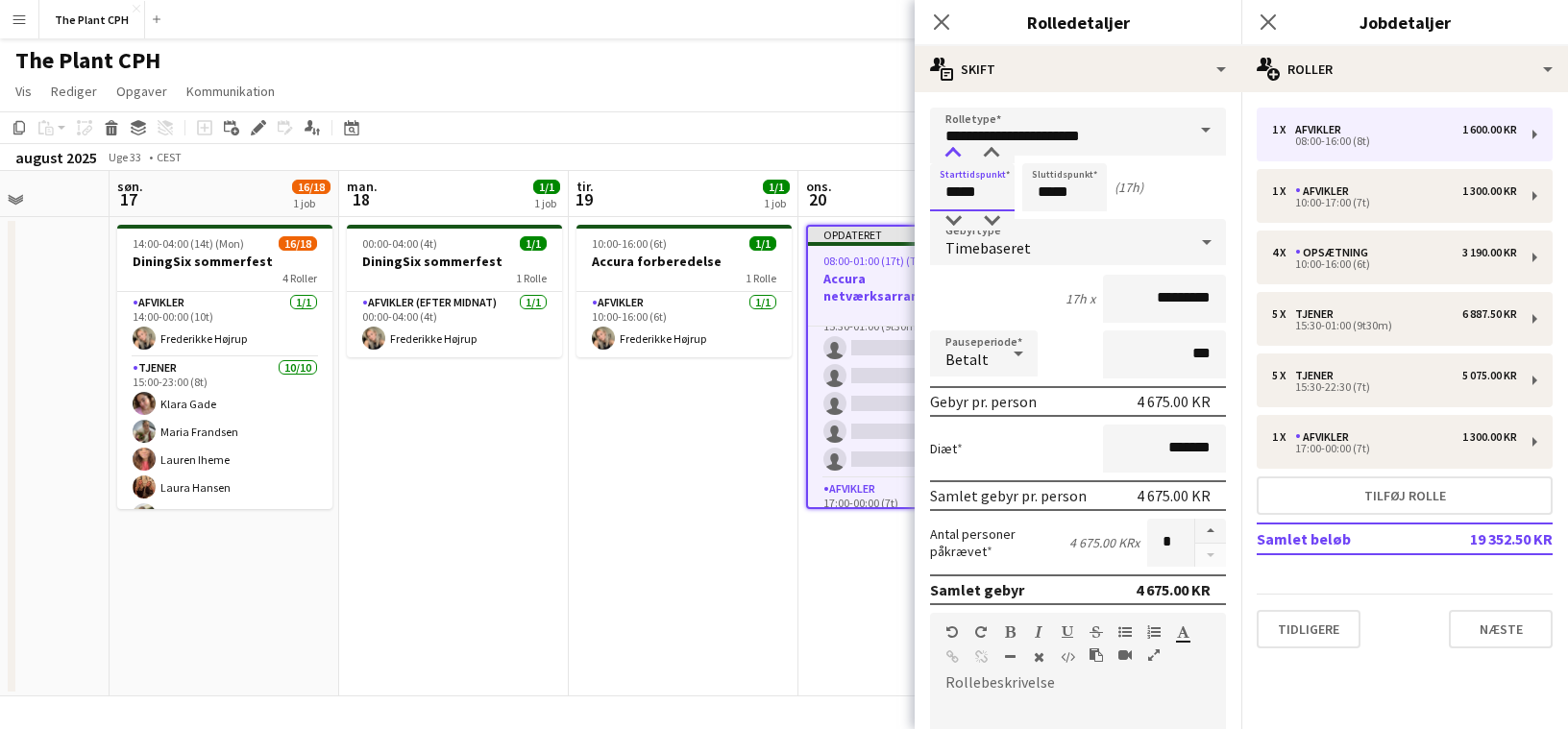 click at bounding box center [953, 154] 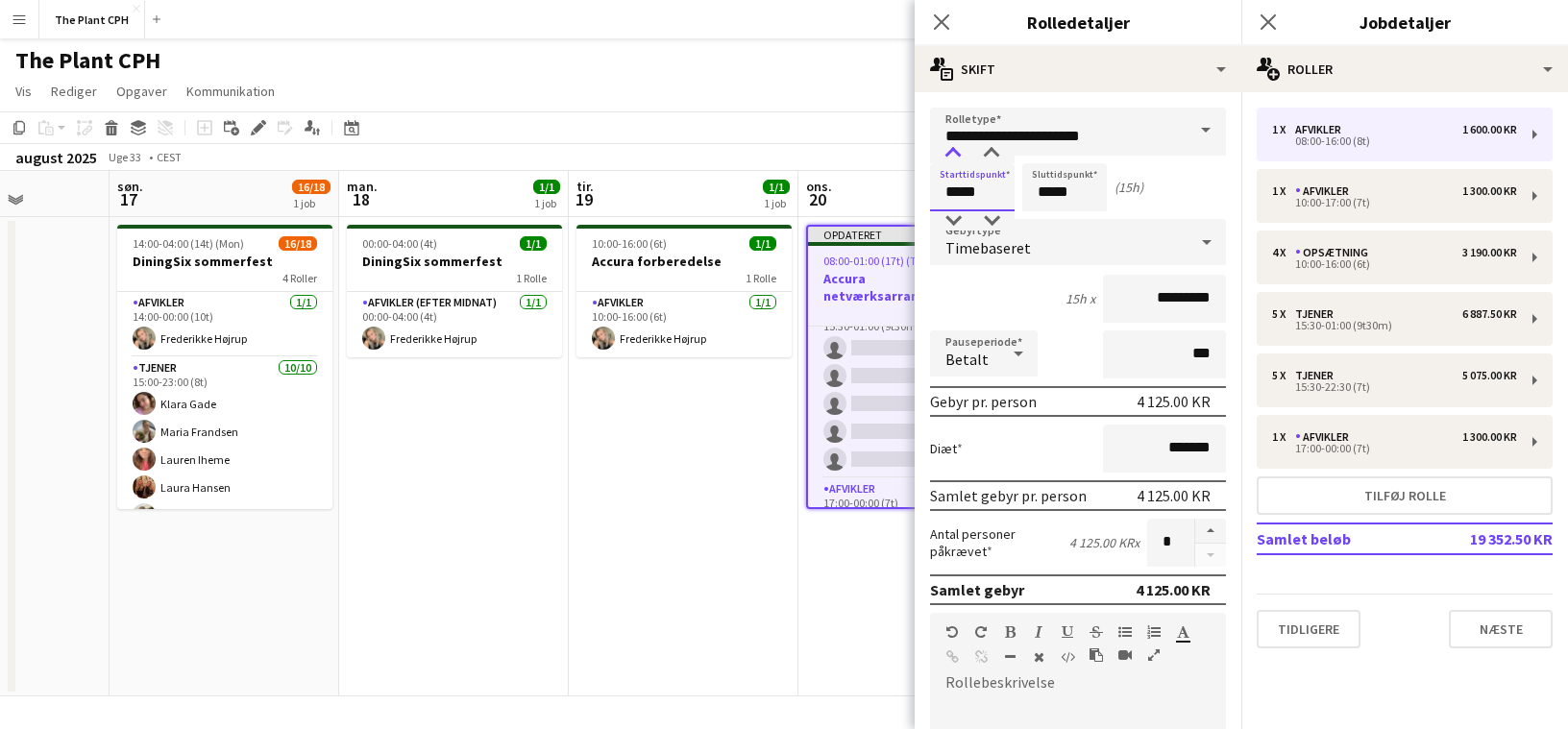 click at bounding box center [953, 154] 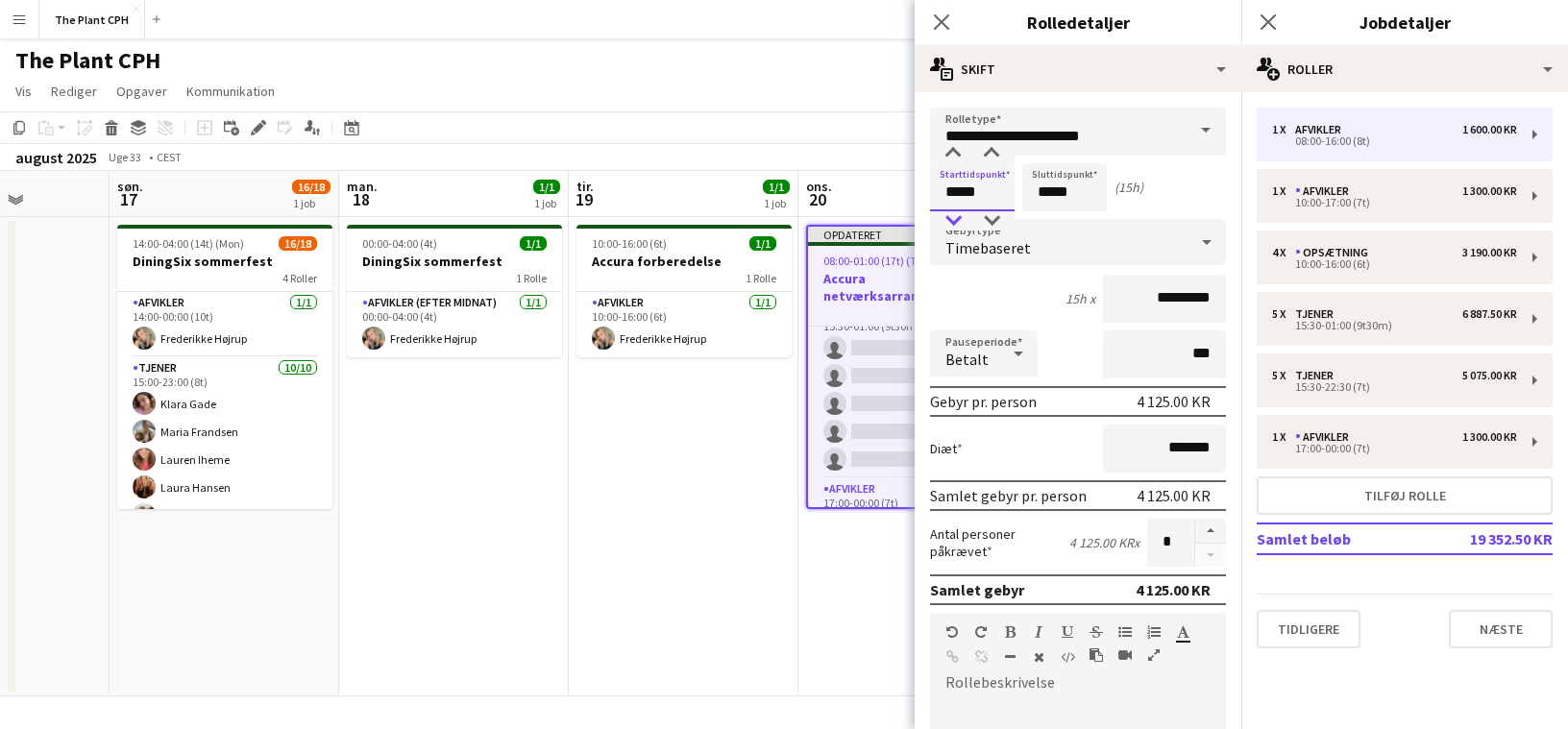 type on "*****" 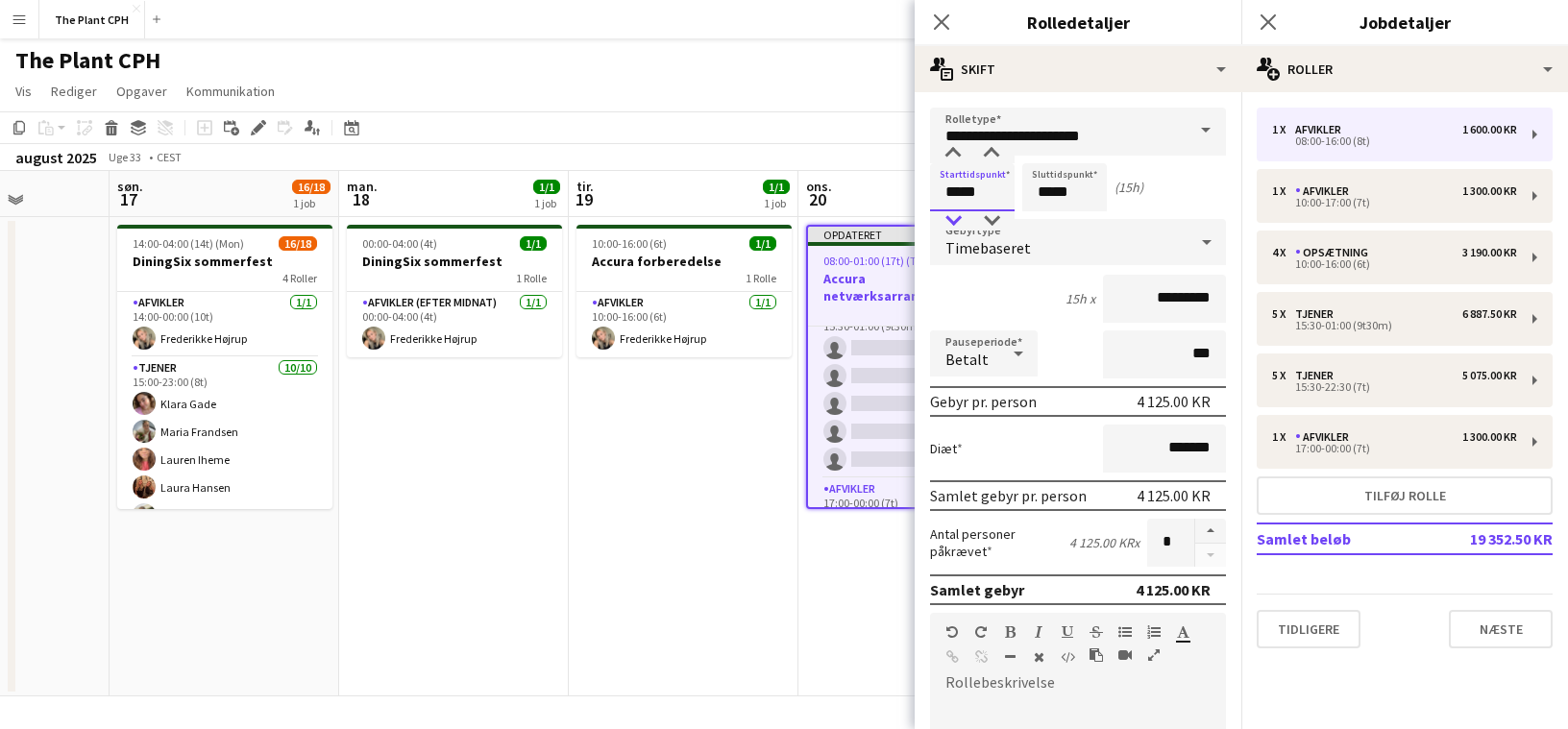 drag, startPoint x: 949, startPoint y: 220, endPoint x: 958, endPoint y: 214, distance: 10.816654 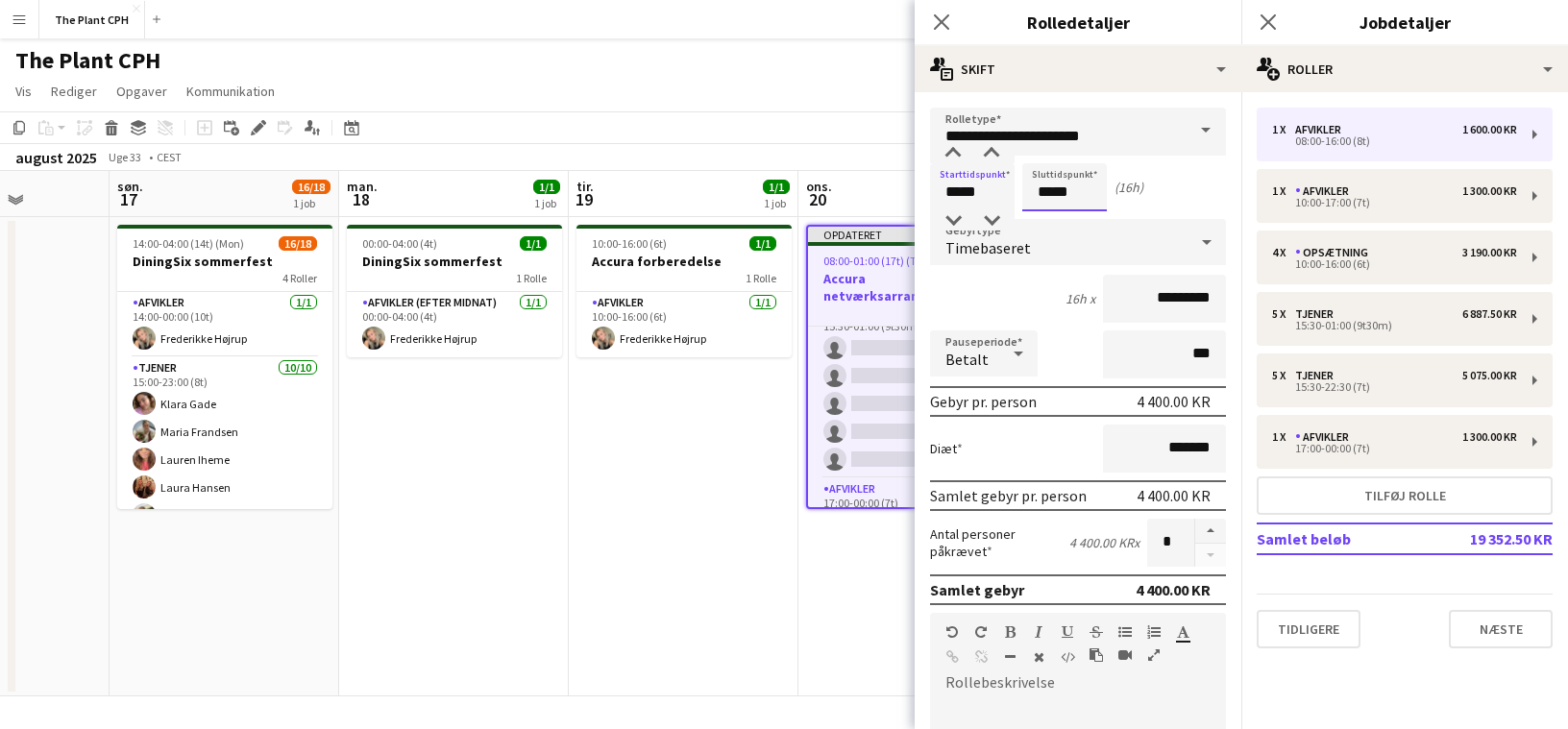 click on "*****" at bounding box center (1065, 187) 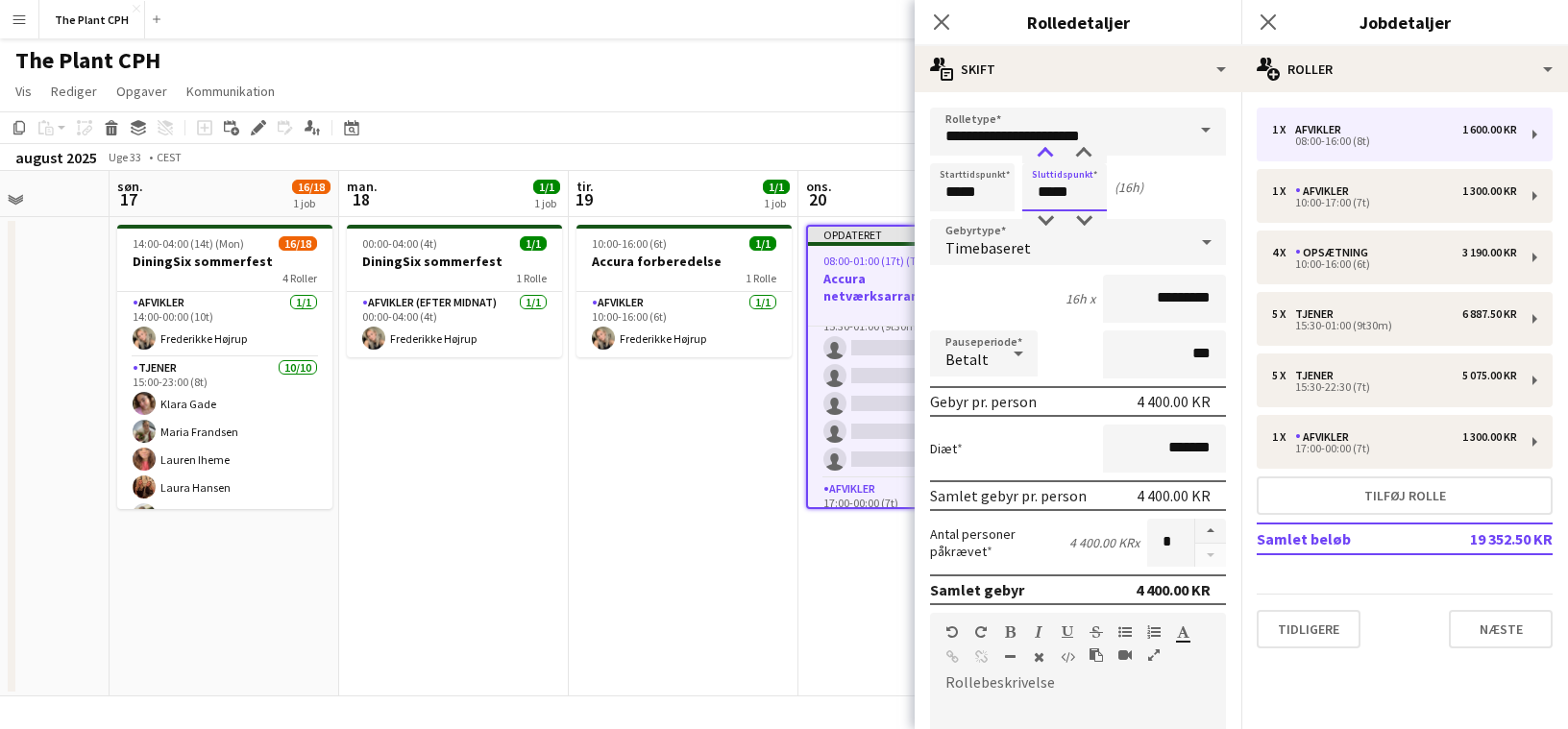 click at bounding box center (1045, 154) 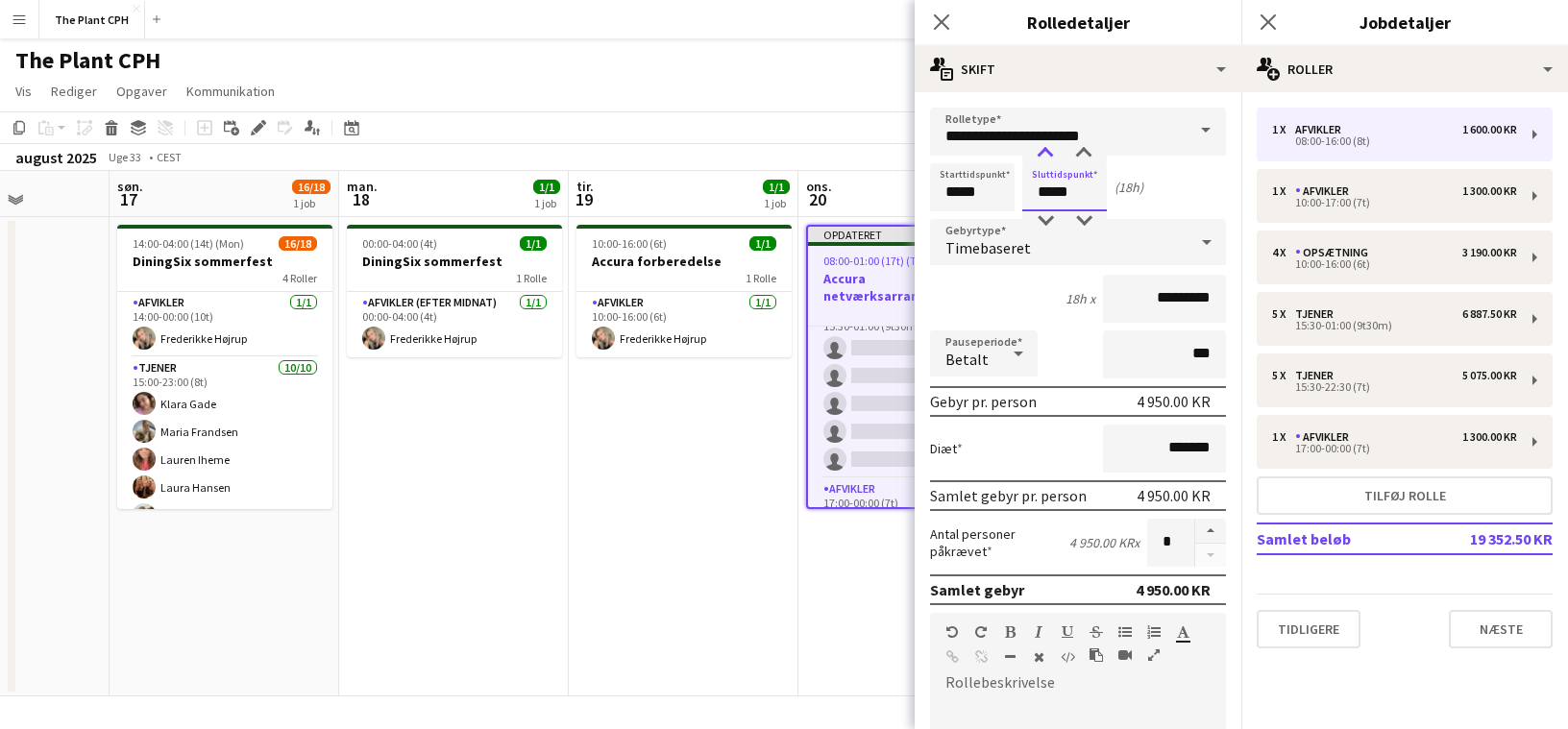 click at bounding box center (1045, 154) 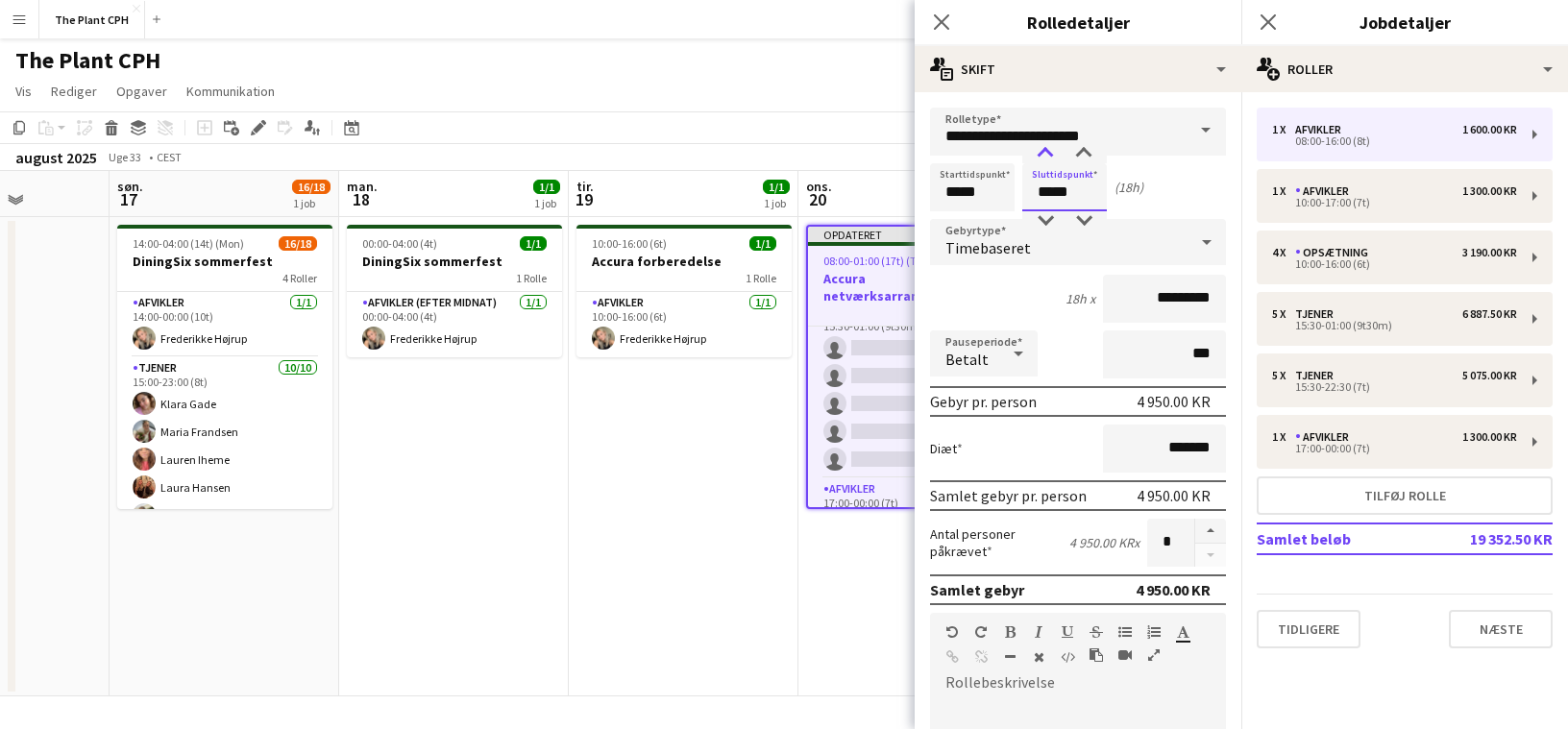 click at bounding box center (1045, 154) 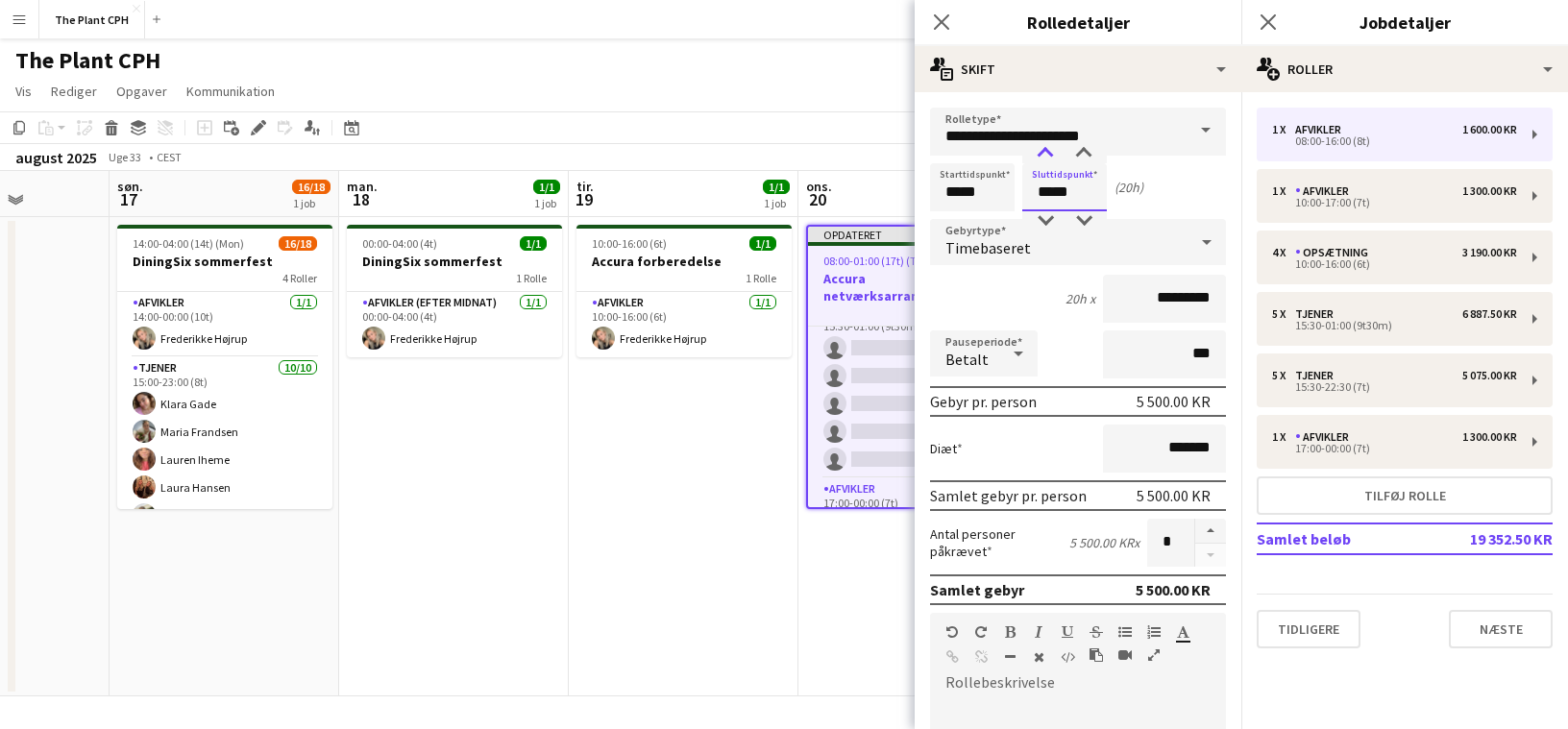 click at bounding box center [1045, 154] 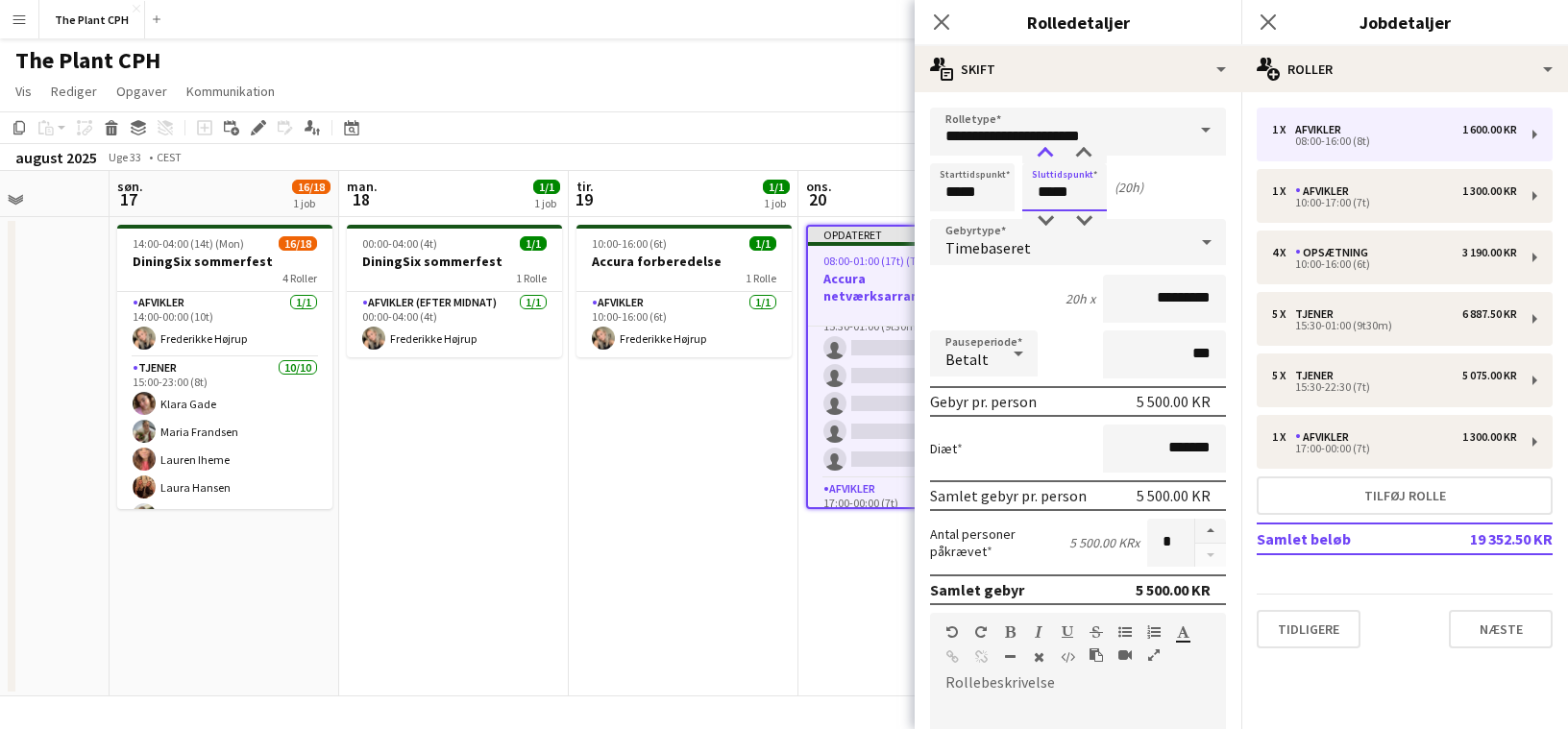 click at bounding box center [1045, 154] 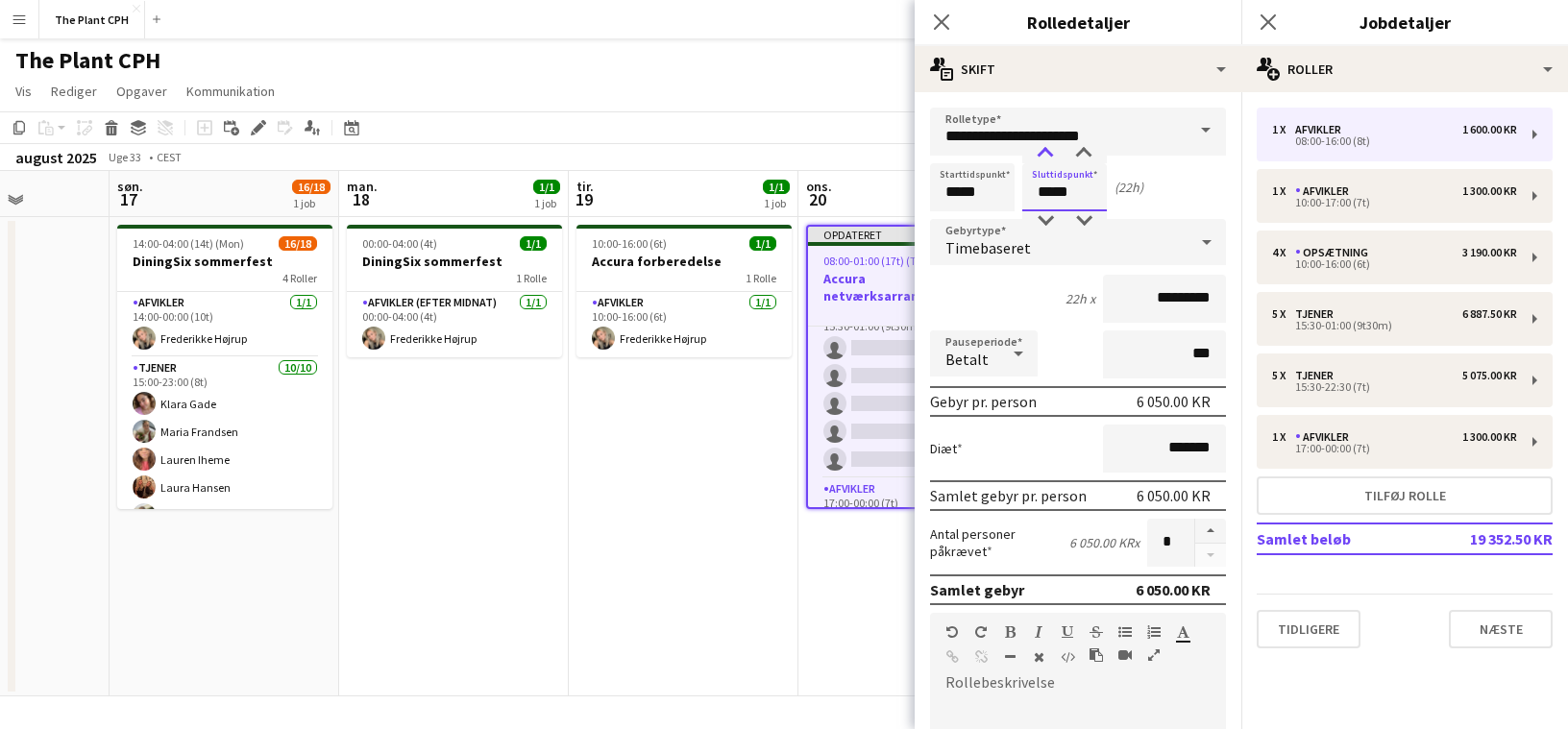 click at bounding box center [1045, 154] 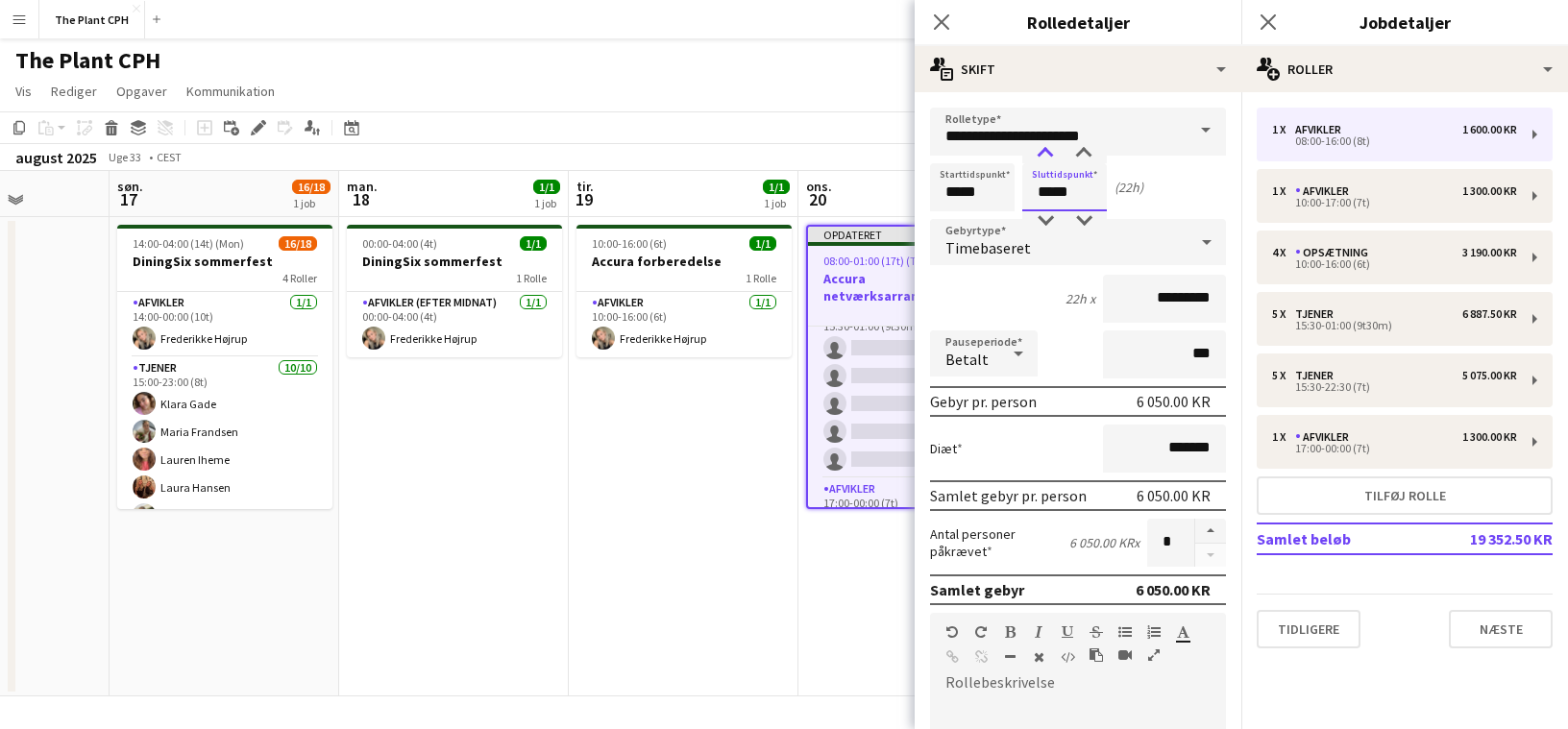click at bounding box center [1045, 154] 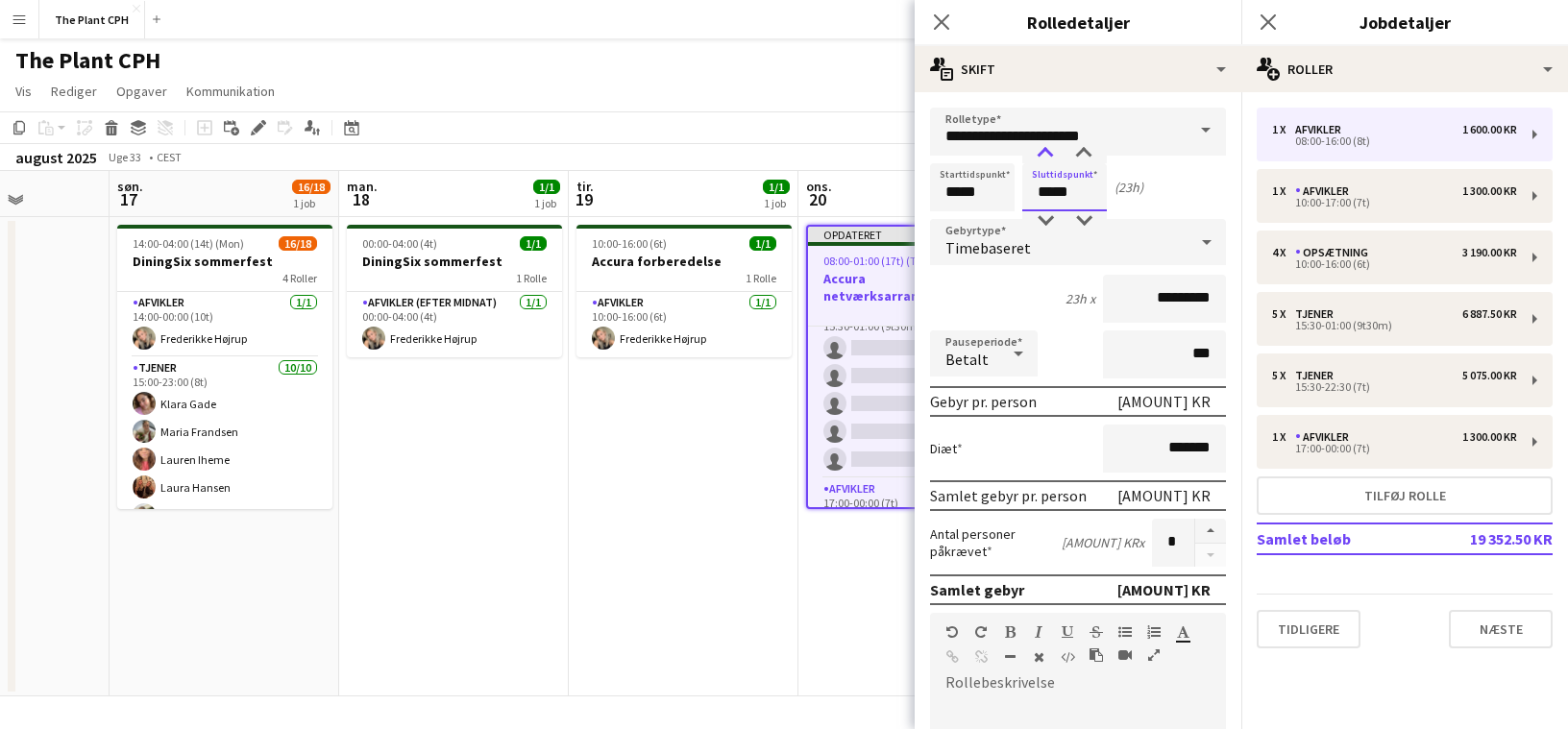 click at bounding box center [1045, 154] 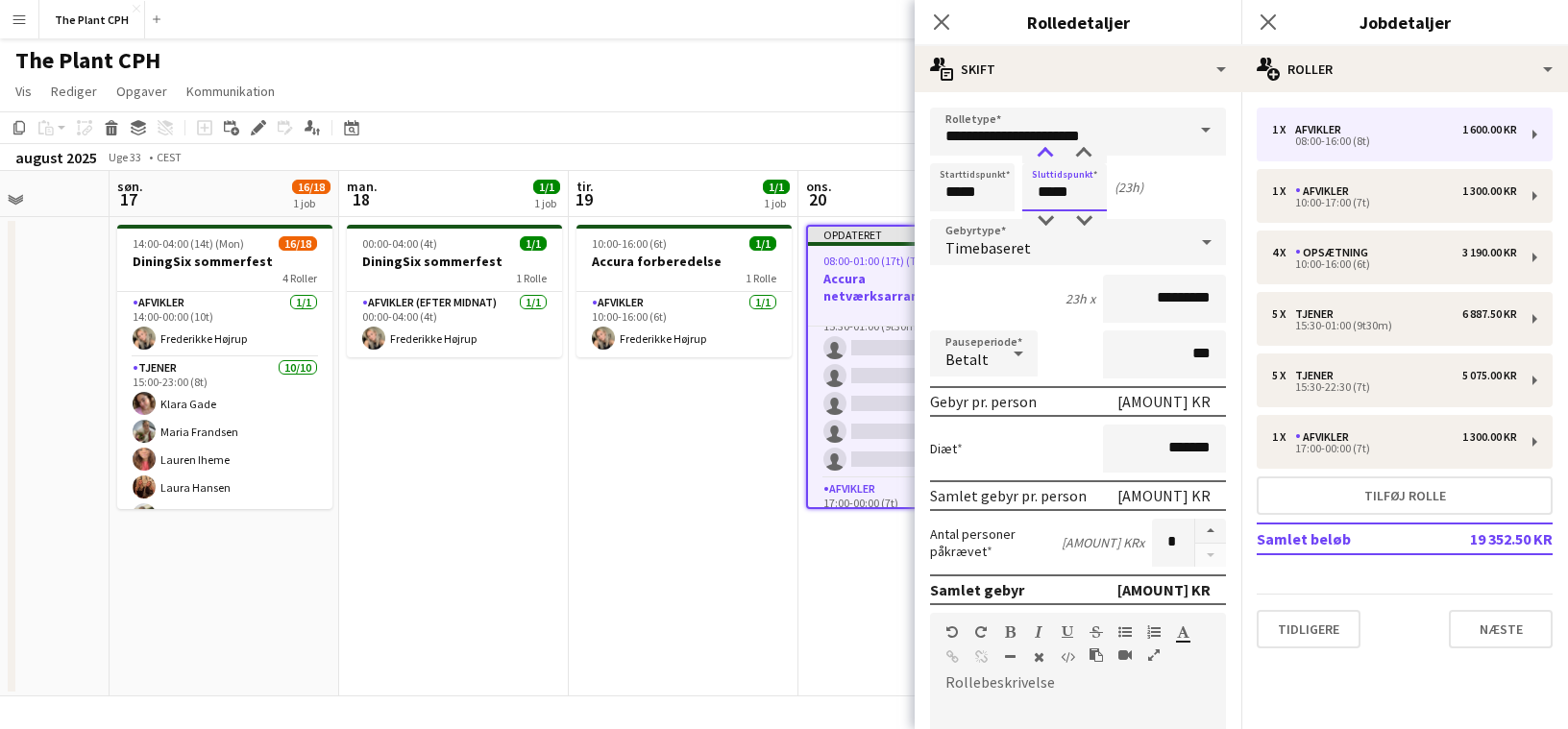 click at bounding box center [1045, 154] 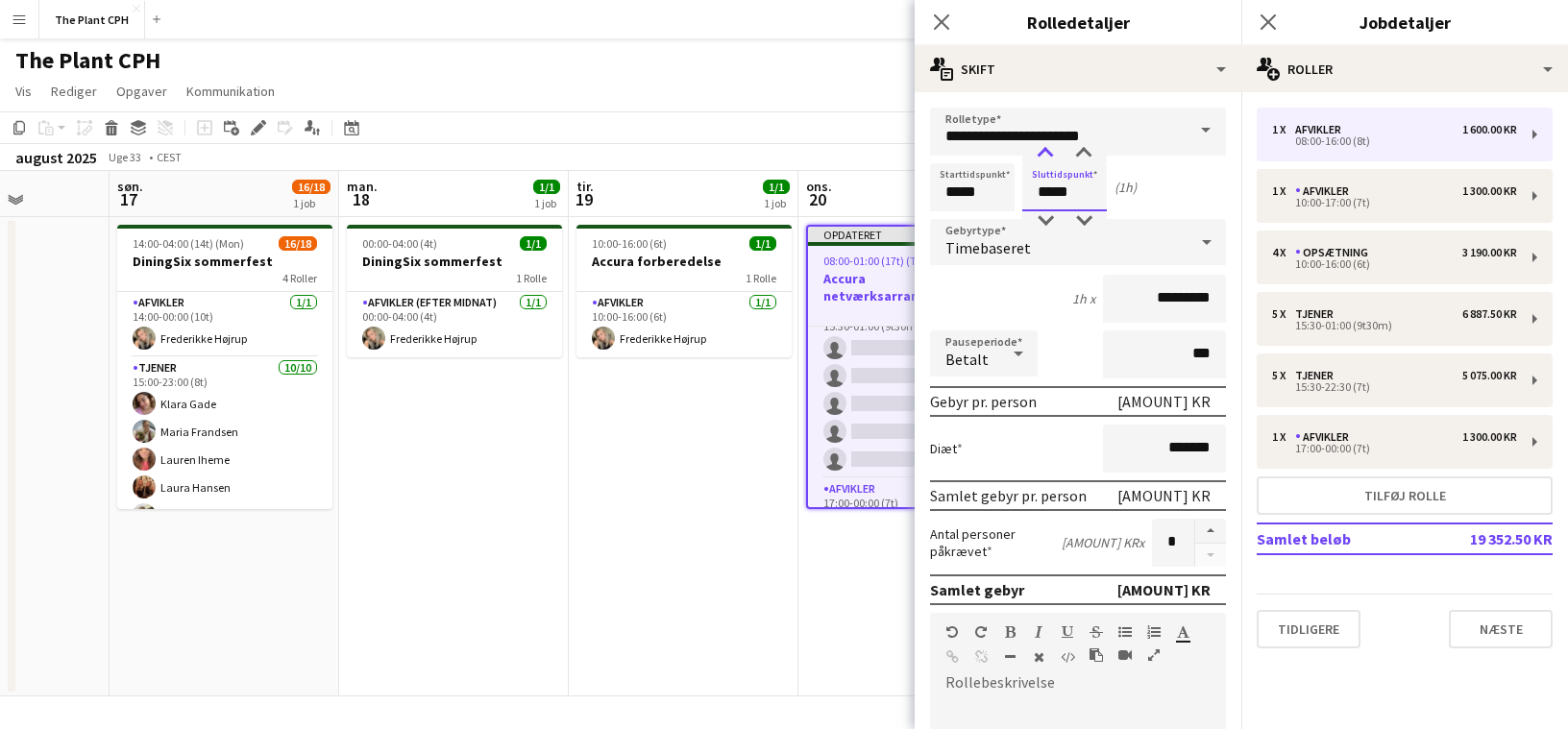 click at bounding box center (1045, 154) 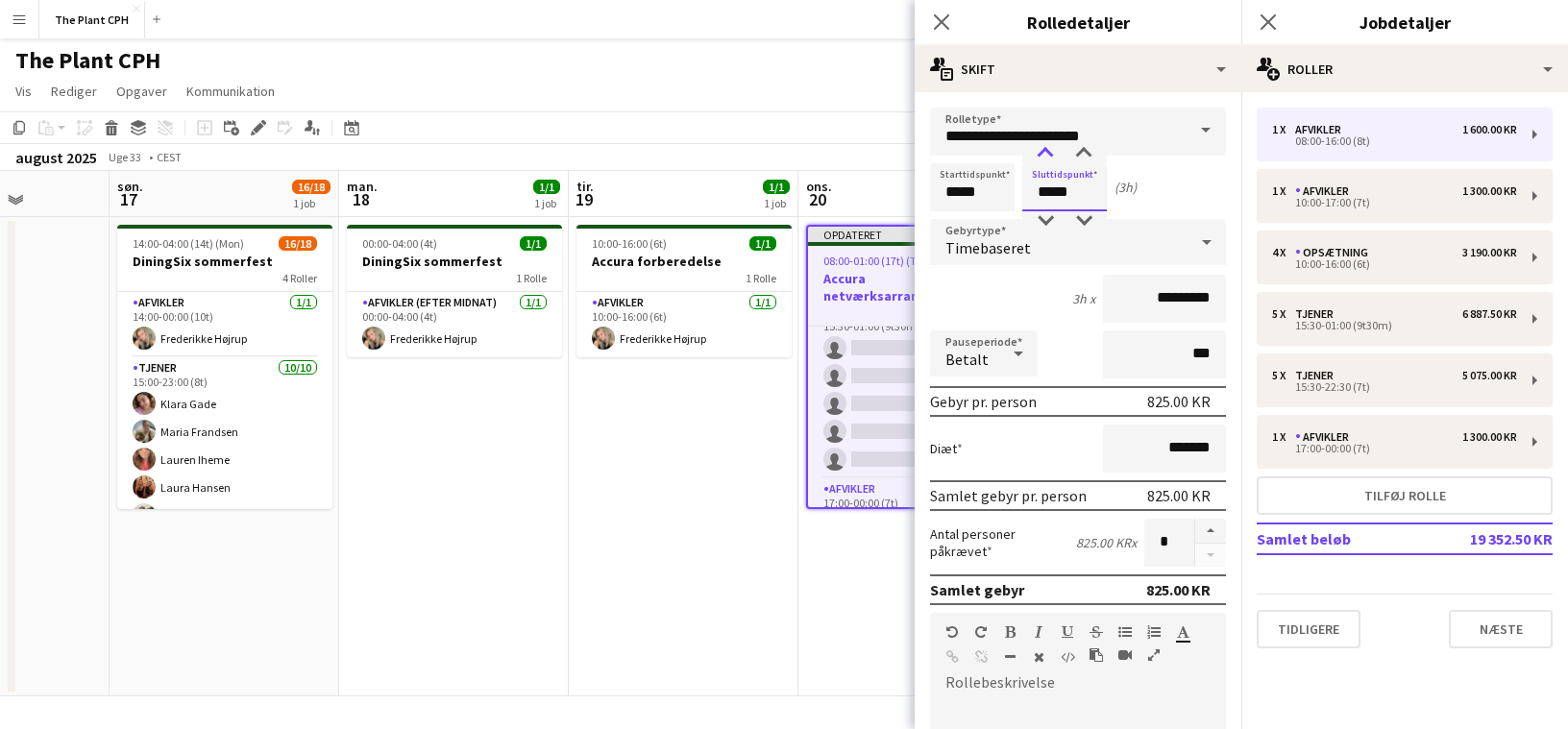 click at bounding box center [1045, 154] 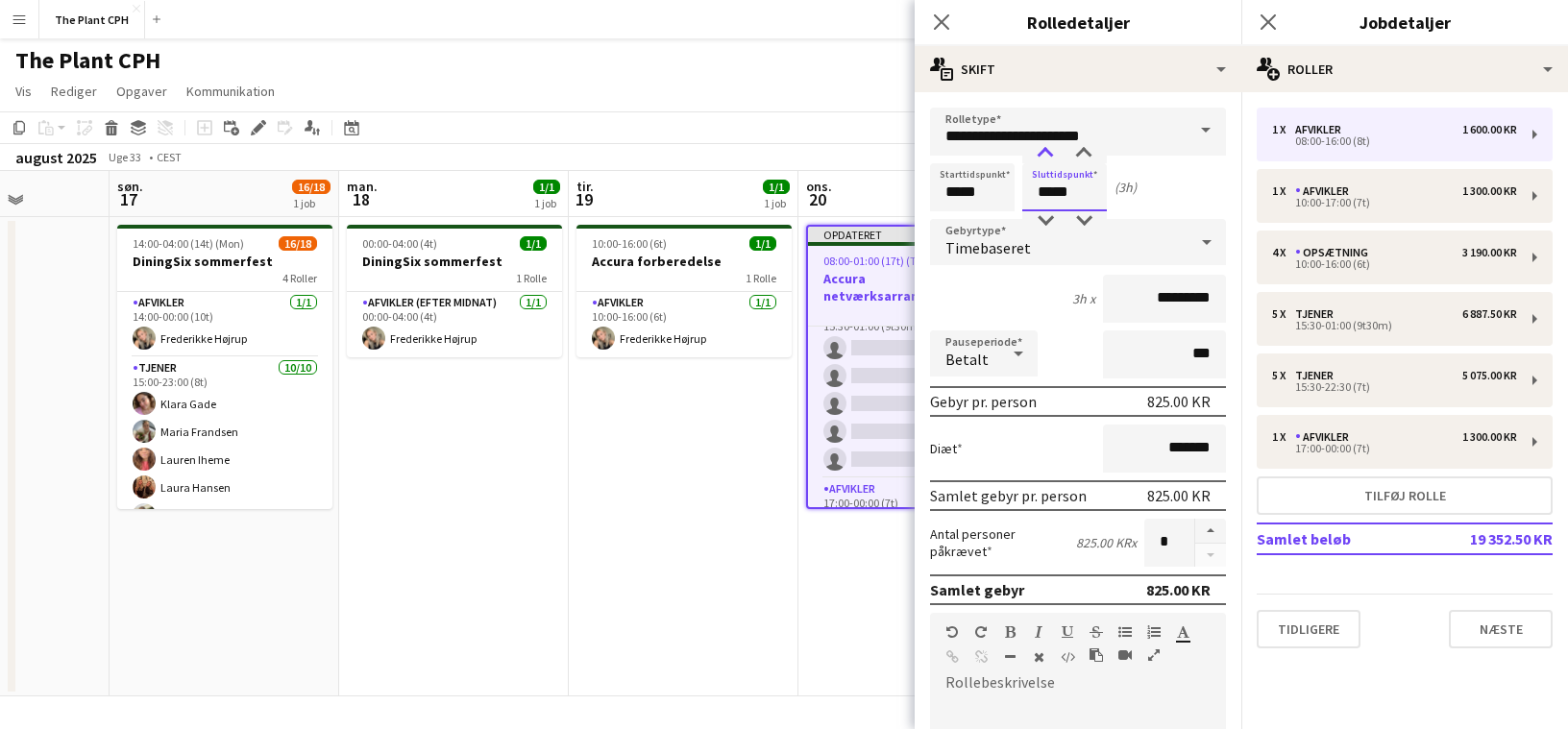 type on "*****" 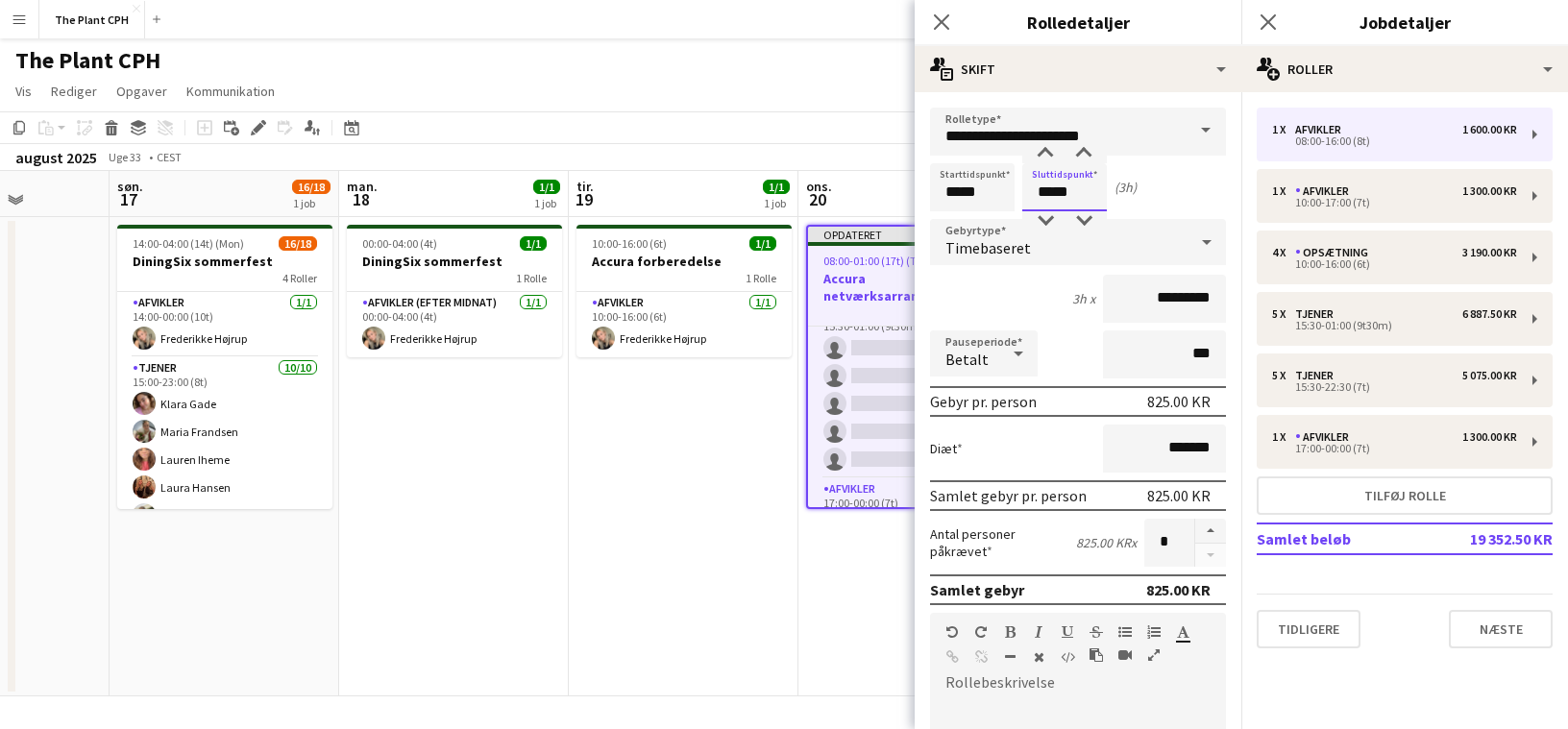 drag, startPoint x: 1046, startPoint y: 150, endPoint x: 1074, endPoint y: 198, distance: 55.569776 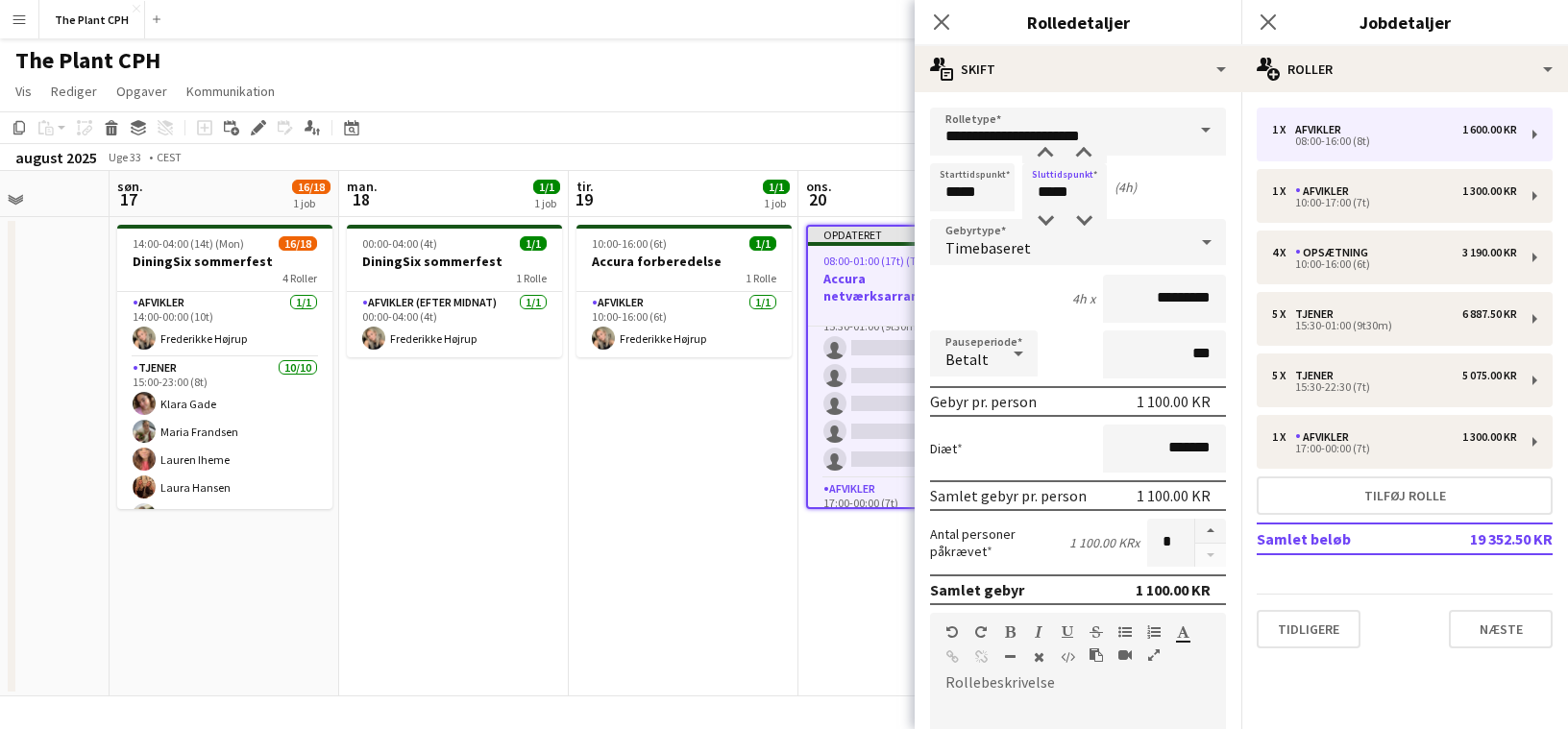 click on "Pauseperiode  Betalt ***" at bounding box center (1078, 354) 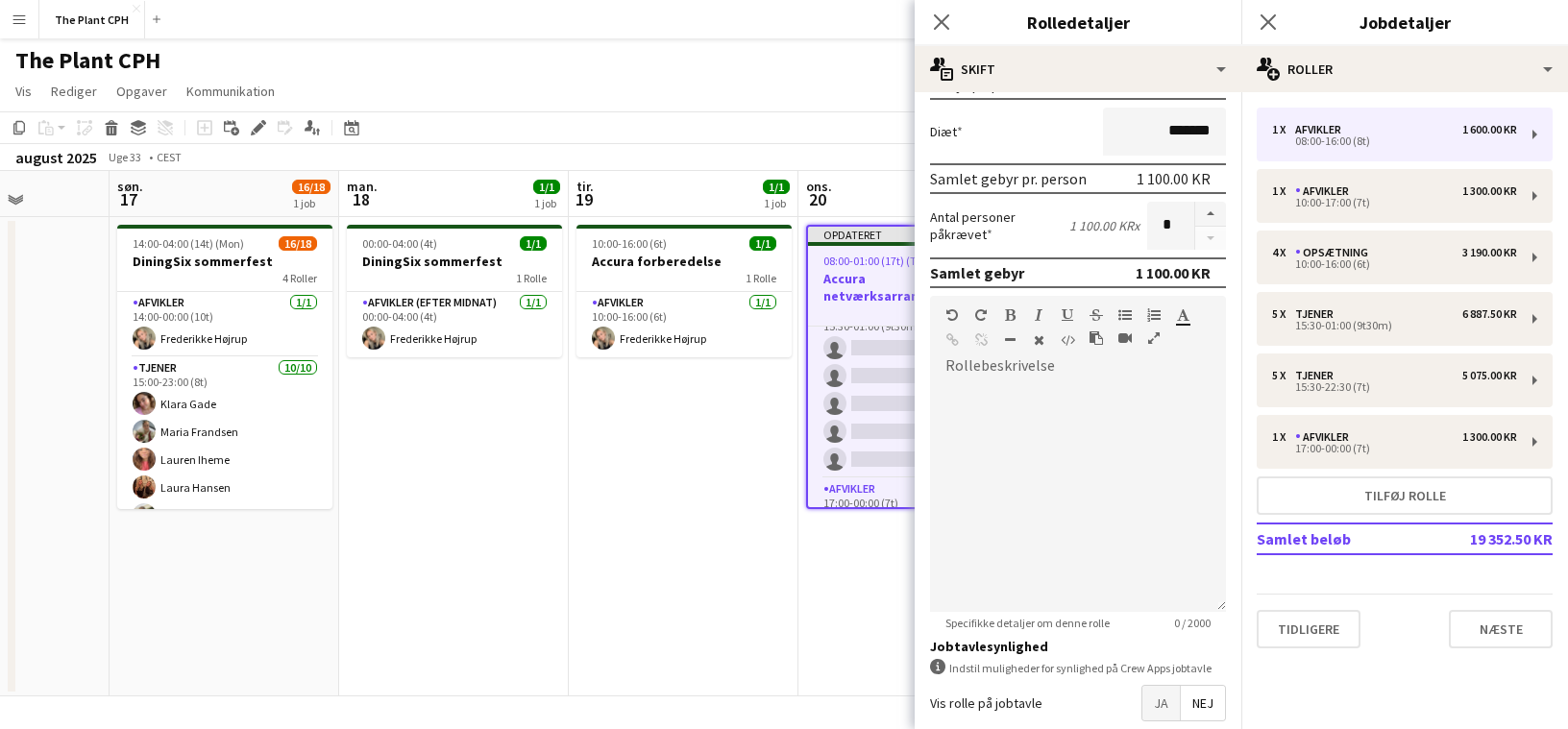 scroll, scrollTop: 418, scrollLeft: 0, axis: vertical 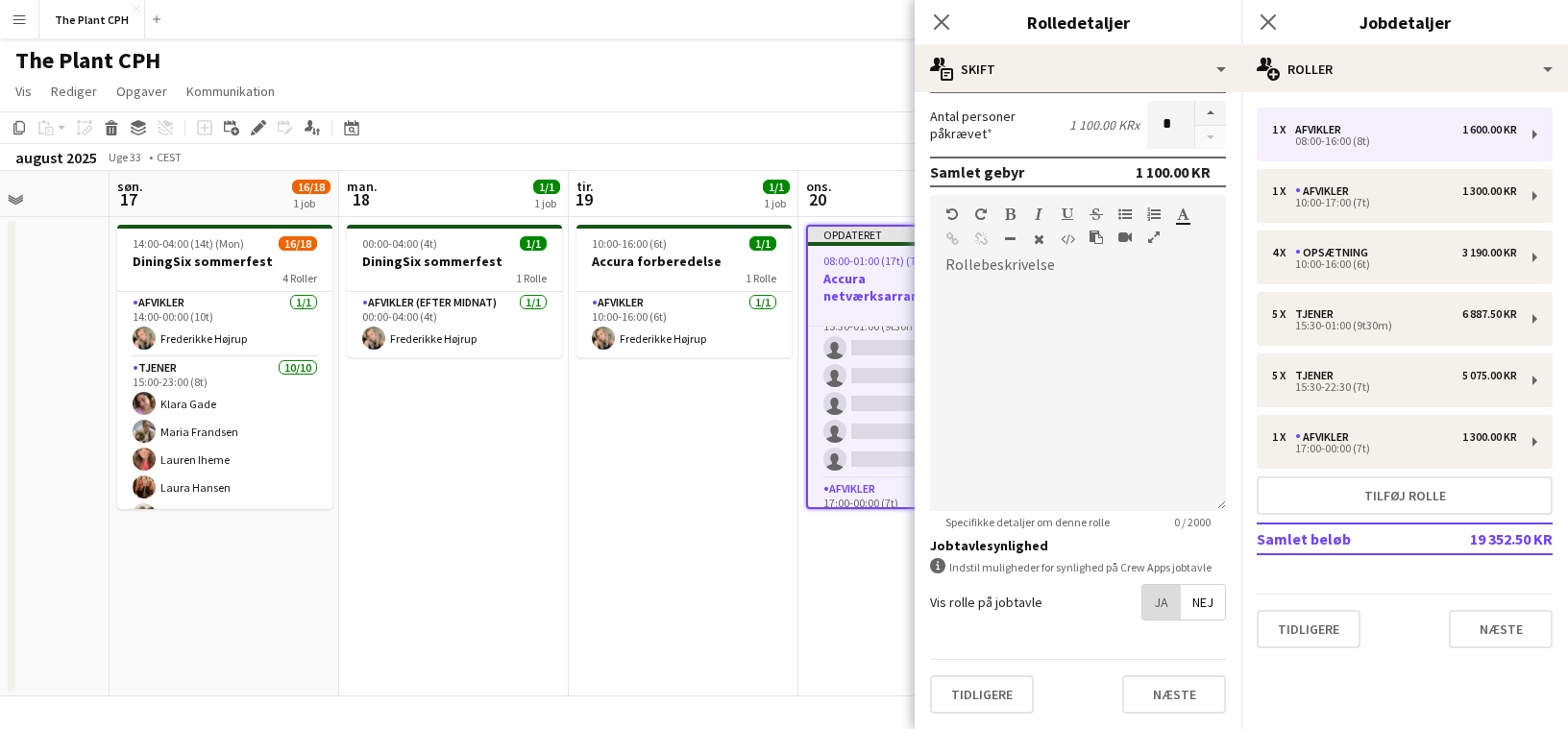 click on "Ja" at bounding box center (1161, 602) 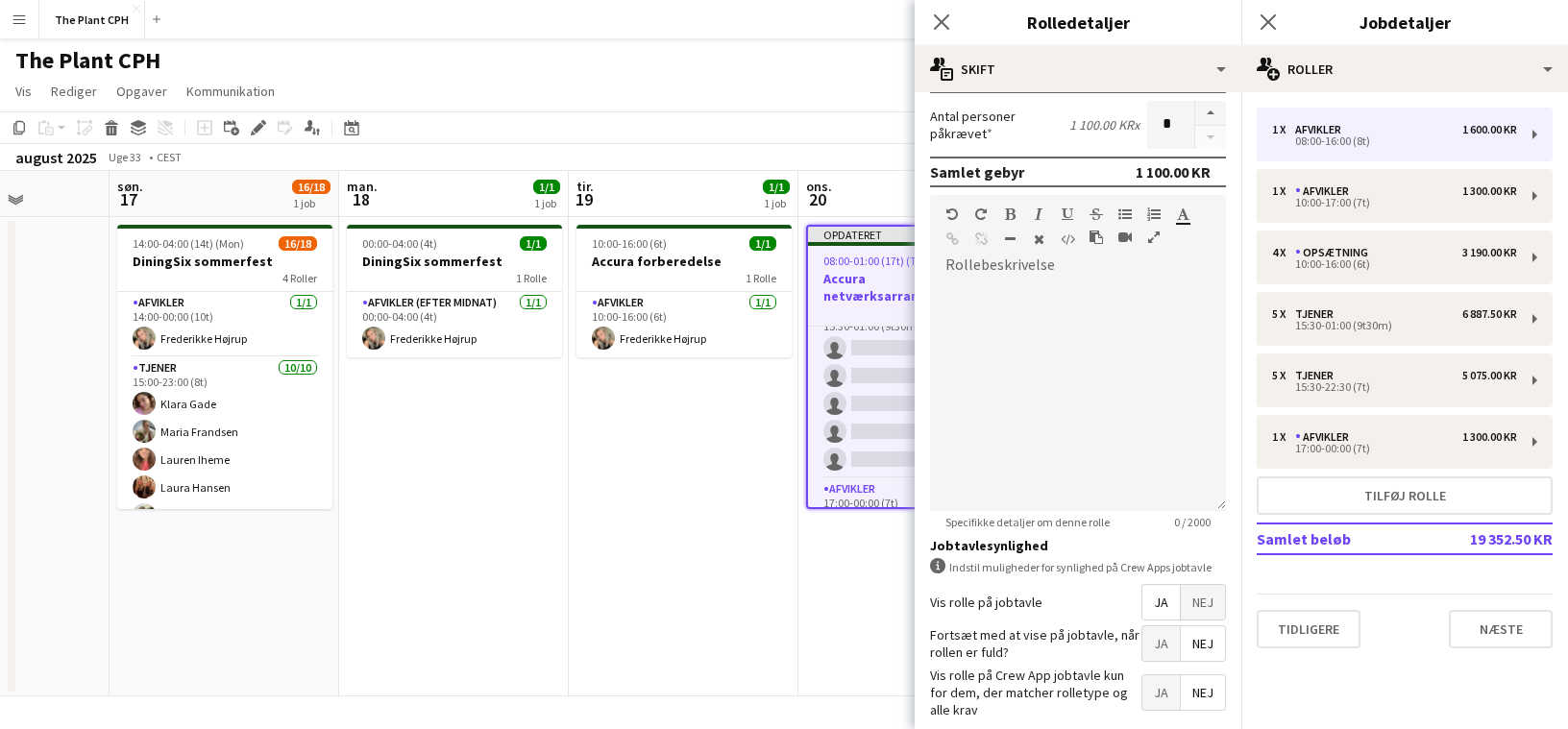 drag, startPoint x: 1153, startPoint y: 653, endPoint x: 1159, endPoint y: 674, distance: 21.84033 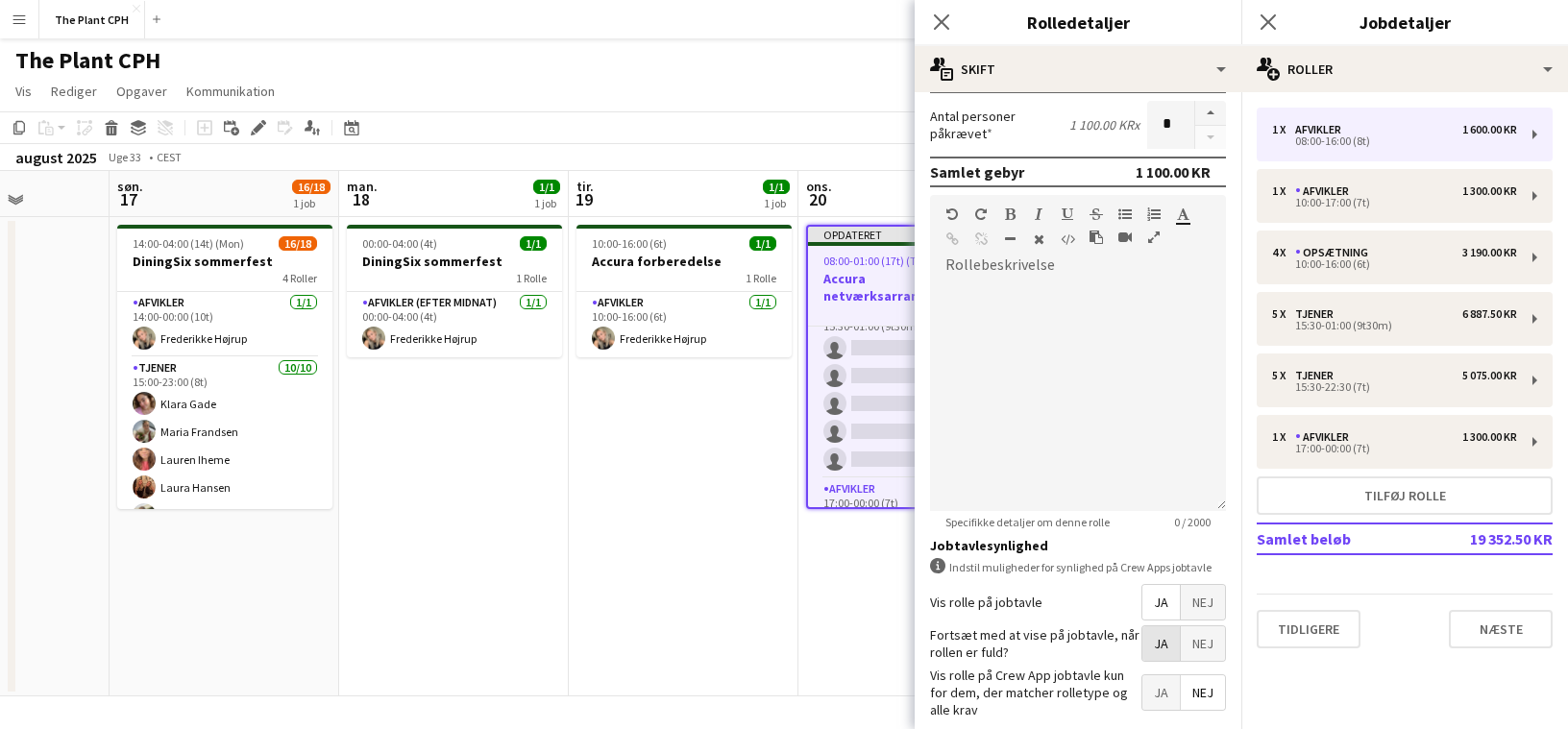 click on "Ja" at bounding box center (1161, 693) 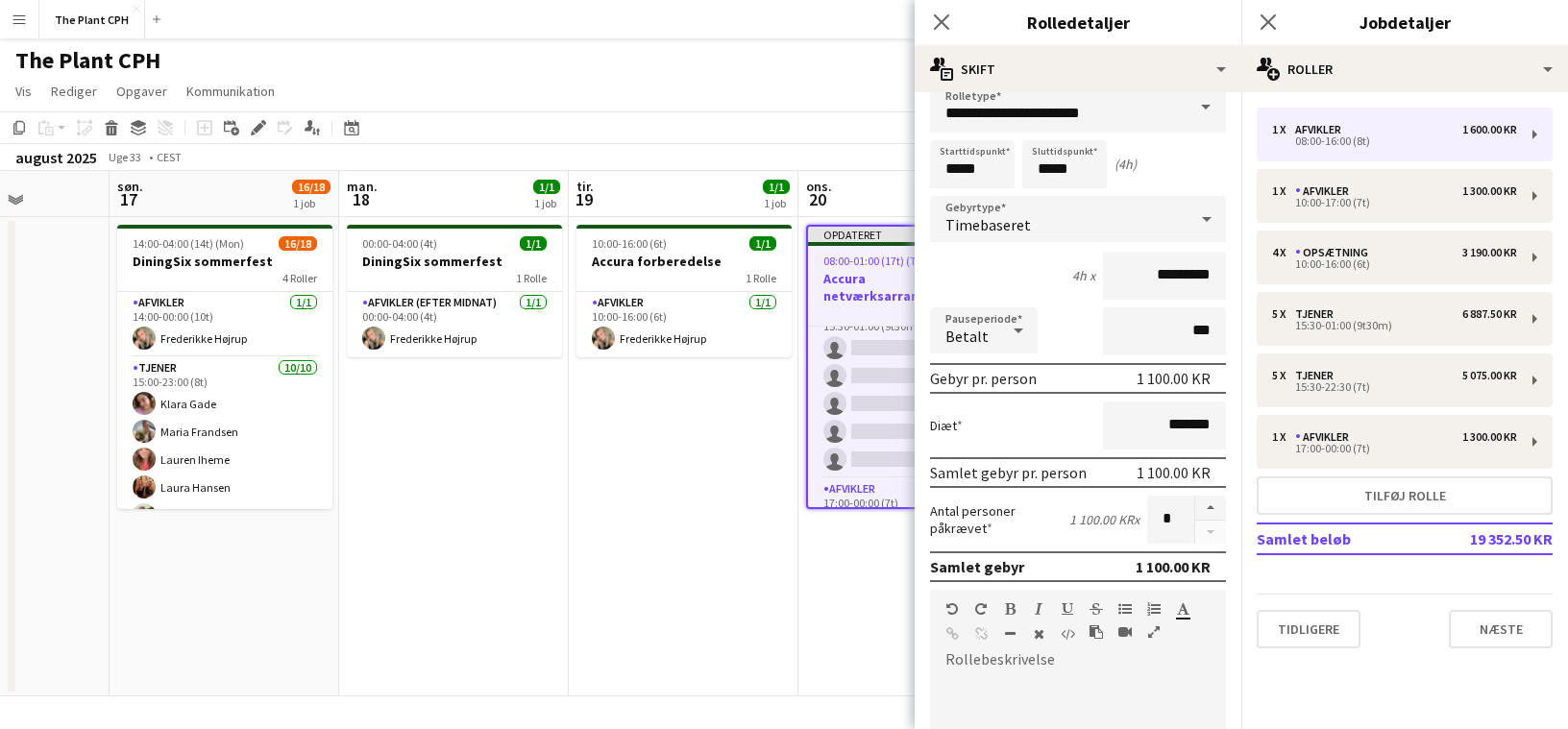 scroll, scrollTop: 517, scrollLeft: 0, axis: vertical 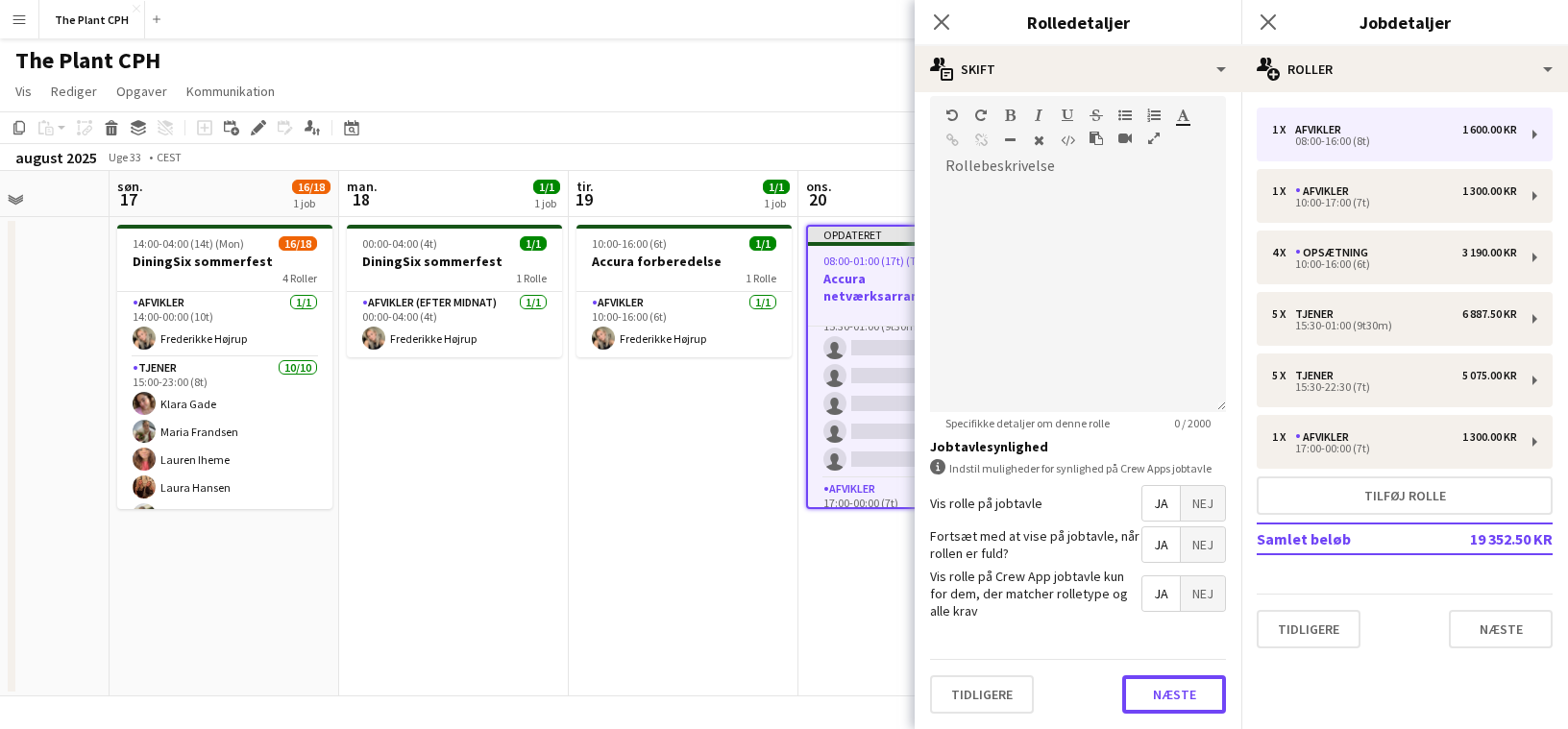 click on "Næste" at bounding box center (1174, 694) 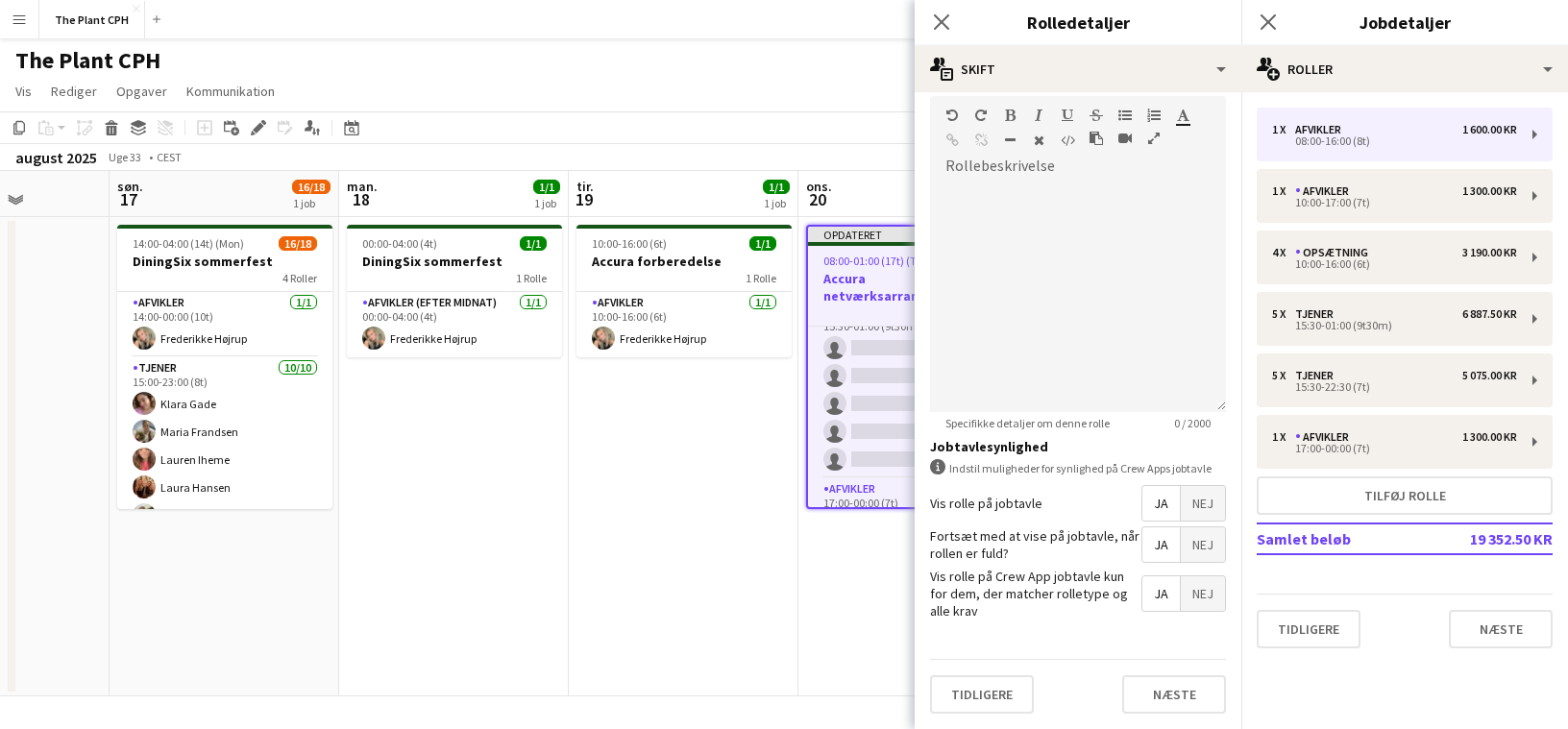 scroll, scrollTop: 0, scrollLeft: 0, axis: both 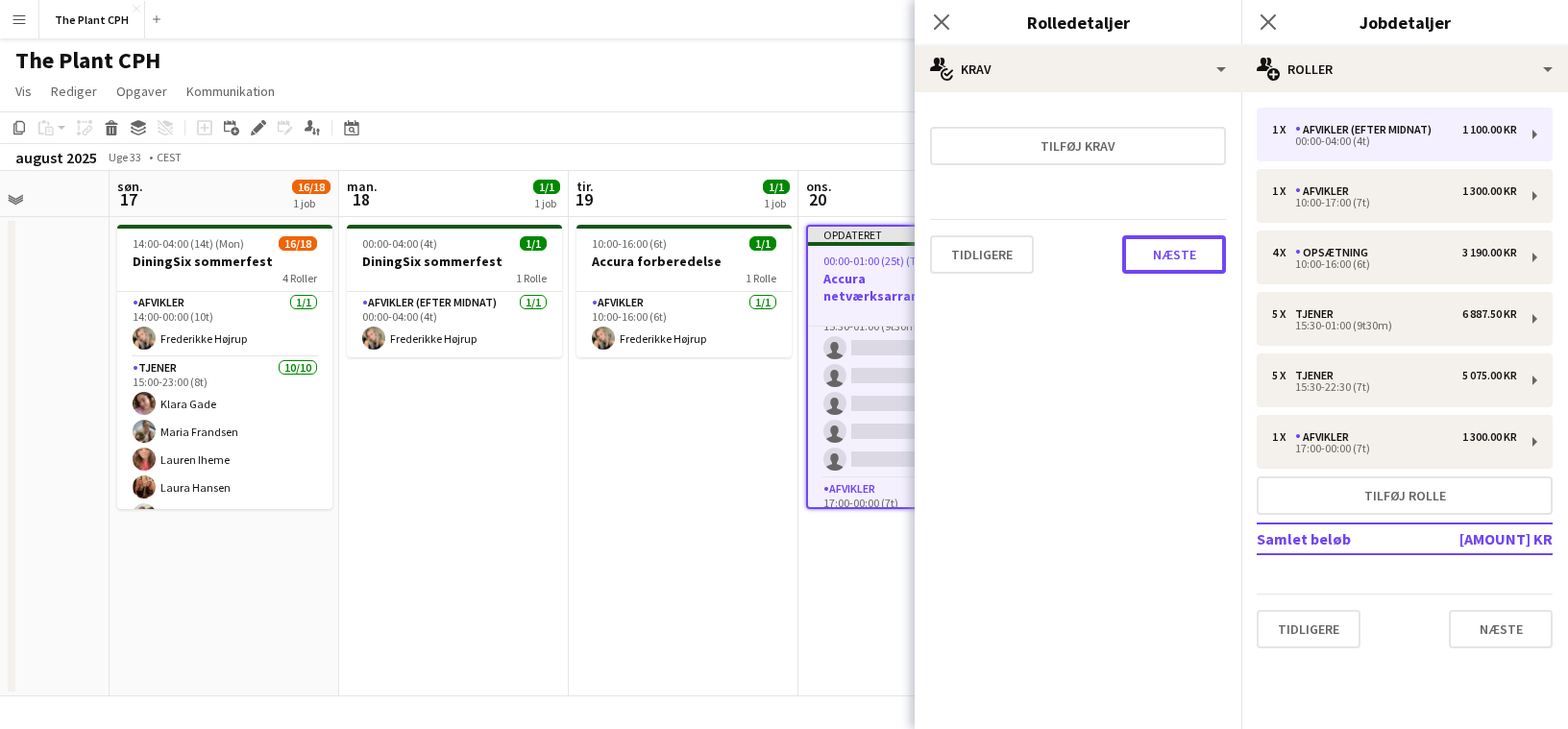 click on "Næste" at bounding box center [1174, 255] 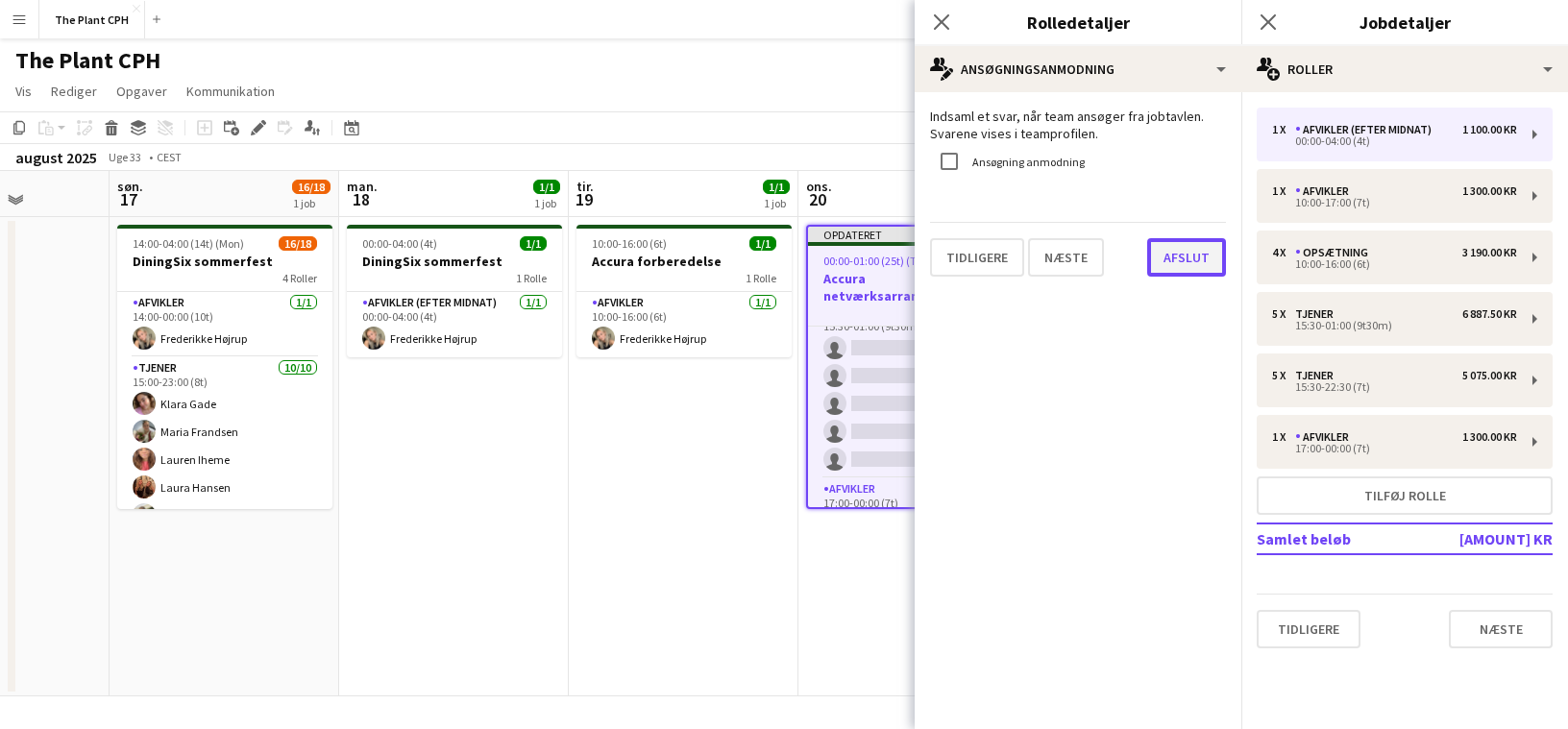 click on "Afslut" at bounding box center (1187, 257) 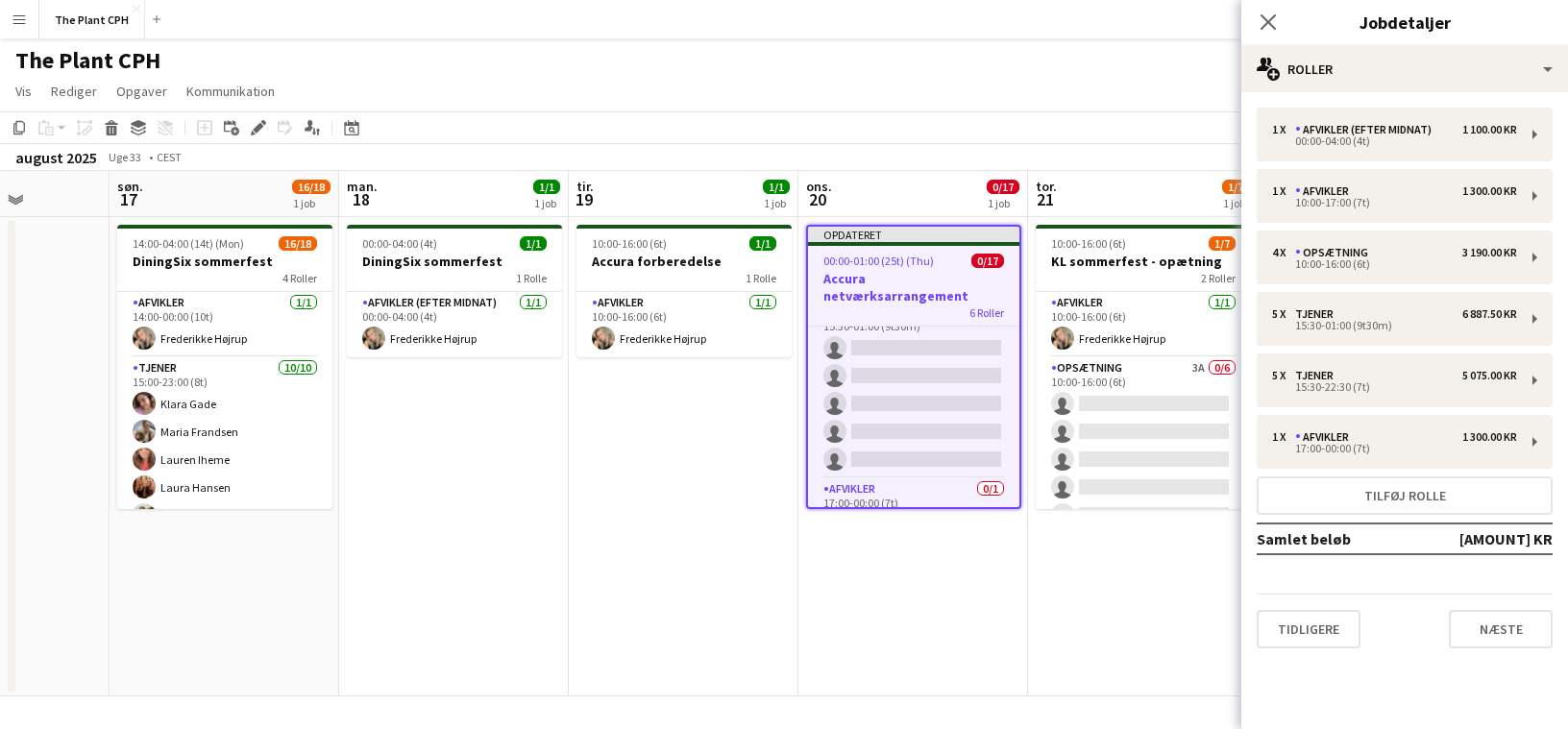 click on "Opdateret   00:00-01:00 (25t) (Thu)   0/17   Accura netværksarrangement   6 Roller   Afvikler (efter midnat)   0/1   00:00-04:00 (4t)
single-neutral-actions
Opsætning   7A   0/4   10:00-16:00 (6t)
single-neutral-actions
single-neutral-actions
single-neutral-actions
single-neutral-actions
Afvikler   1A   0/1   10:00-17:00 (7t)
single-neutral-actions
Tjener   0/5   15:30-22:30 (7t)
single-neutral-actions
single-neutral-actions
single-neutral-actions
single-neutral-actions
single-neutral-actions
Tjener   0/5   15:30-01:00 (9t30m)
single-neutral-actions
single-neutral-actions
single-neutral-actions" at bounding box center [913, 456] 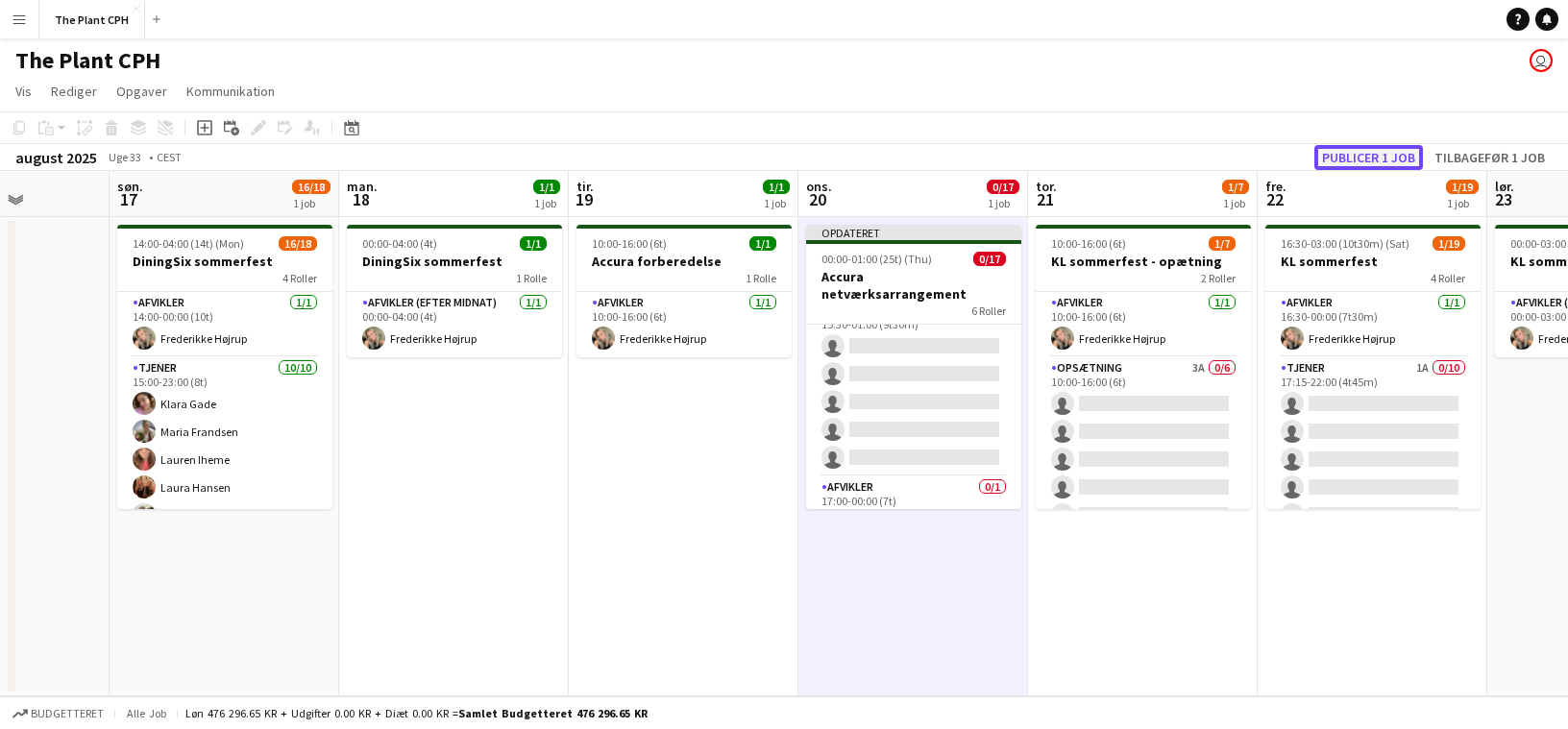 click on "Publicer 1 job" 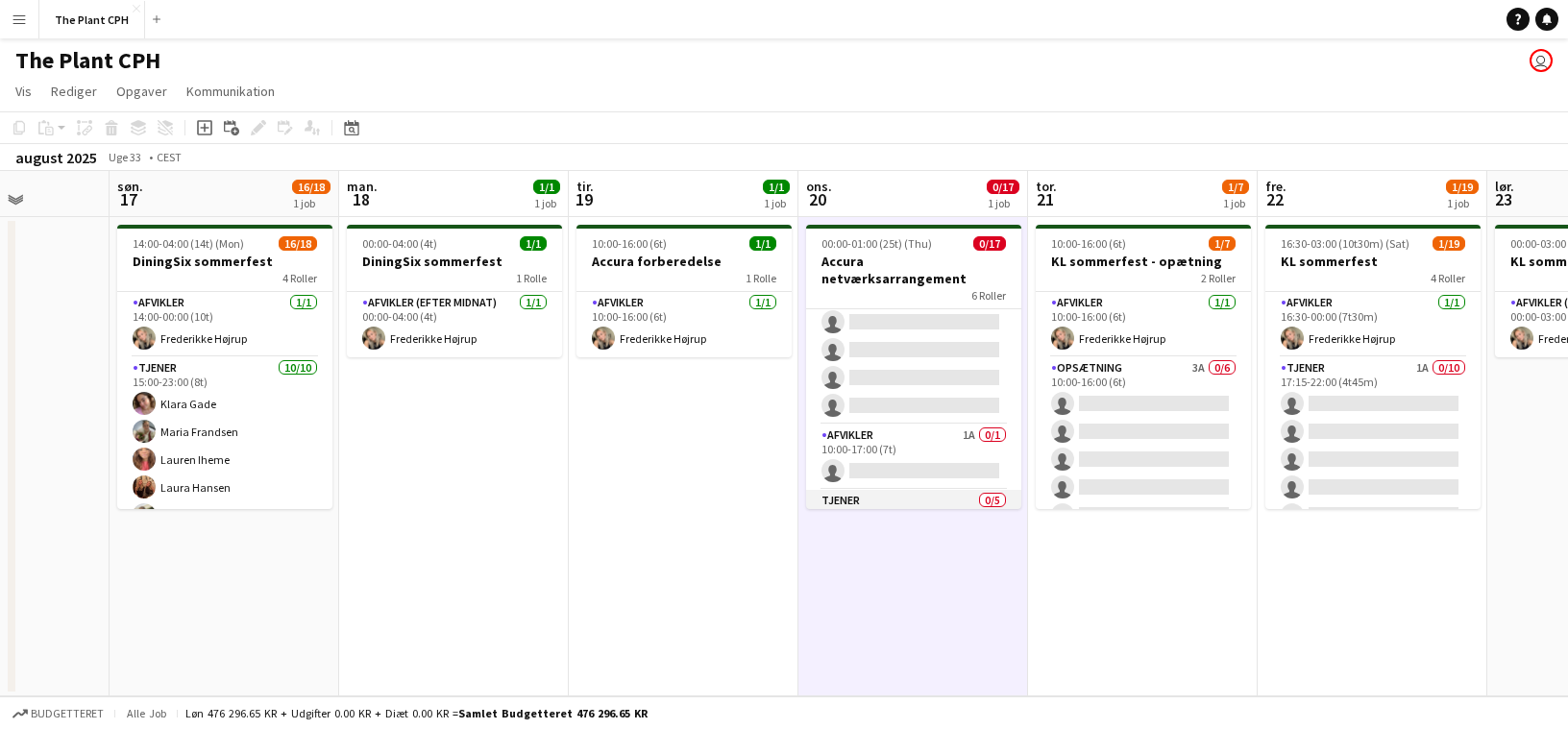 scroll, scrollTop: 0, scrollLeft: 0, axis: both 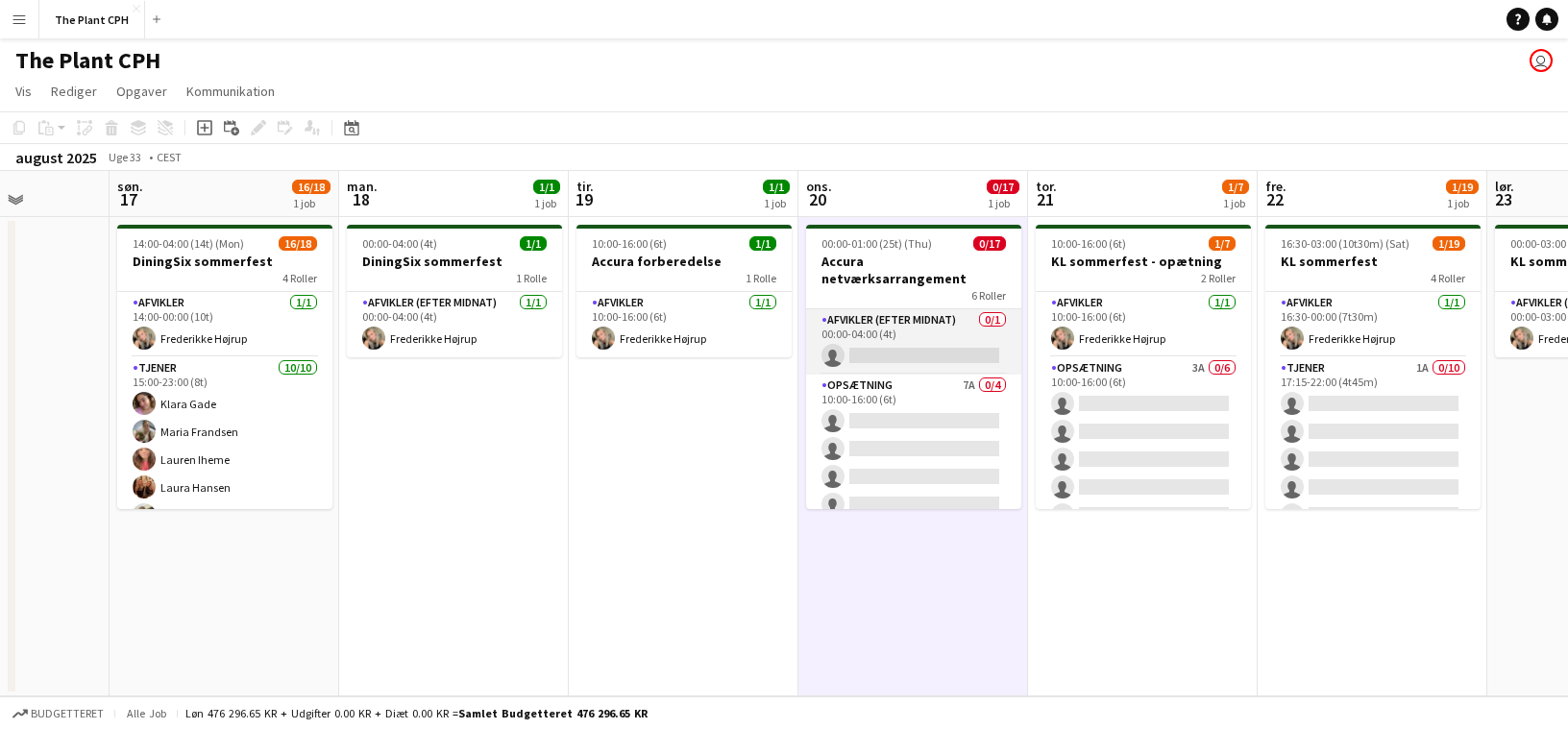 click on "Afvikler (efter midnat)   0/1   00:00-04:00 (4t)
single-neutral-actions" at bounding box center (914, 342) 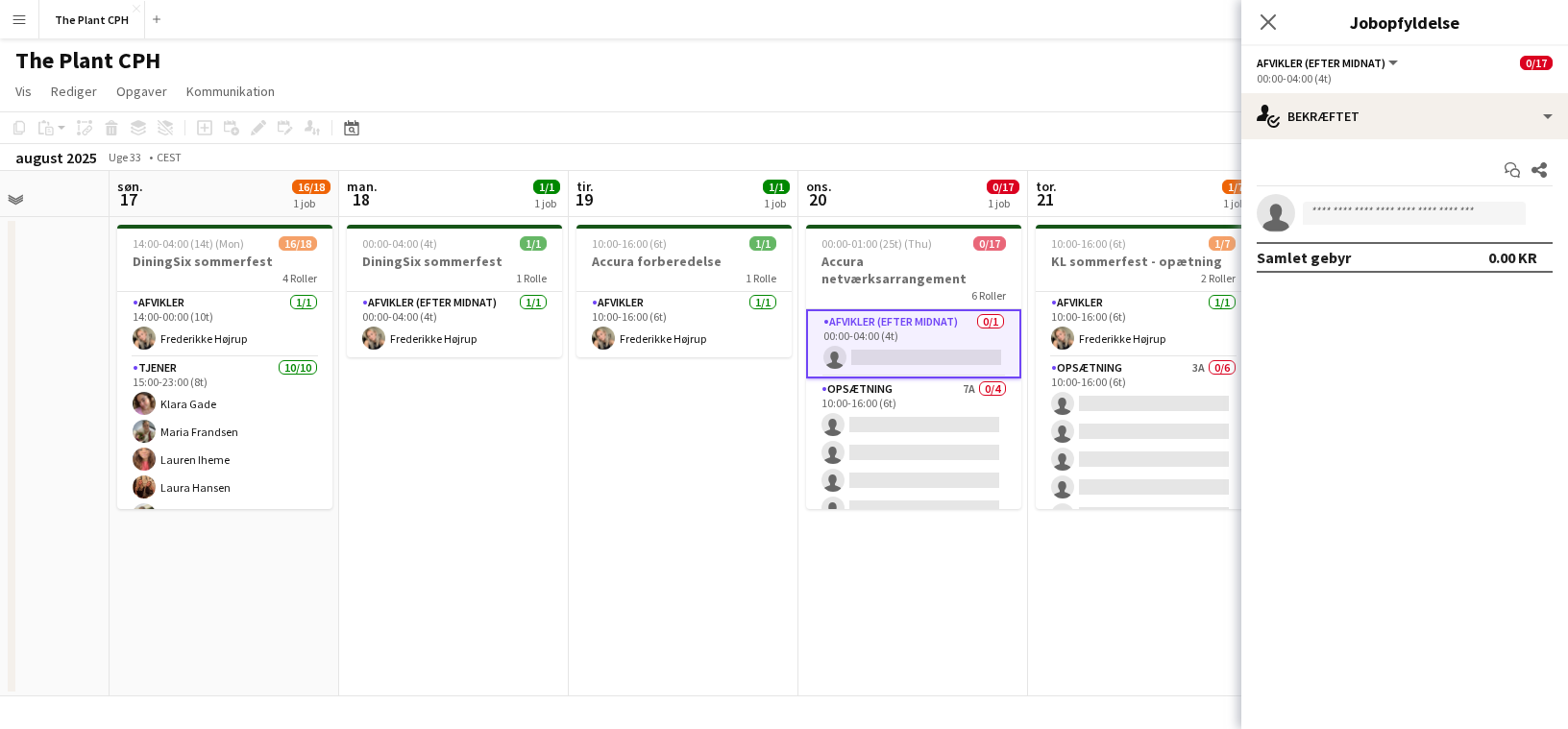 scroll, scrollTop: 0, scrollLeft: 568, axis: horizontal 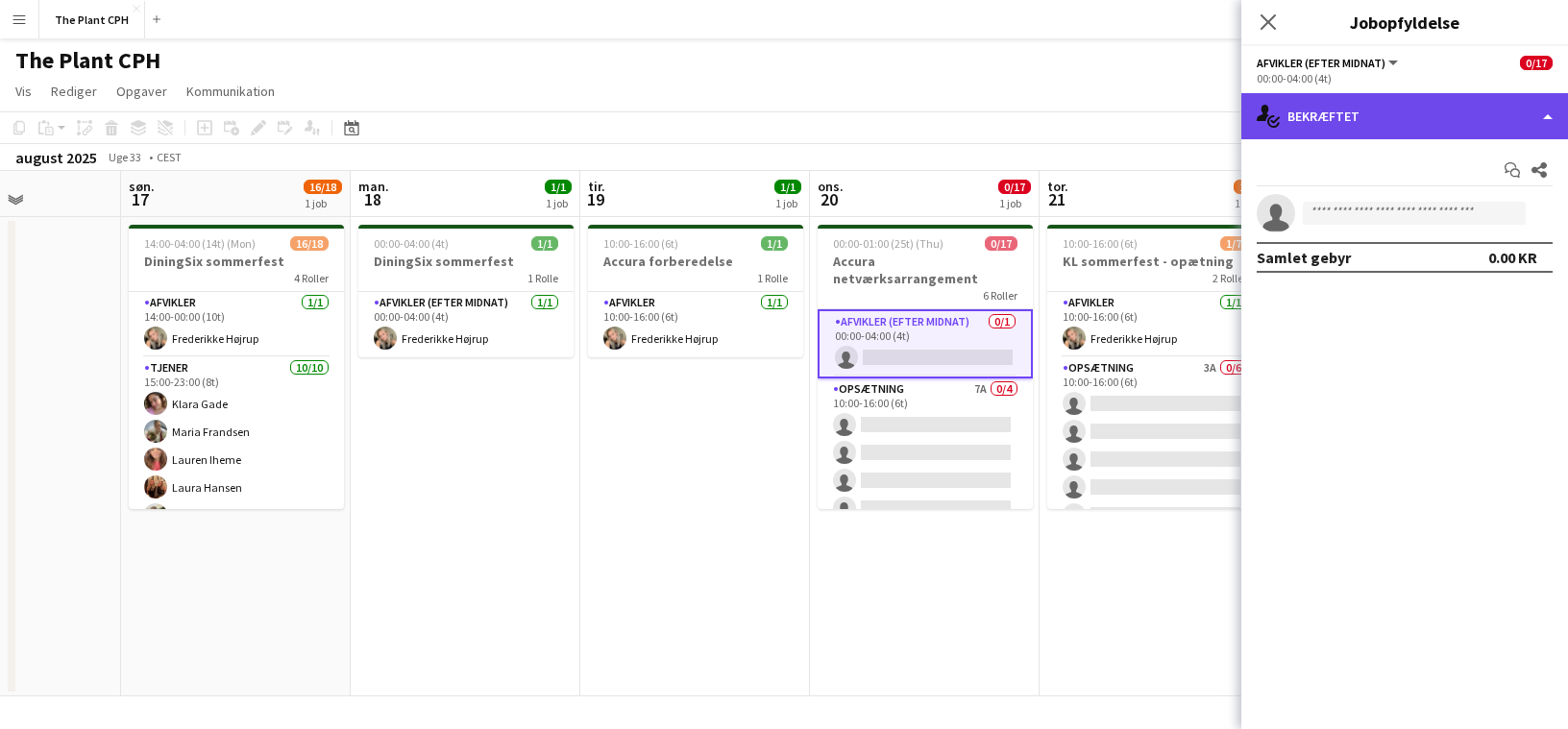 click on "single-neutral-actions-check-2
Bekræftet" 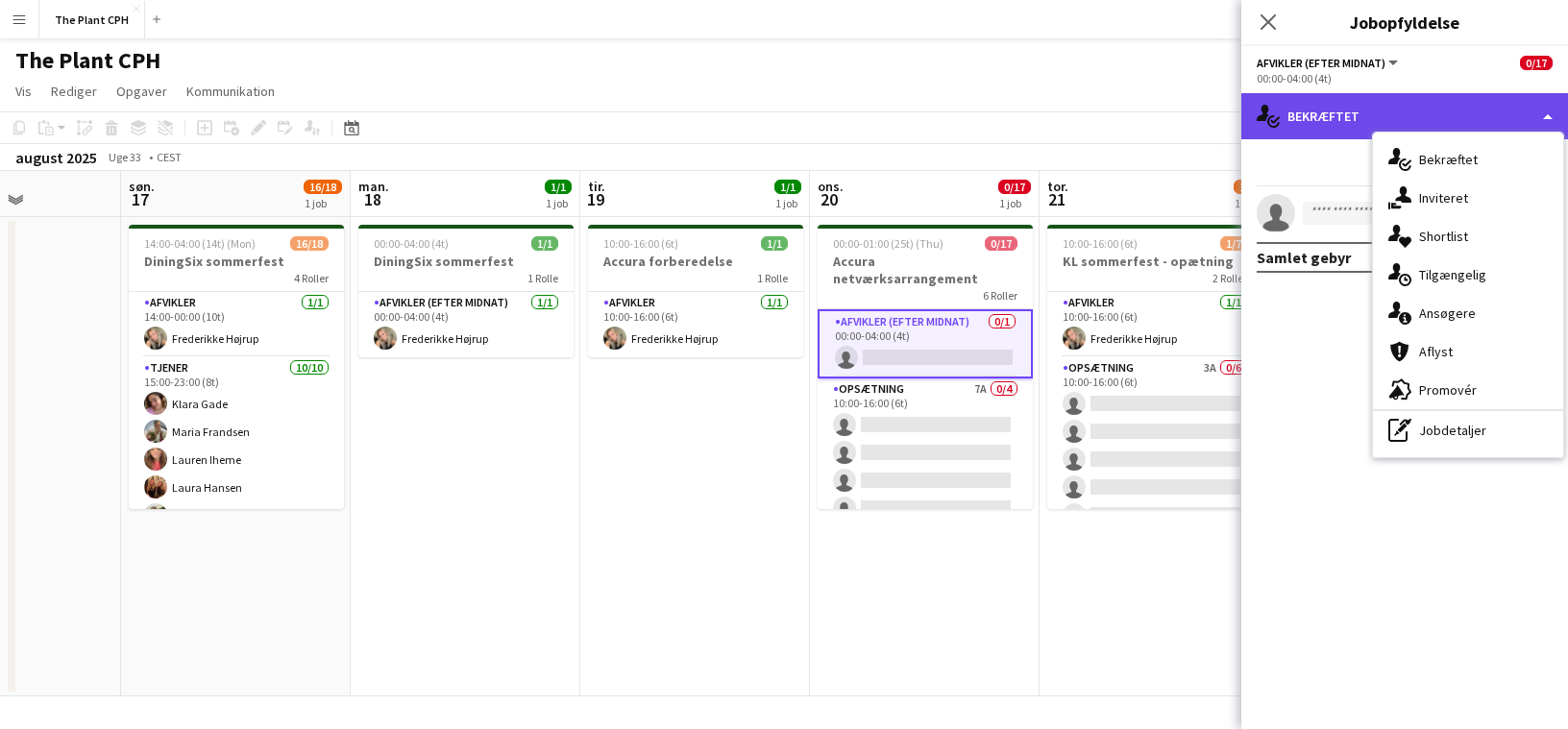 click on "single-neutral-actions-check-2
Bekræftet" 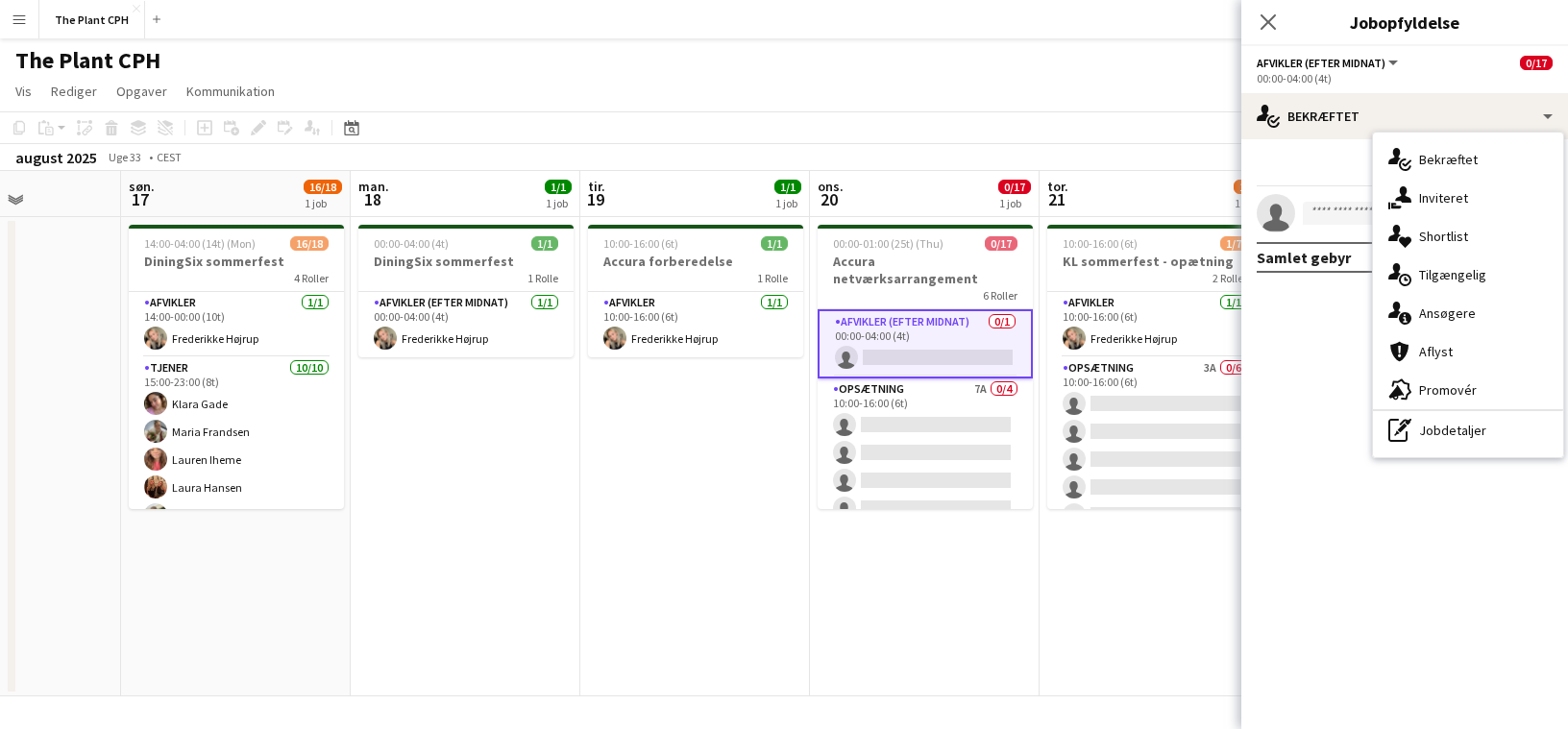 click on "Vis  Dagvisning udvidet Dagvisning kollapset Månedsvisning Datovælger Spring til i dag Udvid Tilknyttede Job Sammenfold Tilknyttede Job  Rediger  Kopier
Kommando
C  Indsæt  Uden mandskab
Kommando
V Med mandskab
Kommando
Skift
V Indsæt som linket job  Gruppe  Gruppe Fjern gruppering  Opgaver  Ny opgave Rediger opgave Slet opgave Ny linket opgave Rediger Tilknyttede Job Jobopfyldelse Fremme rolle Kopier rolle-URL  Kommunikation  Underret bekræftet mandskab Opret chat" 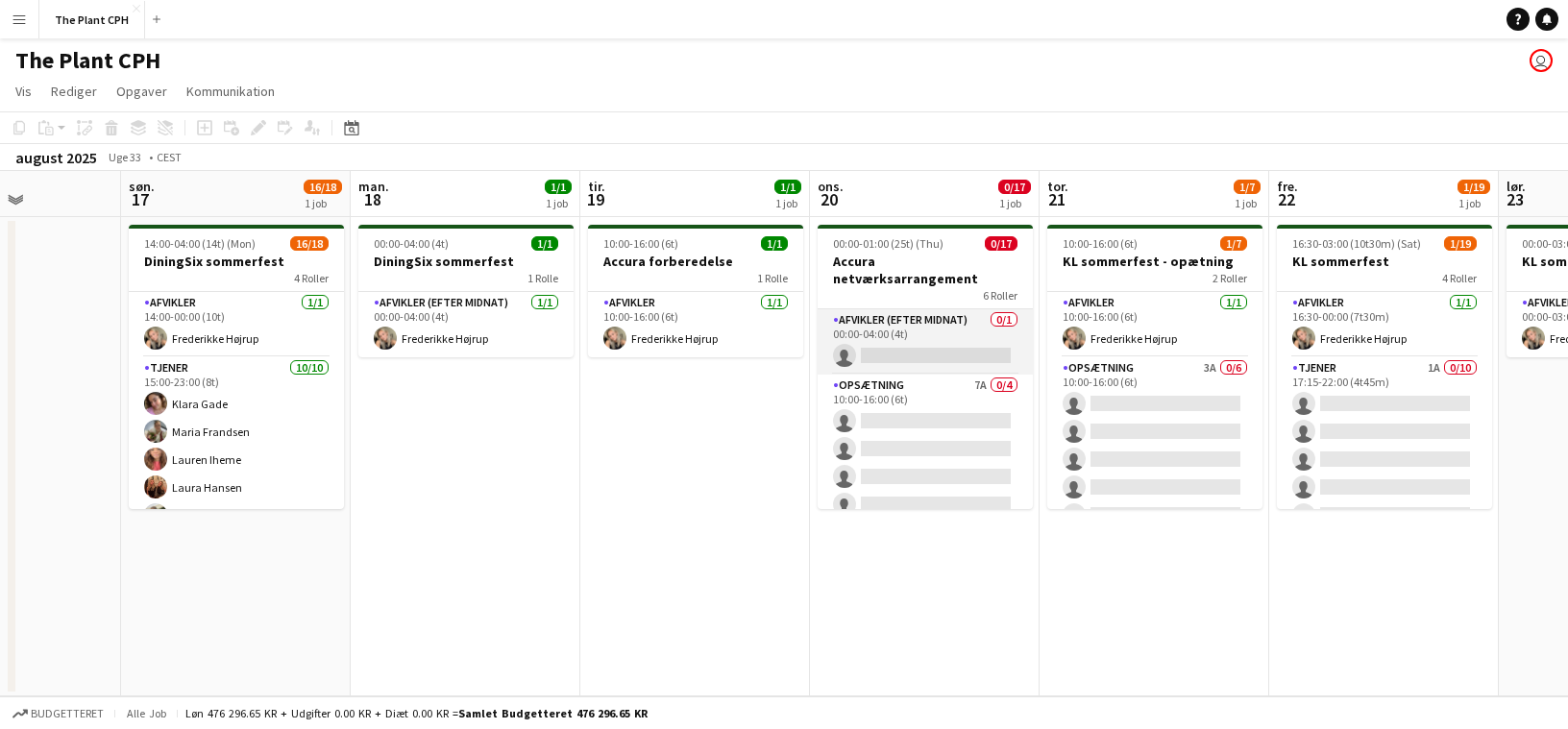 click on "Afvikler (efter midnat)   0/1   00:00-04:00 (4t)
single-neutral-actions" at bounding box center [925, 342] 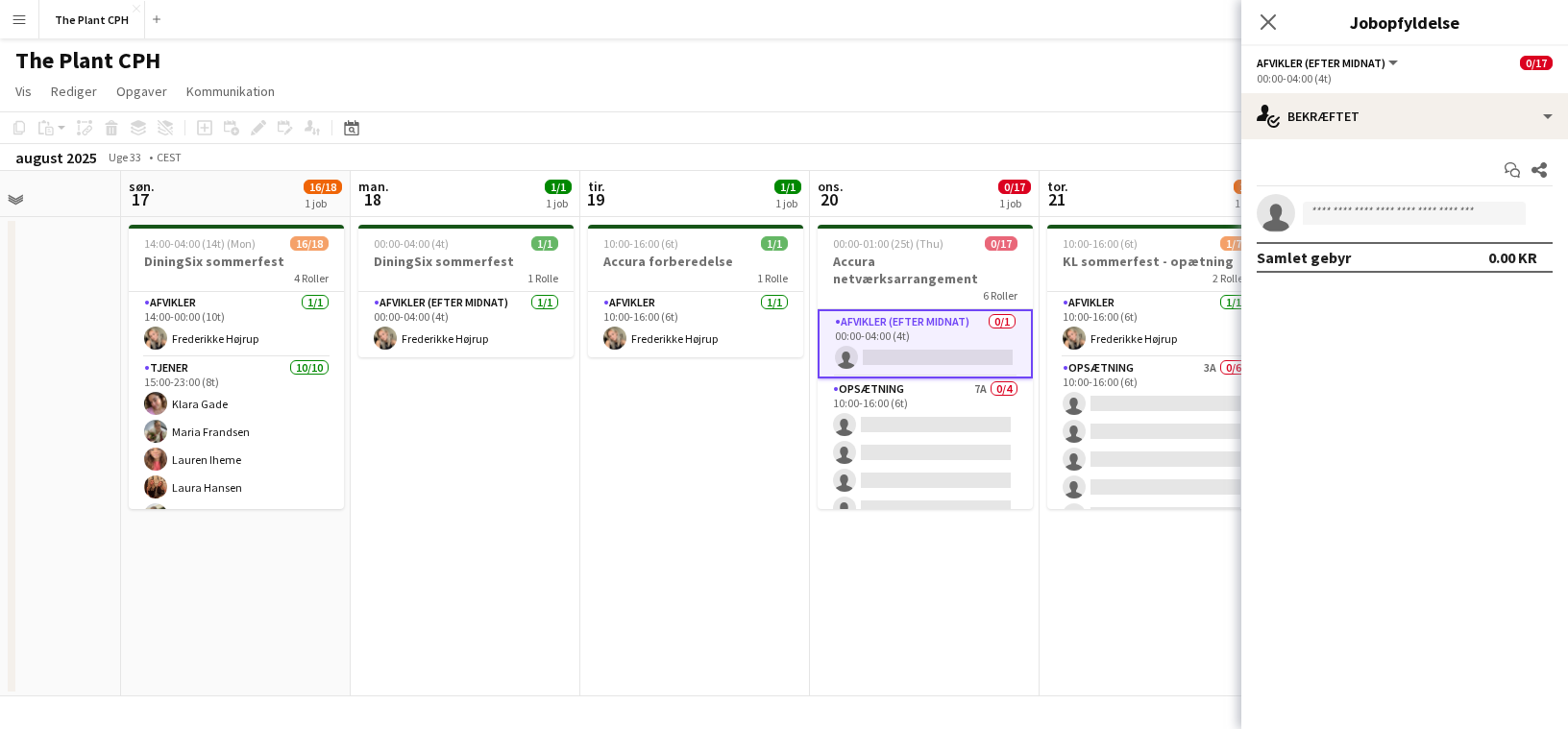 drag, startPoint x: 1009, startPoint y: 80, endPoint x: 1011, endPoint y: 135, distance: 55.036352 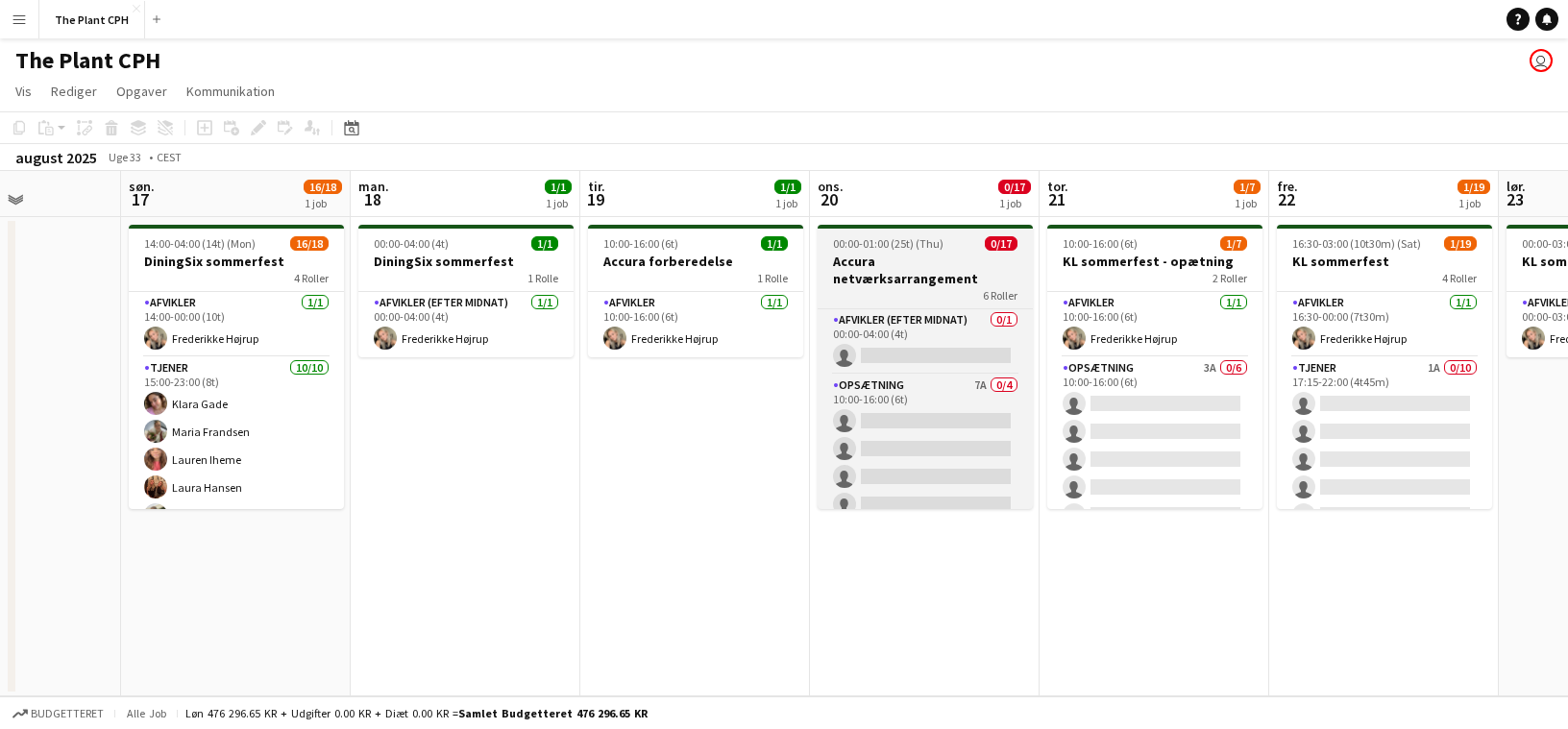 drag, startPoint x: 943, startPoint y: 251, endPoint x: 882, endPoint y: 252, distance: 61.008196 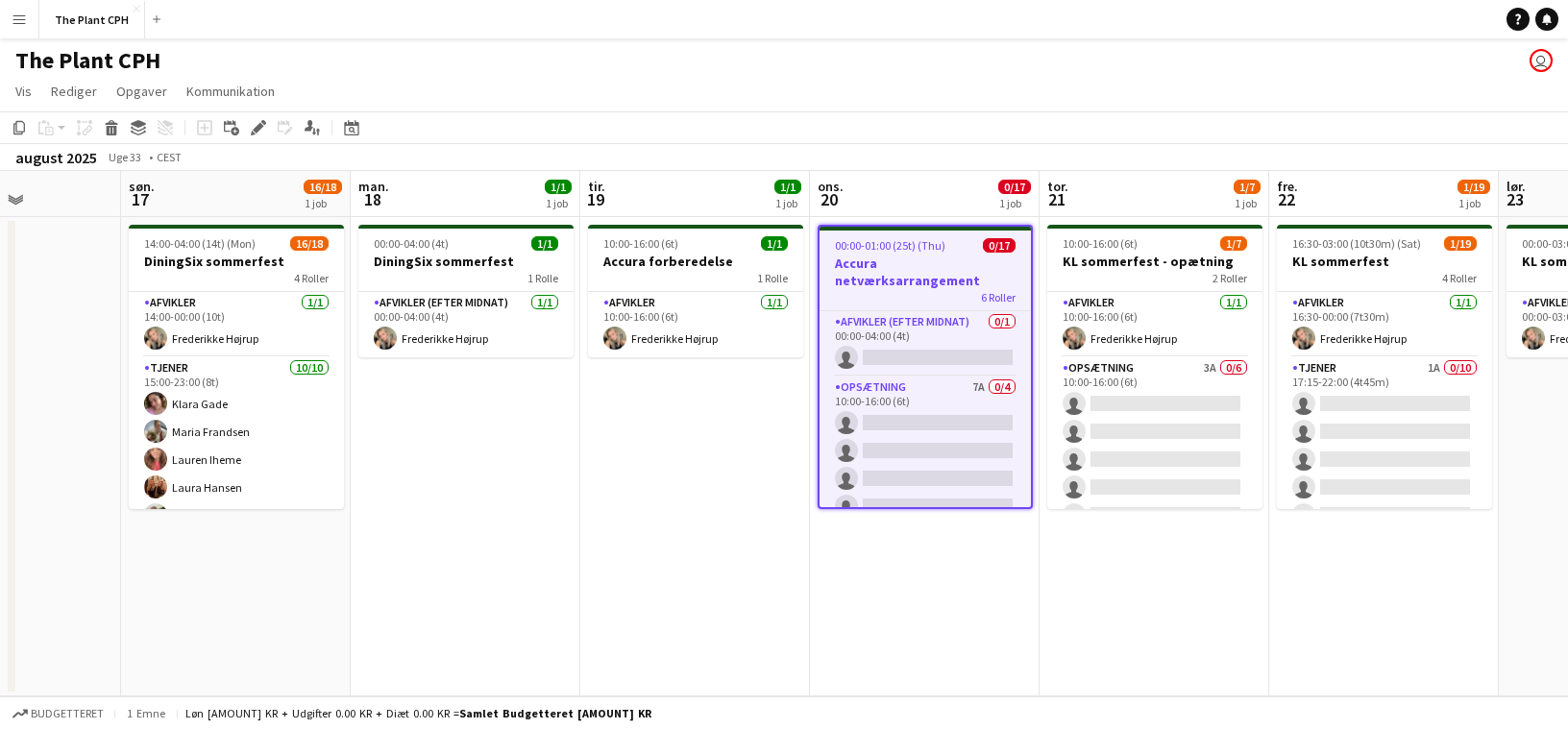 drag, startPoint x: 258, startPoint y: 129, endPoint x: 304, endPoint y: 146, distance: 49.0408 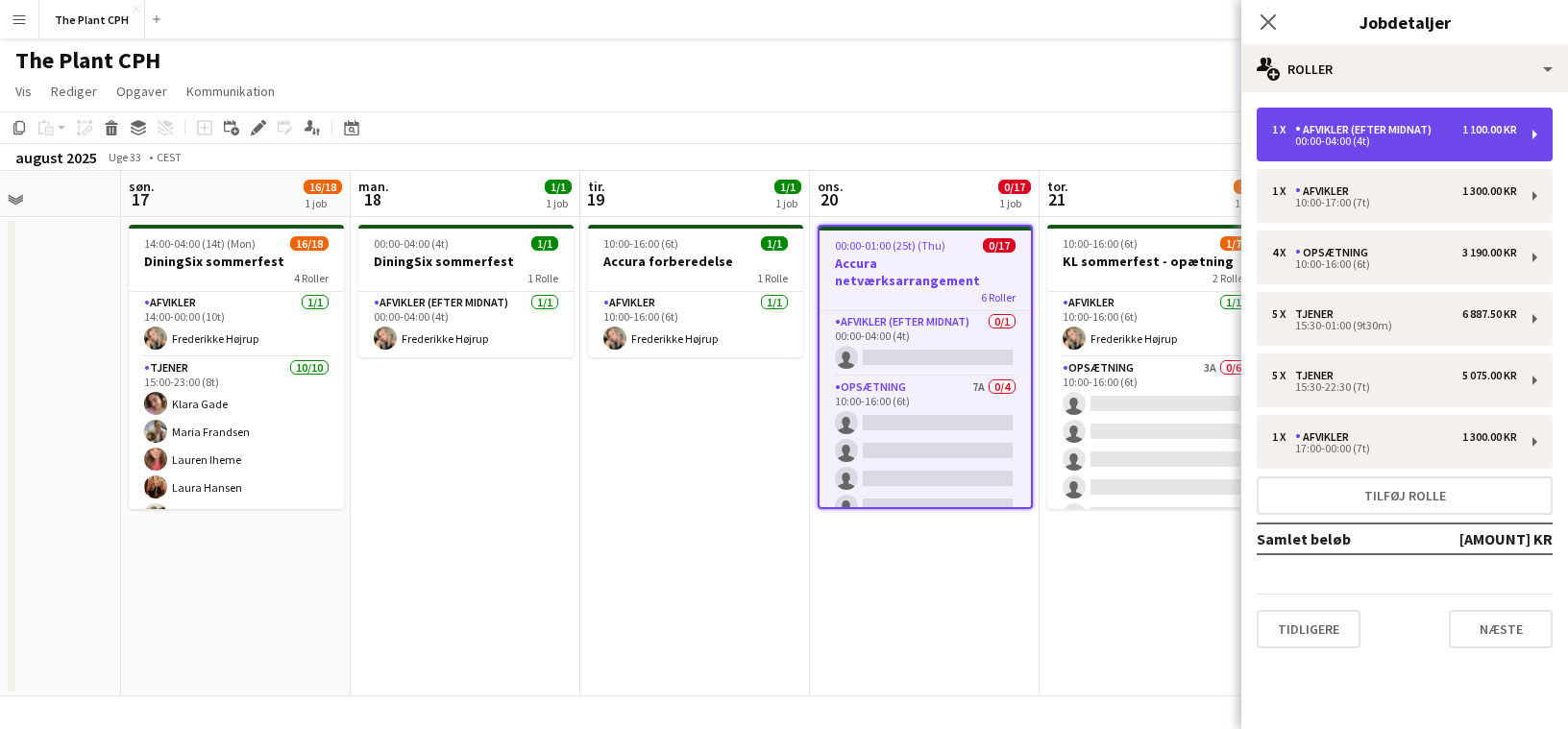click on "00:00-04:00 (4t)" at bounding box center [1394, 141] 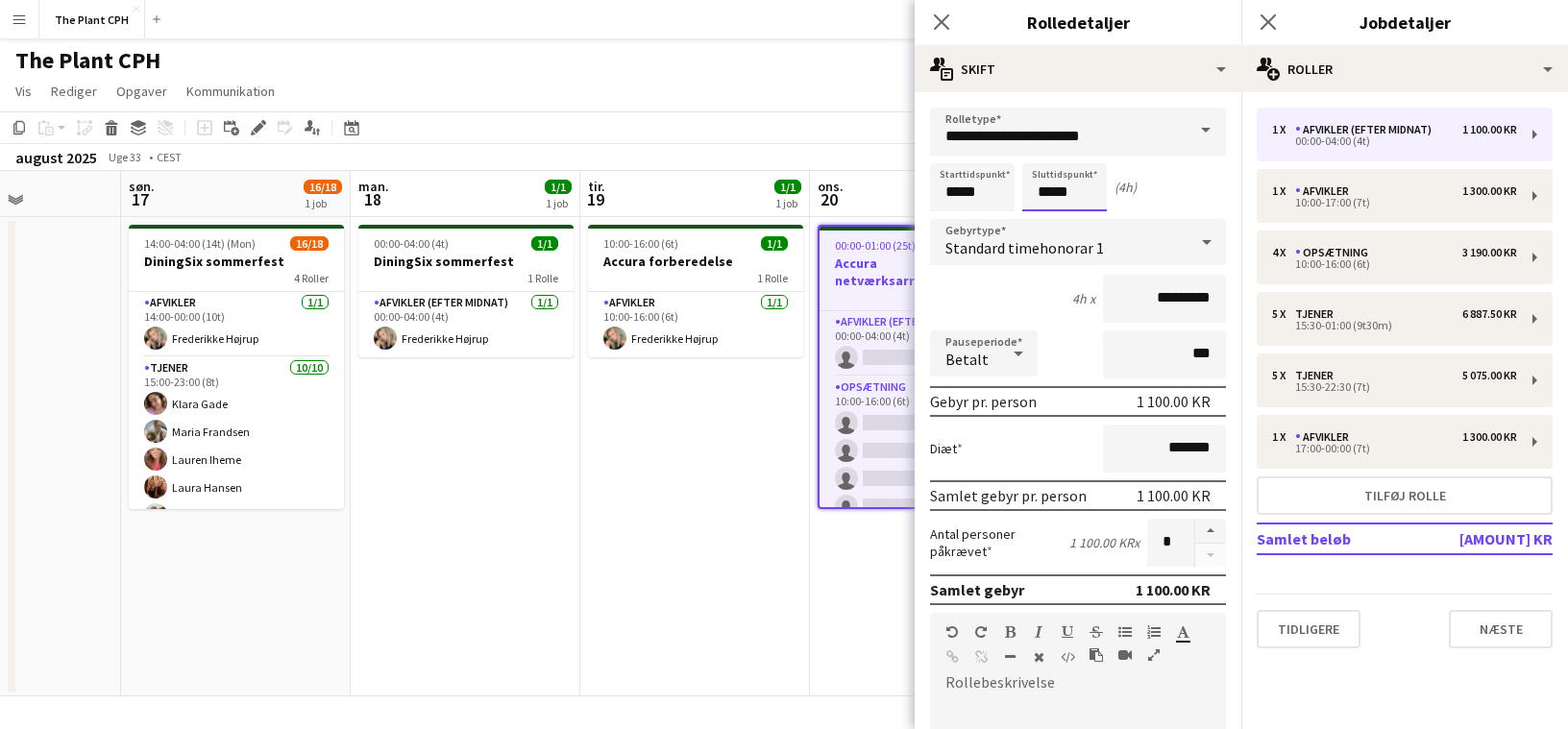 click on "*****" at bounding box center (1065, 187) 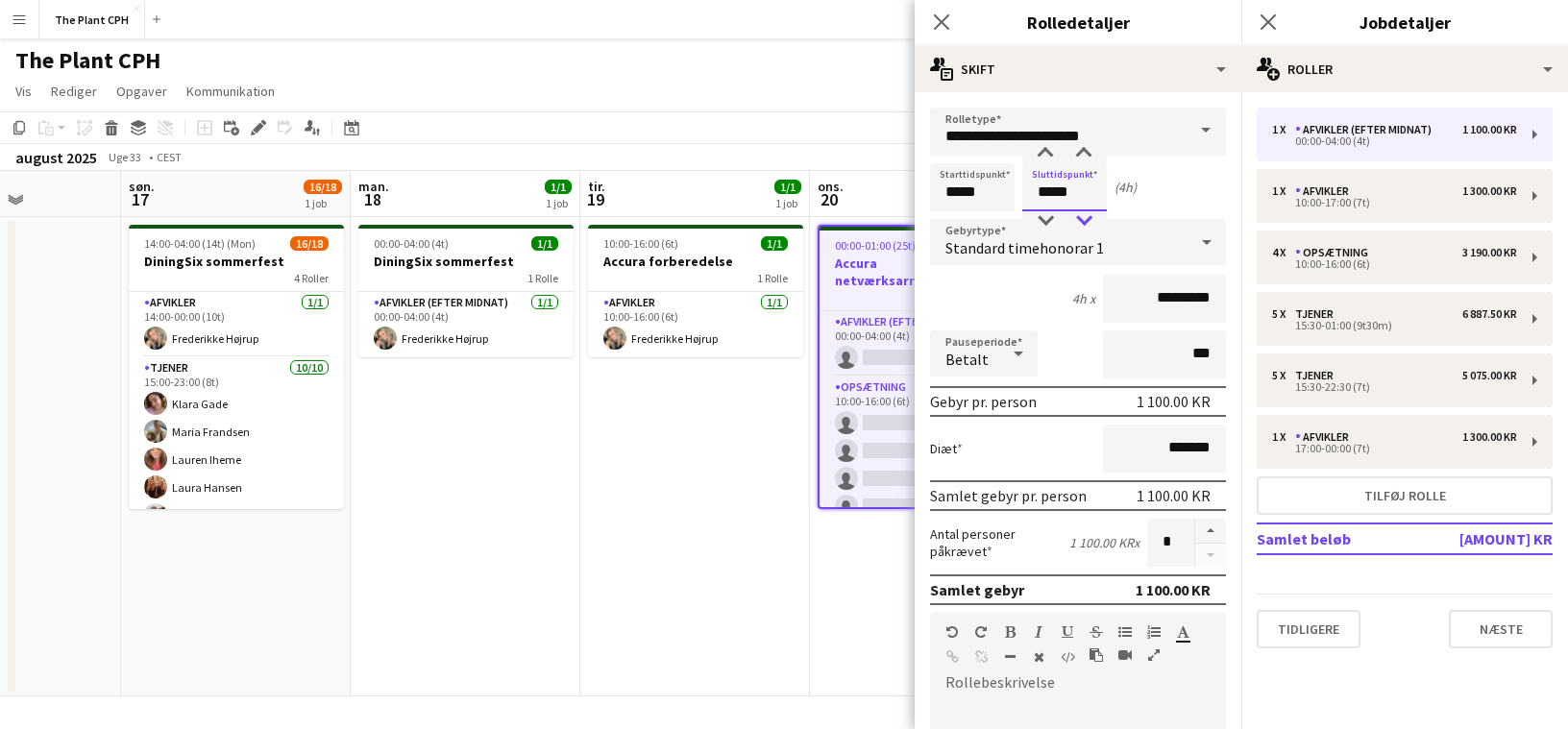 click at bounding box center (1084, 221) 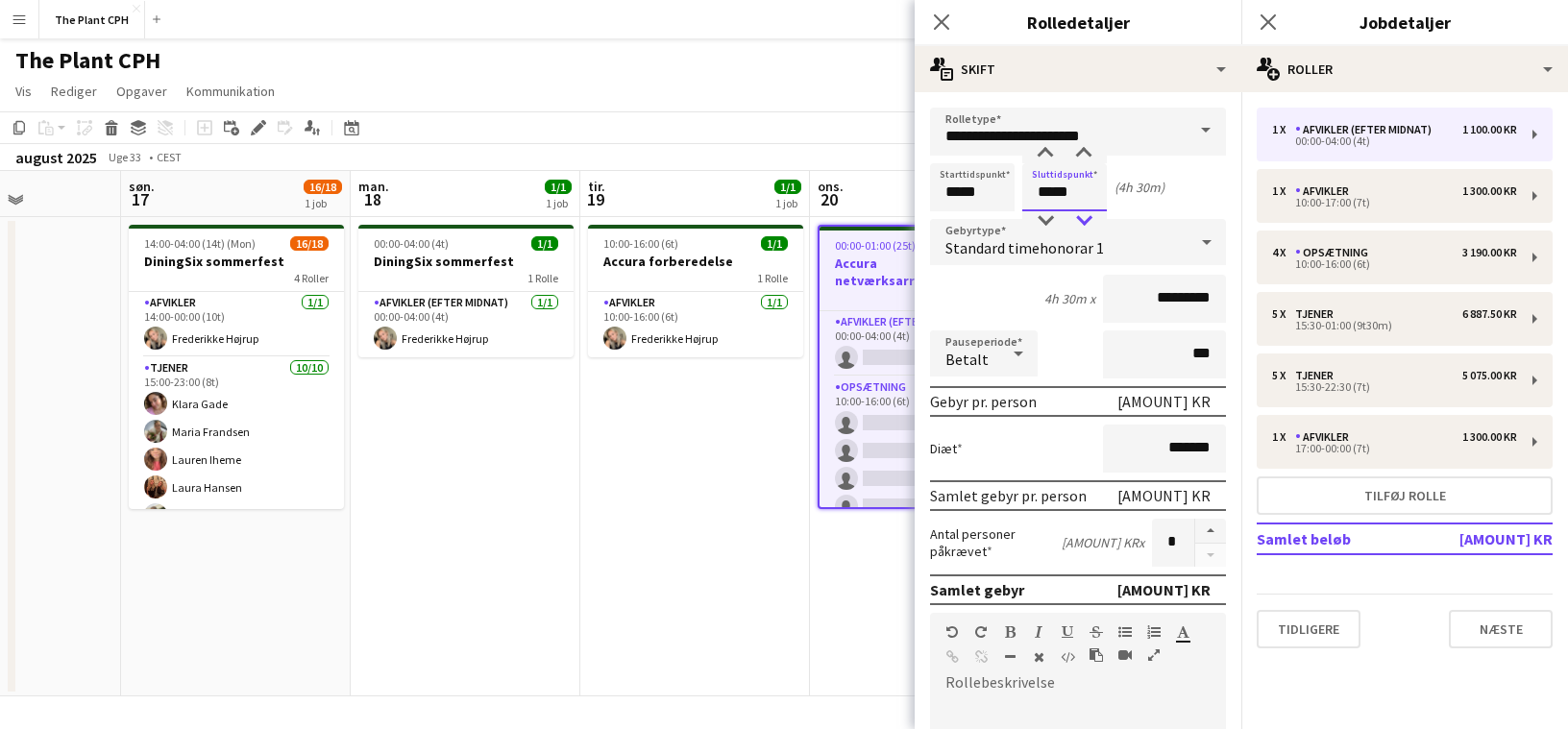click at bounding box center (1084, 221) 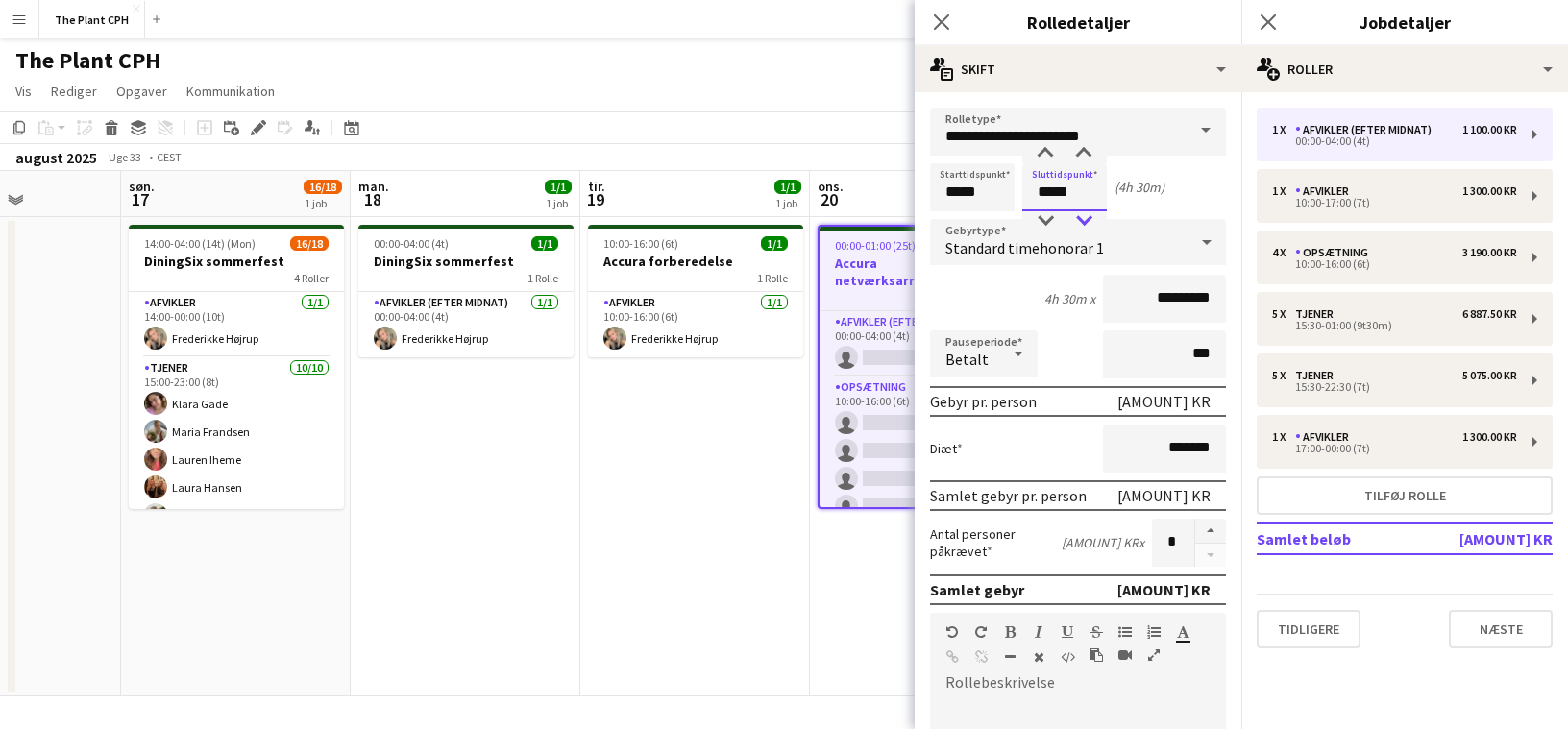 click at bounding box center (1084, 221) 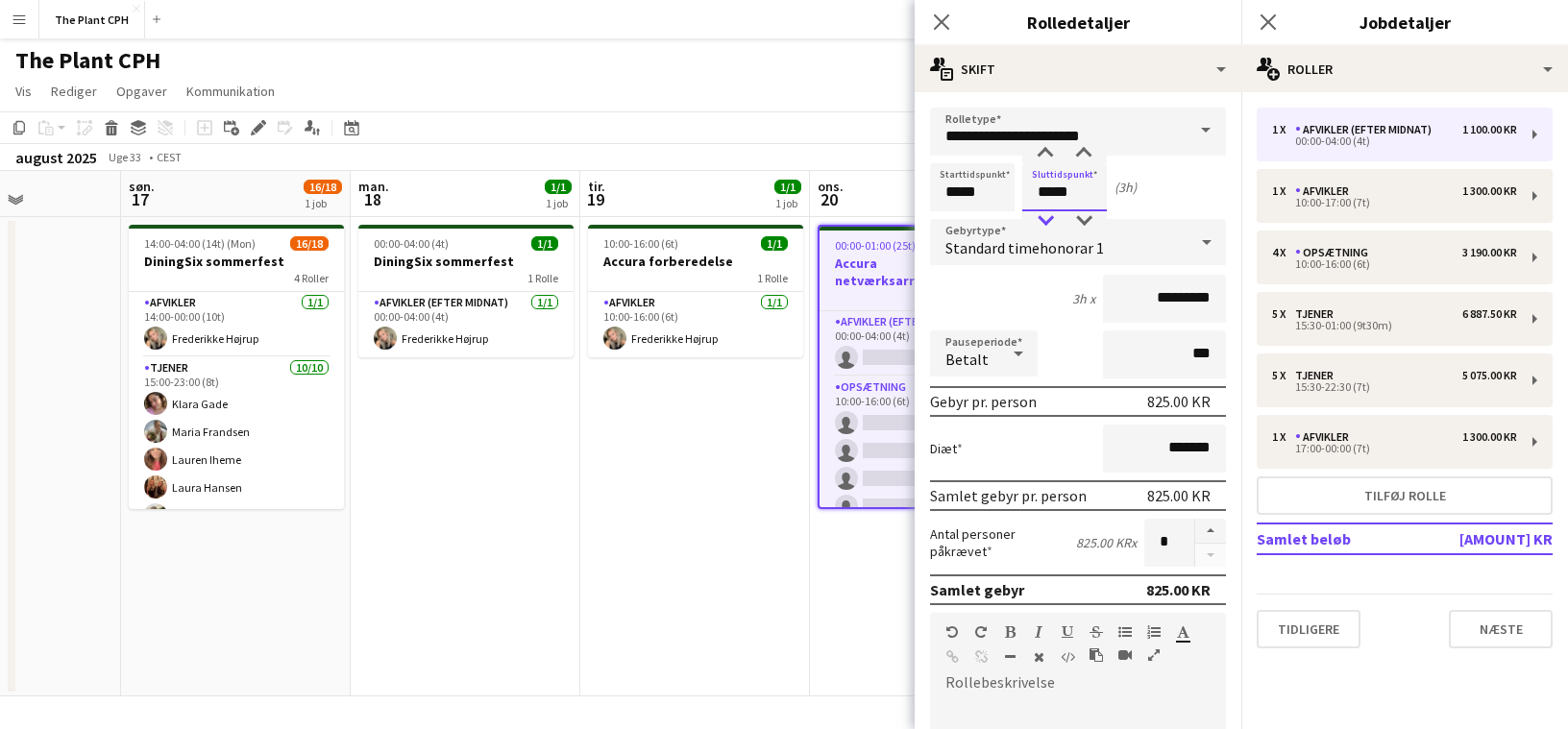 click at bounding box center [1045, 221] 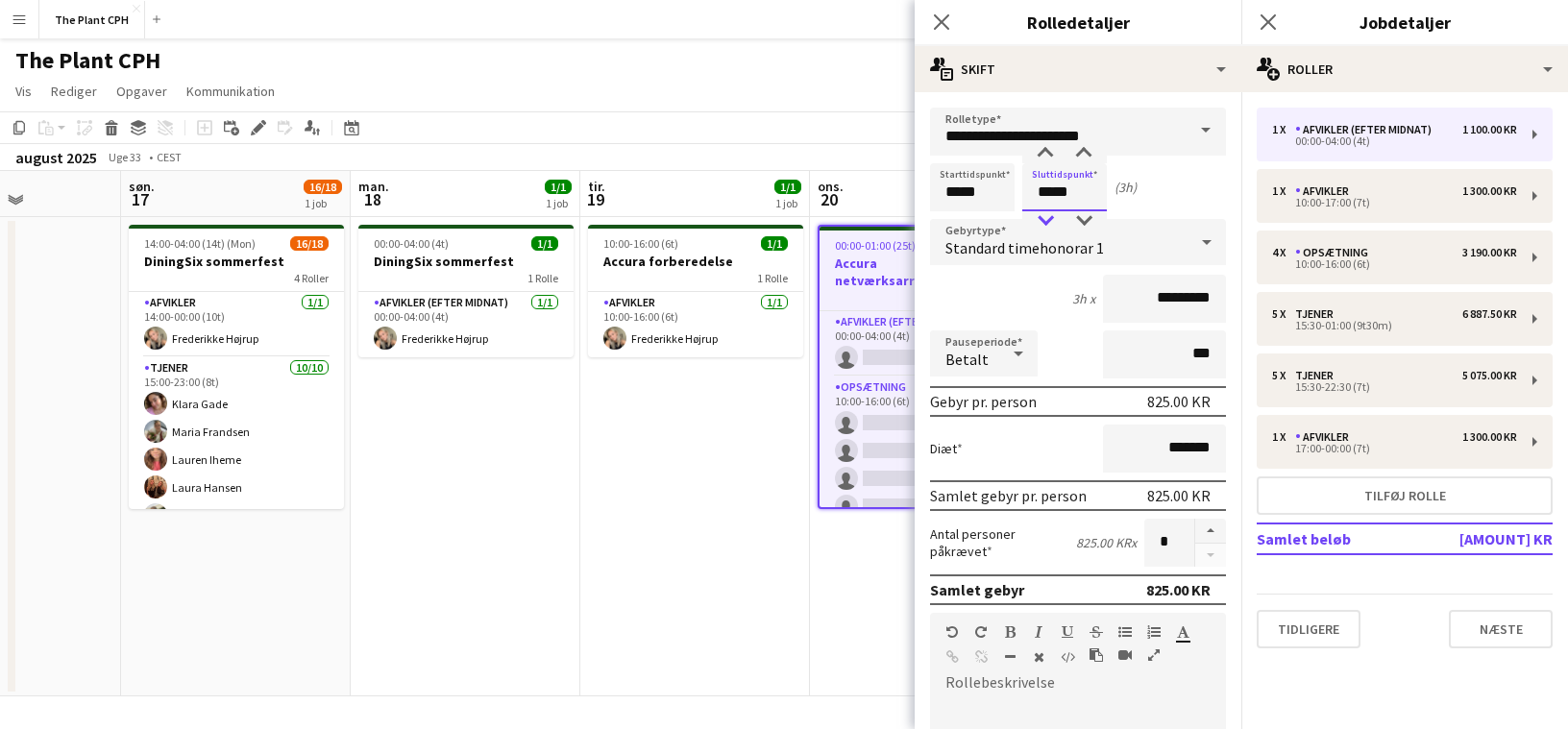 type on "*****" 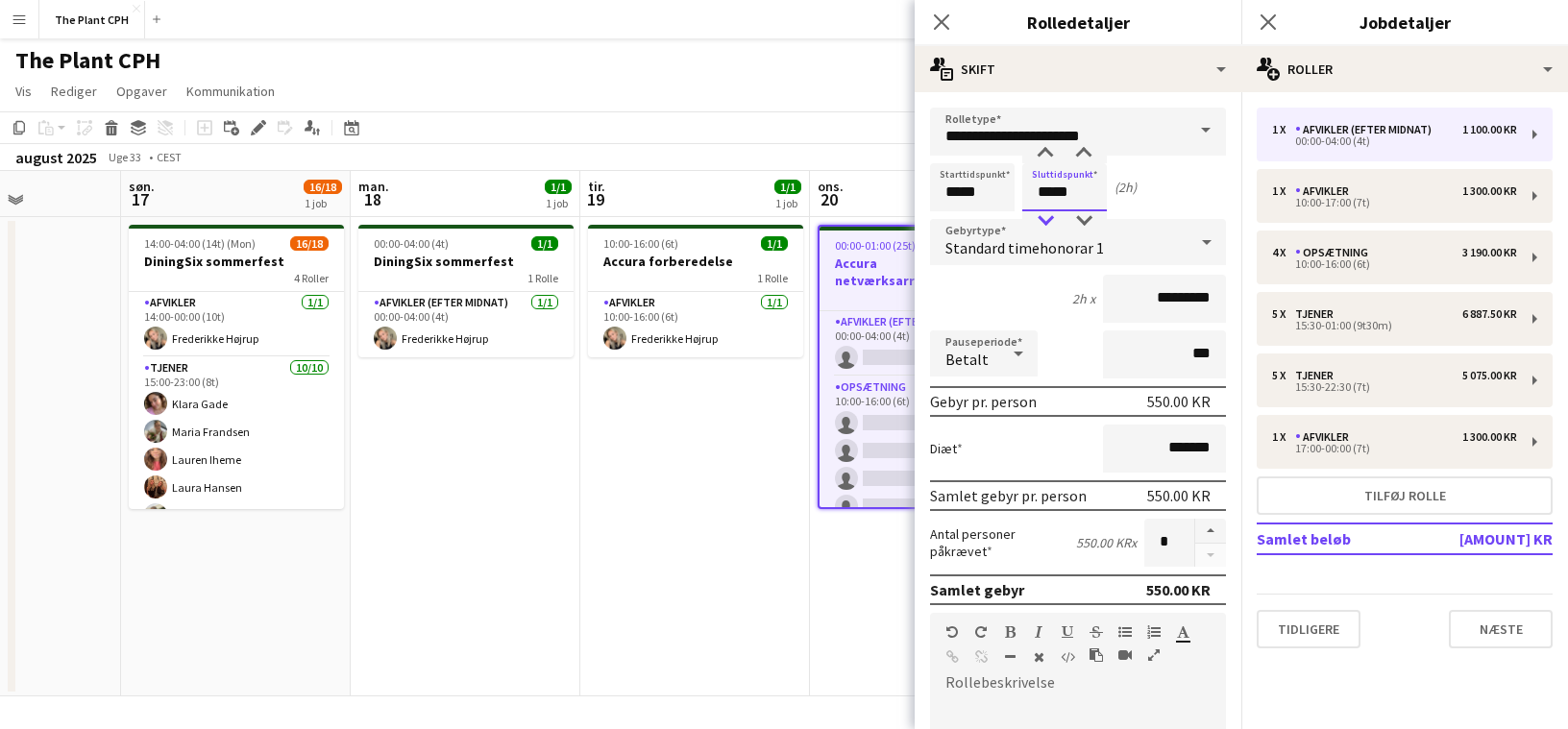 click at bounding box center (1045, 221) 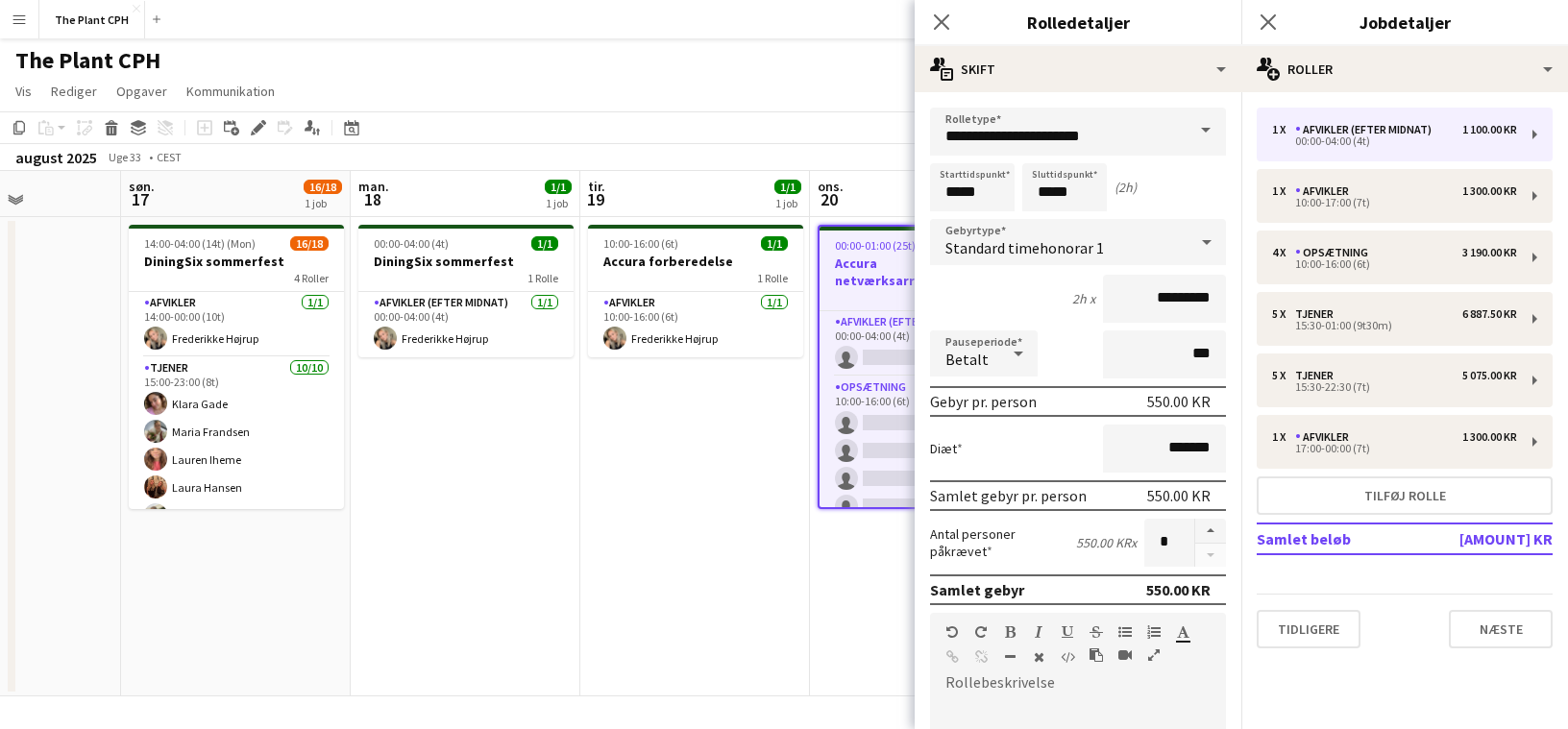click on "Kopier
Indsæt
Indsæt
Kommando
V Indsæt med mandskab
Kommando
Skift
V
Indsæt linket opgave
Slet
Gruppe
Fjern gruppering
Tilføj opgave
Tilføj linket opgave
Rediger
Rediger tilknyttet job
Ansøgere
Datovælger
AUG. 2025 AUG. 2025 mandag M tirsdag T onsdag O torsdag T fredag F lørdag L søndag S  AUG.   1   2   3   4   5   6   7   8   9   10   11   12   13   14   15" 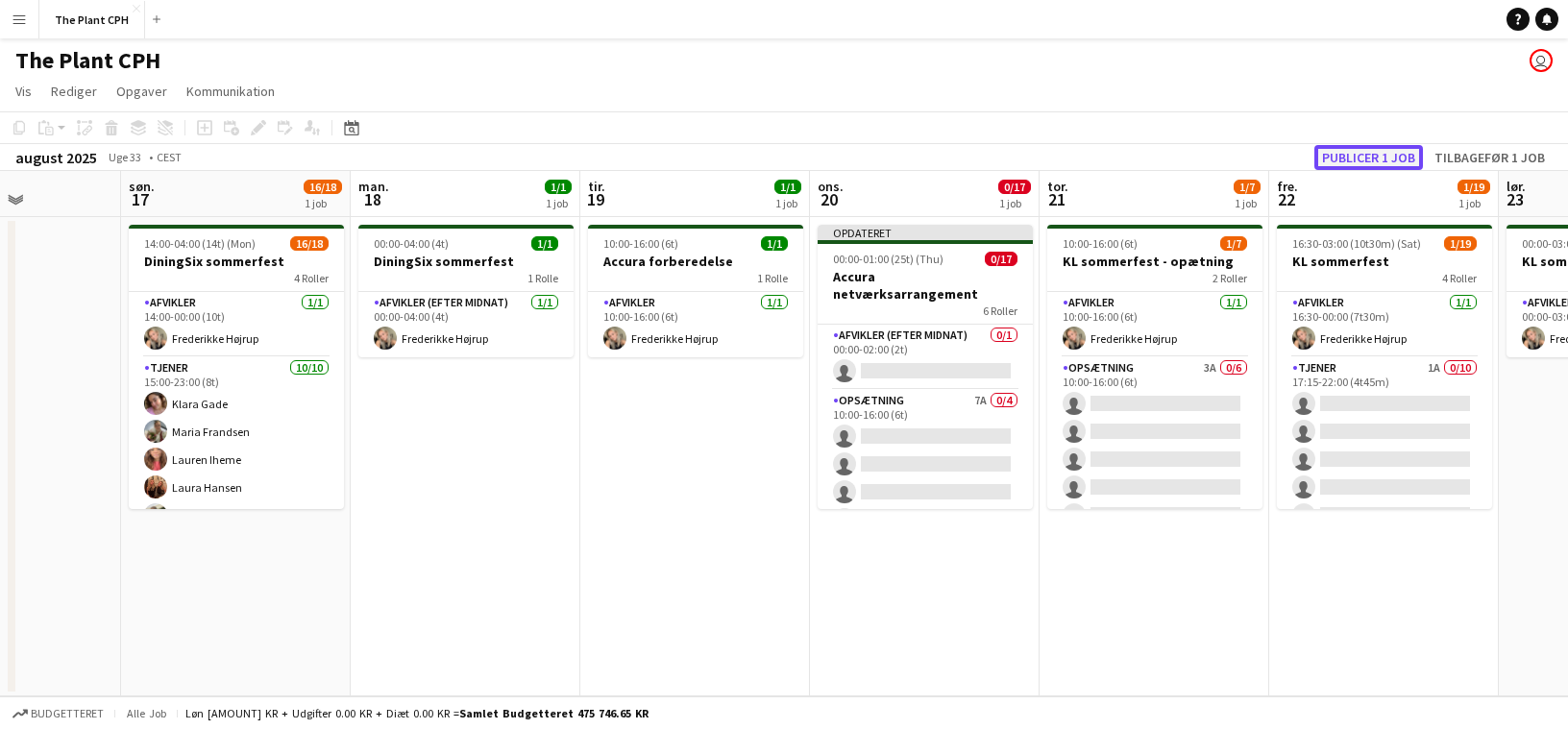 click on "Publicer 1 job" 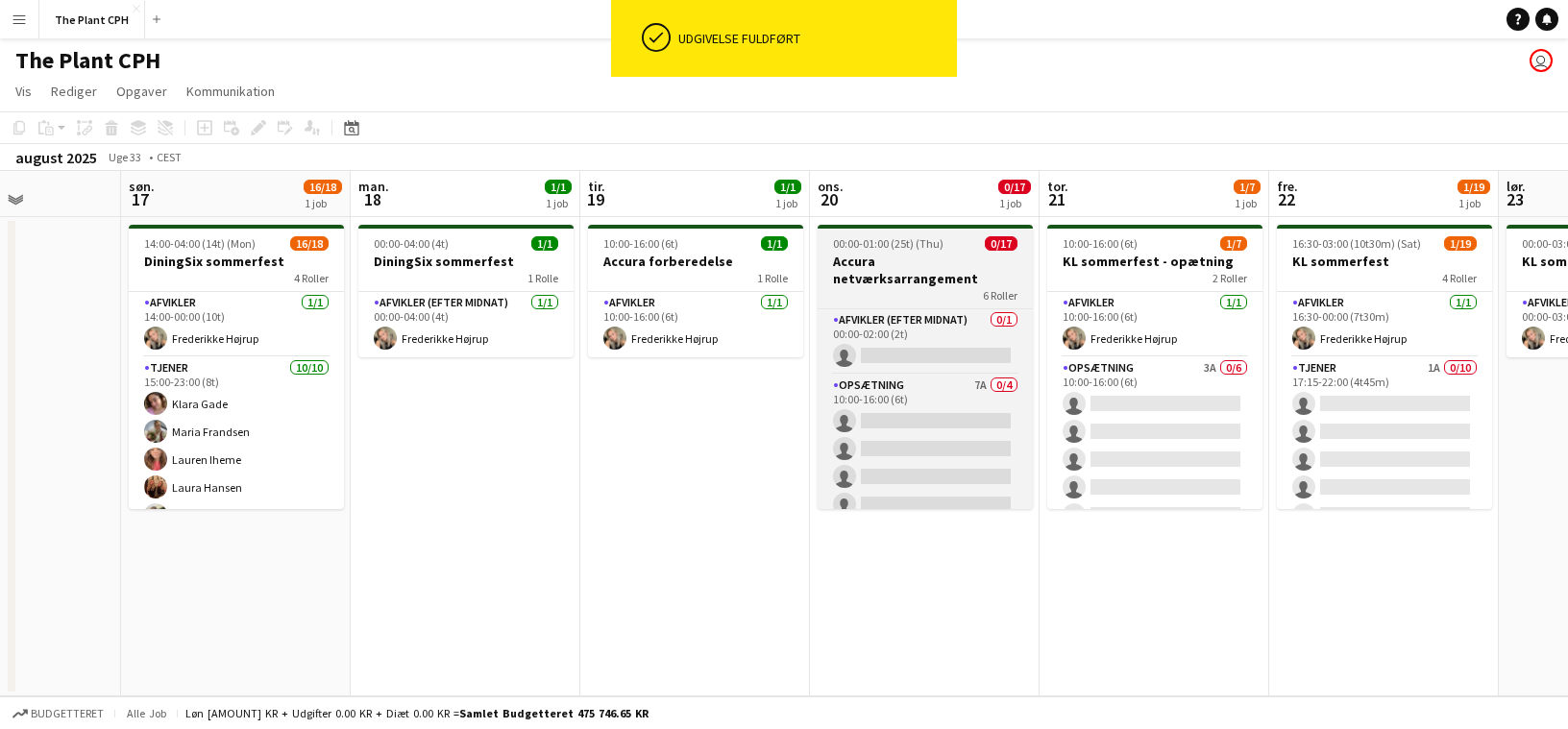 click on "6 Roller" at bounding box center (925, 295) 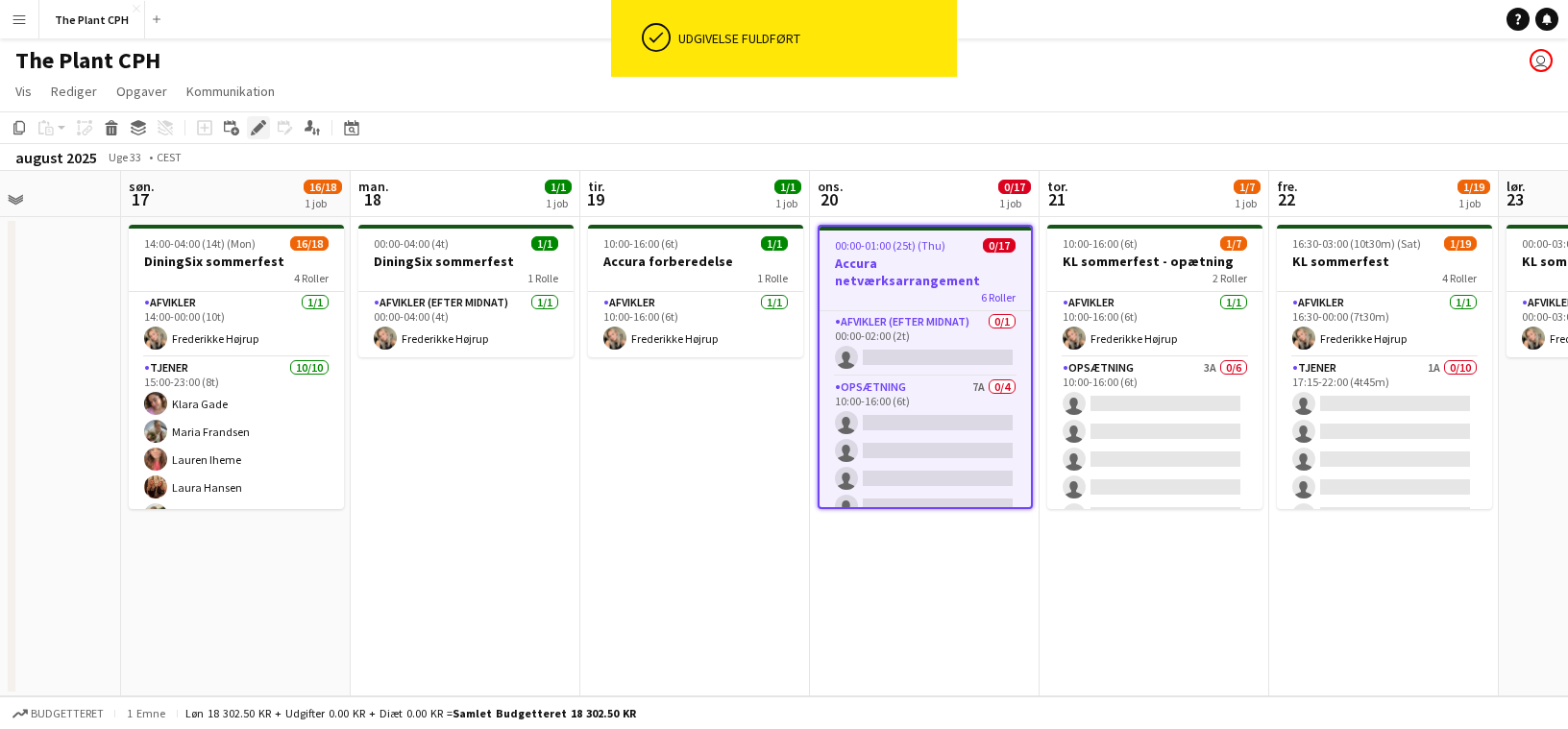 click on "Rediger" 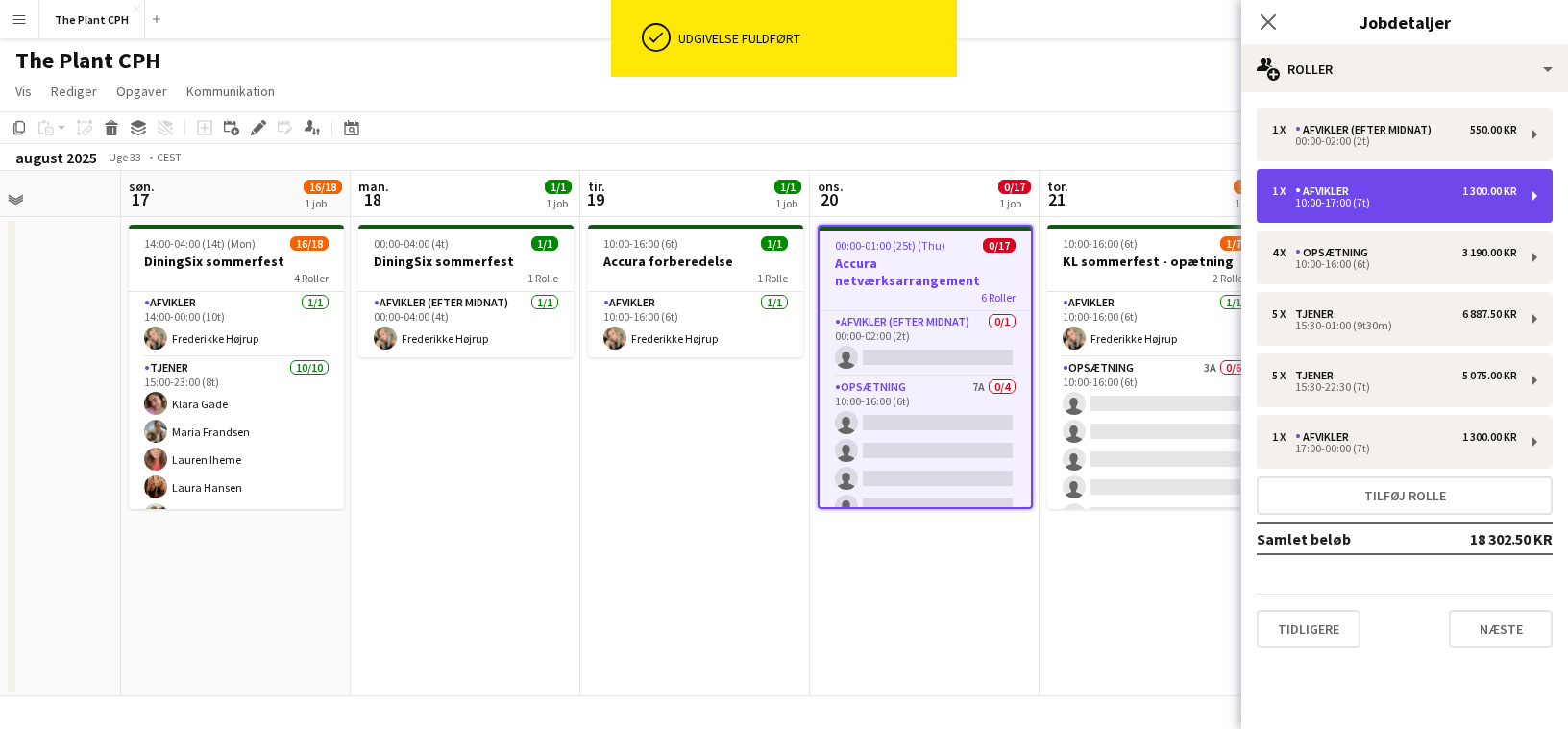 click on "1 x   Afvikler   [AMOUNT] KR   10:00-17:00 (7t)" at bounding box center (1405, 196) 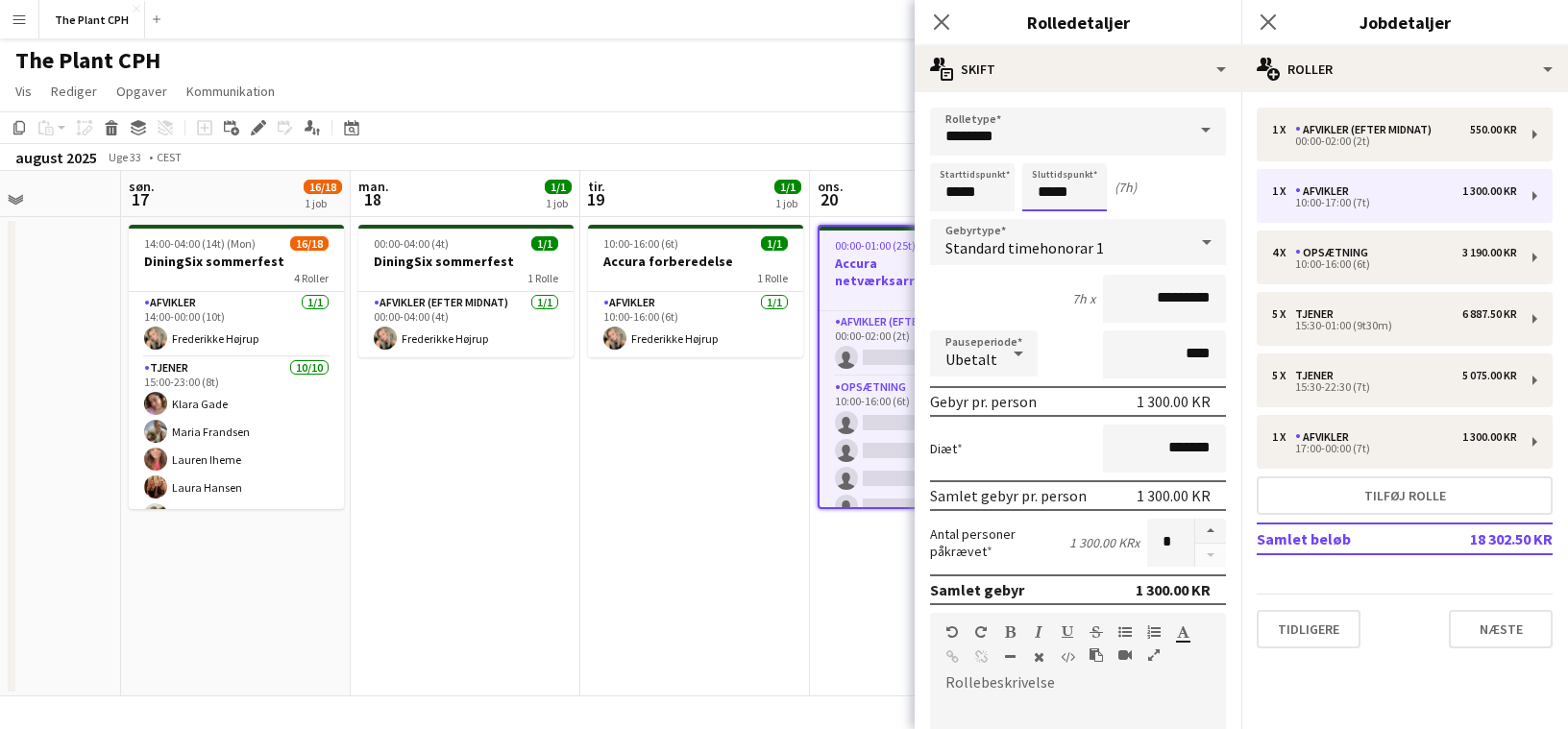 click on "*****" at bounding box center [1065, 187] 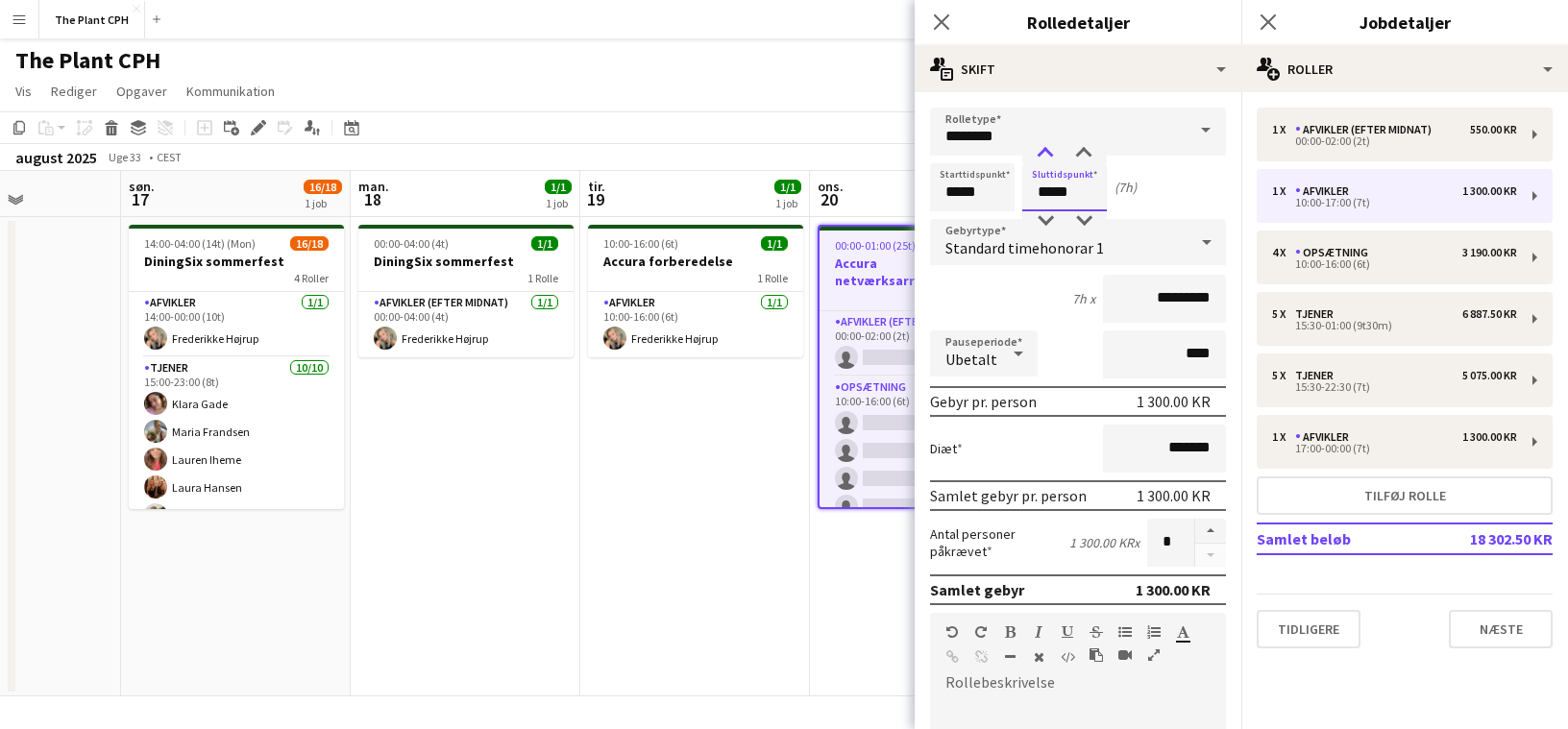 click at bounding box center [1045, 154] 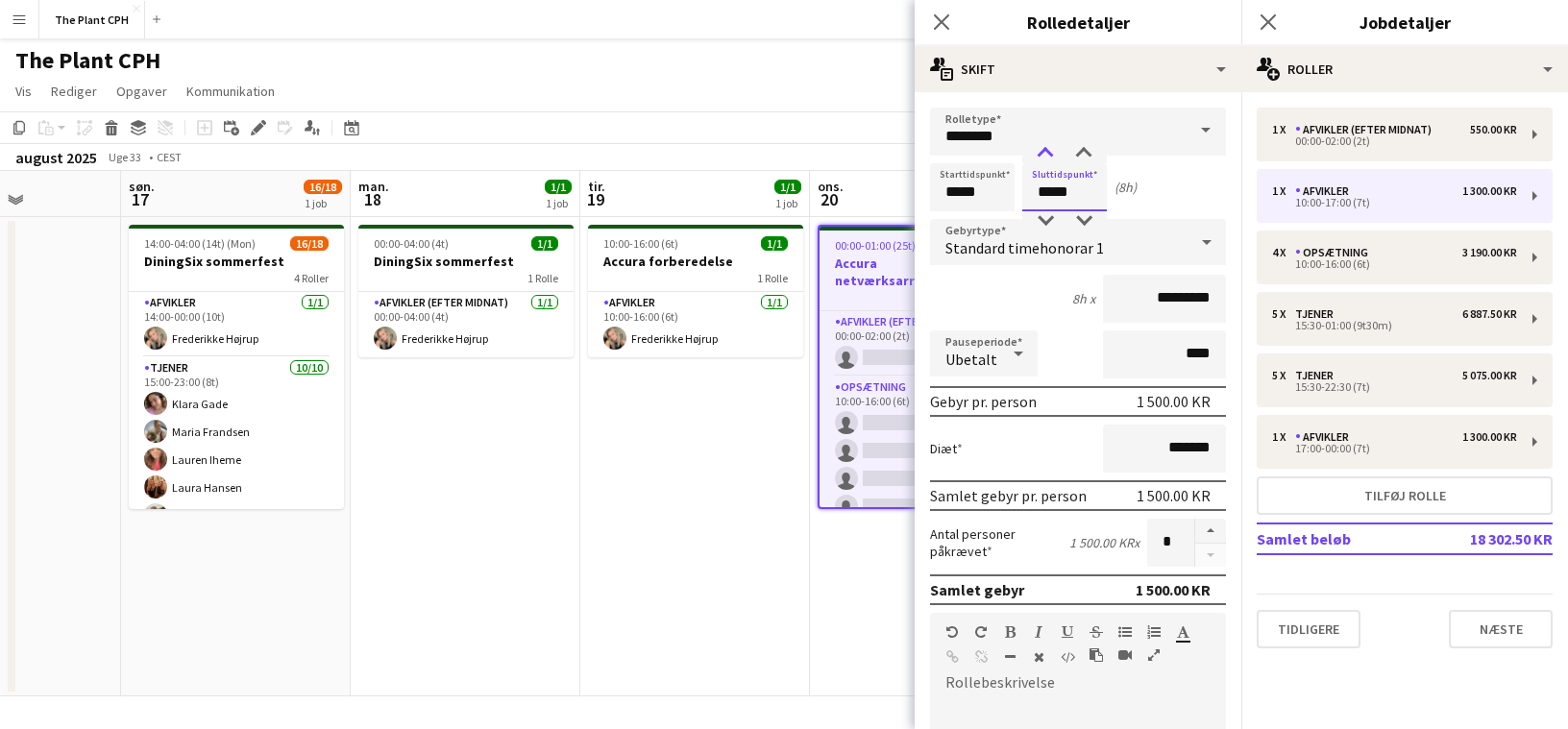 click at bounding box center (1045, 154) 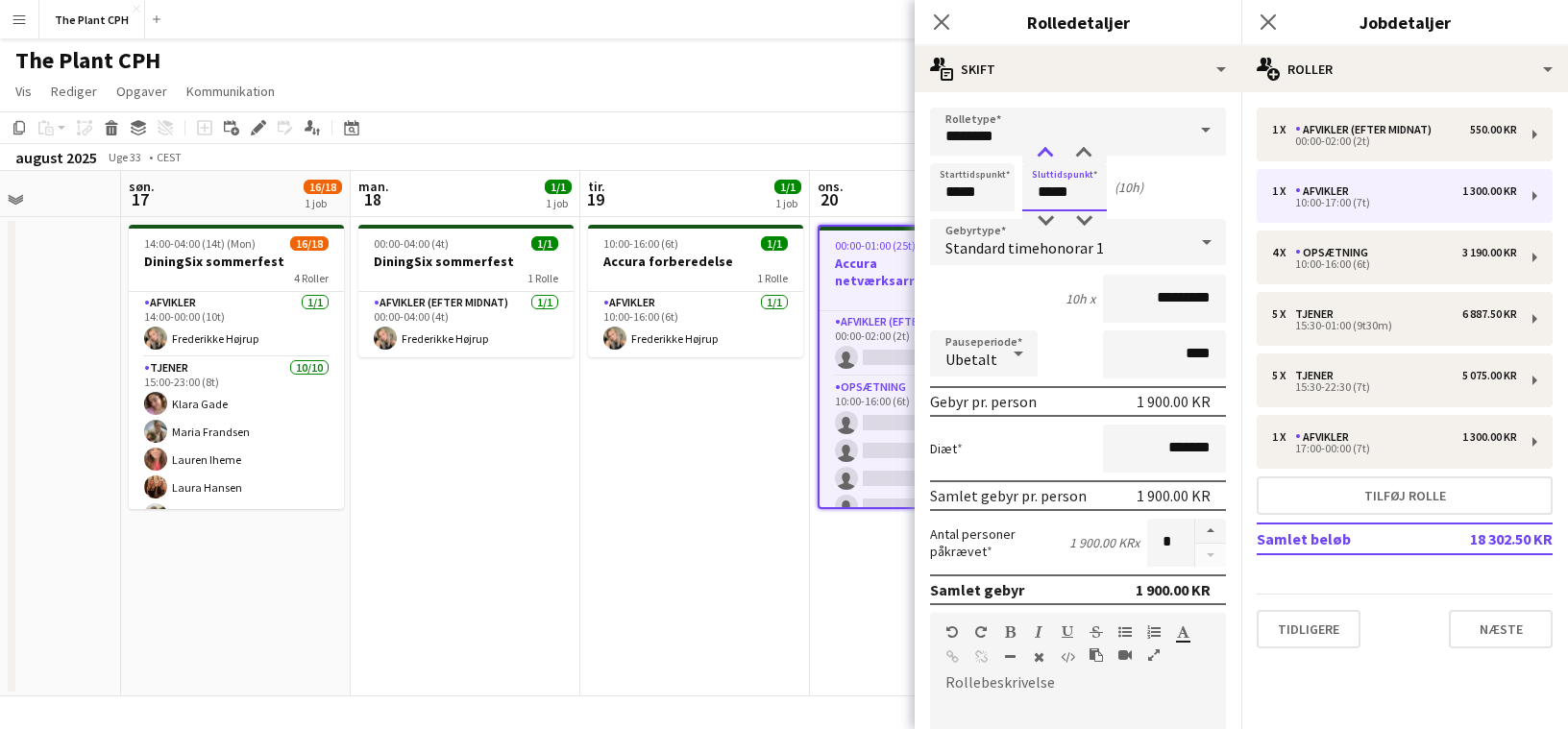 click at bounding box center (1045, 154) 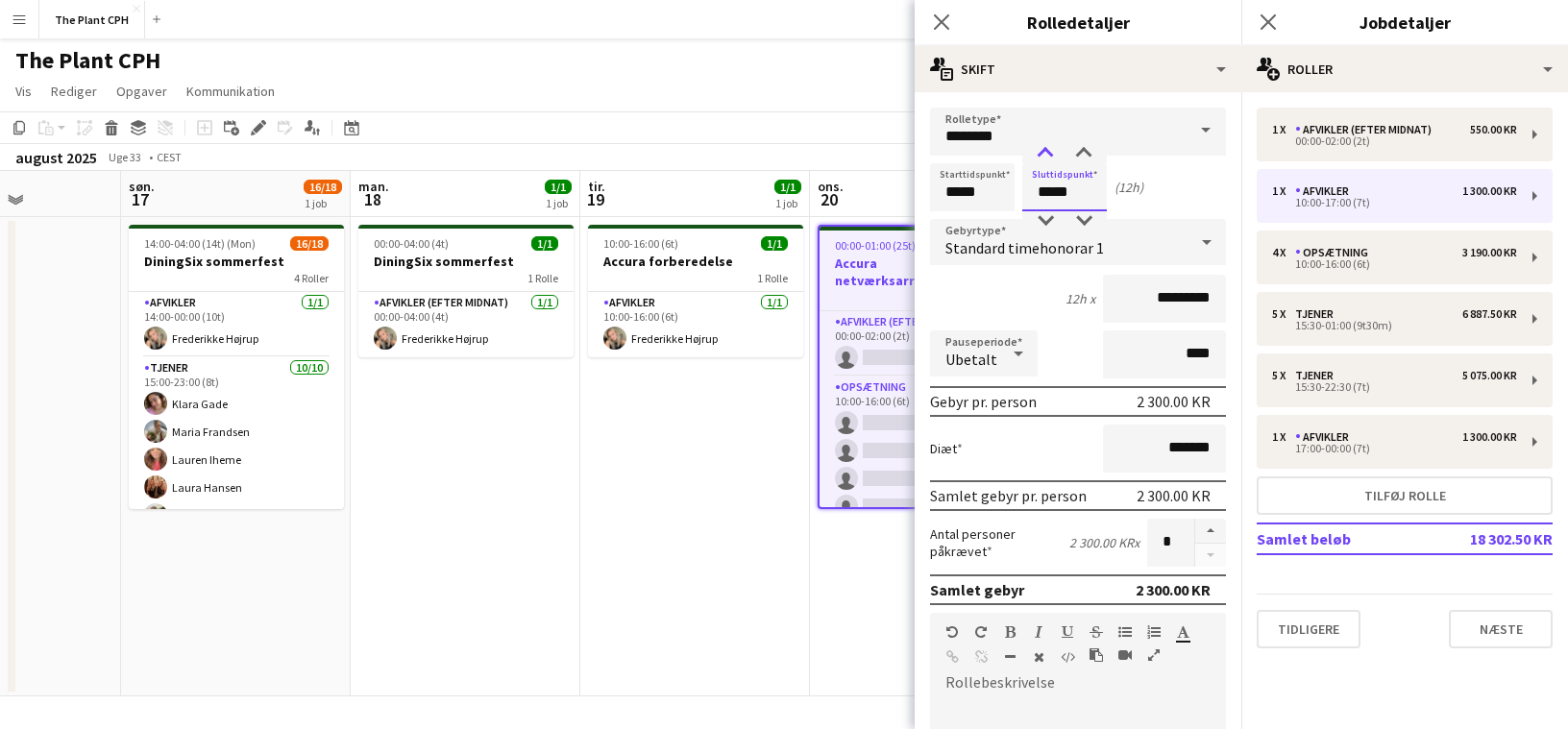 click at bounding box center (1045, 154) 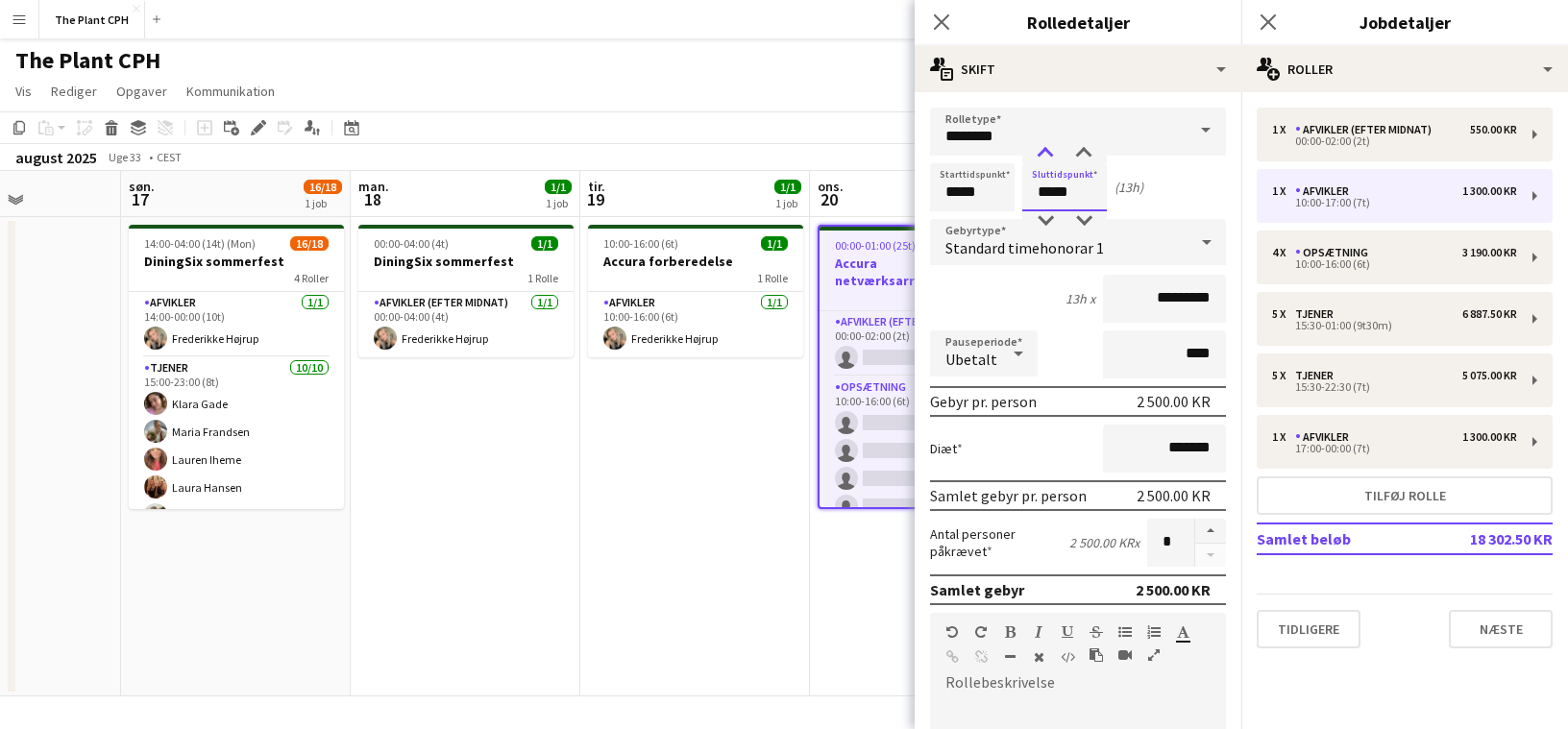 click at bounding box center (1045, 154) 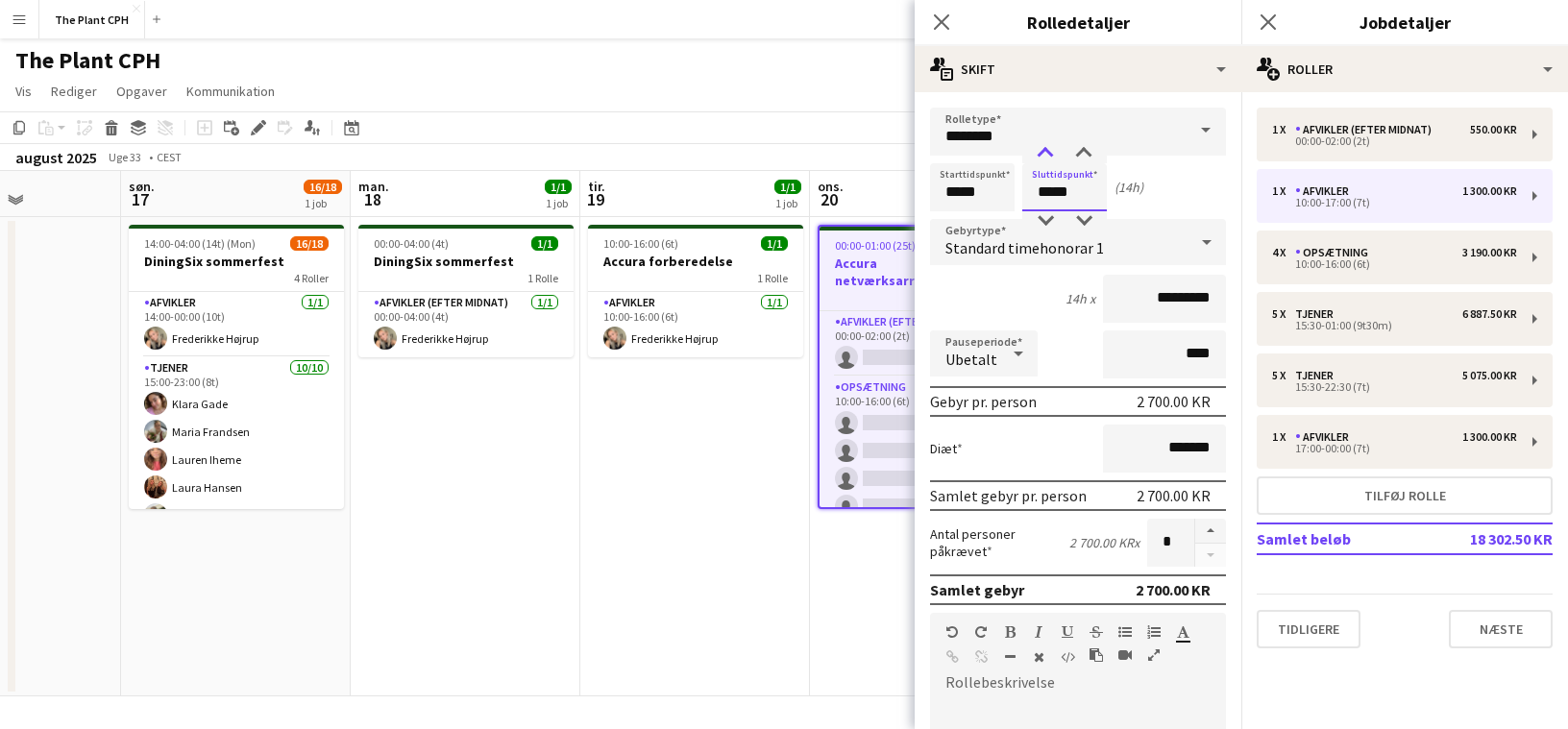 click at bounding box center (1045, 154) 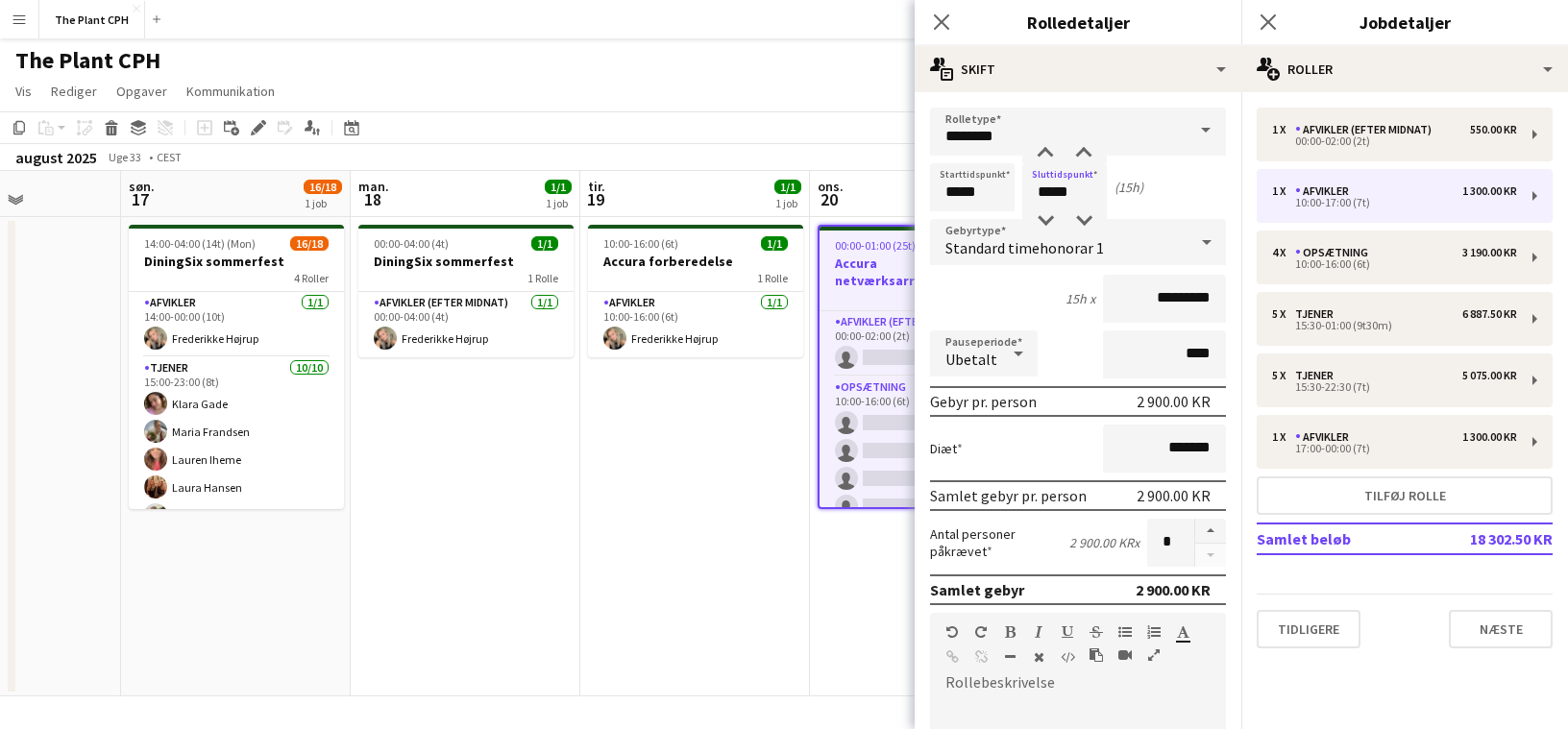 click on "Standard timehonorar 1" at bounding box center [1059, 242] 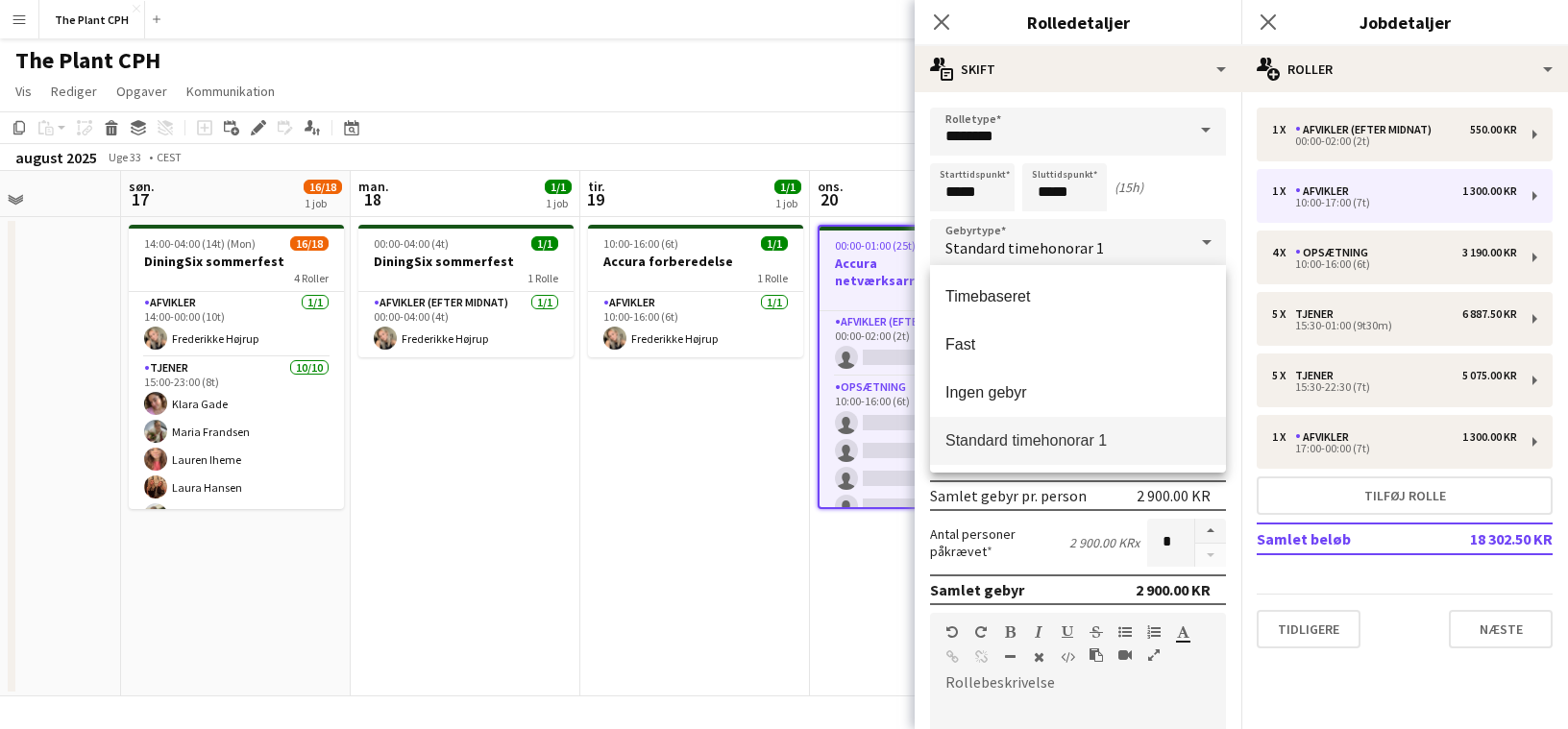 click at bounding box center [784, 364] 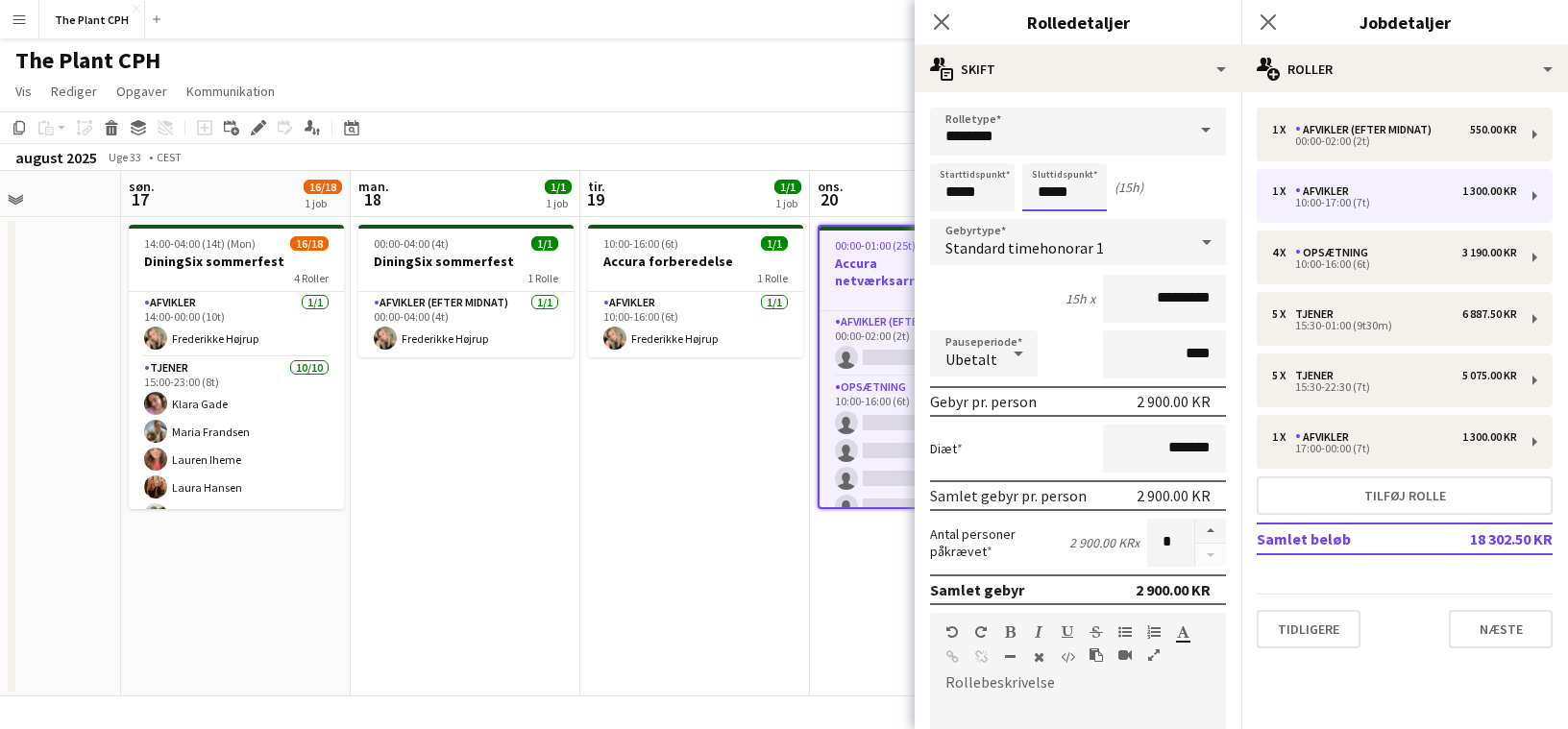 click on "*****" at bounding box center (1065, 187) 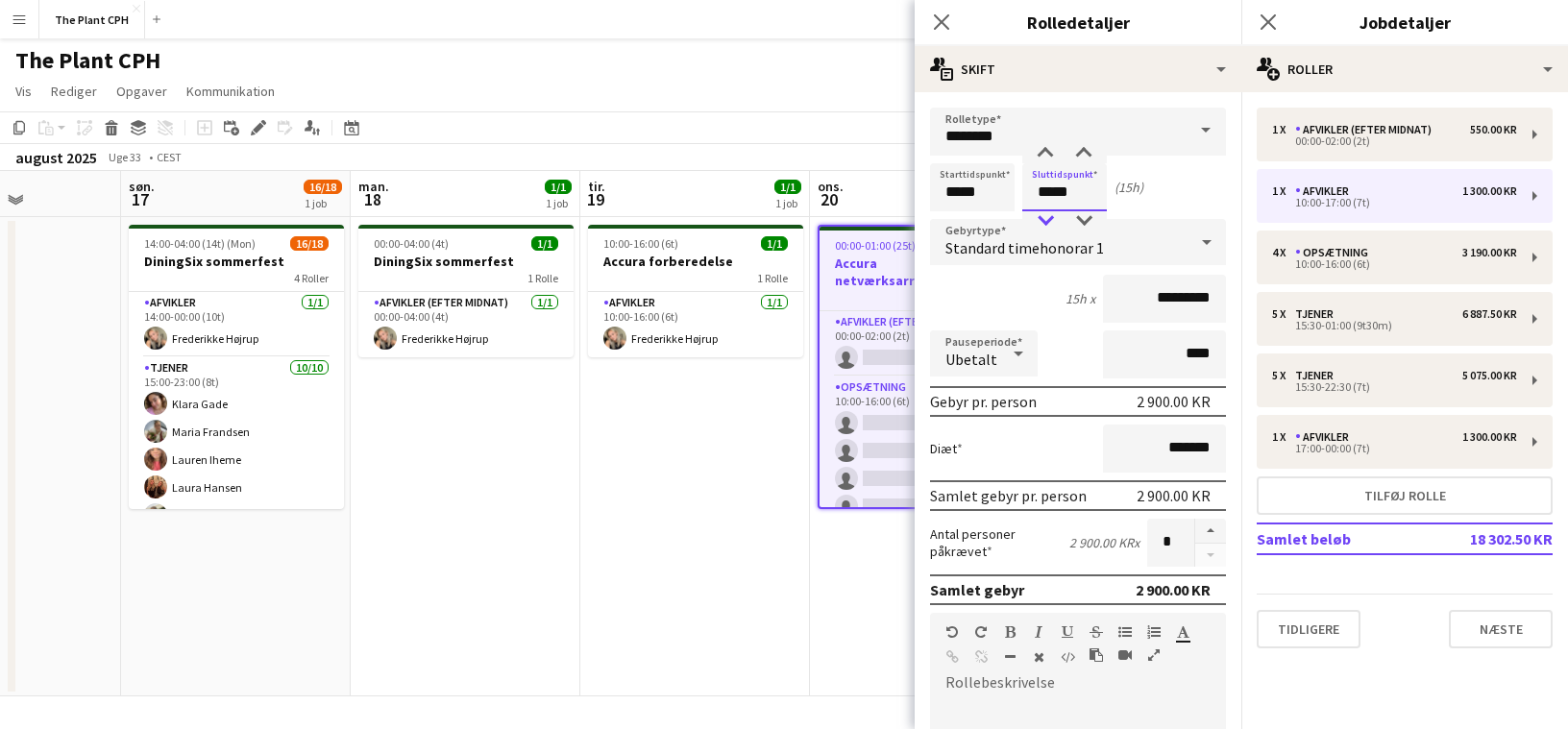 type on "*****" 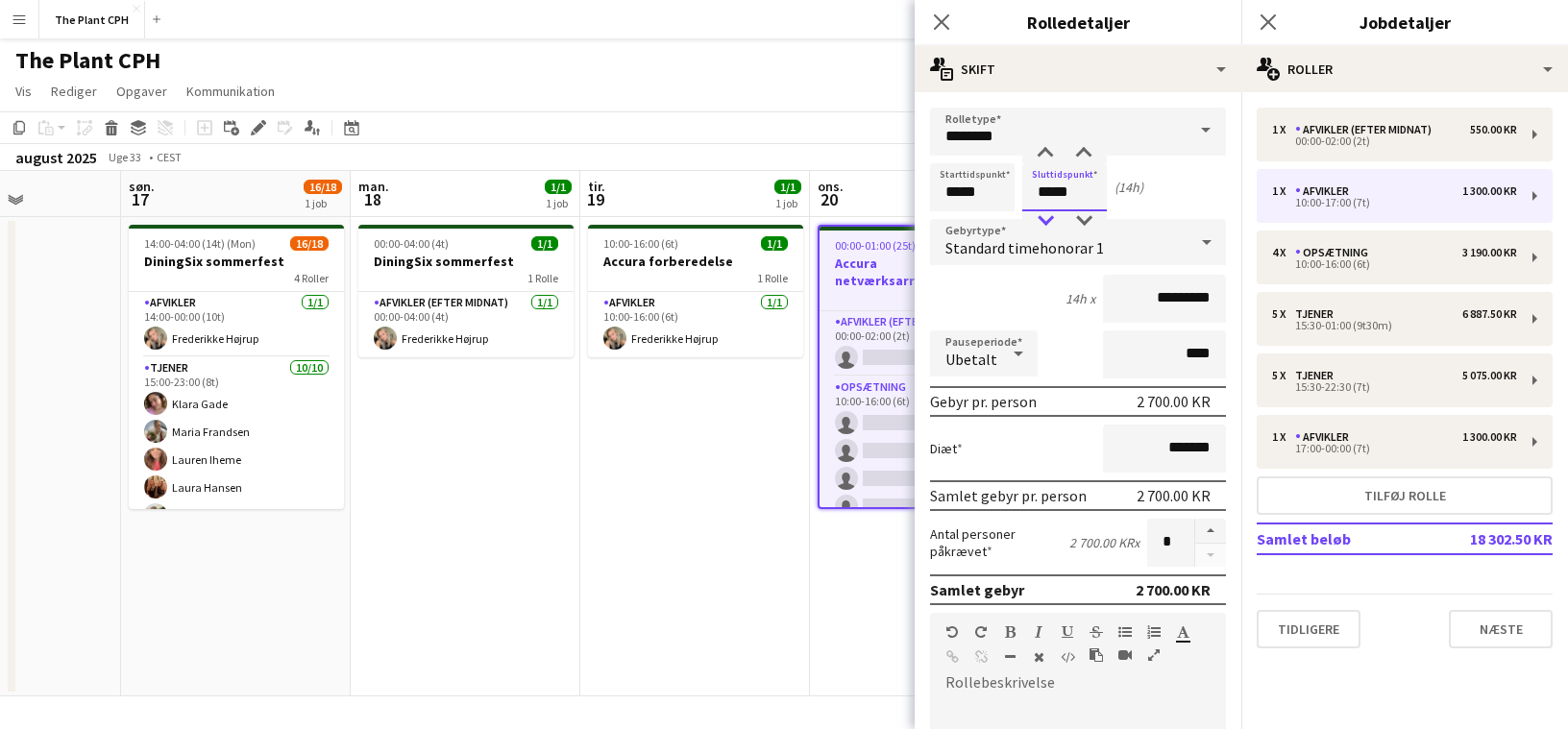 click at bounding box center (1045, 221) 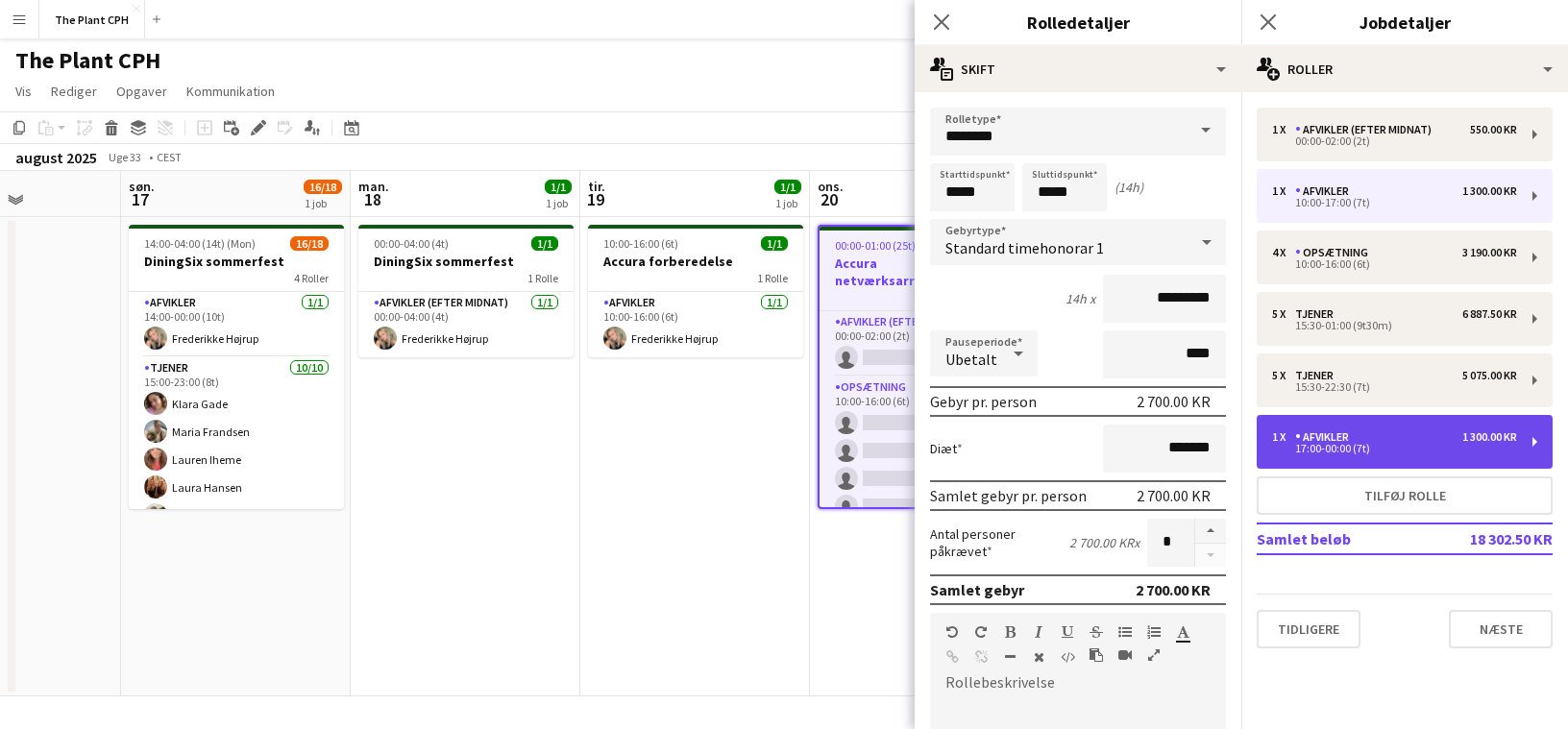 click on "1 x   Afvikler   [AMOUNT] KR   17:00-00:00 (7t)" at bounding box center [1405, 442] 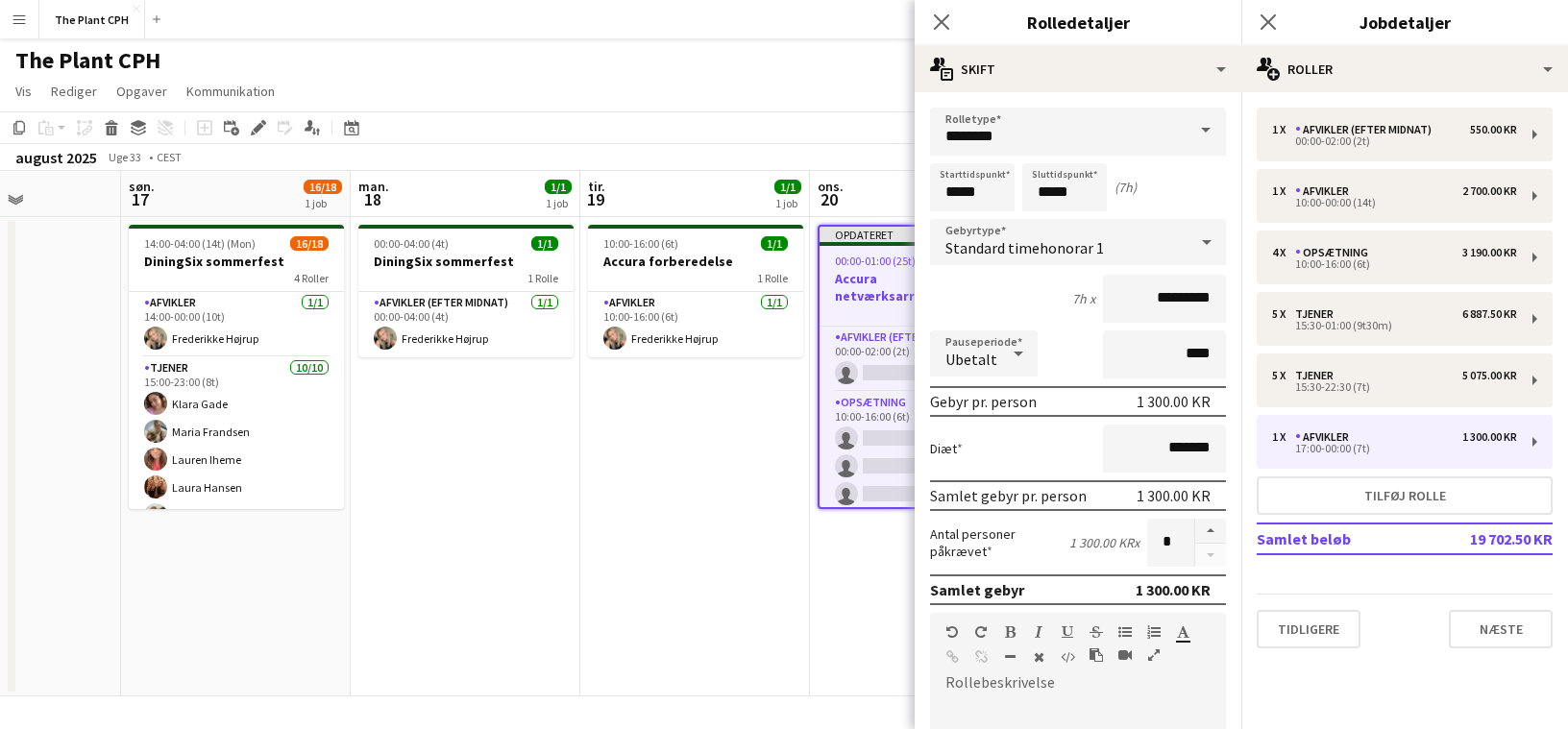 click on "Kopier
Indsæt
Indsæt
Kommando
V Indsæt med mandskab
Kommando
Skift
V
Indsæt linket opgave
Slet
Gruppe
Fjern gruppering
Tilføj opgave
Tilføj linket opgave
Rediger
Rediger tilknyttet job
Ansøgere
Datovælger
AUG. 2025 AUG. 2025 mandag M tirsdag T onsdag O torsdag T fredag F lørdag L søndag S  AUG.   1   2   3   4   5   6   7   8   9   10   11   12   13   14   15" 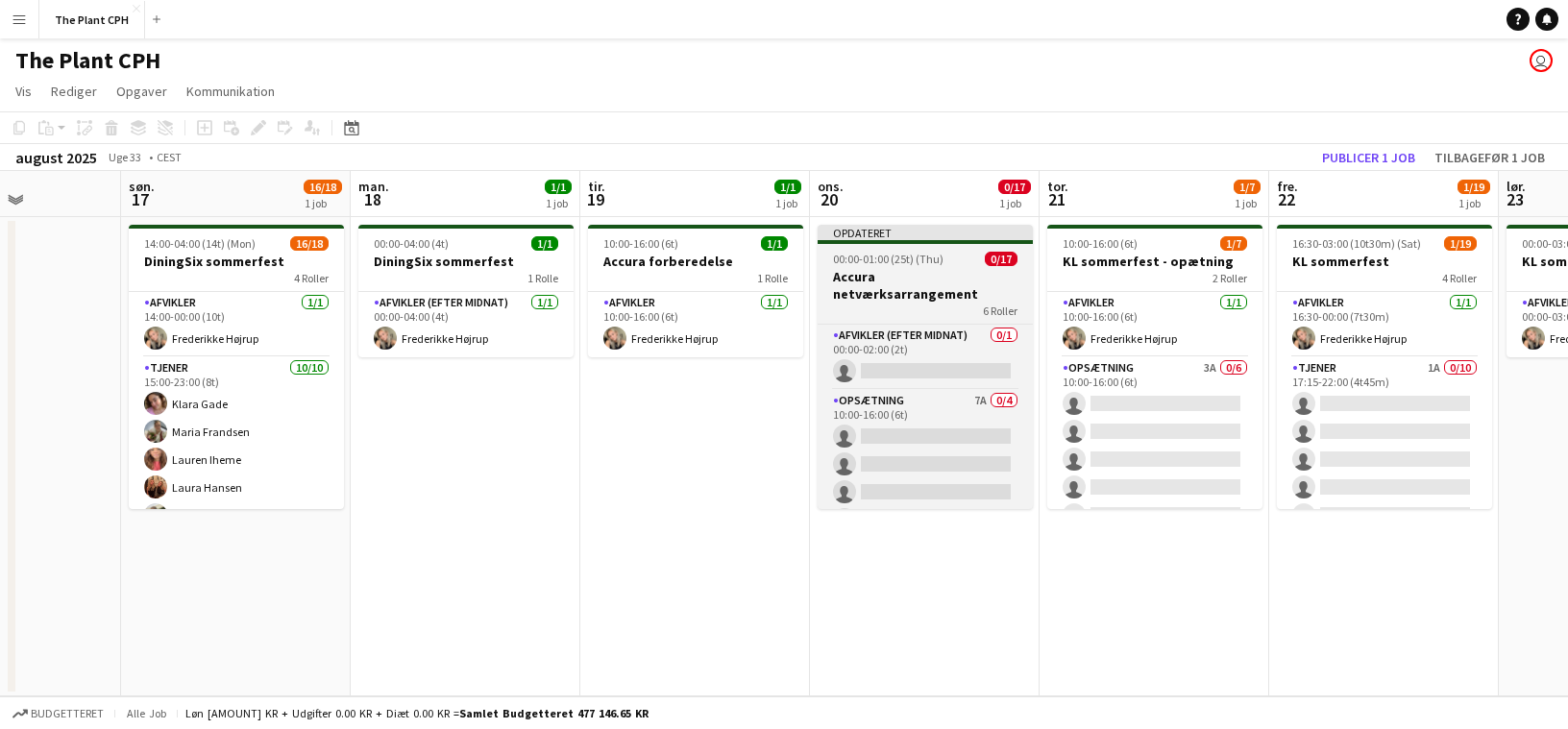 click on "Accura netværksarrangement" at bounding box center (925, 285) 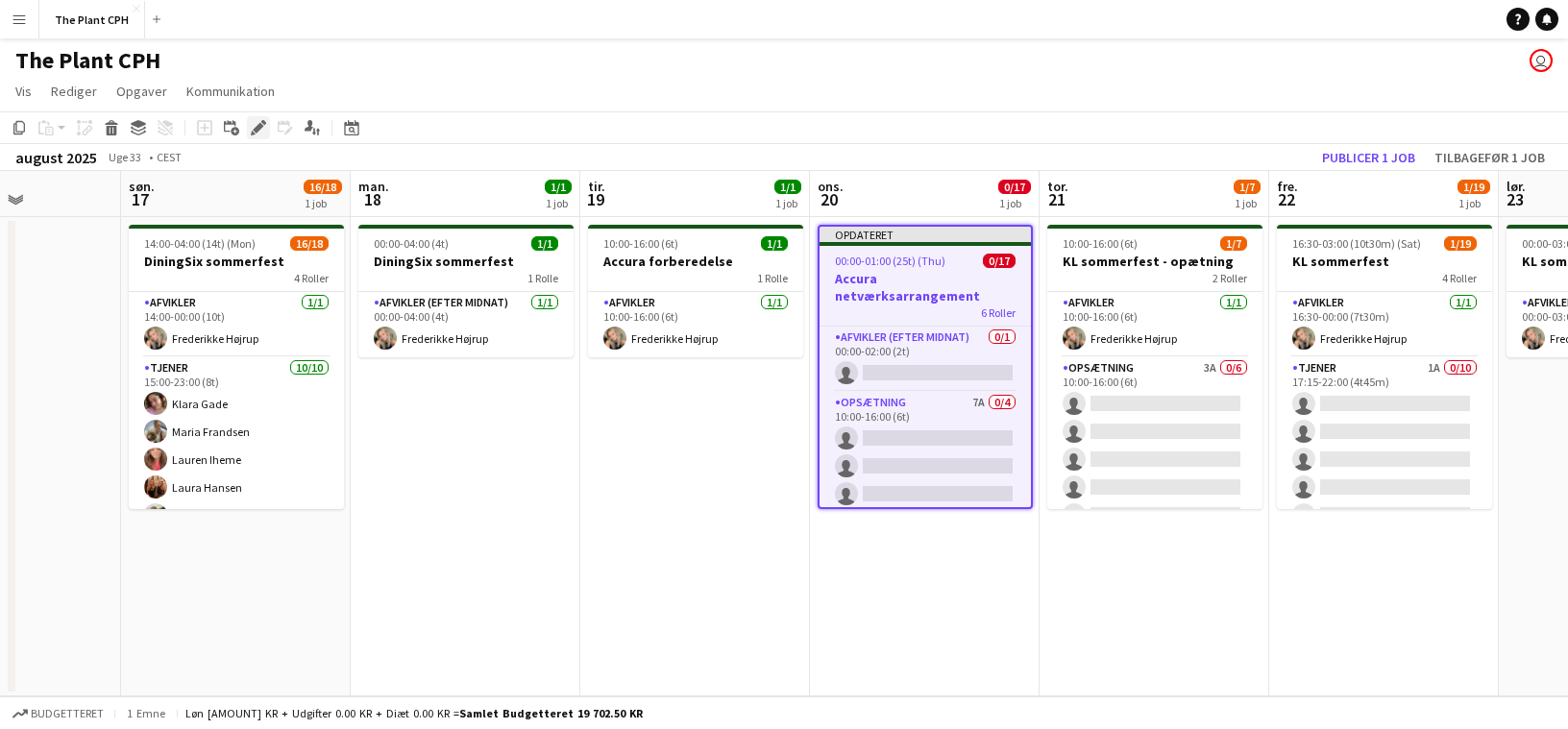 click on "Rediger" 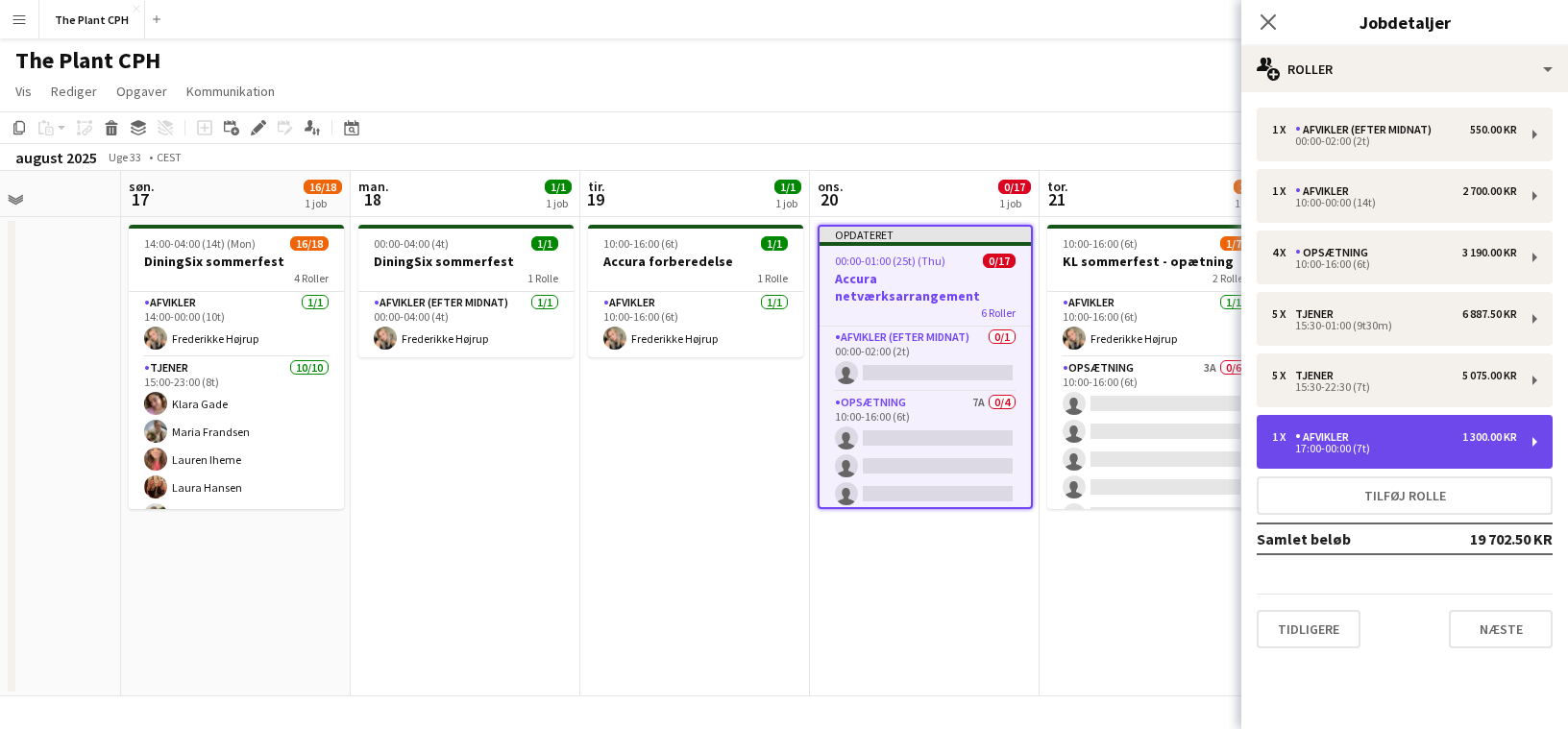 click on "17:00-00:00 (7t)" at bounding box center (1394, 449) 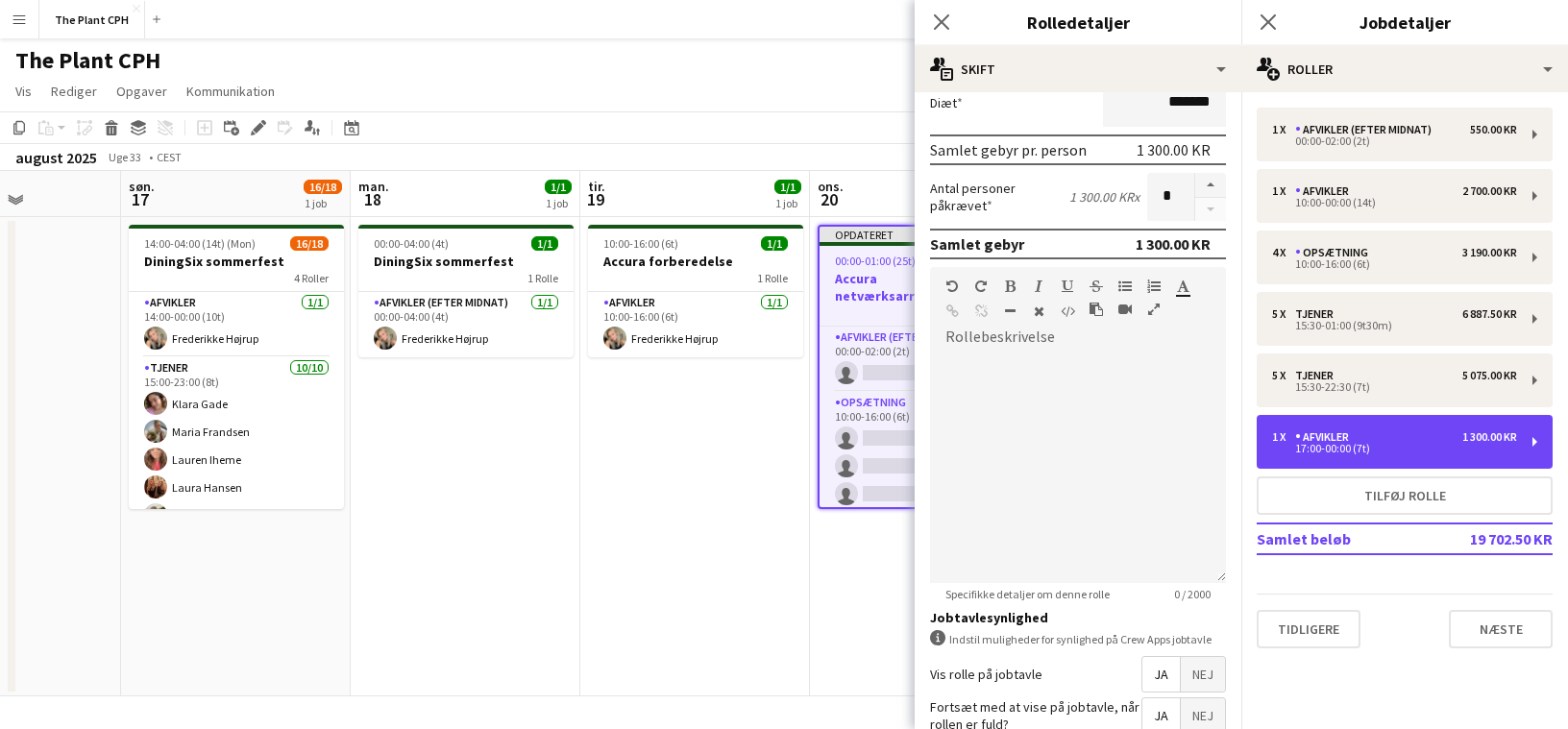 scroll, scrollTop: 517, scrollLeft: 0, axis: vertical 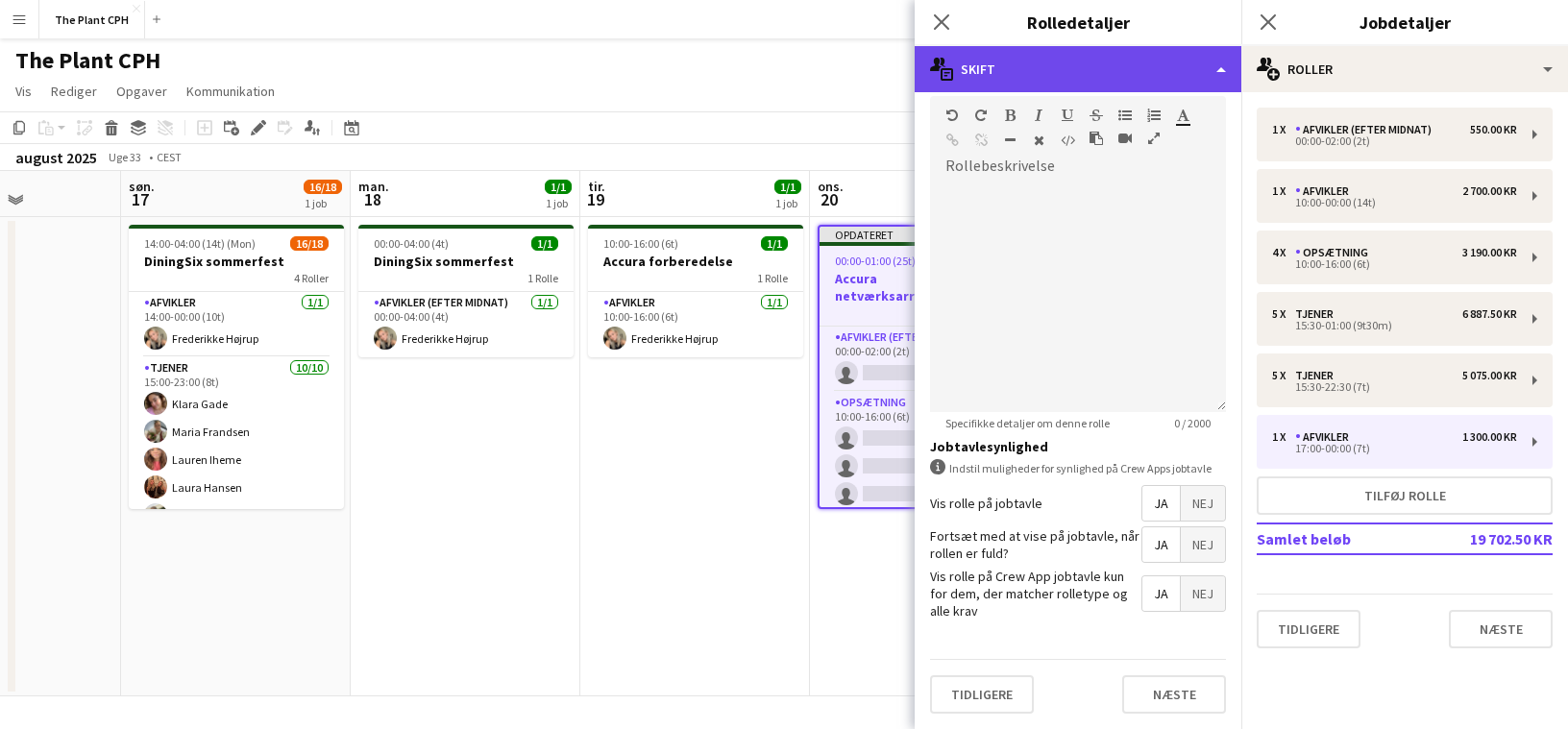 click on "multiple-actions-text
Skift" 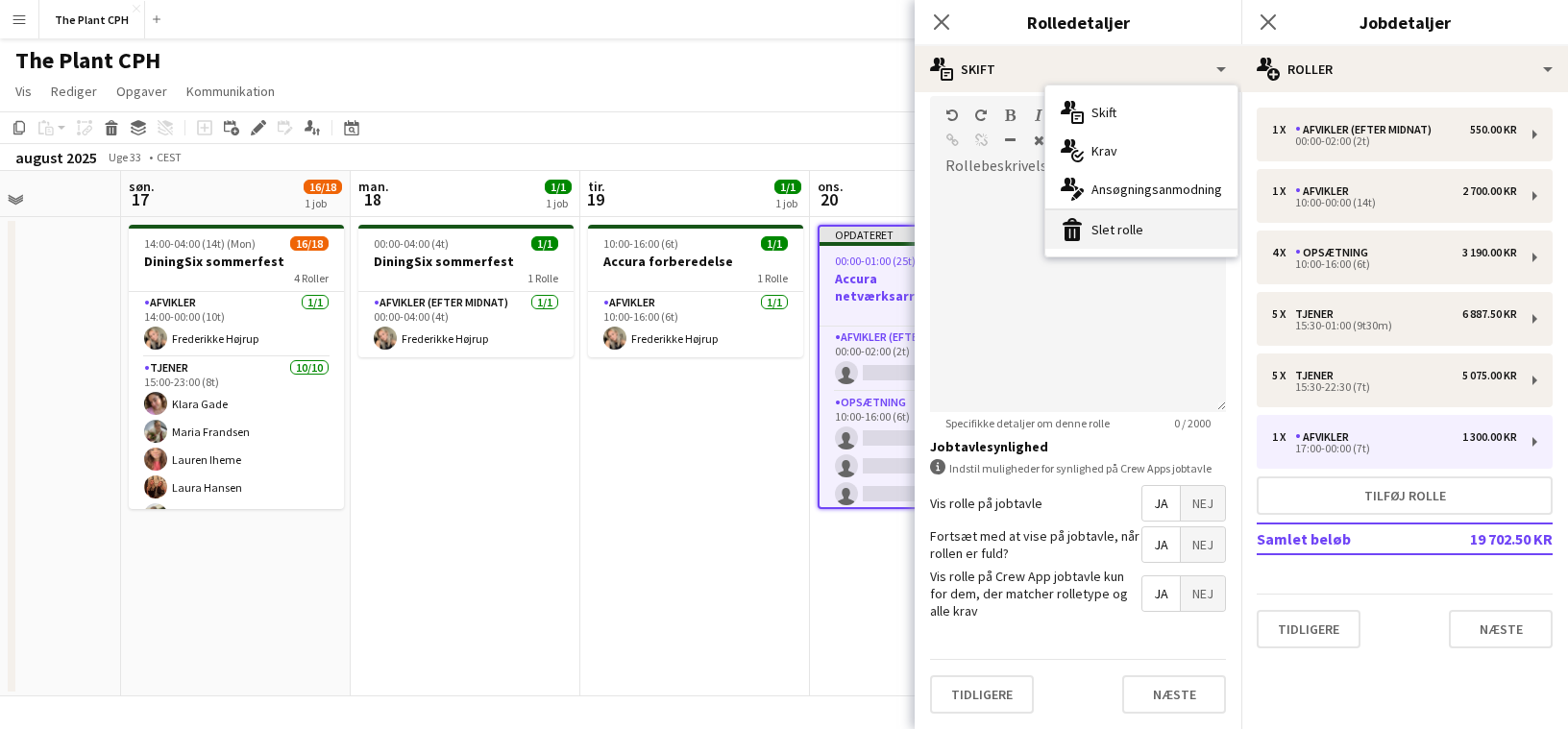 click on "bin-2
Slet rolle" at bounding box center (1141, 230) 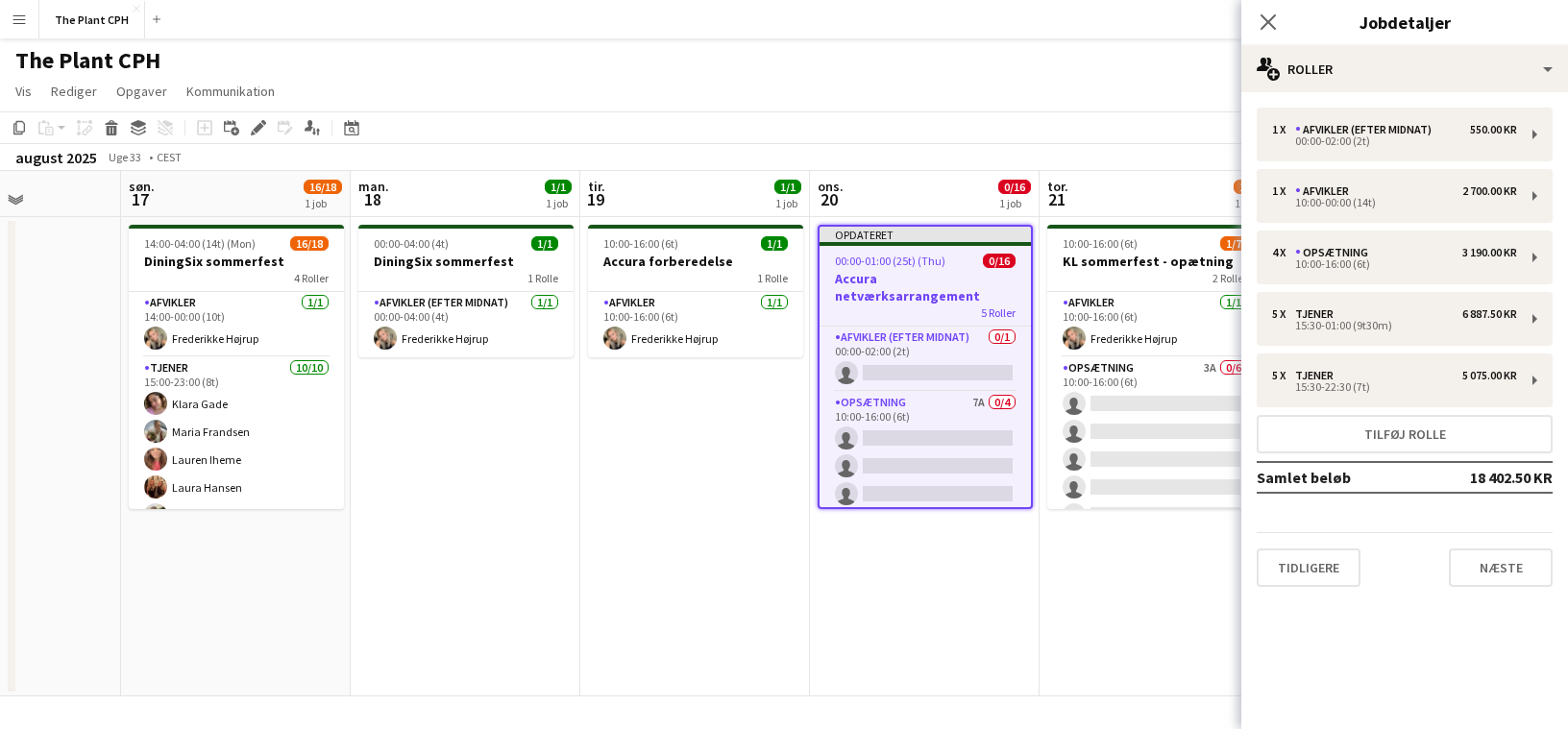 click on "Kopier
Indsæt
Indsæt
Kommando
V Indsæt med mandskab
Kommando
Skift
V
Indsæt linket opgave
Slet
Gruppe
Fjern gruppering
Tilføj opgave
Tilføj linket opgave
Rediger
Rediger tilknyttet job
Ansøgere
Datovælger
AUG. 2025 AUG. 2025 mandag M tirsdag T onsdag O torsdag T fredag F lørdag L søndag S  AUG.   1   2   3   4   5   6   7   8   9   10   11   12   13   14   15" 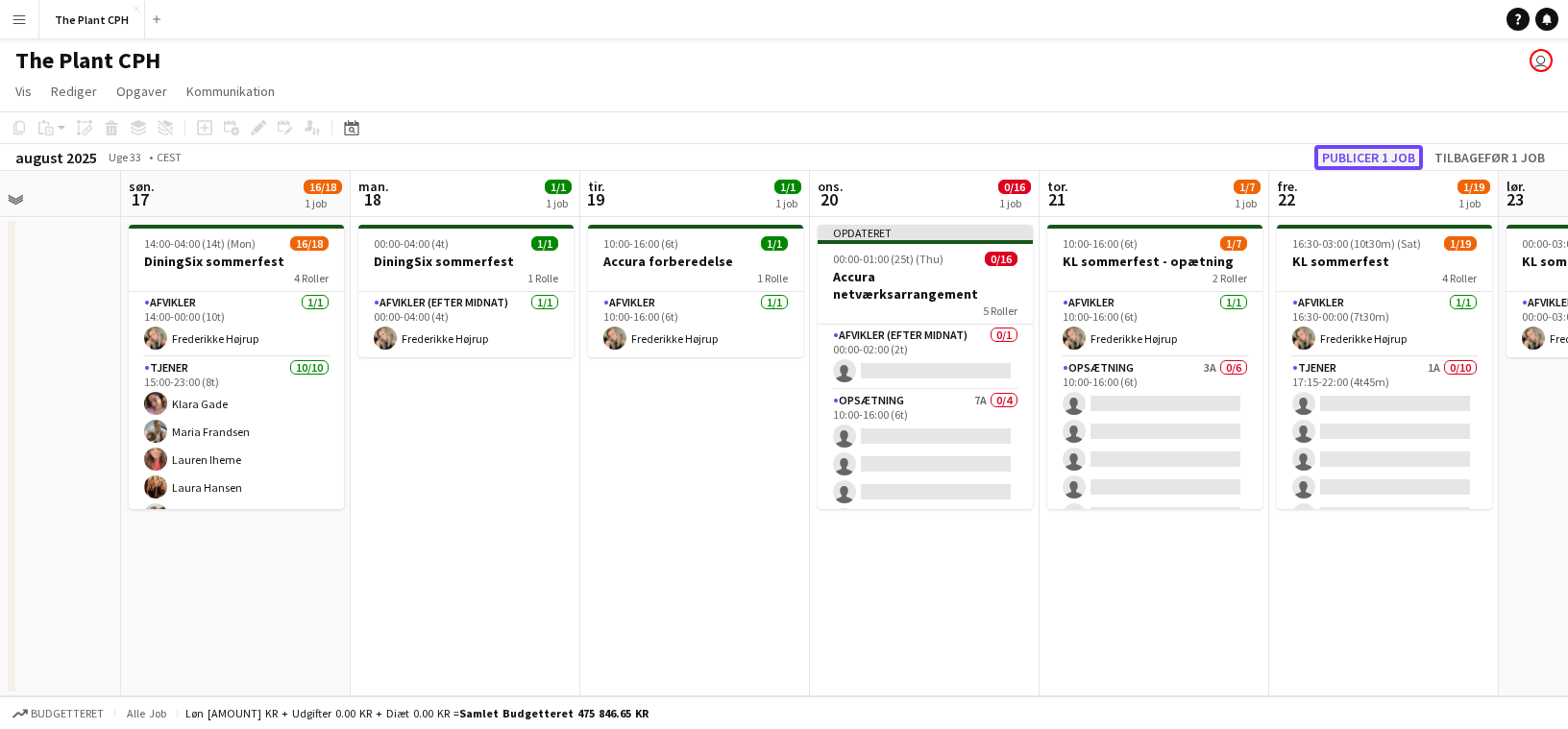 click on "Publicer 1 job" 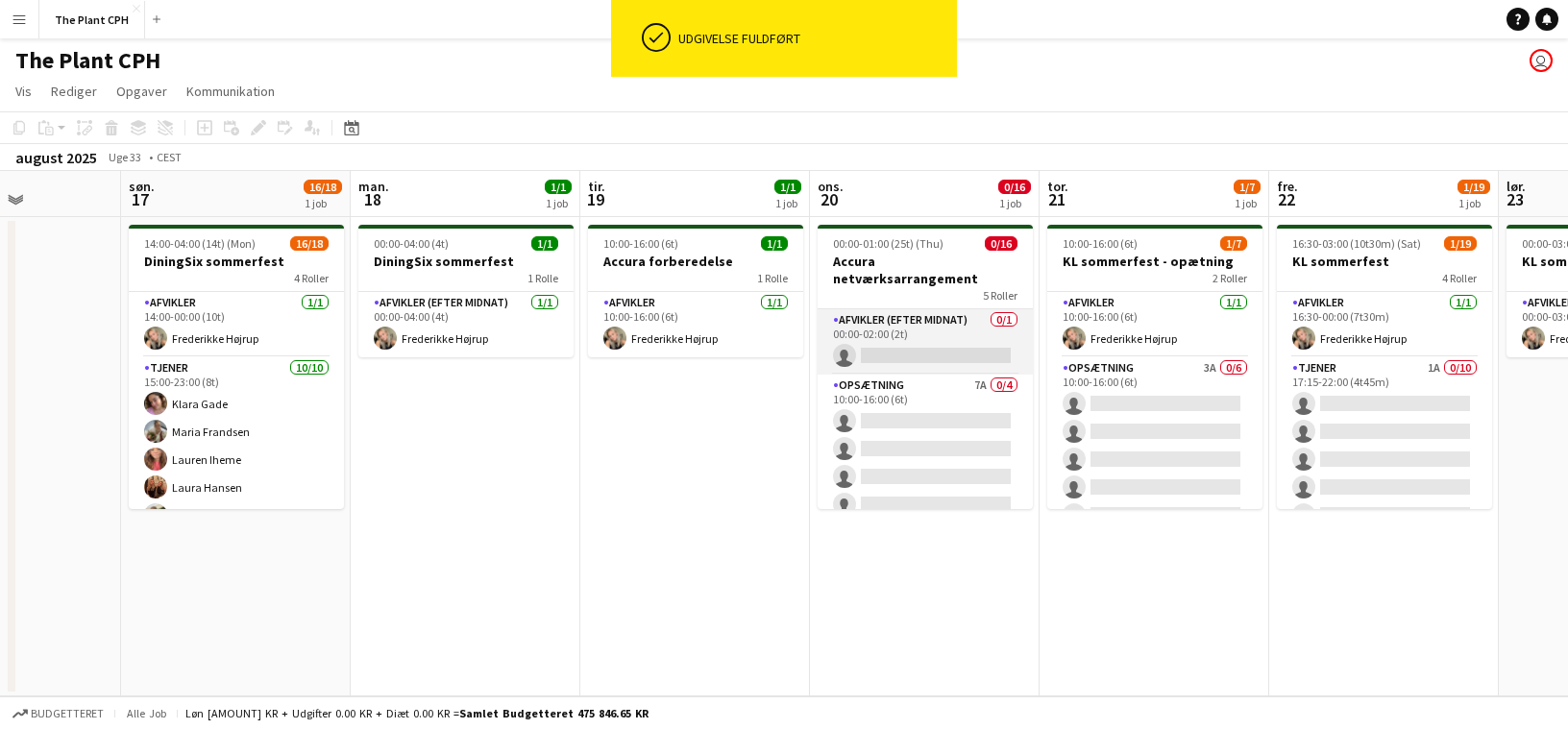 click on "Afvikler (efter midnat)   0/1   [TIME]-[TIME] ([DURATION])
single-neutral-actions" at bounding box center (925, 342) 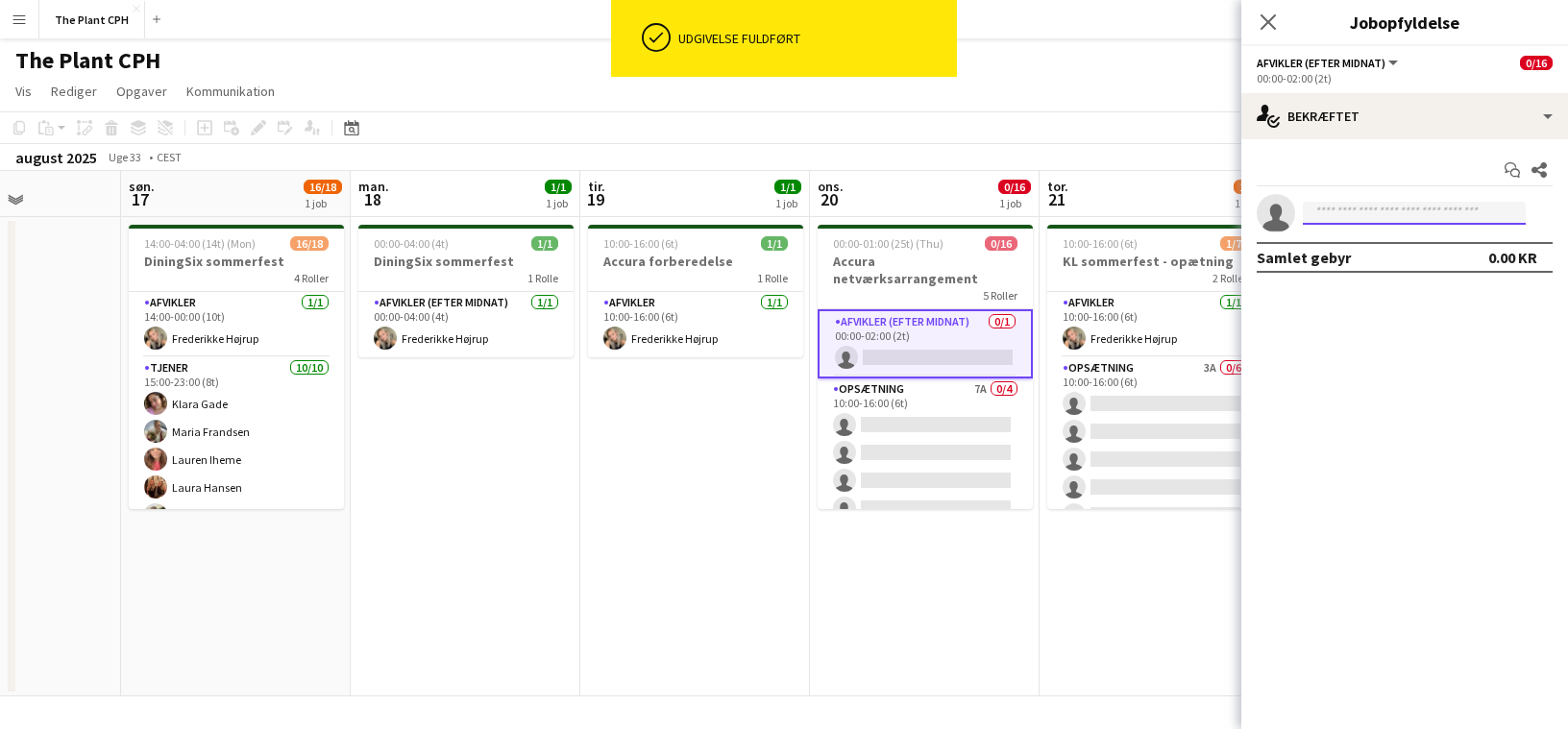 click at bounding box center (1414, 213) 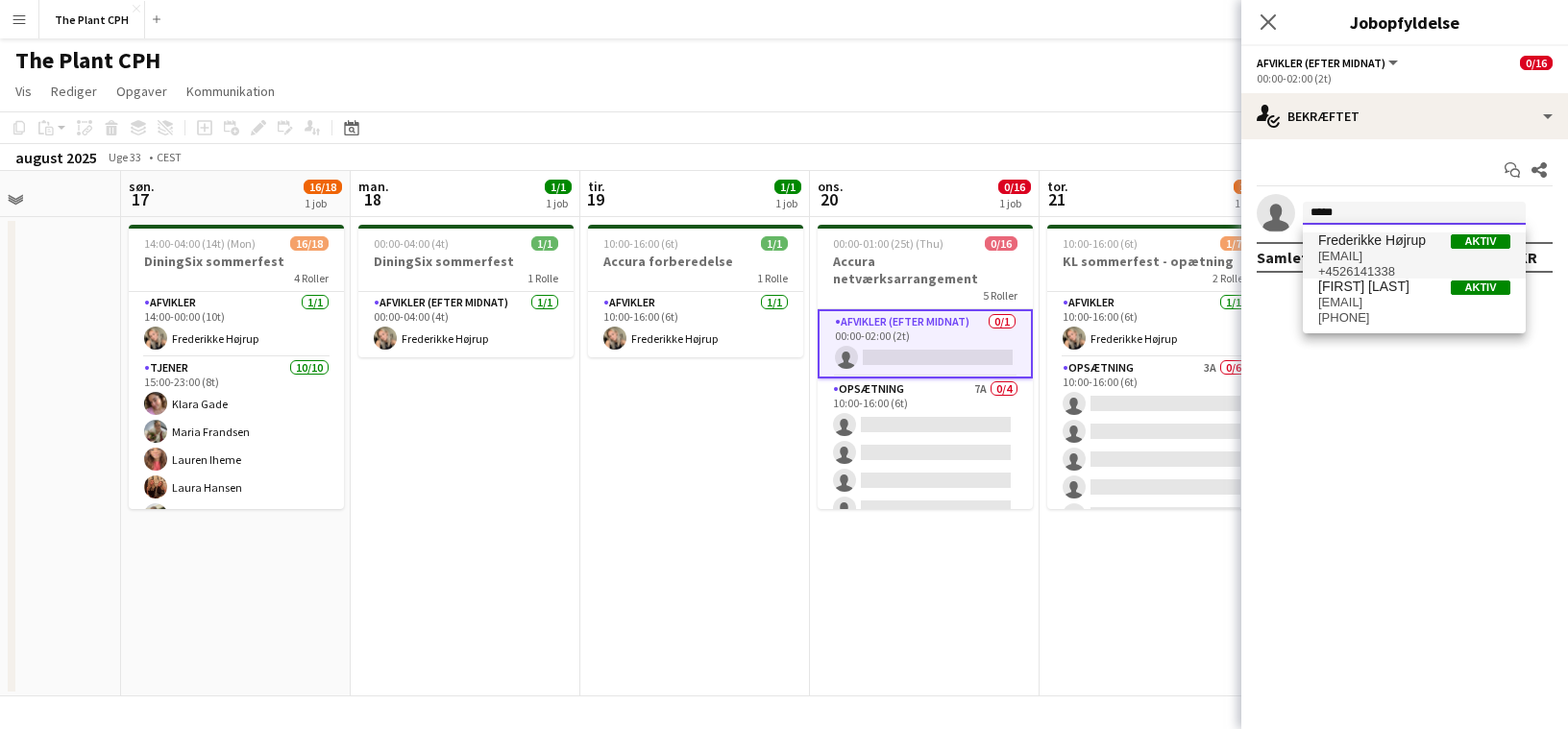 type on "*****" 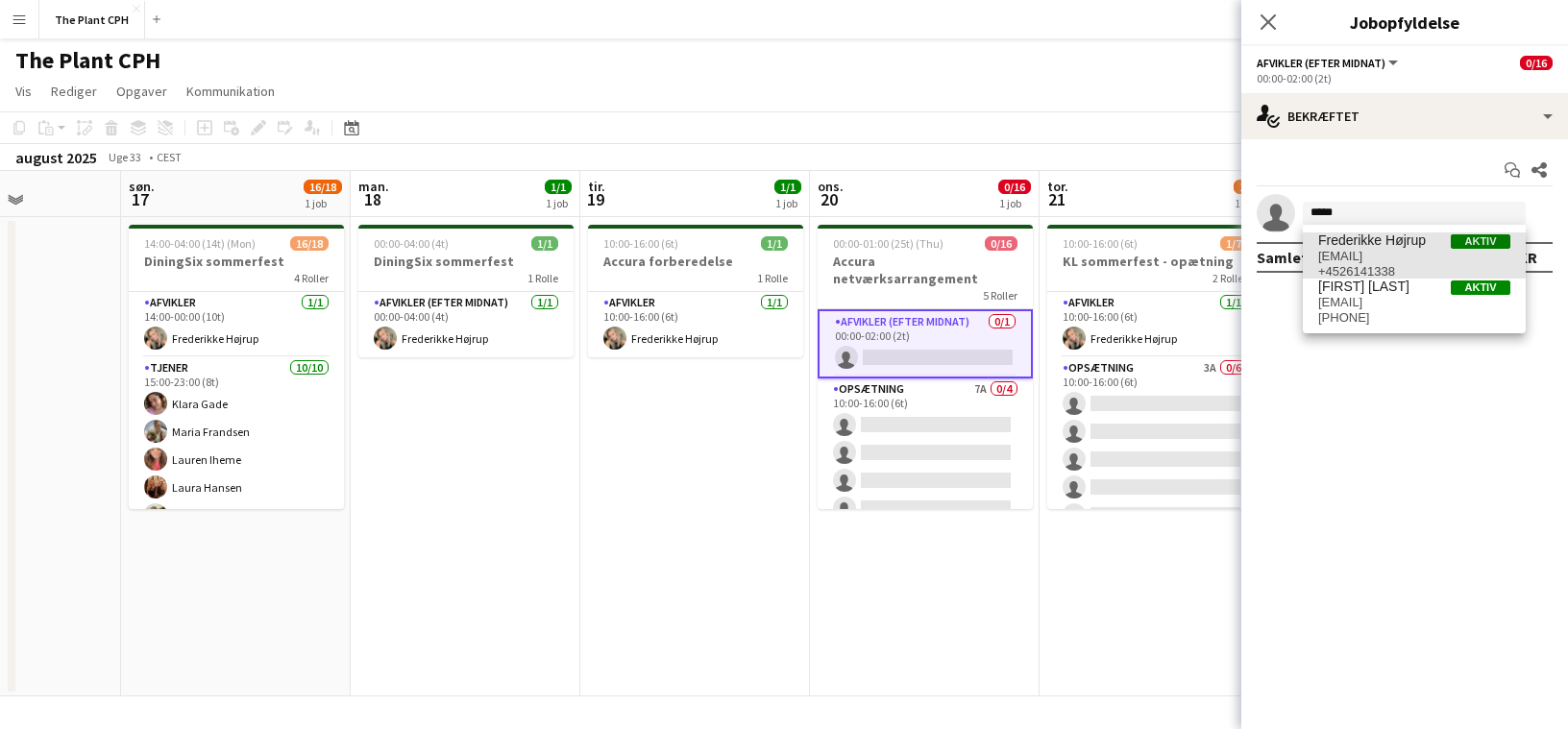 click on "[EMAIL]" at bounding box center (1414, 256) 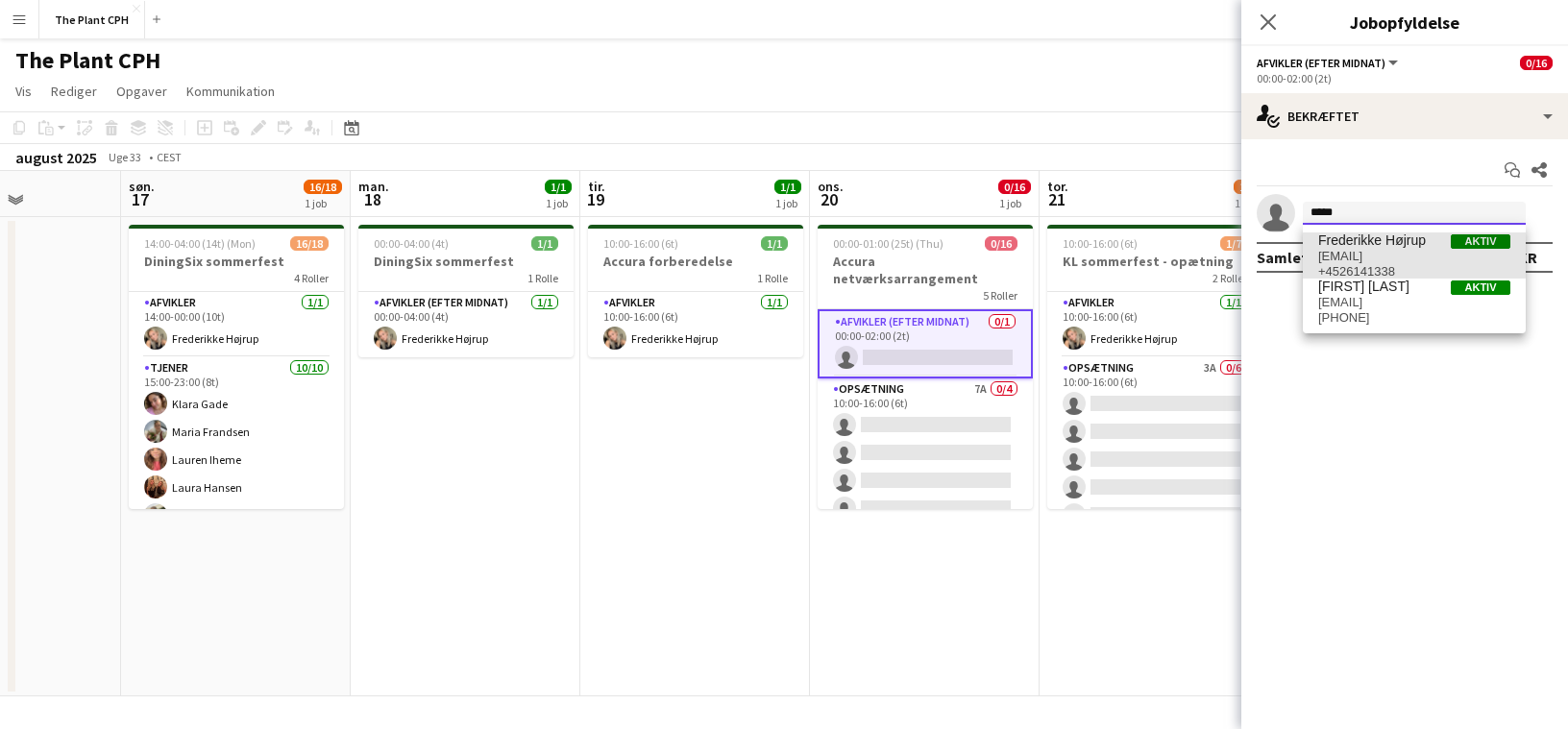 type 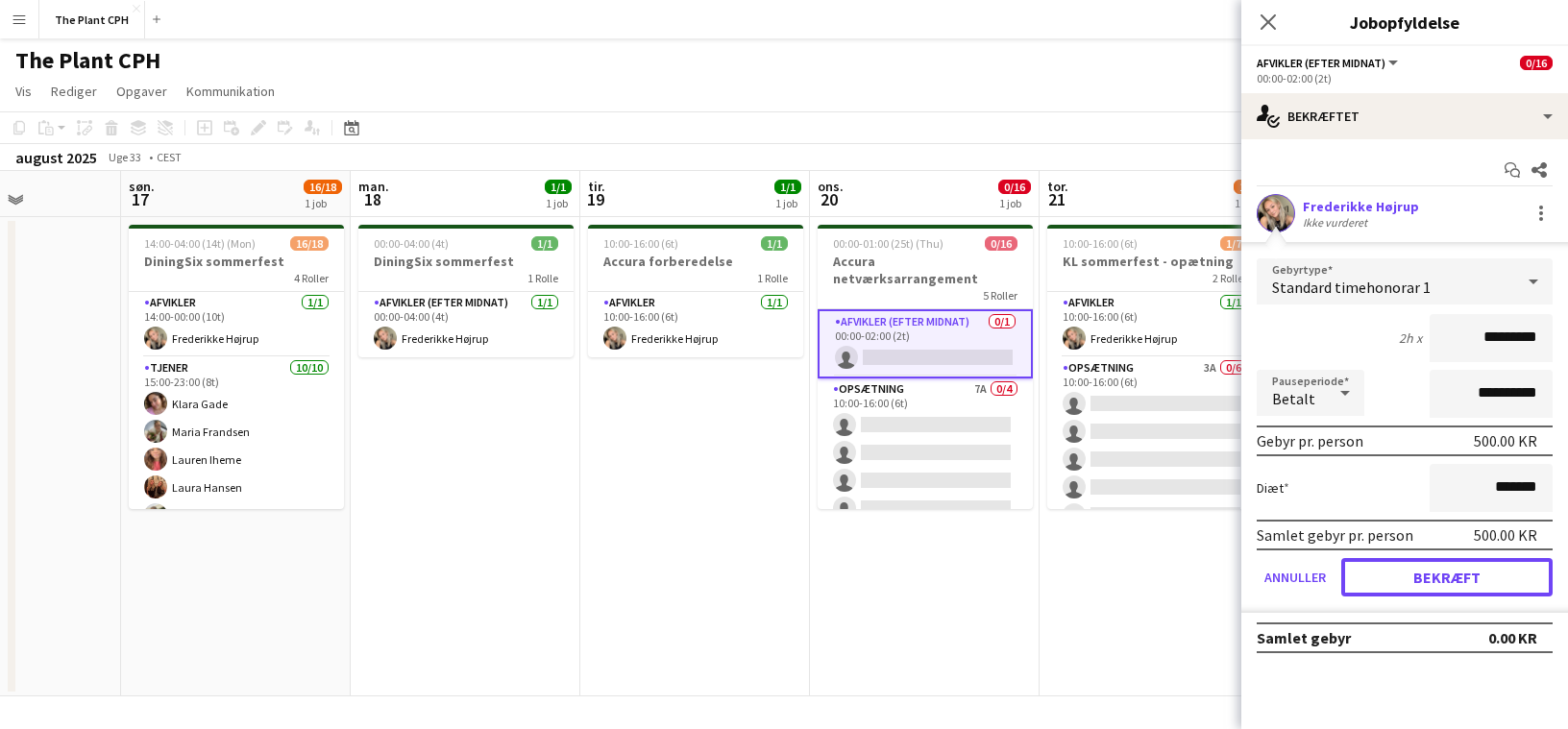 click on "Bekræft" at bounding box center [1447, 577] 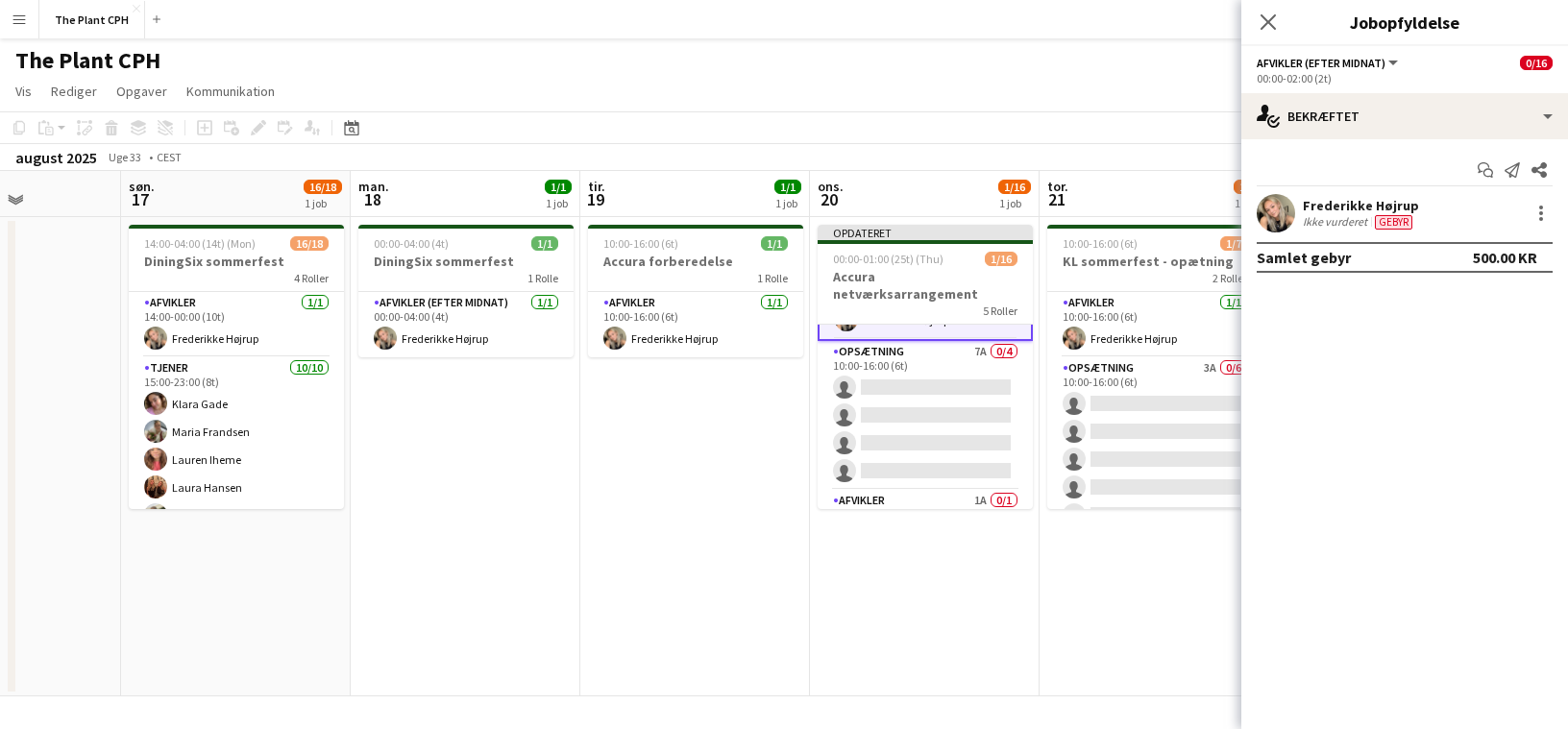 scroll, scrollTop: 0, scrollLeft: 0, axis: both 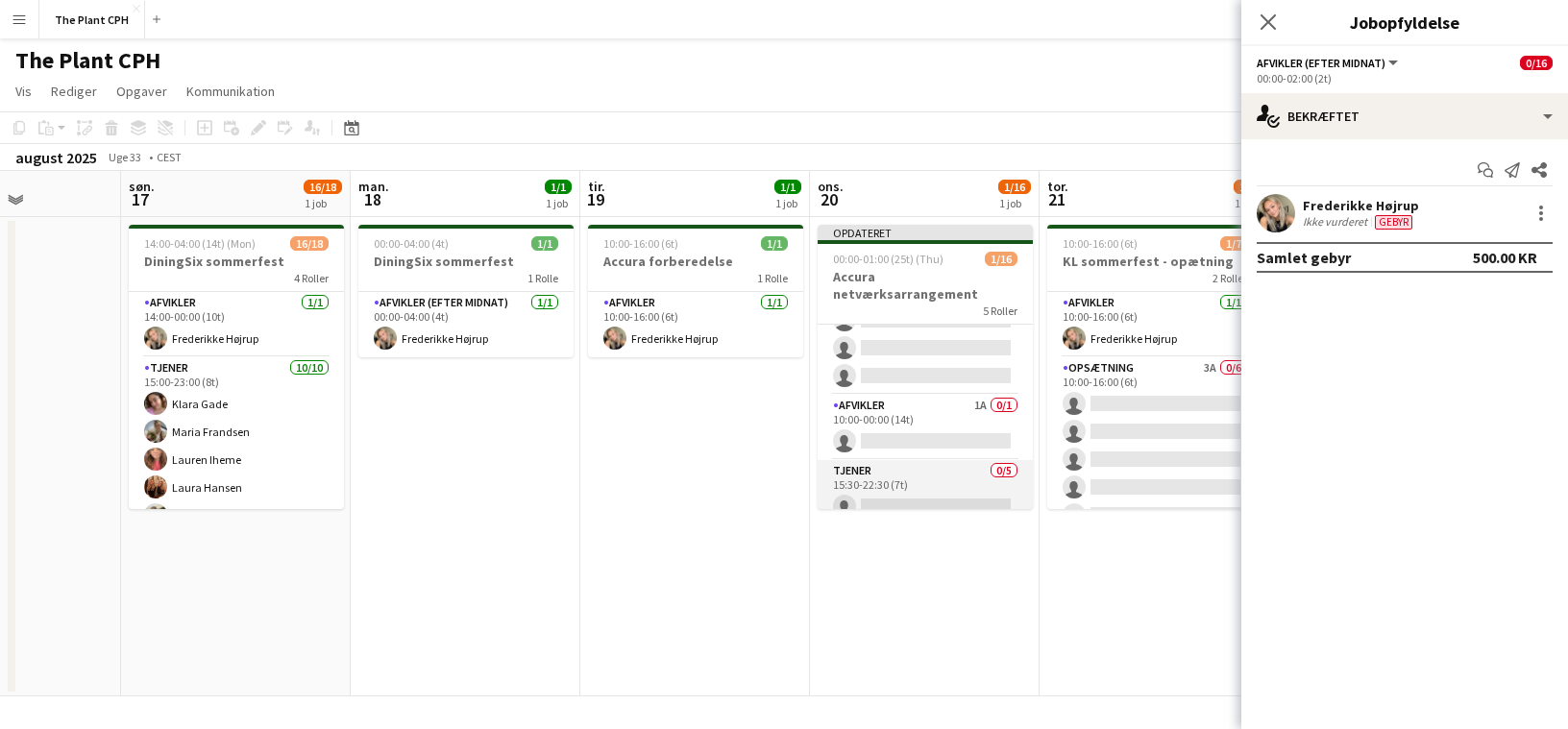 click on "Afvikler 1A 0/1 10:00-00:00 (14t)
single-neutral-actions" at bounding box center [925, 427] 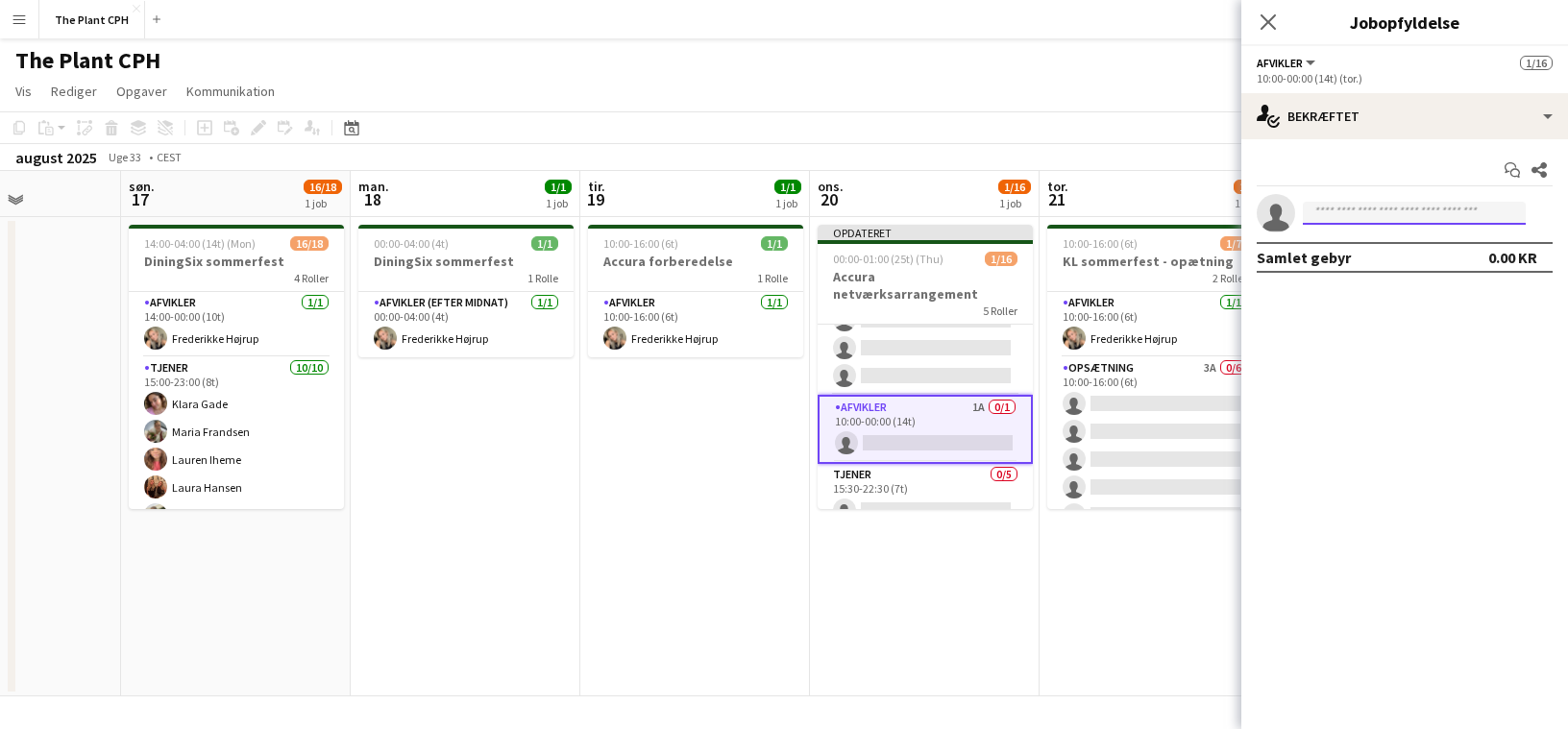 click at bounding box center [1414, 213] 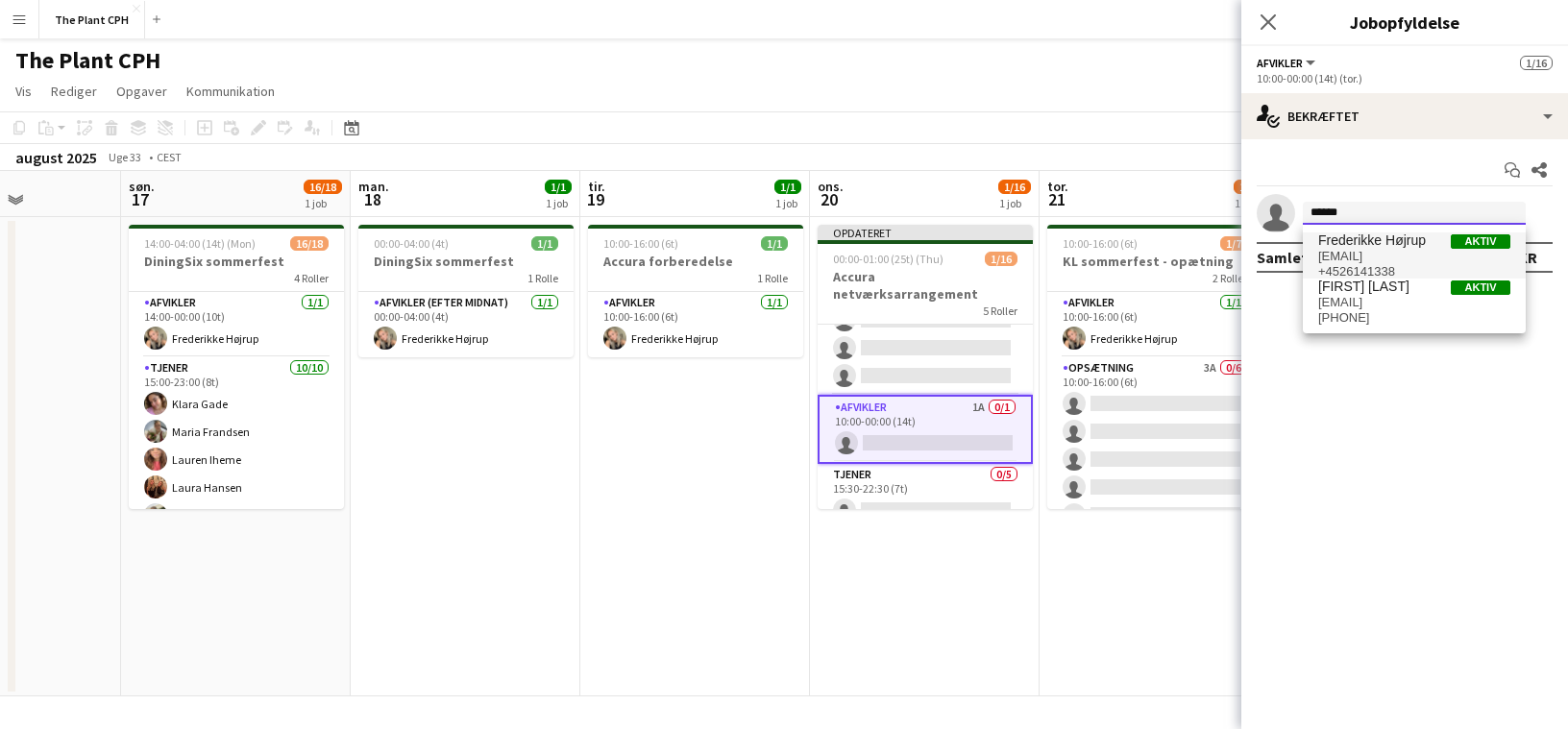 type on "******" 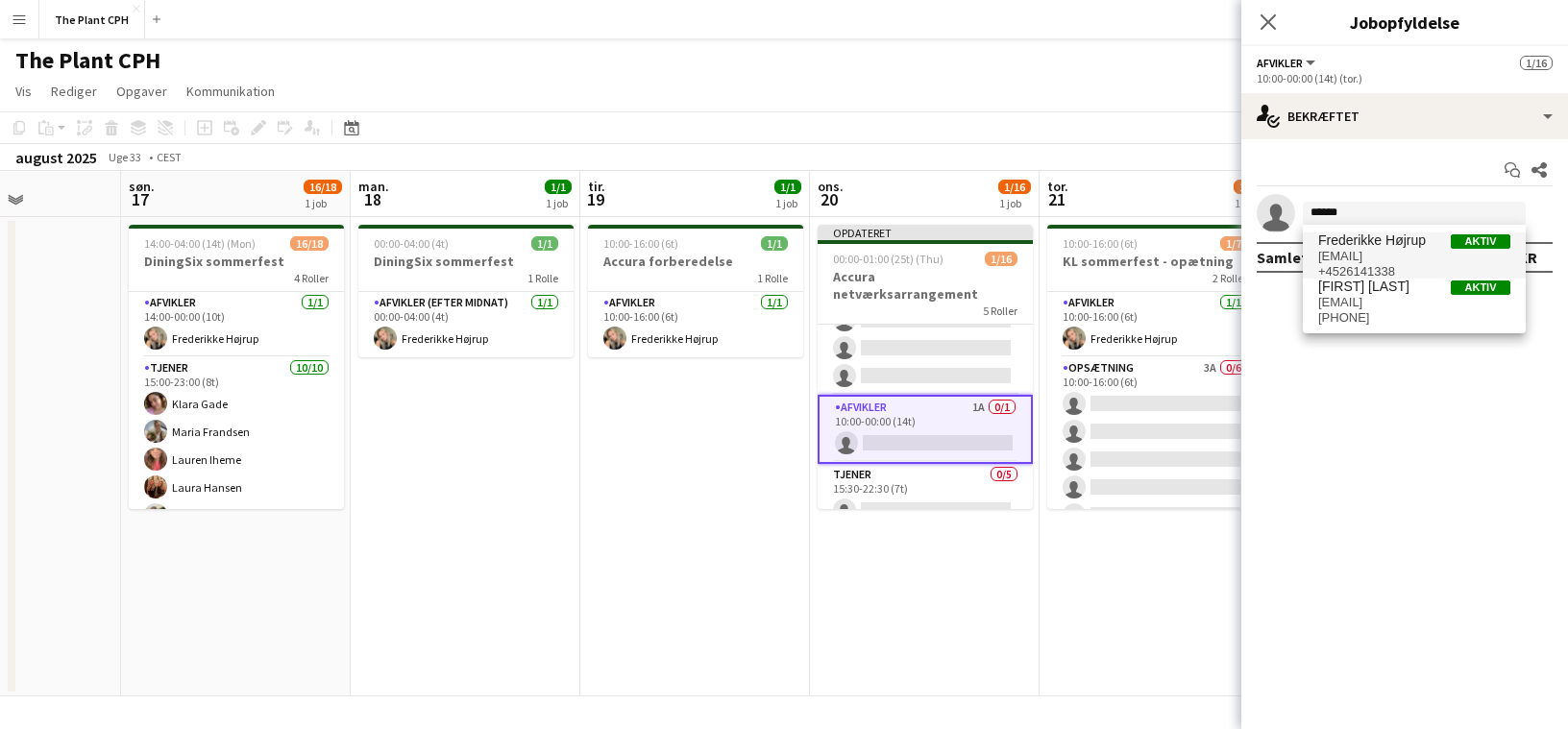click on "[EMAIL]" at bounding box center [1414, 256] 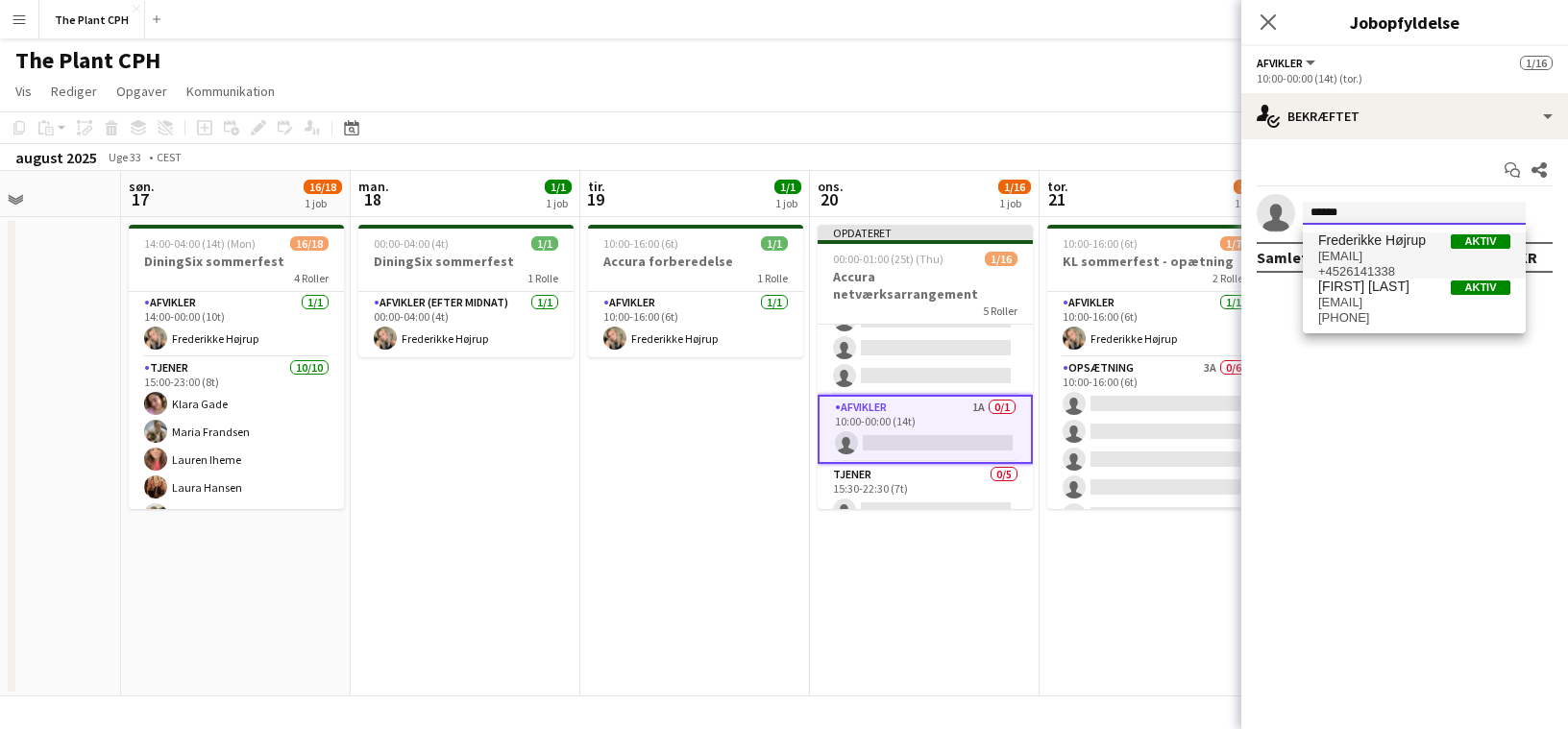 type 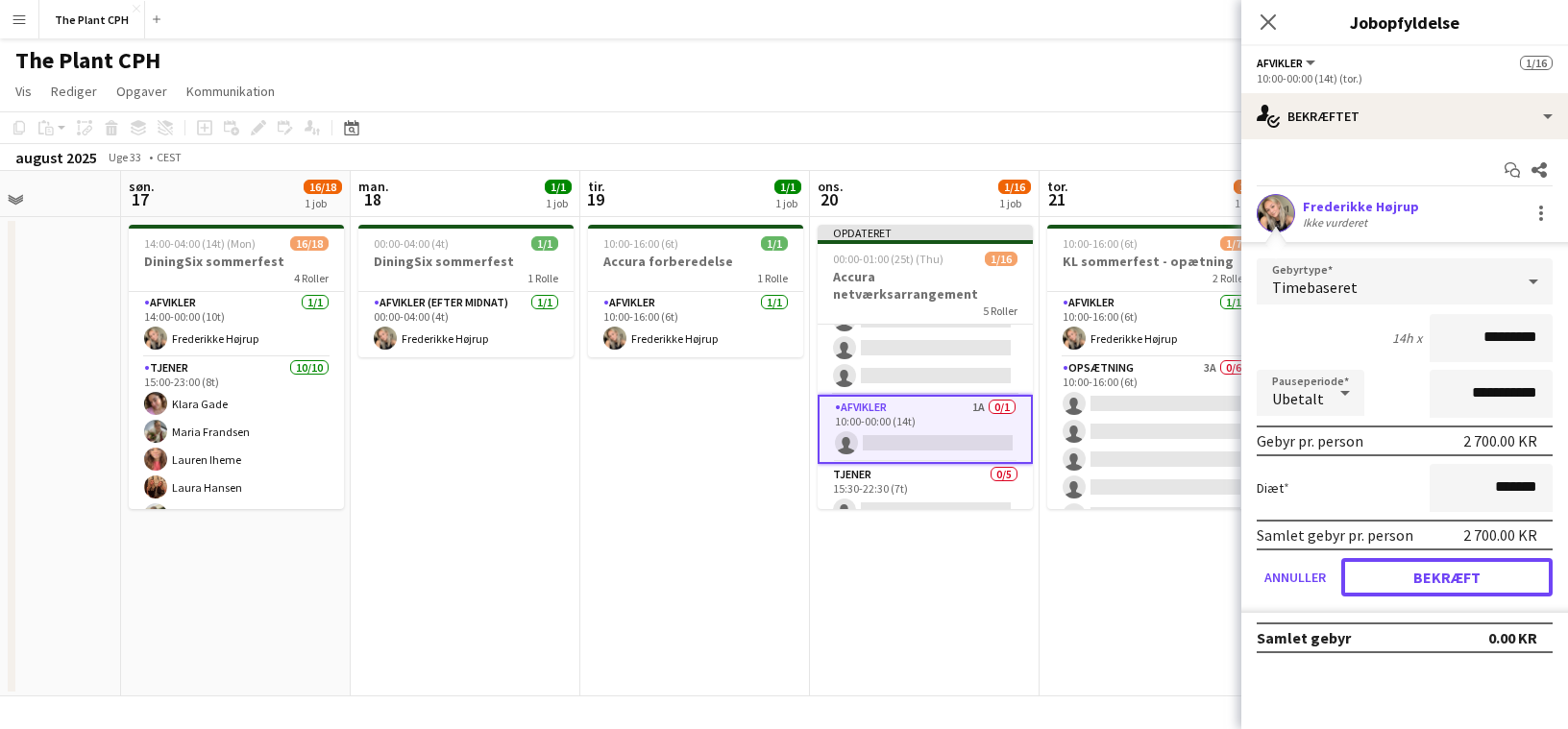 drag, startPoint x: 1435, startPoint y: 571, endPoint x: 1242, endPoint y: 350, distance: 293.411 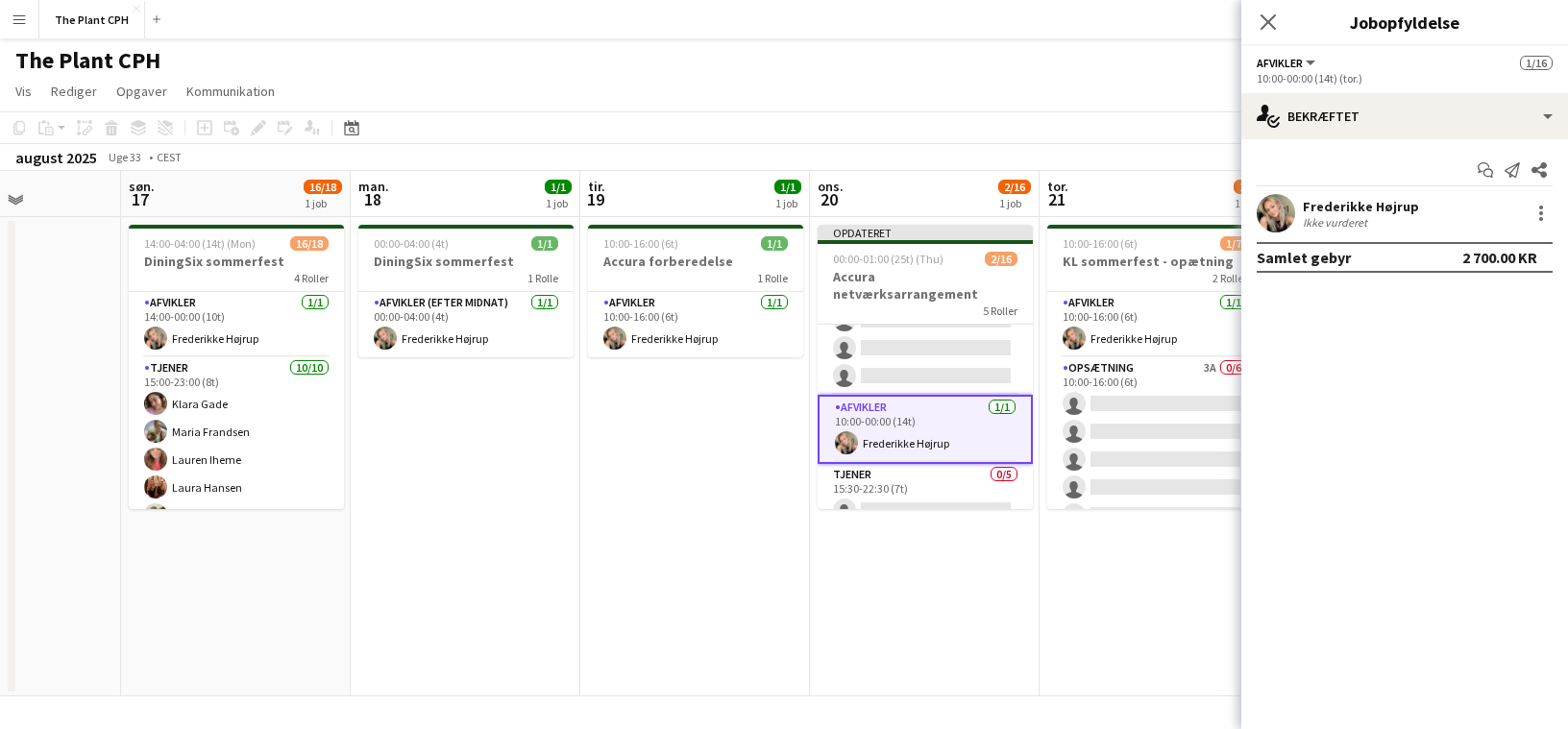 drag, startPoint x: 1031, startPoint y: 104, endPoint x: 1261, endPoint y: 139, distance: 232.6478 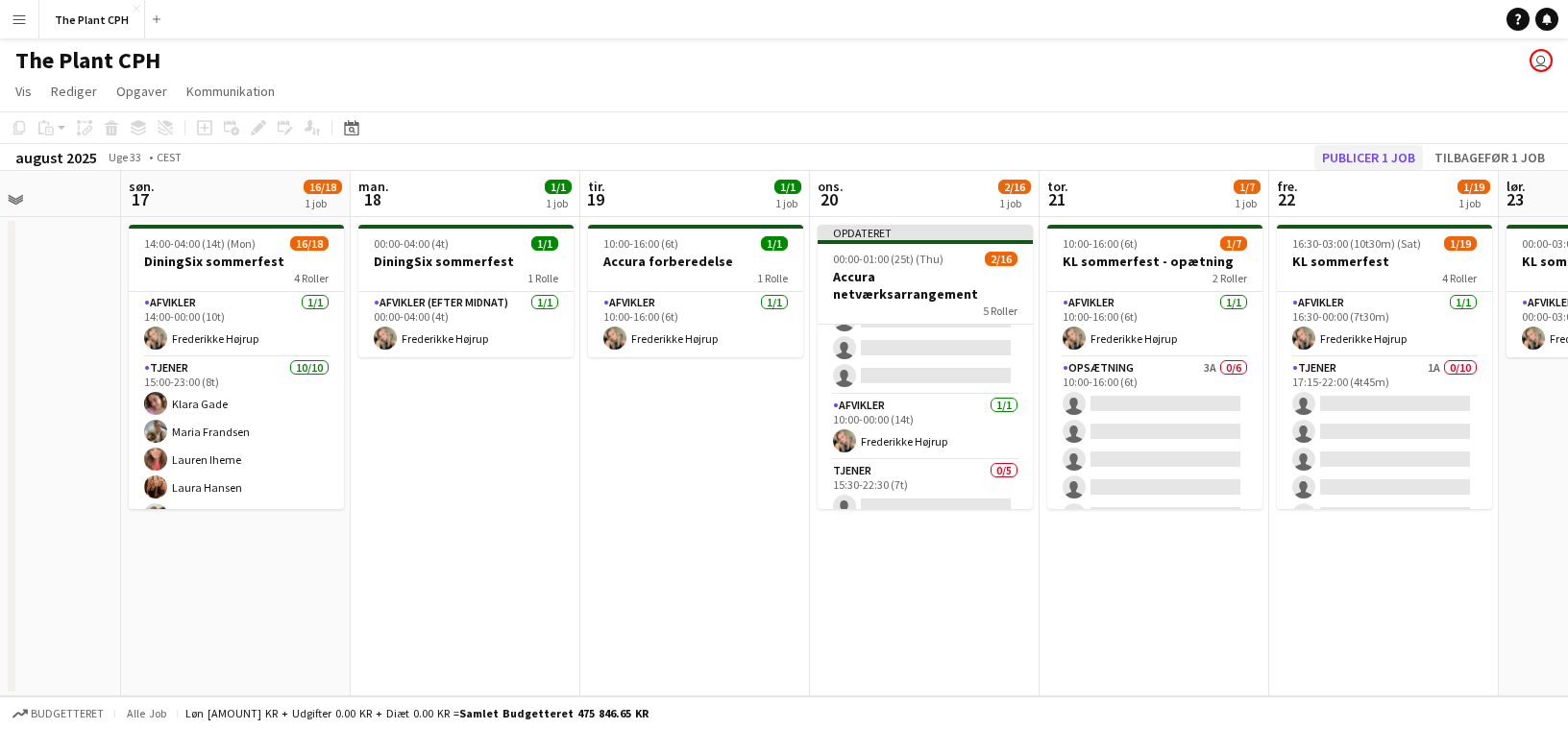 click on "[MONTH] [YEAR]   Uge 33
•   CEST   Publicer 1 job   Tilbagefør 1 job" 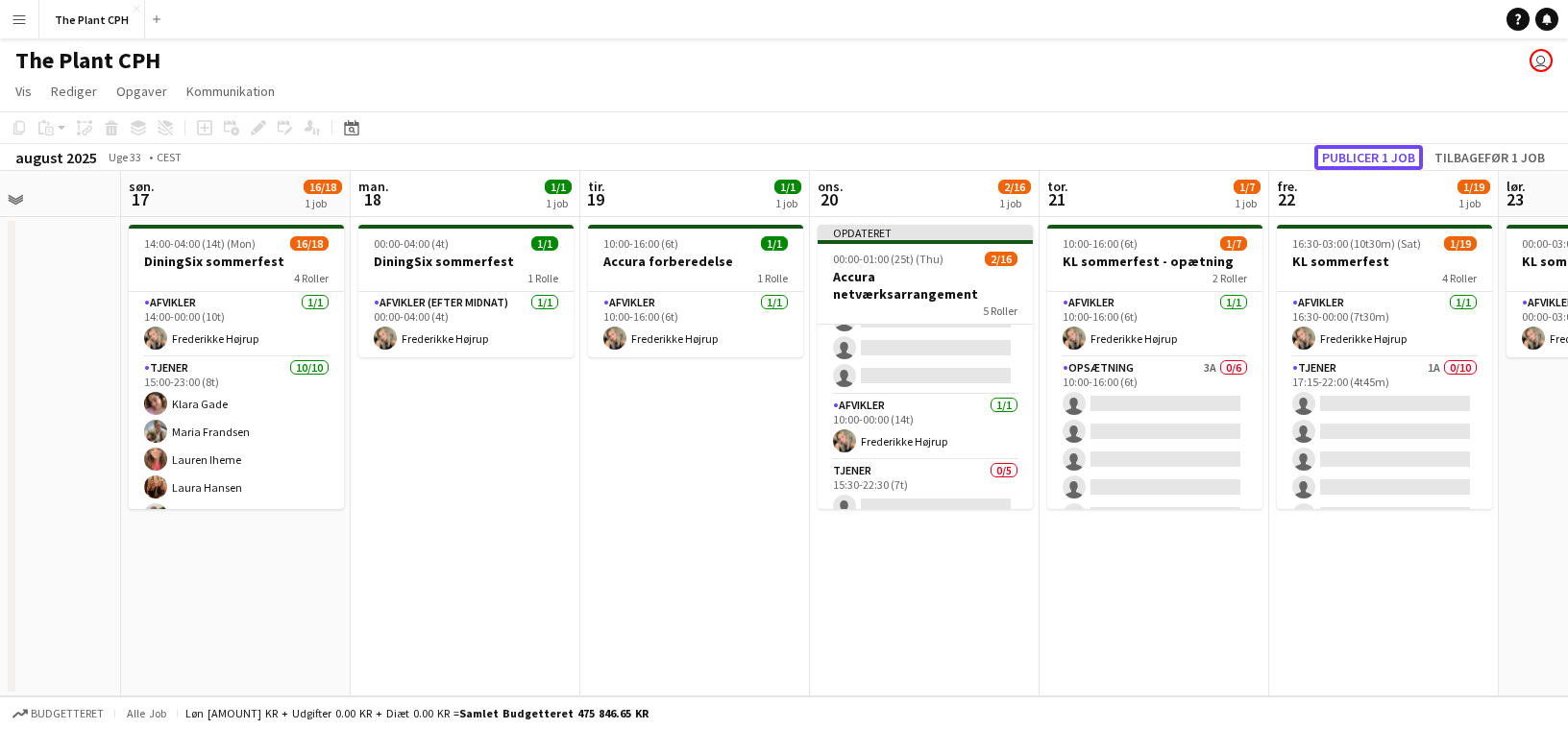 click on "Publicer 1 job" 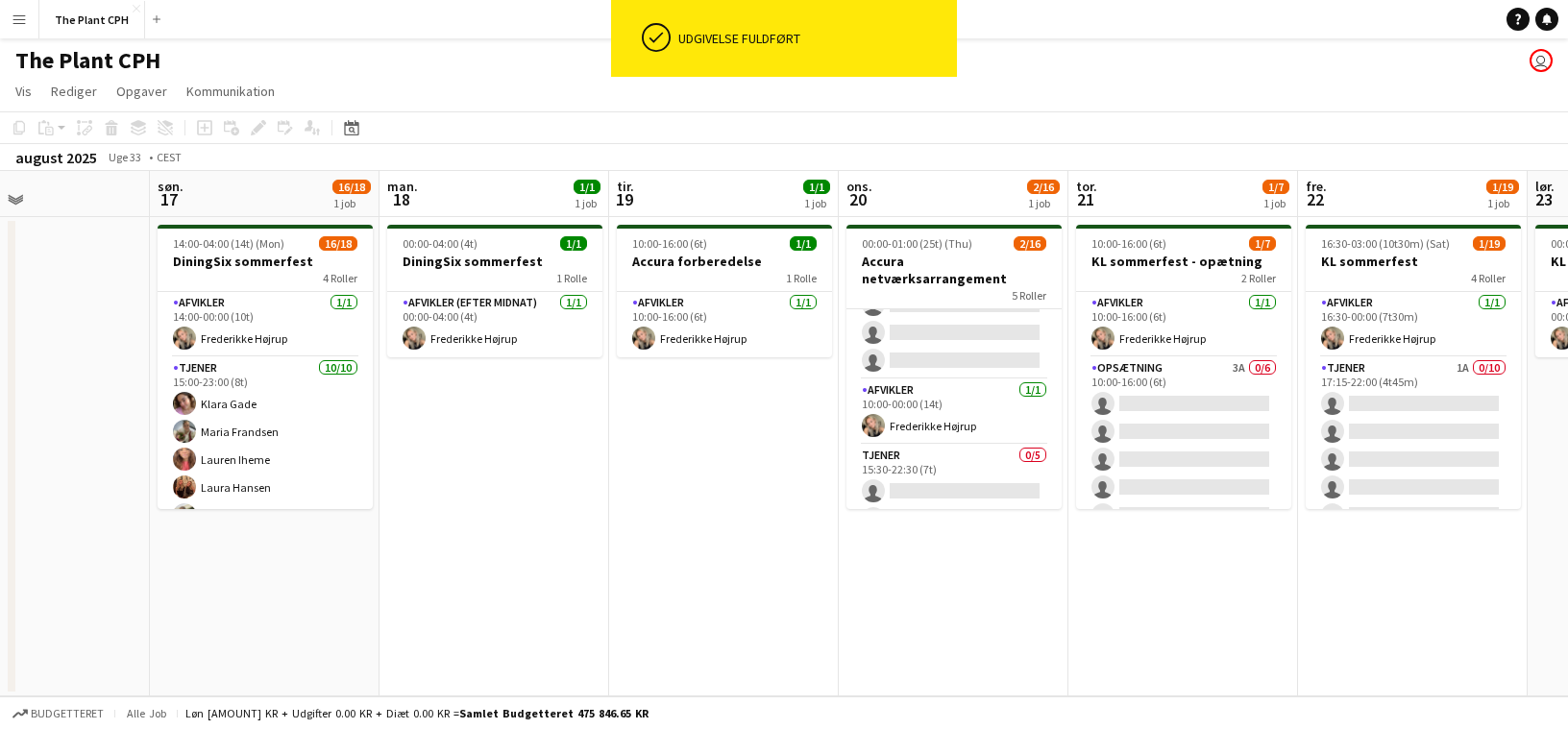 scroll, scrollTop: 0, scrollLeft: 535, axis: horizontal 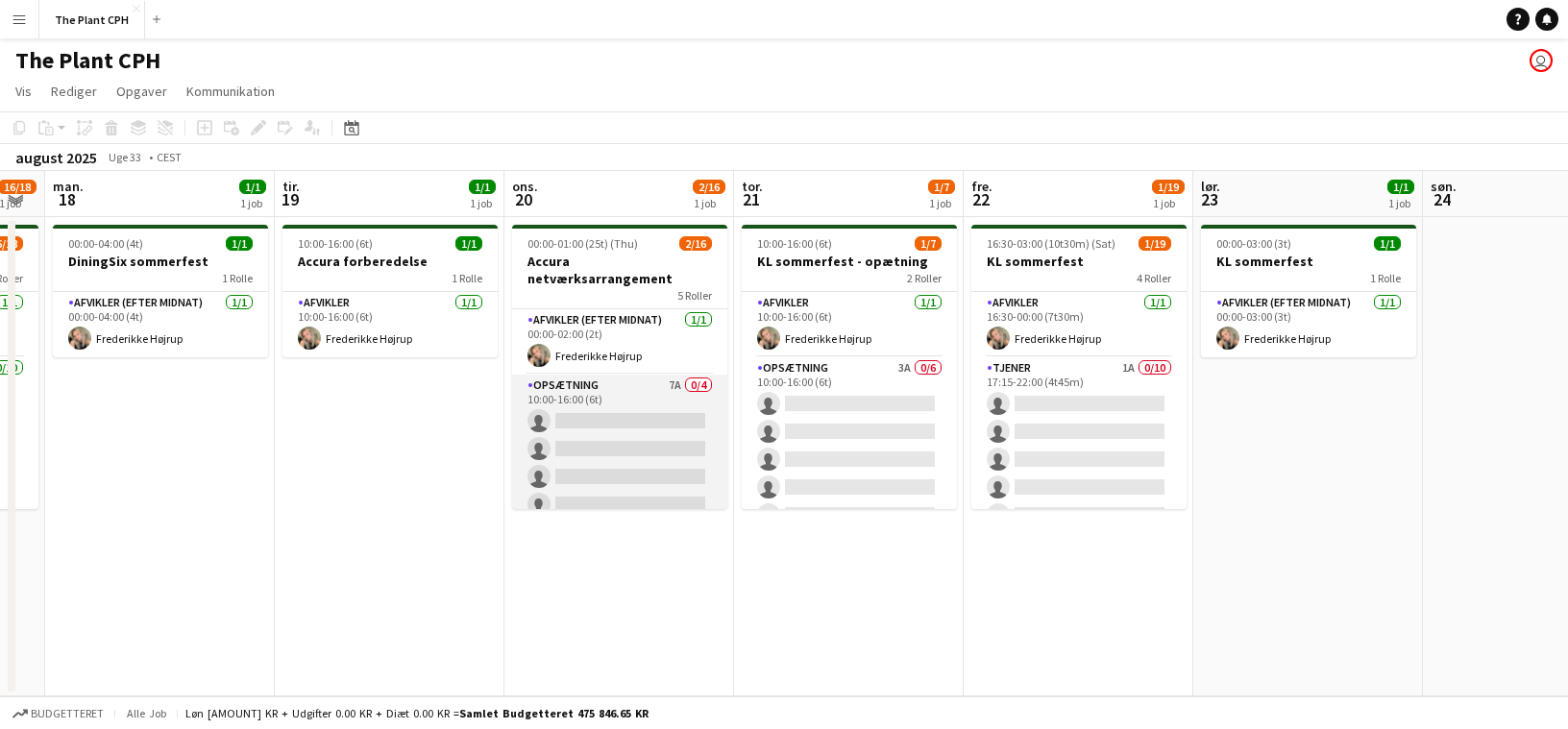 click on "Opsætning   7A   0/4   10:00-16:00 (6t)
single-neutral-actions
single-neutral-actions
single-neutral-actions
single-neutral-actions" at bounding box center [620, 449] 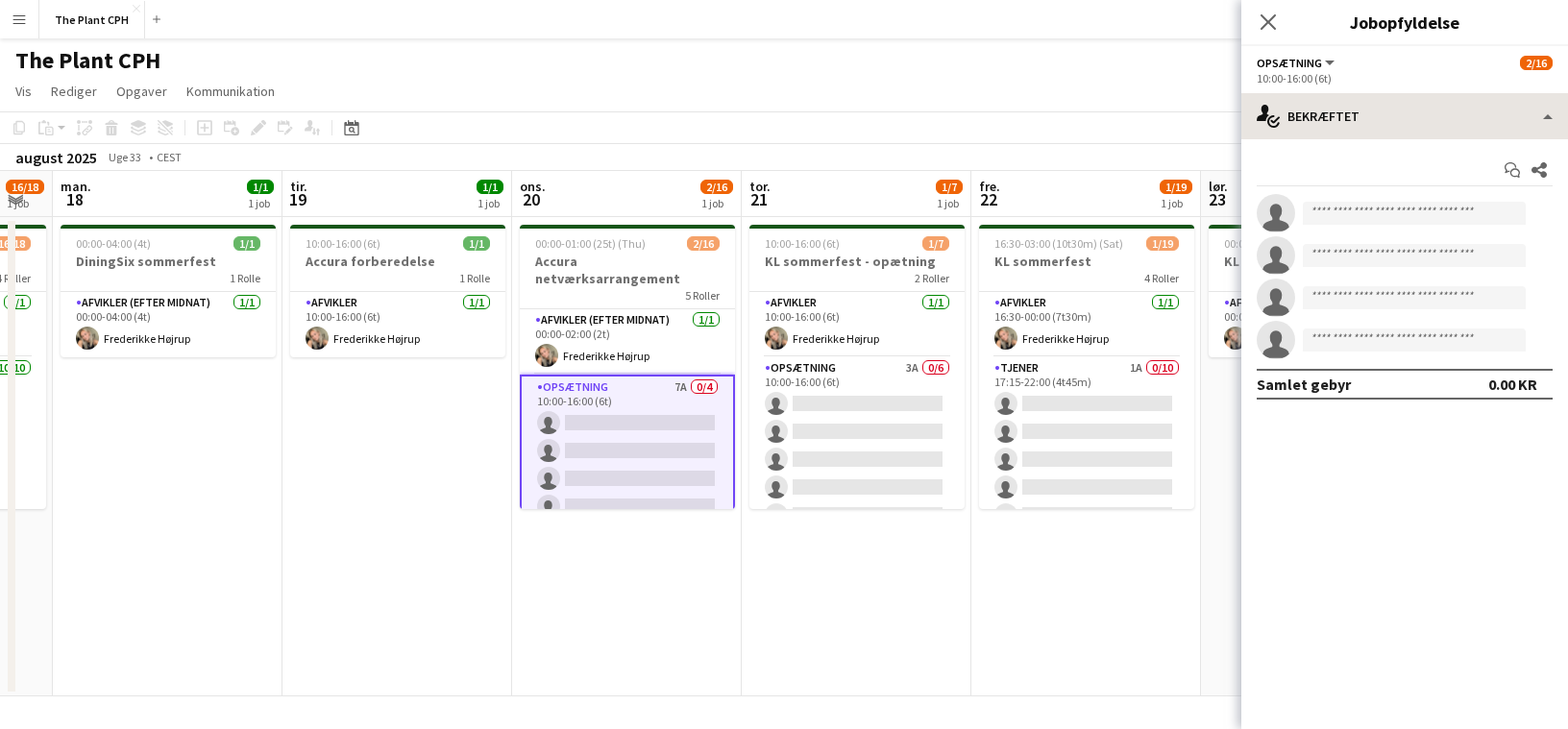 scroll, scrollTop: 0, scrollLeft: 635, axis: horizontal 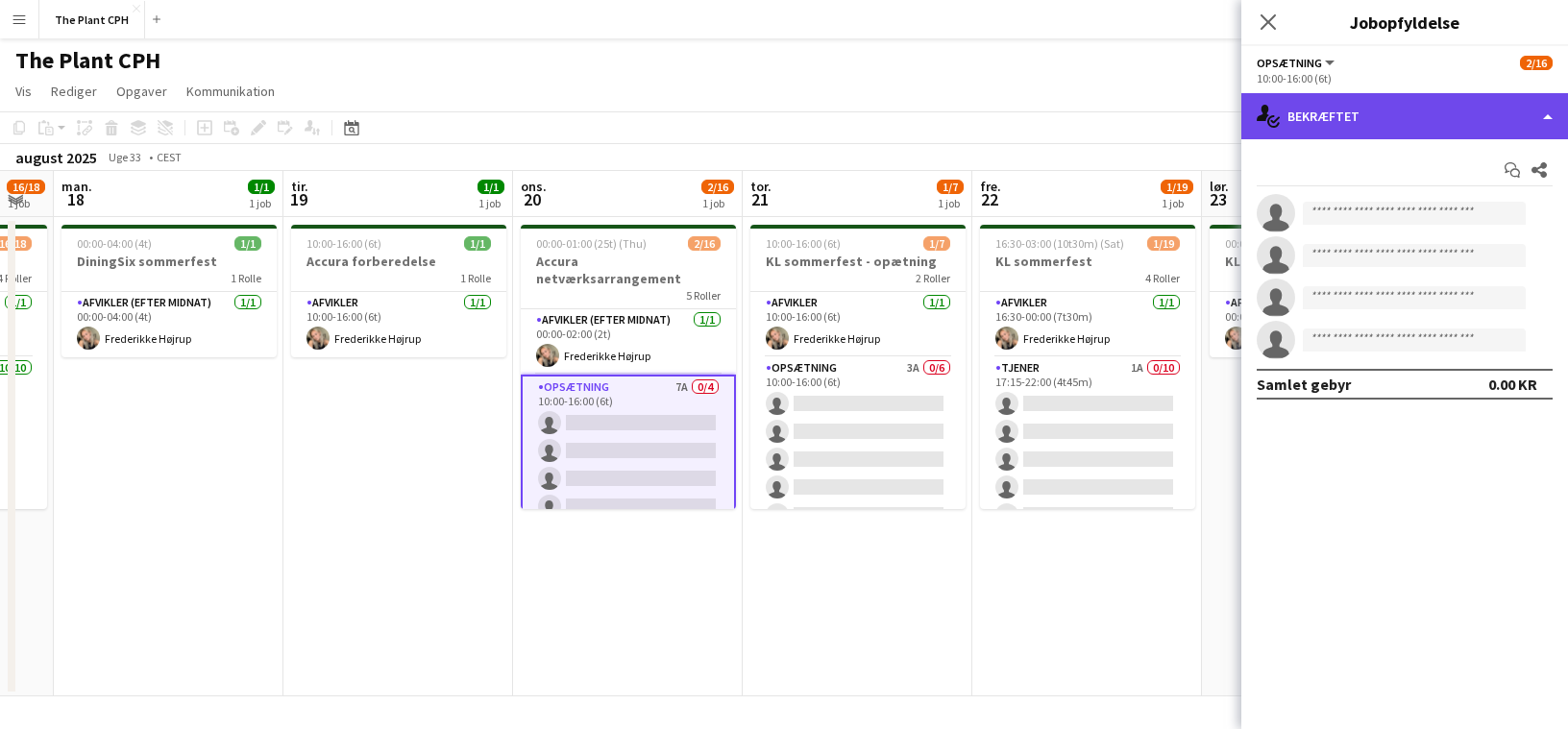 click on "single-neutral-actions-check-2
Bekræftet" 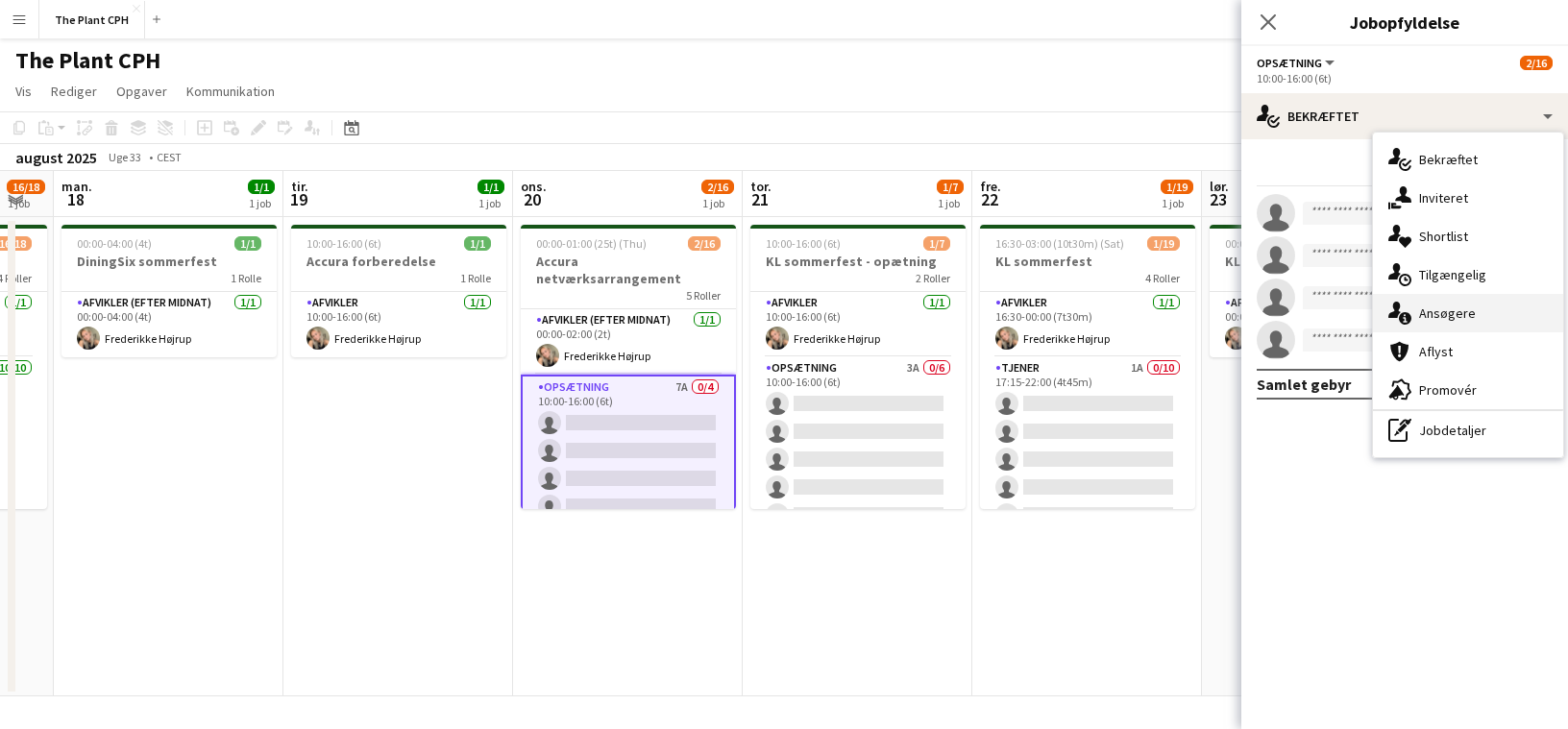 click on "single-neutral-actions-information
Ansøgere" at bounding box center [1468, 313] 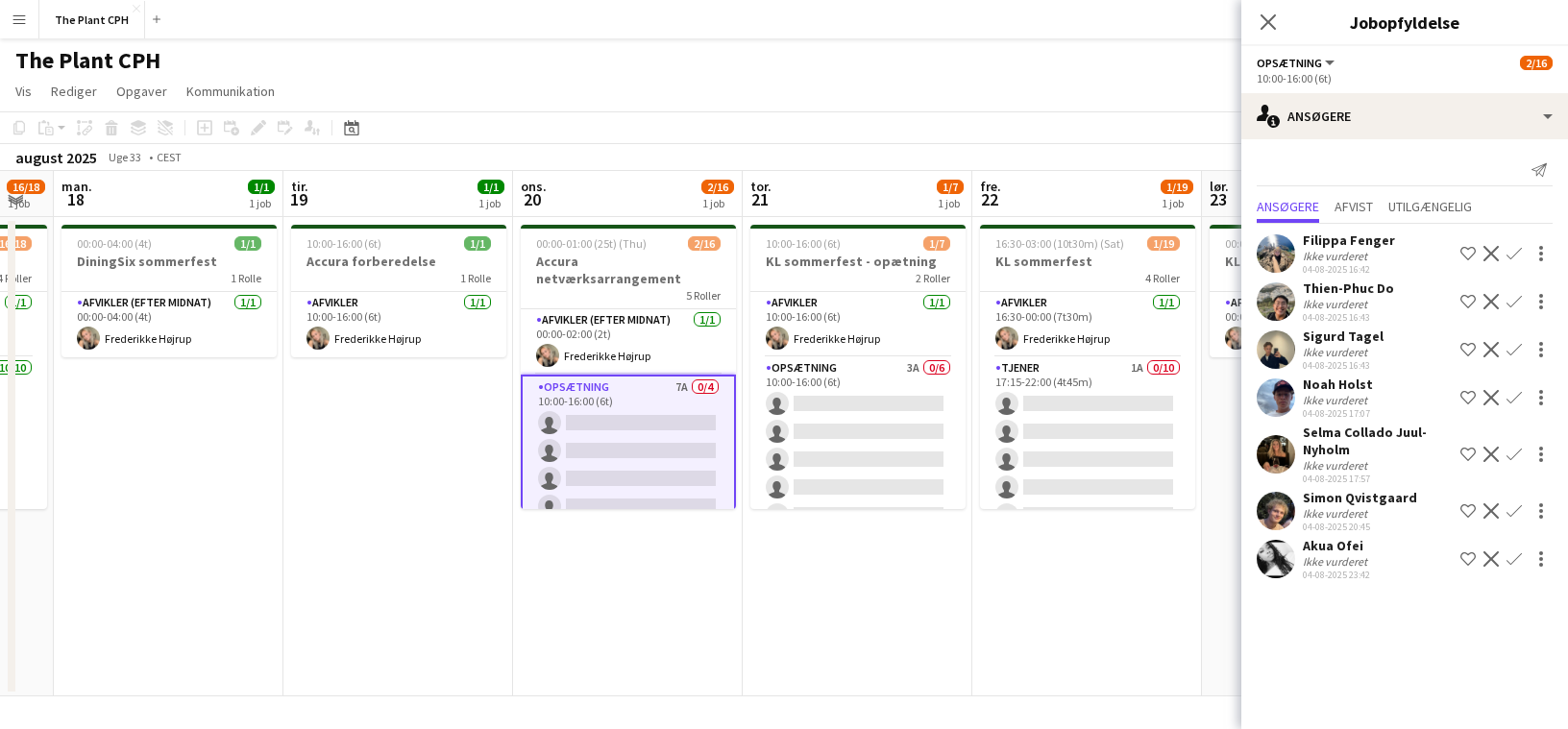 click on "[MONTH] [YEAR]   Uge 33
•   CEST" 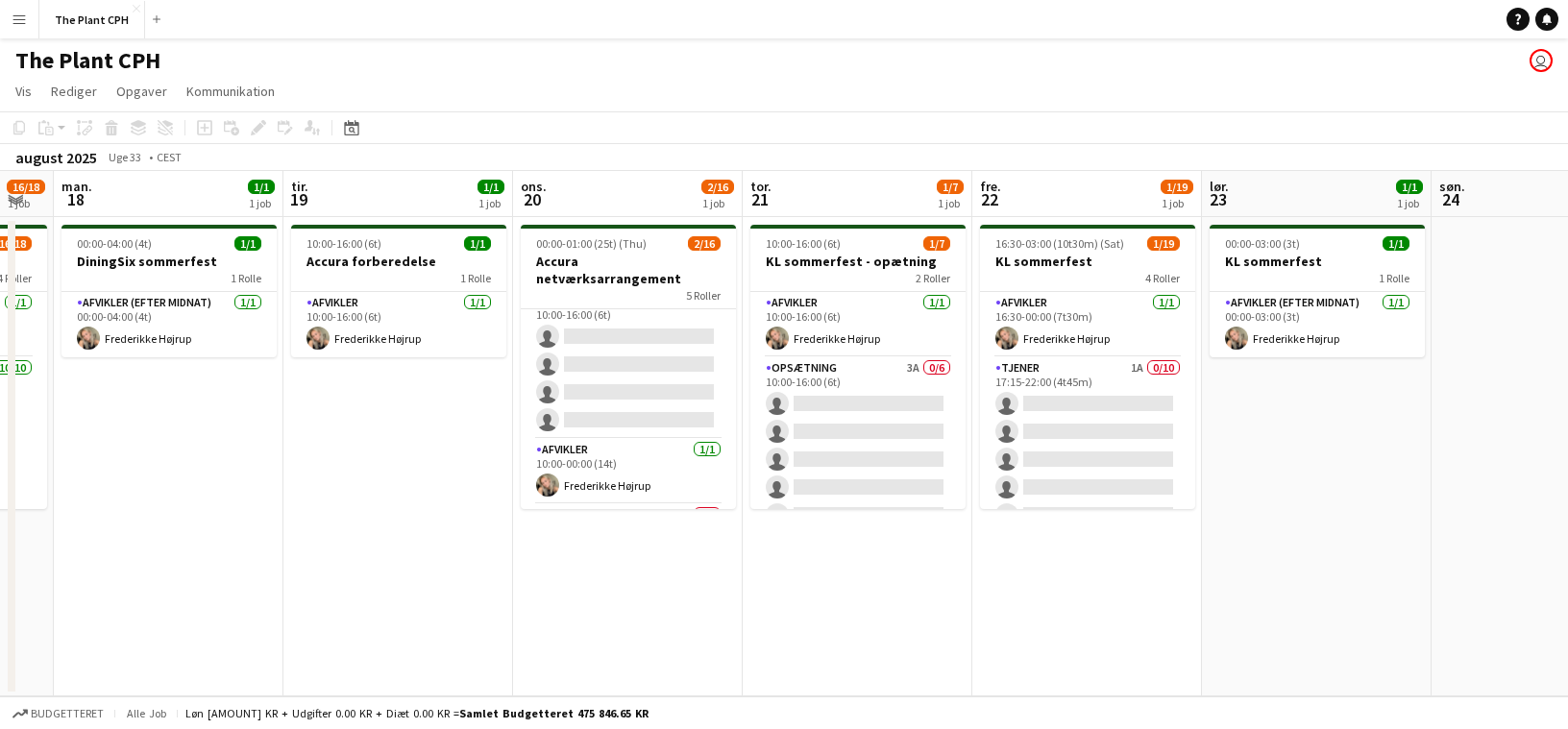 scroll, scrollTop: 0, scrollLeft: 0, axis: both 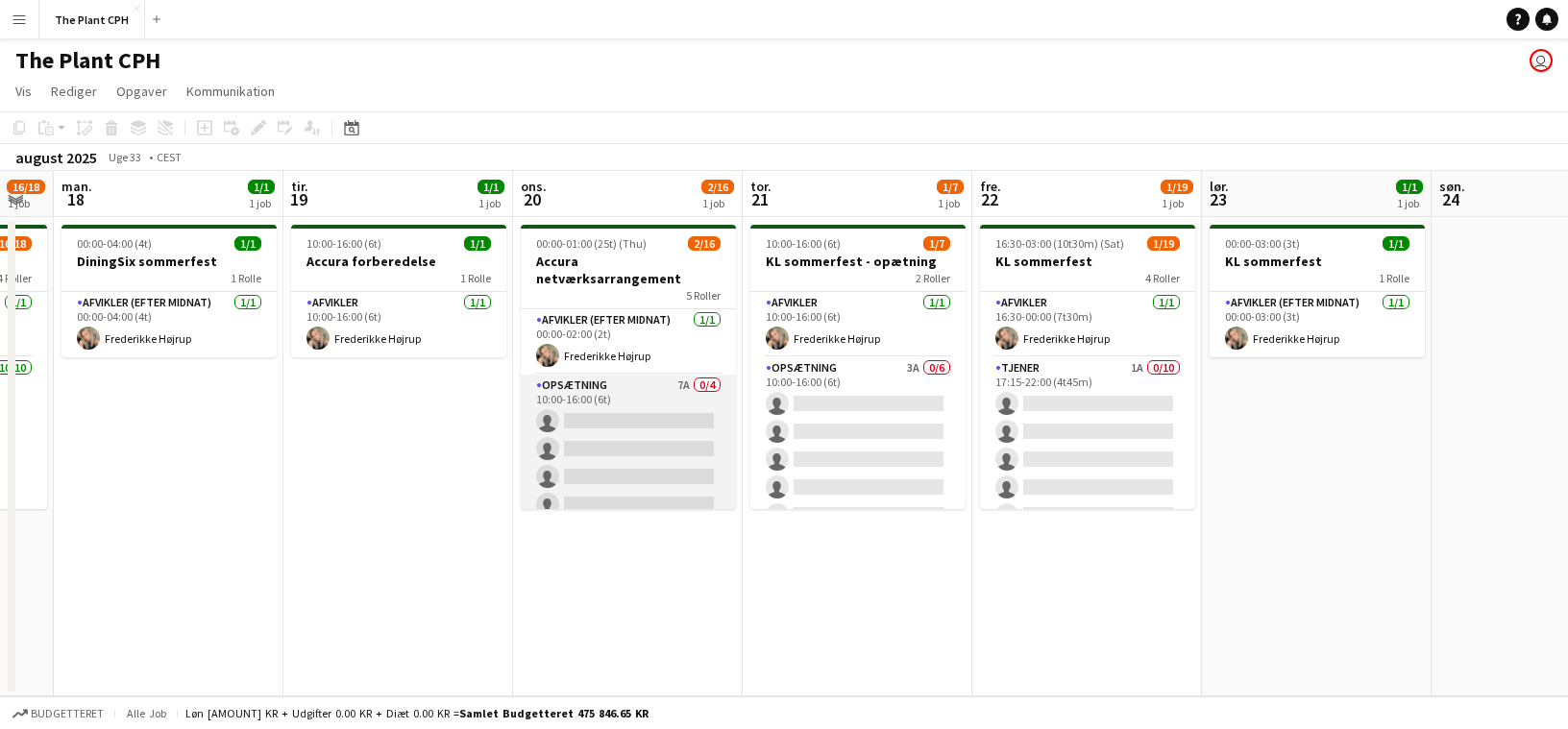 click on "Opsætning   7A   0/4   10:00-16:00 (6t)
single-neutral-actions
single-neutral-actions
single-neutral-actions
single-neutral-actions" at bounding box center [628, 449] 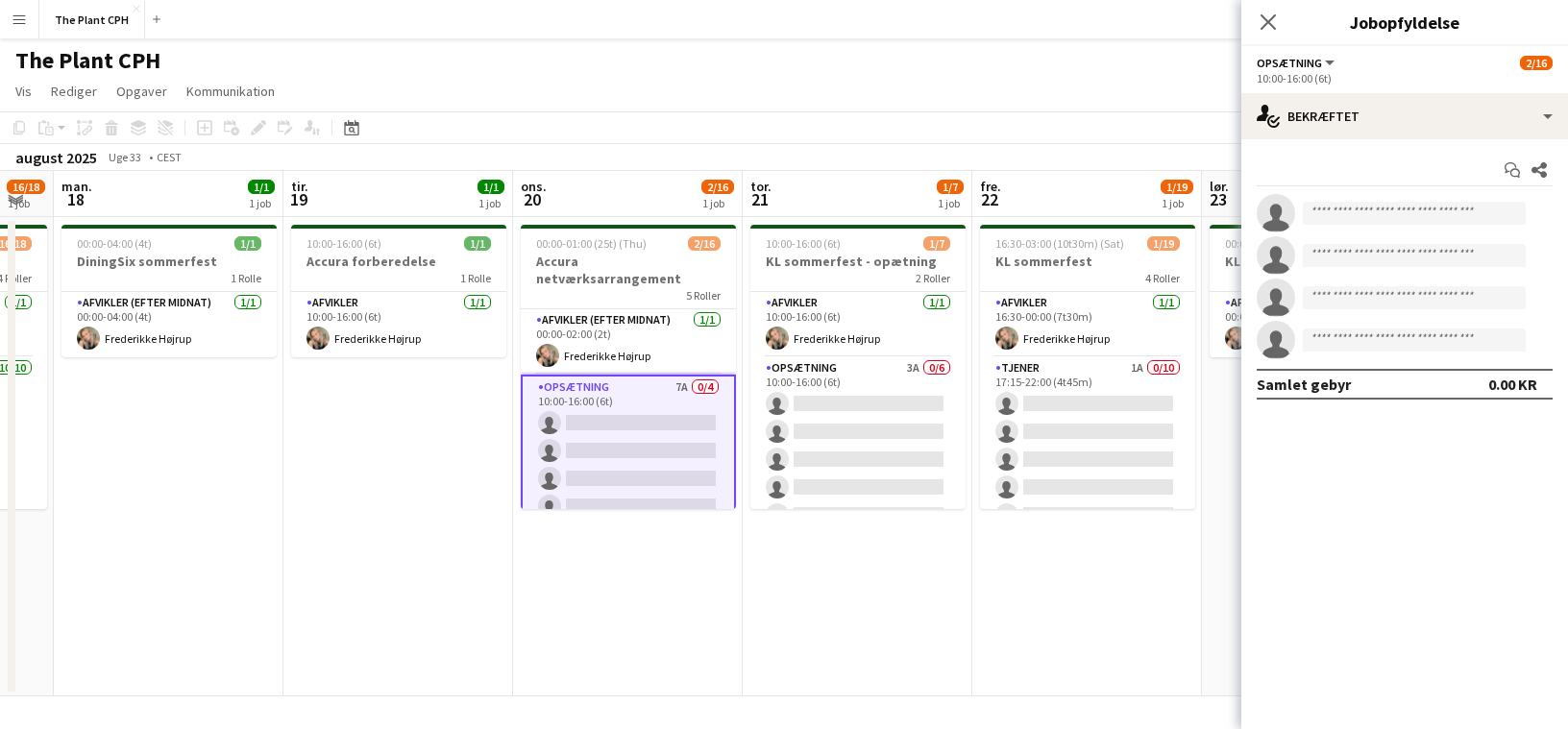 scroll, scrollTop: 0, scrollLeft: 628, axis: horizontal 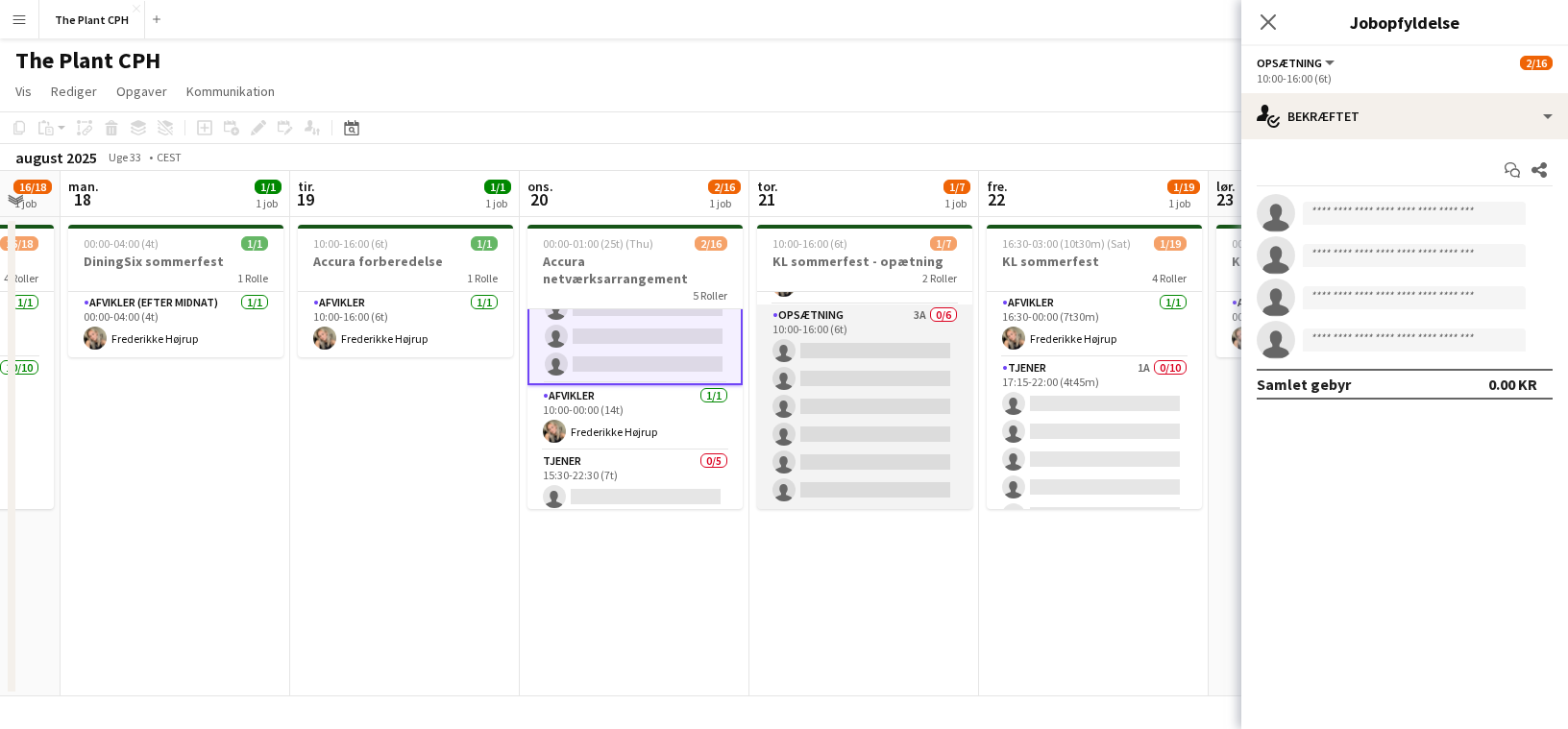click on "Opsætning   3A   0/6   [TIME]-[TIME] ([DURATION])
single-neutral-actions
single-neutral-actions
single-neutral-actions
single-neutral-actions
single-neutral-actions
single-neutral-actions" at bounding box center (865, 406) 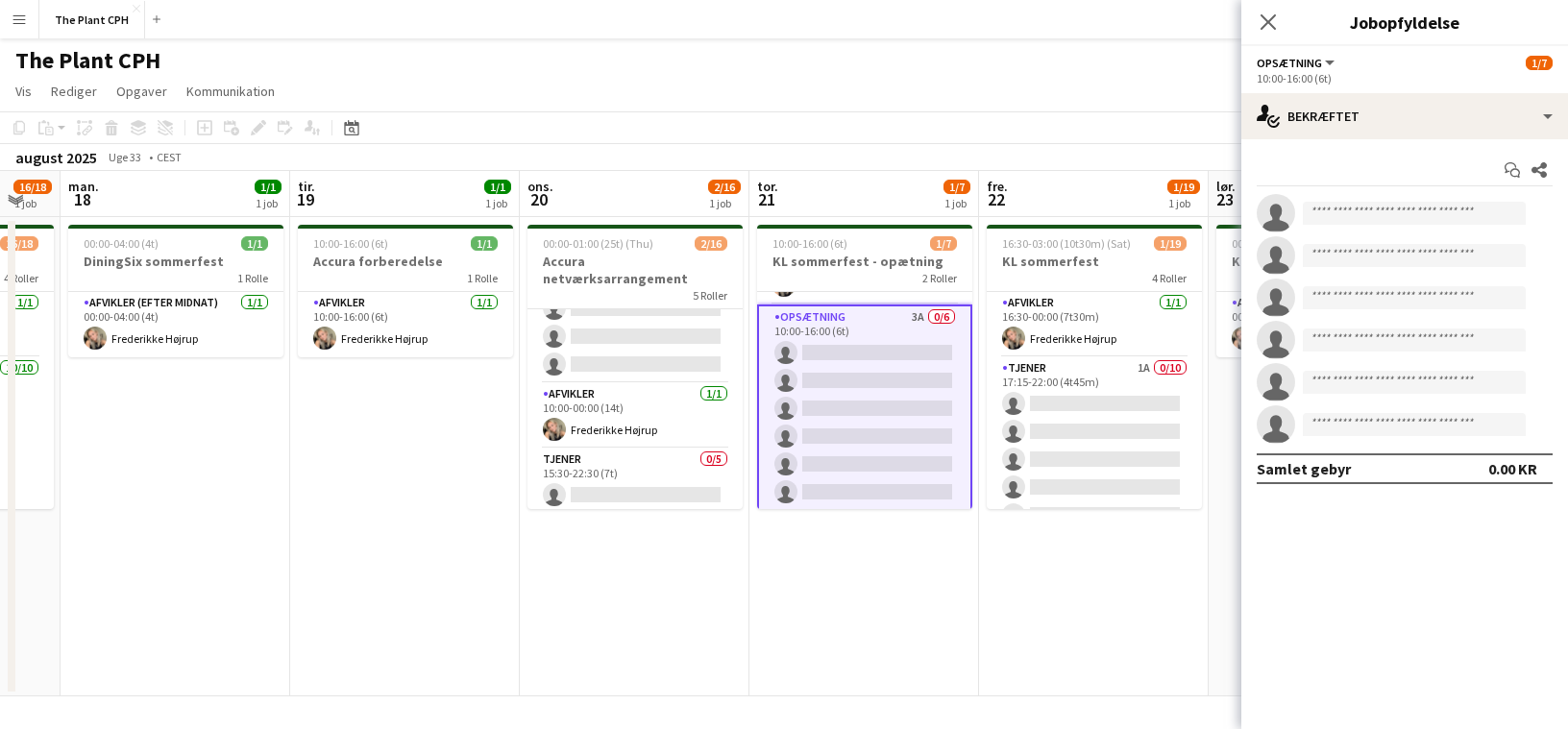 scroll, scrollTop: 0, scrollLeft: 0, axis: both 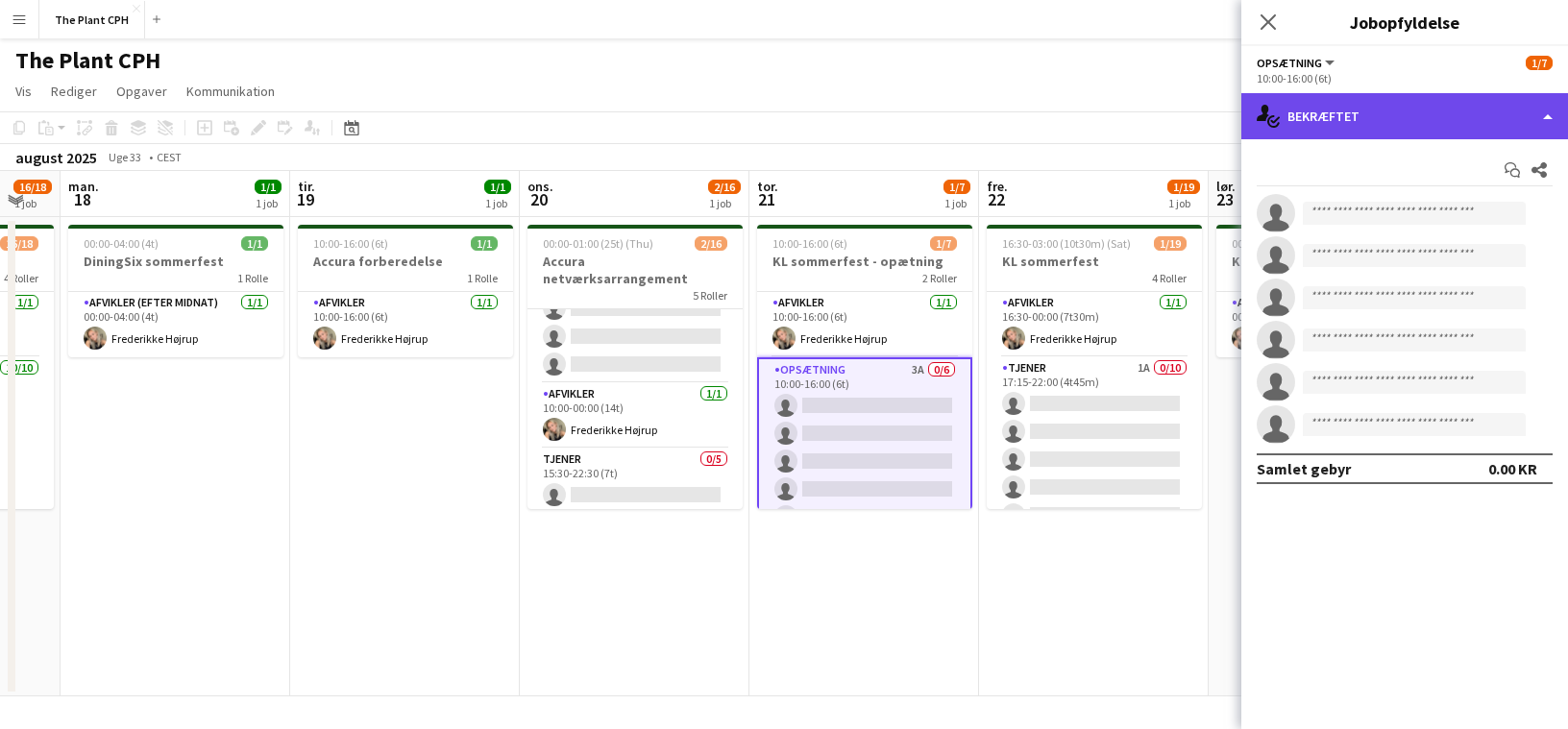 click on "single-neutral-actions-check-2
Bekræftet" 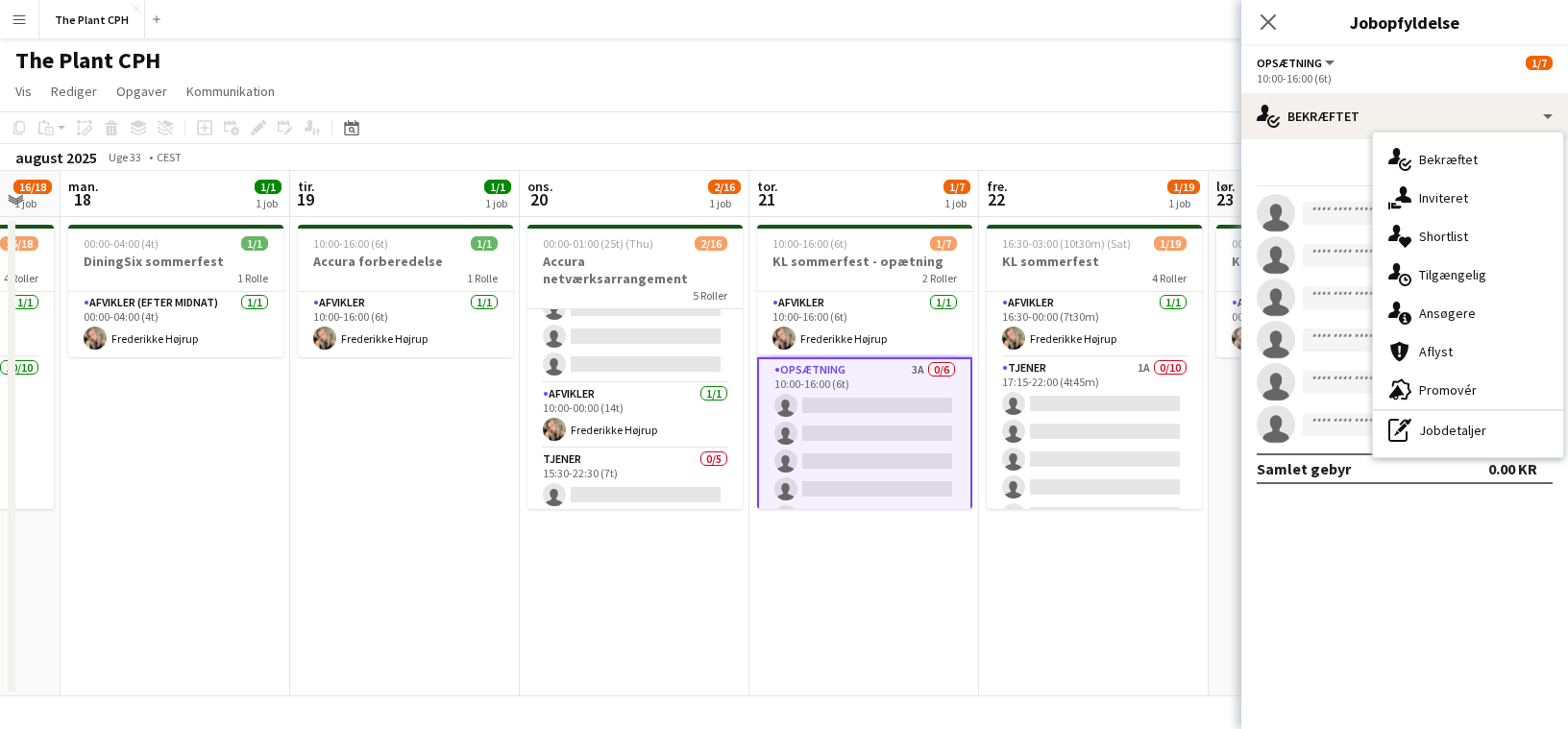 click on "single-neutral-actions-information
Ansøgere" at bounding box center [1468, 313] 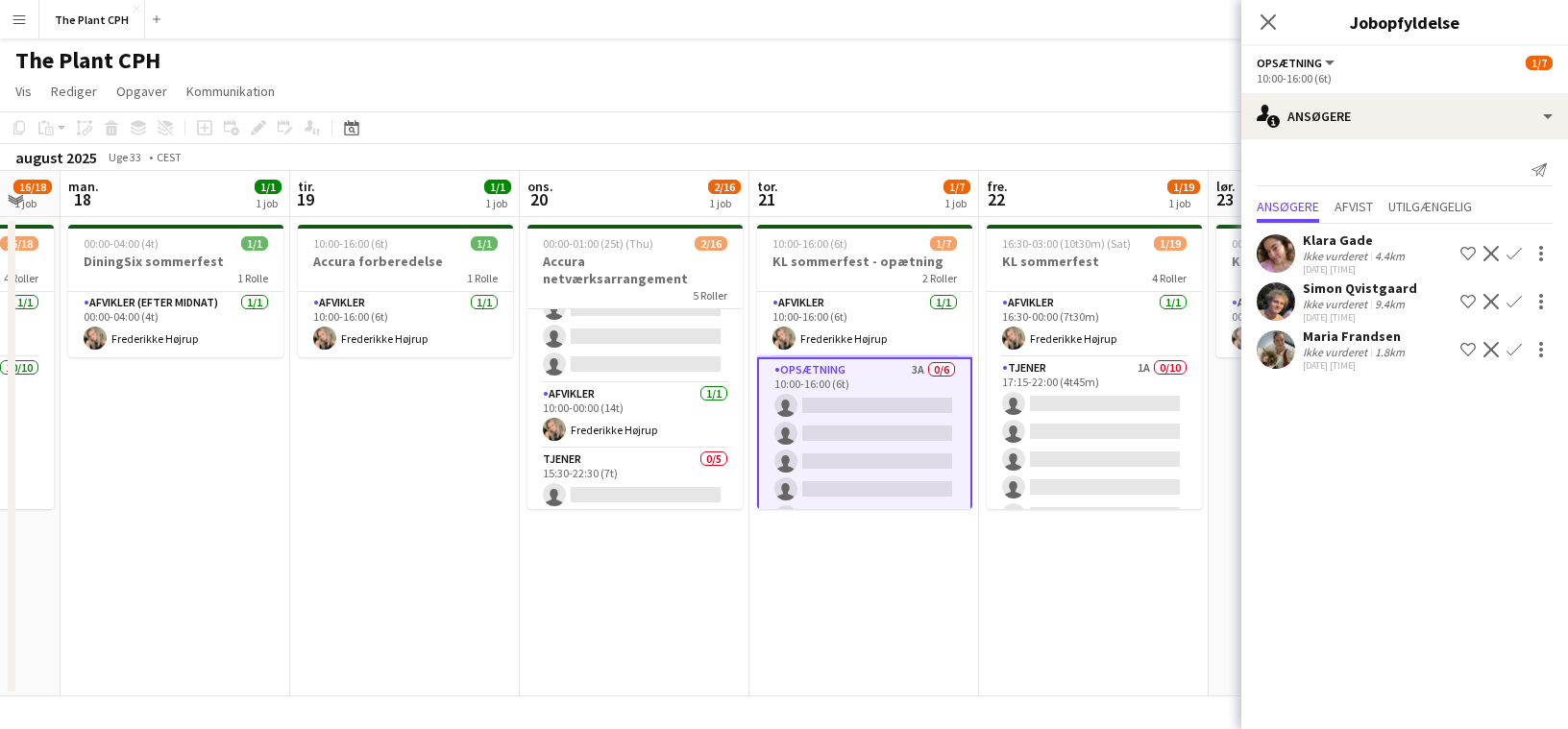 click on "Bekræft" 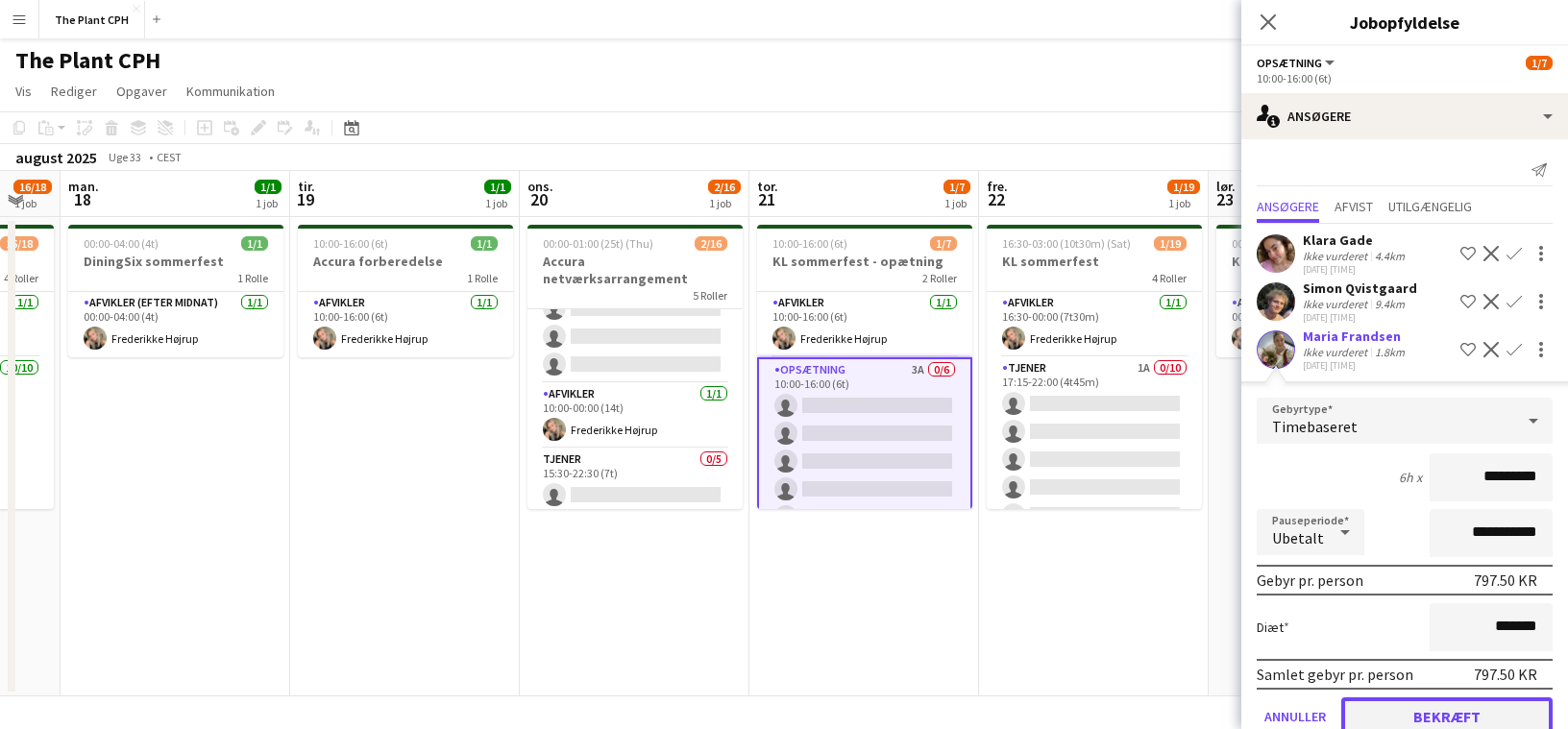 click on "Bekræft" 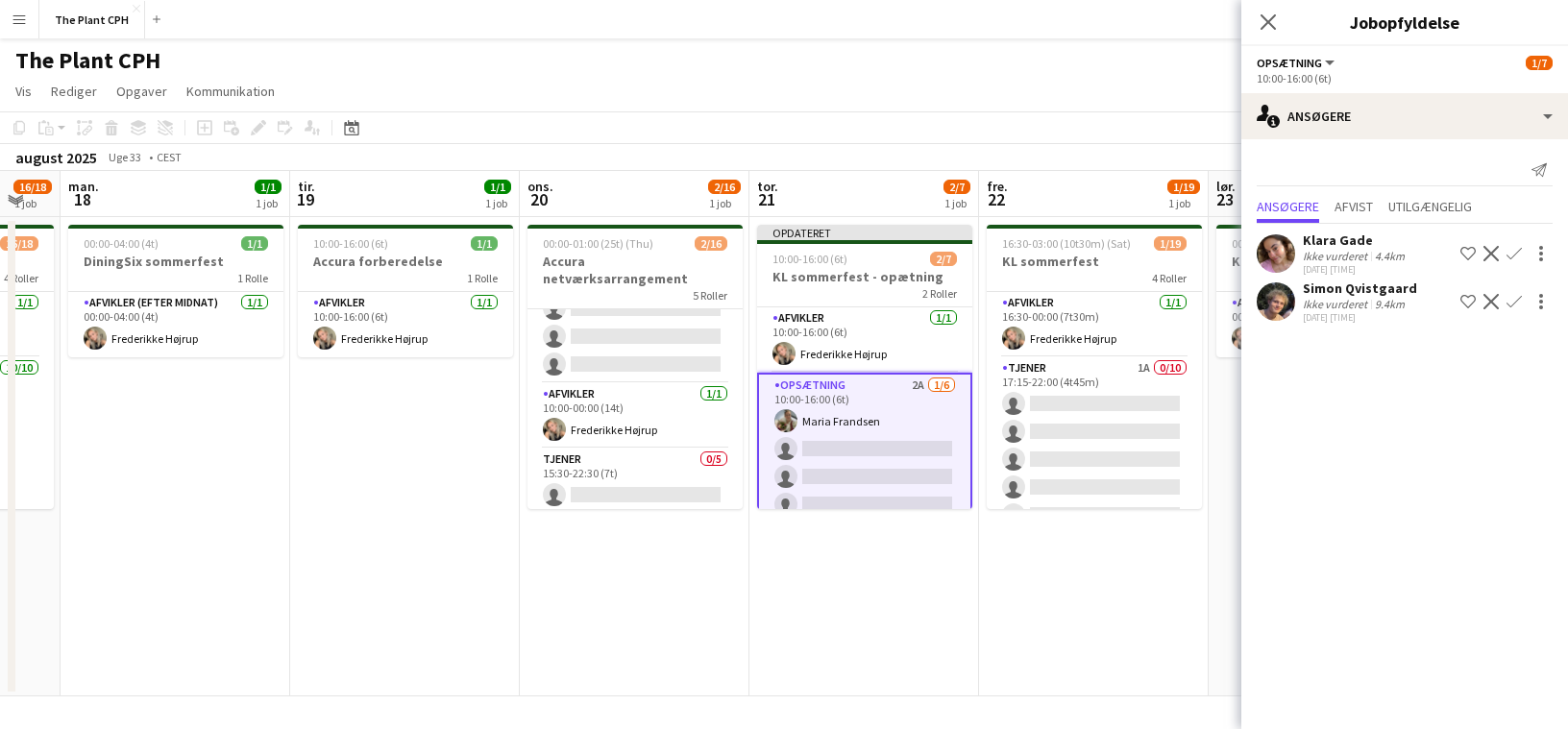 click on "Bekræft" 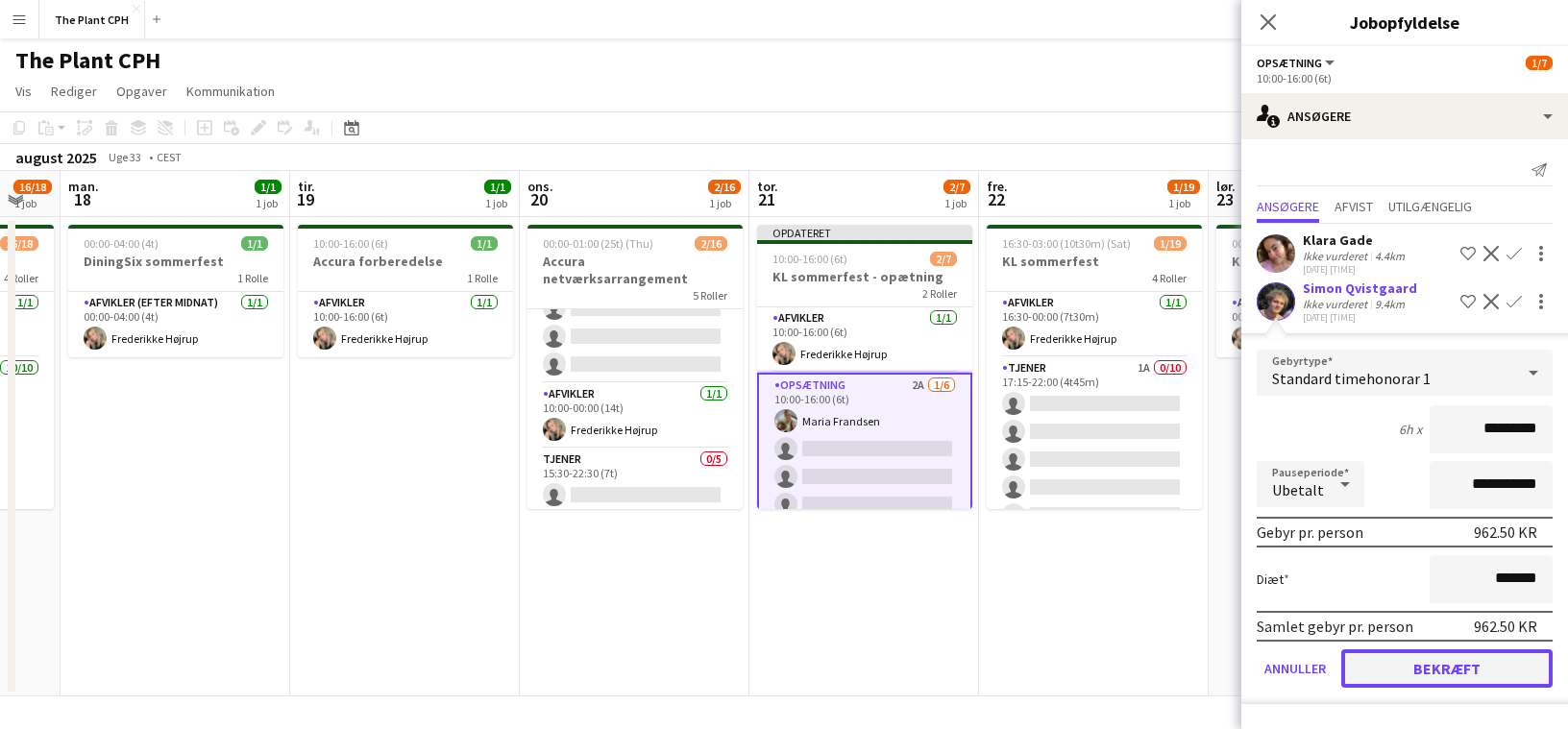 click on "Bekræft" 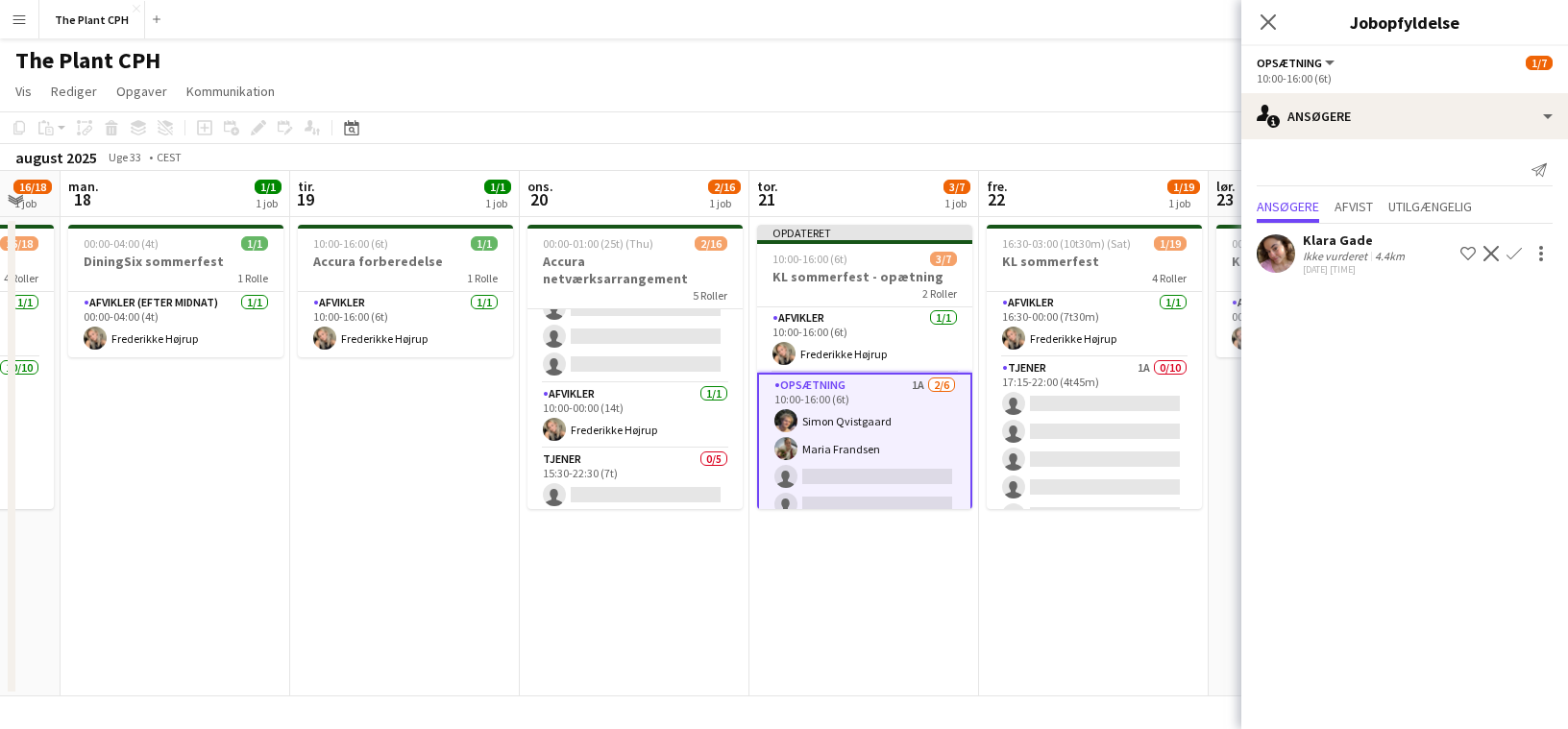 click on "Bekræft" 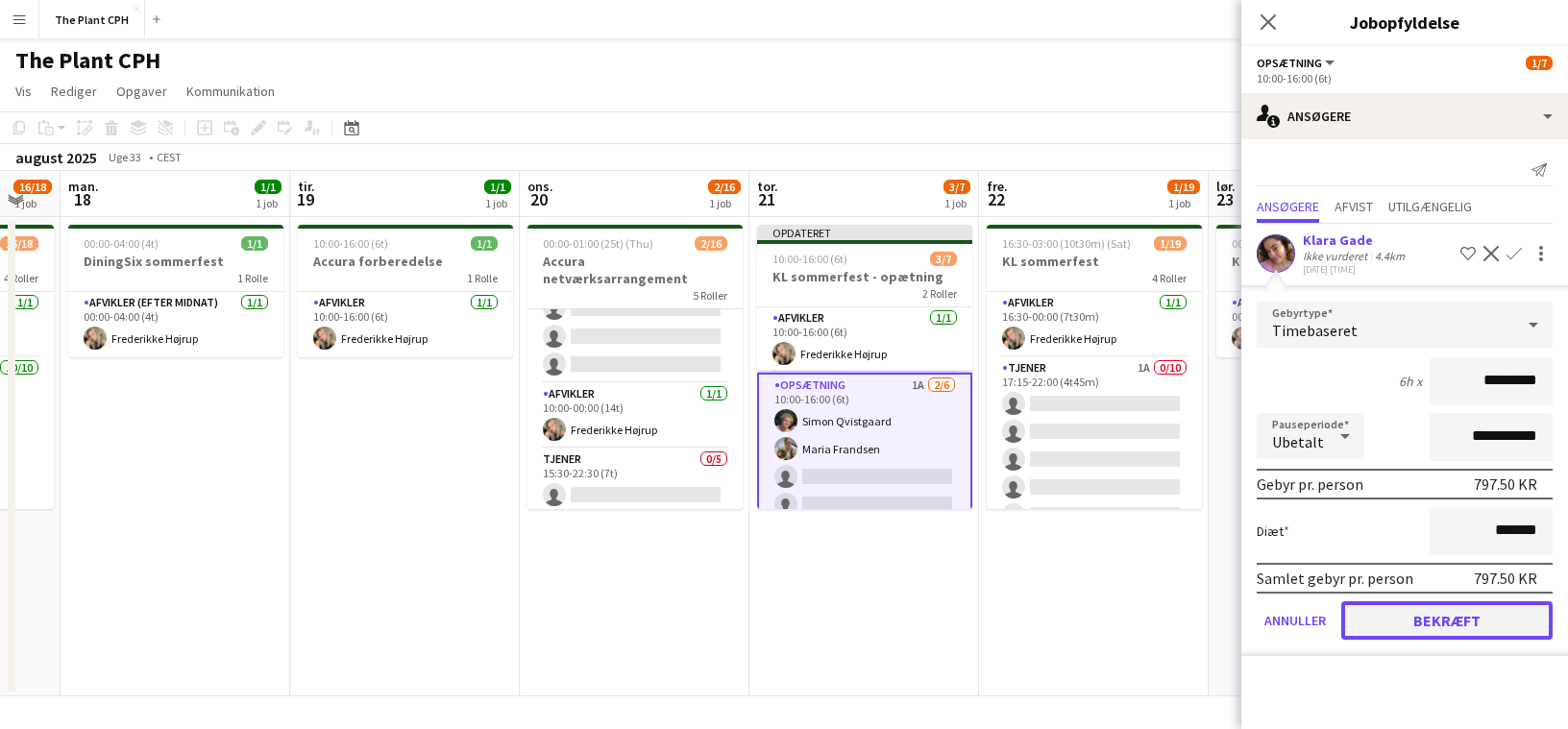 click on "Bekræft" 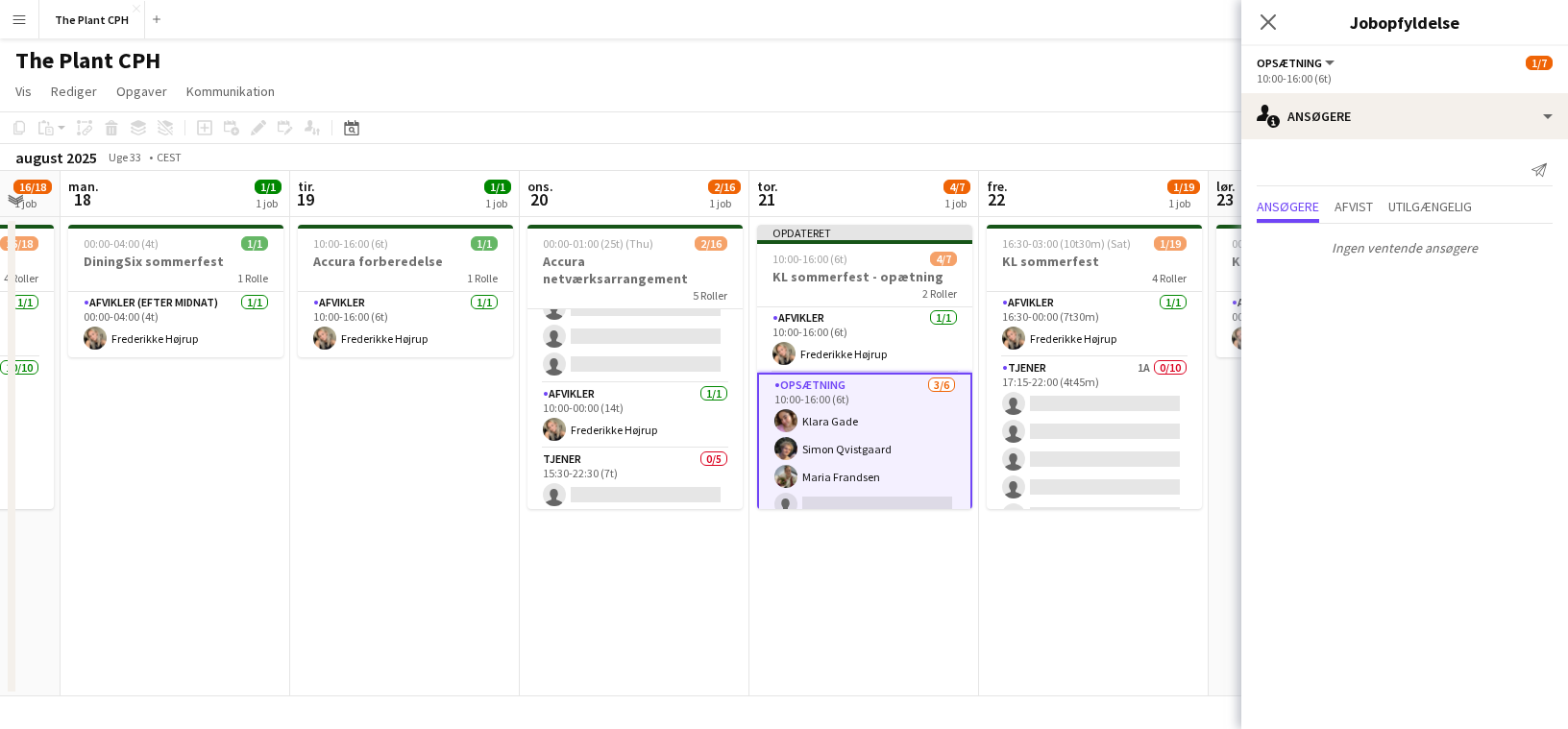 click on "Vis  Dagvisning udvidet Dagvisning kollapset Månedsvisning Datovælger Spring til i dag Udvid Tilknyttede Job Sammenfold Tilknyttede Job  Rediger  Kopier
Kommando
C  Indsæt  Uden mandskab
Kommando
V Med mandskab
Kommando
Skift
V Indsæt som linket job  Gruppe  Gruppe Fjern gruppering  Opgaver  Ny opgave Rediger opgave Slet opgave Ny linket opgave Rediger Tilknyttede Job Jobopfyldelse Fremme rolle Kopier rolle-URL  Kommunikation  Underret bekræftet mandskab Opret chat" 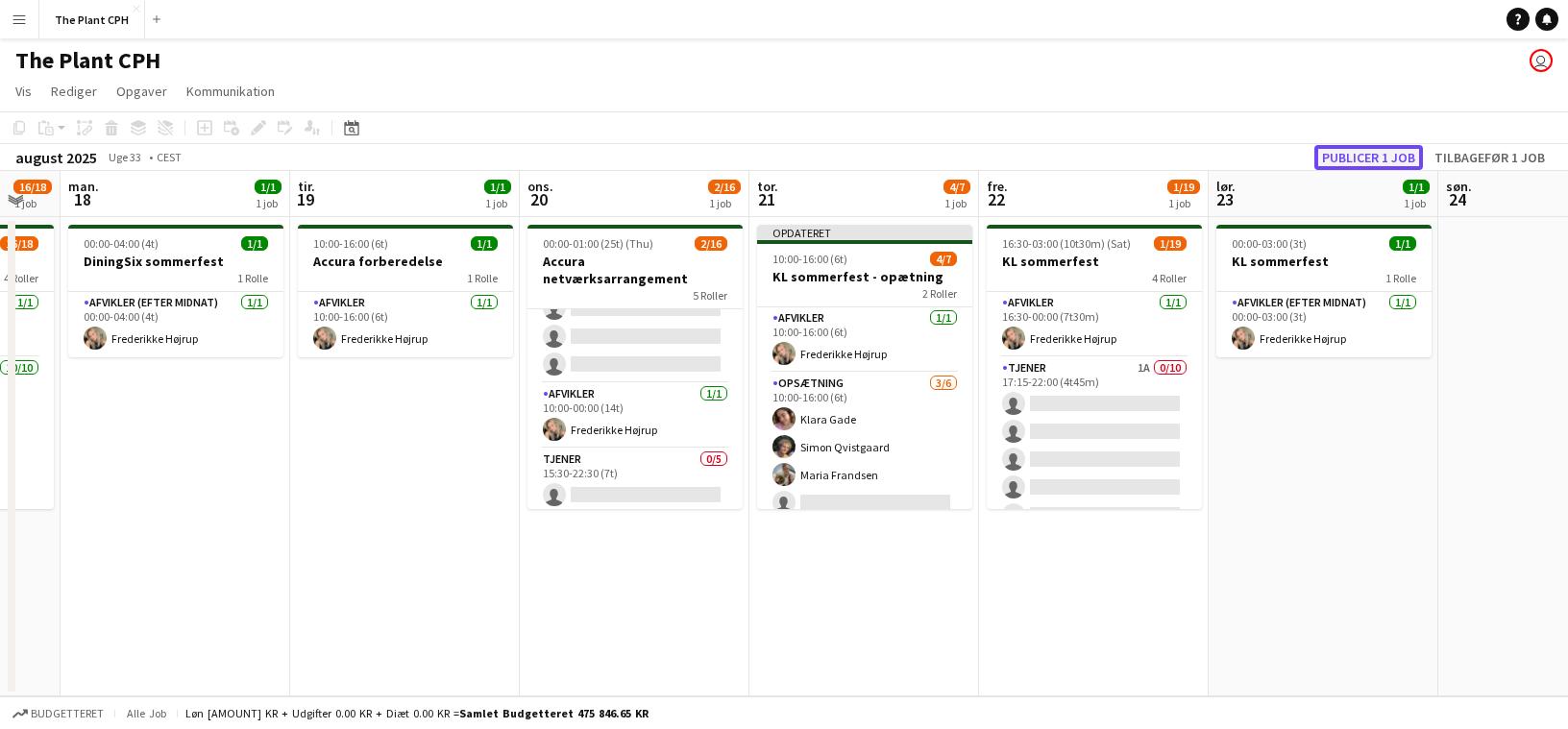 click on "Publicer 1 job" 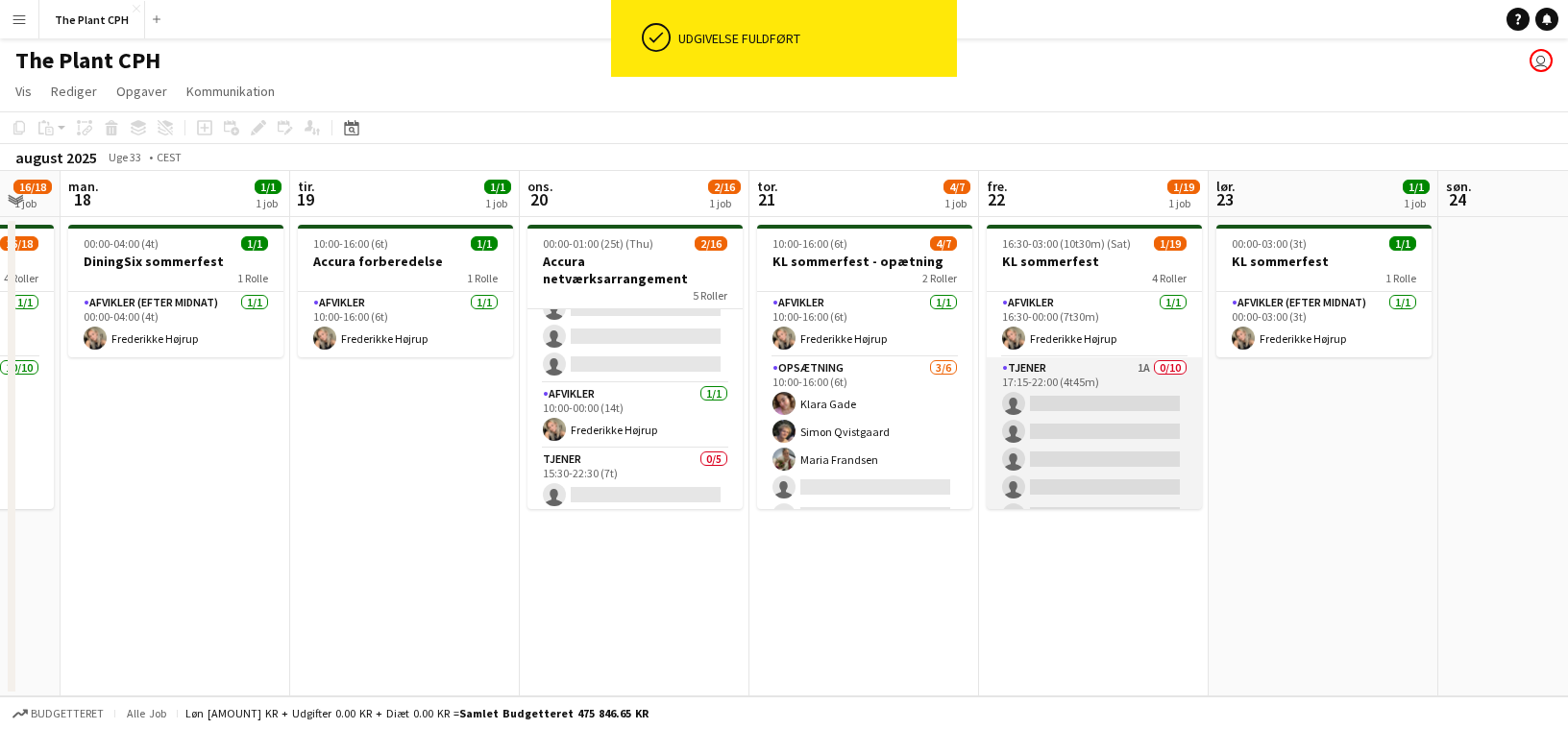 click on "Tjener   1A   0/10   [TIME]-[TIME] ([DURATION])
single-neutral-actions
single-neutral-actions
single-neutral-actions
single-neutral-actions
single-neutral-actions
single-neutral-actions
single-neutral-actions
single-neutral-actions
single-neutral-actions
single-neutral-actions
single-neutral-actions" at bounding box center (1094, 515) 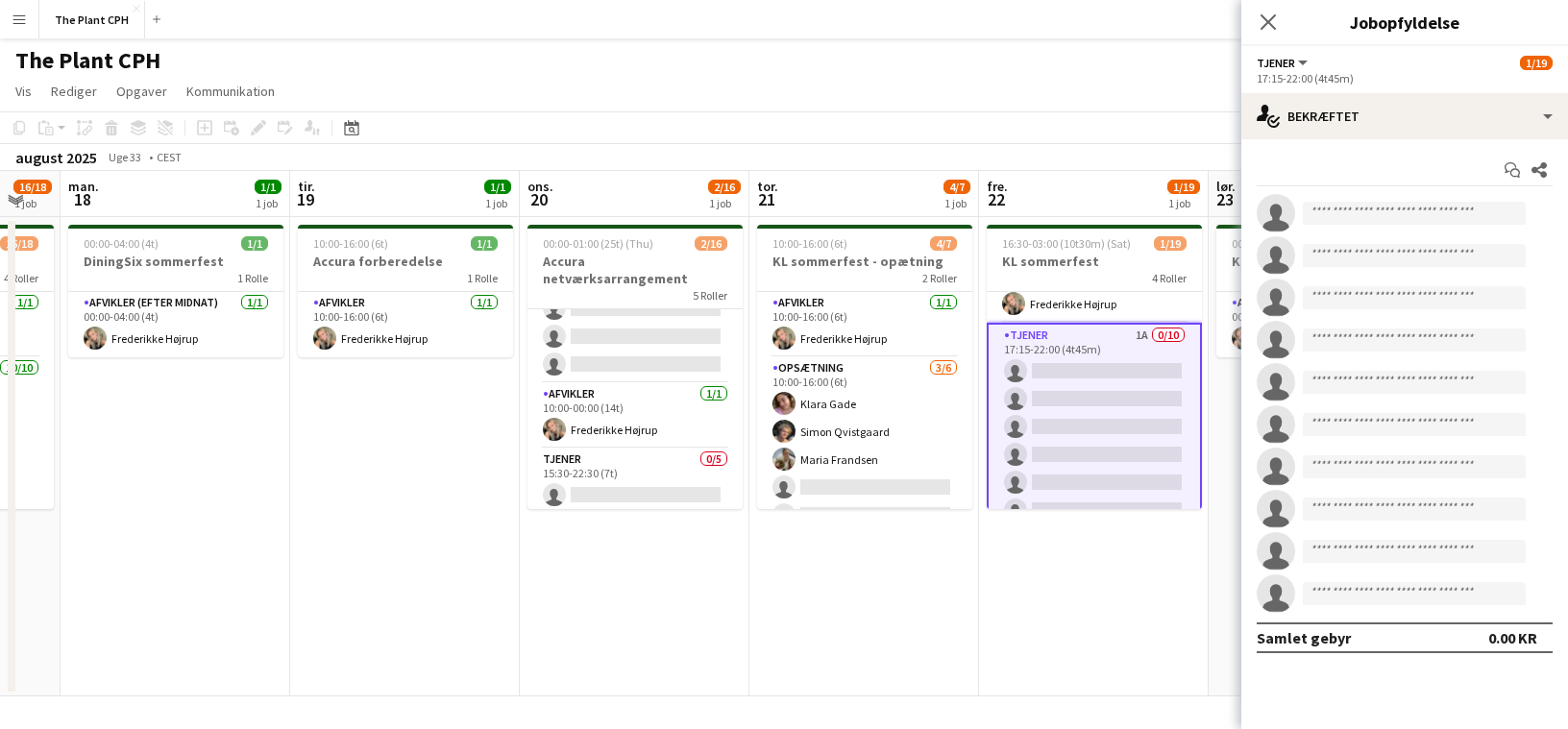 scroll, scrollTop: 0, scrollLeft: 0, axis: both 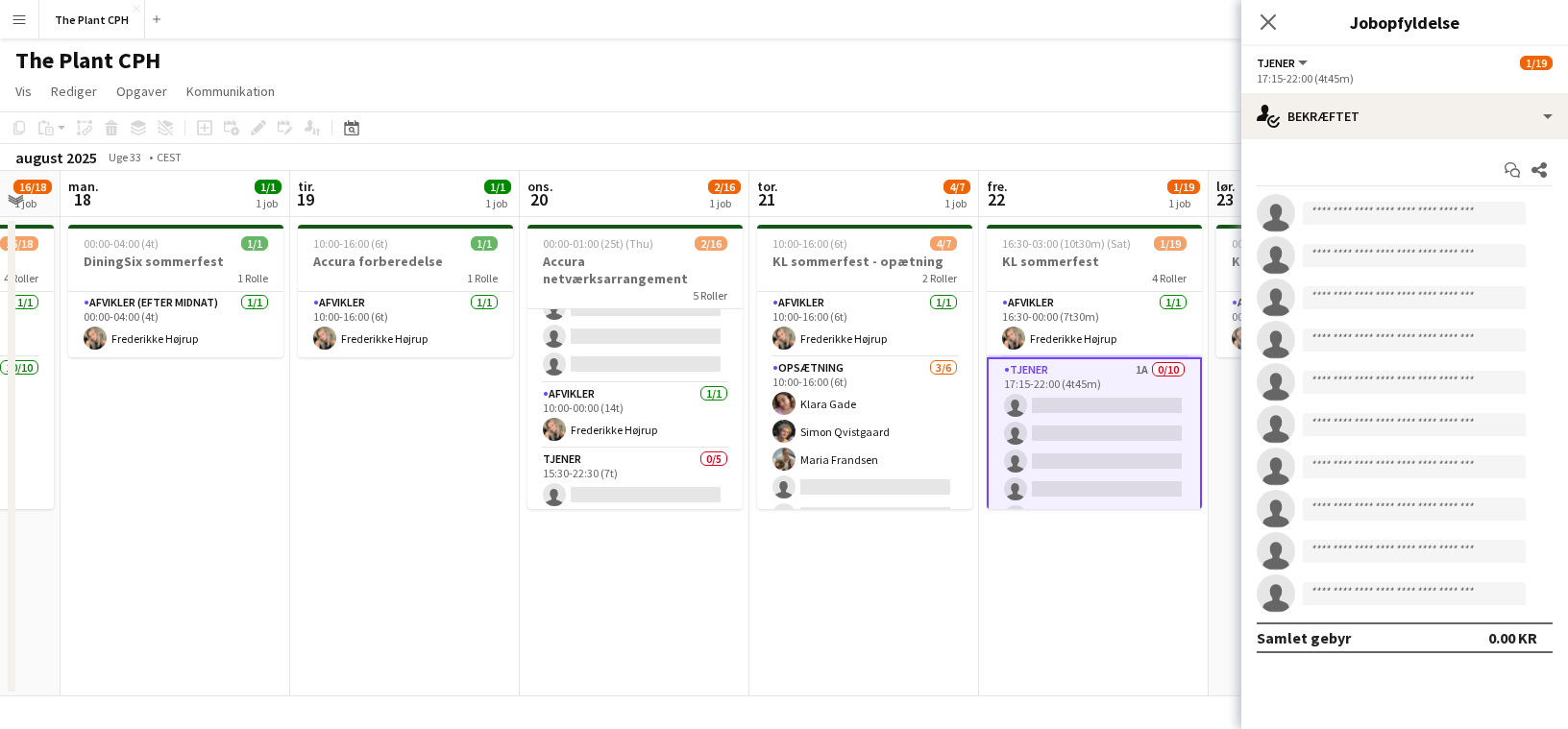 click on "[MONTH] [YEAR]   Uge 33
•   CEST" 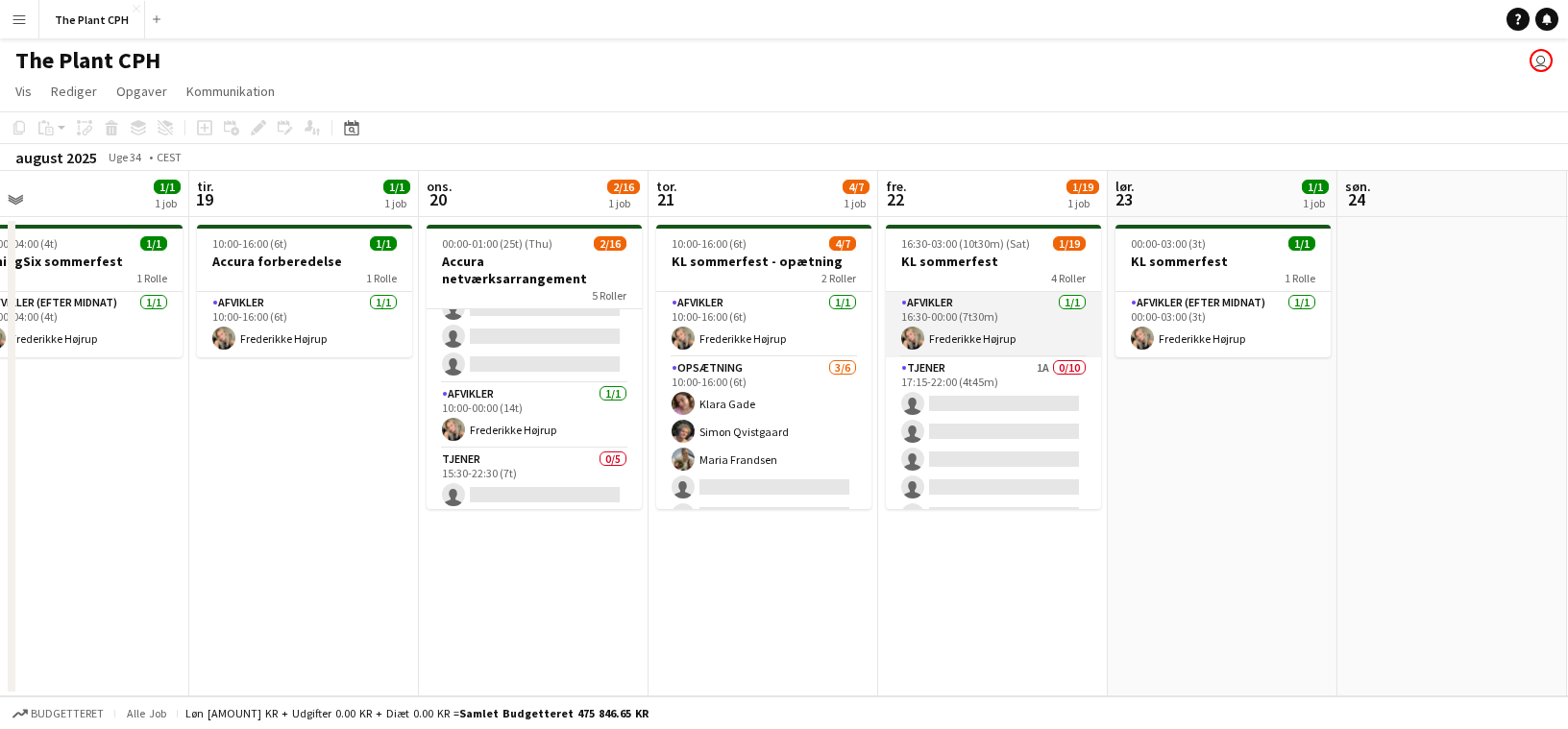 scroll, scrollTop: 0, scrollLeft: 734, axis: horizontal 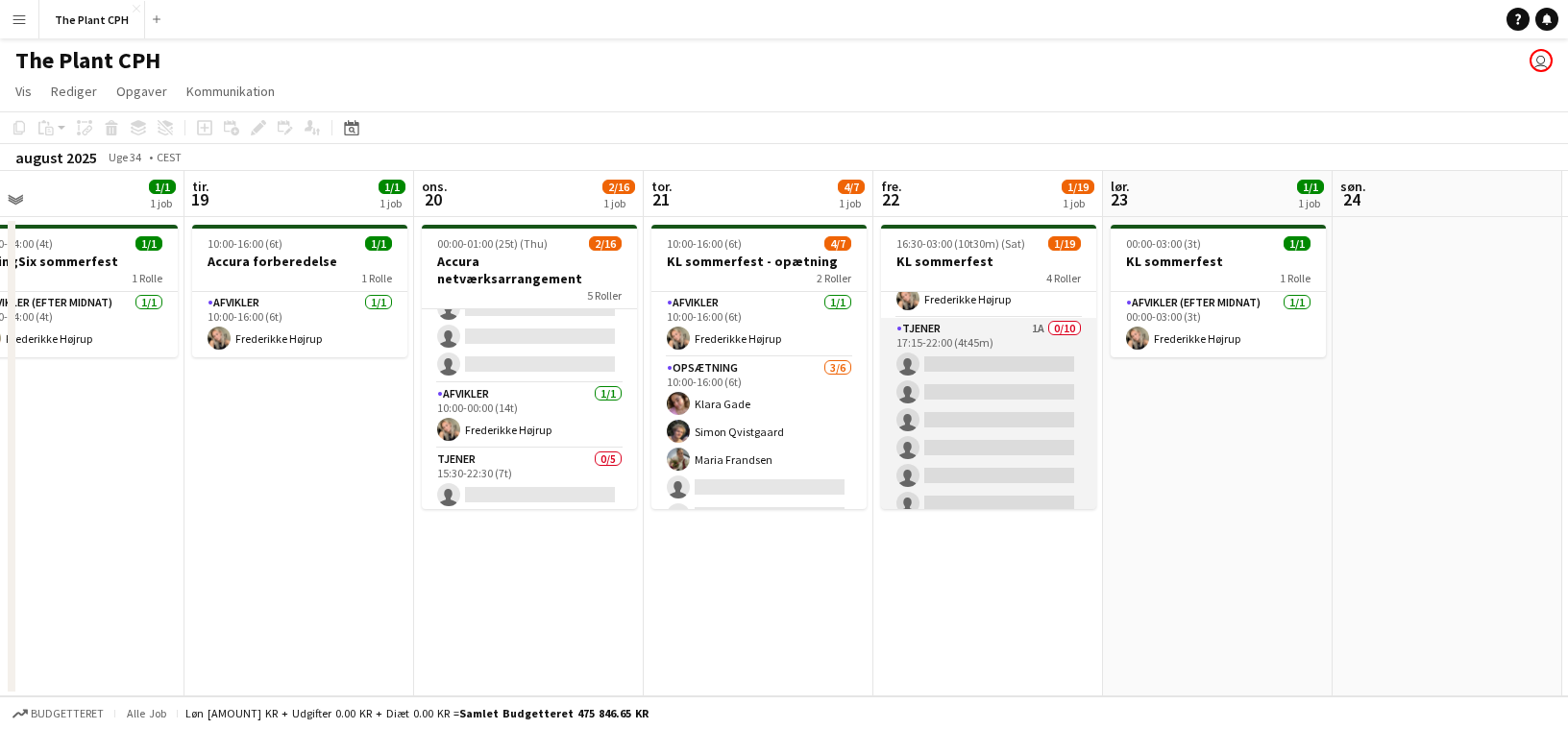 click on "Tjener   1A   0/10   [TIME]-[TIME] ([DURATION])
single-neutral-actions
single-neutral-actions
single-neutral-actions
single-neutral-actions
single-neutral-actions
single-neutral-actions
single-neutral-actions
single-neutral-actions
single-neutral-actions
single-neutral-actions
single-neutral-actions" at bounding box center (989, 475) 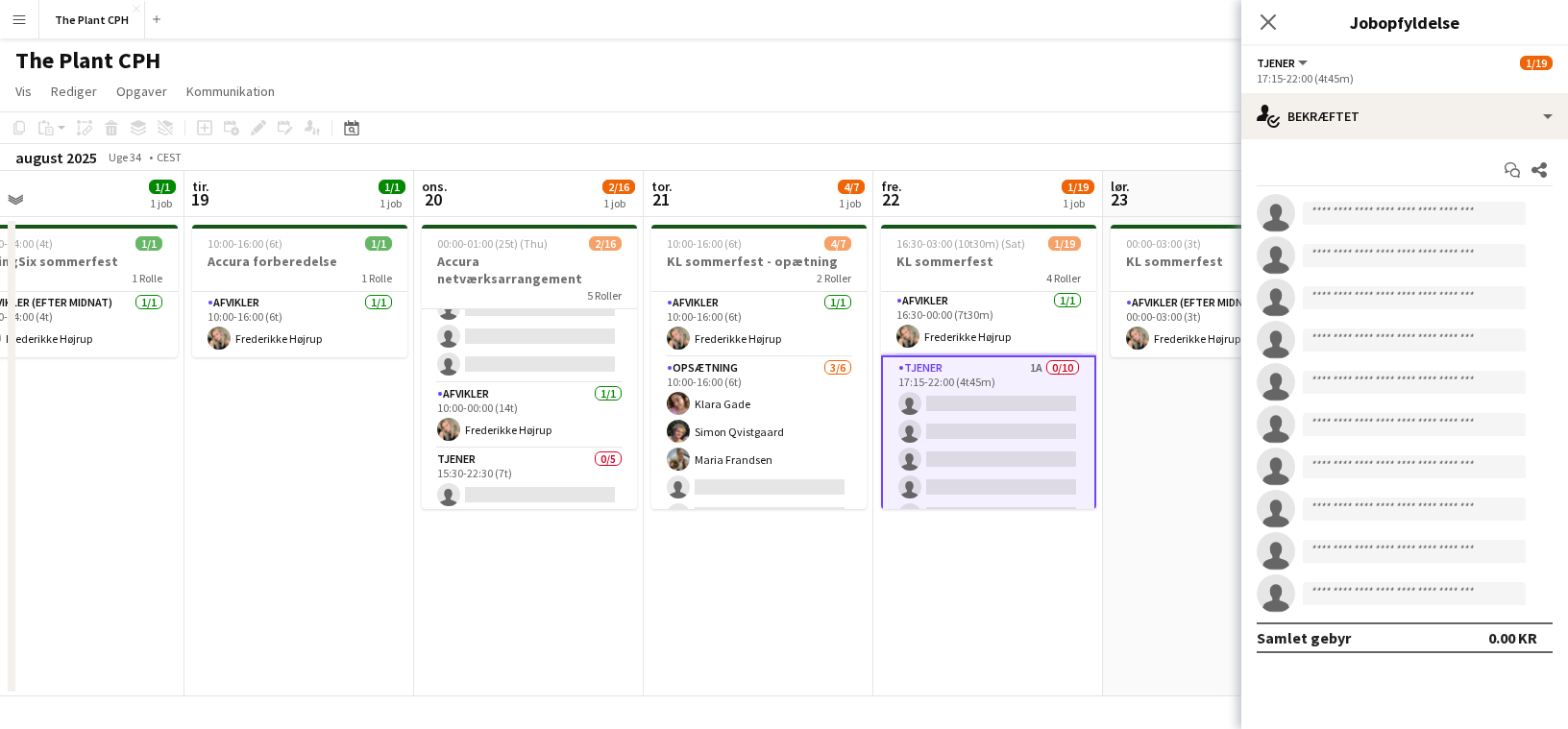 scroll, scrollTop: 0, scrollLeft: 0, axis: both 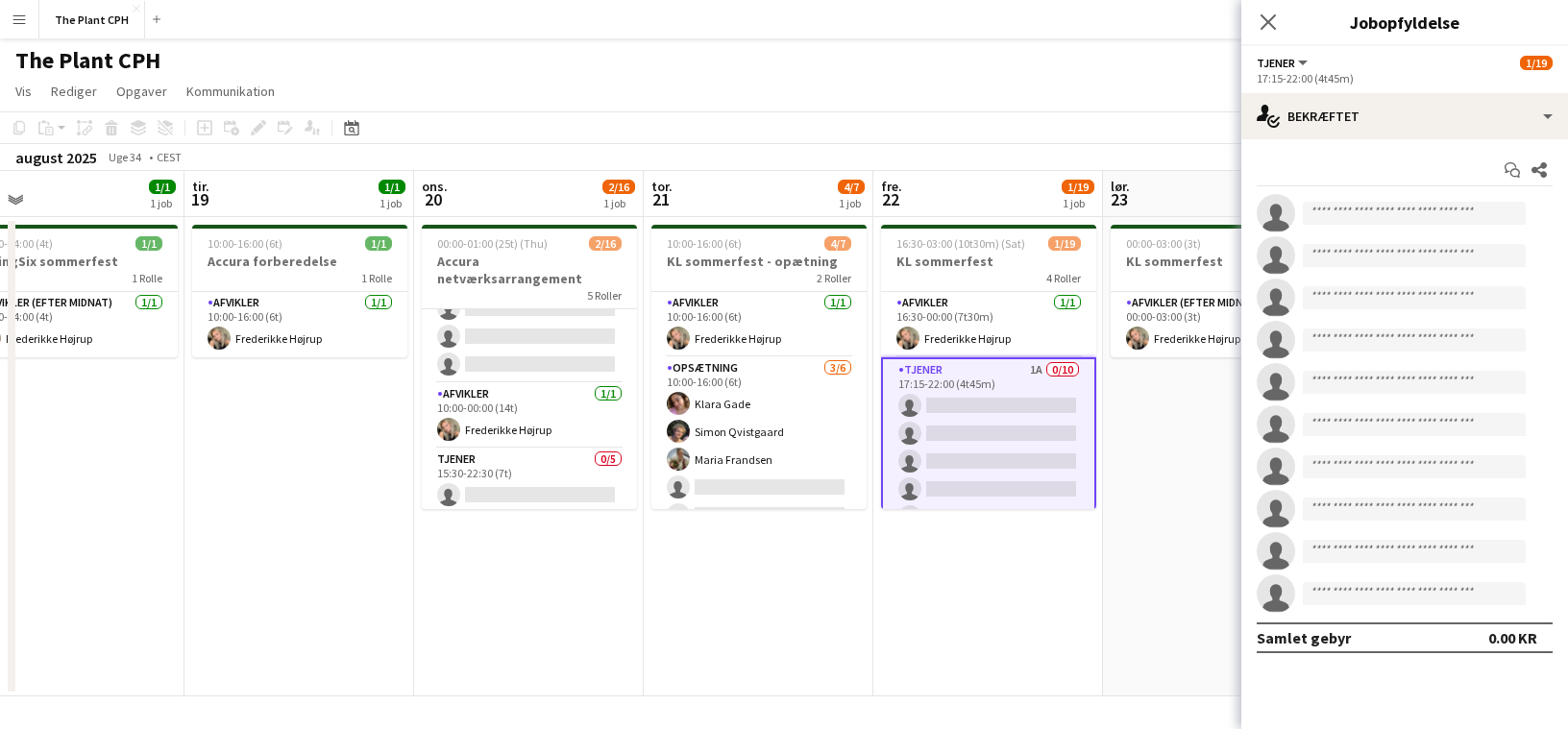 click on "00:00-03:00 (3t)    1/1   KL sommerfest   1 Rolle   Afvikler (efter midnat)   1/1   00:00-03:00 (3t)
Frederikke Højrup" at bounding box center [1217, 456] 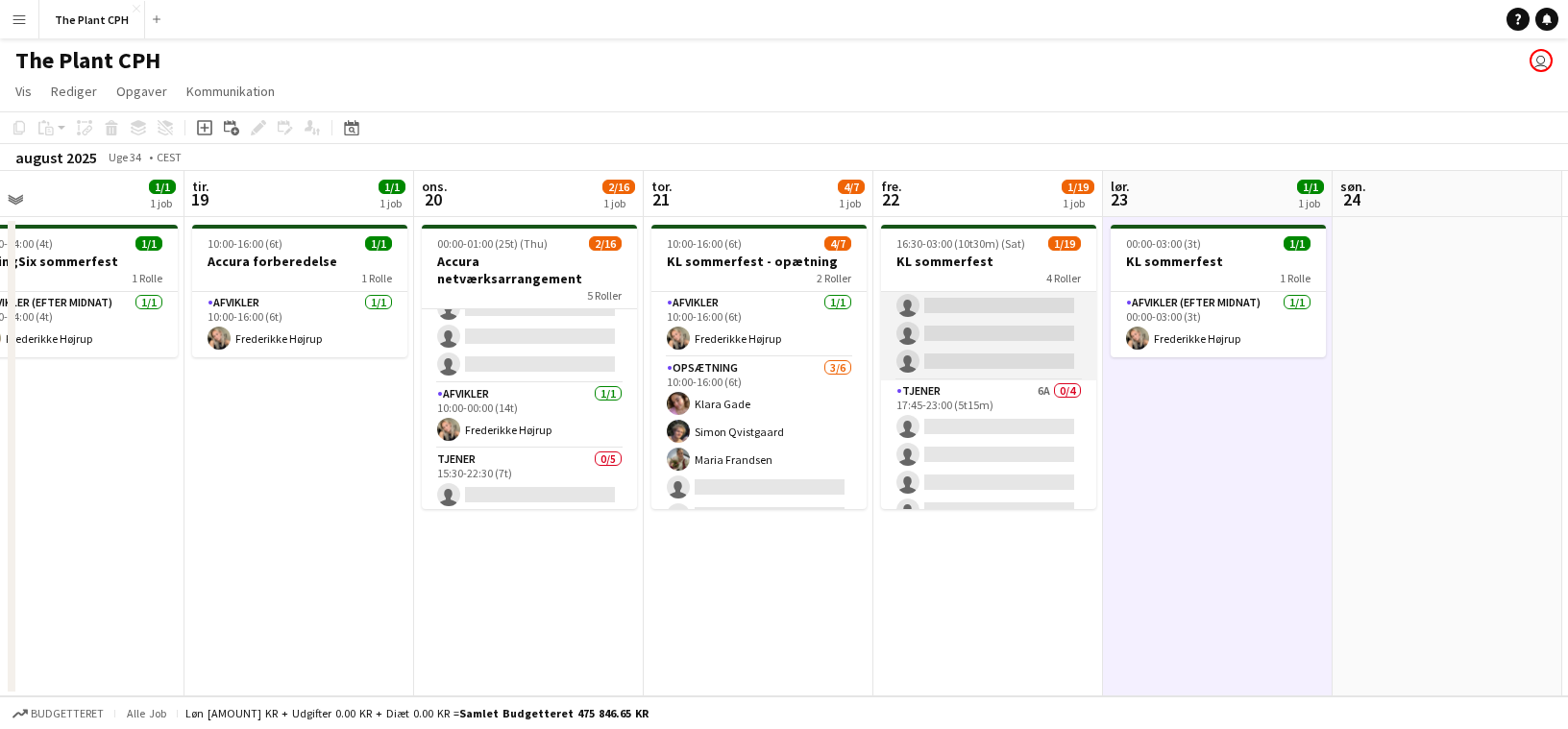 scroll, scrollTop: 462, scrollLeft: 0, axis: vertical 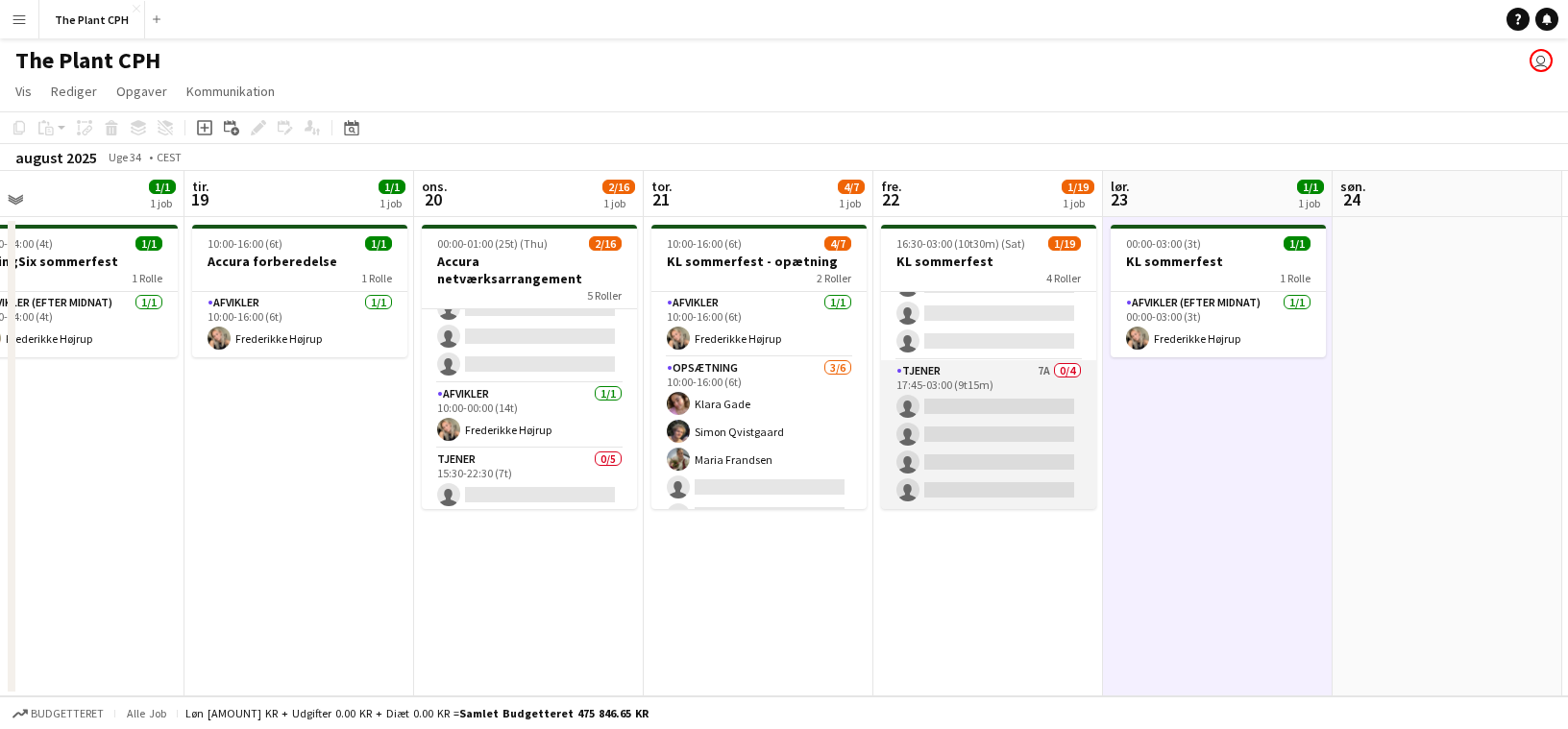 click on "Tjener   7A   0/4   17:45-03:00 (9t15m)
single-neutral-actions
single-neutral-actions
single-neutral-actions
single-neutral-actions" at bounding box center (989, 434) 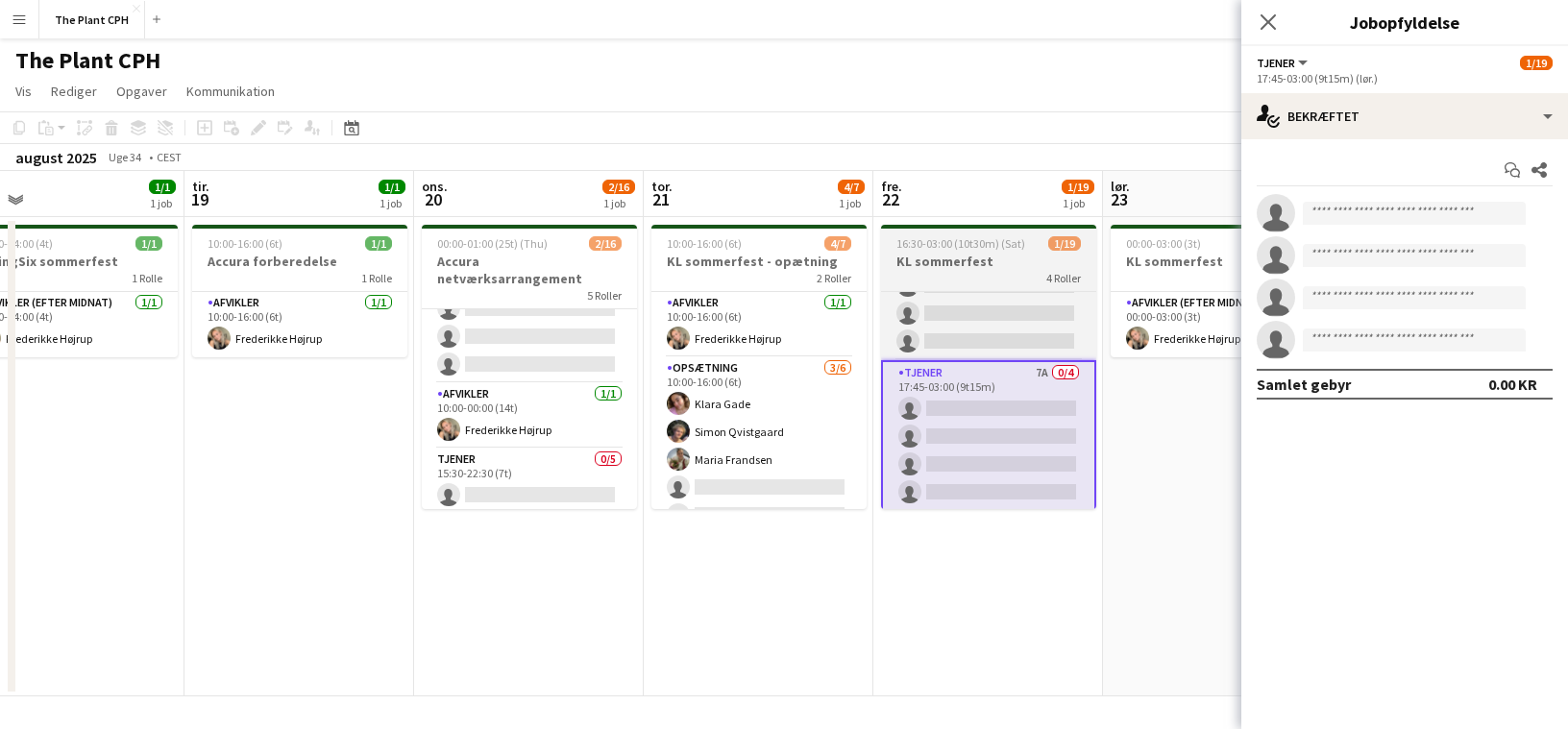 click on "KL sommerfest" at bounding box center [989, 261] 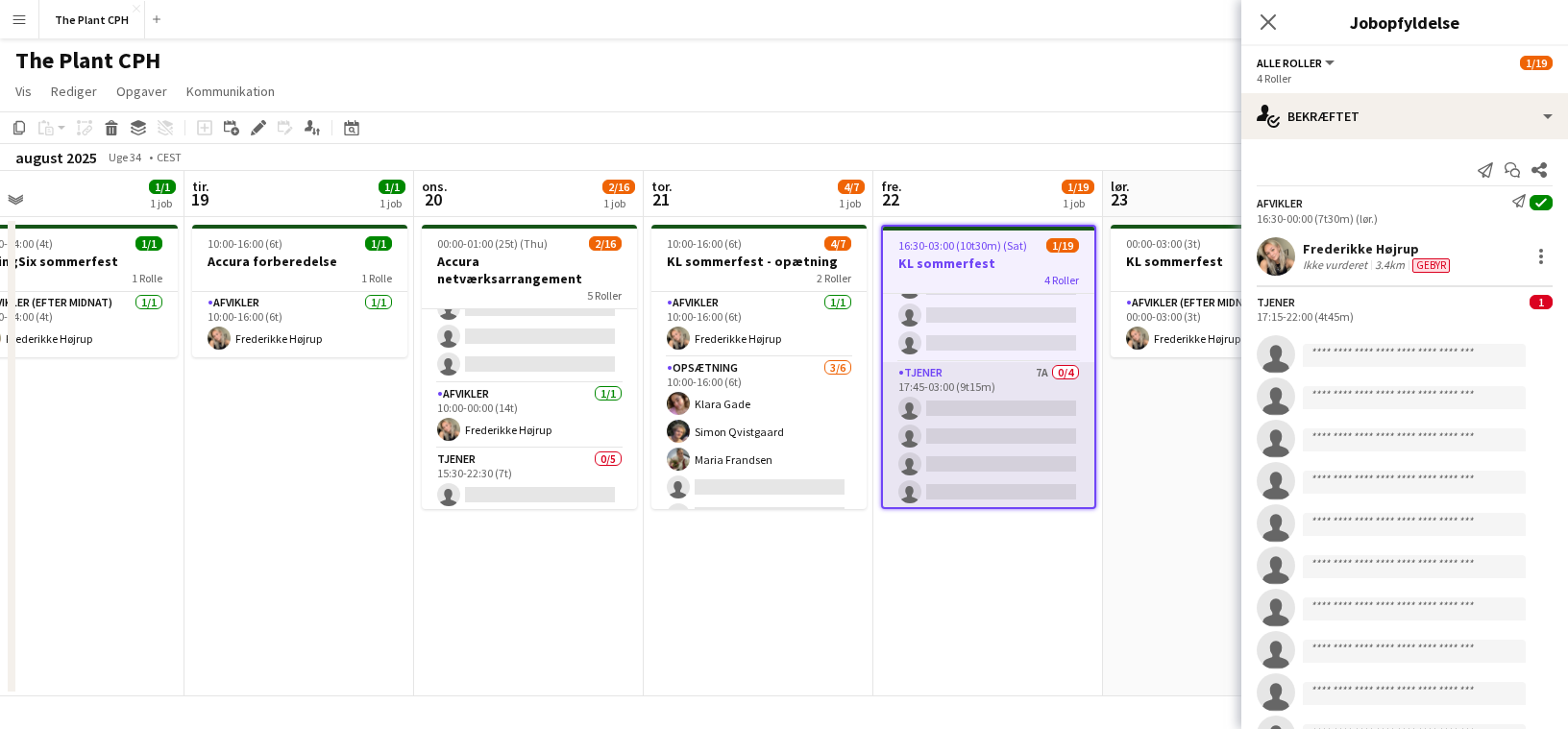 click on "Tjener   7A   0/4   17:45-03:00 (9t15m)
single-neutral-actions
single-neutral-actions
single-neutral-actions
single-neutral-actions" at bounding box center [989, 436] 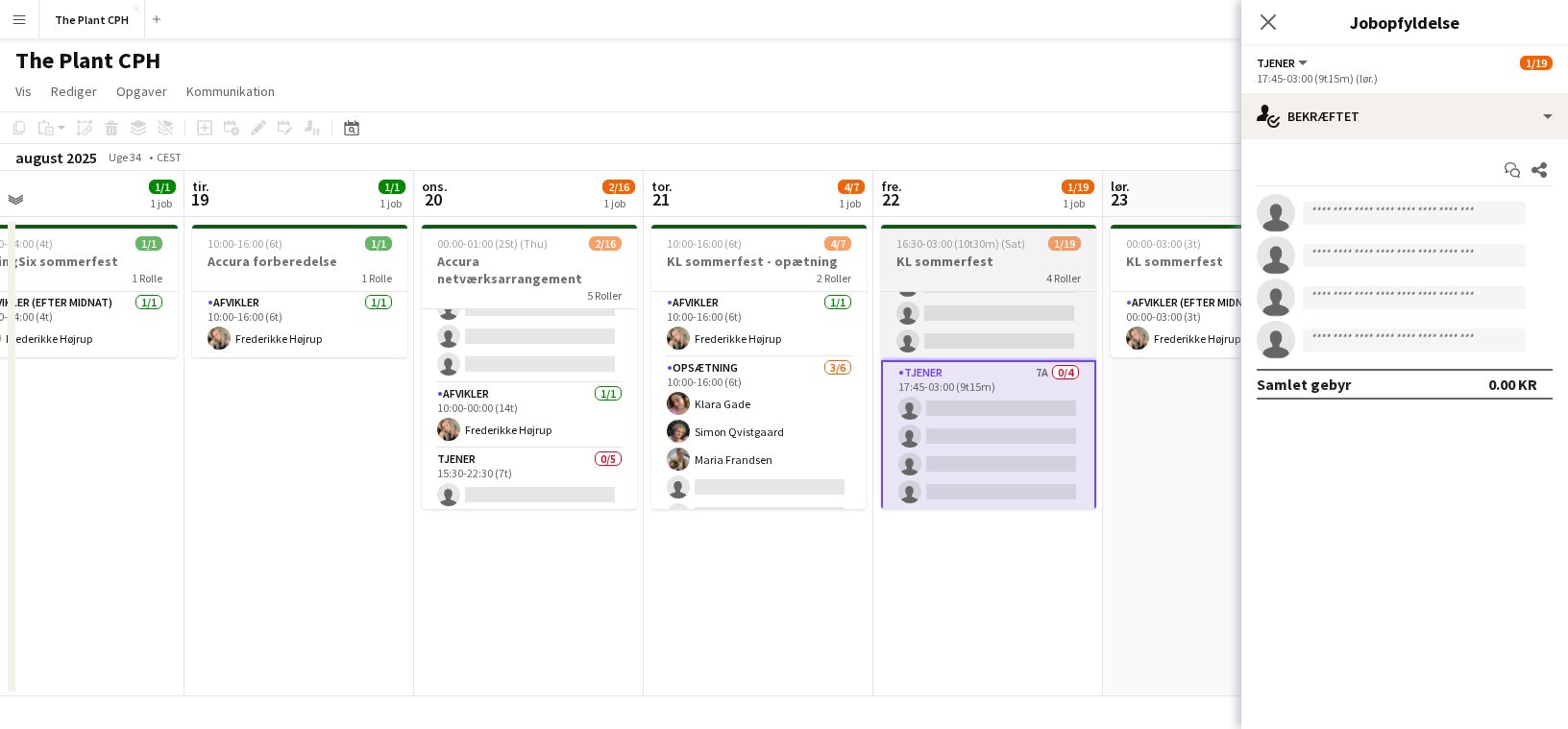 click on "KL sommerfest" at bounding box center [989, 261] 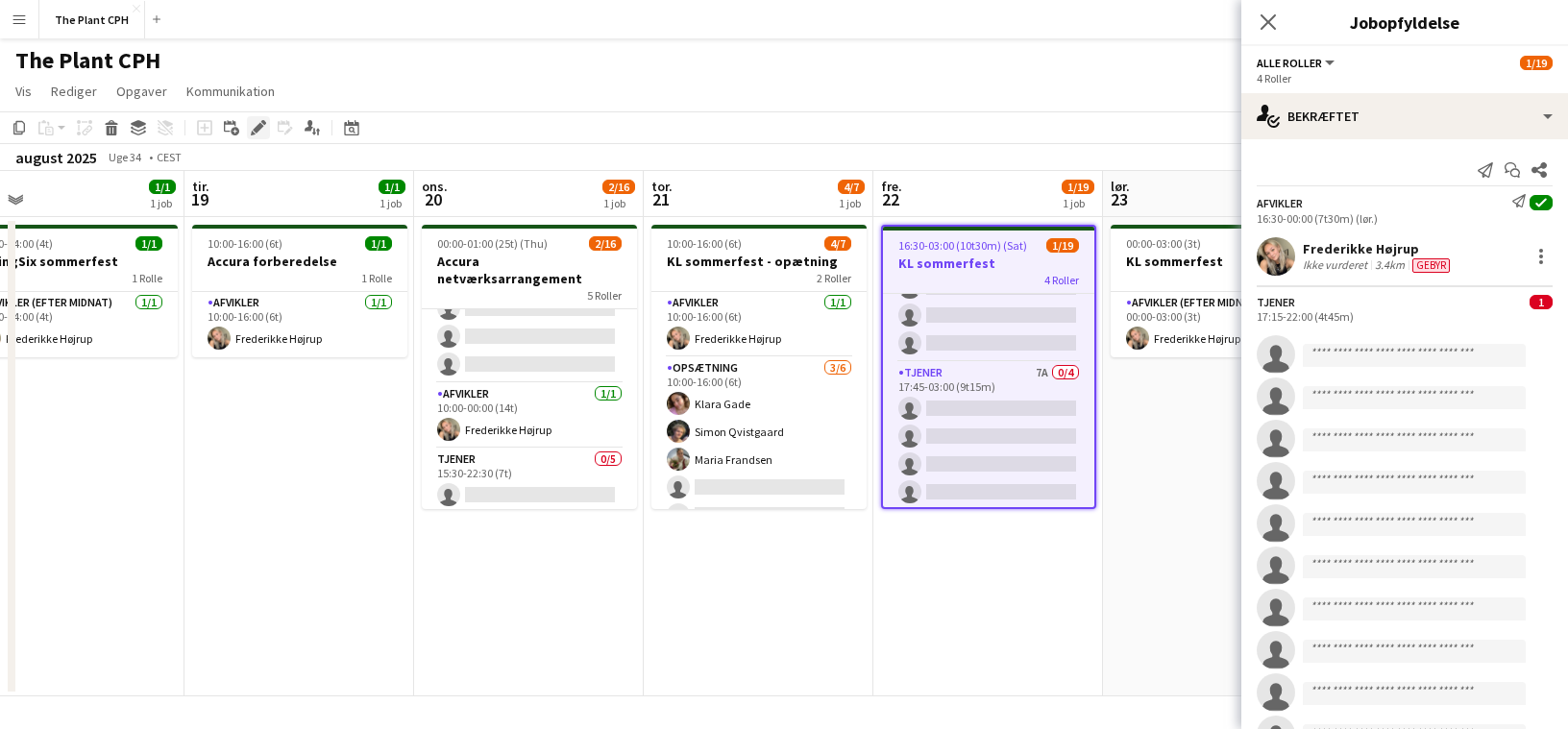 click 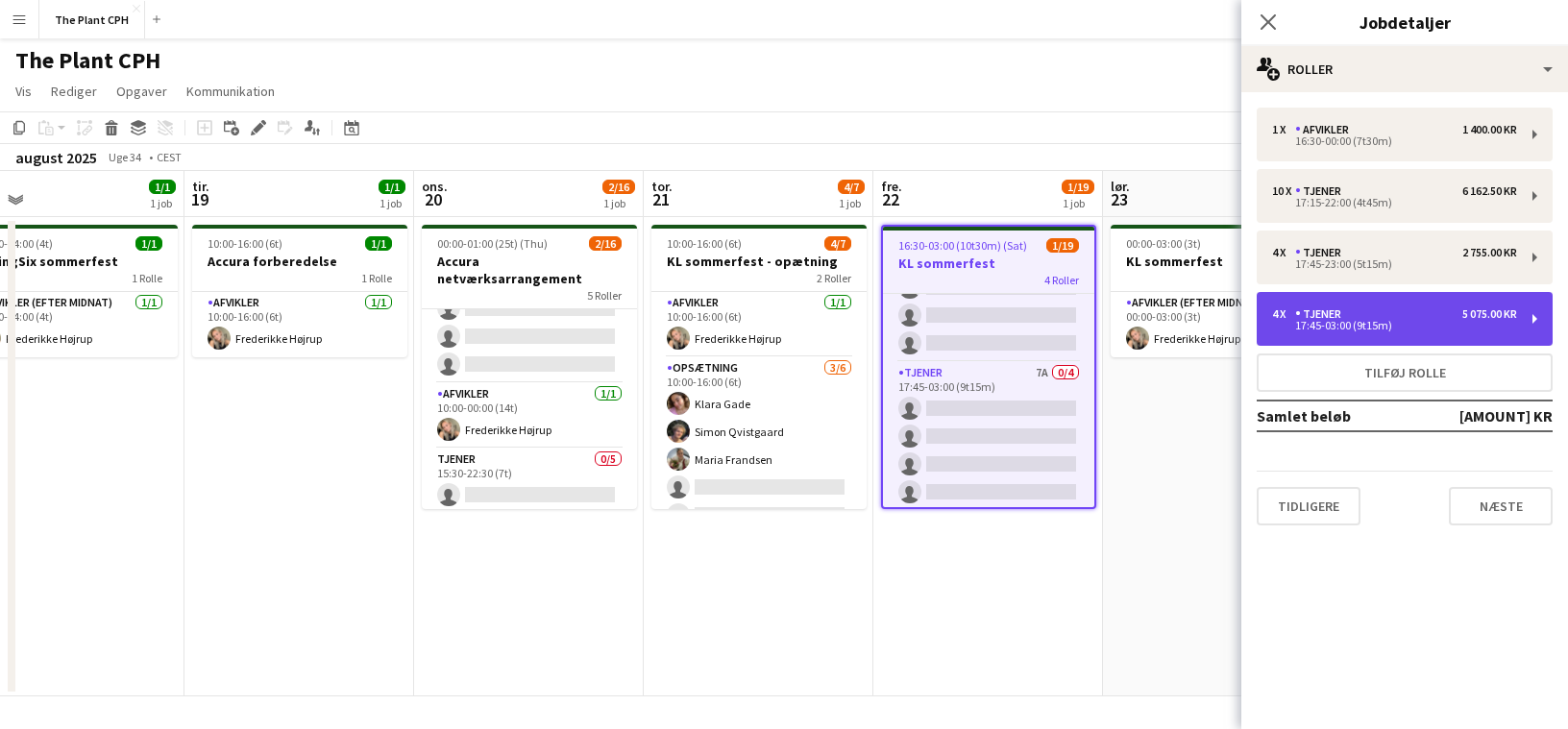 click on "17:45-03:00 (9t15m)" at bounding box center [1394, 326] 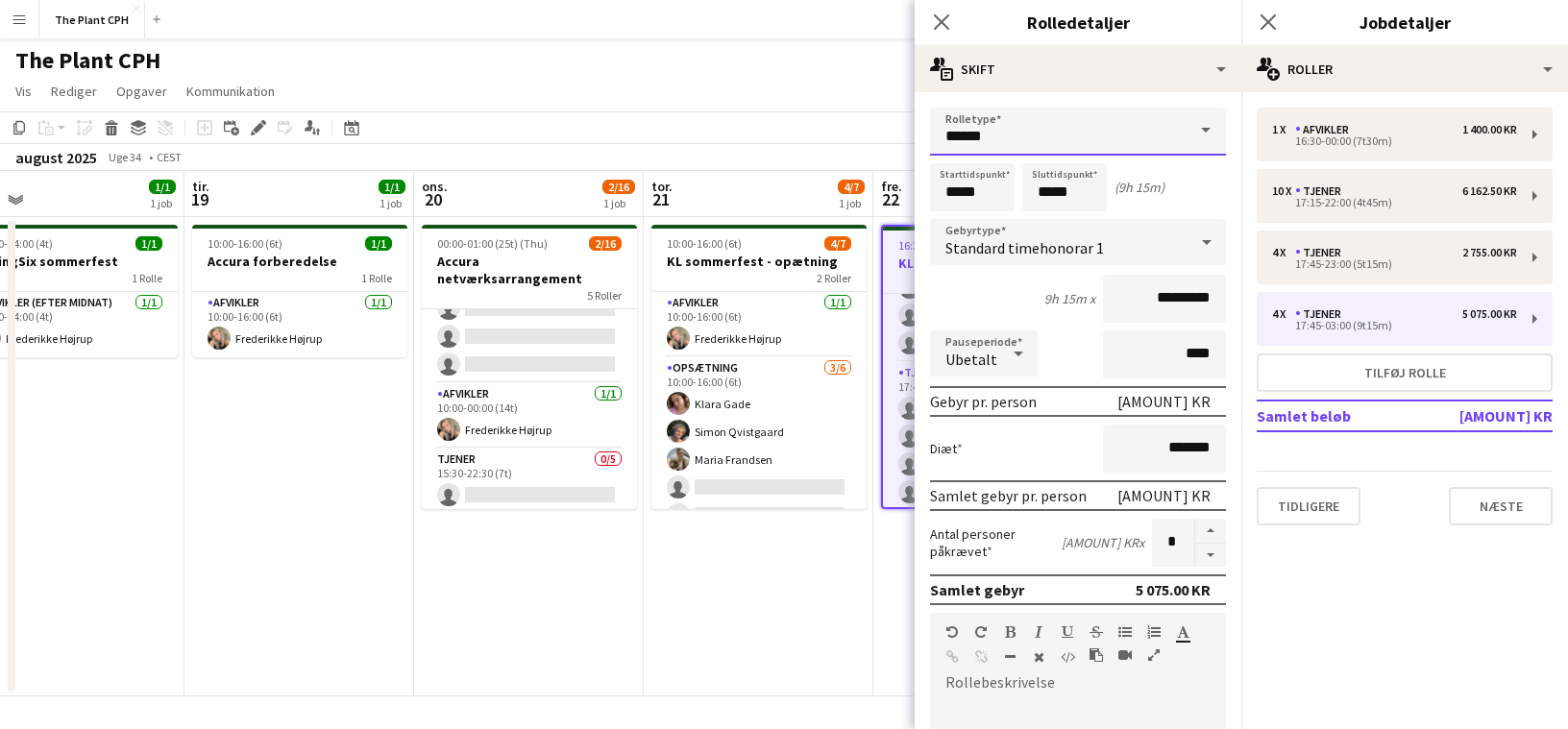 click on "******" at bounding box center (1078, 132) 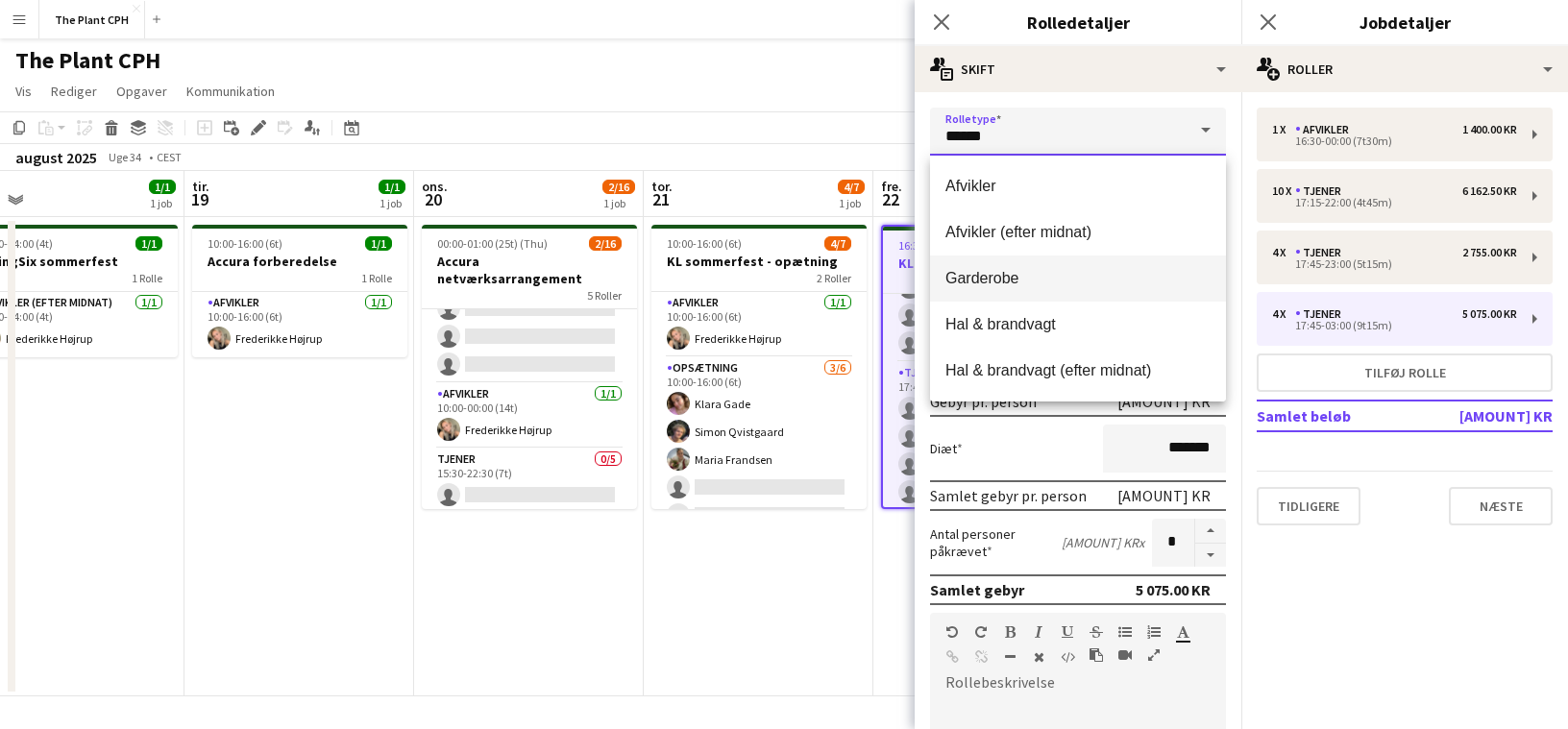 scroll, scrollTop: 184, scrollLeft: 0, axis: vertical 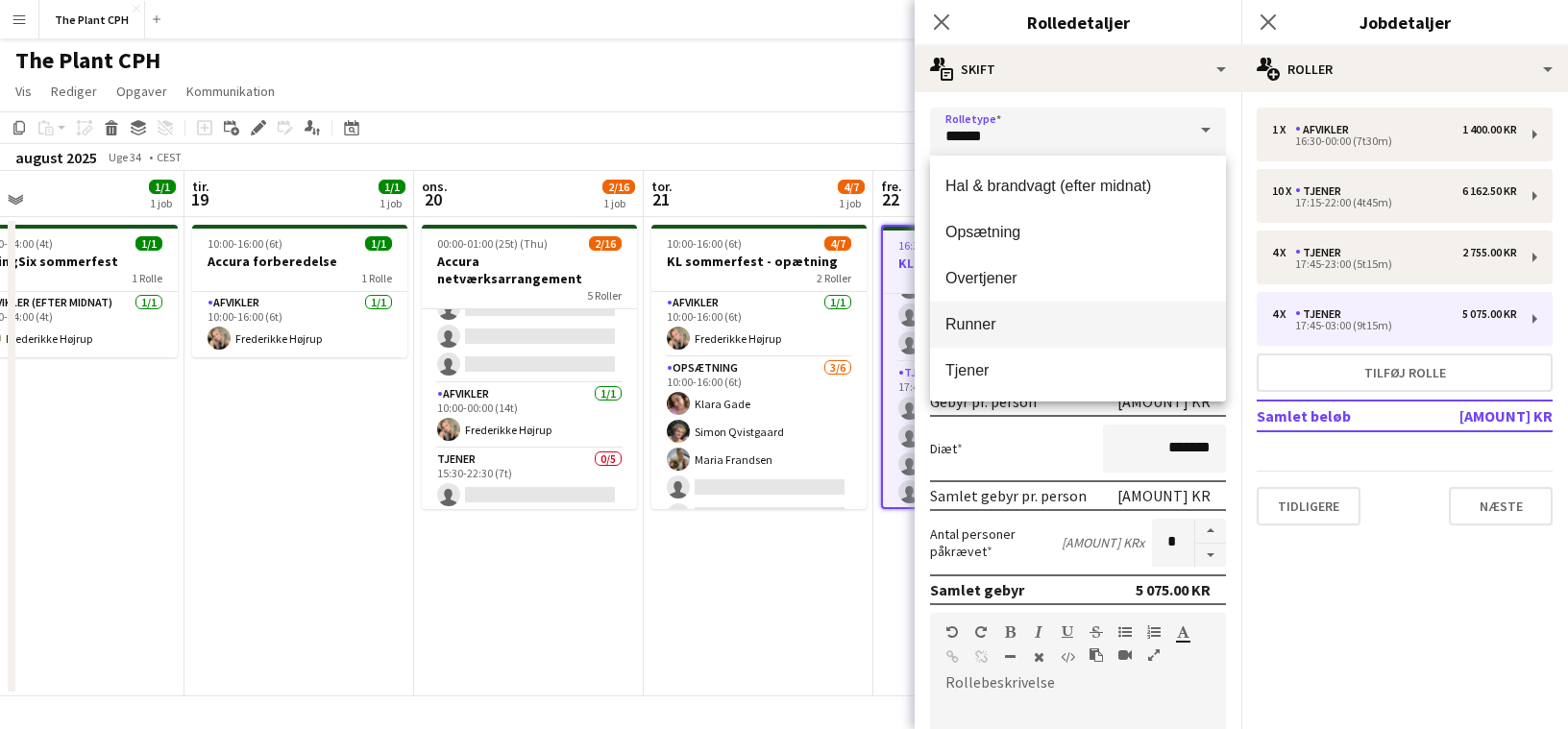 click on "Runner" at bounding box center [1078, 324] 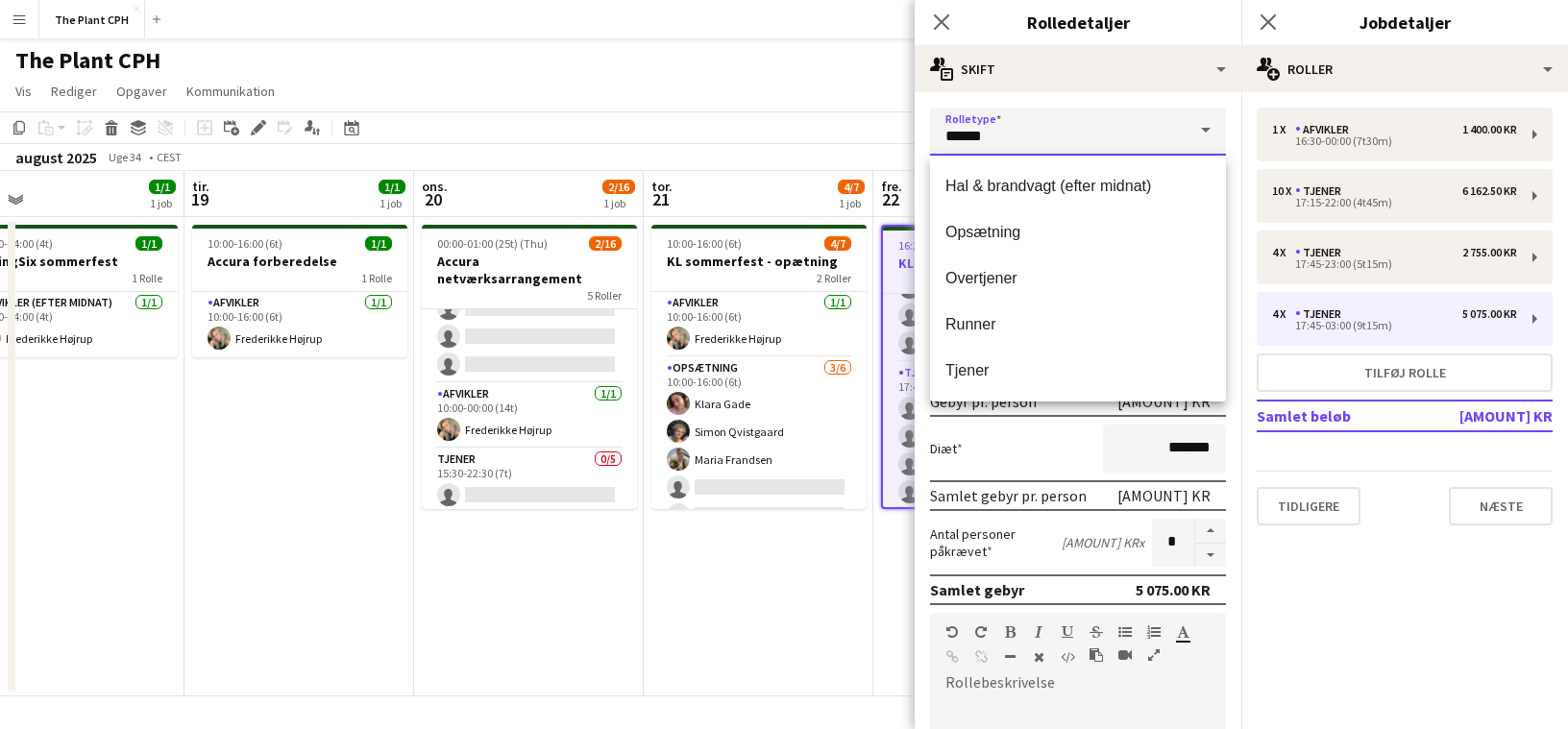type on "******" 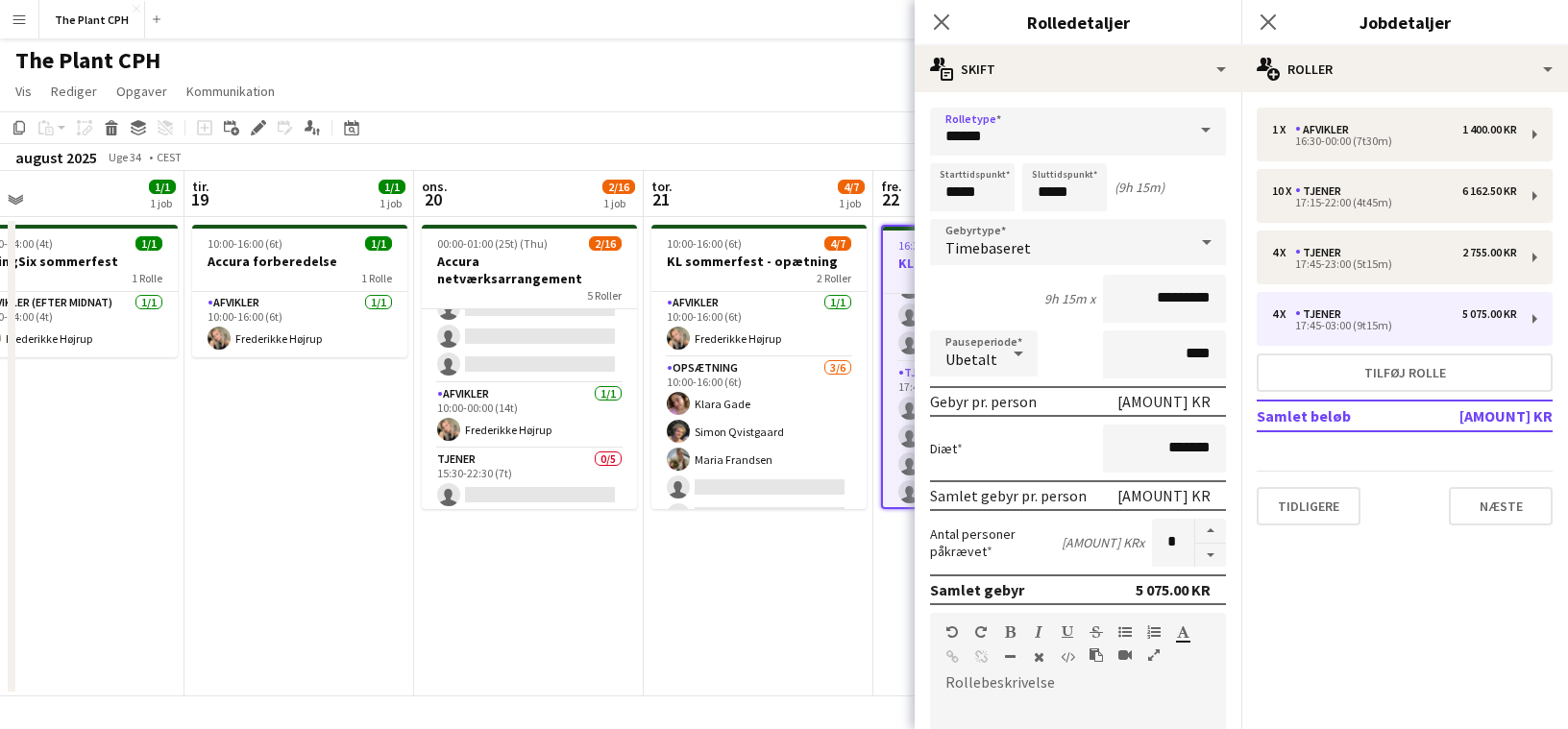 click on "Vis  Dagvisning udvidet Dagvisning kollapset Månedsvisning Datovælger Spring til i dag Udvid Tilknyttede Job Sammenfold Tilknyttede Job  Rediger  Kopier
Kommando
C  Indsæt  Uden mandskab
Kommando
V Med mandskab
Kommando
Skift
V Indsæt som linket job  Gruppe  Gruppe Fjern gruppering  Opgaver  Ny opgave Rediger opgave Slet opgave Ny linket opgave Rediger Tilknyttede Job Jobopfyldelse Fremme rolle Kopier rolle-URL  Kommunikation  Underret bekræftet mandskab Opret chat" 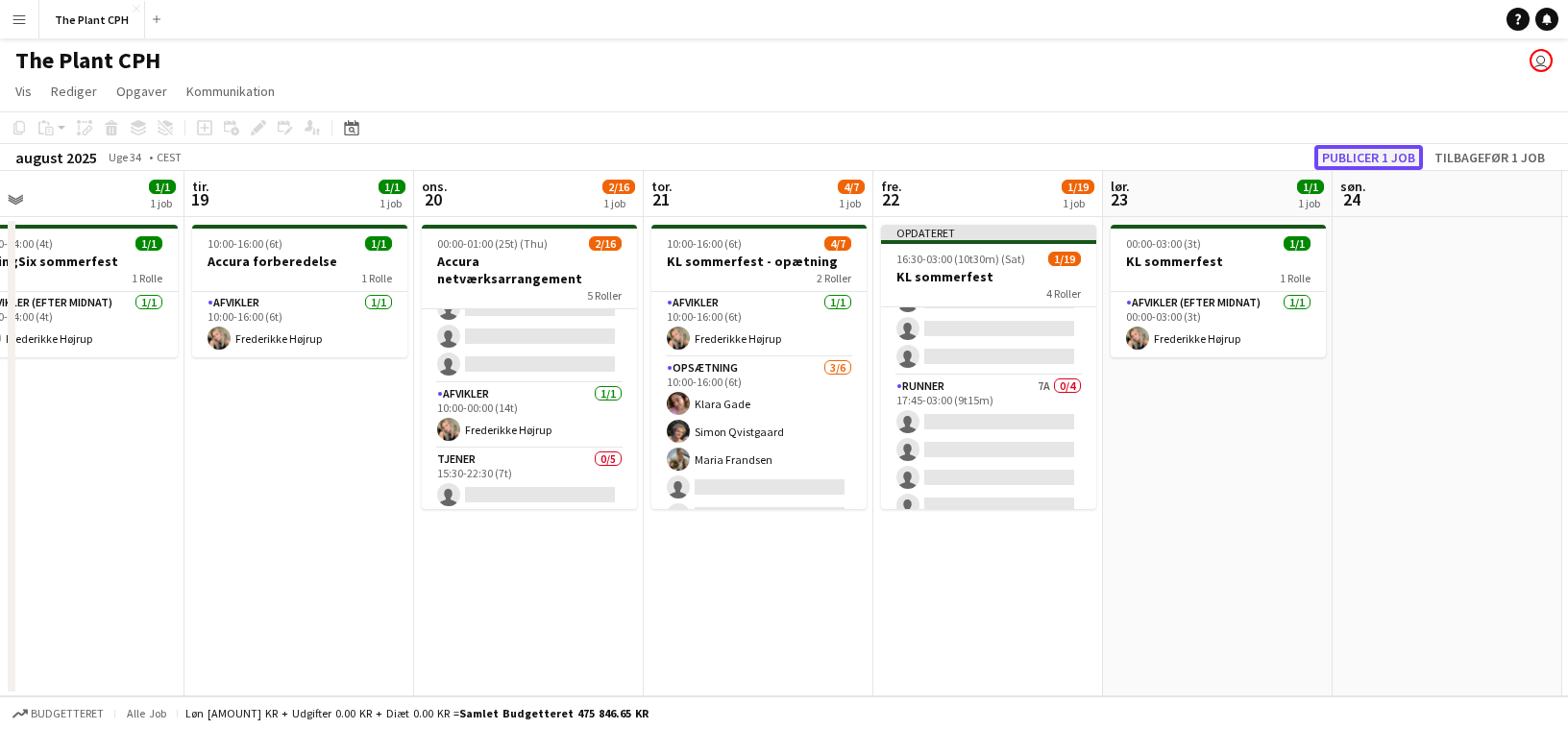 click on "Publicer 1 job" 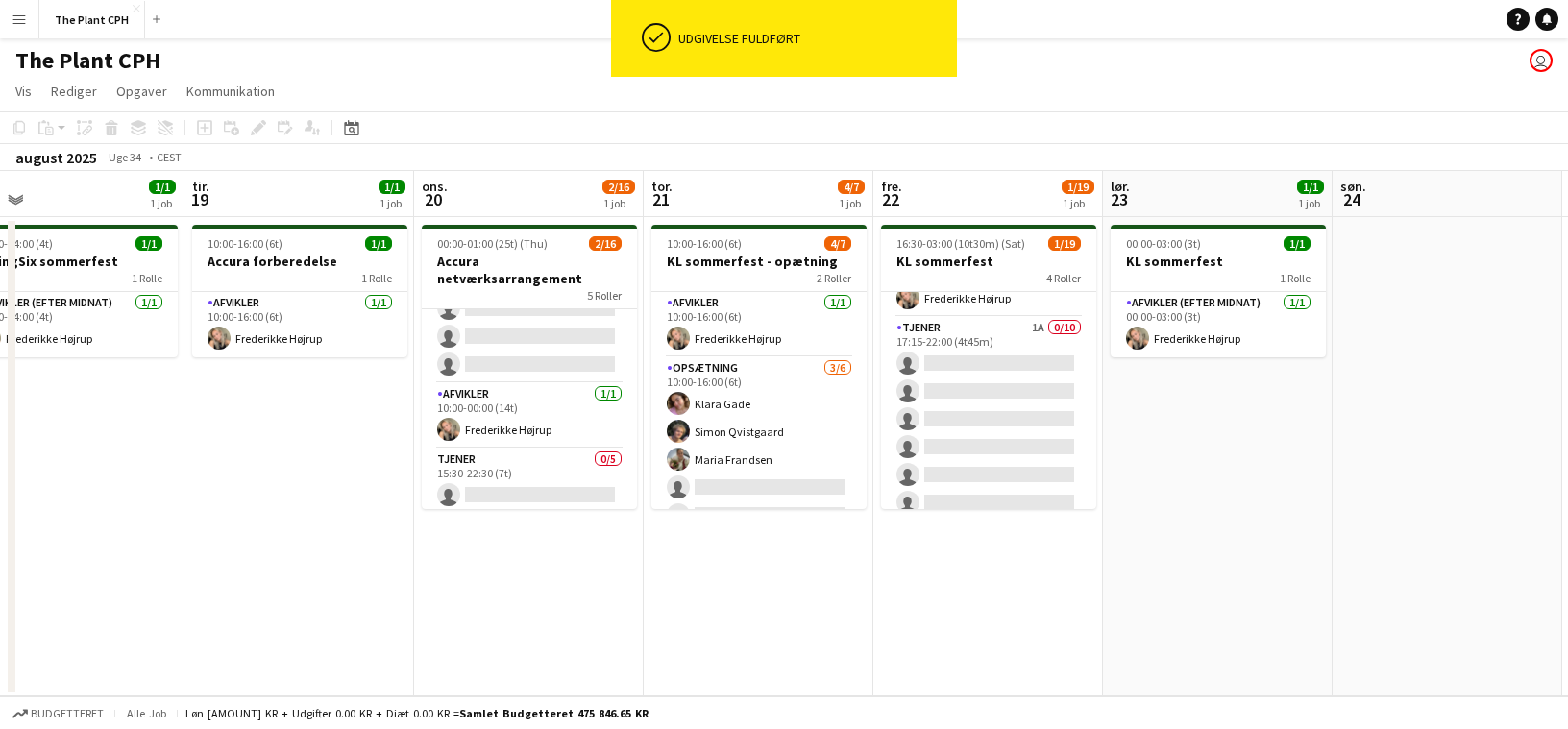scroll, scrollTop: 17, scrollLeft: 0, axis: vertical 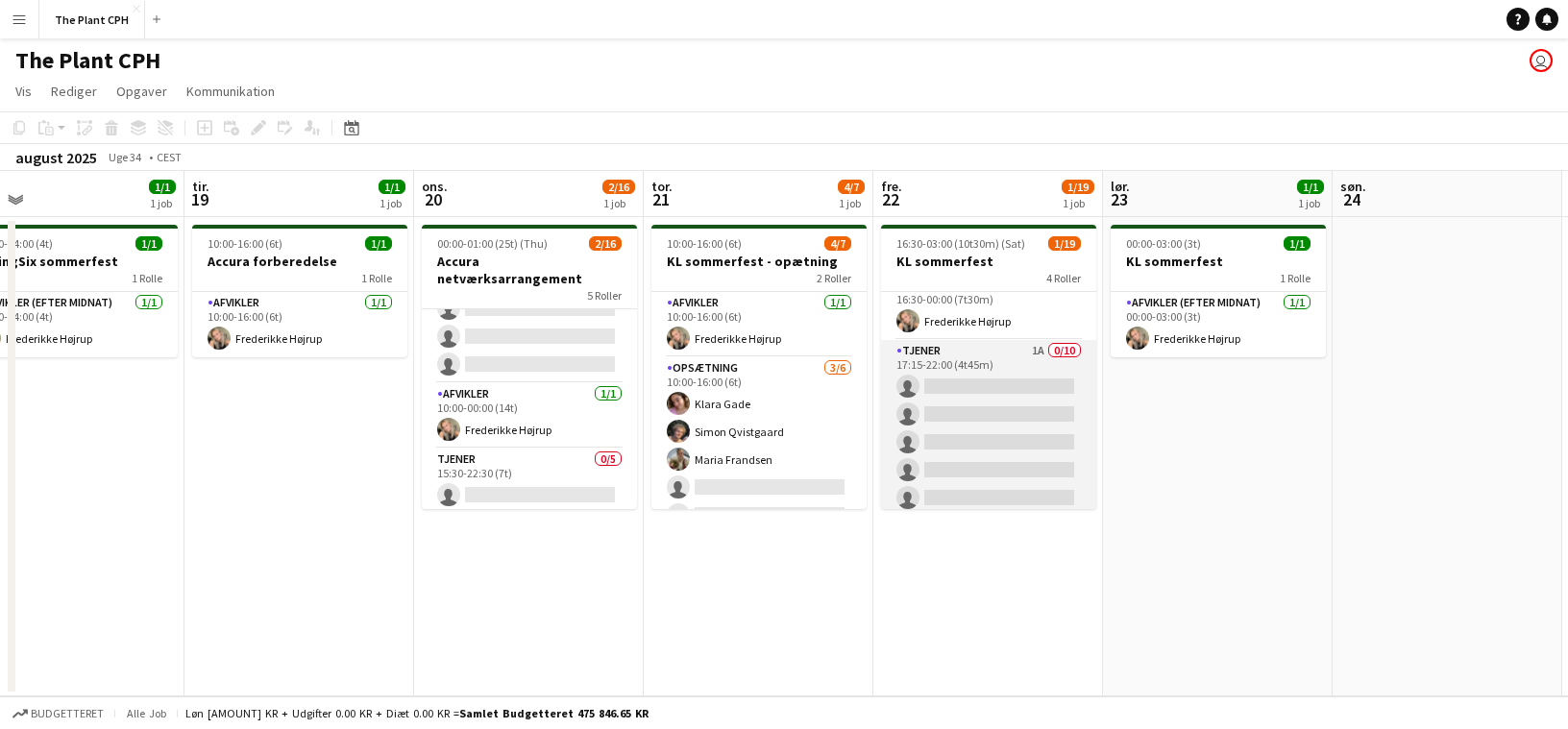 click on "Tjener   1A   0/10   [TIME]-[TIME] ([DURATION])
single-neutral-actions
single-neutral-actions
single-neutral-actions
single-neutral-actions
single-neutral-actions
single-neutral-actions
single-neutral-actions
single-neutral-actions
single-neutral-actions
single-neutral-actions
single-neutral-actions" at bounding box center (989, 498) 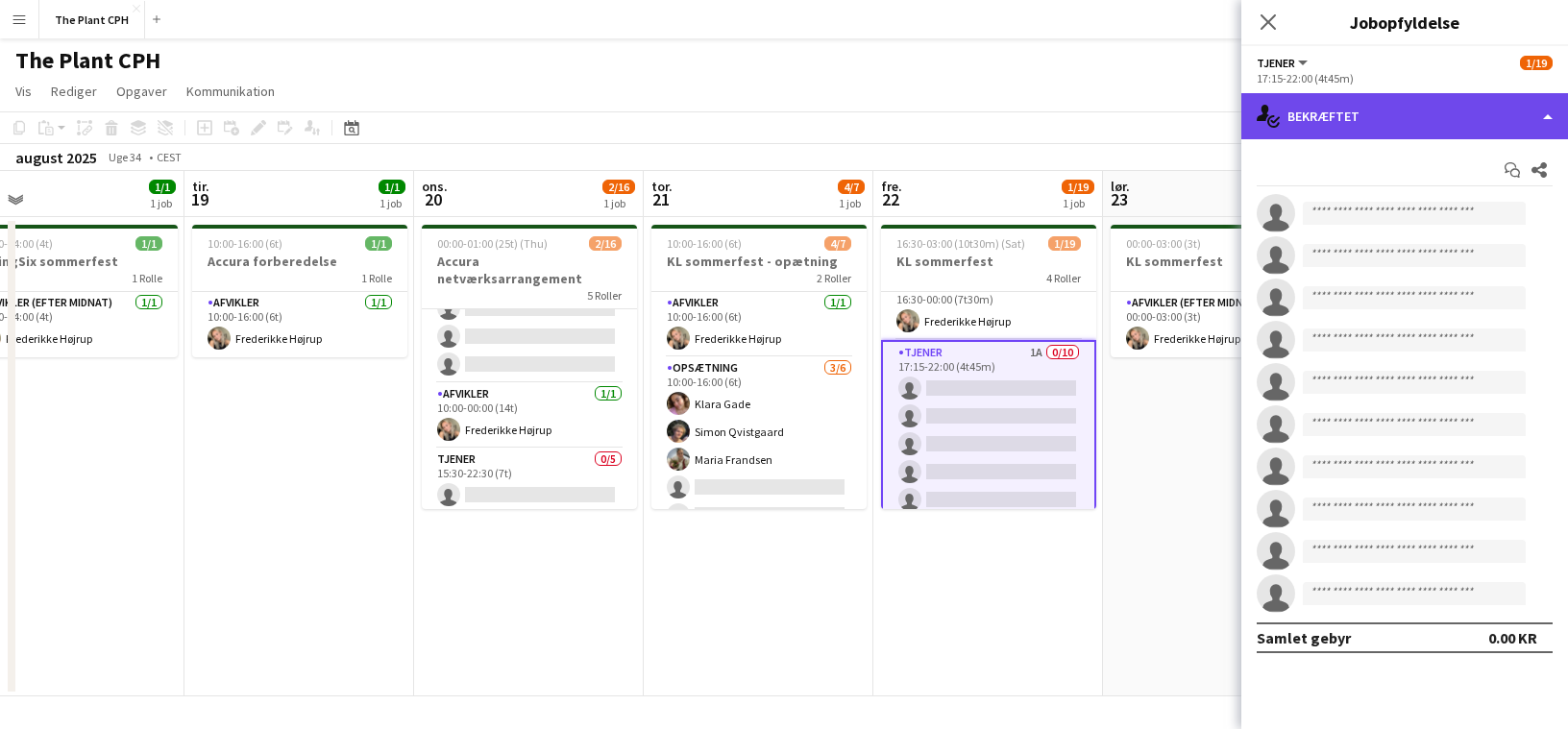 click on "single-neutral-actions-check-2
Bekræftet" 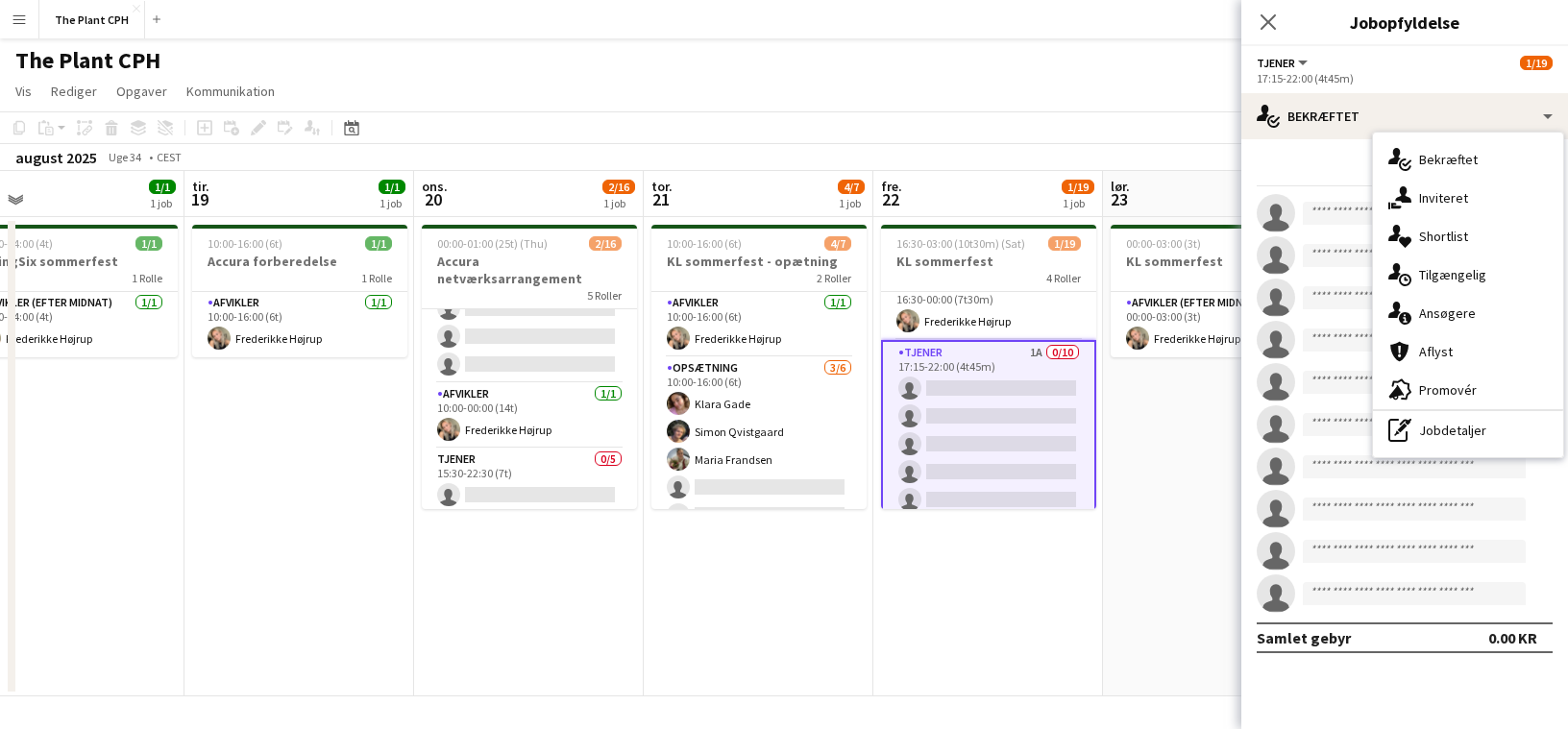 click on "single-neutral-actions-information
Ansøgere" at bounding box center [1468, 313] 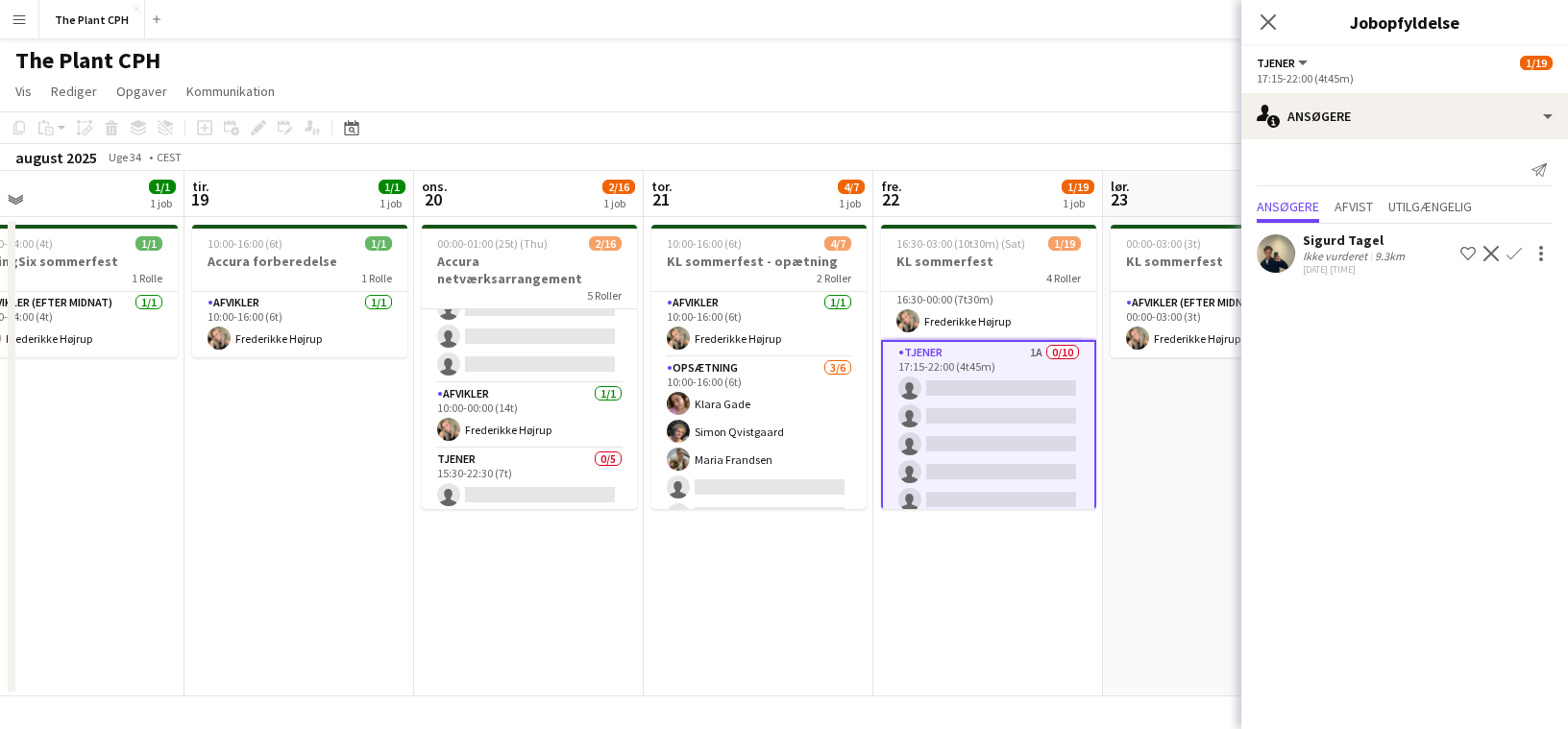 click on "Kopier
Indsæt
Indsæt
Kommando
V Indsæt med mandskab
Kommando
Skift
V
Indsæt linket opgave
Slet
Gruppe
Fjern gruppering
Tilføj opgave
Tilføj linket opgave
Rediger
Rediger tilknyttet job
Ansøgere
Datovælger
AUG. 2025 AUG. 2025 mandag M tirsdag T onsdag O torsdag T fredag F lørdag L søndag S  AUG.   1   2   3   4   5   6   7   8   9   10   11   12   13   14   15" 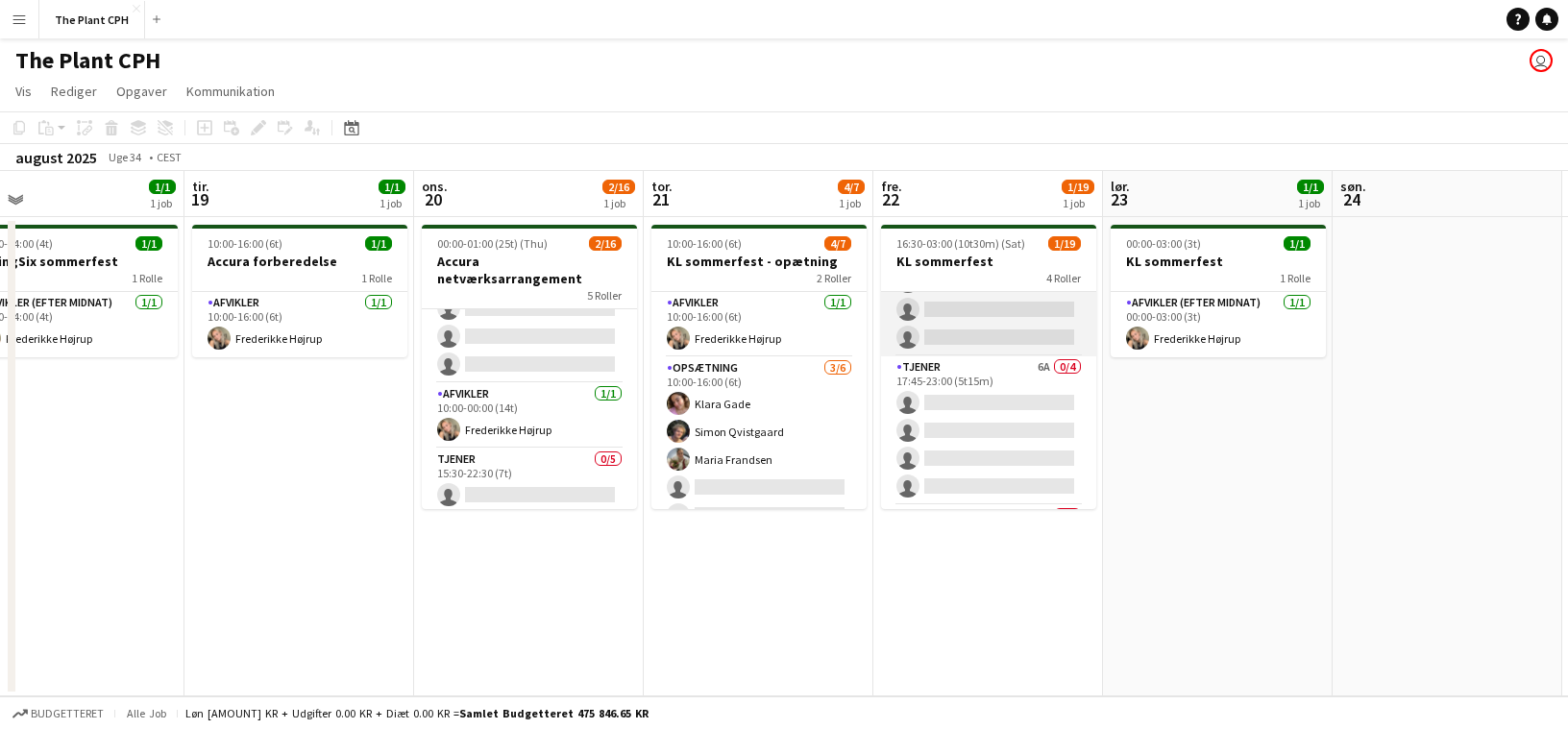 scroll, scrollTop: 313, scrollLeft: 0, axis: vertical 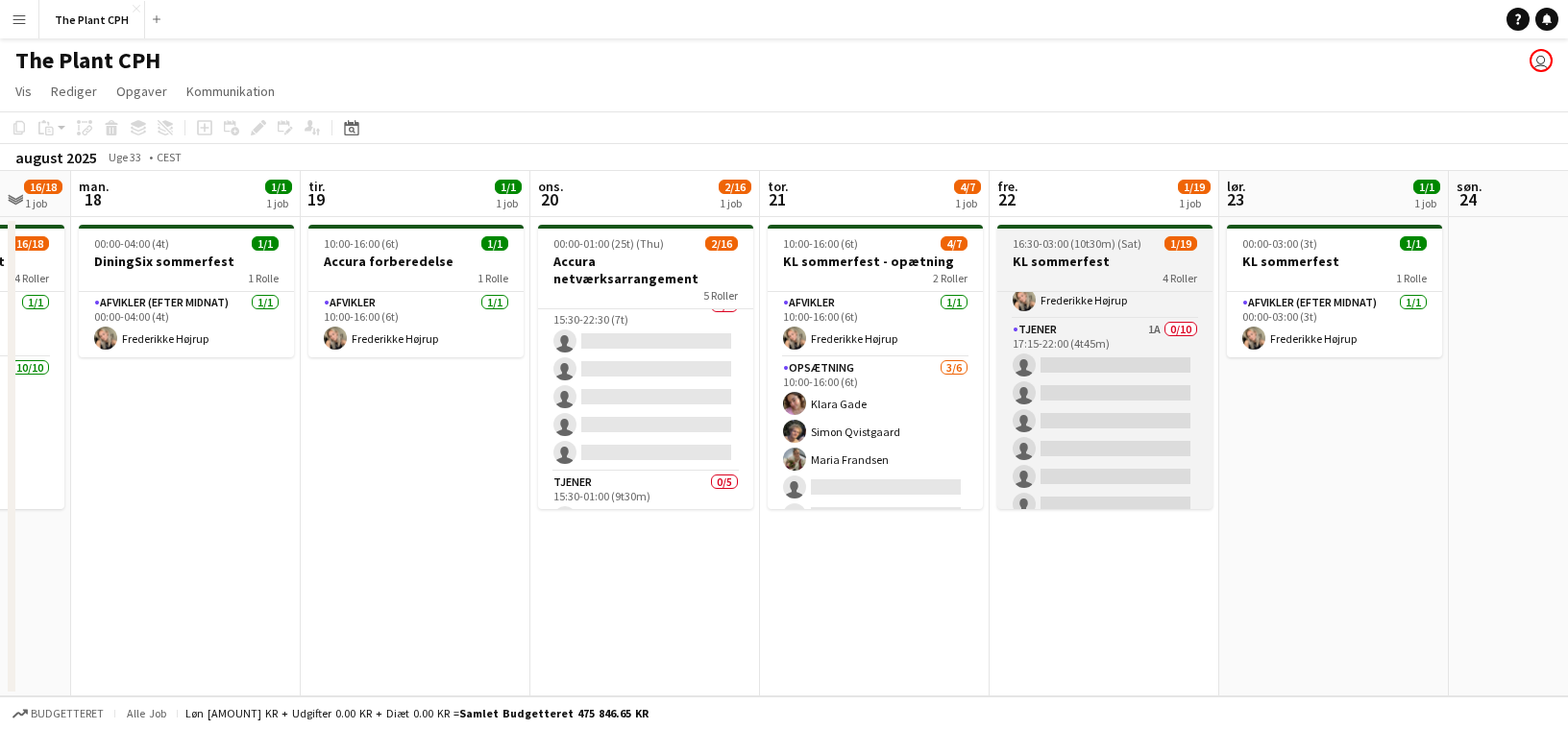click on "4 Roller" at bounding box center (1105, 278) 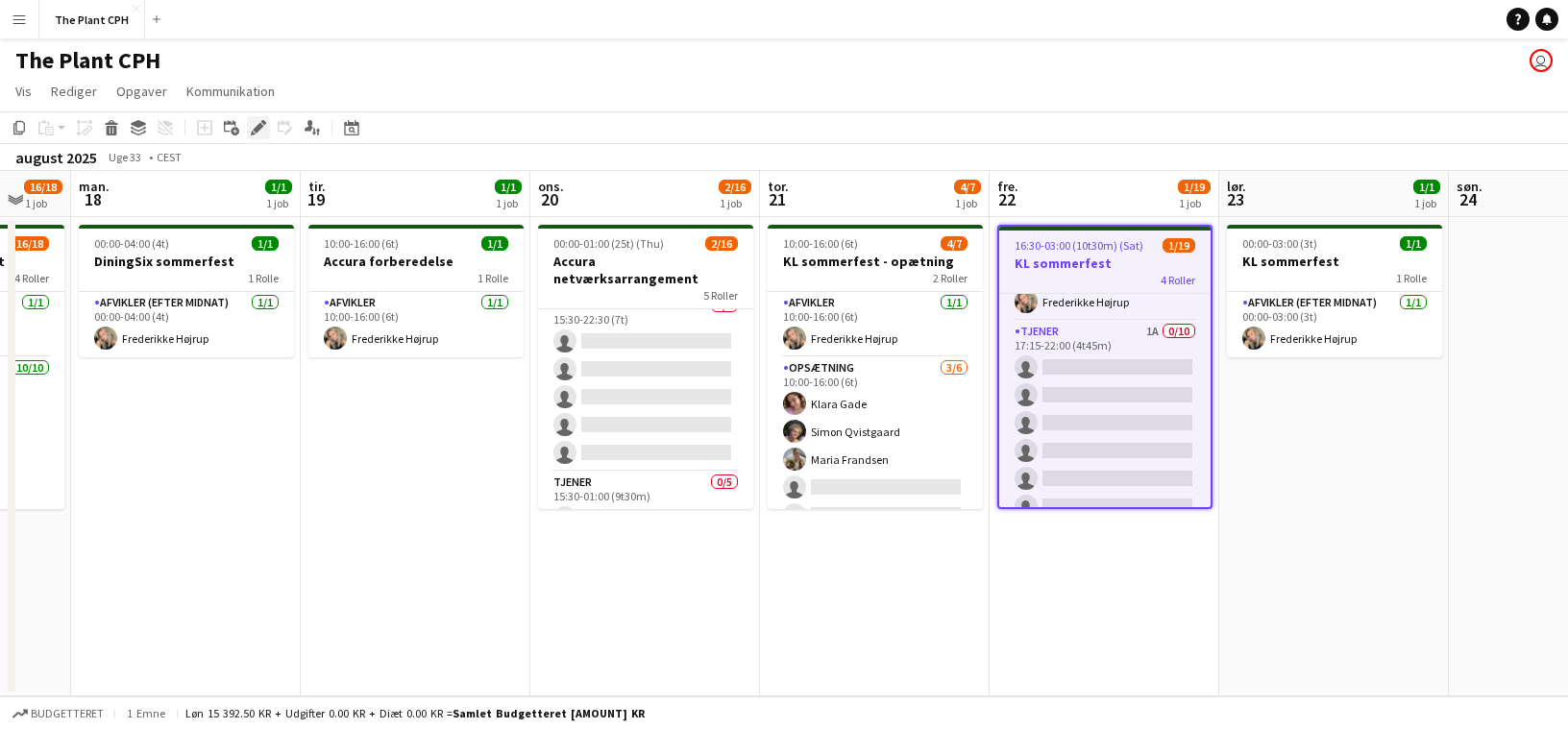 click on "Rediger" 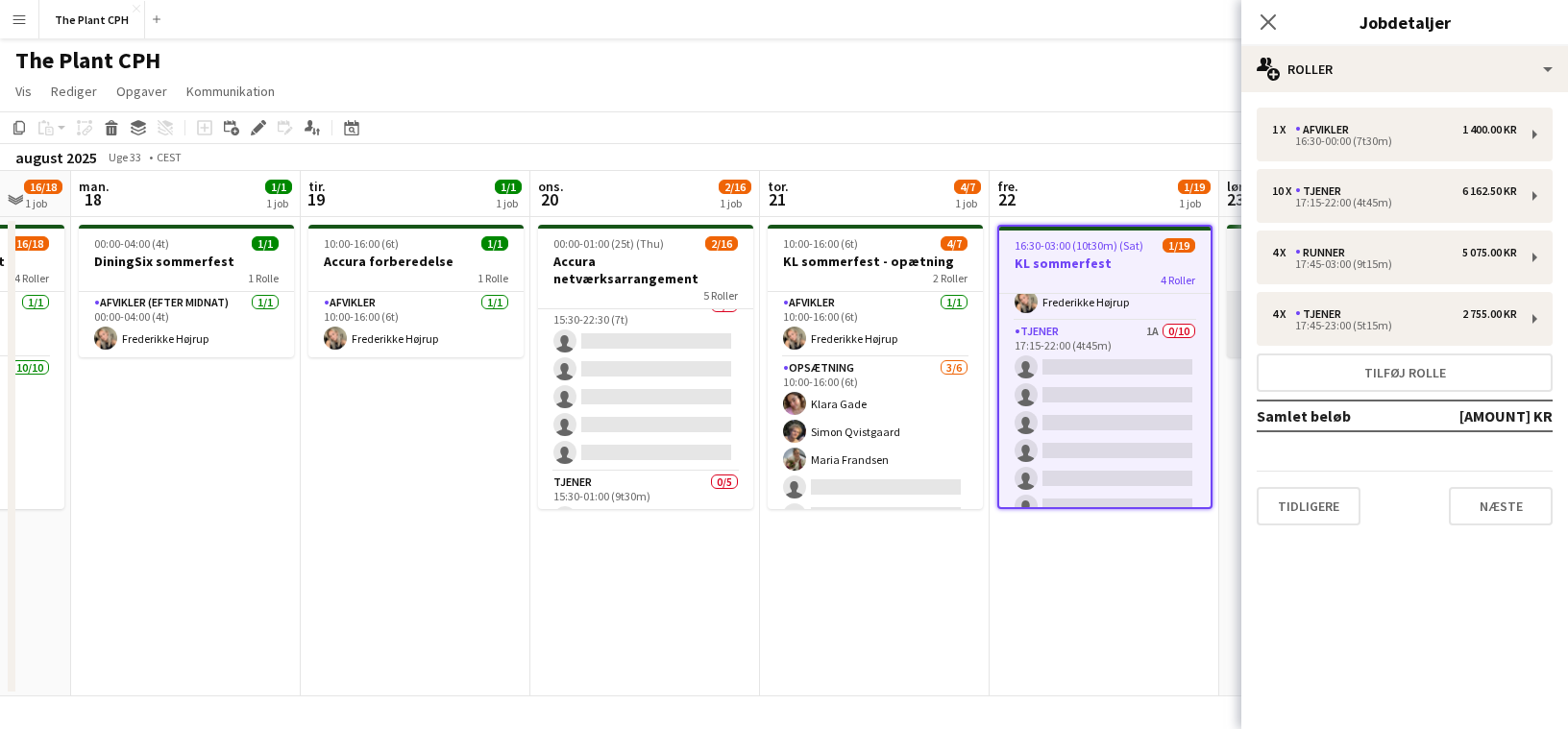 scroll, scrollTop: 0, scrollLeft: 617, axis: horizontal 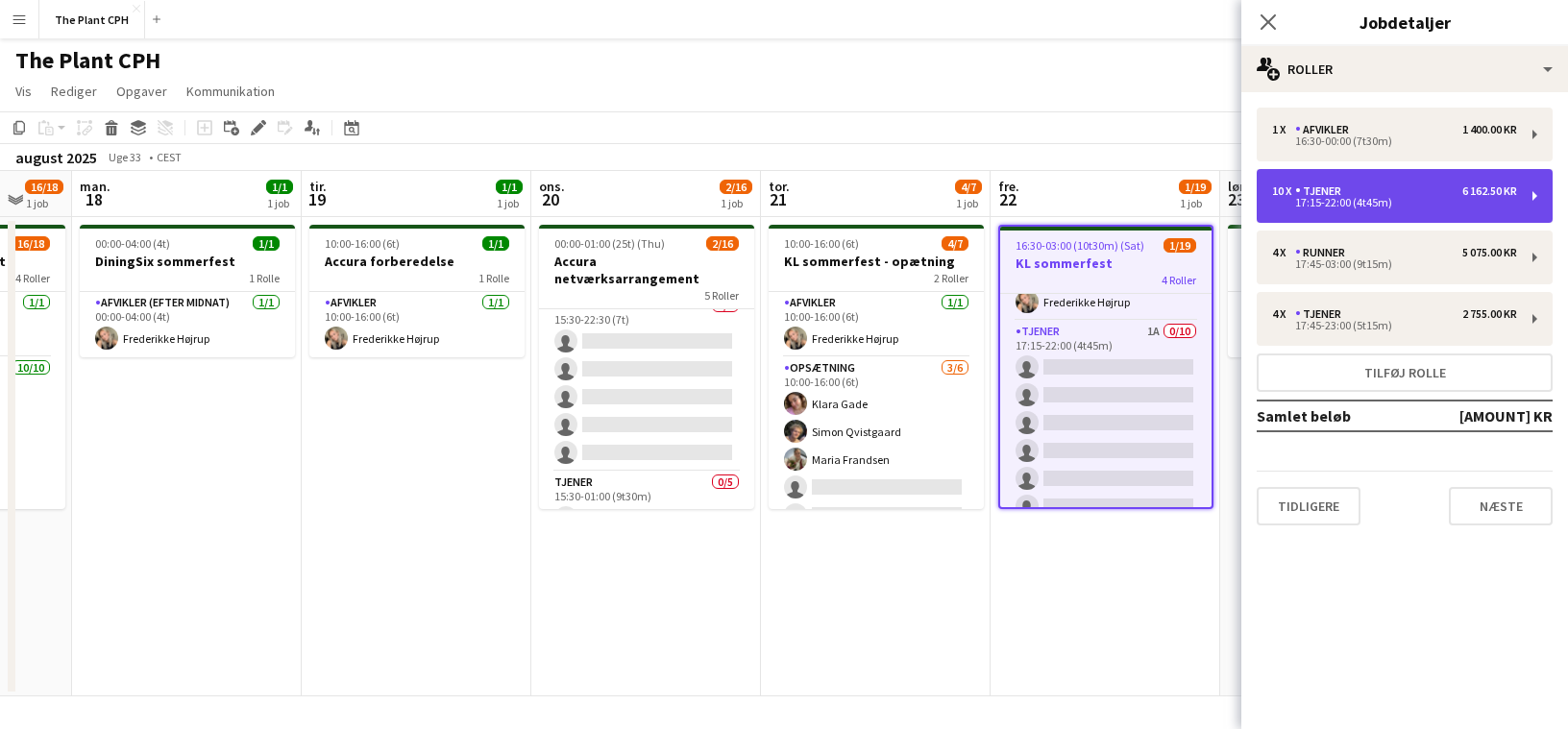 click on "17:15-22:00 (4t45m)" at bounding box center [1394, 203] 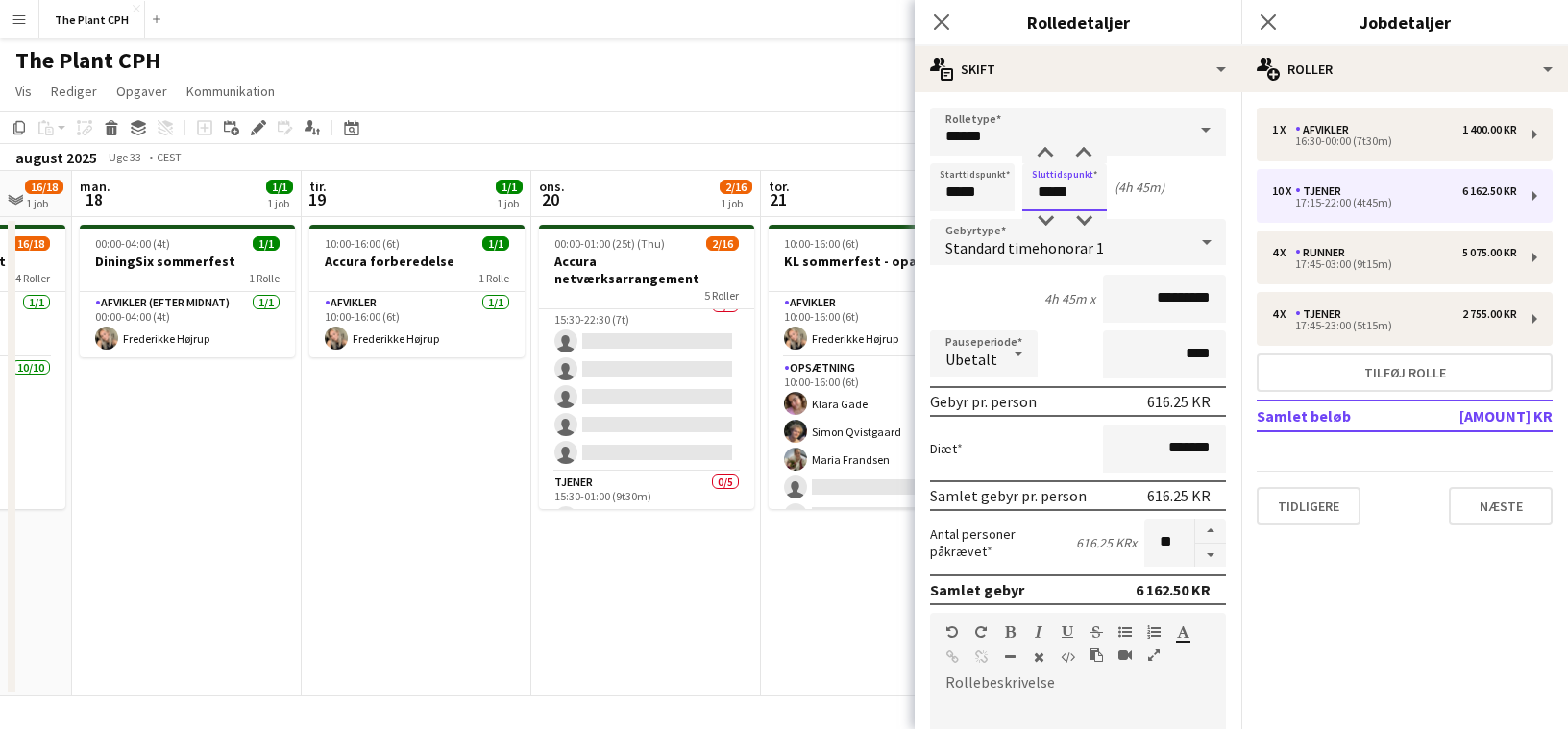 click on "*****" at bounding box center (1065, 187) 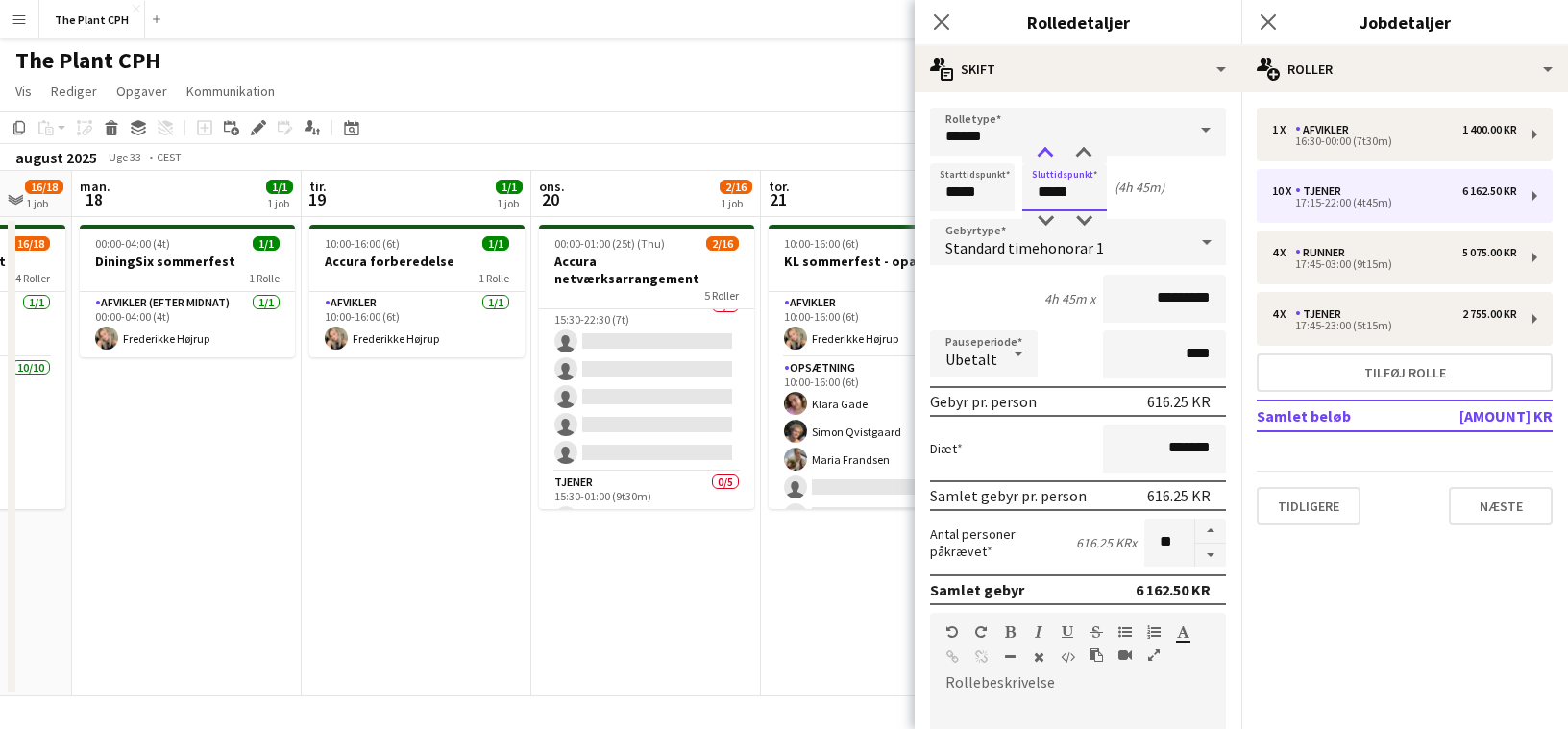 type on "*****" 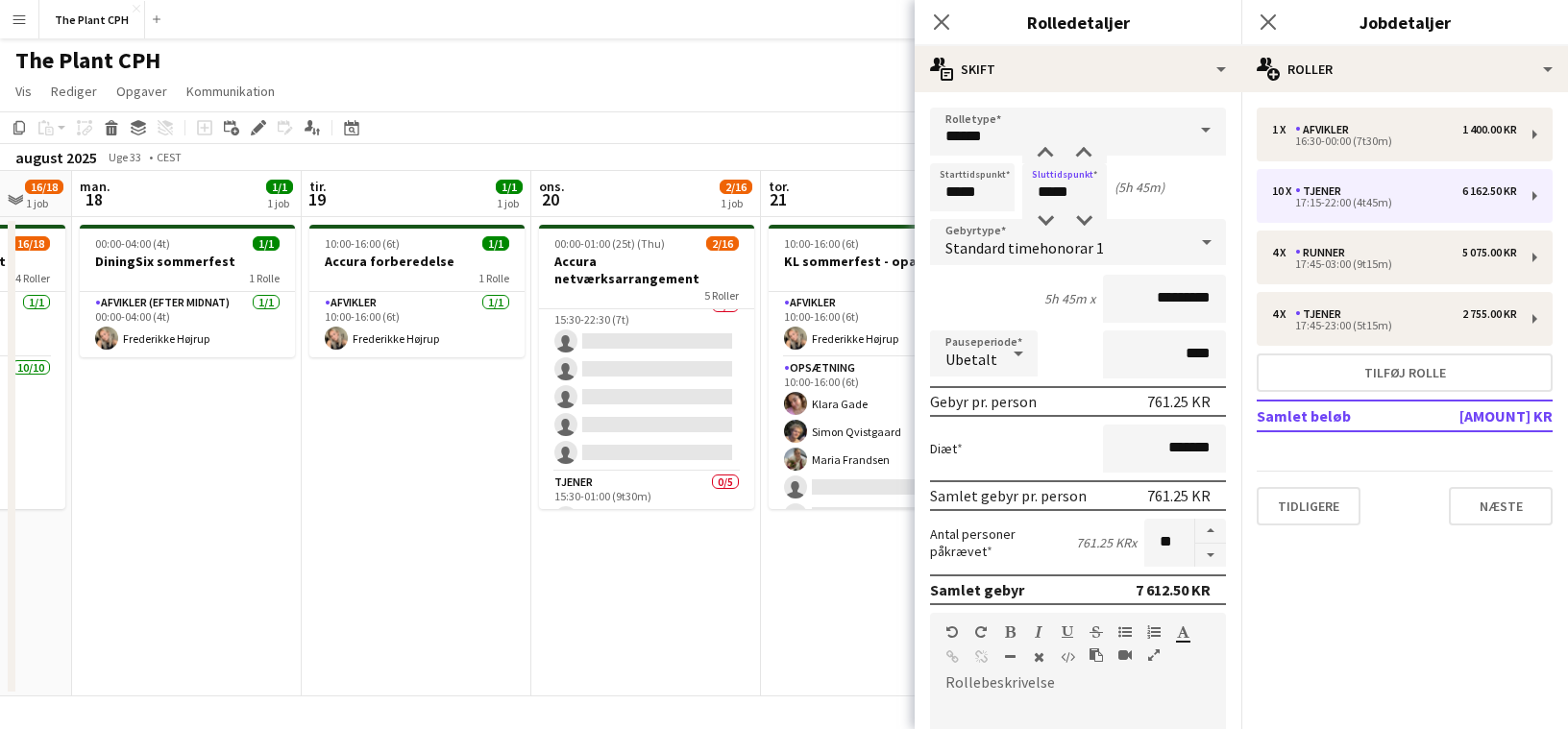 click on "Kopier
Indsæt
Indsæt
Kommando
V Indsæt med mandskab
Kommando
Skift
V
Indsæt linket opgave
Slet
Gruppe
Fjern gruppering
Tilføj opgave
Tilføj linket opgave
Rediger
Rediger tilknyttet job
Ansøgere
Datovælger
AUG. 2025 AUG. 2025 mandag M tirsdag T onsdag O torsdag T fredag F lørdag L søndag S  AUG.   1   2   3   4   5   6   7   8   9   10   11   12   13   14   15" 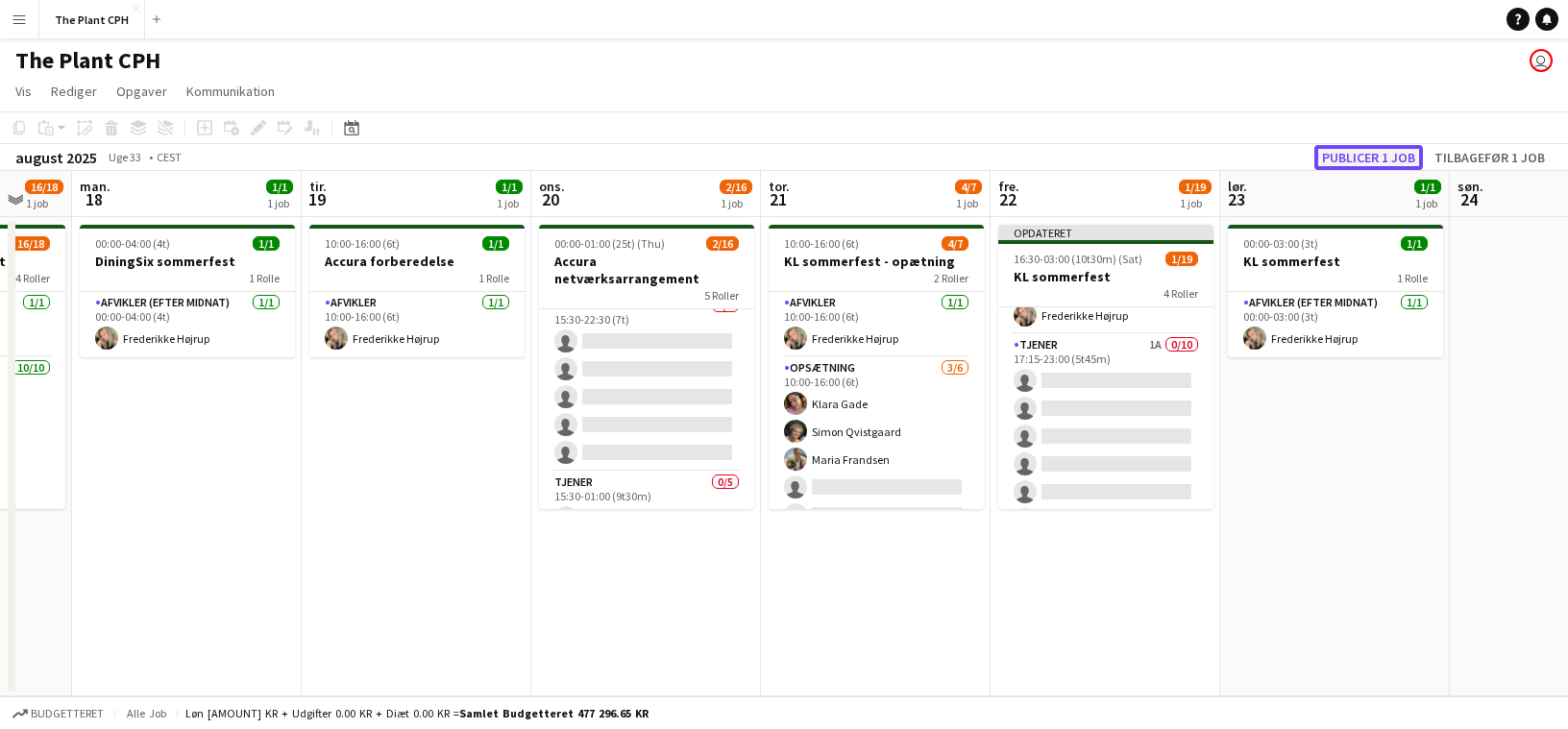 click on "Publicer 1 job" 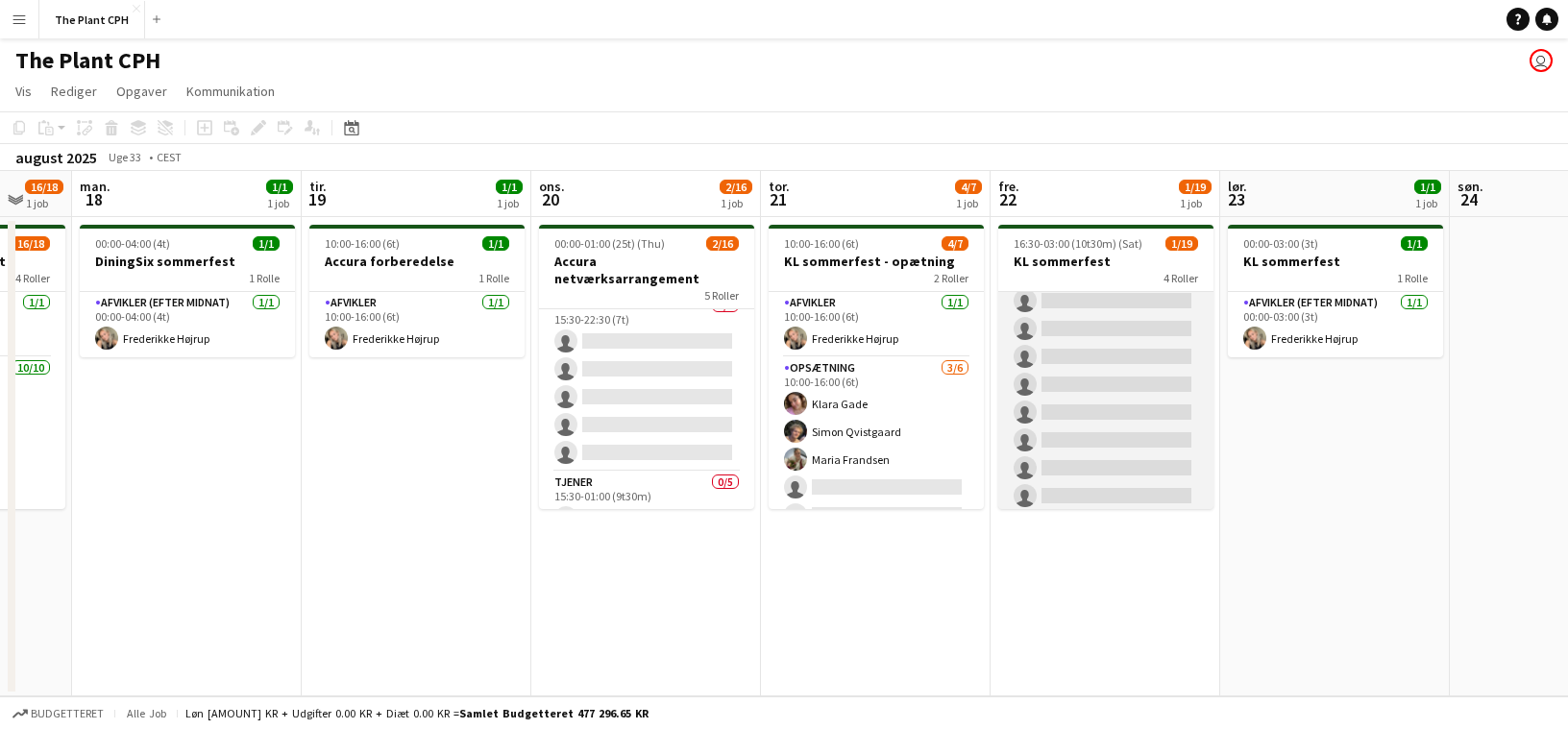 scroll, scrollTop: 0, scrollLeft: 0, axis: both 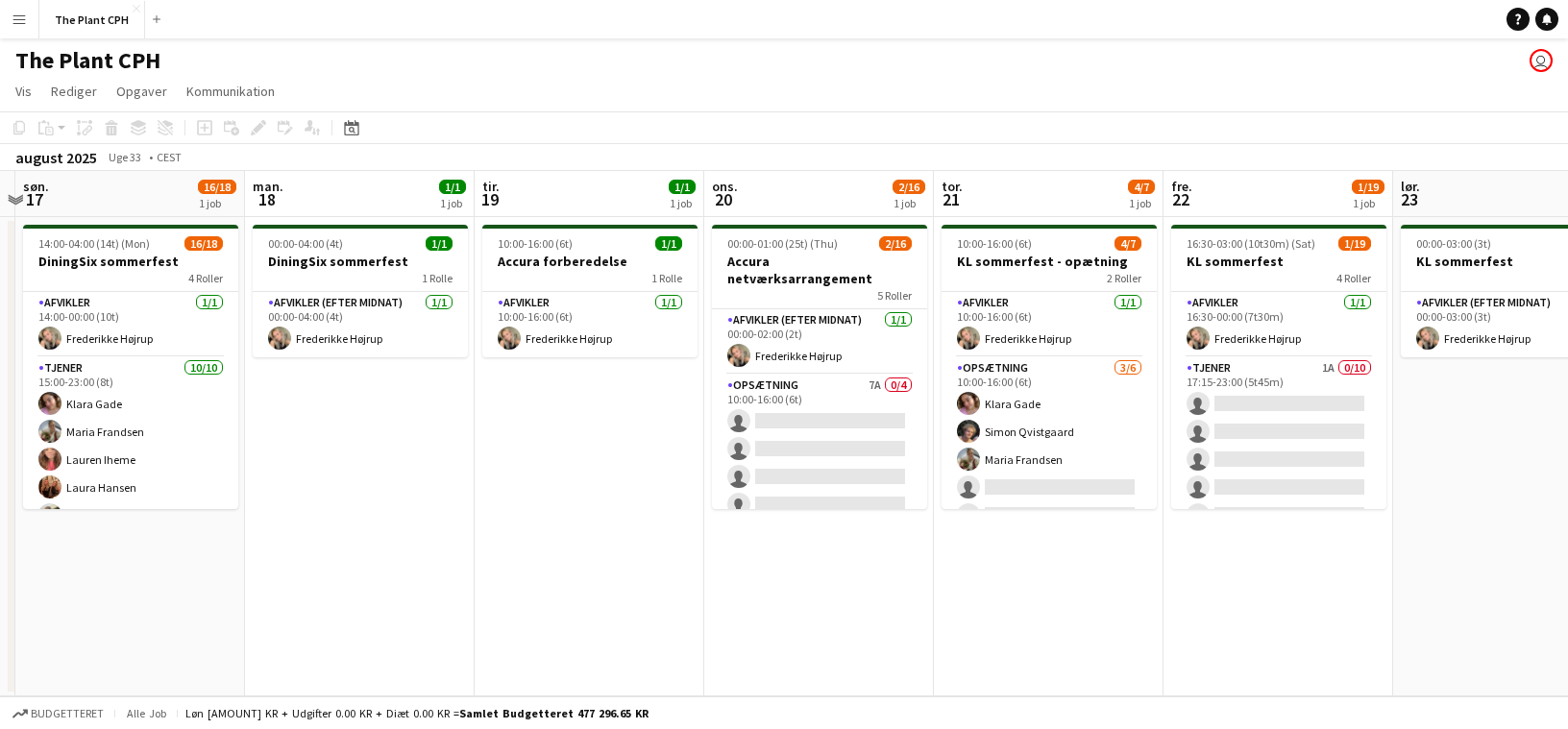 click on "10:00-16:00 (6t)    4/7   KL sommerfest - opætning   2 Roller   Afvikler   1/1   10:00-16:00 (6t)
[FIRST] [LAST]  Opsætning   3/6   10:00-16:00 (6t)
[FIRST] [LAST] [FIRST] [LAST]
single-neutral-actions
single-neutral-actions
single-neutral-actions" at bounding box center [1048, 456] 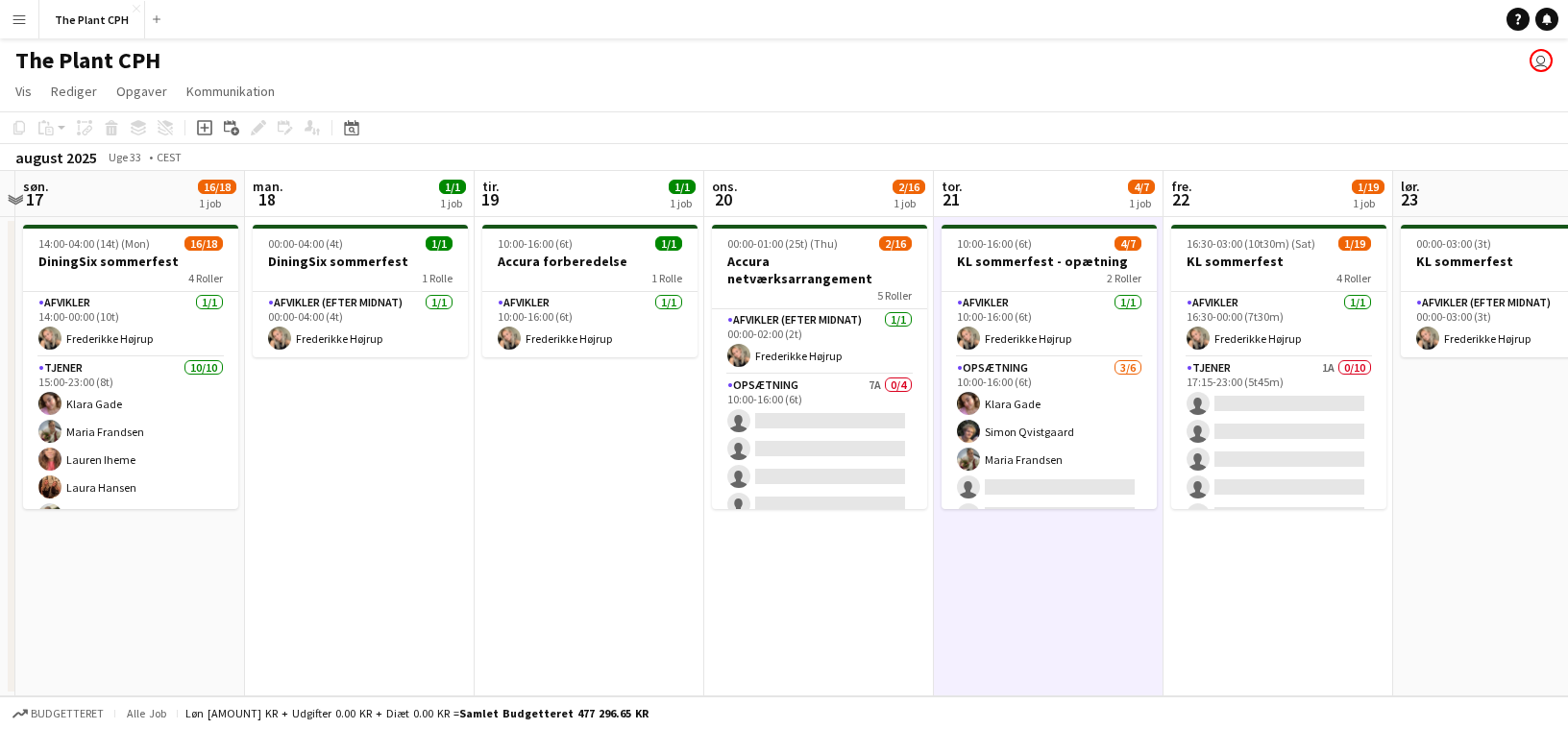 click on "[TIME]-[TIME] ([DURATION]) ([DAY])   0/17   Accura netværksarrangement   6 Roller   Afvikler (efter midnat)   1/1   [TIME]-[TIME] ([DURATION])
[FIRST] [LAST]  Opsætning   7A   0/4   [TIME]-[TIME] ([DURATION])
single-neutral-actions
single-neutral-actions
single-neutral-actions
single-neutral-actions
Afvikler   1/1   [TIME]-[TIME] ([DURATION])
[FIRST] [LAST]  Tjener   0/5   [TIME]-[TIME] ([DURATION])
single-neutral-actions
single-neutral-actions
single-neutral-actions
single-neutral-actions
single-neutral-actions
Tjener   0/5   [TIME]-[TIME] ([DURATION])
single-neutral-actions
single-neutral-actions
single-neutral-actions" at bounding box center (819, 456) 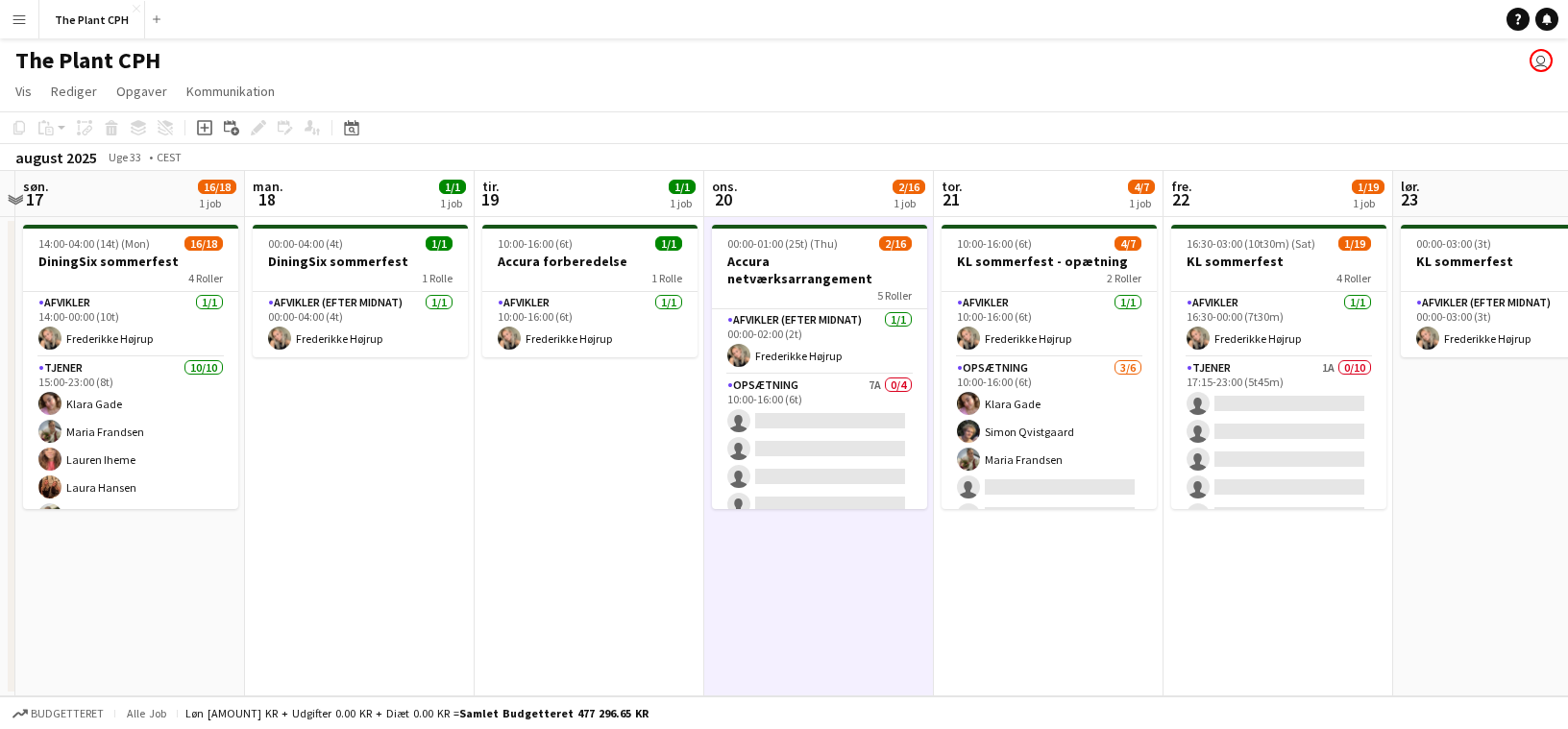 click on "[TIME]-[TIME] ([DURATION]) ([DAY])   0/17   Accura netværksarrangement   6 Roller   Afvikler (efter midnat)   1/1   [TIME]-[TIME] ([DURATION])
[FIRST] [LAST]  Opsætning   7A   0/4   [TIME]-[TIME] ([DURATION])
single-neutral-actions
single-neutral-actions
single-neutral-actions
single-neutral-actions
Afvikler   1/1   [TIME]-[TIME] ([DURATION])
[FIRST] [LAST]  Tjener   0/5   [TIME]-[TIME] ([DURATION])
single-neutral-actions
single-neutral-actions
single-neutral-actions
single-neutral-actions
single-neutral-actions
Tjener   0/5   [TIME]-[TIME] ([DURATION])
single-neutral-actions
single-neutral-actions
single-neutral-actions" at bounding box center [819, 456] 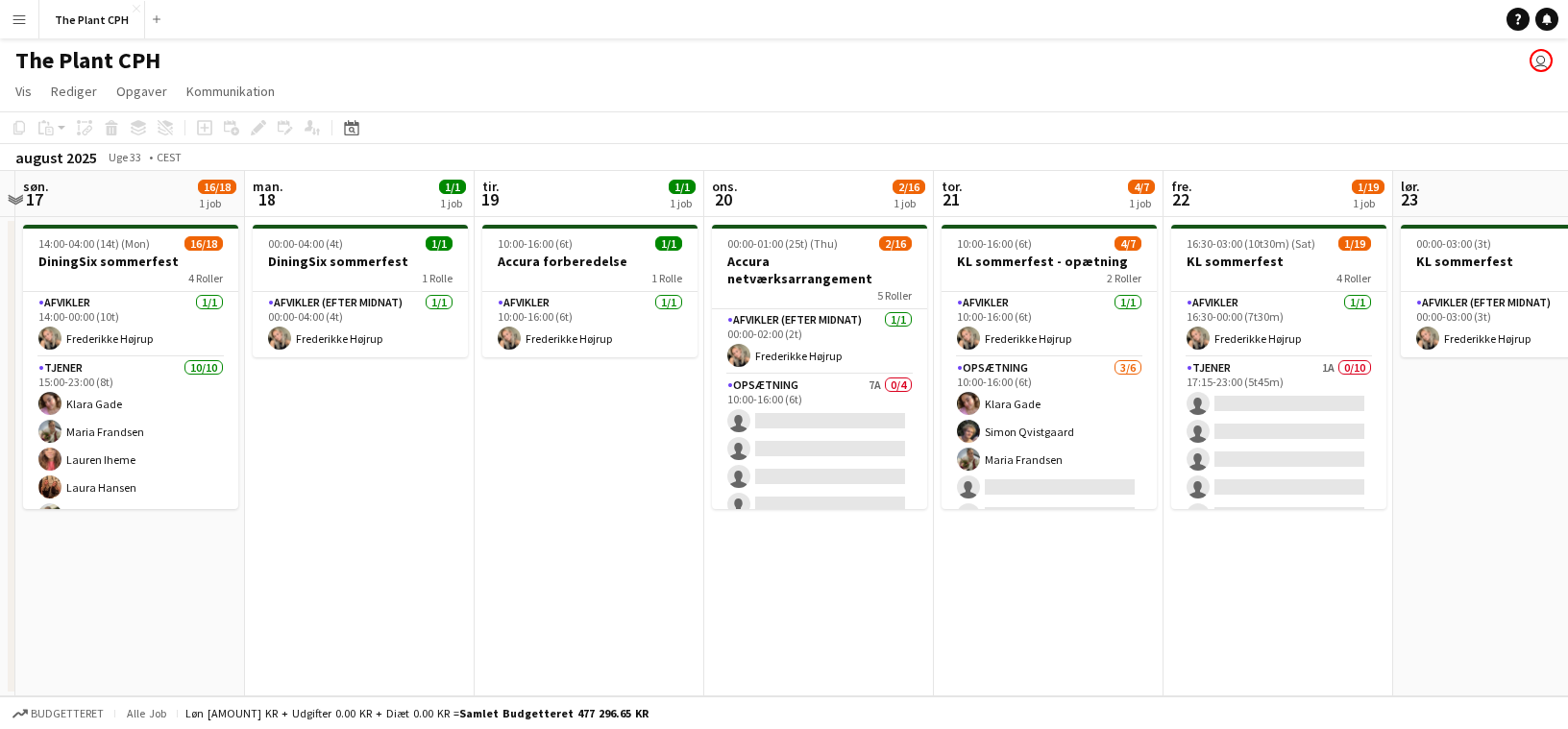 click on "10:00-16:00 (6t)    4/7   KL sommerfest - opætning   2 Roller   Afvikler   1/1   10:00-16:00 (6t)
[FIRST] [LAST]  Opsætning   3/6   10:00-16:00 (6t)
[FIRST] [LAST] [FIRST] [LAST]
single-neutral-actions
single-neutral-actions
single-neutral-actions" at bounding box center [1048, 456] 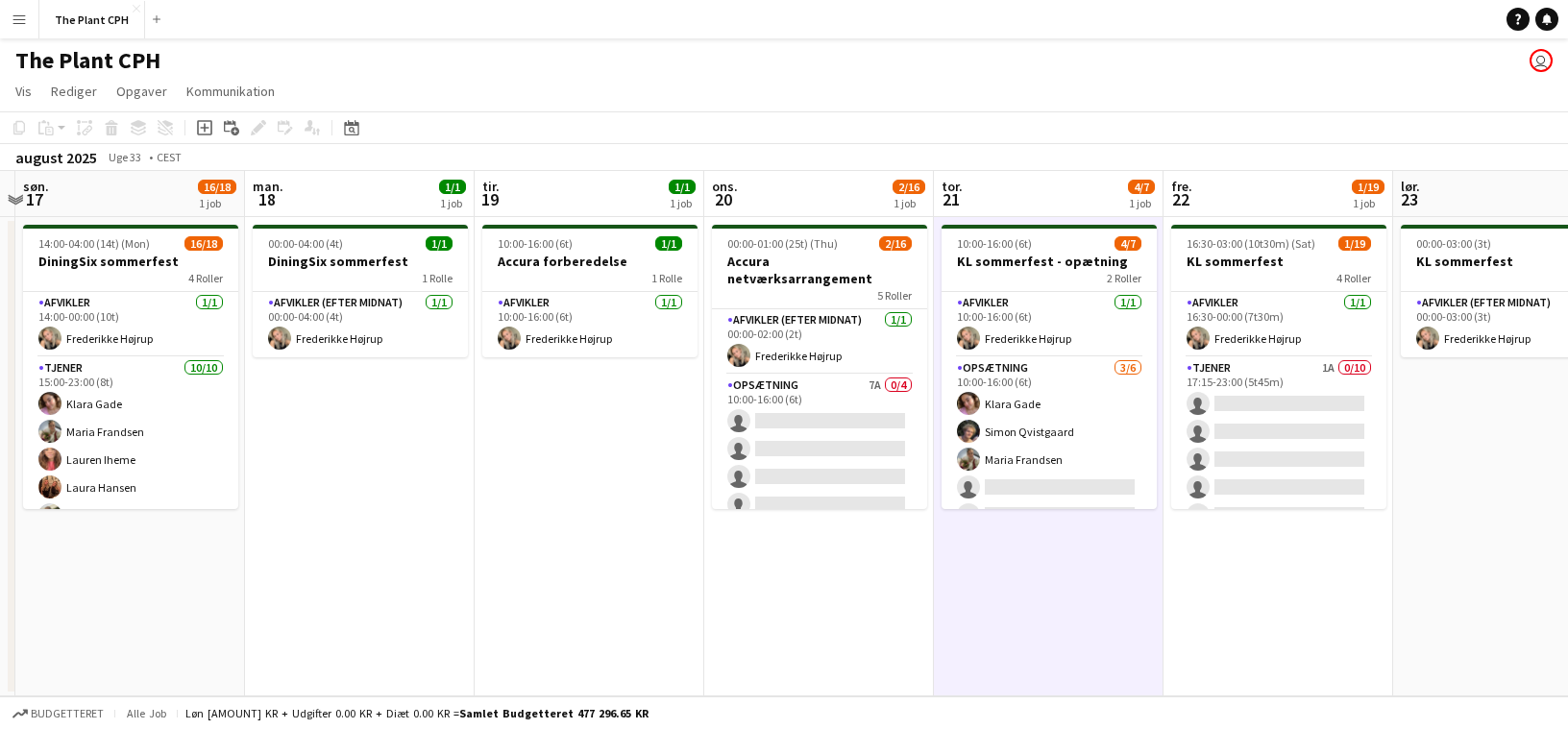 drag, startPoint x: 839, startPoint y: 565, endPoint x: 1049, endPoint y: 556, distance: 210.19277 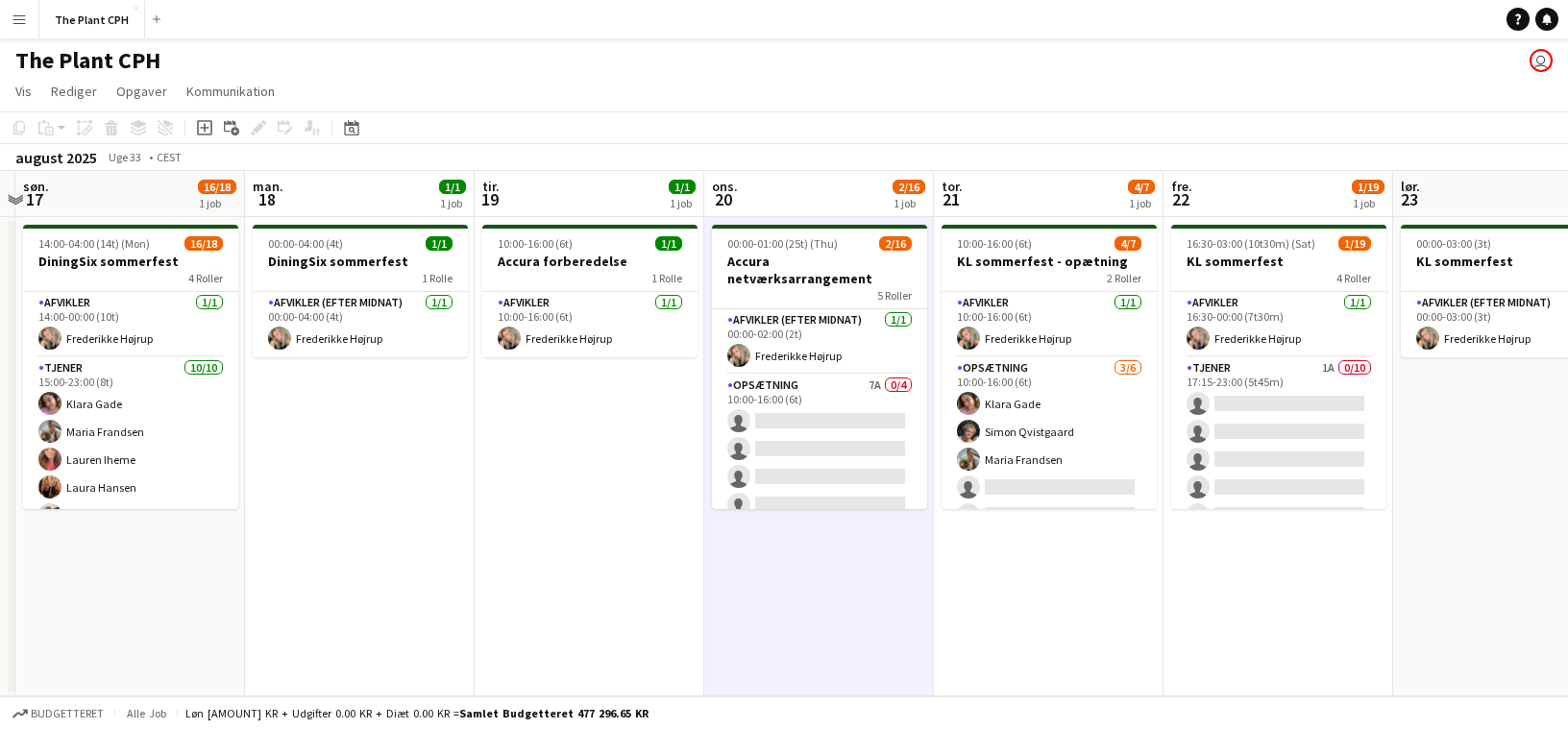 click on "[FIRST] [LAST] Tjener 1A 0/10 17:15-23:00 (5t45m)
single-neutral-actions
single-neutral-actions
single-neutral-actions
single-neutral-actions
single-neutral-actions
Tjener 6A 0/4 17:45-23:00 (5t15m)
single-neutral-actions
single-neutral-actions
single-neutral-actions
single-neutral-actions" at bounding box center (1278, 456) 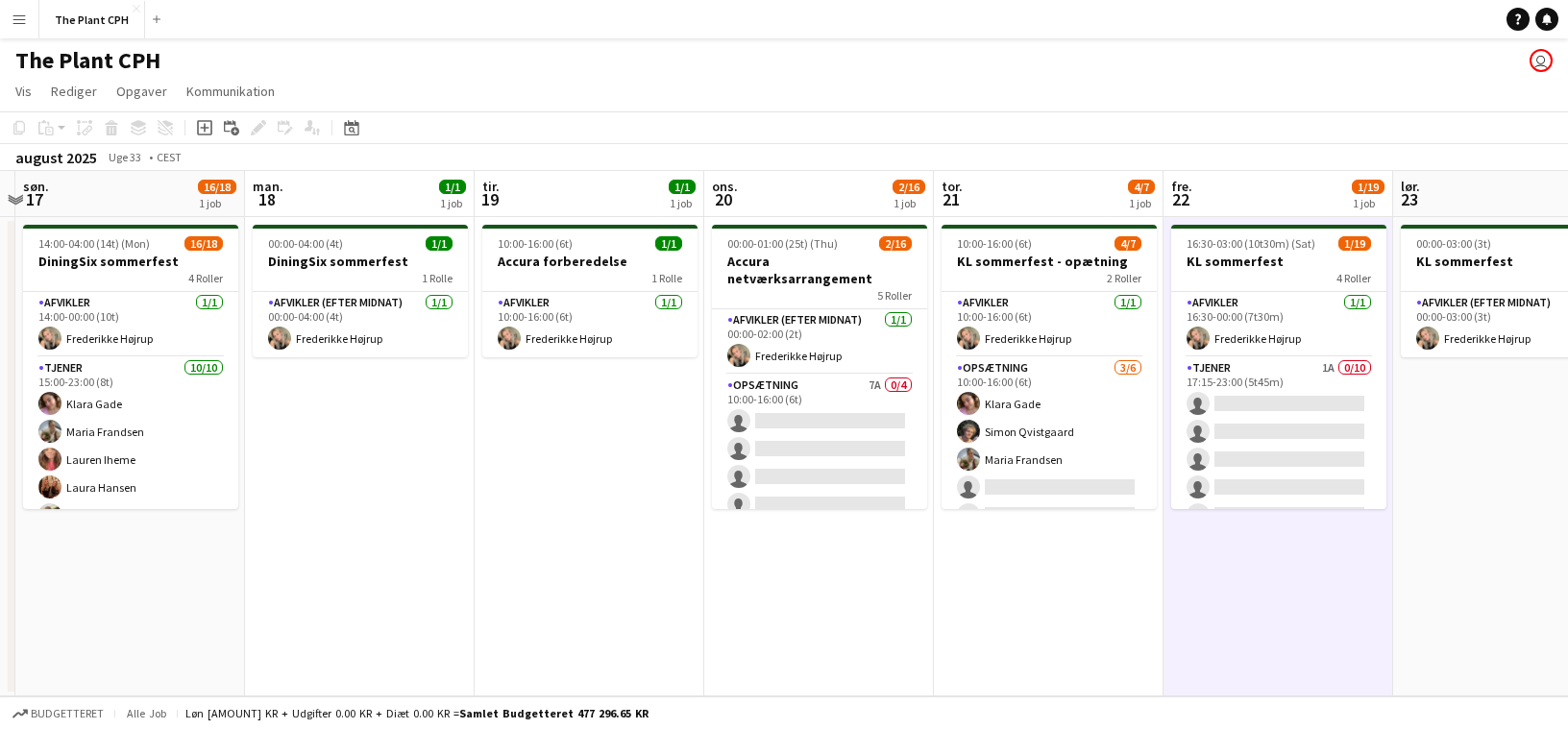 scroll, scrollTop: 0, scrollLeft: 436, axis: horizontal 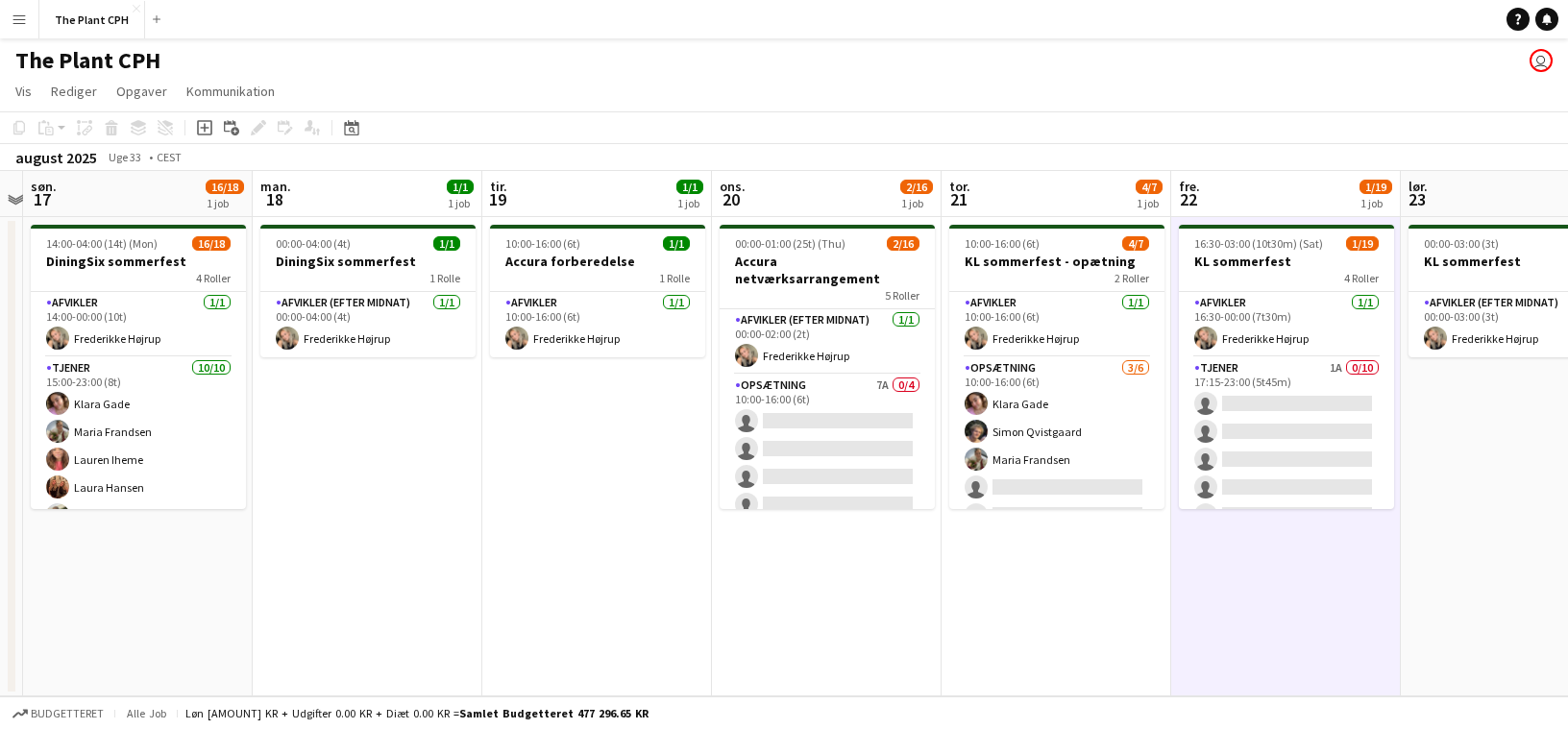 click on "10:00-16:00 (6t)    4/7   KL sommerfest - opætning   2 Roller   Afvikler   1/1   10:00-16:00 (6t)
[FIRST] [LAST]  Opsætning   3/6   10:00-16:00 (6t)
[FIRST] [LAST] [FIRST] [LAST]
single-neutral-actions
single-neutral-actions
single-neutral-actions" at bounding box center [1056, 456] 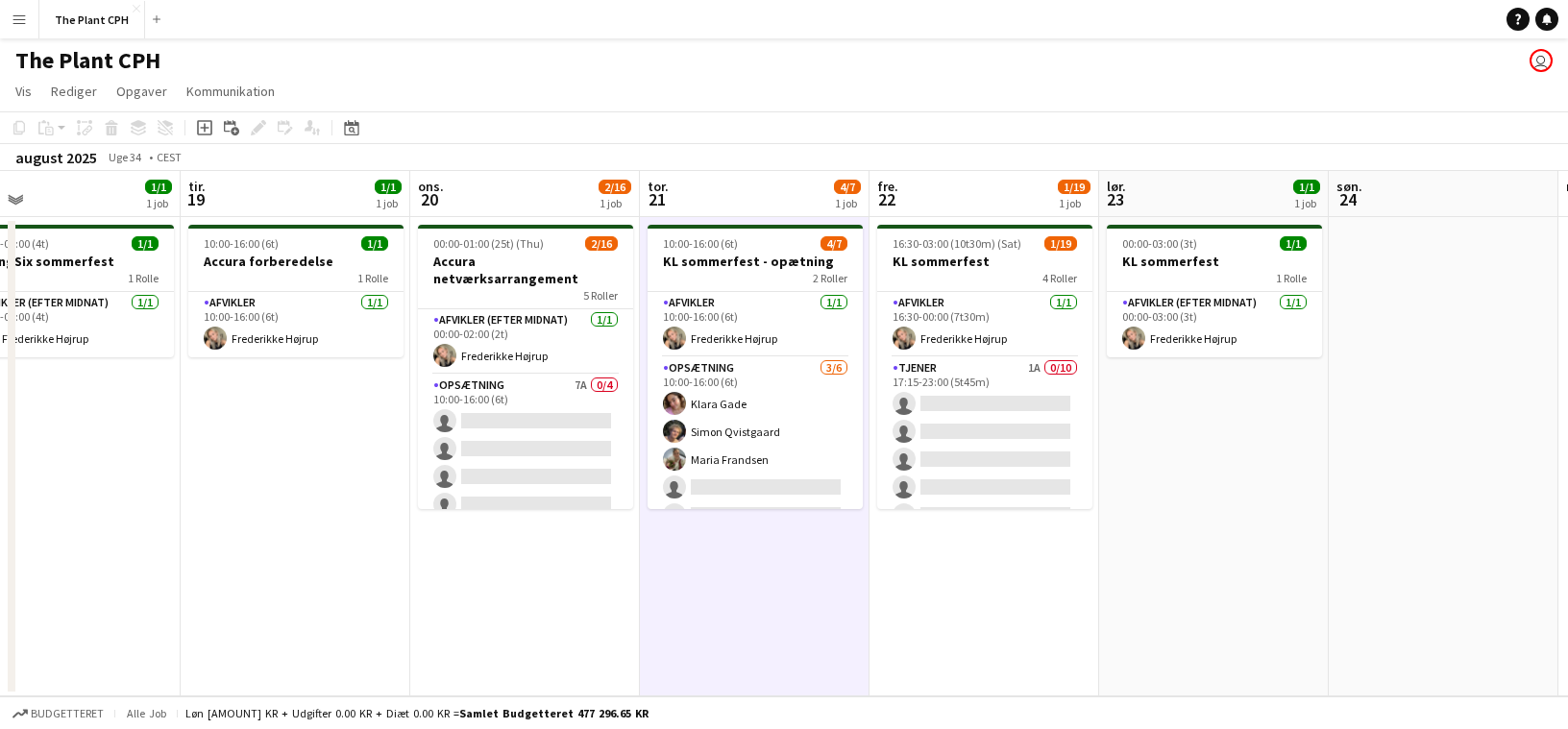 scroll, scrollTop: 0, scrollLeft: 477, axis: horizontal 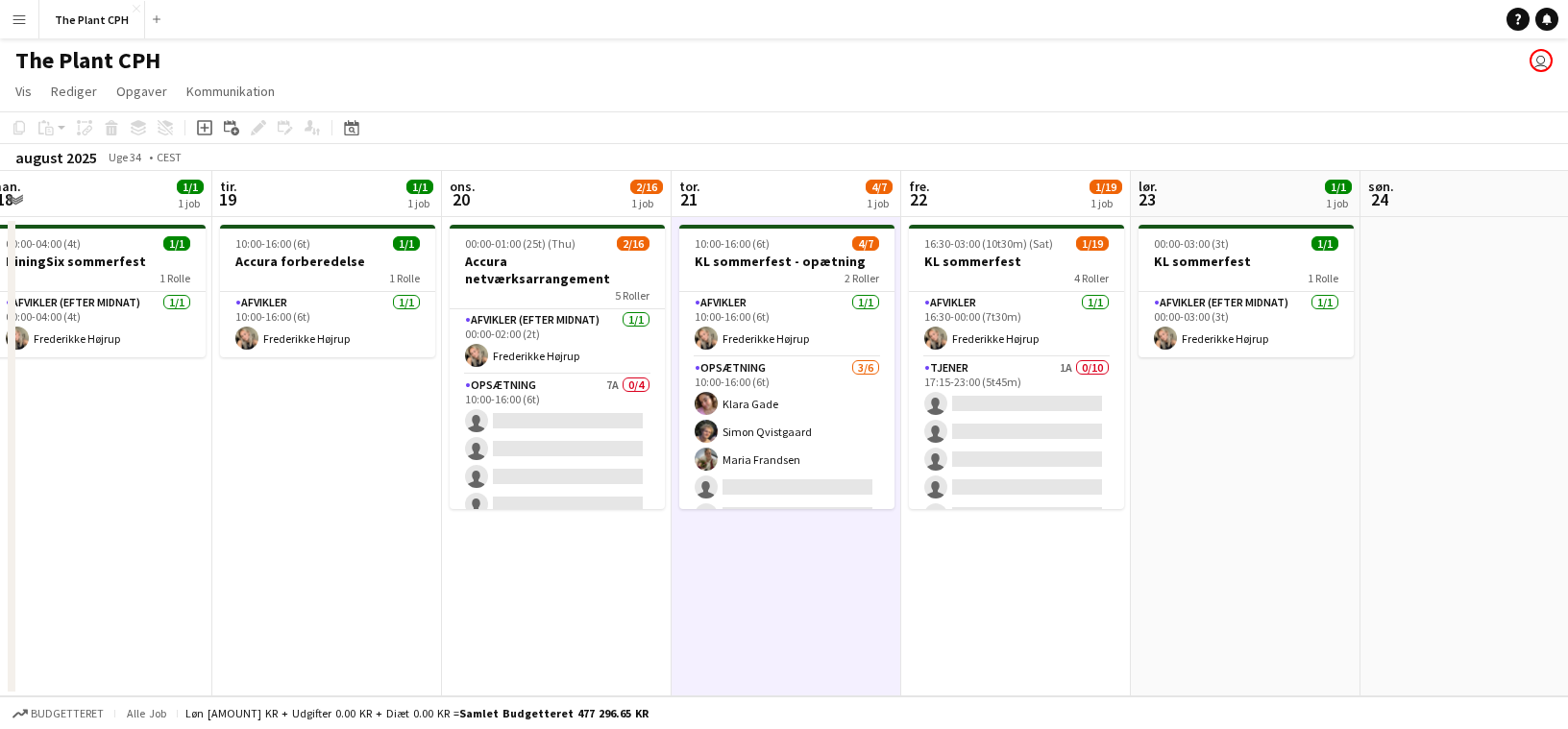 click on "[FIRST] [LAST] Tjener 1A 0/10 17:15-23:00 (5t45m)
single-neutral-actions
single-neutral-actions
single-neutral-actions
single-neutral-actions
single-neutral-actions
Tjener 6A 0/4 17:45-23:00 (5t15m)
single-neutral-actions
single-neutral-actions
single-neutral-actions
single-neutral-actions" at bounding box center [1016, 456] 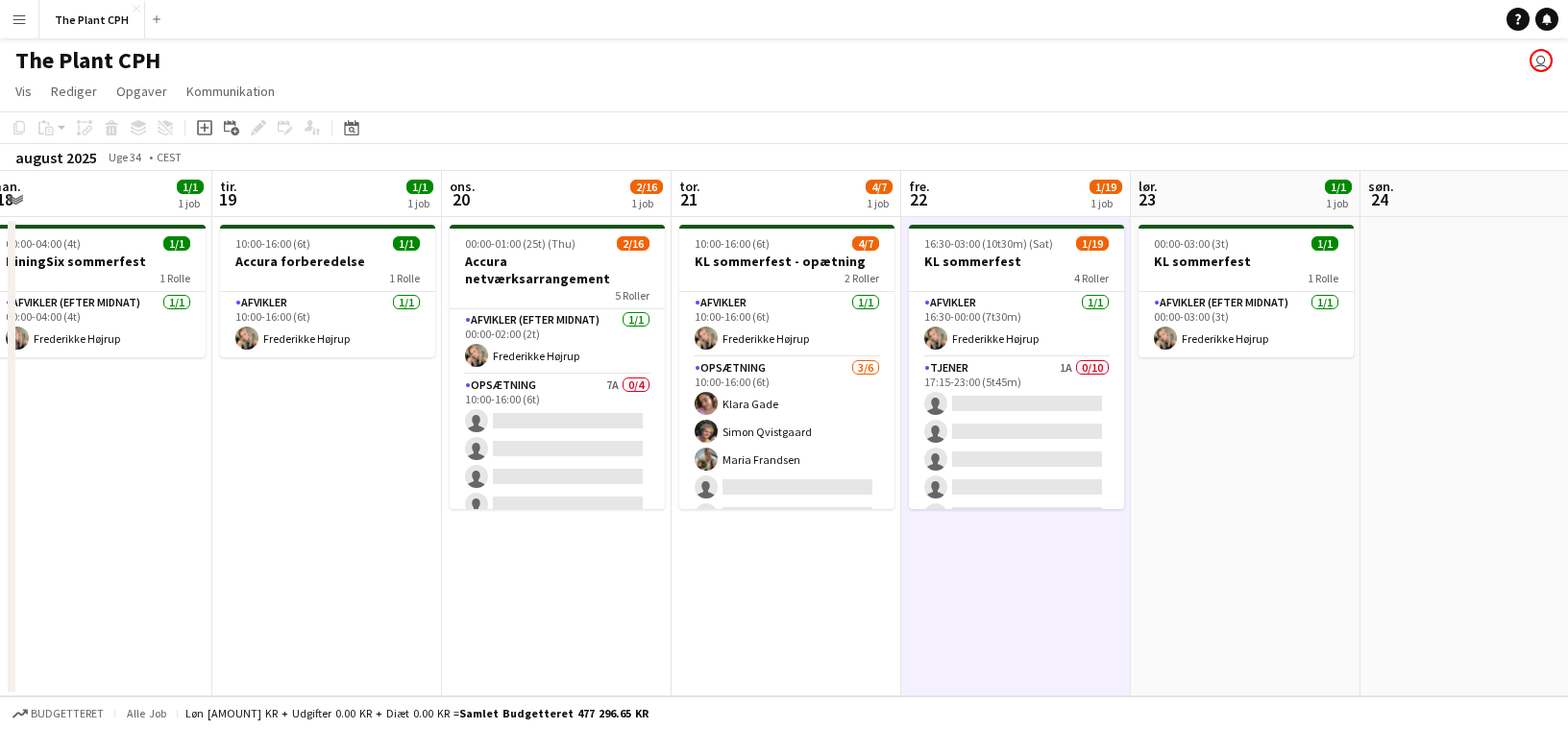 click on "00:00-03:00 (3t)    1/1   KL sommerfest   1 Rolle   Afvikler (efter midnat)   1/1   00:00-03:00 (3t)
Frederikke Højrup" at bounding box center [1245, 456] 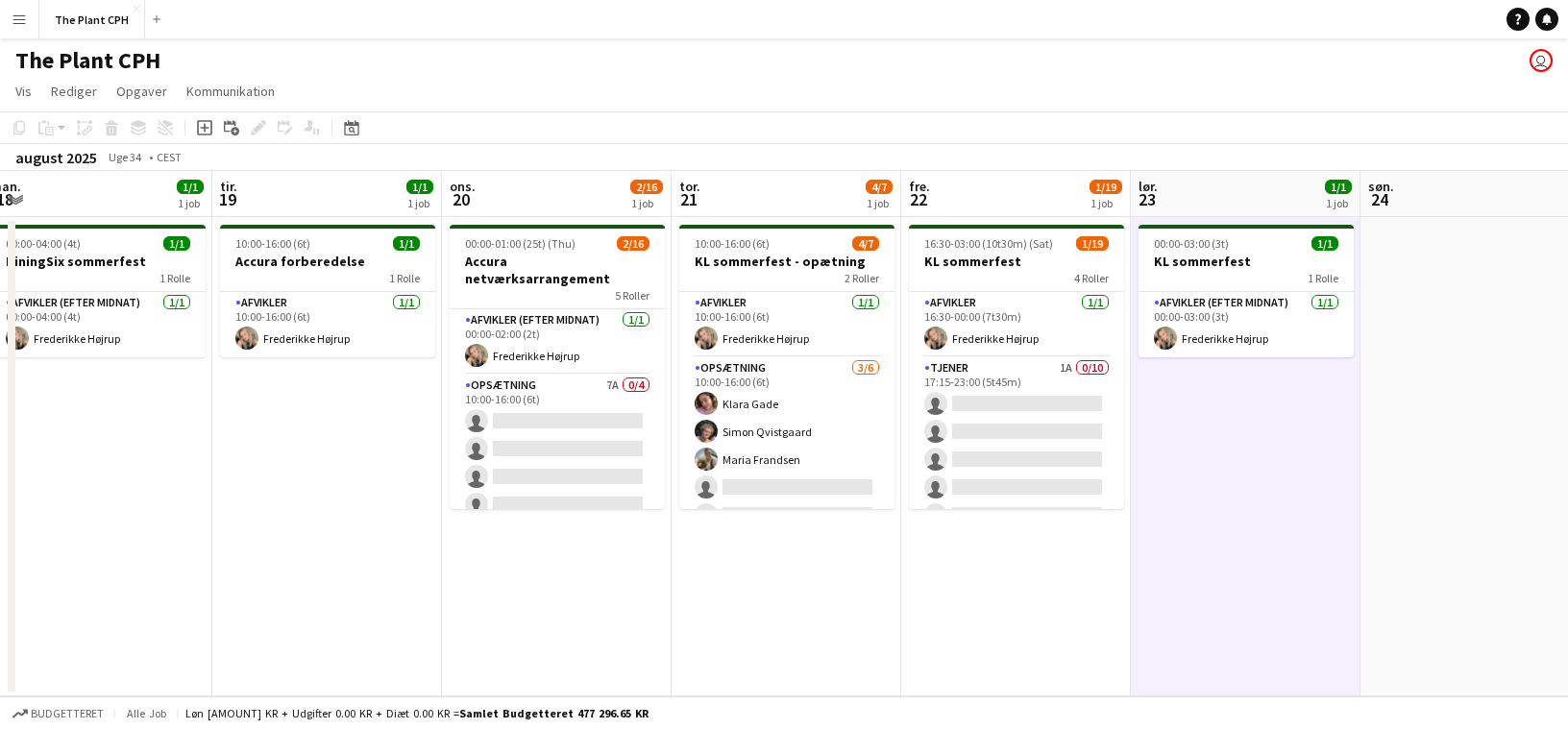 click at bounding box center [1475, 456] 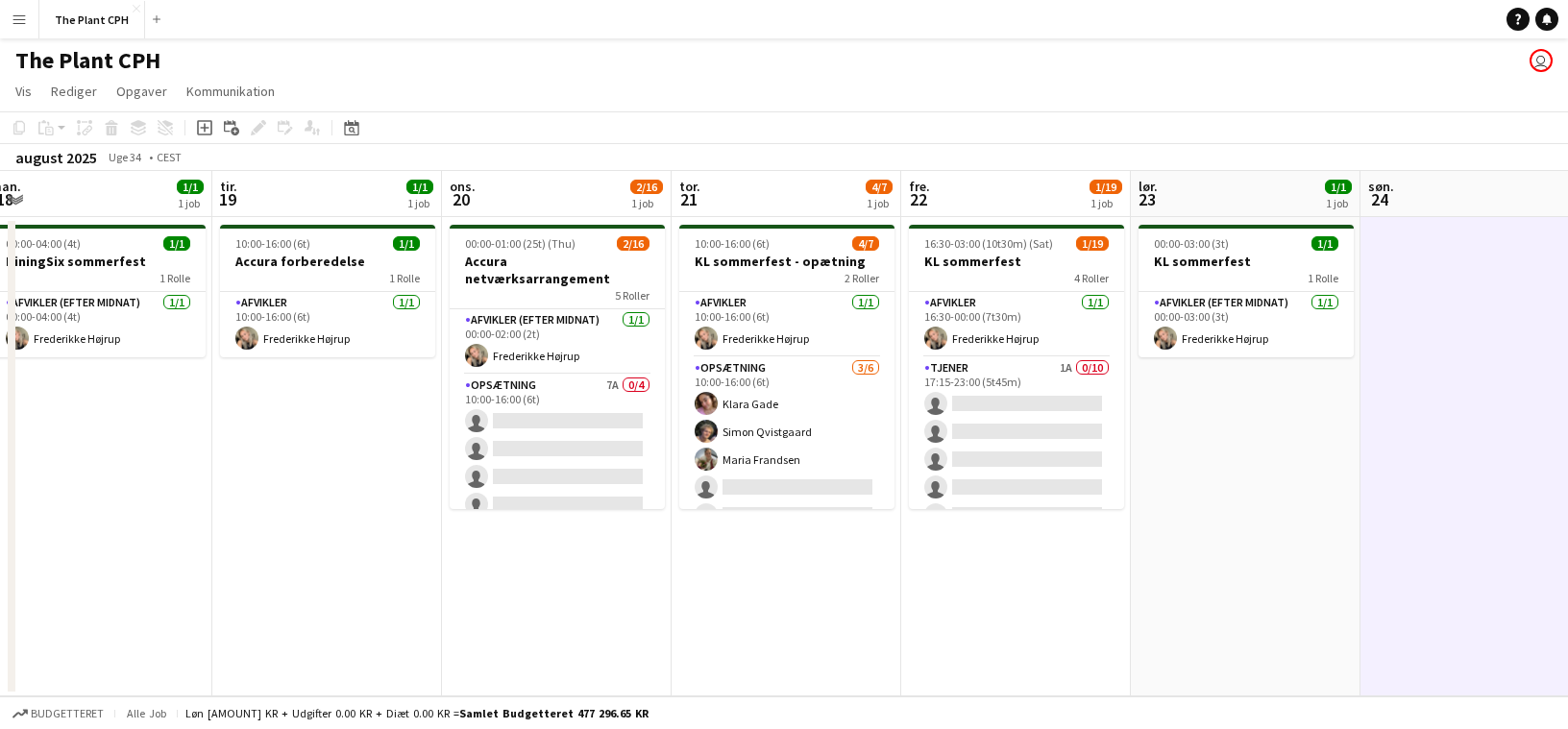click on "00:00-03:00 (3t)    1/1   KL sommerfest   1 Rolle   Afvikler (efter midnat)   1/1   00:00-03:00 (3t)
Frederikke Højrup" at bounding box center (1245, 456) 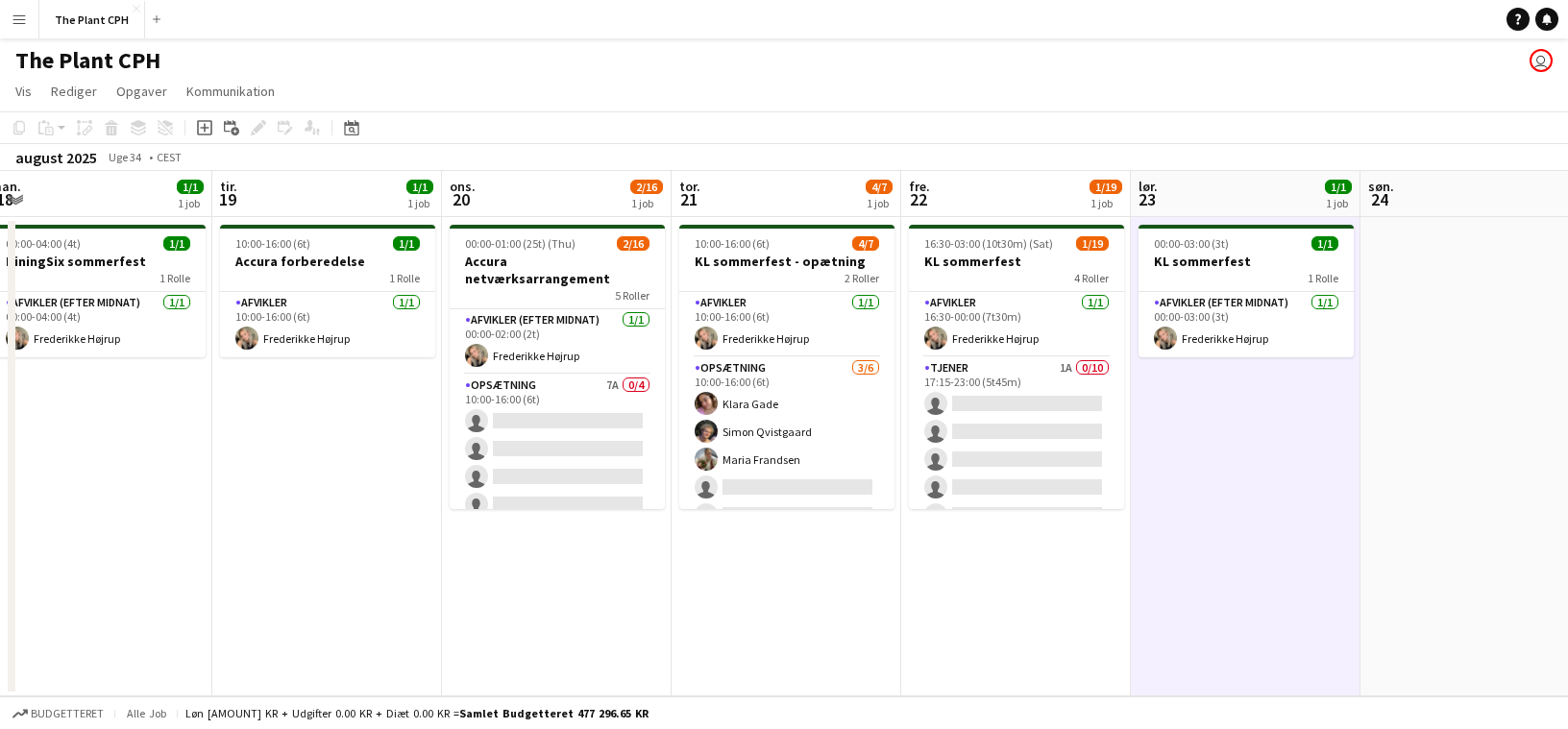 click on "[FIRST] [LAST] Tjener 1A 0/10 17:15-23:00 (5t45m)
single-neutral-actions
single-neutral-actions
single-neutral-actions
single-neutral-actions
single-neutral-actions
Tjener 6A 0/4 17:45-23:00 (5t15m)
single-neutral-actions
single-neutral-actions
single-neutral-actions
single-neutral-actions" at bounding box center [1016, 456] 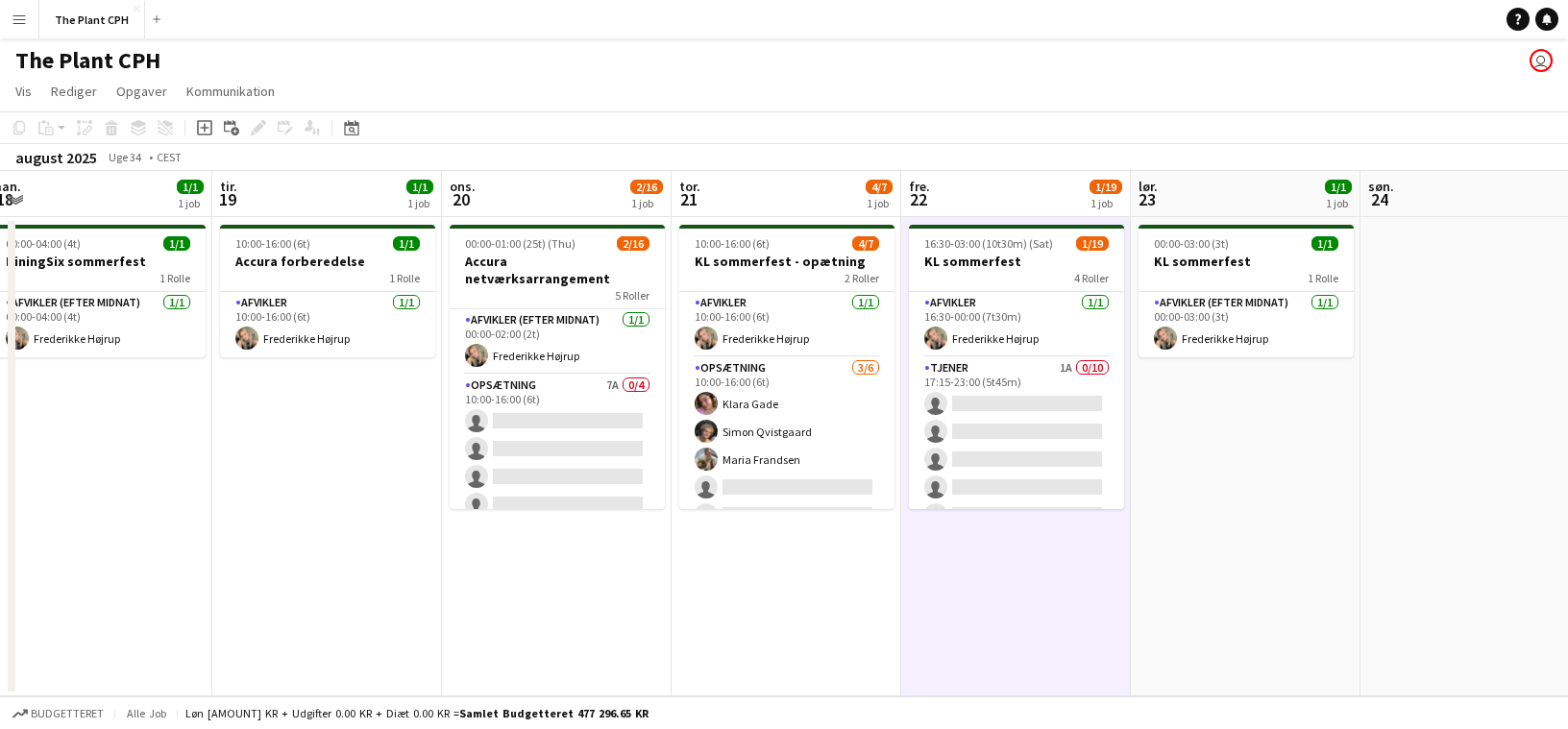 click on "[FIRST] [LAST] Tjener 1A 0/10 17:15-23:00 (5t45m)
single-neutral-actions
single-neutral-actions
single-neutral-actions
single-neutral-actions
single-neutral-actions
Tjener 6A 0/4 17:45-23:00 (5t15m)
single-neutral-actions
single-neutral-actions
single-neutral-actions
single-neutral-actions" at bounding box center (1016, 456) 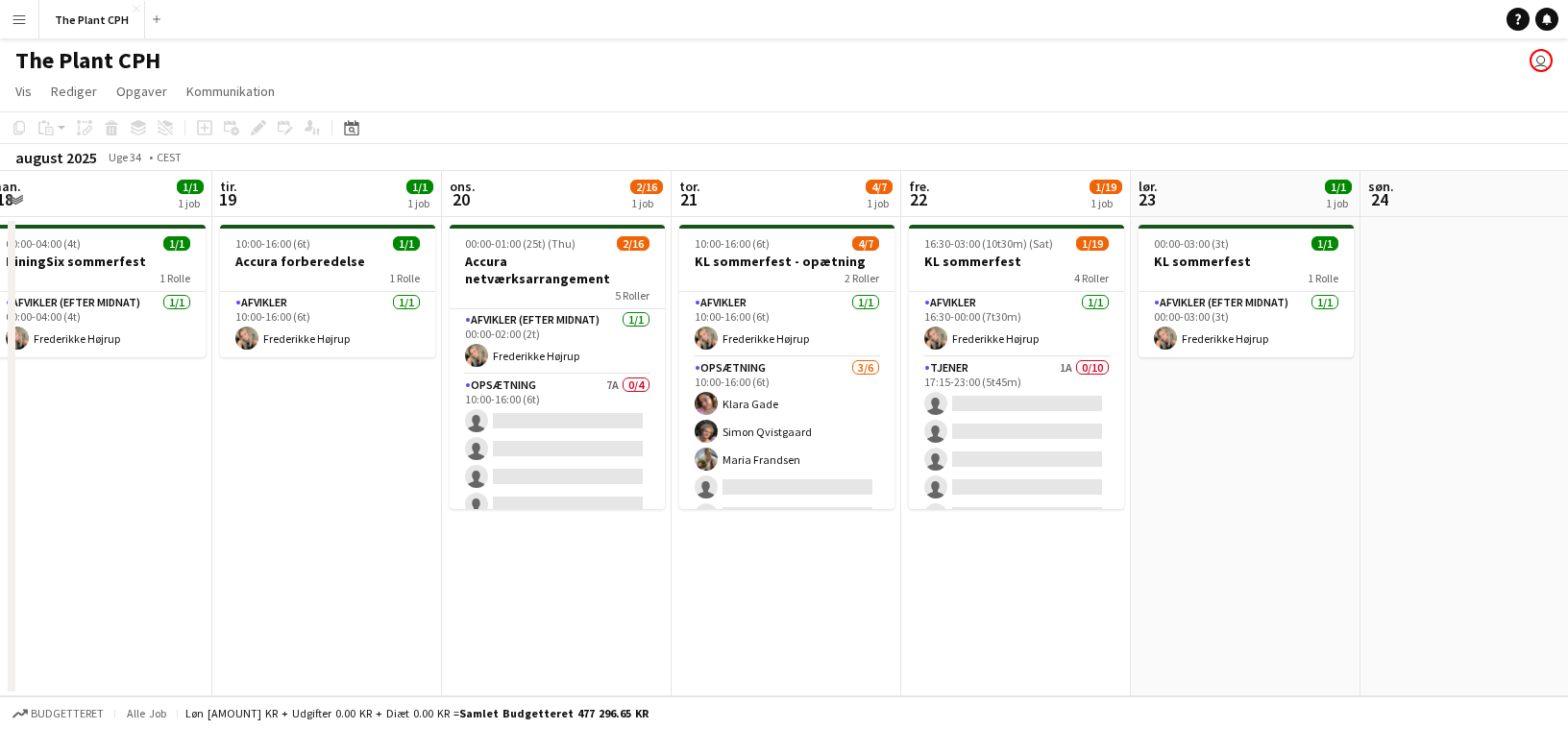 click on "10:00-16:00 (6t)    4/7   KL sommerfest - opætning   2 Roller   Afvikler   1/1   10:00-16:00 (6t)
[FIRST] [LAST]  Opsætning   3/6   10:00-16:00 (6t)
[FIRST] [LAST] [FIRST] [LAST]
single-neutral-actions
single-neutral-actions
single-neutral-actions" at bounding box center [786, 456] 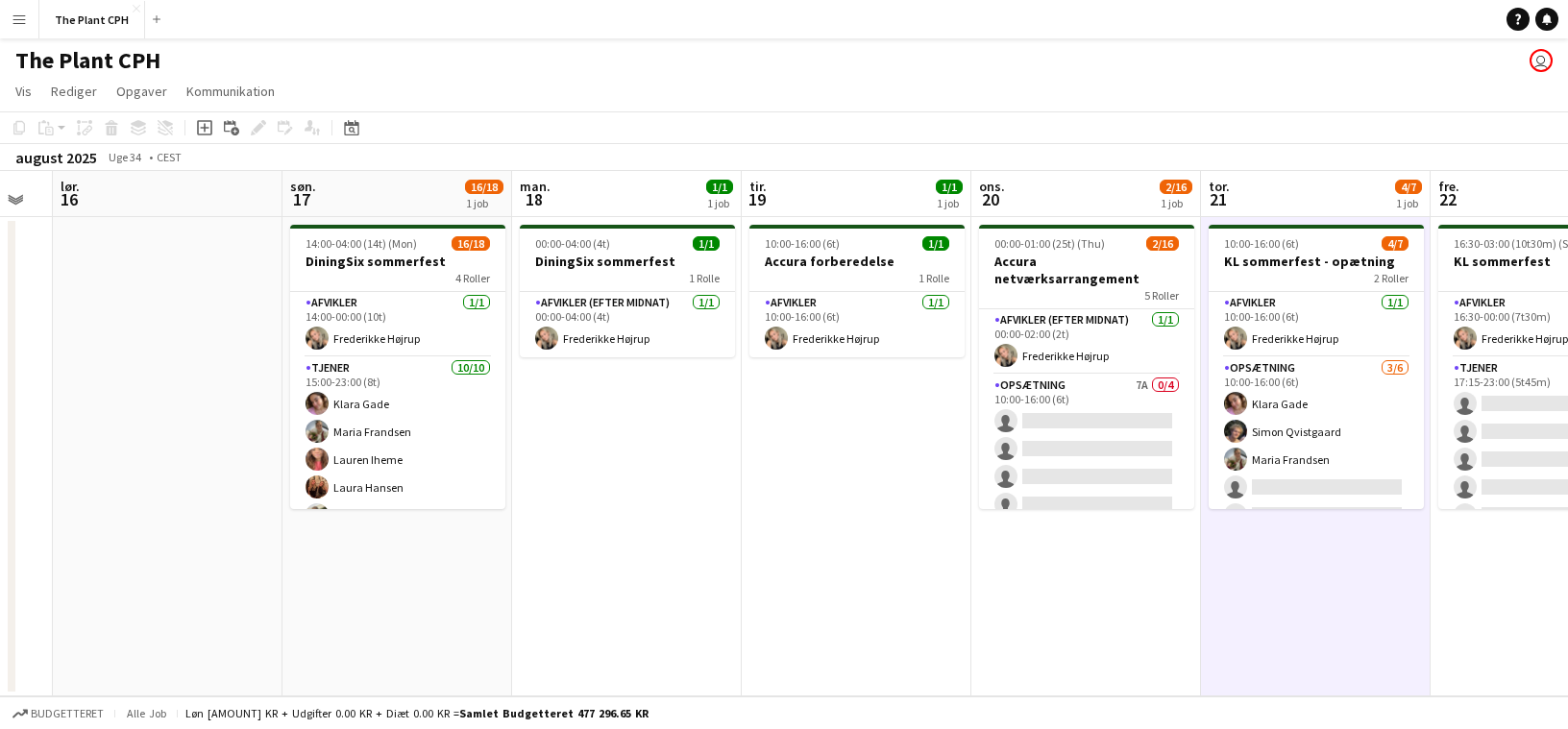 click on "10:00-16:00 (6t)    1/1   Accura forberedelse   1 Rolle   Afvikler   1/1   10:00-16:00 (6t)
[FIRST] [LAST]" at bounding box center (856, 456) 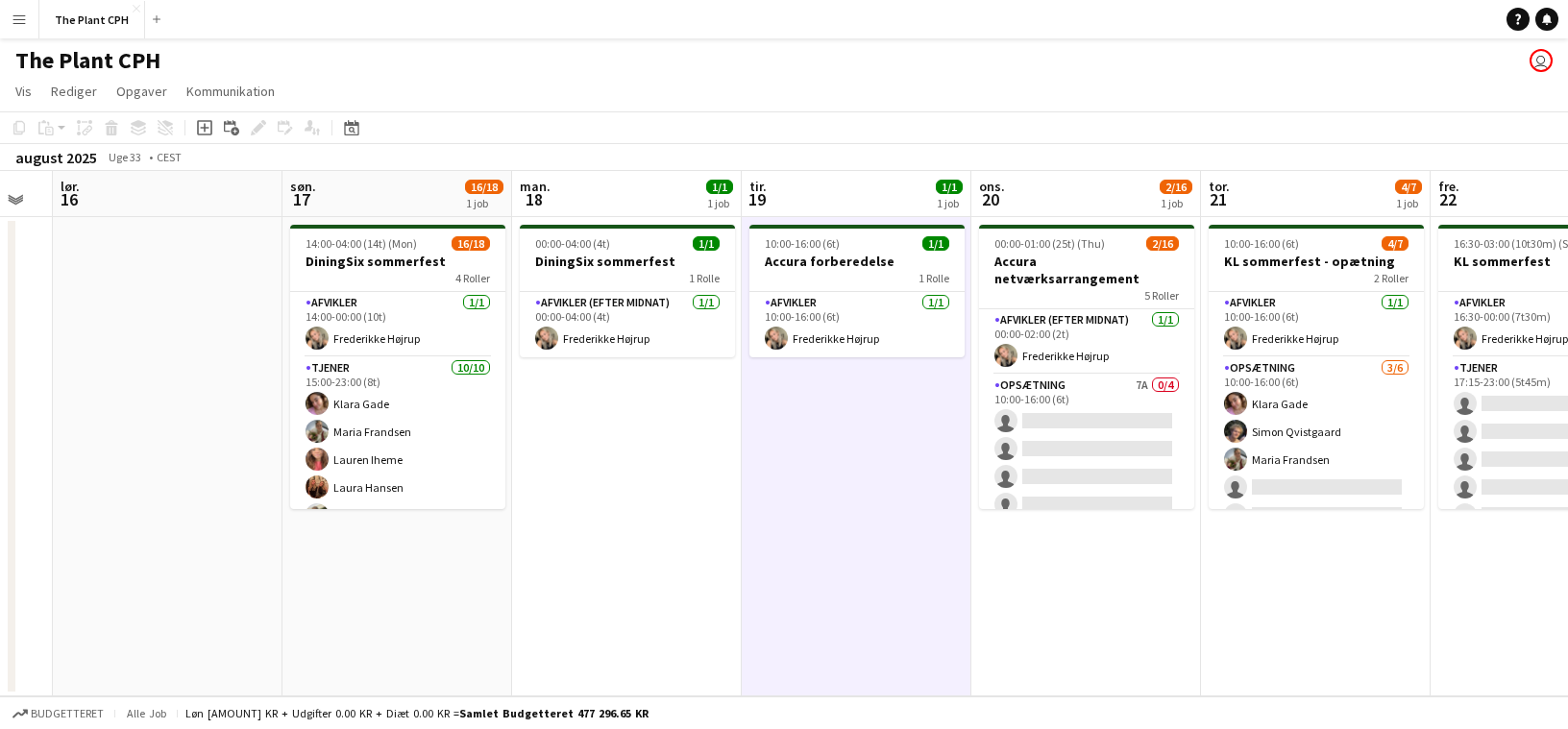 click on "[TIME]-[TIME] ([DURATION]) ([DAY])   0/17   Accura netværksarrangement   6 Roller   Afvikler (efter midnat)   1/1   [TIME]-[TIME] ([DURATION])
[FIRST] [LAST]  Opsætning   7A   0/4   [TIME]-[TIME] ([DURATION])
single-neutral-actions
single-neutral-actions
single-neutral-actions
single-neutral-actions
Afvikler   1/1   [TIME]-[TIME] ([DURATION])
[FIRST] [LAST]  Tjener   0/5   [TIME]-[TIME] ([DURATION])
single-neutral-actions
single-neutral-actions
single-neutral-actions
single-neutral-actions
single-neutral-actions
Tjener   0/5   [TIME]-[TIME] ([DURATION])
single-neutral-actions
single-neutral-actions
single-neutral-actions" at bounding box center (1086, 456) 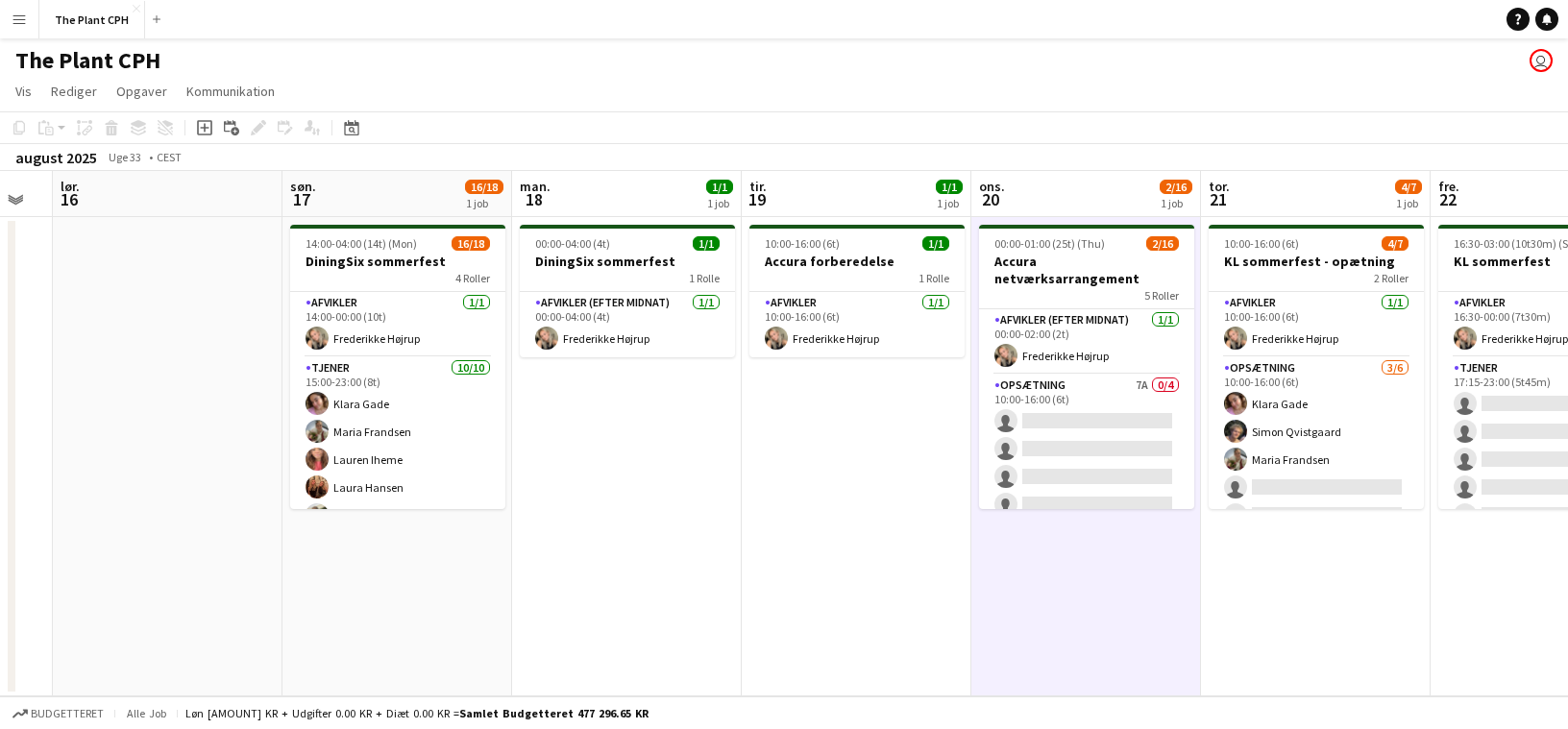 scroll, scrollTop: 0, scrollLeft: 407, axis: horizontal 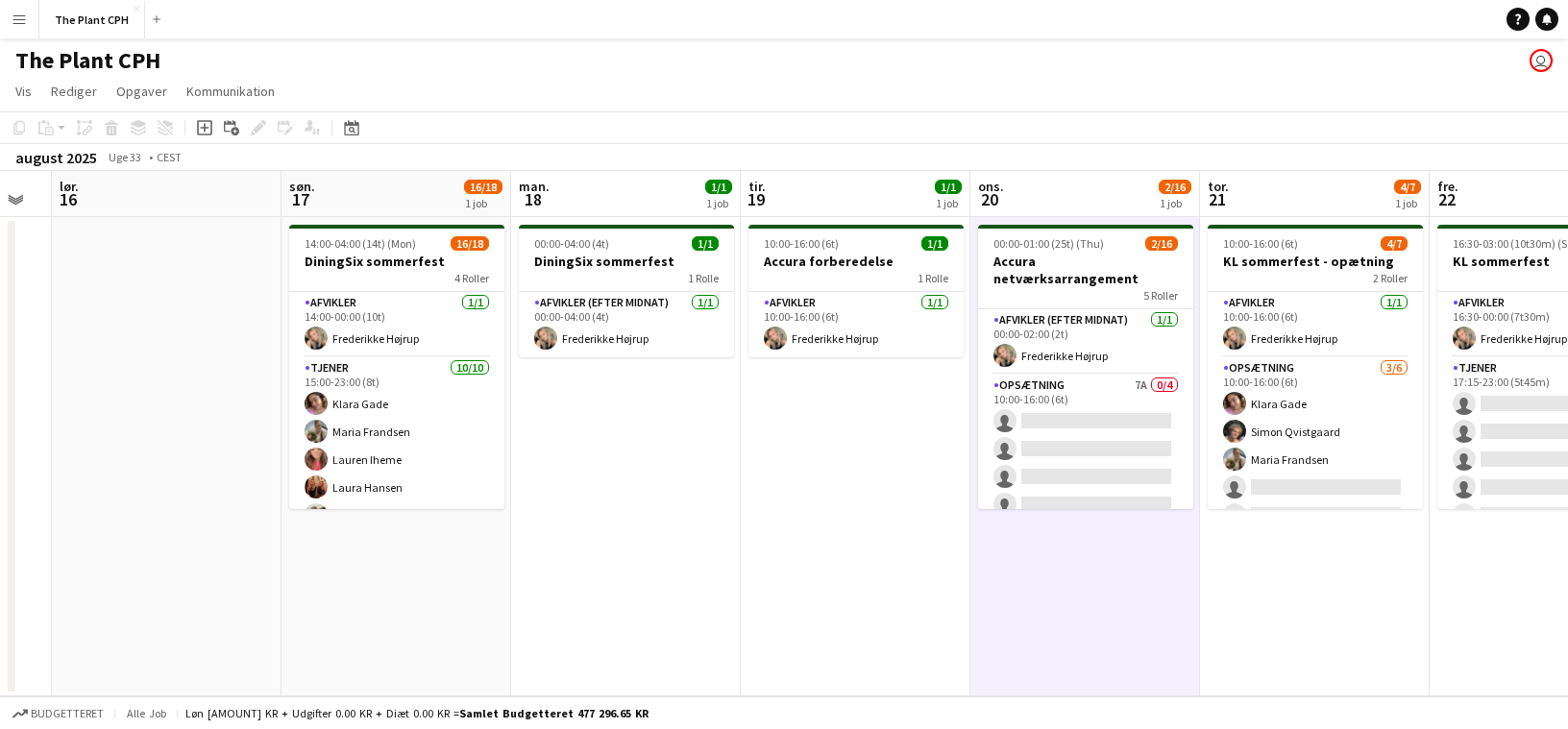 click on "10:00-16:00 (6t)    4/7   KL sommerfest - opætning   2 Roller   Afvikler   1/1   10:00-16:00 (6t)
[FIRST] [LAST]  Opsætning   3/6   10:00-16:00 (6t)
[FIRST] [LAST] [FIRST] [LAST]
single-neutral-actions
single-neutral-actions
single-neutral-actions" at bounding box center (1314, 456) 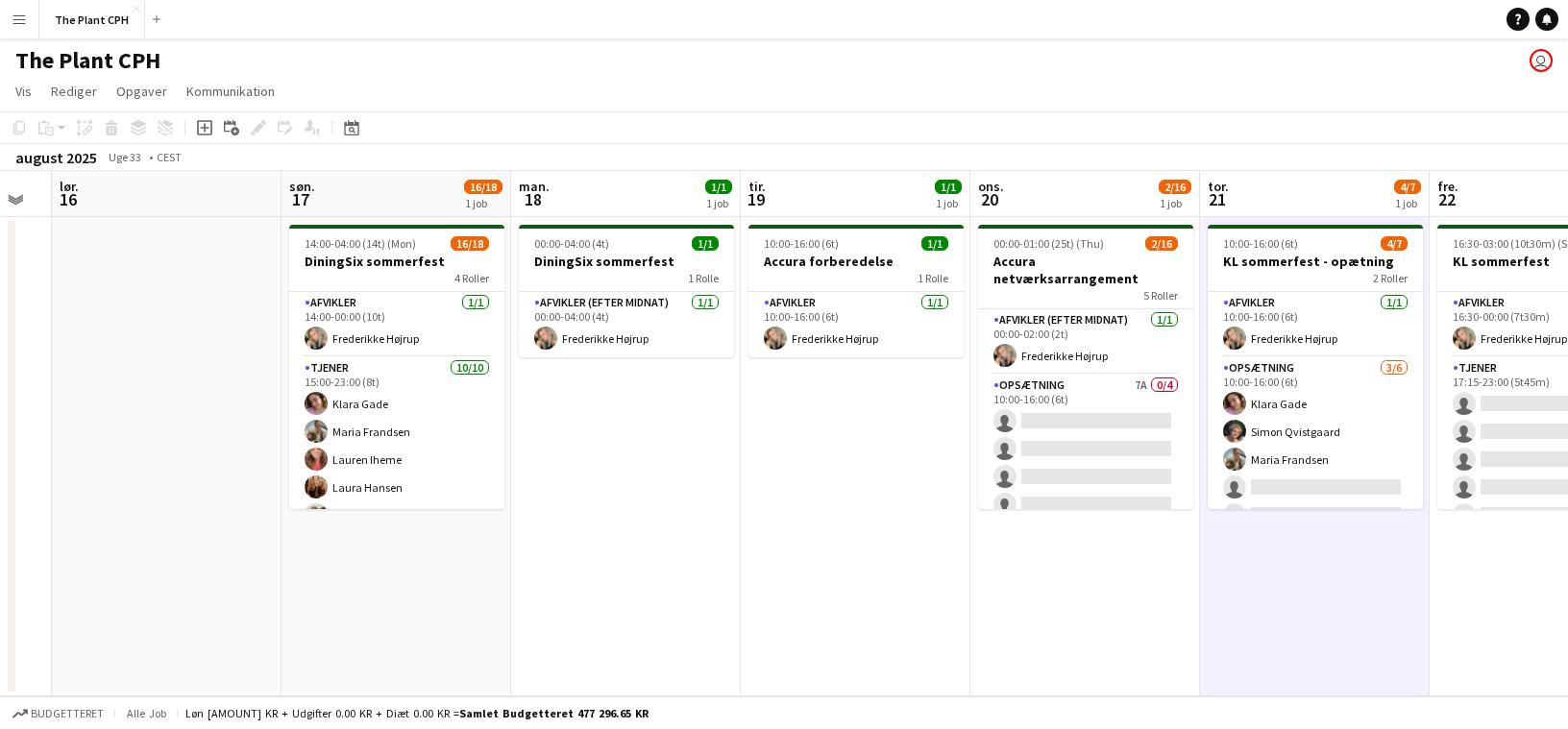 click on "[FIRST] [LAST] Tjener 1A 0/10 17:15-23:00 (5t45m)
single-neutral-actions
single-neutral-actions
single-neutral-actions
single-neutral-actions
single-neutral-actions
Tjener 6A 0/4 17:45-23:00 (5t15m)
single-neutral-actions
single-neutral-actions
single-neutral-actions
single-neutral-actions" at bounding box center (1544, 456) 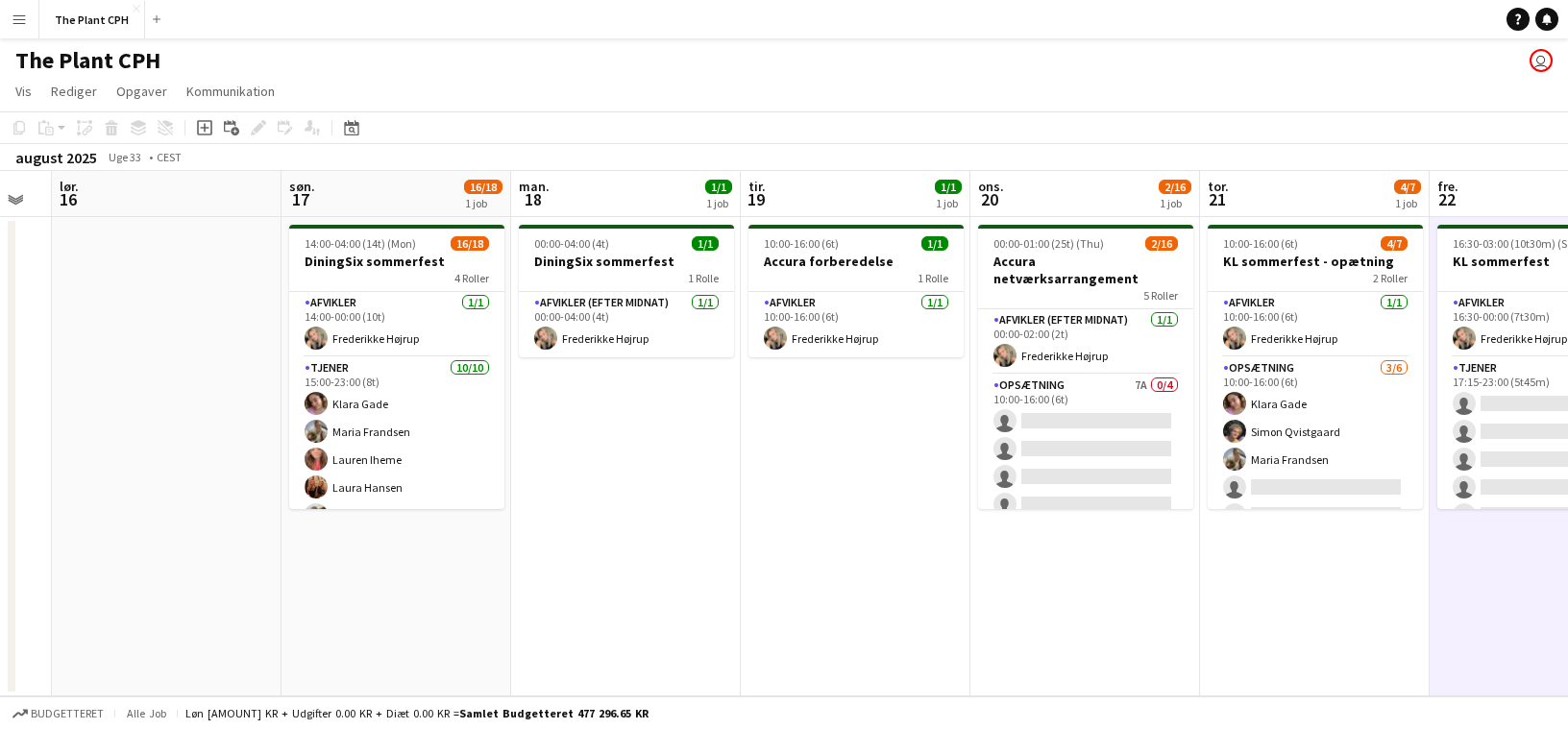 click on "10:00-16:00 (6t)    4/7   KL sommerfest - opætning   2 Roller   Afvikler   1/1   10:00-16:00 (6t)
[FIRST] [LAST]  Opsætning   3/6   10:00-16:00 (6t)
[FIRST] [LAST] [FIRST] [LAST]
single-neutral-actions
single-neutral-actions
single-neutral-actions" at bounding box center [1314, 456] 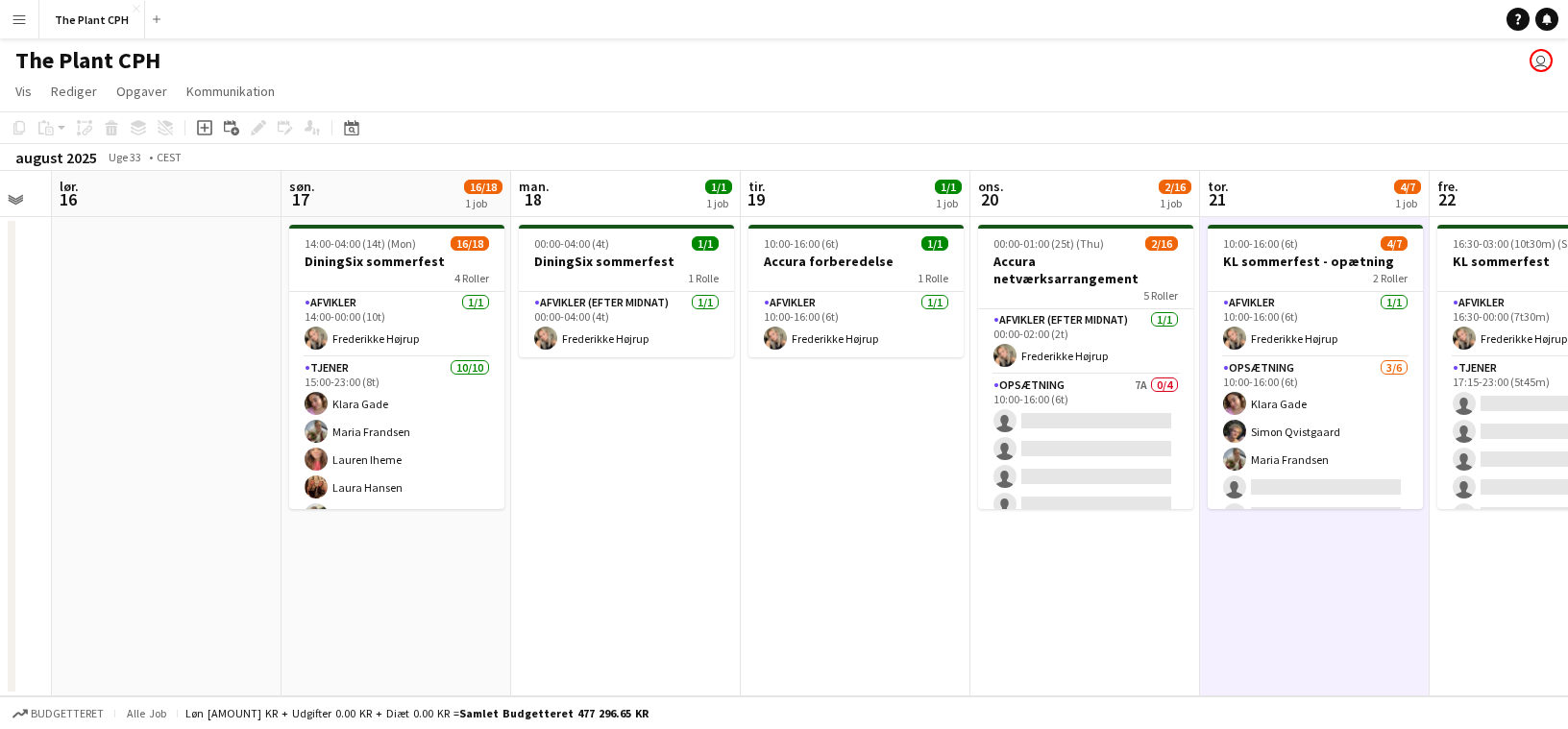 click on "[TIME]-[TIME] ([DURATION]) ([DAY])   0/17   Accura netværksarrangement   6 Roller   Afvikler (efter midnat)   1/1   [TIME]-[TIME] ([DURATION])
[FIRST] [LAST]  Opsætning   7A   0/4   [TIME]-[TIME] ([DURATION])
single-neutral-actions
single-neutral-actions
single-neutral-actions
single-neutral-actions
Afvikler   1/1   [TIME]-[TIME] ([DURATION])
[FIRST] [LAST]  Tjener   0/5   [TIME]-[TIME] ([DURATION])
single-neutral-actions
single-neutral-actions
single-neutral-actions
single-neutral-actions
single-neutral-actions
Tjener   0/5   [TIME]-[TIME] ([DURATION])
single-neutral-actions
single-neutral-actions
single-neutral-actions" at bounding box center [1085, 456] 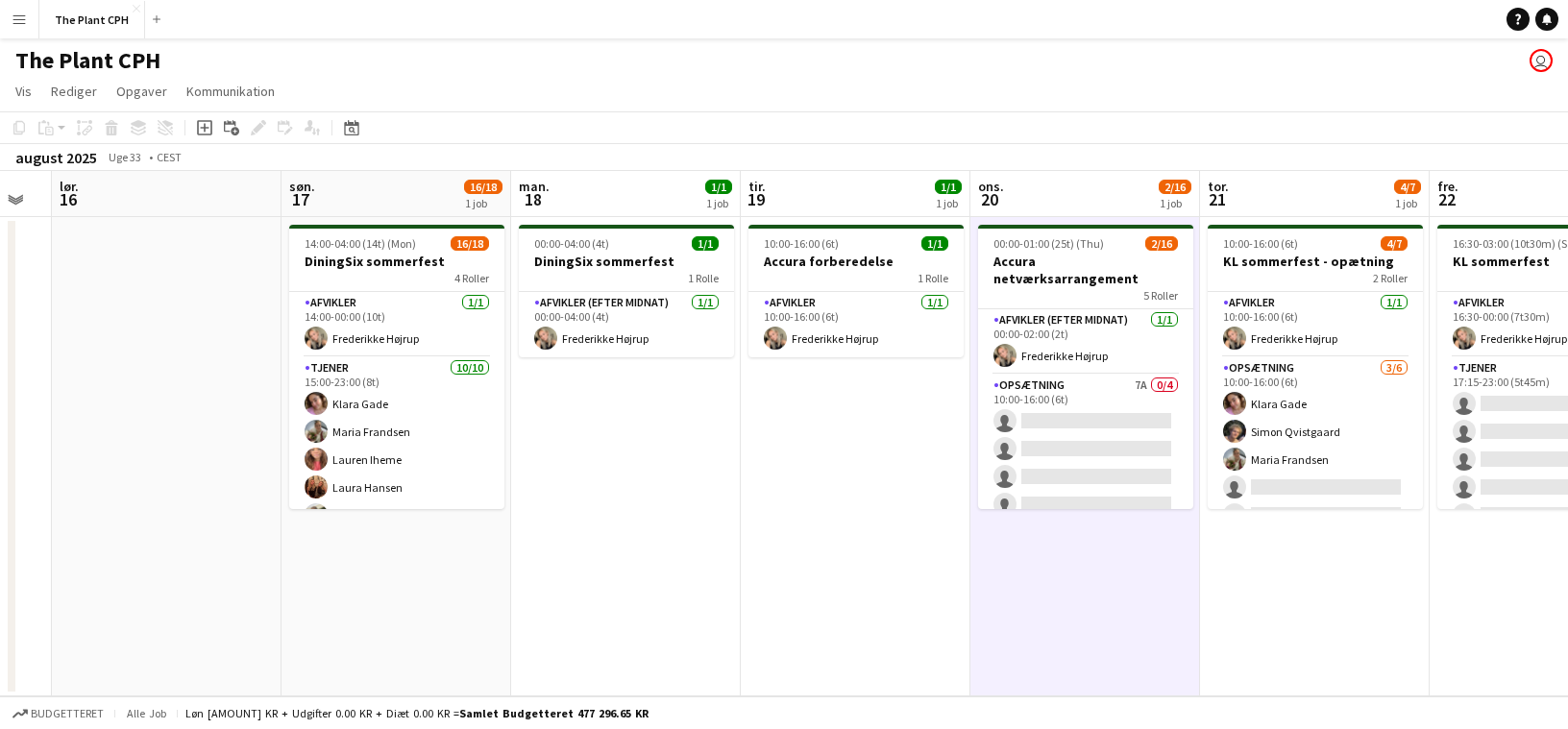 click on "[TIME]-[TIME] ([DURATION]) ([DAY])   0/17   Accura netværksarrangement   6 Roller   Afvikler (efter midnat)   1/1   [TIME]-[TIME] ([DURATION])
[FIRST] [LAST]  Opsætning   7A   0/4   [TIME]-[TIME] ([DURATION])
single-neutral-actions
single-neutral-actions
single-neutral-actions
single-neutral-actions
Afvikler   1/1   [TIME]-[TIME] ([DURATION])
[FIRST] [LAST]  Tjener   0/5   [TIME]-[TIME] ([DURATION])
single-neutral-actions
single-neutral-actions
single-neutral-actions
single-neutral-actions
single-neutral-actions
Tjener   0/5   [TIME]-[TIME] ([DURATION])
single-neutral-actions
single-neutral-actions
single-neutral-actions" at bounding box center (1085, 456) 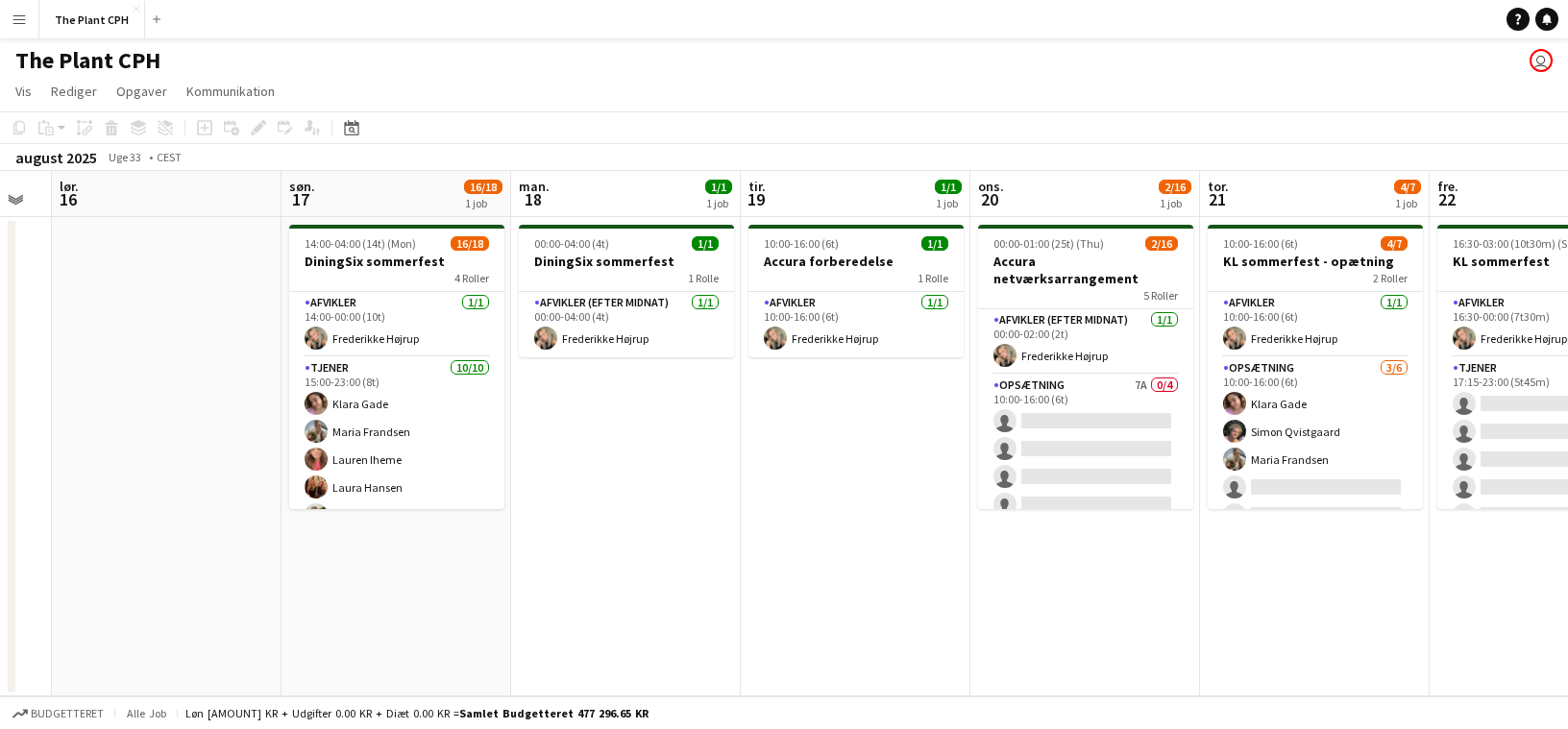 click on "10:00-16:00 (6t)    1/1   Accura forberedelse   1 Rolle   Afvikler   1/1   10:00-16:00 (6t)
[FIRST] [LAST]" at bounding box center [855, 456] 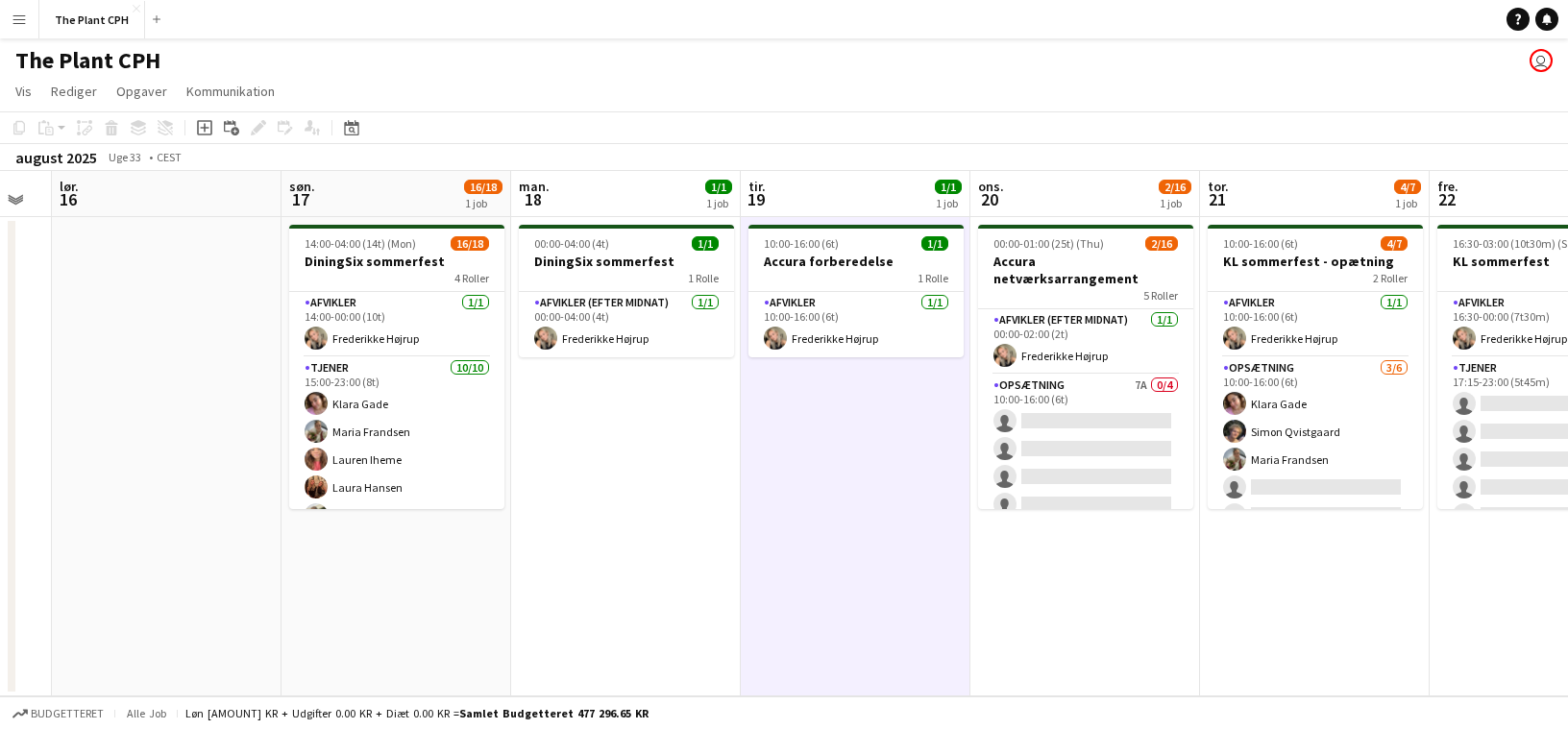 click on "[TIME]-[TIME] ([DURATION])    1/1   DiningSix sommerfest   1 Rolle   Afvikler (efter midnat)   1/1   [TIME]-[TIME] ([DURATION])
[FIRST] [LAST]" at bounding box center (625, 456) 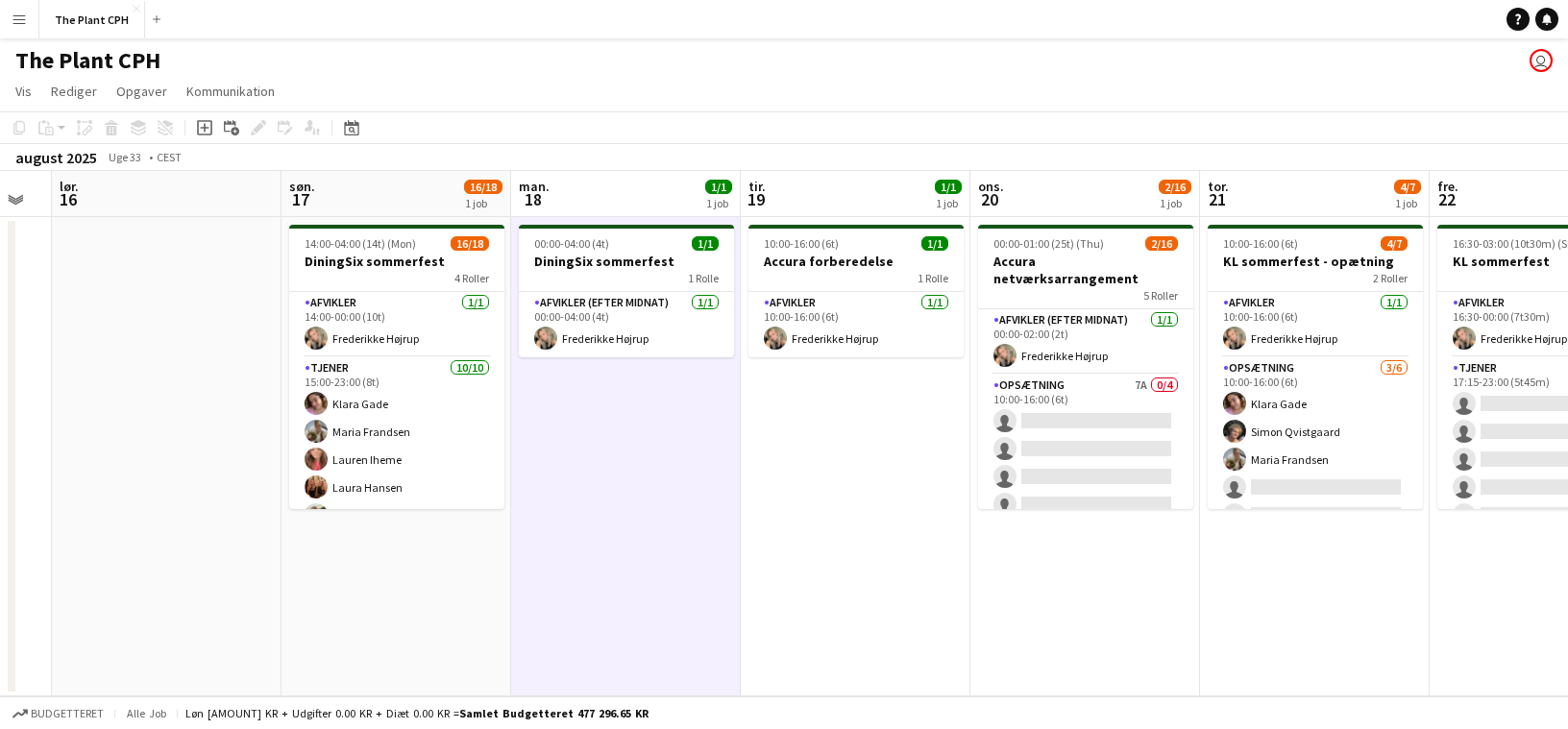 click on "[TIME]-[TIME] ([TIME]) ([DAY]) 16/18 DiningSix sommerfest 4 Roller Afvikler 1/1 [TIME]-[TIME] ([TIME])
Frederikke Højrup Tjener 10/10 [TIME]-[TIME] ([TIME])
Klara Gade Maria Frandsen Laura Hansen Sebastian Pedersen Jeppe Jeppe Amir Christopher Kaas Kastaniegaard Runner 1A 4/6 [TIME]-[TIME] ([TIME])
Thien-Phuc Do Simon Qvistgaard Anna Madsbjerg Noah Holst
single-neutral-actions
single-neutral-actions
Runner 1/1 [TIME]-[TIME] ([TIME])
Sigurd Tagel" at bounding box center (396, 456) 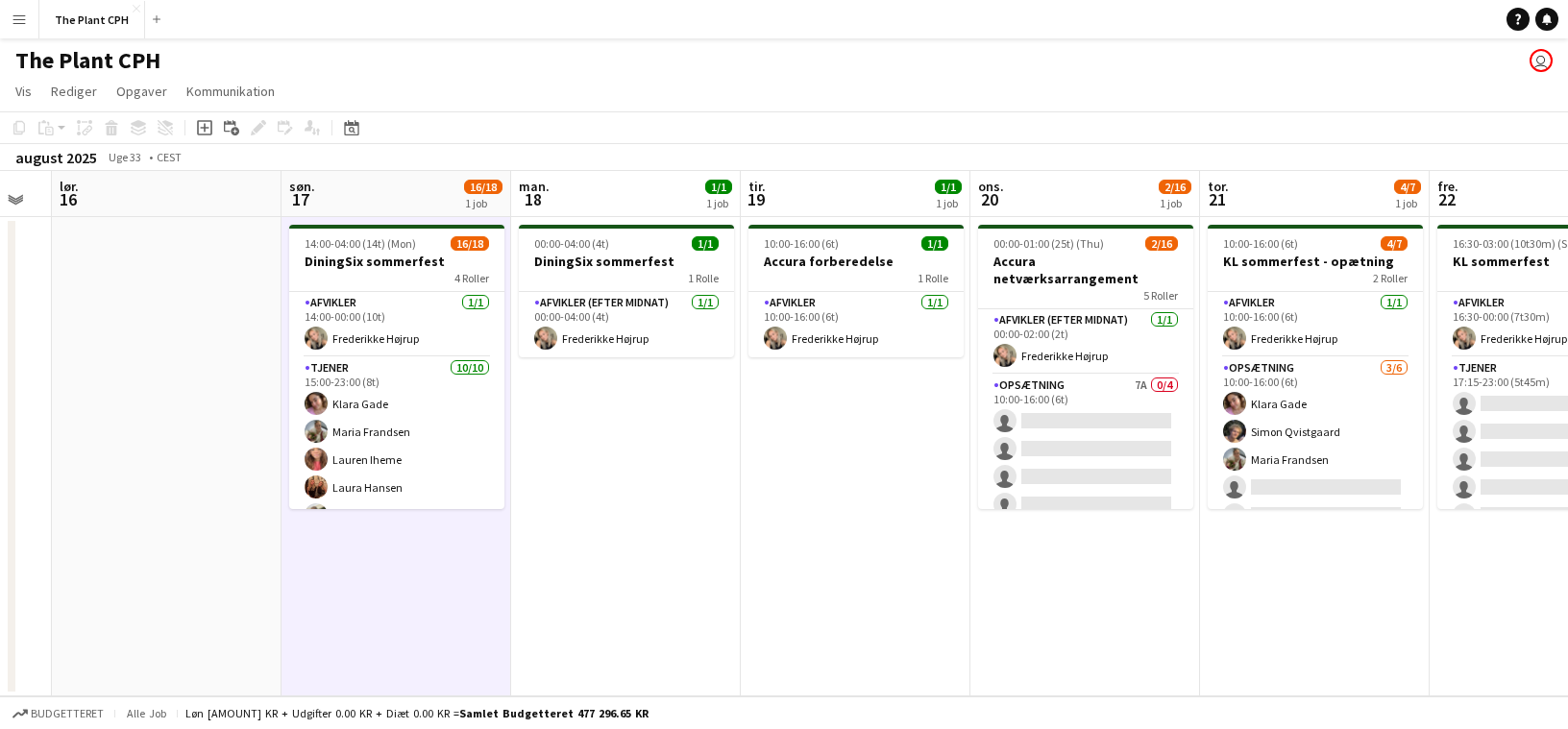 drag, startPoint x: 729, startPoint y: 547, endPoint x: 793, endPoint y: 549, distance: 64.0312 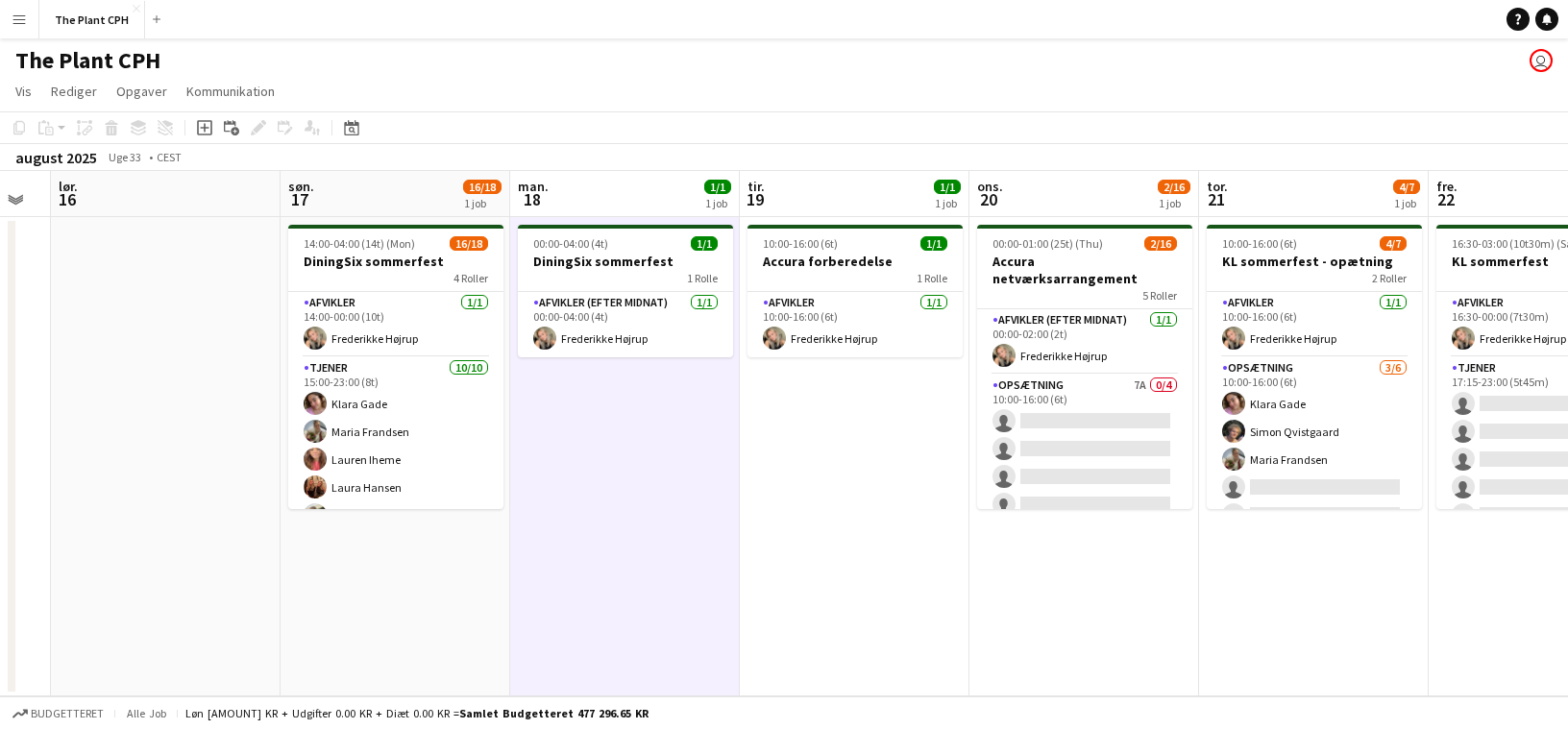 drag, startPoint x: 931, startPoint y: 549, endPoint x: 1092, endPoint y: 582, distance: 164.34719 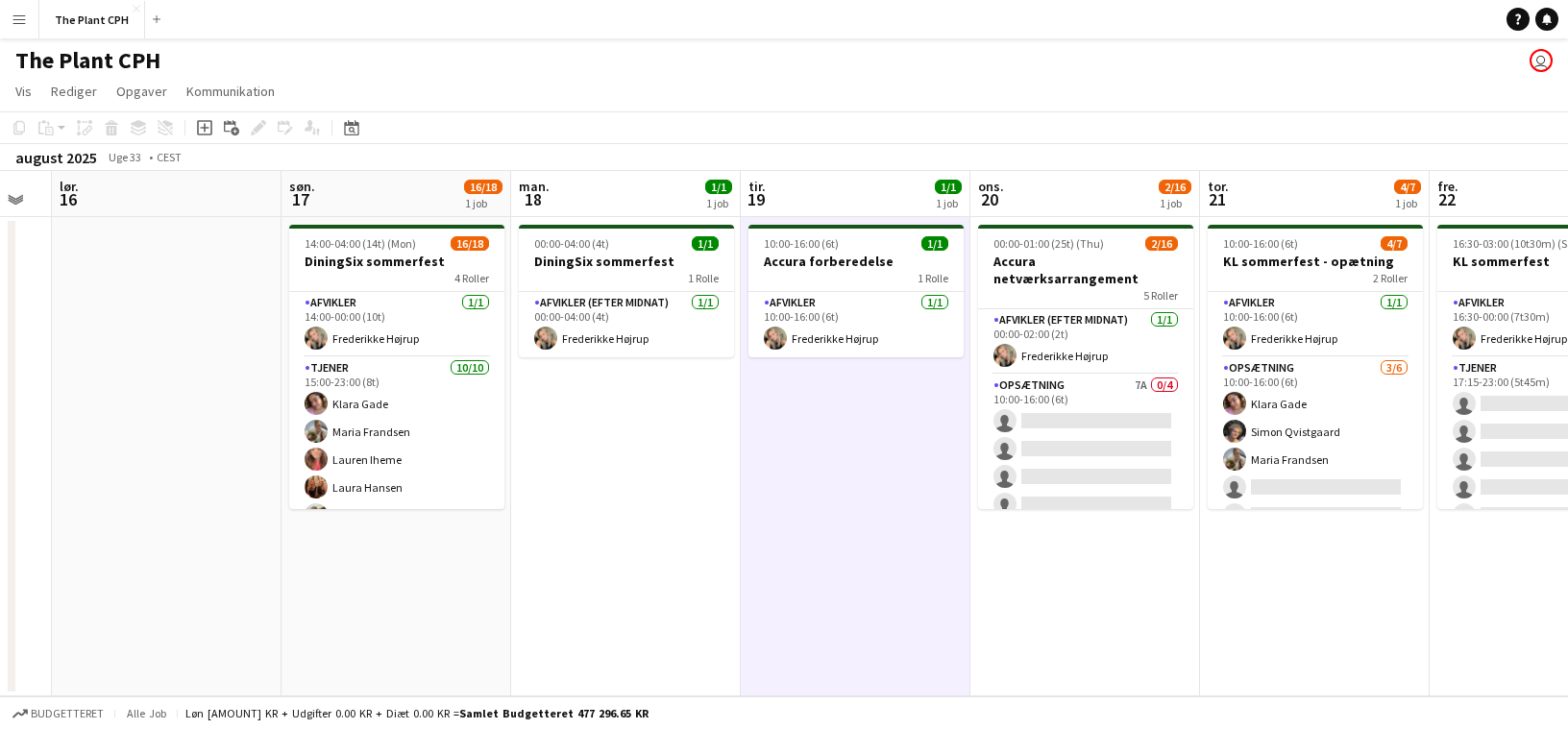 drag, startPoint x: 1109, startPoint y: 587, endPoint x: 1231, endPoint y: 586, distance: 122.0041 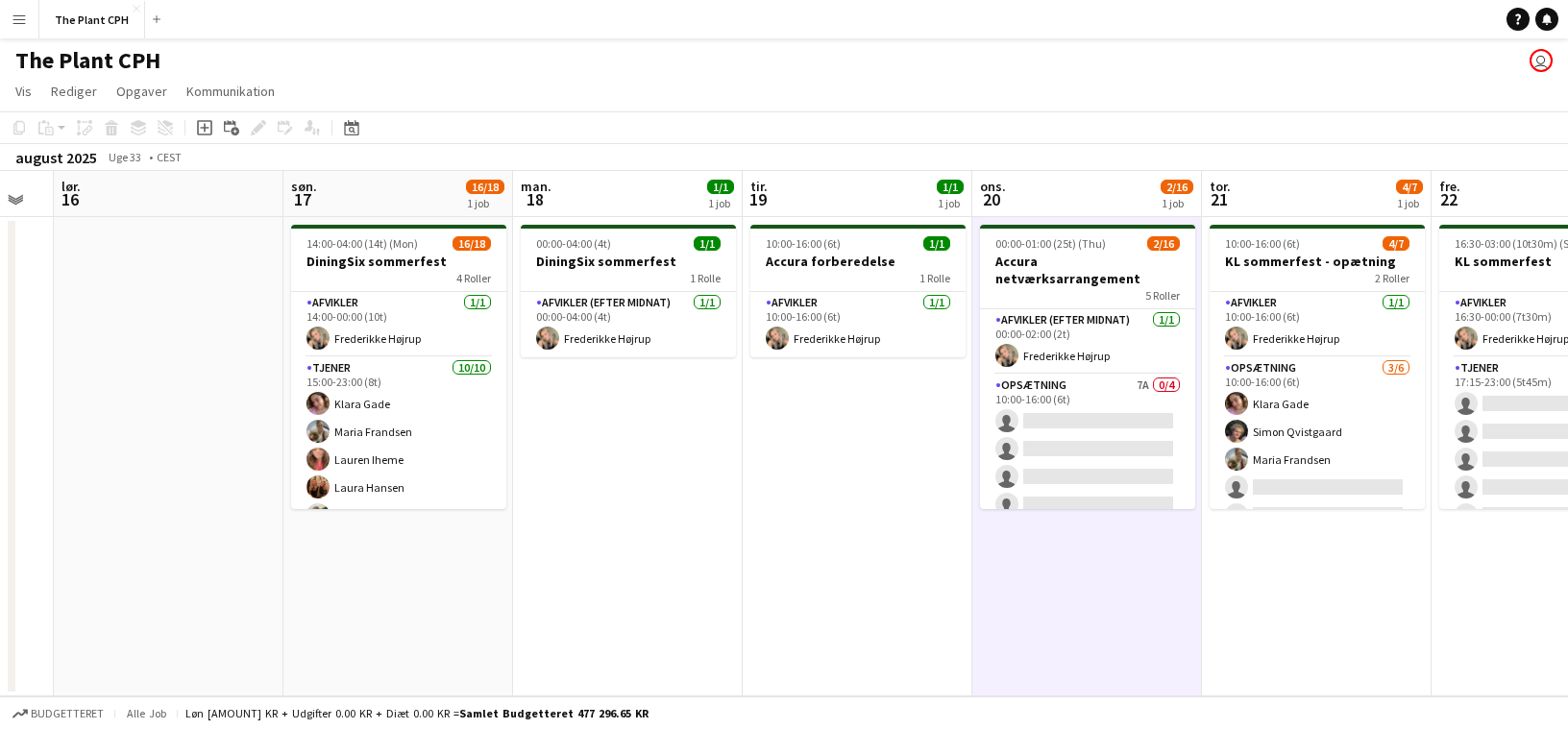 click on "10:00-16:00 (6t)    4/7   KL sommerfest - opætning   2 Roller   Afvikler   1/1   10:00-16:00 (6t)
[FIRST] [LAST]  Opsætning   3/6   10:00-16:00 (6t)
[FIRST] [LAST] [FIRST] [LAST]
single-neutral-actions
single-neutral-actions
single-neutral-actions" at bounding box center [1316, 456] 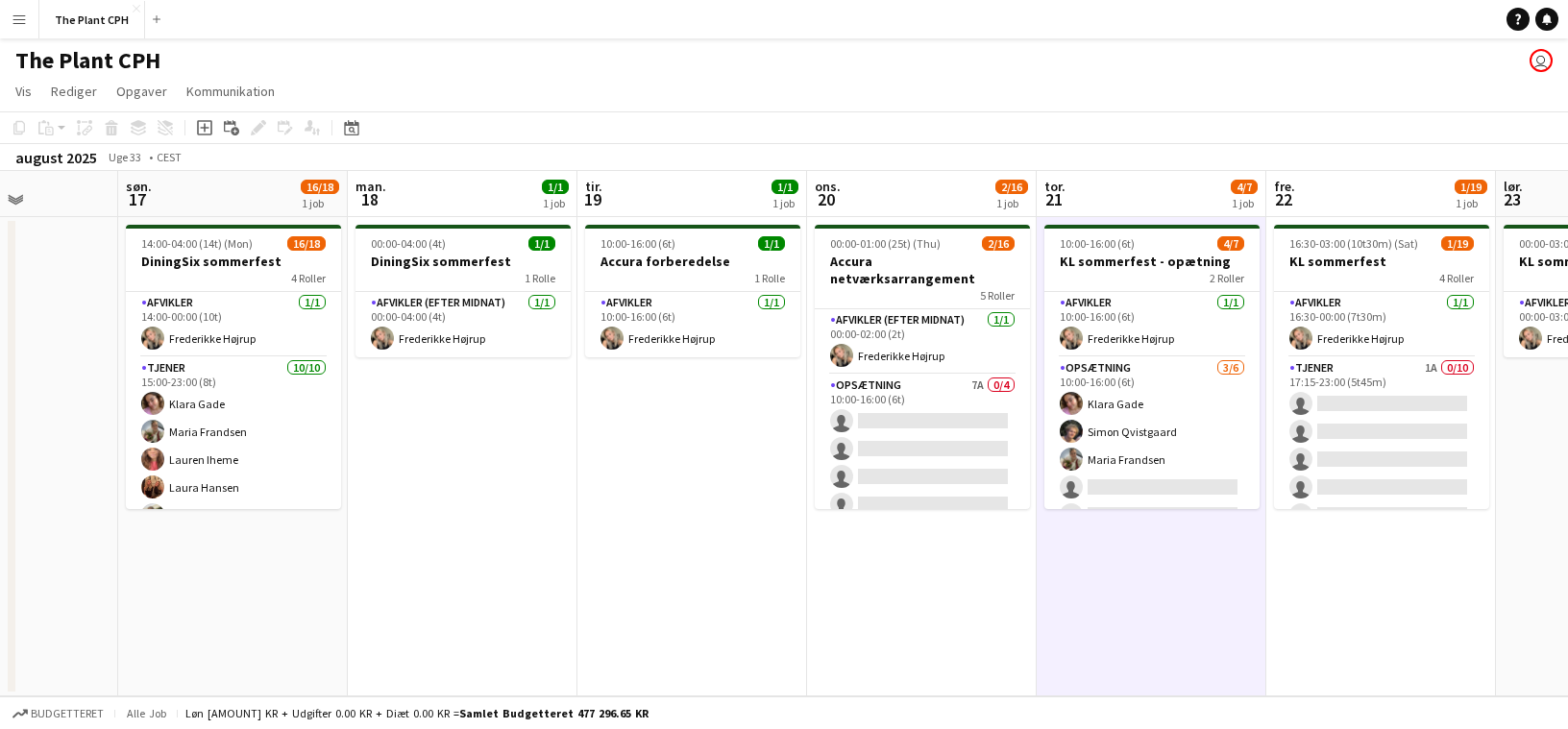 click on "[FIRST] [LAST] Tjener 1A 0/10 17:15-23:00 (5t45m)
single-neutral-actions
single-neutral-actions
single-neutral-actions
single-neutral-actions
single-neutral-actions
Tjener 6A 0/4 17:45-23:00 (5t15m)
single-neutral-actions
single-neutral-actions
single-neutral-actions
single-neutral-actions" at bounding box center [1381, 456] 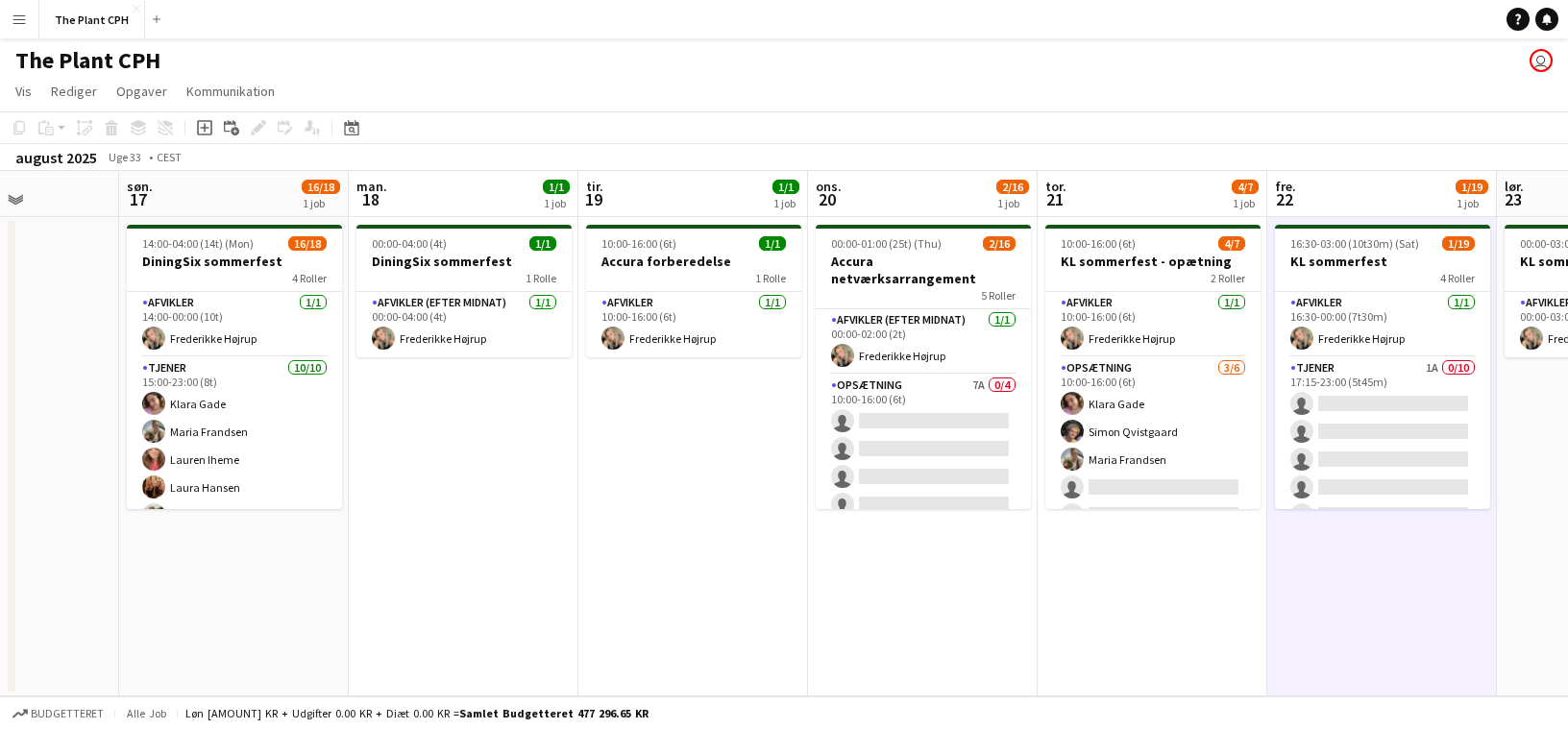click on "00:00-03:00 (3t)    1/1   KL sommerfest   1 Rolle   Afvikler (efter midnat)   1/1   00:00-03:00 (3t)
Frederikke Højrup" at bounding box center (1611, 456) 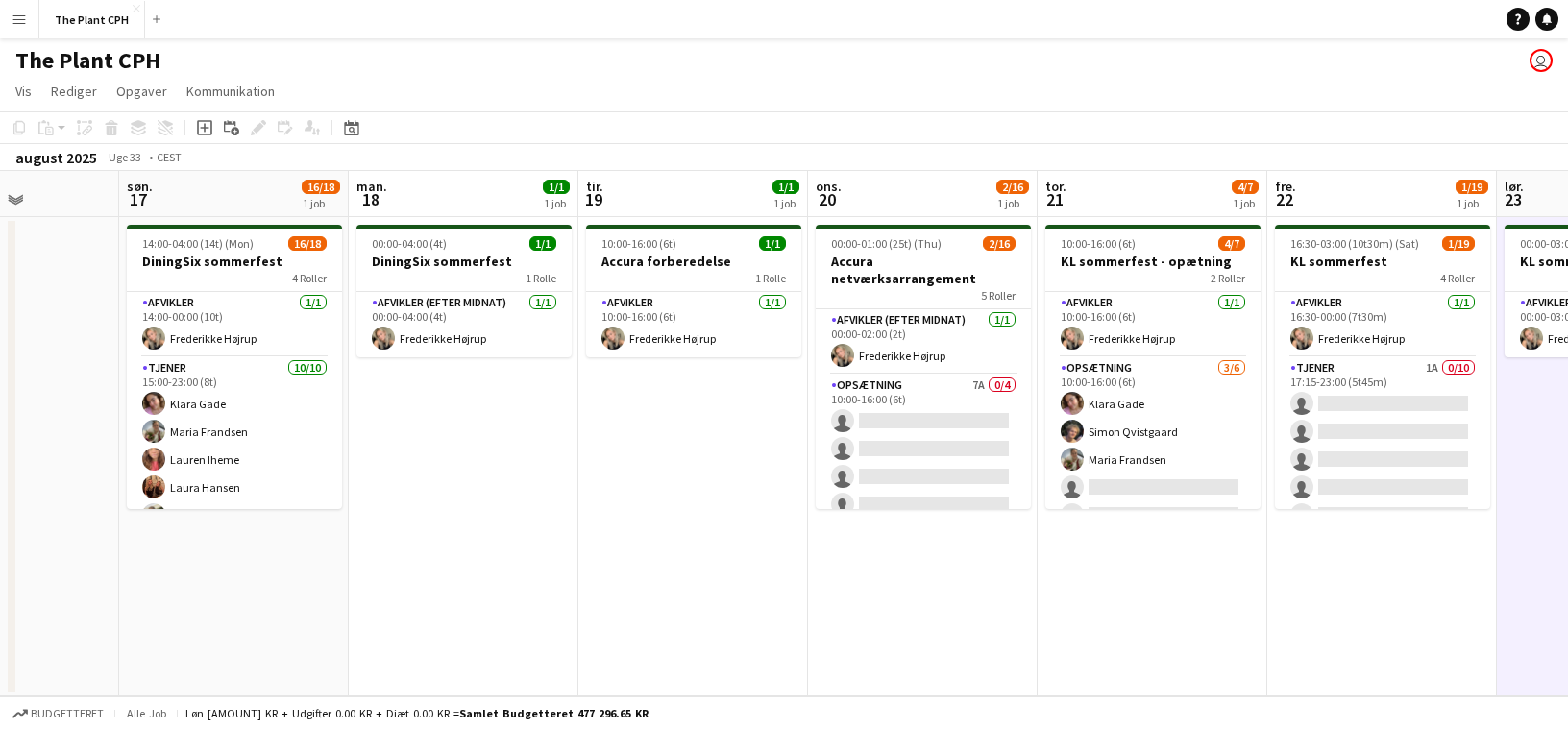 click on "[TIME]-[TIME] ([DURATION])    1/1   DiningSix sommerfest   1 Rolle   Afvikler (efter midnat)   1/1   [TIME]-[TIME] ([DURATION])
[FIRST] [LAST]" at bounding box center (463, 456) 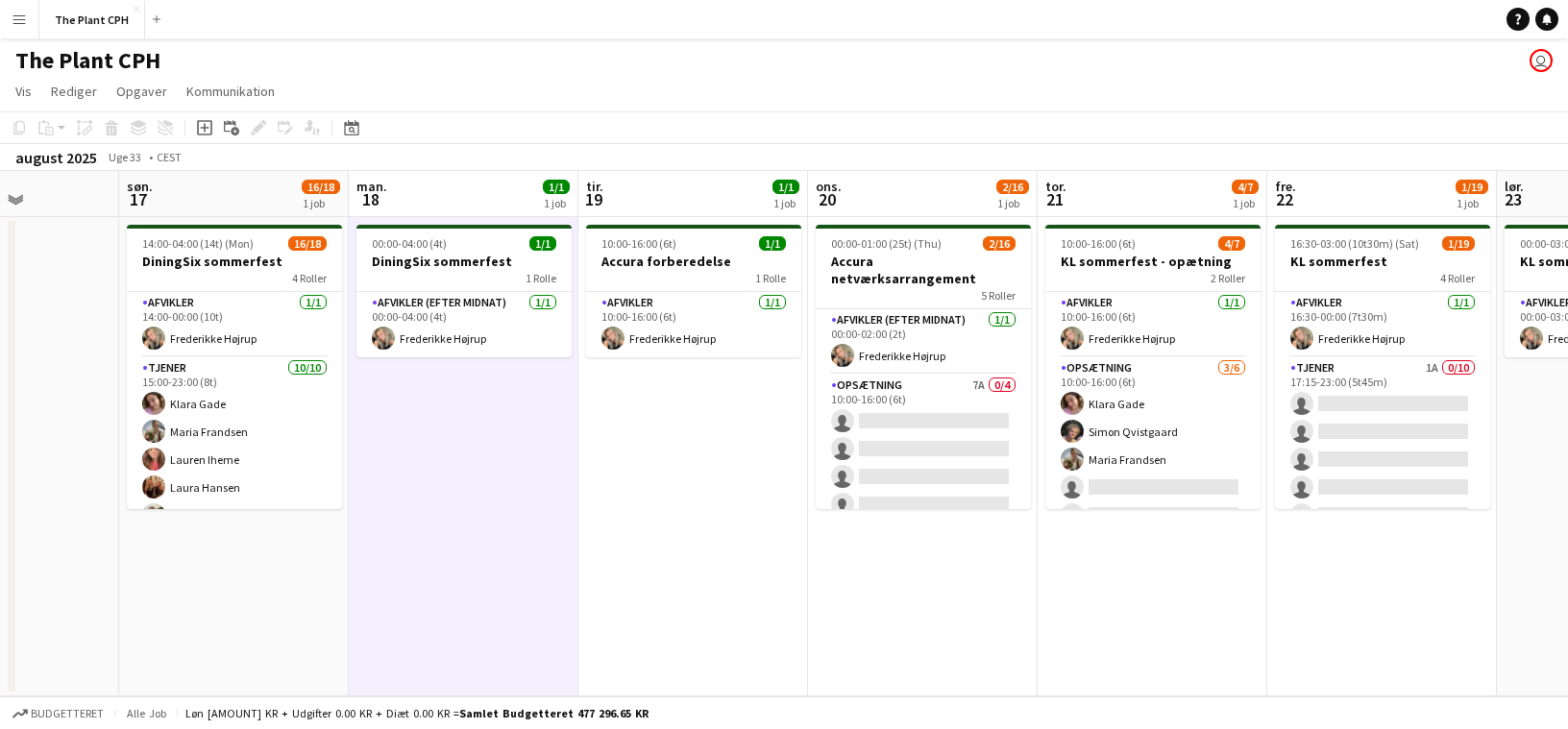 click on "10:00-16:00 (6t)    1/1   Accura forberedelse   1 Rolle   Afvikler   1/1   10:00-16:00 (6t)
[FIRST] [LAST]" at bounding box center [693, 456] 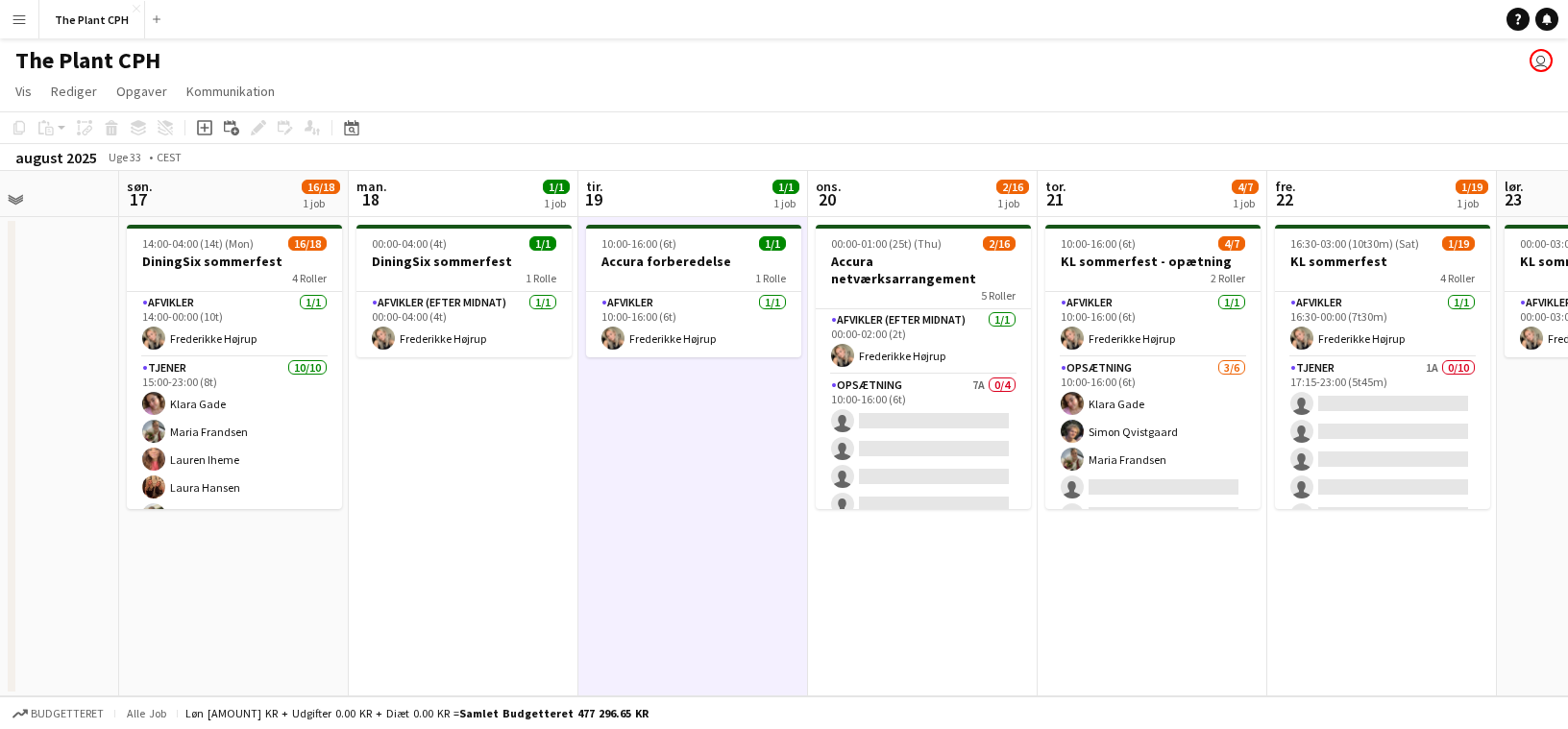 click on "[TIME]-[TIME] ([DURATION]) ([DAY])   0/17   Accura netværksarrangement   6 Roller   Afvikler (efter midnat)   1/1   [TIME]-[TIME] ([DURATION])
[FIRST] [LAST]  Opsætning   7A   0/4   [TIME]-[TIME] ([DURATION])
single-neutral-actions
single-neutral-actions
single-neutral-actions
single-neutral-actions
Afvikler   1/1   [TIME]-[TIME] ([DURATION])
[FIRST] [LAST]  Tjener   0/5   [TIME]-[TIME] ([DURATION])
single-neutral-actions
single-neutral-actions
single-neutral-actions
single-neutral-actions
single-neutral-actions
Tjener   0/5   [TIME]-[TIME] ([DURATION])
single-neutral-actions
single-neutral-actions
single-neutral-actions" at bounding box center [922, 456] 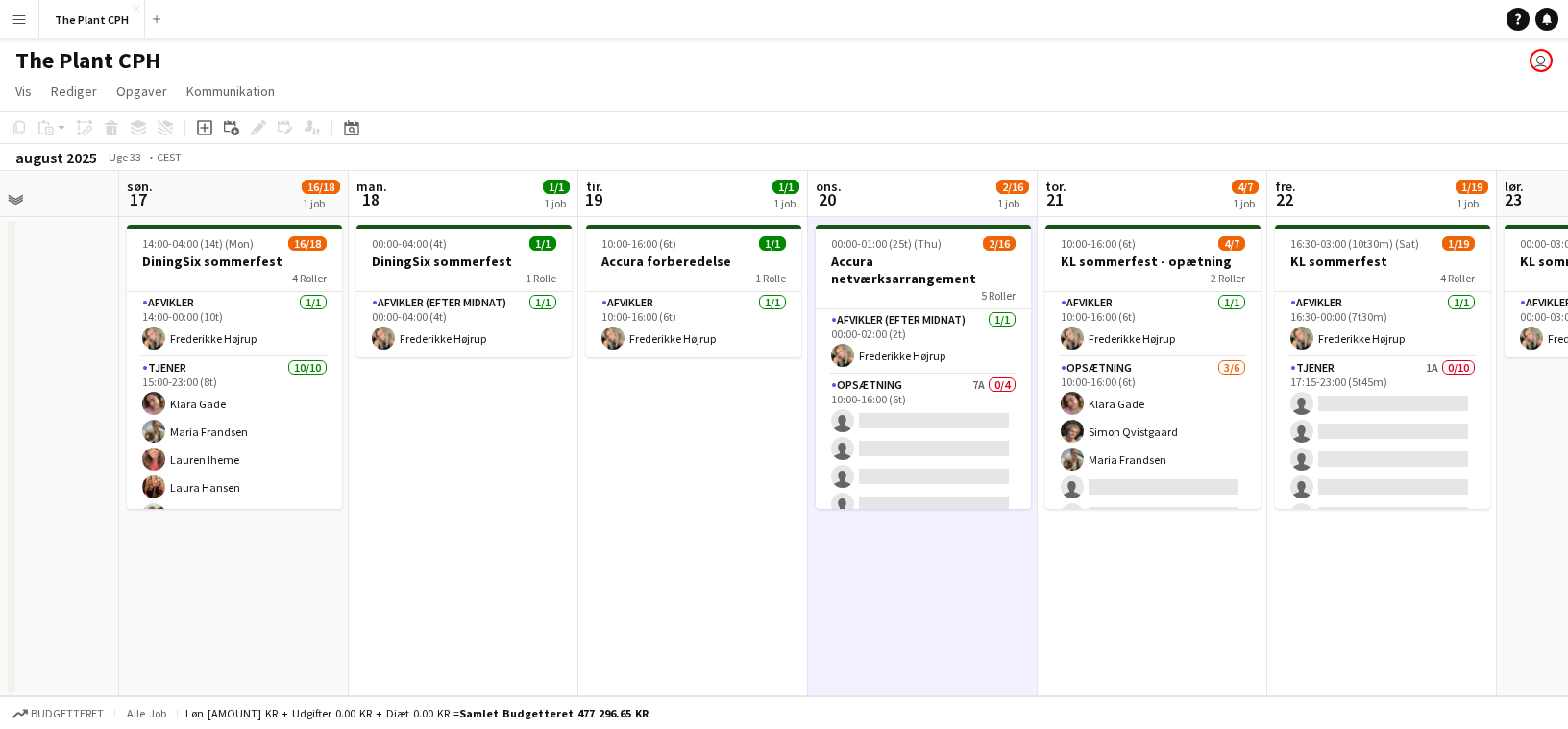 click on "10:00-16:00 (6t)    4/7   KL sommerfest - opætning   2 Roller   Afvikler   1/1   10:00-16:00 (6t)
[FIRST] [LAST]  Opsætning   3/6   10:00-16:00 (6t)
[FIRST] [LAST] [FIRST] [LAST]
single-neutral-actions
single-neutral-actions
single-neutral-actions" at bounding box center [1152, 456] 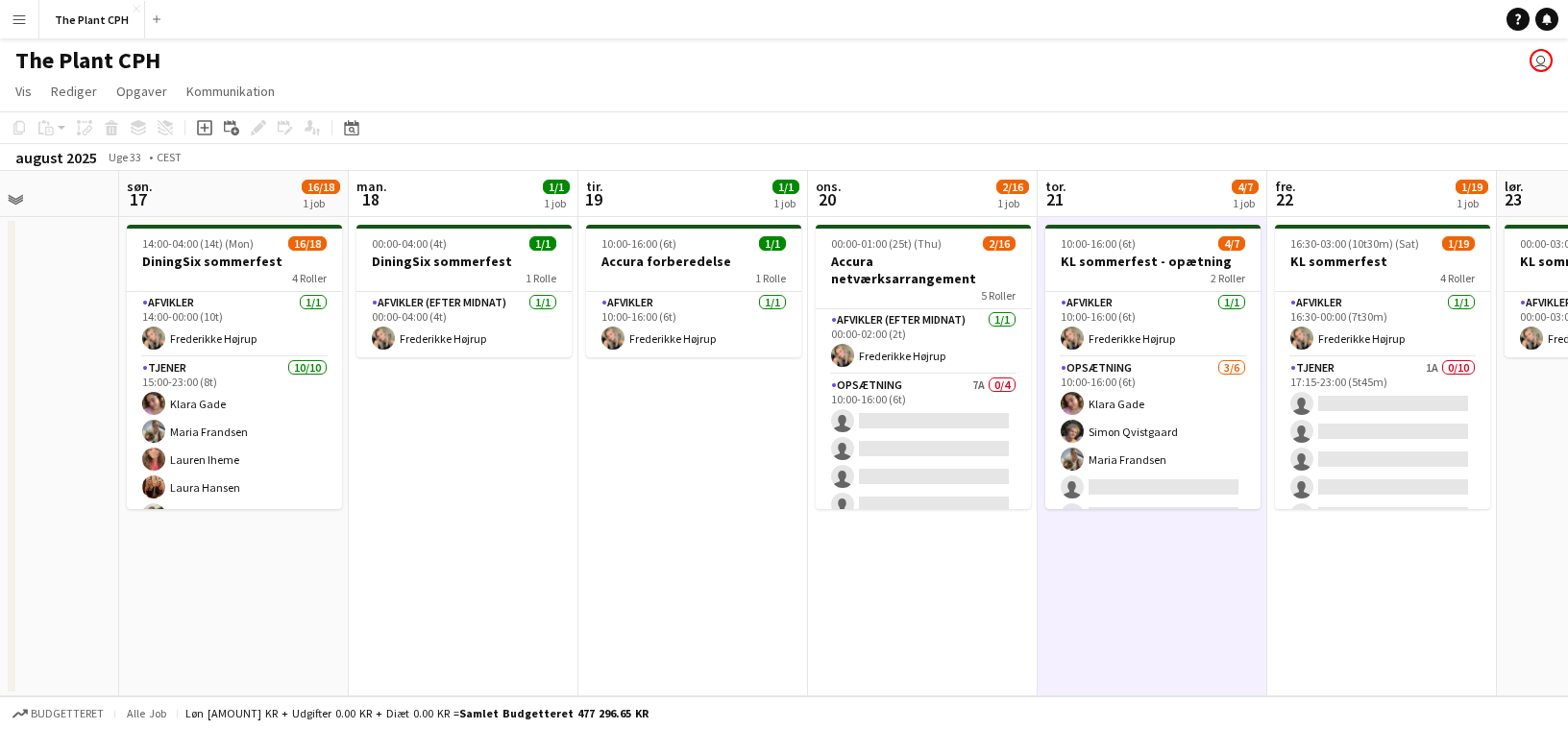 click on "[FIRST] [LAST] Tjener 1A 0/10 17:15-23:00 (5t45m)
single-neutral-actions
single-neutral-actions
single-neutral-actions
single-neutral-actions
single-neutral-actions
Tjener 6A 0/4 17:45-23:00 (5t15m)
single-neutral-actions
single-neutral-actions
single-neutral-actions
single-neutral-actions" at bounding box center [1382, 456] 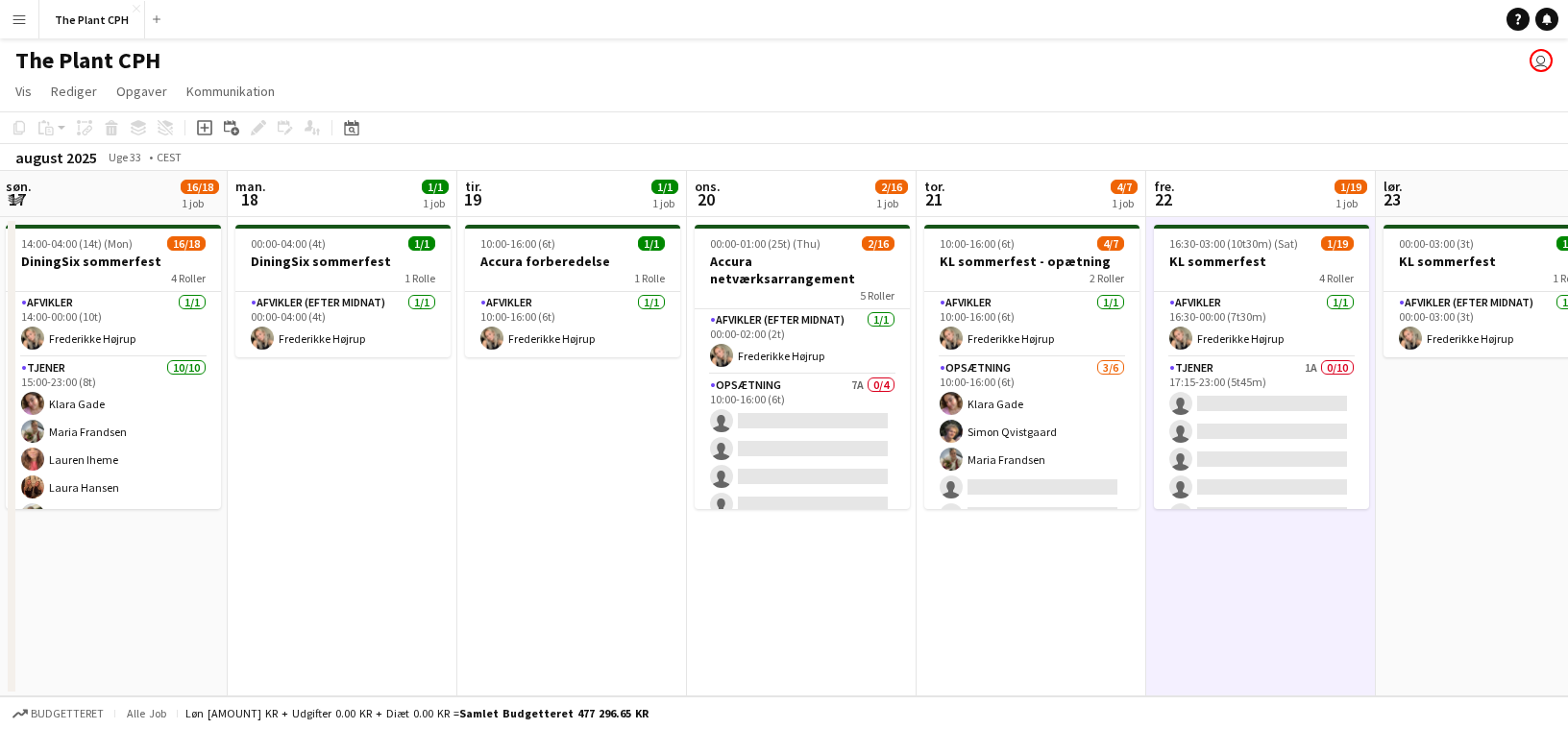 scroll, scrollTop: 0, scrollLeft: 684, axis: horizontal 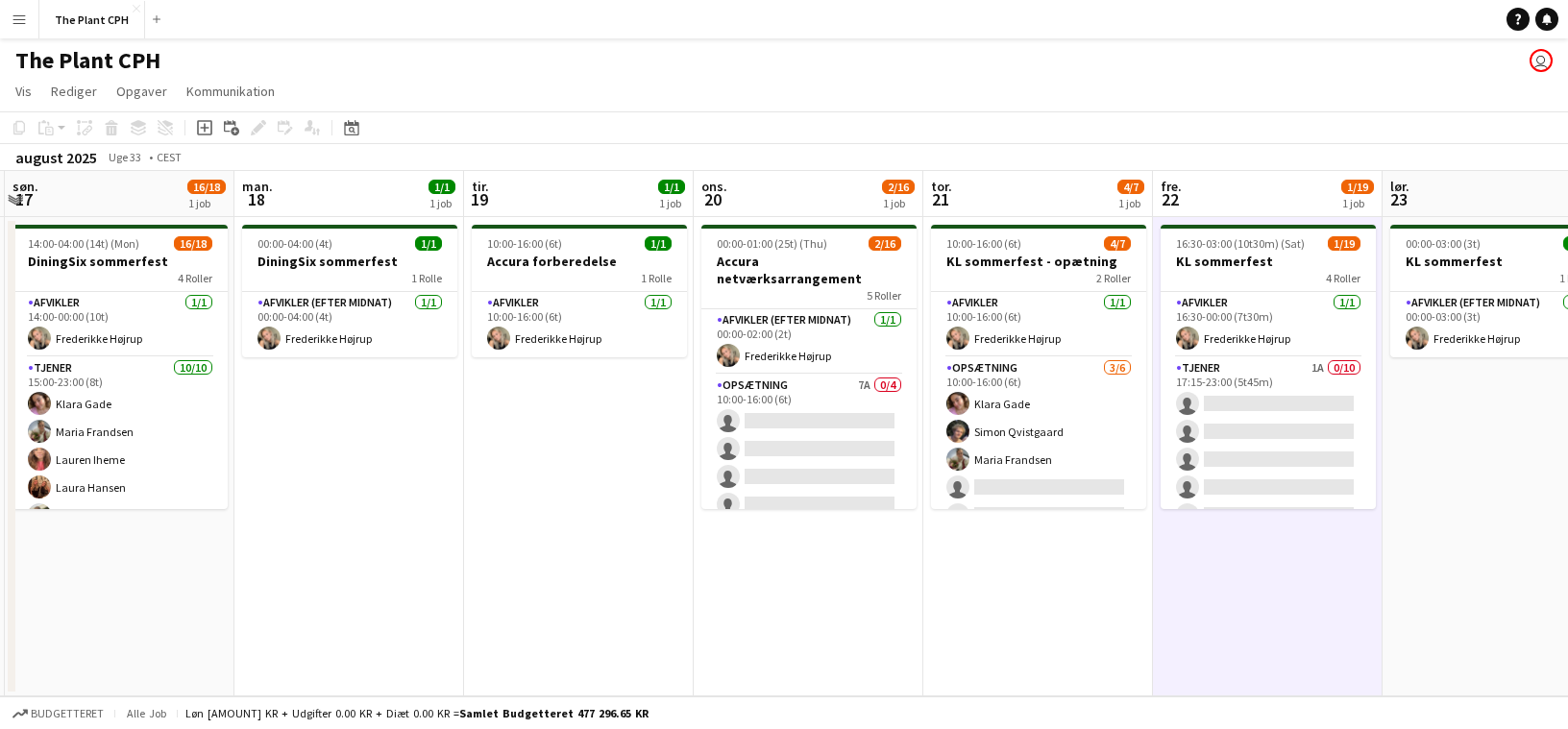 click on "[TIME]-[TIME] ([DURATION]) ([DAY])   0/17   Accura netværksarrangement   6 Roller   Afvikler (efter midnat)   1/1   [TIME]-[TIME] ([DURATION])
[FIRST] [LAST]  Opsætning   7A   0/4   [TIME]-[TIME] ([DURATION])
single-neutral-actions
single-neutral-actions
single-neutral-actions
single-neutral-actions
Afvikler   1/1   [TIME]-[TIME] ([DURATION])
[FIRST] [LAST]  Tjener   0/5   [TIME]-[TIME] ([DURATION])
single-neutral-actions
single-neutral-actions
single-neutral-actions
single-neutral-actions
single-neutral-actions
Tjener   0/5   [TIME]-[TIME] ([DURATION])
single-neutral-actions
single-neutral-actions
single-neutral-actions" at bounding box center [808, 456] 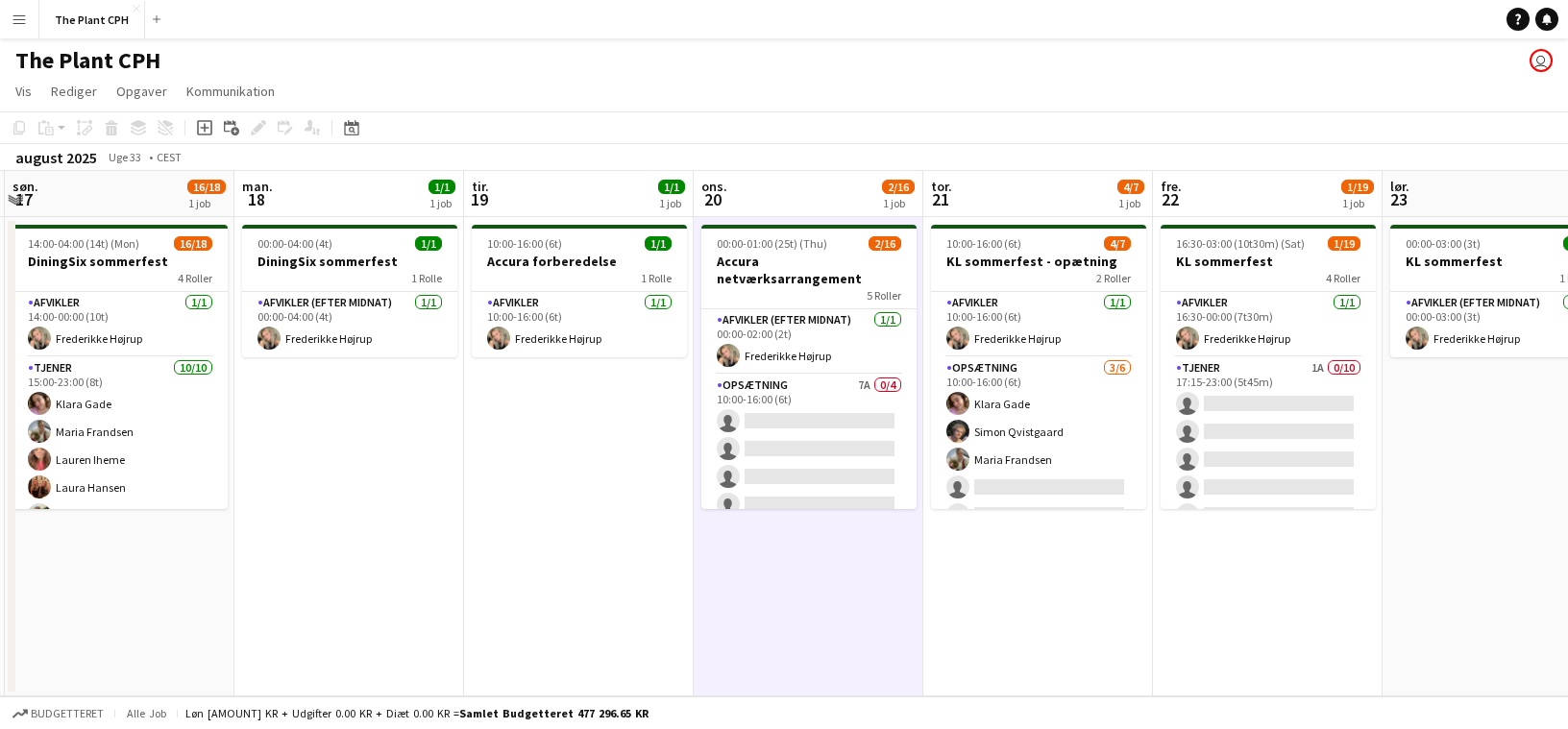 click on "10:00-16:00 (6t)    4/7   KL sommerfest - opætning   2 Roller   Afvikler   1/1   10:00-16:00 (6t)
[FIRST] [LAST]  Opsætning   3/6   10:00-16:00 (6t)
[FIRST] [LAST] [FIRST] [LAST]
single-neutral-actions
single-neutral-actions
single-neutral-actions" at bounding box center (1038, 456) 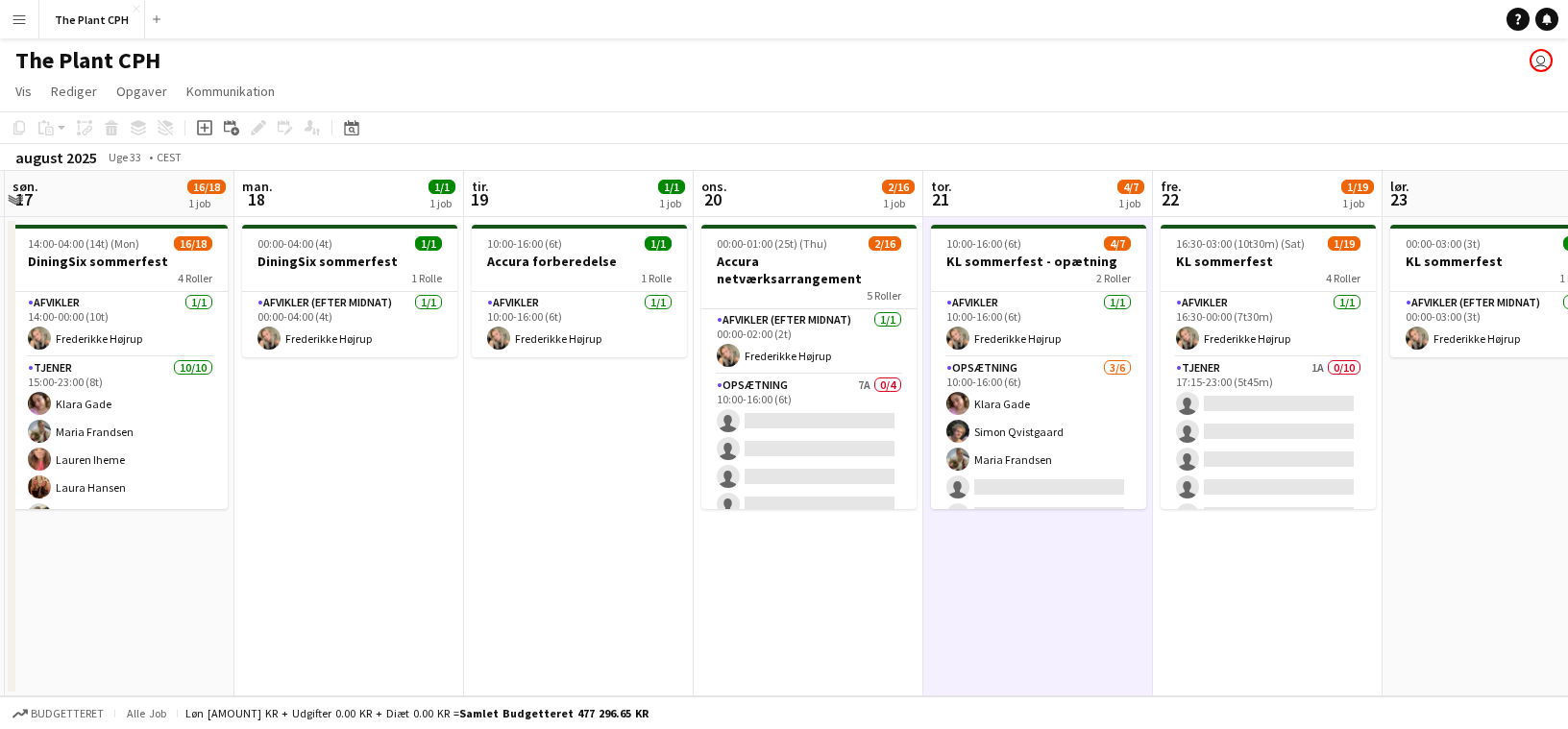 click on "00:00-03:00 (3t)    1/1   KL sommerfest   1 Rolle   Afvikler (efter midnat)   1/1   00:00-03:00 (3t)
Frederikke Højrup" at bounding box center (1497, 456) 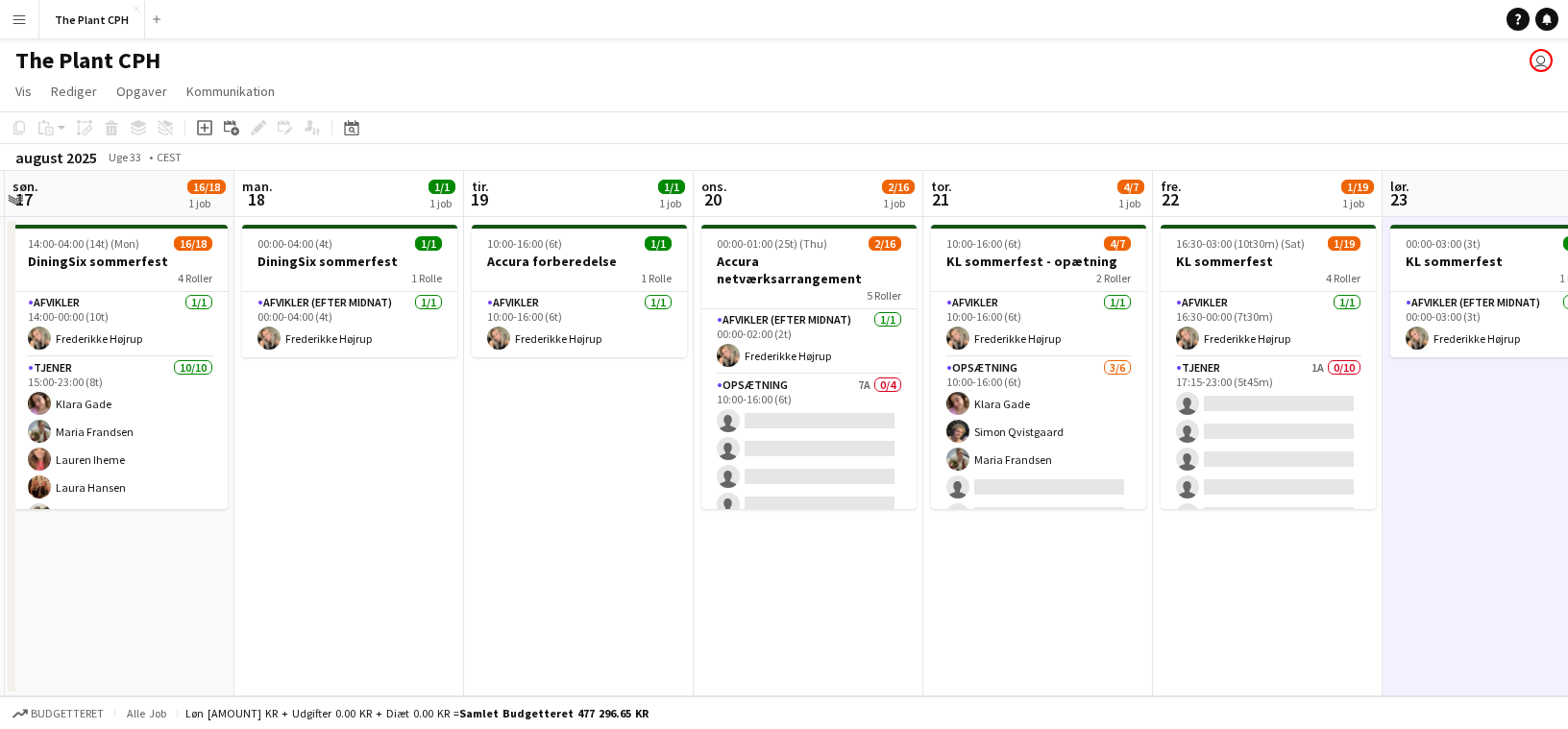 click on "10:00-16:00 (6t)    1/1   Accura forberedelse   1 Rolle   Afvikler   1/1   10:00-16:00 (6t)
[FIRST] [LAST]" at bounding box center (578, 456) 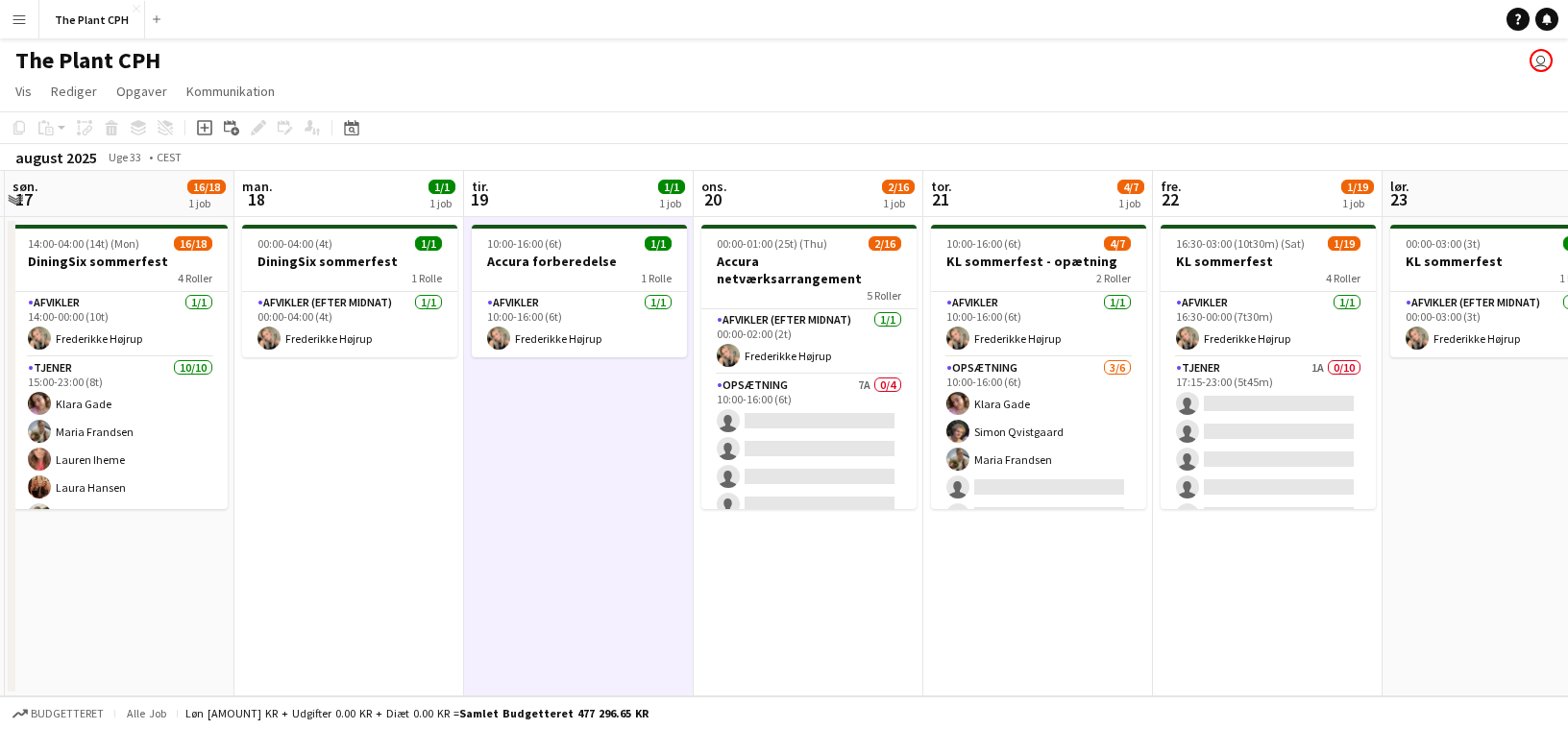 click on "[TIME]-[TIME] ([DURATION])    1/1   DiningSix sommerfest   1 Rolle   Afvikler (efter midnat)   1/1   [TIME]-[TIME] ([DURATION])
[FIRST] [LAST]" at bounding box center [349, 456] 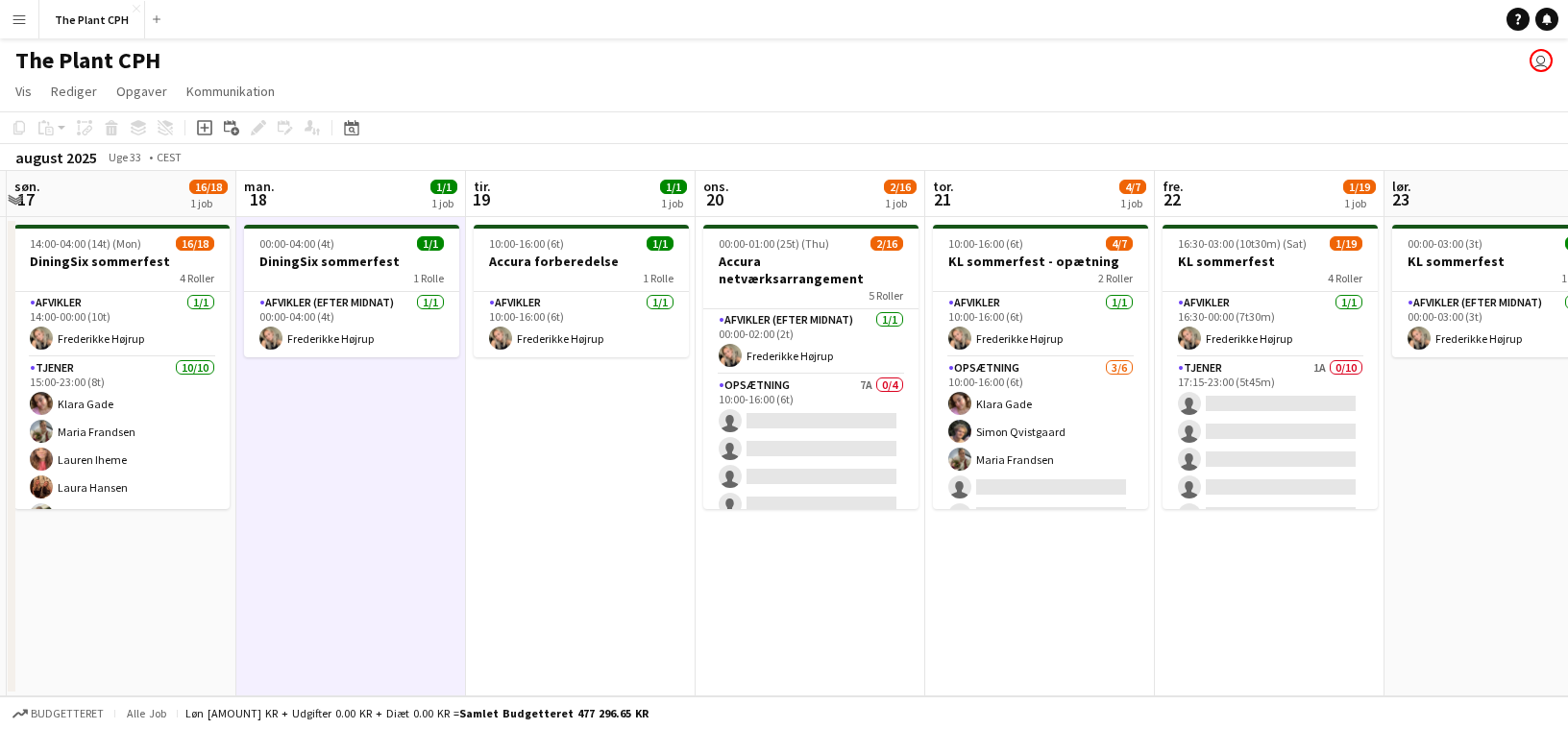 click on "[TIME]-[TIME] ([DURATION])    1/1   DiningSix sommerfest   1 Rolle   Afvikler (efter midnat)   1/1   [TIME]-[TIME] ([DURATION])
[FIRST] [LAST]" at bounding box center (351, 456) 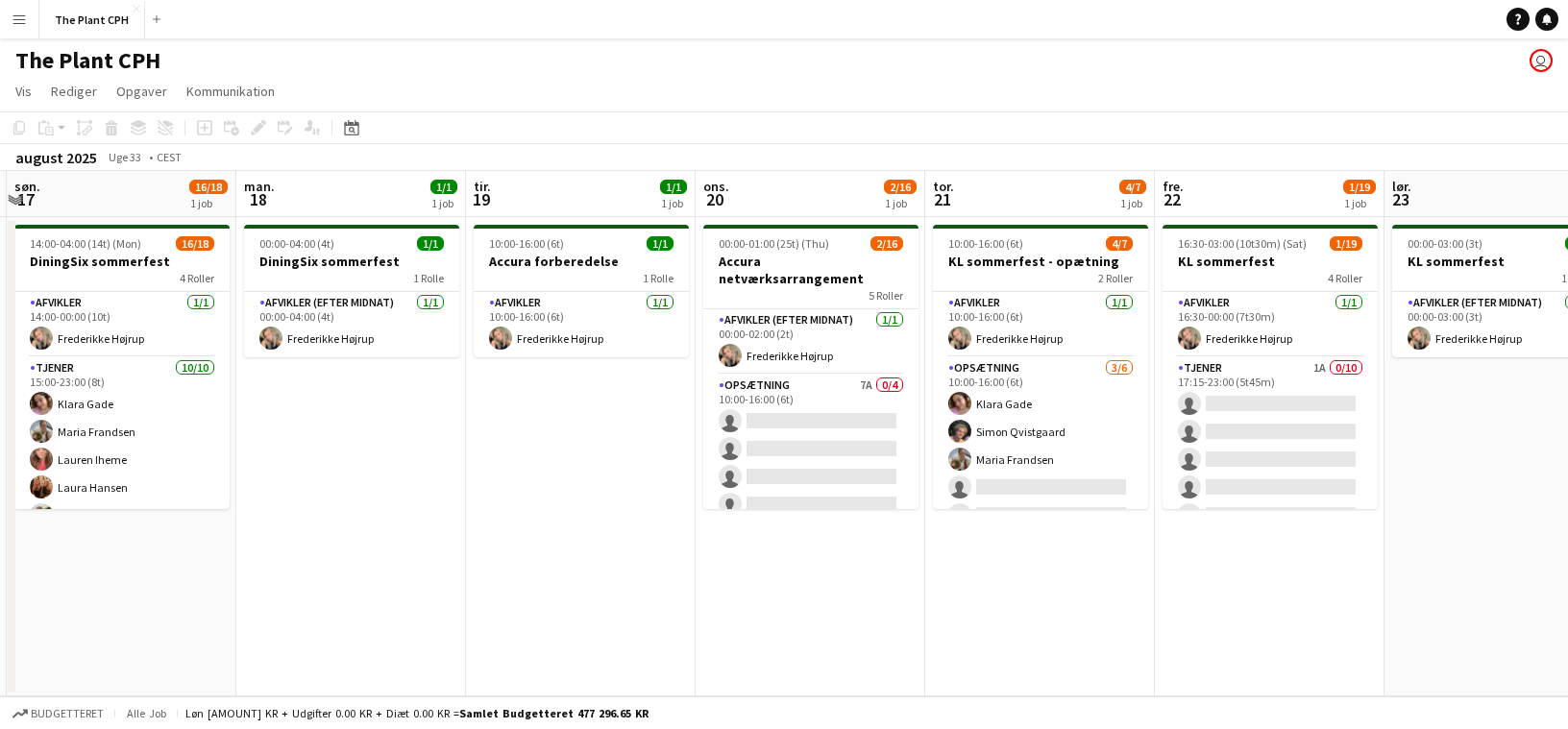 click on "[TIME]-[TIME] ([TIME]) ([DAY]) 16/18 DiningSix sommerfest 4 Roller Afvikler 1/1 [TIME]-[TIME] ([TIME])
Frederikke Højrup Tjener 10/10 [TIME]-[TIME] ([TIME])
Klara Gade Maria Frandsen Laura Hansen Sebastian Pedersen Jeppe Jeppe Amir Christopher Kaas Kastaniegaard Runner 1A 4/6 [TIME]-[TIME] ([TIME])
Thien-Phuc Do Simon Qvistgaard Anna Madsbjerg Noah Holst
single-neutral-actions
single-neutral-actions
Runner 1/1 [TIME]-[TIME] ([TIME])
Sigurd Tagel" at bounding box center (121, 456) 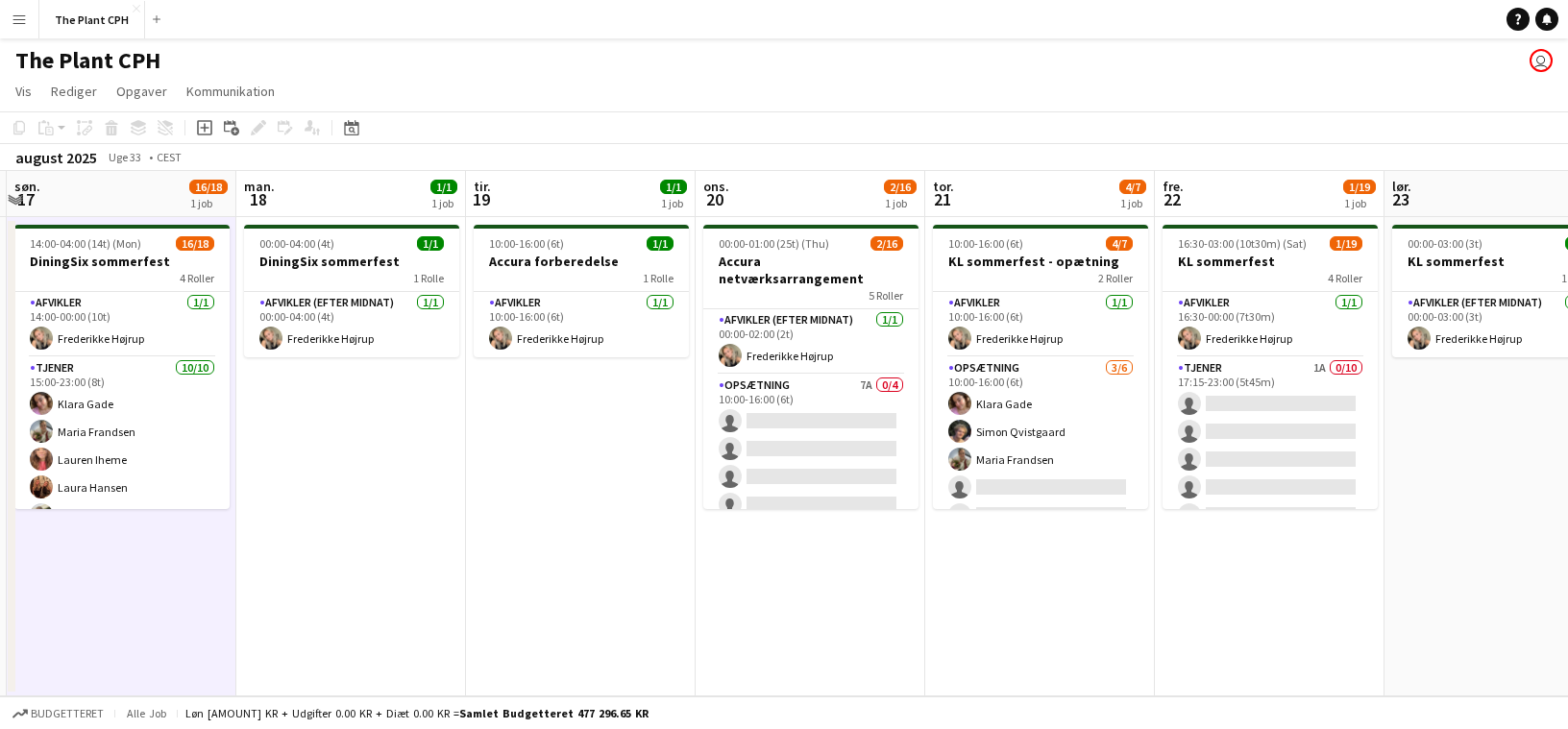 click on "[TIME]-[TIME] ([DURATION])    1/1   DiningSix sommerfest   1 Rolle   Afvikler (efter midnat)   1/1   [TIME]-[TIME] ([DURATION])
[FIRST] [LAST]" at bounding box center [351, 456] 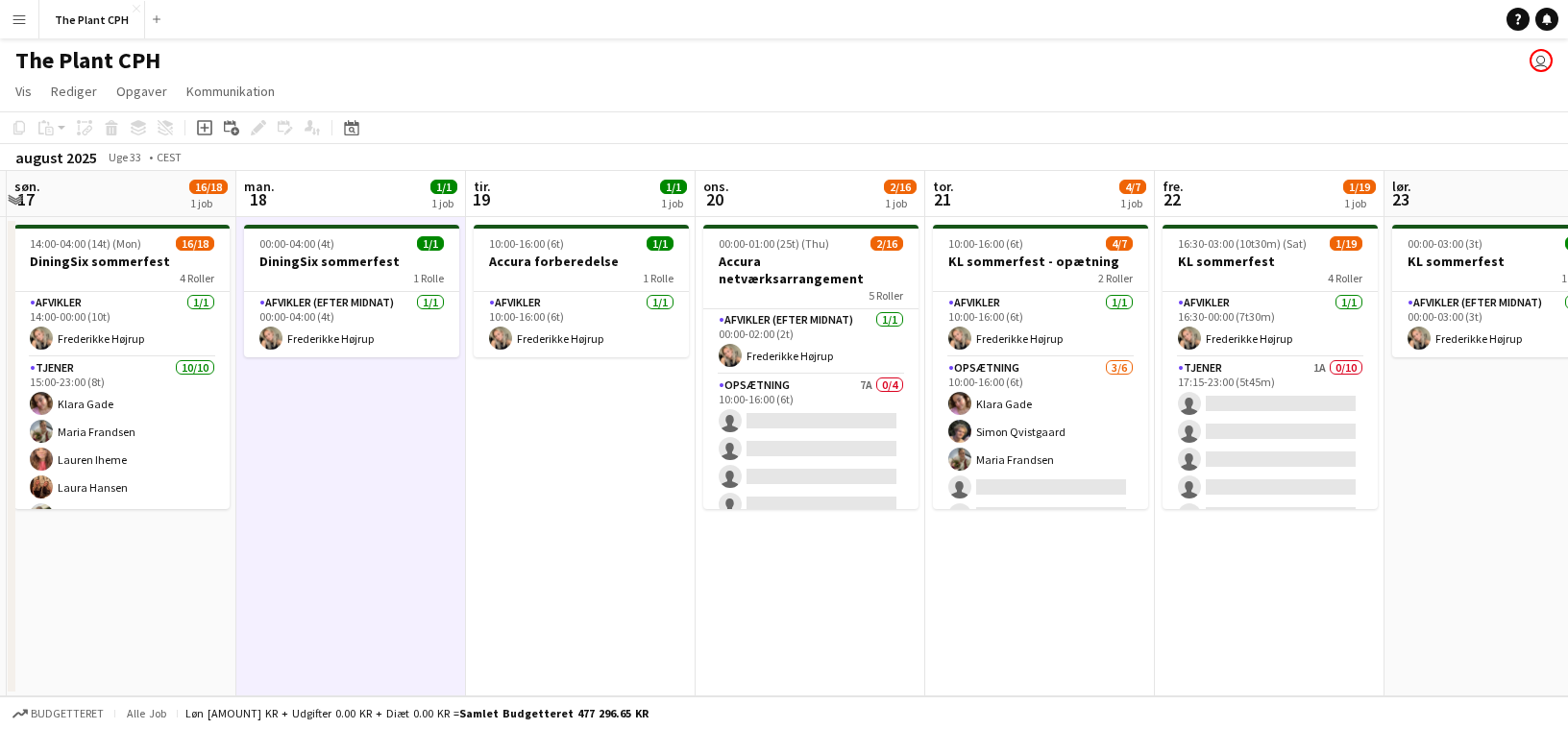 drag, startPoint x: 532, startPoint y: 538, endPoint x: 553, endPoint y: 538, distance: 21 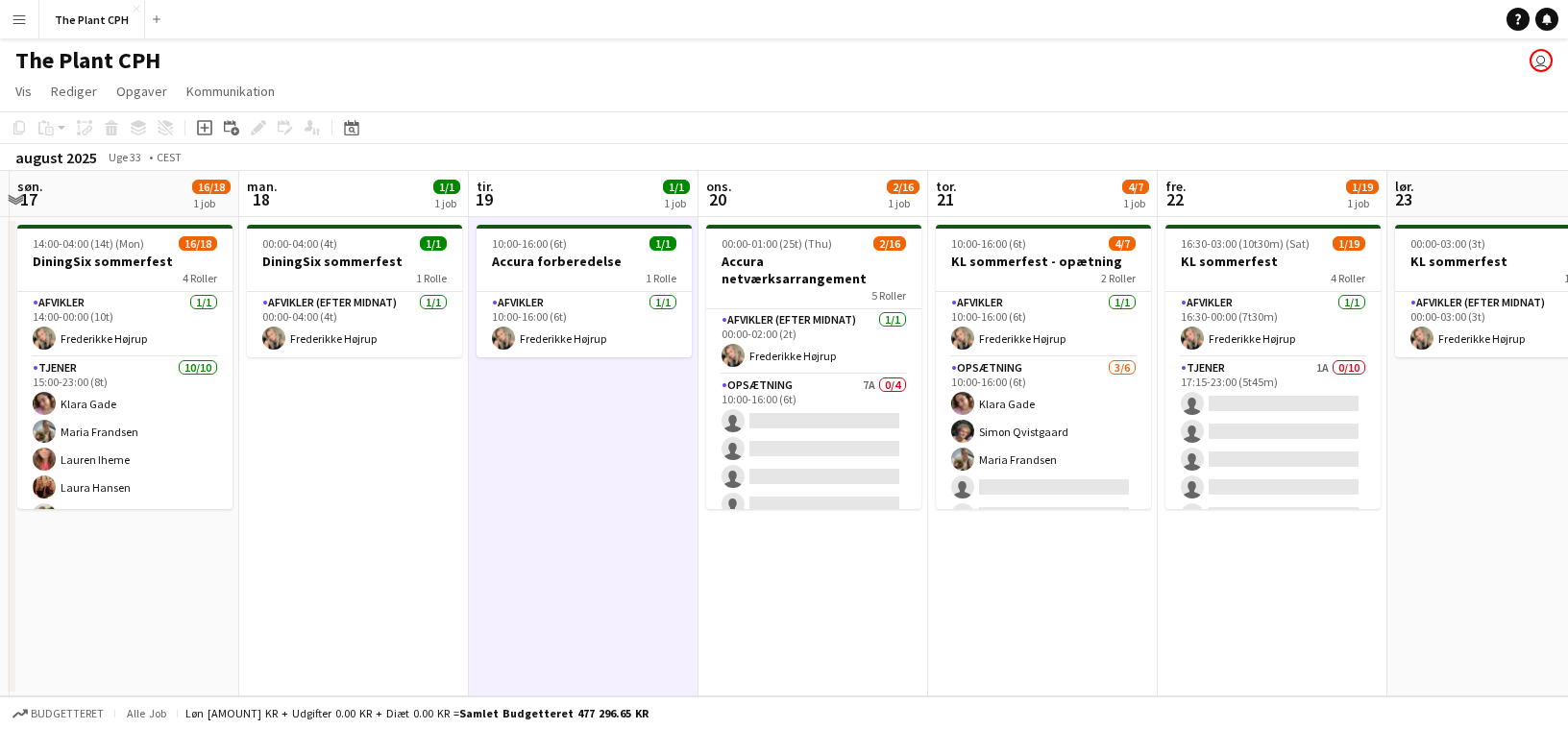 click on "[TIME]-[TIME] ([DURATION]) ([DAY])   0/17   Accura netværksarrangement   6 Roller   Afvikler (efter midnat)   1/1   [TIME]-[TIME] ([DURATION])
[FIRST] [LAST]  Opsætning   7A   0/4   [TIME]-[TIME] ([DURATION])
single-neutral-actions
single-neutral-actions
single-neutral-actions
single-neutral-actions
Afvikler   1/1   [TIME]-[TIME] ([DURATION])
[FIRST] [LAST]  Tjener   0/5   [TIME]-[TIME] ([DURATION])
single-neutral-actions
single-neutral-actions
single-neutral-actions
single-neutral-actions
single-neutral-actions
Tjener   0/5   [TIME]-[TIME] ([DURATION])
single-neutral-actions
single-neutral-actions
single-neutral-actions" at bounding box center [813, 456] 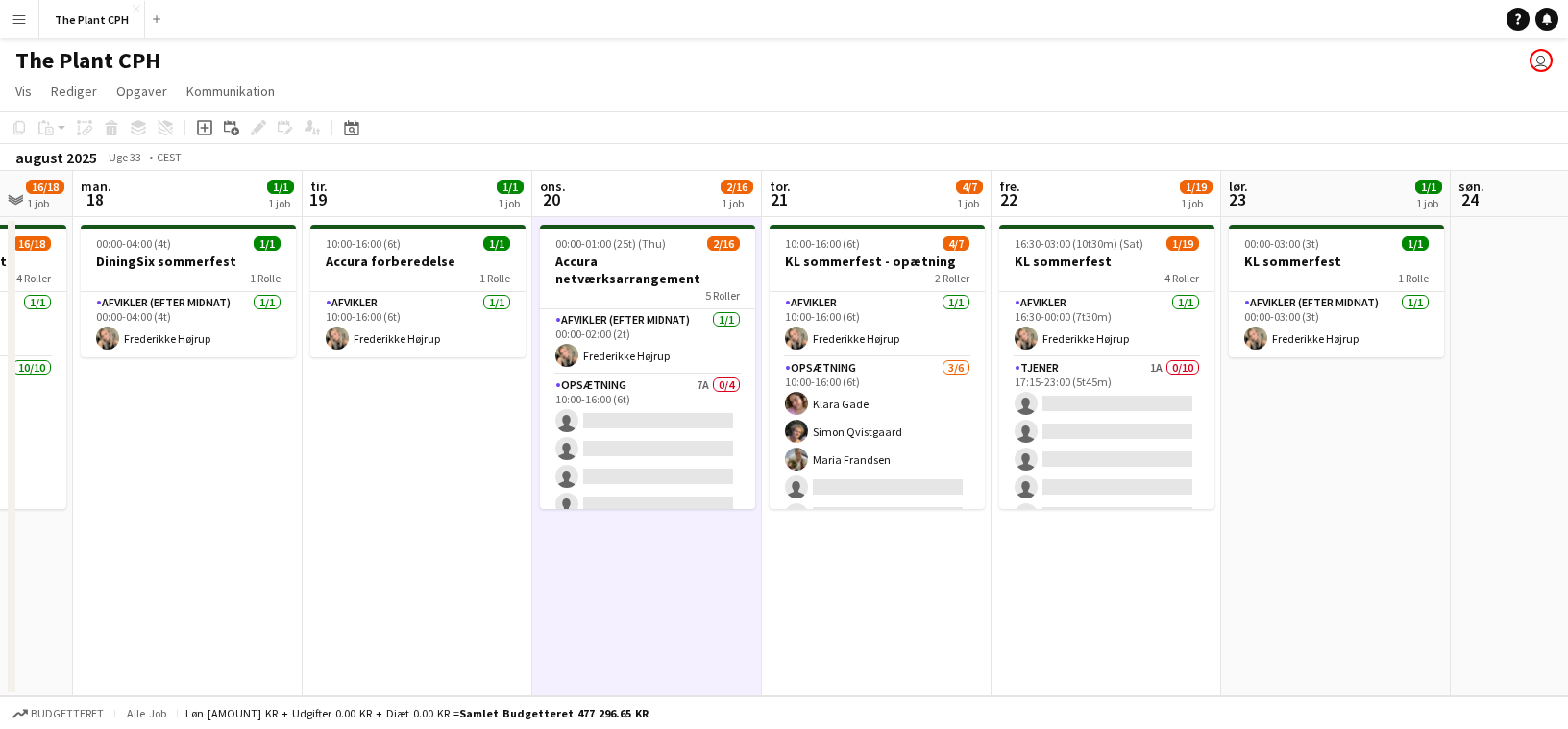 click on "10:00-16:00 (6t)    4/7   KL sommerfest - opætning   2 Roller   Afvikler   1/1   10:00-16:00 (6t)
[FIRST] [LAST]  Opsætning   3/6   10:00-16:00 (6t)
[FIRST] [LAST] [FIRST] [LAST]
single-neutral-actions
single-neutral-actions
single-neutral-actions" at bounding box center [876, 456] 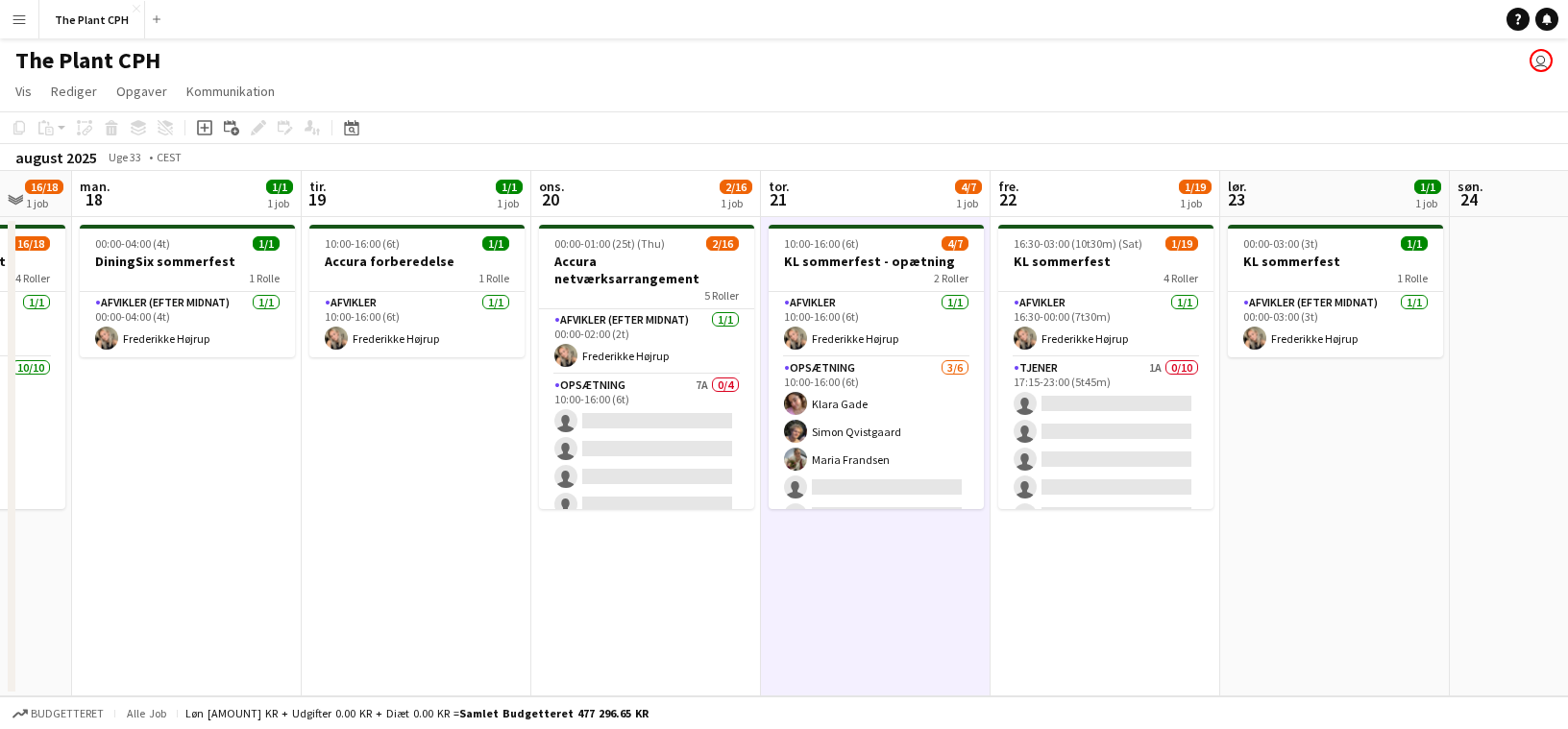 scroll, scrollTop: 0, scrollLeft: 616, axis: horizontal 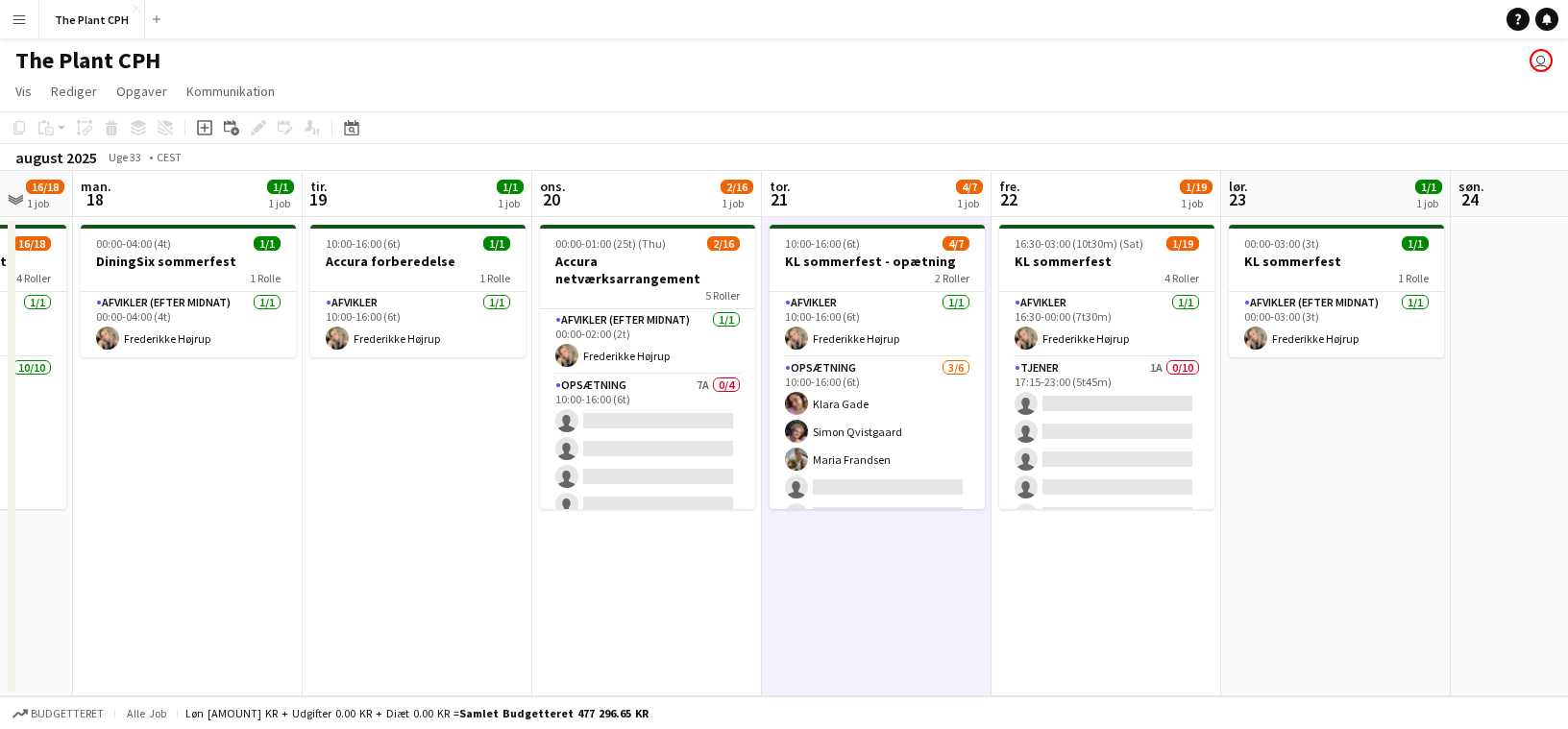 click on "[FIRST] [LAST] Tjener 1A 0/10 17:15-23:00 (5t45m)
single-neutral-actions
single-neutral-actions
single-neutral-actions
single-neutral-actions
single-neutral-actions
Tjener 6A 0/4 17:45-23:00 (5t15m)
single-neutral-actions
single-neutral-actions
single-neutral-actions
single-neutral-actions" at bounding box center [1106, 456] 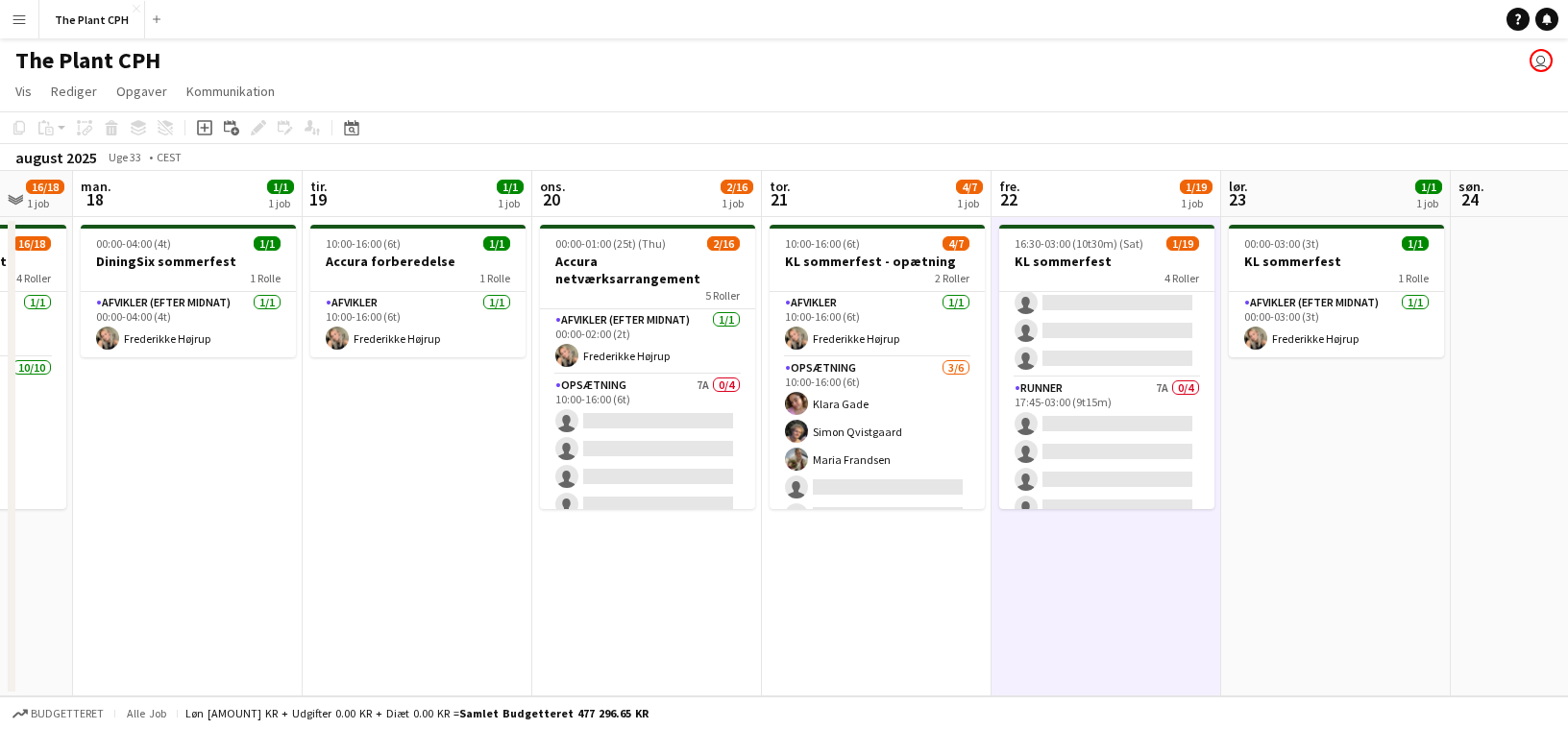 scroll, scrollTop: 0, scrollLeft: 0, axis: both 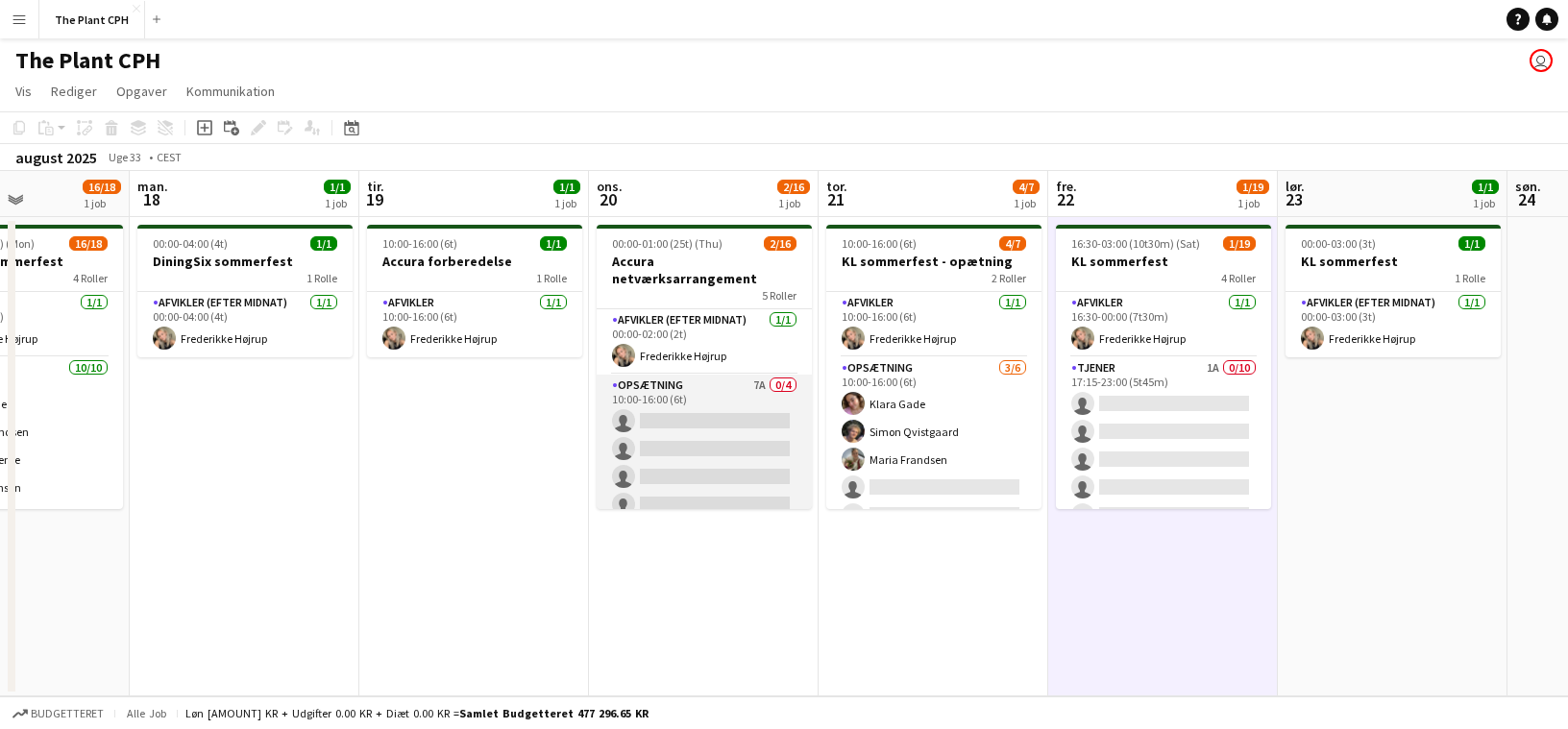 click on "Opsætning   7A   0/4   10:00-16:00 (6t)
single-neutral-actions
single-neutral-actions
single-neutral-actions
single-neutral-actions" at bounding box center [704, 449] 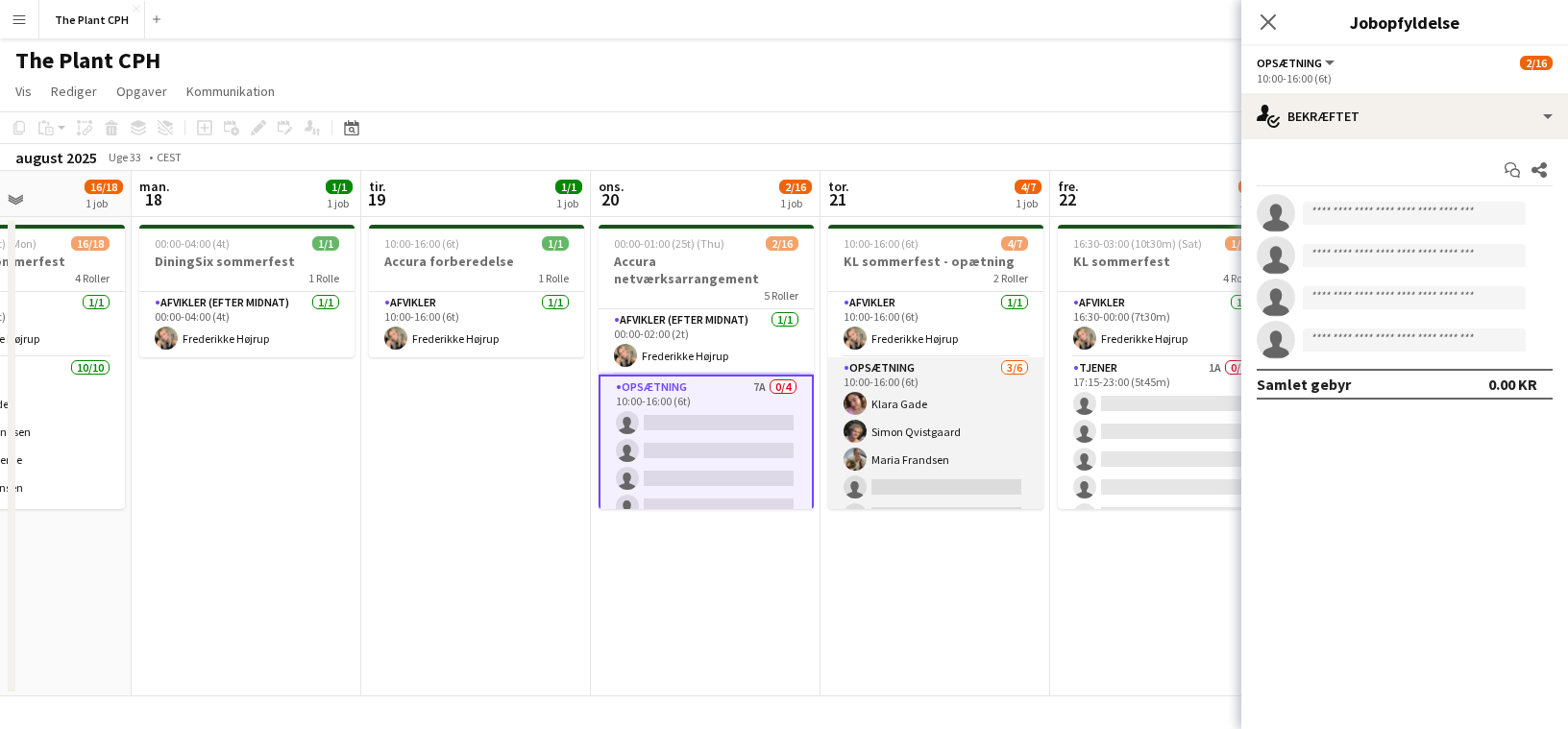 click on "Opsætning   3/6   [TIME]-[TIME] ([DURATION])
[FIRST] [LAST] [FIRST] [LAST] [FIRST] [LAST]
single-neutral-actions
single-neutral-actions
single-neutral-actions" at bounding box center [936, 459] 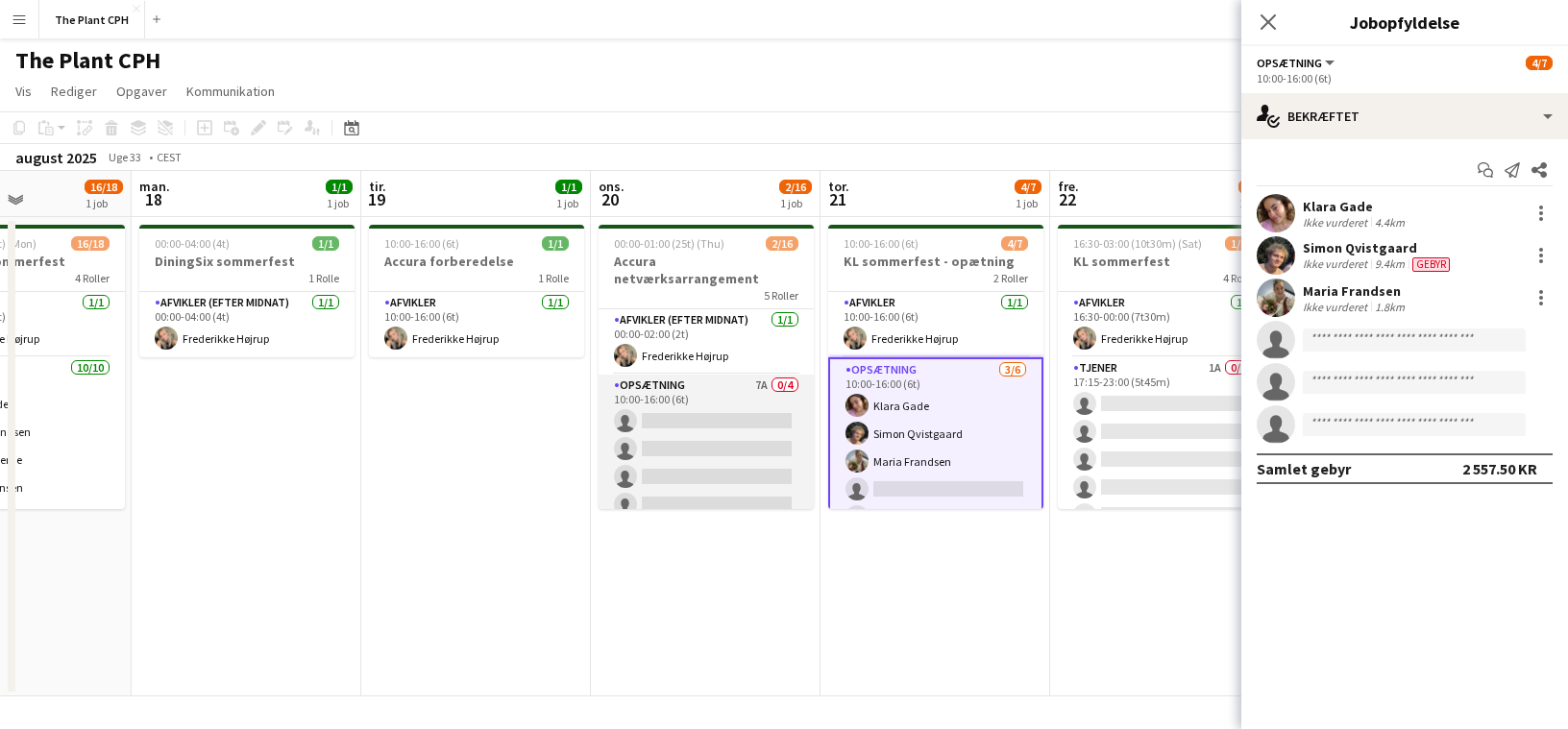 click on "Opsætning   7A   0/4   10:00-16:00 (6t)
single-neutral-actions
single-neutral-actions
single-neutral-actions
single-neutral-actions" at bounding box center [706, 449] 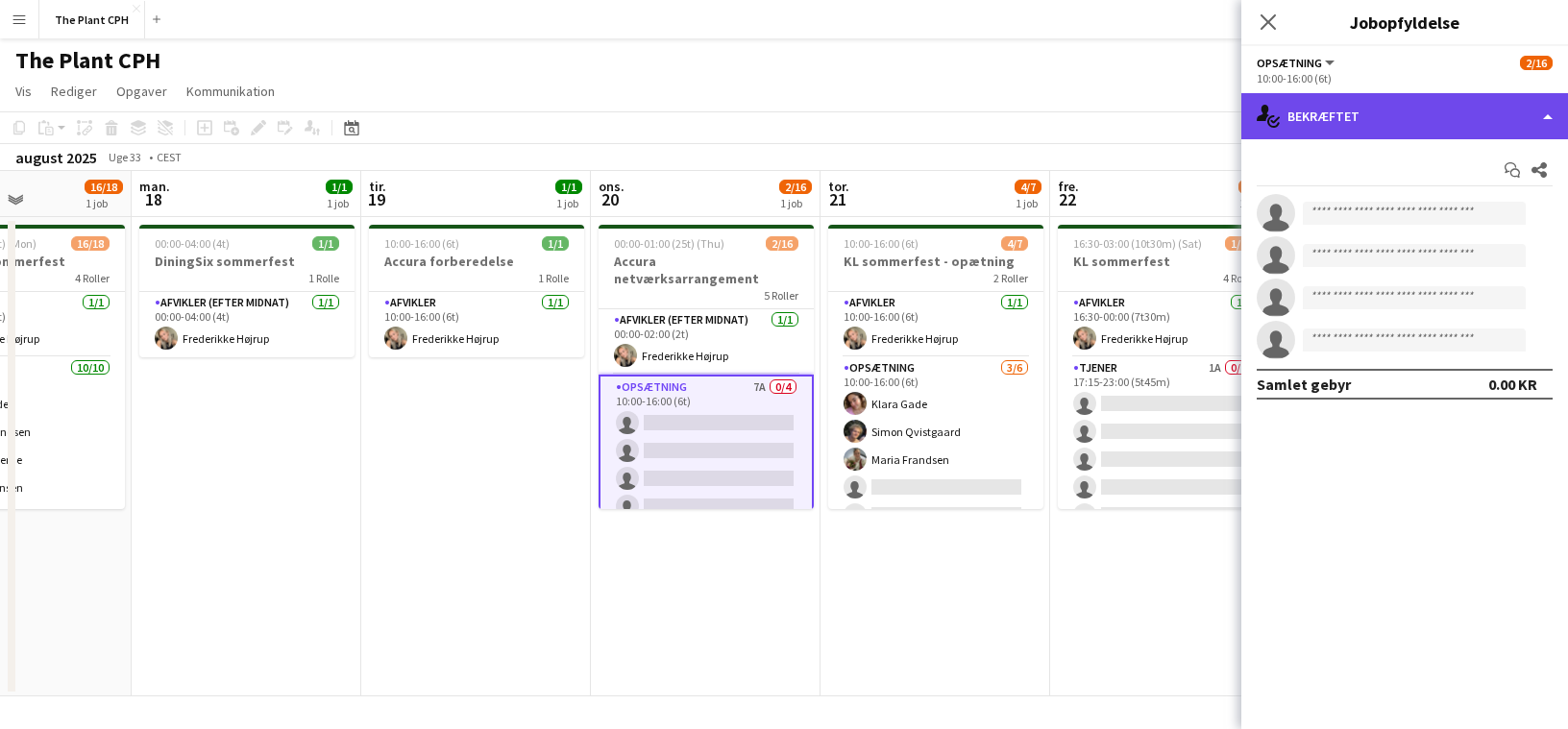 click on "single-neutral-actions-check-2
Bekræftet" 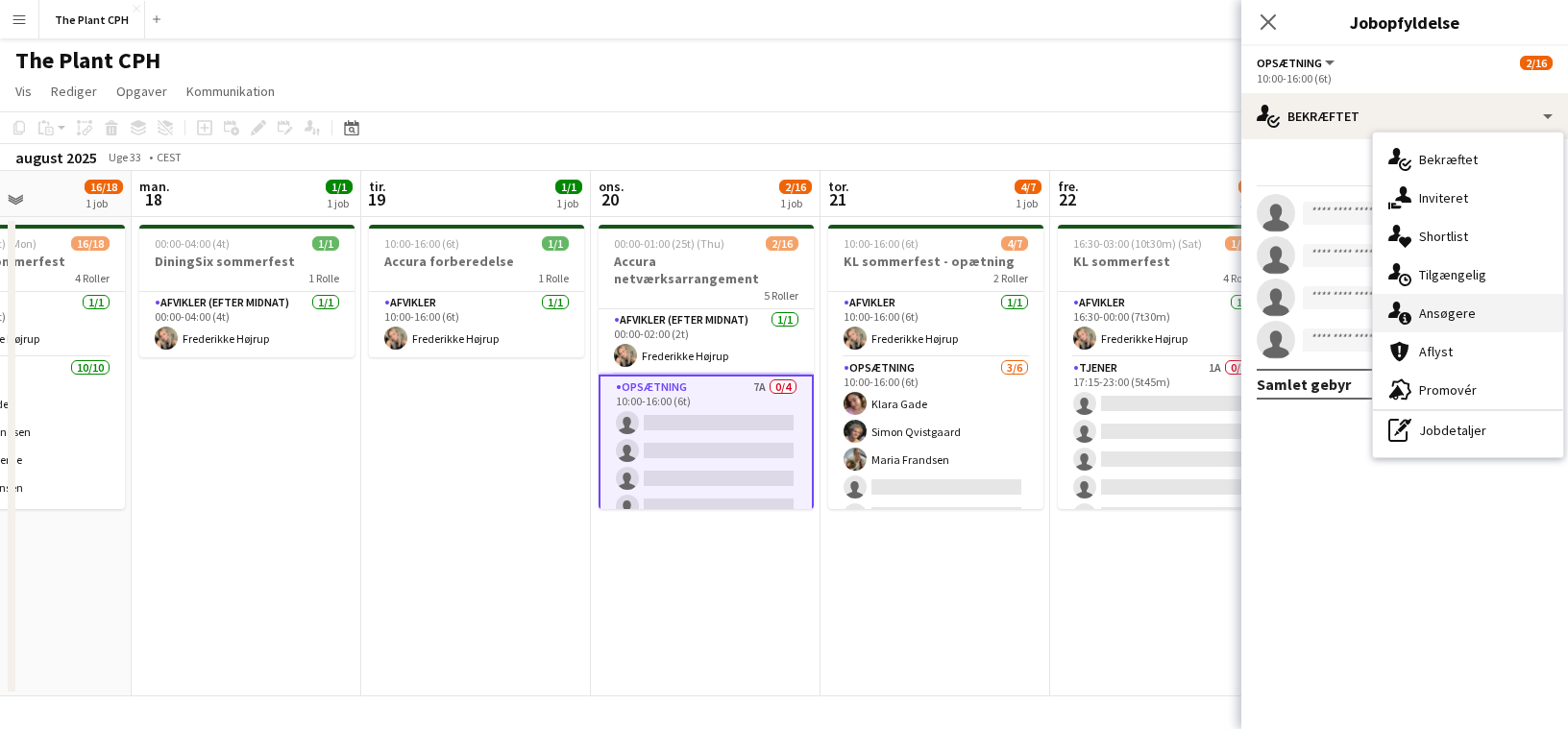 click on "single-neutral-actions-information
Ansøgere" at bounding box center (1468, 313) 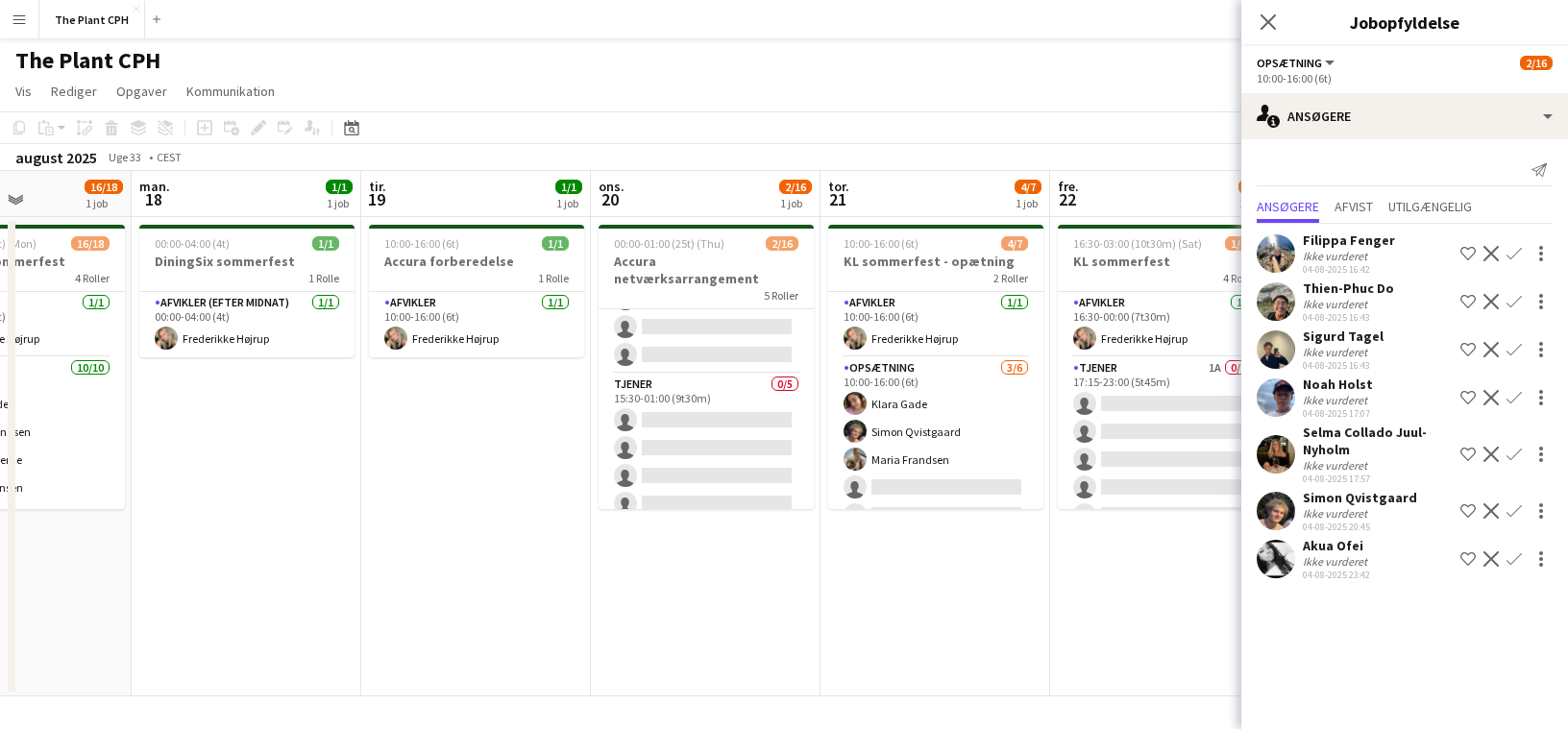 click on "10:00-16:00 (6t)    1/1   Accura forberedelse   1 Rolle   Afvikler   1/1   10:00-16:00 (6t)
[FIRST] [LAST]" at bounding box center [476, 456] 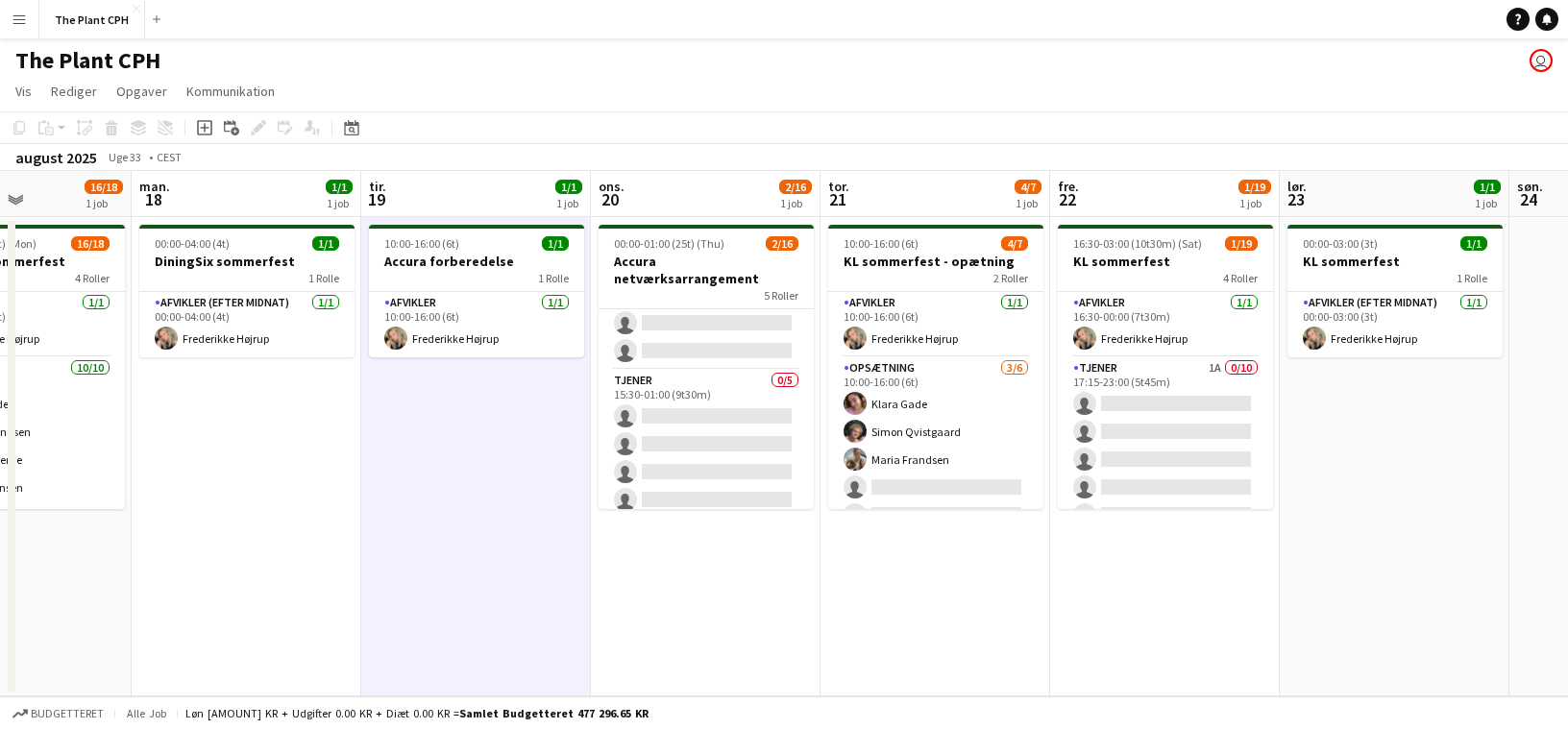 scroll, scrollTop: 392, scrollLeft: 0, axis: vertical 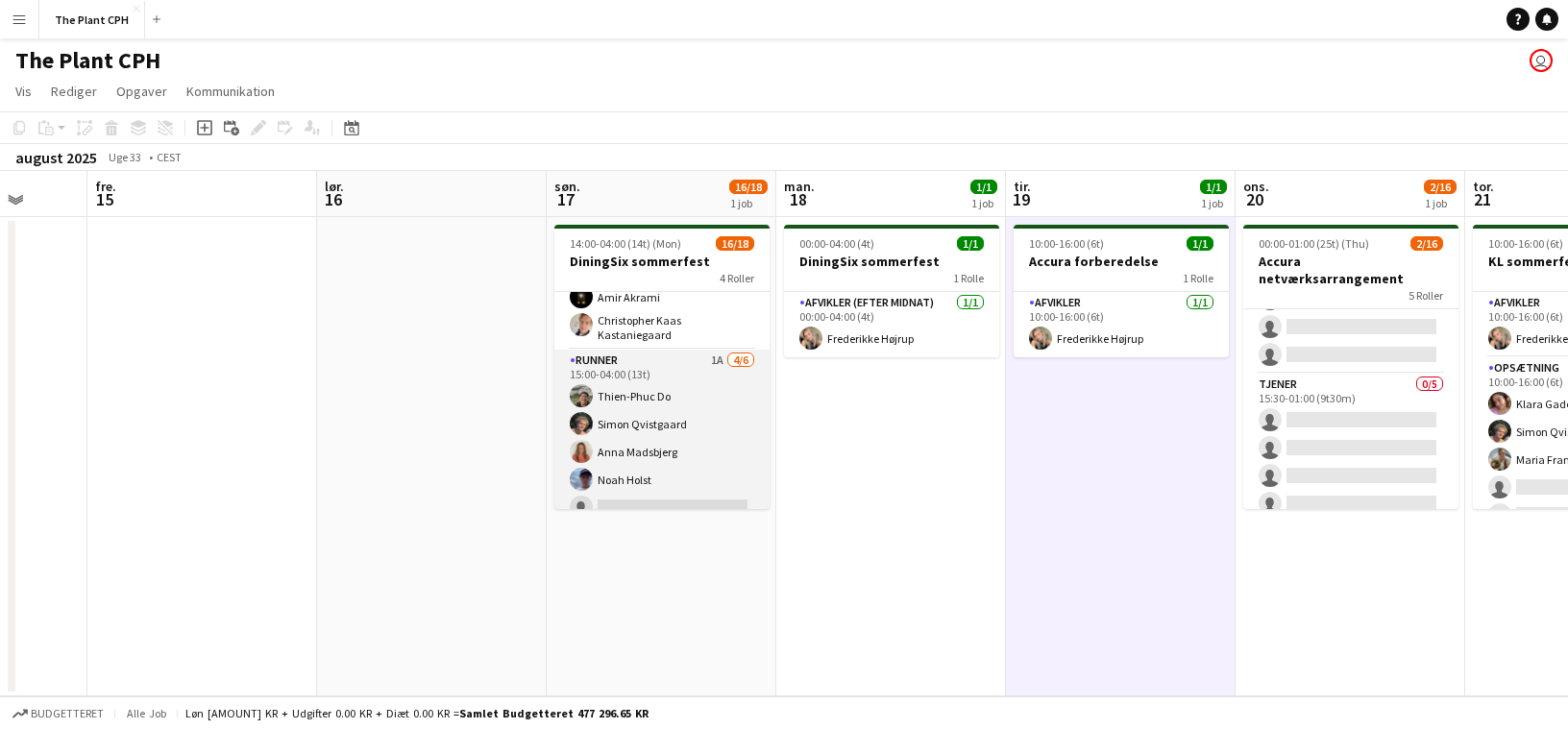 click on "[NUMBER]   [FIRST] [LAST] [FIRST] [LAST] [FIRST] [LAST]
single-neutral-actions
single-neutral-actions" at bounding box center [662, 451] 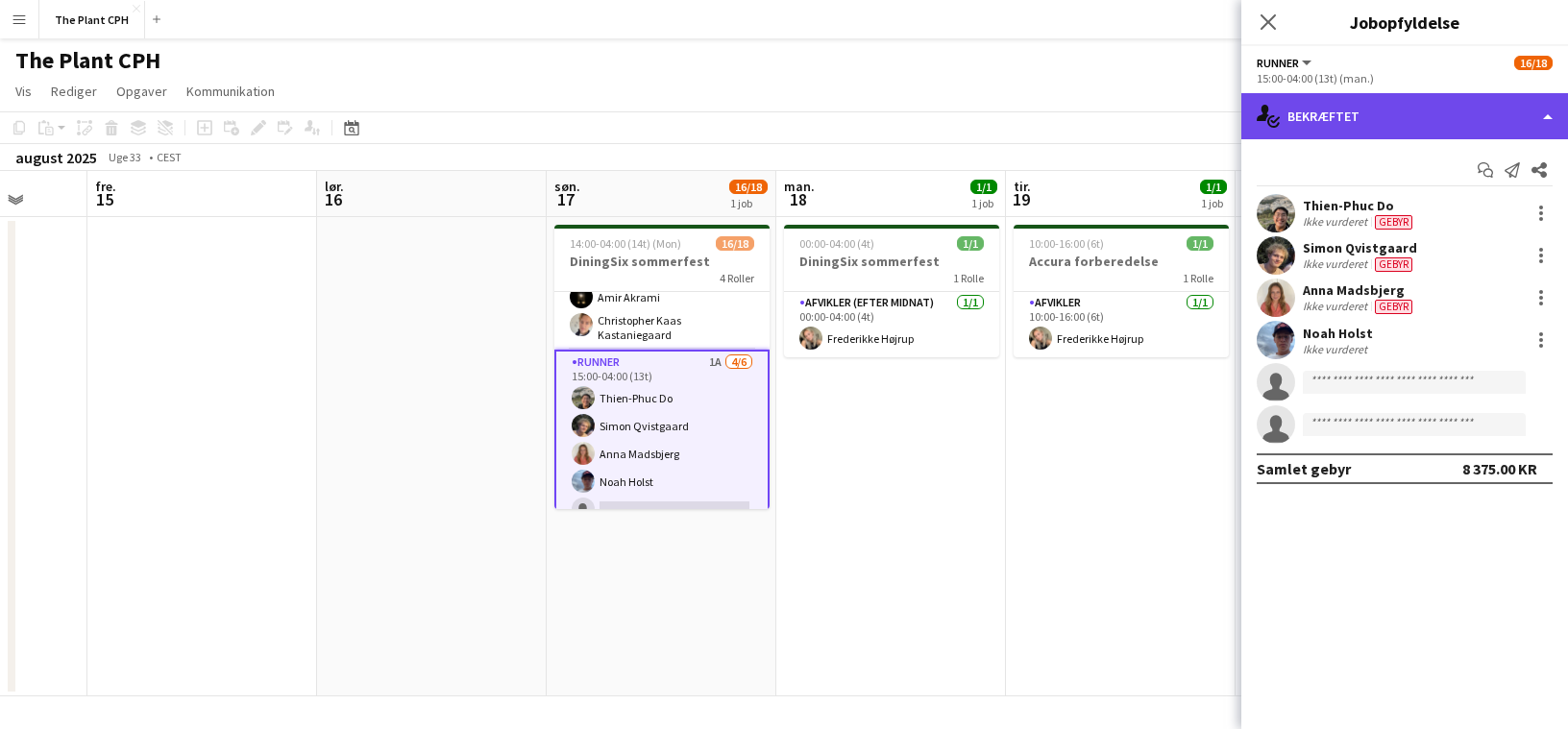 click on "single-neutral-actions-check-2
Bekræftet" 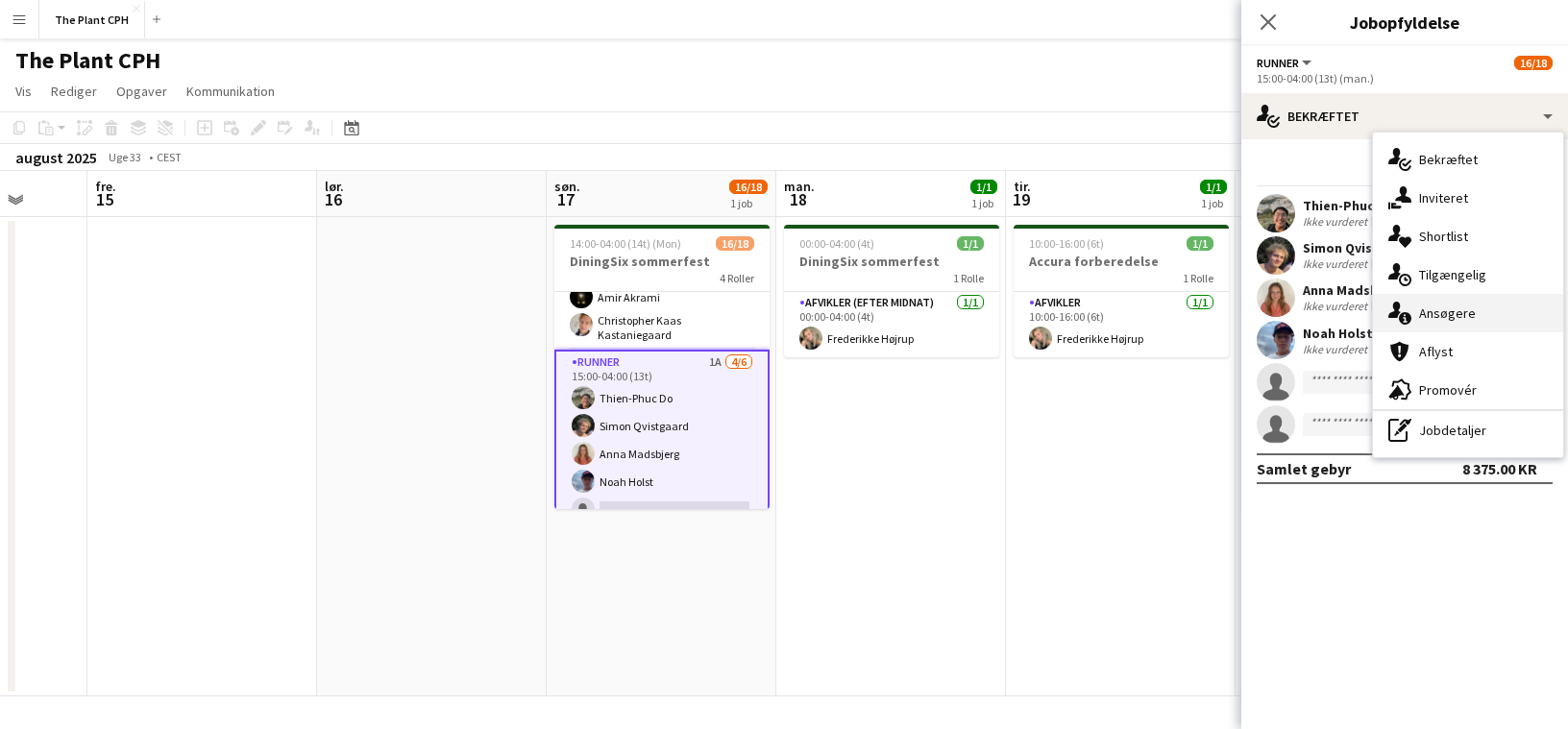 click on "single-neutral-actions-information
Ansøgere" at bounding box center [1468, 313] 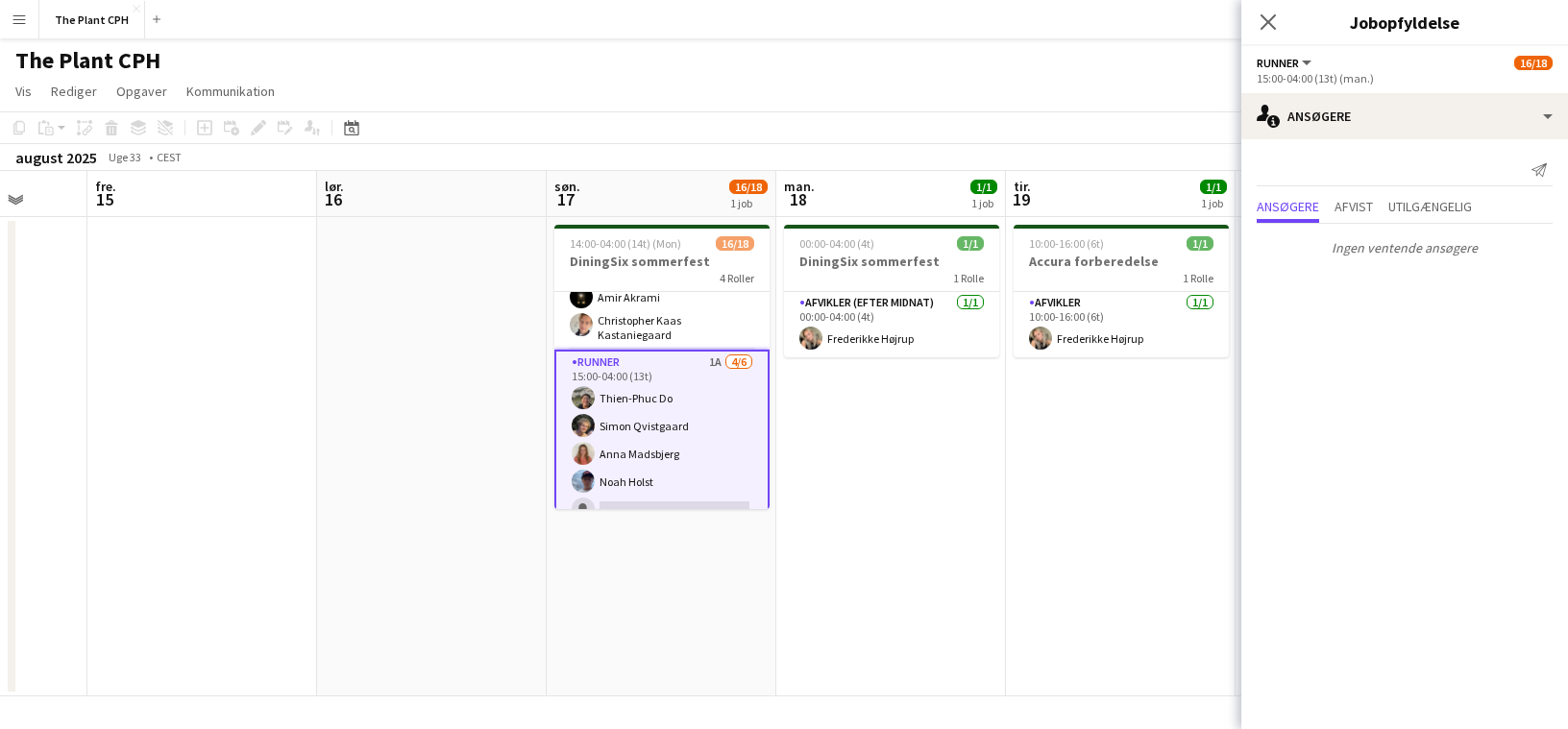 click on "Ansøgere Afvist Utilgængelig" at bounding box center (1405, 208) 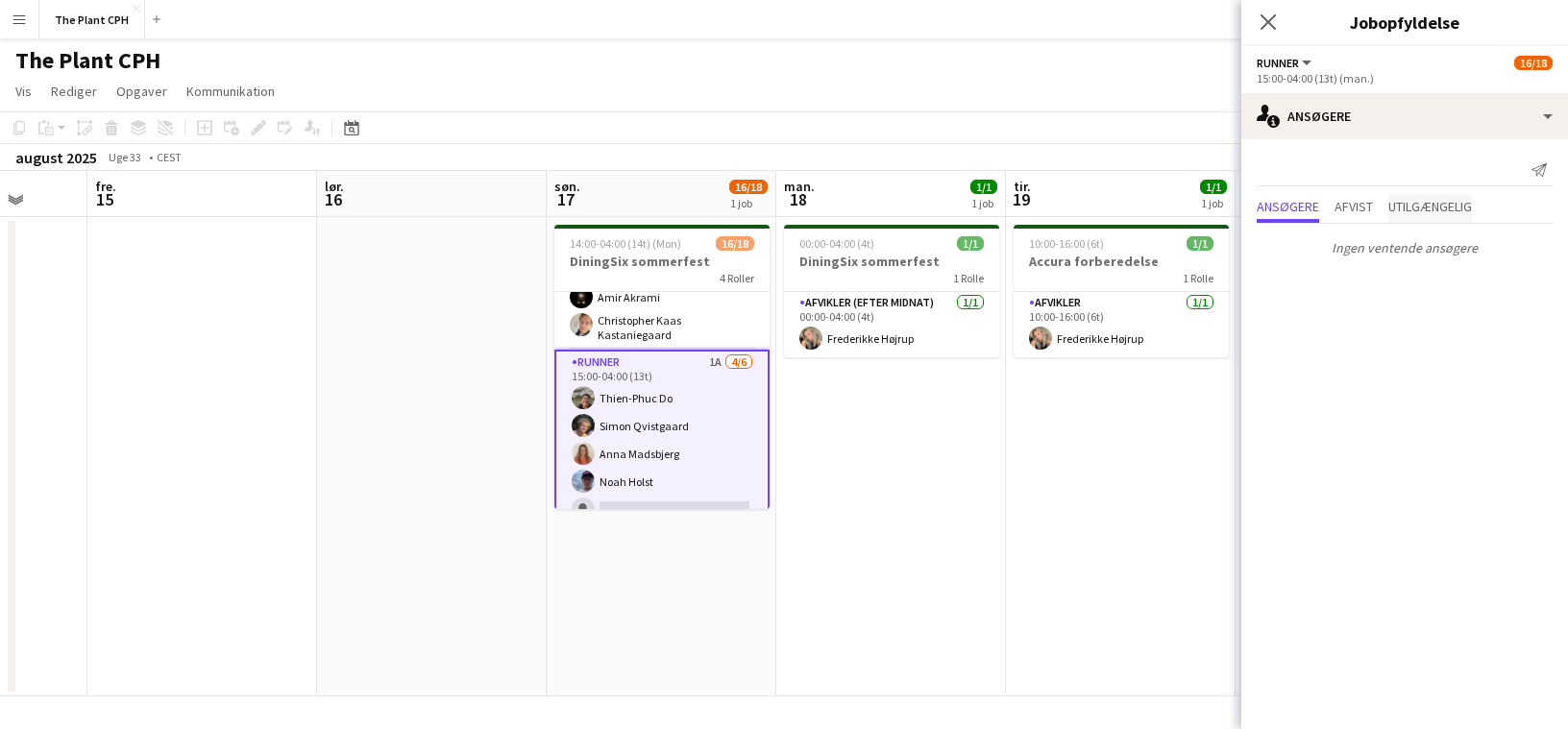 click on "Utilgængelig" at bounding box center [1430, 207] 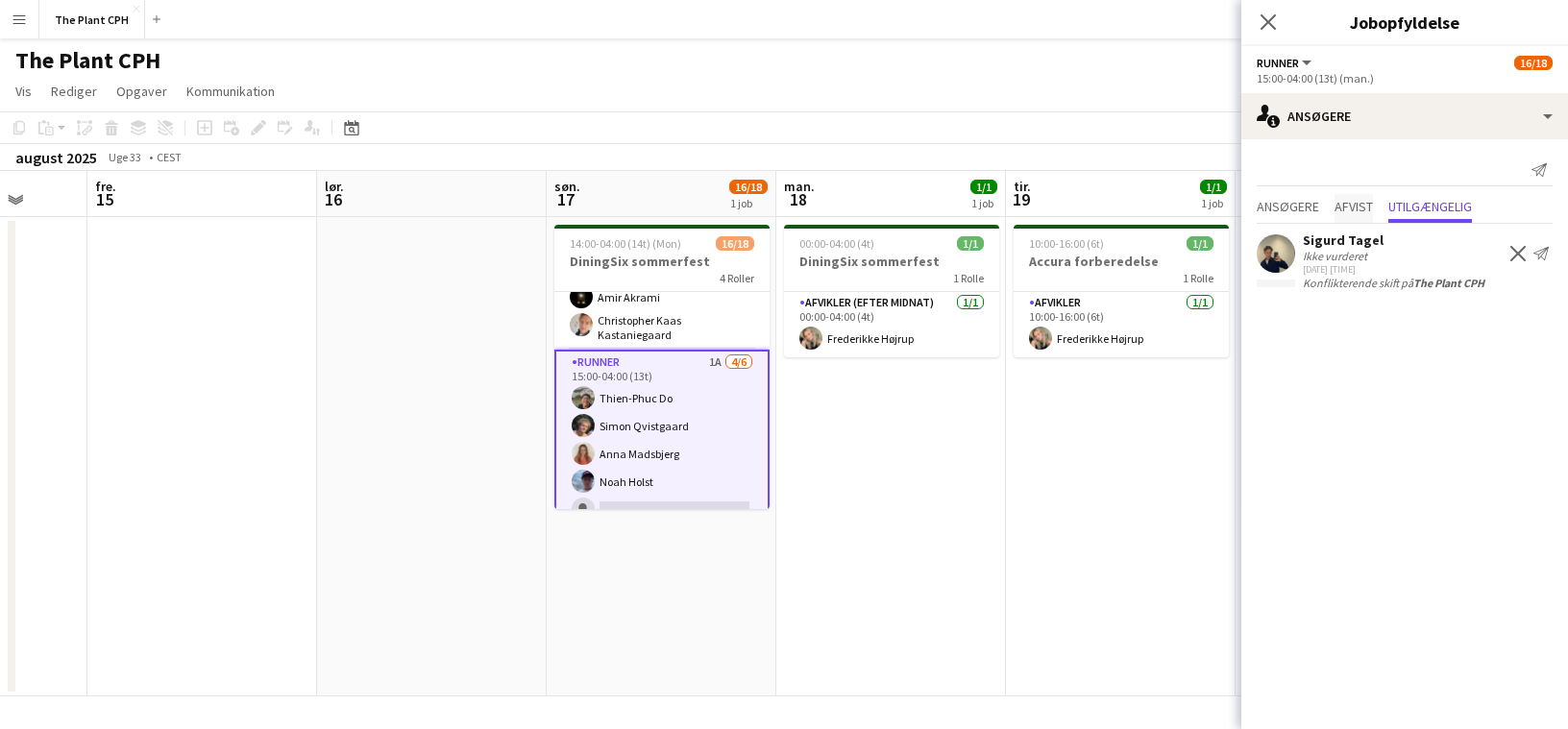 click on "Afvist" at bounding box center (1354, 207) 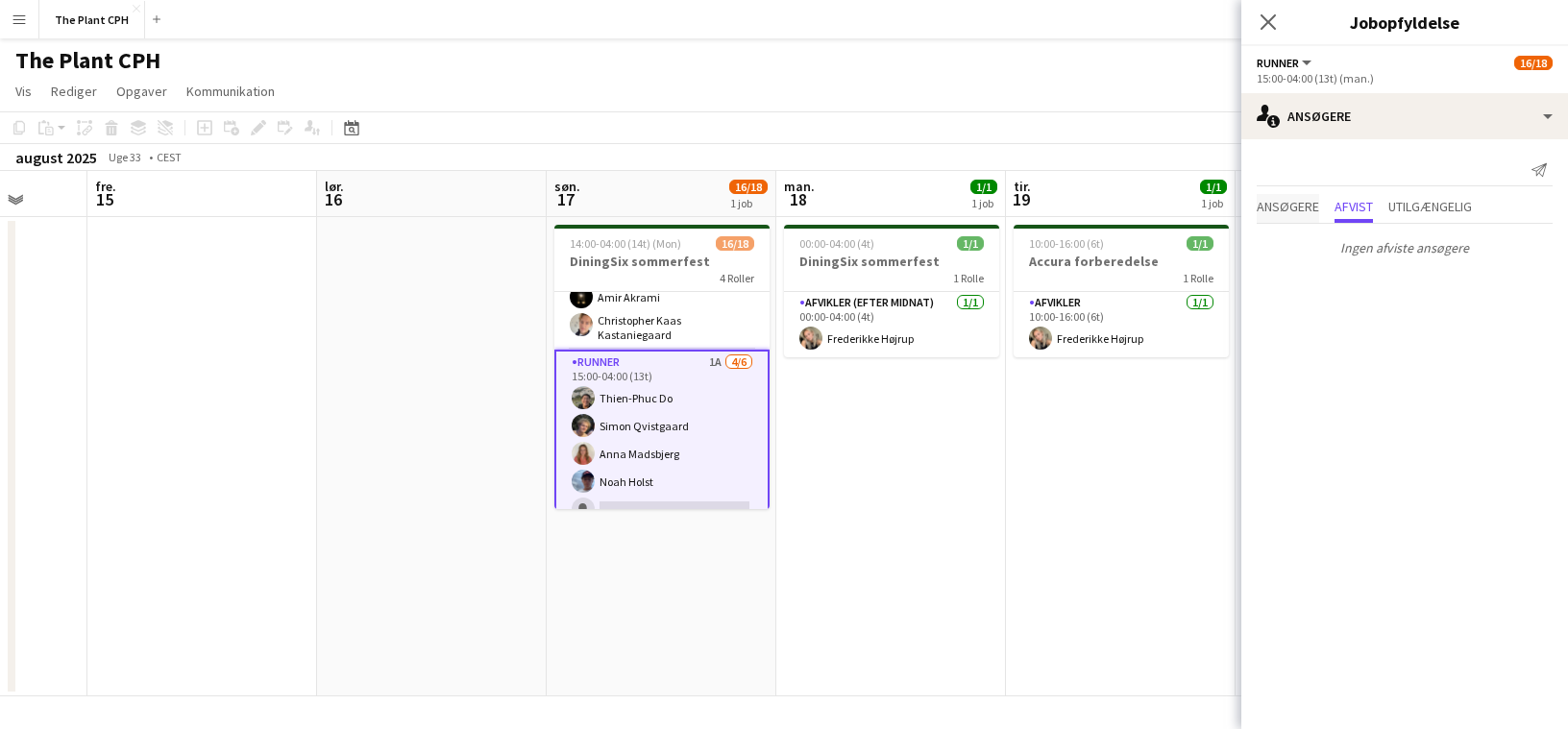 click on "Ansøgere" at bounding box center (1287, 207) 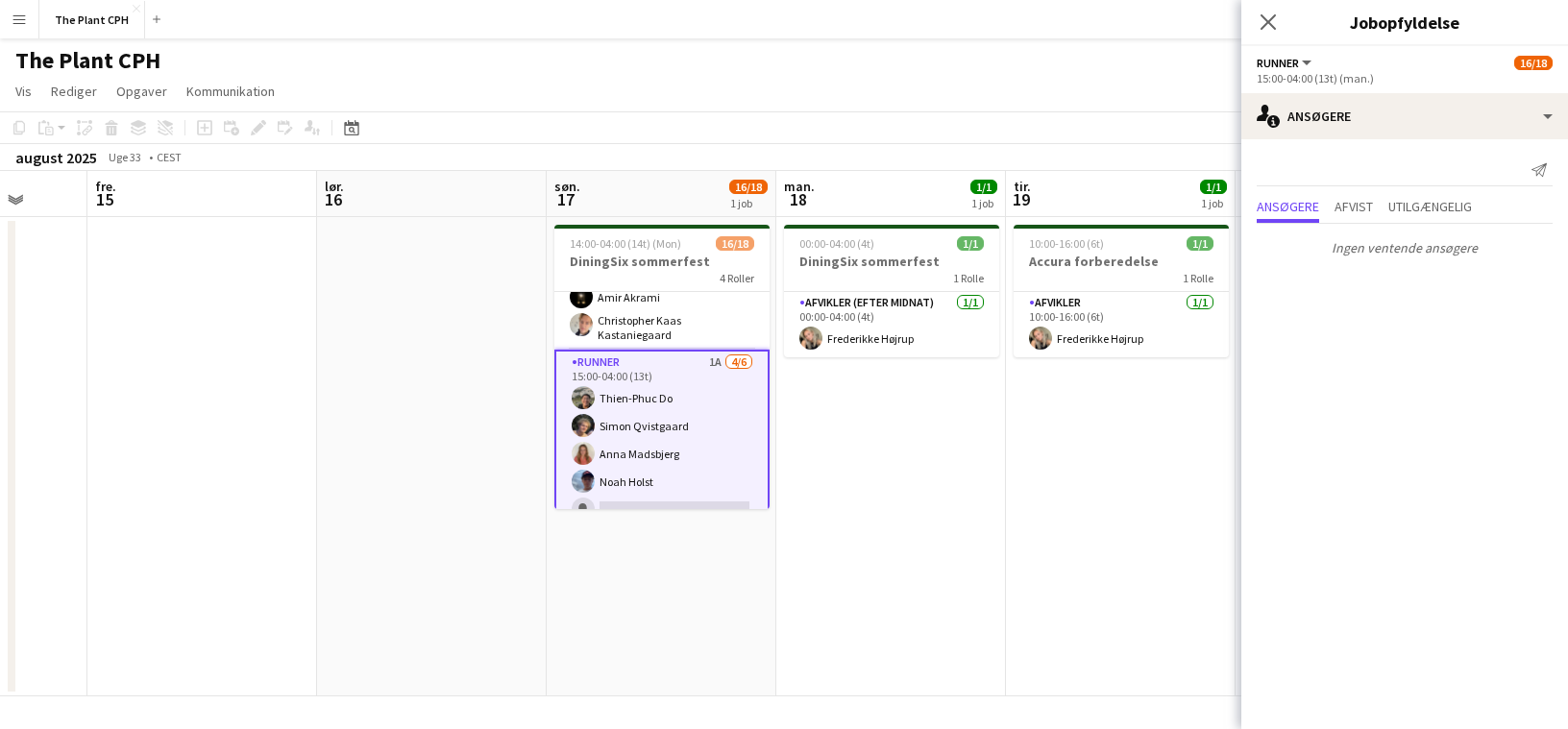 click on "lør.   16" at bounding box center [431, 194] 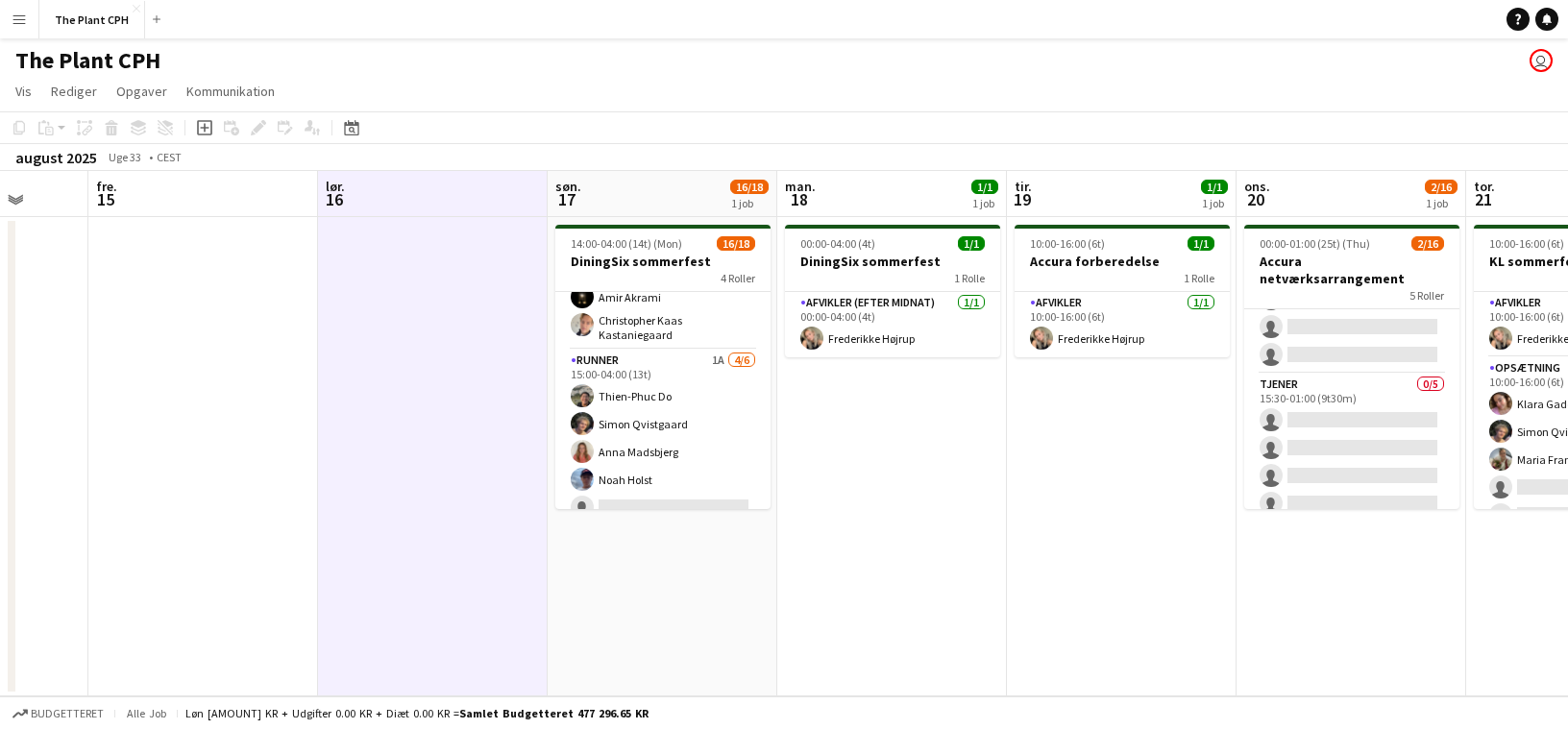 click on "Menu" at bounding box center (19, 19) 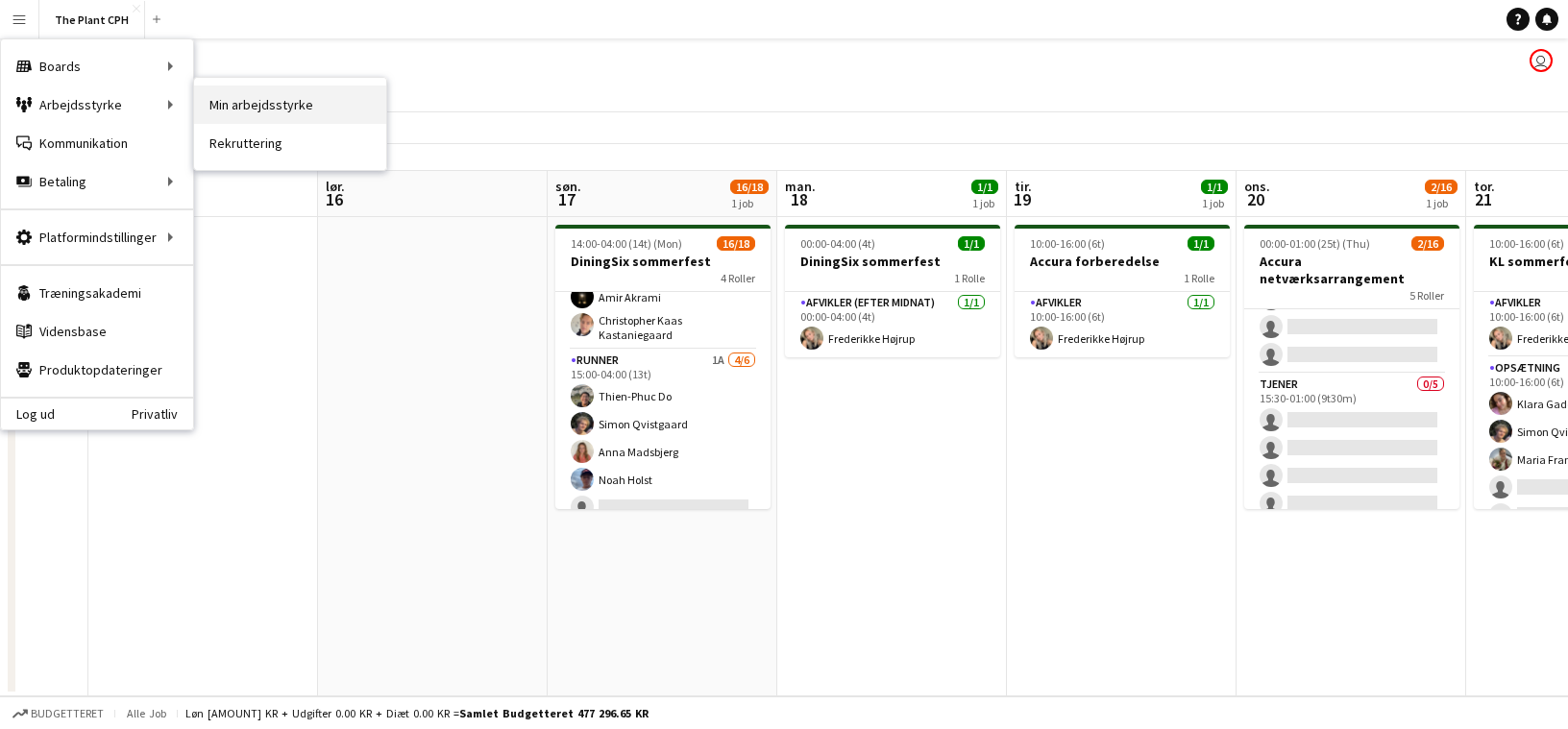 click on "Min arbejdsstyrke" at bounding box center (290, 105) 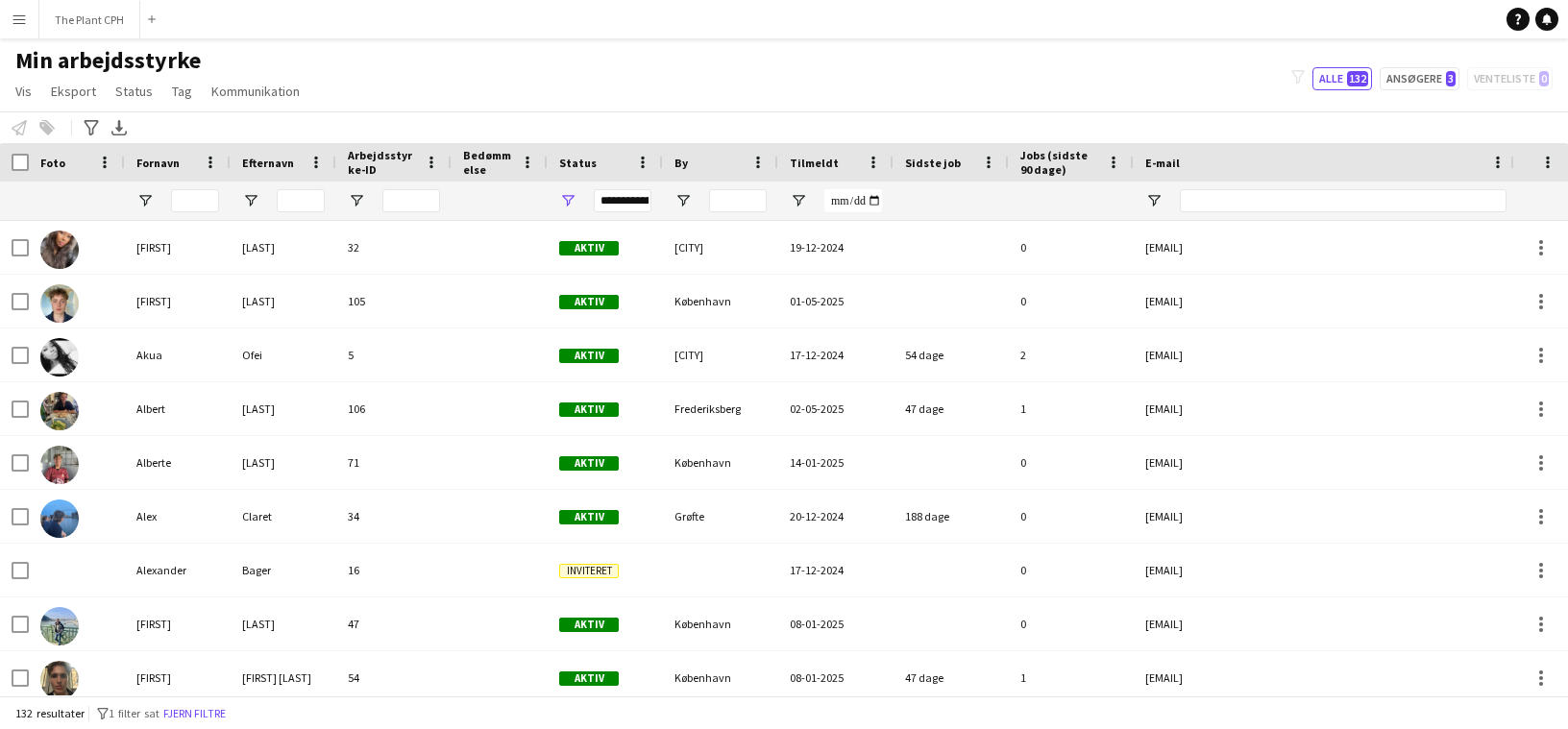 click on "Menu" at bounding box center [19, 19] 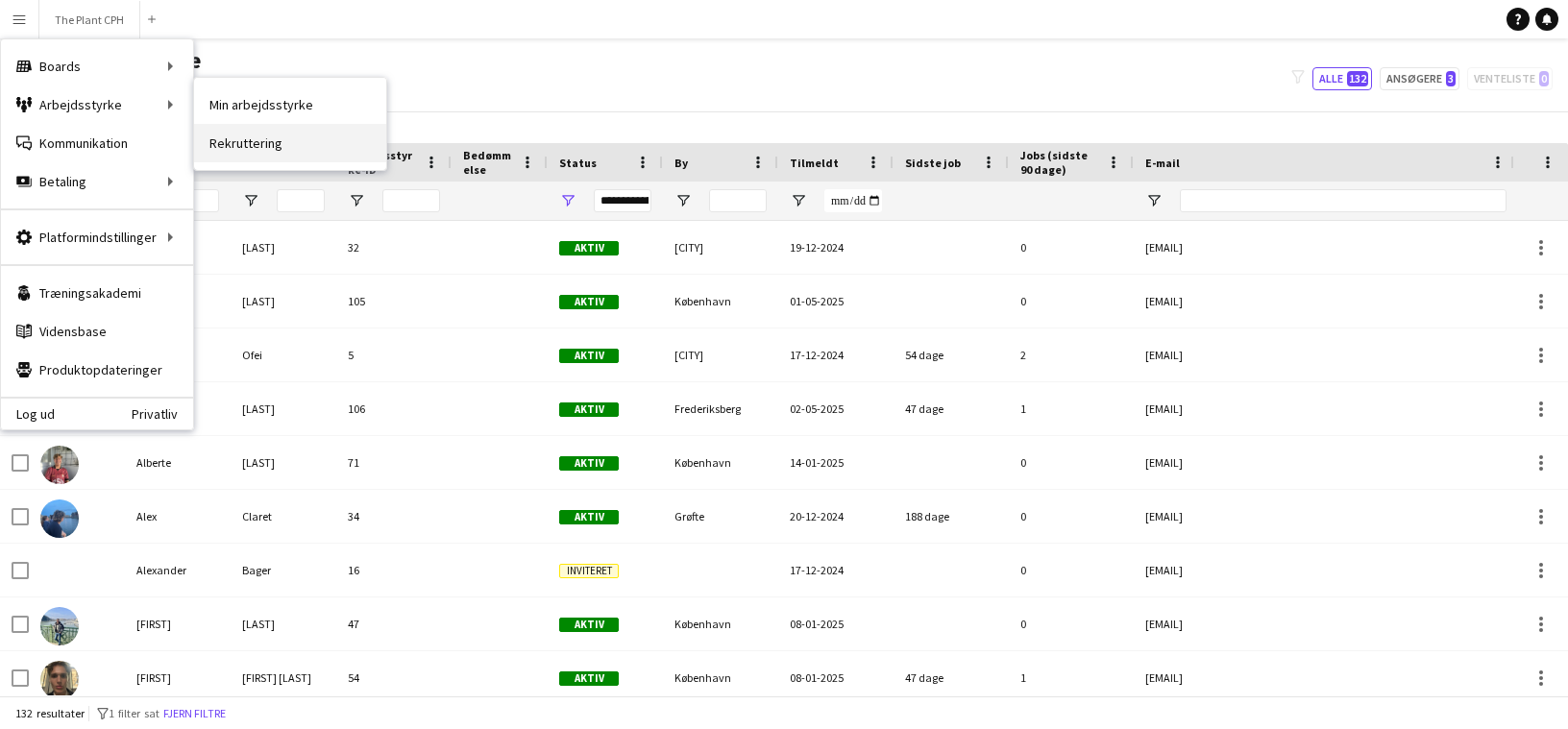 click on "Rekruttering" at bounding box center (290, 143) 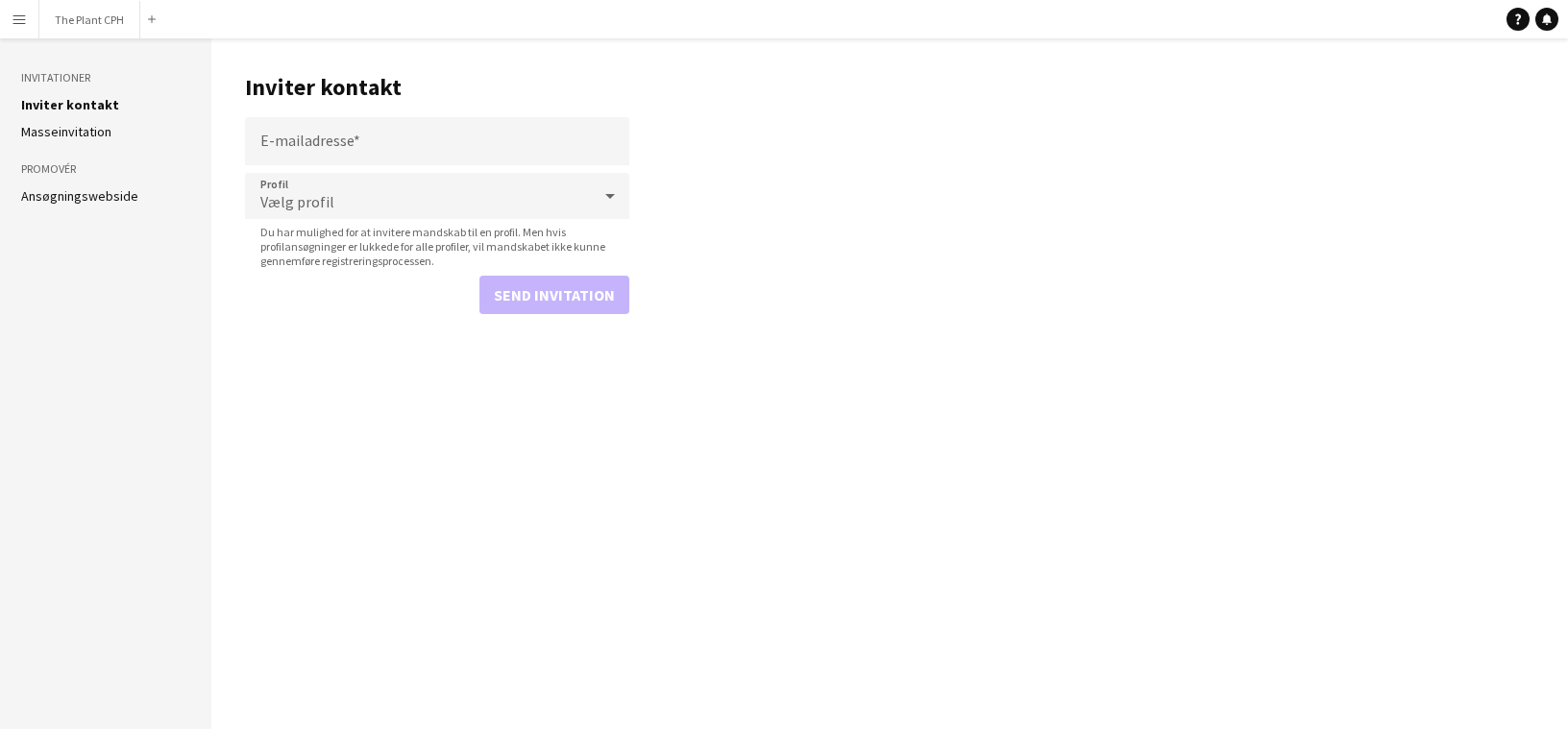click on "Ansøgningswebside" 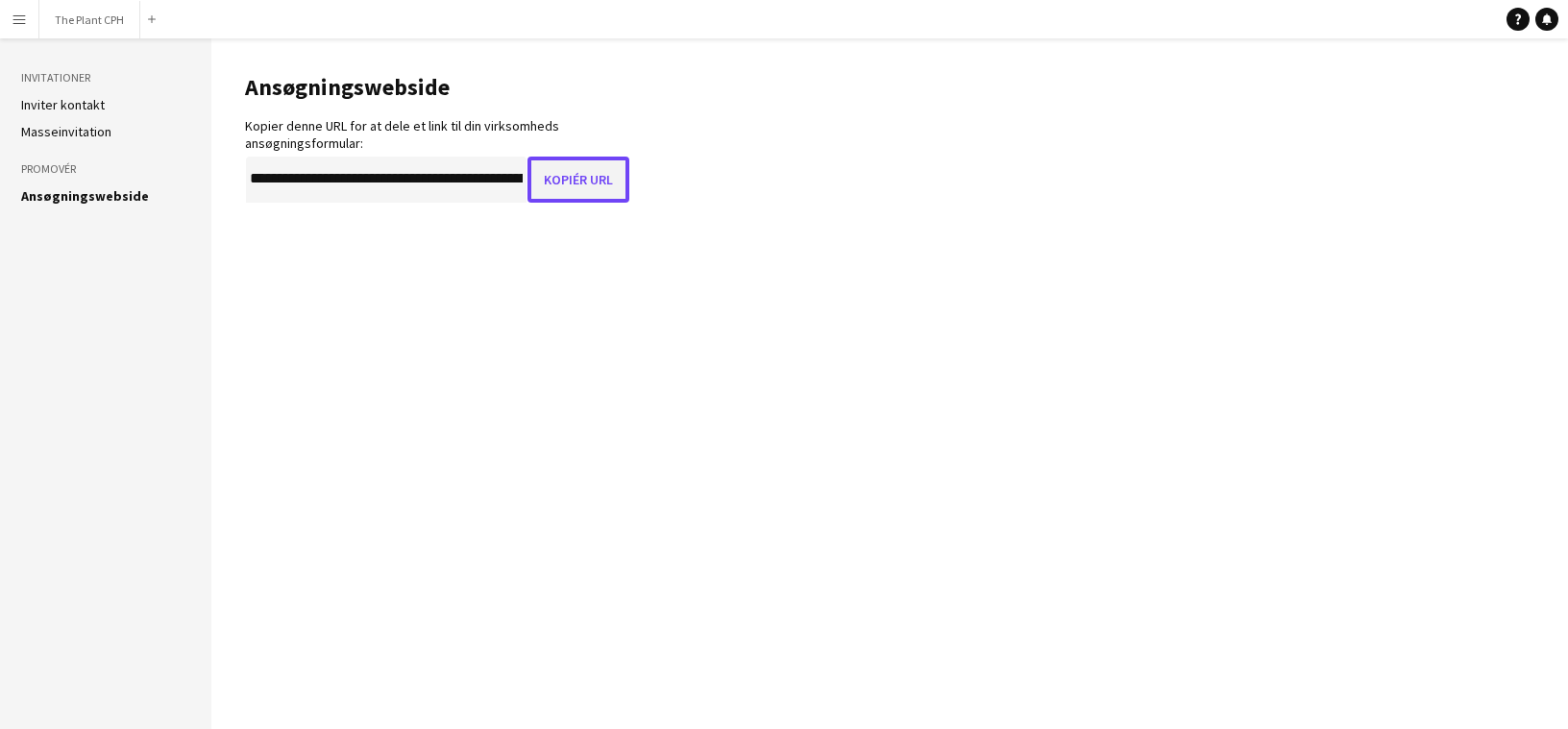 click on "Kopiér URL" 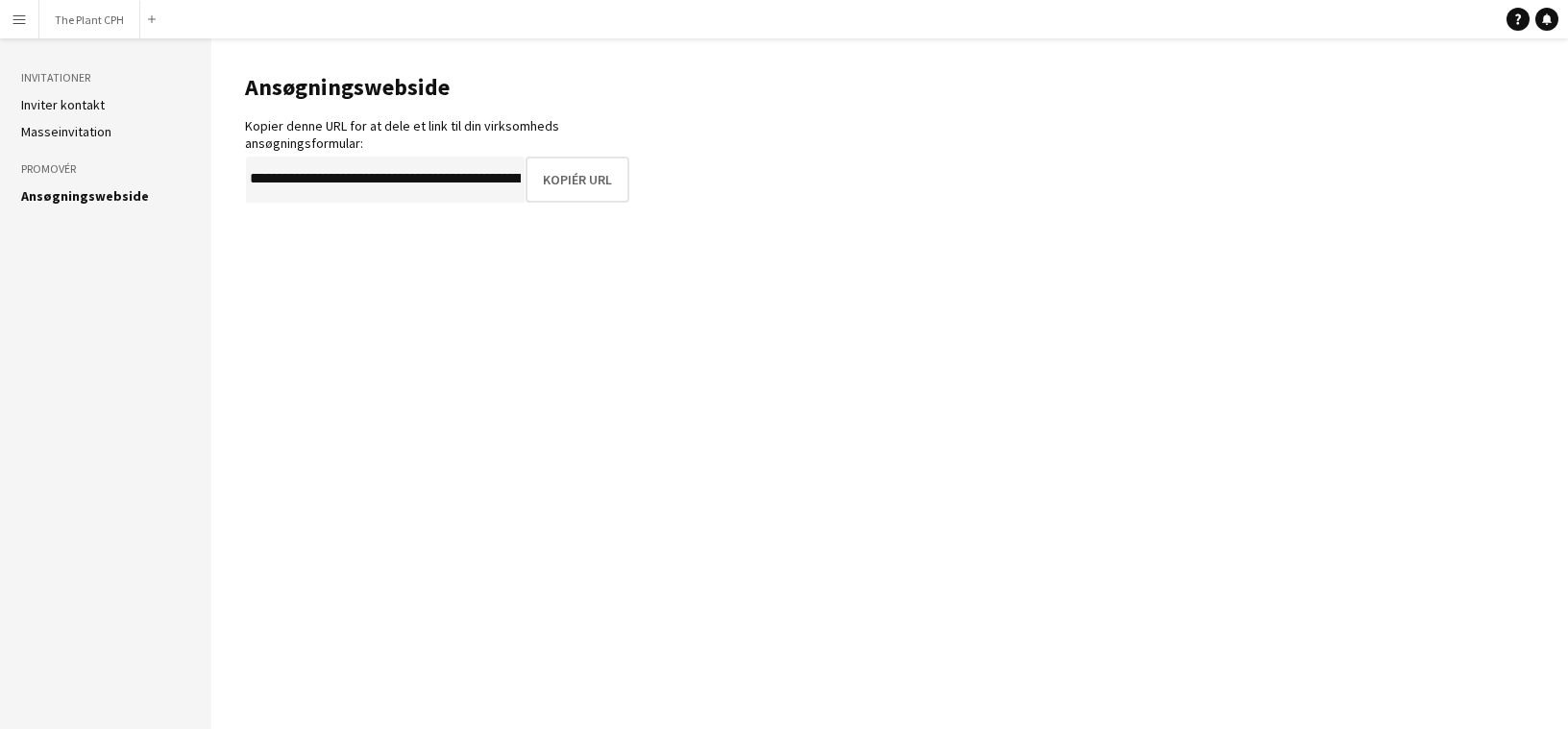 click on "Menu" at bounding box center (19, 19) 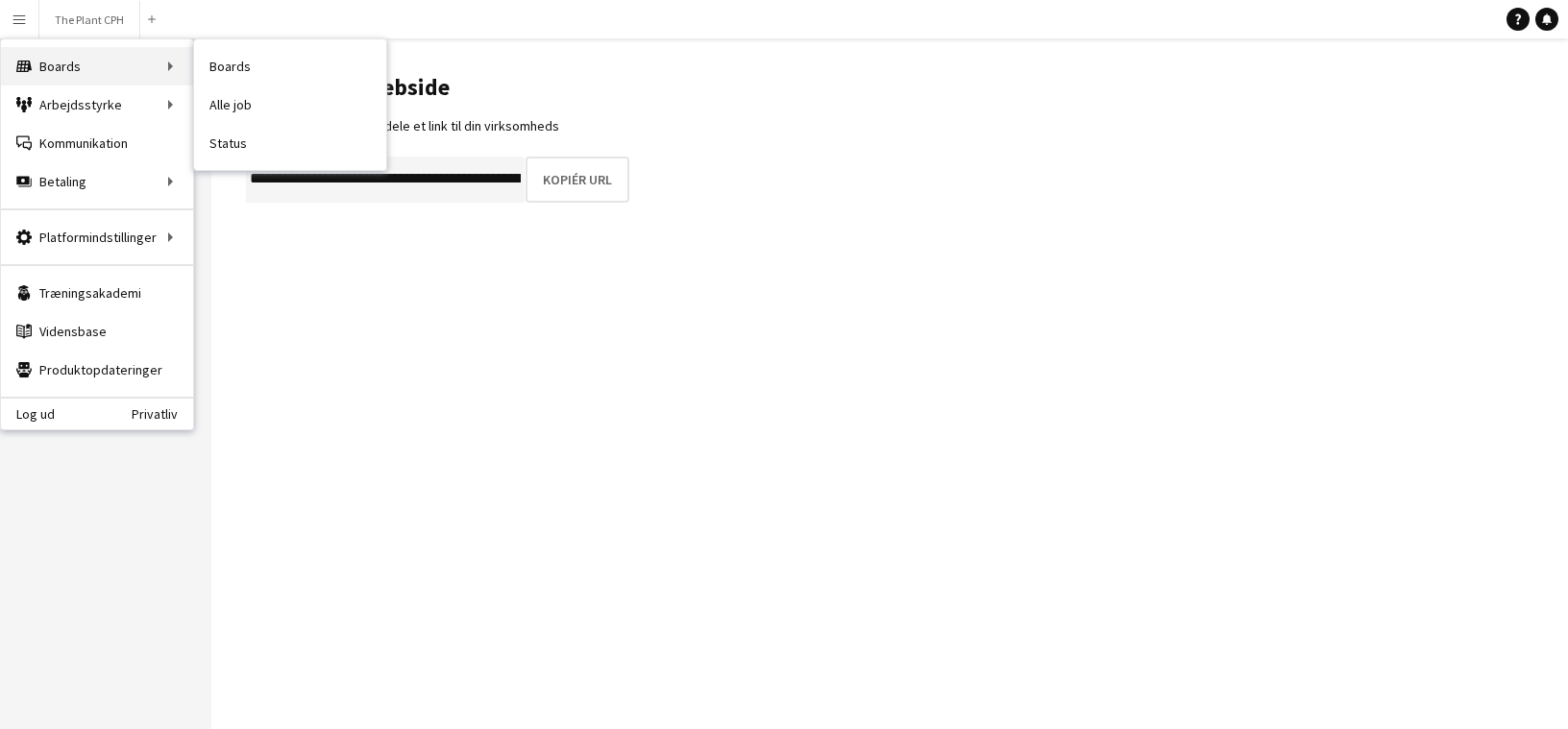 click on "Boards
Boards" at bounding box center (97, 66) 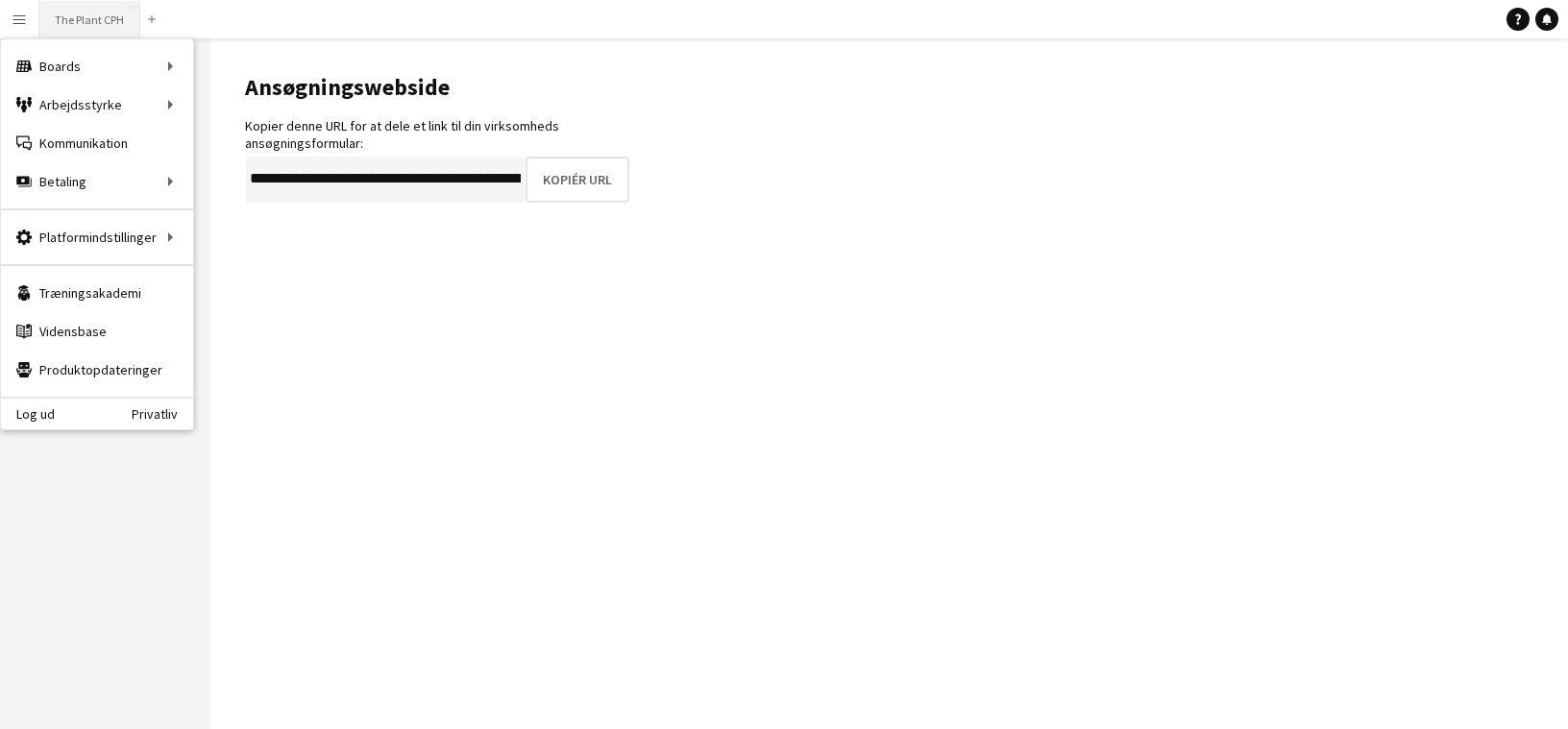 click on "The Plant CPH
Luk" at bounding box center (89, 19) 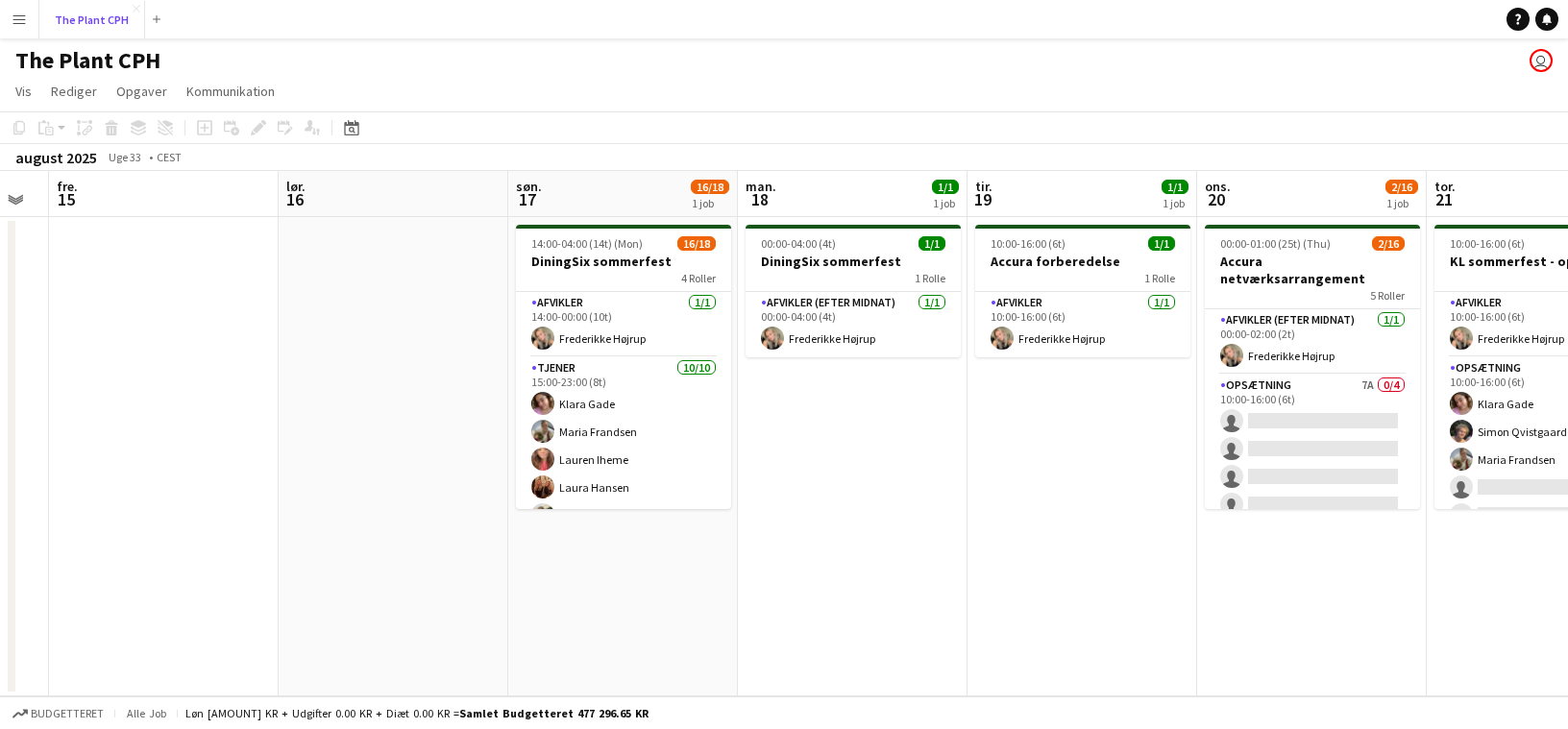 scroll, scrollTop: 0, scrollLeft: 657, axis: horizontal 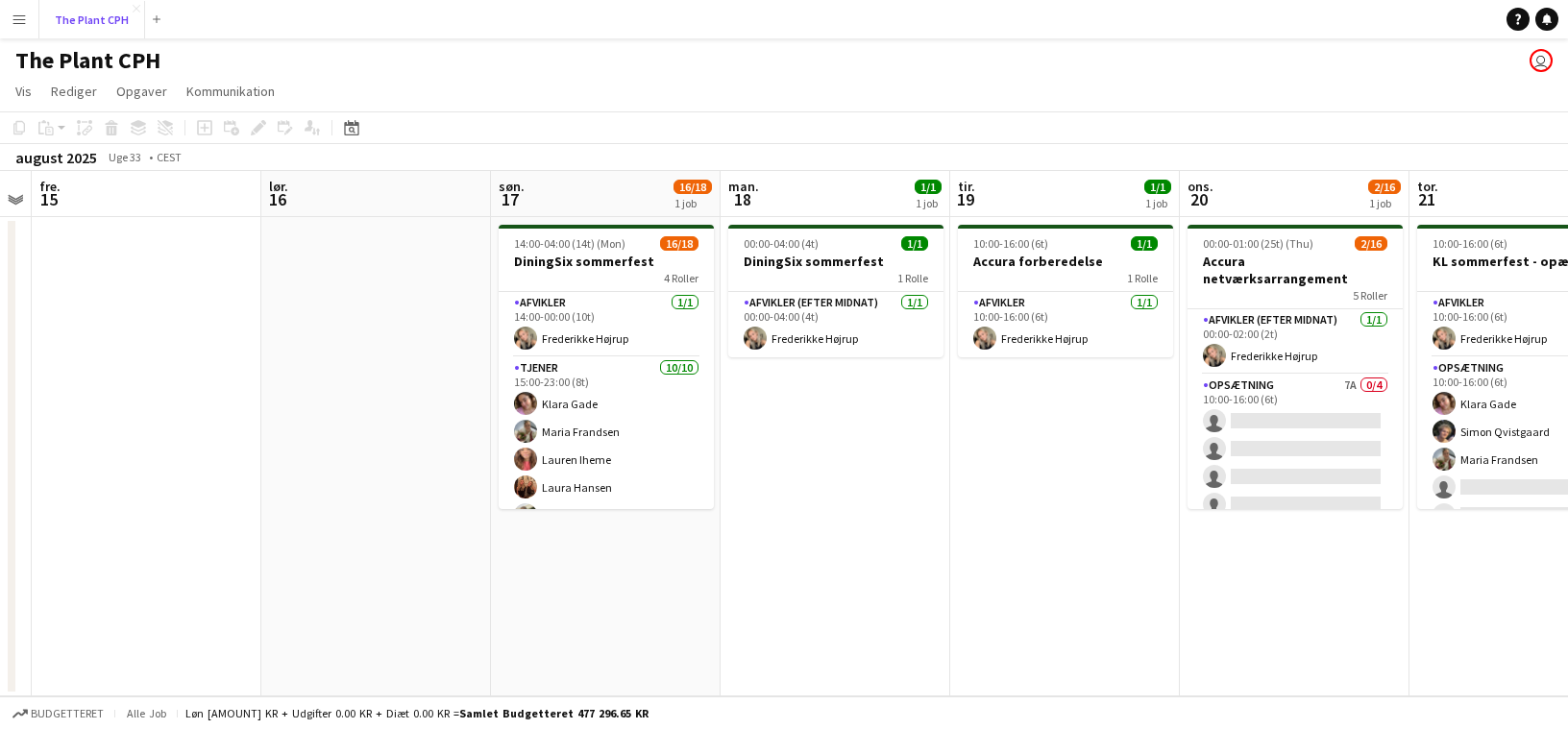 type 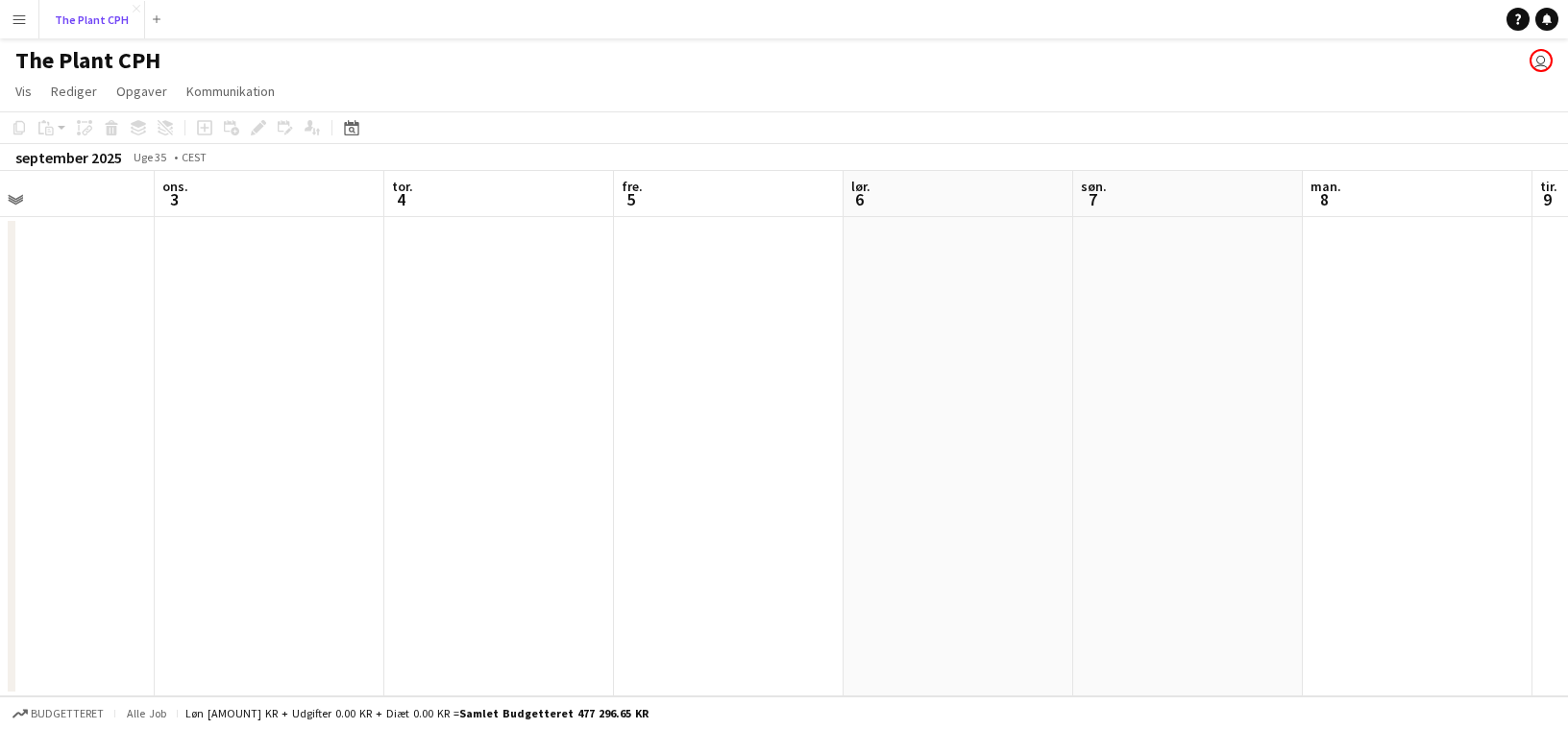 scroll, scrollTop: 0, scrollLeft: 761, axis: horizontal 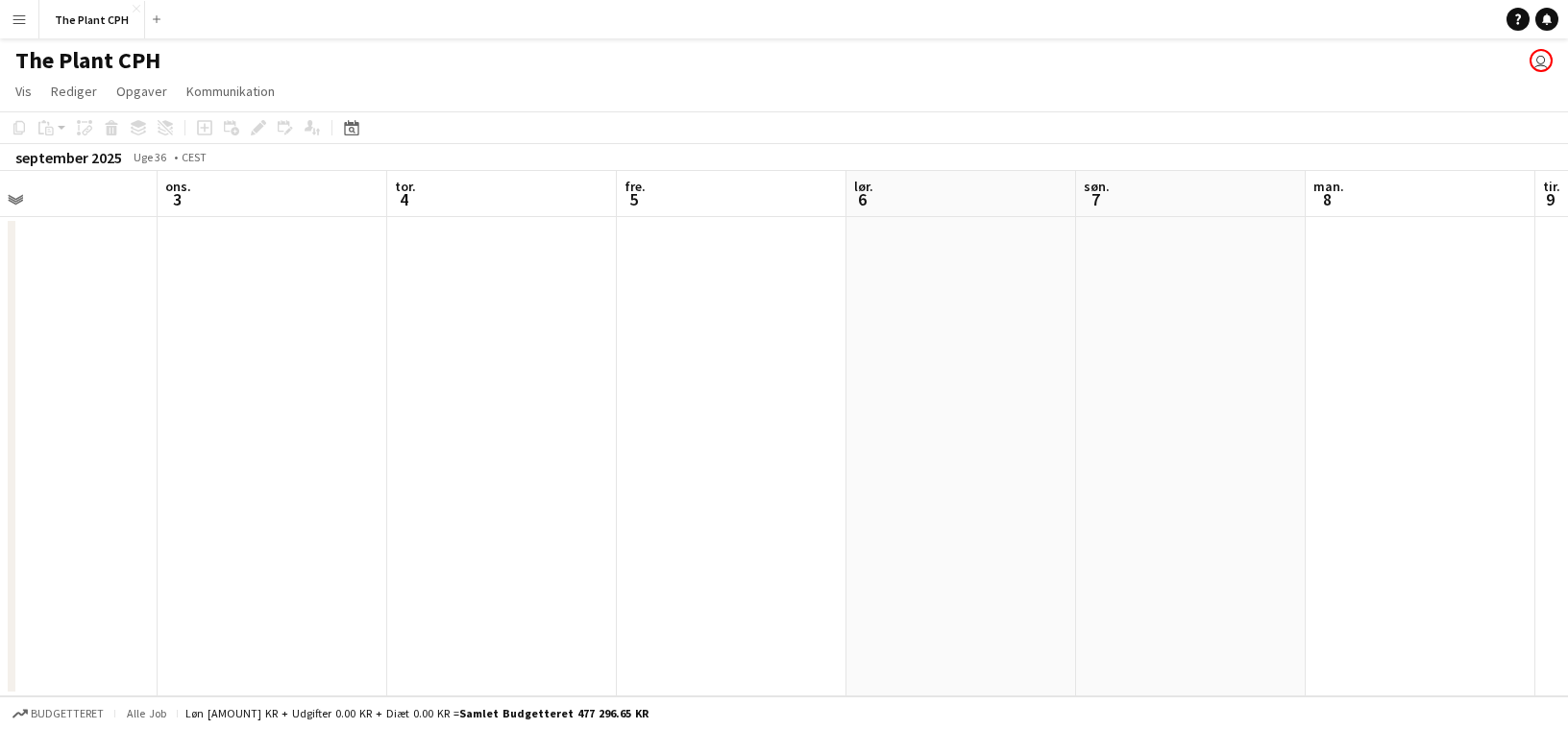 click on "Menu" at bounding box center (19, 19) 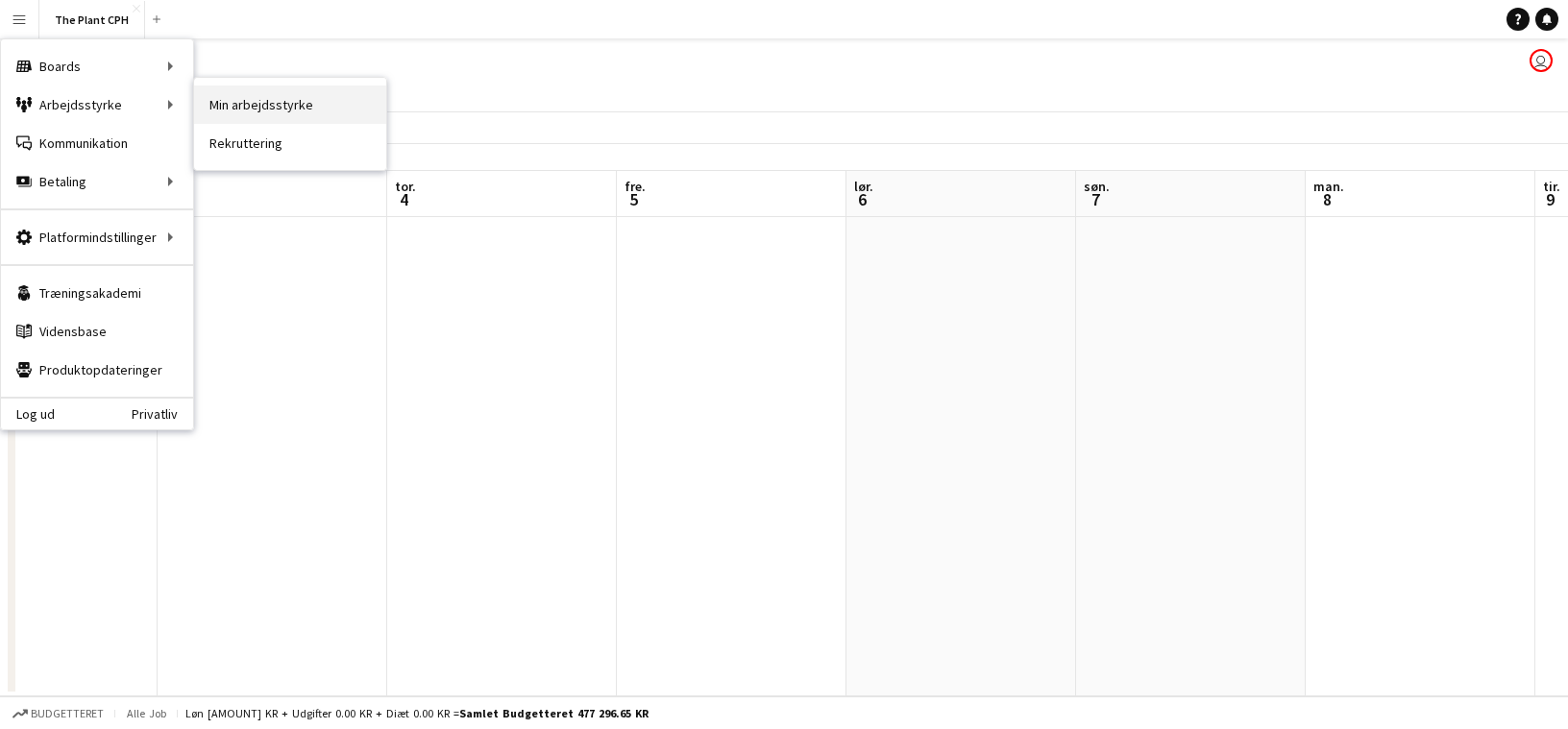click on "Min arbejdsstyrke" at bounding box center [290, 105] 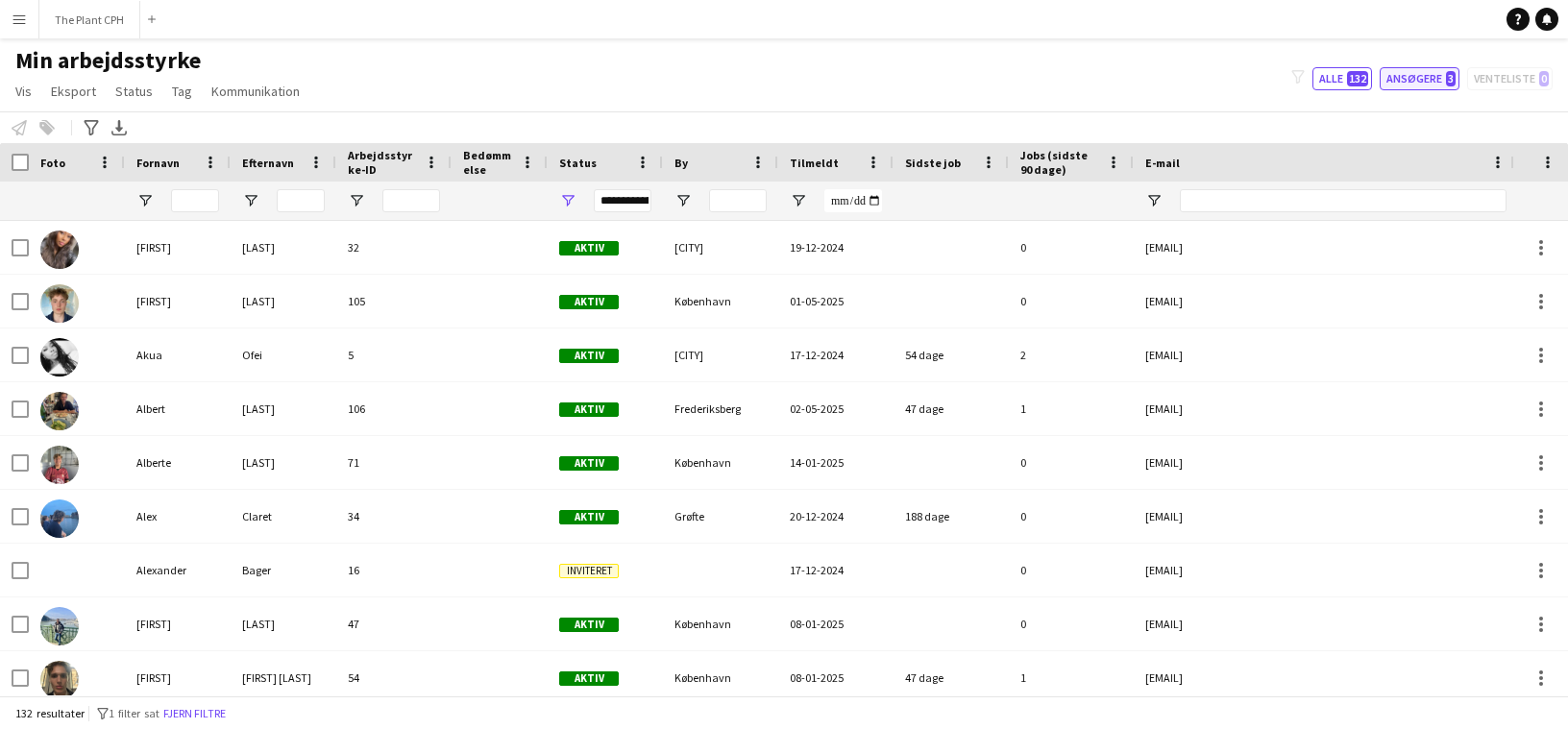 click on "Ansøgere   3" 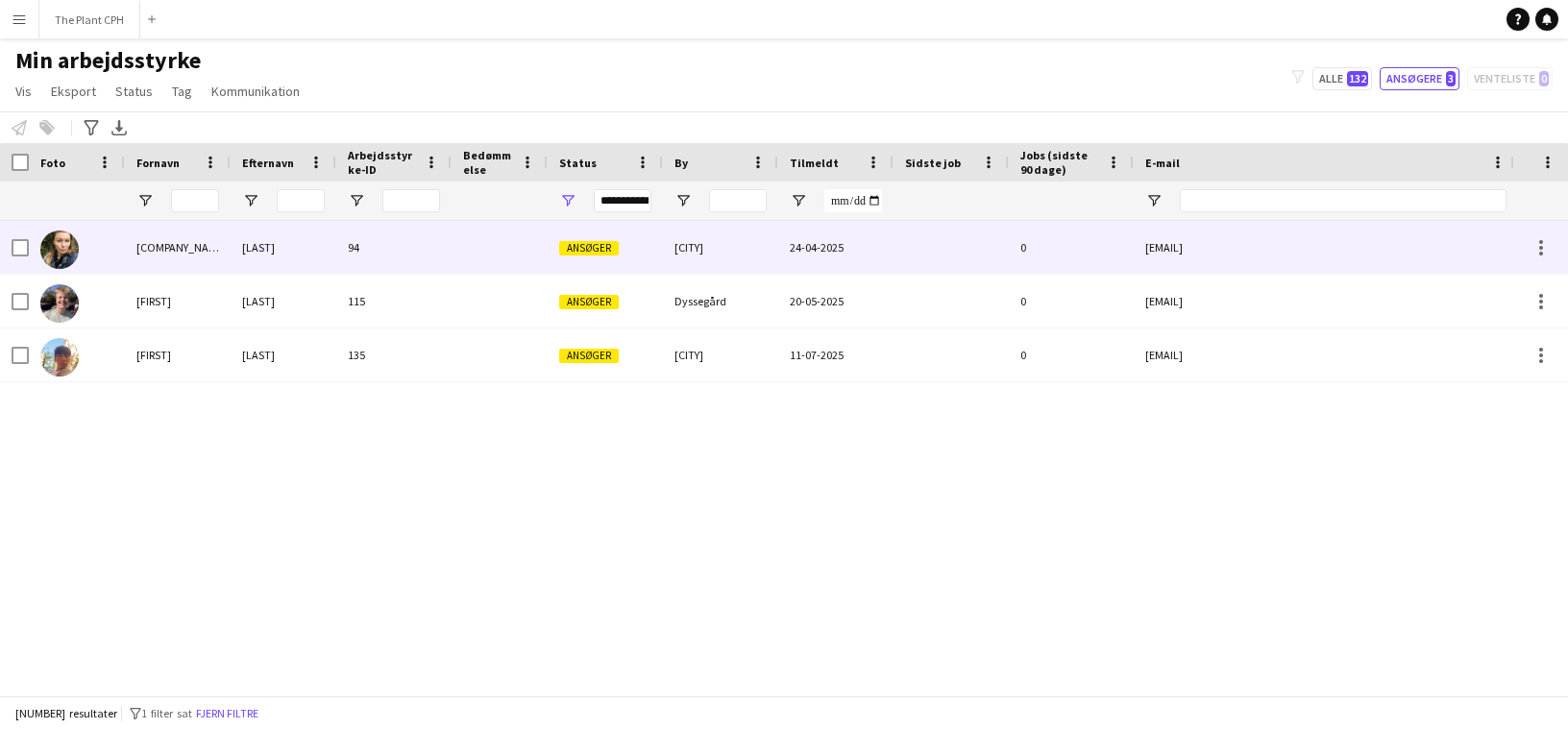 click on "[COMPANY_NAME]" at bounding box center [178, 247] 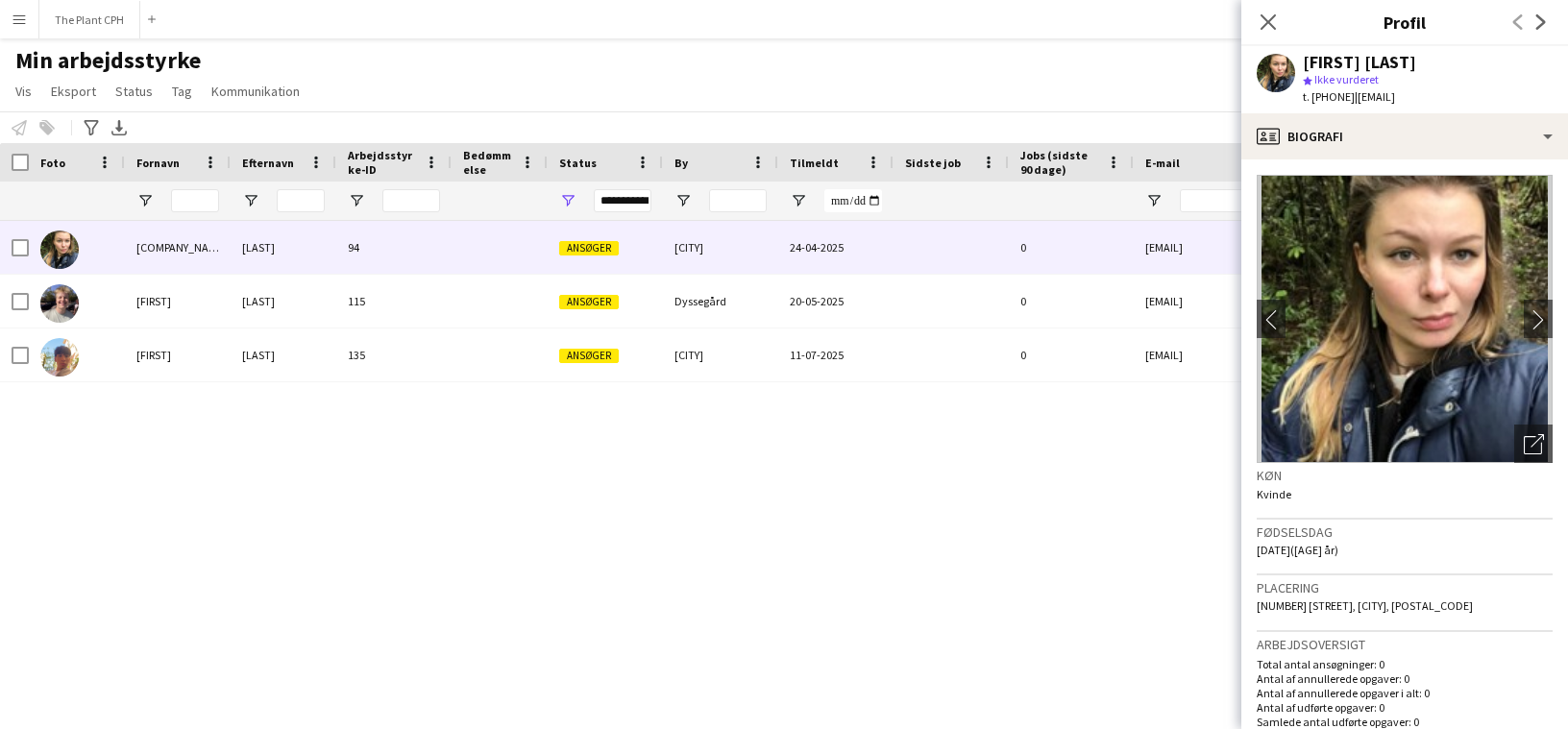 click on "[FIRST] [LAST] [NUMBER] Ansøger [CITY] [DATE] 0 [EMAIL] [PHONE]
[FIRST] [LAST] [NUMBER] Ansøger [CITY] [DATE] 0 [EMAIL] [PHONE]
[FIRST] [LAST] [NUMBER] Ansøger [CITY] [DATE] 0 [EMAIL] [PHONE]" at bounding box center [755, 458] 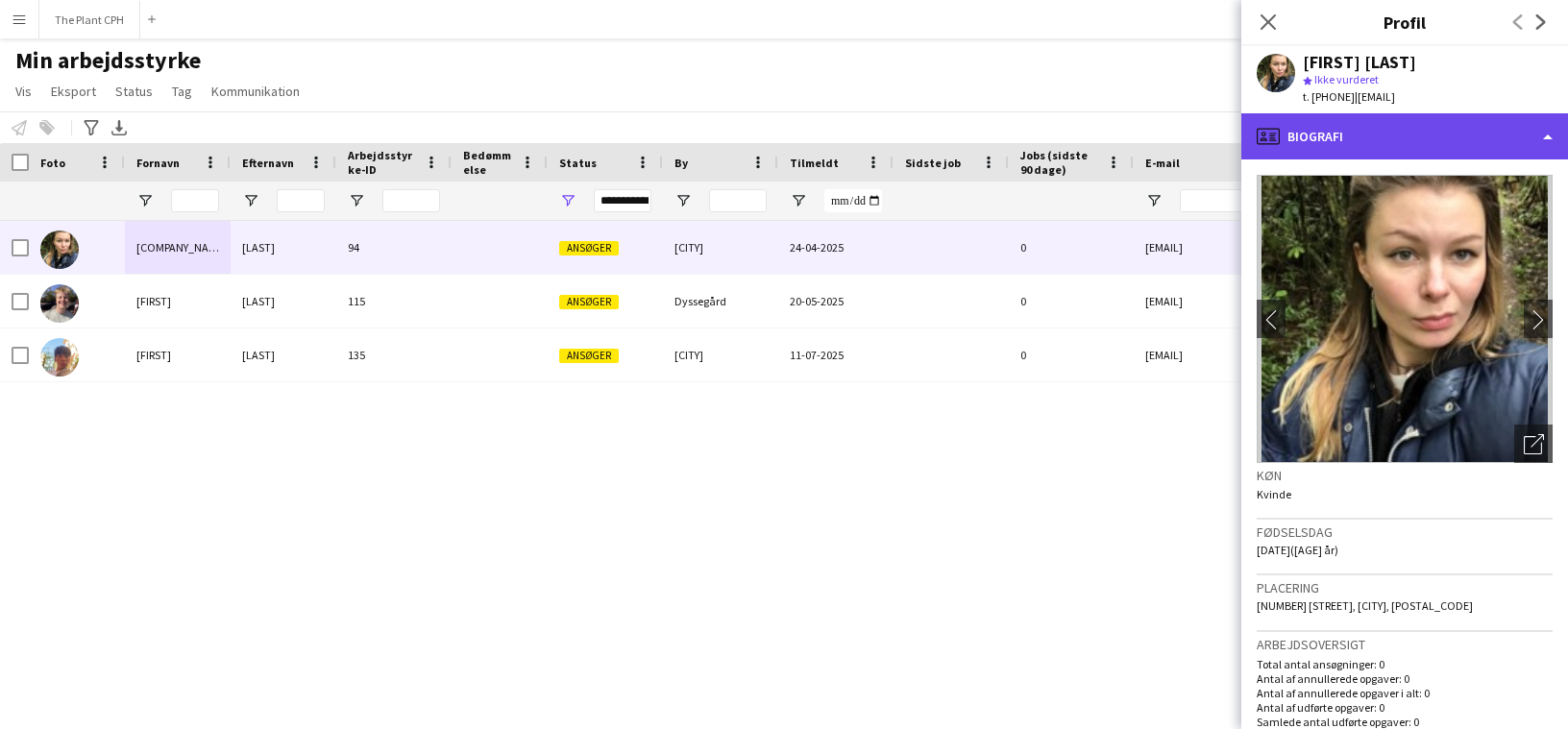 click on "profile
Biografi" 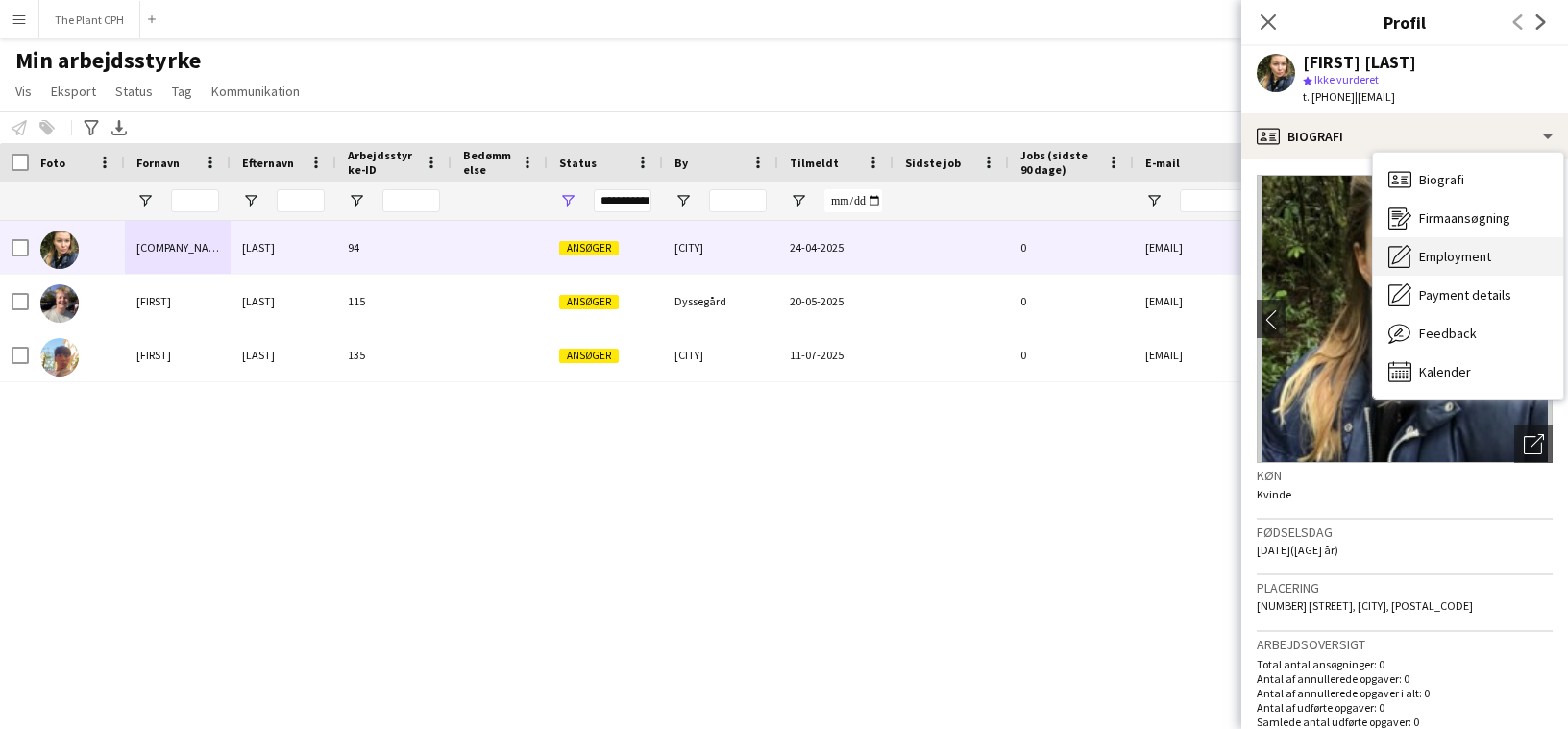 click on "Employment" at bounding box center [1455, 256] 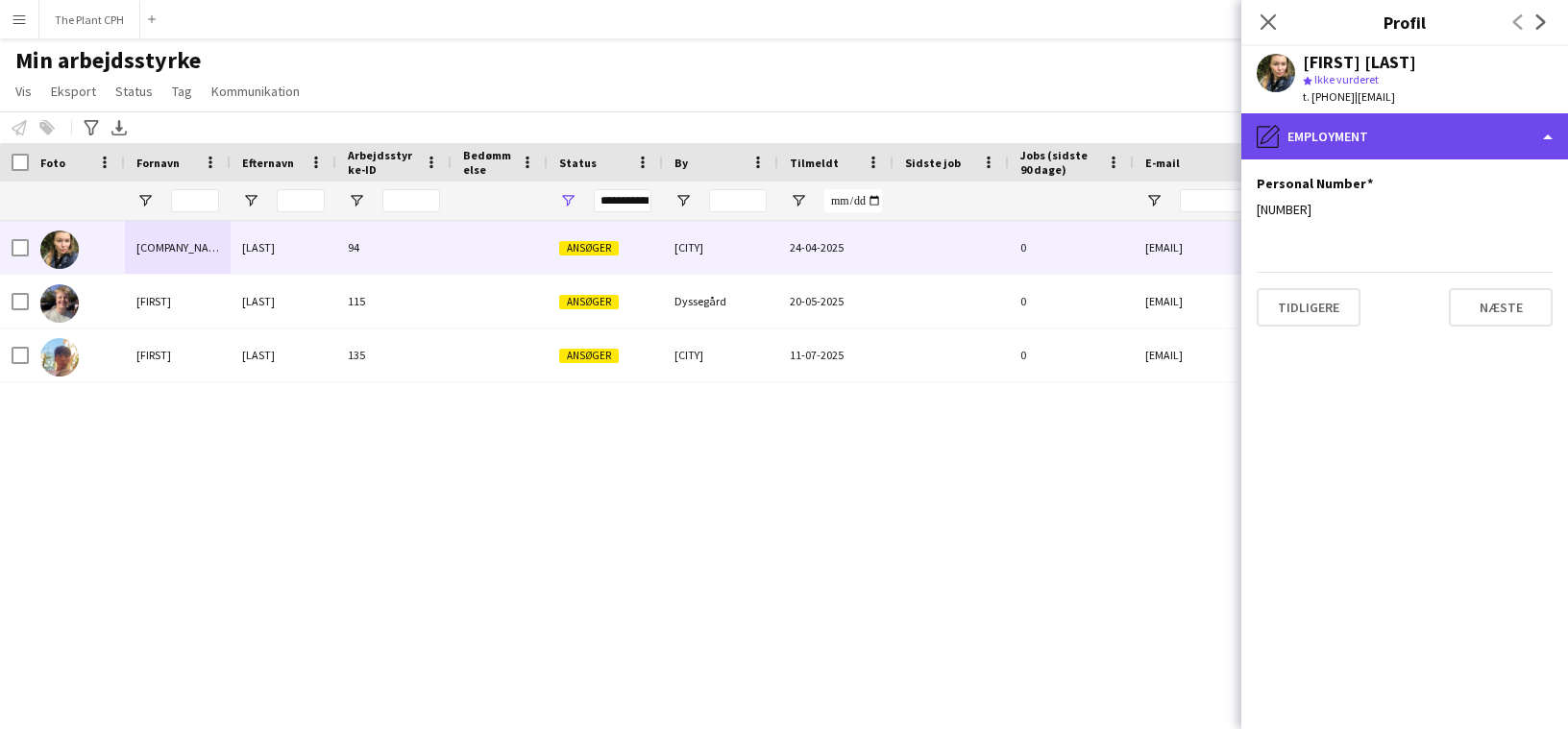 click on "pencil4
Employment" 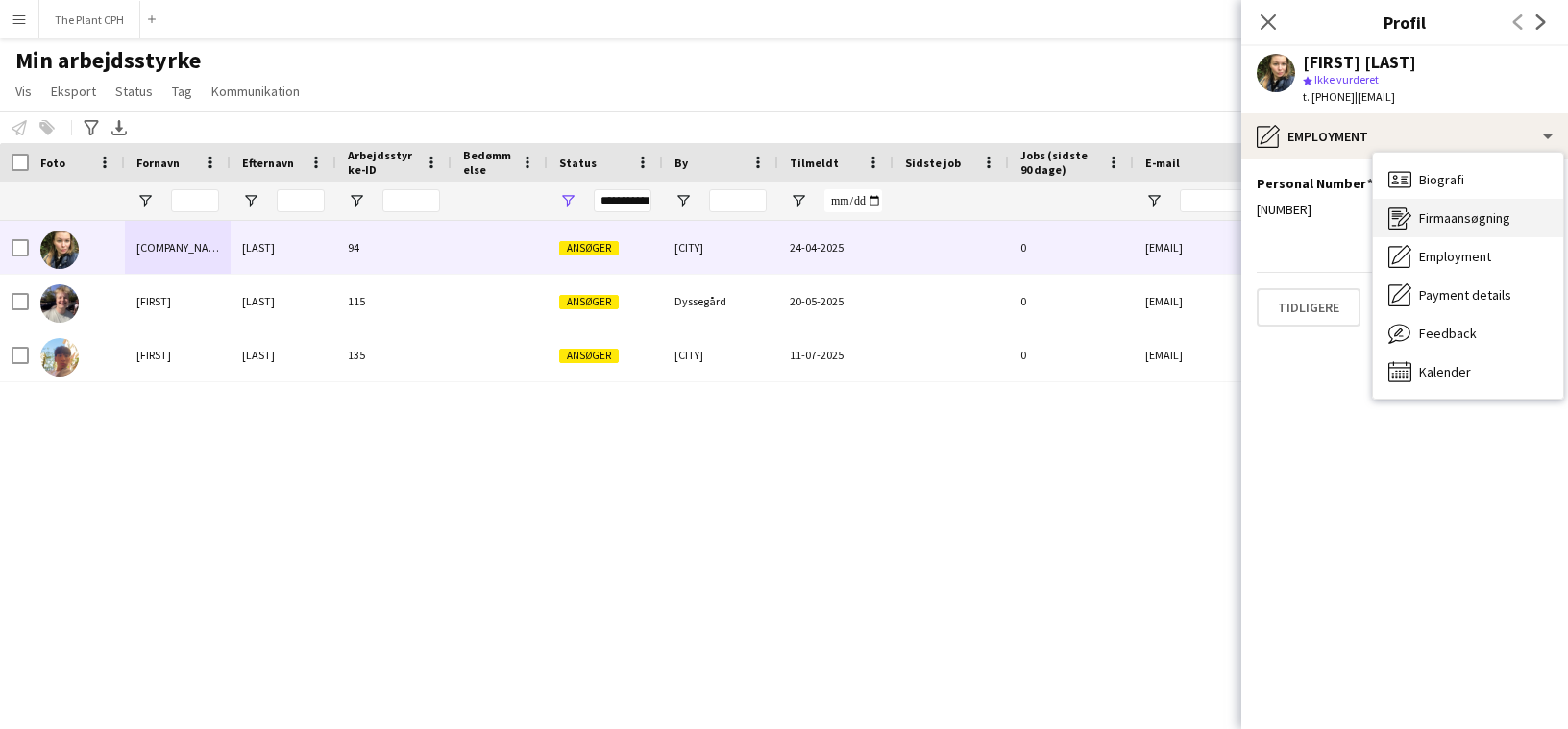click on "Firmaansøgning" at bounding box center [1464, 218] 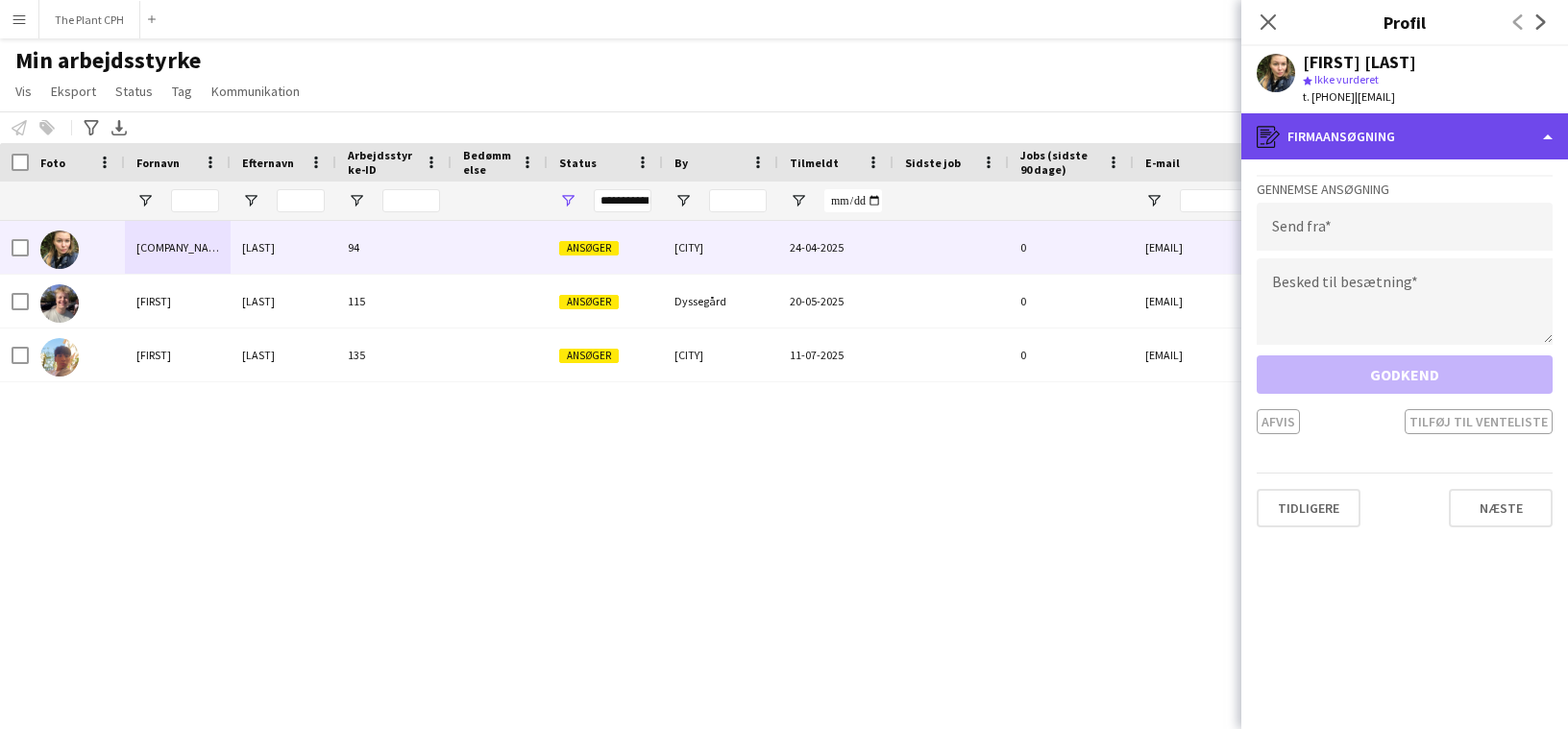 click on "register
Firmaansøgning" 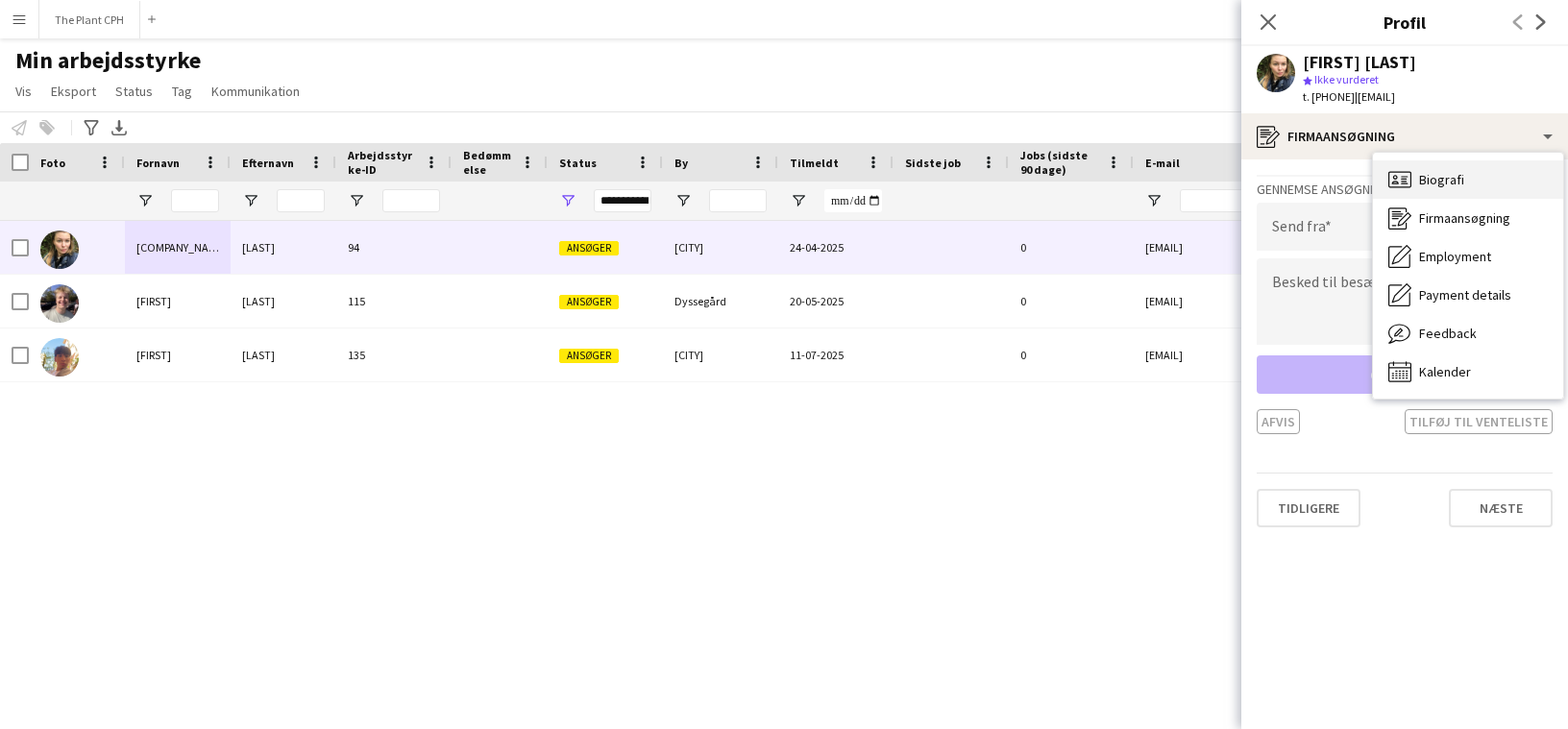 click 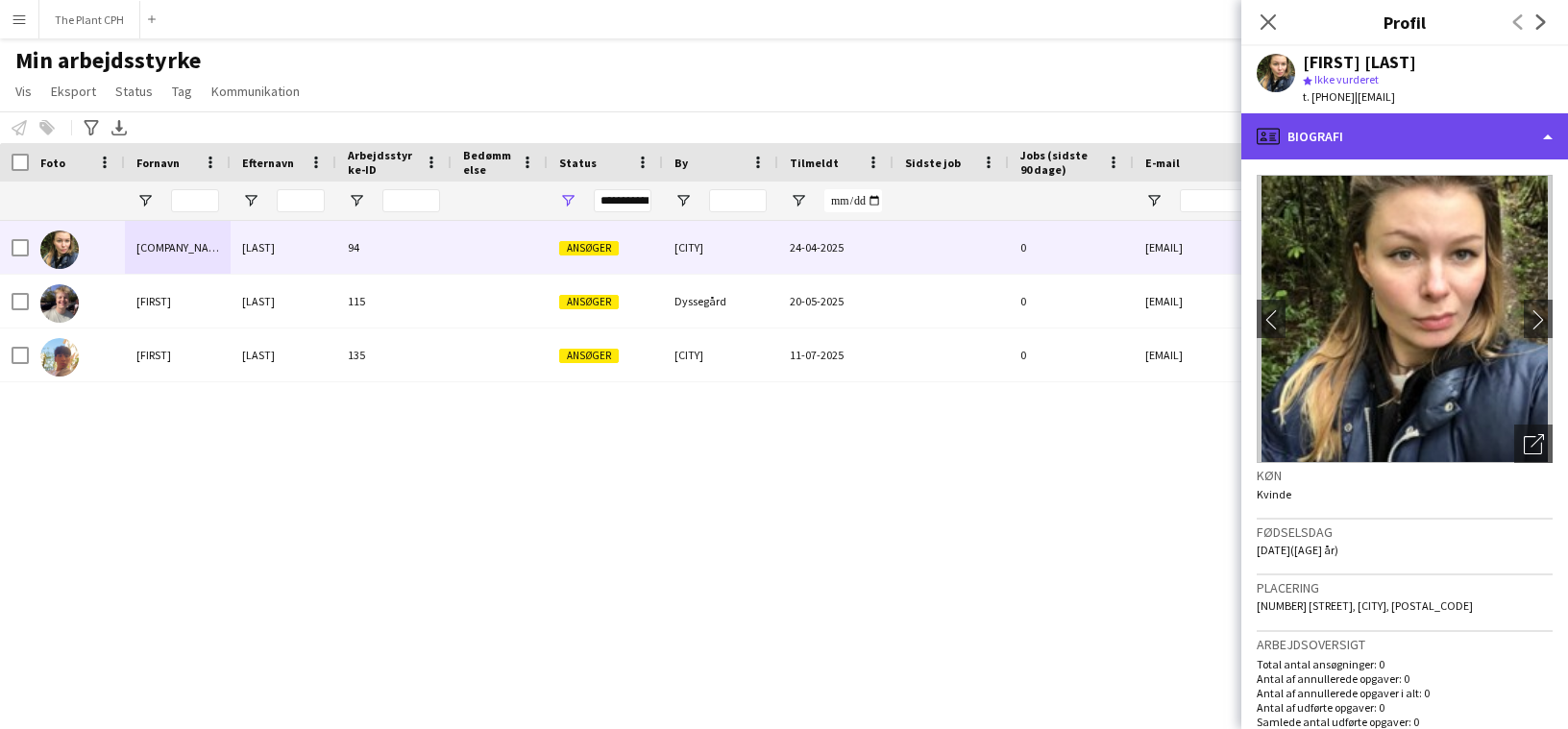 click on "profile
Biografi" 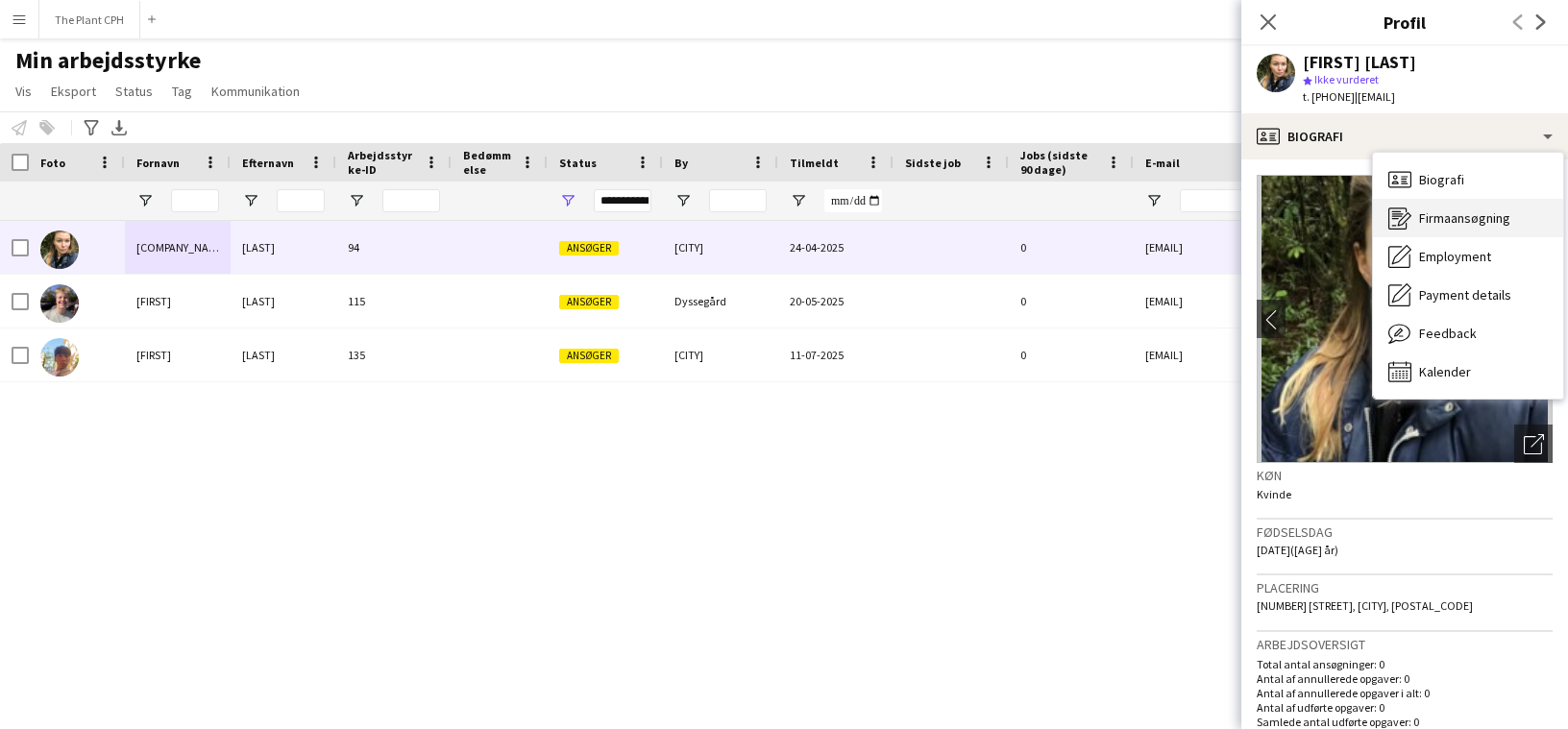 click on "Firmaansøgning" at bounding box center (1464, 218) 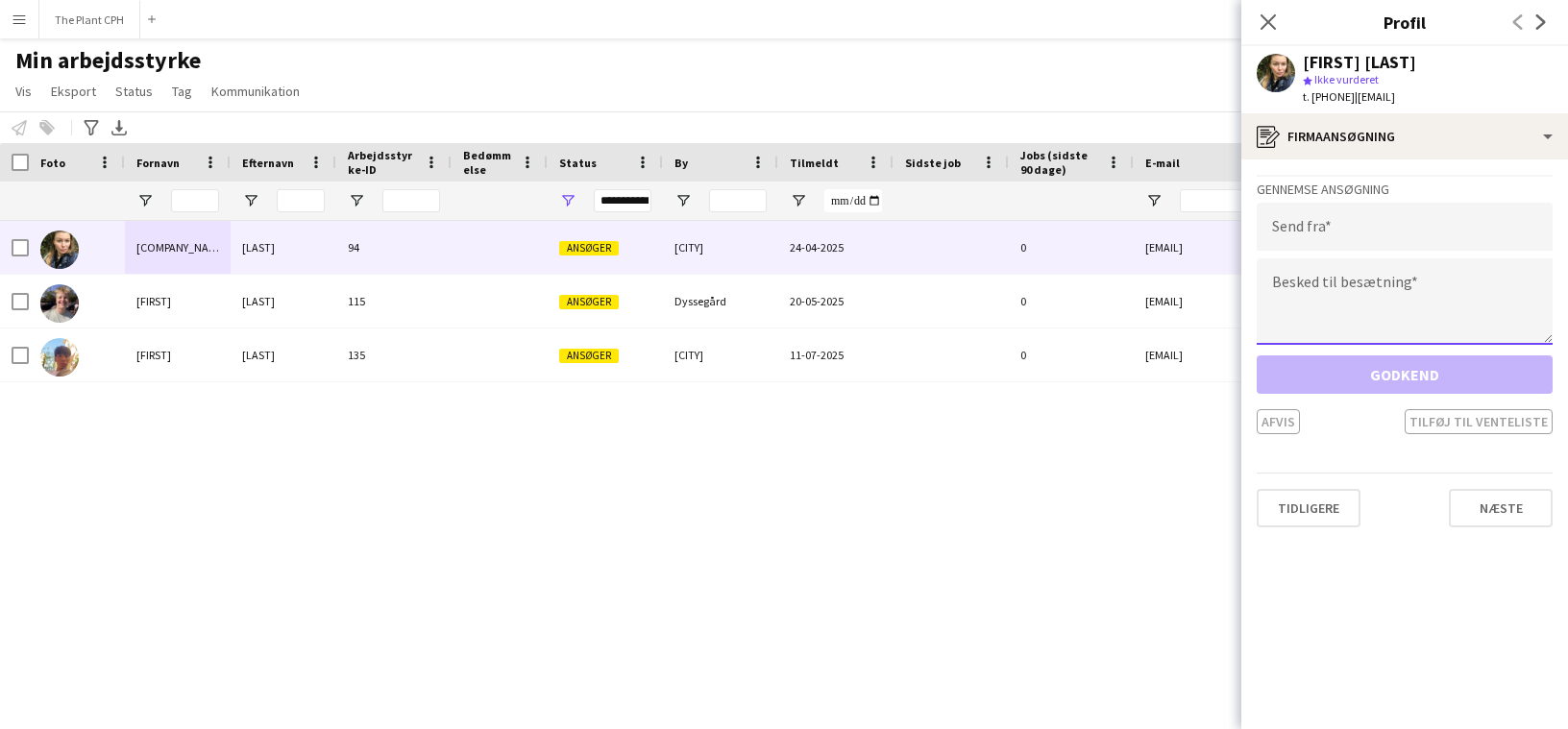 click 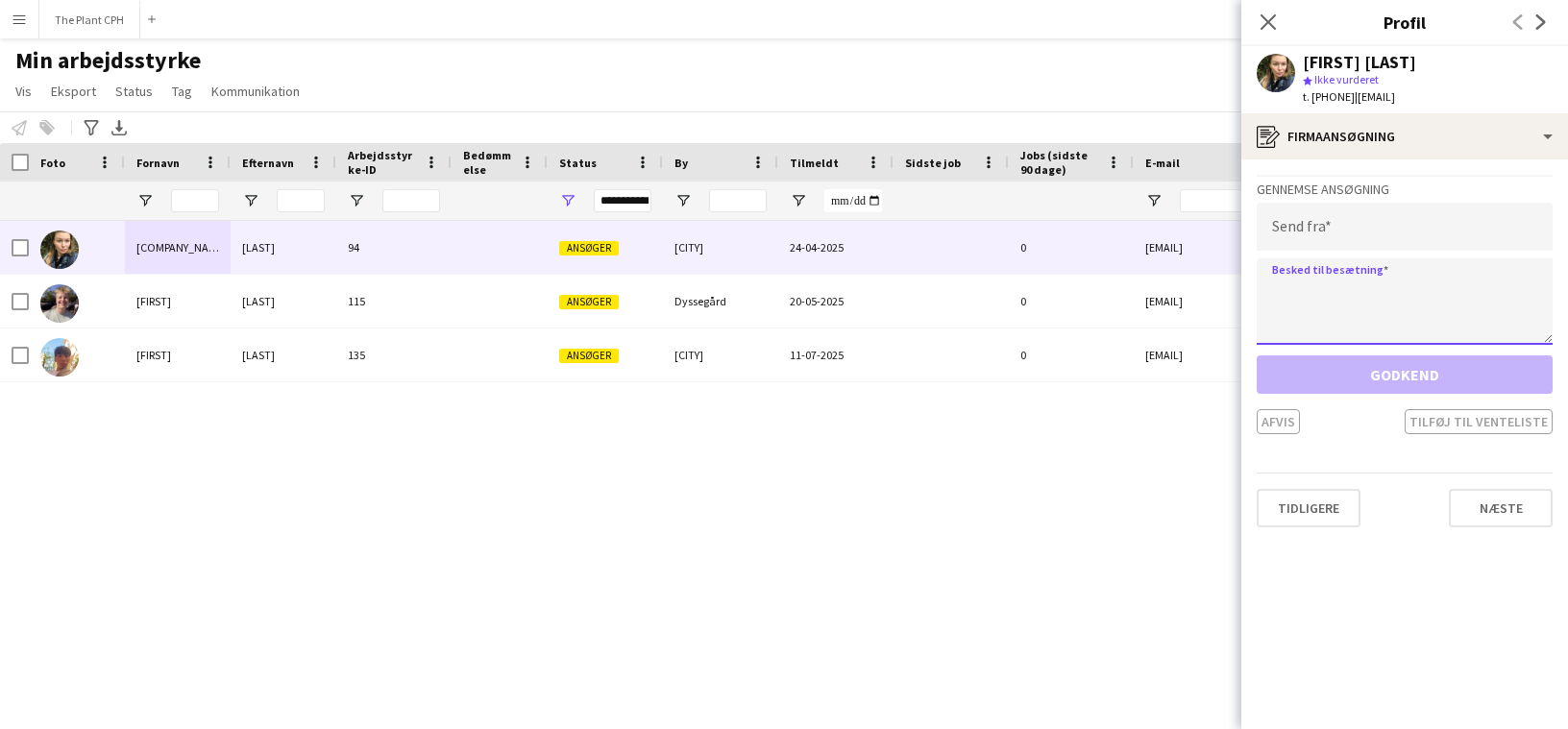paste on "**********" 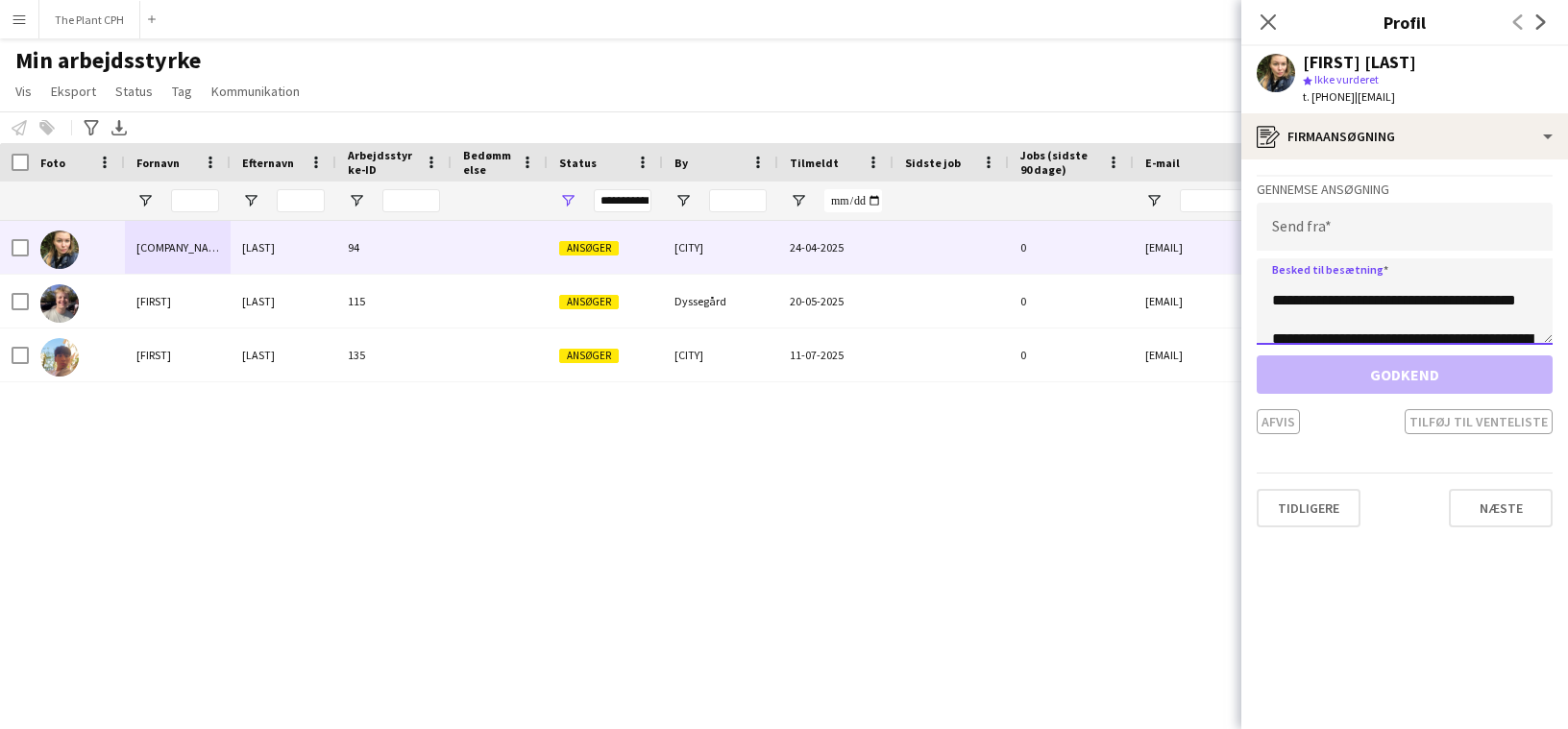 scroll, scrollTop: 0, scrollLeft: 0, axis: both 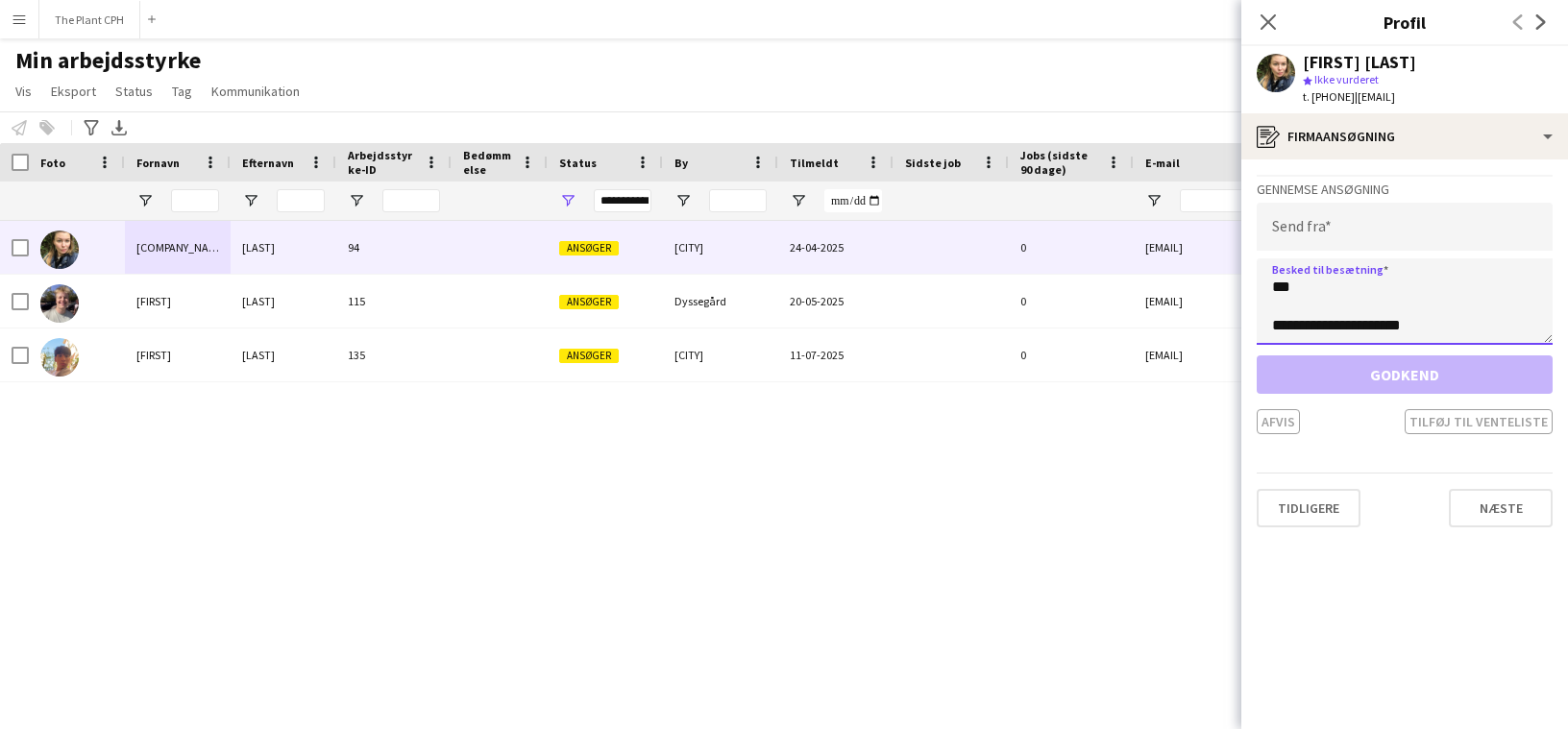 type on "**********" 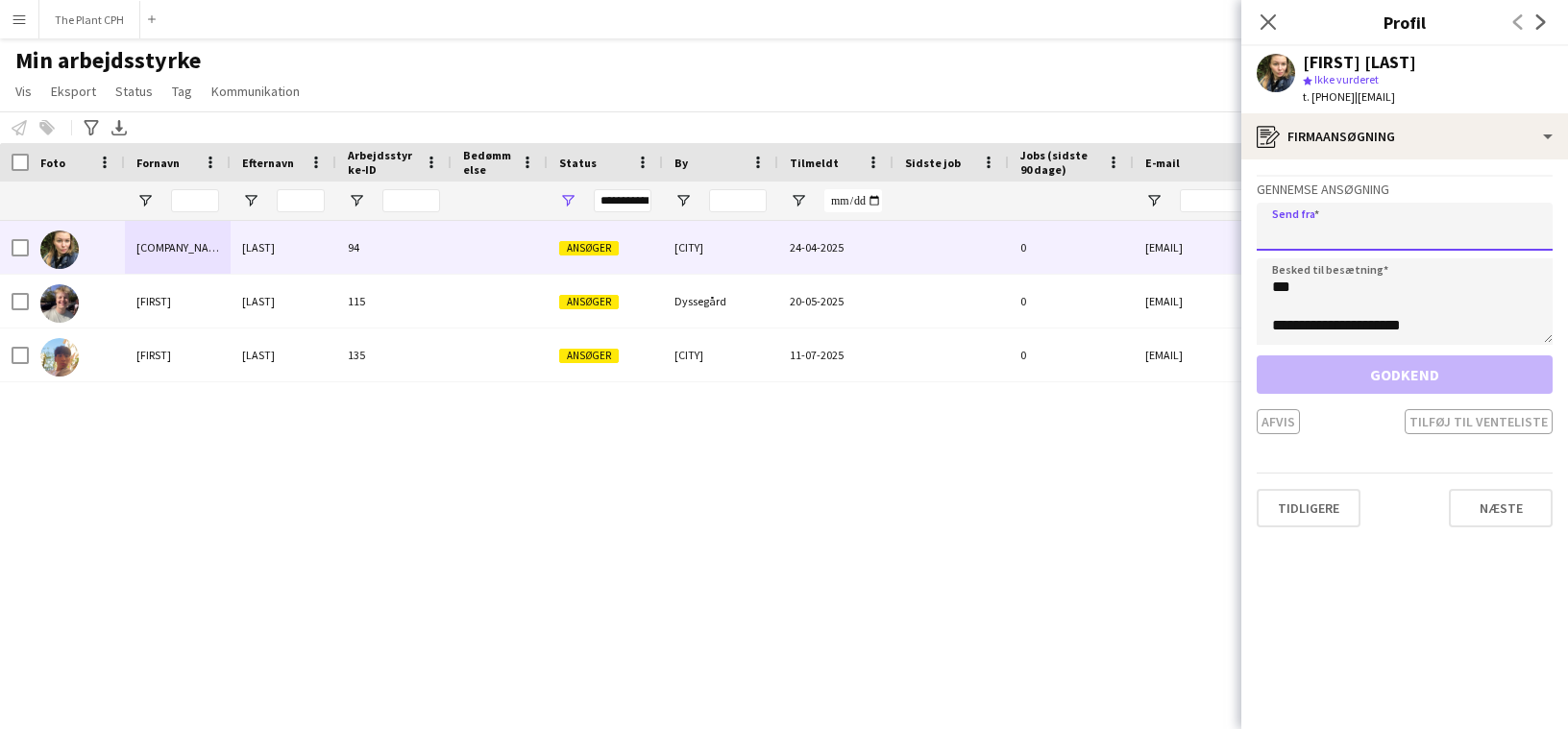 click 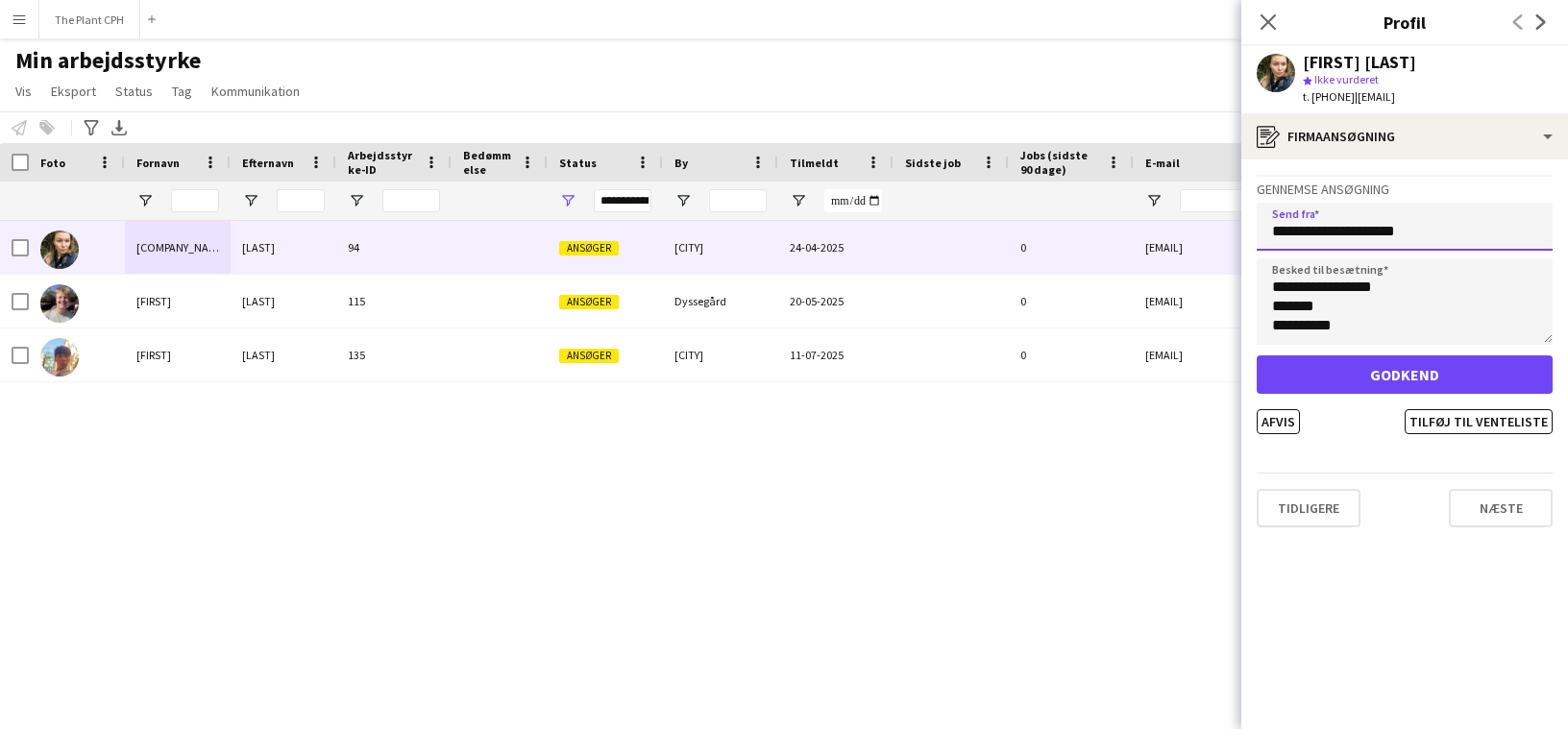 scroll, scrollTop: 231, scrollLeft: 0, axis: vertical 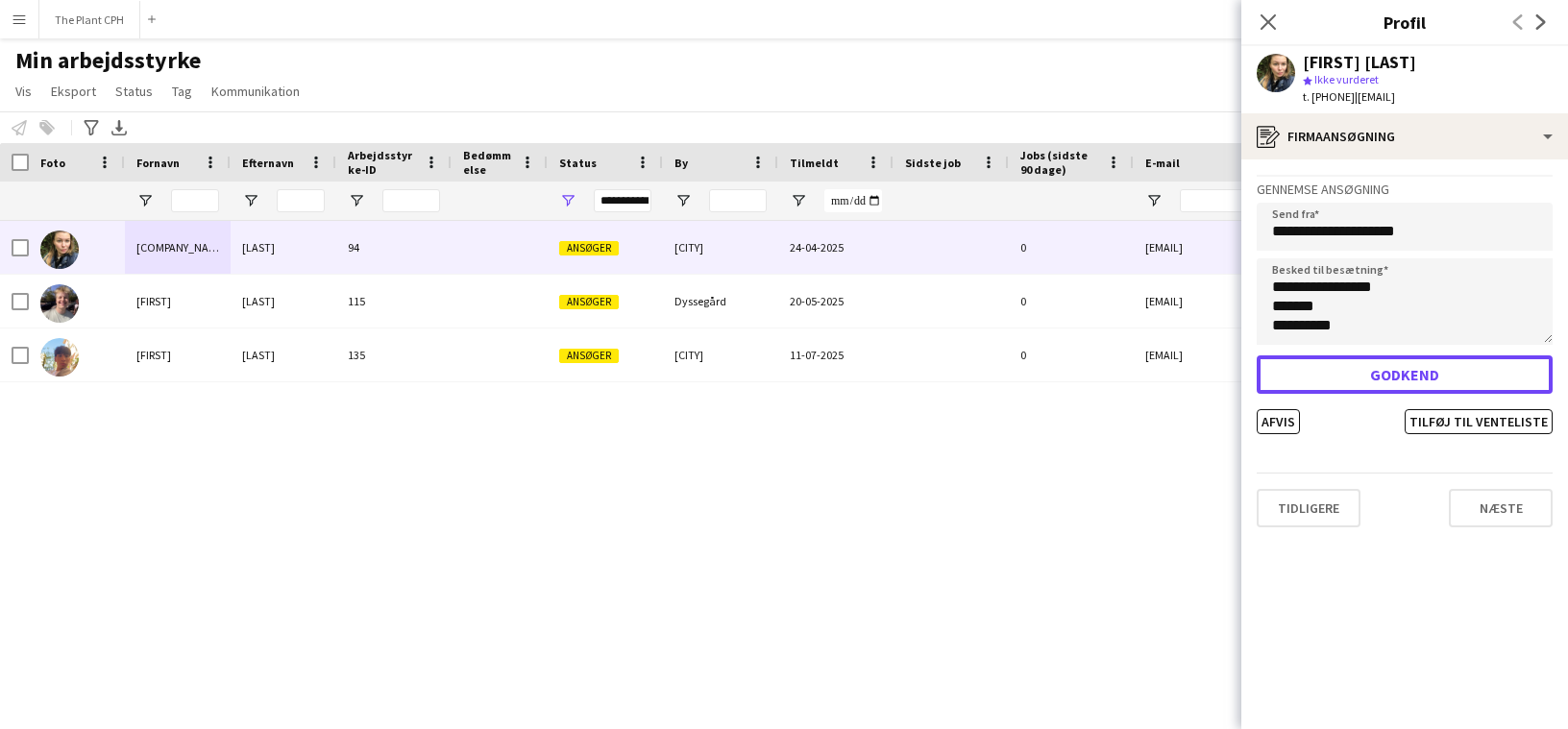 click on "Godkend" 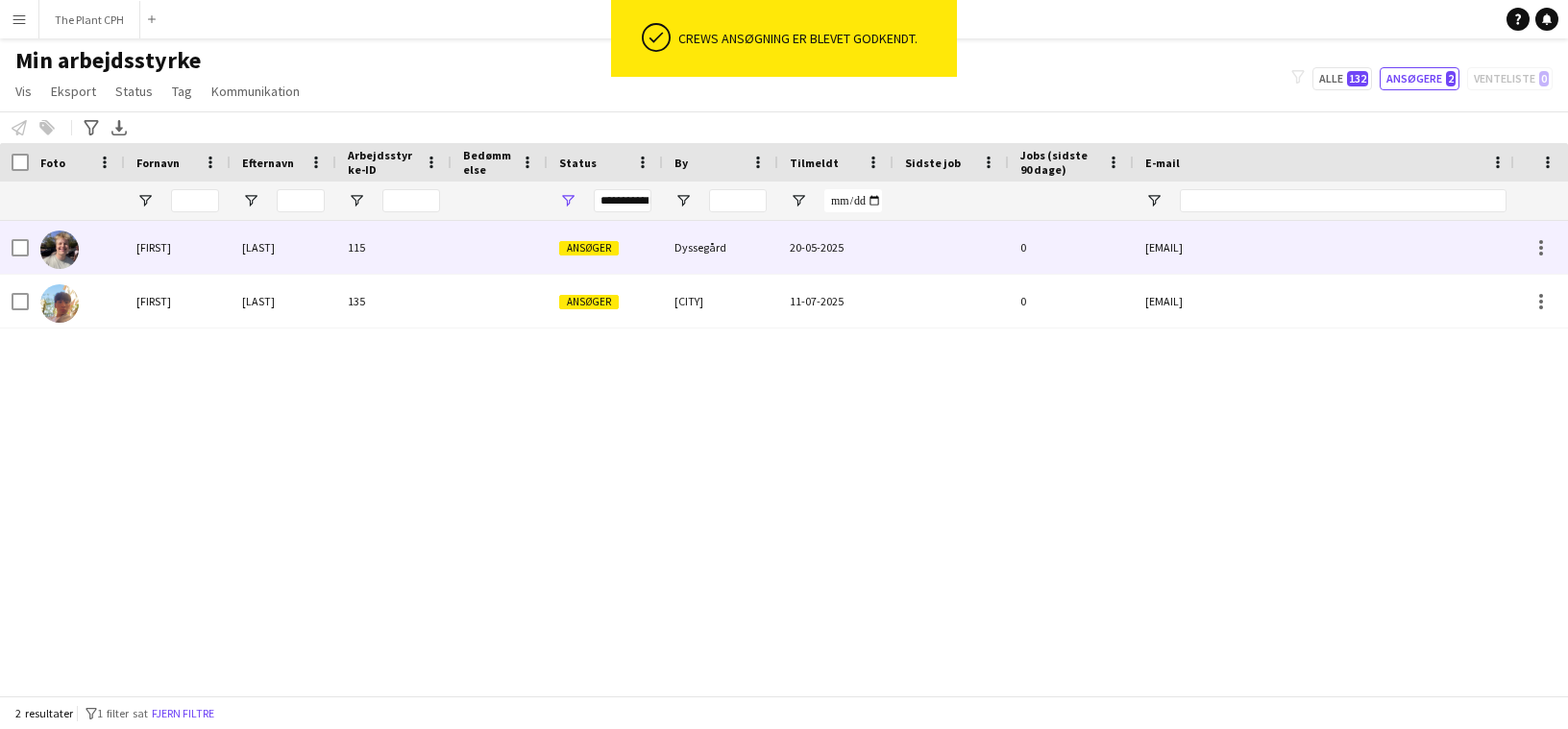 click at bounding box center (951, 247) 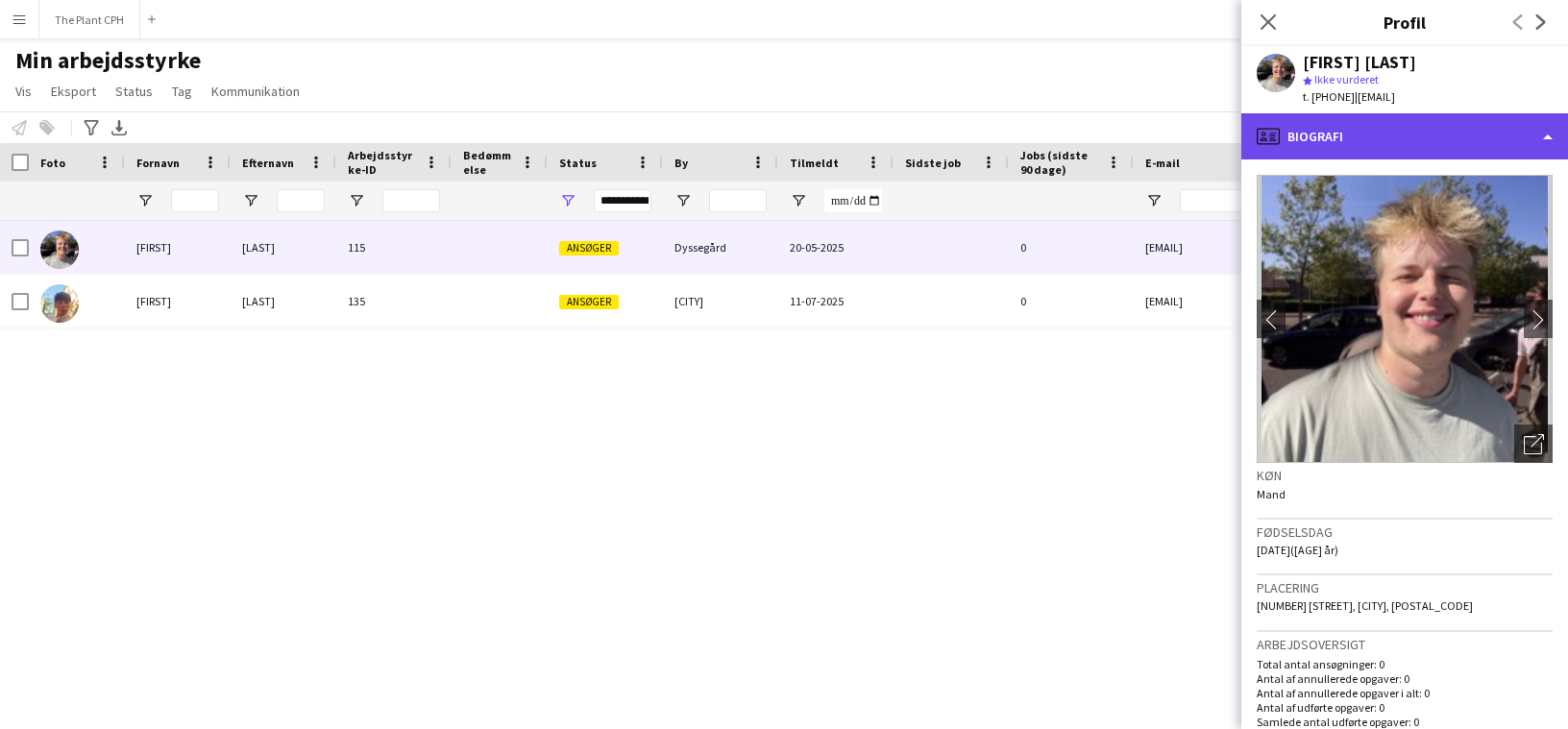 click on "profile
Biografi" 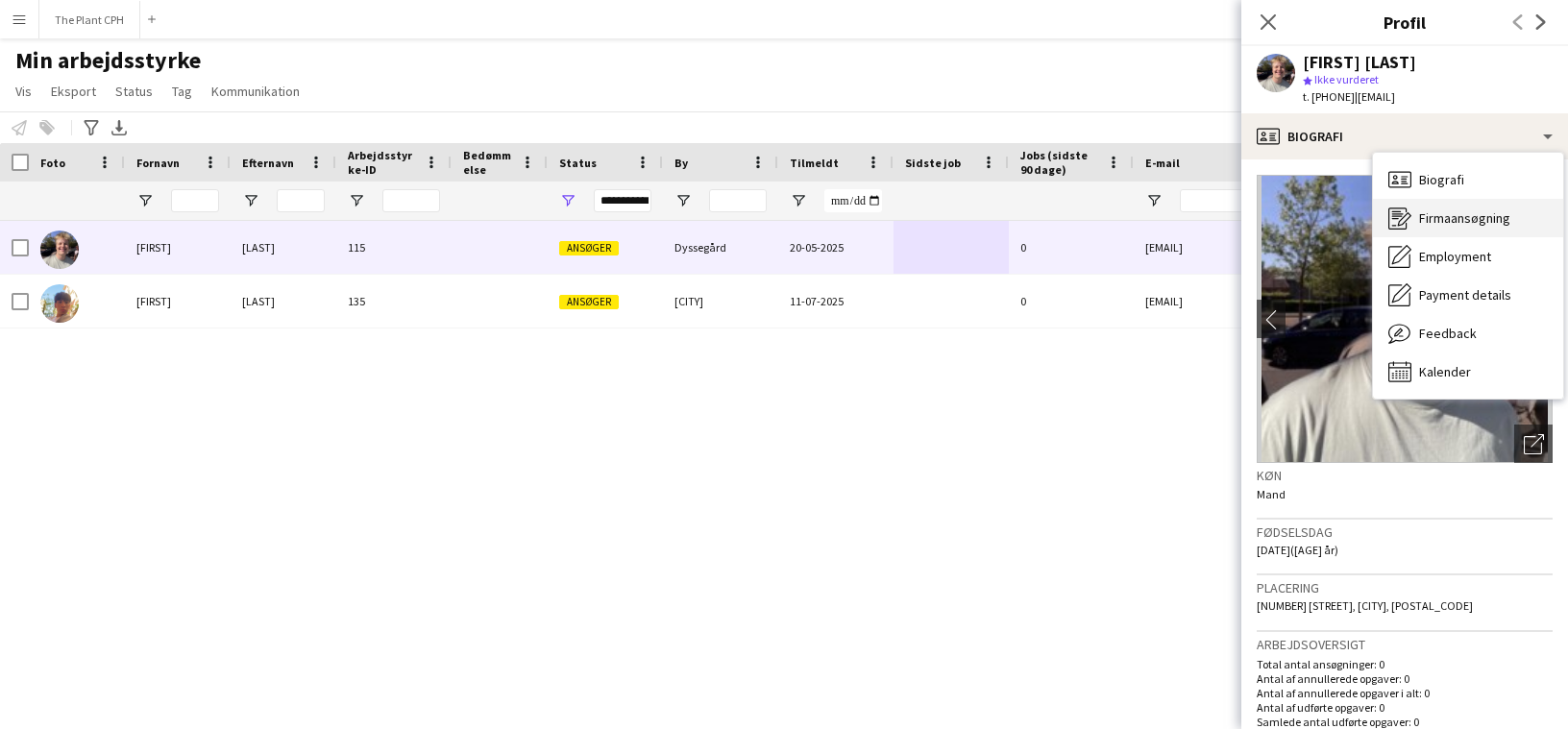 click on "Firmaansøgning" at bounding box center [1464, 218] 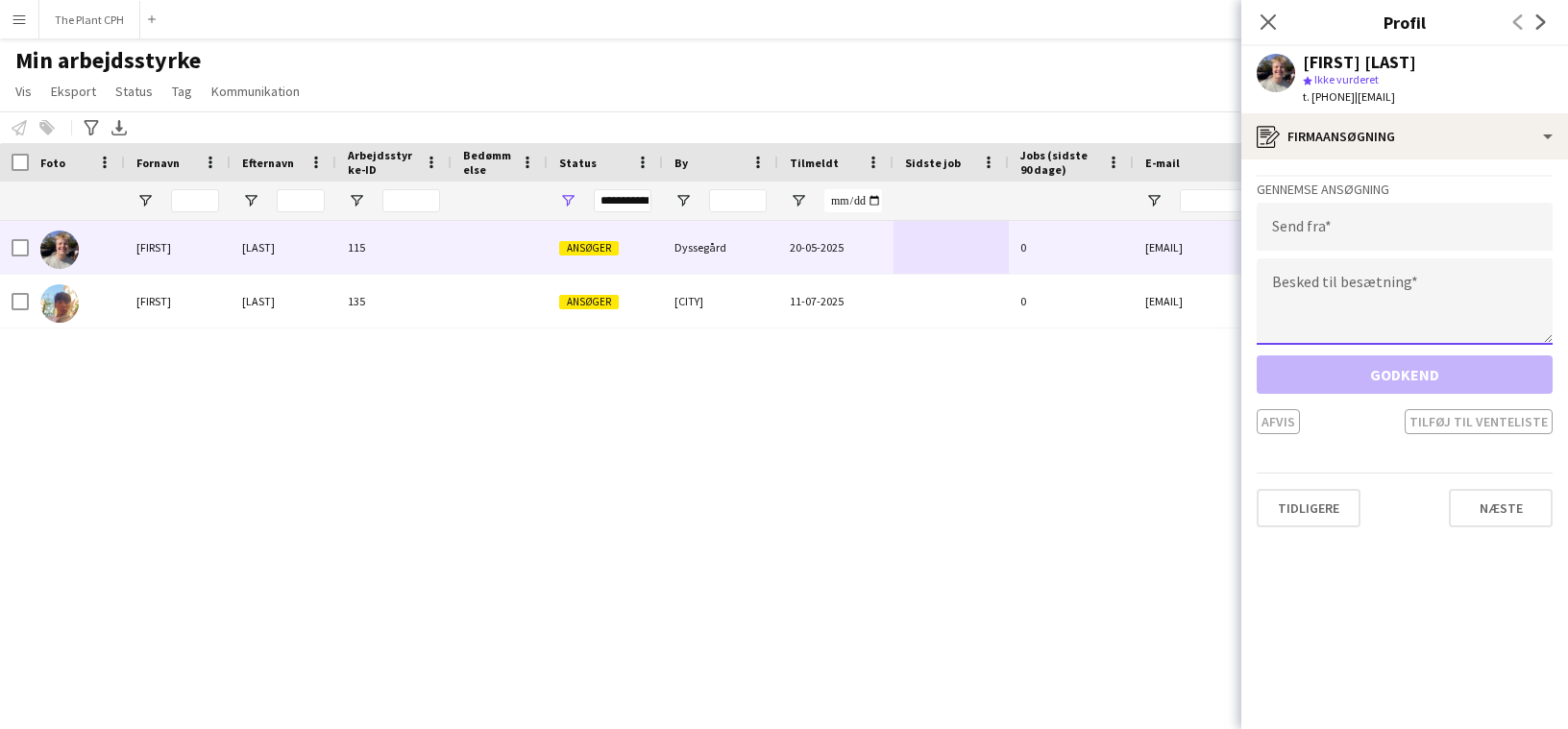 click 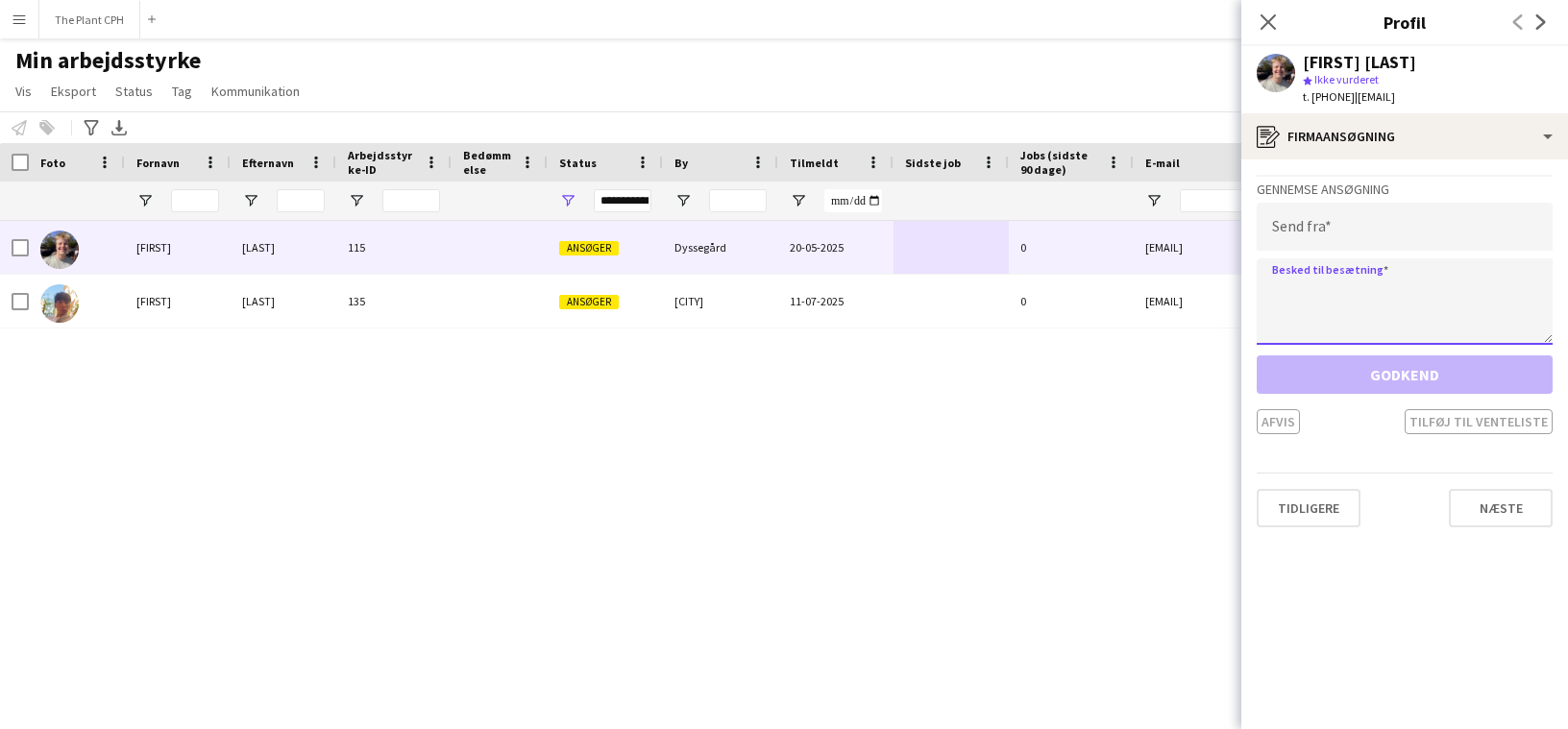 paste on "**********" 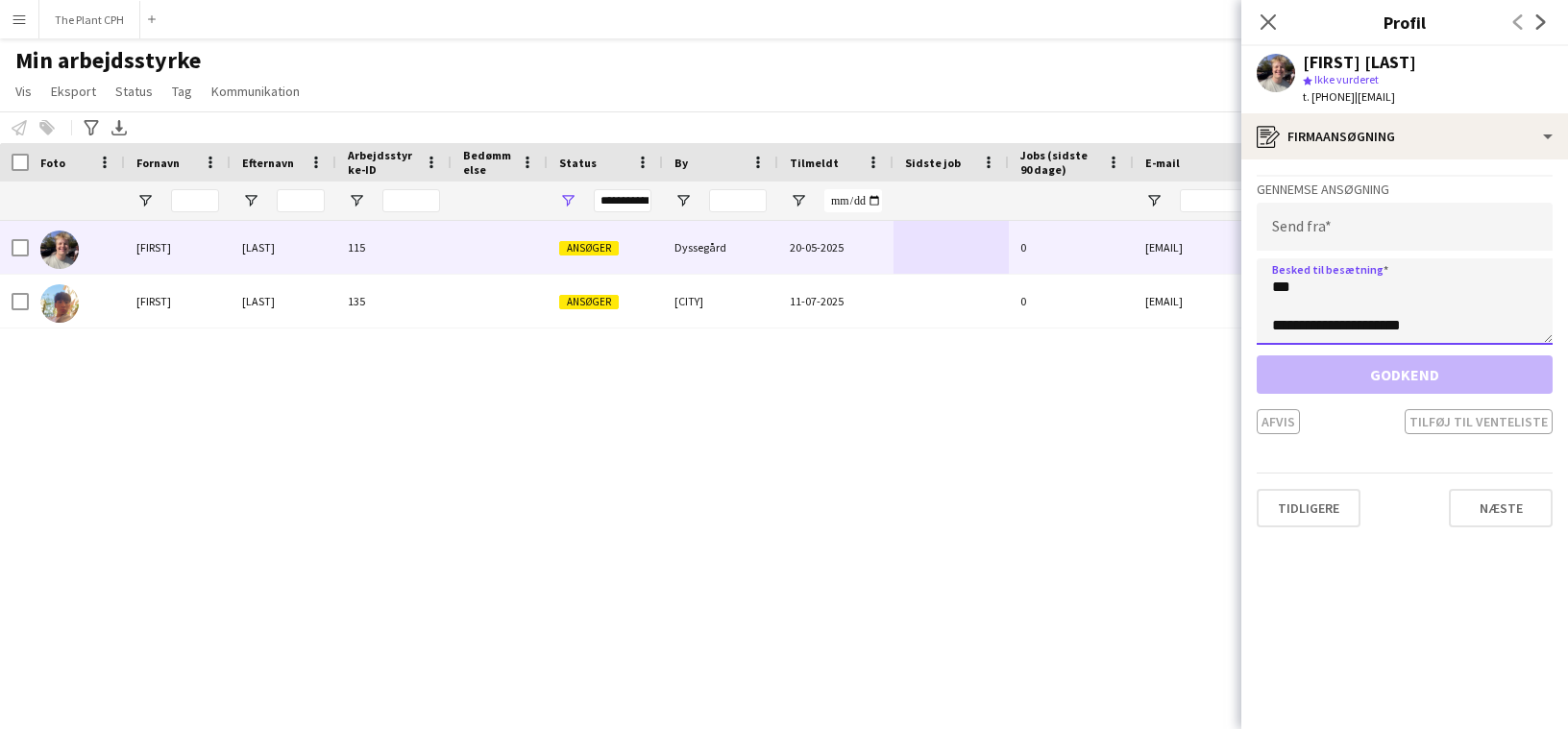 scroll, scrollTop: 223, scrollLeft: 0, axis: vertical 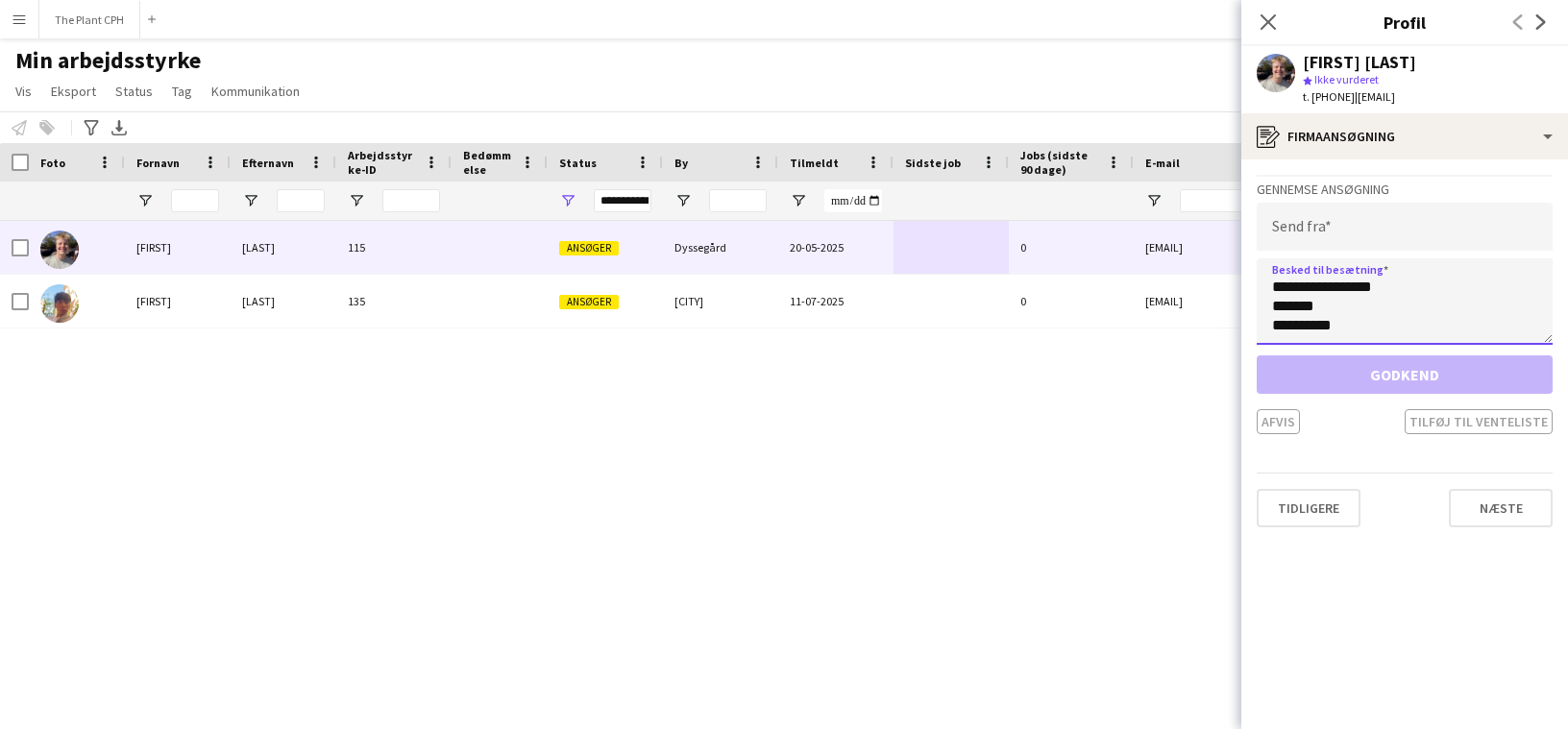 click on "**********" 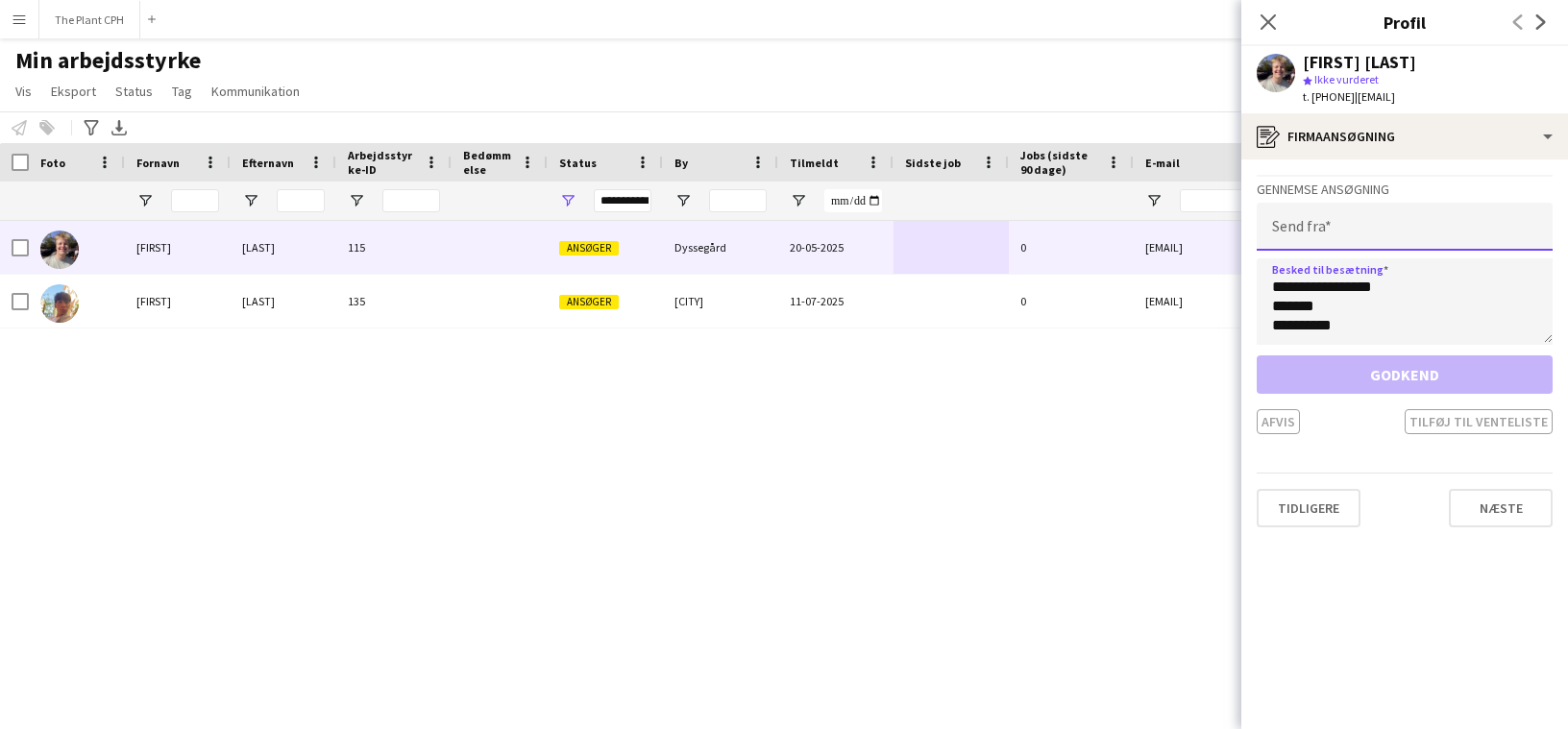 click 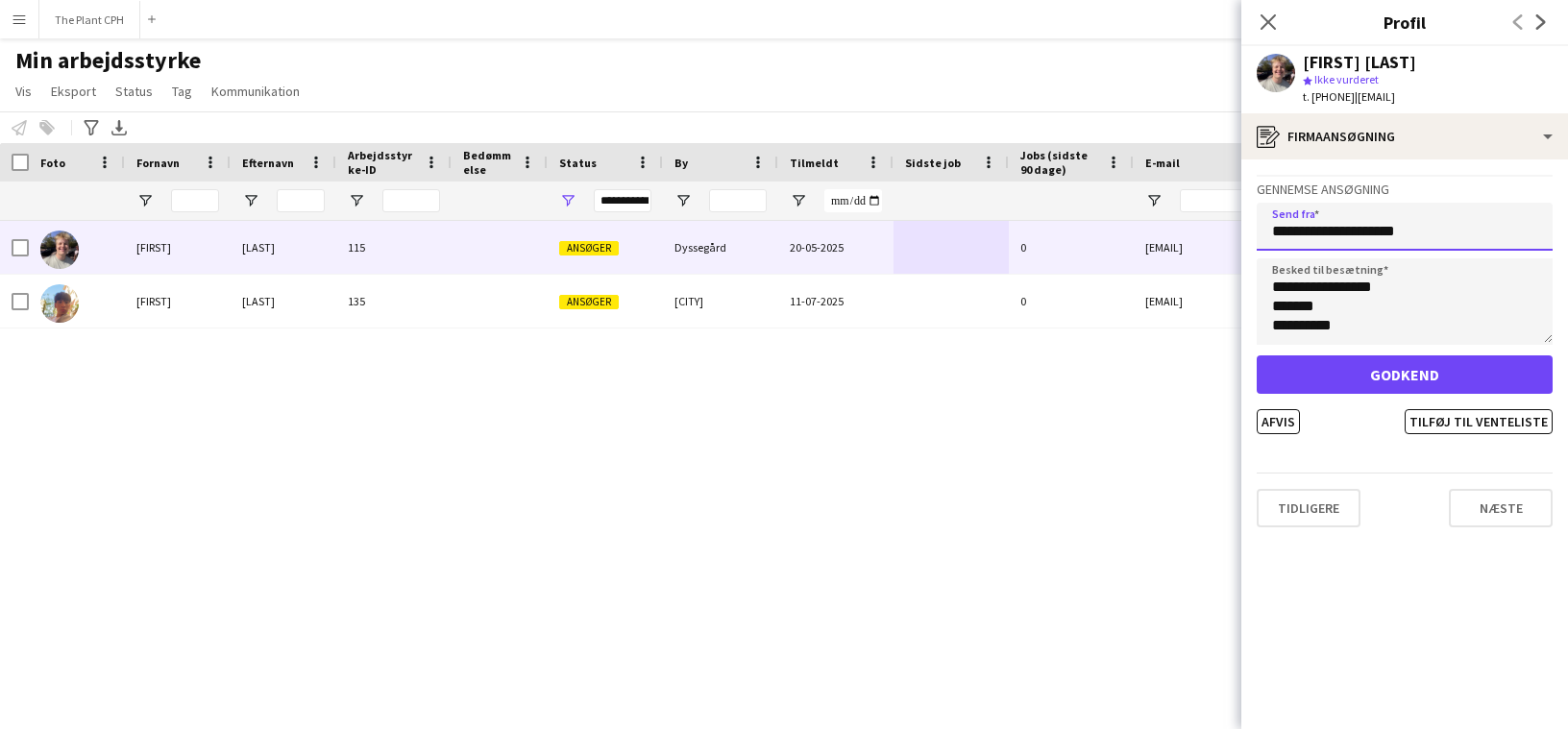 type on "**********" 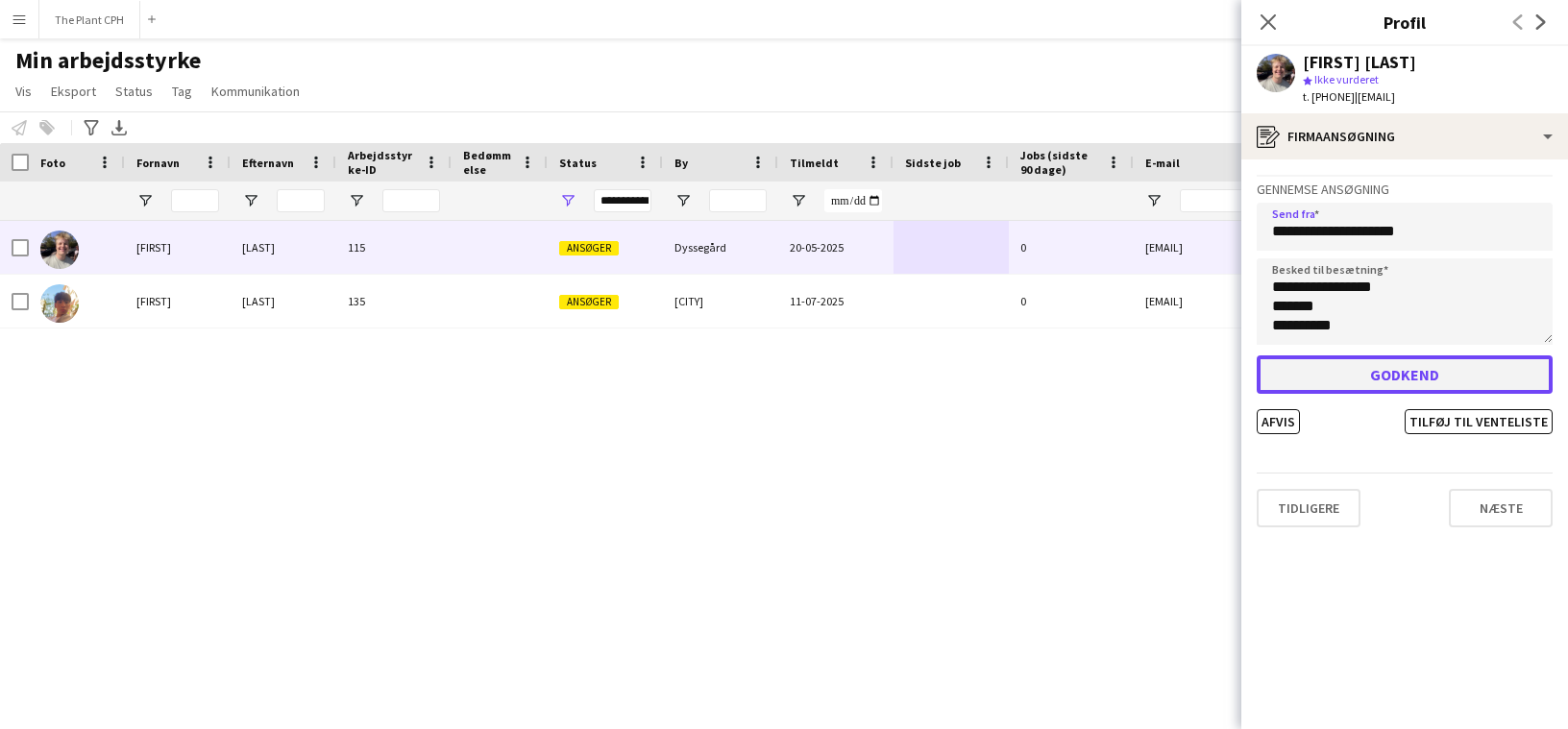 click on "Godkend" 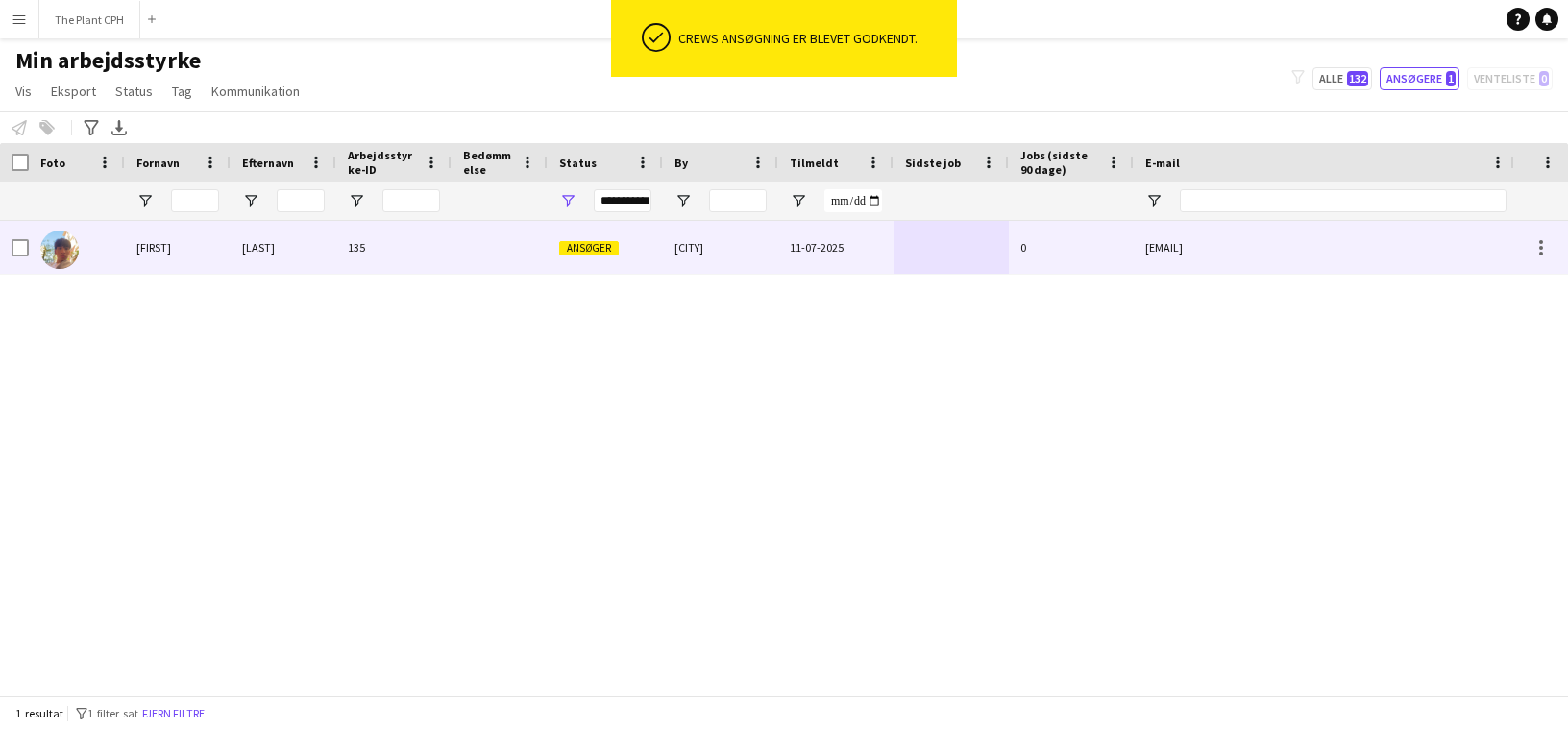 click at bounding box center [500, 247] 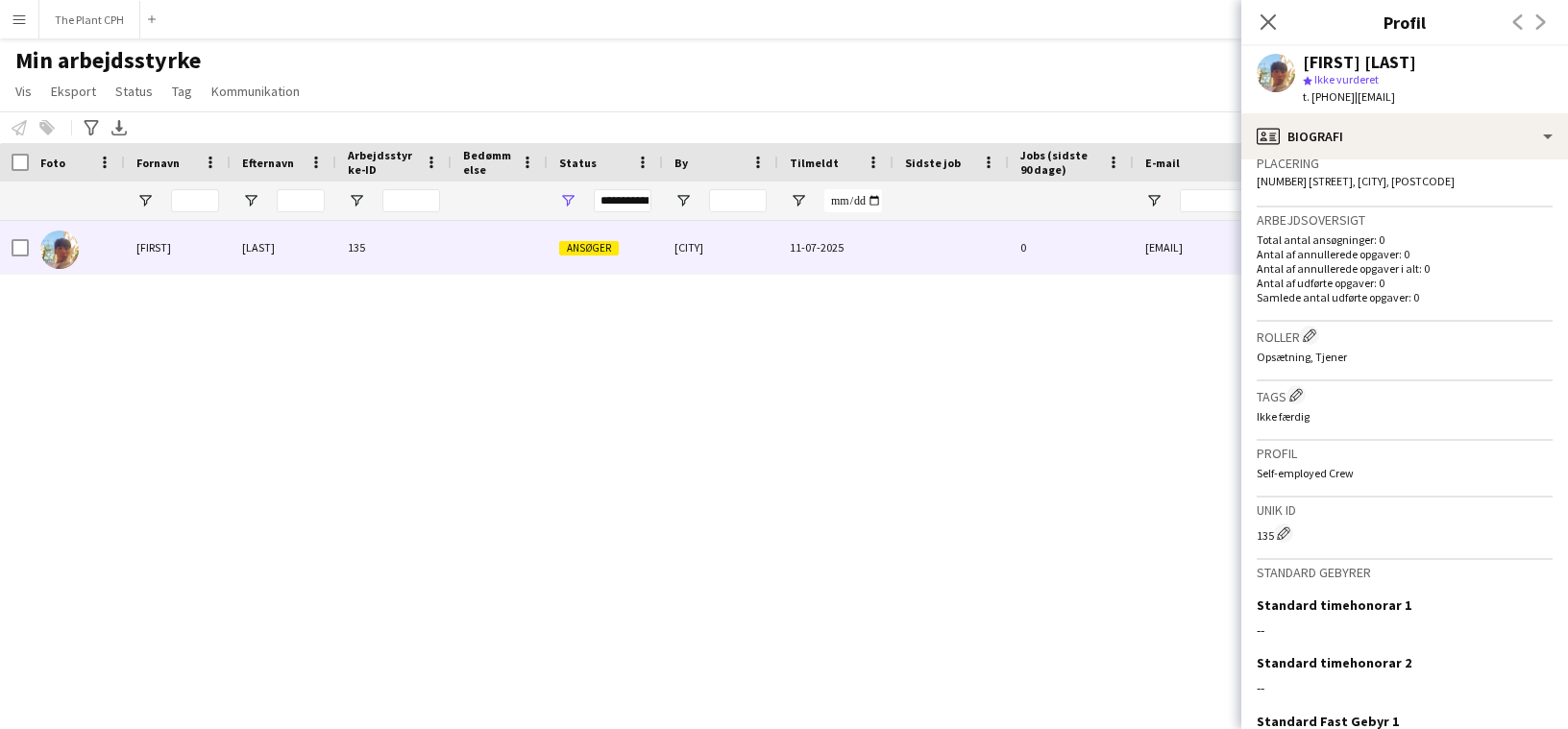 scroll, scrollTop: 0, scrollLeft: 0, axis: both 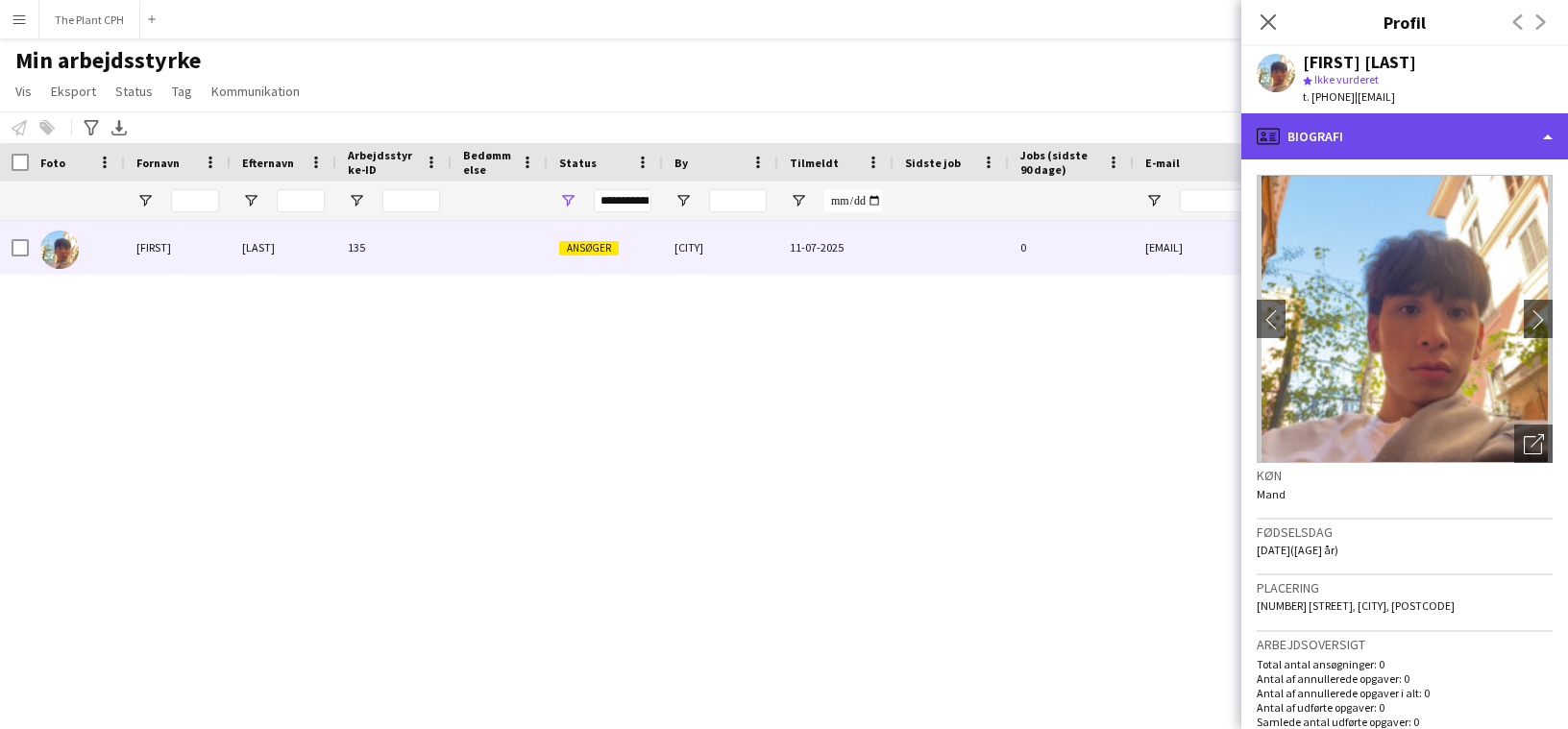click on "profile
Biografi" 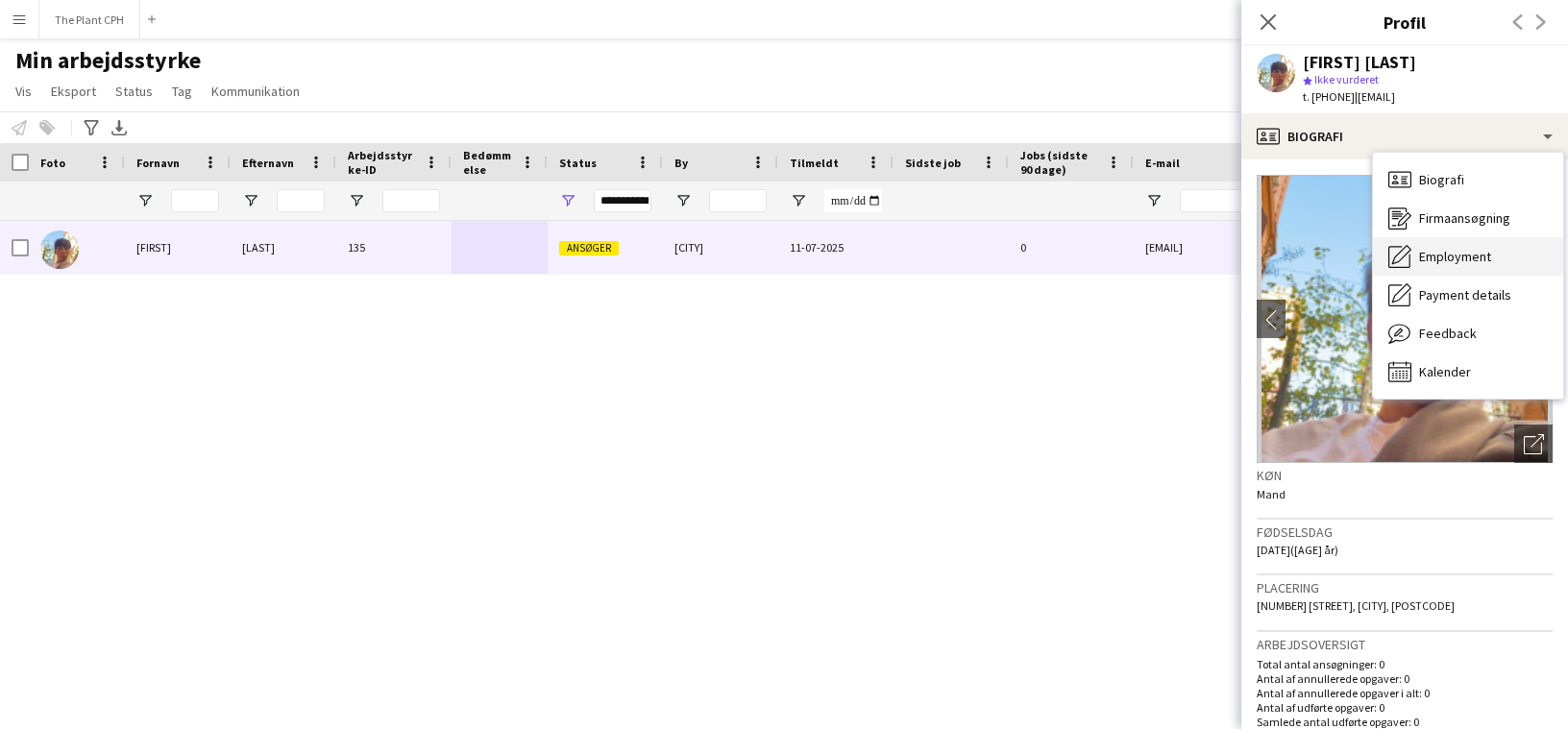 click on "Employment" at bounding box center (1455, 256) 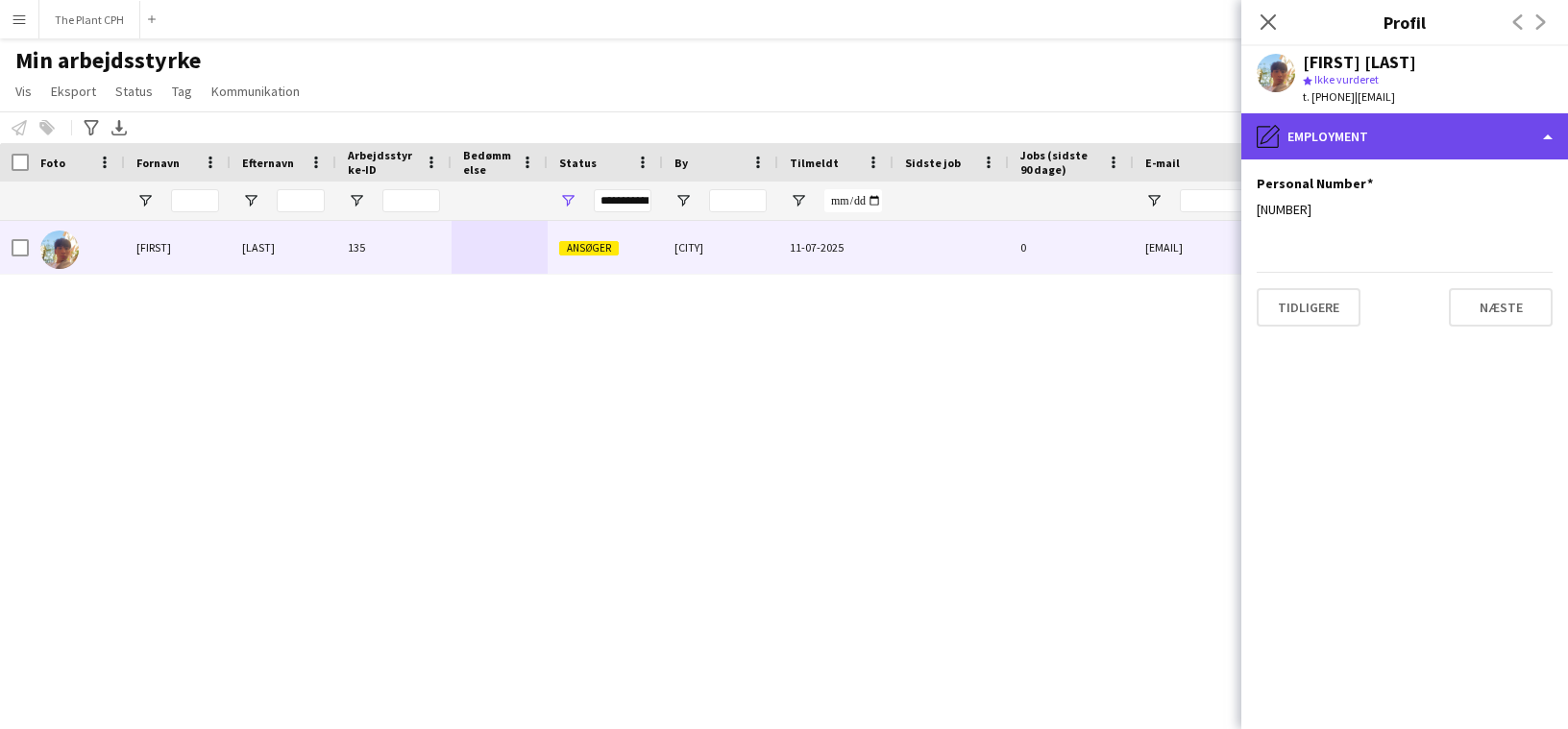 click on "pencil4
Employment" 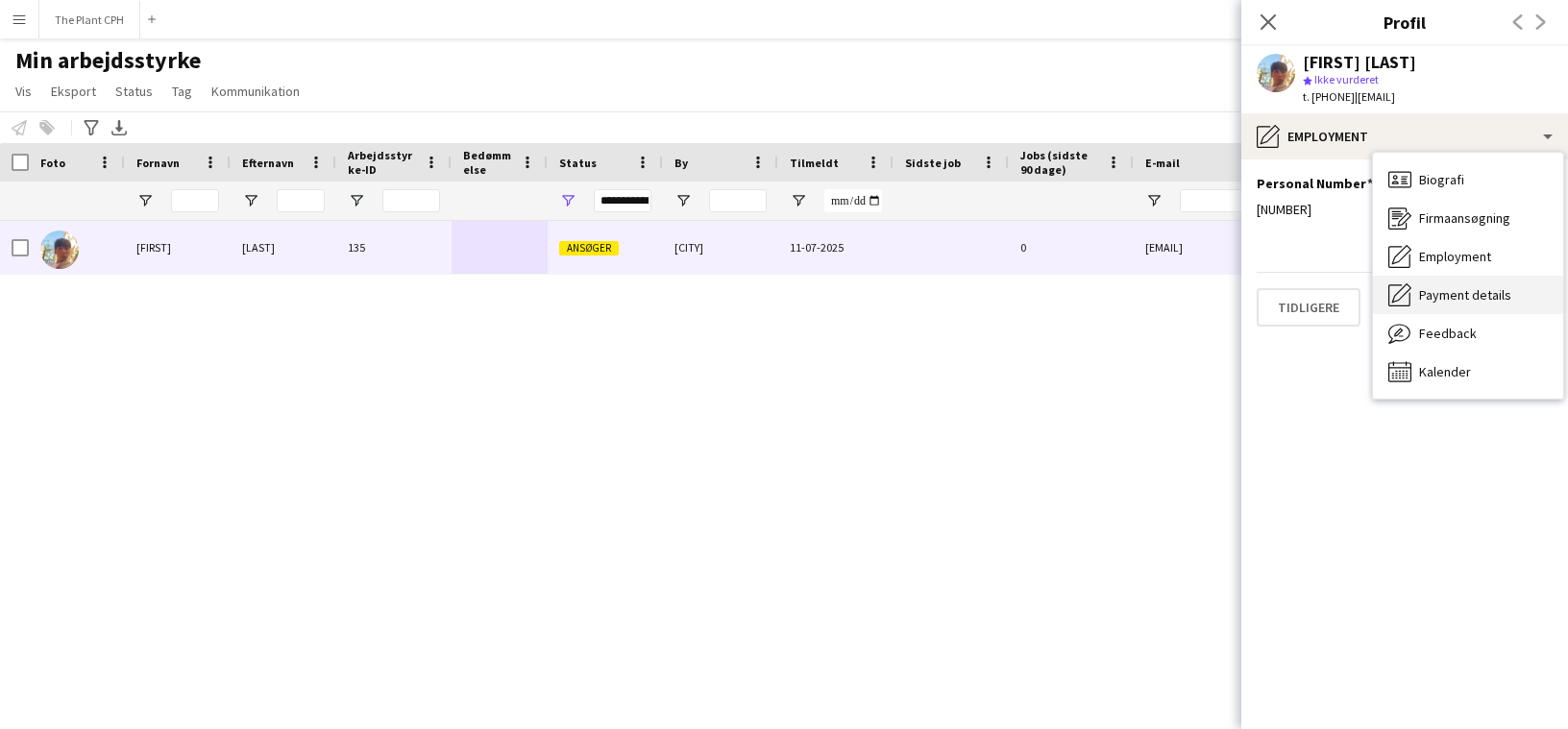 click on "Payment details" at bounding box center (1465, 295) 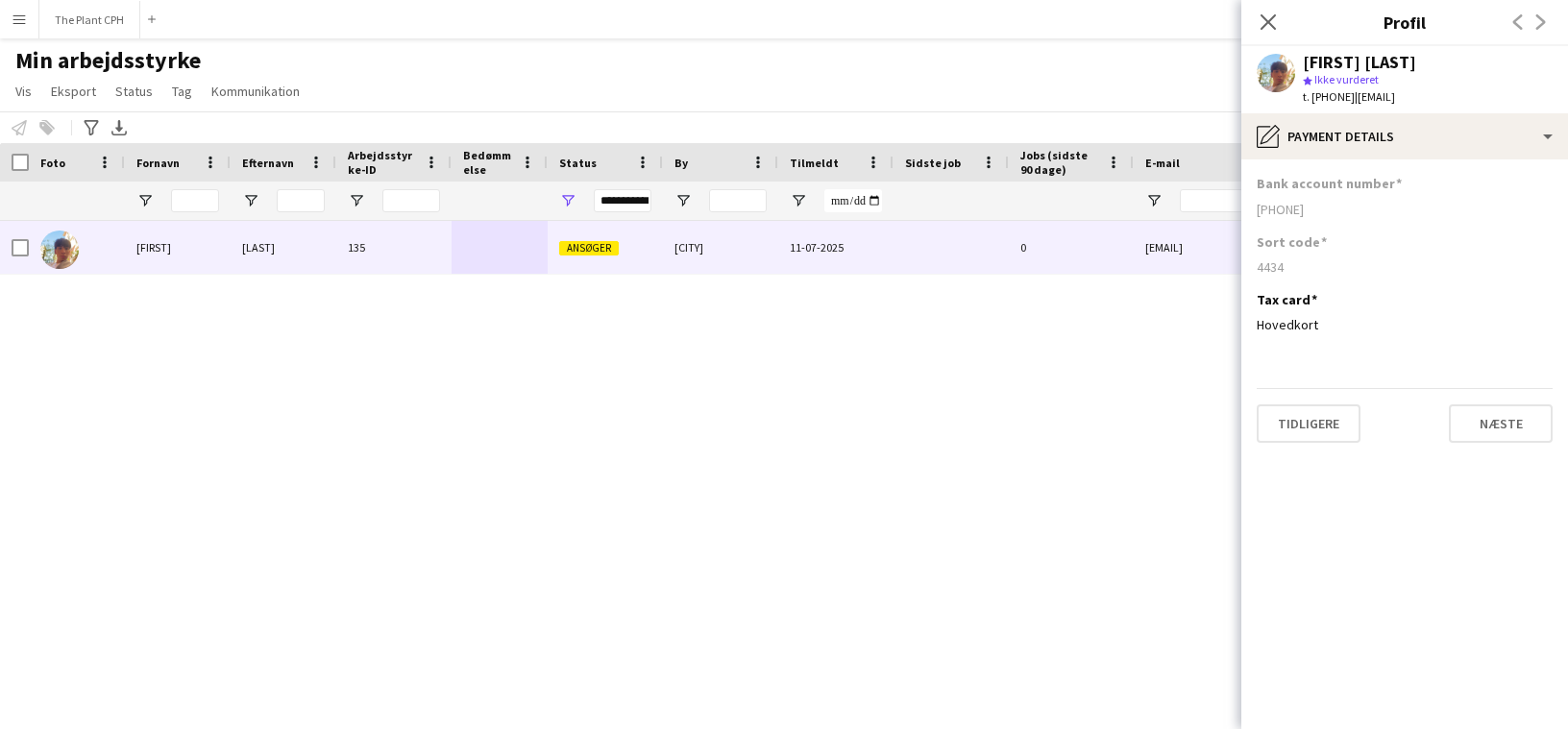 drag, startPoint x: 1456, startPoint y: 90, endPoint x: 1453, endPoint y: 101, distance: 11.401754 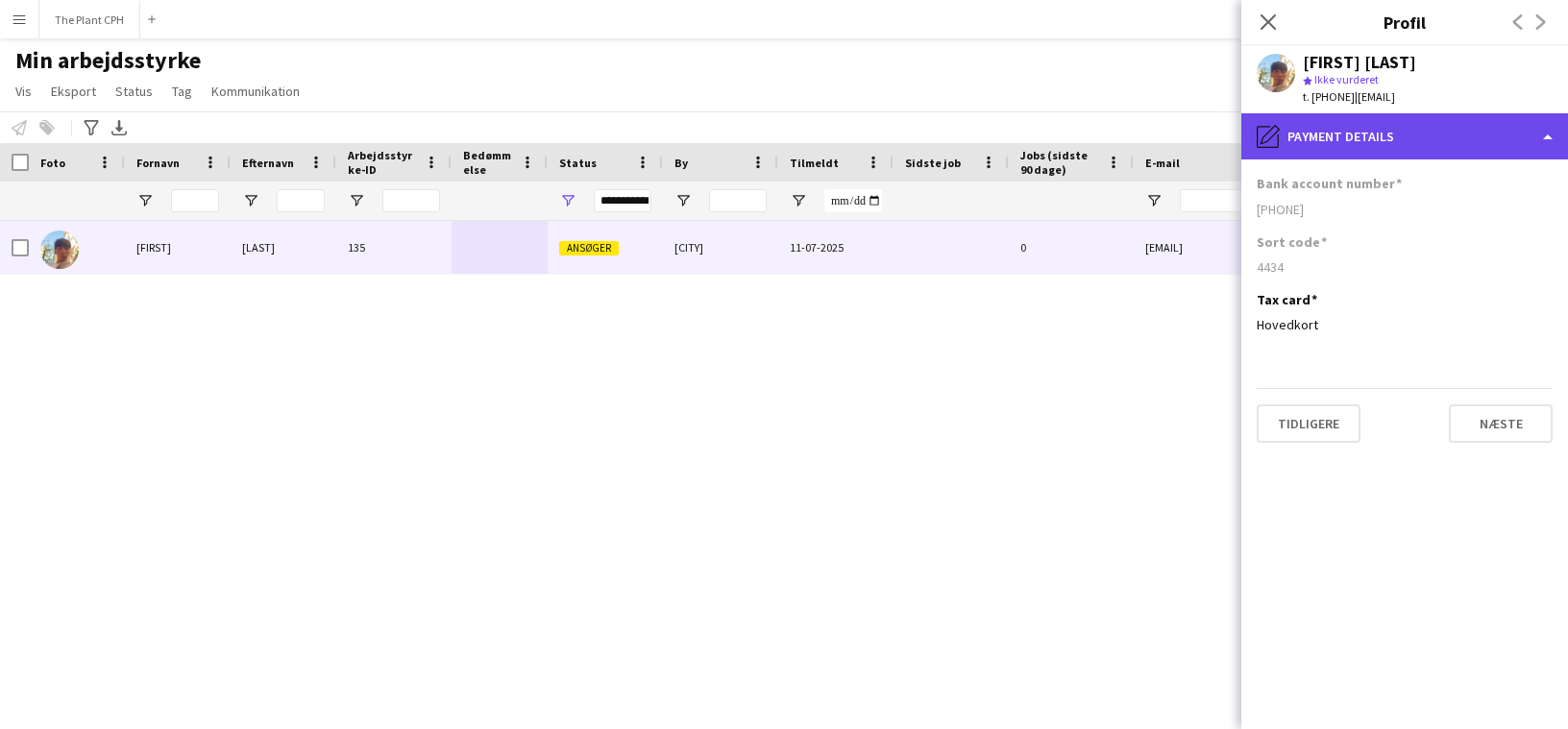 click on "pencil4
Payment details" 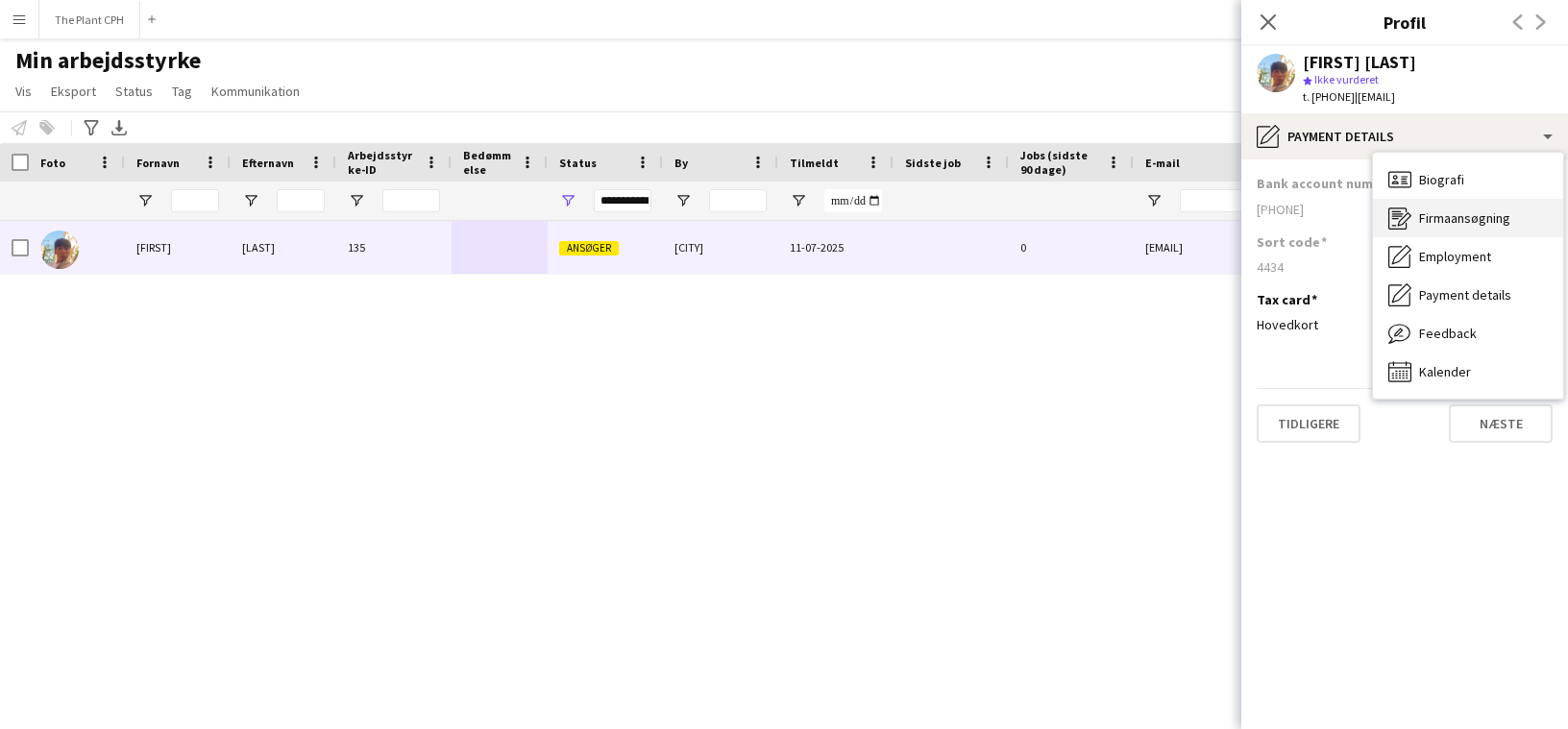 click on "Firmaansøgning" at bounding box center [1464, 218] 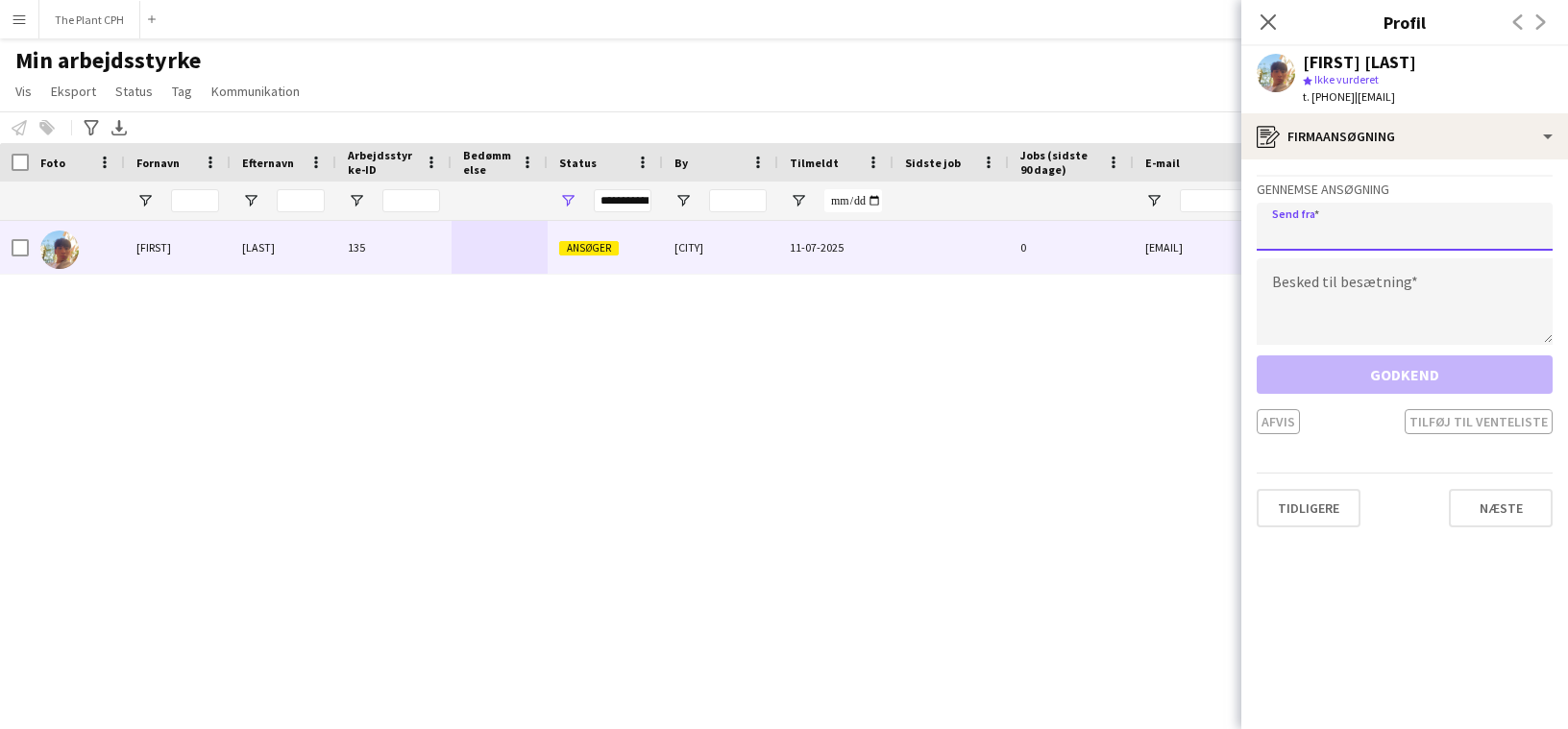 click 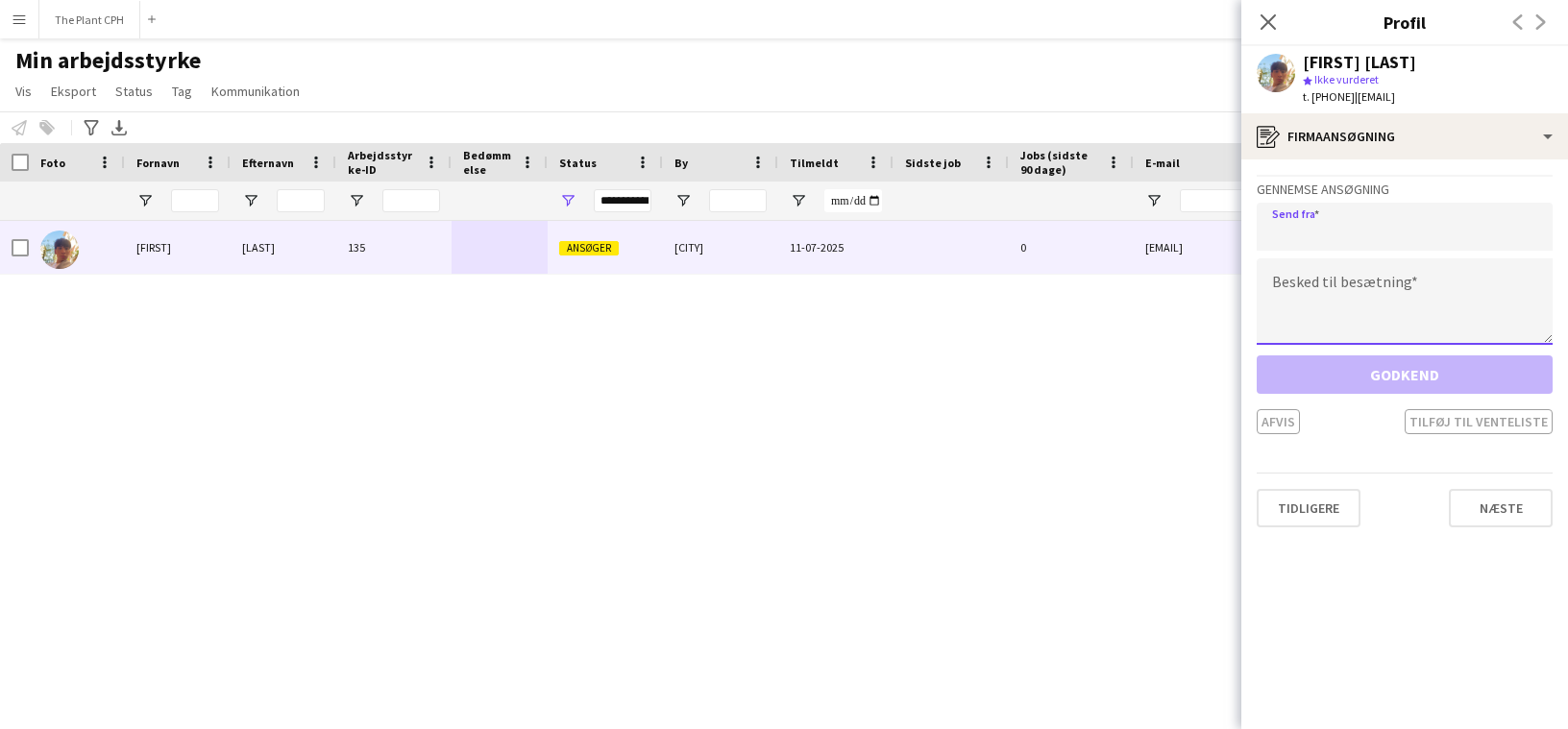 click 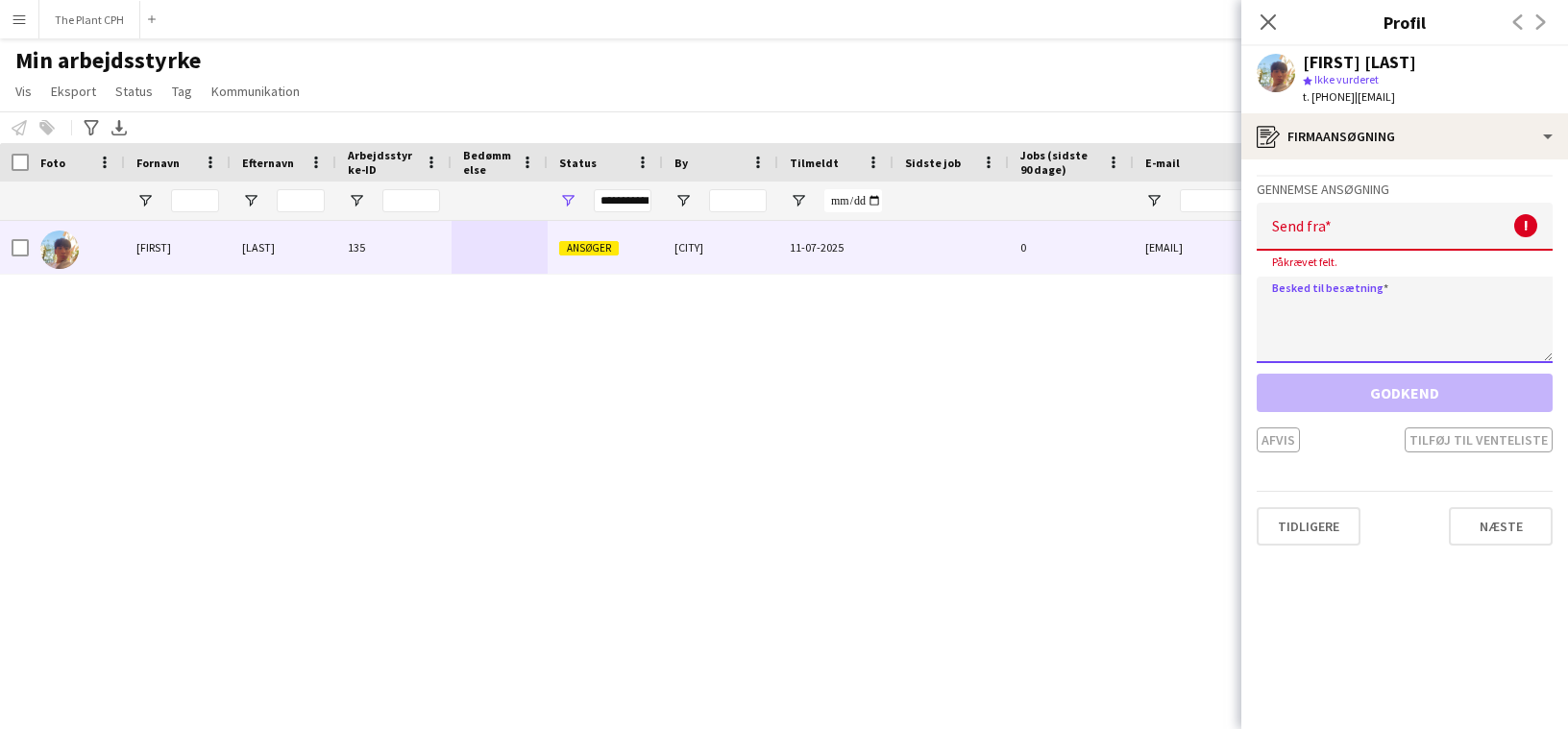paste on "**********" 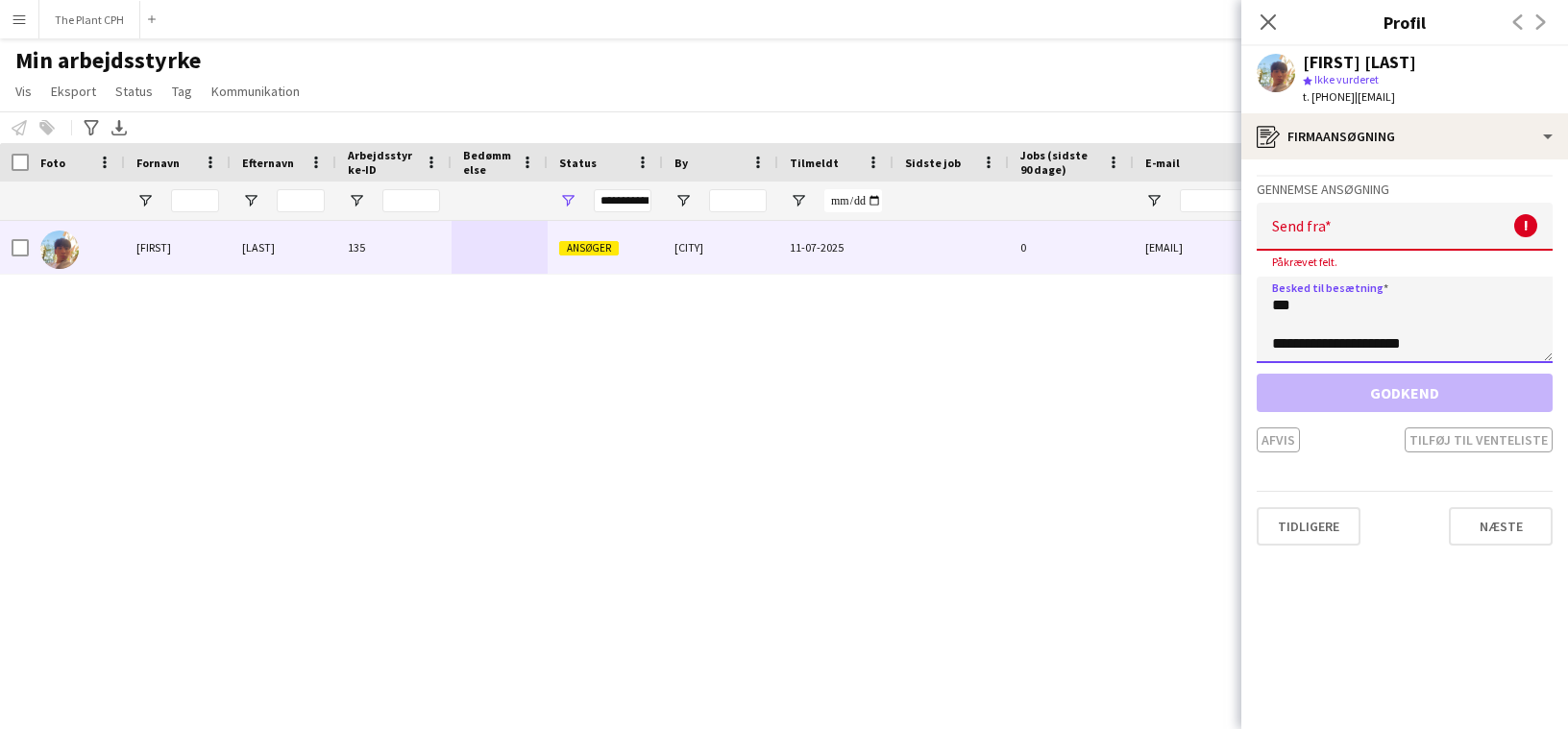 scroll, scrollTop: 223, scrollLeft: 0, axis: vertical 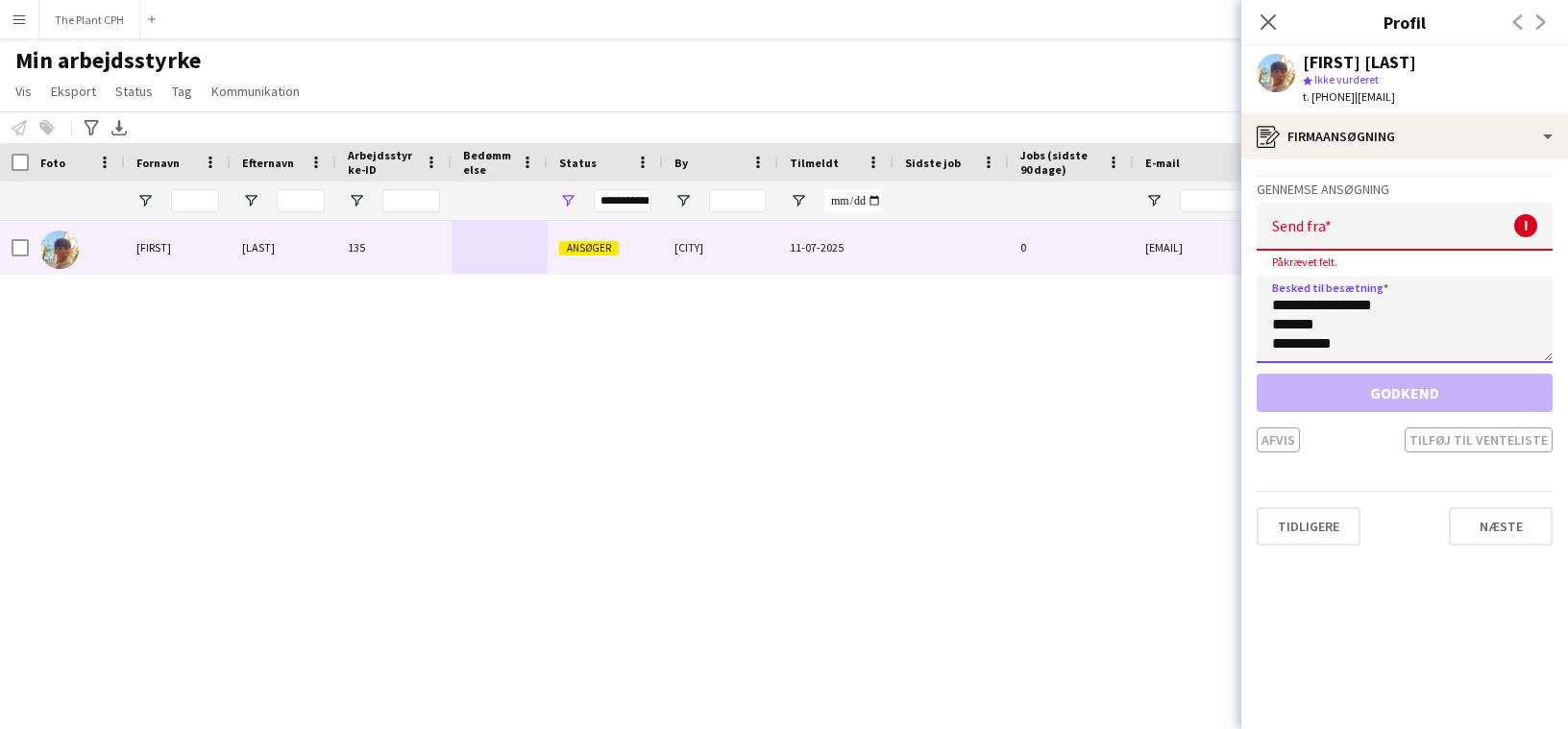 type on "**********" 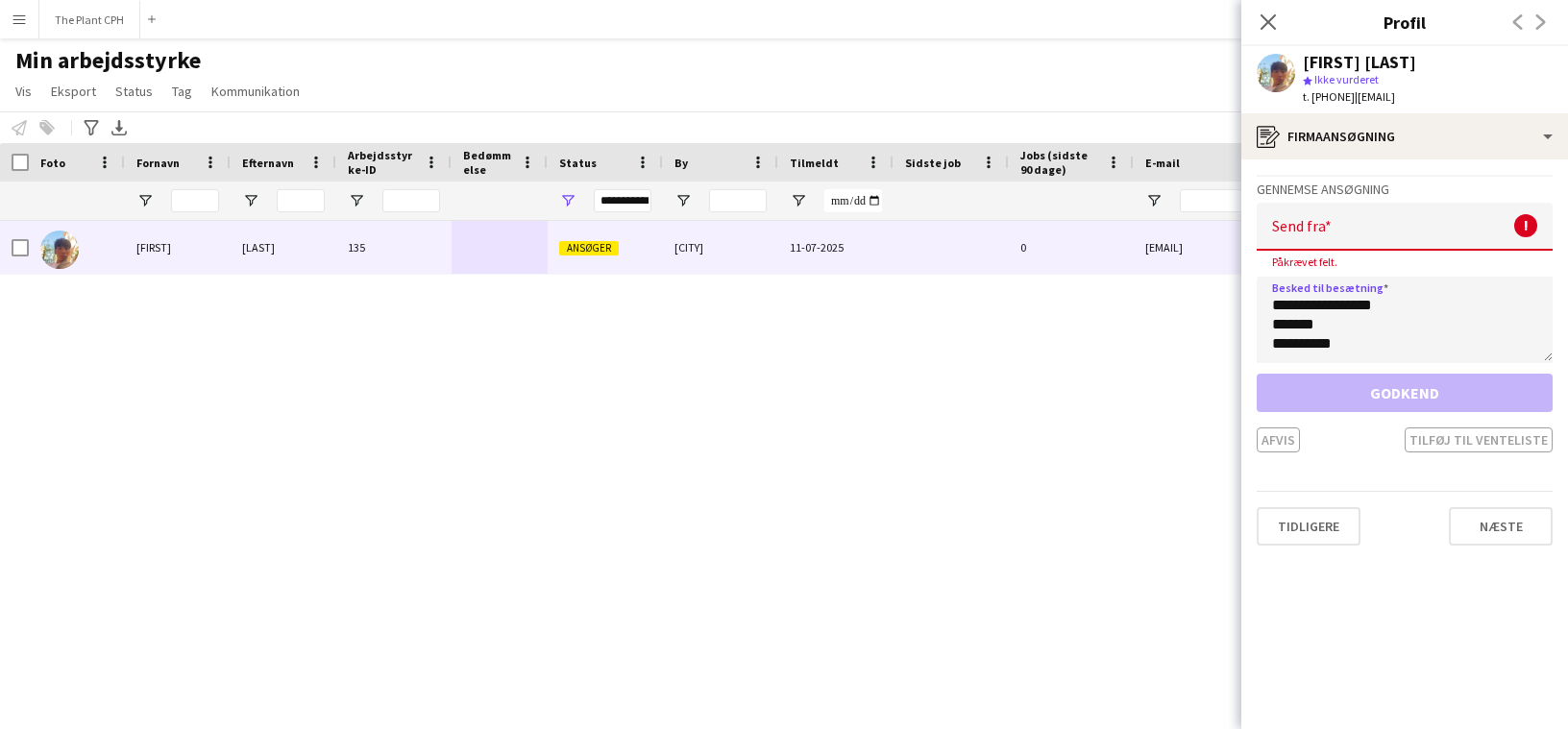 click 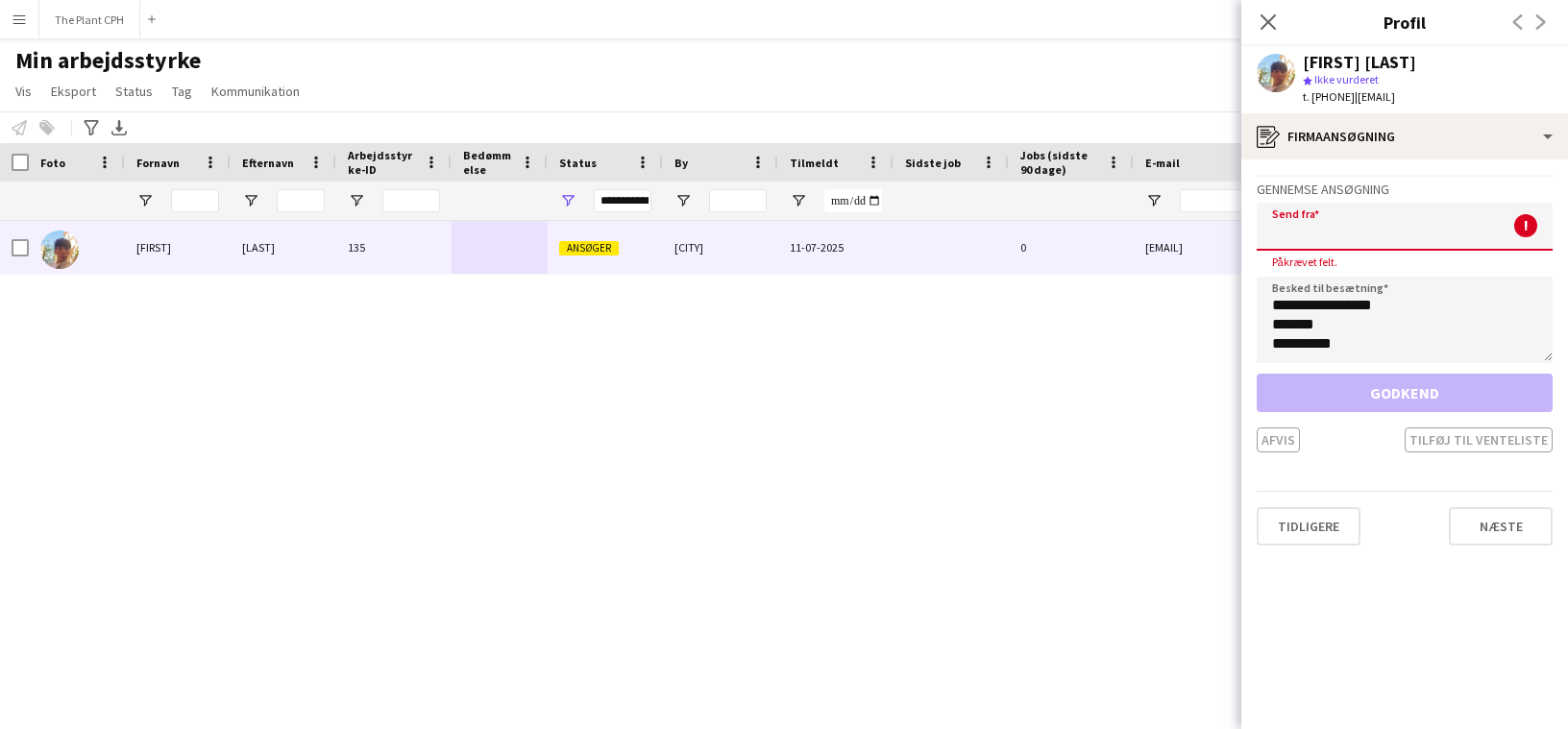 click 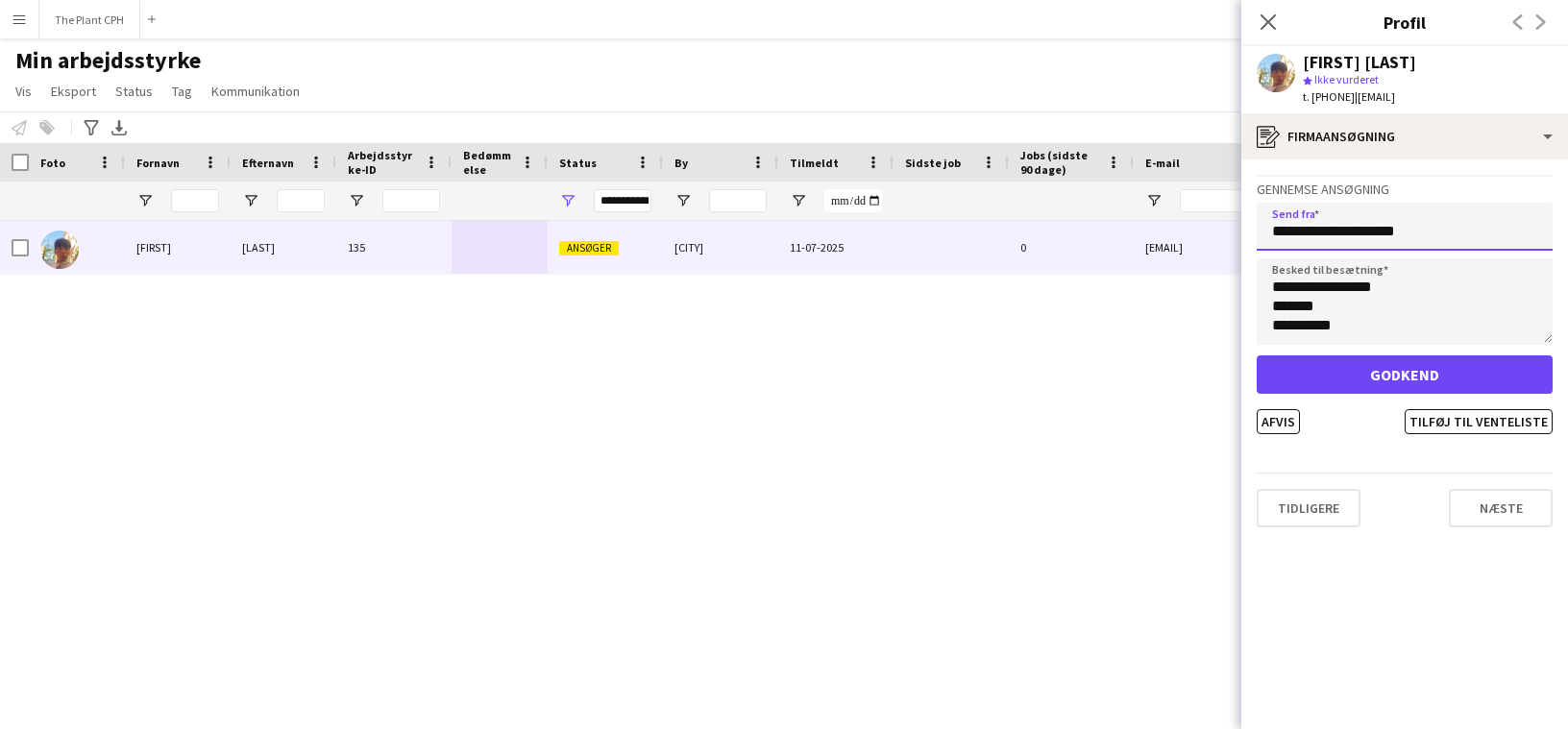 type on "**********" 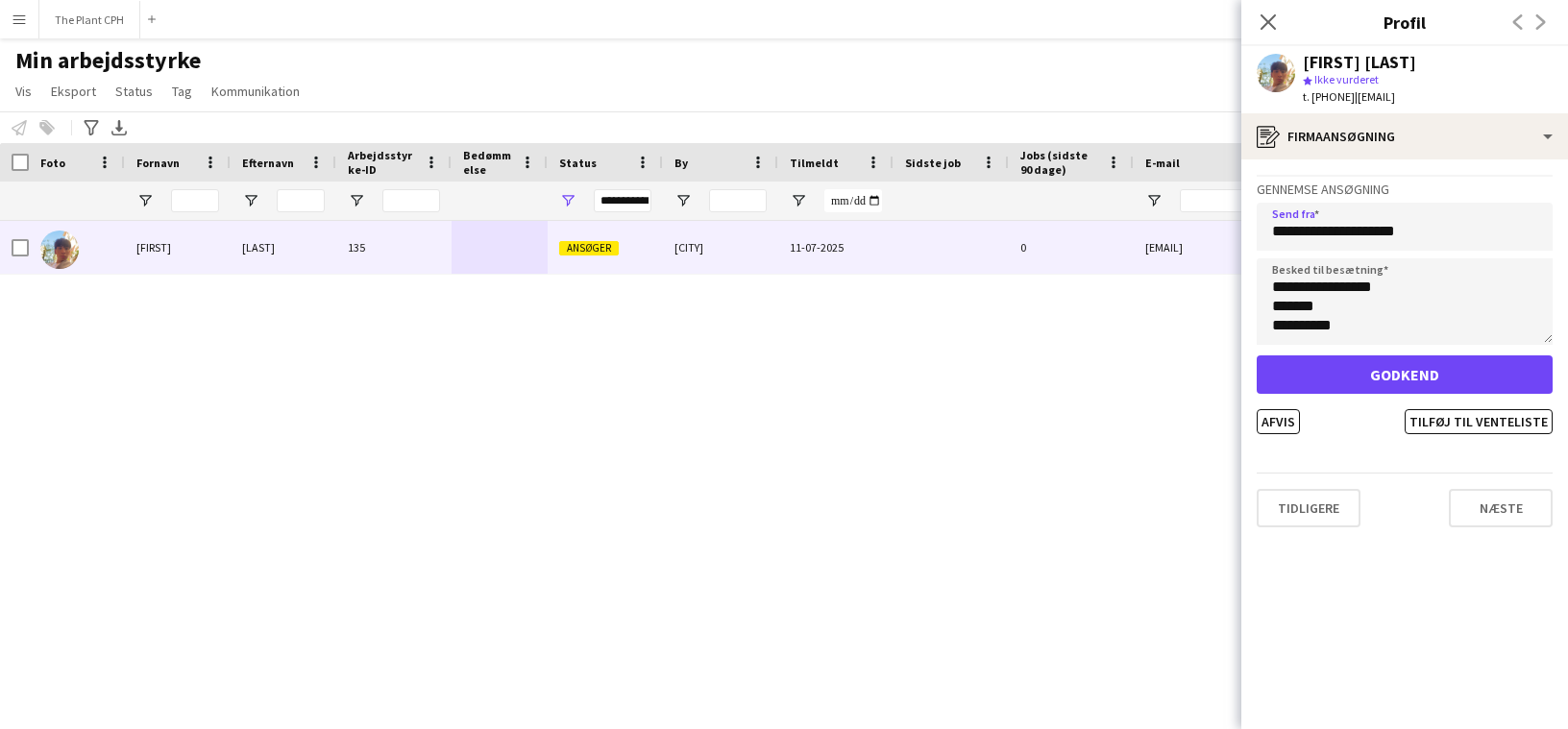 click on "Godkend   Afvis   Tilføj til venteliste" 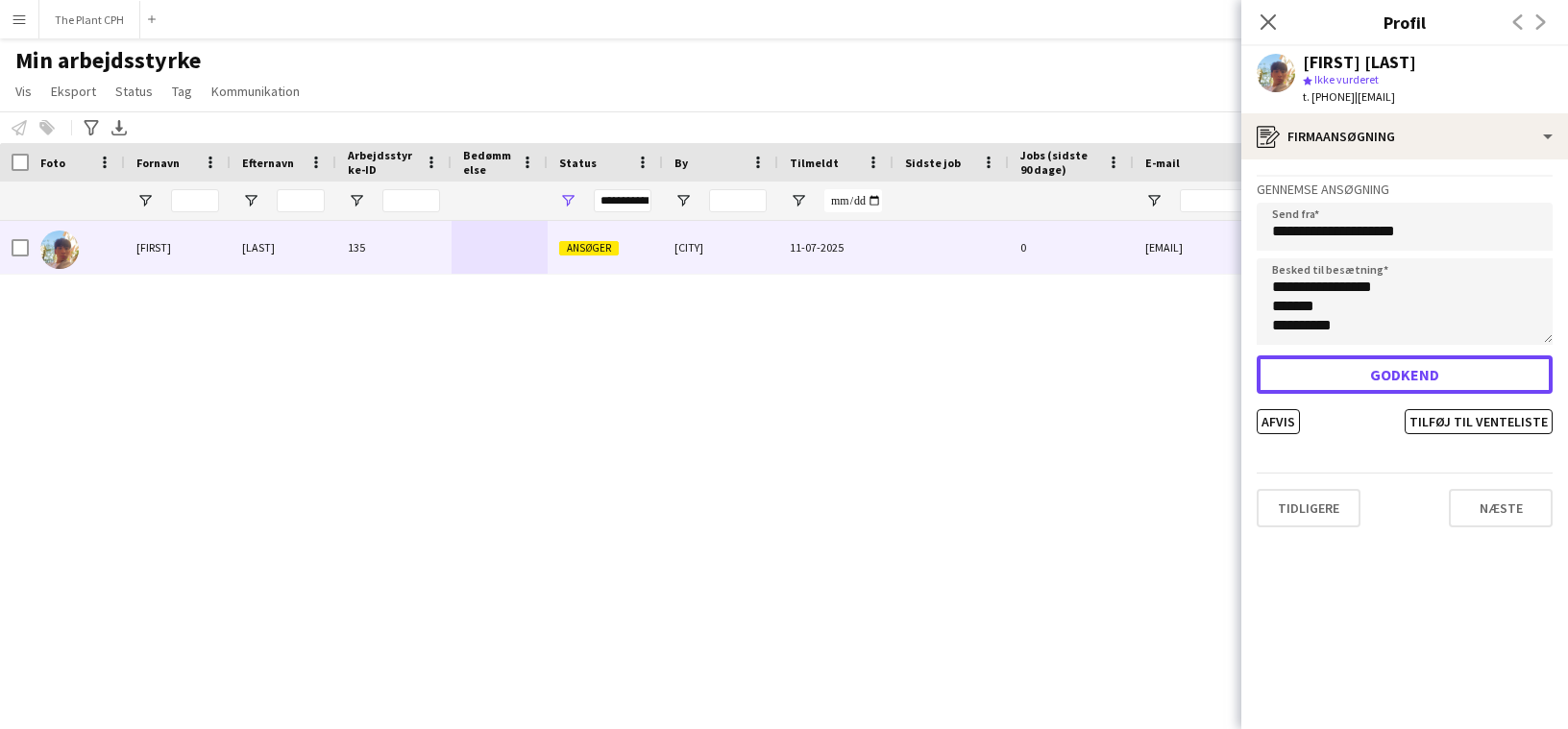click on "Godkend" 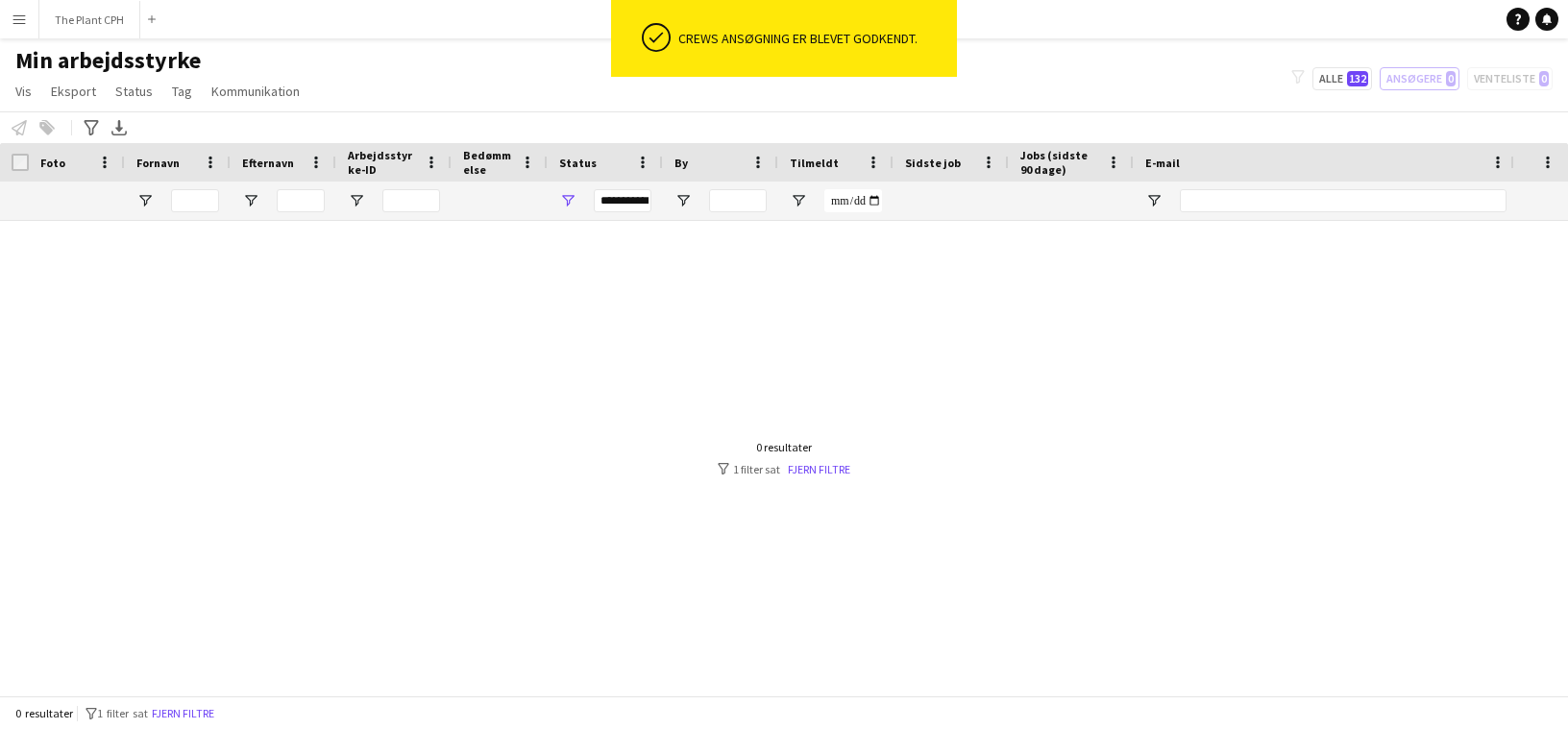 click on "Underret arbejdsstyrken
Tilføj til tag
Vælg mindst én mandskab for at tagge ham eller hende.
Avancerede filtre
Avancerede filtre   Tilgængelighed   Starttidspunkt   Sluttidspunkt   Færdigheder   Rolletype   Arbejdet med disse klienter...   Adresse
Adresse
Afstand fra adresse (km)   Ryd   Vis resultater
Eksporter XLSX" 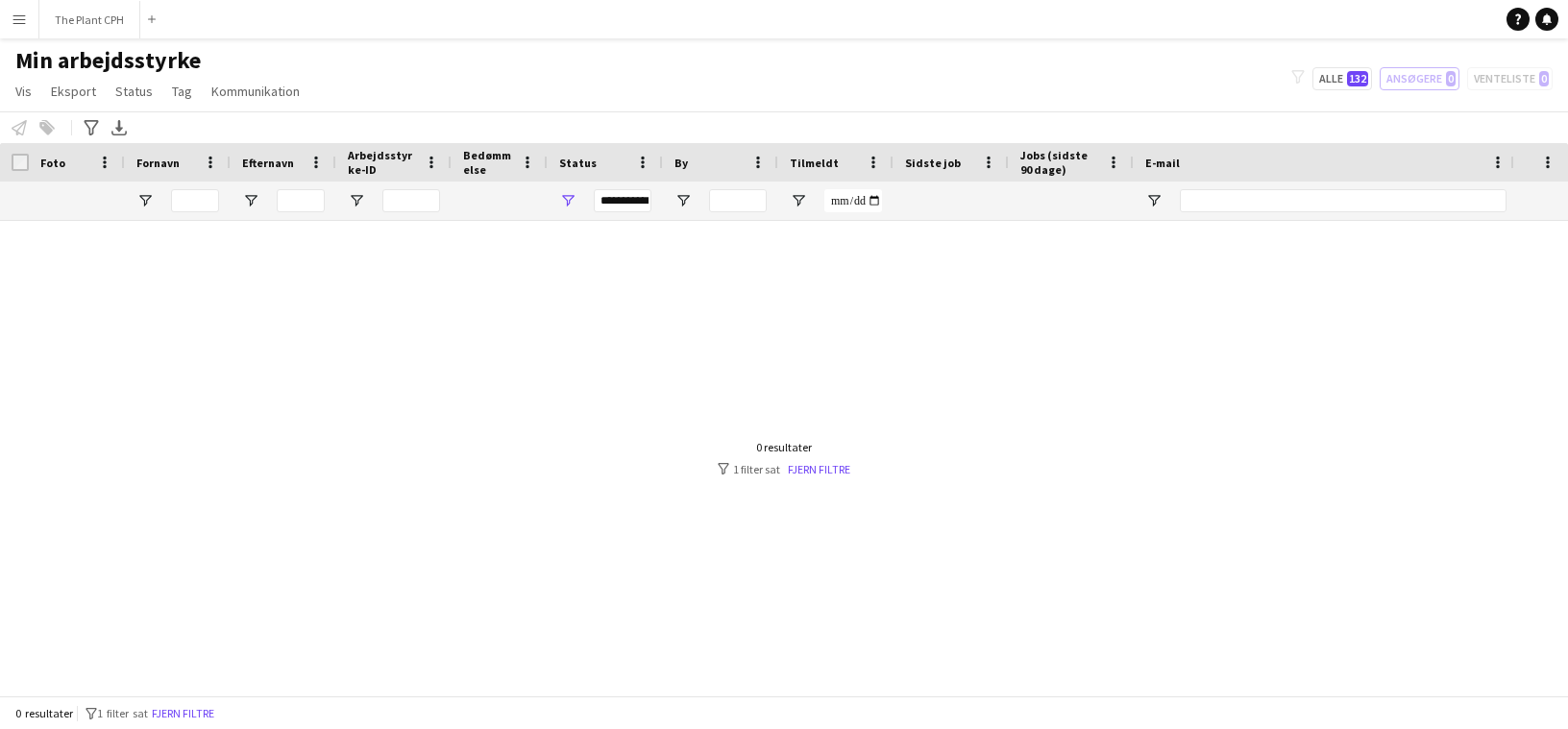 click on "**********" at bounding box center [623, 201] 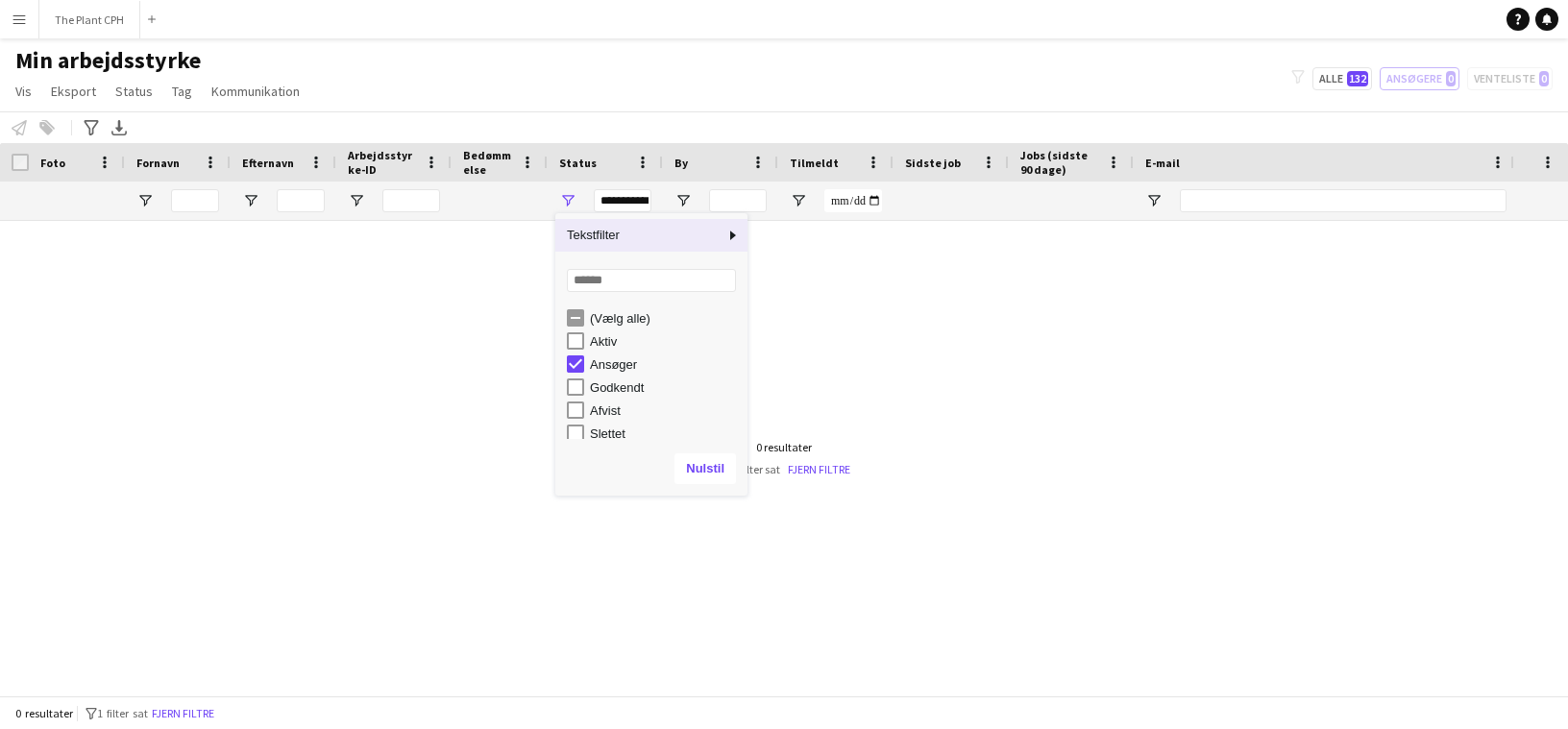 drag, startPoint x: 617, startPoint y: 201, endPoint x: 473, endPoint y: 189, distance: 144.49913 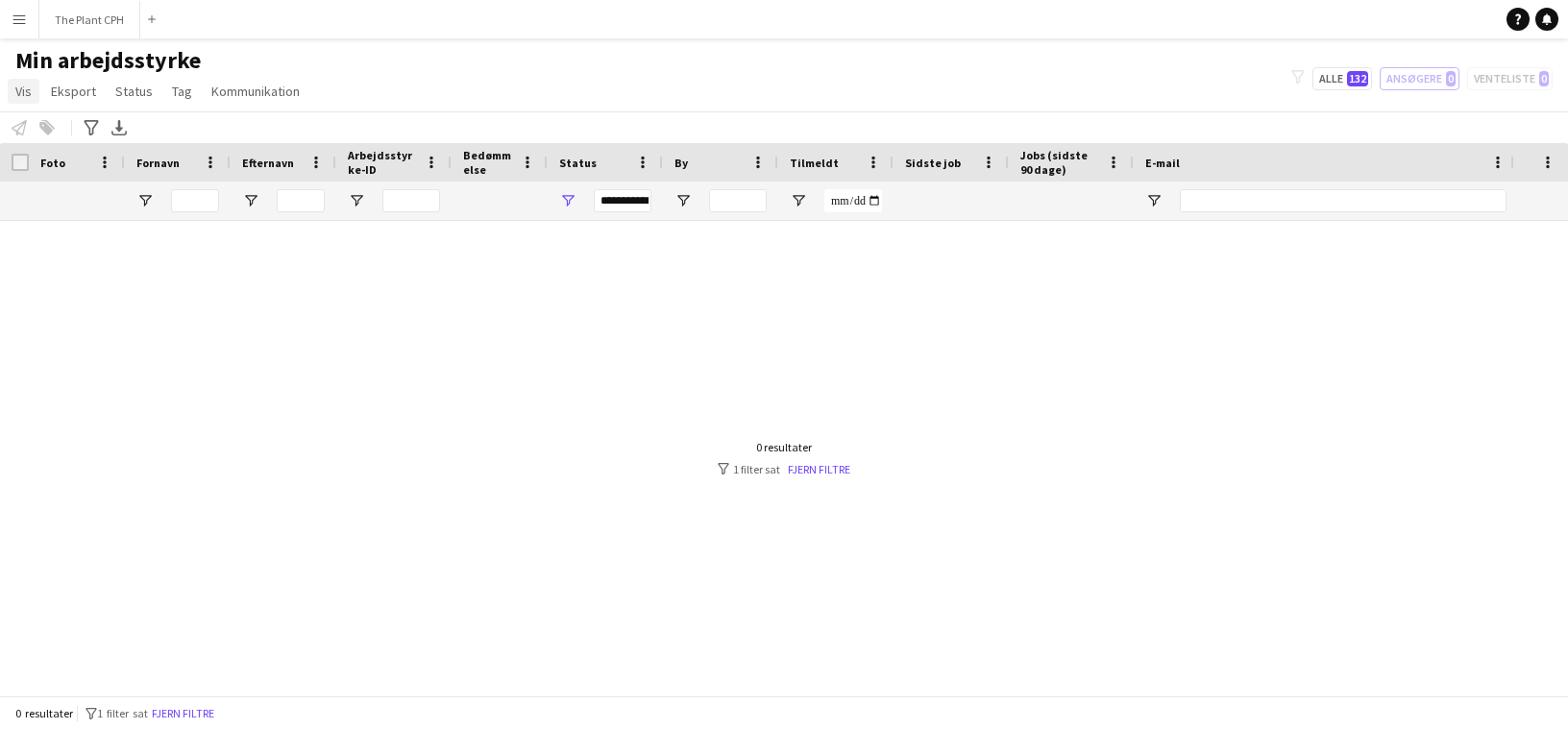 click on "Vis" 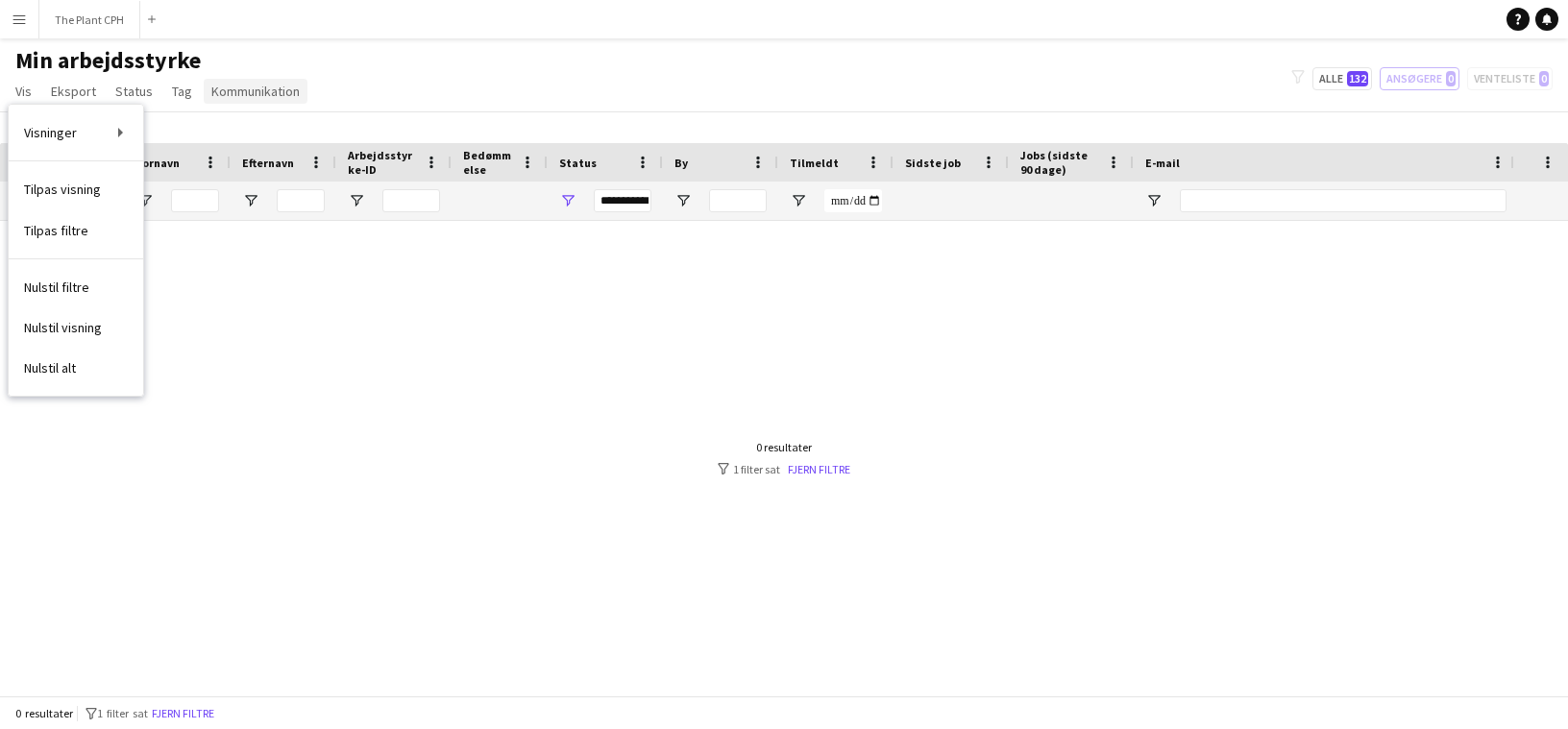 click on "Kommunikation" 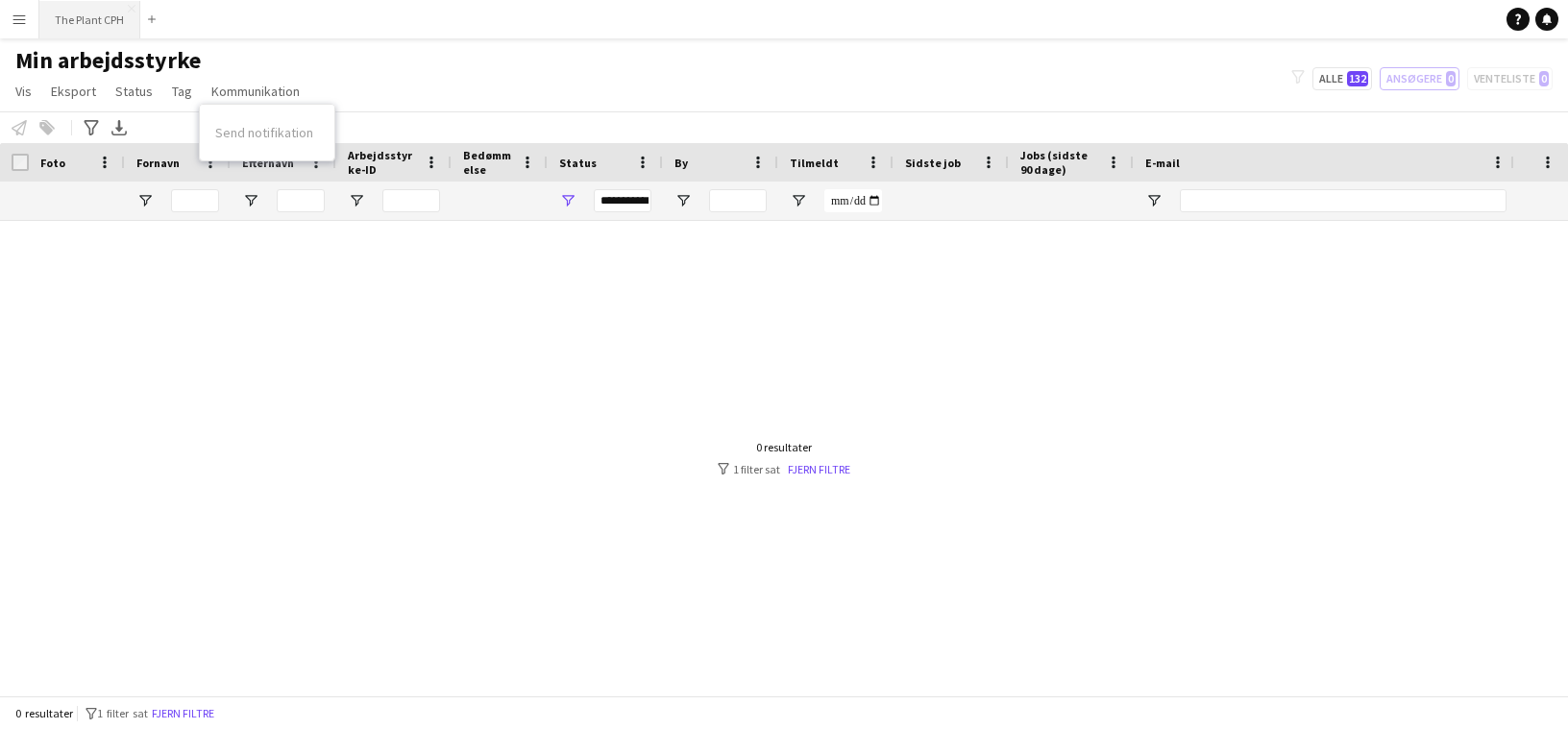 drag, startPoint x: 58, startPoint y: 17, endPoint x: 67, endPoint y: 34, distance: 19.235384 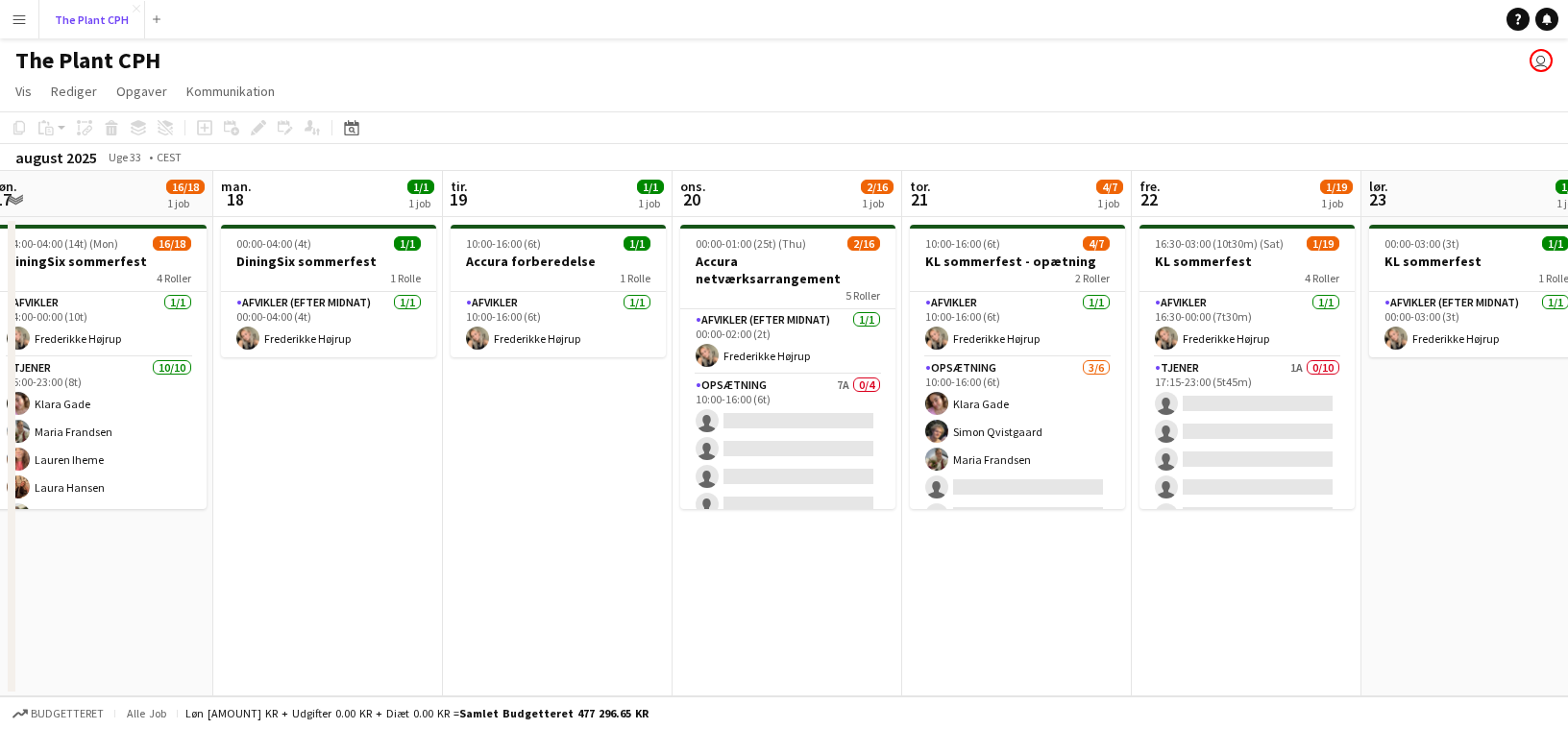scroll, scrollTop: 0, scrollLeft: 708, axis: horizontal 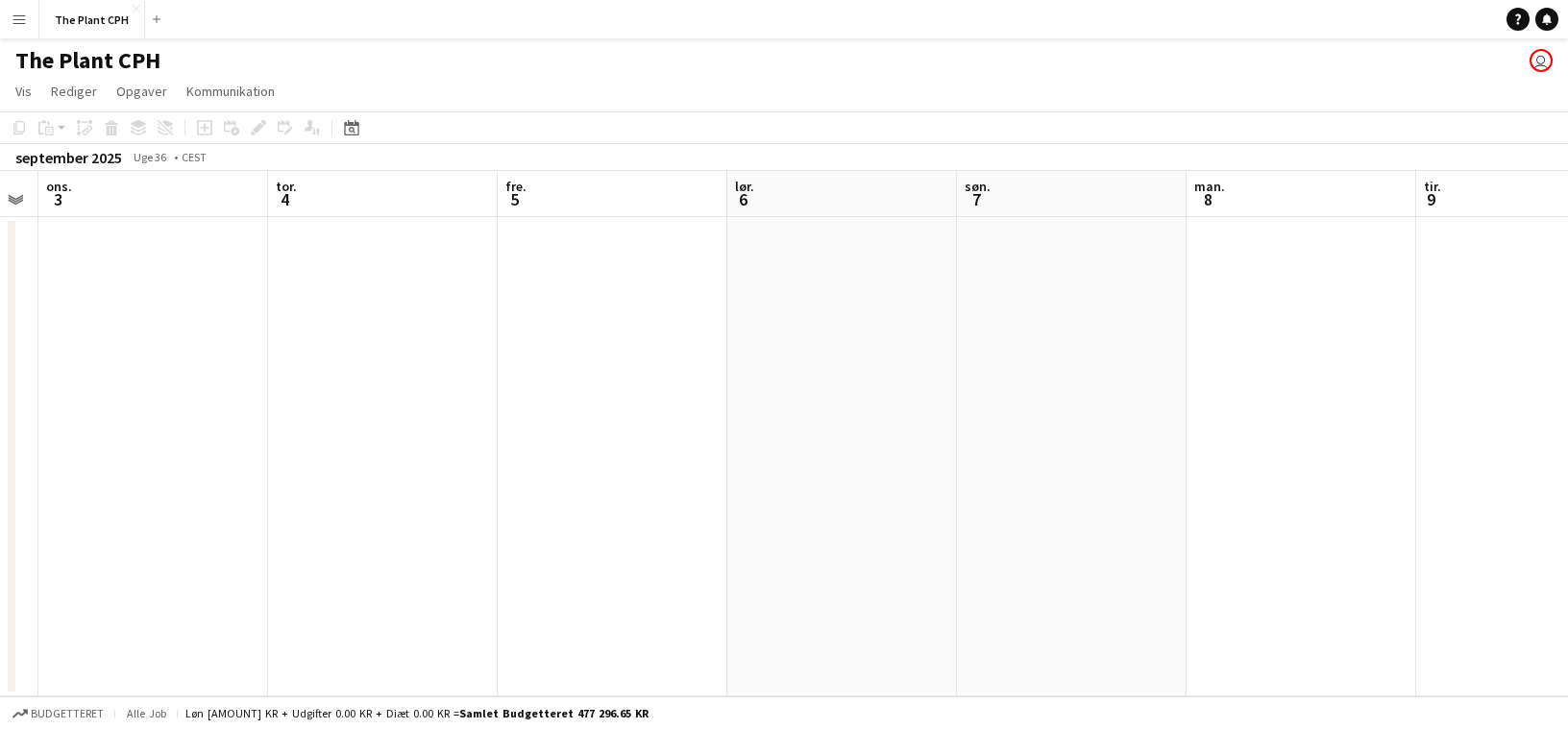 click at bounding box center [842, 456] 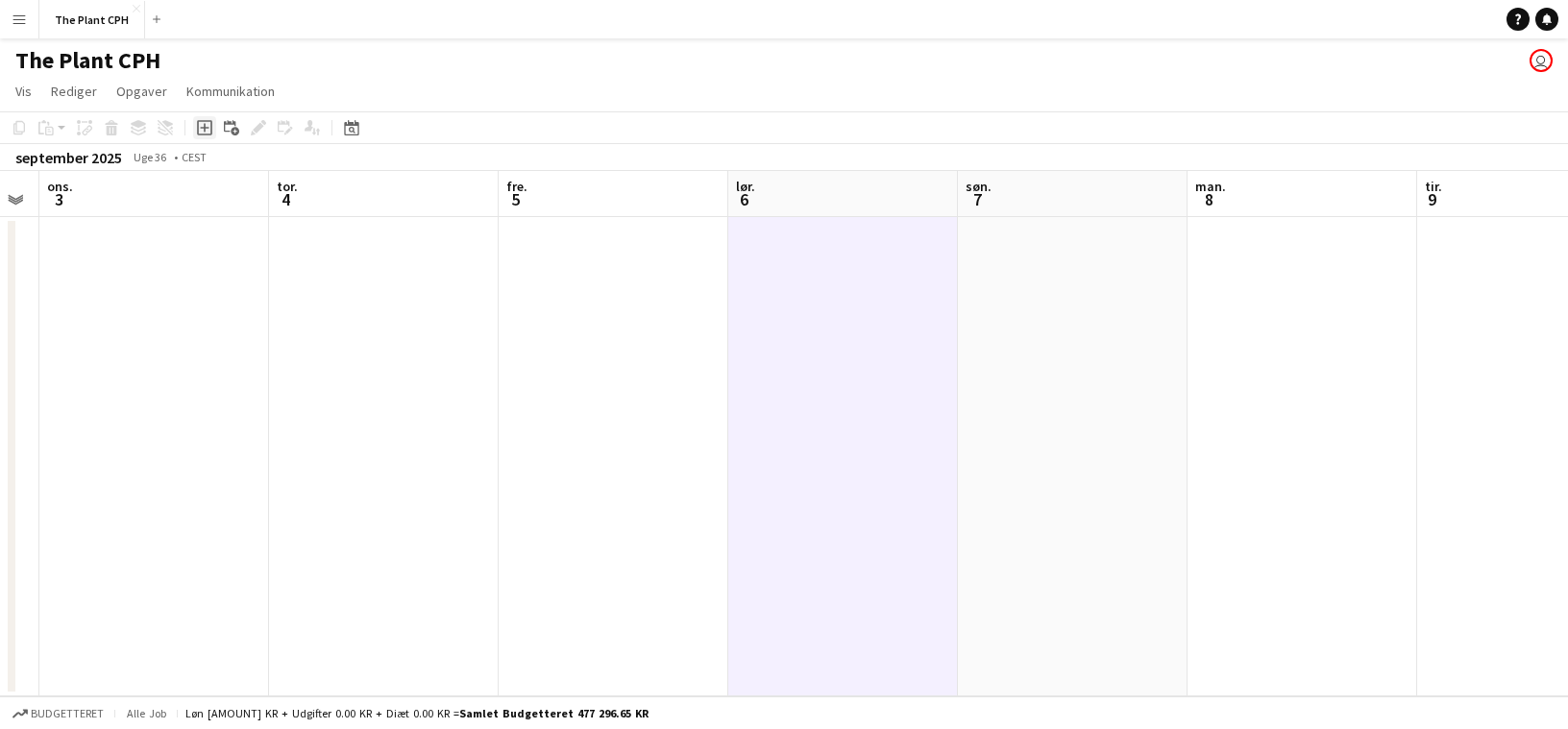 click 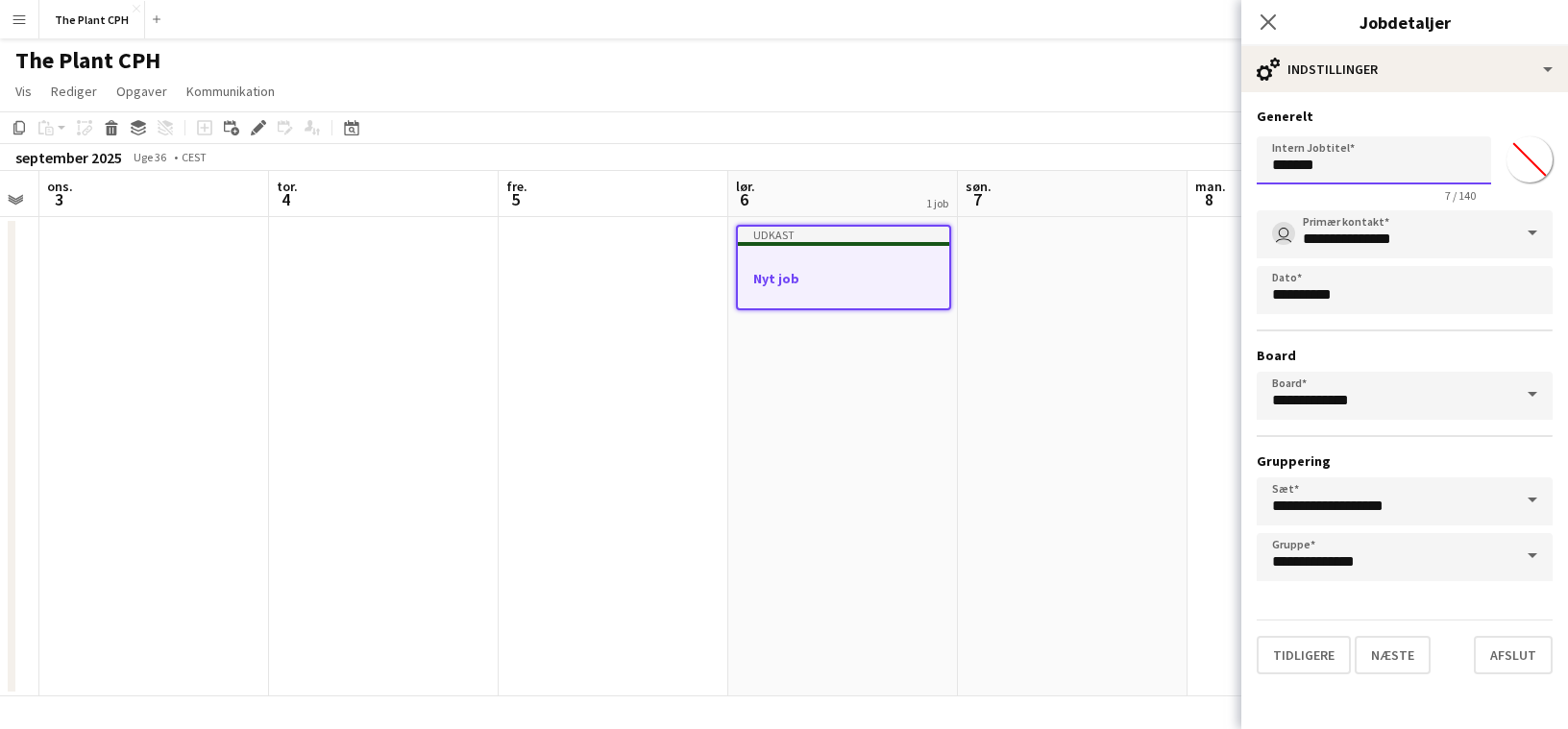 click on "*******" at bounding box center (1374, 160) 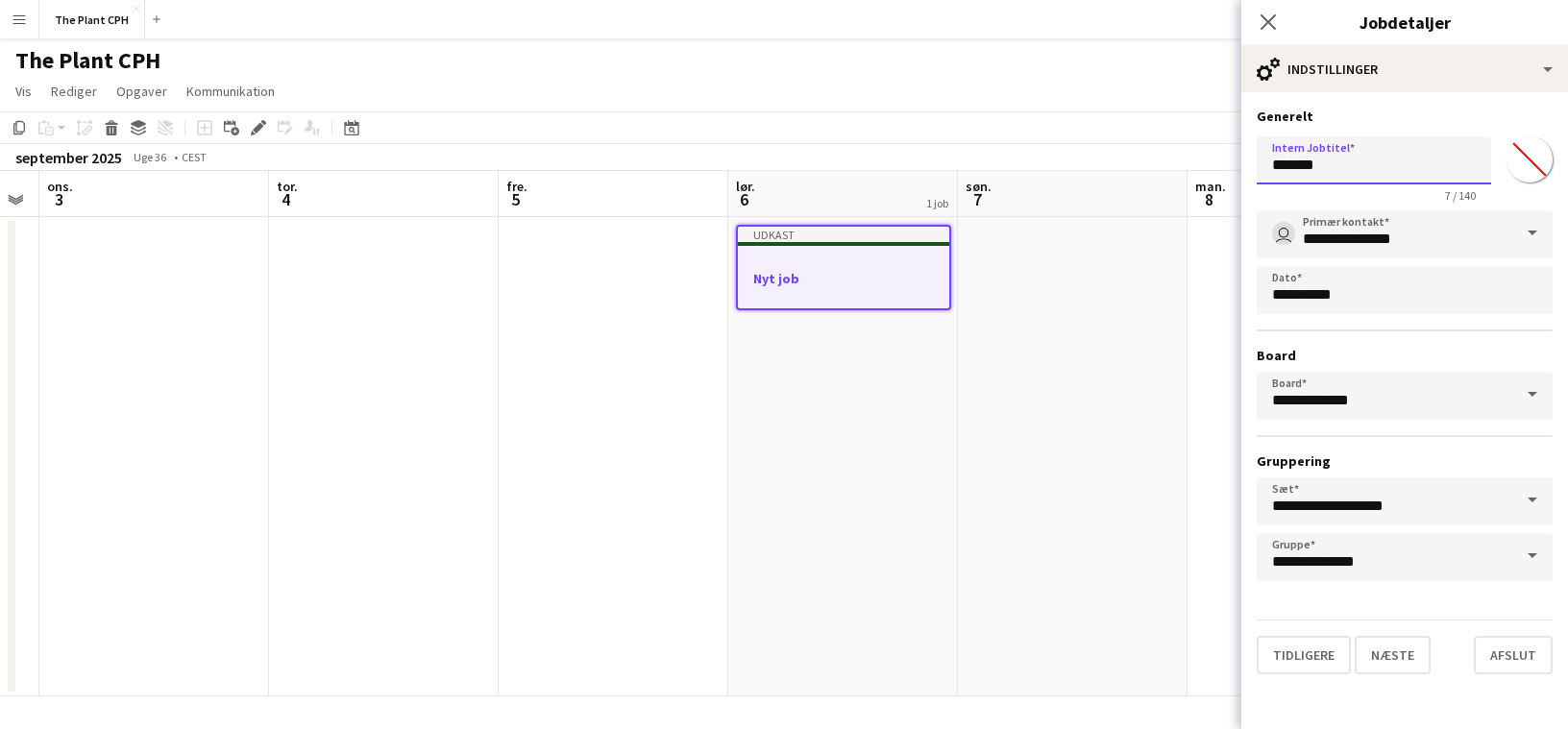 click on "*******" at bounding box center (1374, 160) 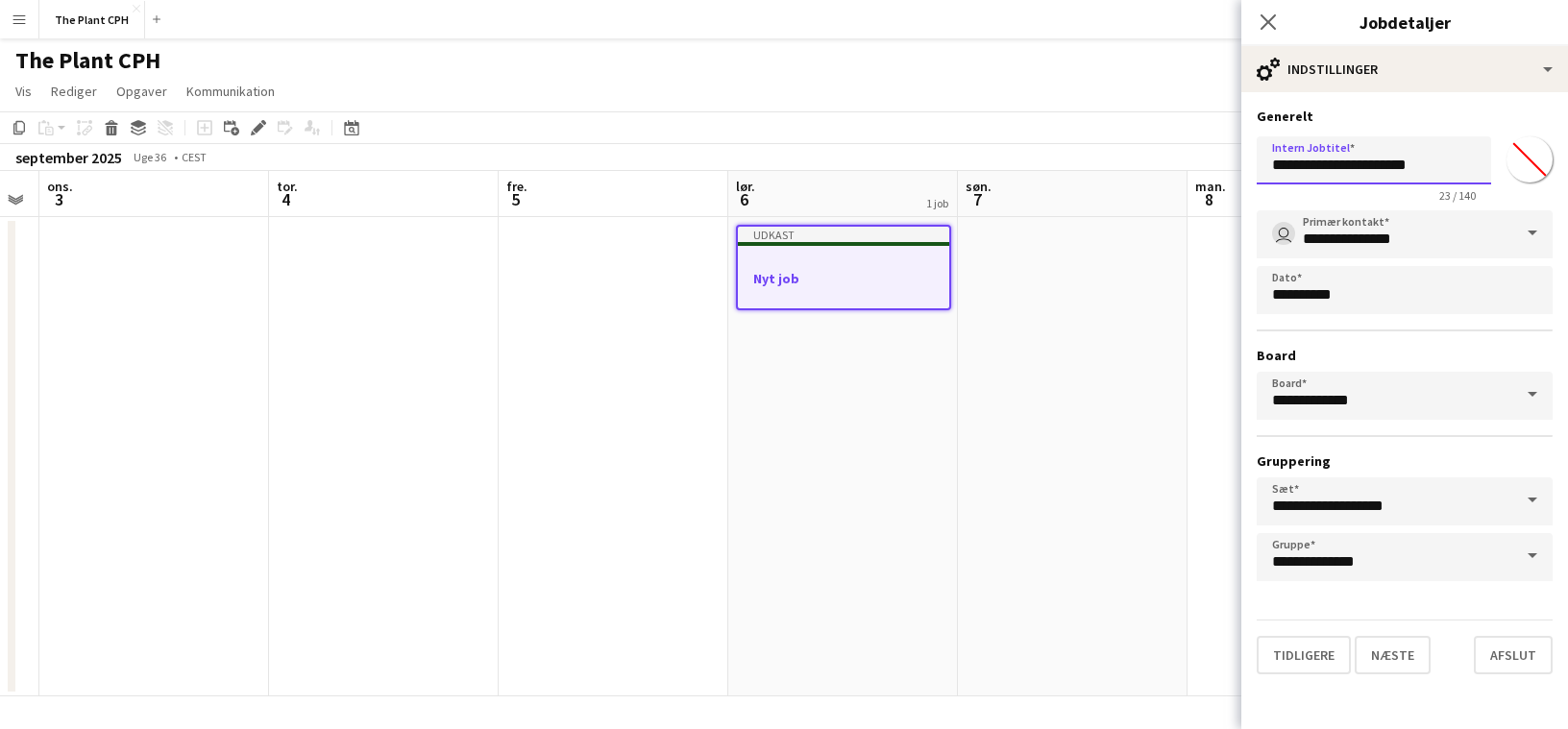 type on "**********" 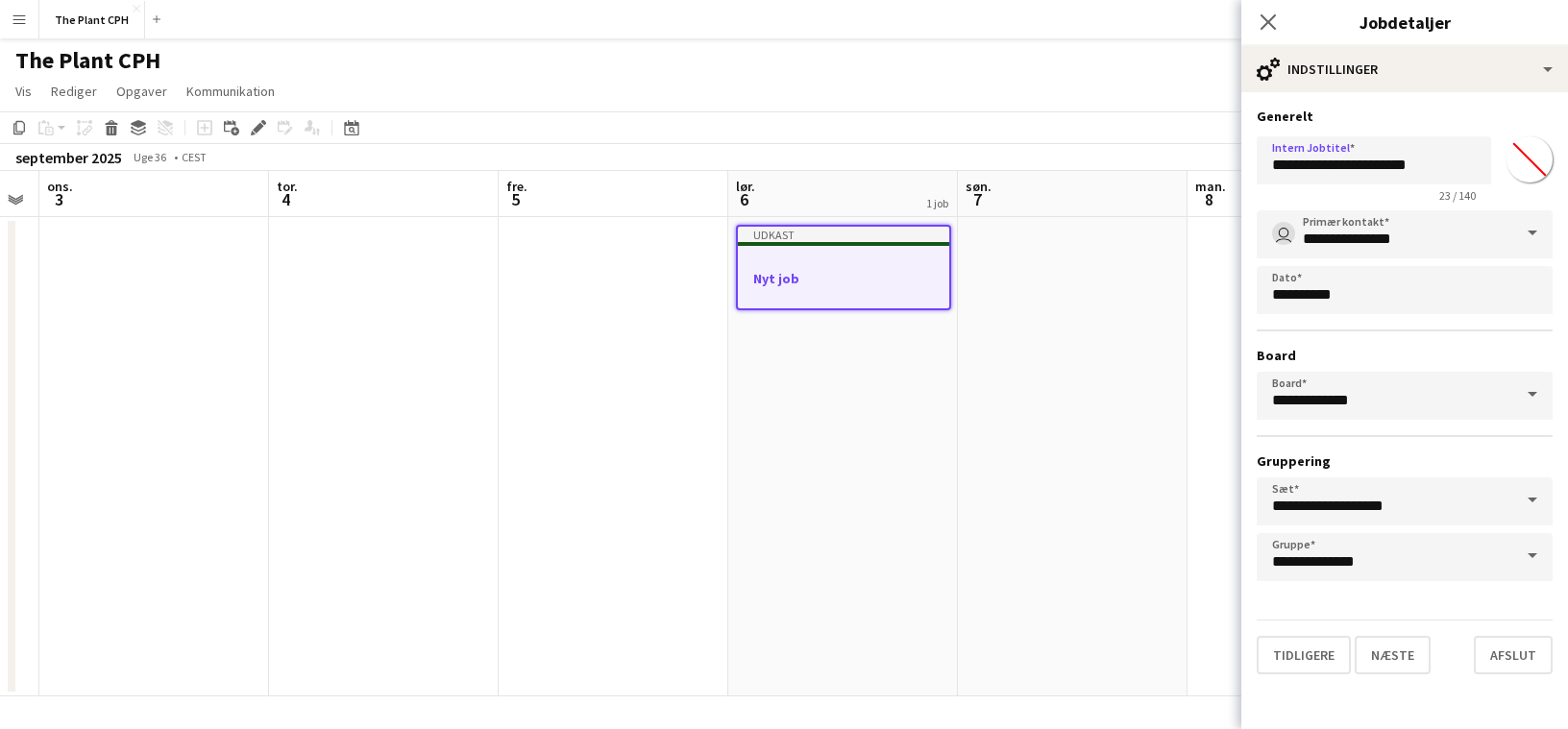 click at bounding box center [1072, 456] 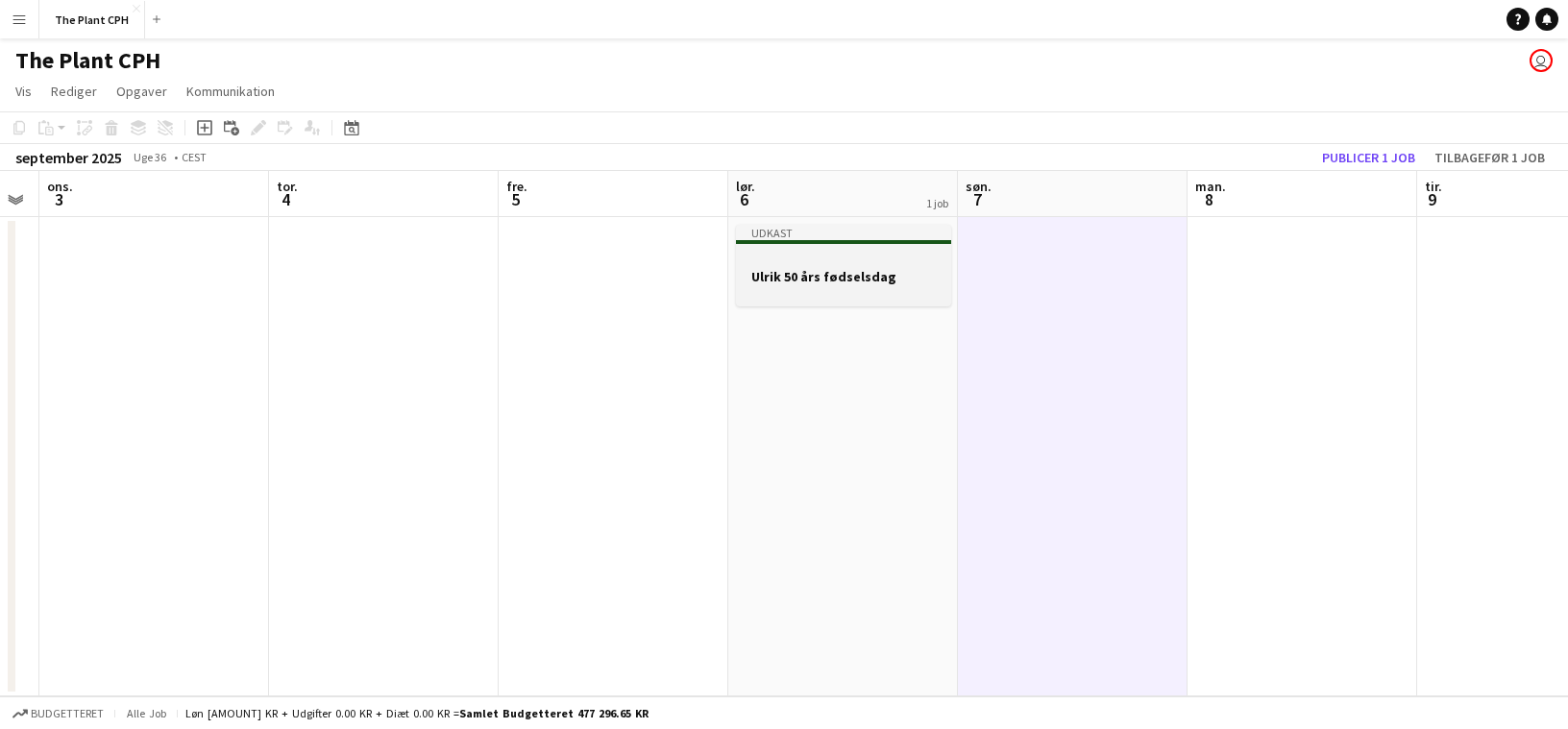 click at bounding box center [844, 293] 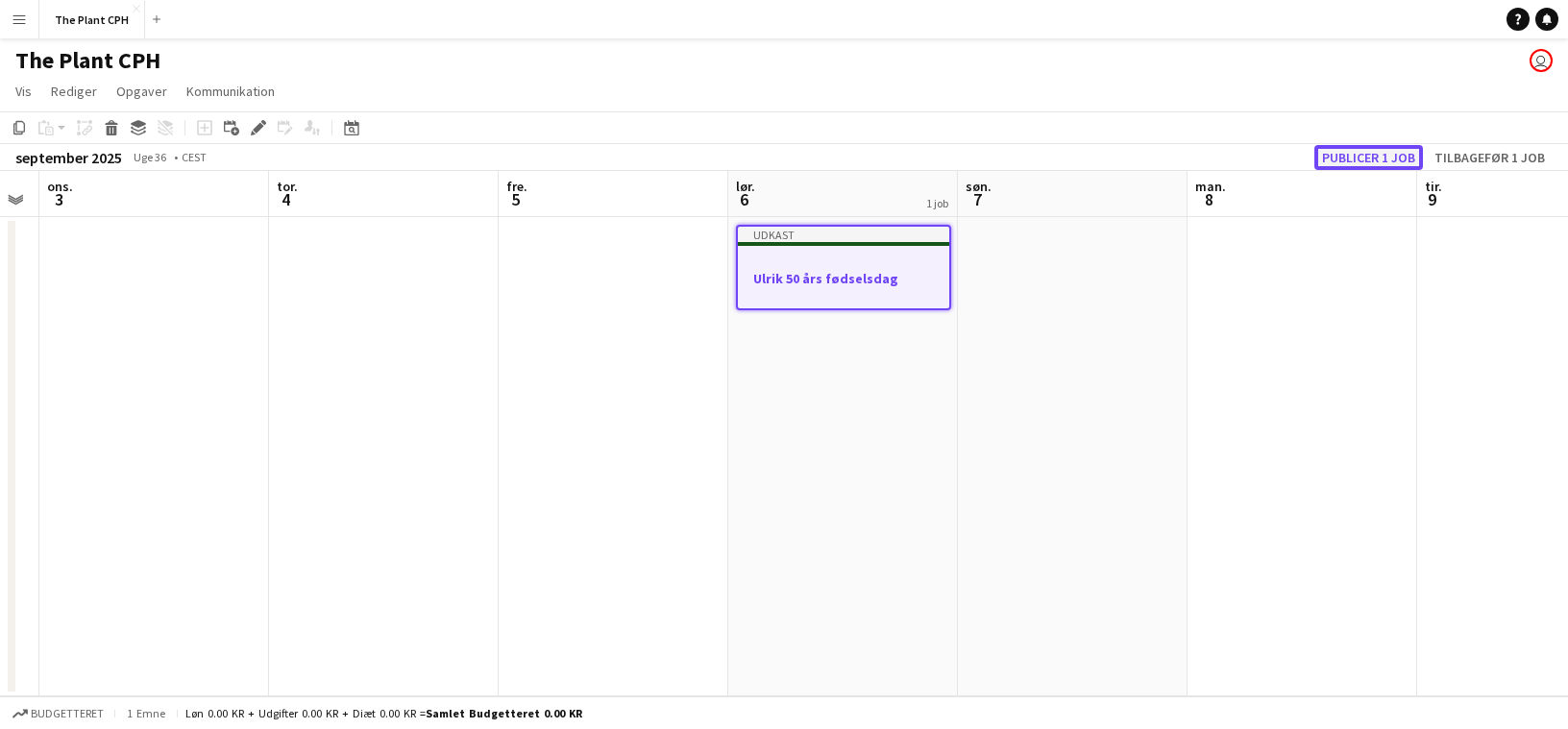 click on "Publicer 1 job" 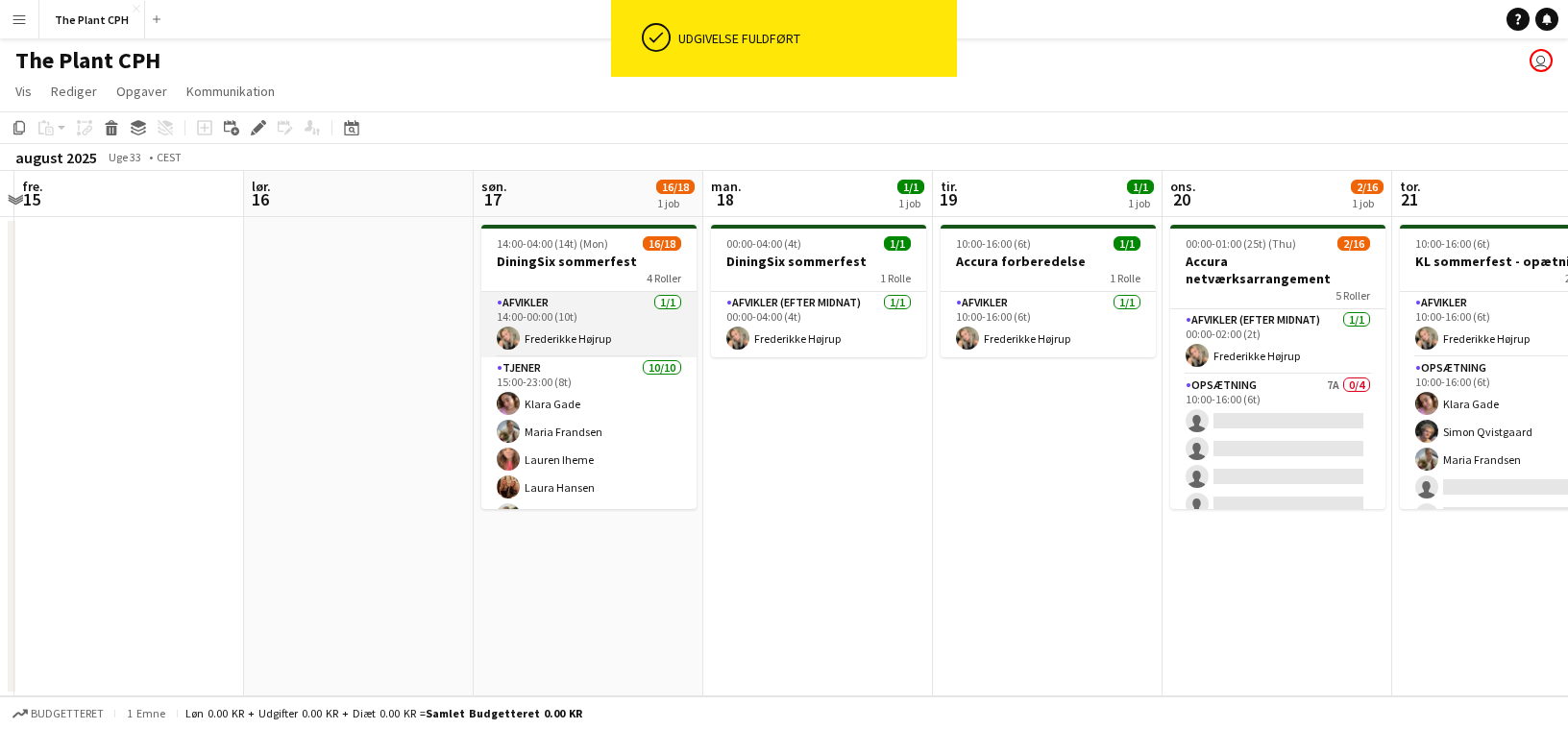 scroll, scrollTop: 0, scrollLeft: 631, axis: horizontal 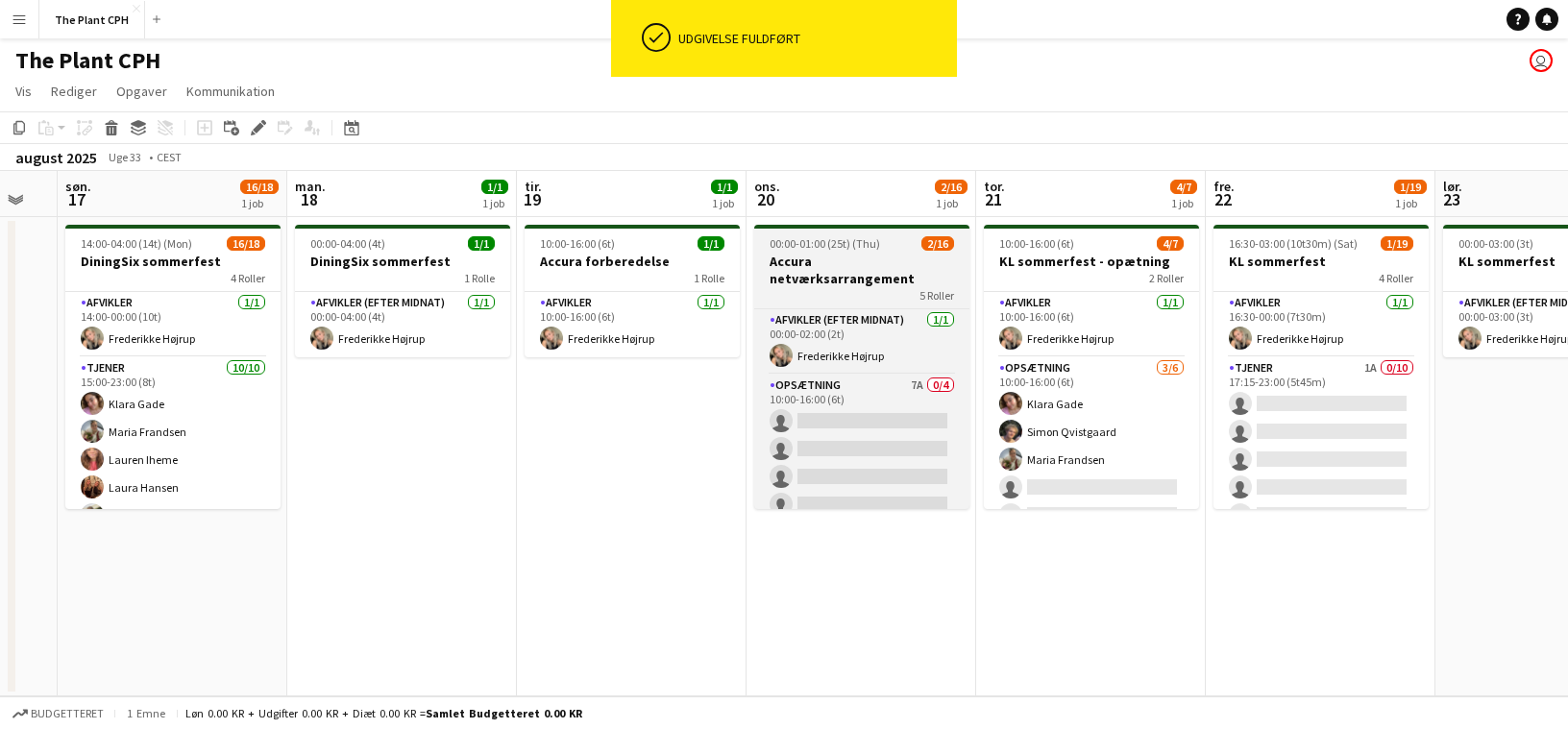 click on "Accura netværksarrangement" at bounding box center [862, 270] 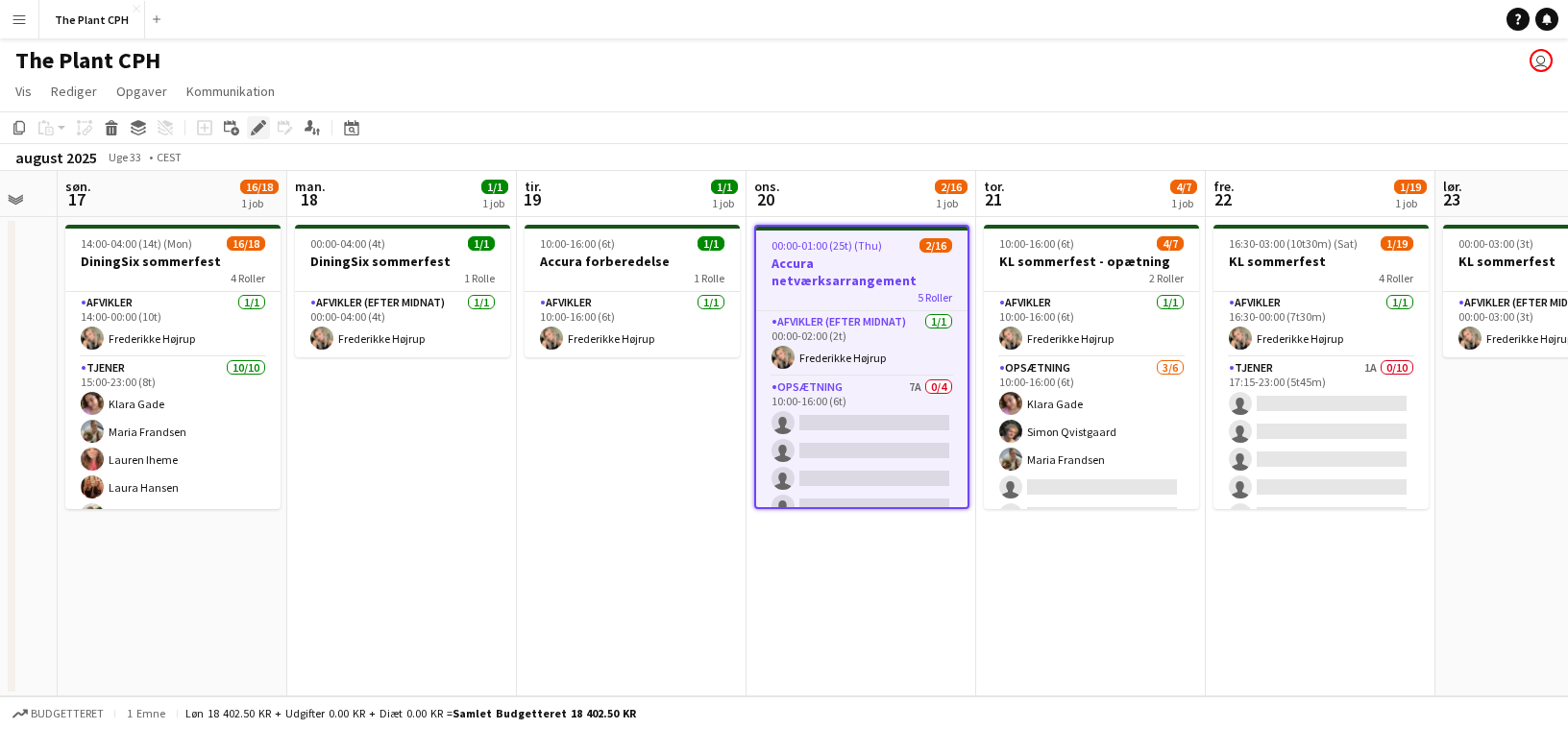 click on "Rediger" 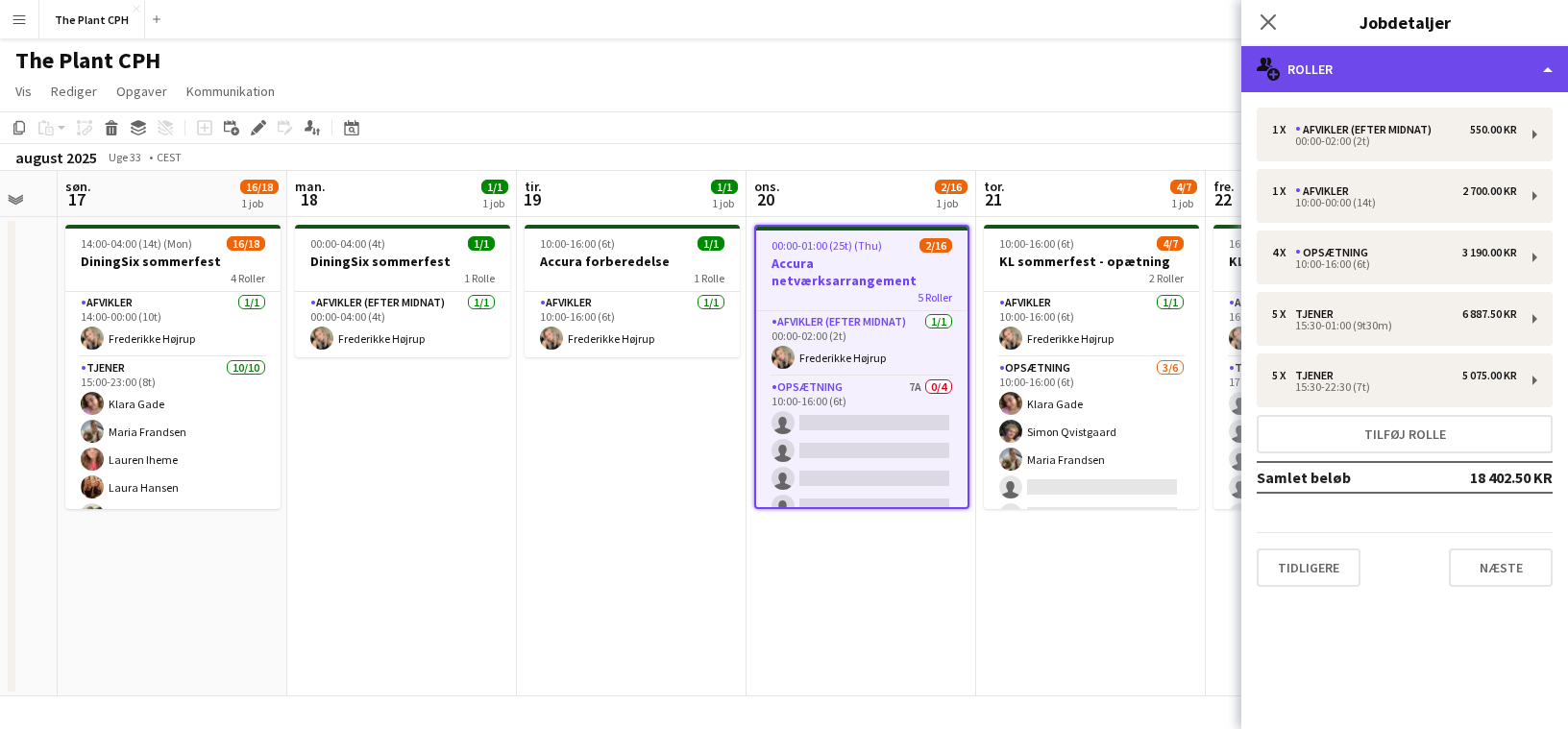 click on "multiple-users-add
Roller" 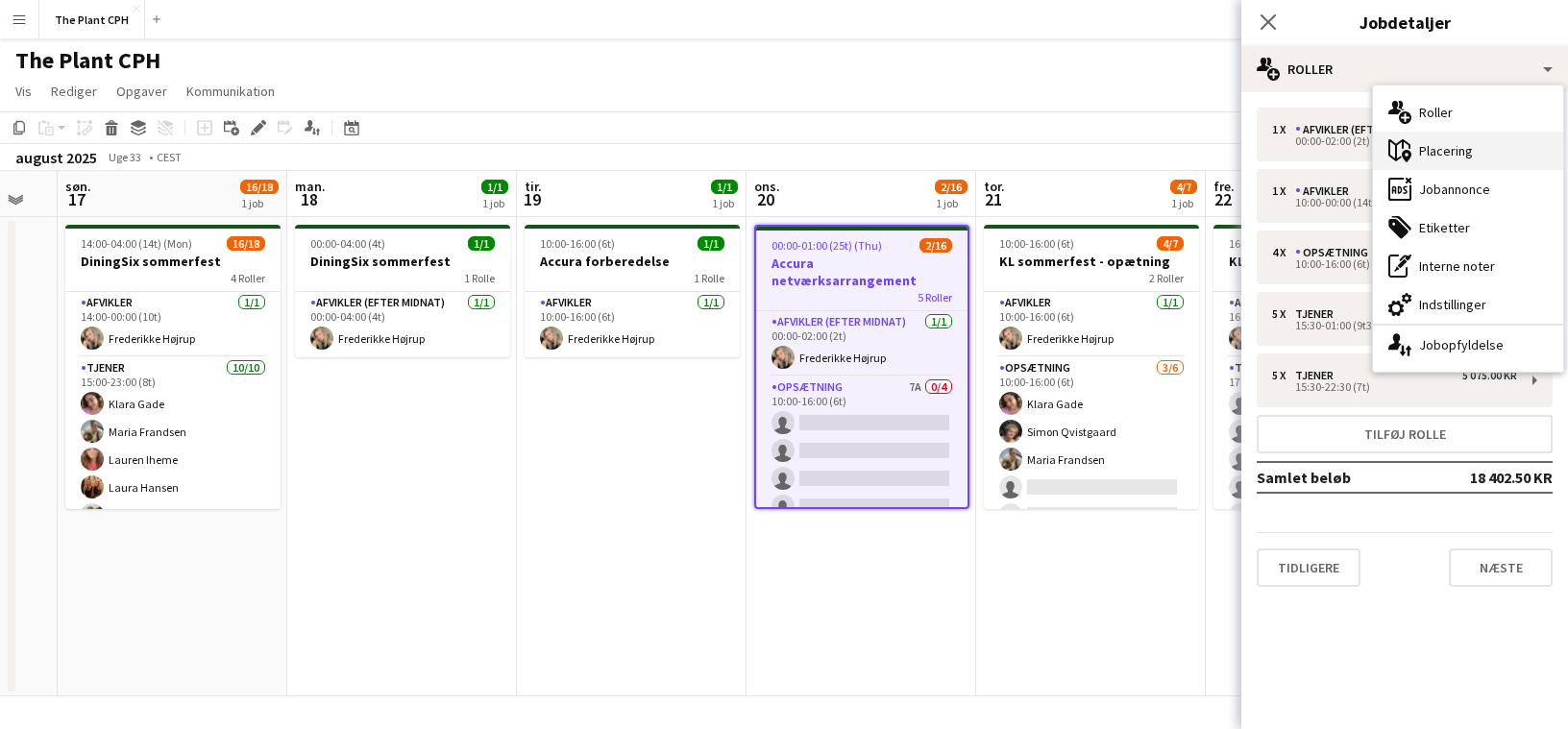 click on "maps-pin-1
Placering" at bounding box center (1468, 151) 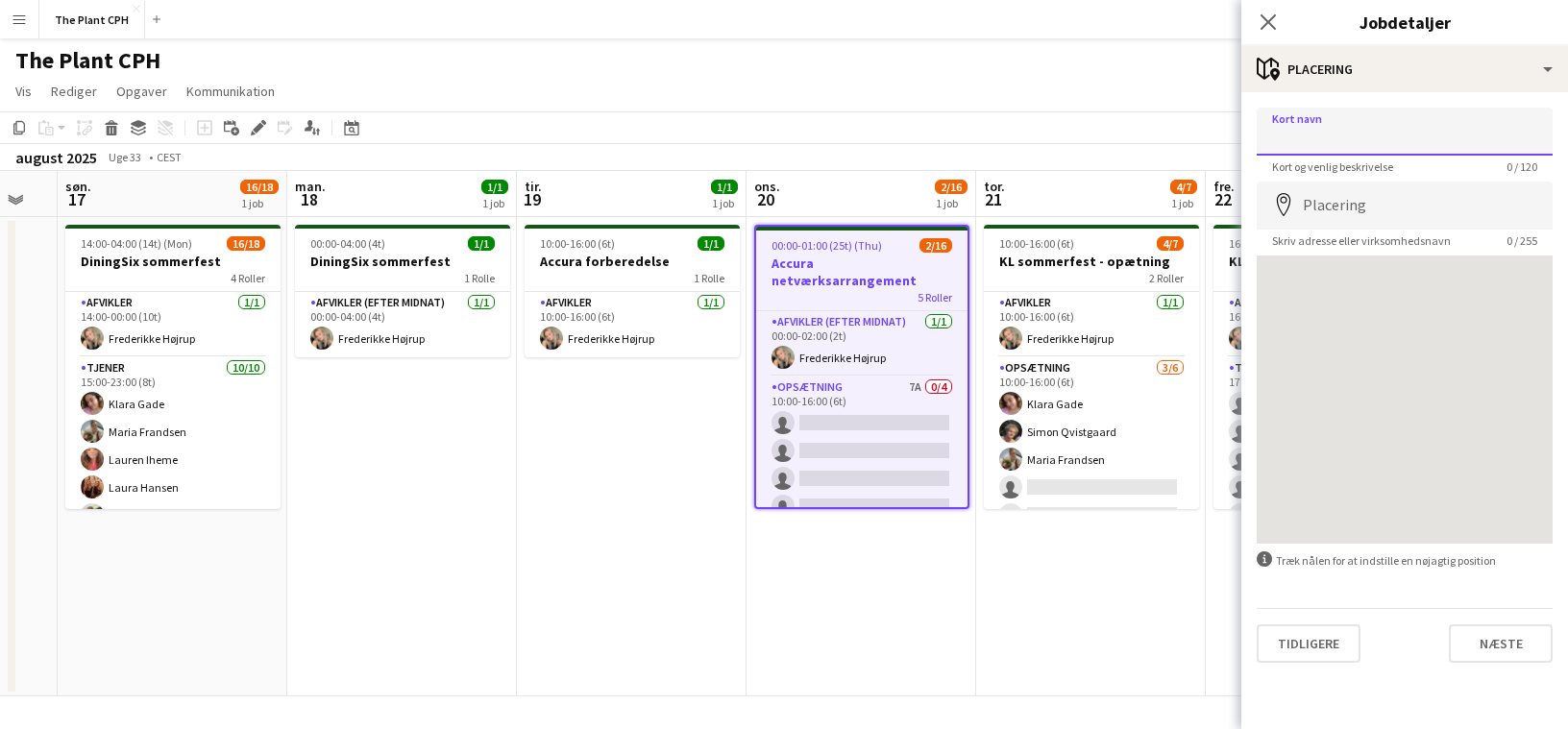 click on "Kort navn" at bounding box center [1405, 132] 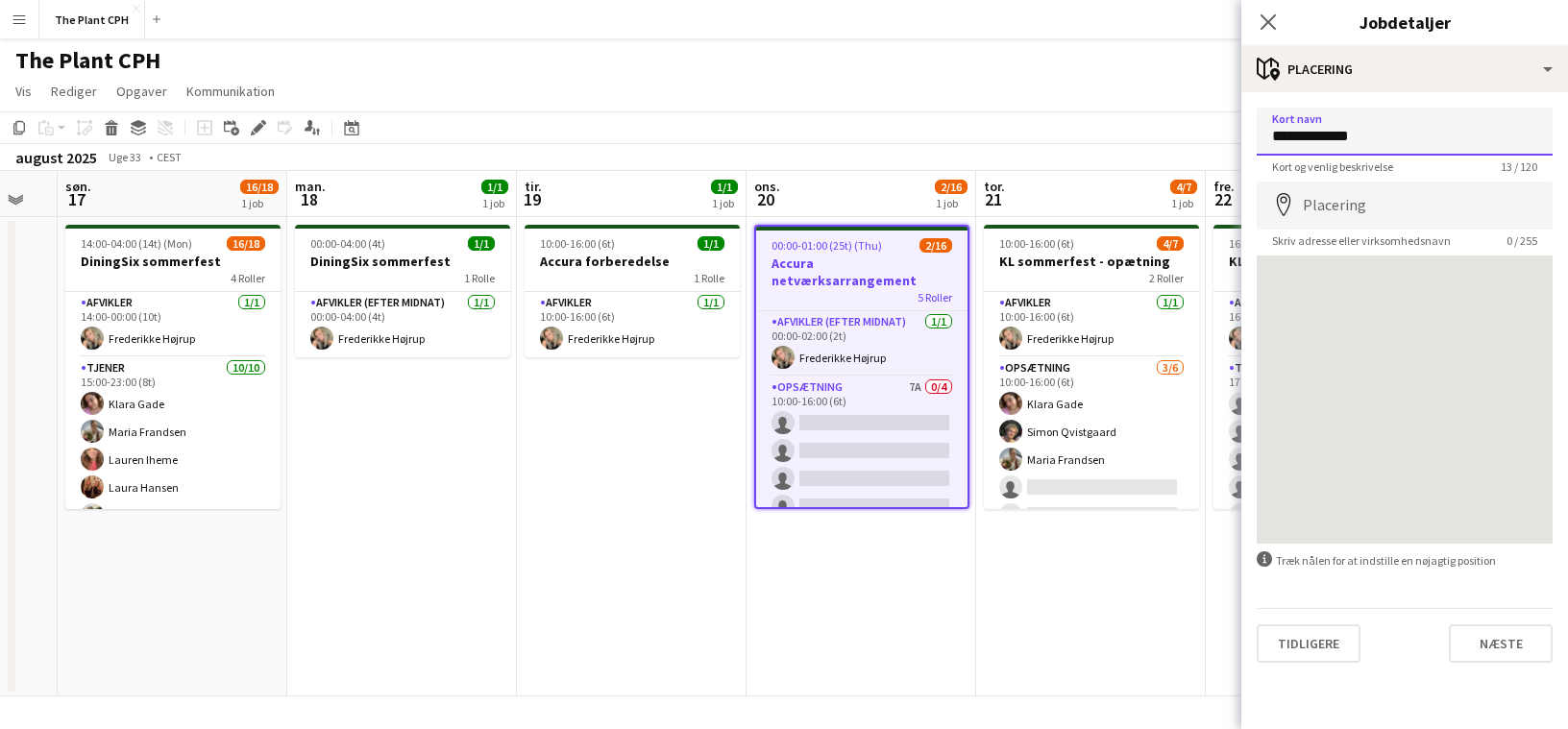 type on "**********" 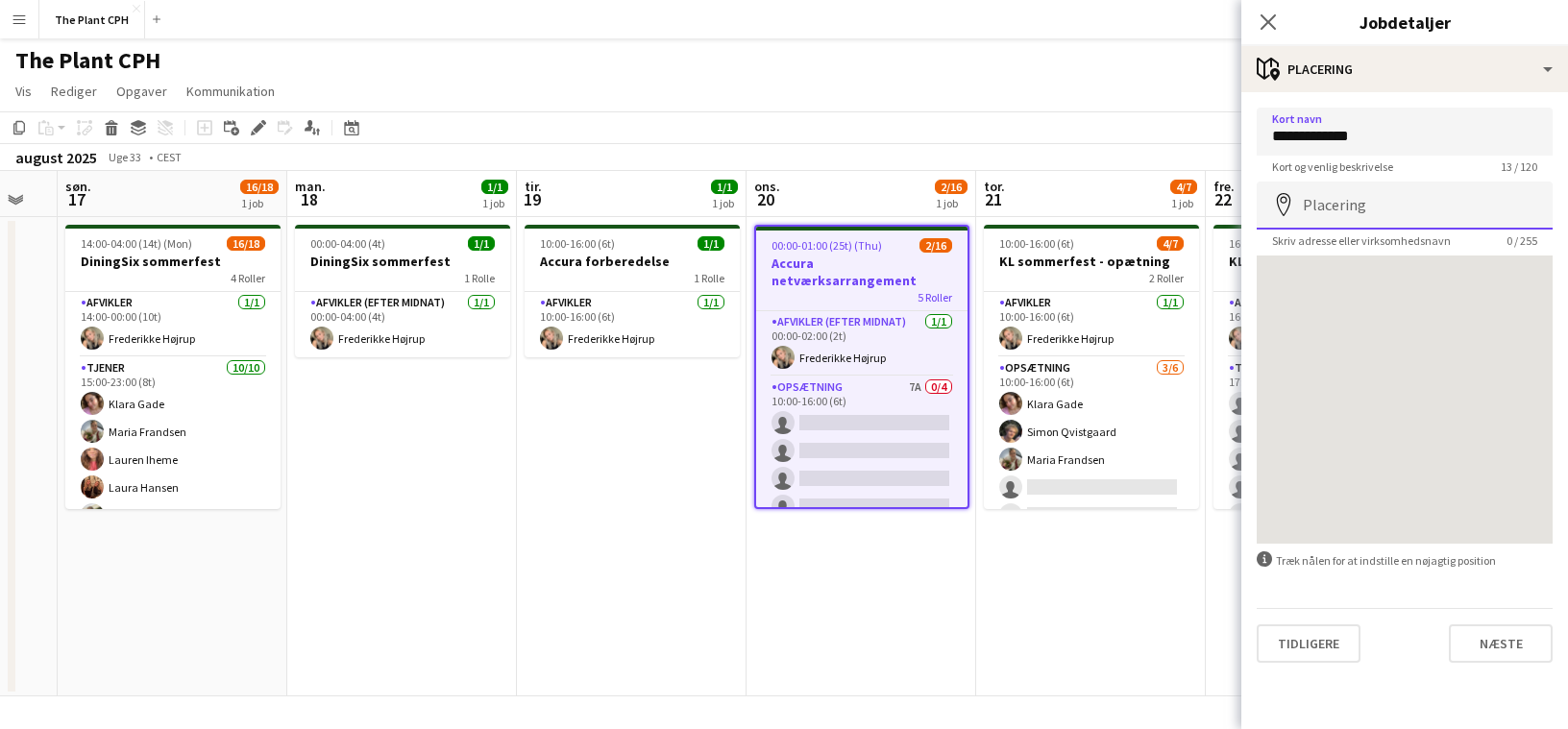 click on "Placering" at bounding box center (1405, 206) 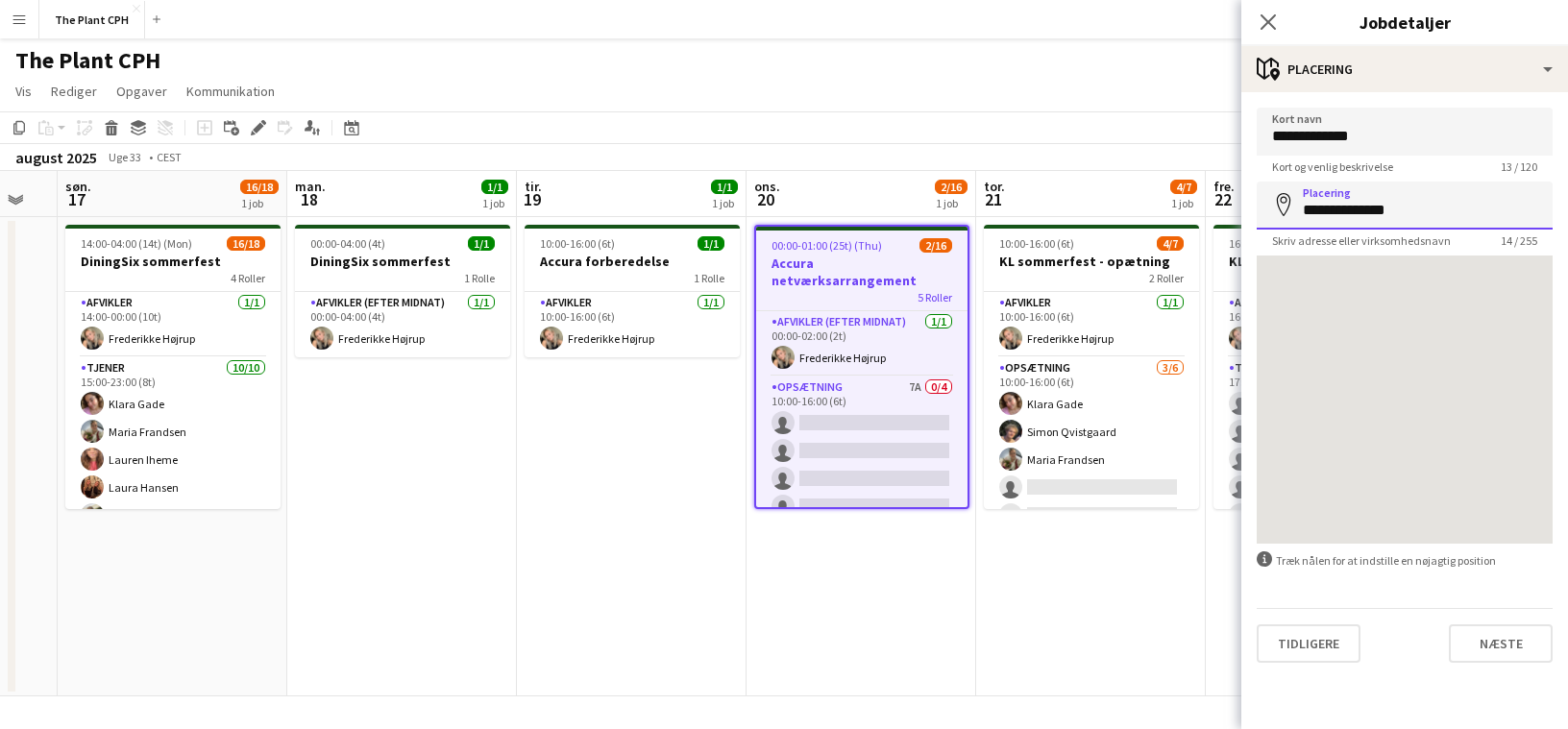 drag, startPoint x: 1368, startPoint y: 211, endPoint x: 1361, endPoint y: 249, distance: 38.639358 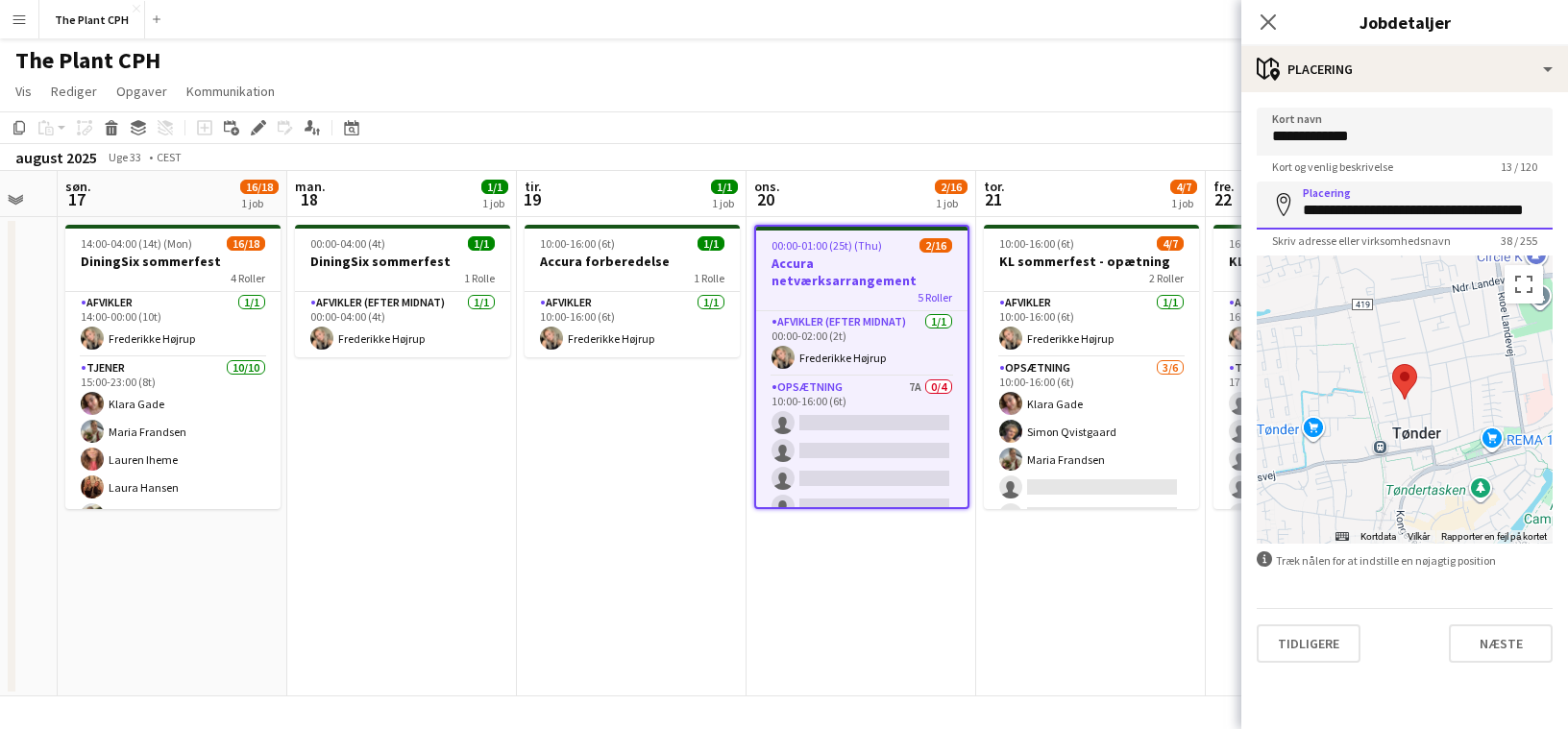 click on "**********" at bounding box center (1405, 206) 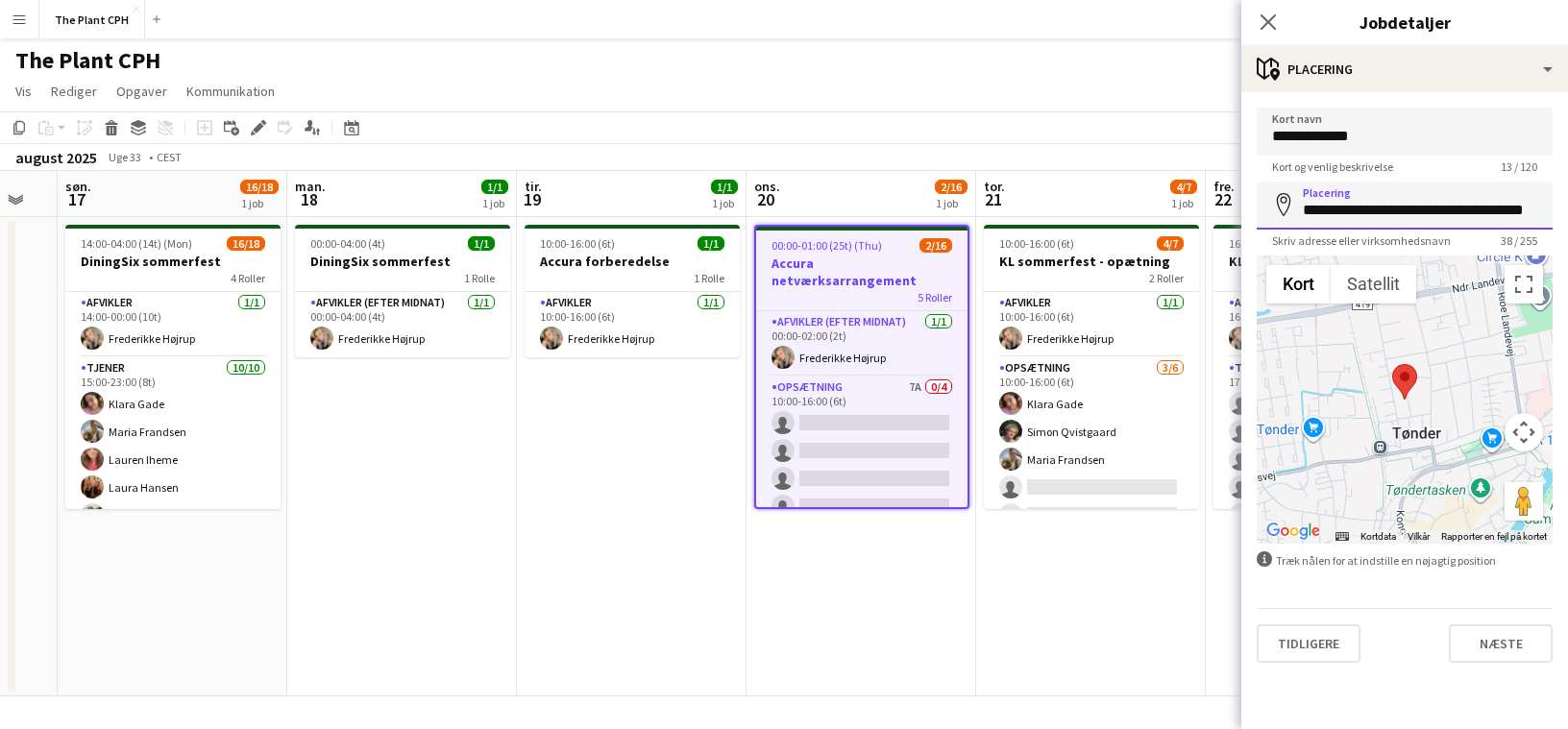 click on "**********" at bounding box center [1405, 206] 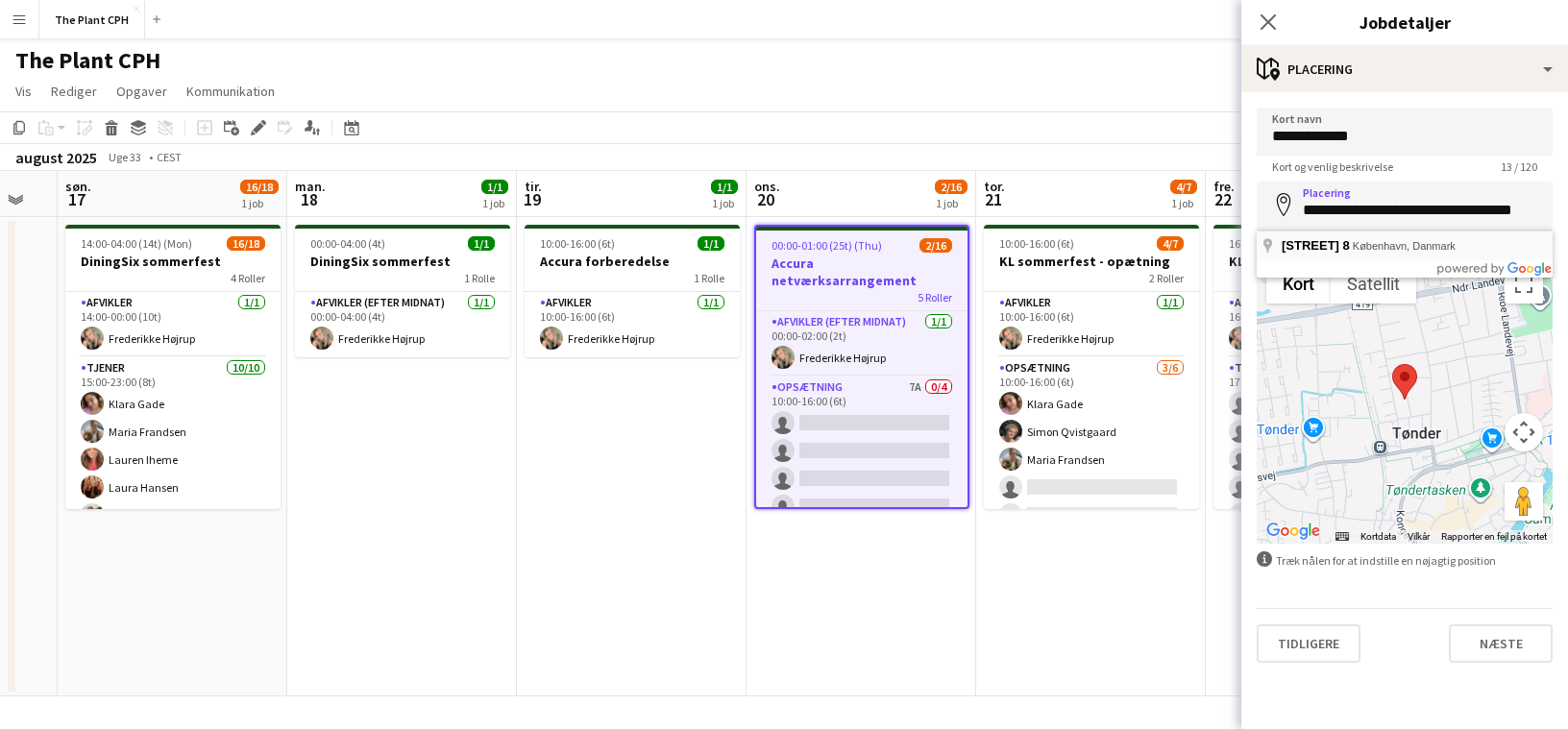 type on "**********" 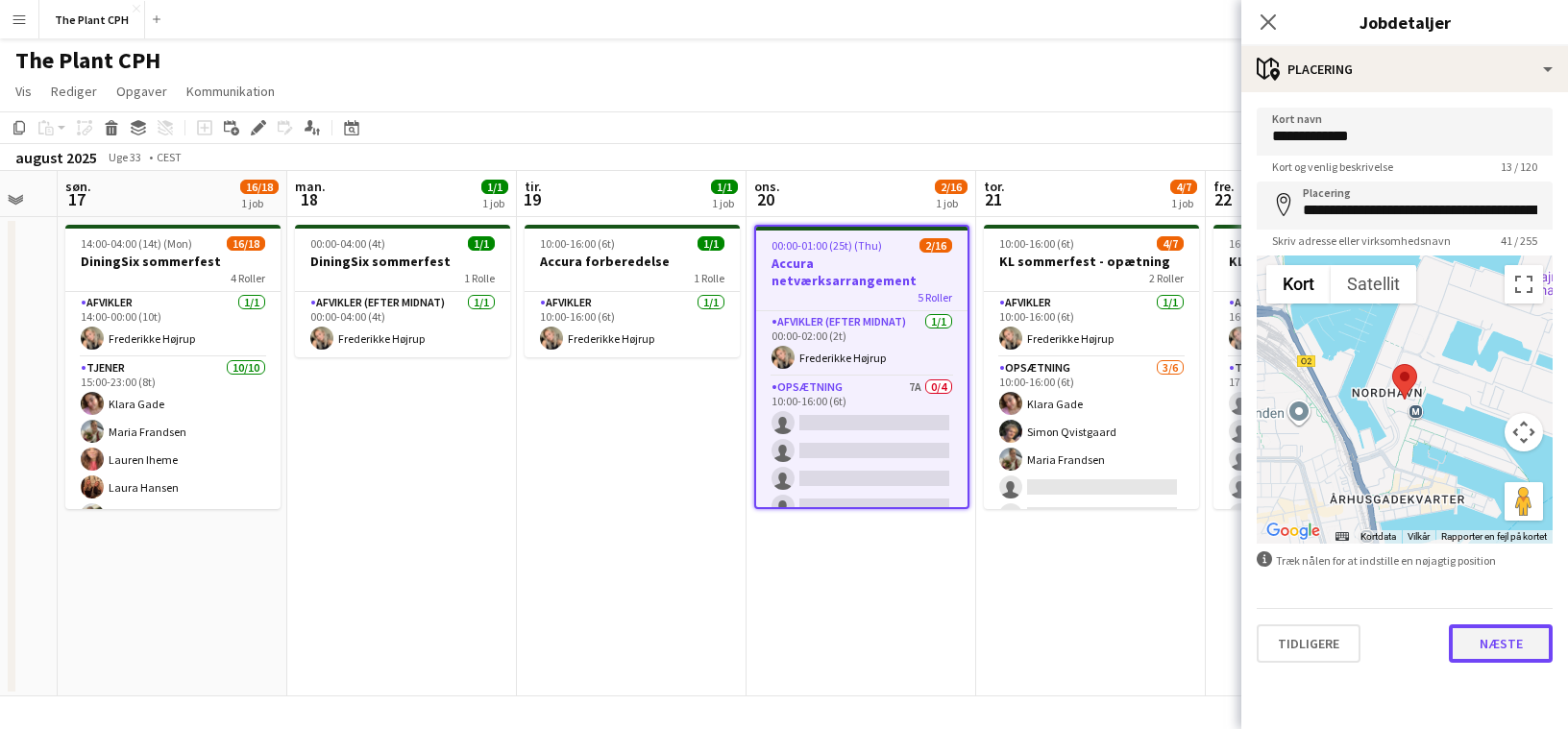 click on "Næste" at bounding box center (1501, 644) 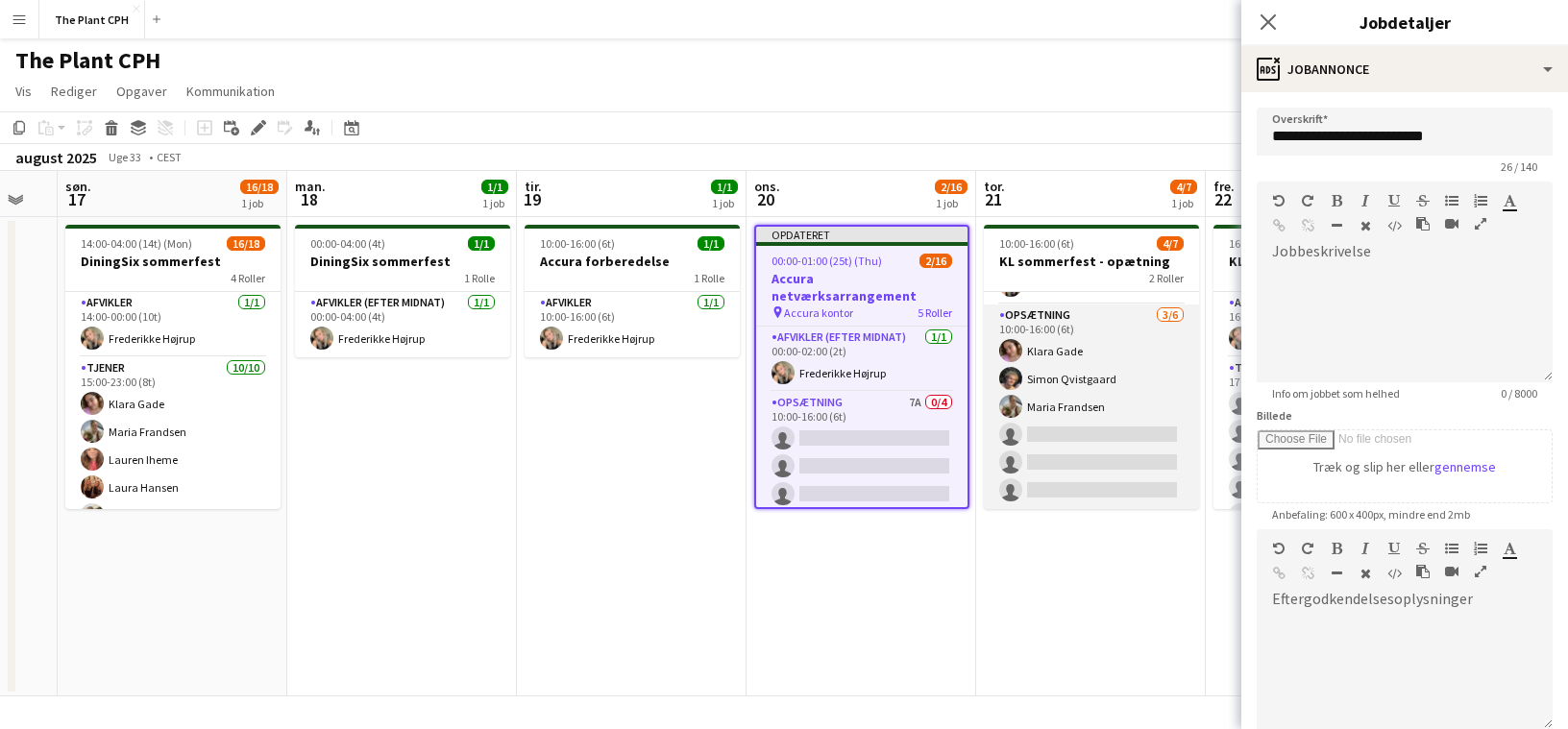 scroll, scrollTop: 0, scrollLeft: 0, axis: both 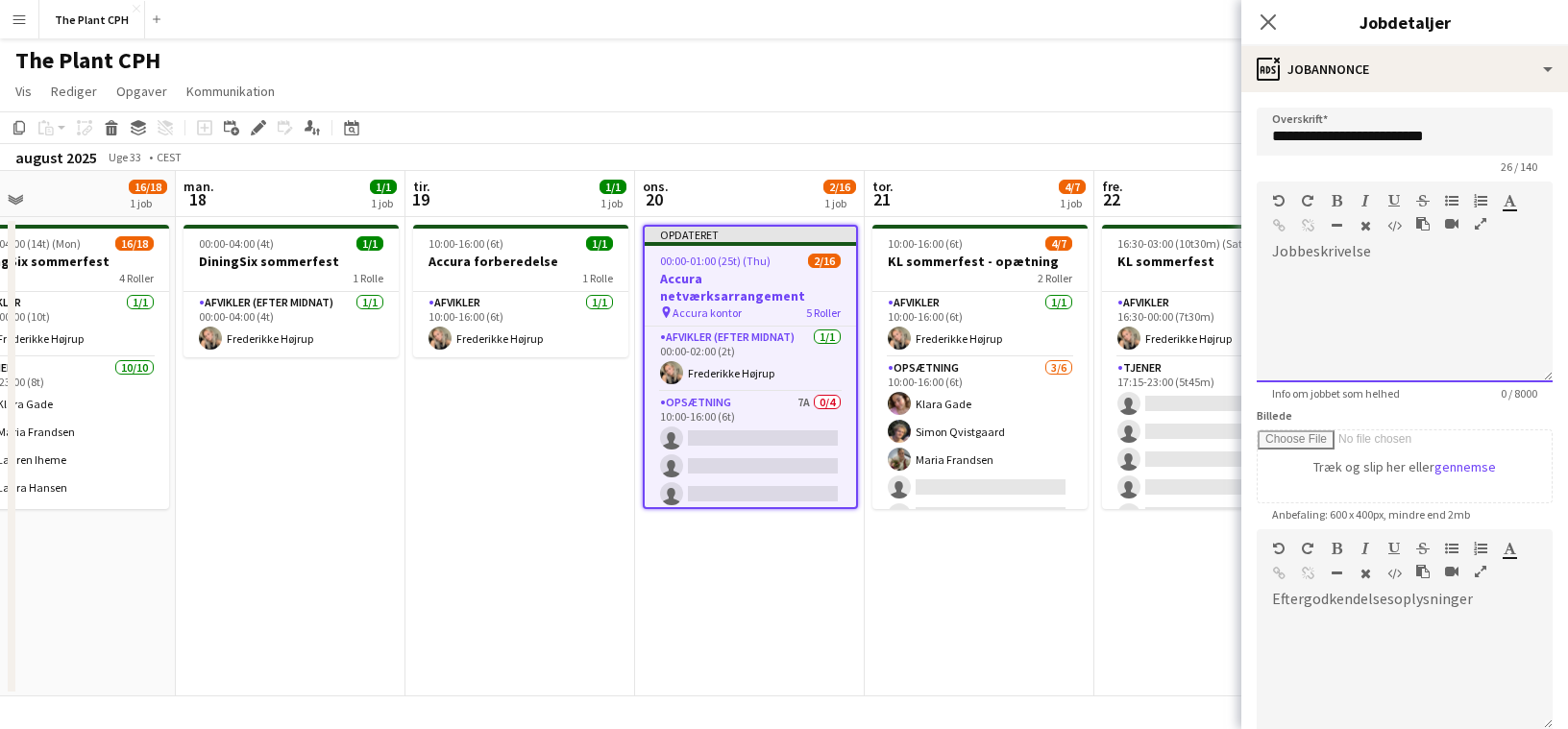 click at bounding box center (1405, 325) 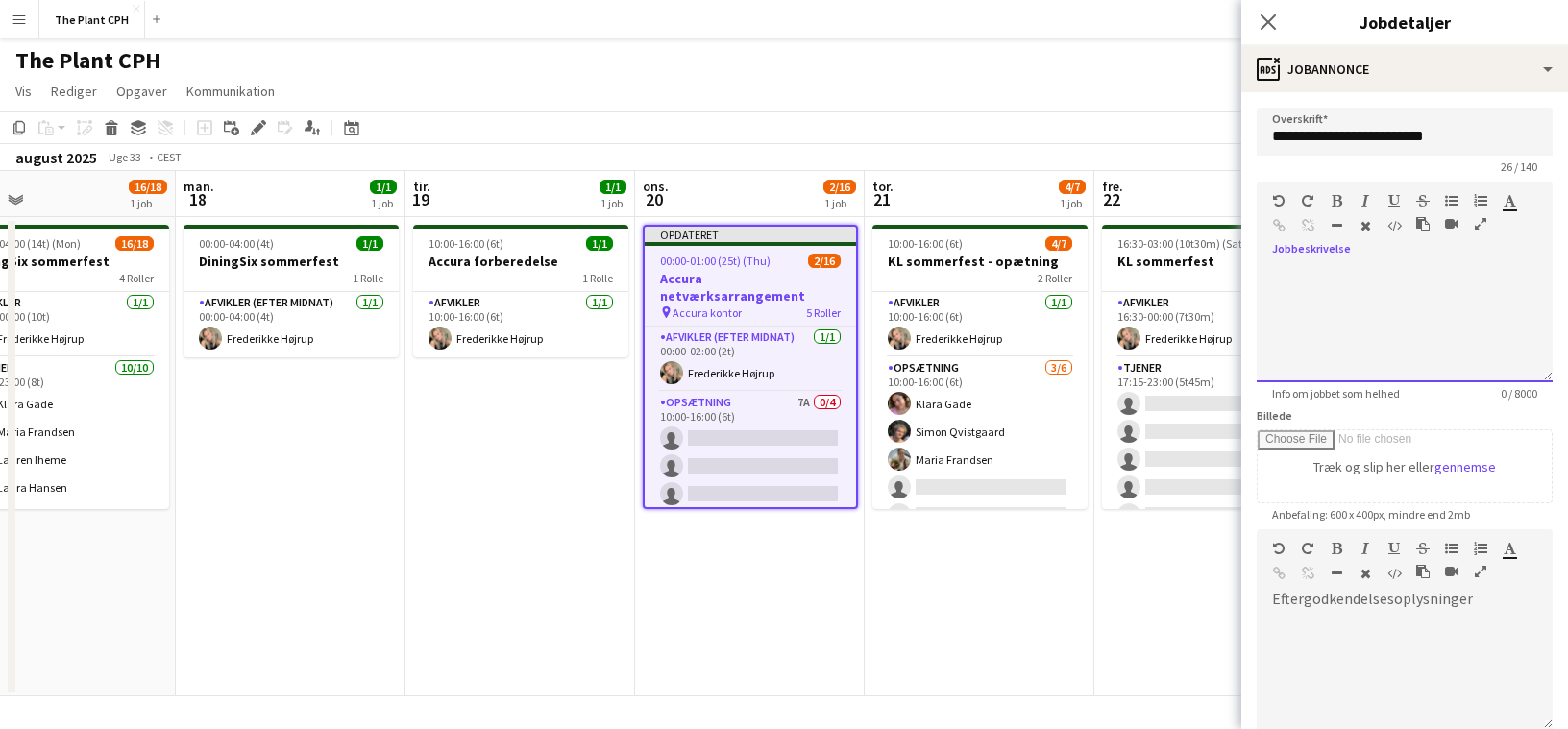 type 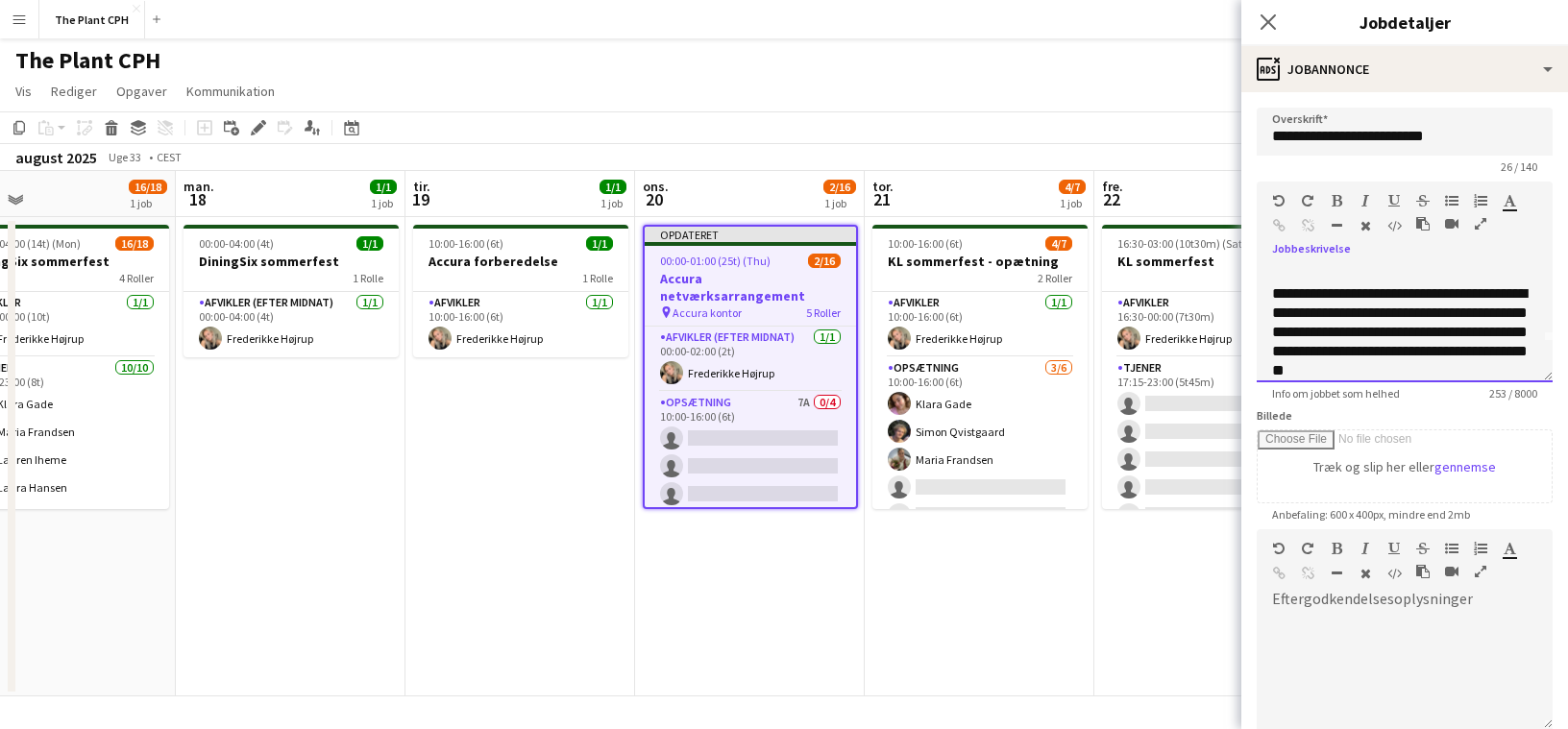 scroll, scrollTop: 0, scrollLeft: 0, axis: both 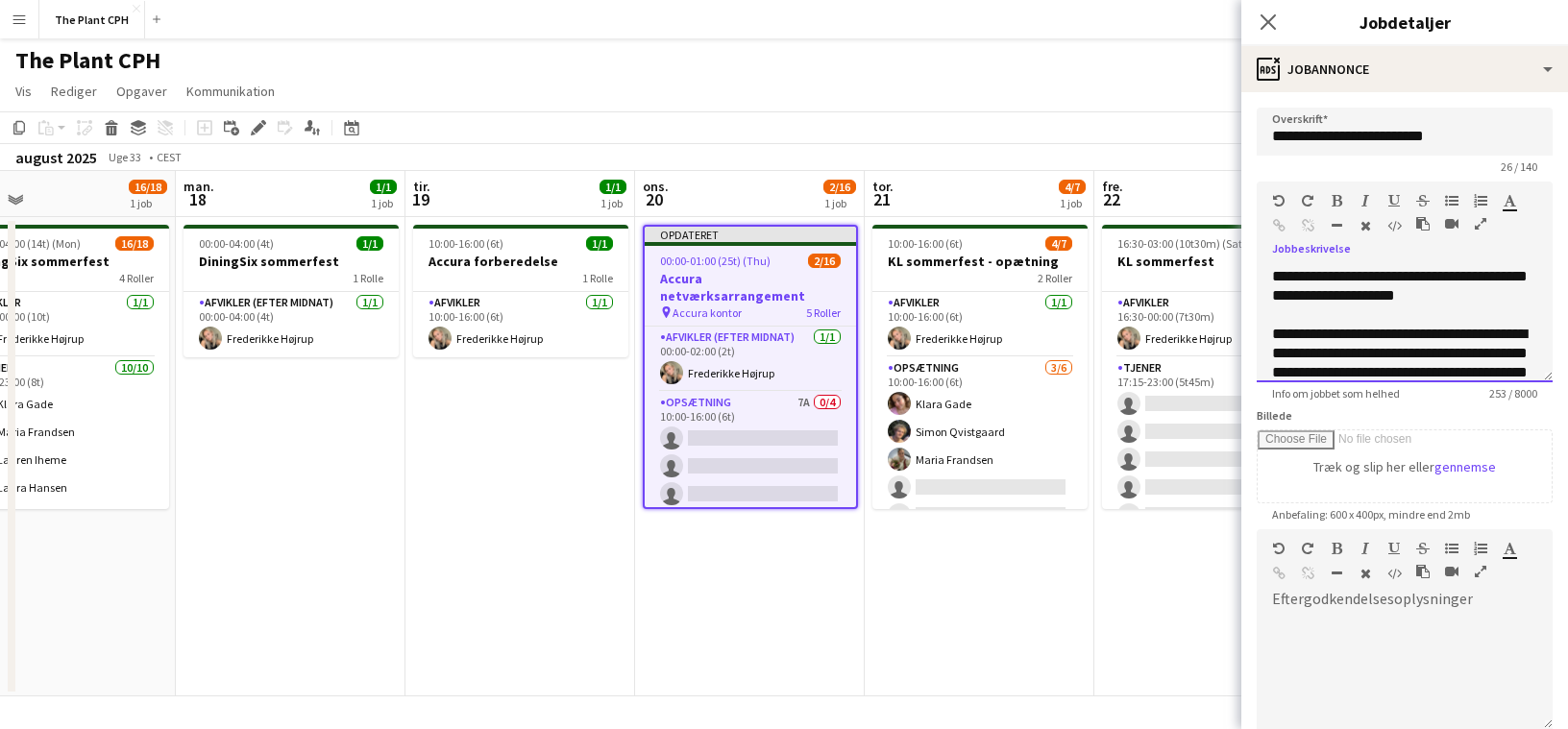 click on "**********" at bounding box center [1405, 373] 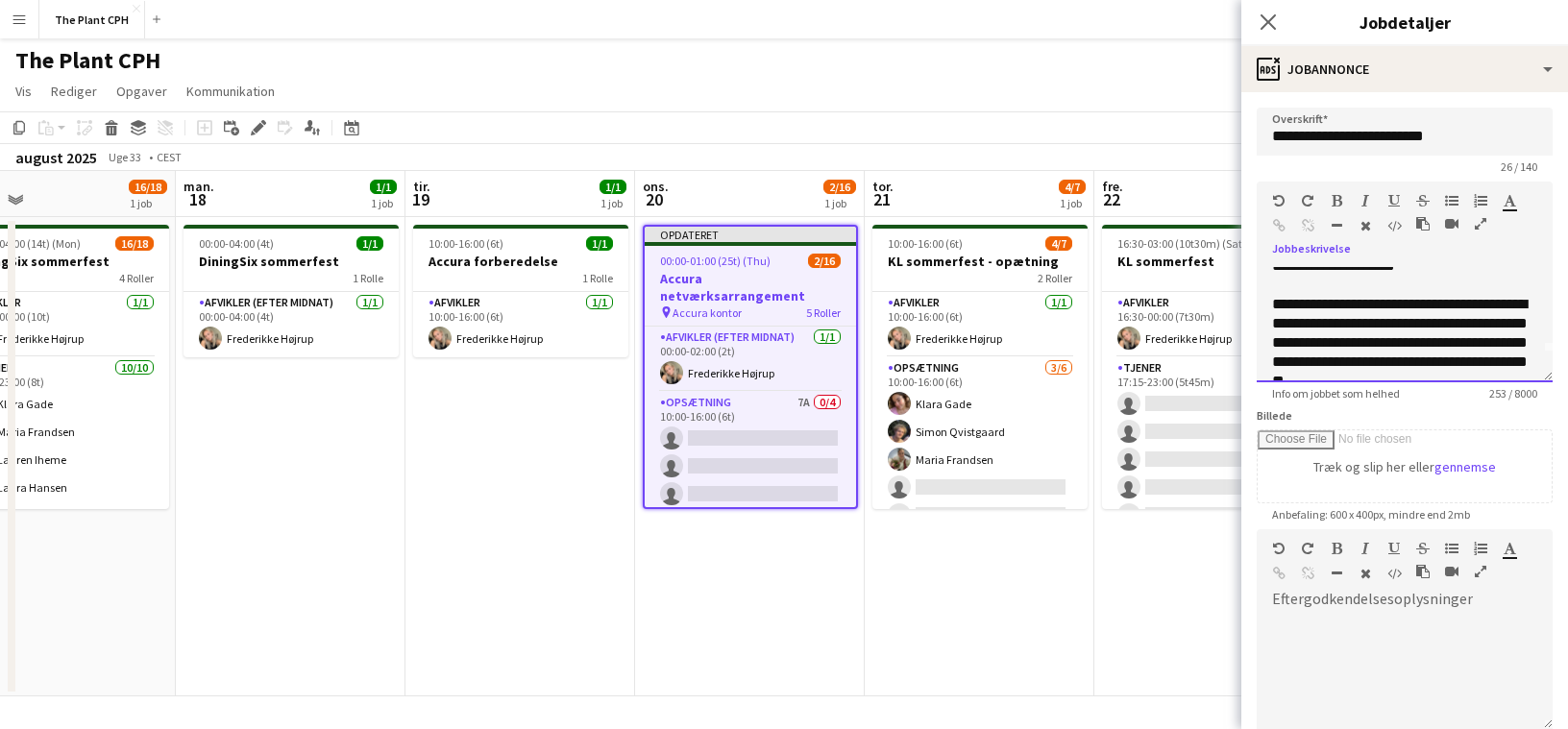 scroll, scrollTop: 0, scrollLeft: 0, axis: both 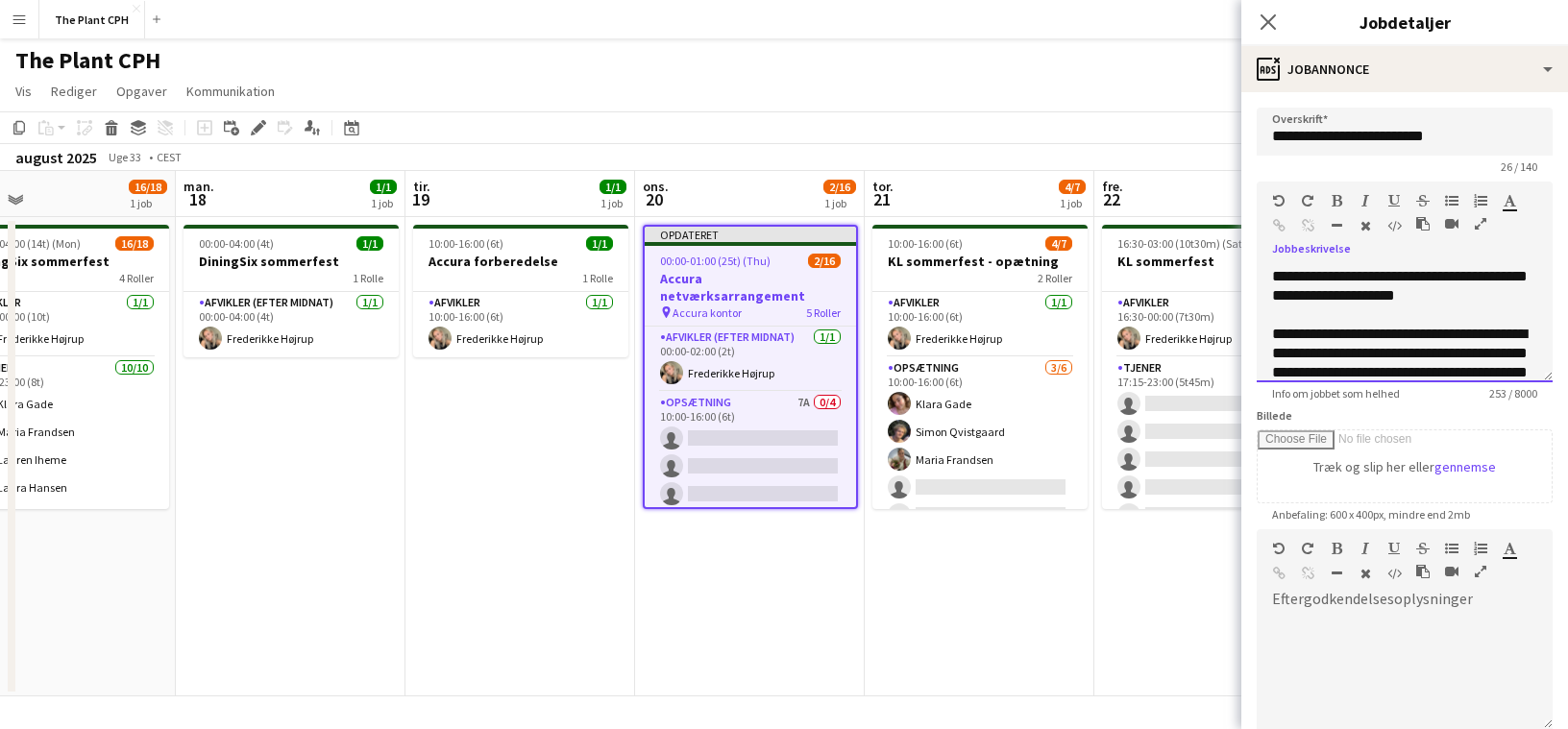 click on "**********" at bounding box center (1405, 325) 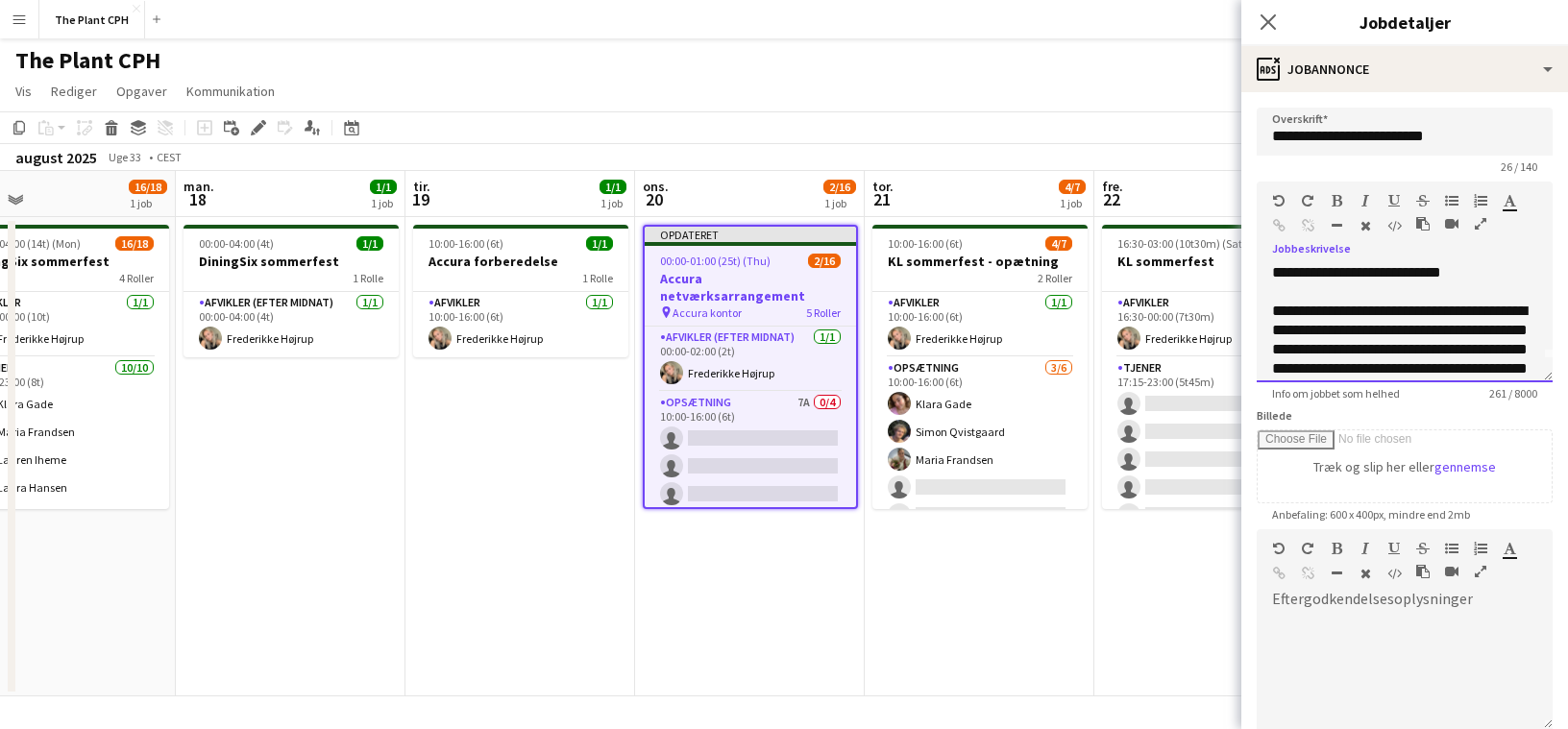 scroll, scrollTop: 54, scrollLeft: 0, axis: vertical 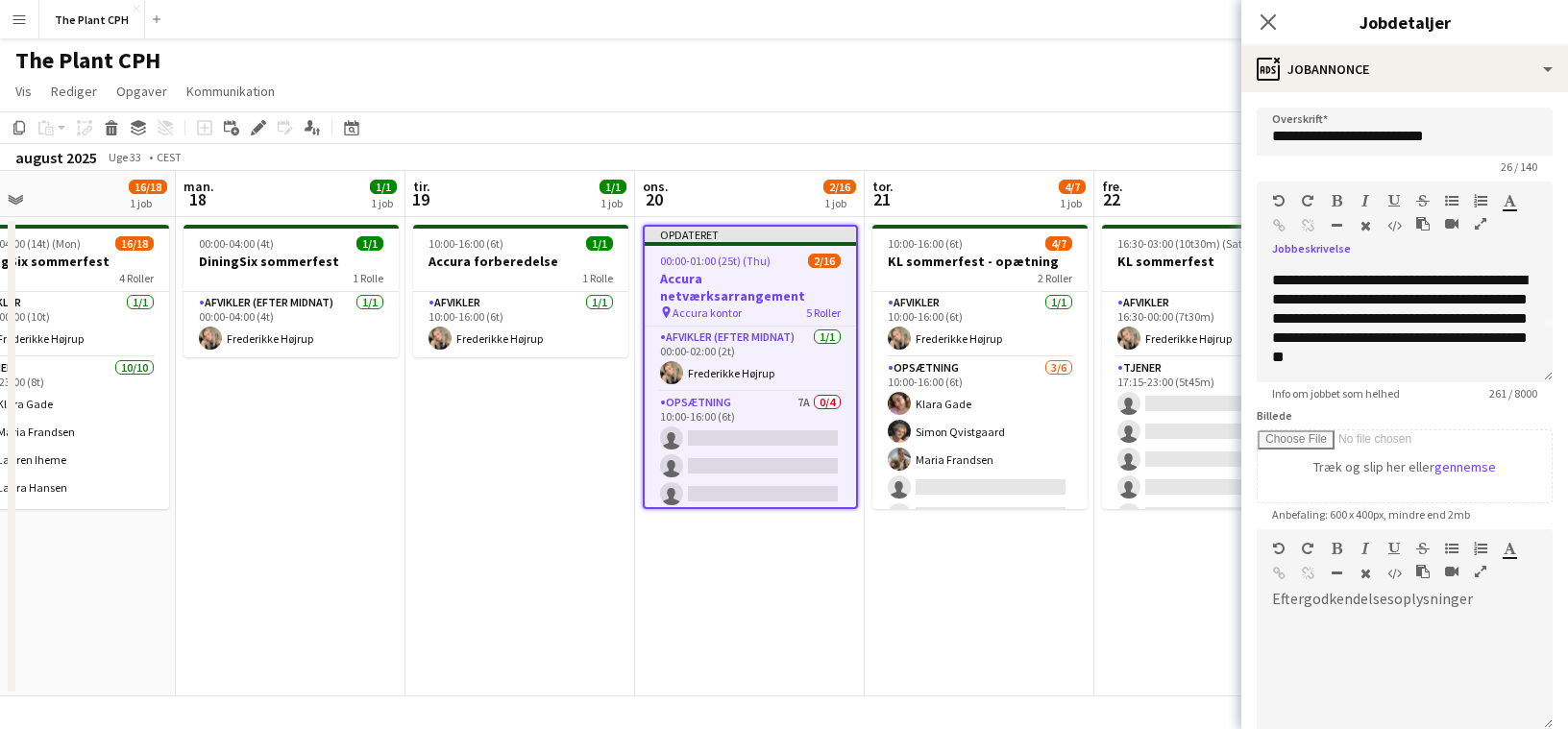 click on "Kopier
Indsæt
Indsæt
Kommando
V Indsæt med mandskab
Kommando
Skift
V
Indsæt linket opgave
Slet
Gruppe
Fjern gruppering
Tilføj opgave
Tilføj linket opgave
Rediger
Rediger tilknyttet job
Ansøgere
Datovælger
AUG. 2025 AUG. 2025 mandag M tirsdag T onsdag O torsdag T fredag F lørdag L søndag S  AUG.   1   2   3   4   5   6   7   8   9   10   11   12   13   14   15" 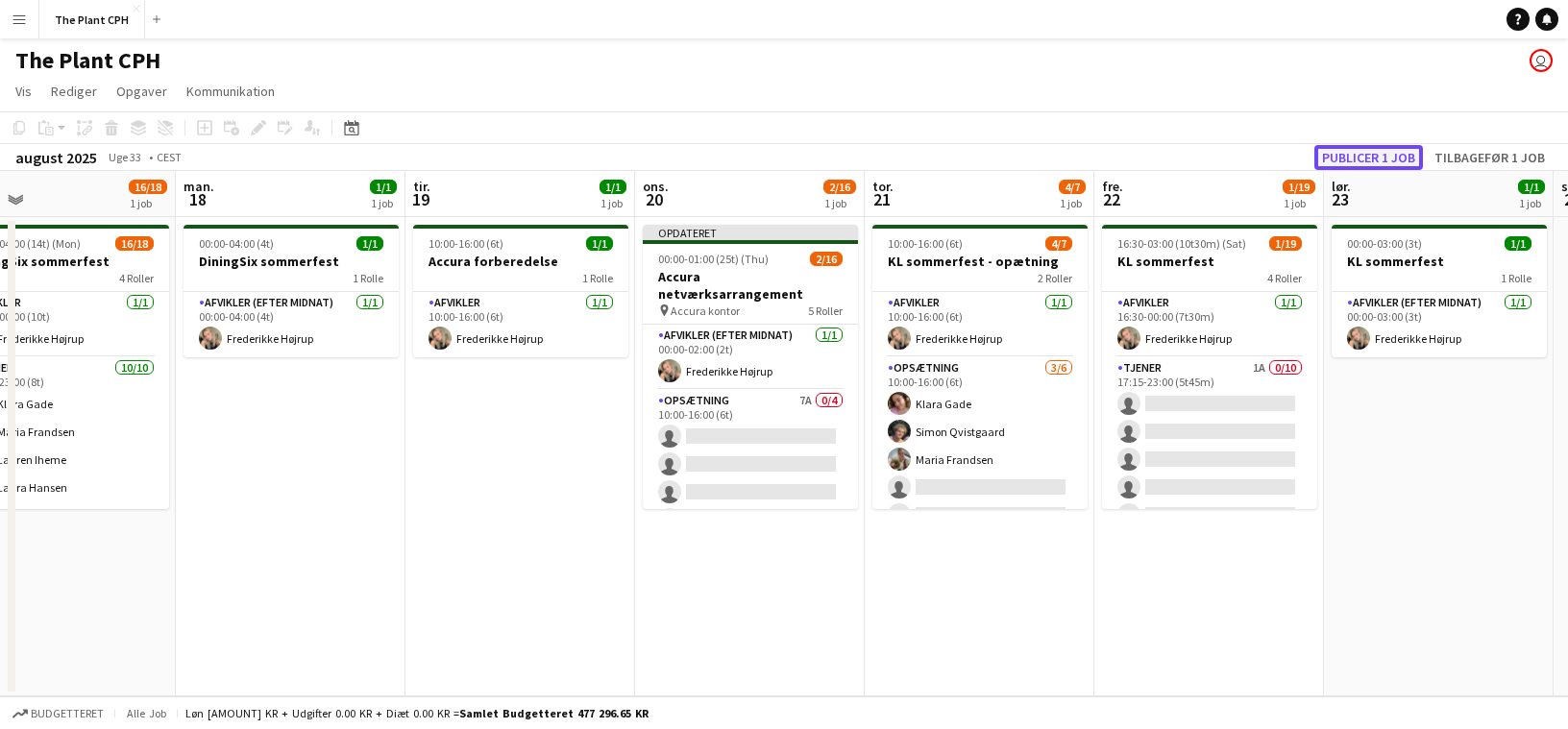 click on "Publicer 1 job" 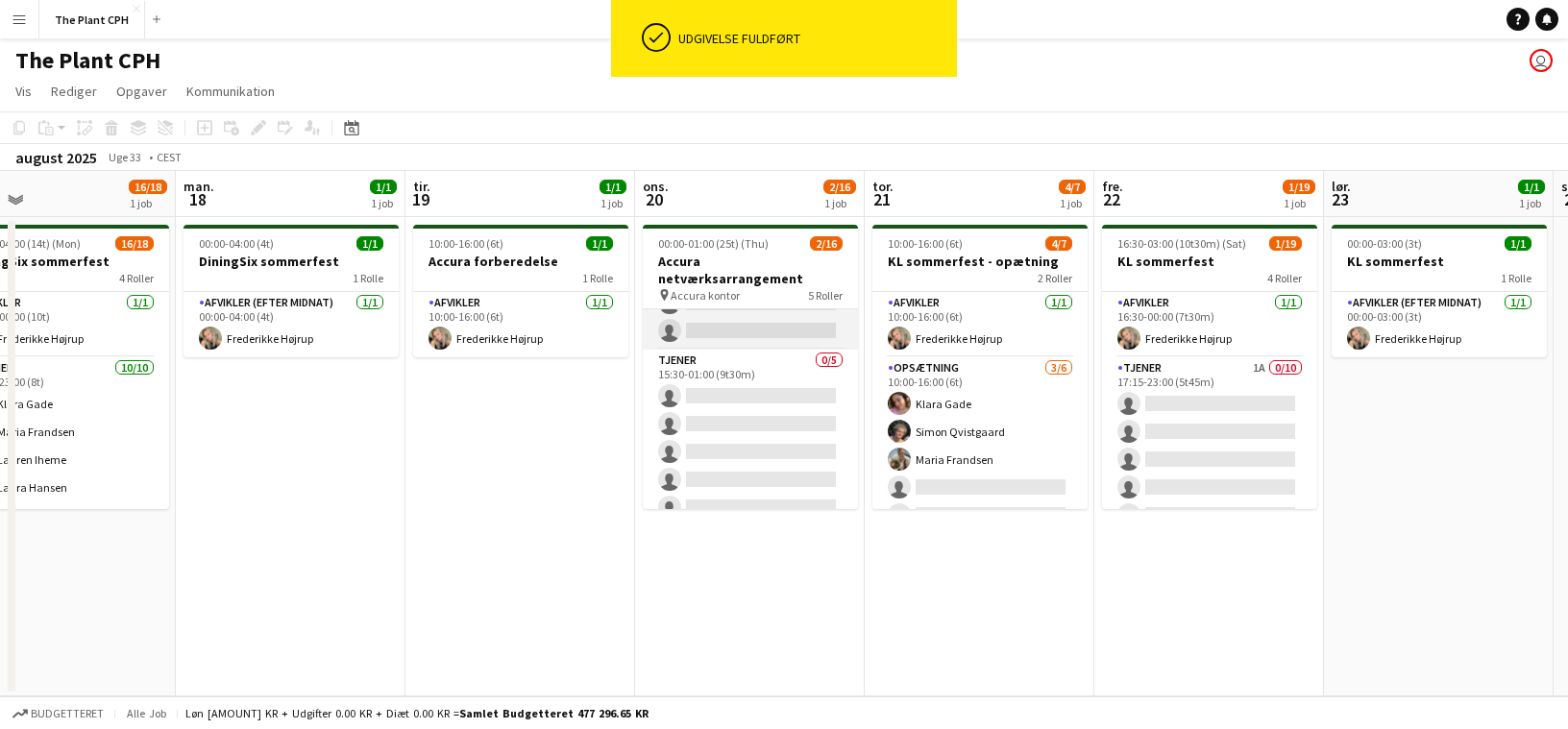 scroll, scrollTop: 0, scrollLeft: 0, axis: both 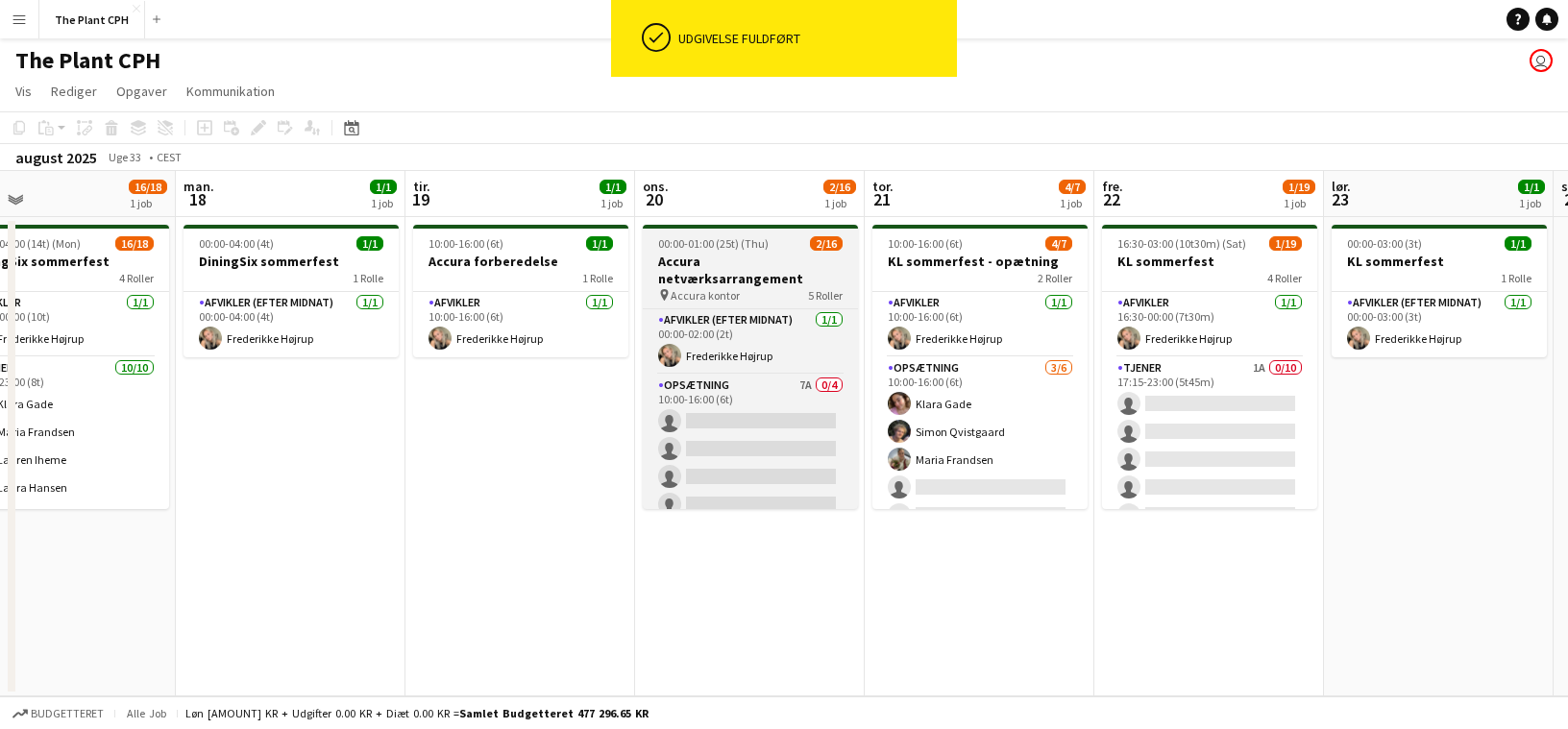 click on "Accura netværksarrangement" at bounding box center [750, 270] 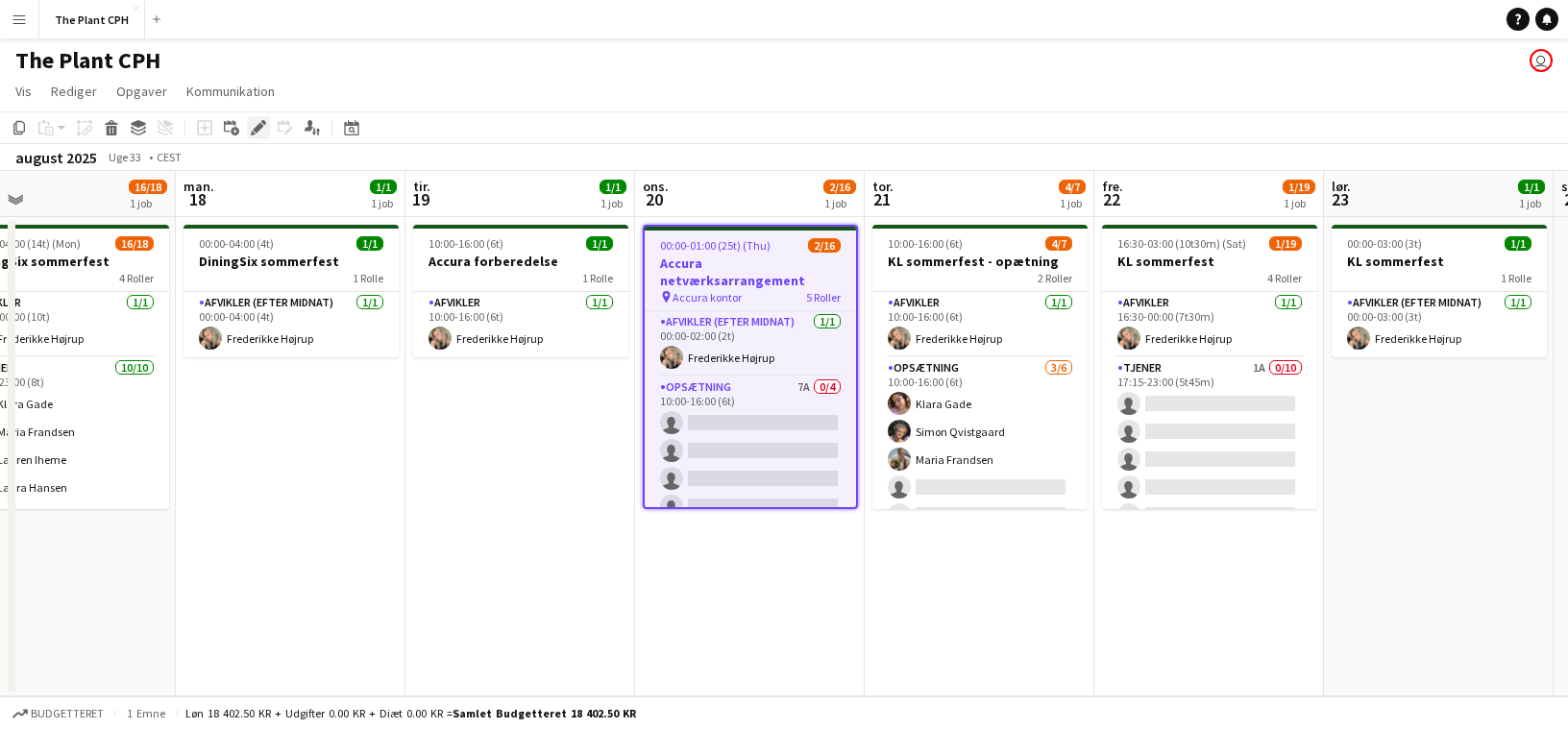 click on "Rediger" 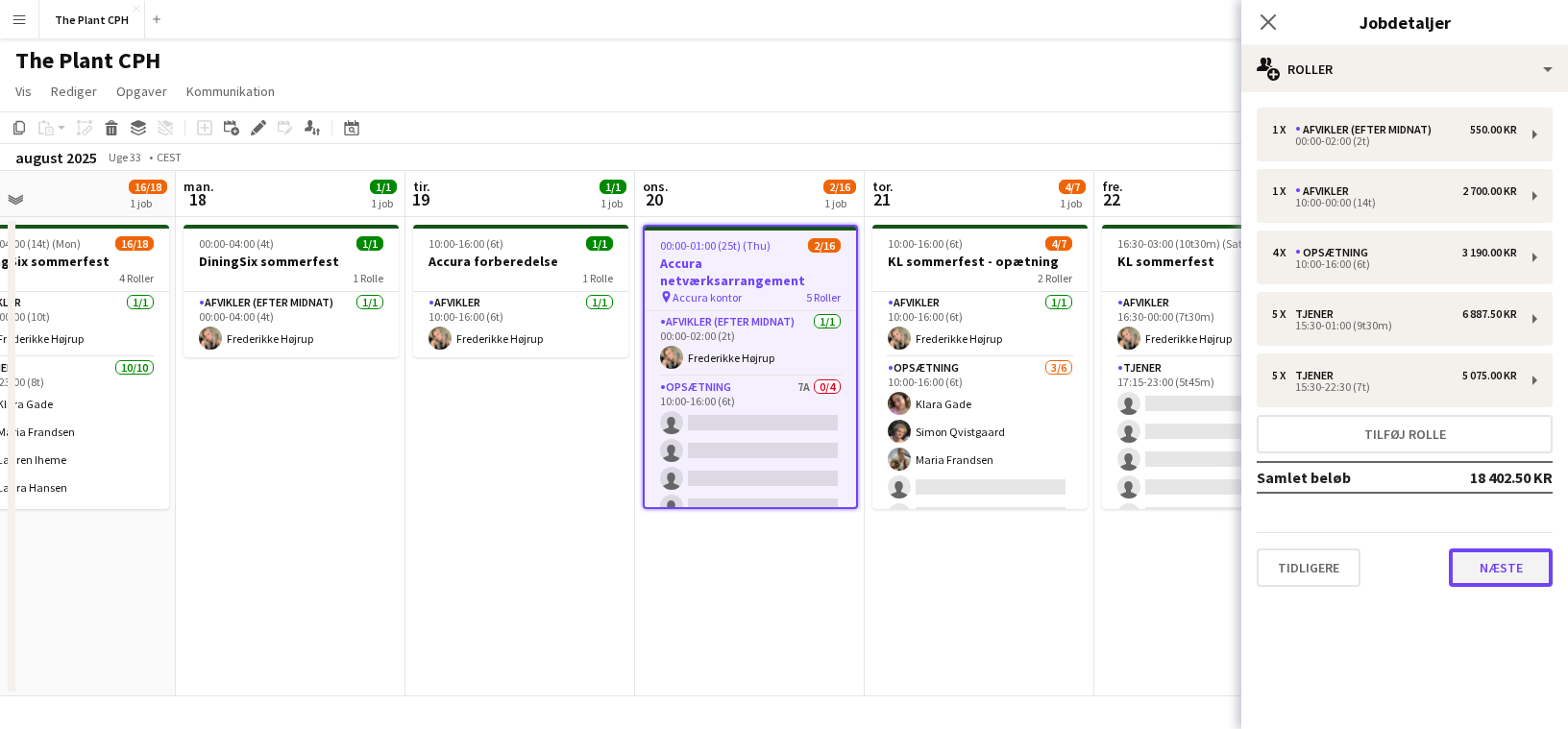 click on "Næste" at bounding box center [1501, 568] 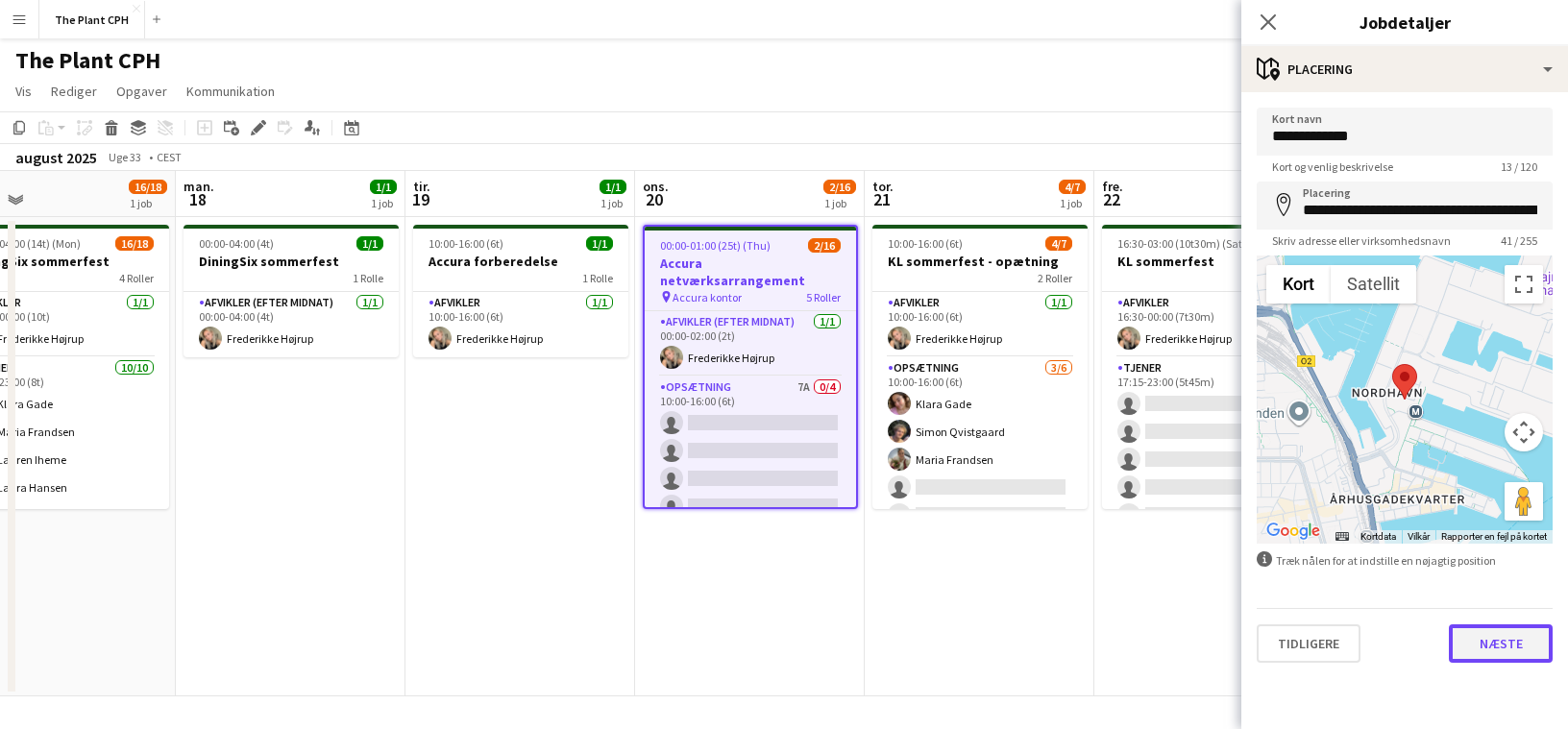 click on "Næste" at bounding box center [1501, 644] 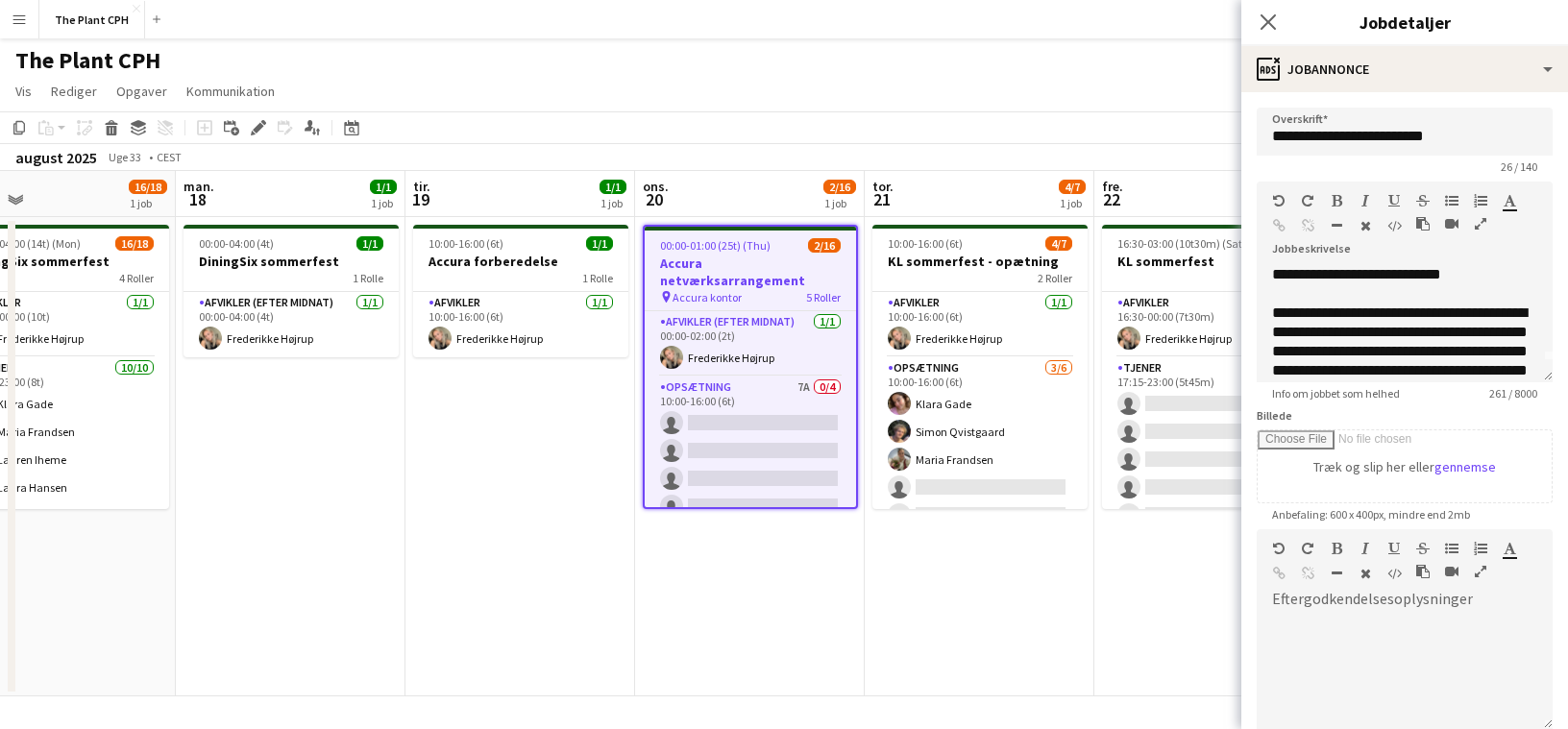 scroll, scrollTop: 27, scrollLeft: 0, axis: vertical 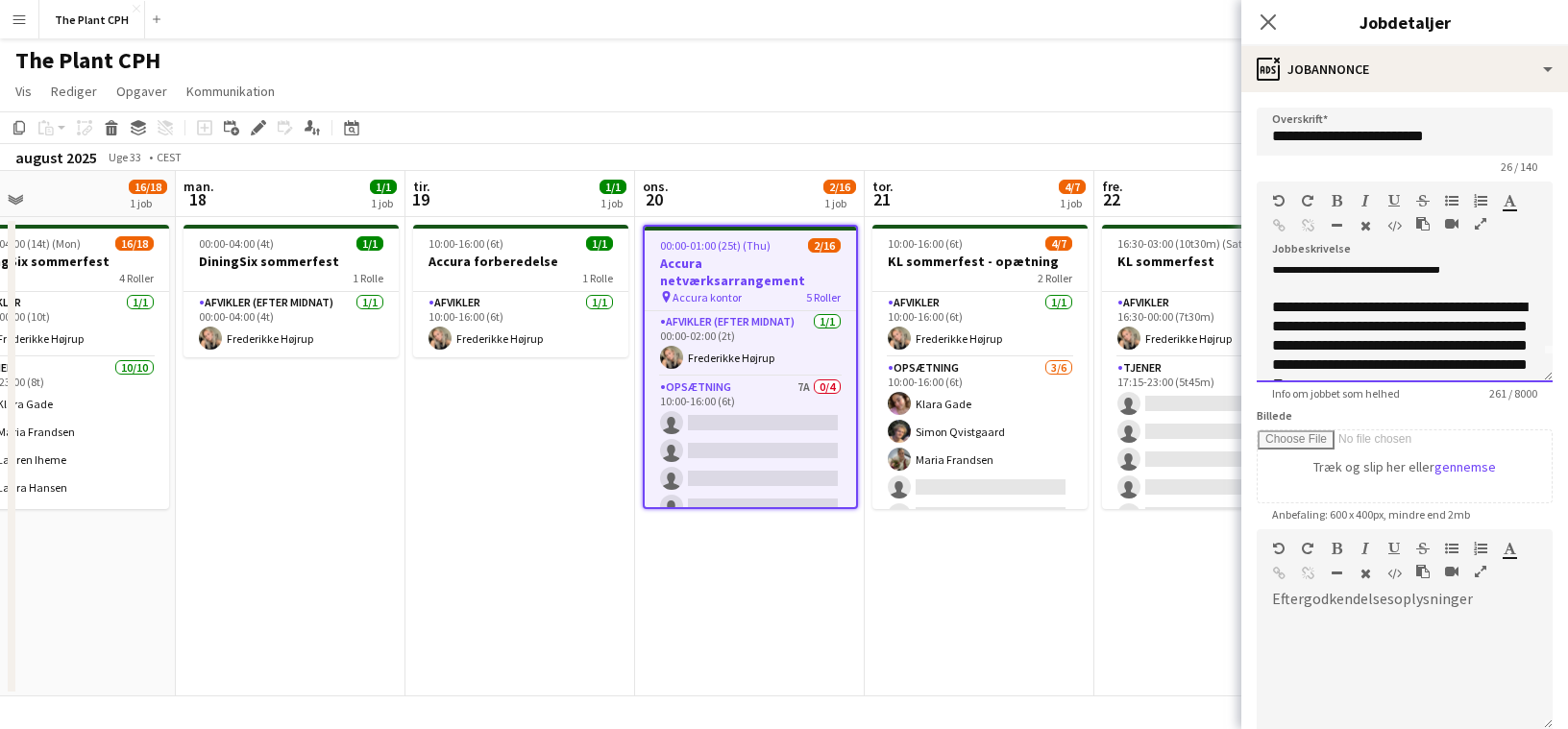 click on "**********" at bounding box center [1405, 346] 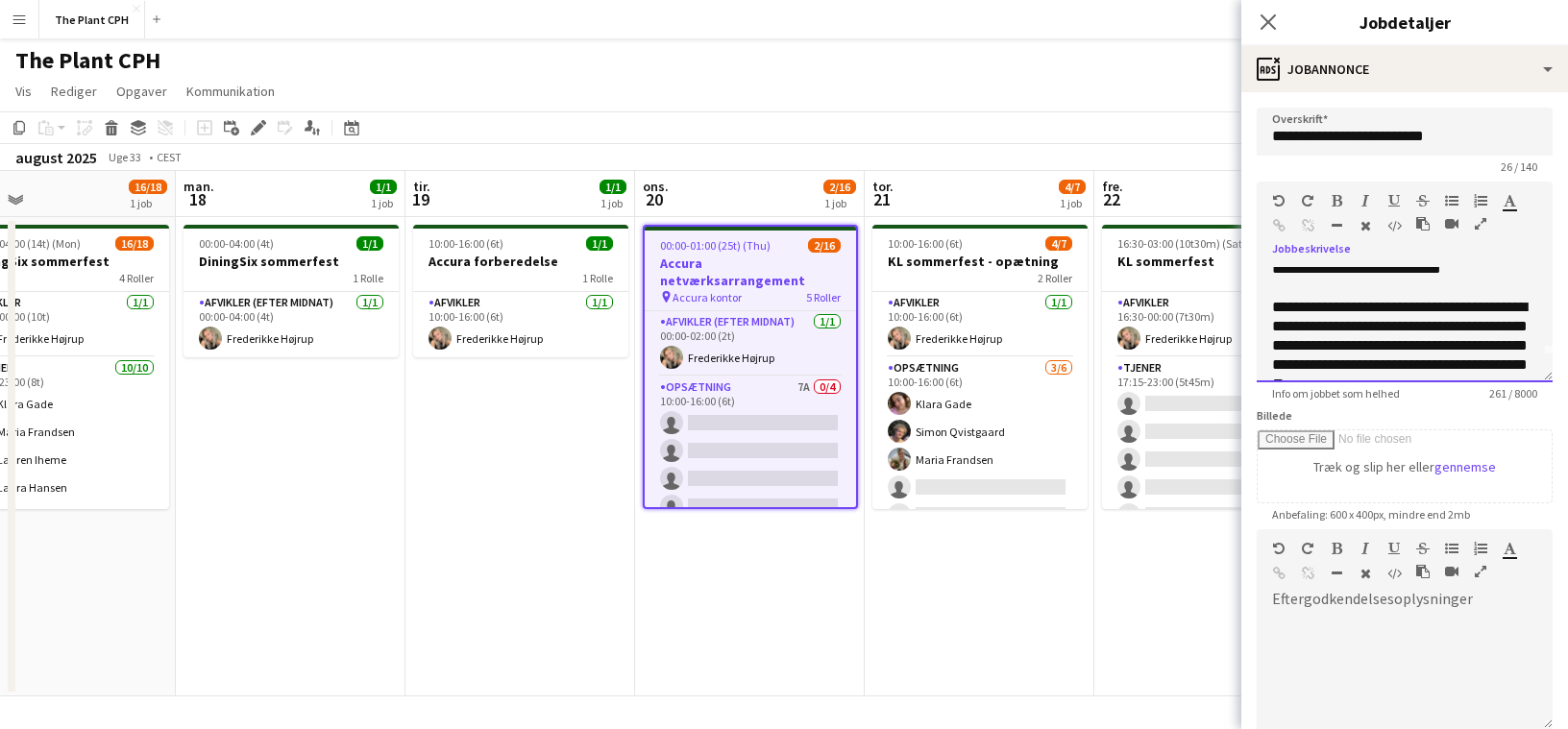 drag, startPoint x: 1384, startPoint y: 310, endPoint x: 1397, endPoint y: 310, distance: 13 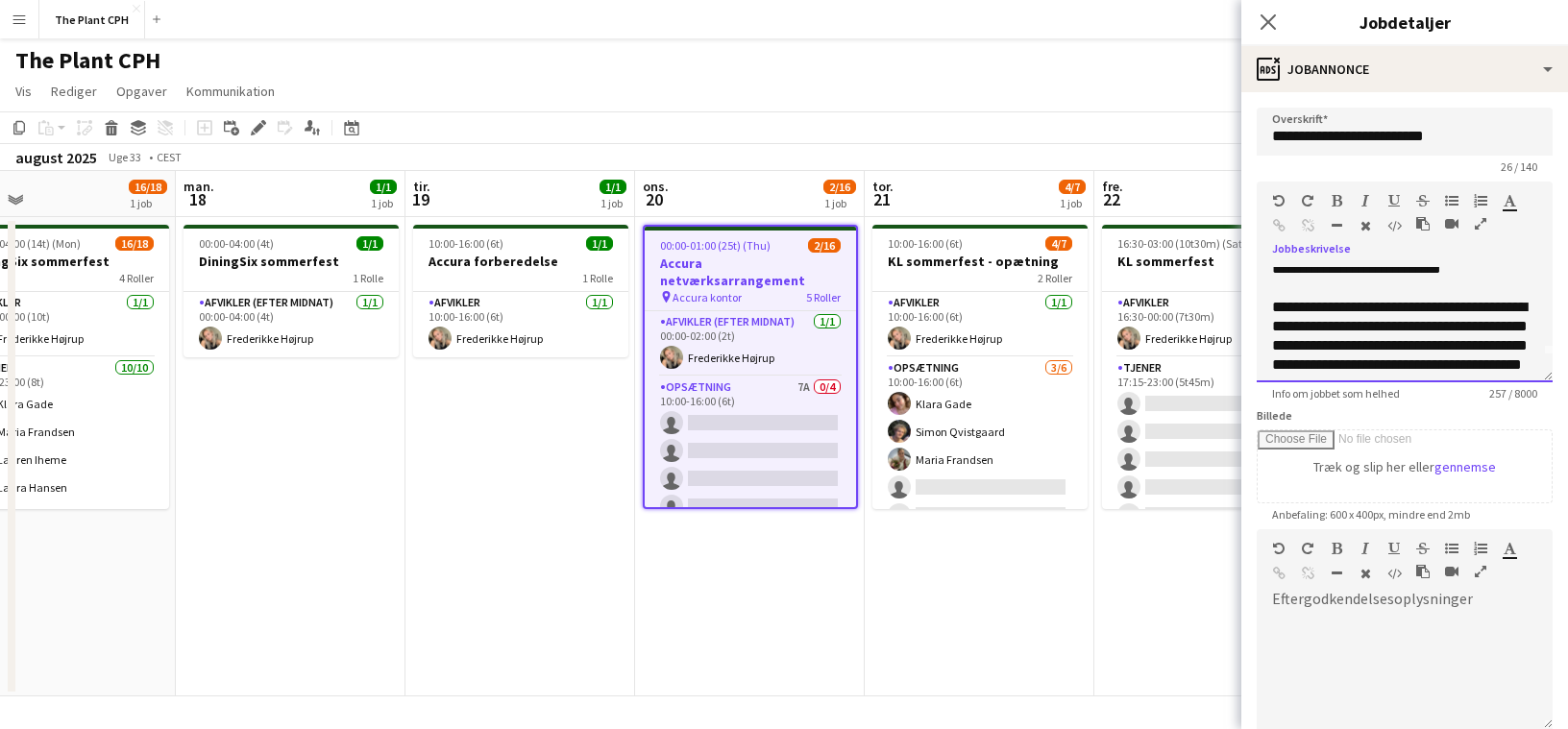 scroll, scrollTop: 54, scrollLeft: 0, axis: vertical 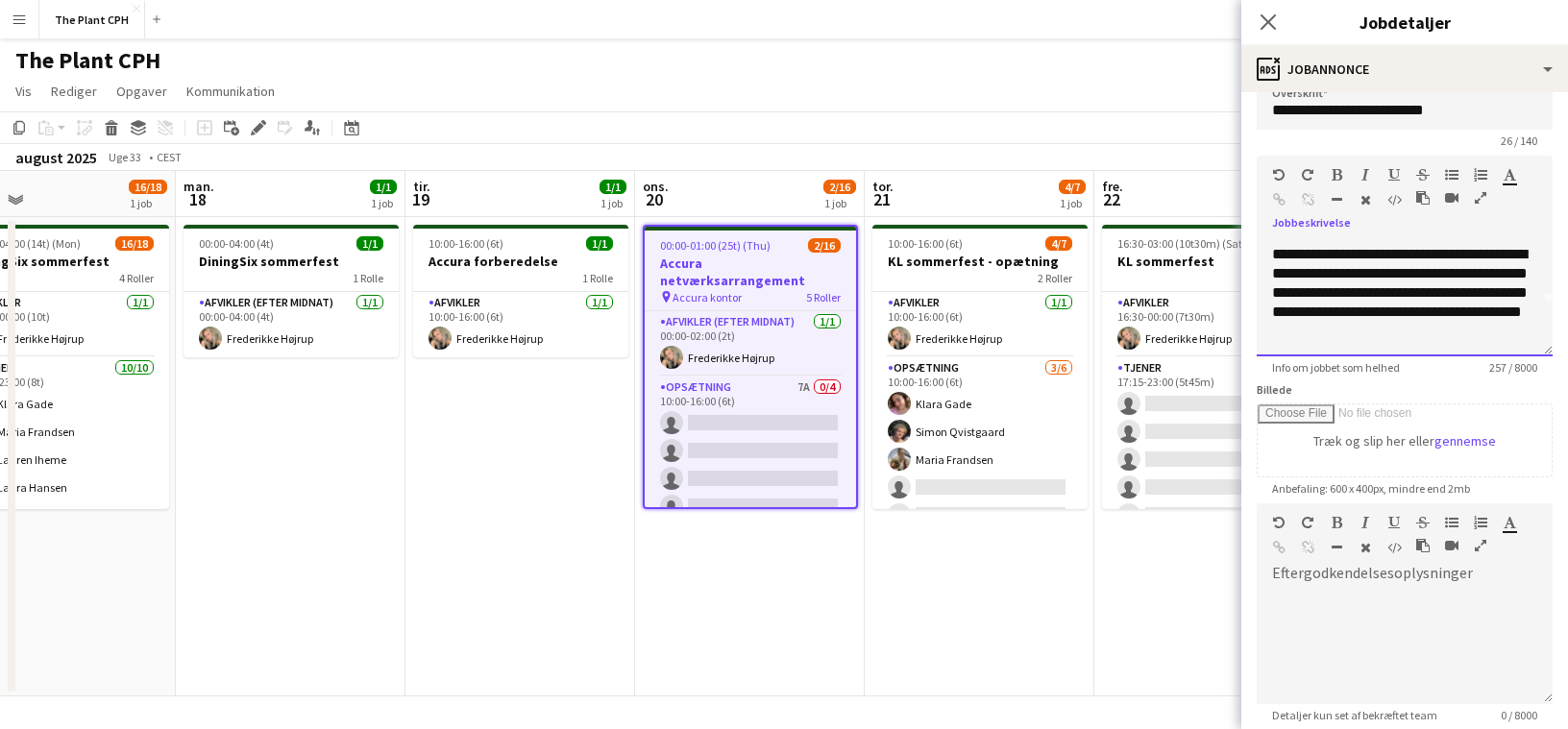 click on "**********" at bounding box center [1405, 293] 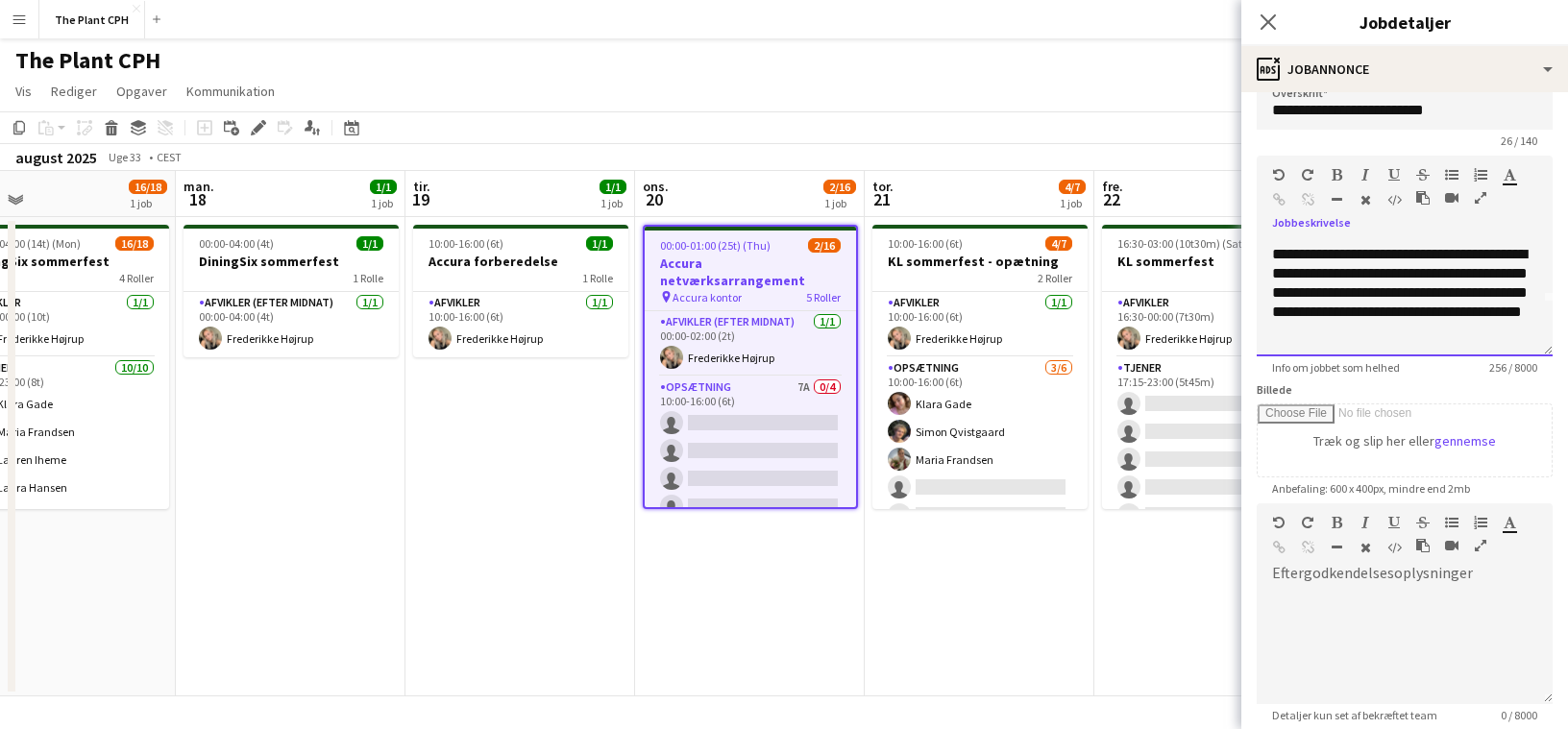 scroll, scrollTop: 0, scrollLeft: 0, axis: both 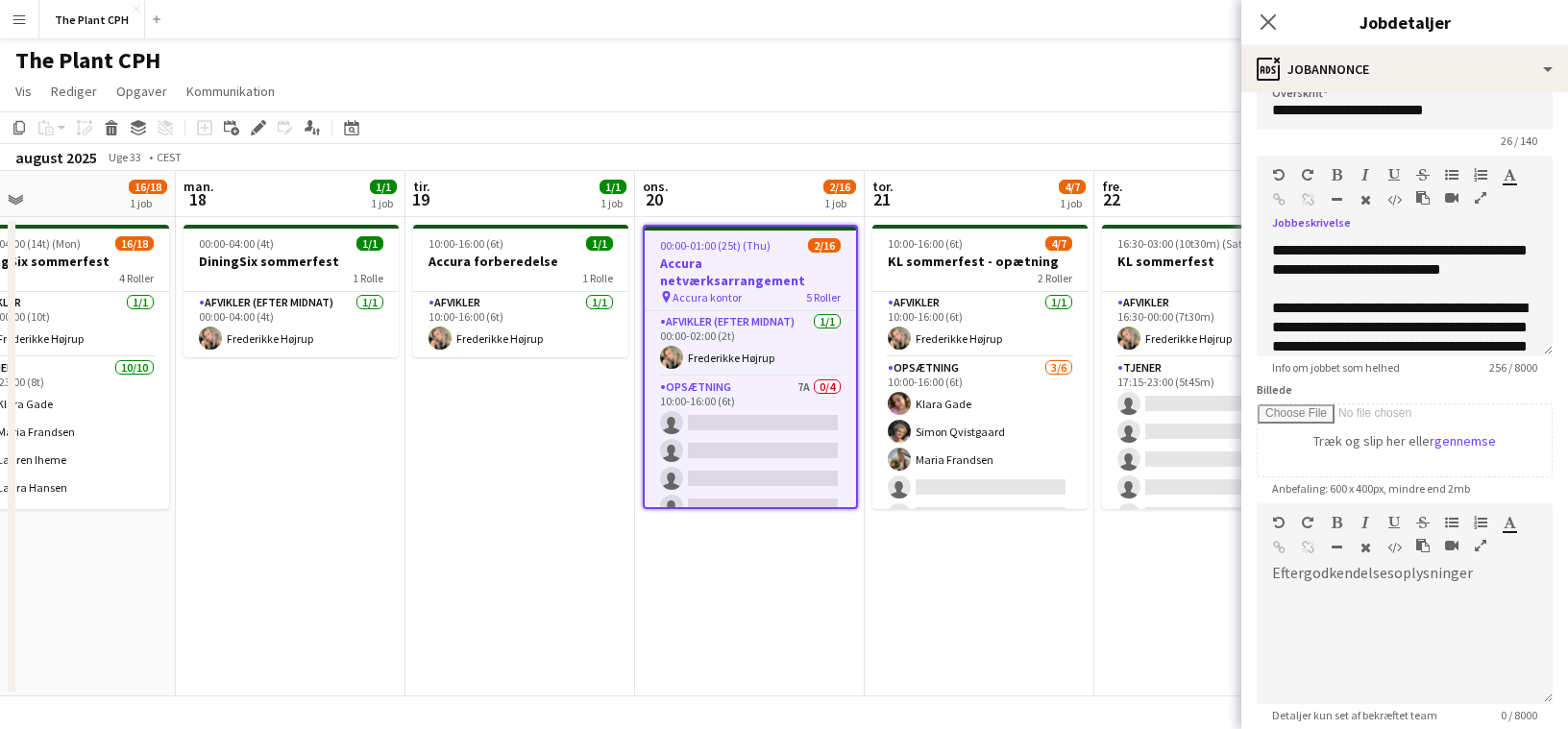 click on "Kopier
Indsæt
Indsæt
Kommando
V Indsæt med mandskab
Kommando
Skift
V
Indsæt linket opgave
Slet
Gruppe
Fjern gruppering
Tilføj opgave
Tilføj linket opgave
Rediger
Rediger tilknyttet job
Ansøgere
Datovælger
AUG. 2025 AUG. 2025 mandag M tirsdag T onsdag O torsdag T fredag F lørdag L søndag S  AUG.   1   2   3   4   5   6   7   8   9   10   11   12   13   14   15" 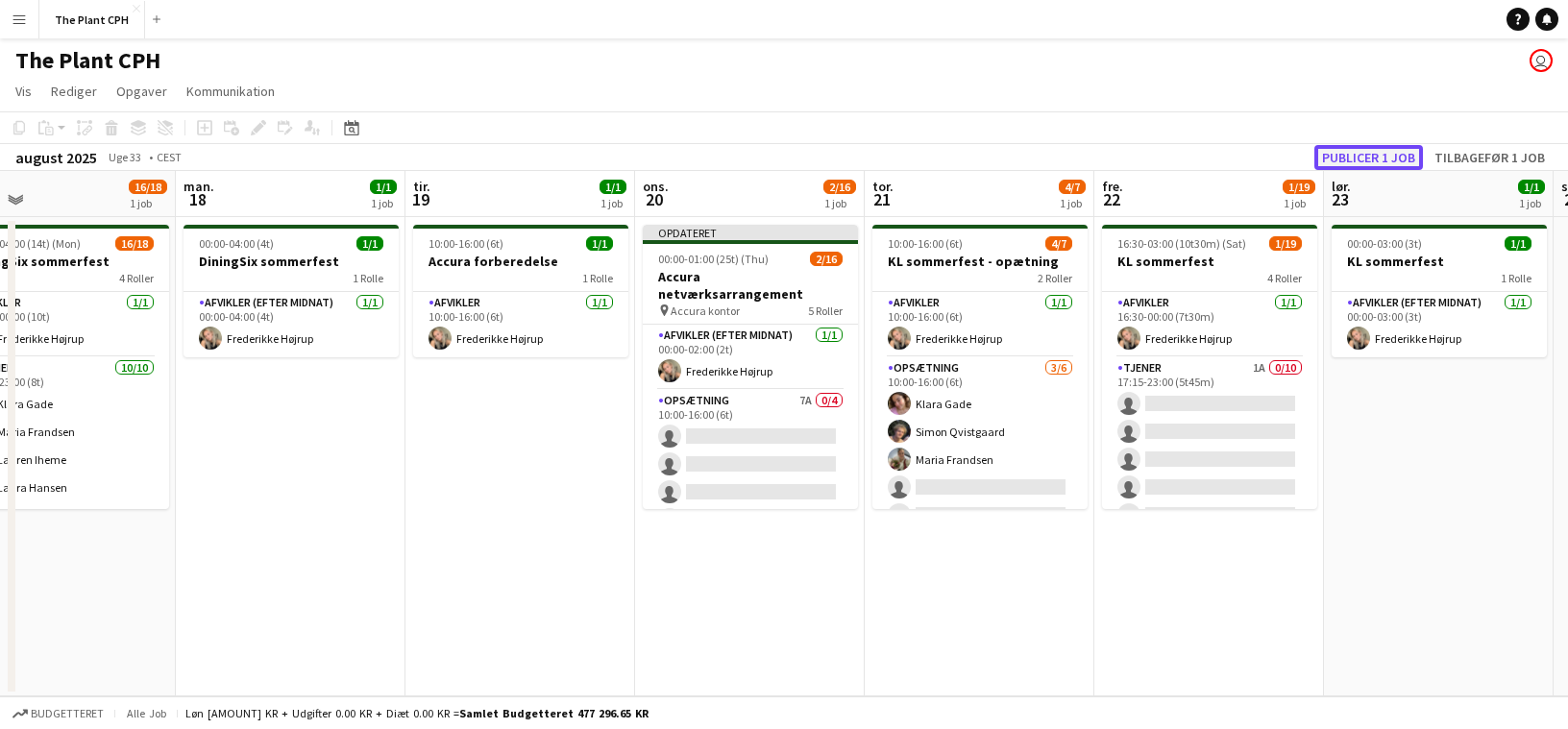 click on "Publicer 1 job" 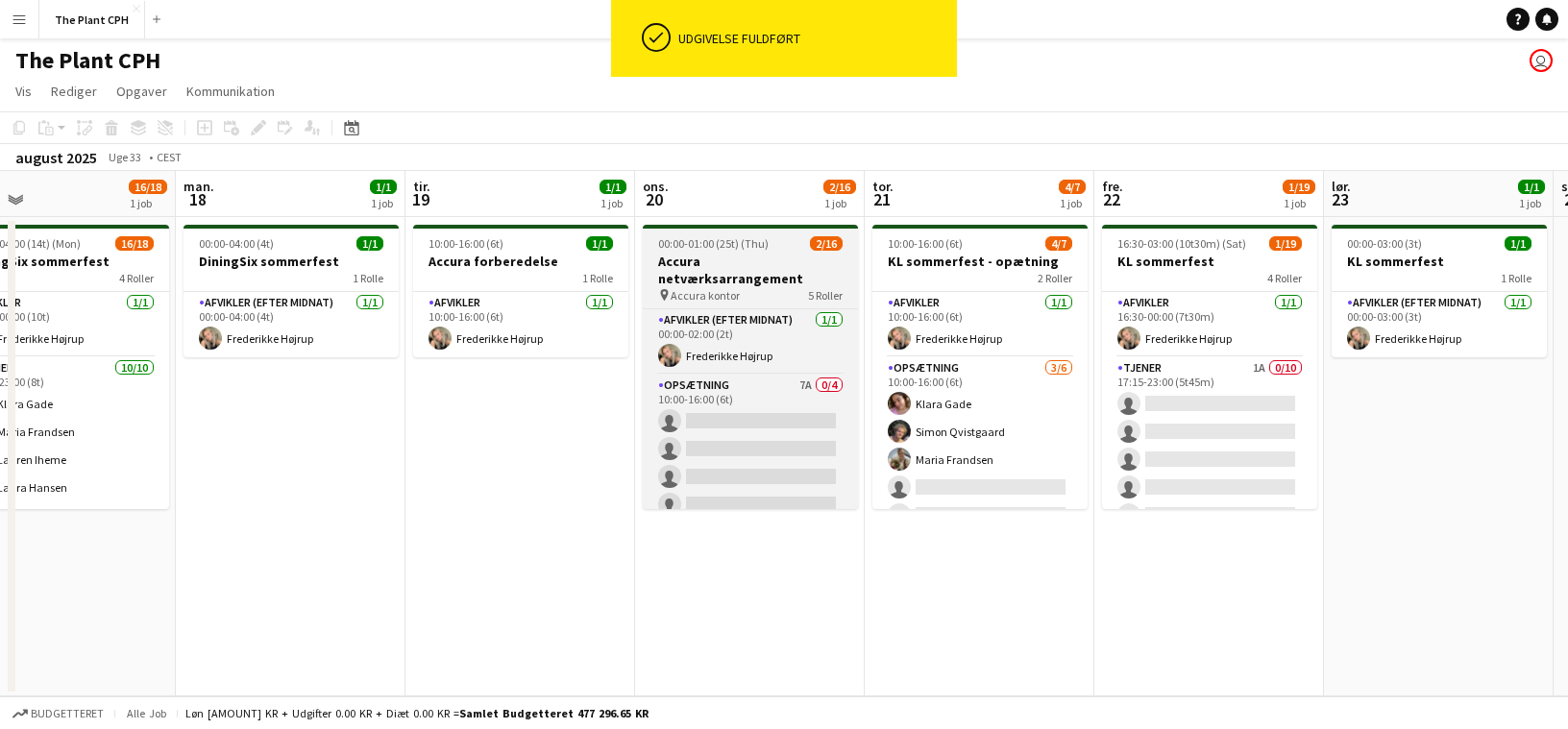 click on "Accura netværksarrangement" at bounding box center (750, 270) 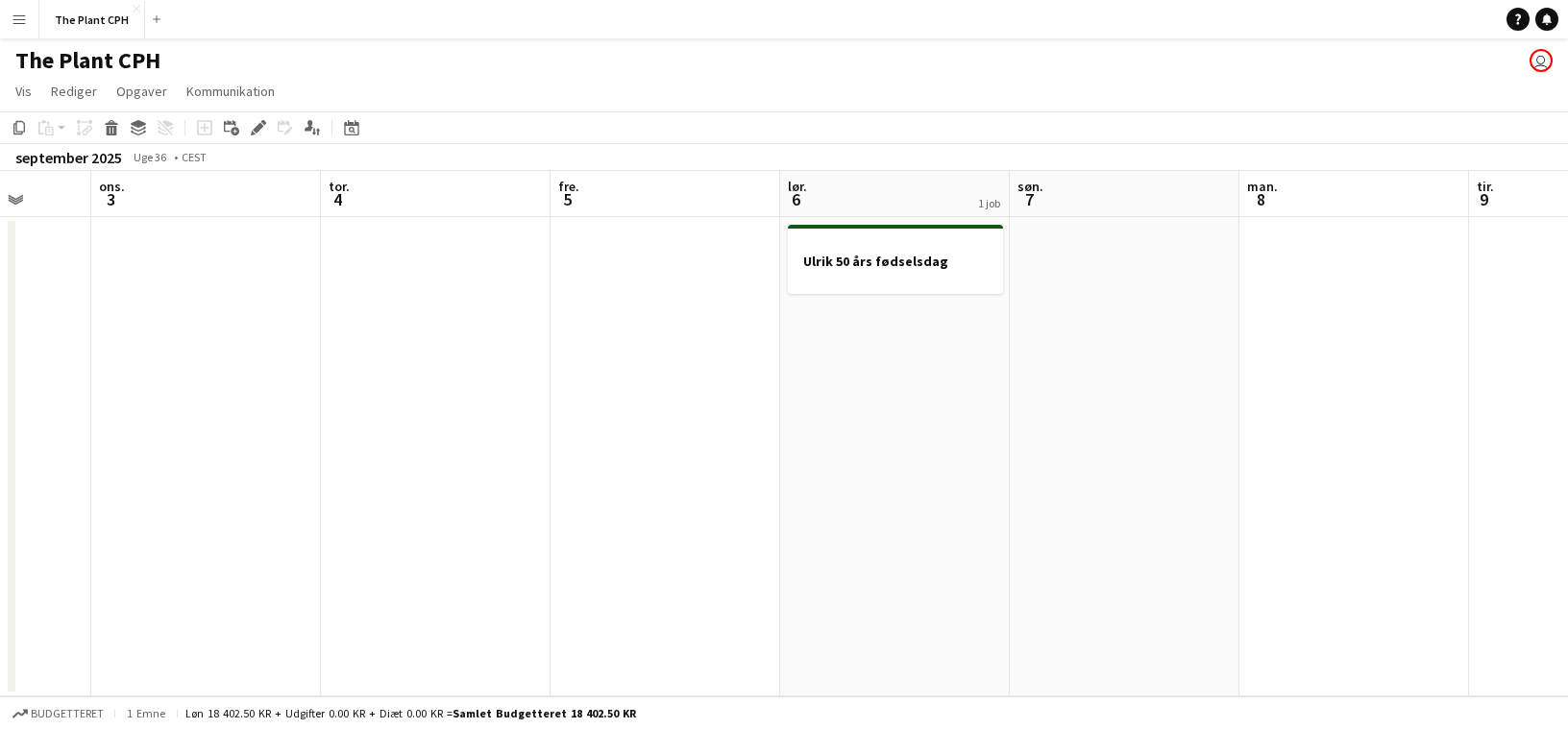 scroll, scrollTop: 0, scrollLeft: 668, axis: horizontal 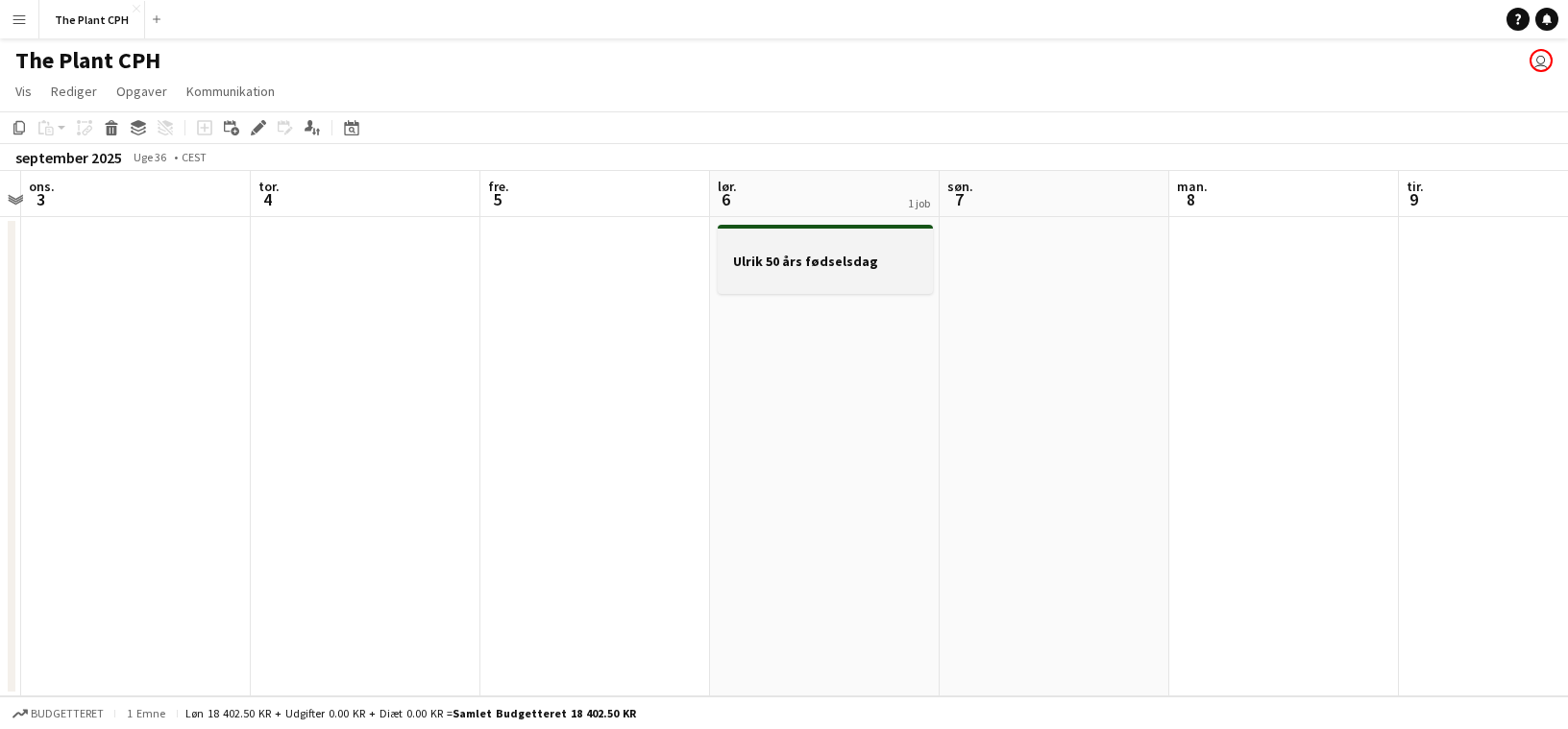 click on "Ulrik 50 års fødselsdag" at bounding box center (825, 261) 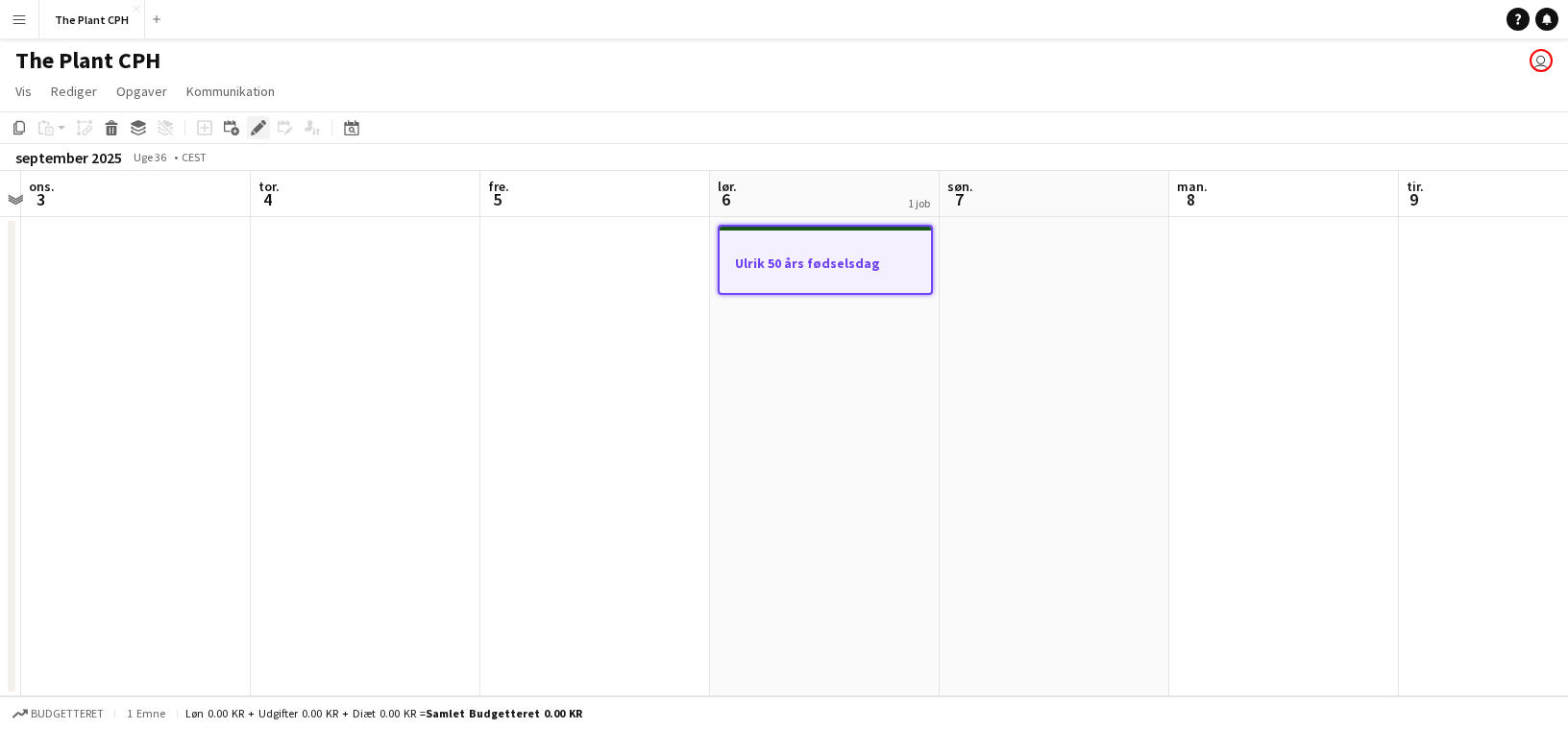 click on "Rediger" 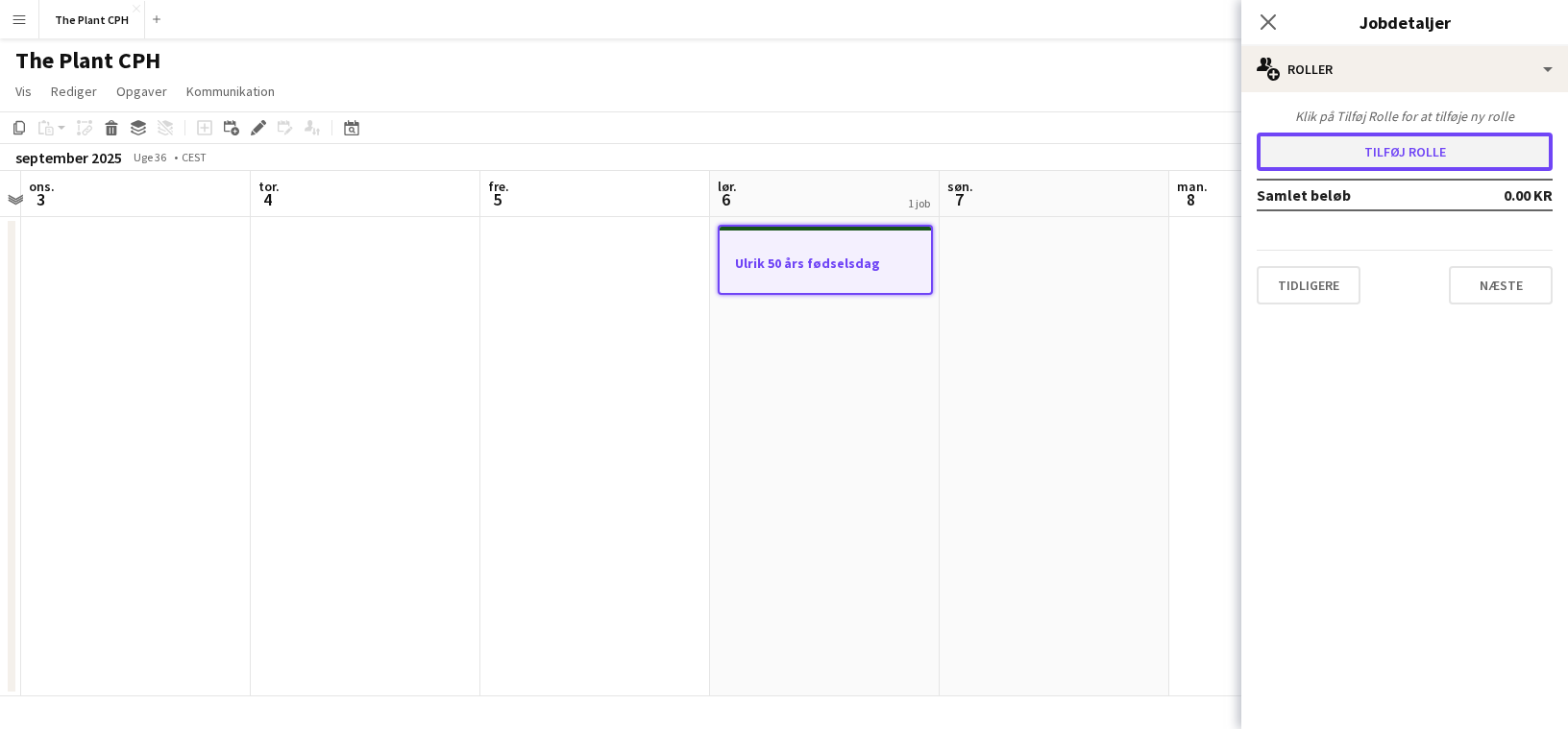 click on "Tilføj rolle" at bounding box center [1405, 152] 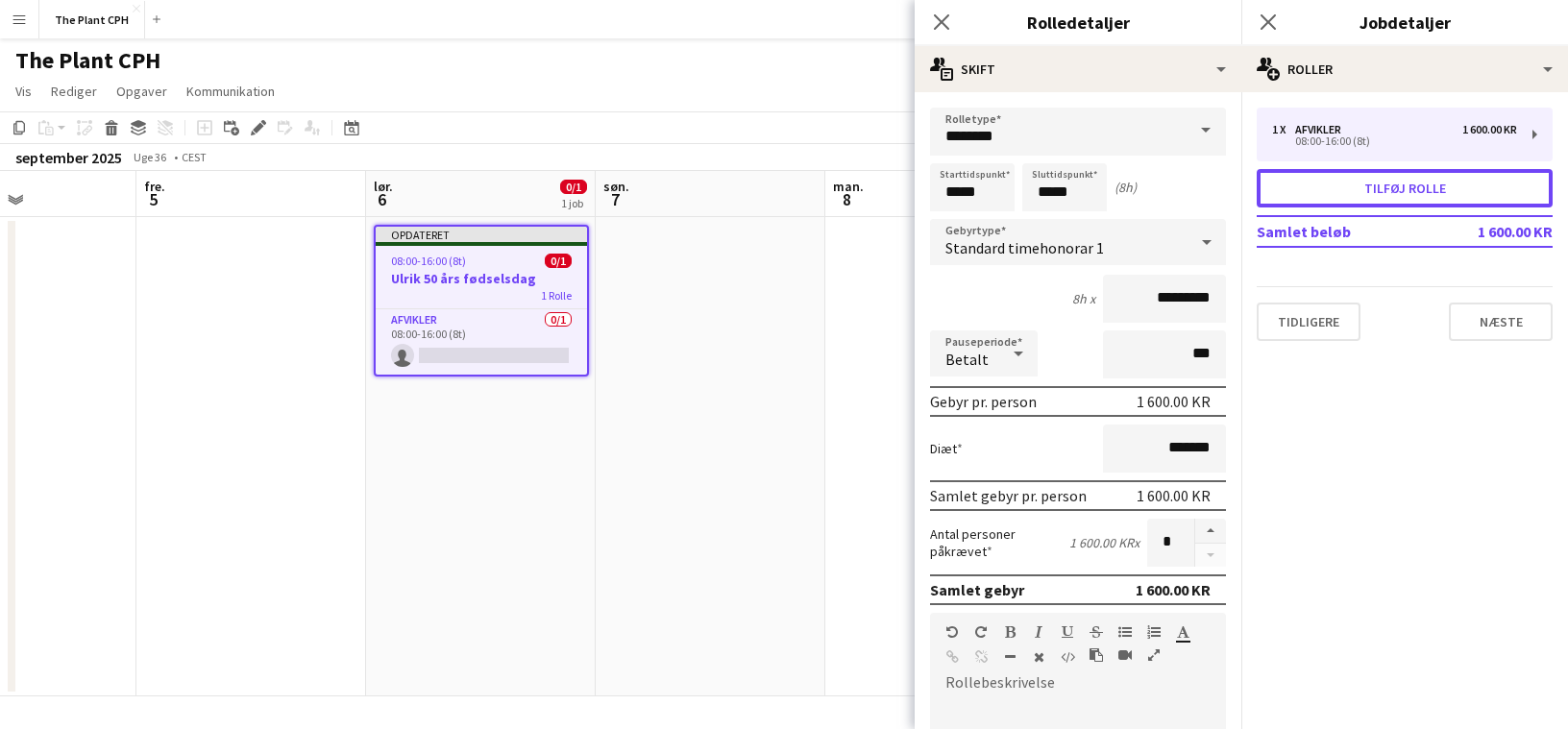 scroll, scrollTop: 0, scrollLeft: 644, axis: horizontal 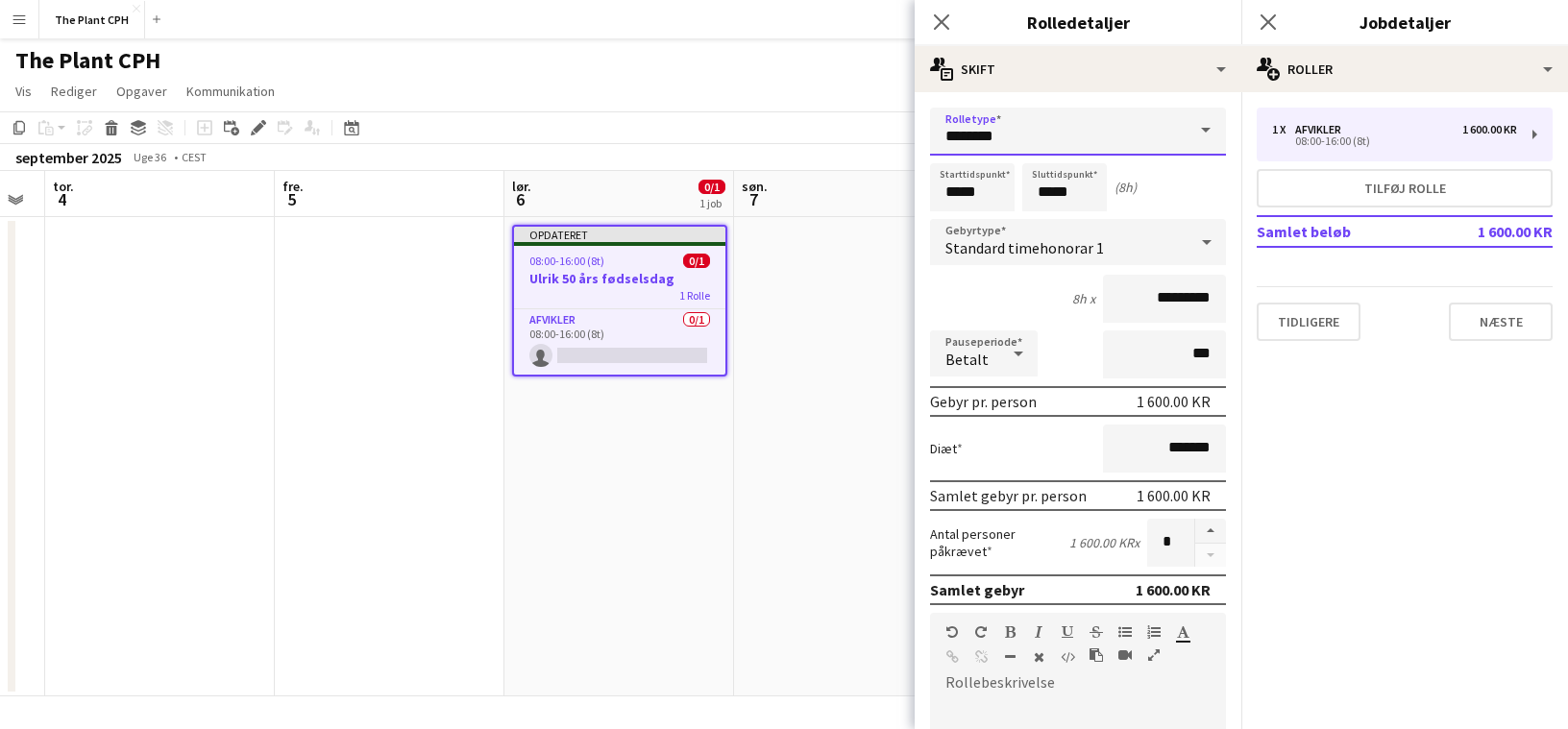 click on "********" at bounding box center [1078, 132] 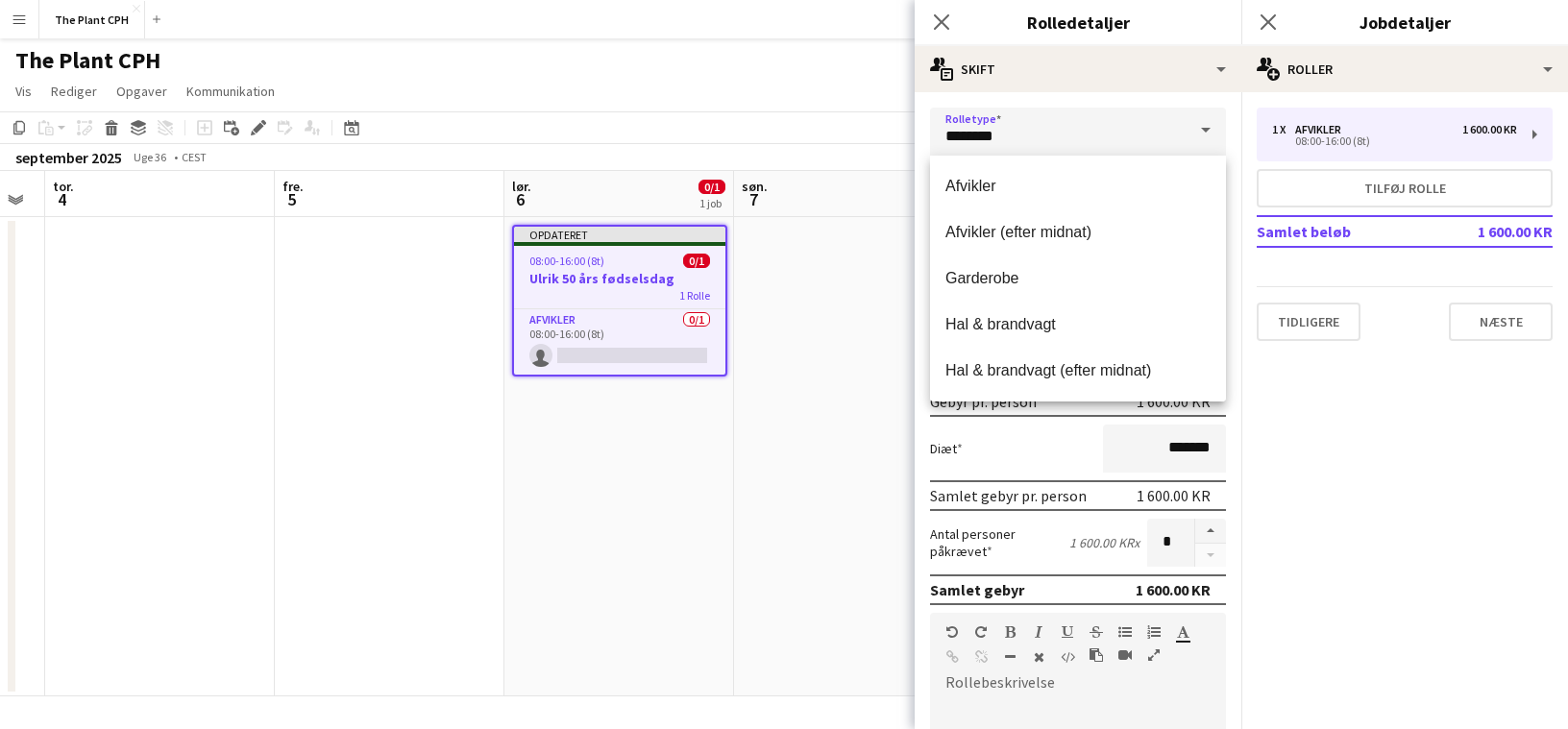 click on "fre.   5" at bounding box center [389, 194] 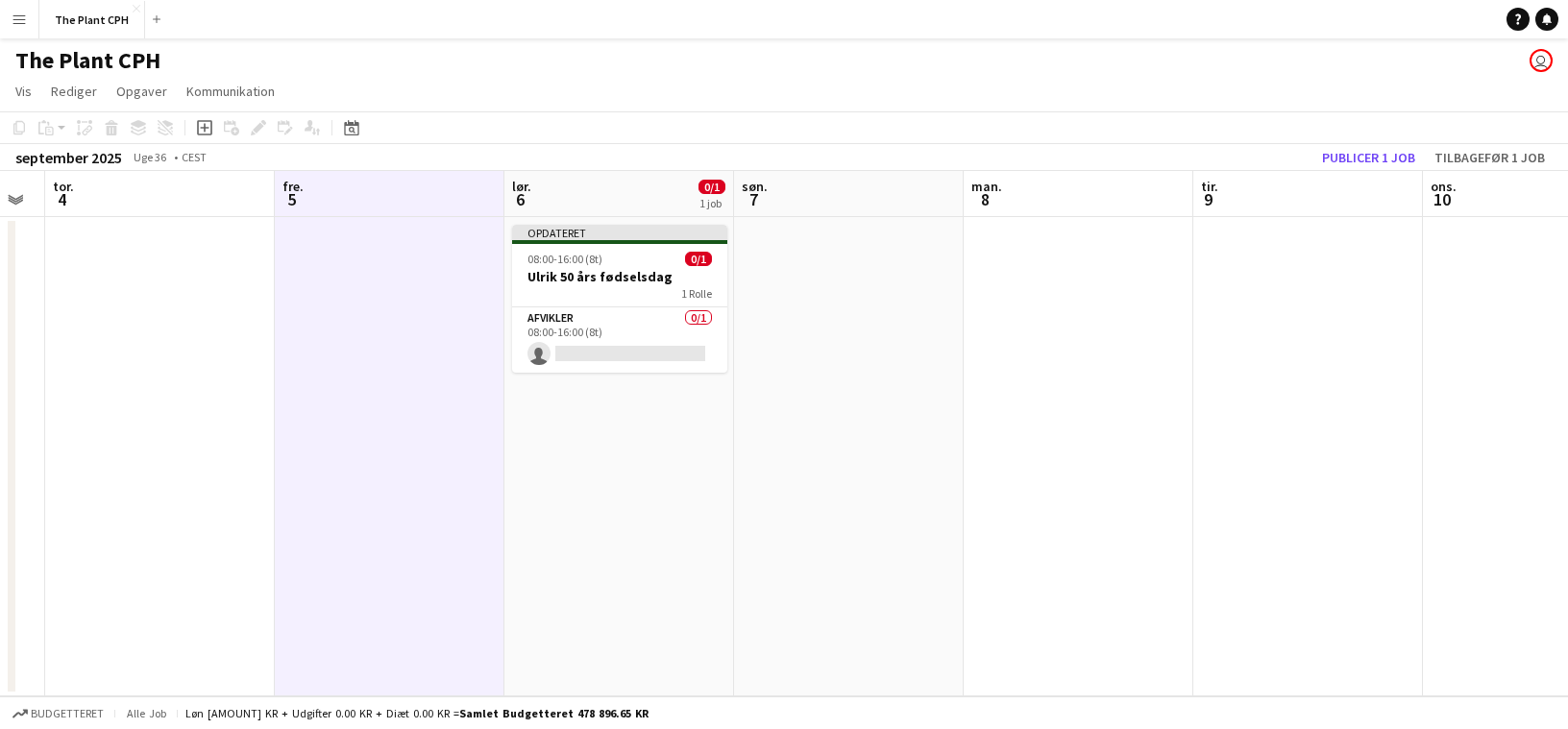 click on "fre.   5" at bounding box center (389, 194) 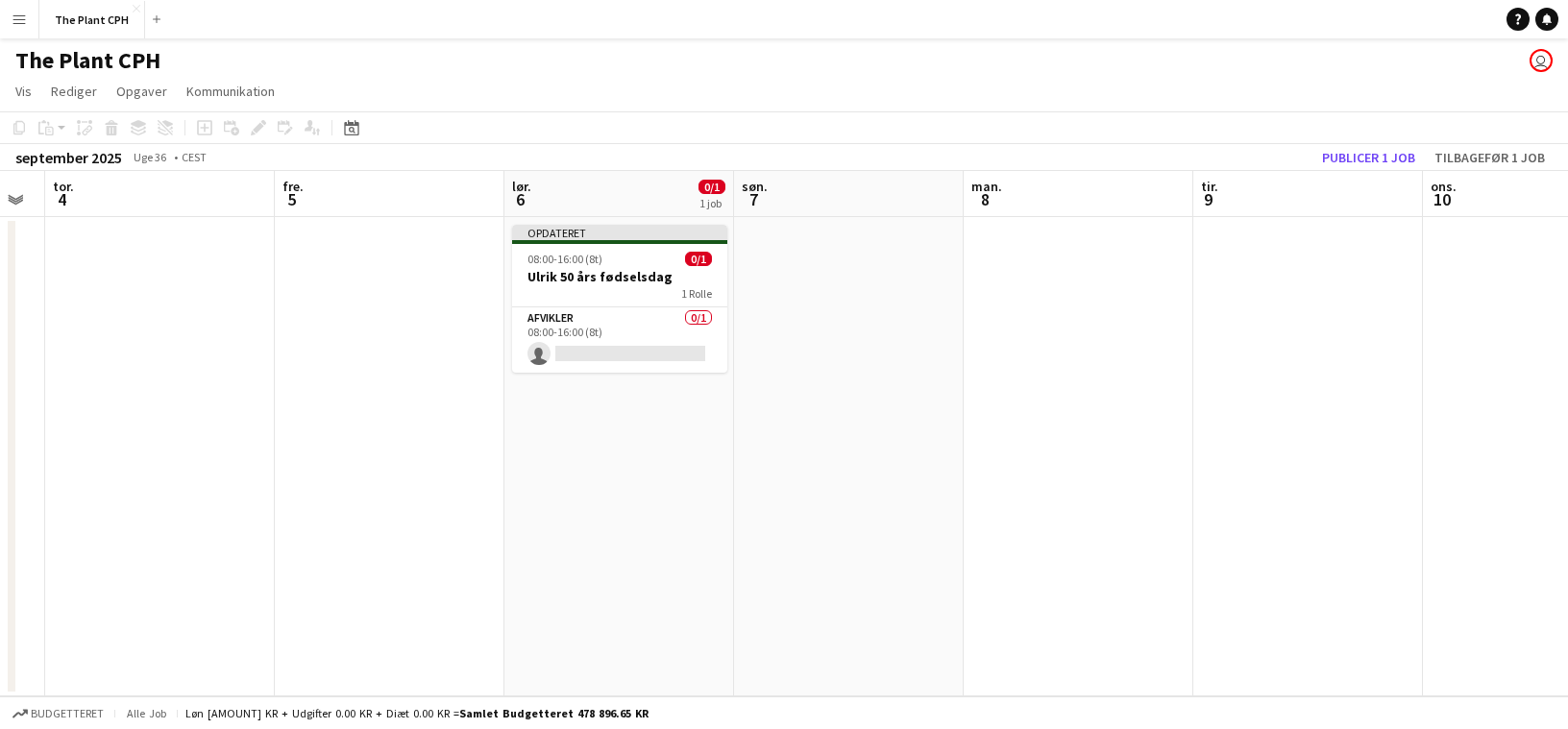 click on "fre.   5" at bounding box center [389, 194] 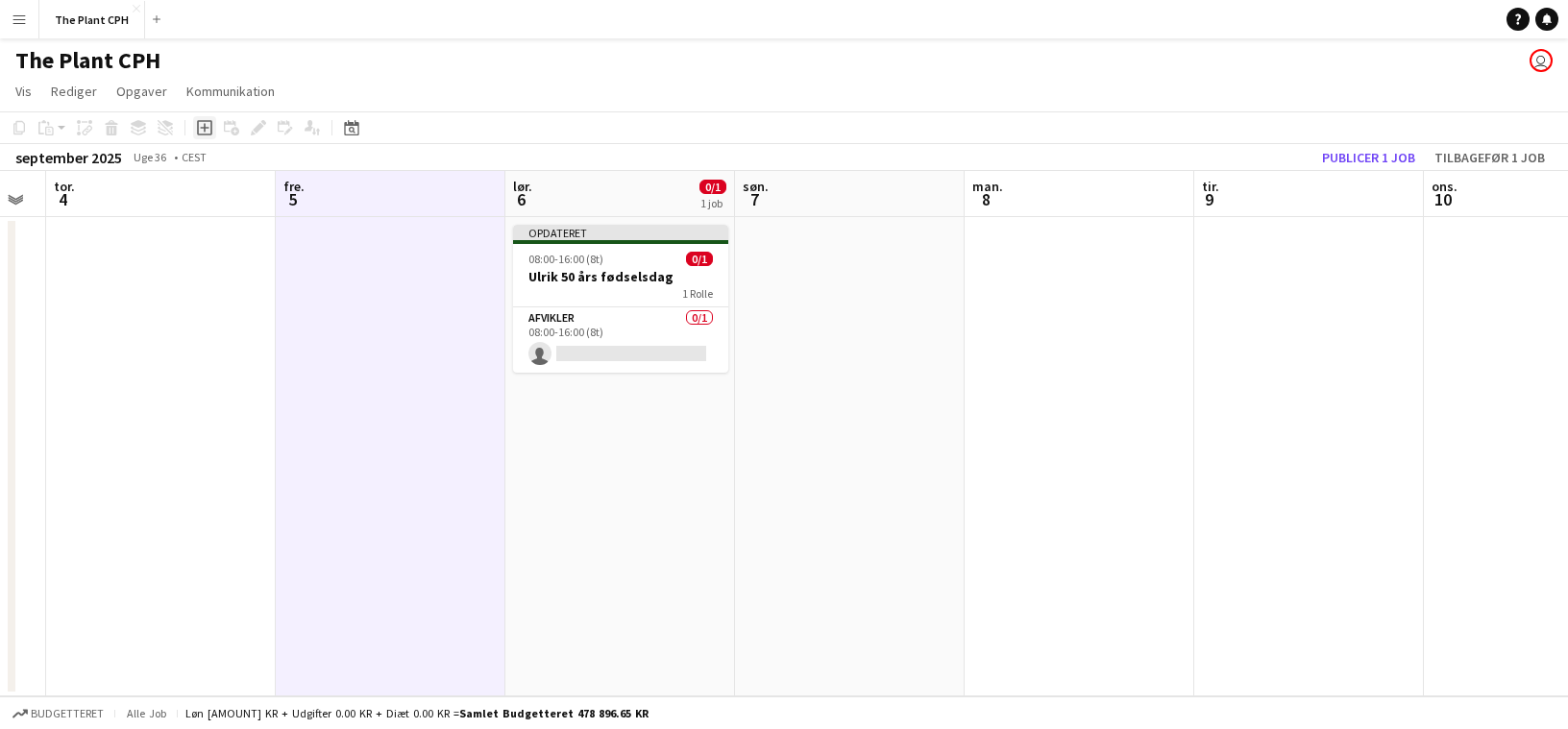 click on "Tilføj opgave" at bounding box center (205, 128) 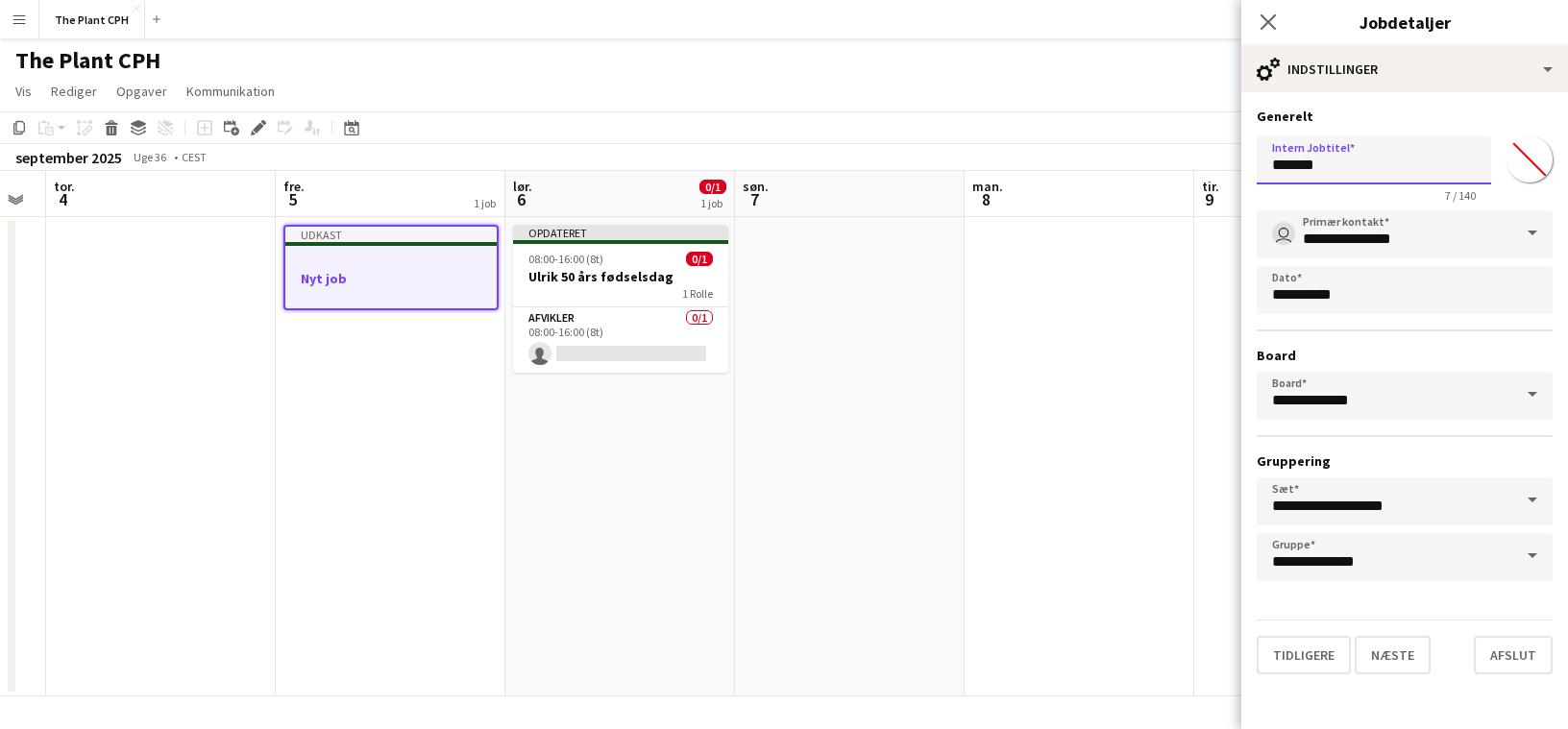 click on "*******" at bounding box center [1374, 160] 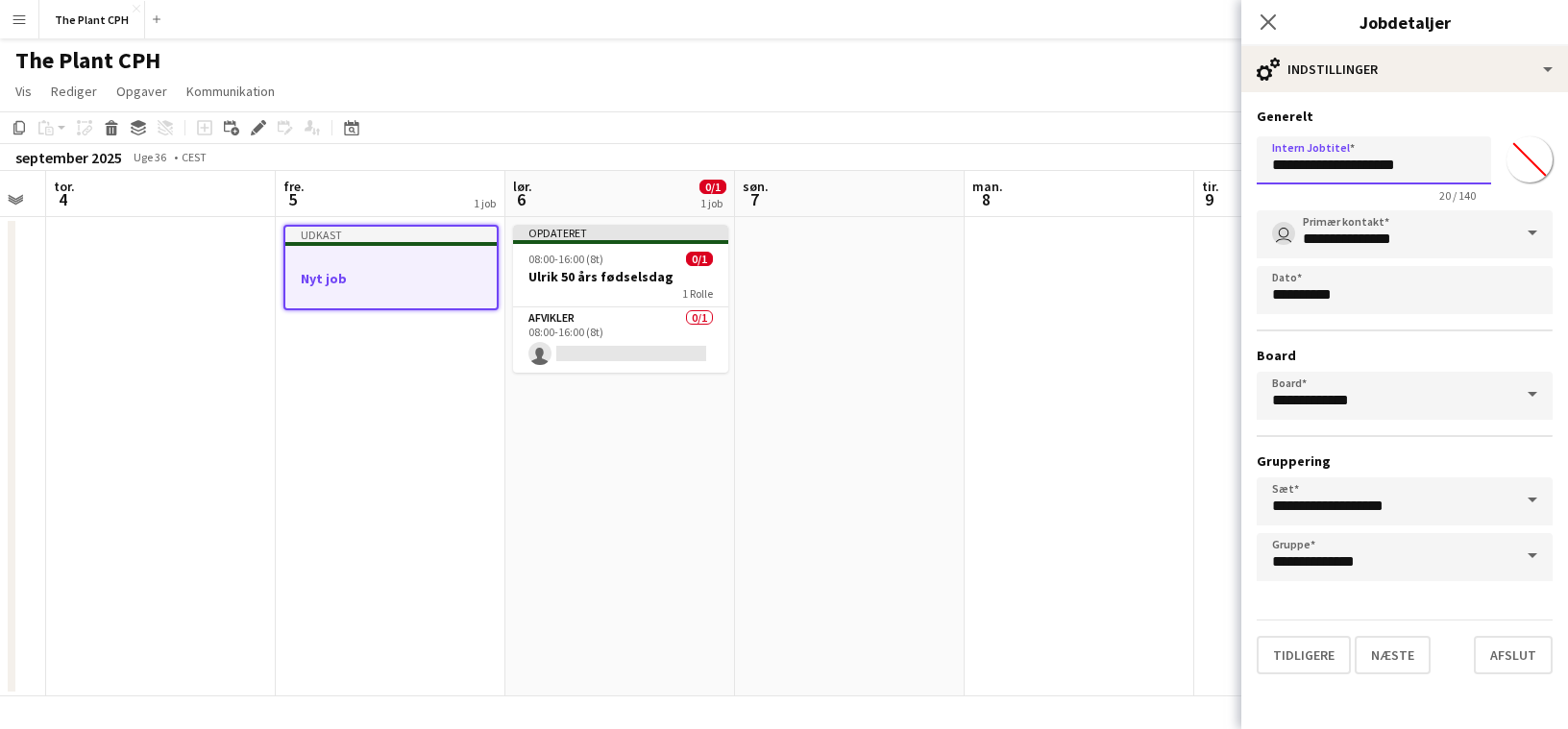 type on "**********" 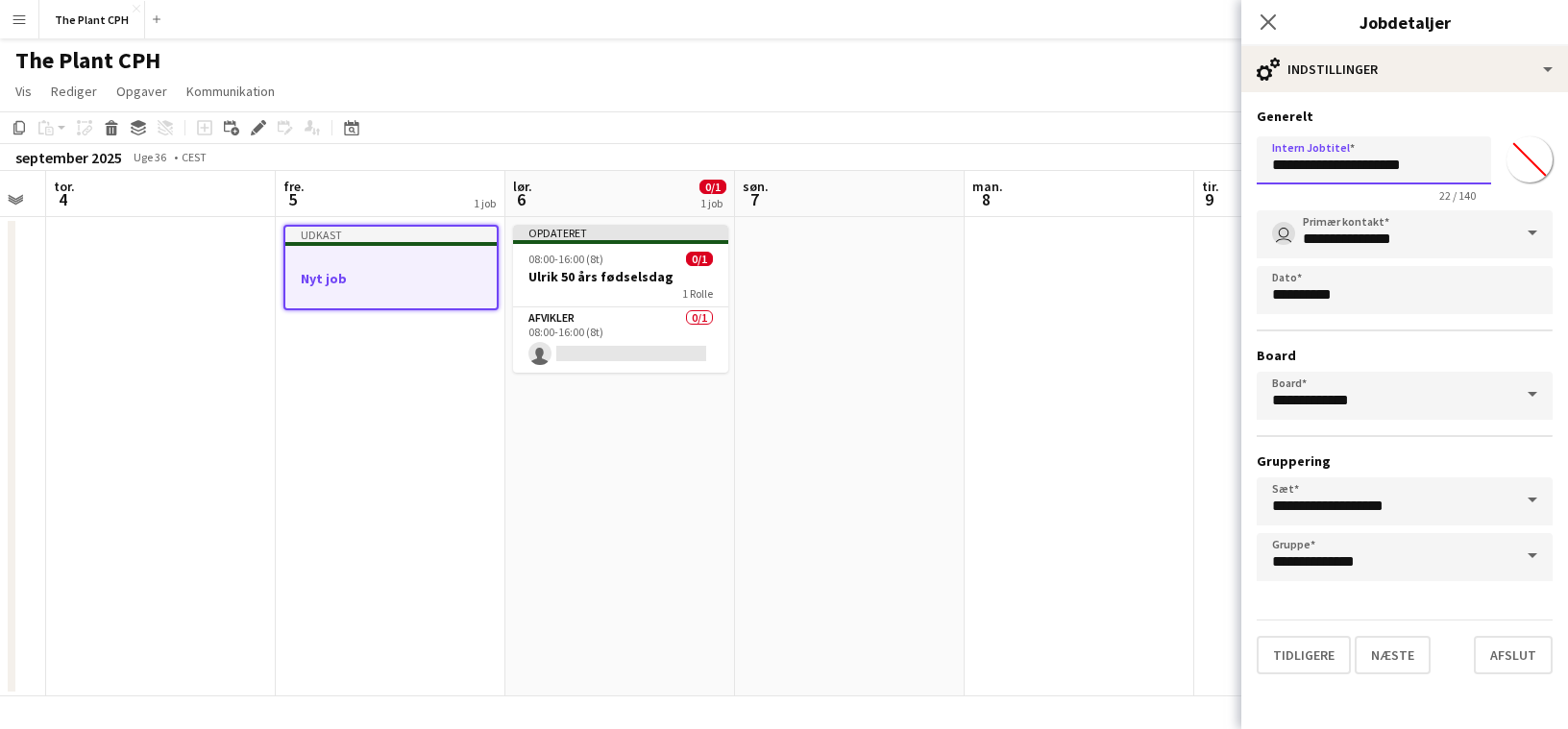 click on "Næste" at bounding box center (1392, 655) 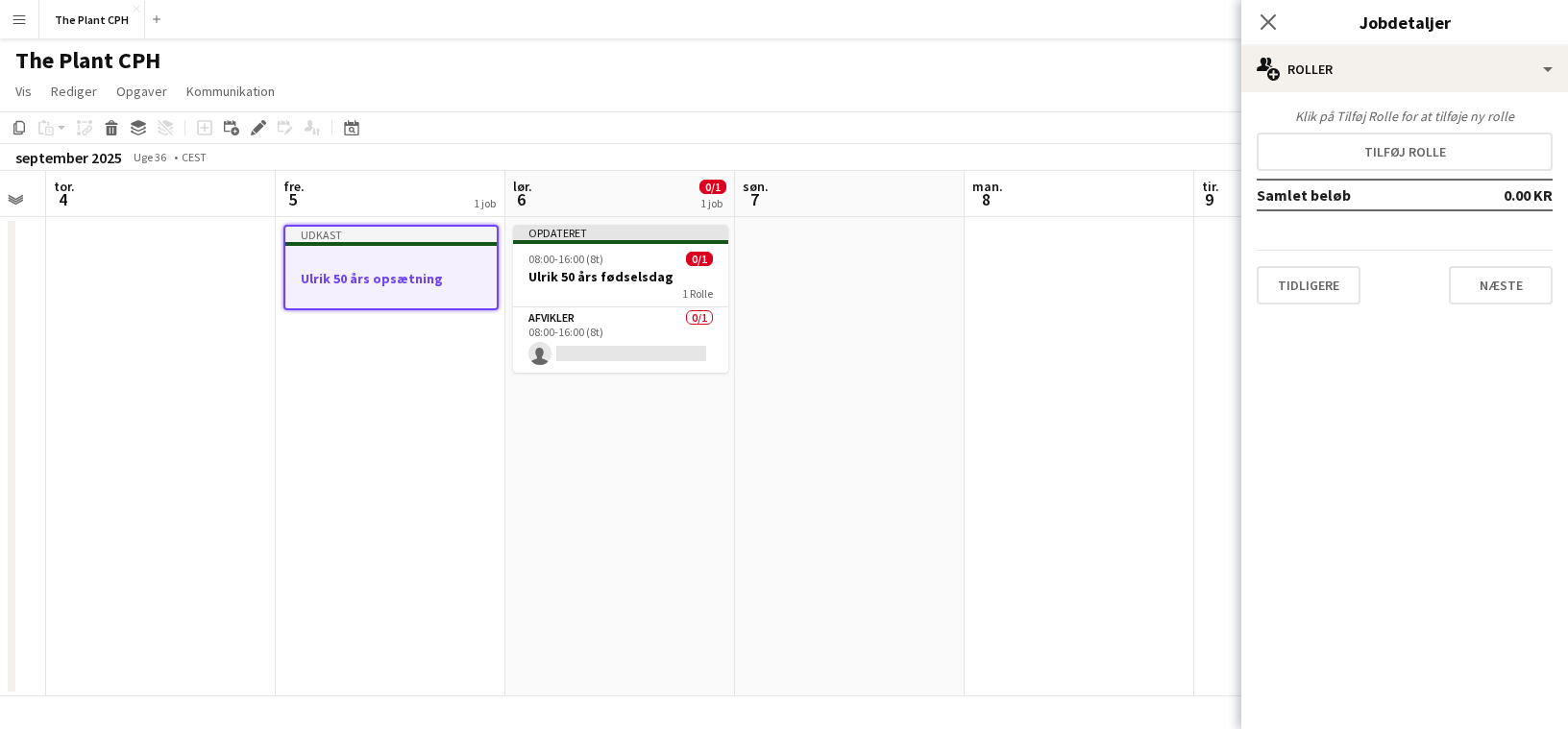 click on "Klik på Tilføj Rolle for at tilføje ny rolle   Tilføj rolle   Samlet beløb   0.00 KR   Tidligere   Næste" at bounding box center (1405, 206) 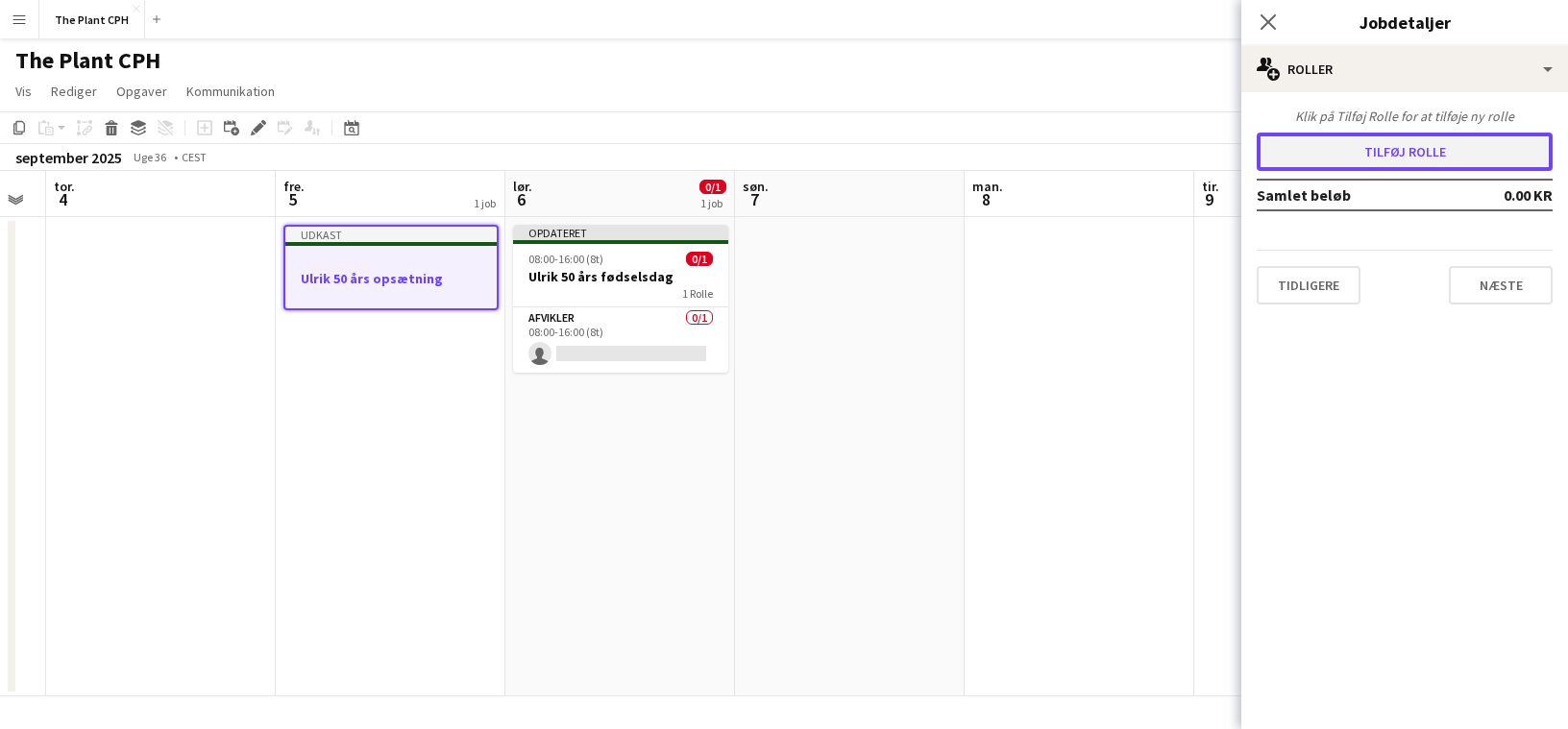 click on "Tilføj rolle" at bounding box center (1405, 152) 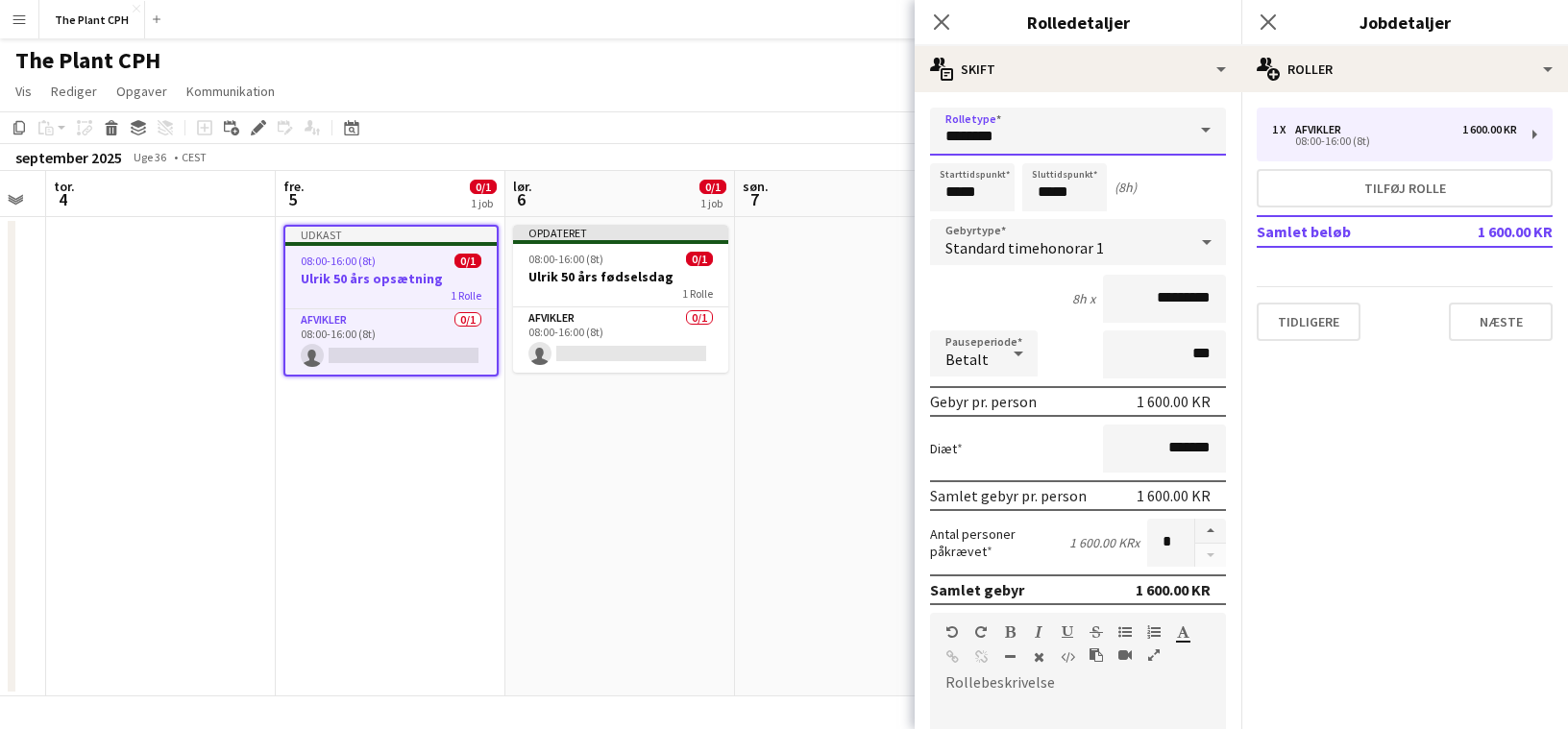 click on "********" at bounding box center [1078, 132] 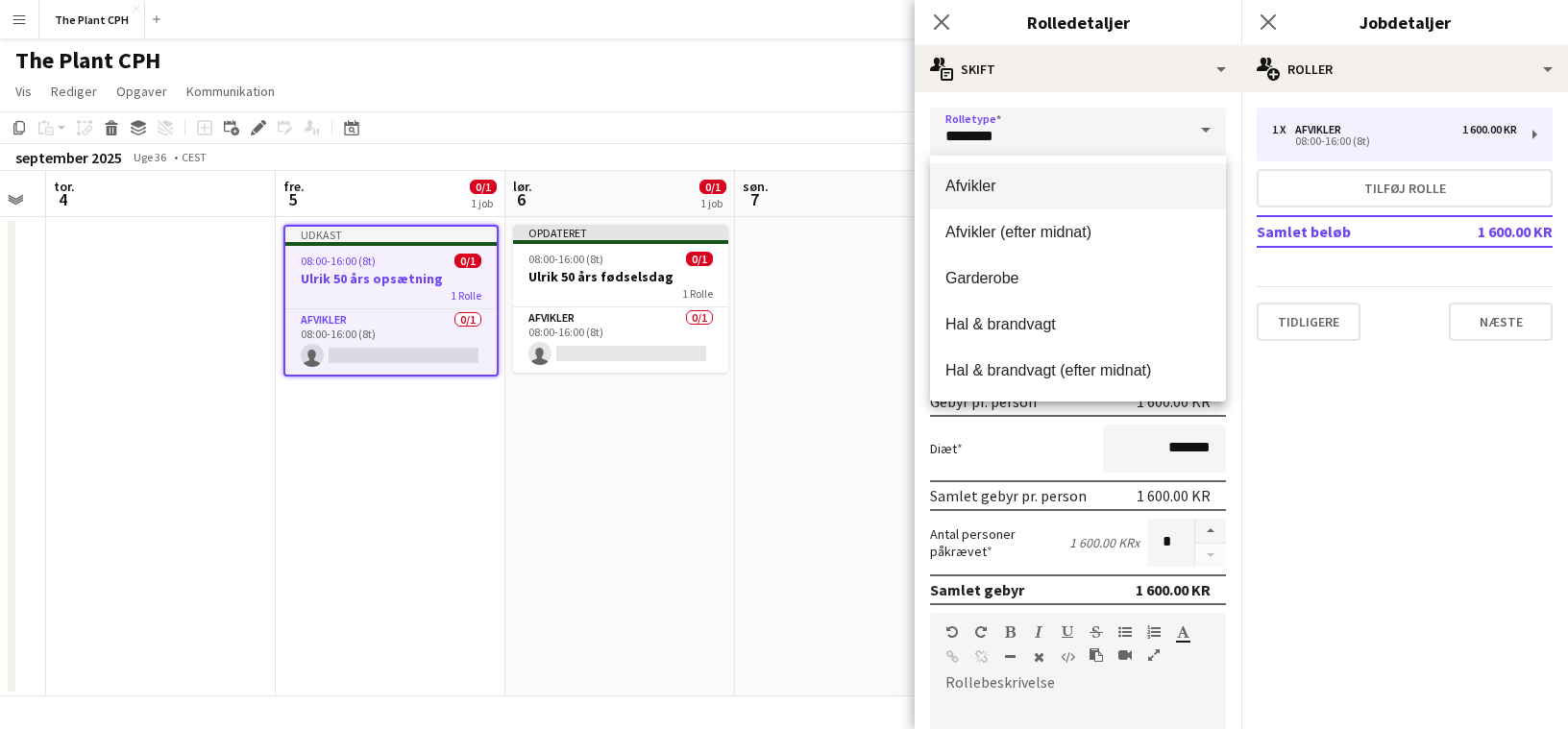click on "Afvikler" at bounding box center (1078, 185) 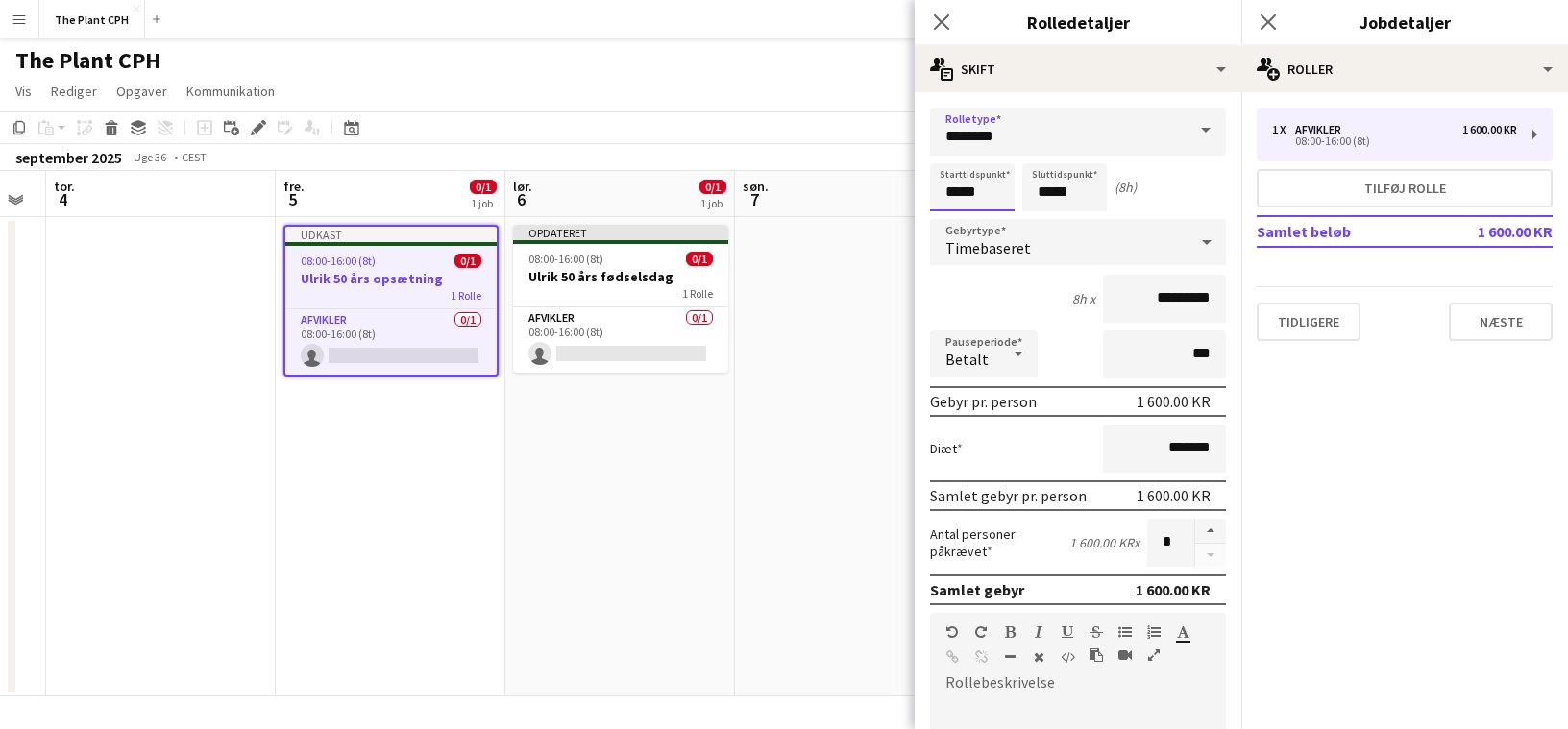 click on "*****" at bounding box center (972, 187) 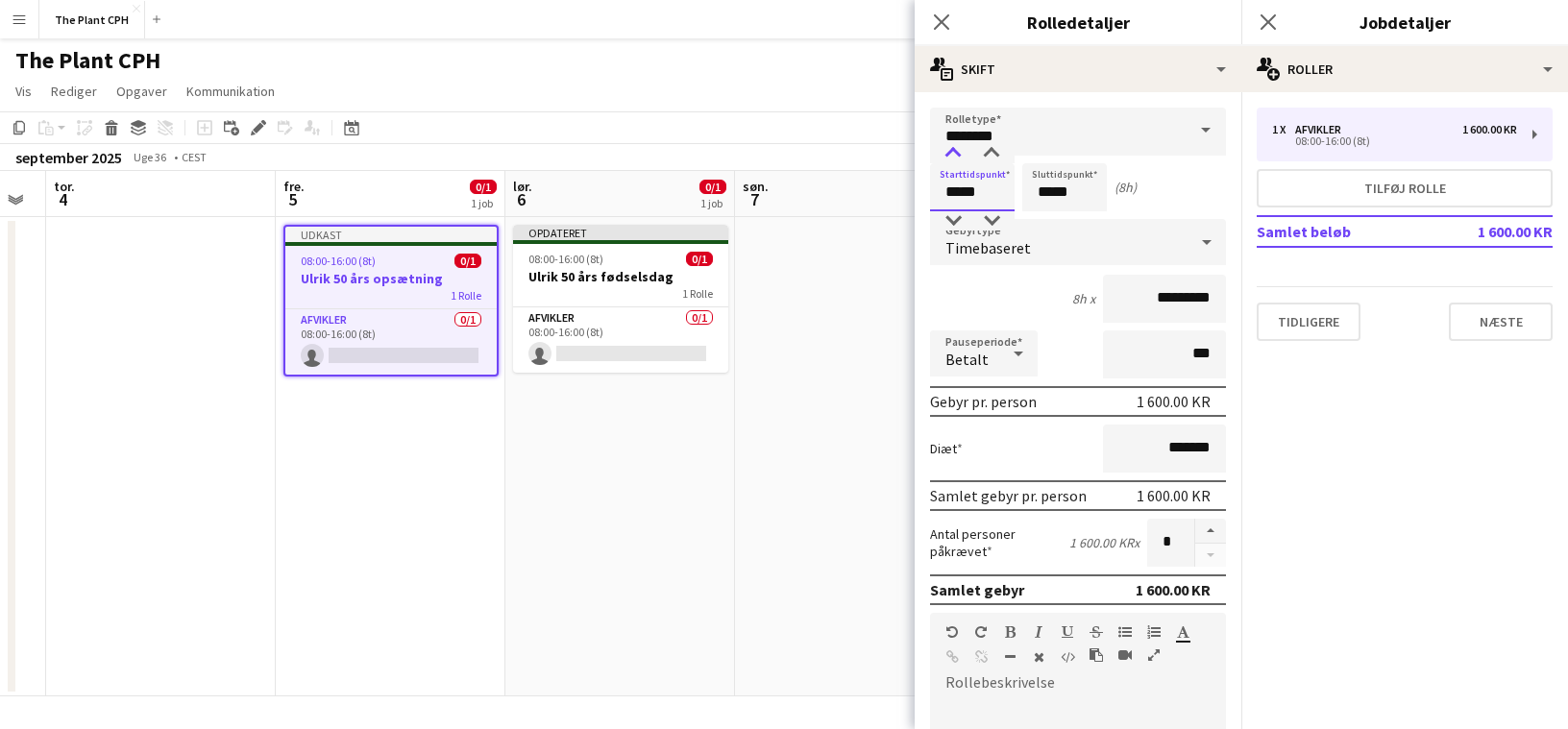 click at bounding box center (953, 154) 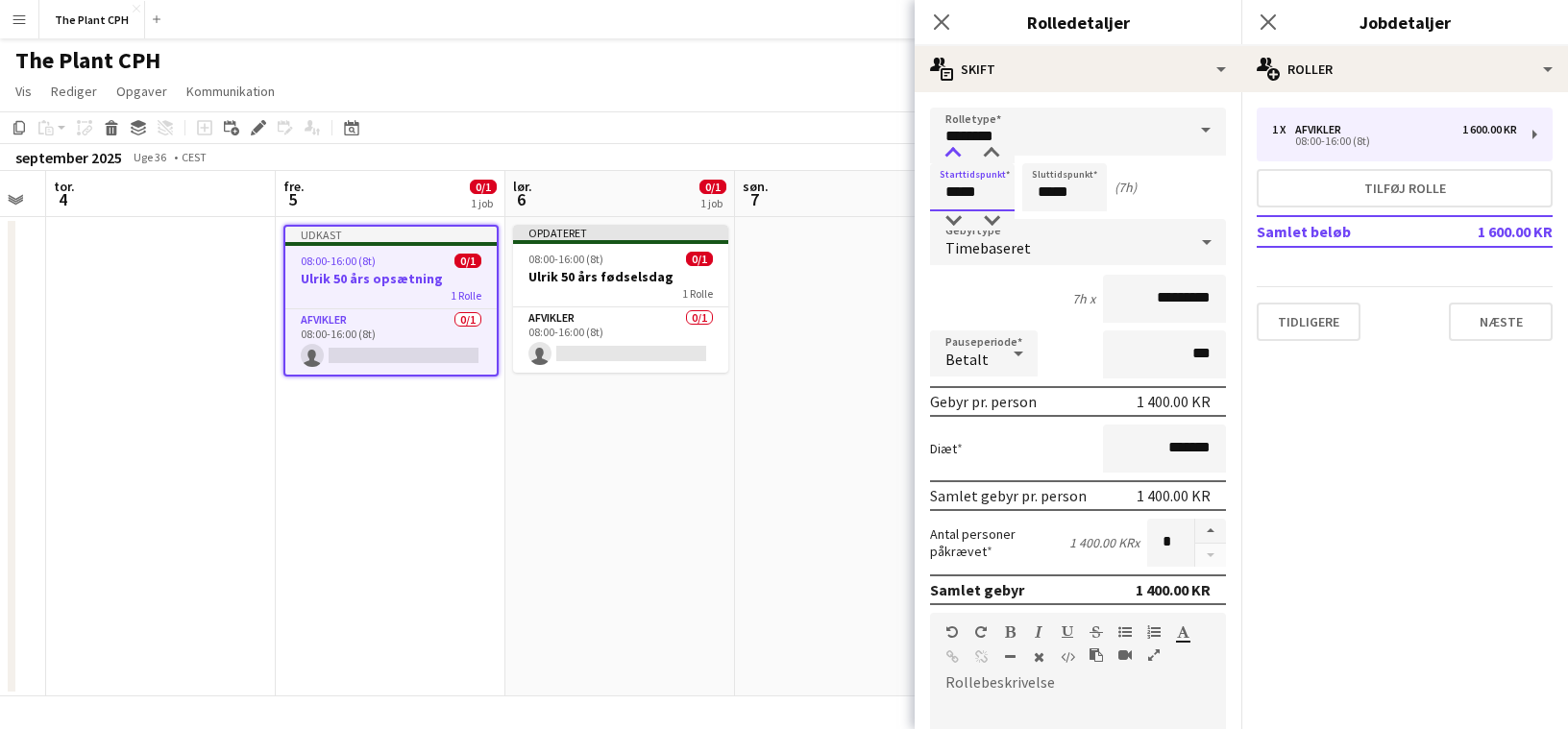 click at bounding box center (953, 154) 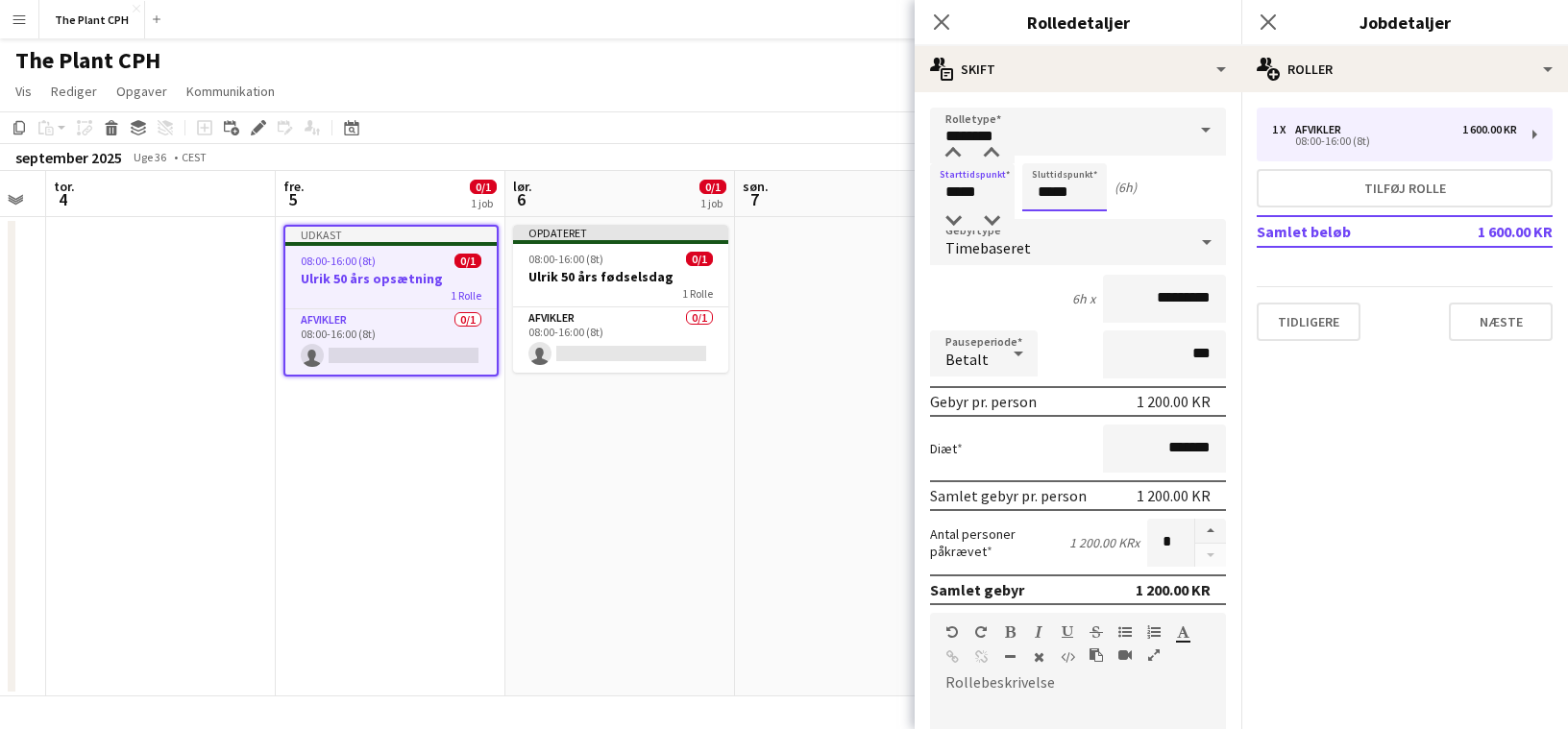 click on "*****" at bounding box center [1065, 187] 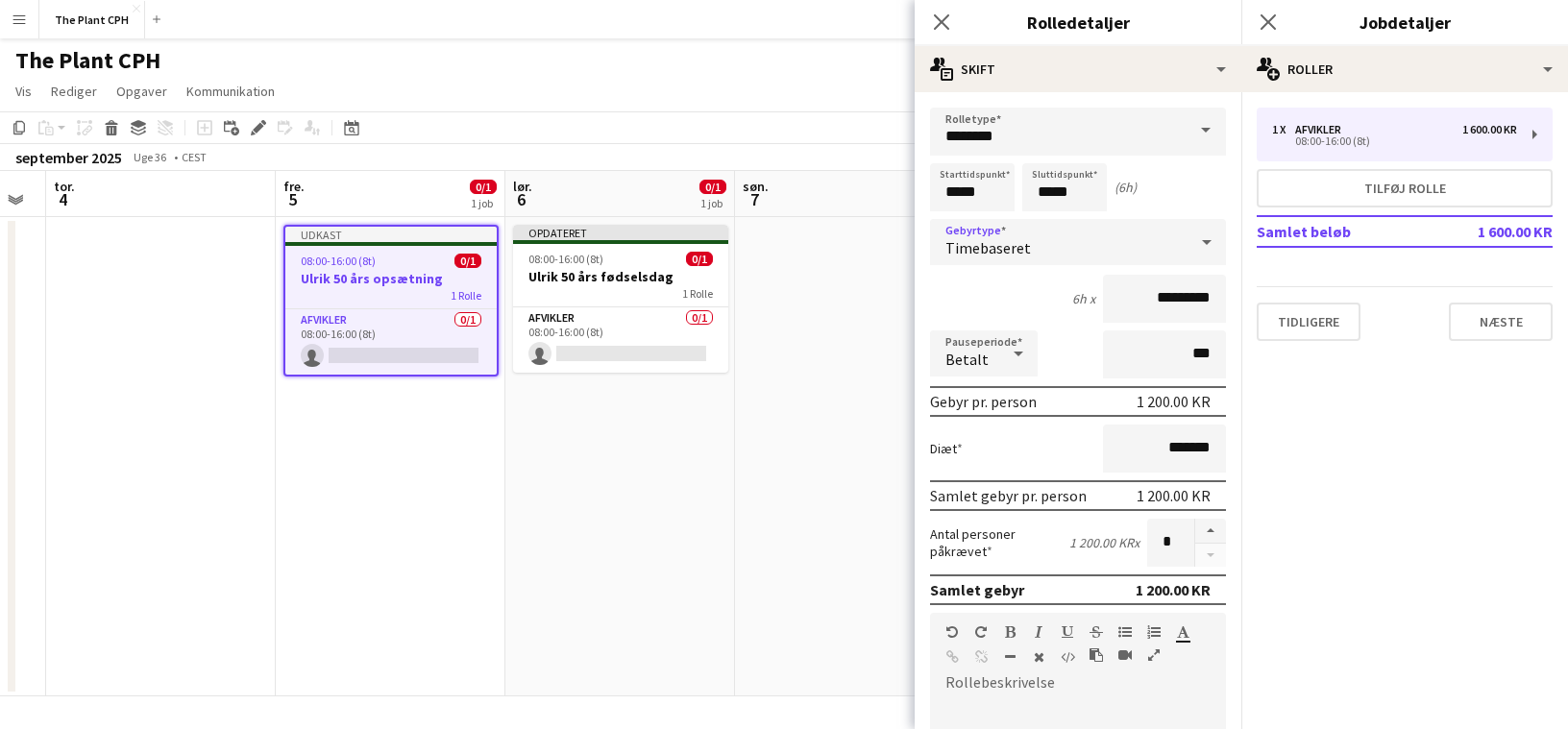 click on "Timebaseret" at bounding box center [1059, 242] 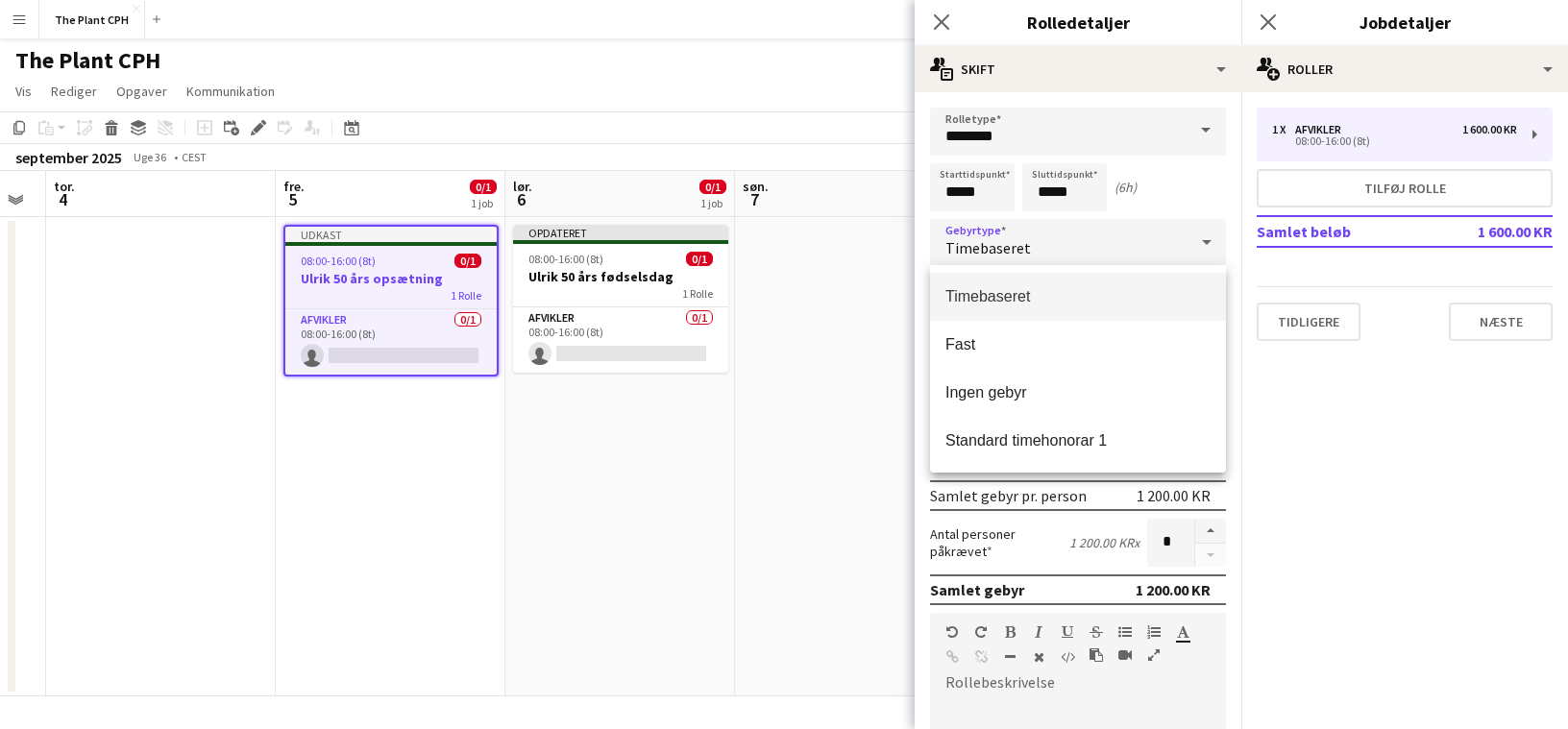 click at bounding box center [784, 364] 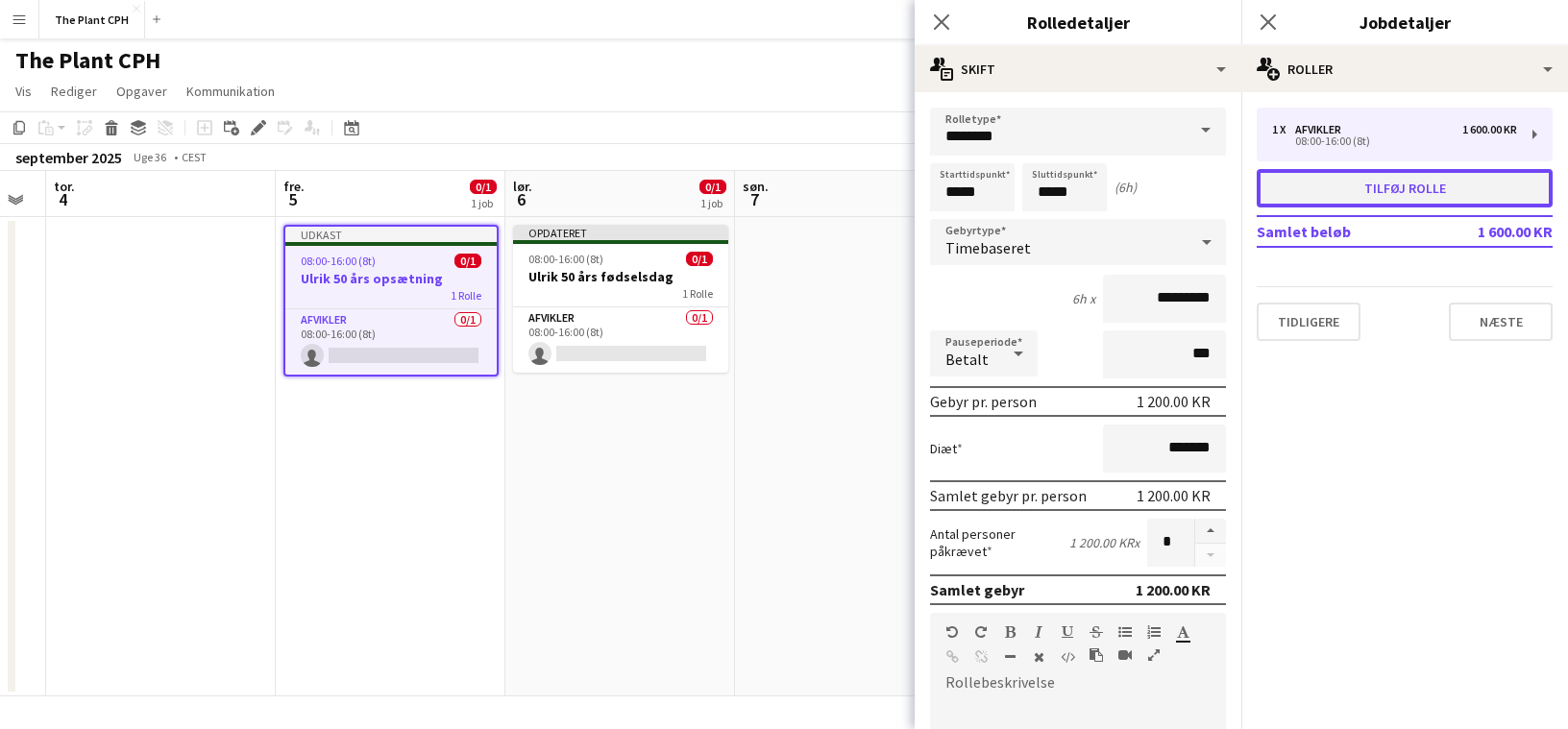 click on "Tilføj rolle" at bounding box center [1405, 188] 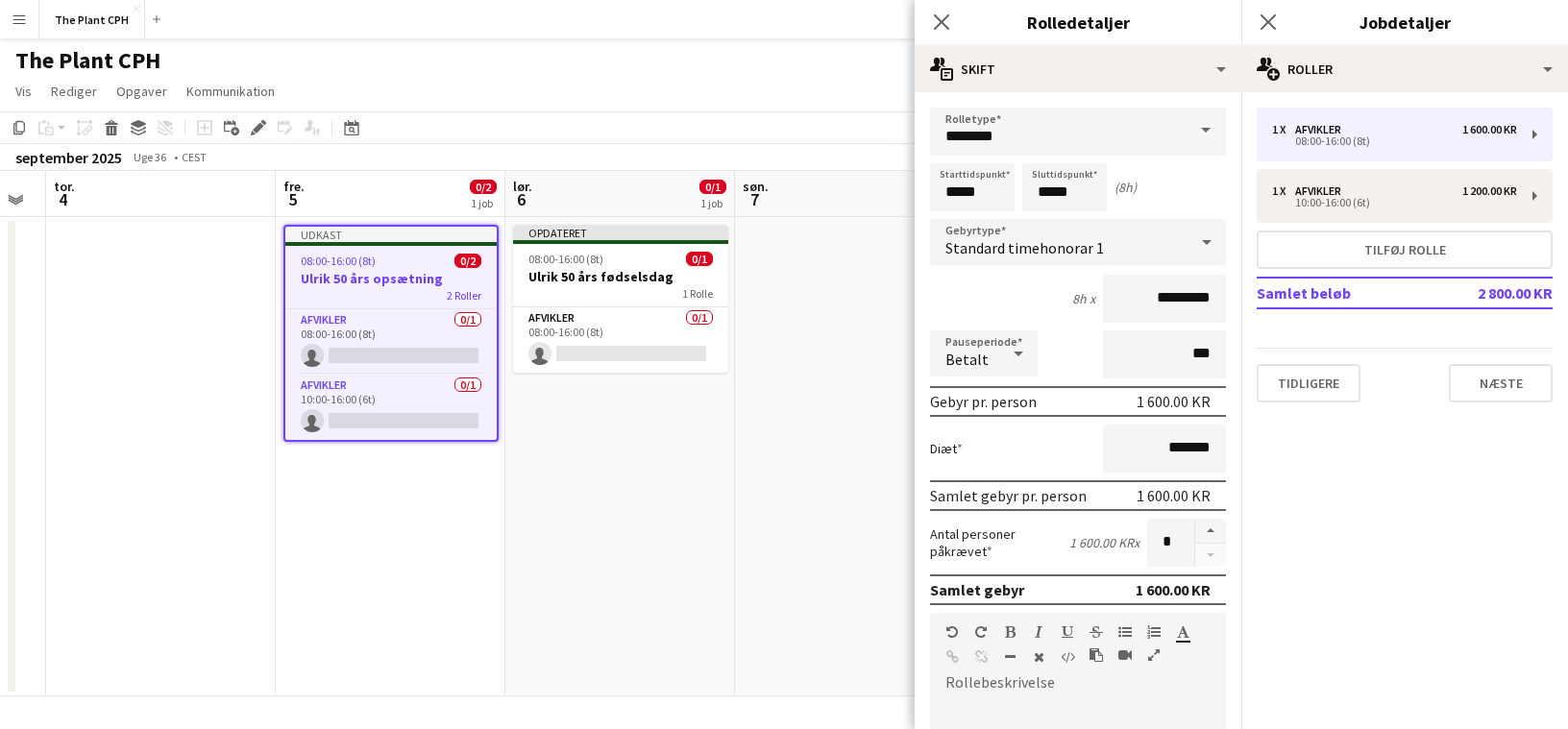 click on "Rolletype ******** Starttidspunkt ***** Sluttidspunkt ***** (8h) Gebyrtype Standard timehonorar 1 8h x ********* Pauseperiode Betalt *** Gebyr pr. person 1 600.00 KR Diæt ******* Samlet gebyr pr. person 1 600.00 KR Antal personer påkrævet 1 600.00 KR x * Samlet gebyr 1 600.00 KR Rollebeskrivelse default Heading 1 Heading 2 Heading 3 Heading 4 Heading 5 Heading 6 Heading 7 Paragraph Predefined Standard default Times New Roman Arial Times New Roman Calibri Comic Sans MS 3 1 2 3 4 5 6 7 ******** ***** Specifikke detaljer om denne rolle 0 / 2000 Jobtavlesynlighed information-circle Indstil muligheder for synlighed på Crew Apps jobtavle Vis rolle på jobtavle Ja Nej Tidligere Næste" at bounding box center [1078, 620] 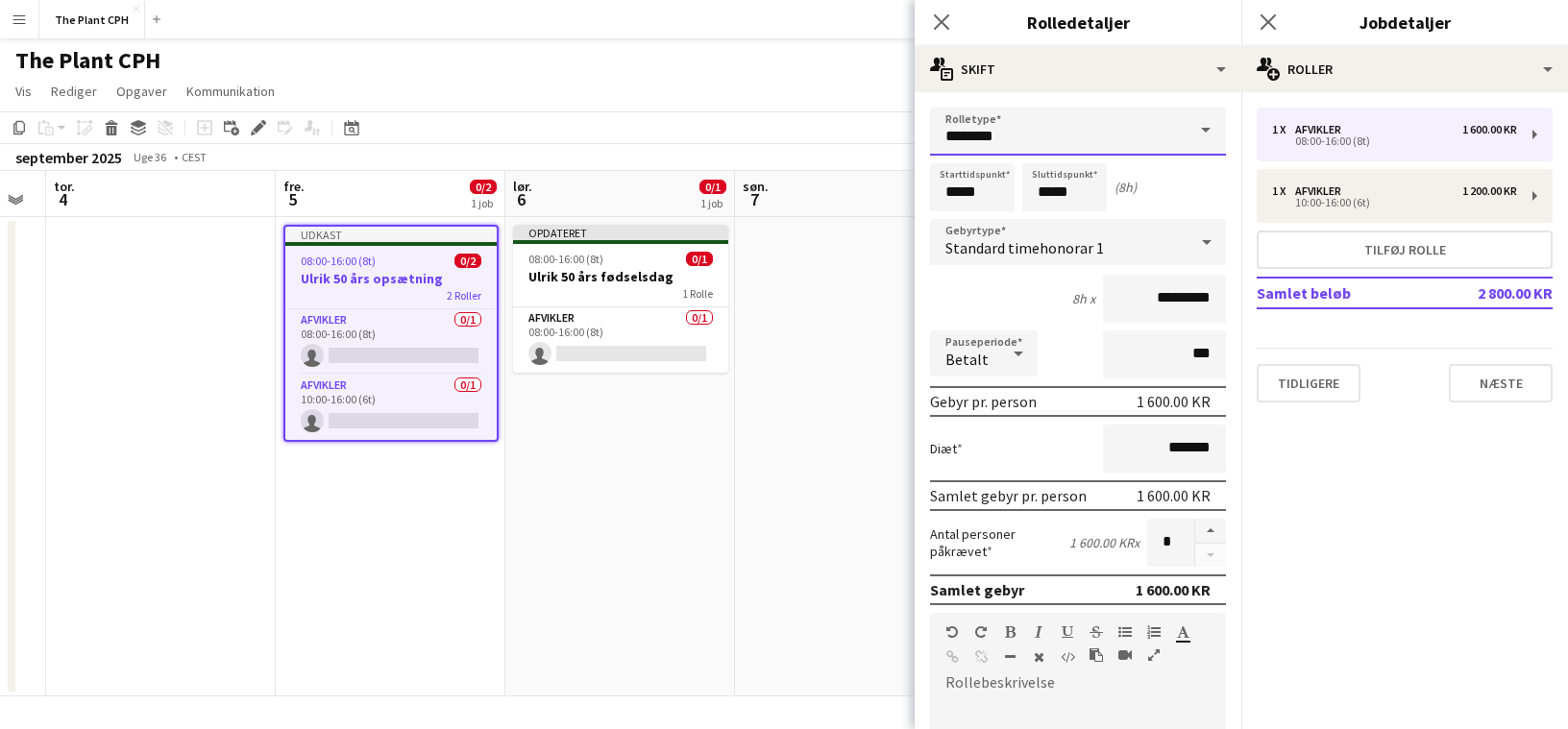 click on "********" at bounding box center (1078, 132) 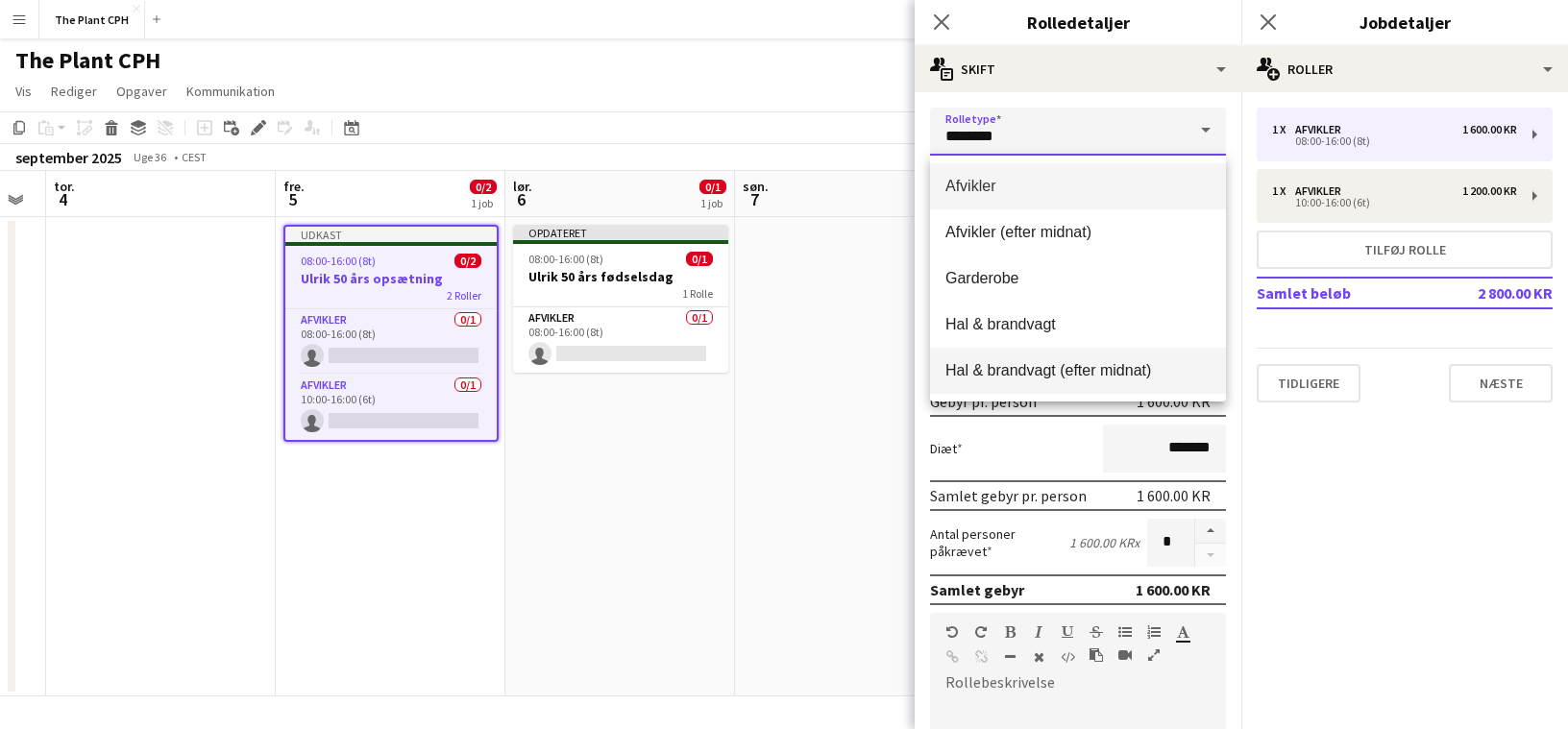 scroll, scrollTop: 184, scrollLeft: 0, axis: vertical 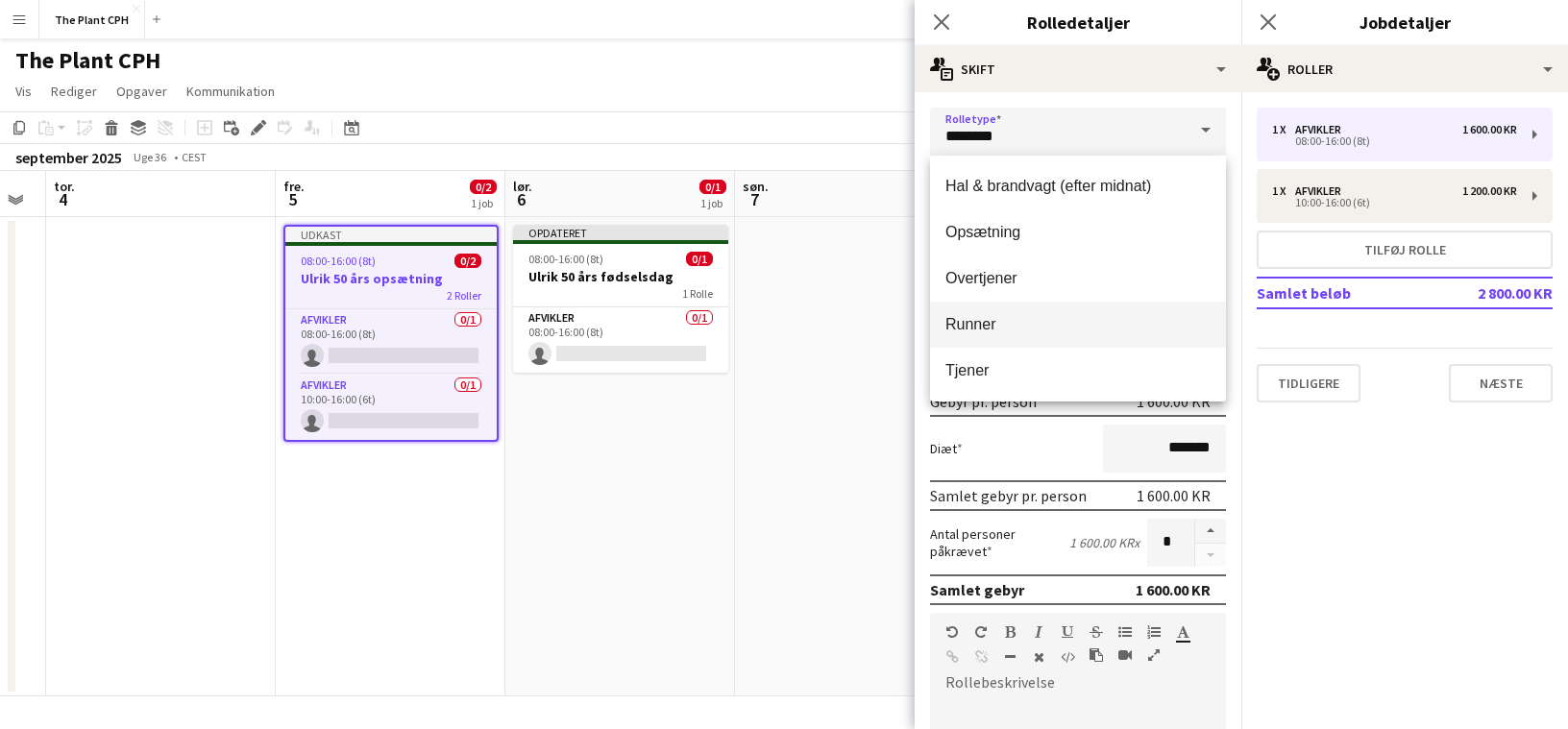 click on "Runner" at bounding box center (1078, 325) 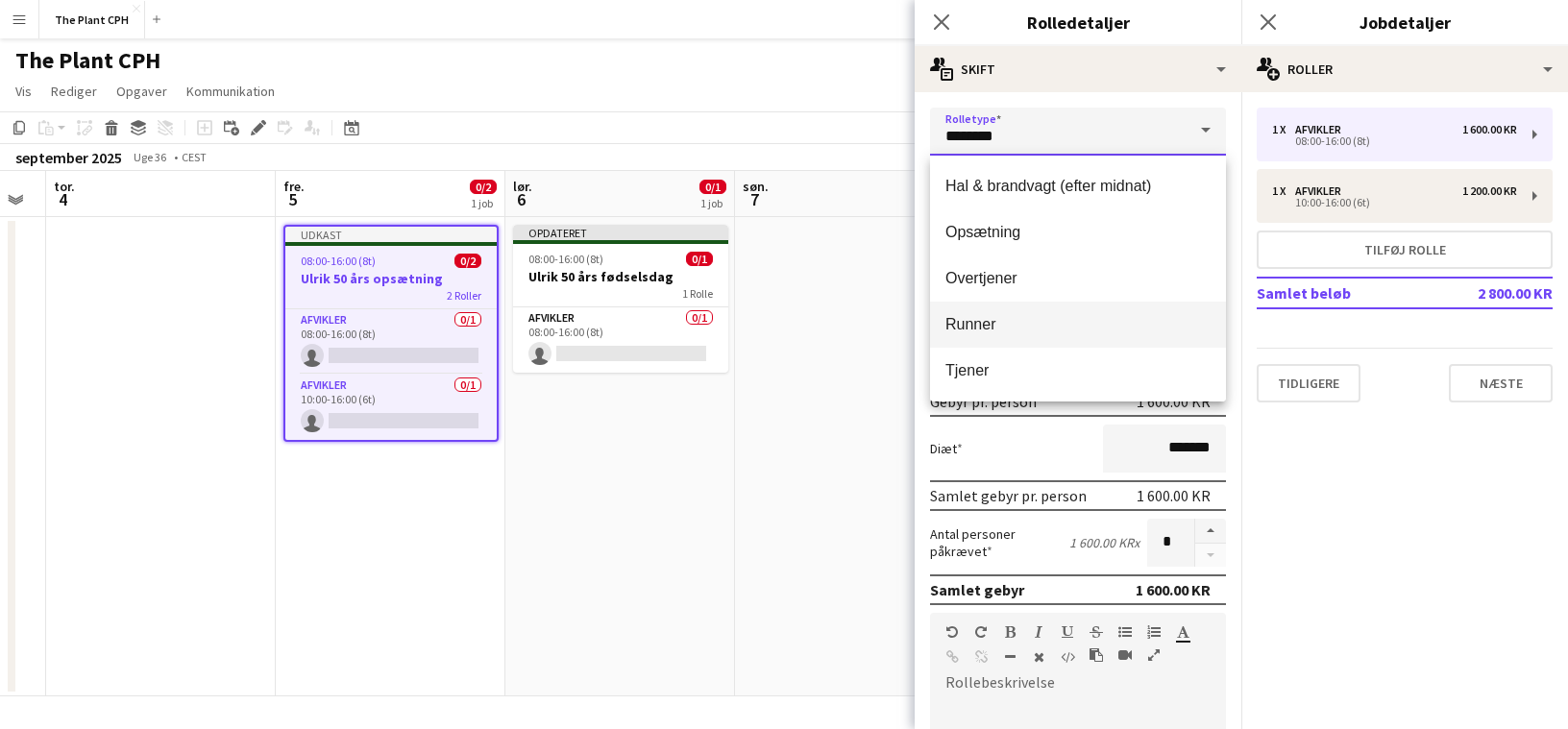 type on "******" 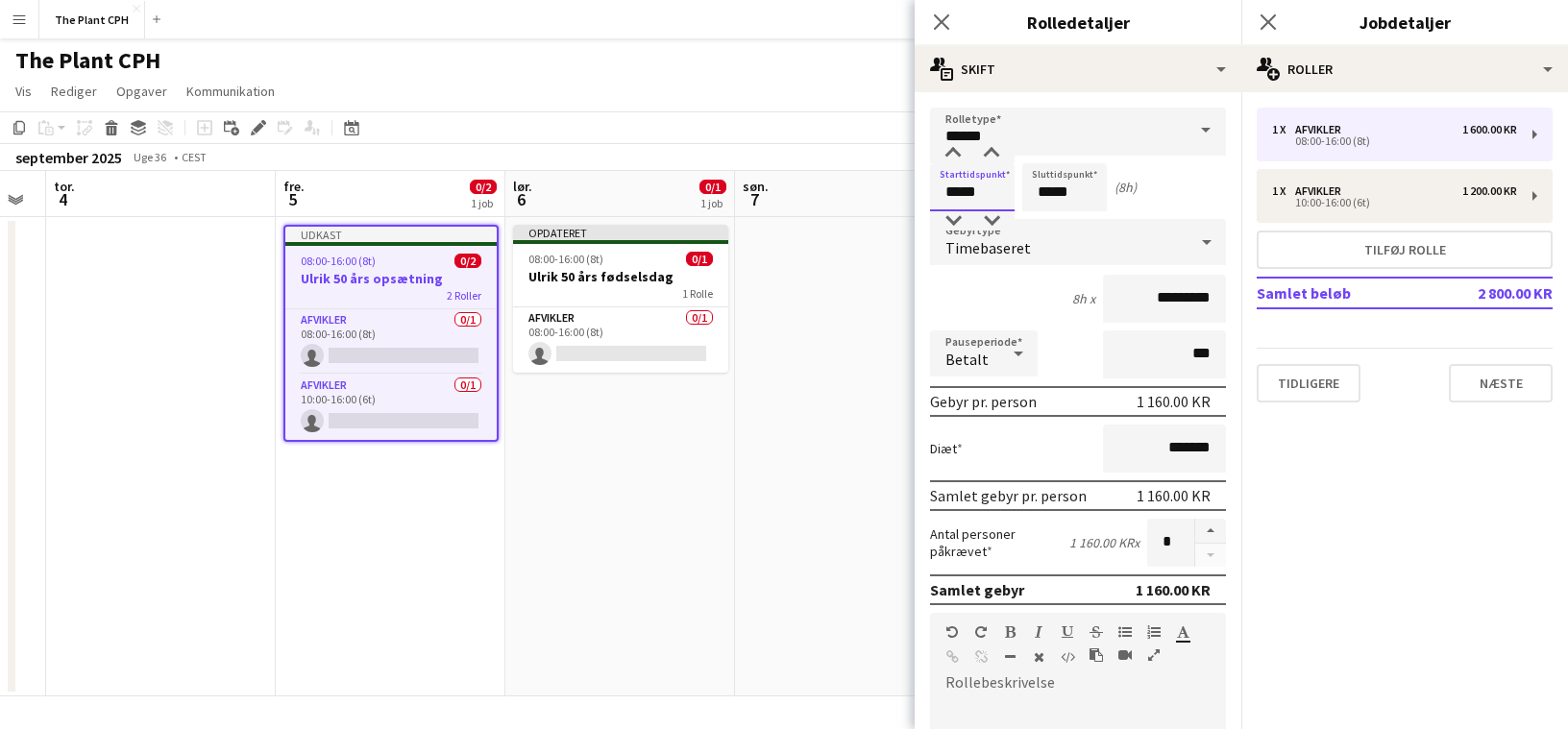 click on "*****" at bounding box center (972, 187) 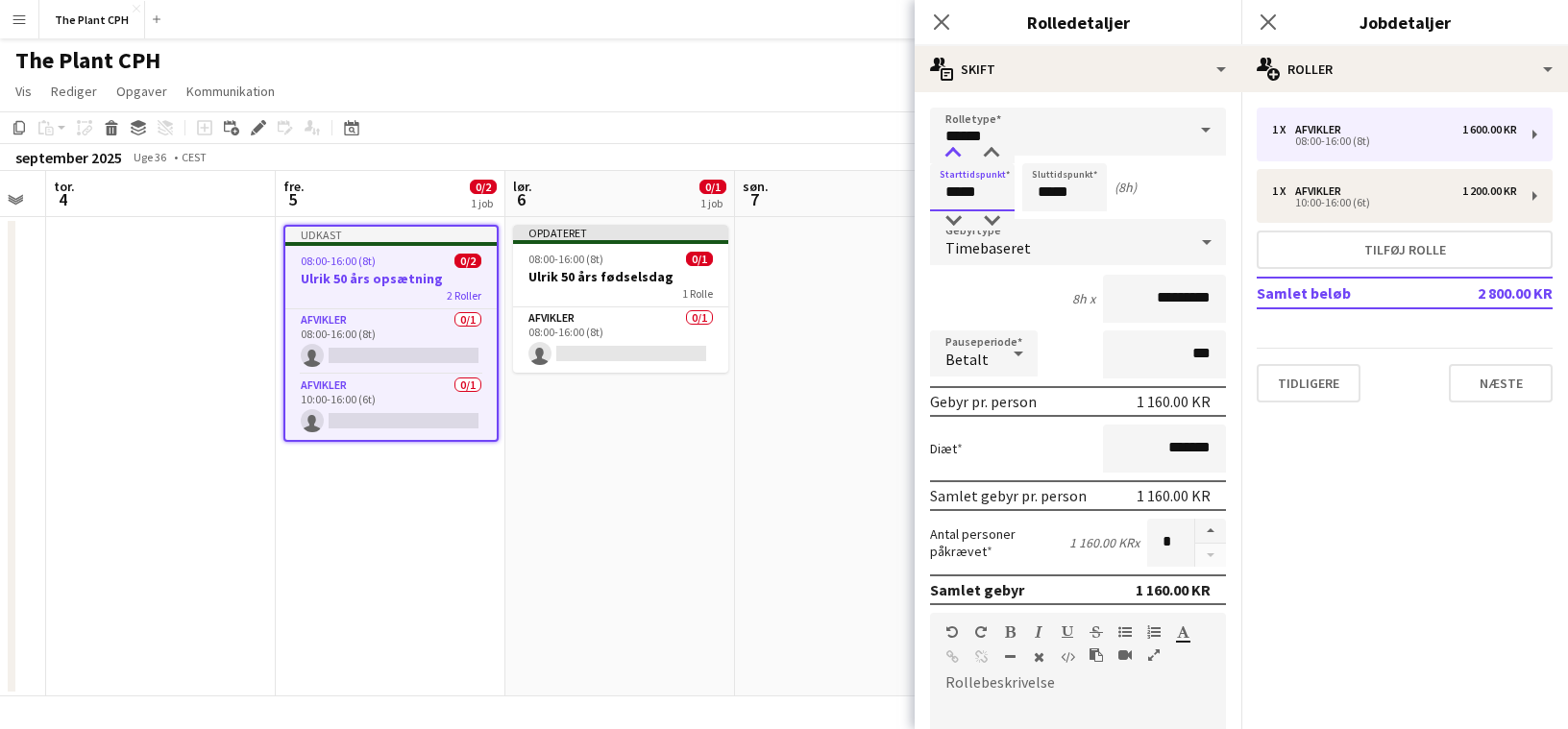 click at bounding box center (953, 154) 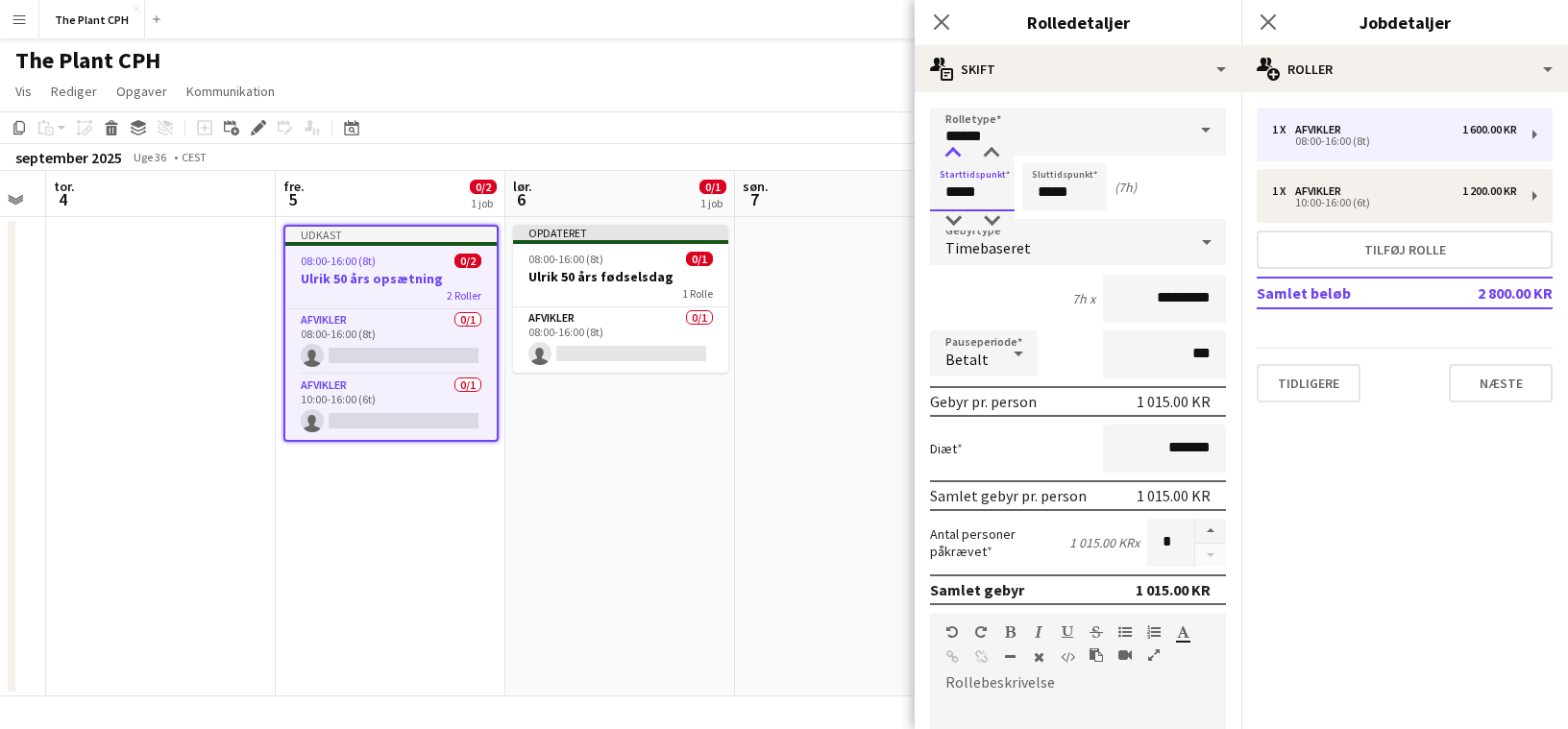 type on "*****" 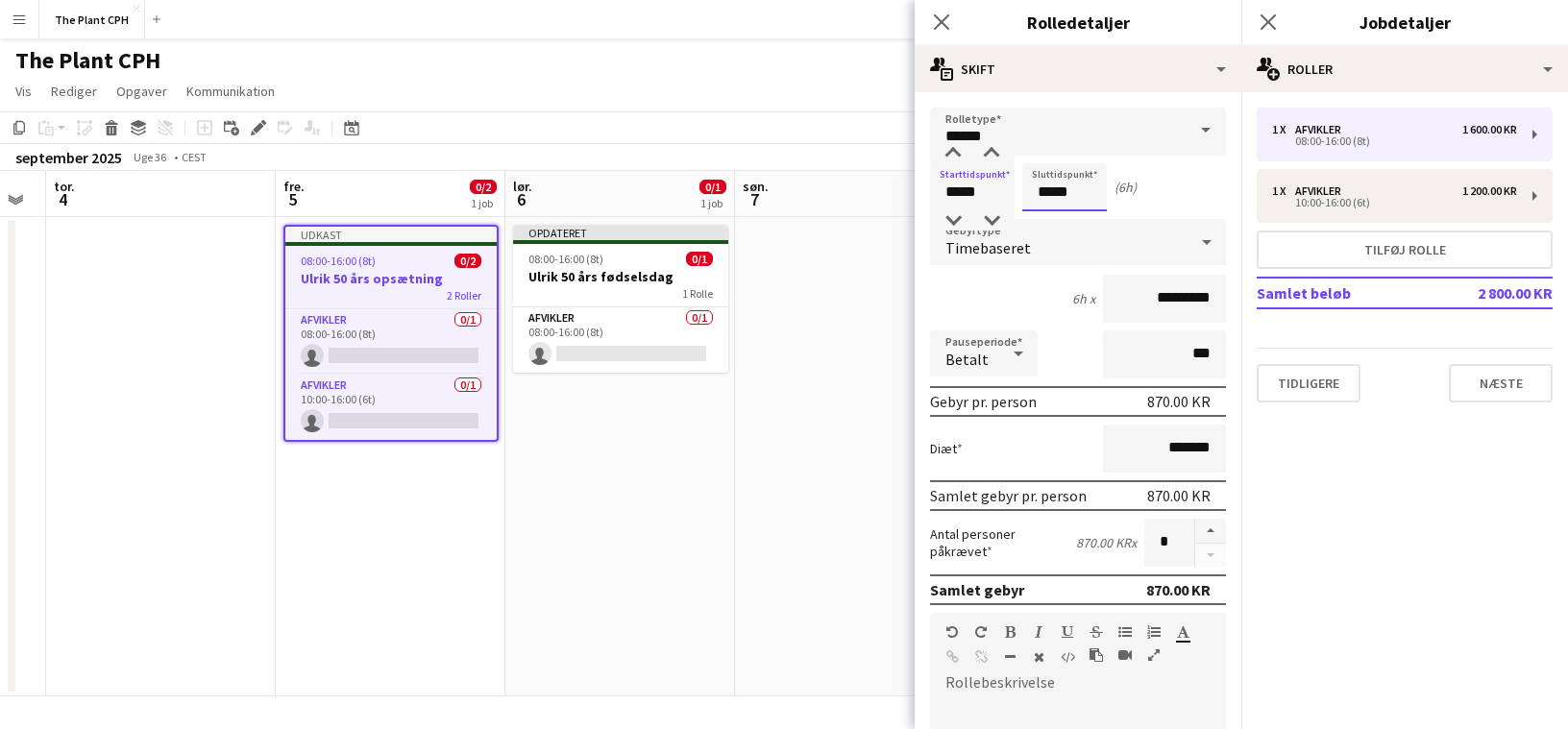 click on "*****" at bounding box center [1065, 187] 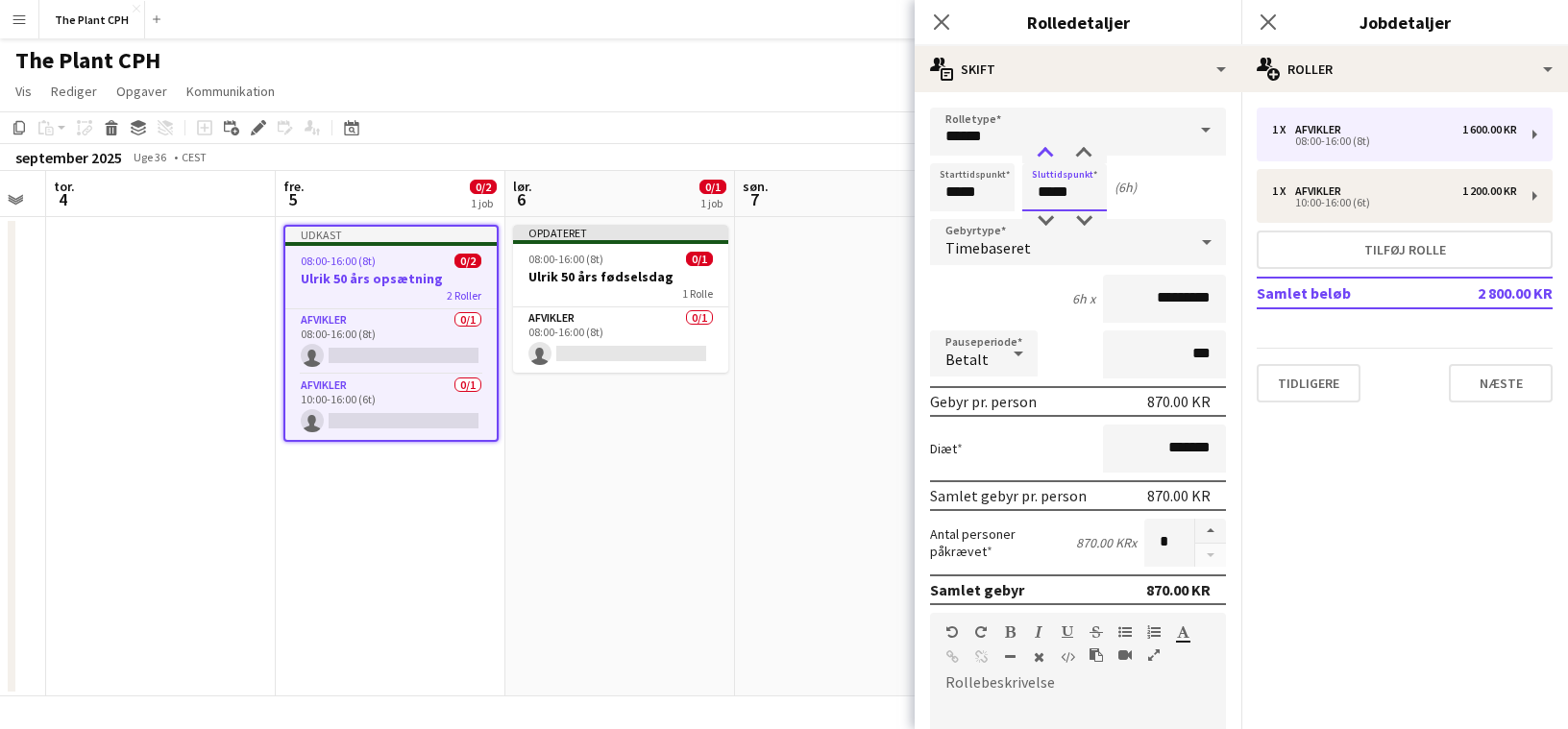 click at bounding box center [1045, 154] 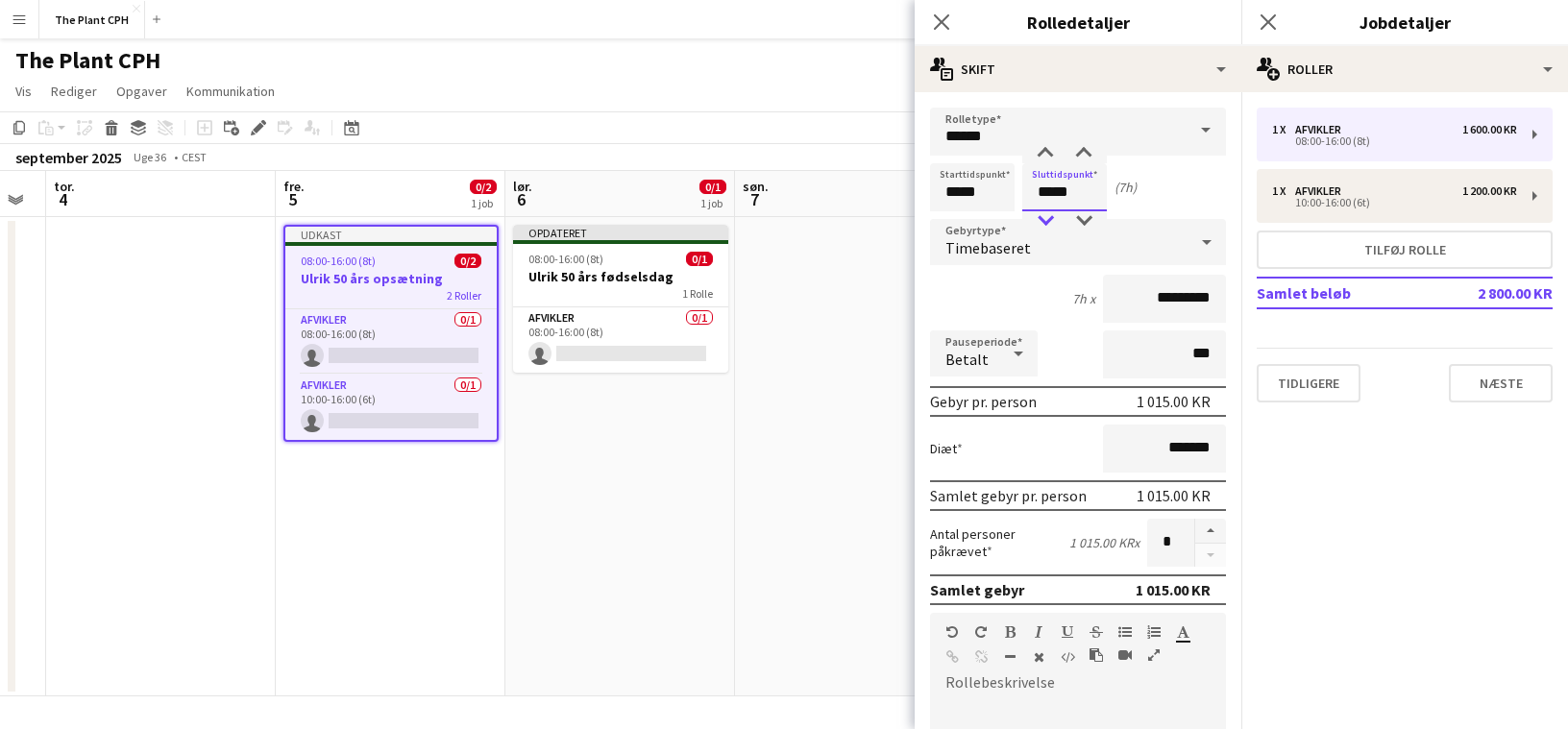 click at bounding box center (1045, 221) 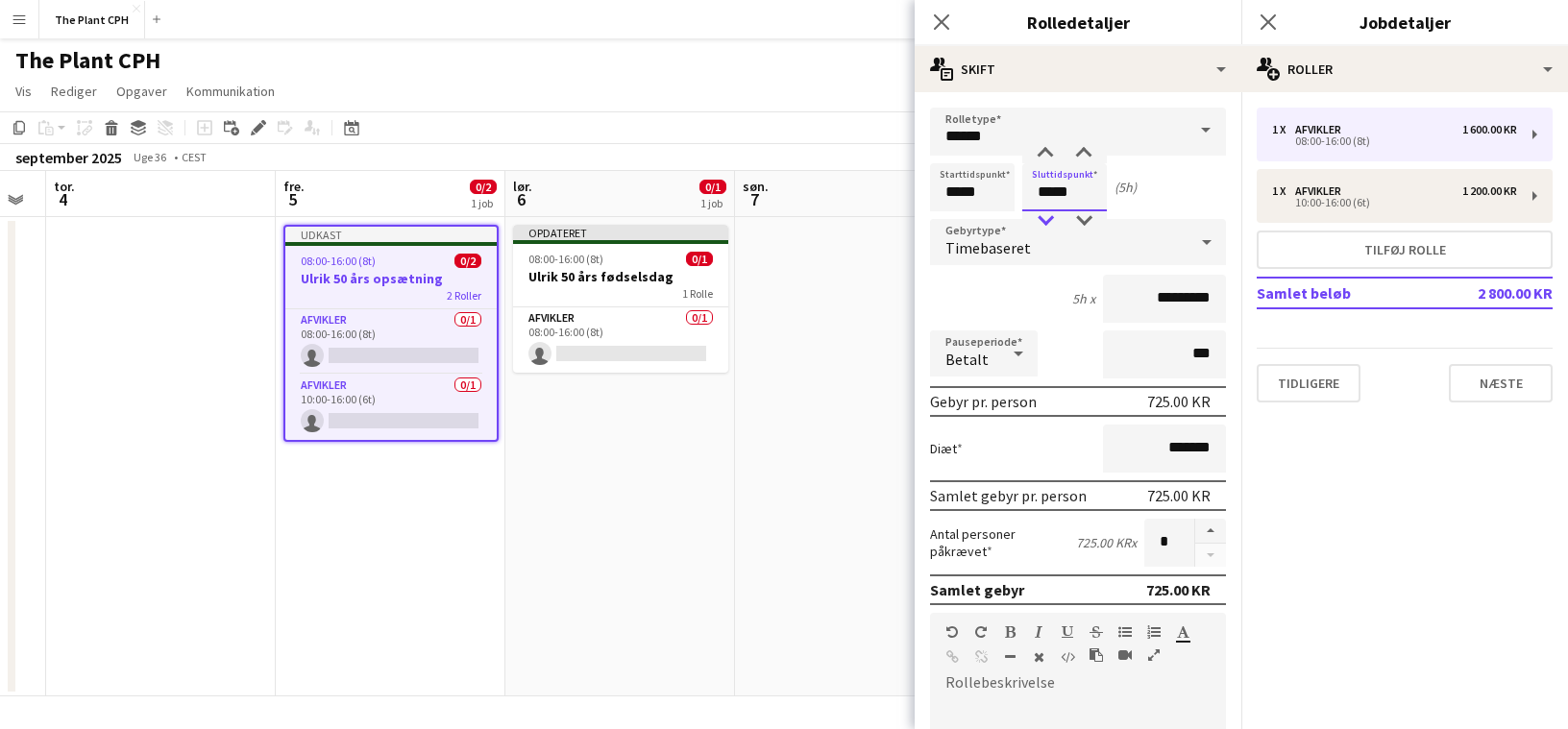 click at bounding box center (1045, 221) 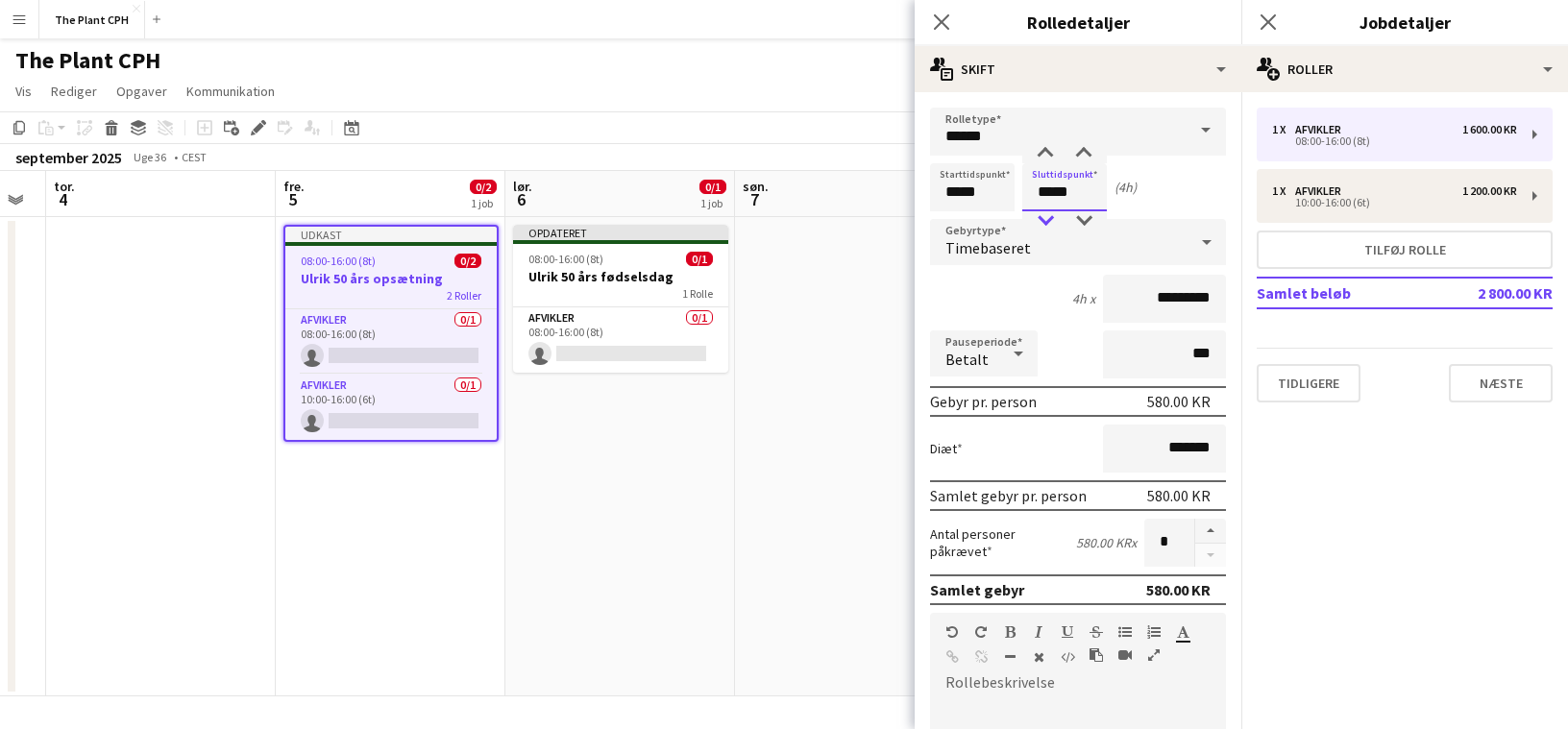 click at bounding box center (1045, 221) 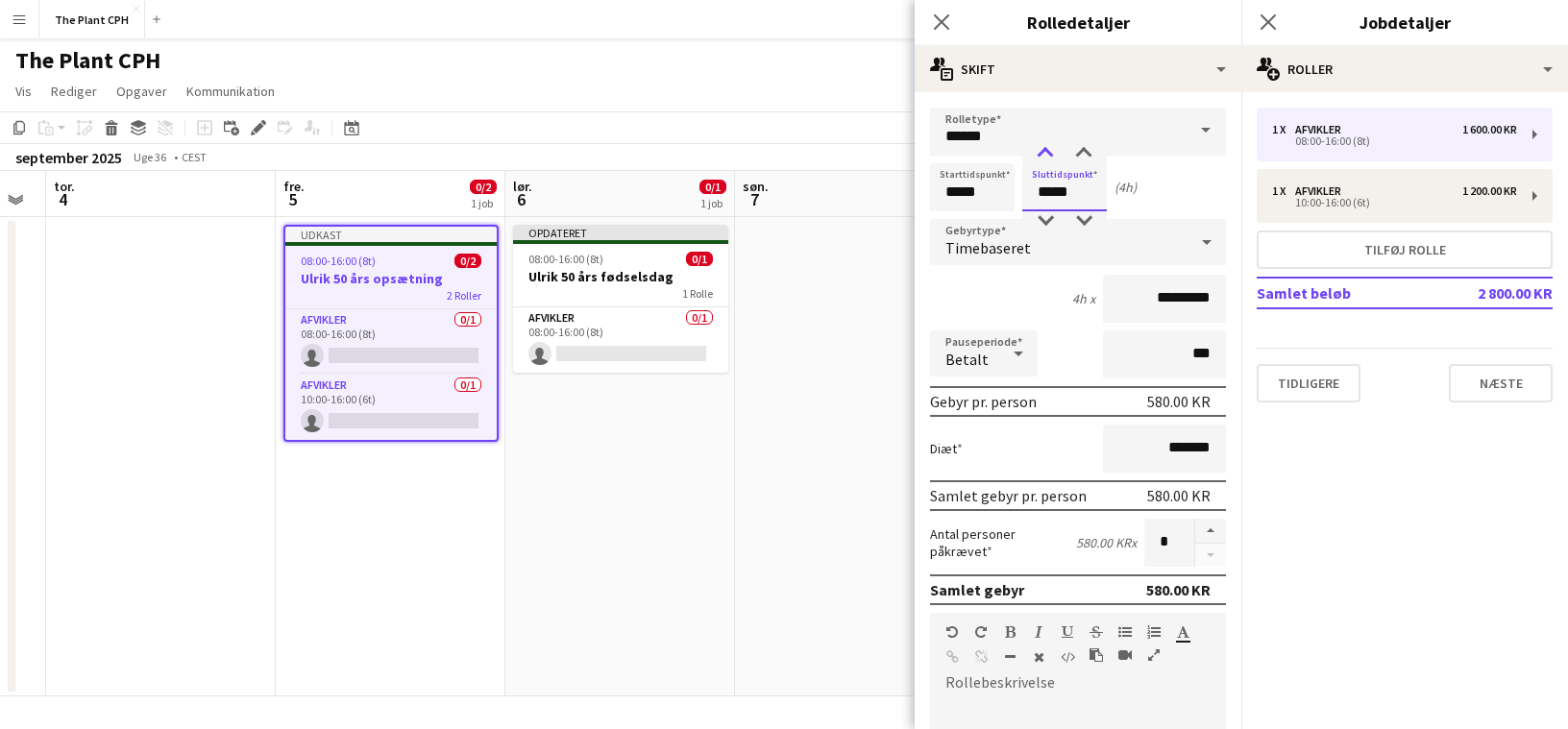 click at bounding box center (1045, 154) 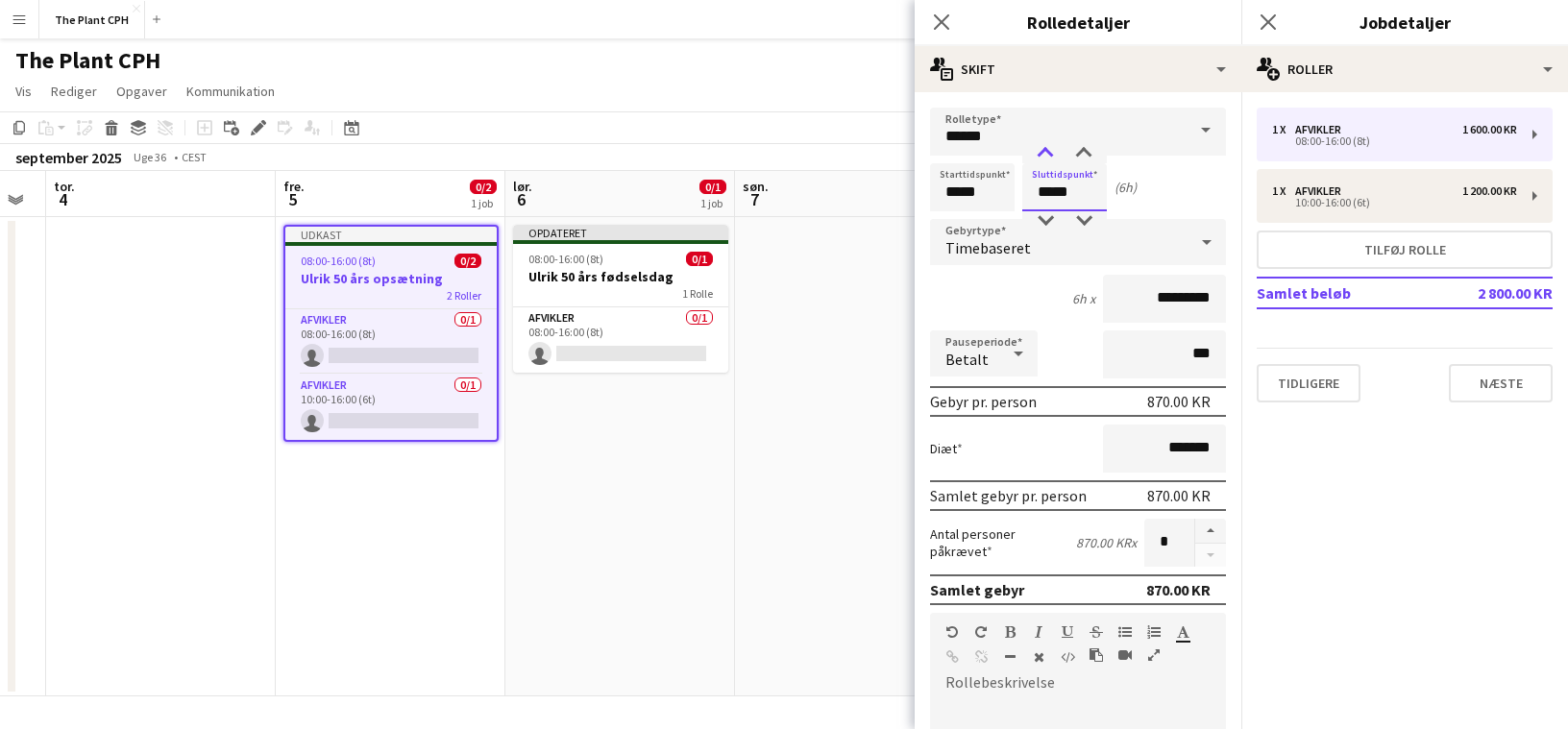 click at bounding box center (1045, 154) 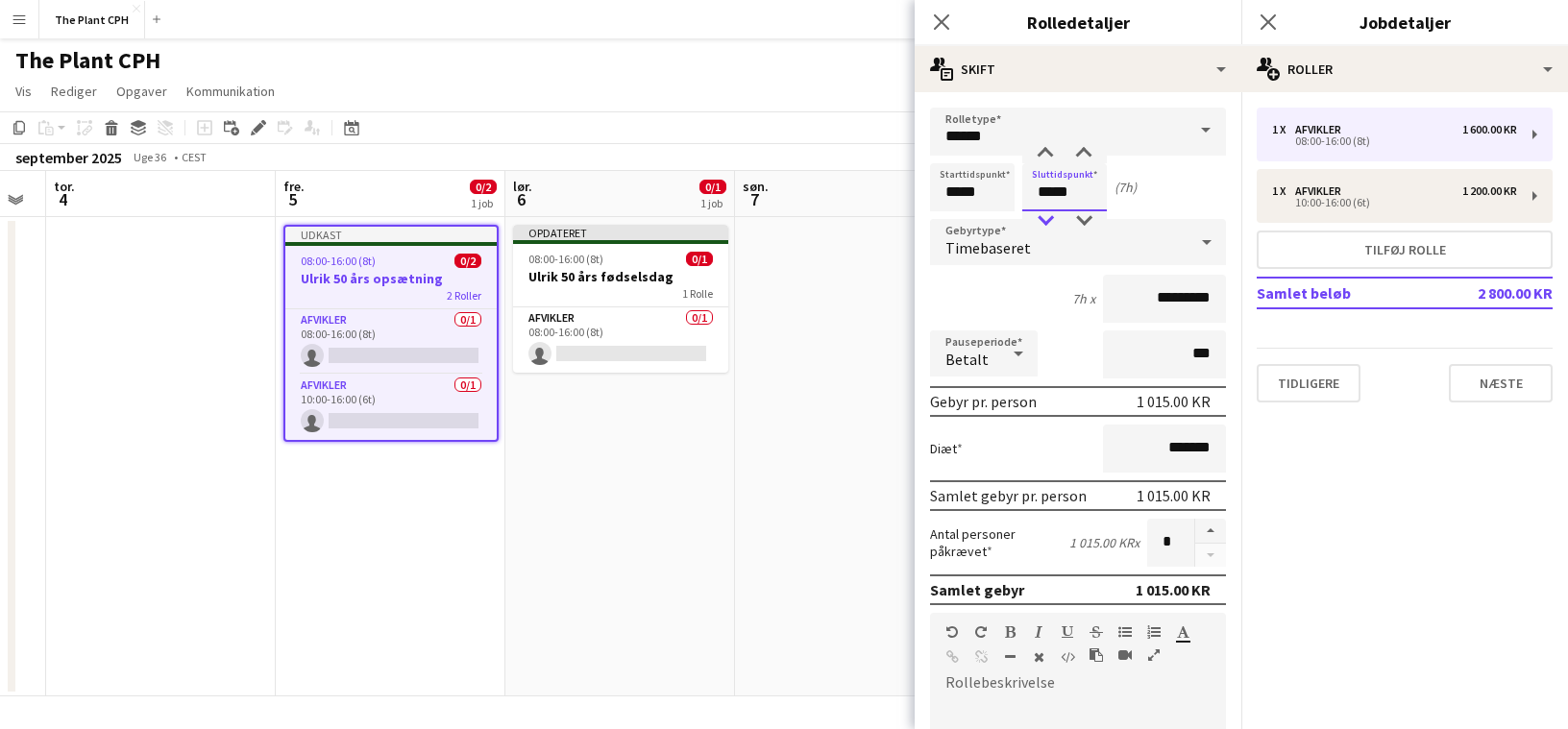 type on "*****" 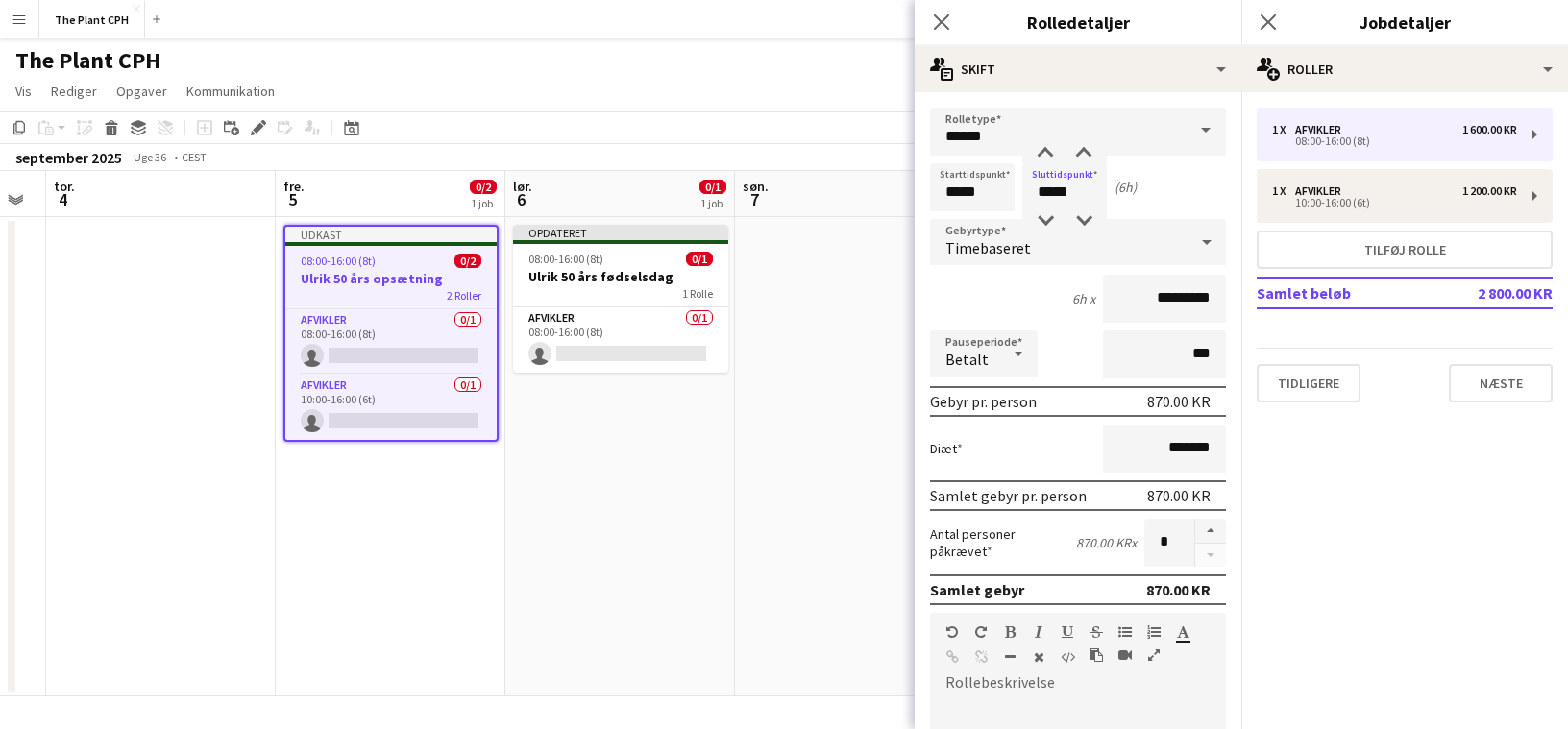 click 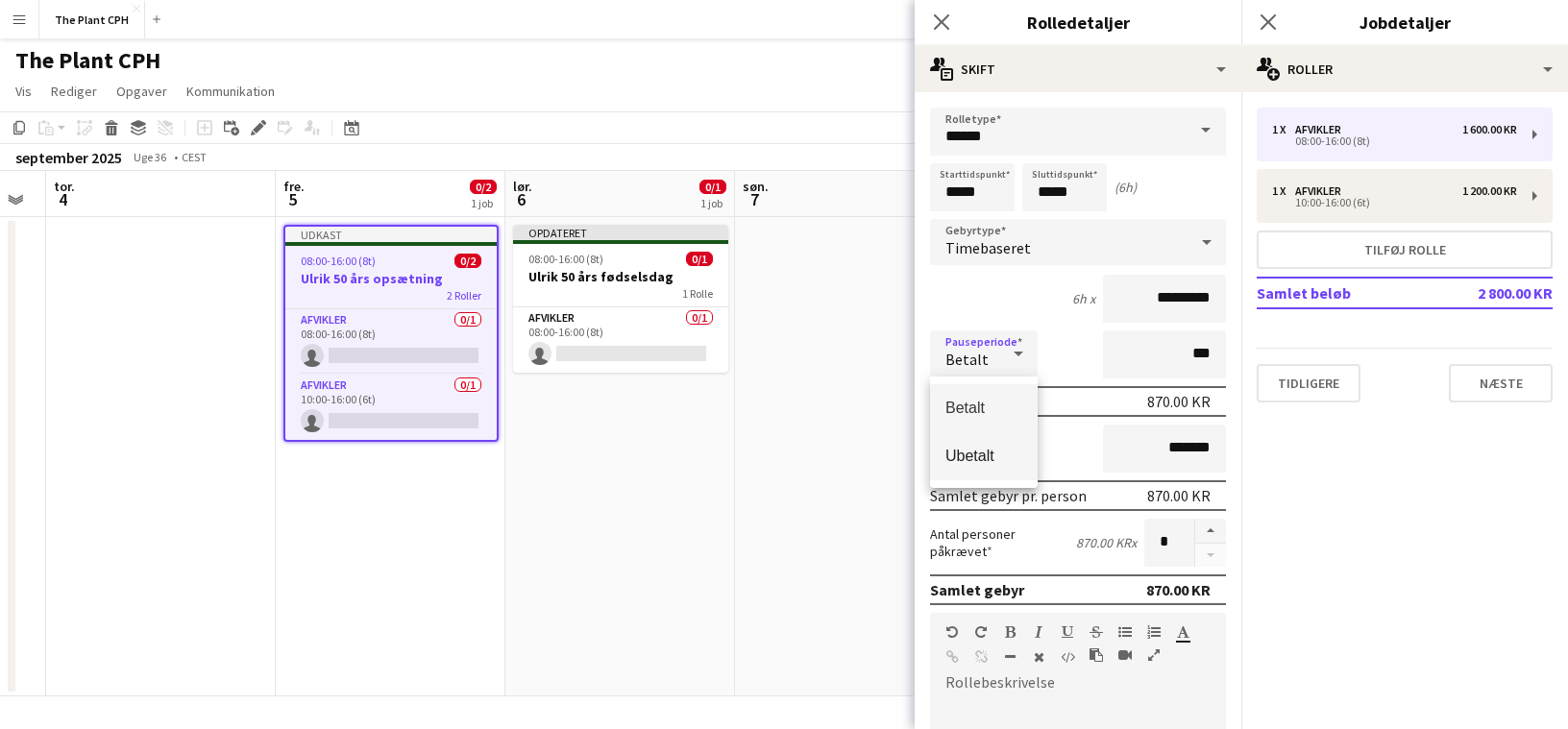 click on "Ubetalt" at bounding box center (984, 455) 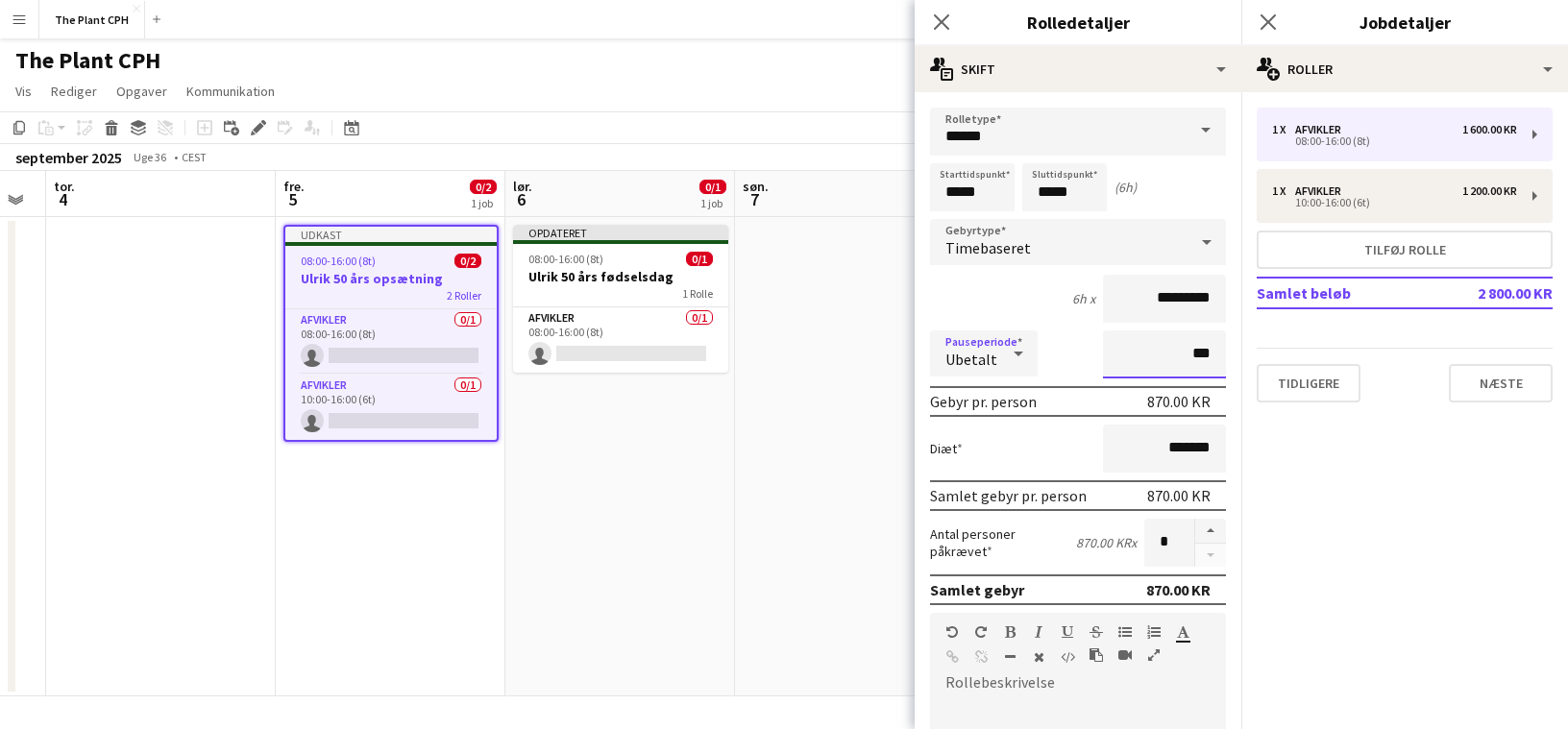 click on "***" at bounding box center (1164, 354) 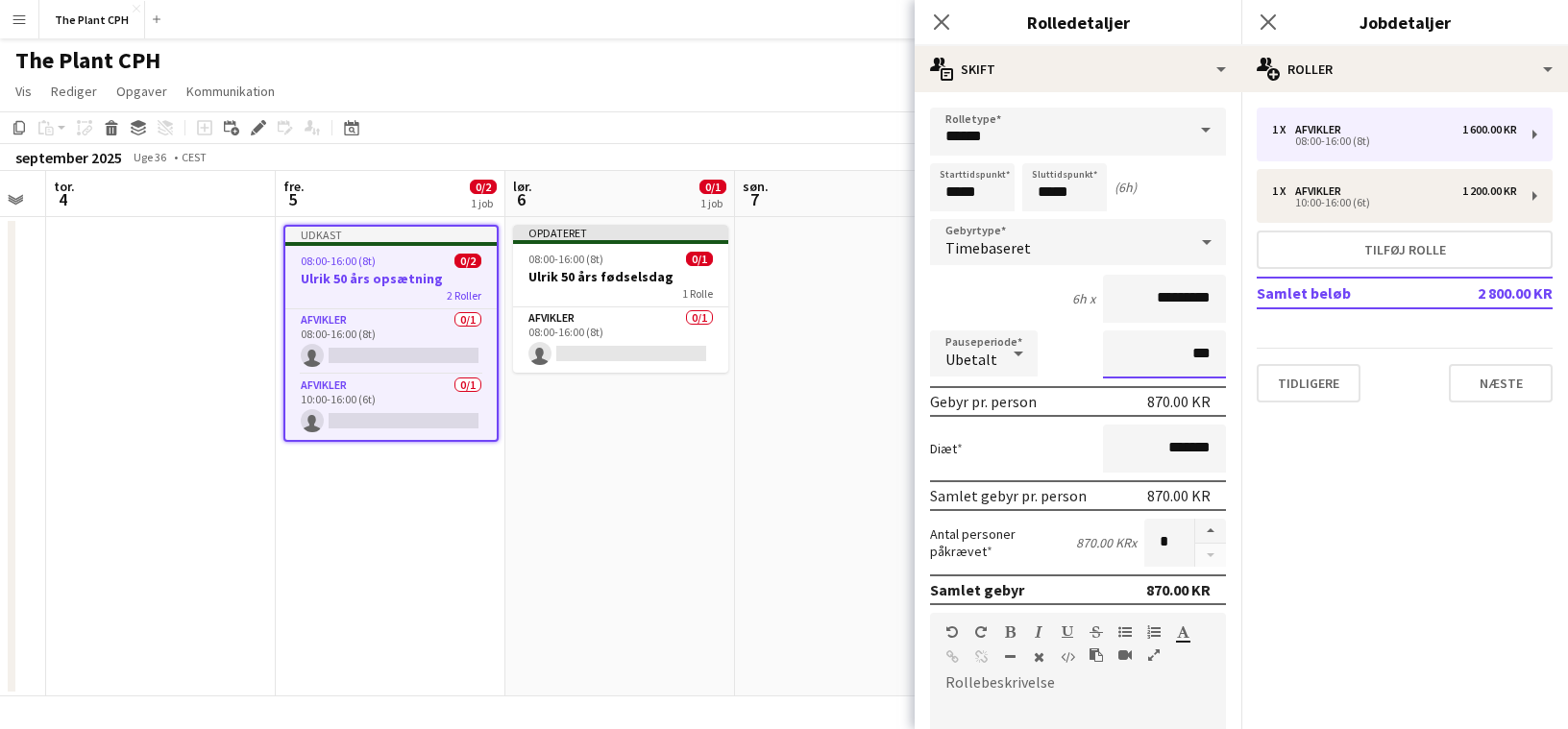click on "***" at bounding box center [1164, 354] 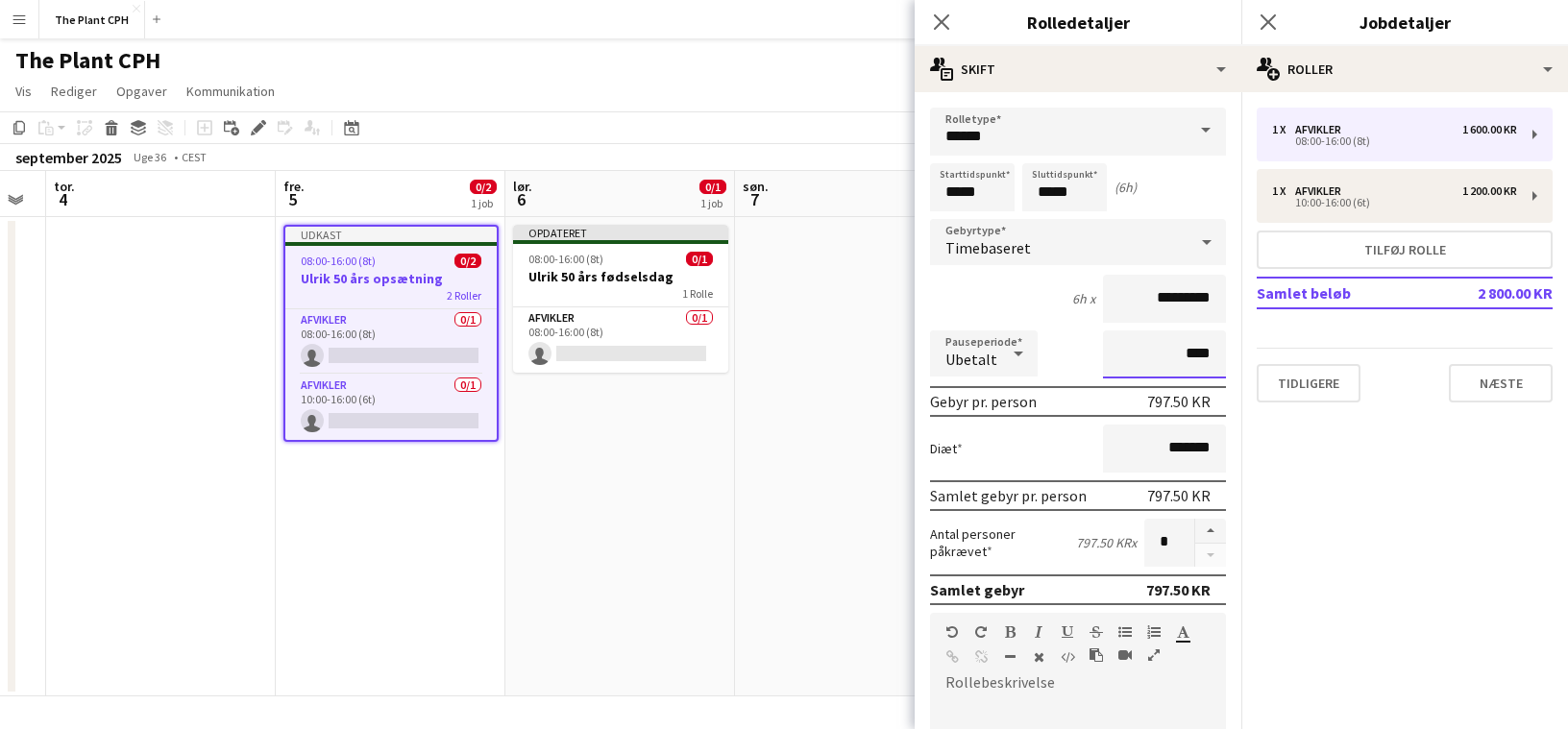scroll, scrollTop: 418, scrollLeft: 0, axis: vertical 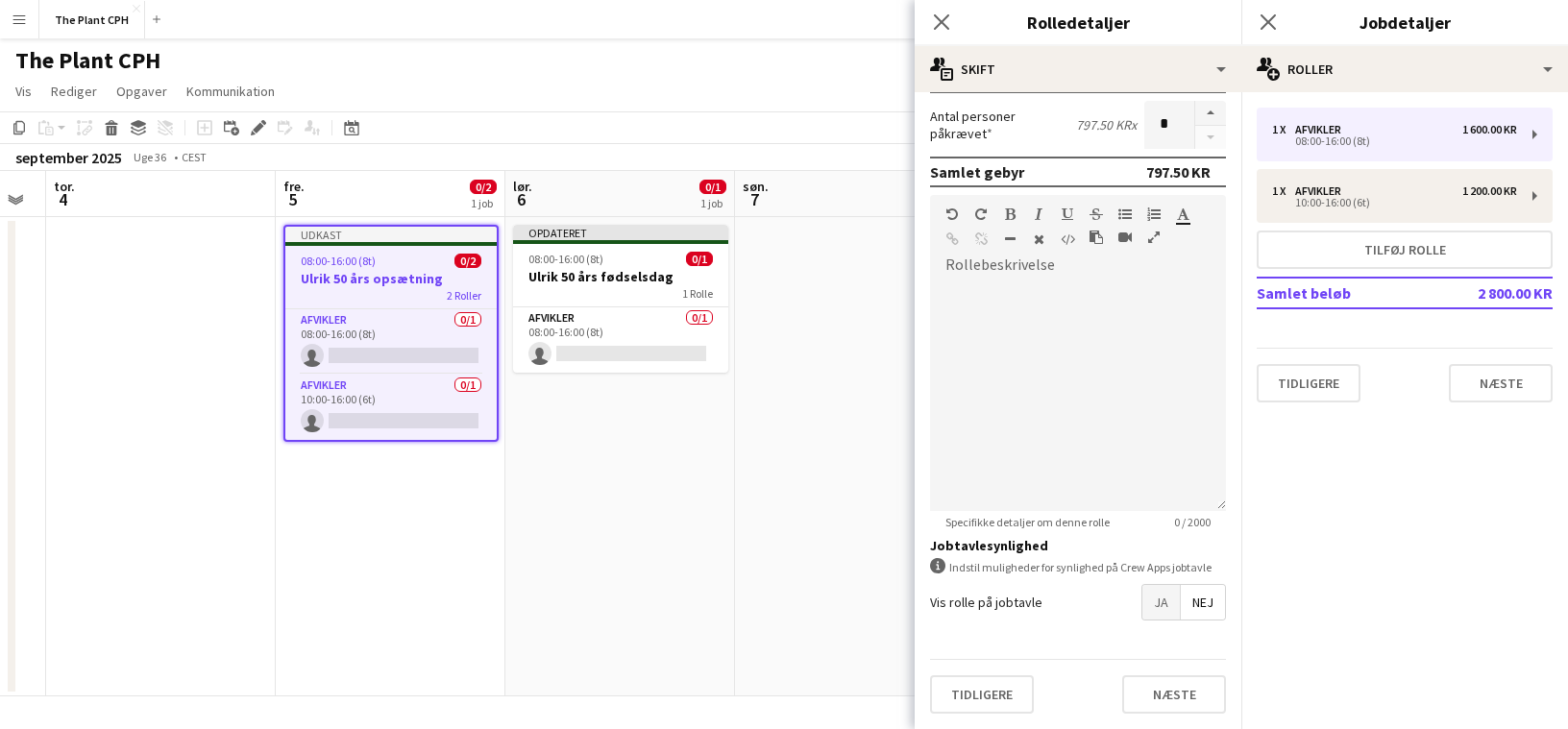 type on "****" 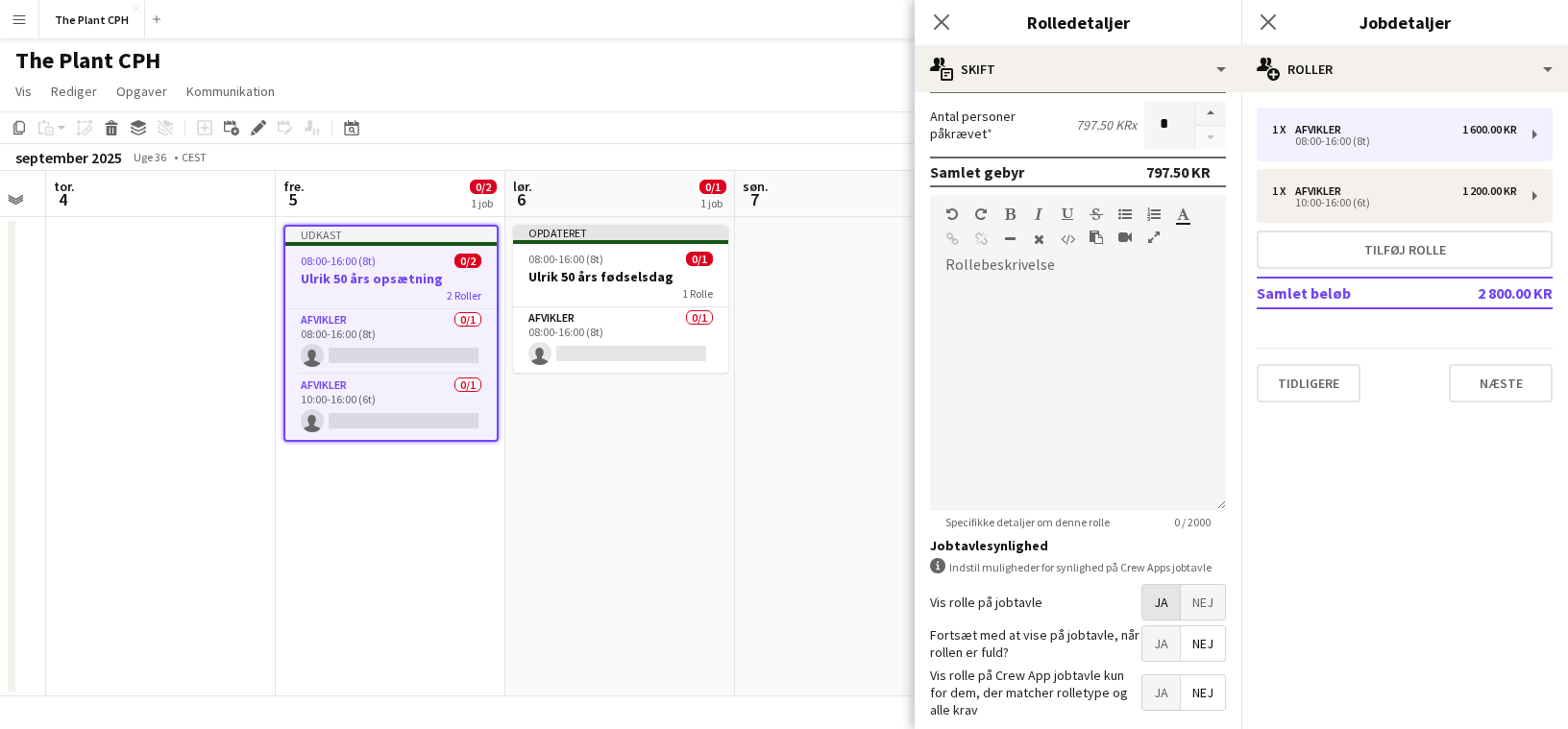 click on "Ja" at bounding box center [1161, 644] 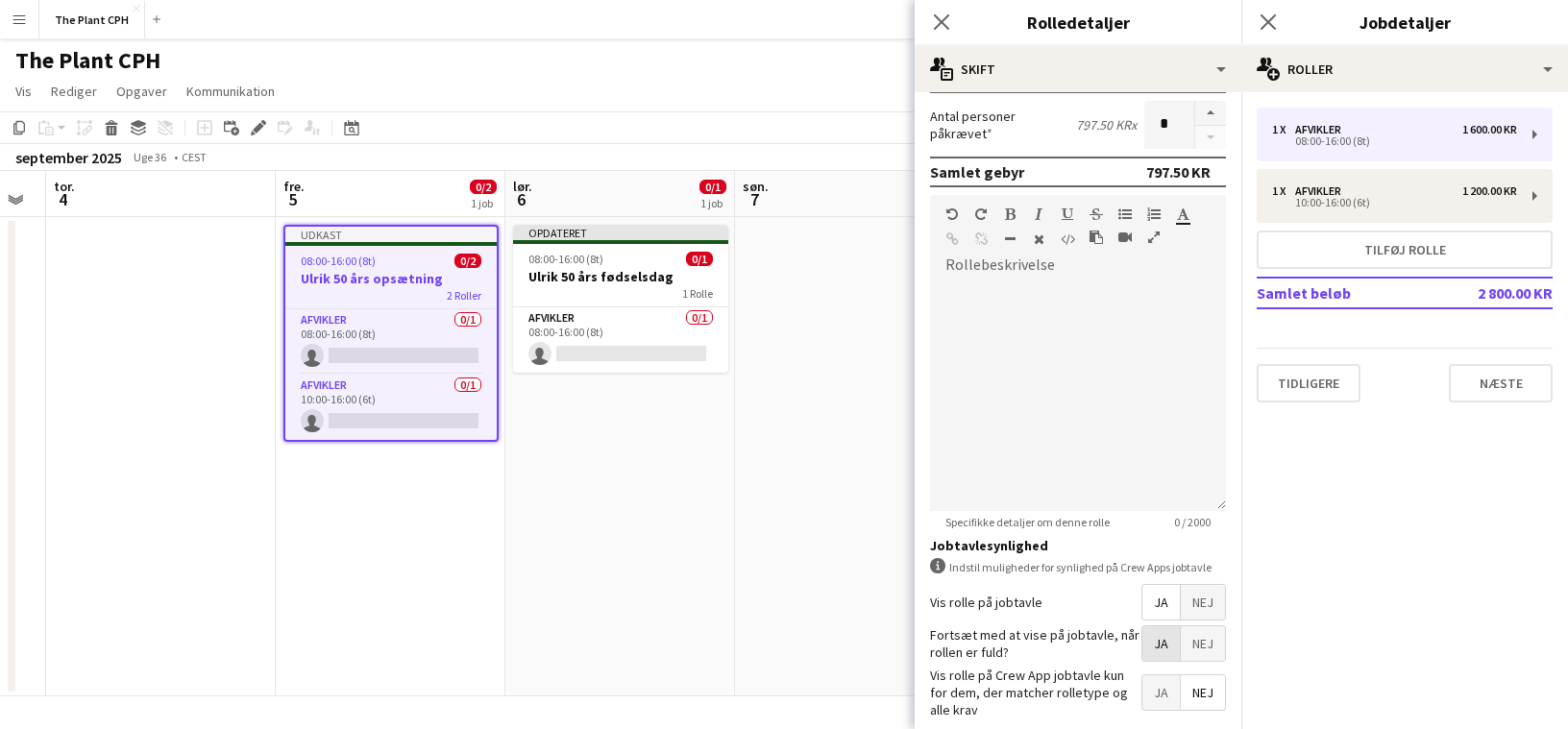 click on "Ja" at bounding box center [1161, 693] 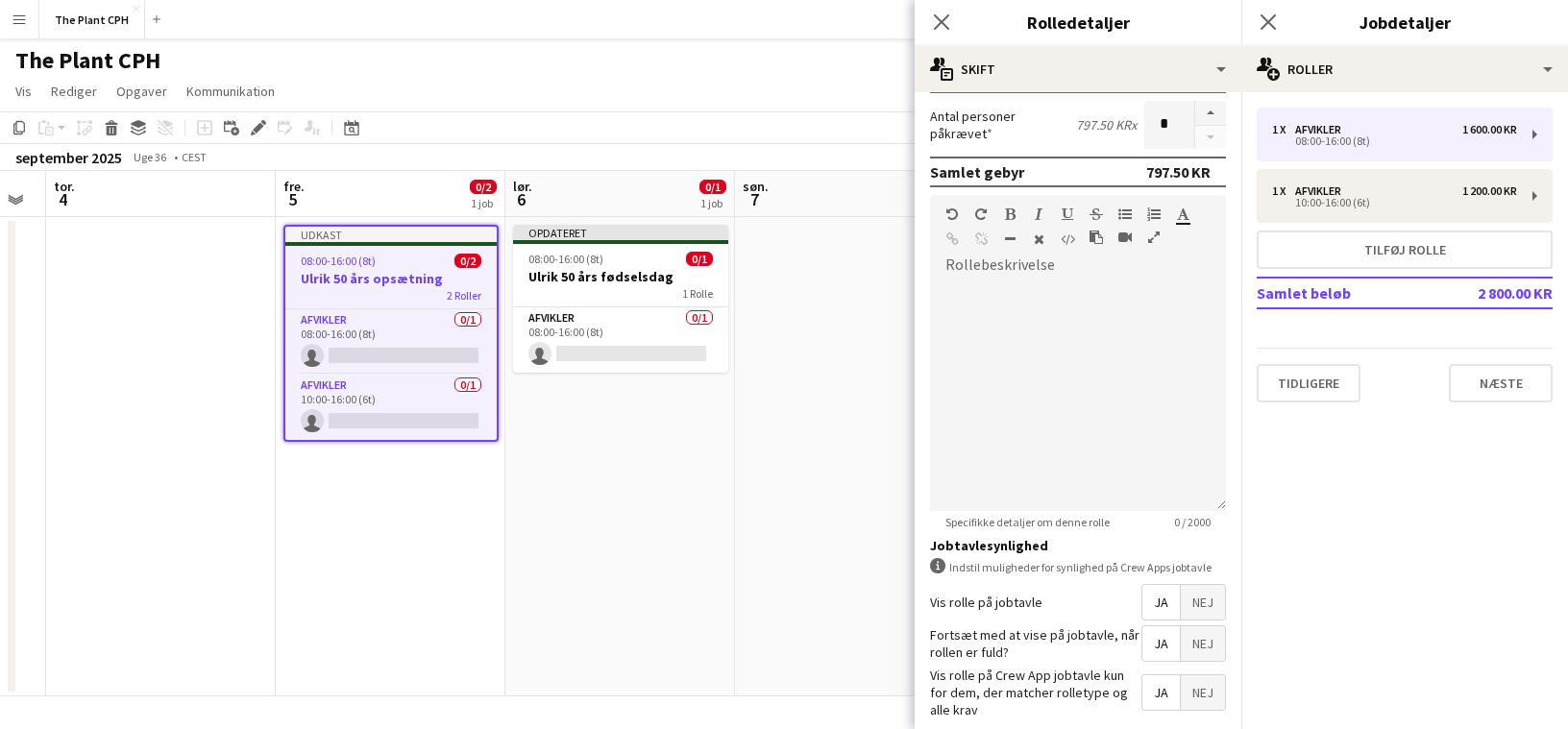 scroll, scrollTop: 517, scrollLeft: 0, axis: vertical 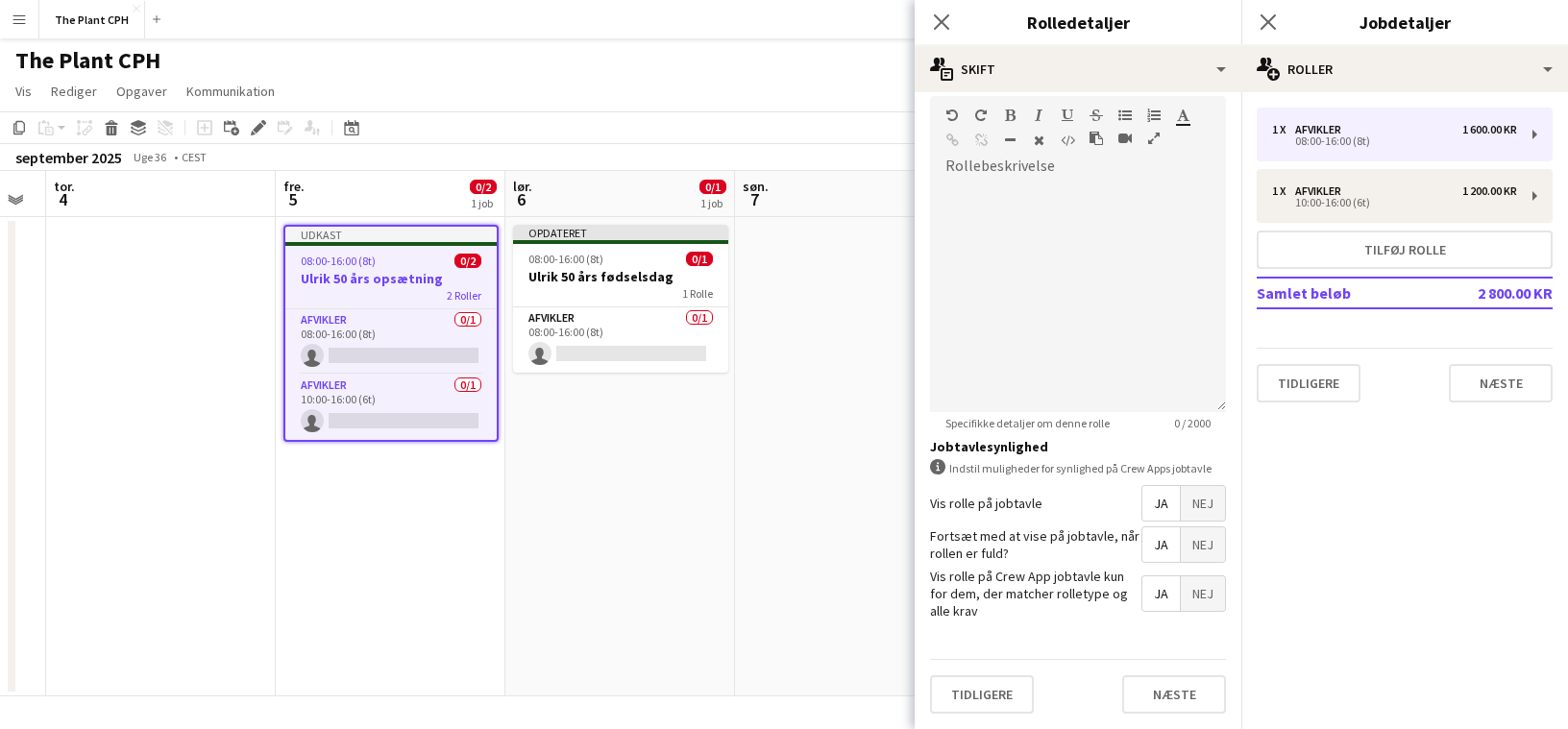 click at bounding box center [849, 456] 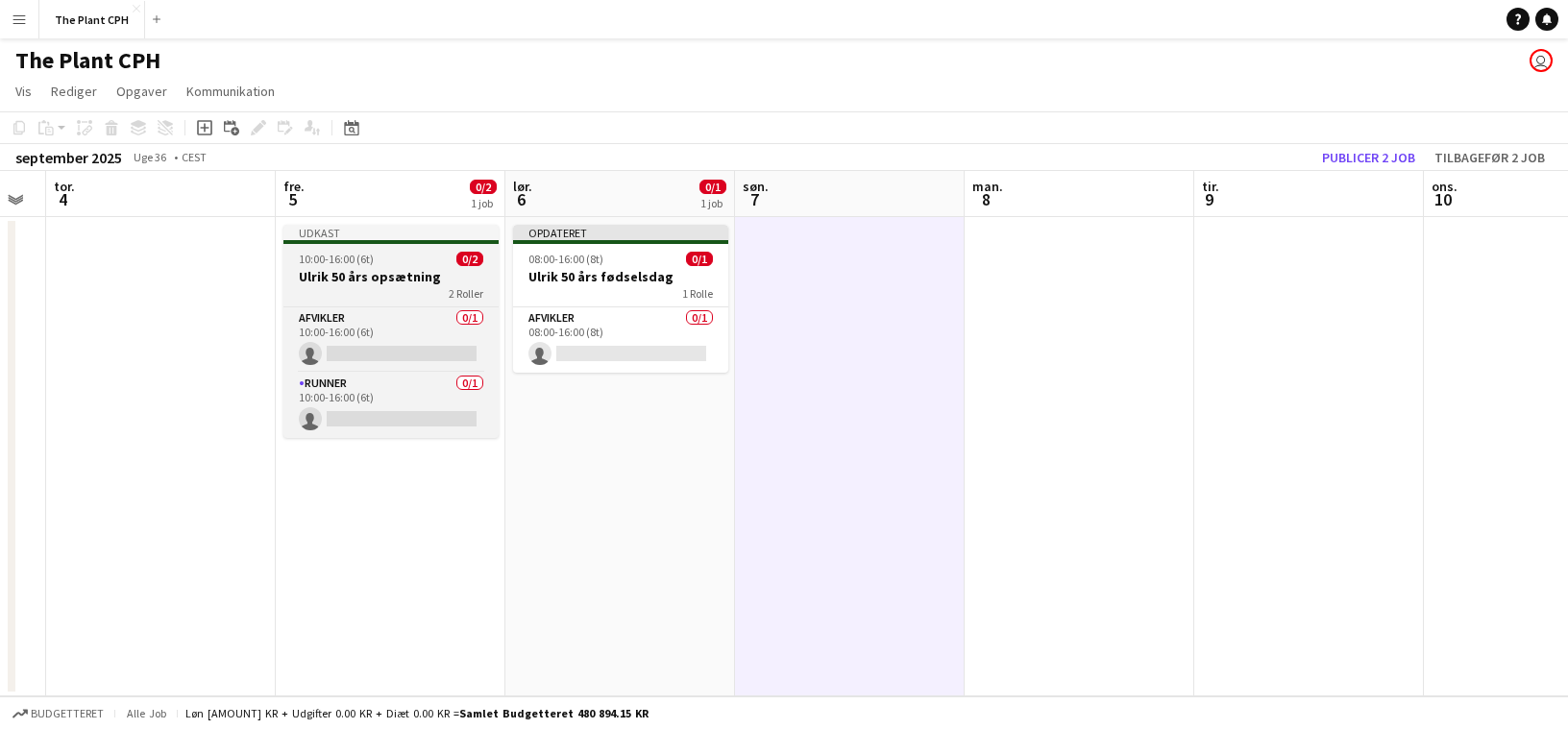 click on "Ulrik 50 års opsætning" at bounding box center (391, 277) 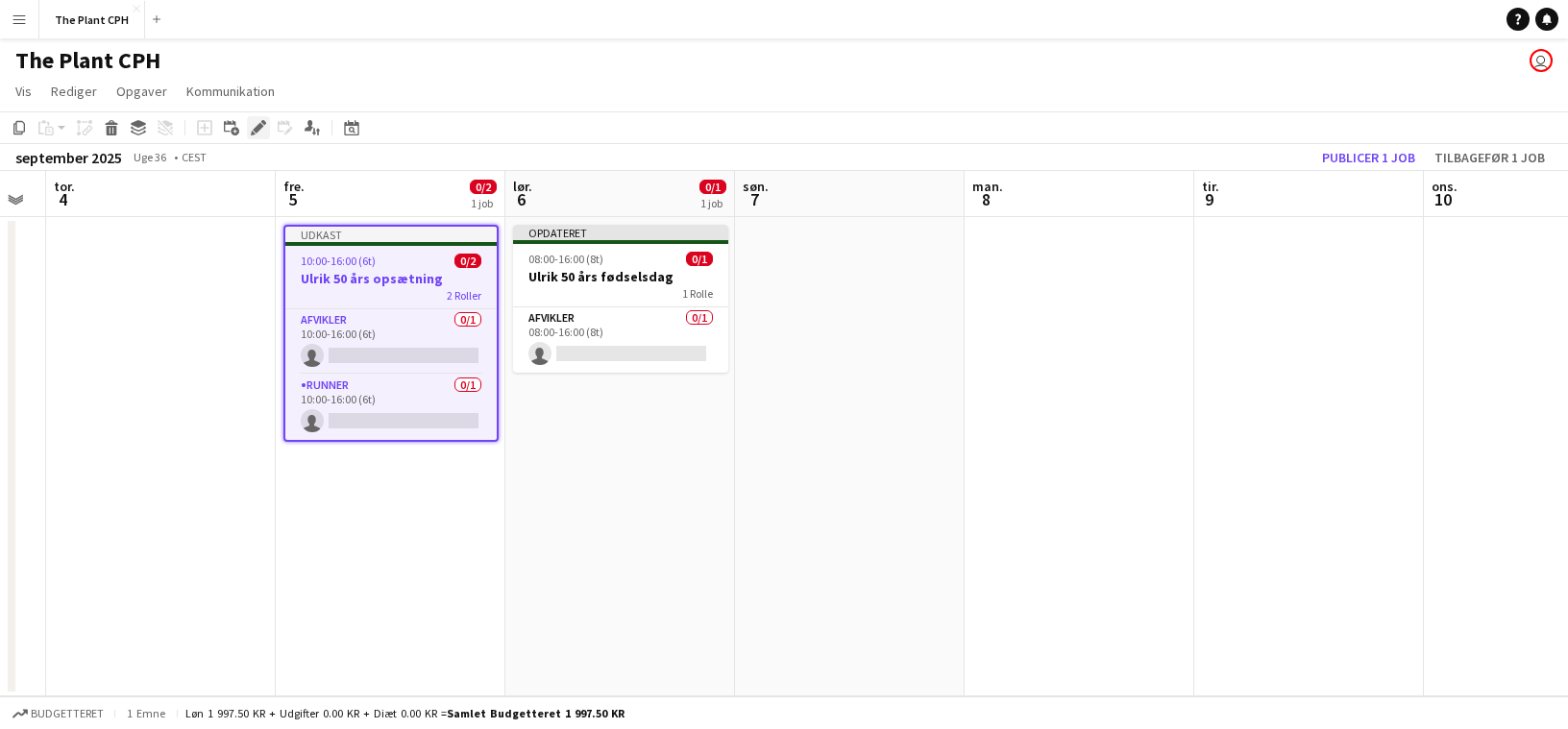 click on "Rediger" 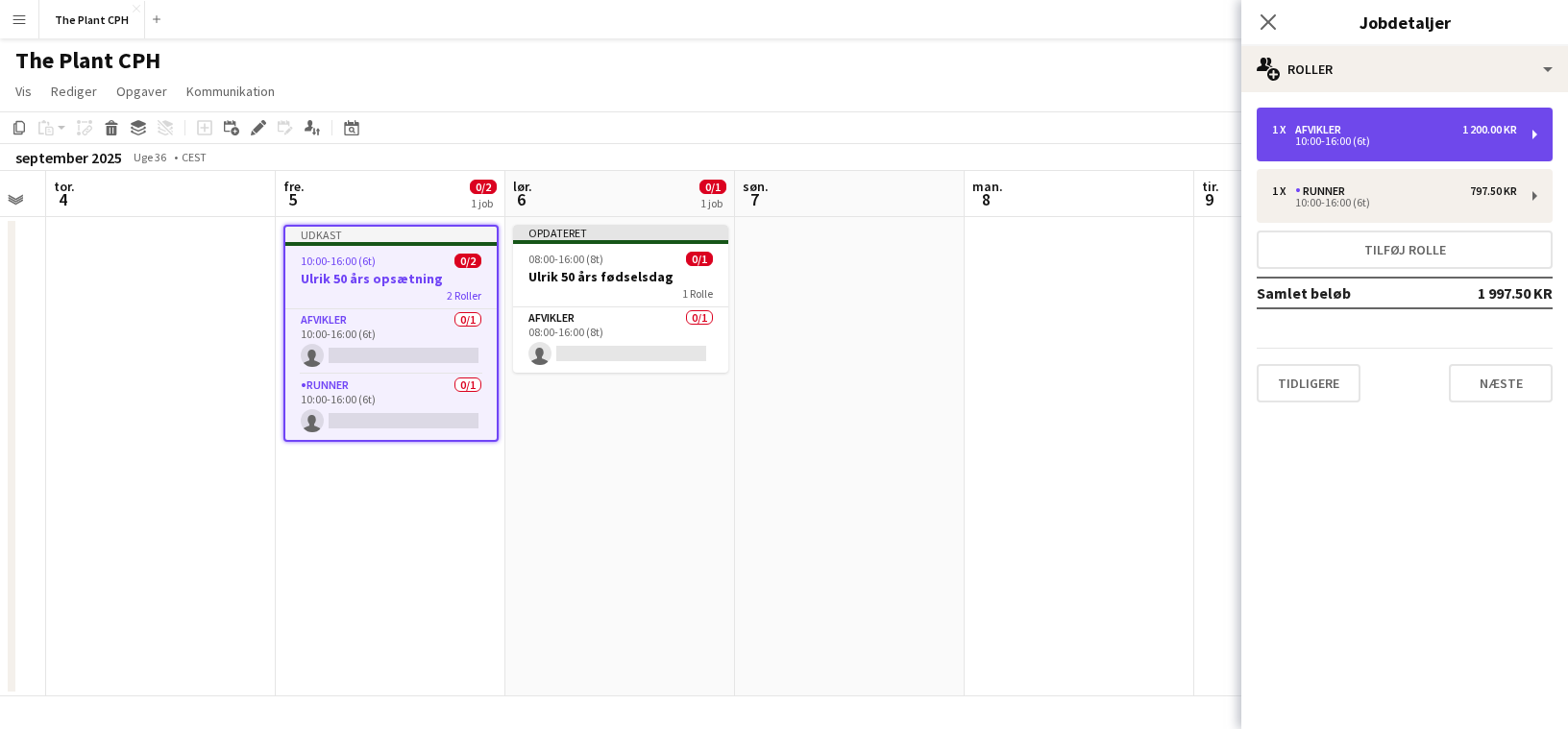 click on "10:00-16:00 (6t)" at bounding box center [1394, 141] 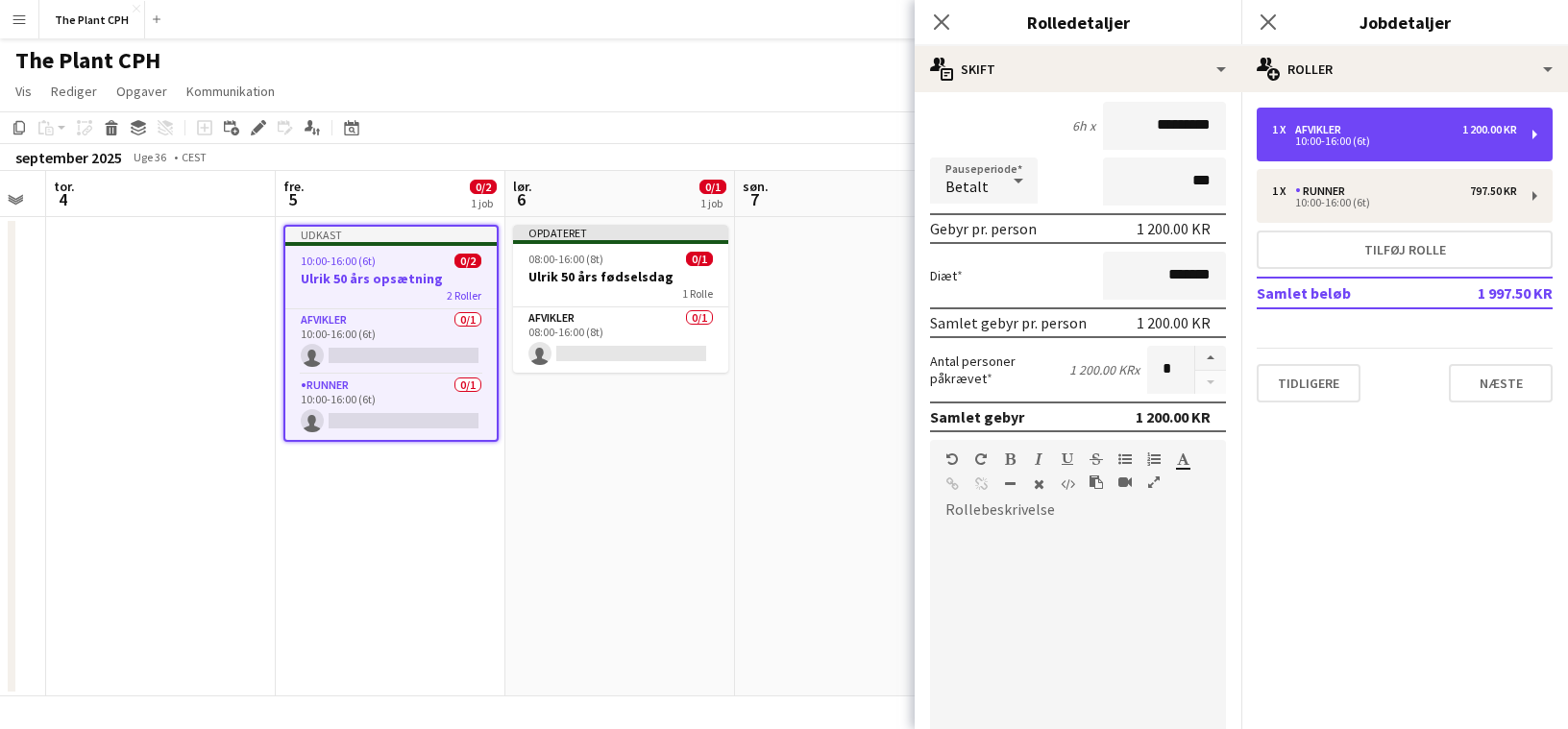 scroll, scrollTop: 418, scrollLeft: 0, axis: vertical 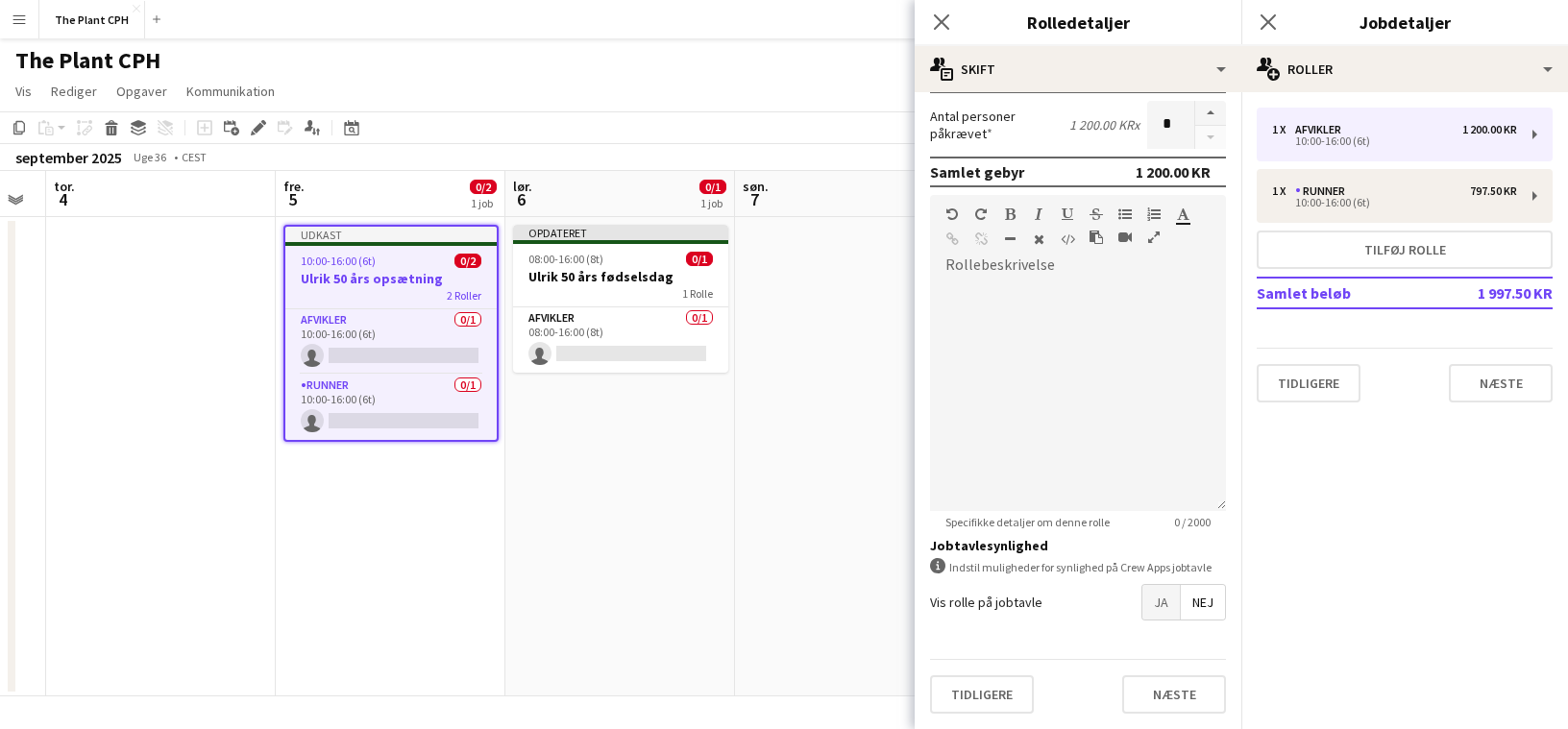 click on "Ja" at bounding box center [1161, 602] 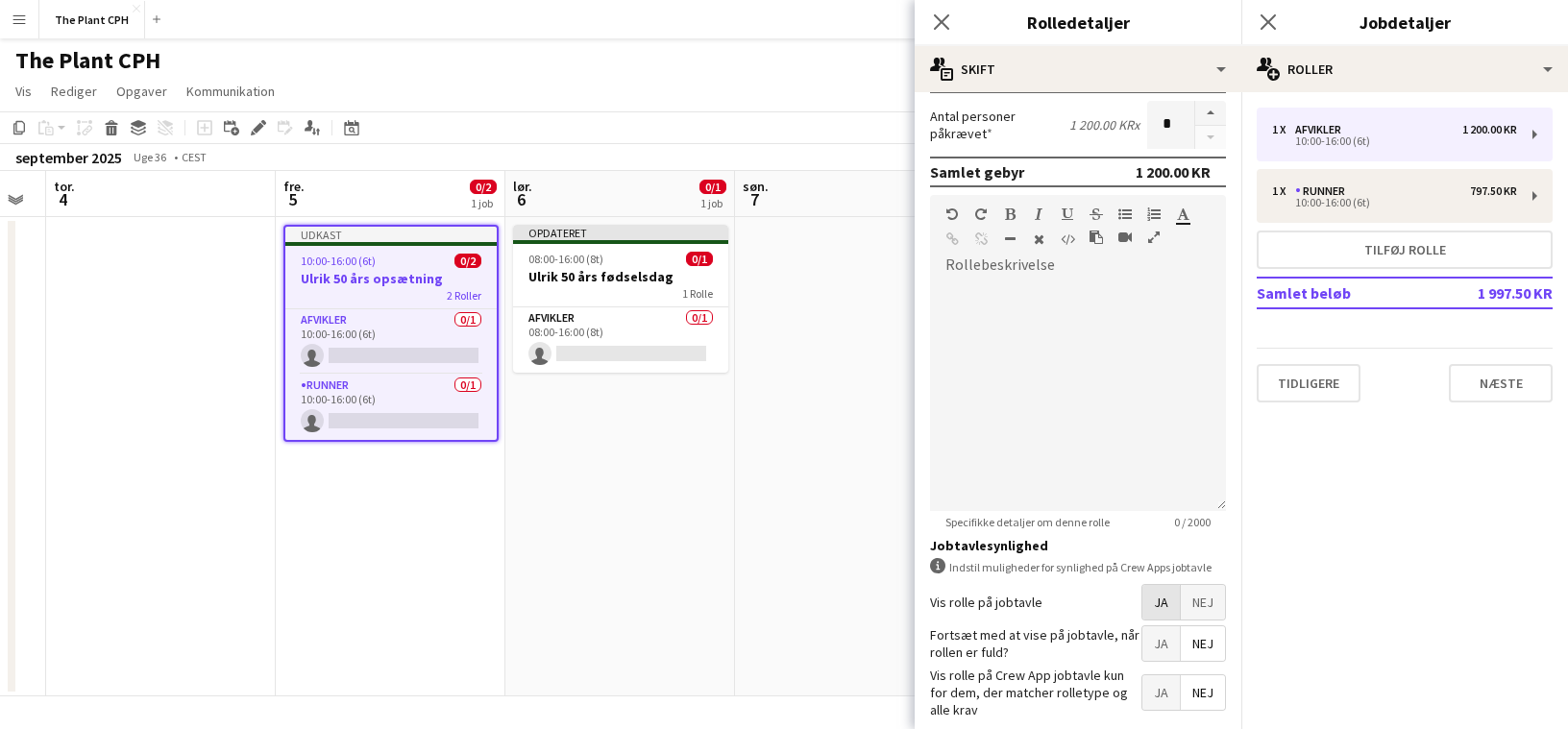click on "Ja" at bounding box center [1161, 644] 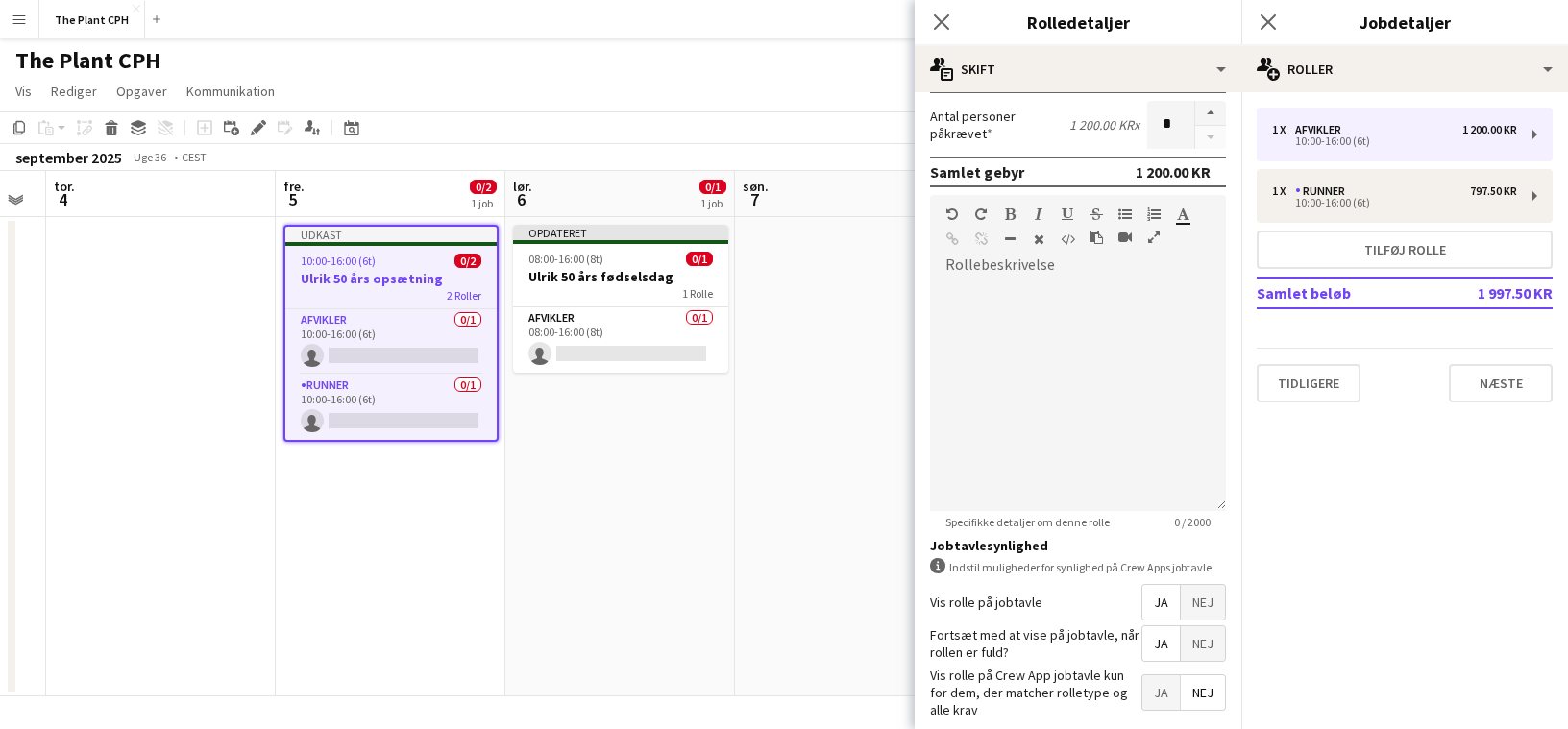 click on "Ja" at bounding box center (1161, 693) 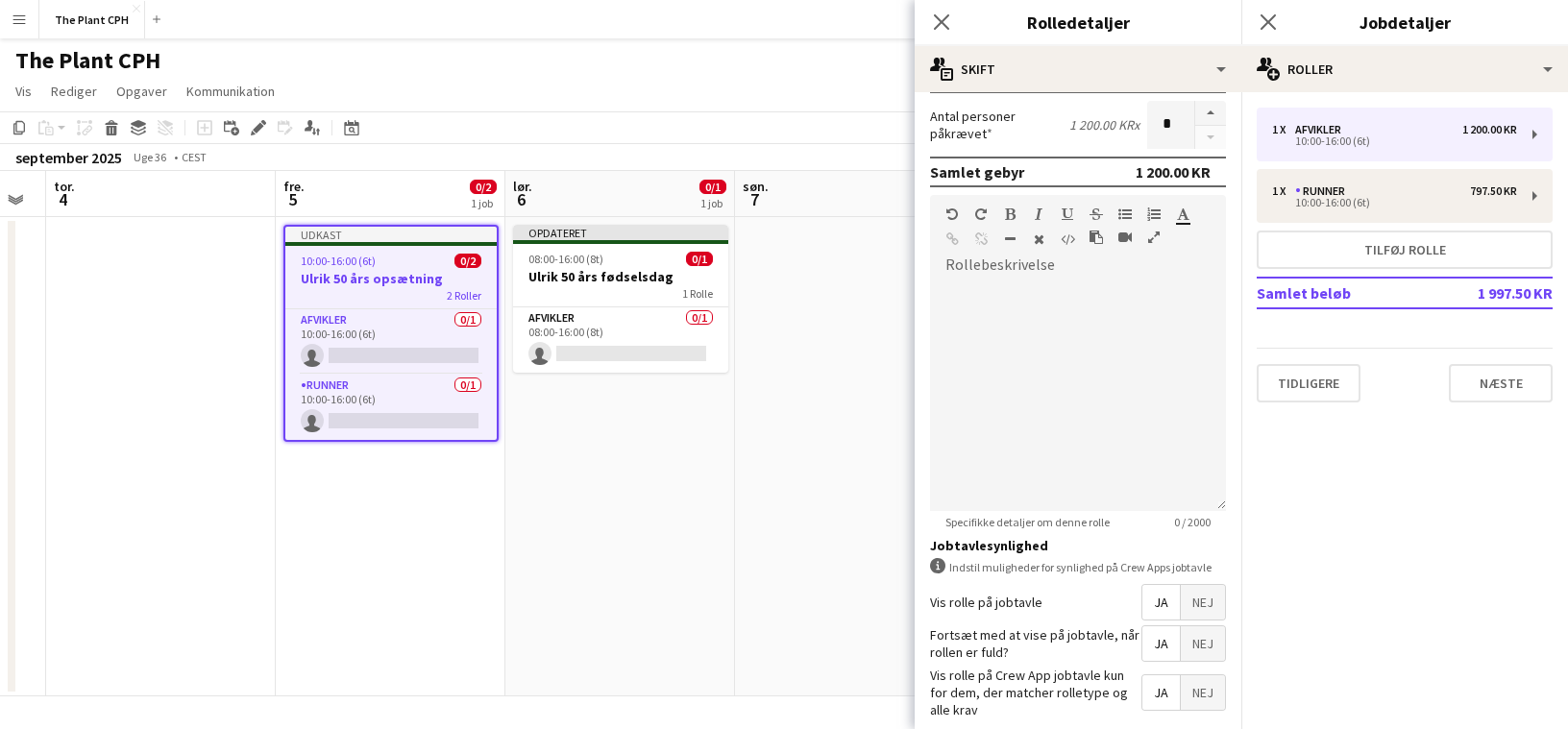 click at bounding box center [849, 456] 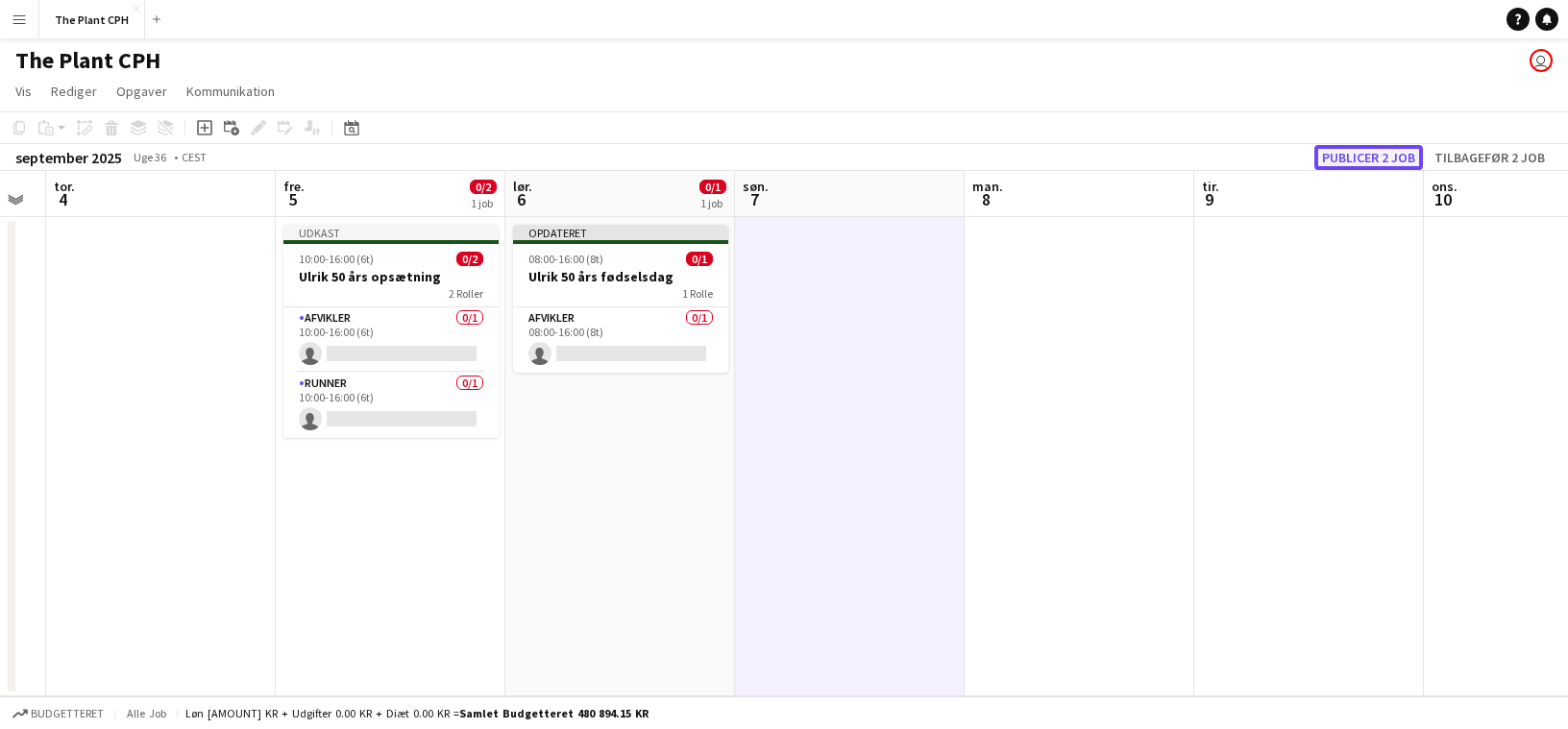 click on "Publicer 2 job" 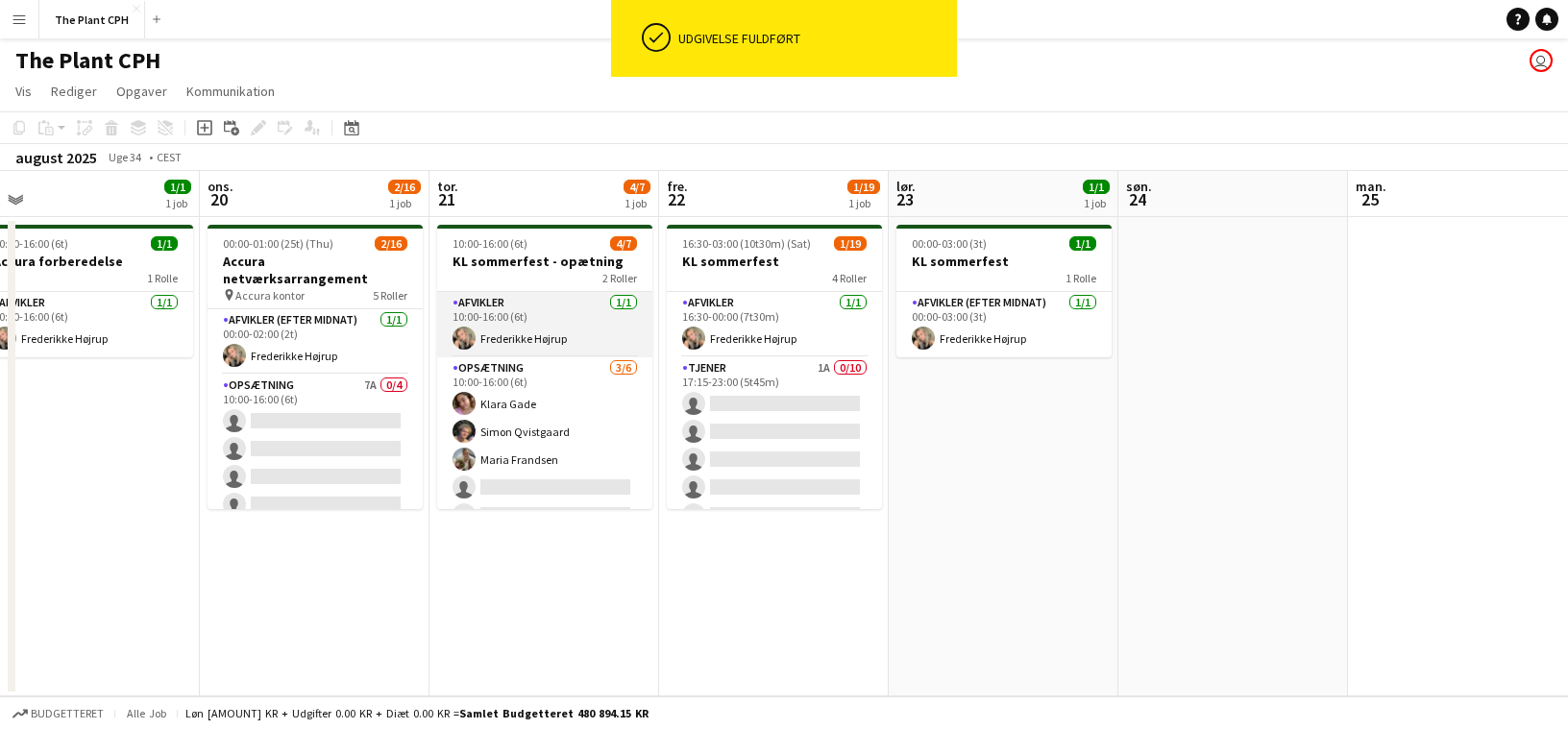 scroll, scrollTop: 0, scrollLeft: 539, axis: horizontal 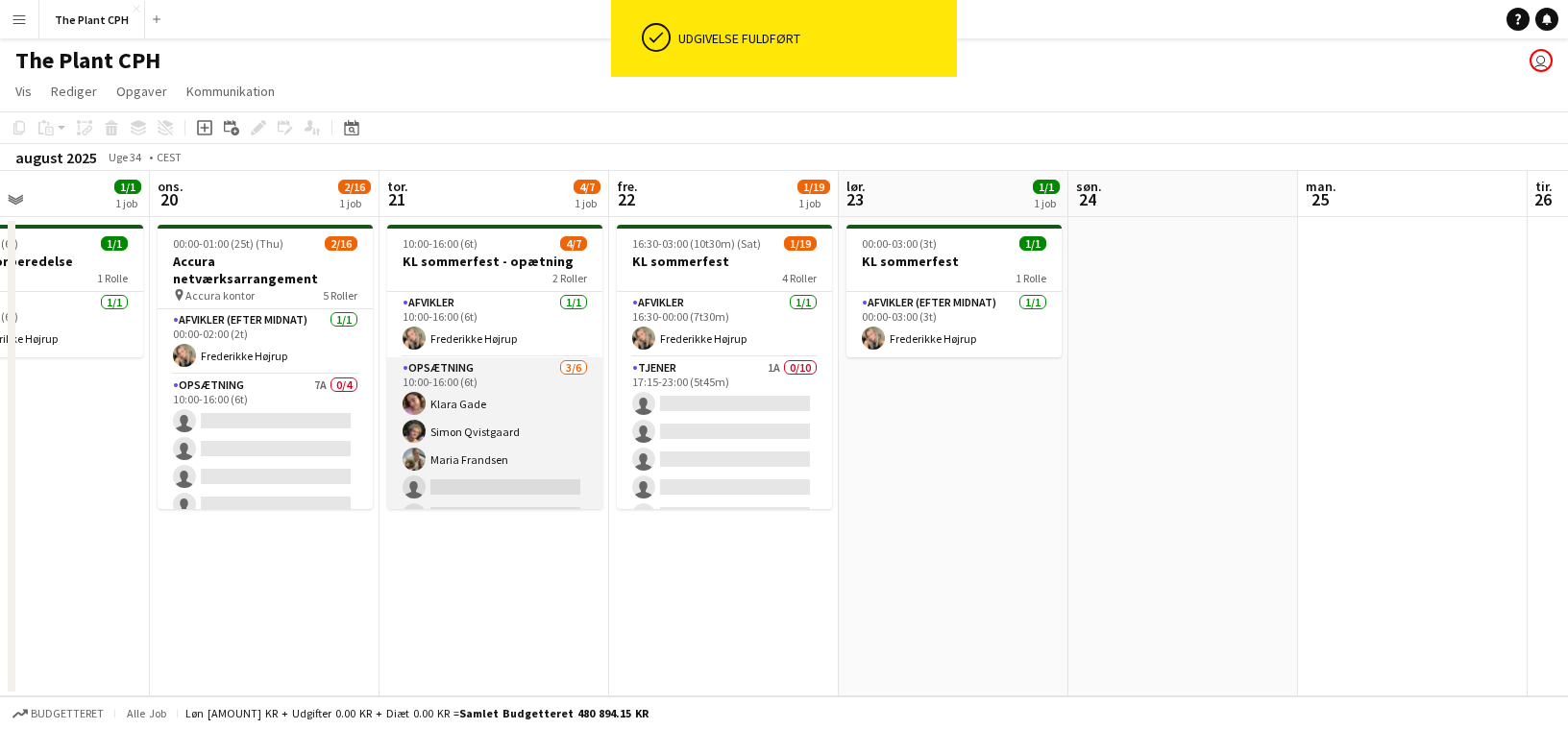 click on "Opsætning   3/6   [TIME]-[TIME] ([DURATION])
[FIRST] [LAST] [FIRST] [LAST] [FIRST] [LAST]
single-neutral-actions
single-neutral-actions
single-neutral-actions" at bounding box center [495, 459] 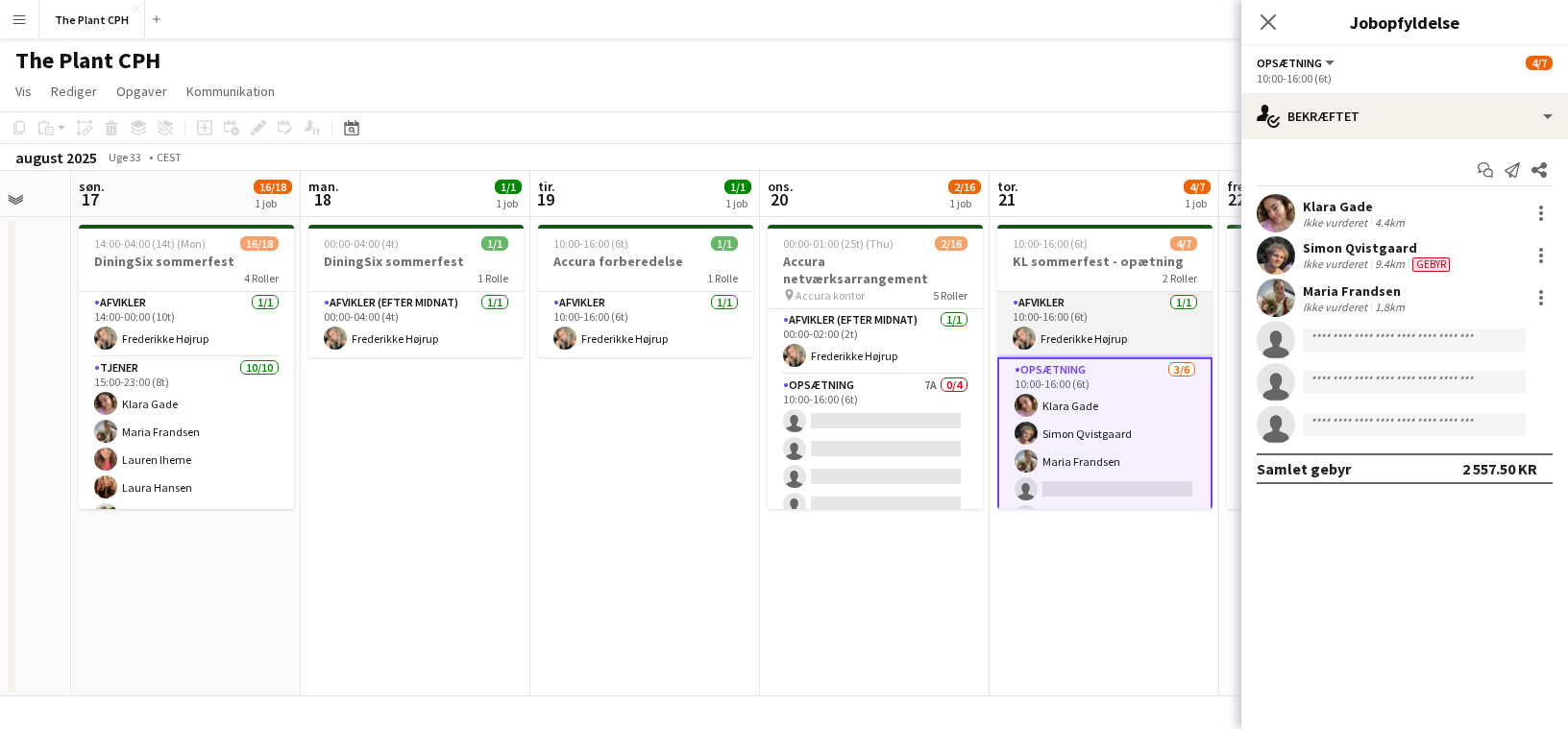 scroll, scrollTop: 0, scrollLeft: 389, axis: horizontal 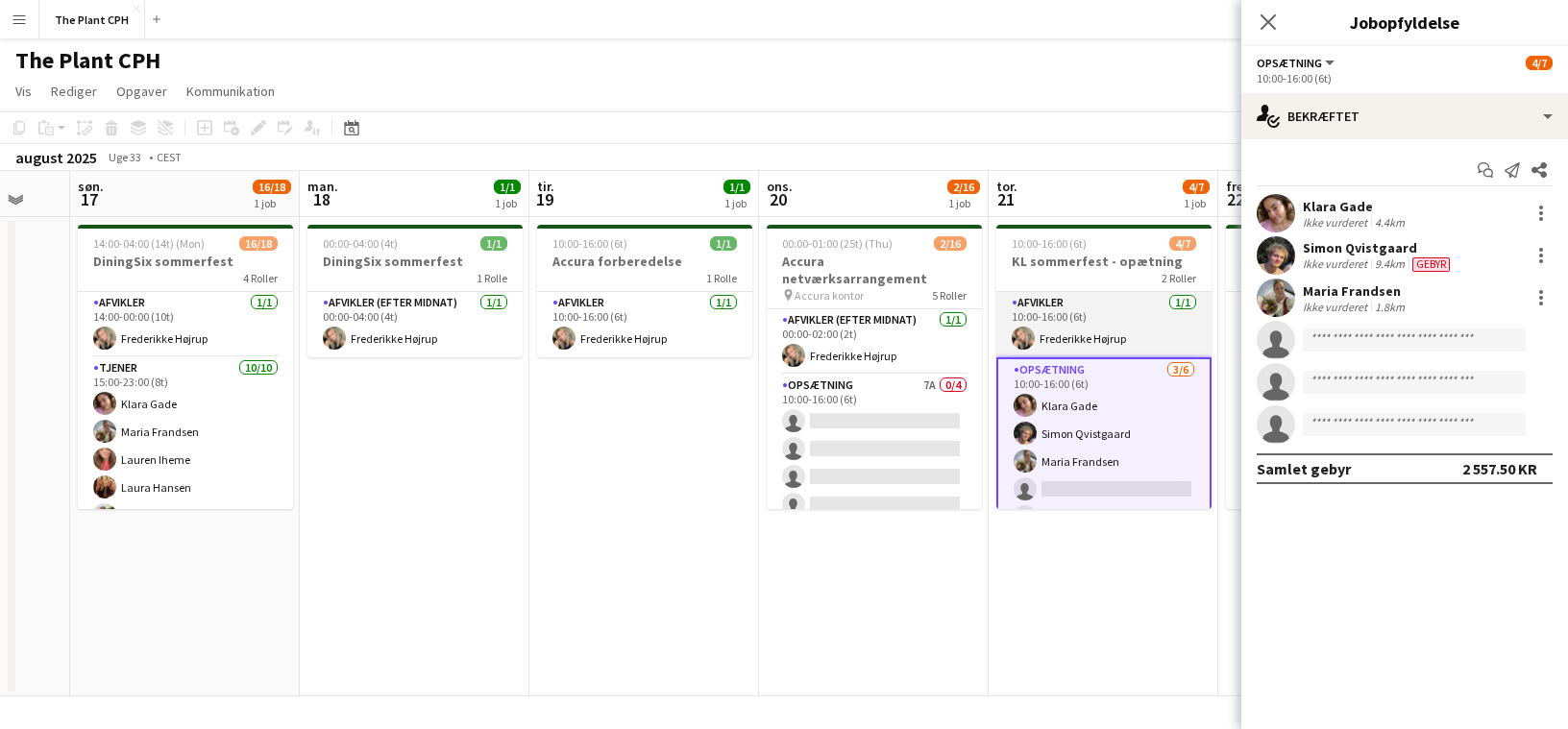 click on "Afvikler   1/1   [TIME]-[TIME] ([DURATION])
[FIRST] [LAST]" at bounding box center (1104, 325) 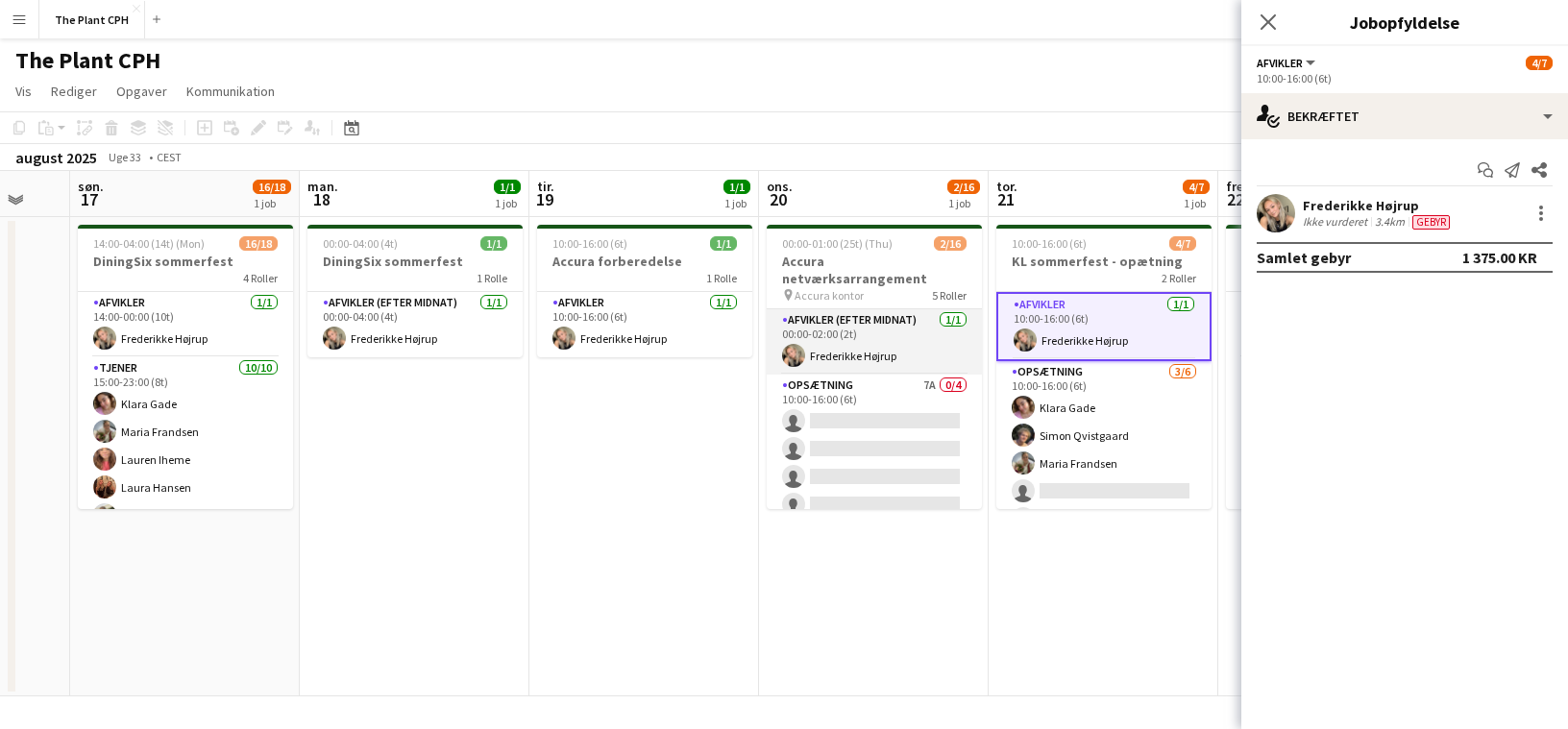 click on "Afvikler (efter midnat)   1/1   00:00-02:00 (2t)
[FIRST] [LAST]" at bounding box center (874, 342) 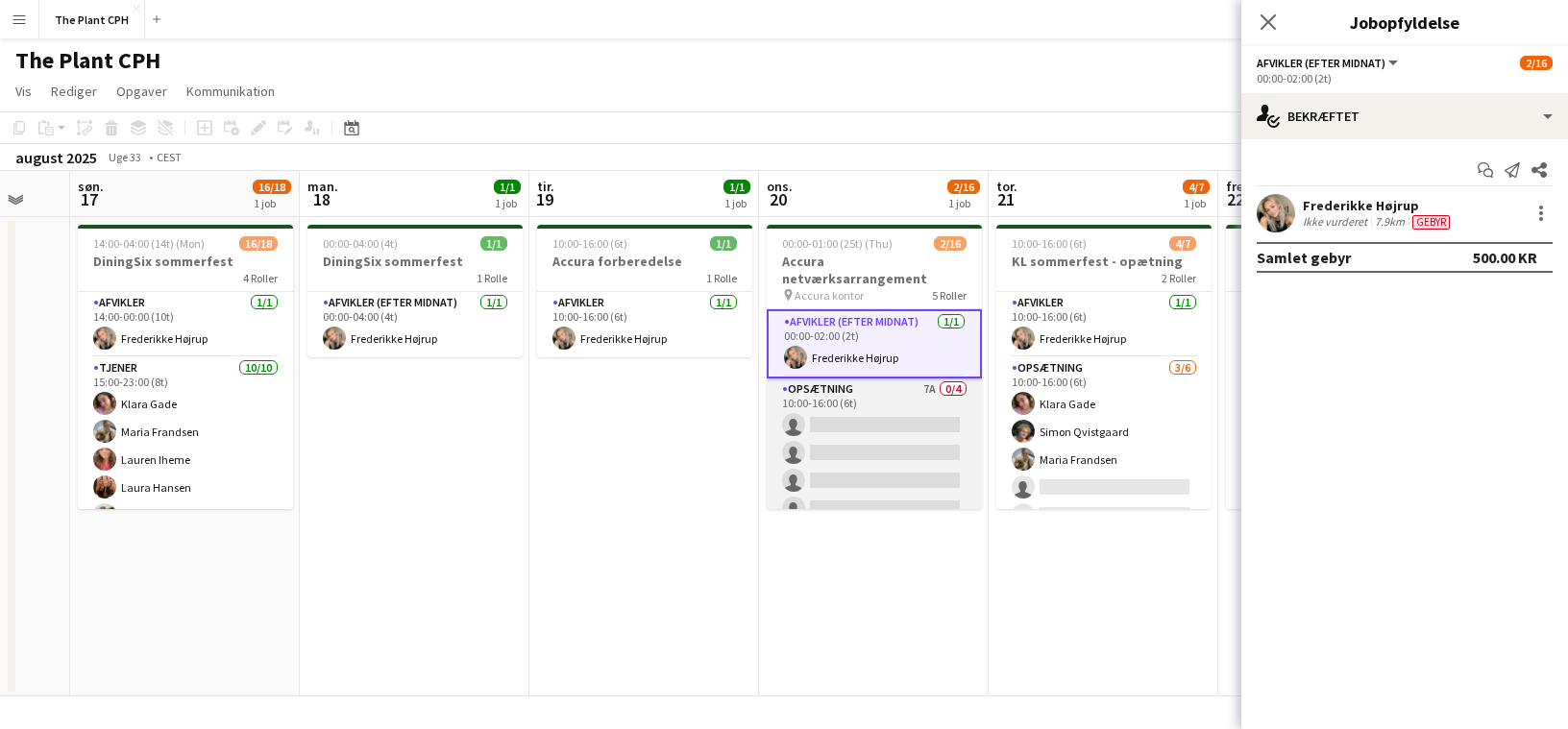 click on "Opsætning   7A   0/4   10:00-16:00 (6t)
single-neutral-actions
single-neutral-actions
single-neutral-actions
single-neutral-actions" at bounding box center (874, 452) 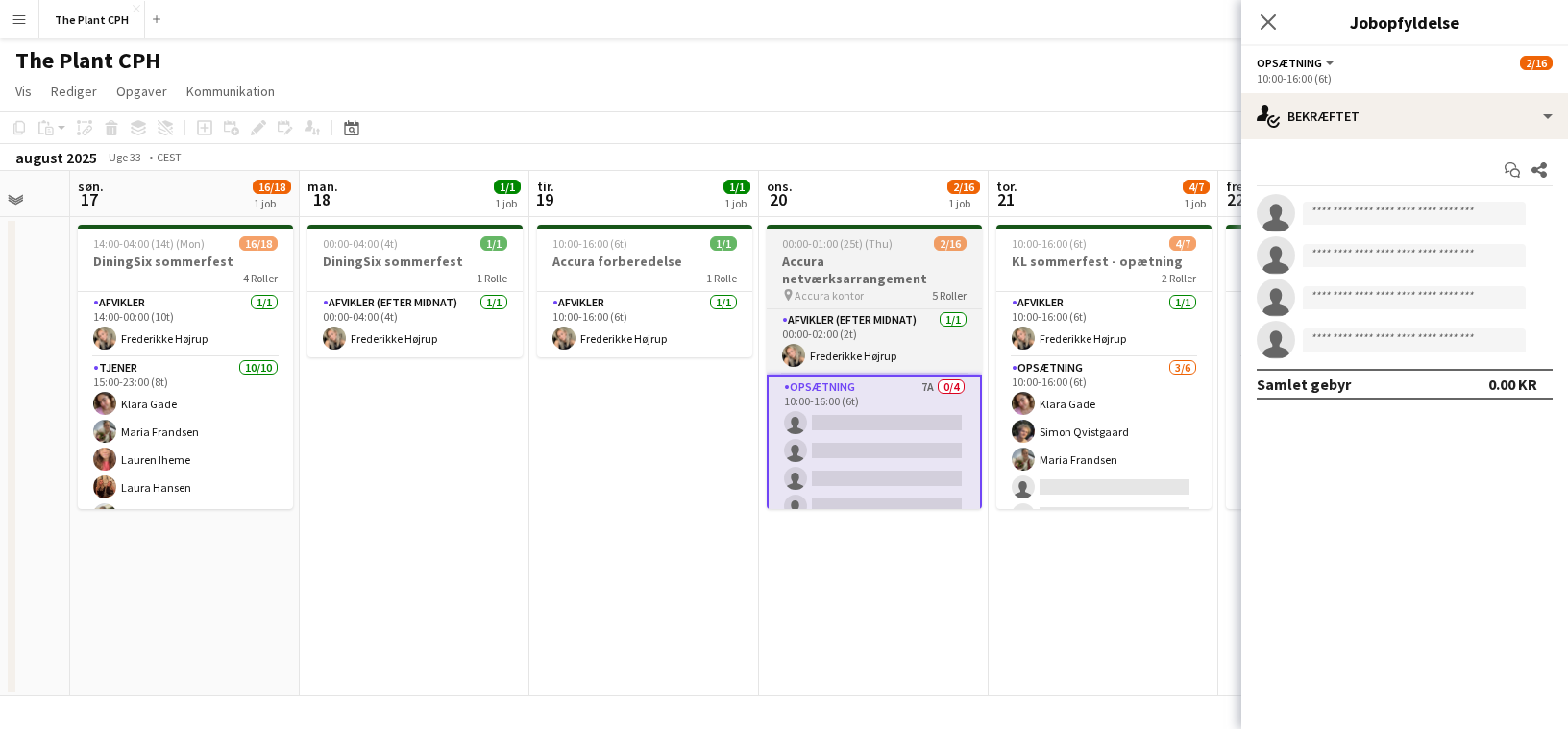 click on "00:00-01:00 (25t) (Thu)" at bounding box center [837, 243] 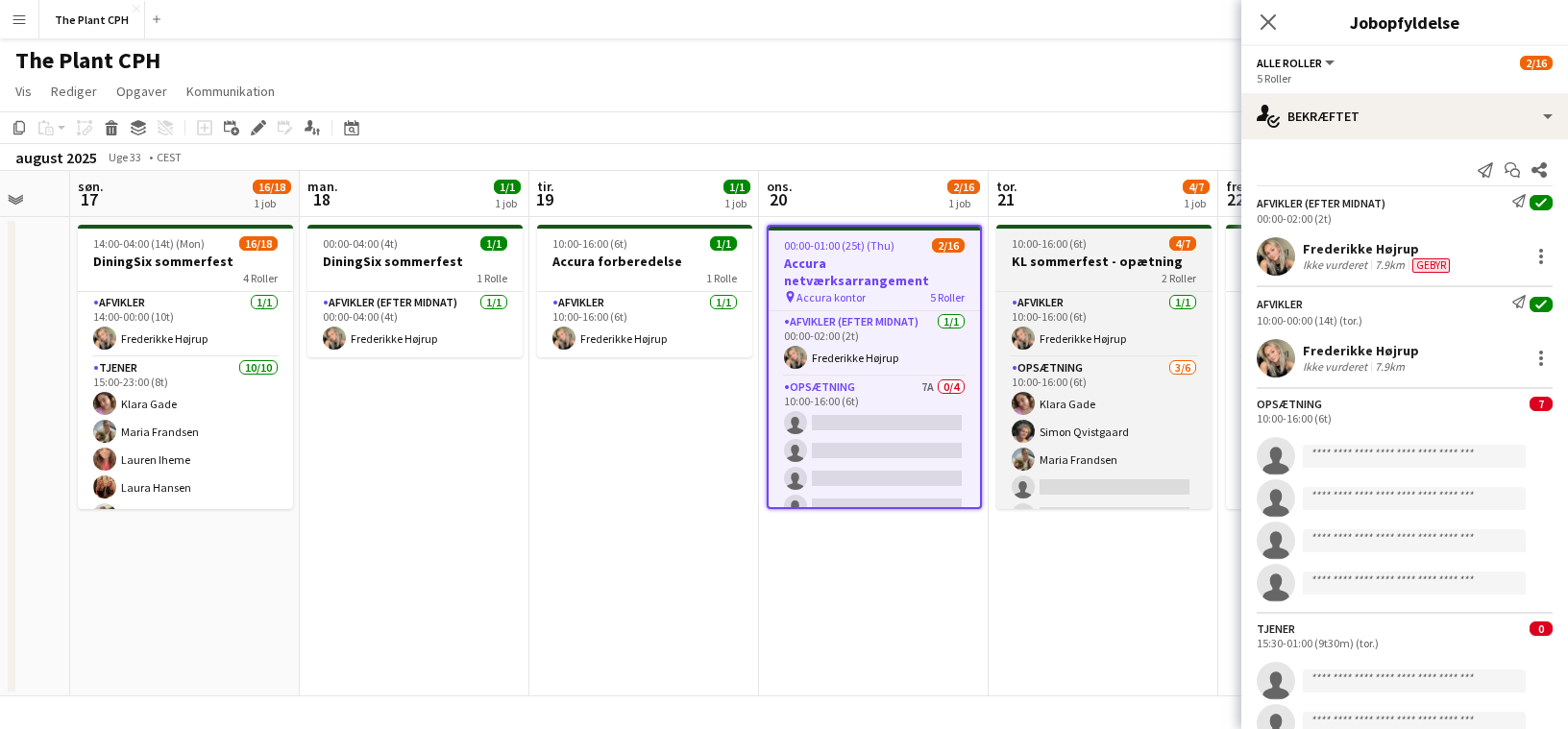 click on "10:00-16:00 (6t)" at bounding box center [1049, 243] 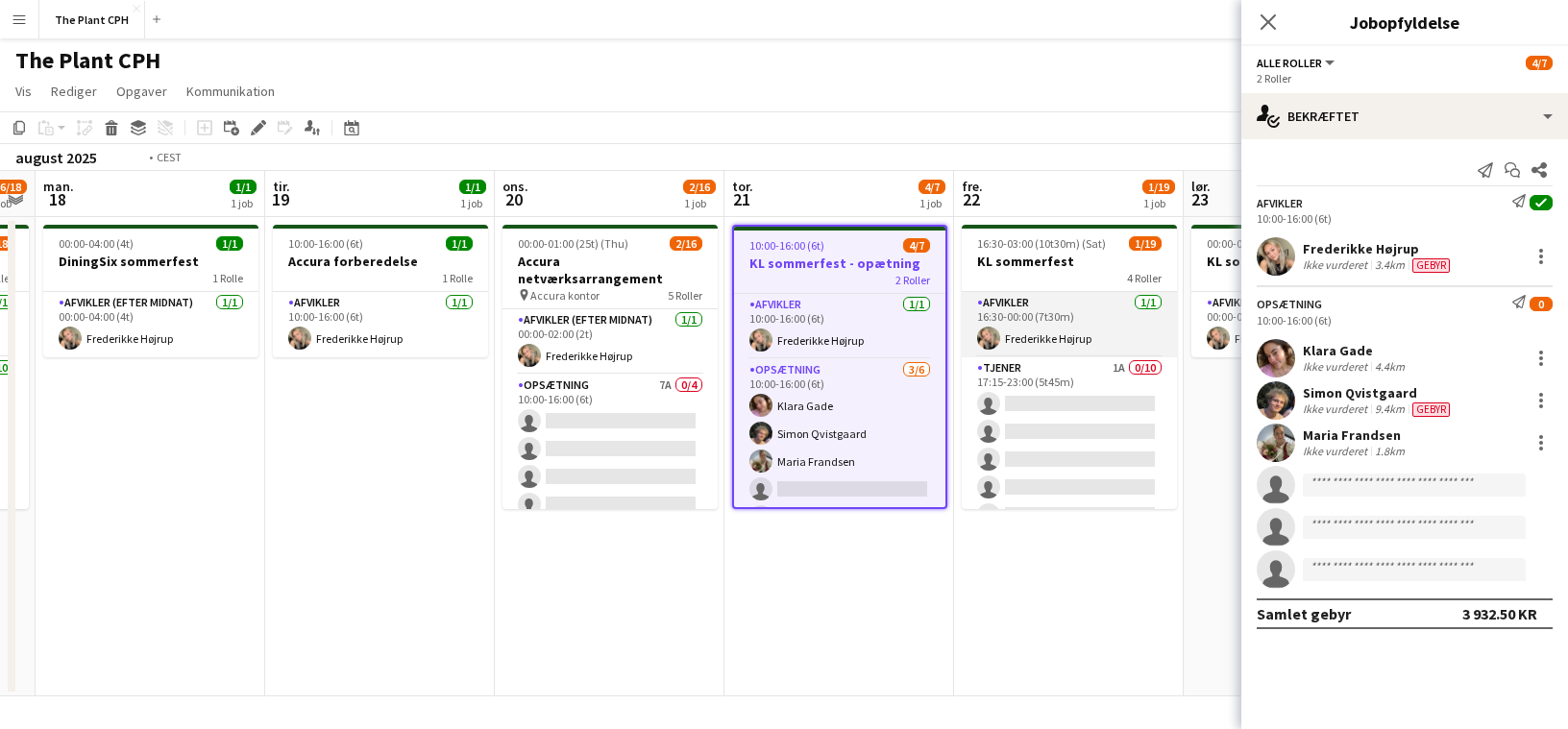 scroll, scrollTop: 0, scrollLeft: 658, axis: horizontal 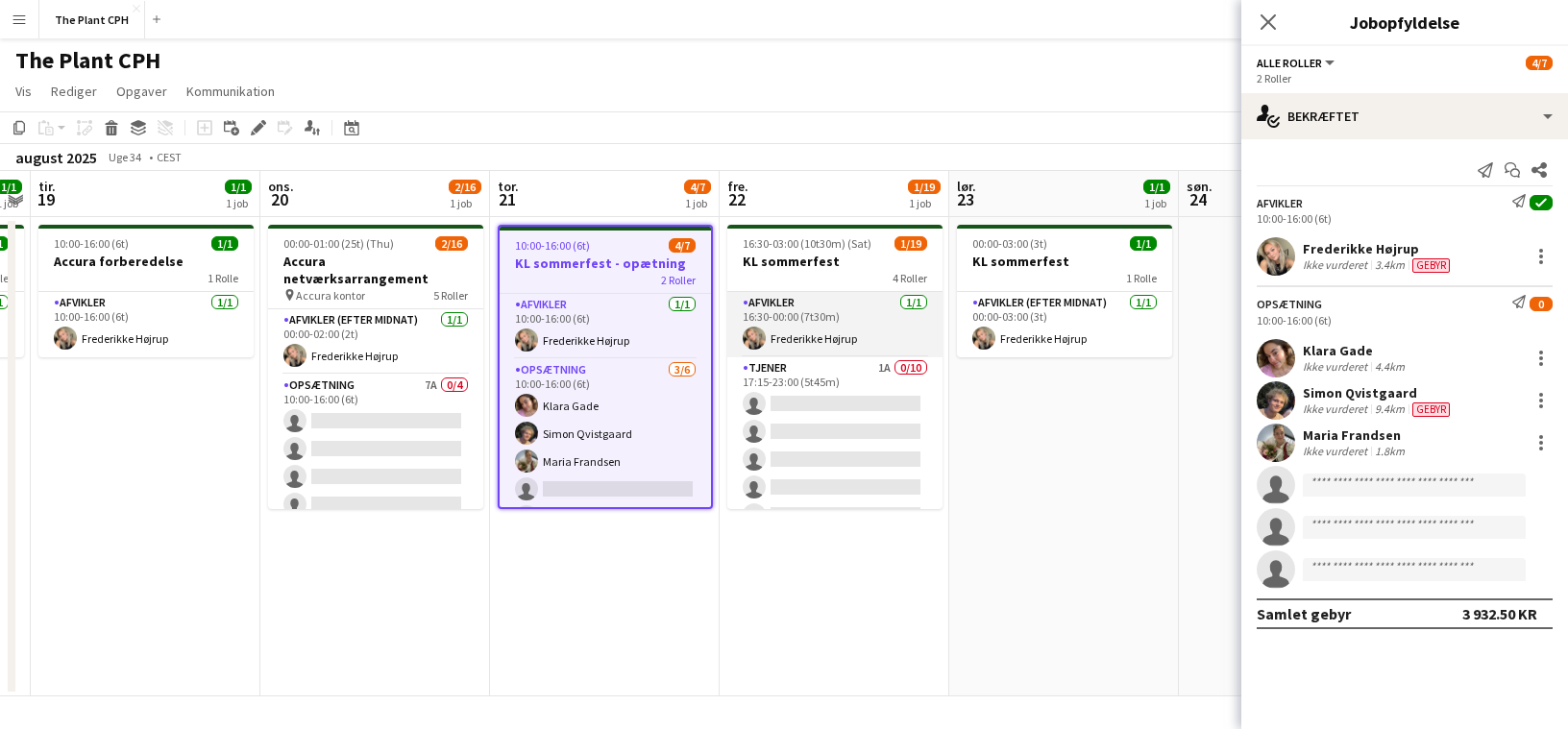 click on "Afvikler   1/1   [TIME]-[TIME] ([DURATION])
[FIRST] [LAST]" at bounding box center (835, 325) 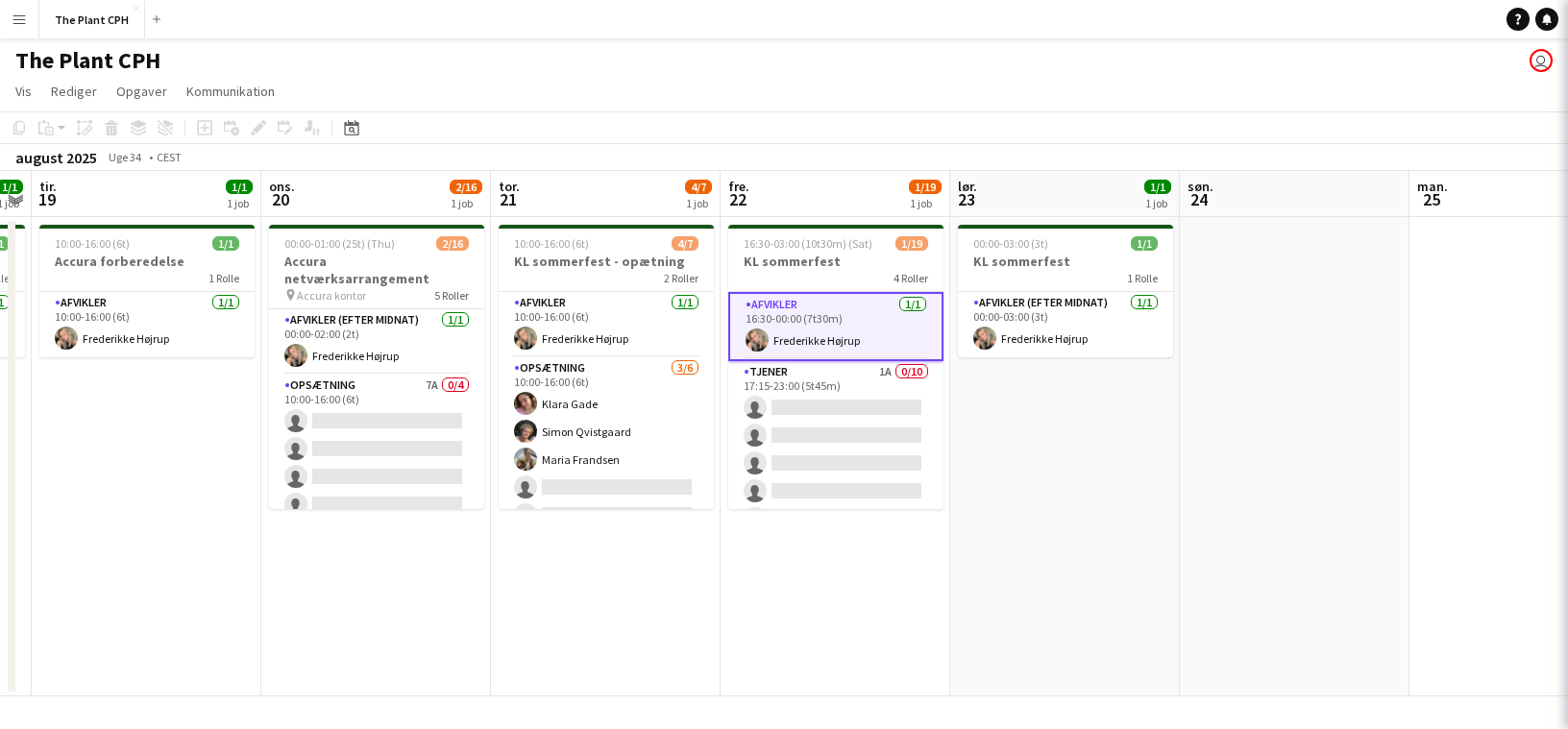 click on "4 Roller" at bounding box center [836, 278] 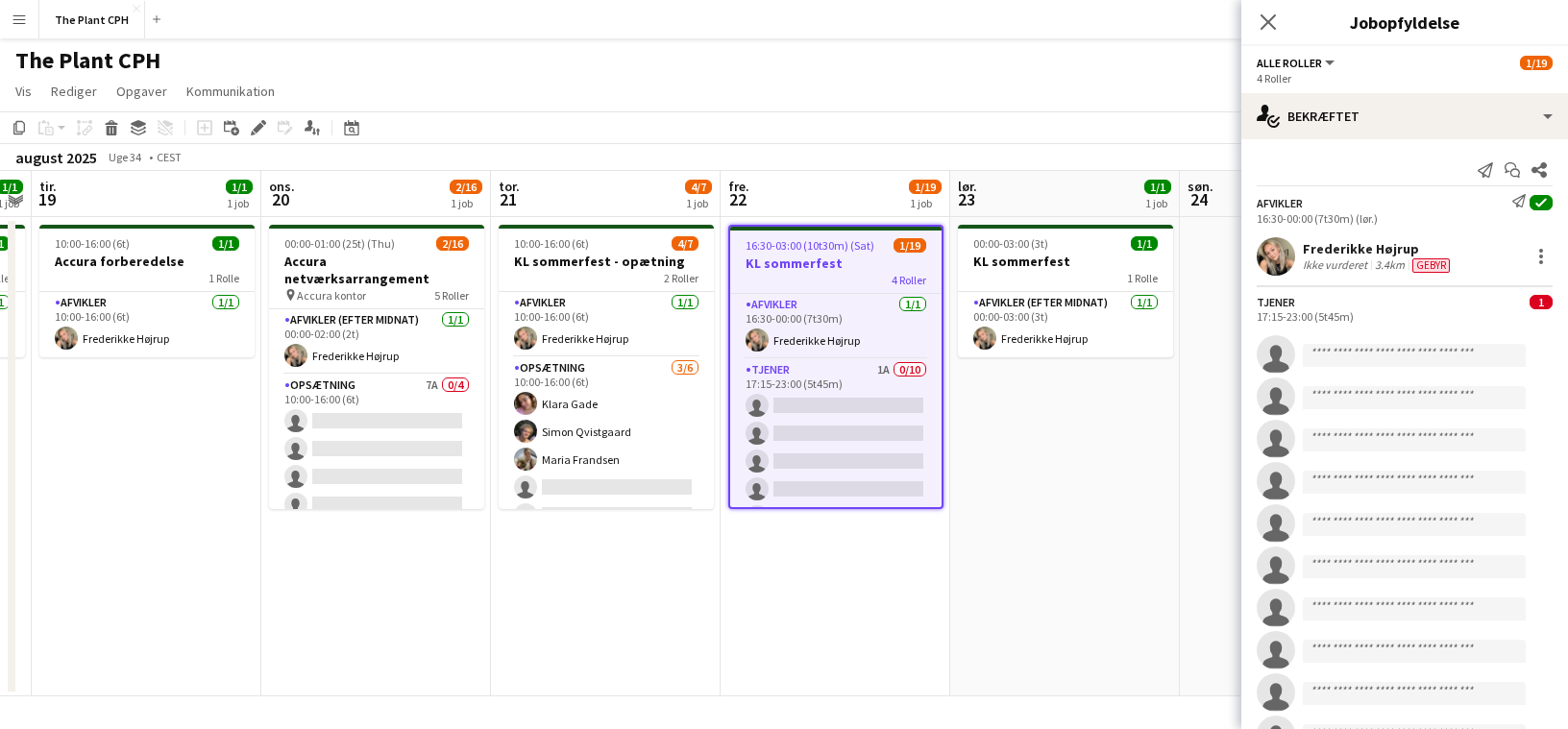 scroll, scrollTop: 0, scrollLeft: 651, axis: horizontal 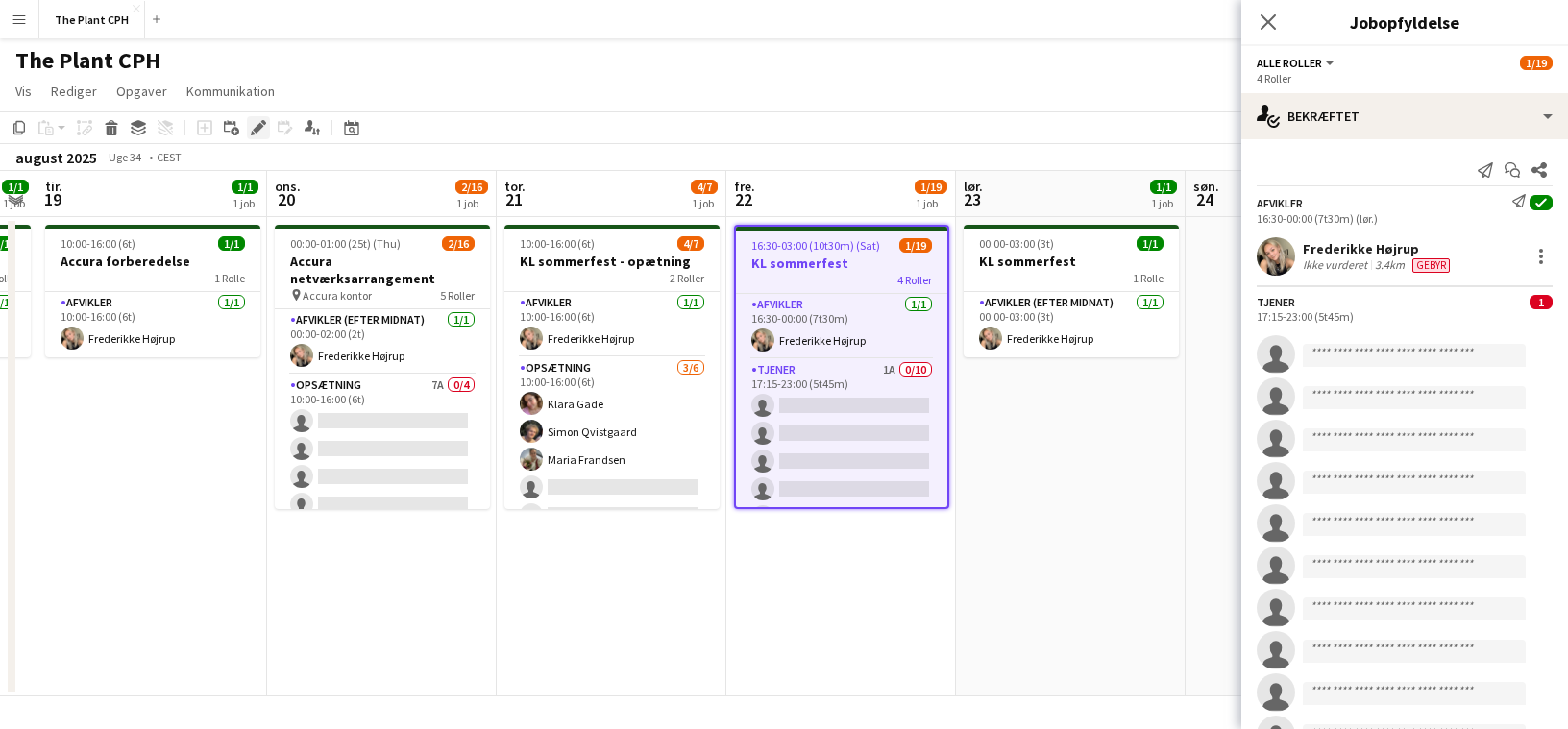 click 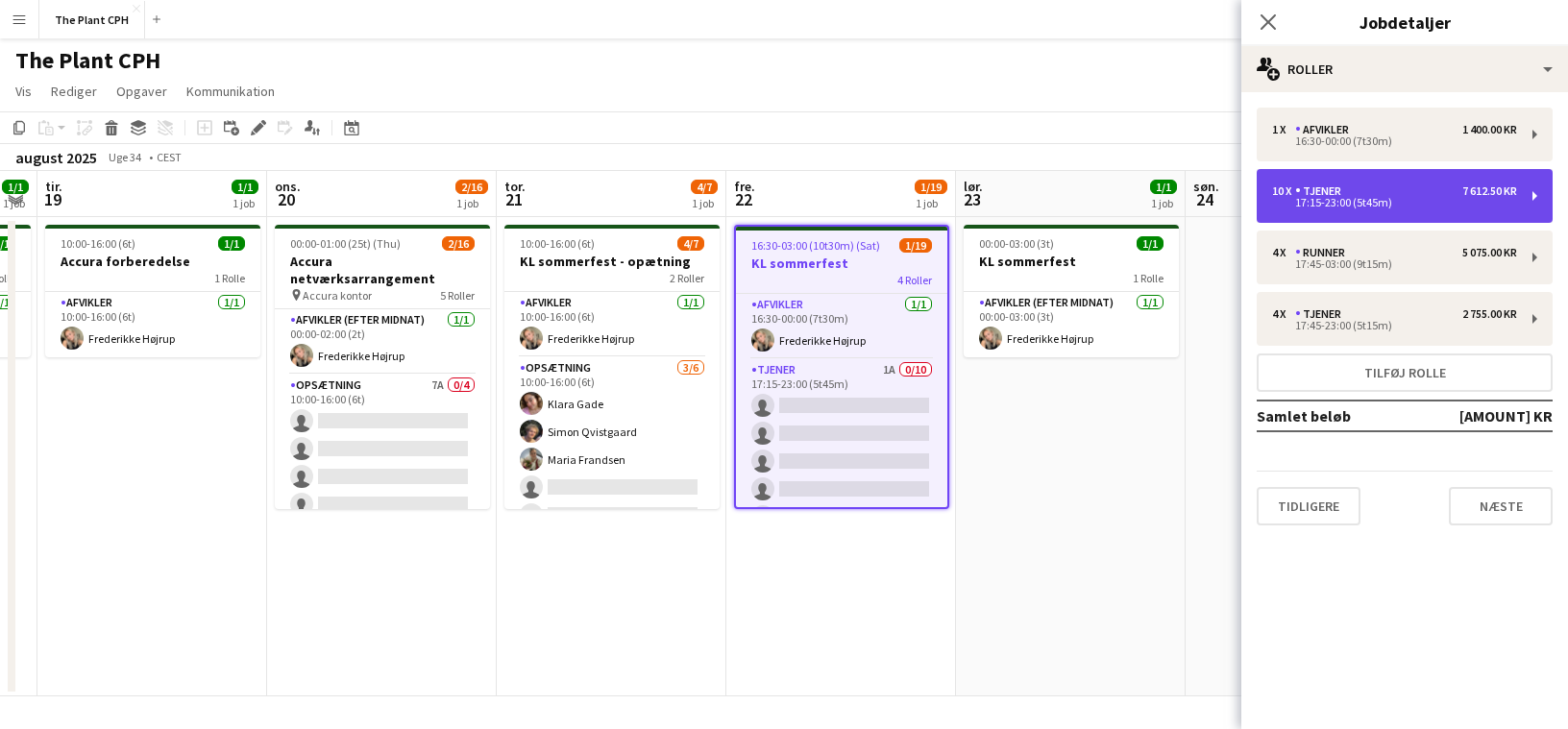 click on "17:15-23:00 (5t45m)" at bounding box center (1394, 203) 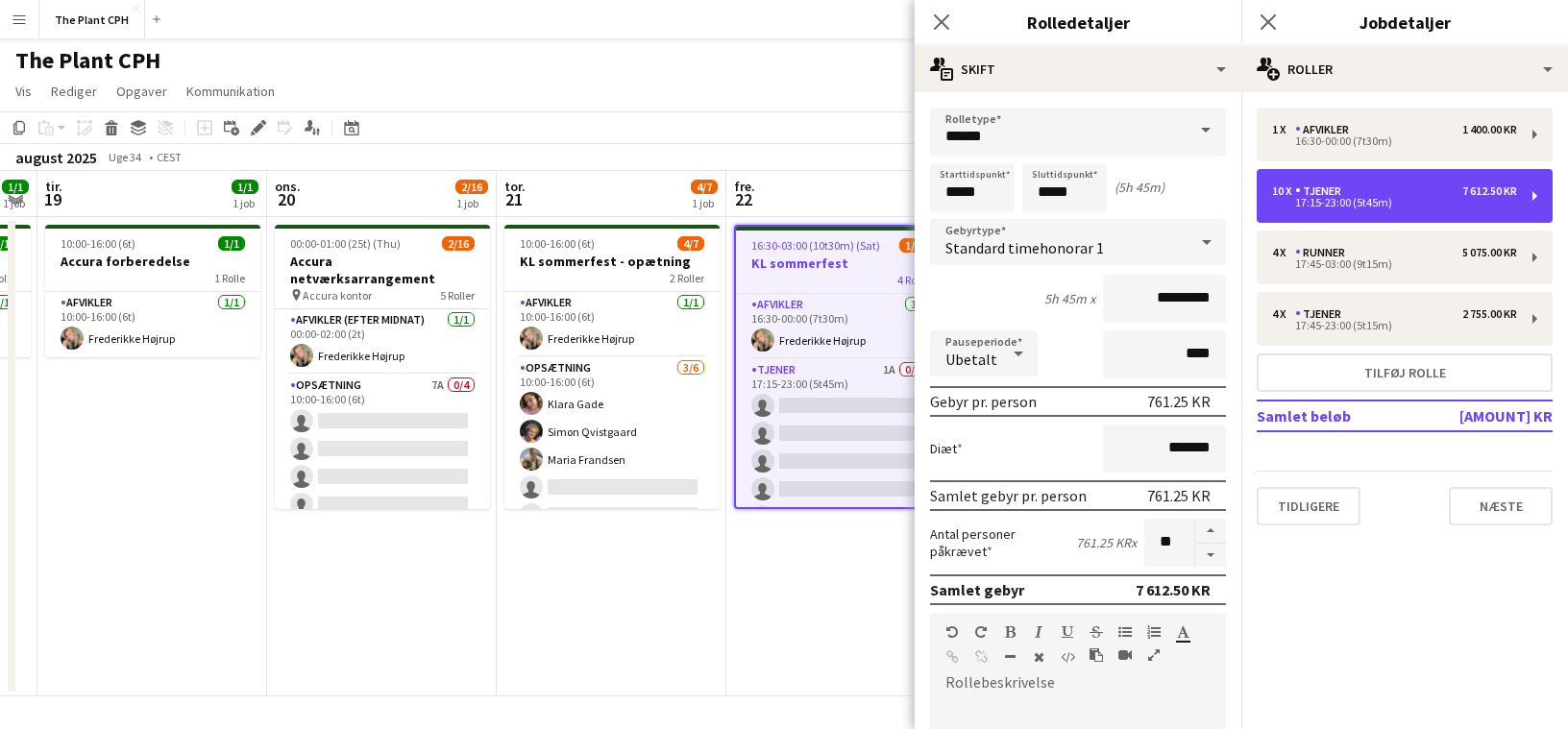 scroll, scrollTop: 517, scrollLeft: 0, axis: vertical 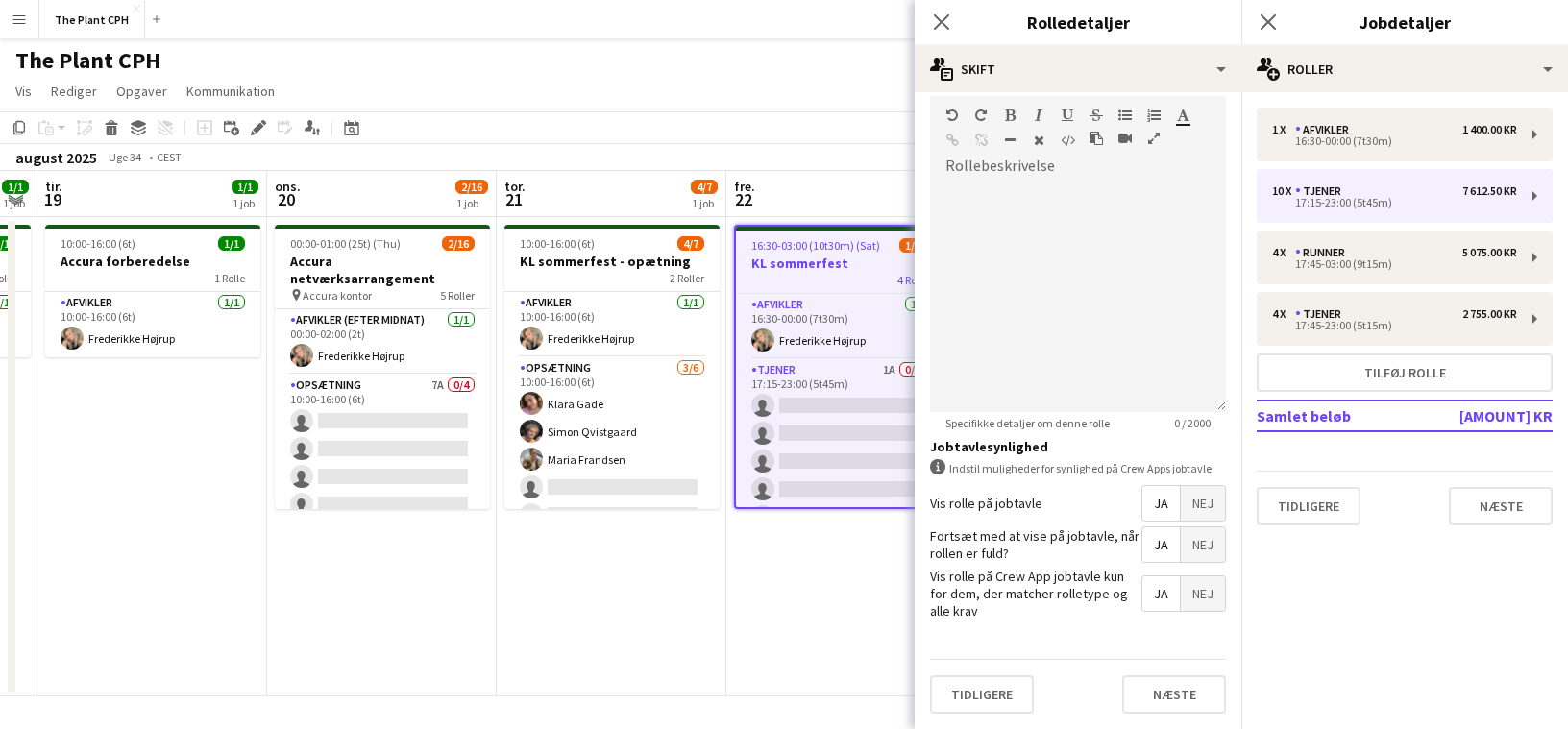 click on "Vis  Dagvisning udvidet Dagvisning kollapset Månedsvisning Datovælger Spring til i dag Udvid Tilknyttede Job Sammenfold Tilknyttede Job  Rediger  Kopier
Kommando
C  Indsæt  Uden mandskab
Kommando
V Med mandskab
Kommando
Skift
V Indsæt som linket job  Gruppe  Gruppe Fjern gruppering  Opgaver  Ny opgave Rediger opgave Slet opgave Ny linket opgave Rediger Tilknyttede Job Jobopfyldelse Fremme rolle Kopier rolle-URL  Kommunikation  Underret bekræftet mandskab Opret chat" 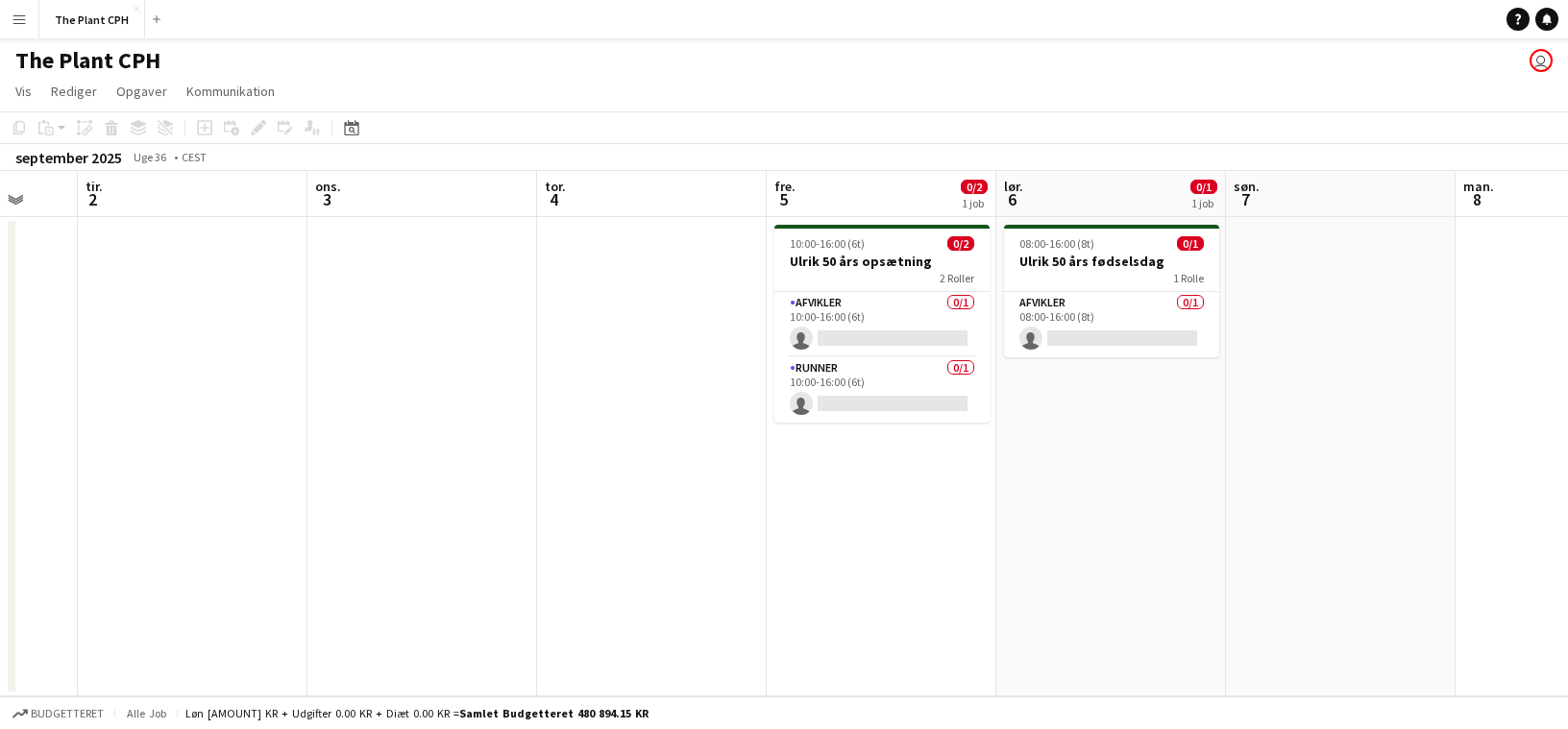 scroll, scrollTop: 0, scrollLeft: 627, axis: horizontal 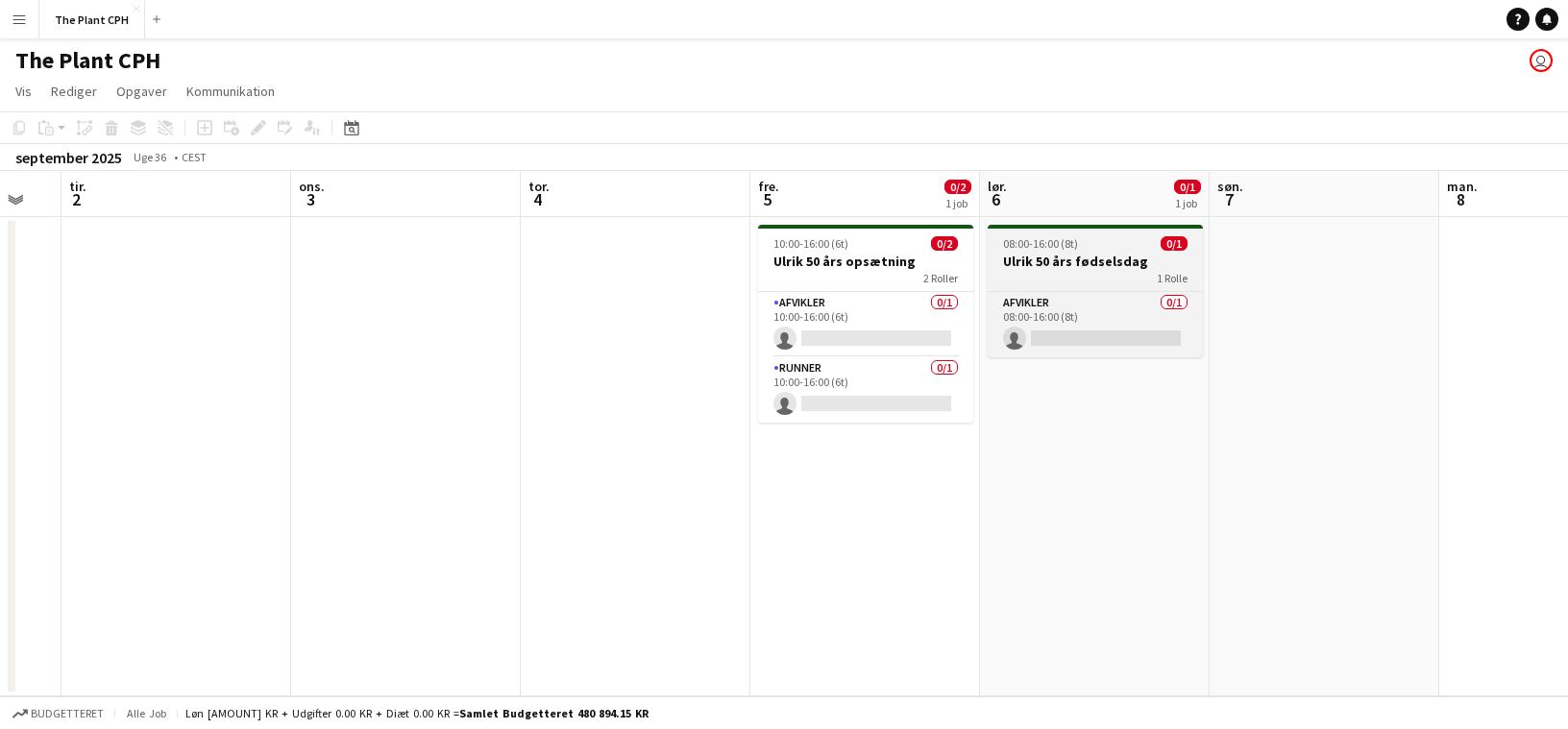 click on "1 Rolle" at bounding box center [1095, 278] 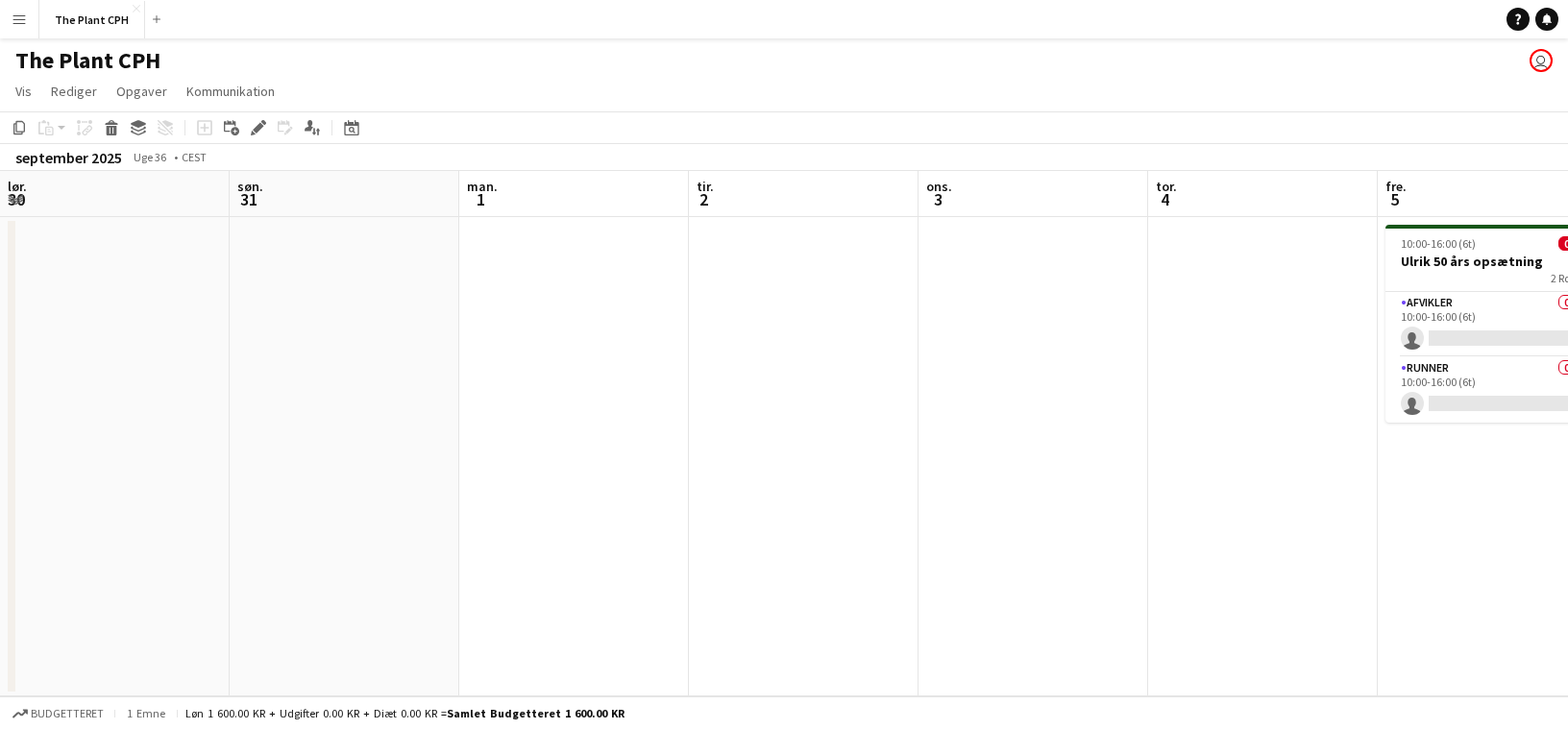 scroll, scrollTop: 0, scrollLeft: 0, axis: both 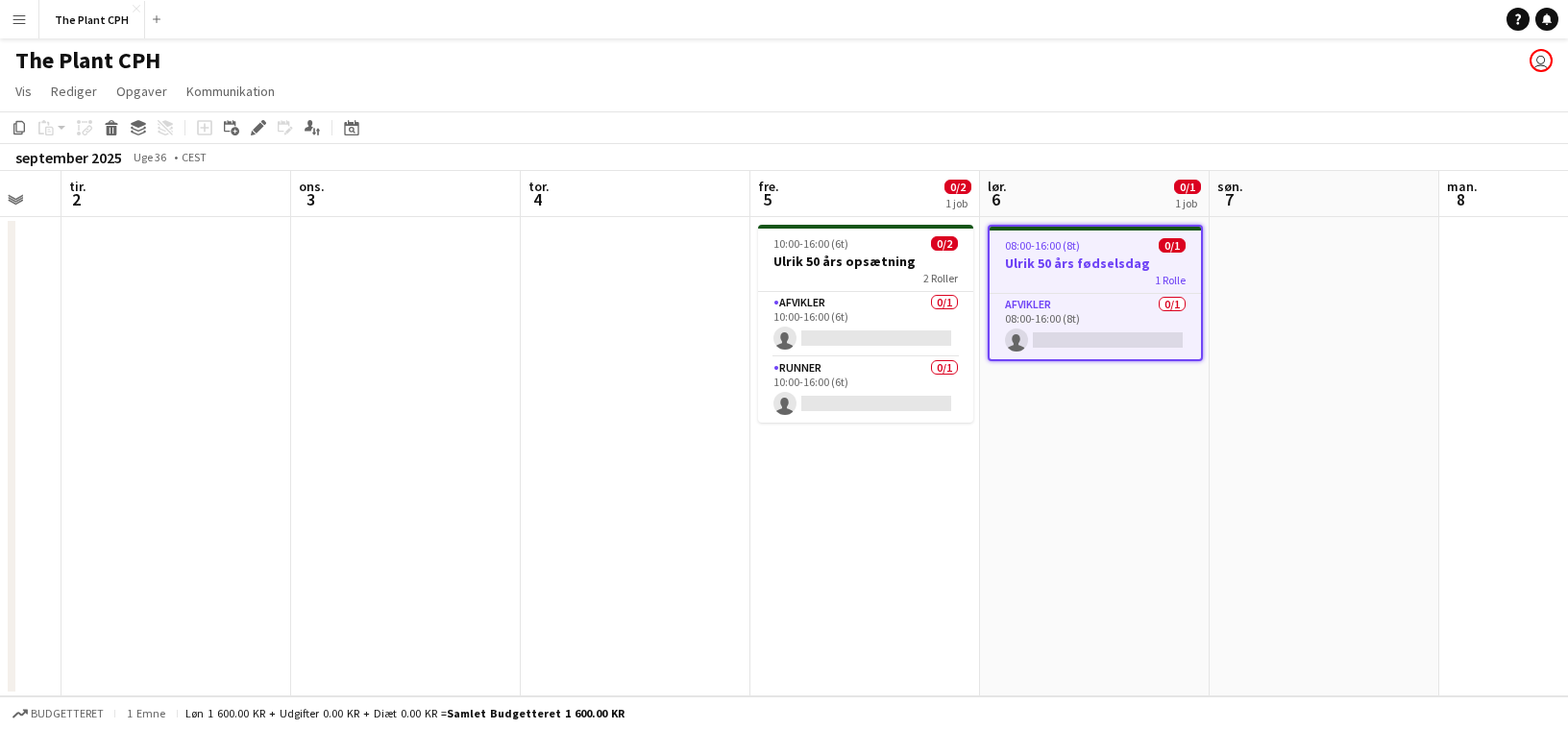 click on "Rediger" 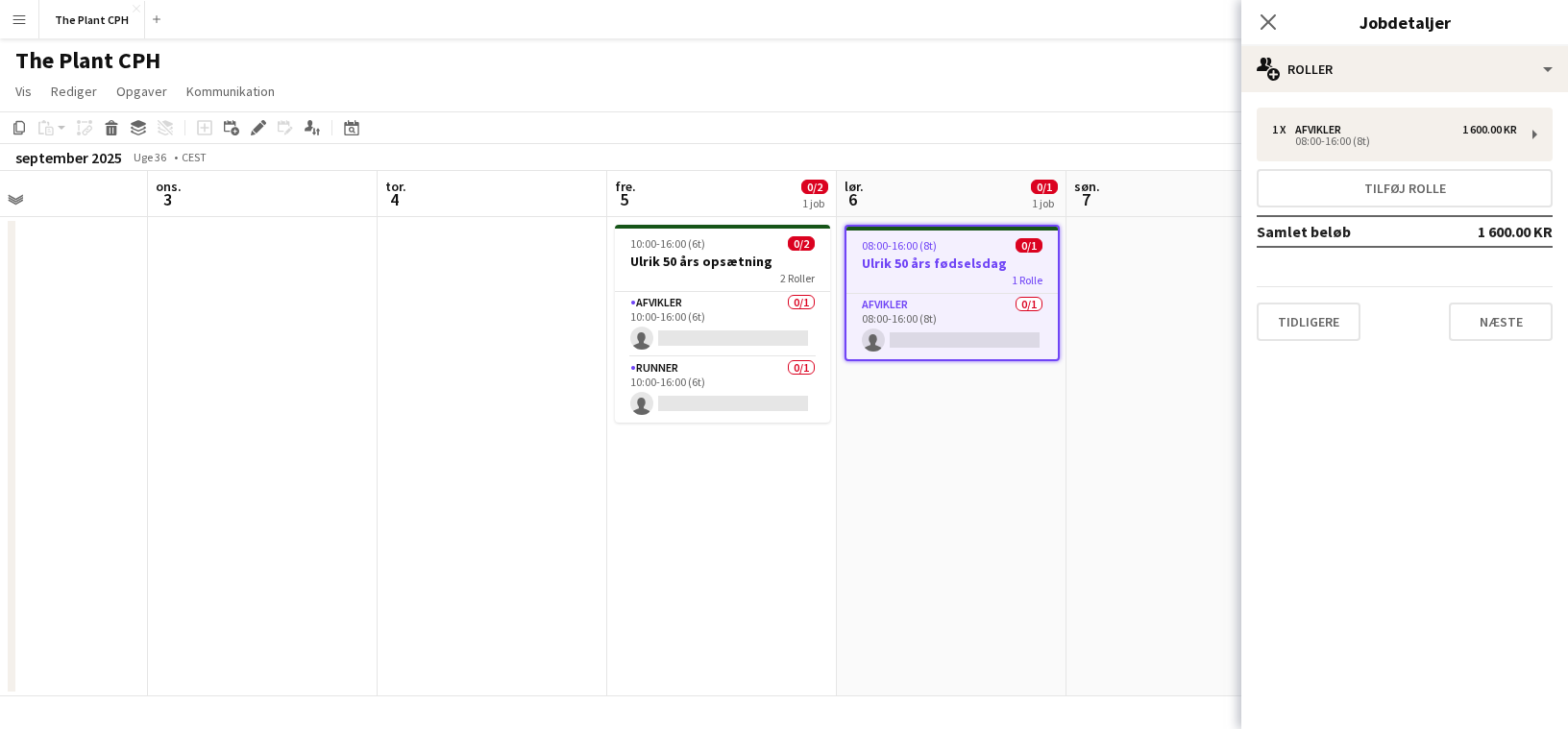 scroll, scrollTop: 0, scrollLeft: 590, axis: horizontal 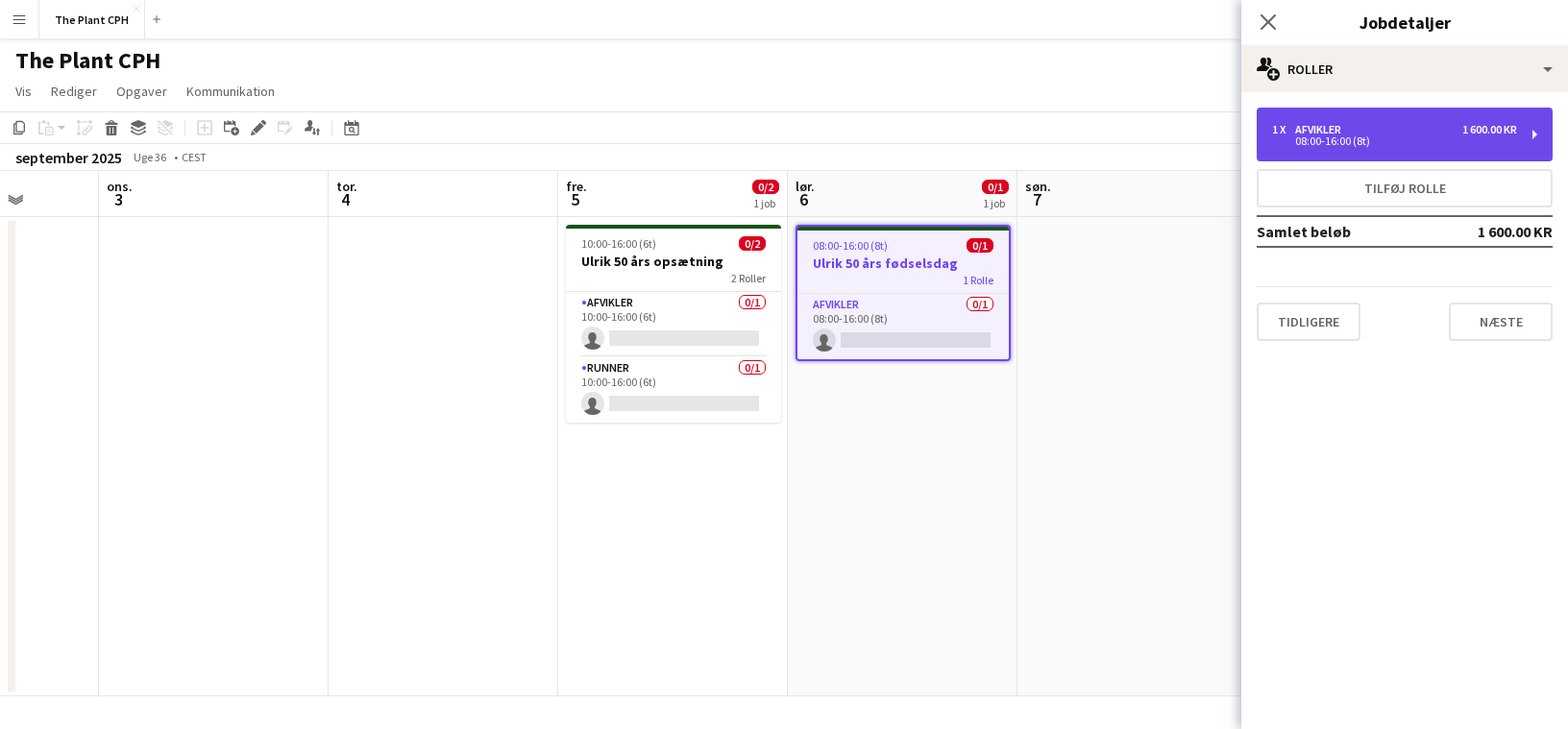 click on "1 x   Afvikler   1 600.00 KR   08:00-16:00 (8t)" at bounding box center (1405, 134) 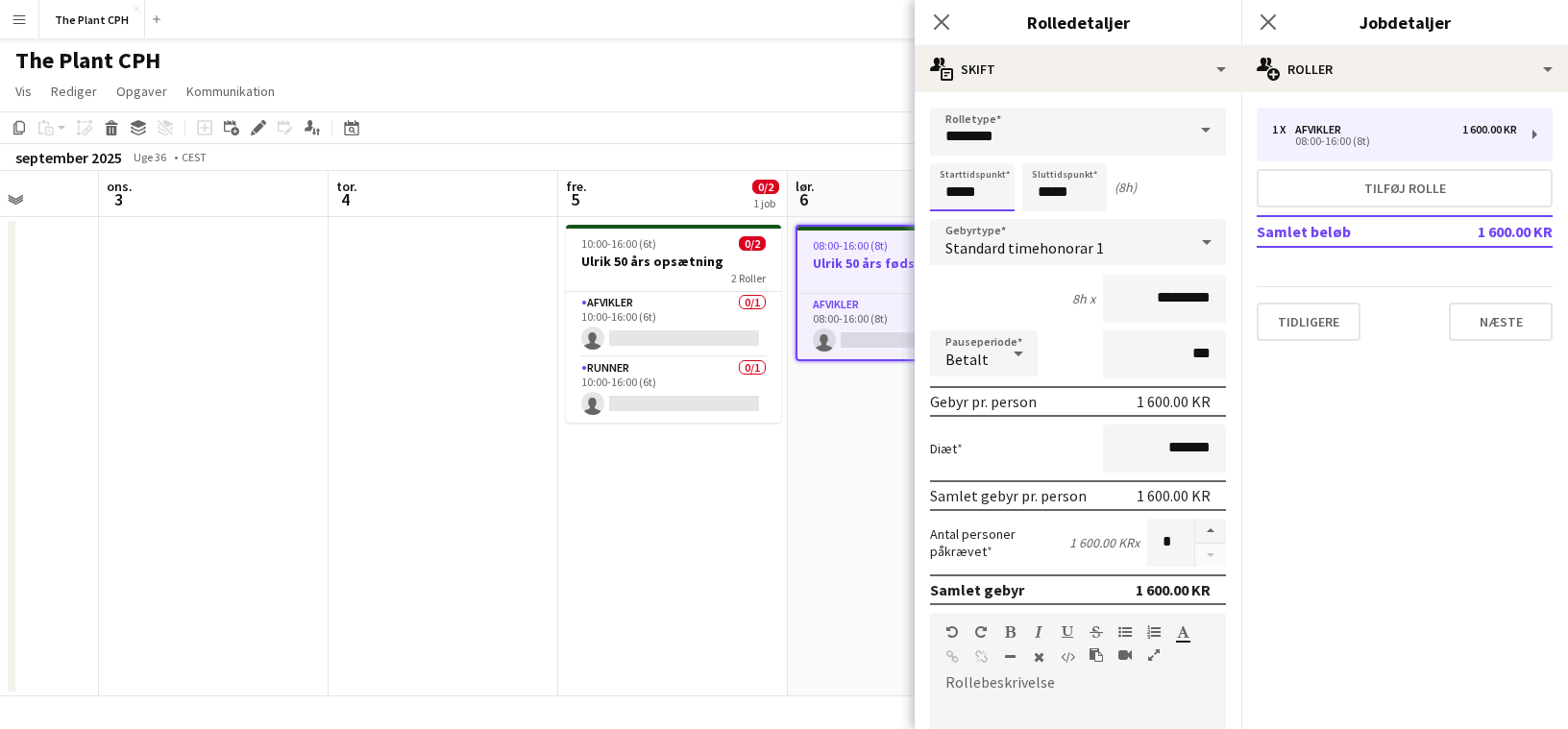 click on "*****" at bounding box center [972, 187] 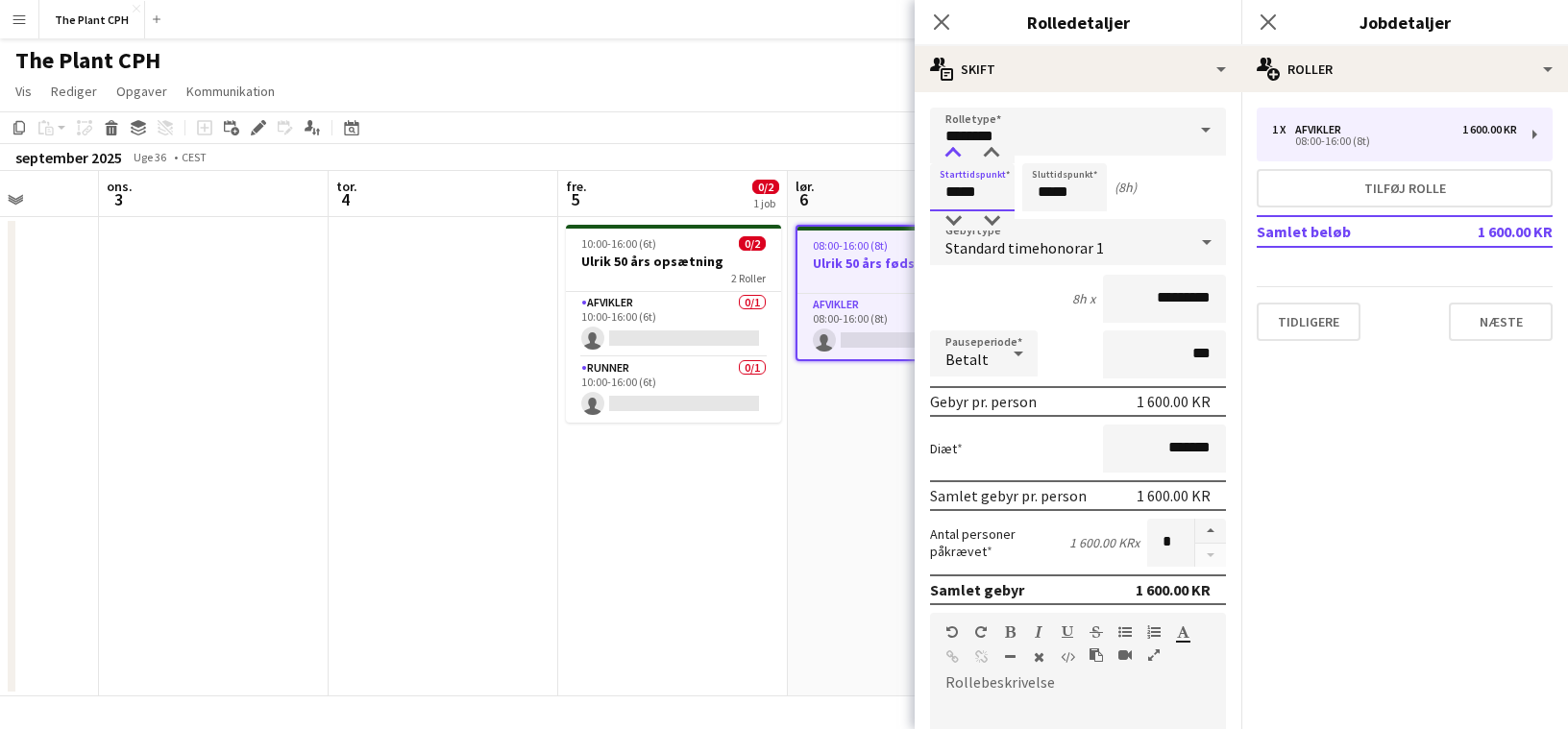 click at bounding box center (953, 154) 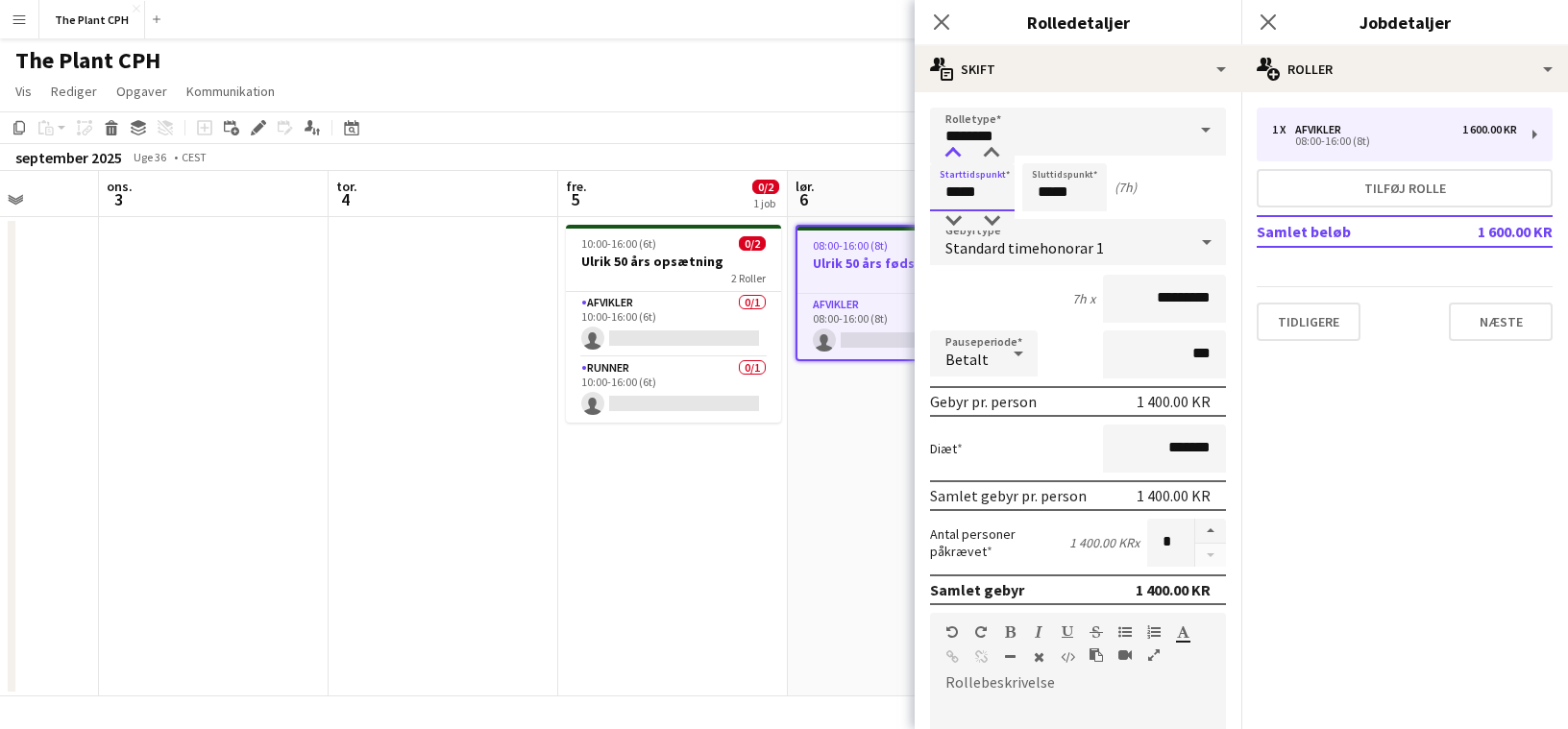 click at bounding box center (953, 154) 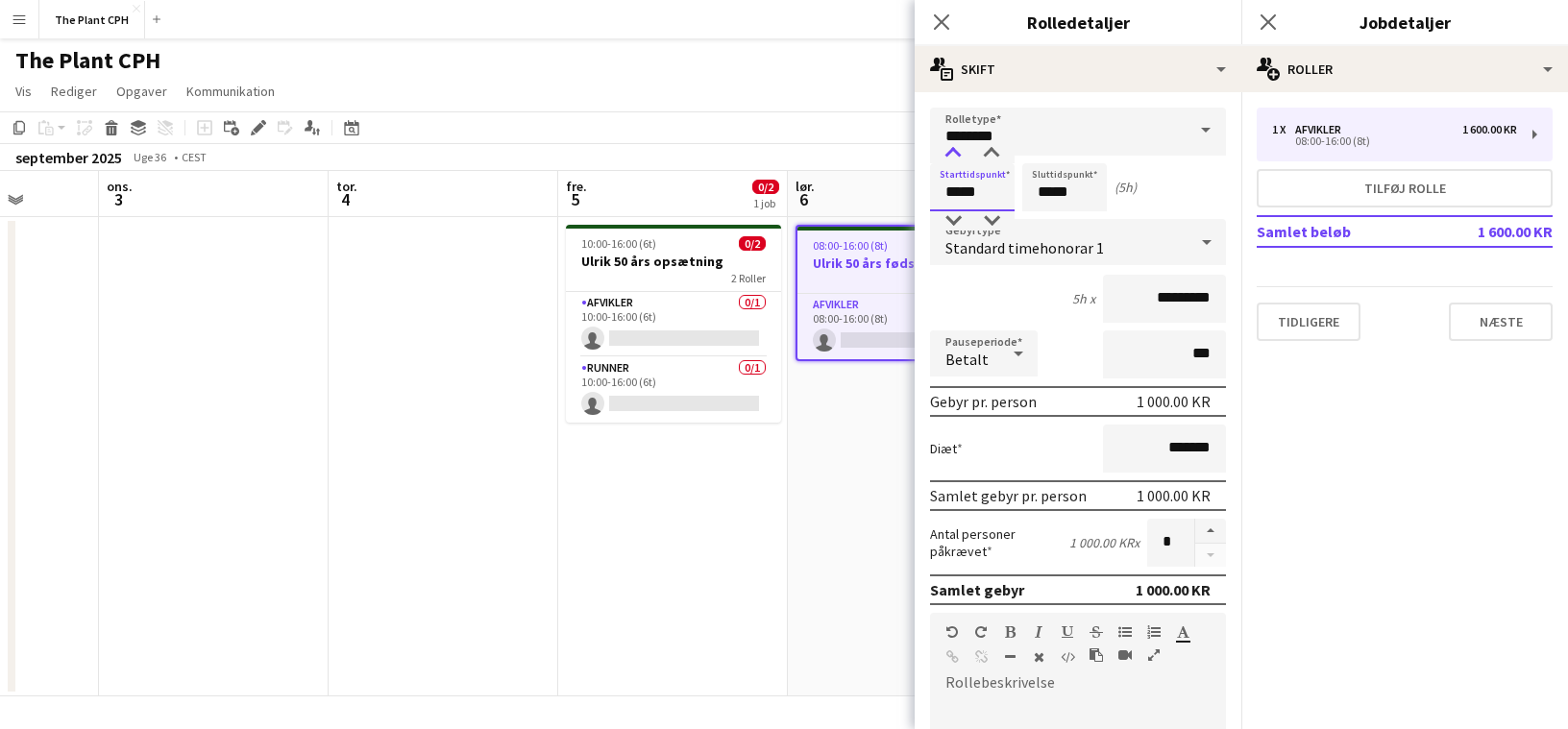 click at bounding box center [953, 154] 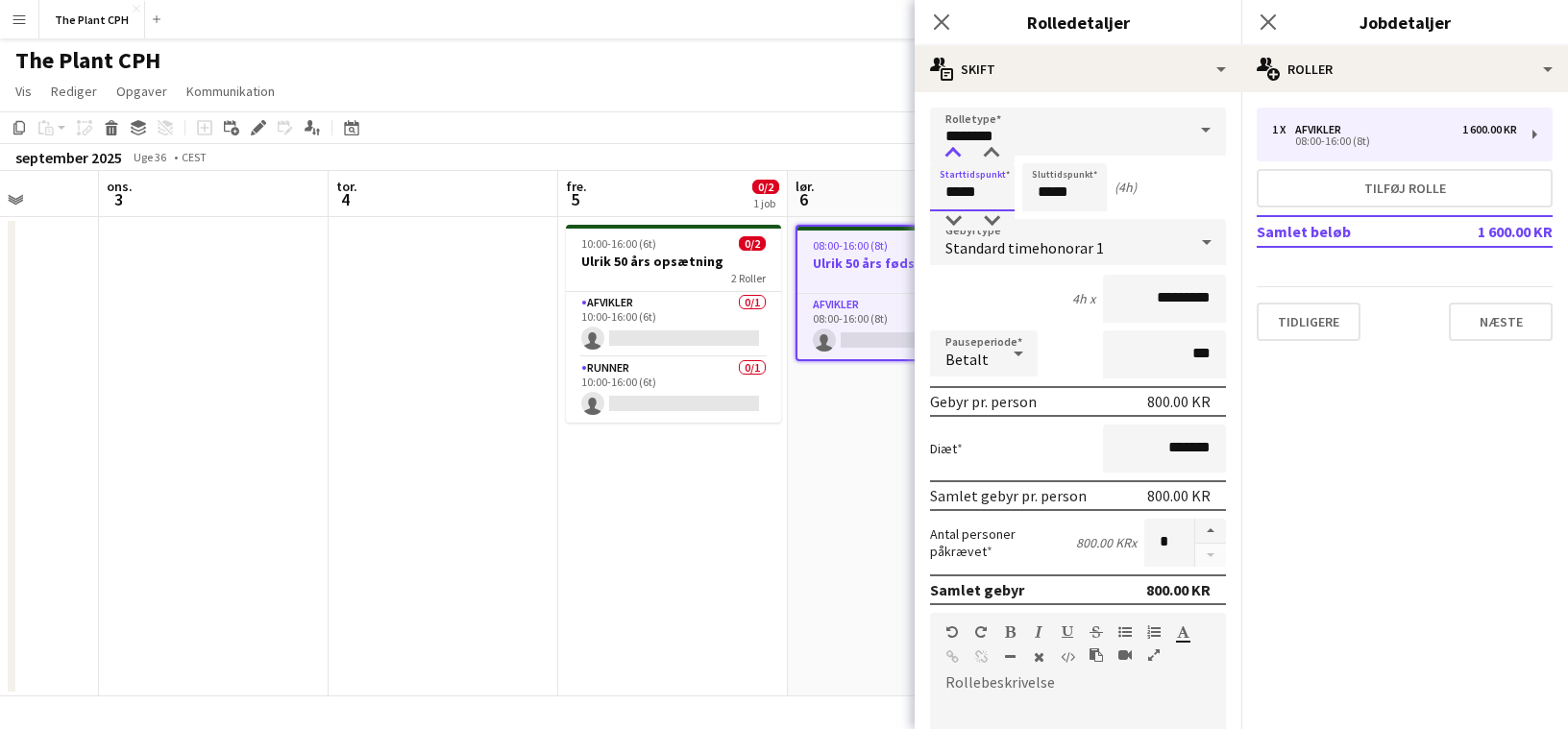 click at bounding box center (953, 154) 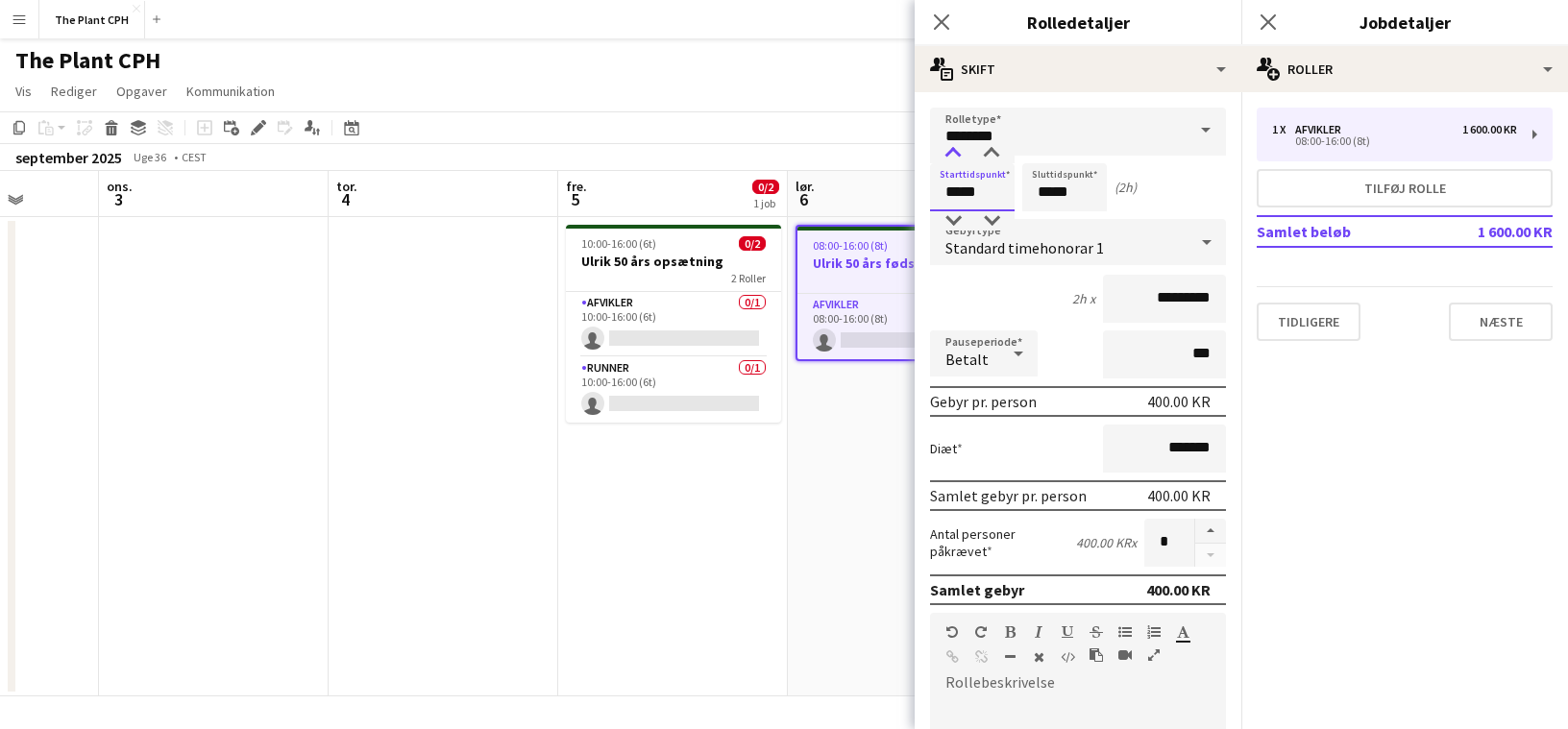 click at bounding box center (953, 154) 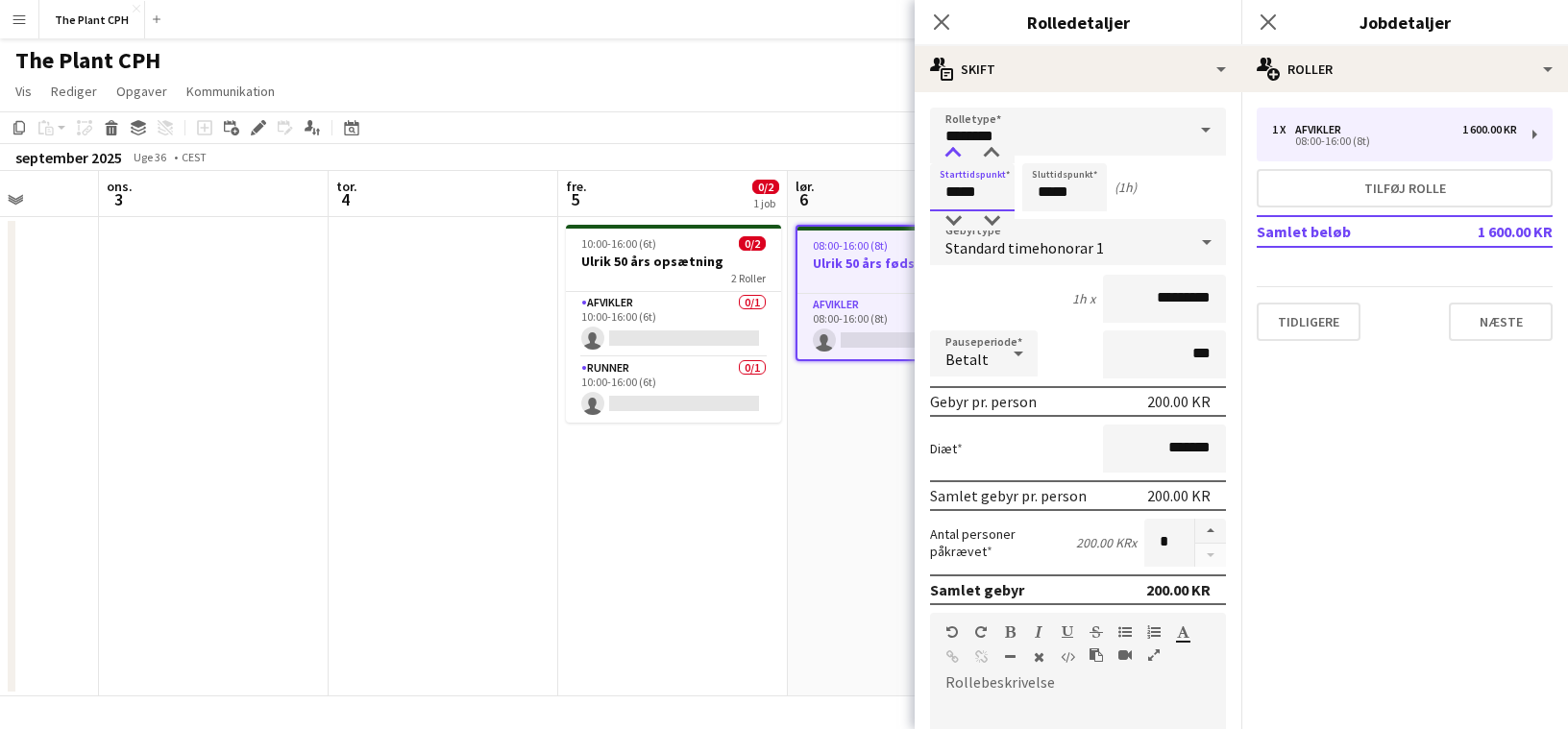 type on "*****" 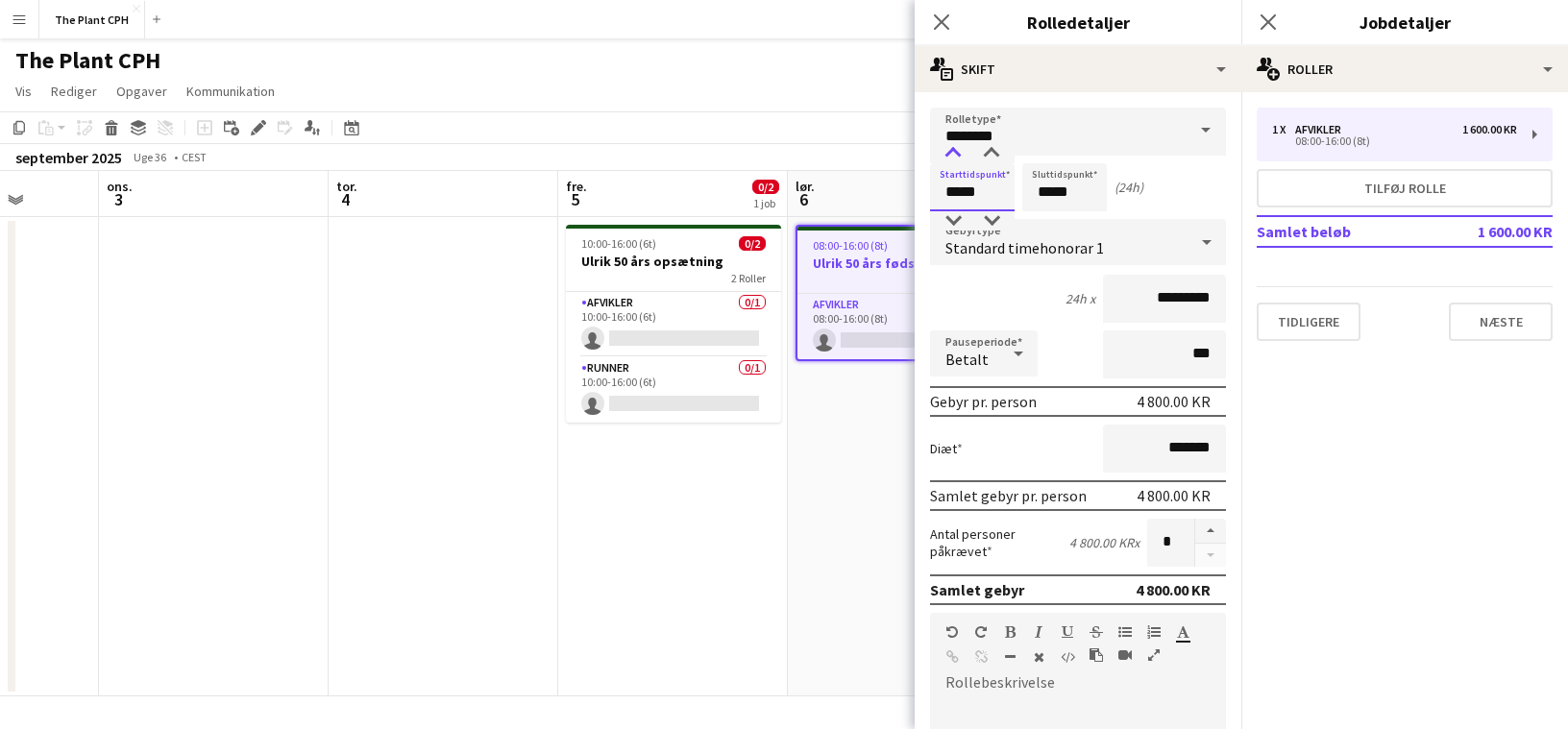 click at bounding box center [953, 154] 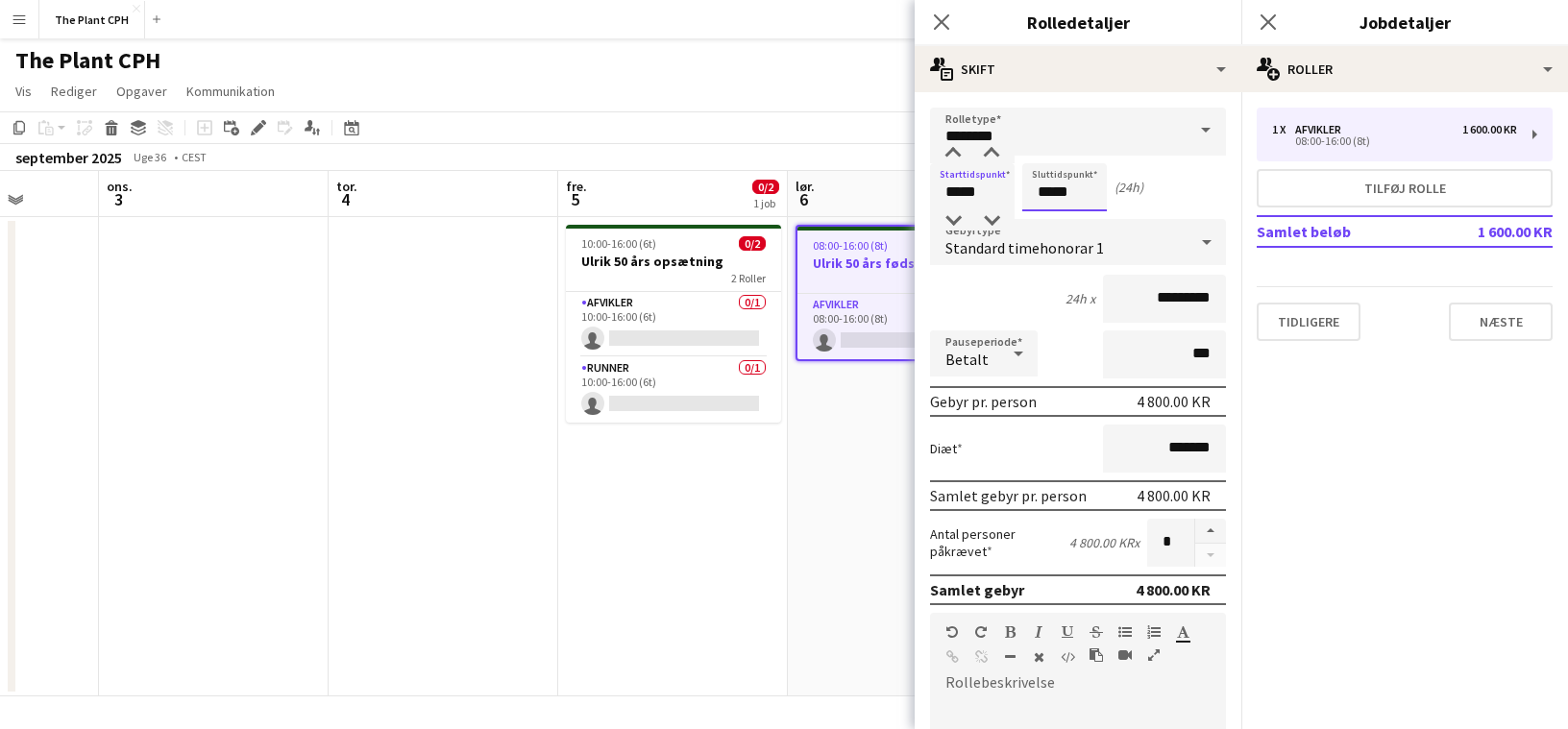 click on "*****" at bounding box center [1065, 187] 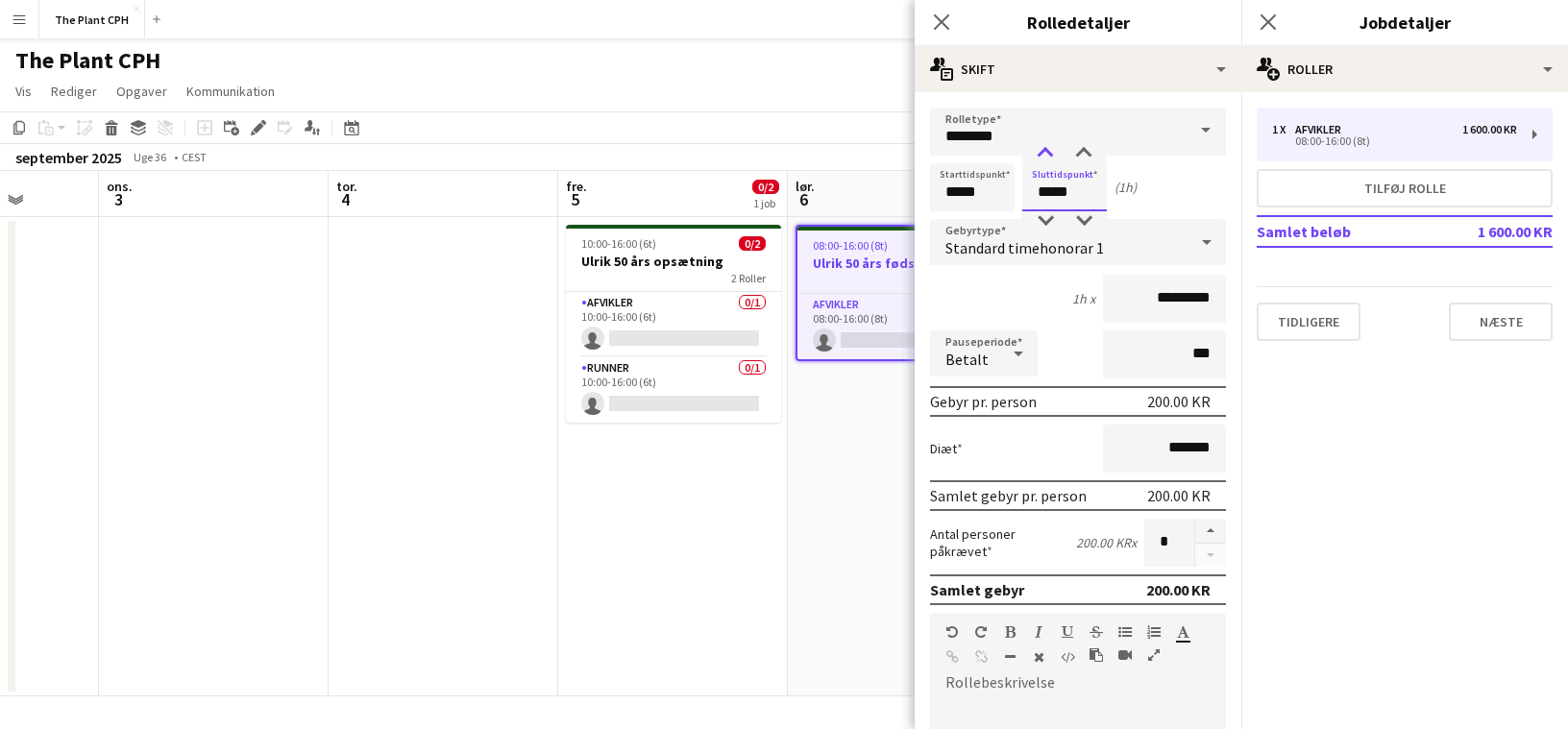 click at bounding box center [1045, 154] 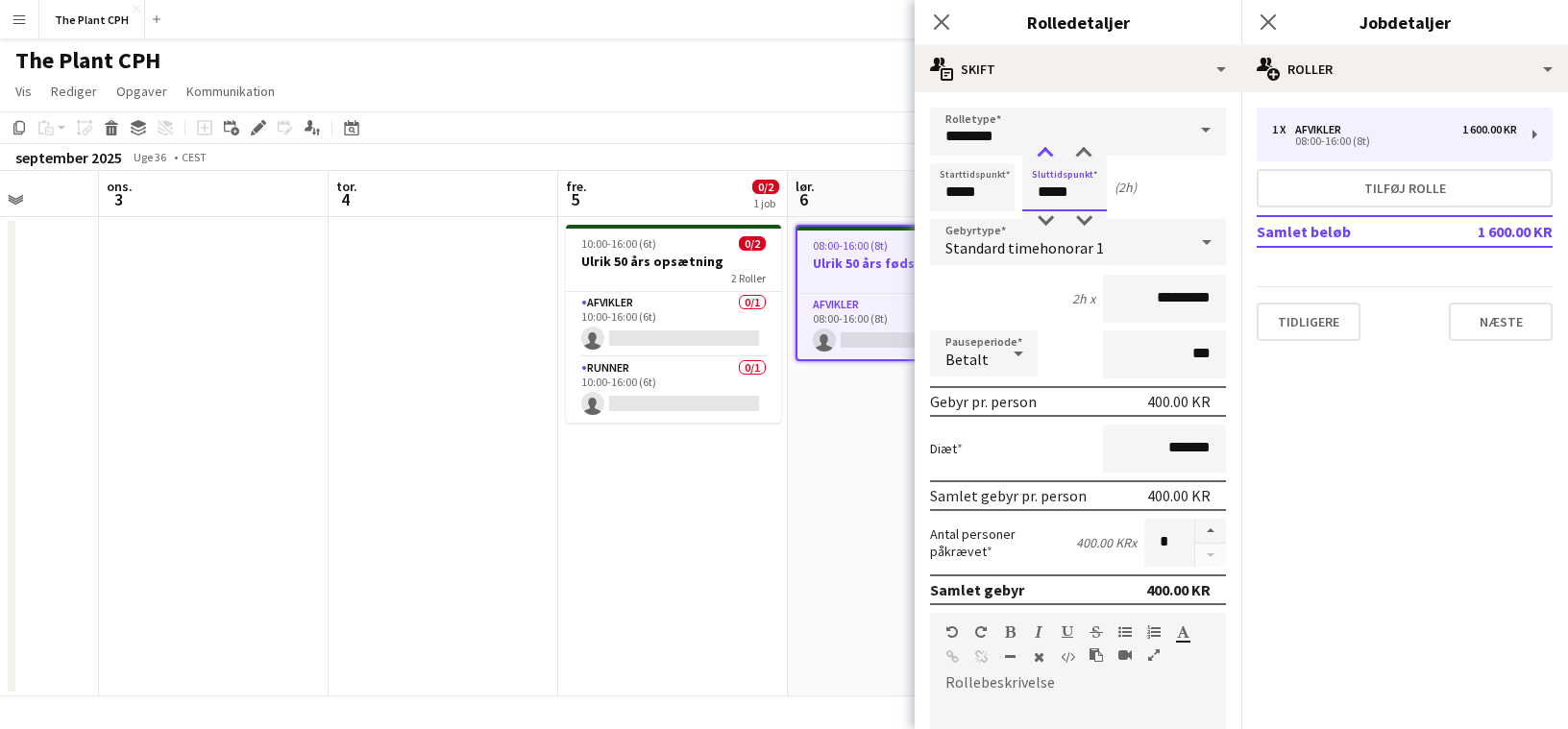 click at bounding box center (1045, 154) 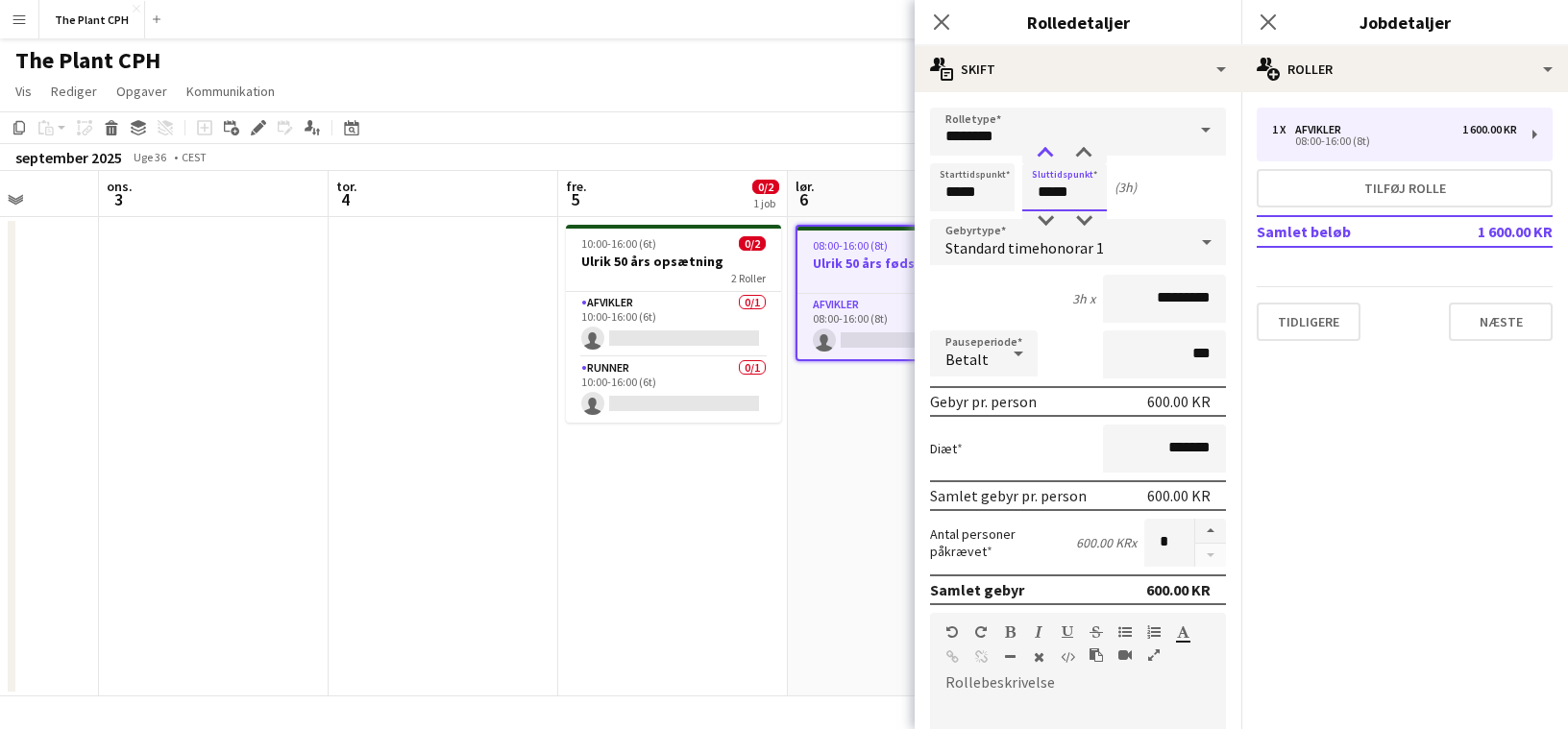 click at bounding box center [1045, 154] 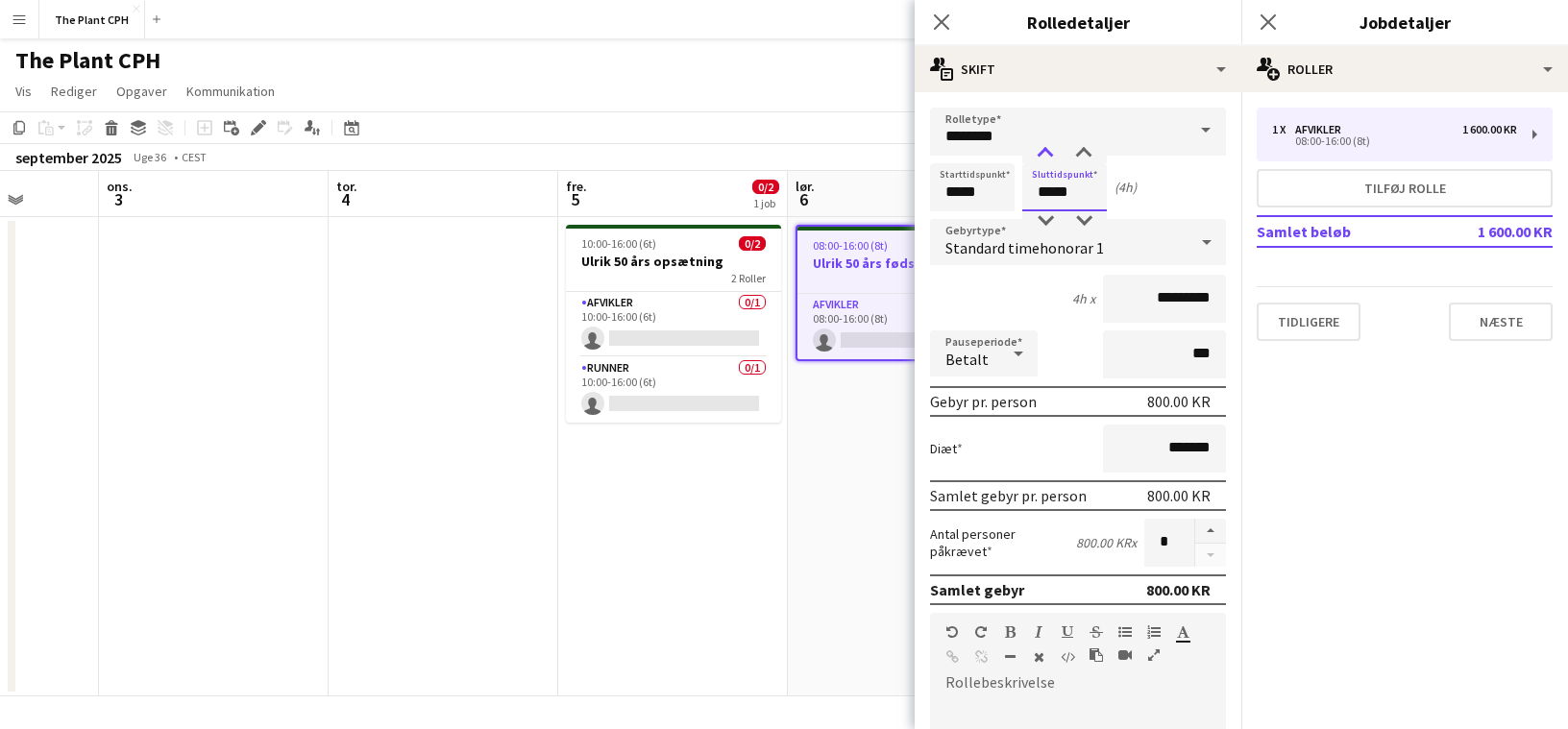 click at bounding box center (1045, 154) 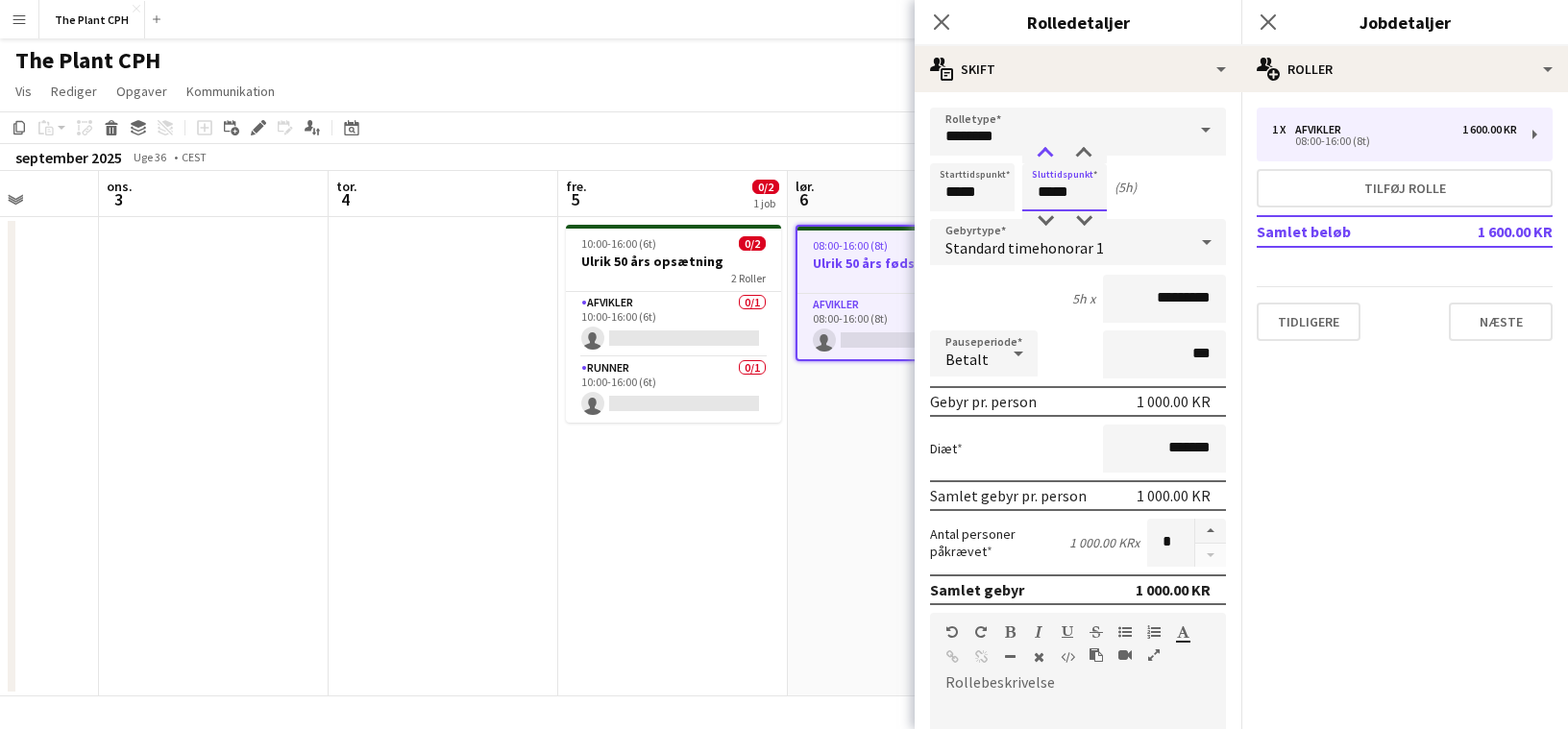 click at bounding box center [1045, 154] 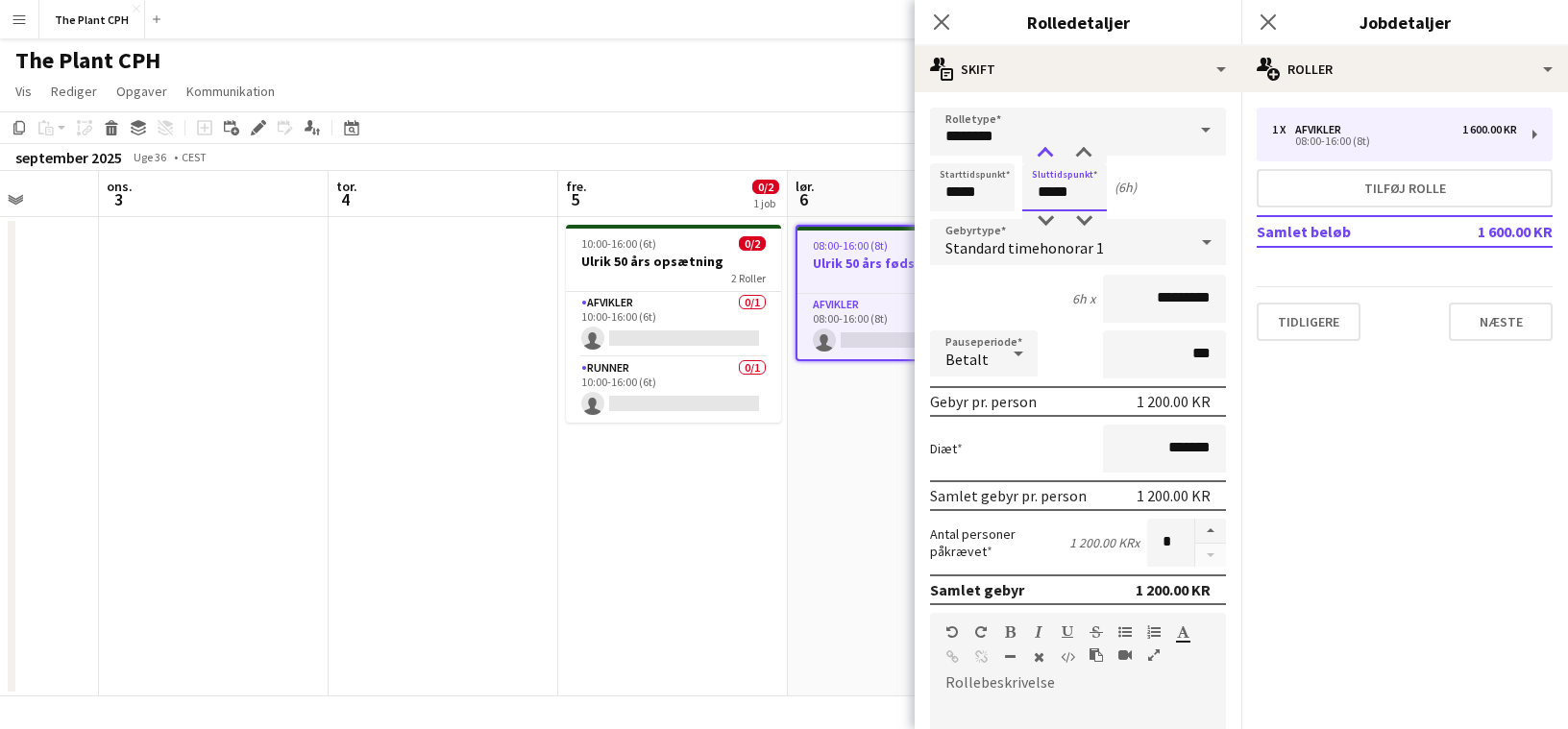 click at bounding box center [1045, 154] 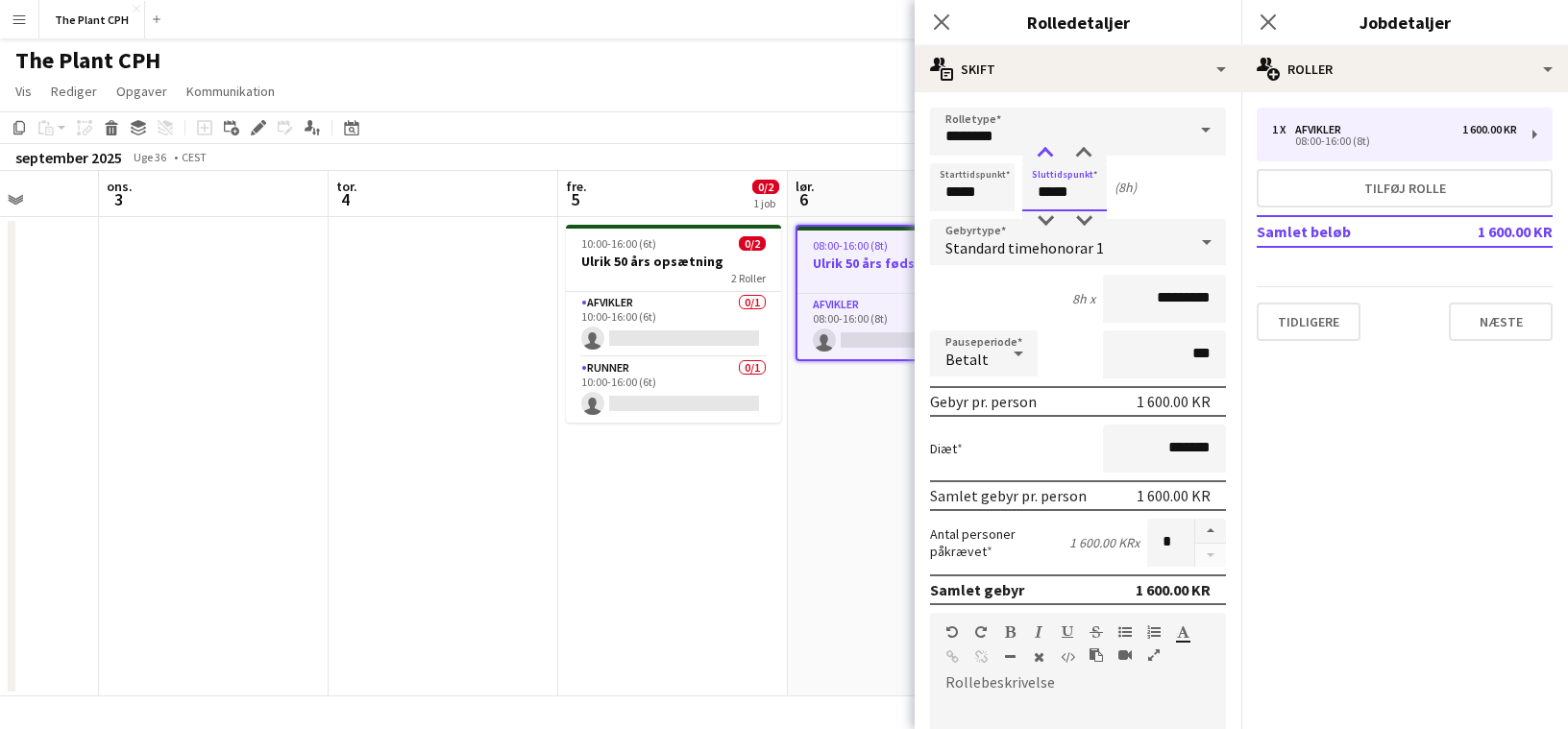 click at bounding box center (1045, 154) 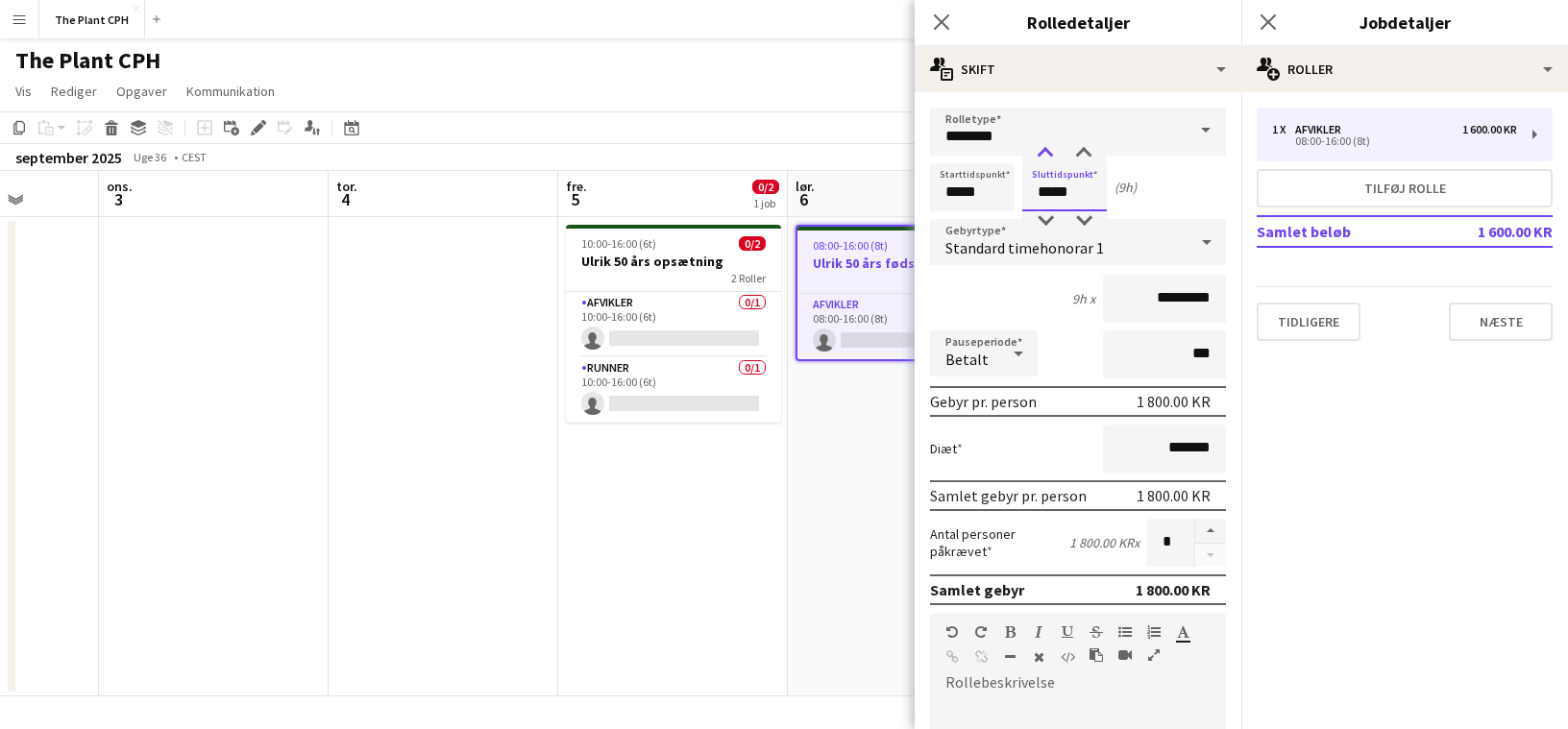 click at bounding box center [1045, 154] 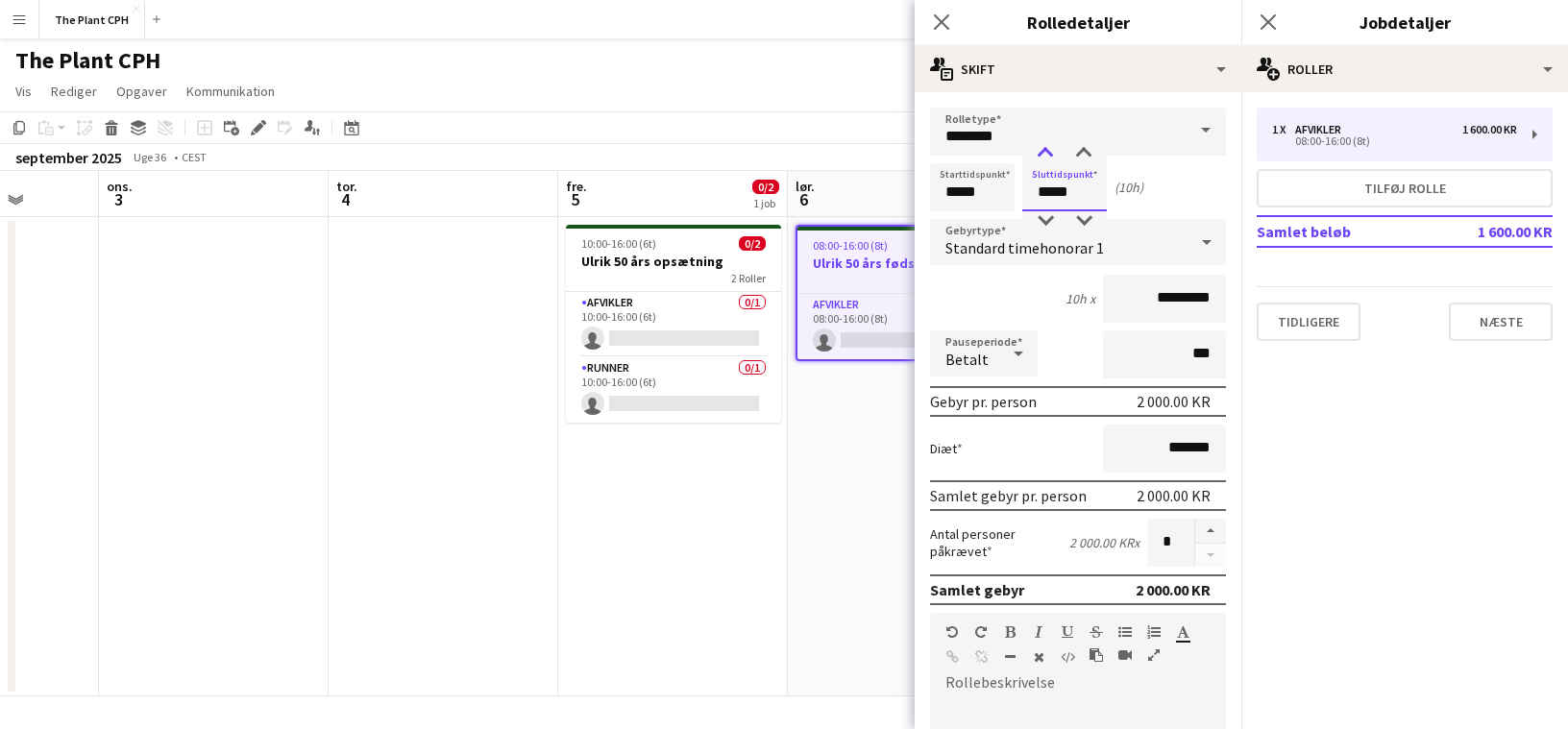 click at bounding box center [1045, 154] 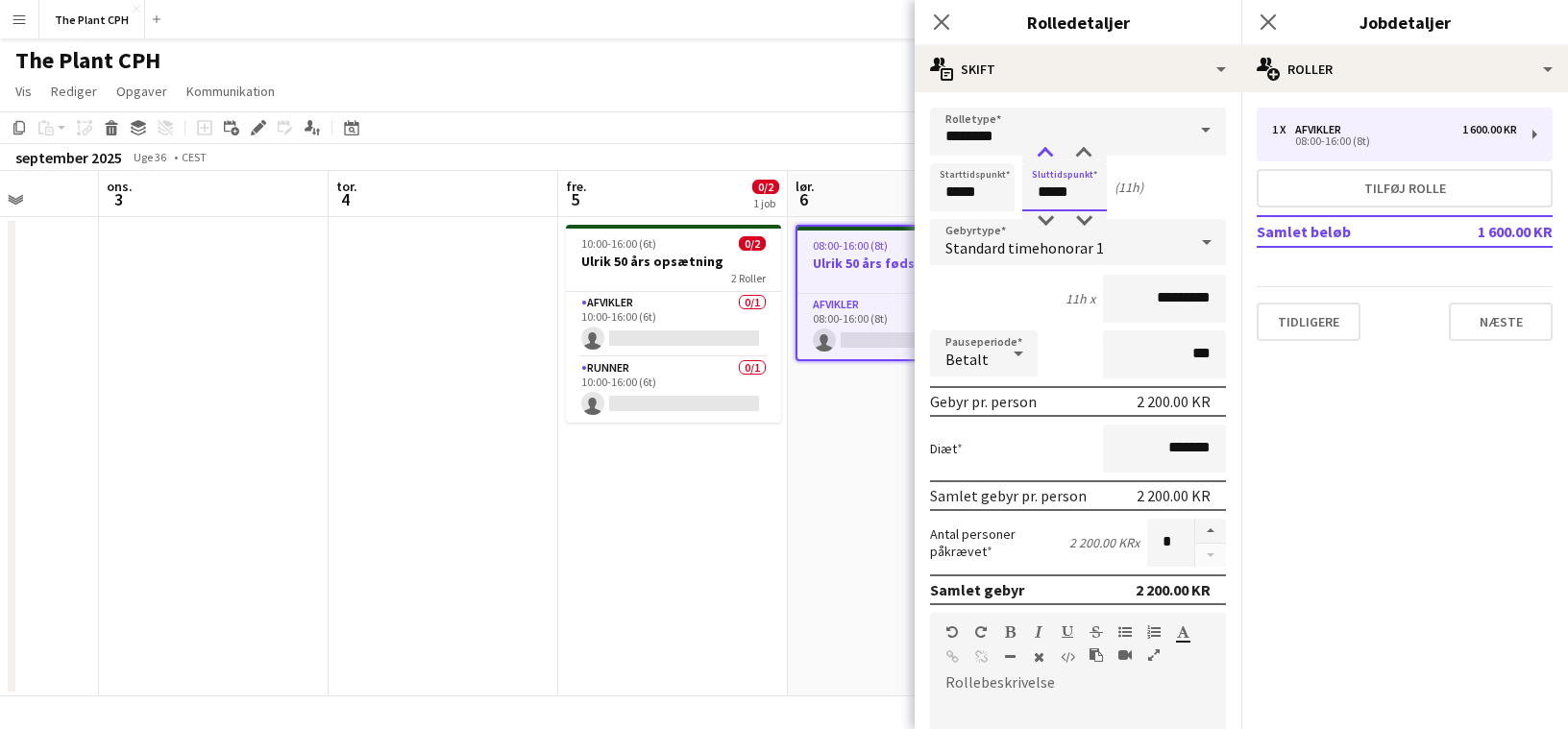 click at bounding box center (1045, 154) 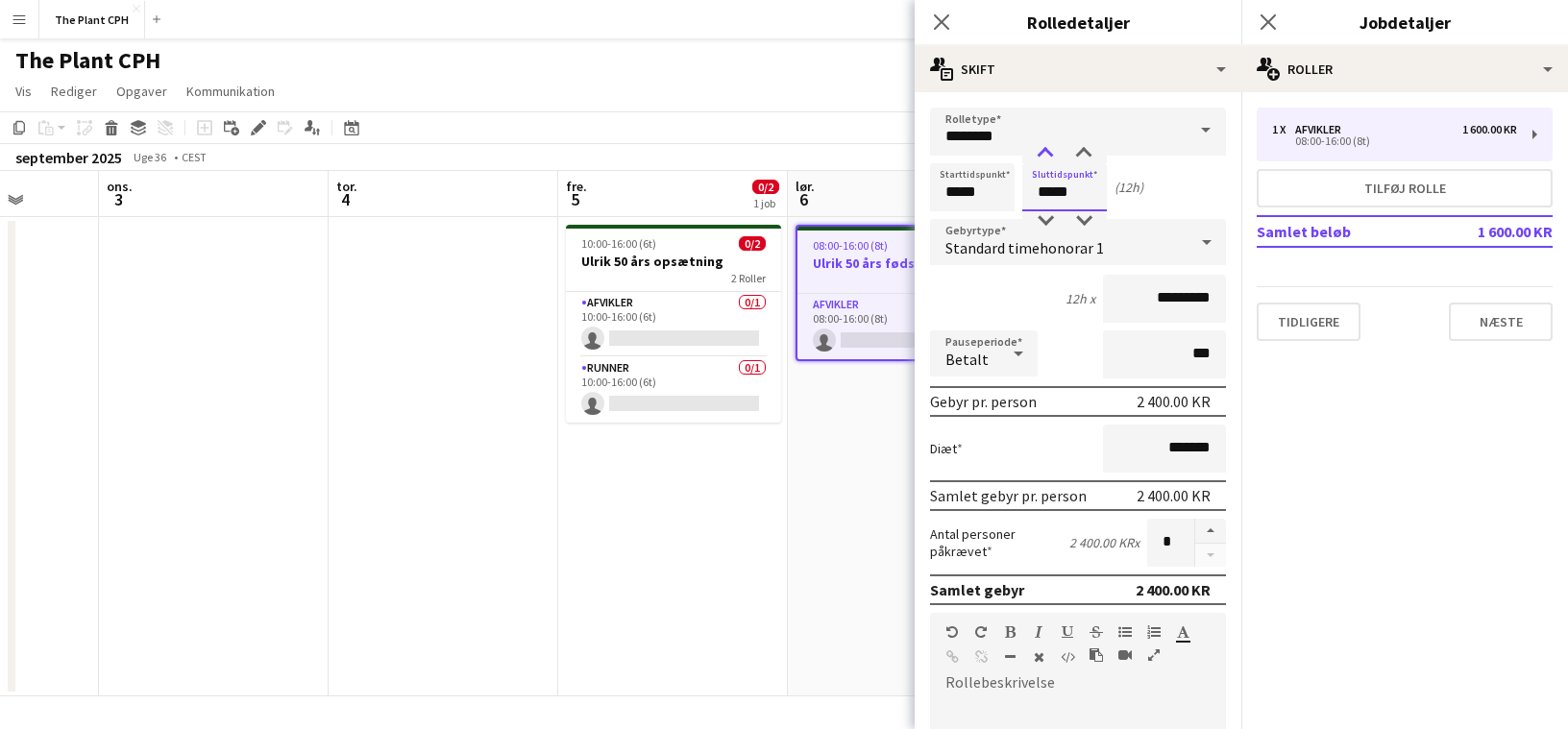 type on "*****" 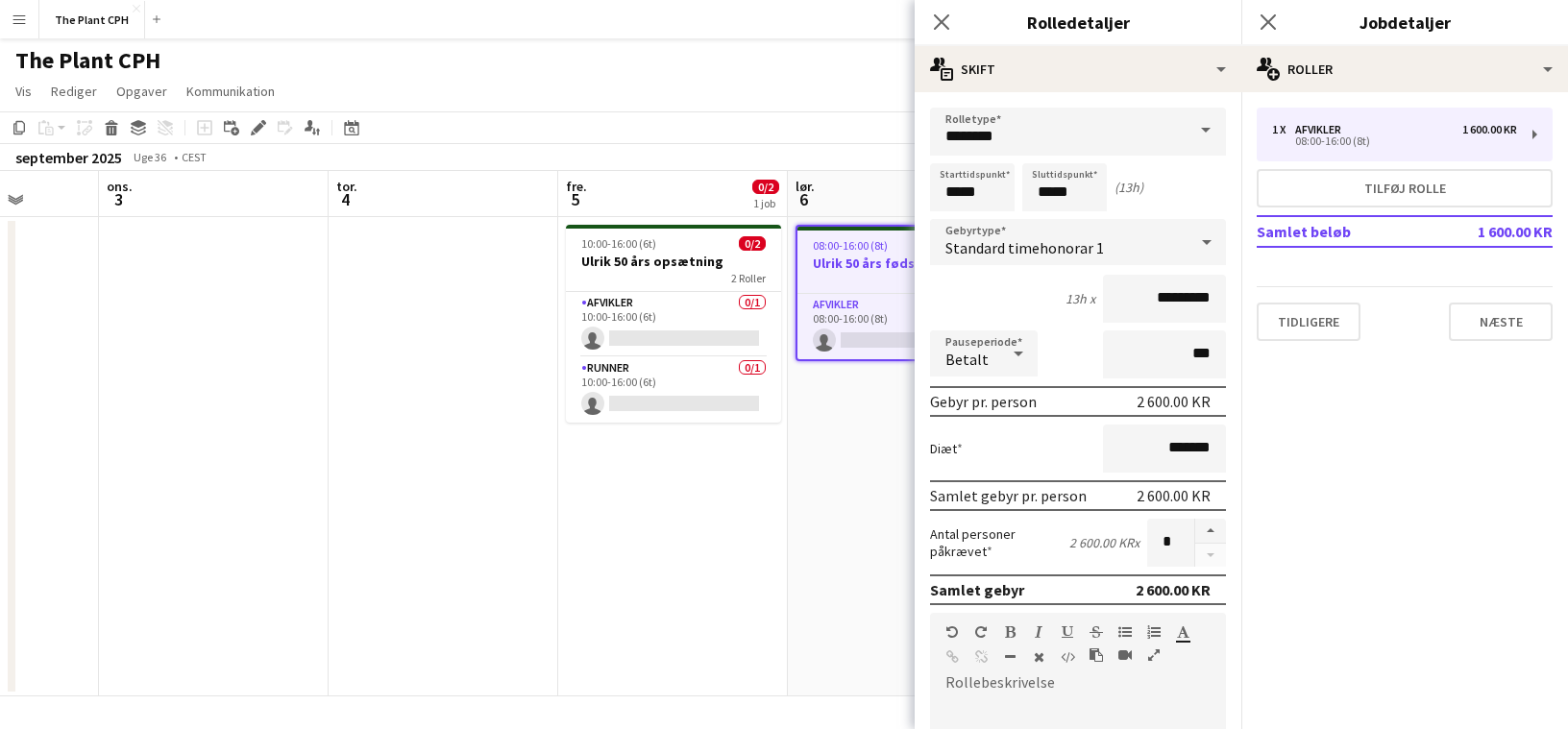 click on "13h x  *********" at bounding box center [1078, 299] 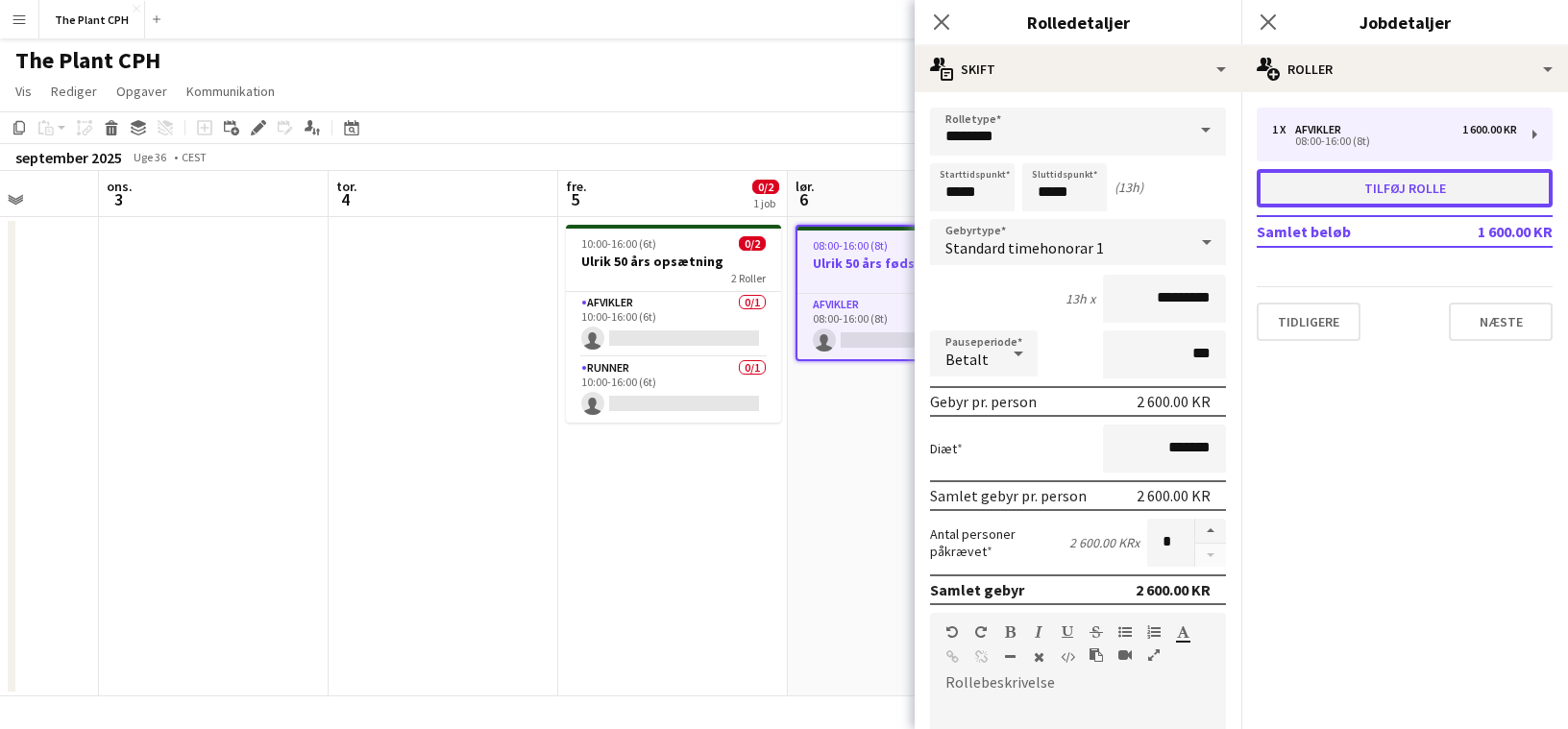 click on "Tilføj rolle" at bounding box center (1405, 188) 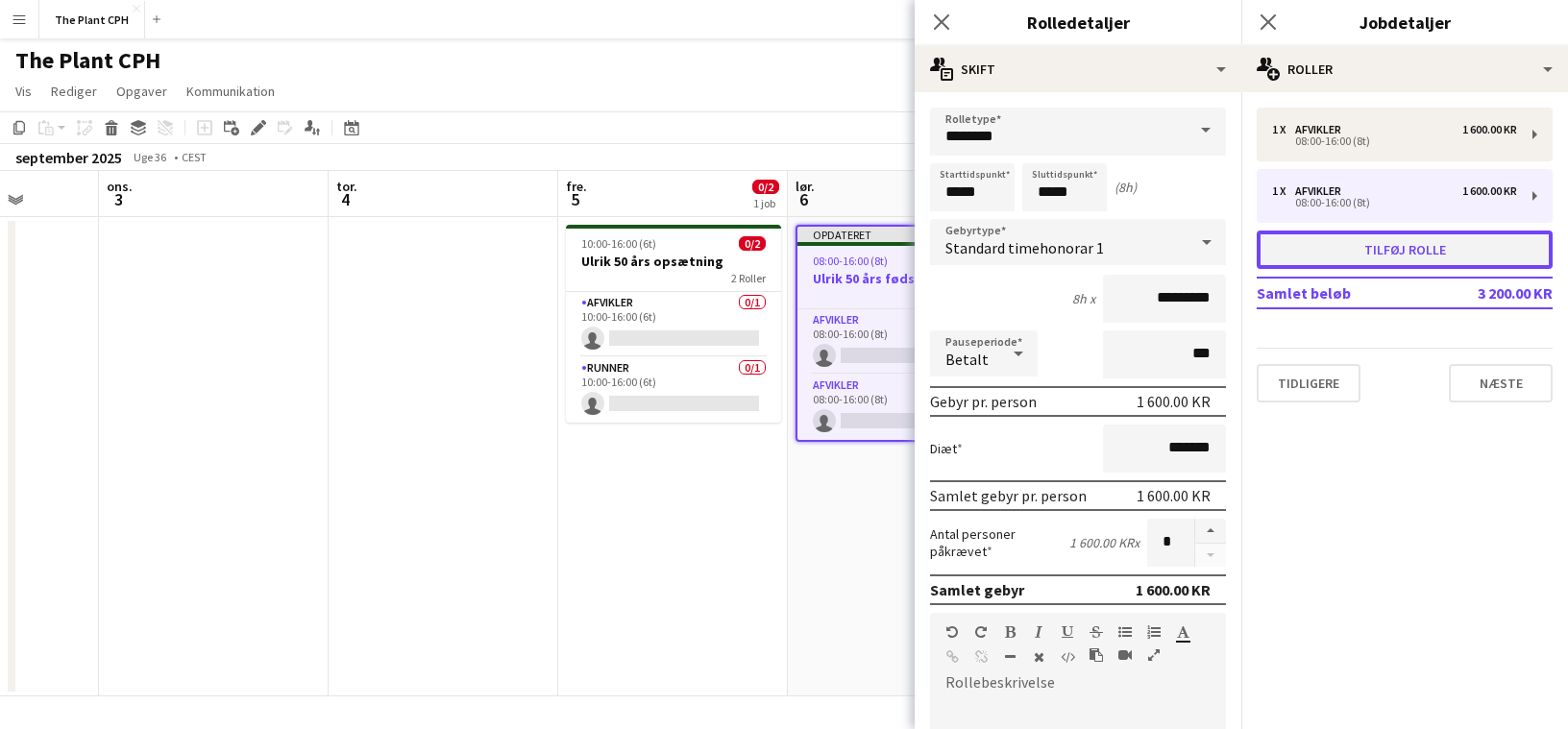 type on "*****" 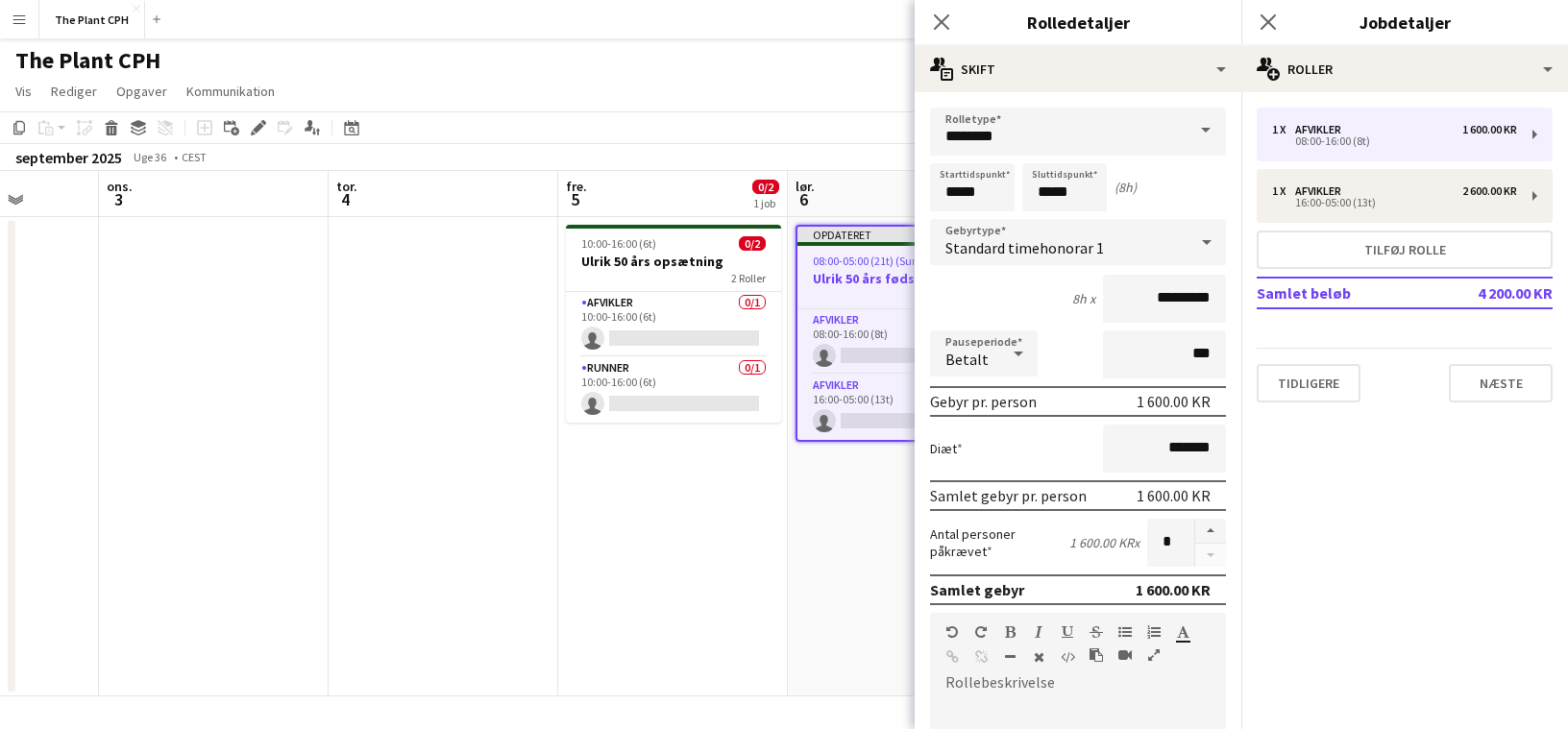 click on "1 x   Afvikler   1 600.00 KR   08:00-16:00 (8t)   1 x   Afvikler   2 600.00 KR   16:00-05:00 (13t)   Tilføj rolle   Samlet beløb   4 200.00 KR   Tidligere   Næste" at bounding box center [1405, 255] 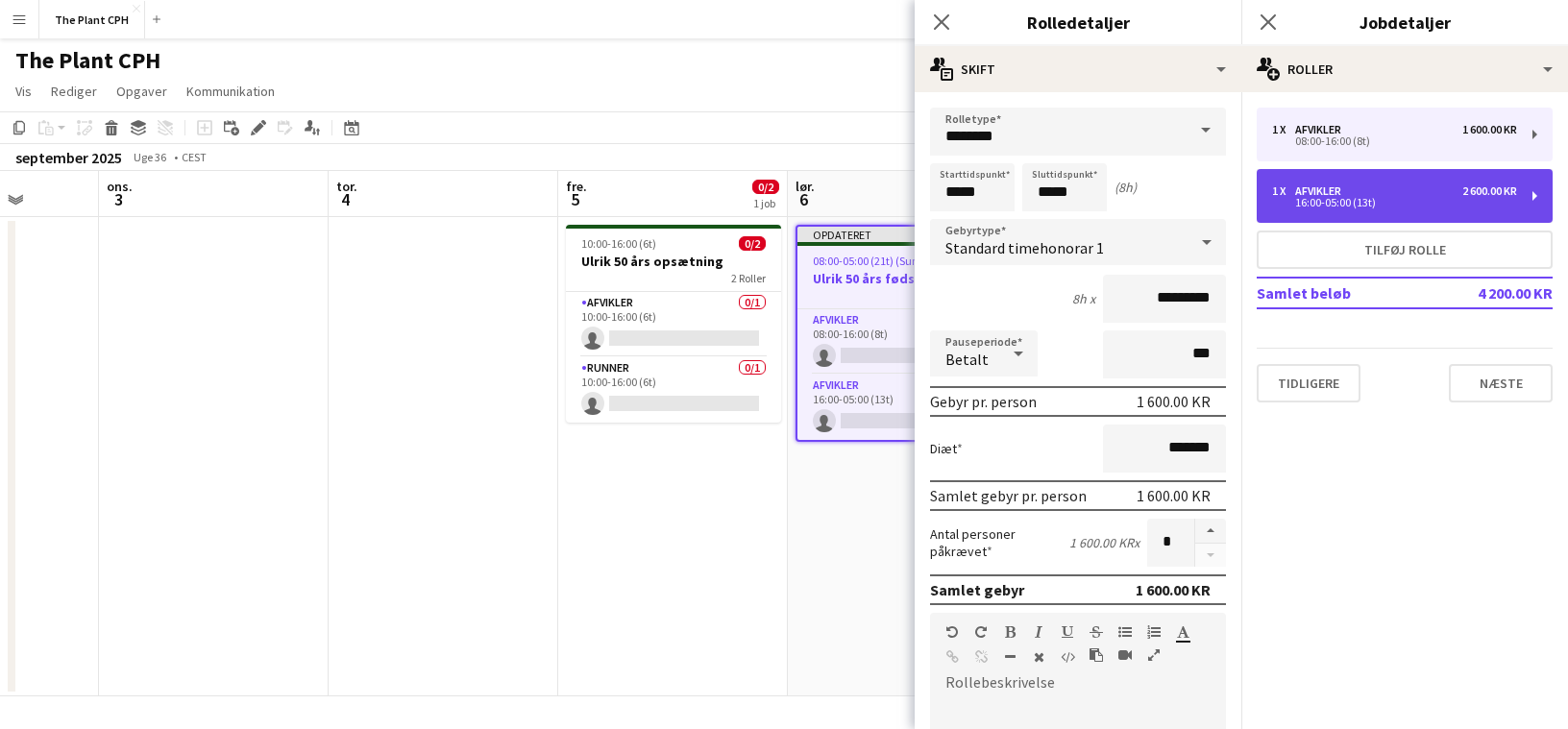 click on "1 x   Afvikler   2 600.00 KR   16:00-05:00 (13t)" at bounding box center [1405, 196] 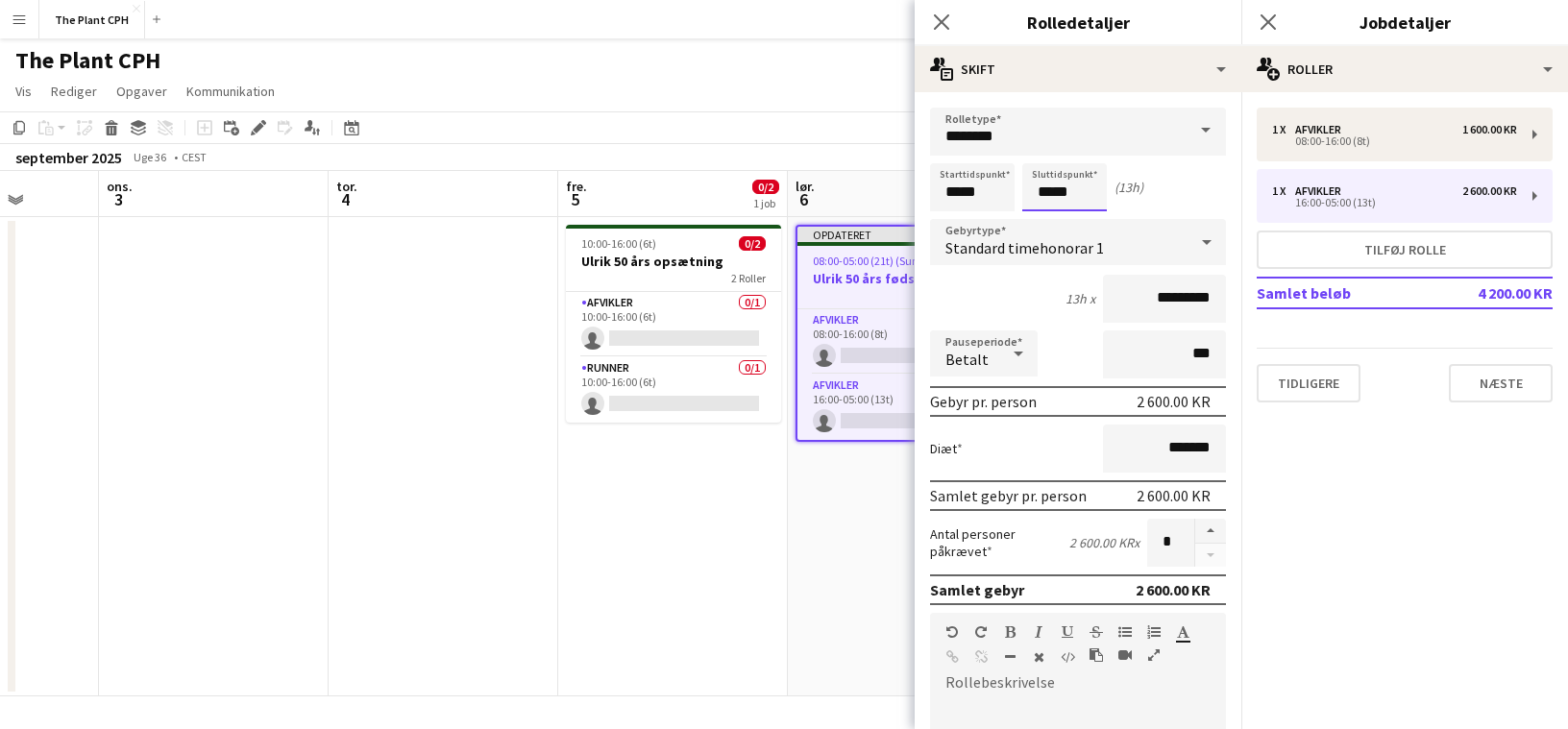 click on "*****" at bounding box center (1065, 187) 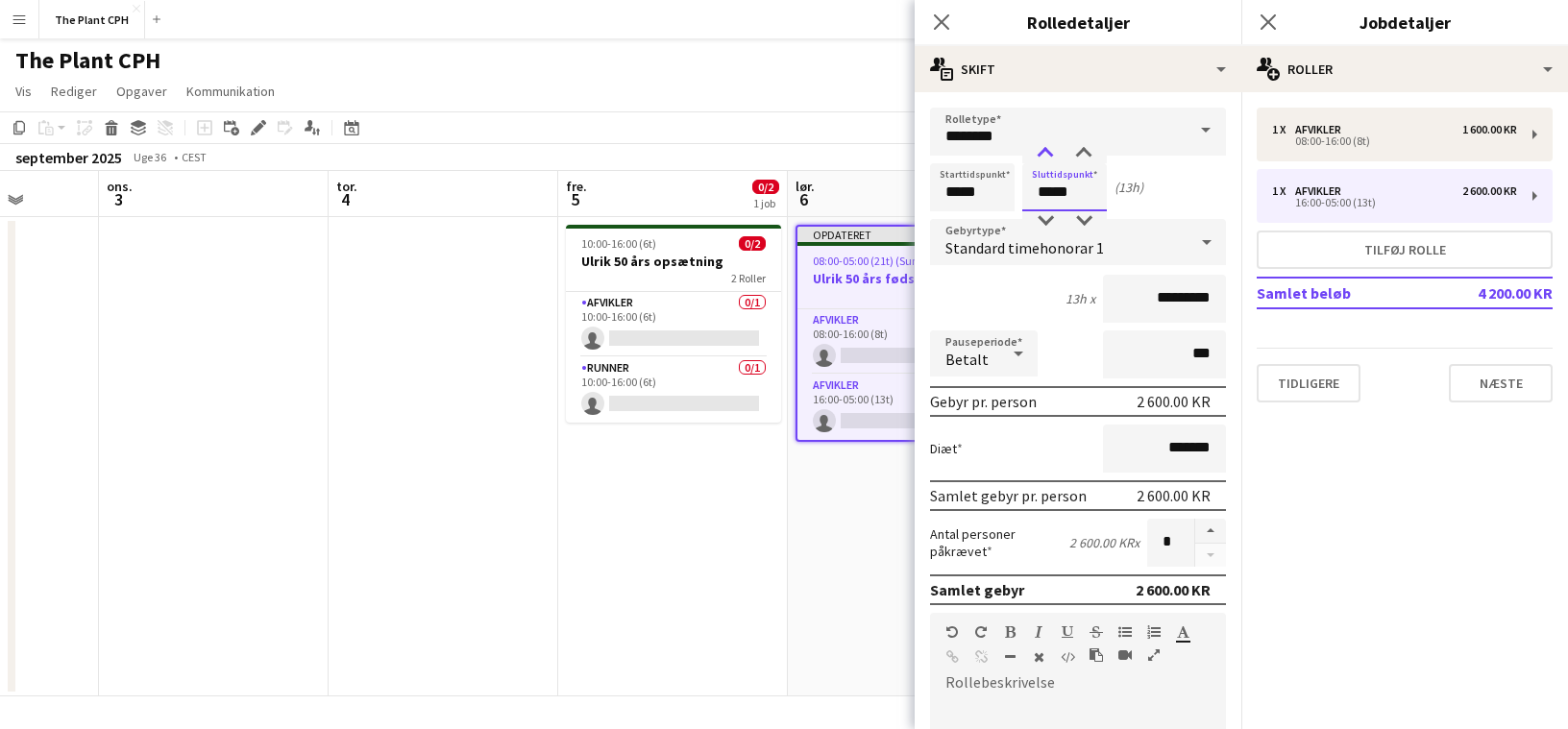 type on "*****" 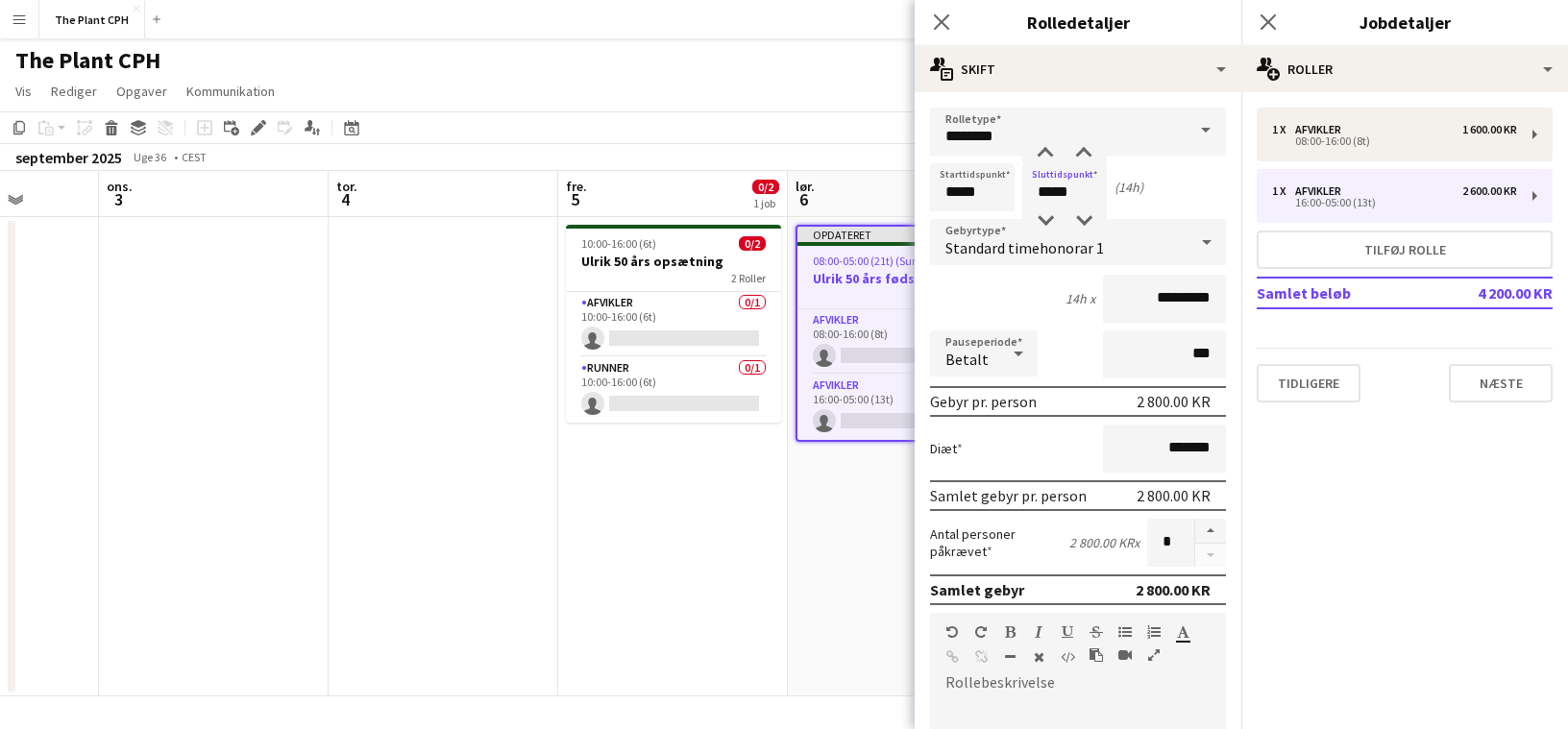 click on "Opdateret   08:00-05:00 (21t) (Sun)   0/2   Ulrik 50 års fødselsdag   2 Roller   Afvikler   0/1   08:00-16:00 (8t)
single-neutral-actions
Afvikler   0/1   16:00-05:00 (13t)
single-neutral-actions" at bounding box center [902, 456] 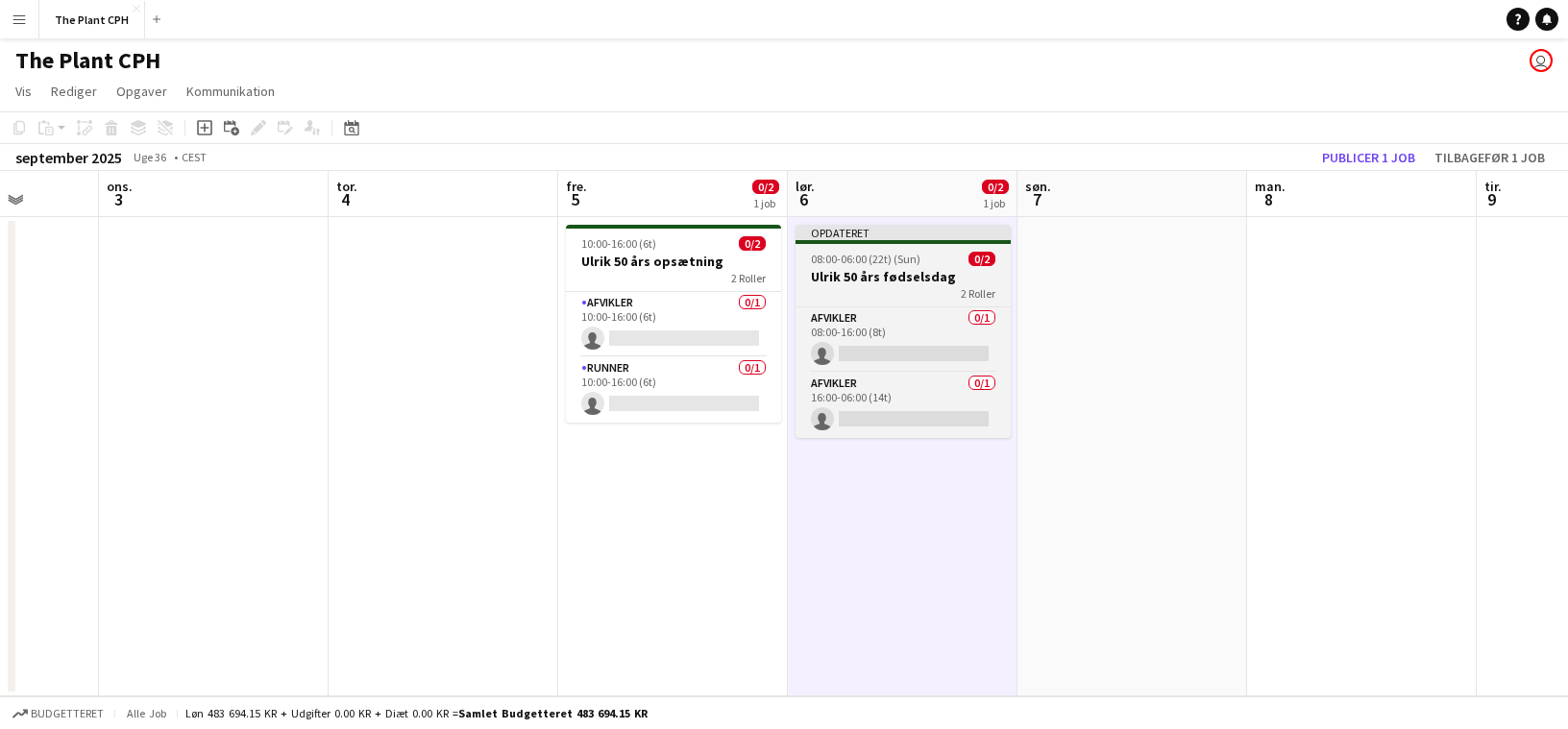 click on "Ulrik 50 års fødselsdag" at bounding box center [903, 277] 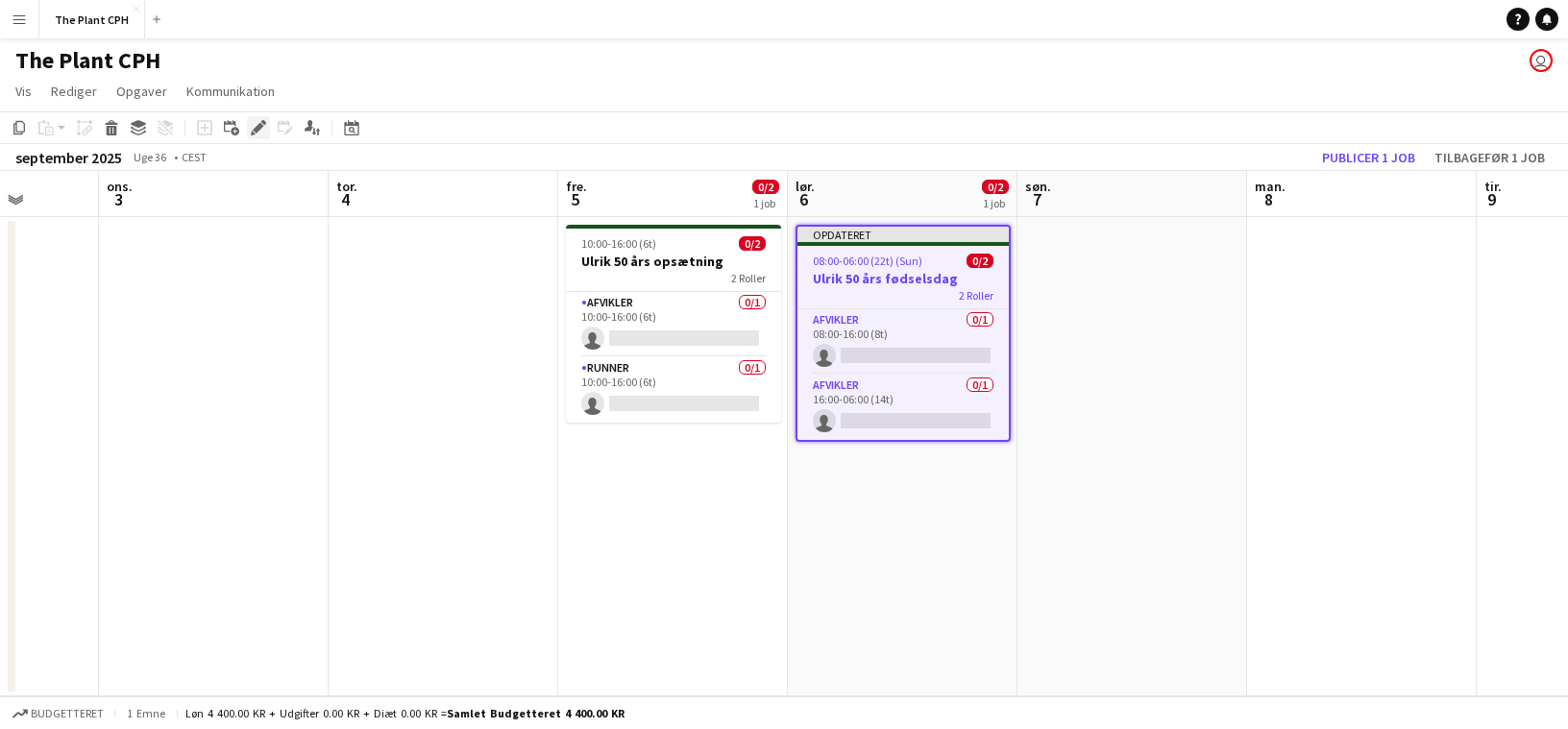 click on "Rediger" 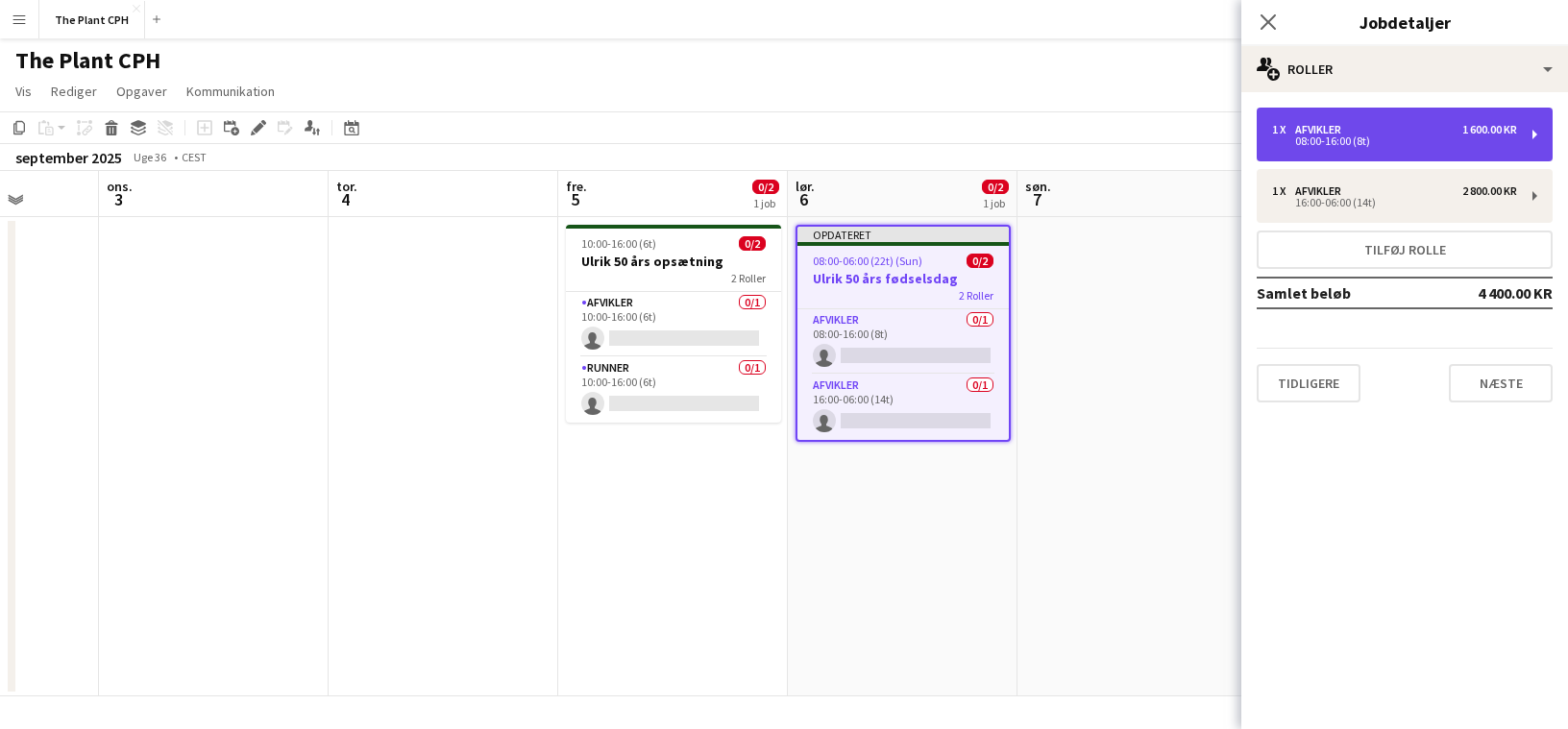 click on "08:00-16:00 (8t)" at bounding box center (1394, 141) 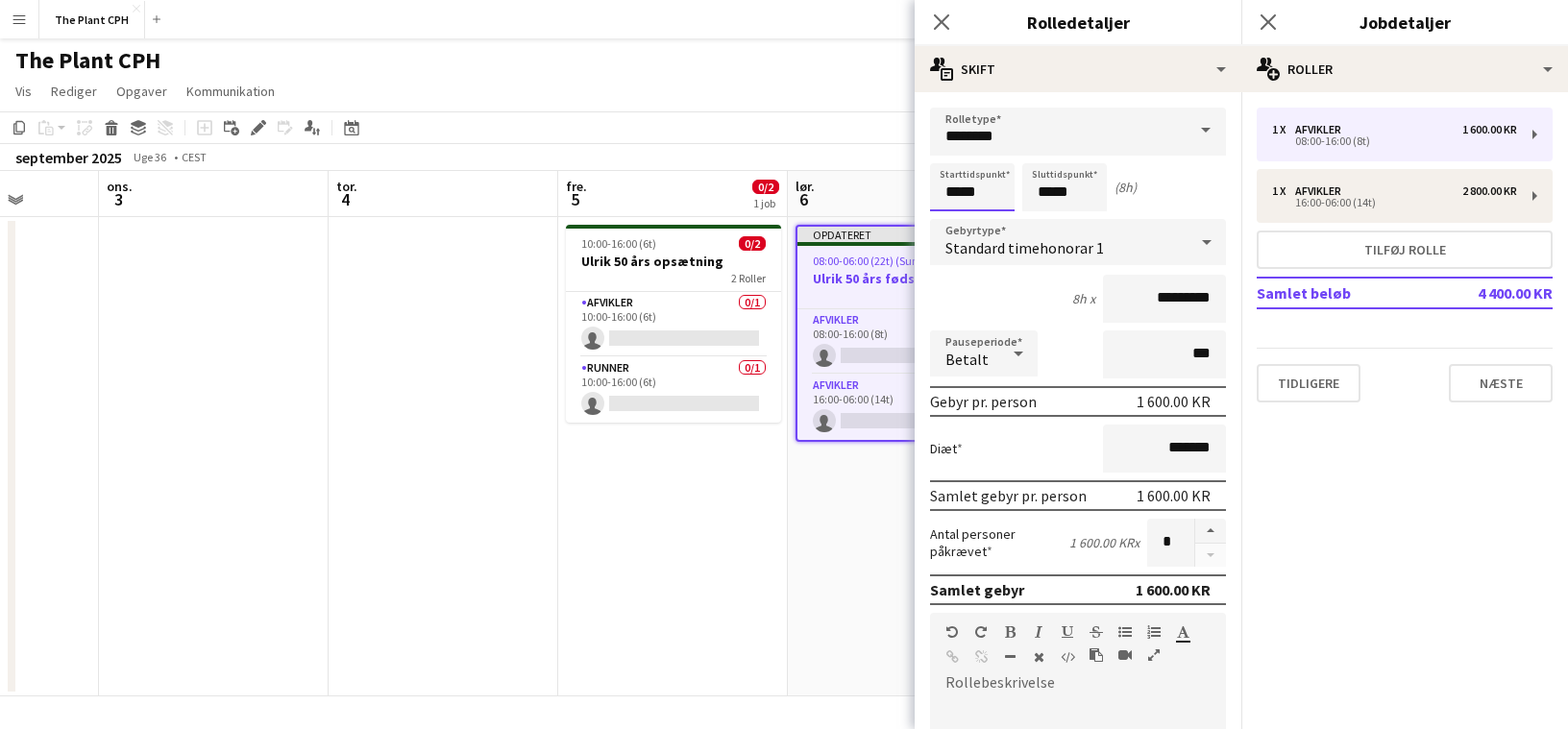 click on "*****" at bounding box center (972, 187) 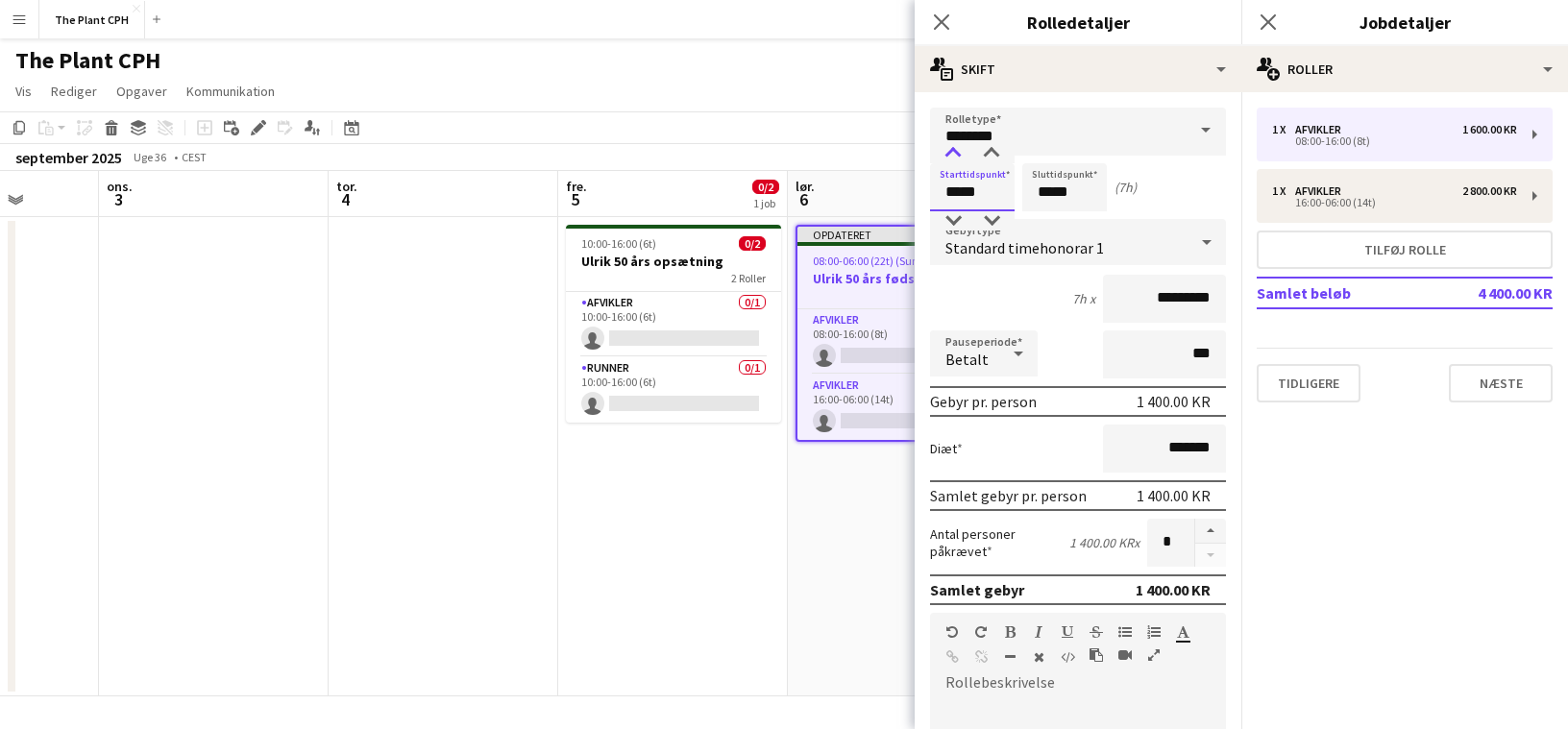 click at bounding box center [953, 154] 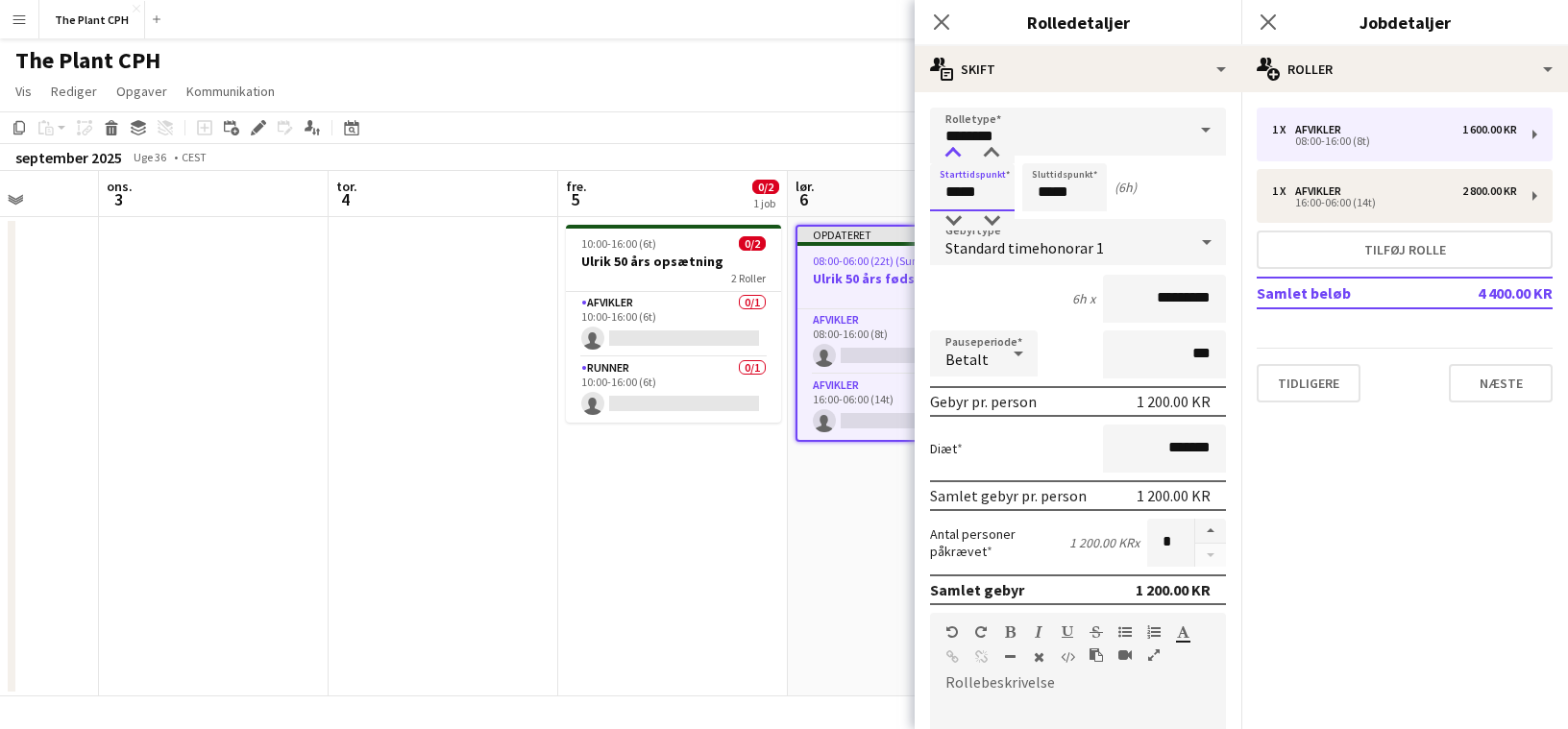 type on "*****" 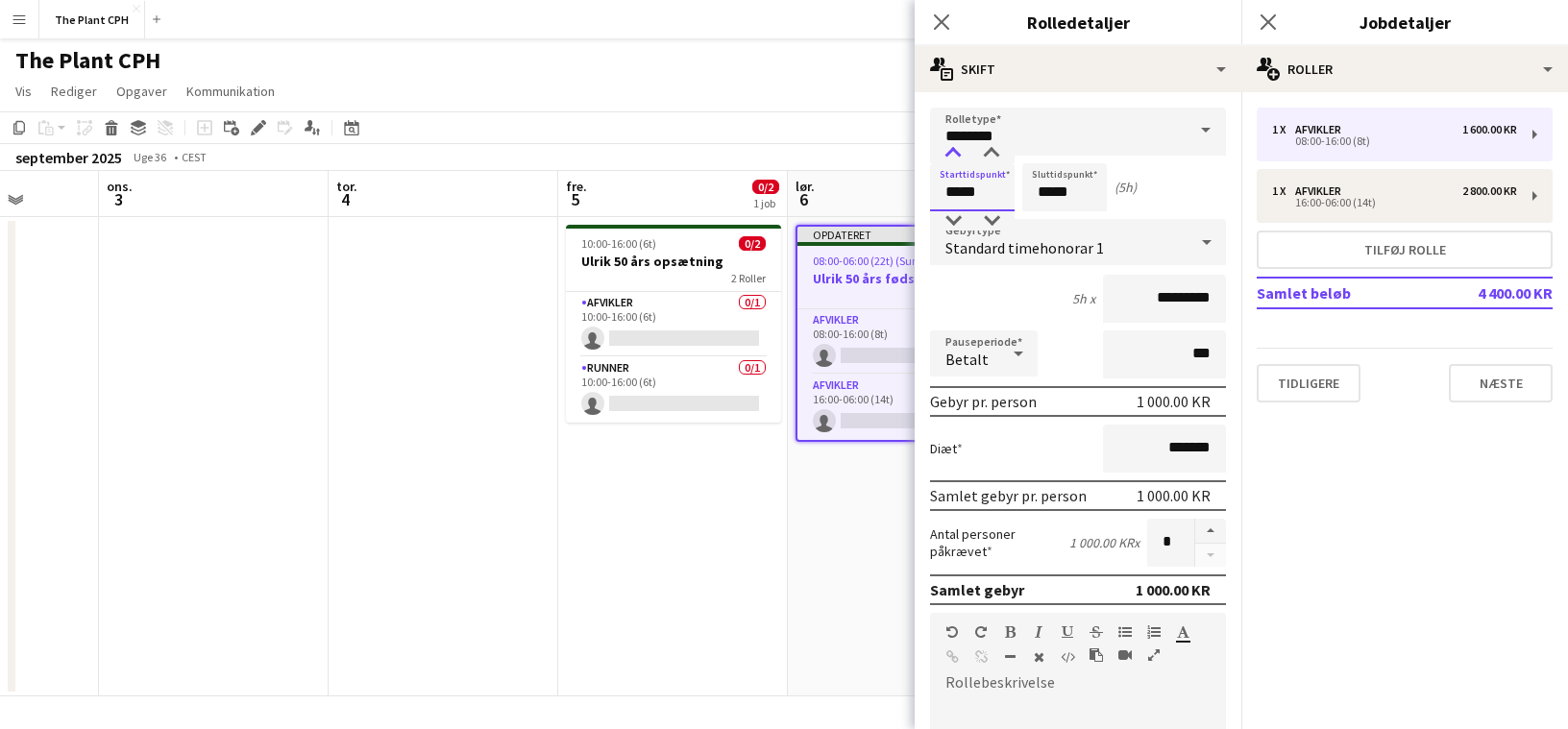 click at bounding box center (953, 154) 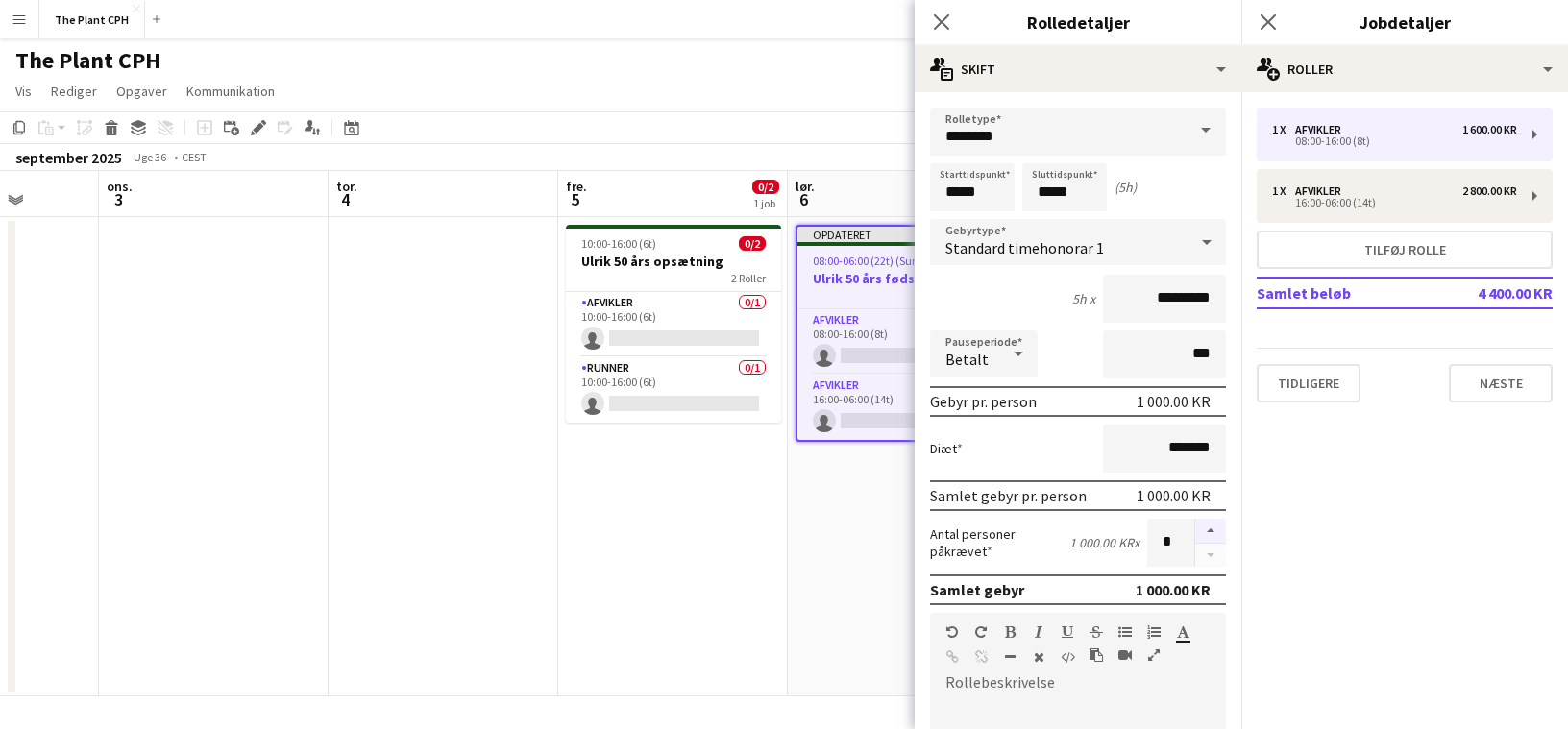 click at bounding box center (1211, 531) 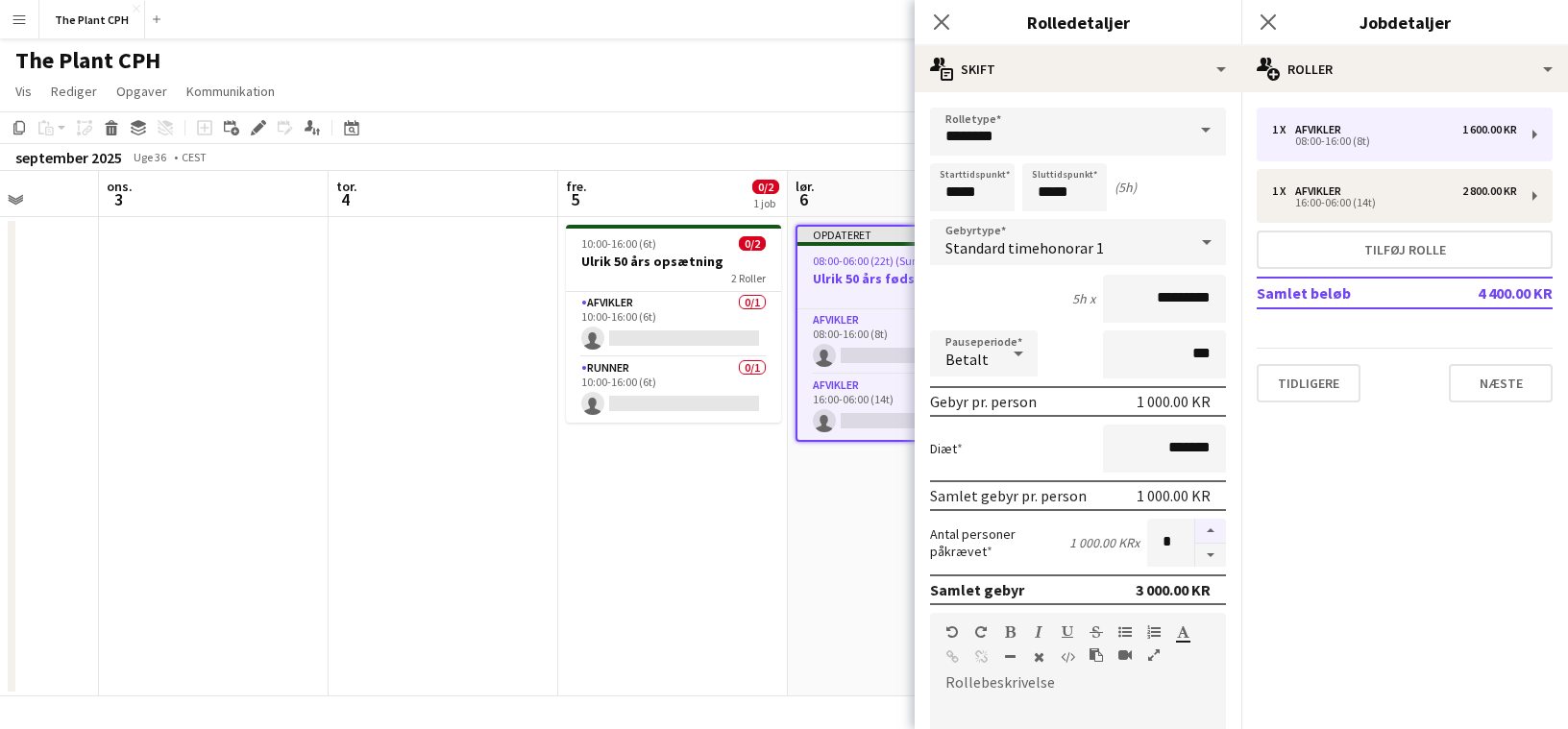 click at bounding box center [1211, 531] 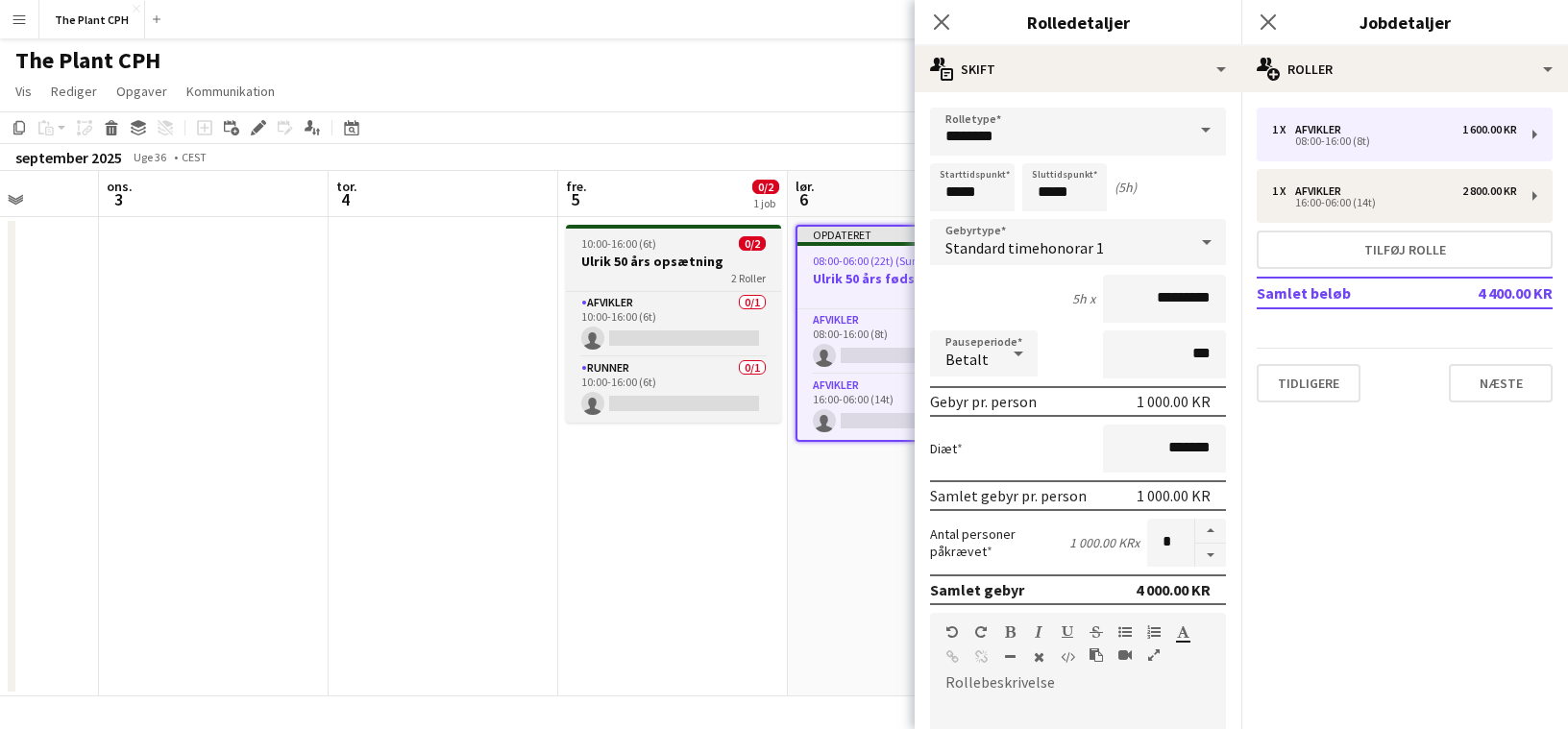 click on "2 Roller" at bounding box center (674, 278) 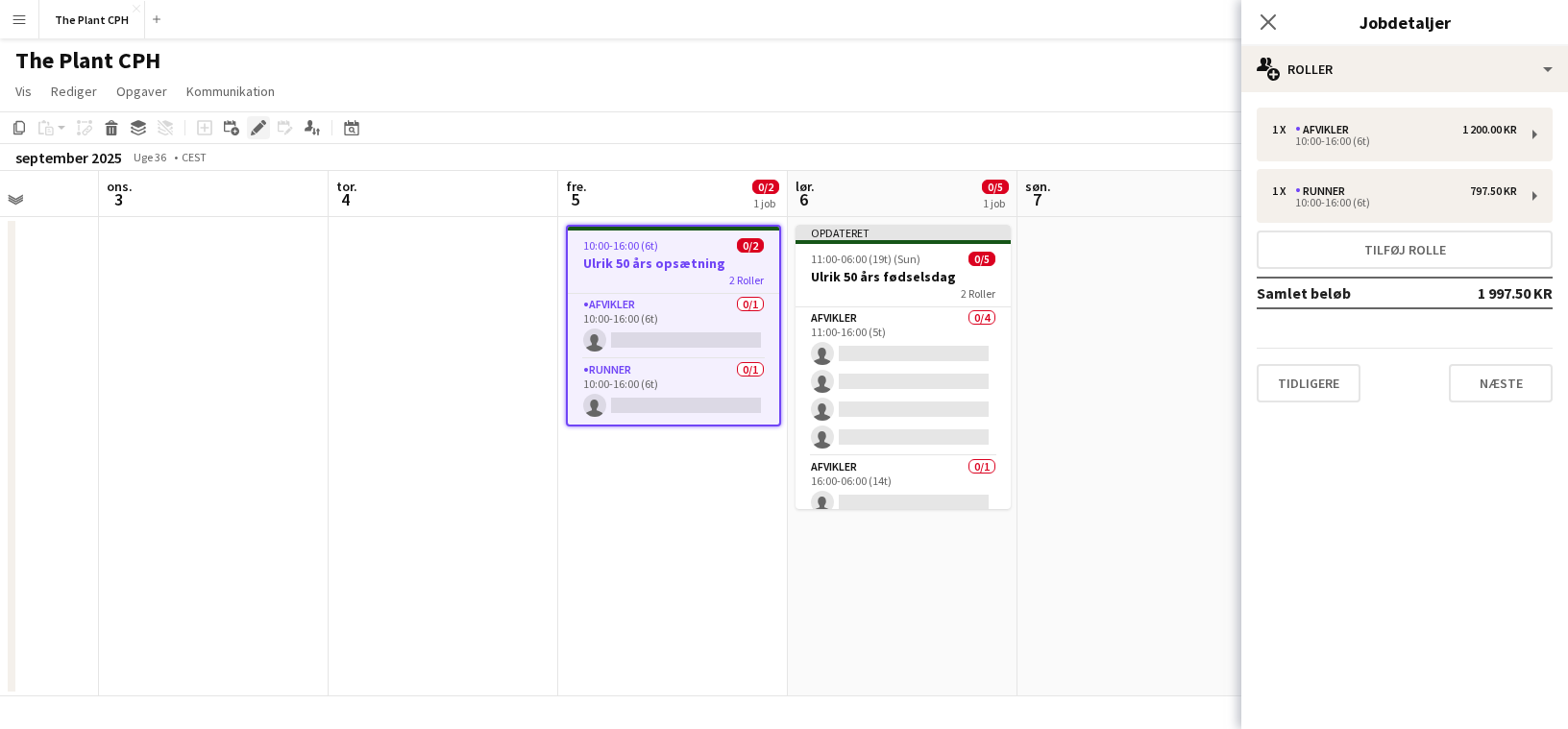click on "Rediger" at bounding box center [258, 128] 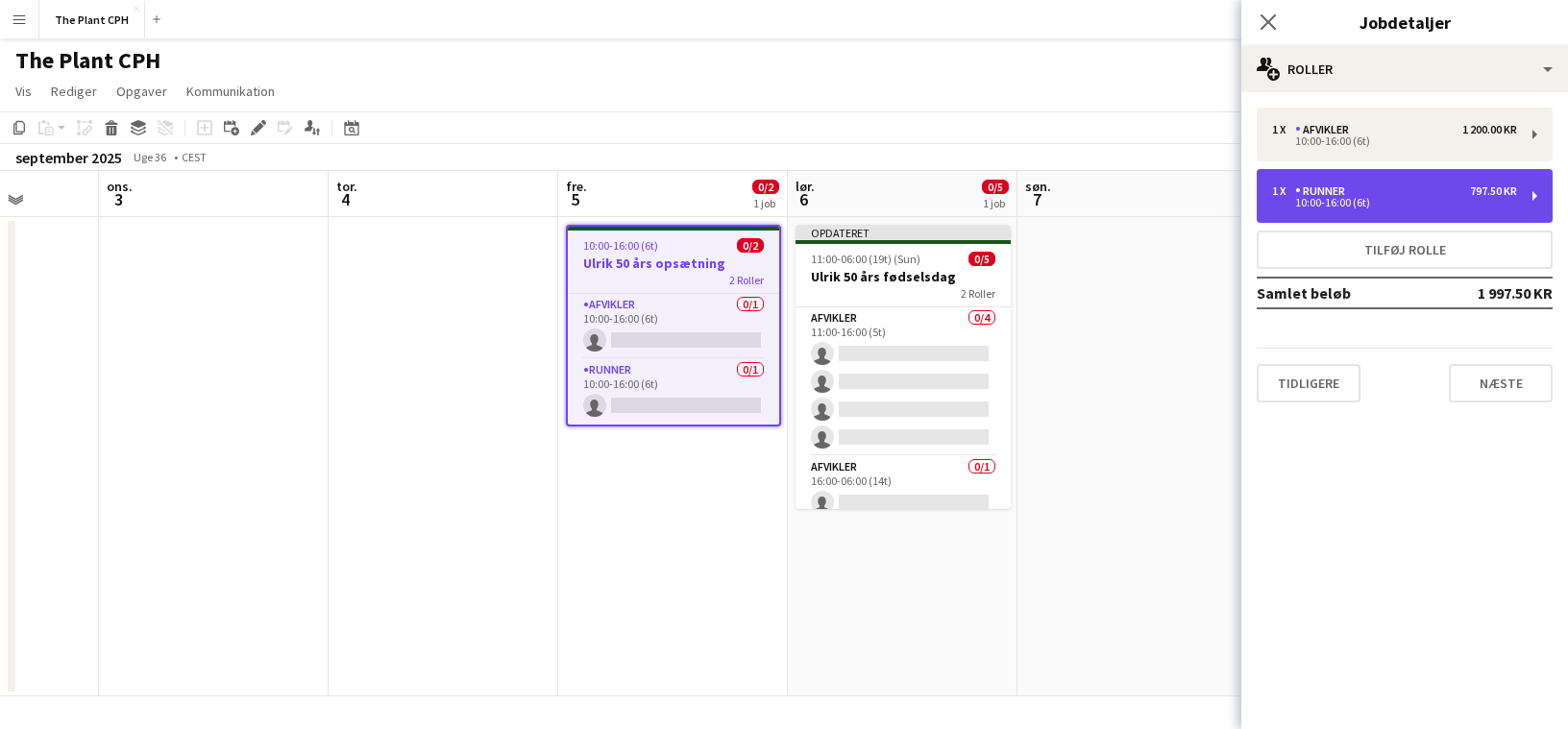 click on "Runner" at bounding box center (1324, 191) 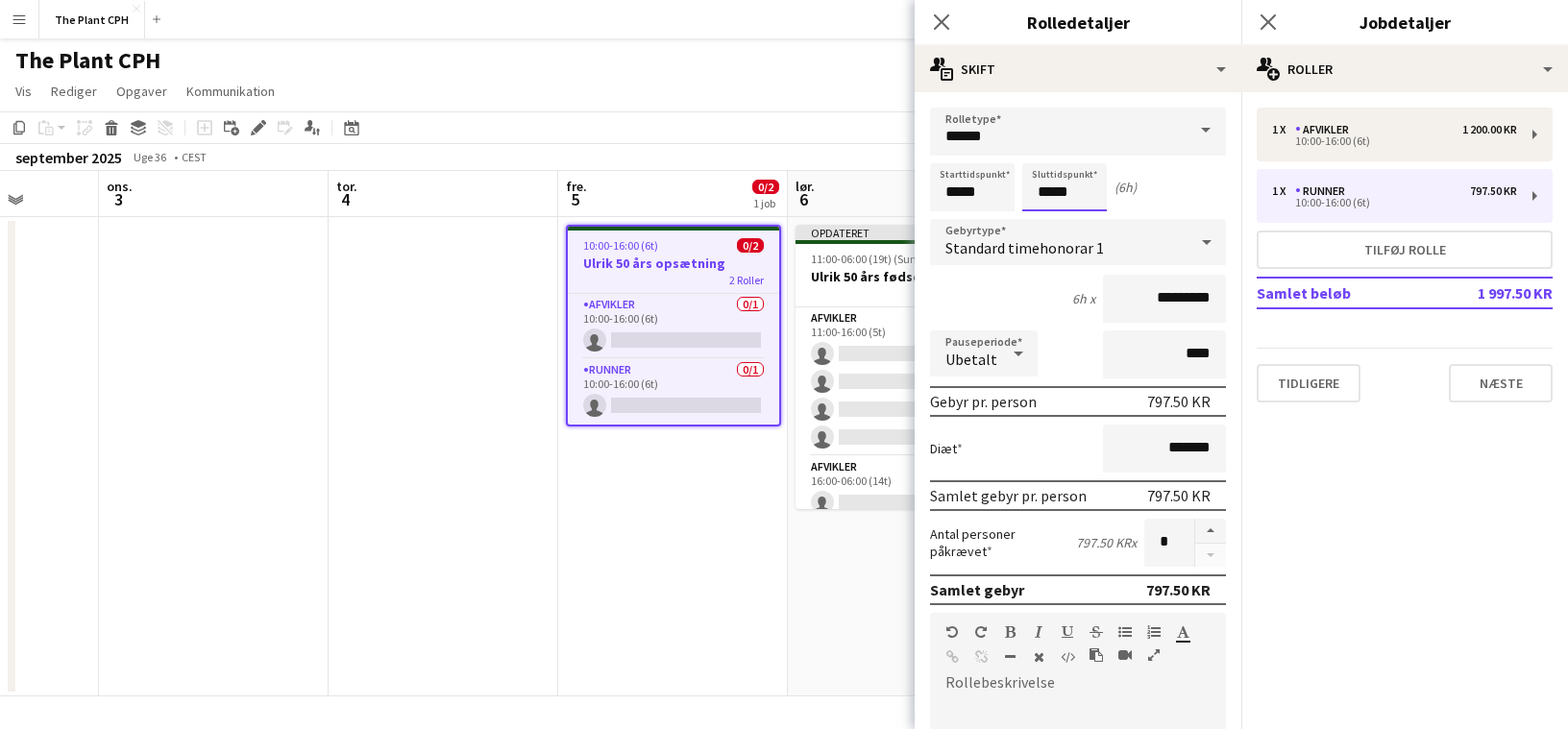 click on "*****" at bounding box center (1065, 187) 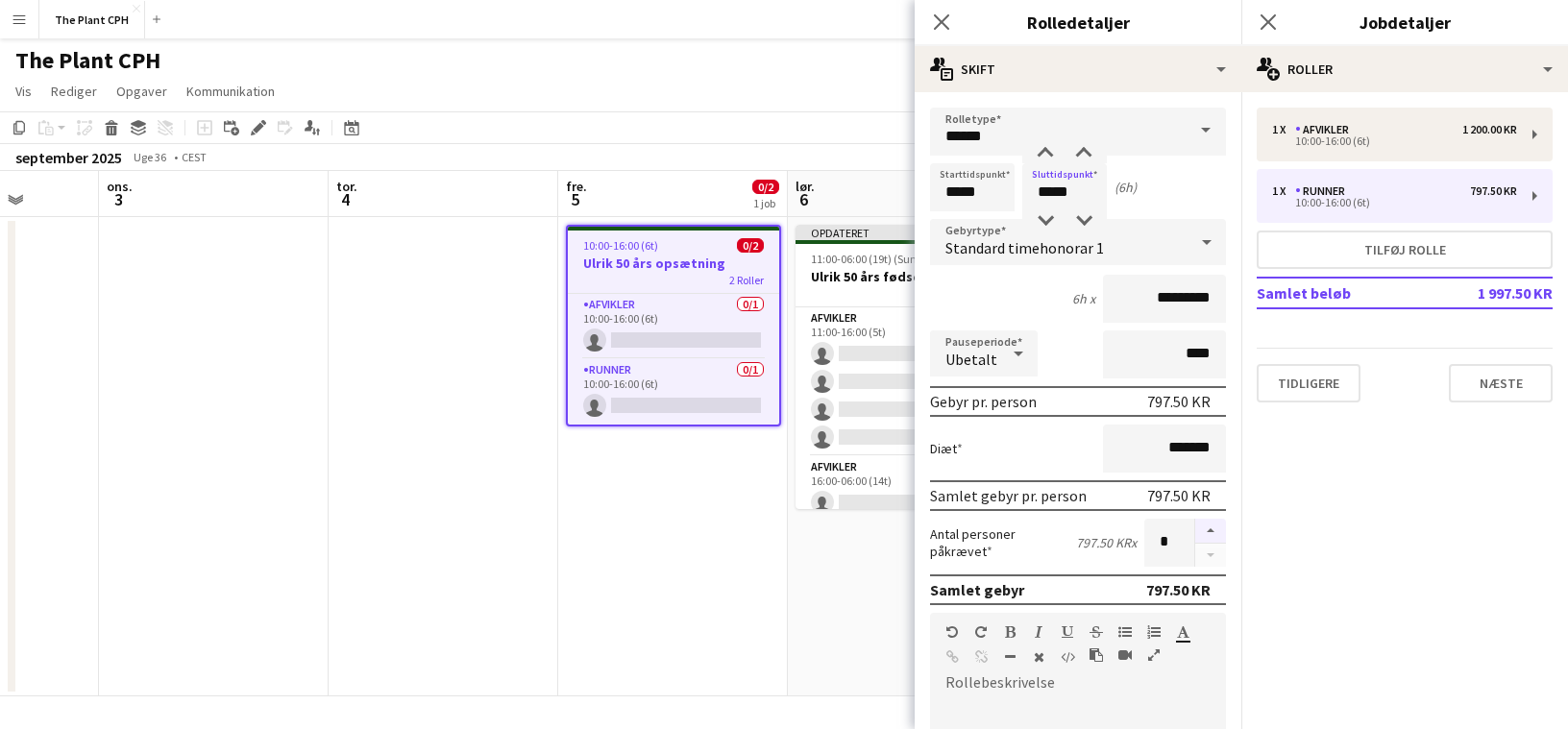 click at bounding box center [1211, 531] 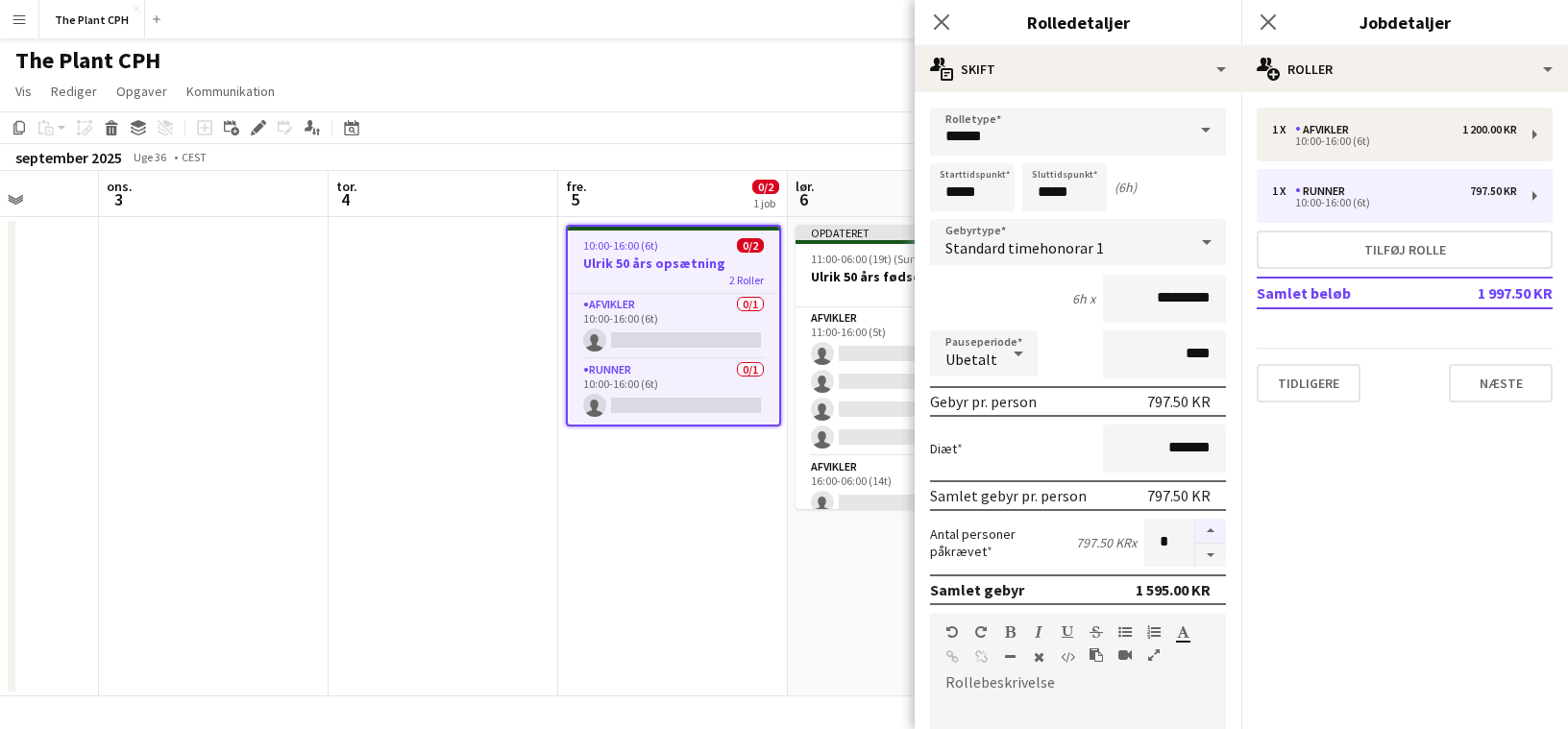 click at bounding box center [1211, 531] 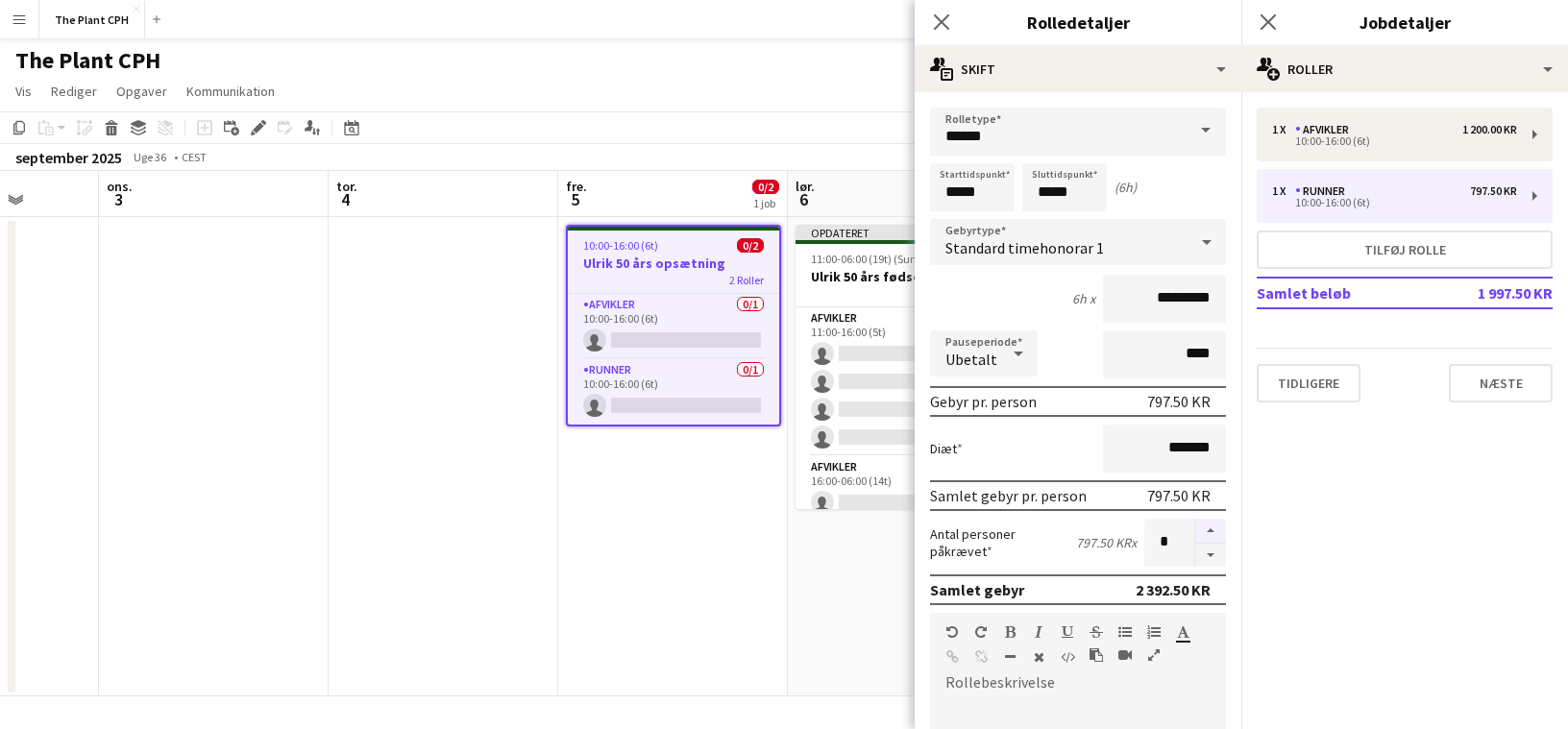 click at bounding box center [1211, 531] 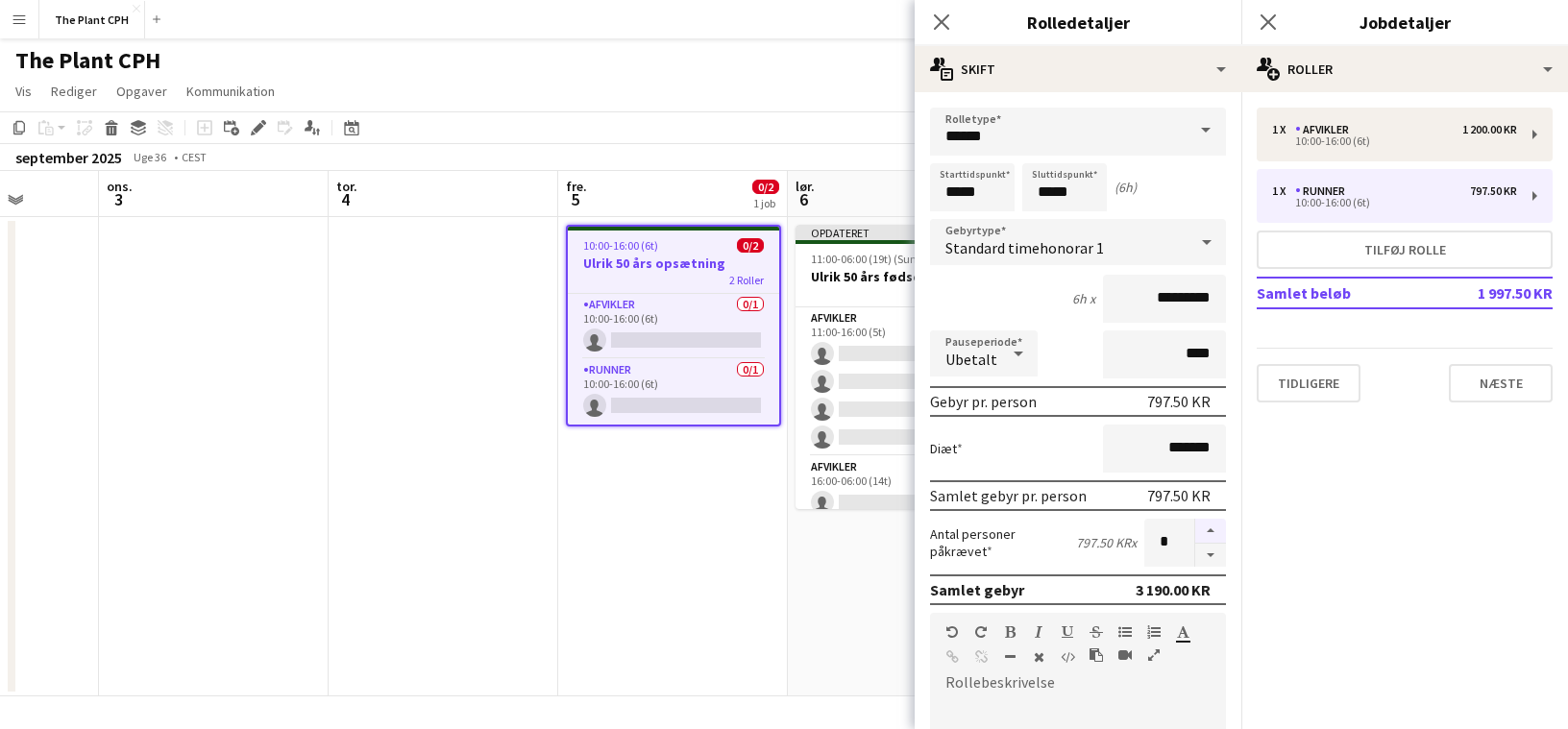 click at bounding box center [1211, 531] 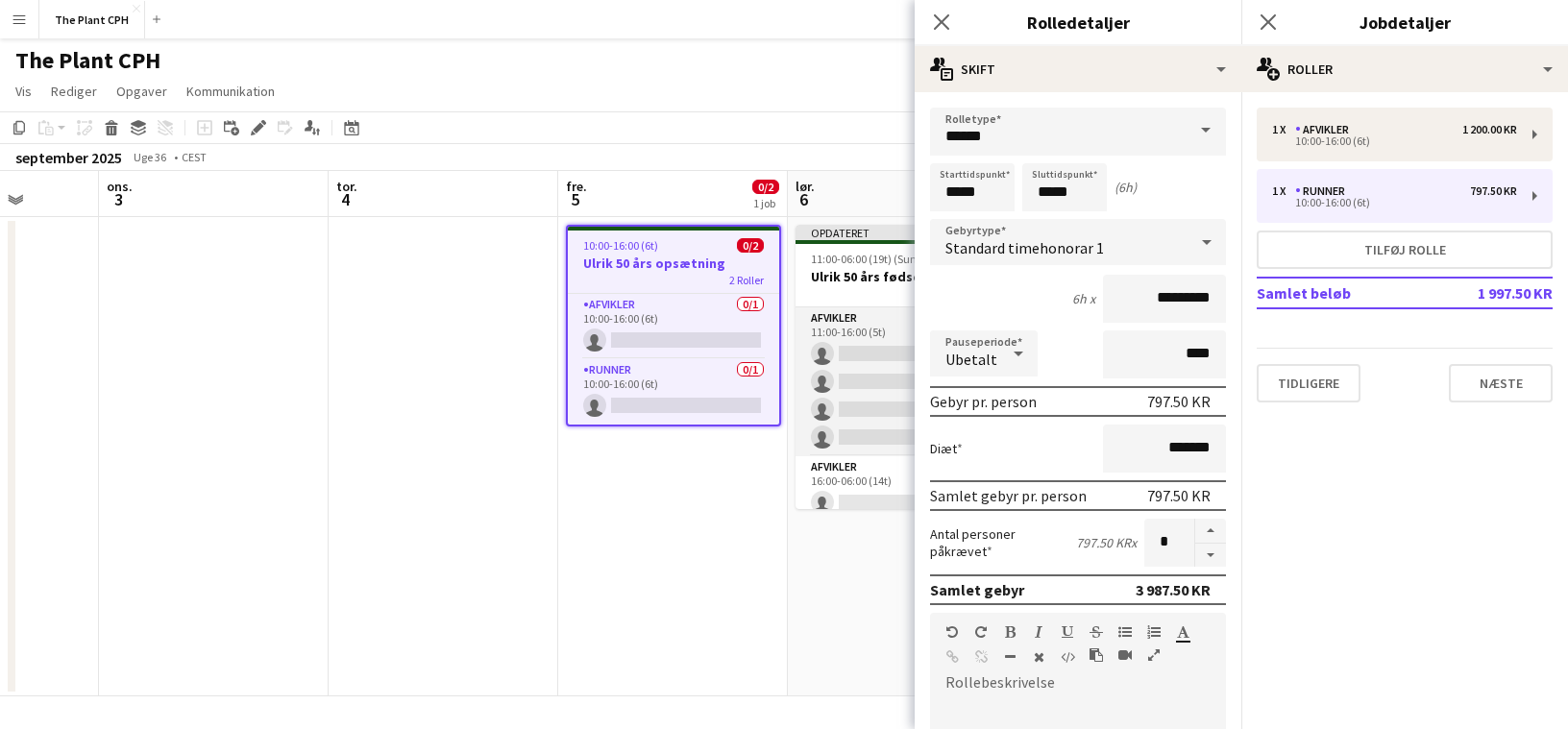 click on "Afvikler   0/4   11:00-16:00 (5t)
single-neutral-actions
single-neutral-actions
single-neutral-actions
single-neutral-actions" at bounding box center (903, 381) 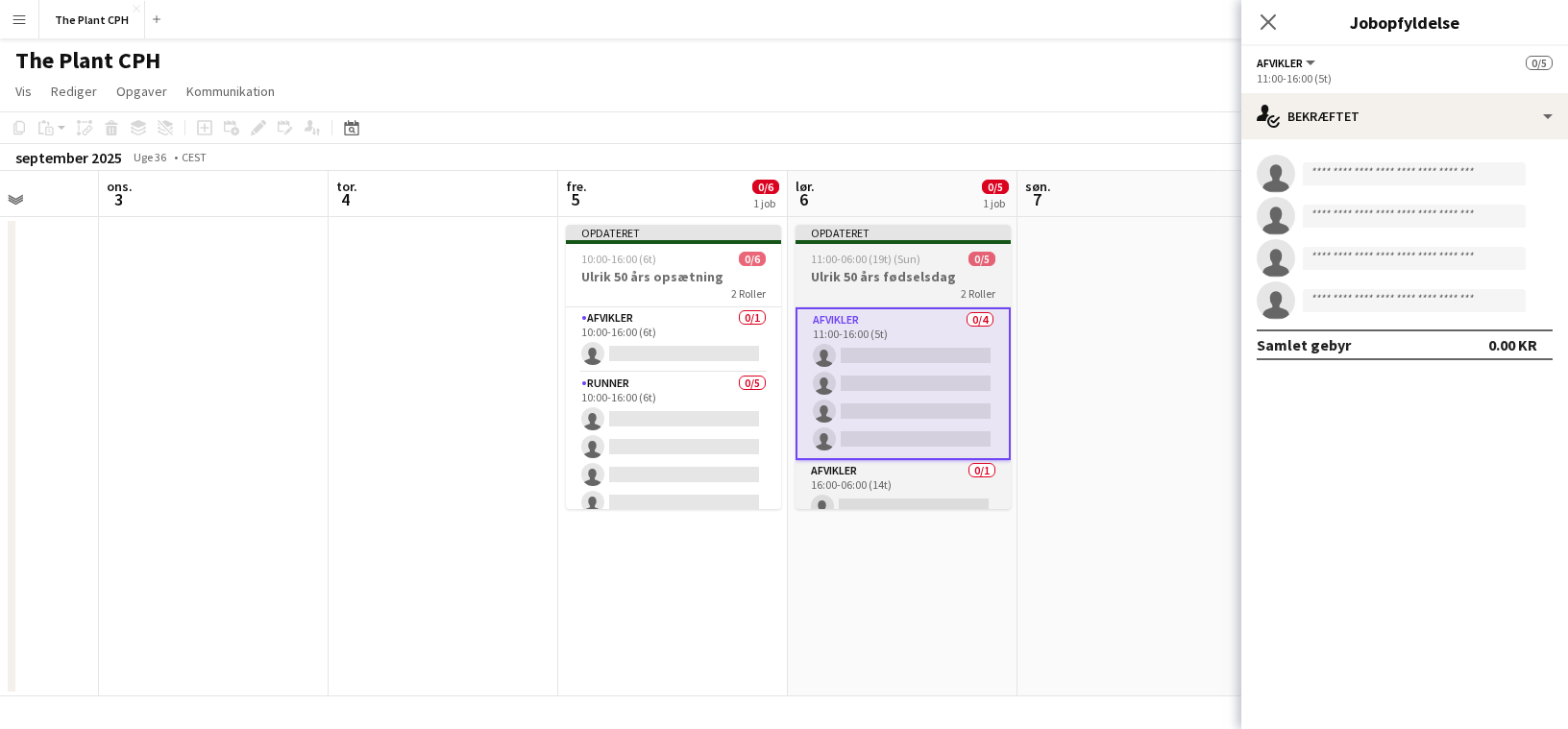 click on "Ulrik 50 års fødselsdag" at bounding box center (903, 277) 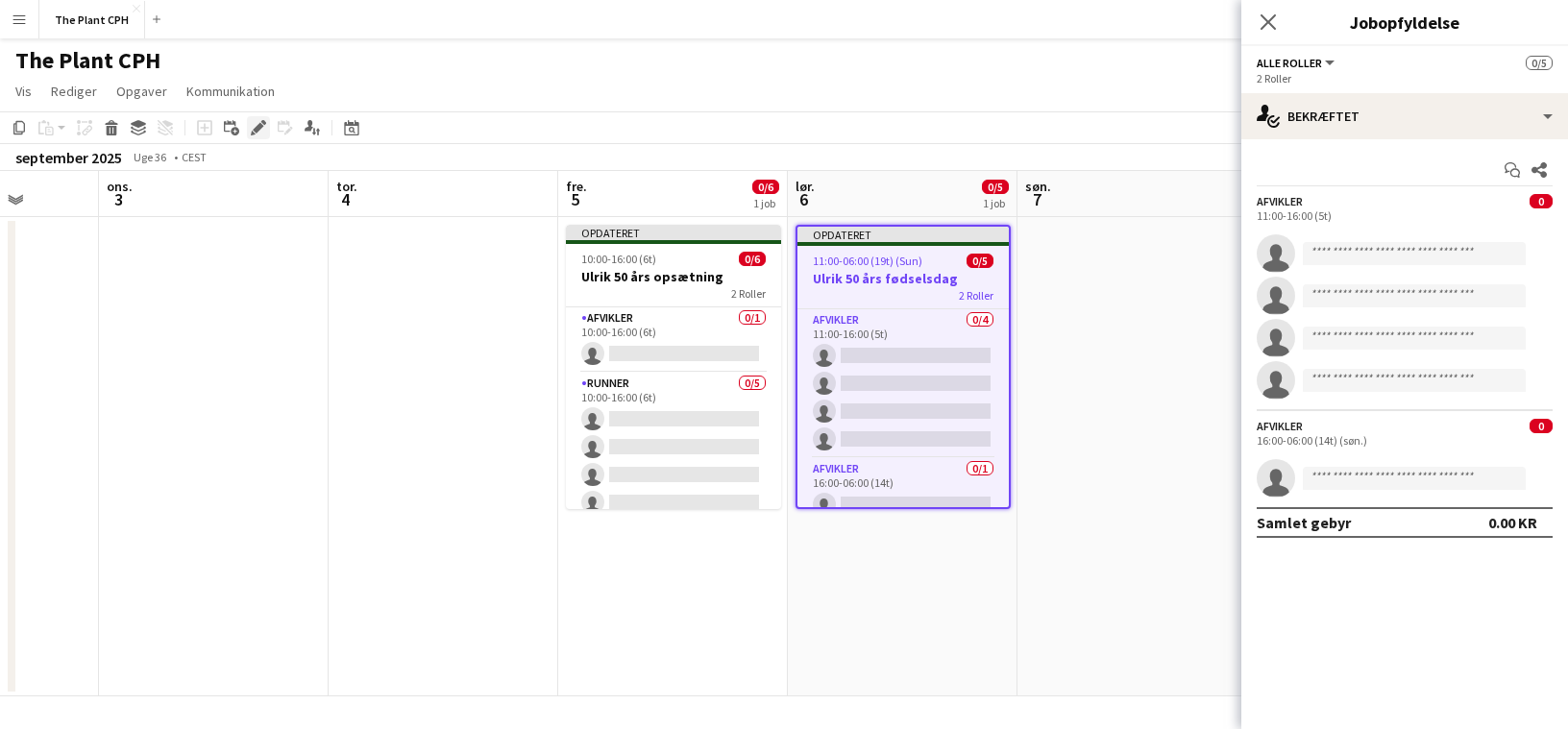 click 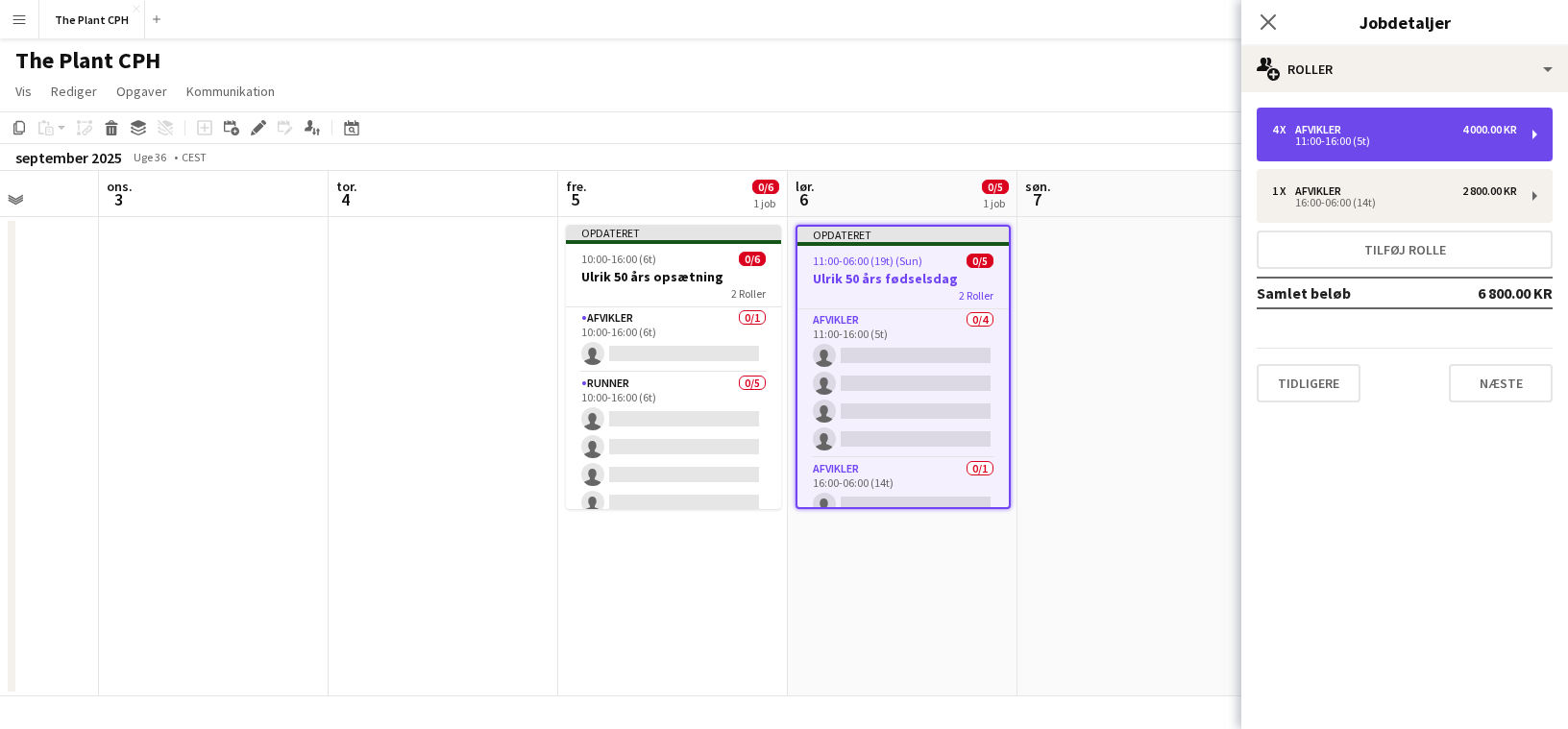 click on "4 x   Afvikler   4 000.00 KR   11:00-16:00 (5t)" at bounding box center (1405, 134) 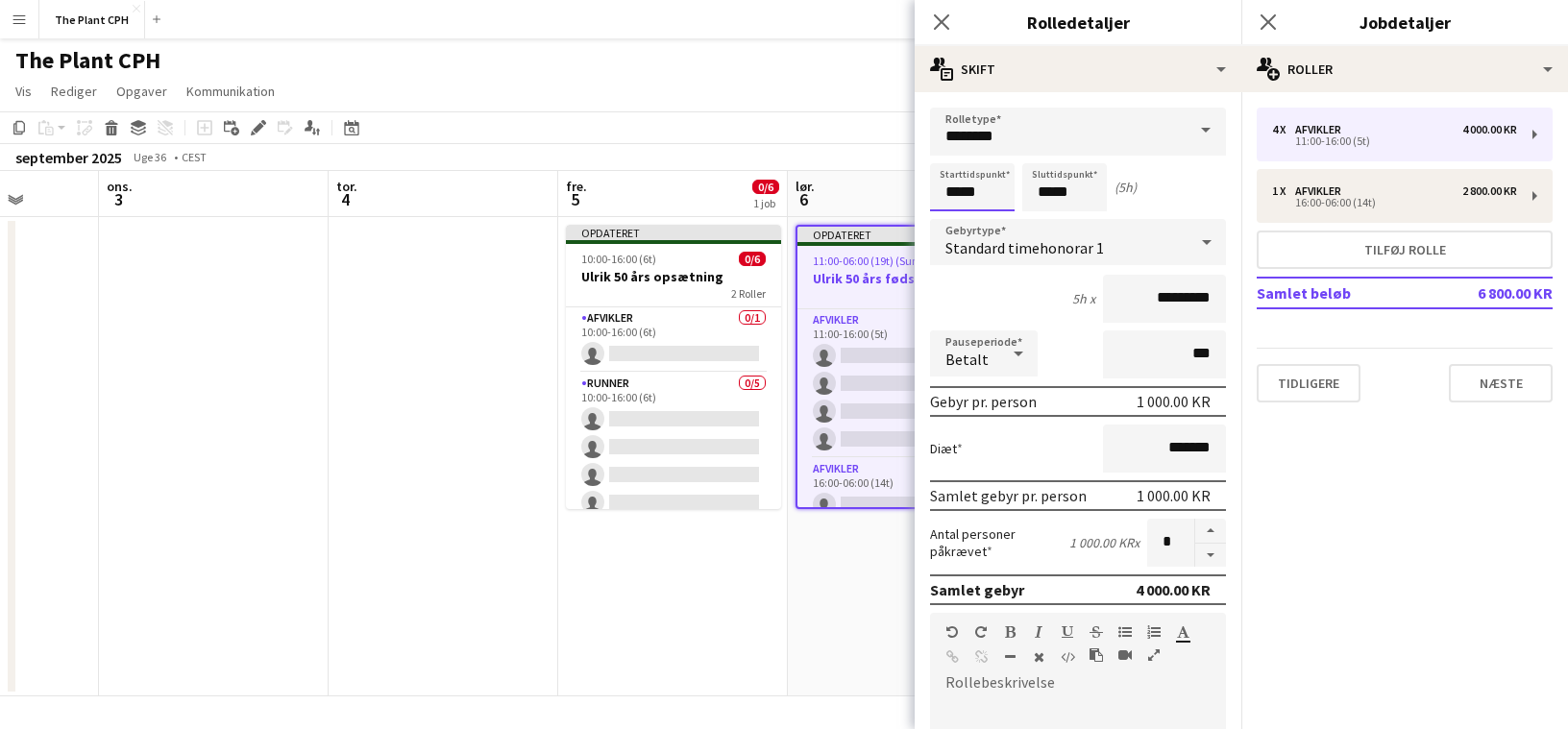 click on "*****" at bounding box center (972, 187) 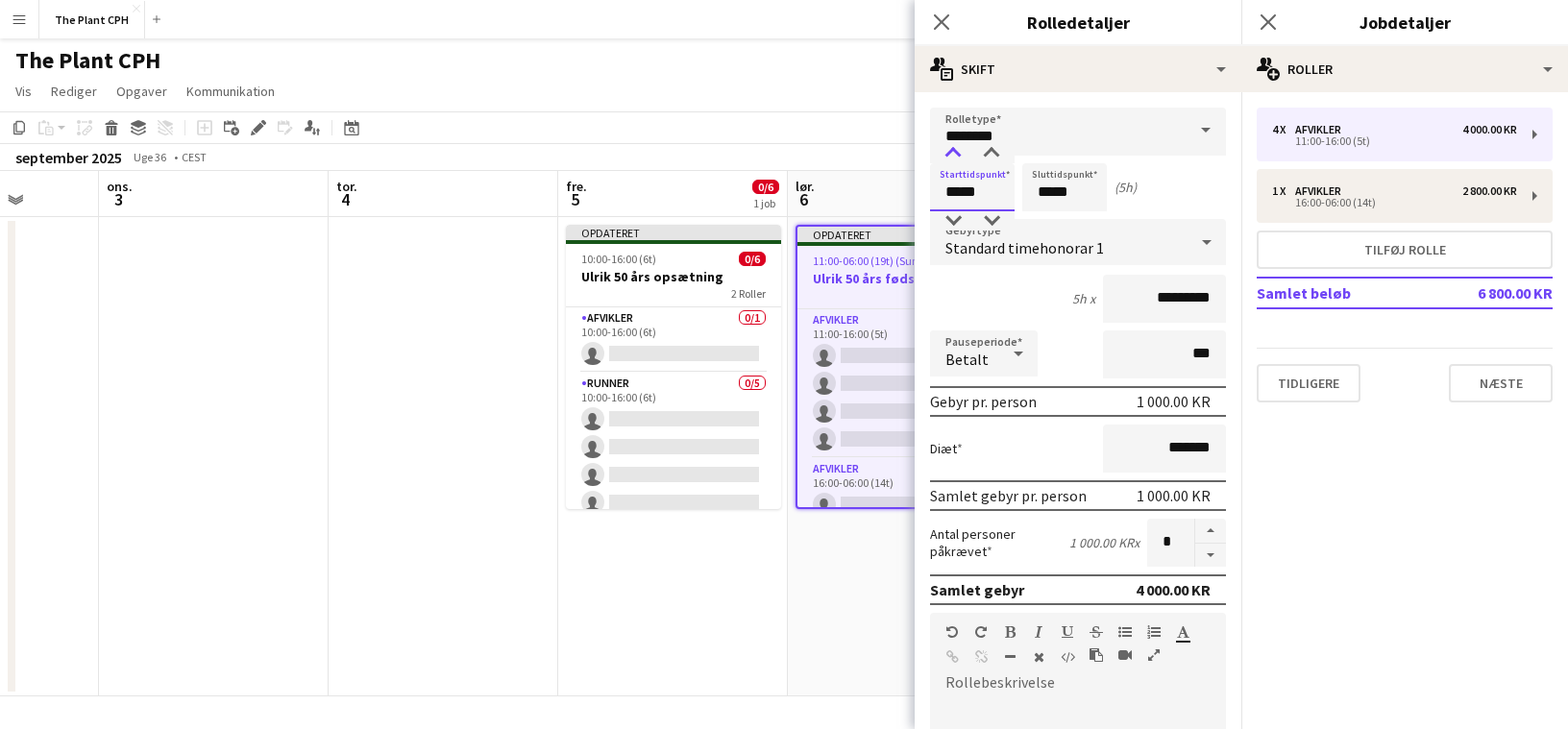 click at bounding box center (953, 154) 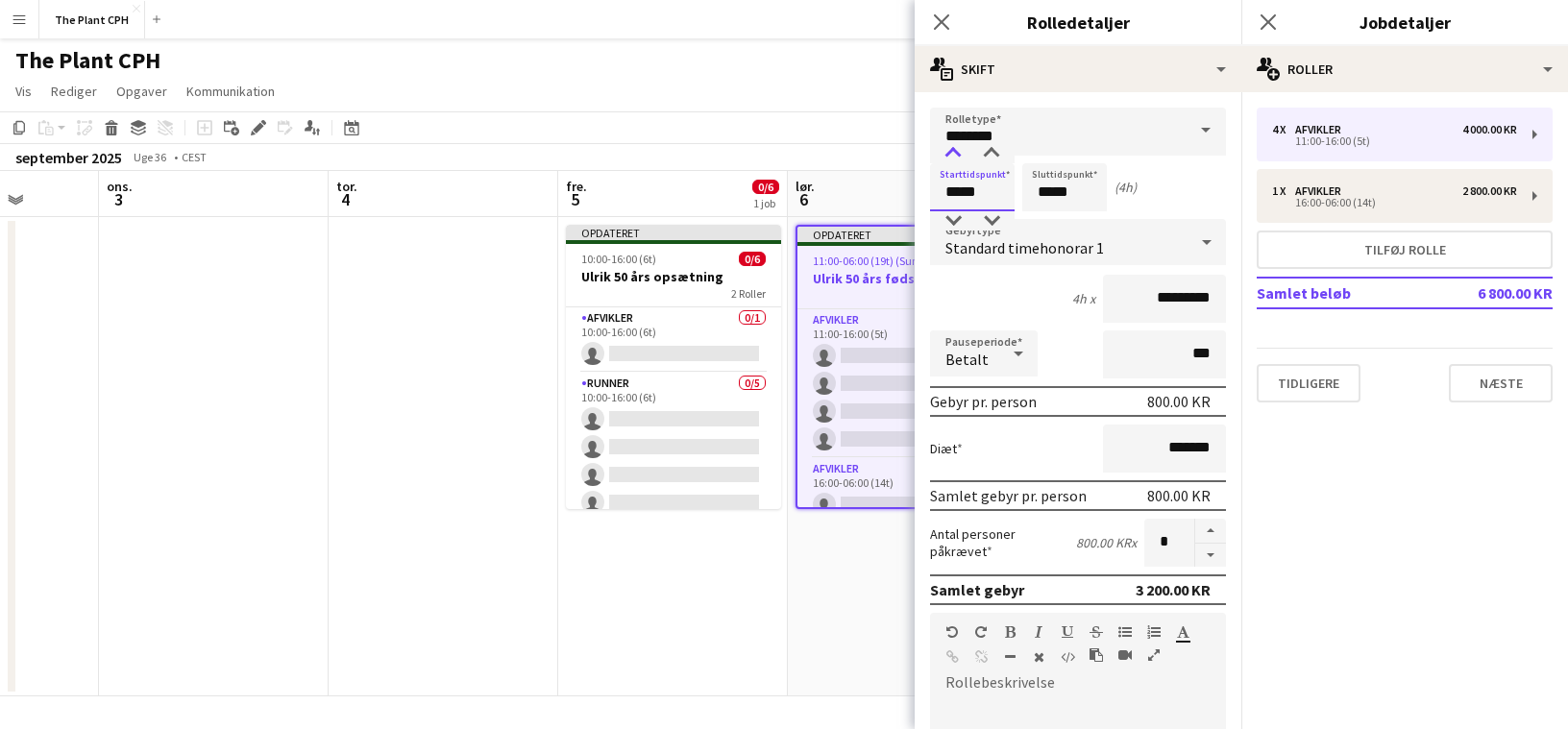 click at bounding box center [953, 154] 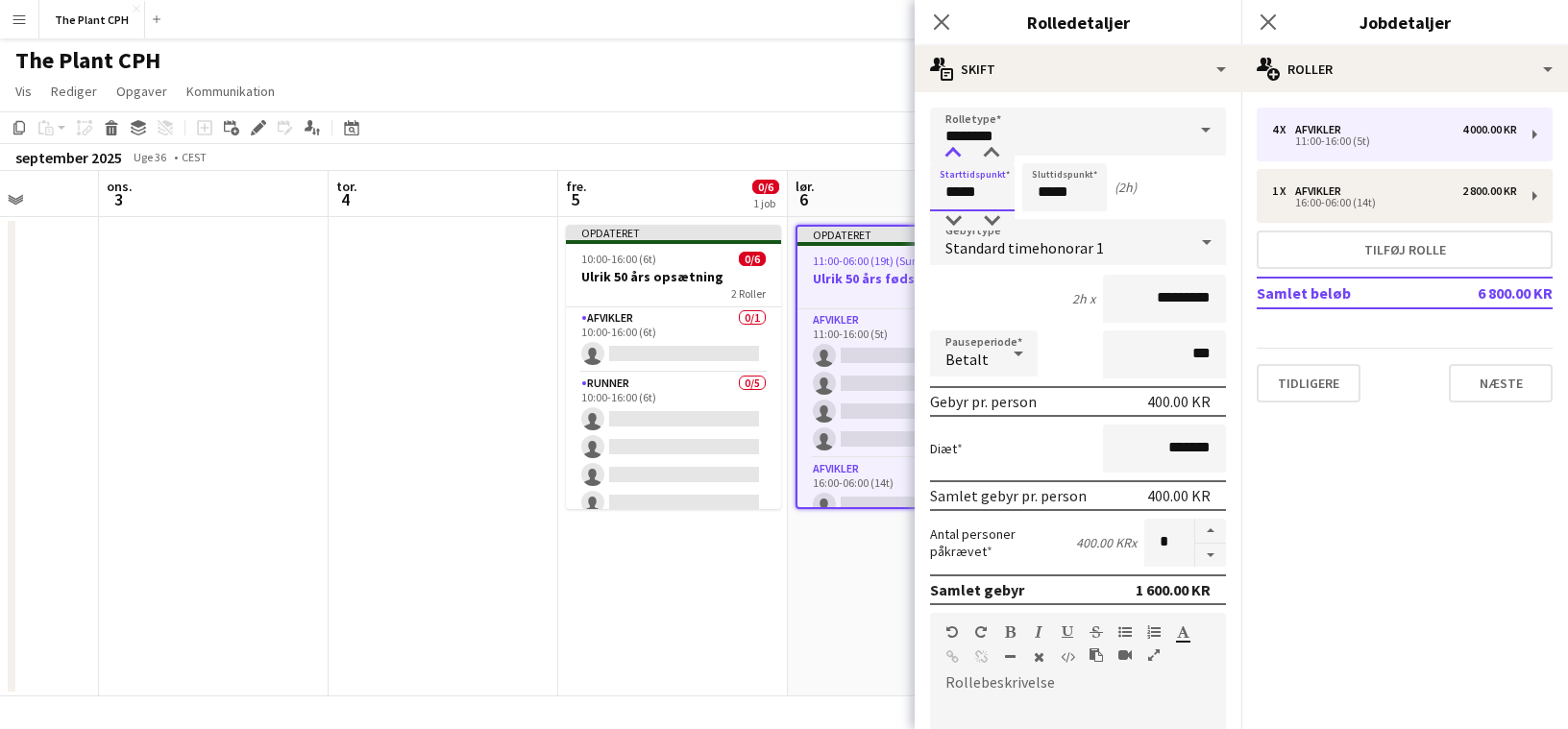 click at bounding box center (953, 154) 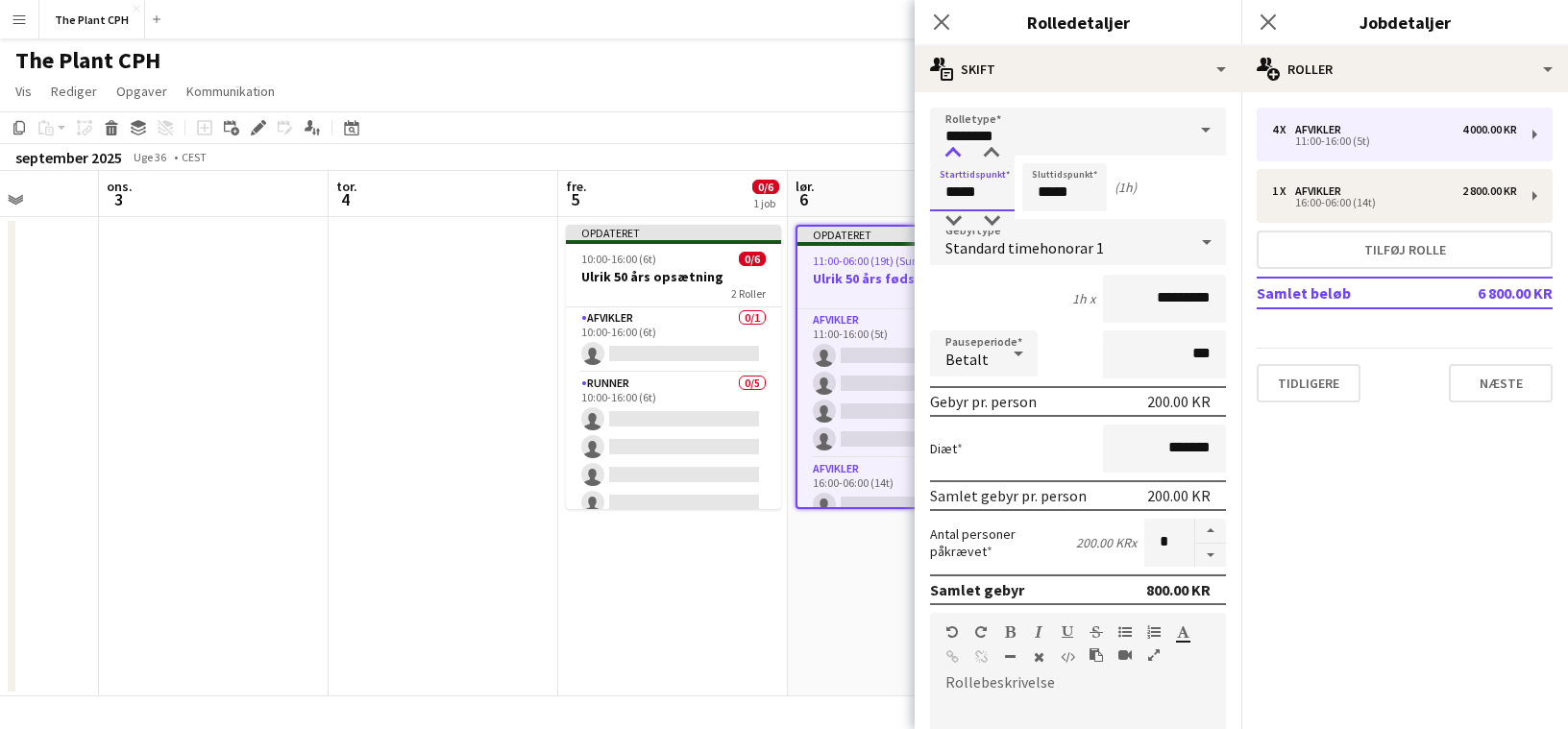 type on "*****" 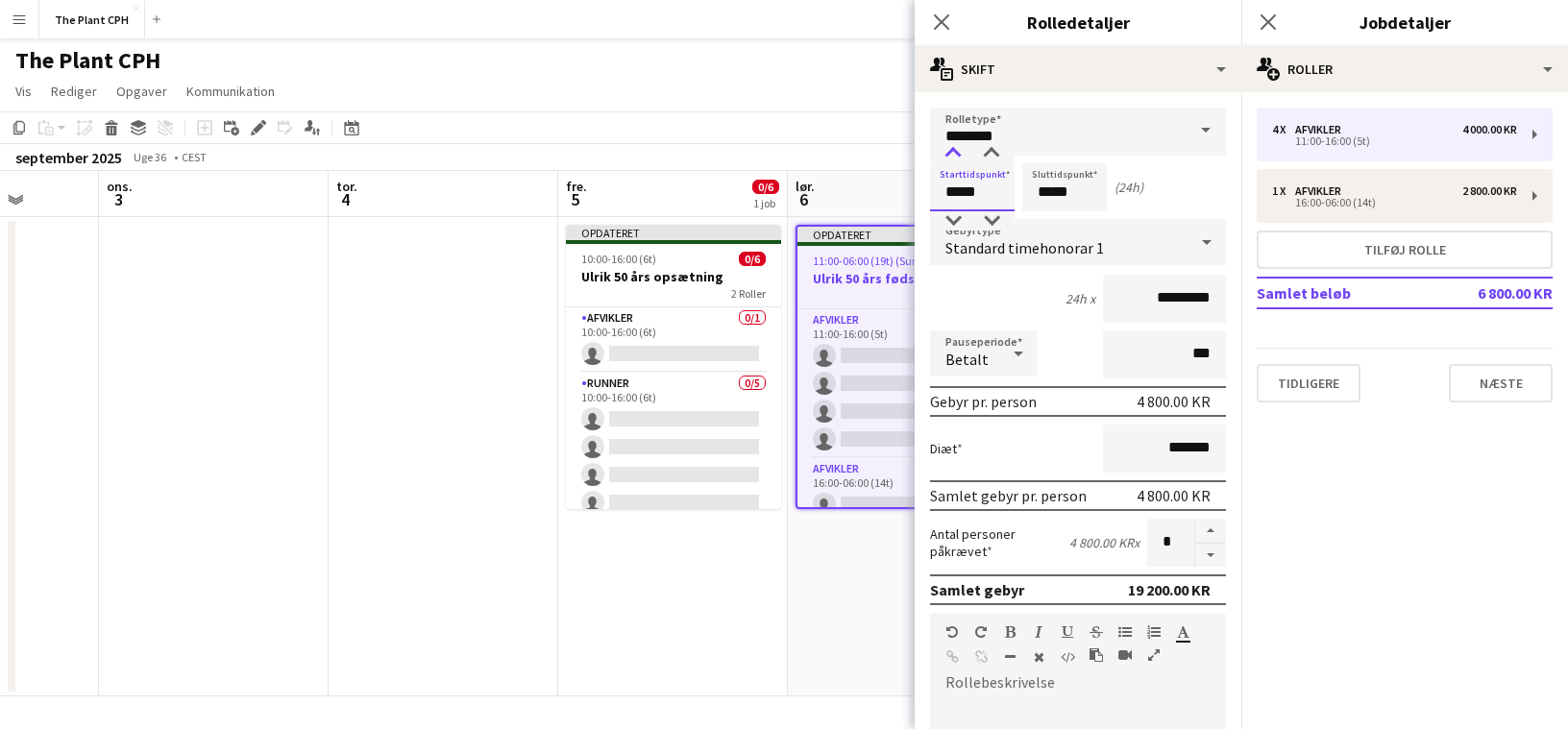 click at bounding box center (953, 154) 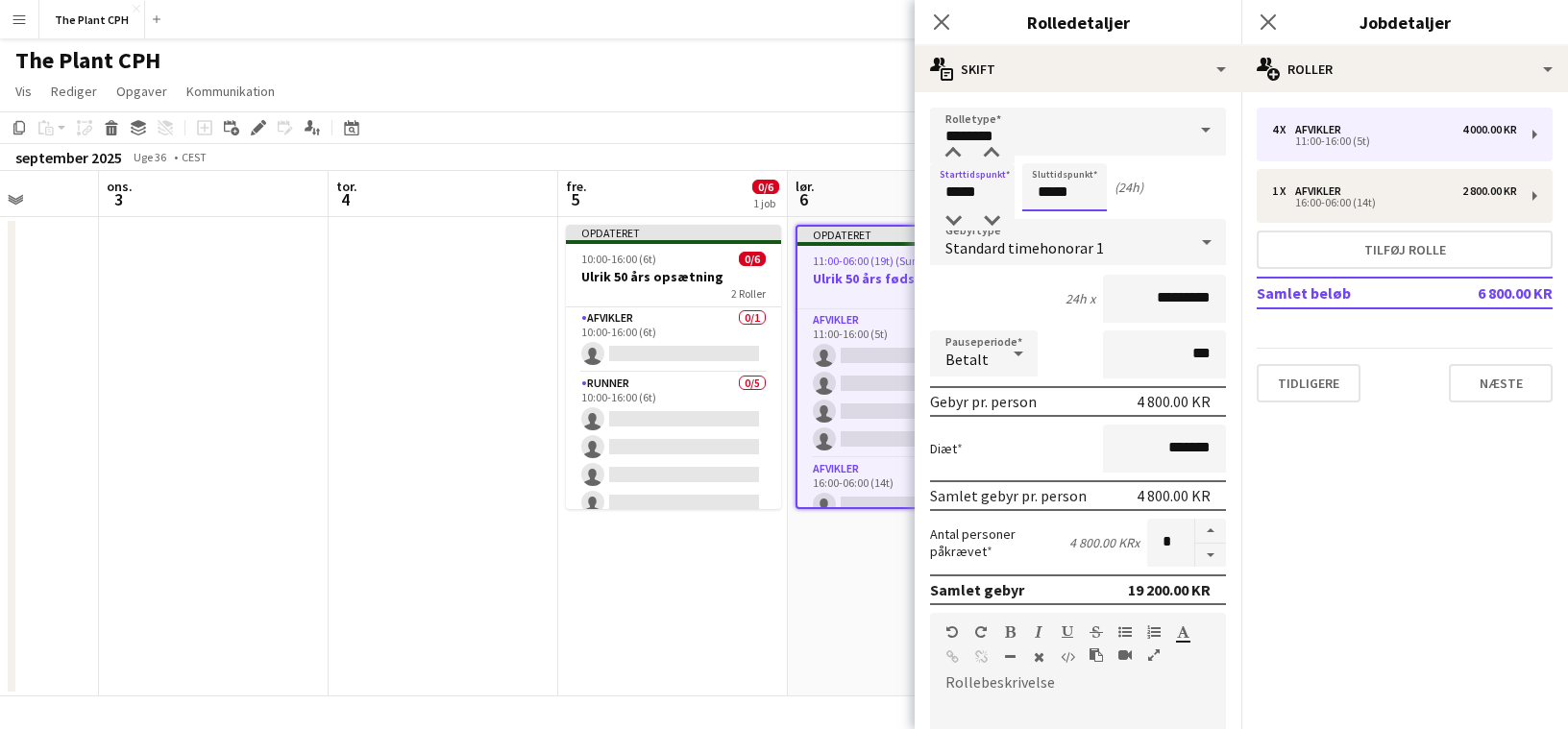 click on "*****" at bounding box center [1065, 187] 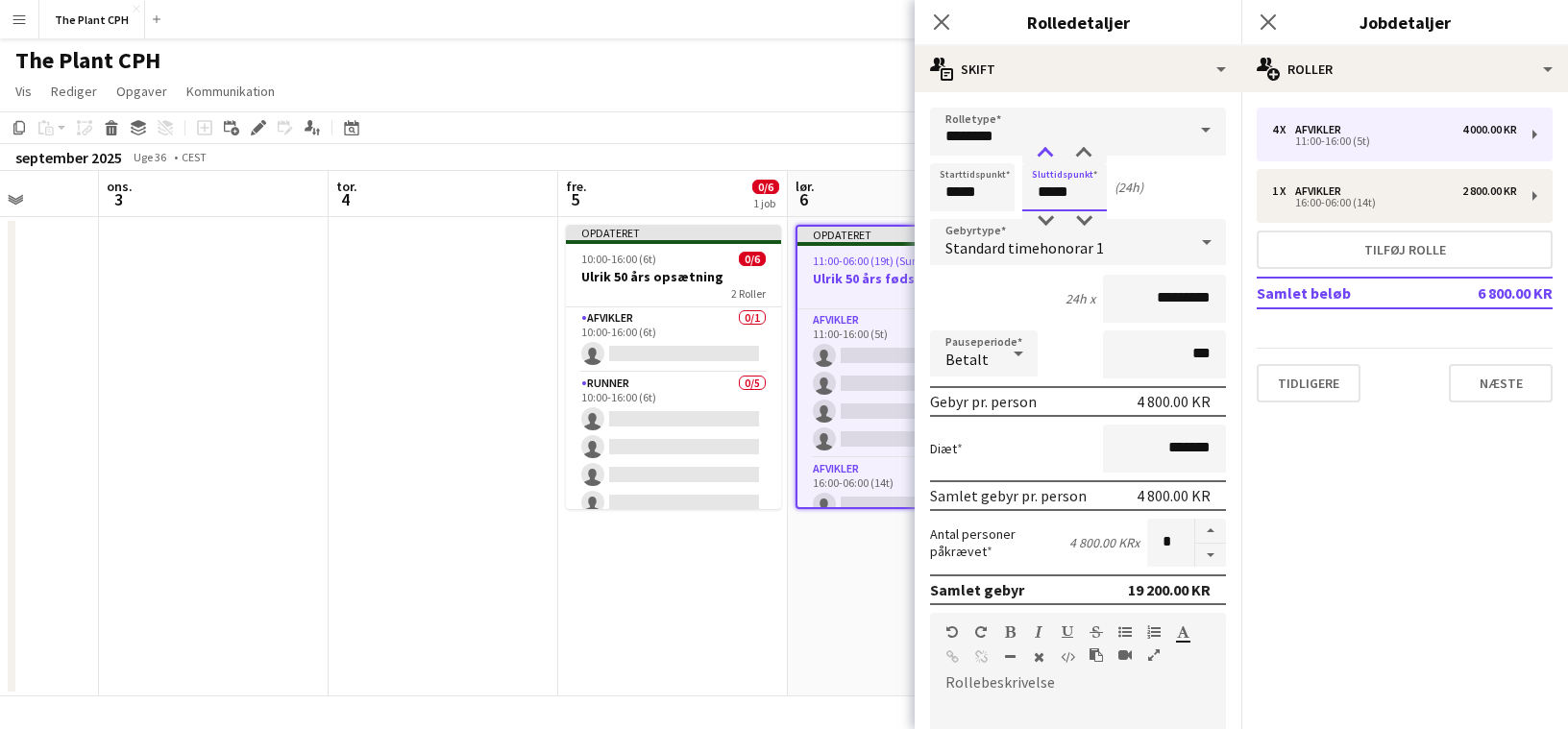 click at bounding box center (1045, 154) 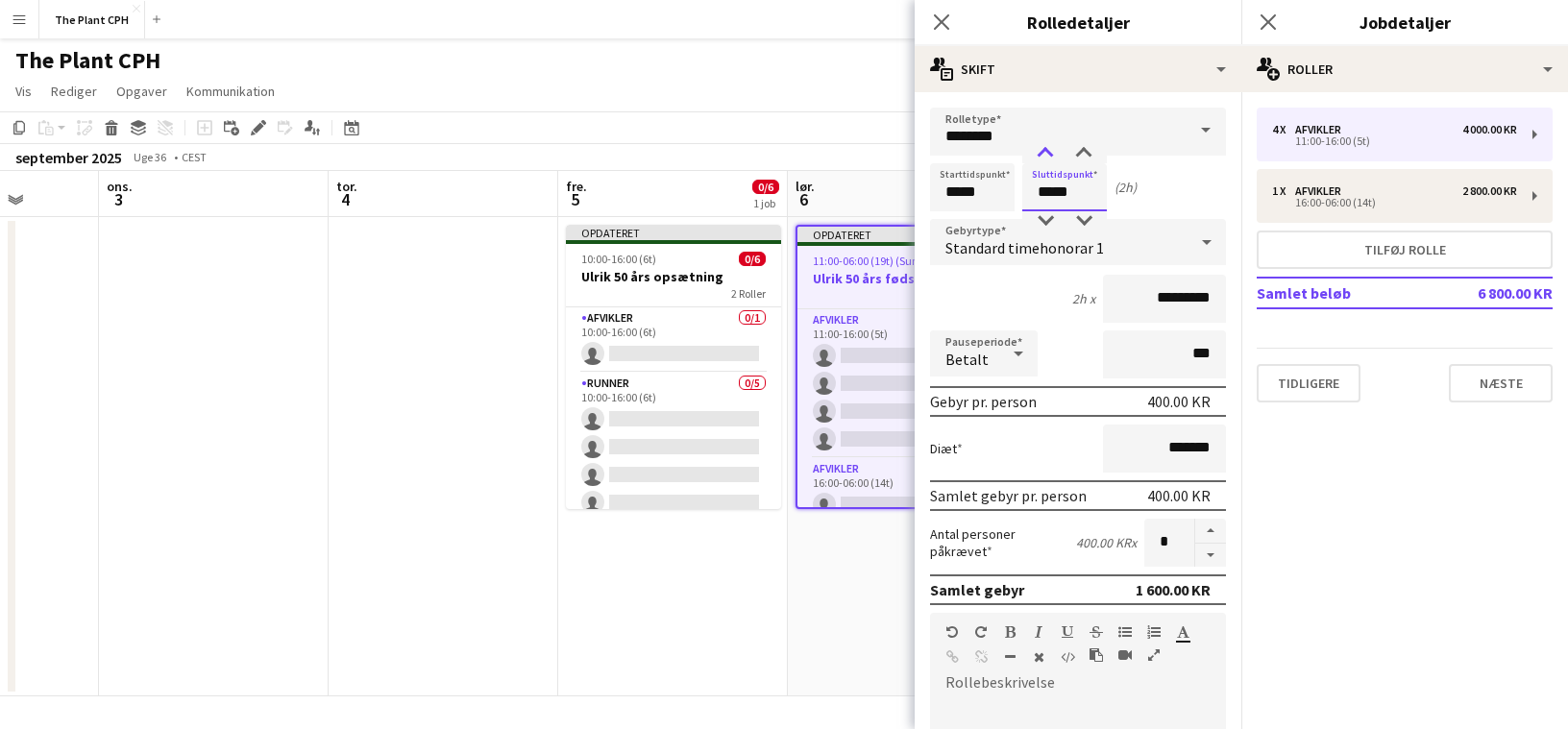click at bounding box center [1045, 154] 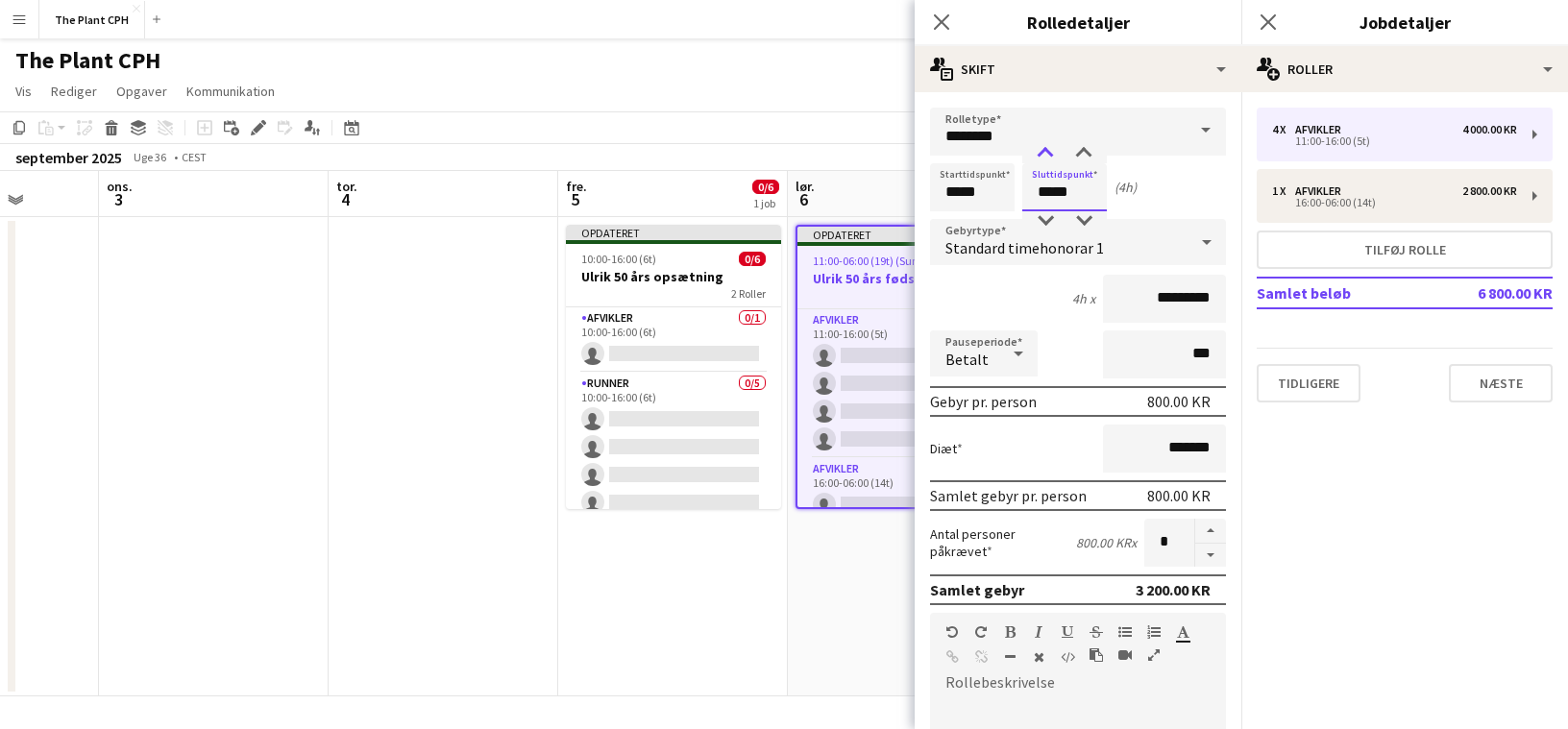 click at bounding box center (1045, 154) 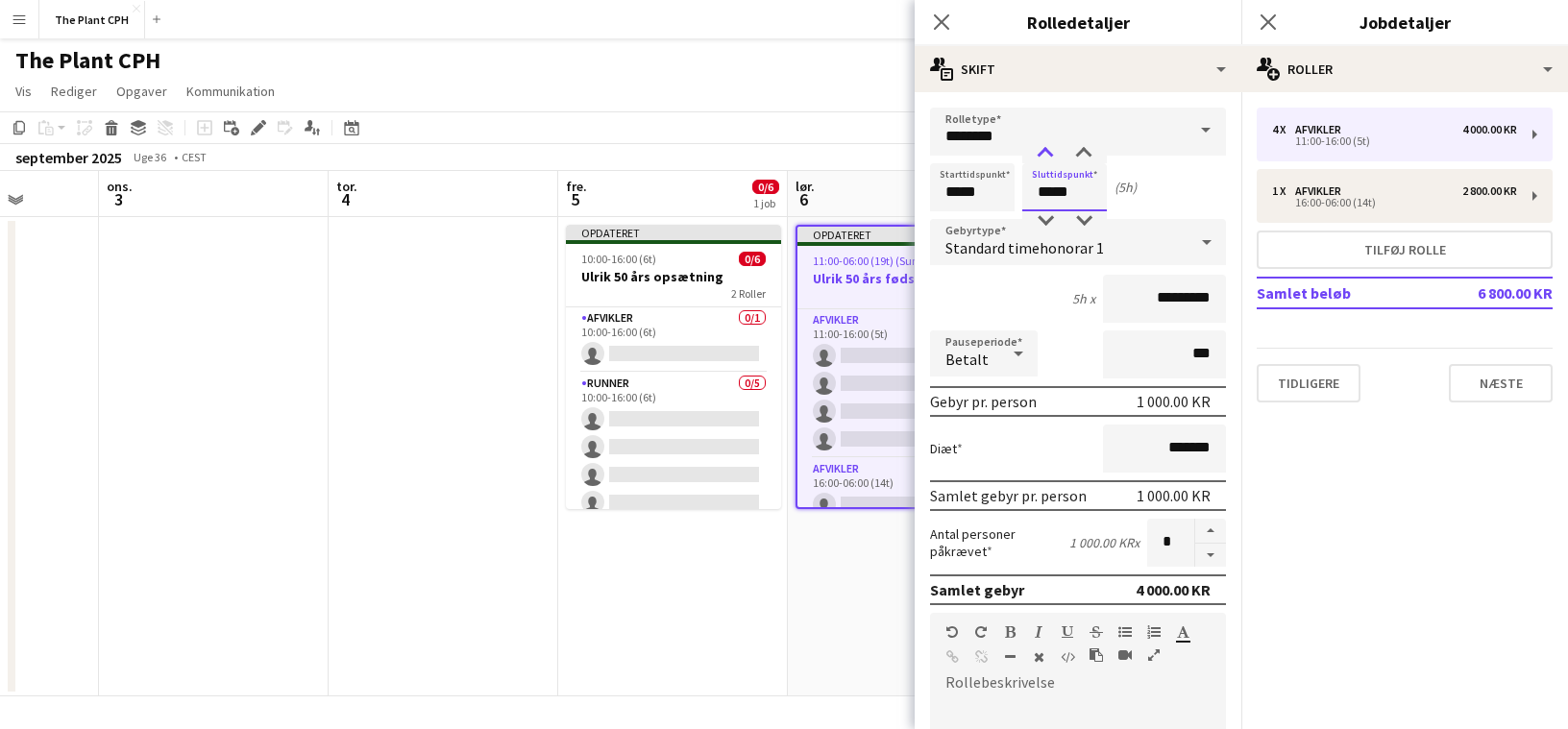 click at bounding box center [1045, 154] 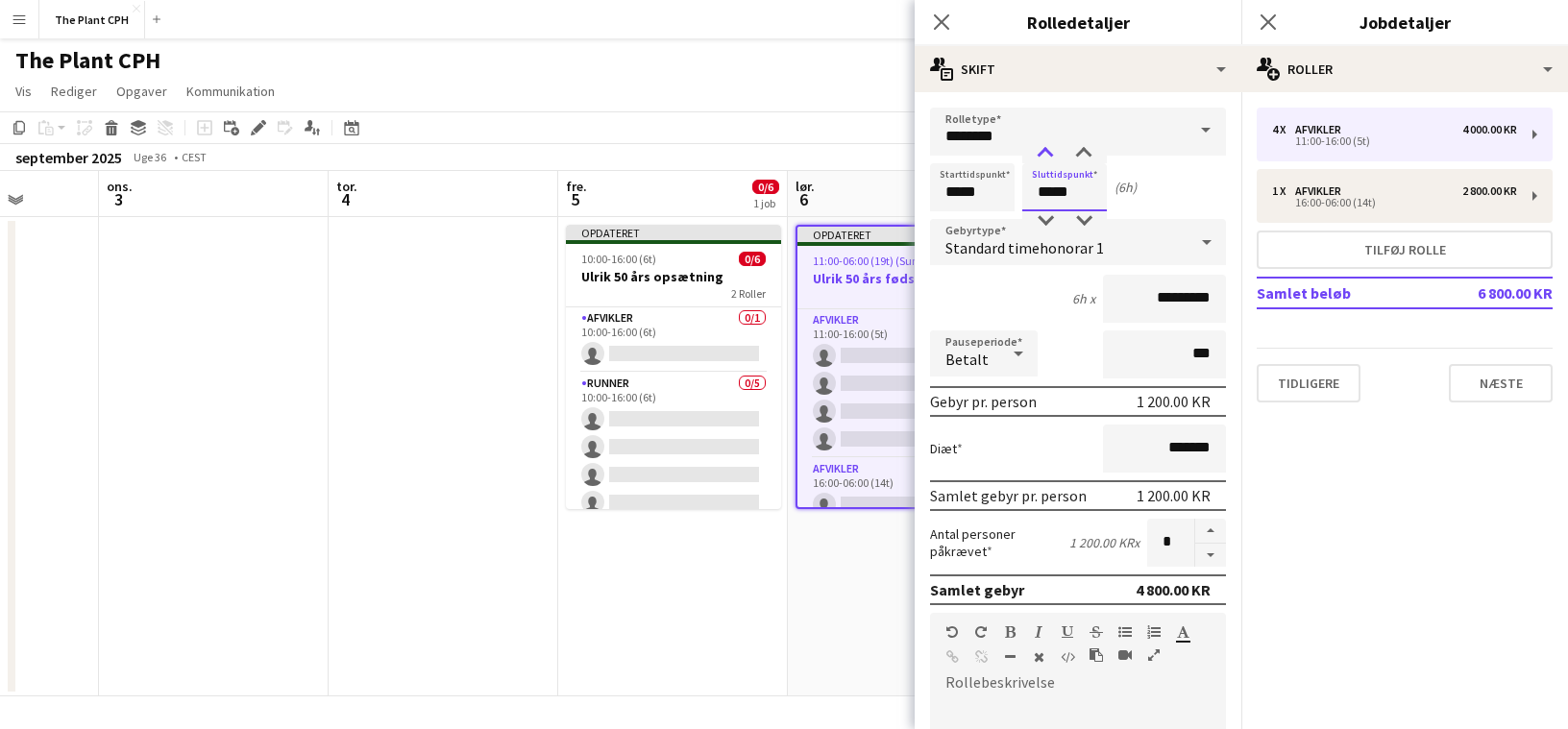 type on "*****" 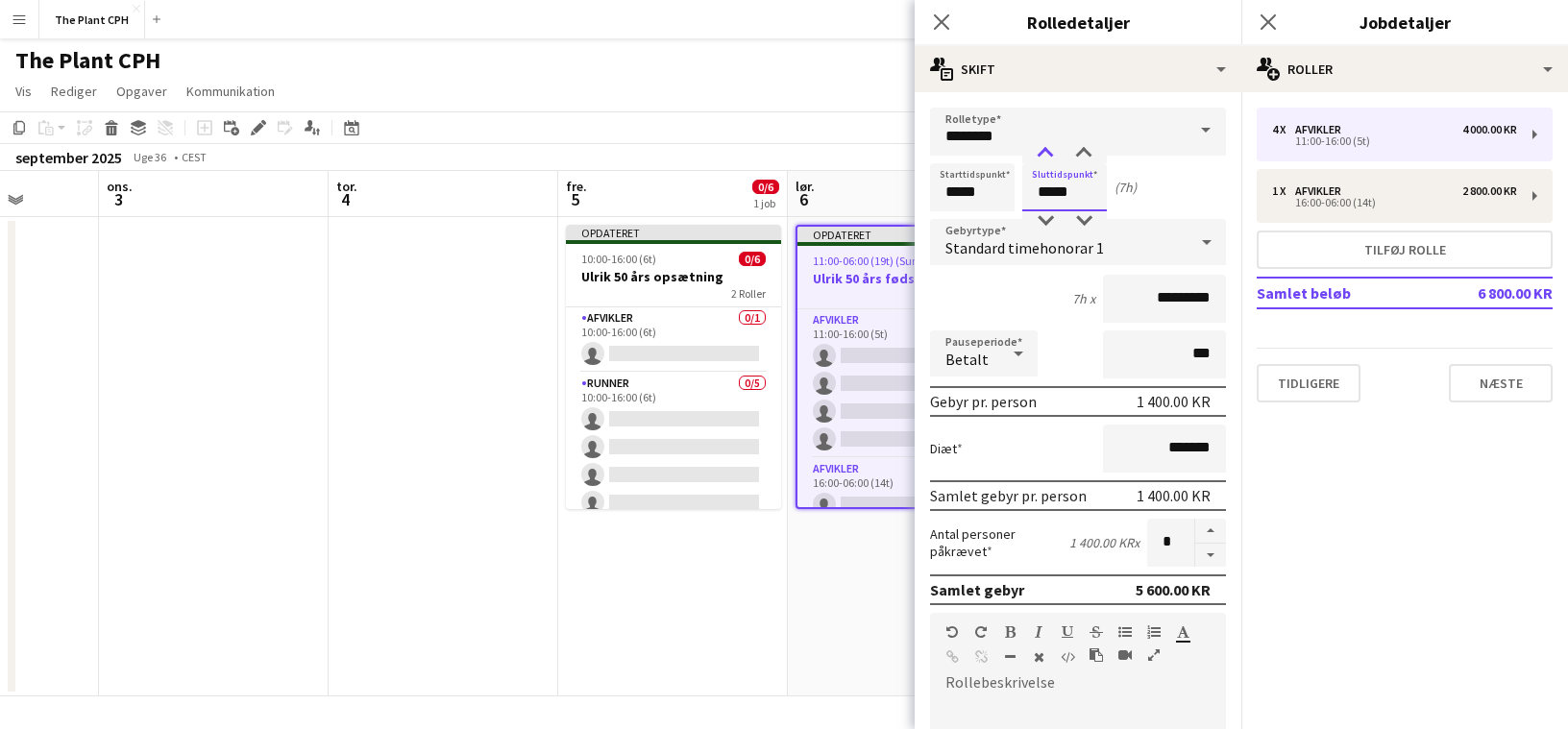 click at bounding box center [1045, 154] 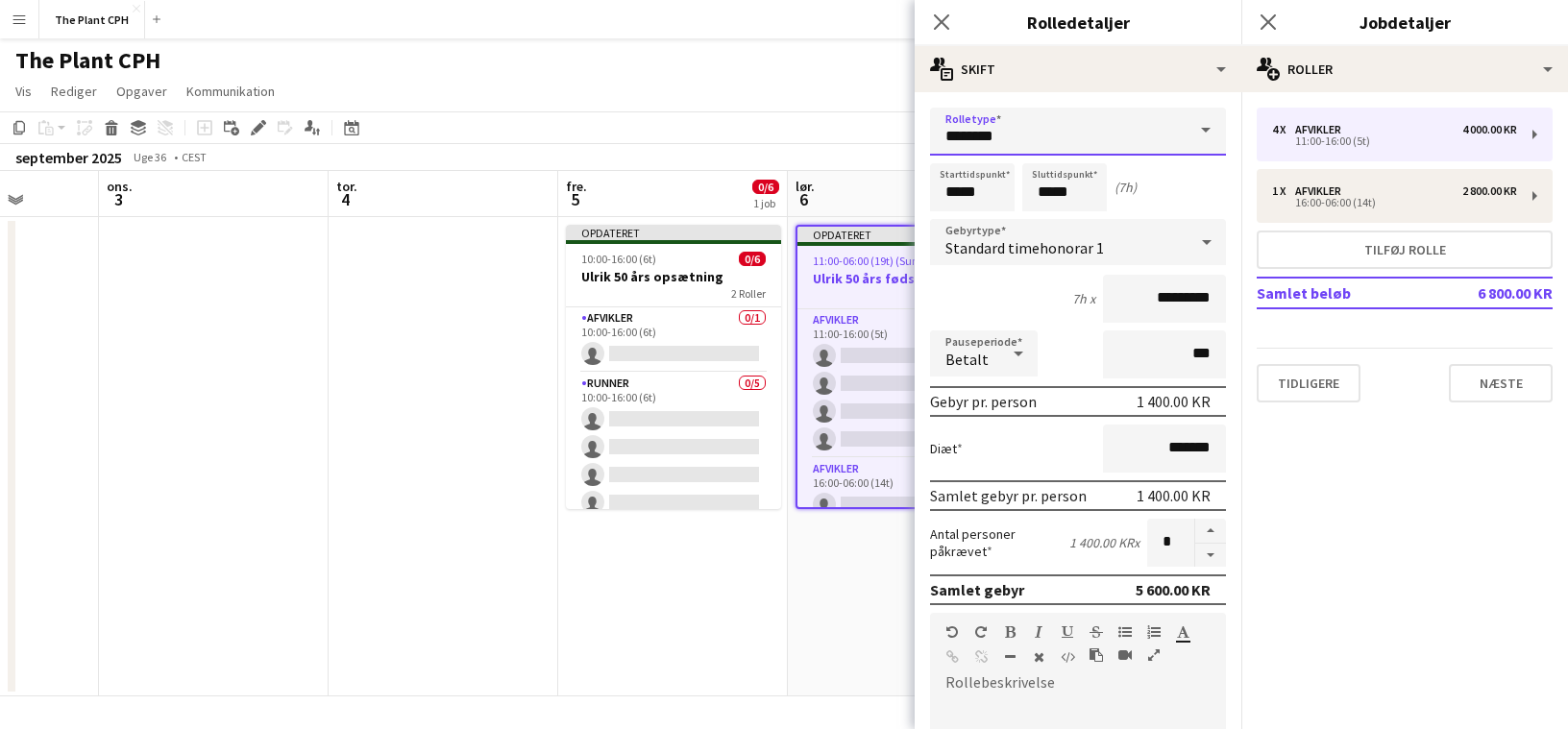 click on "********" at bounding box center (1078, 132) 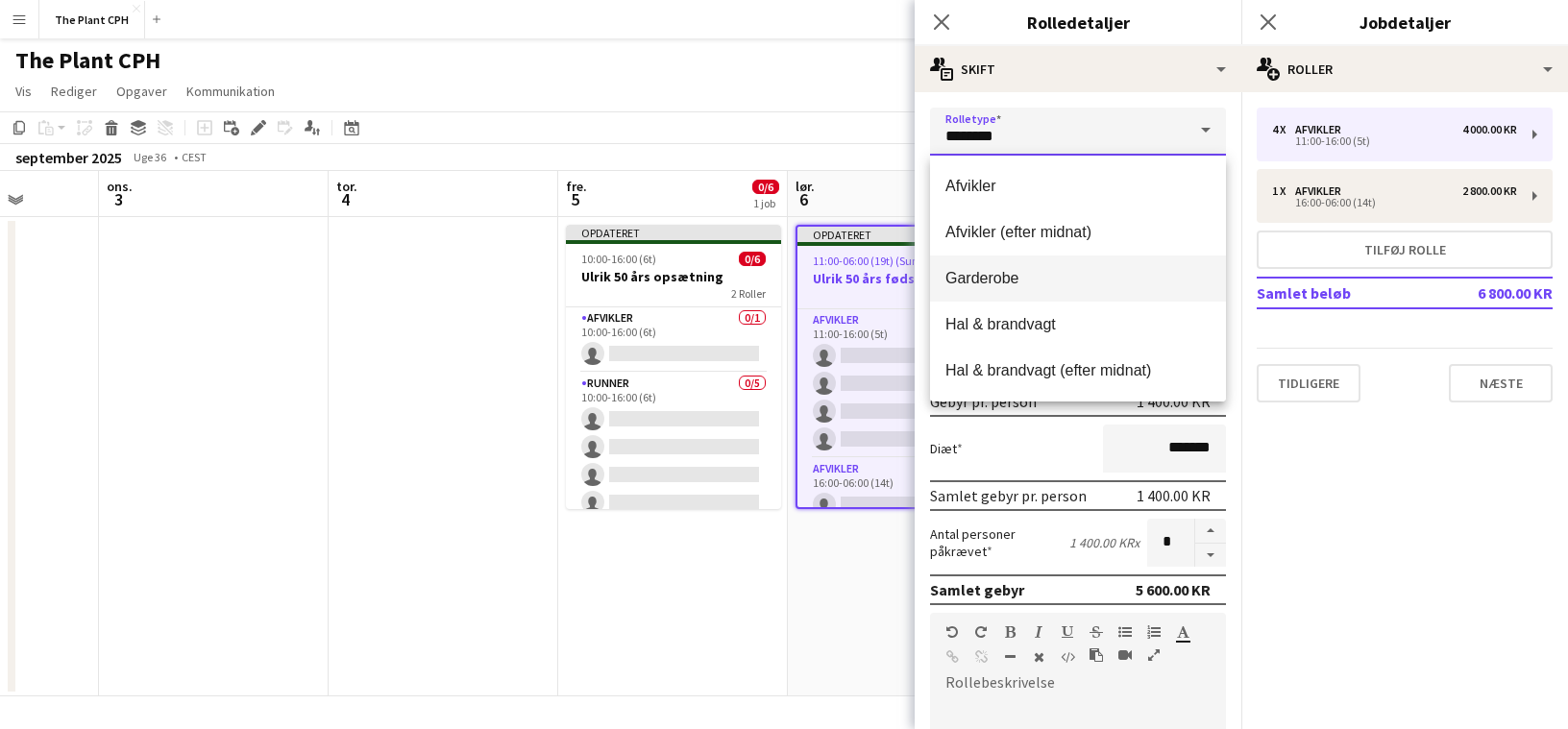 scroll, scrollTop: 184, scrollLeft: 0, axis: vertical 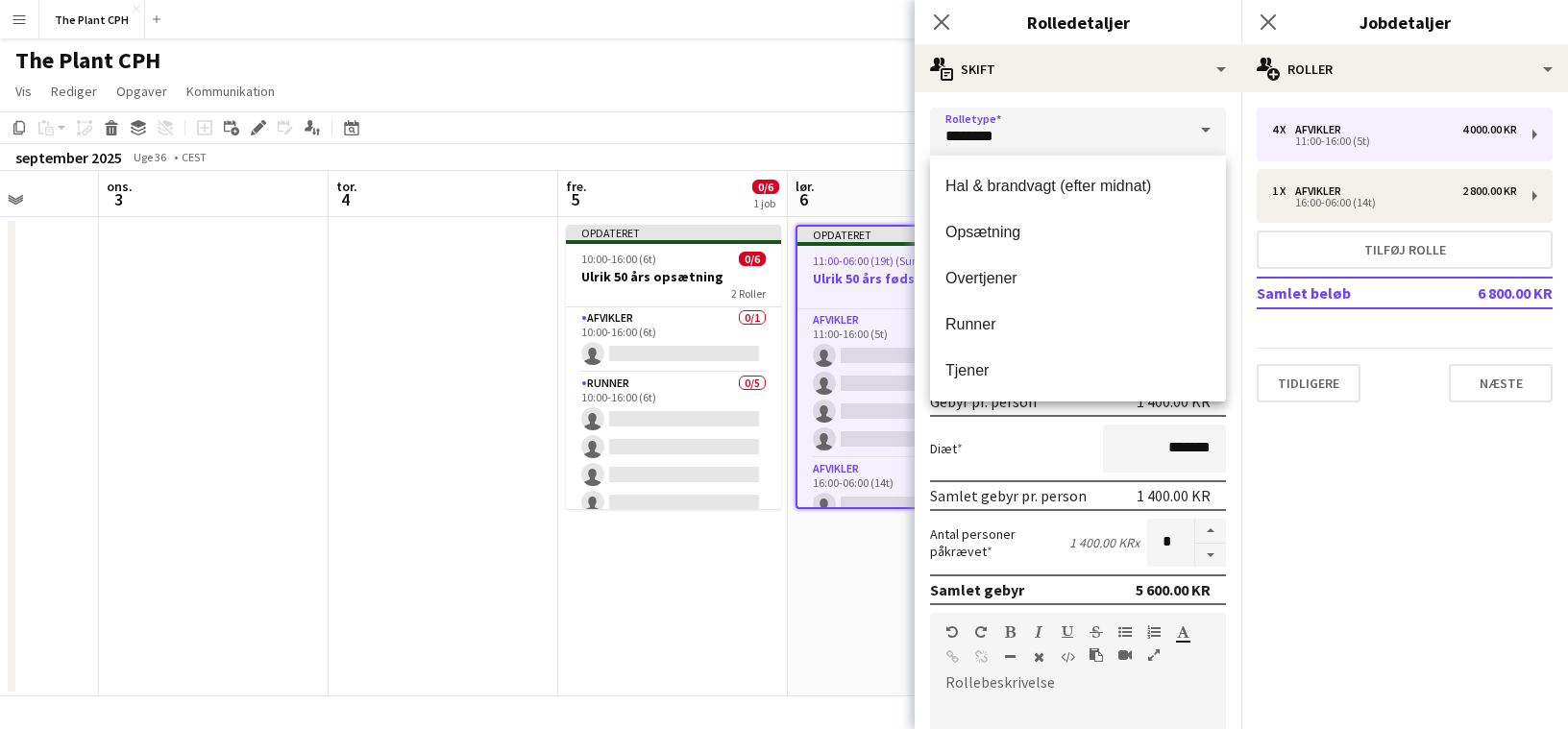 click on "Tjener" at bounding box center (1078, 370) 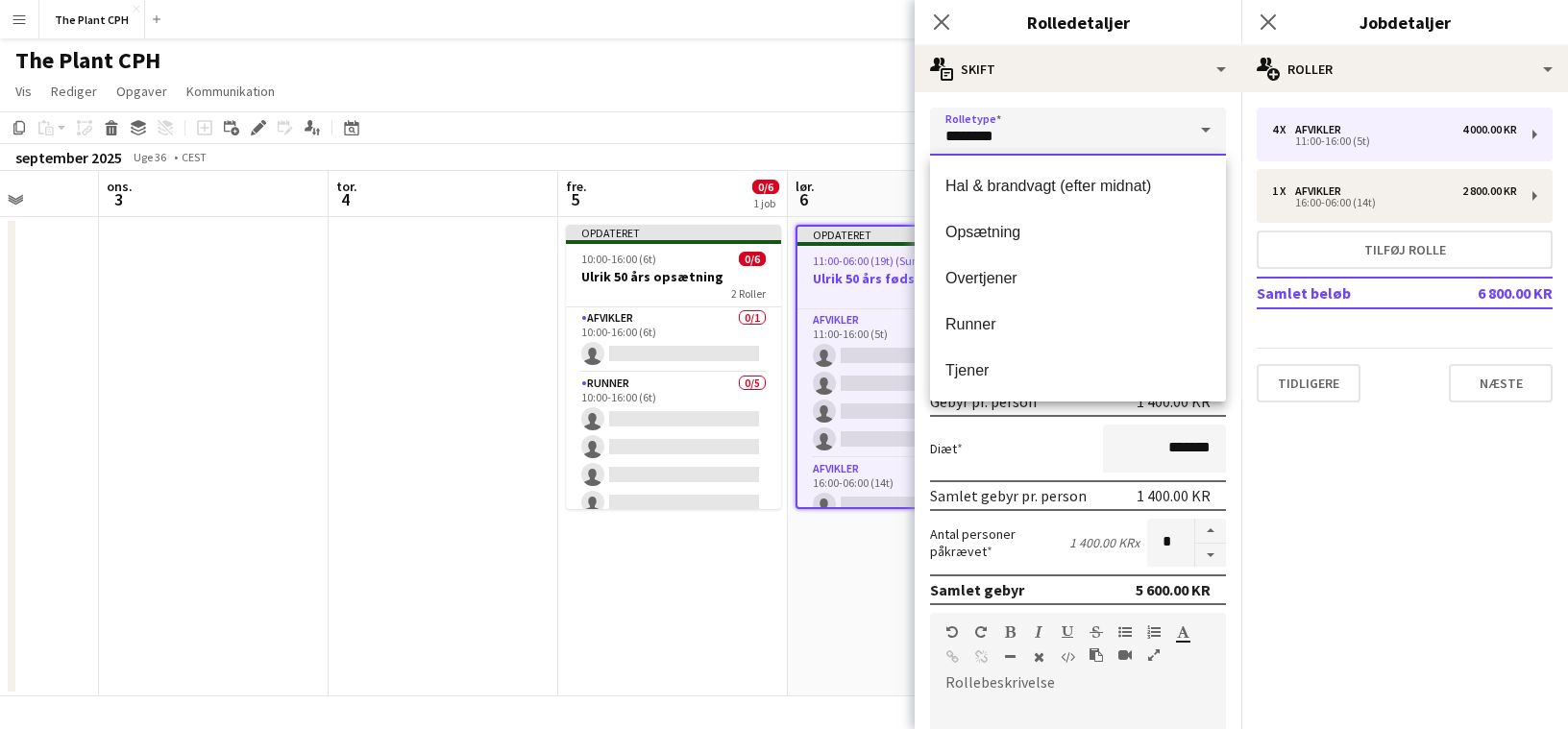 type on "******" 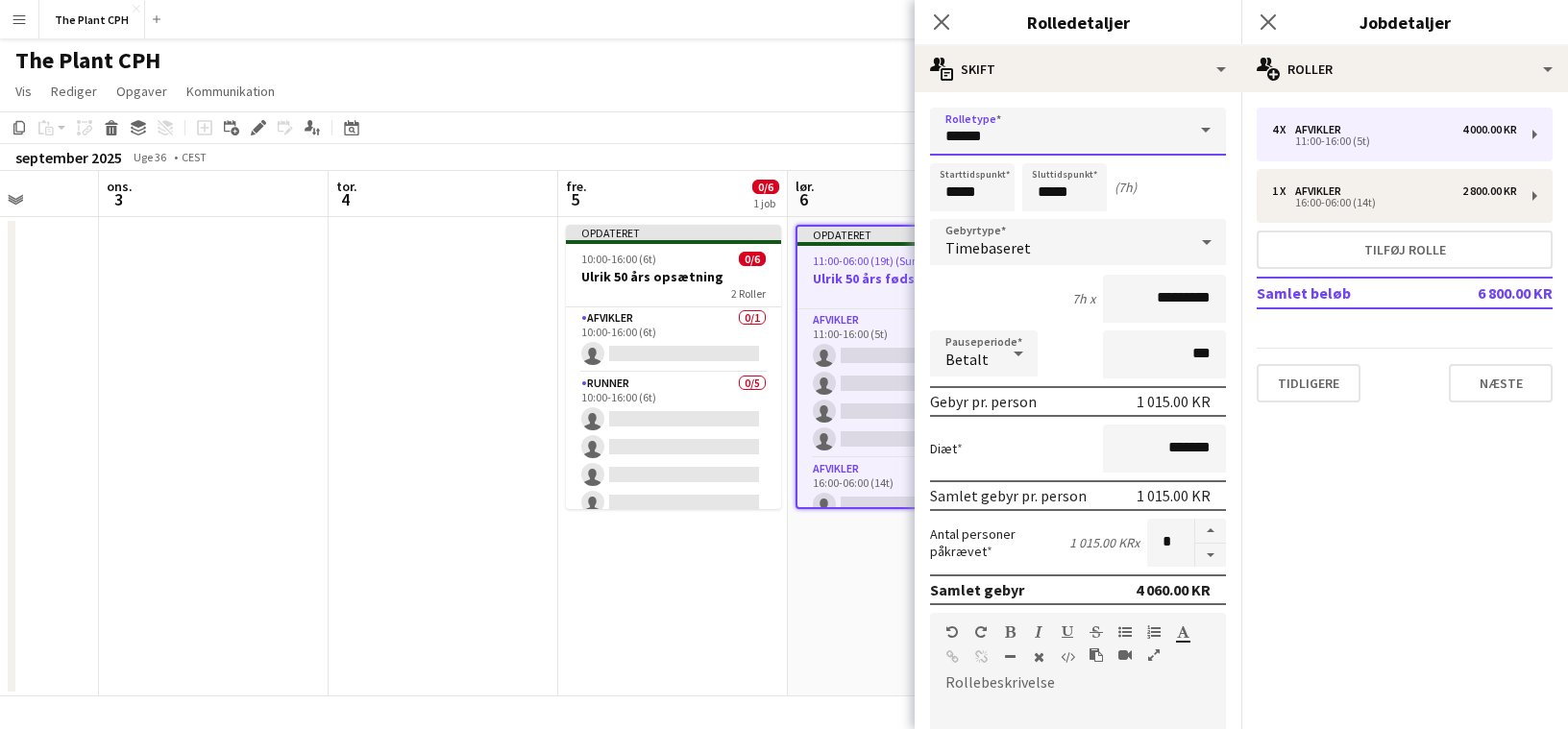 scroll, scrollTop: 418, scrollLeft: 0, axis: vertical 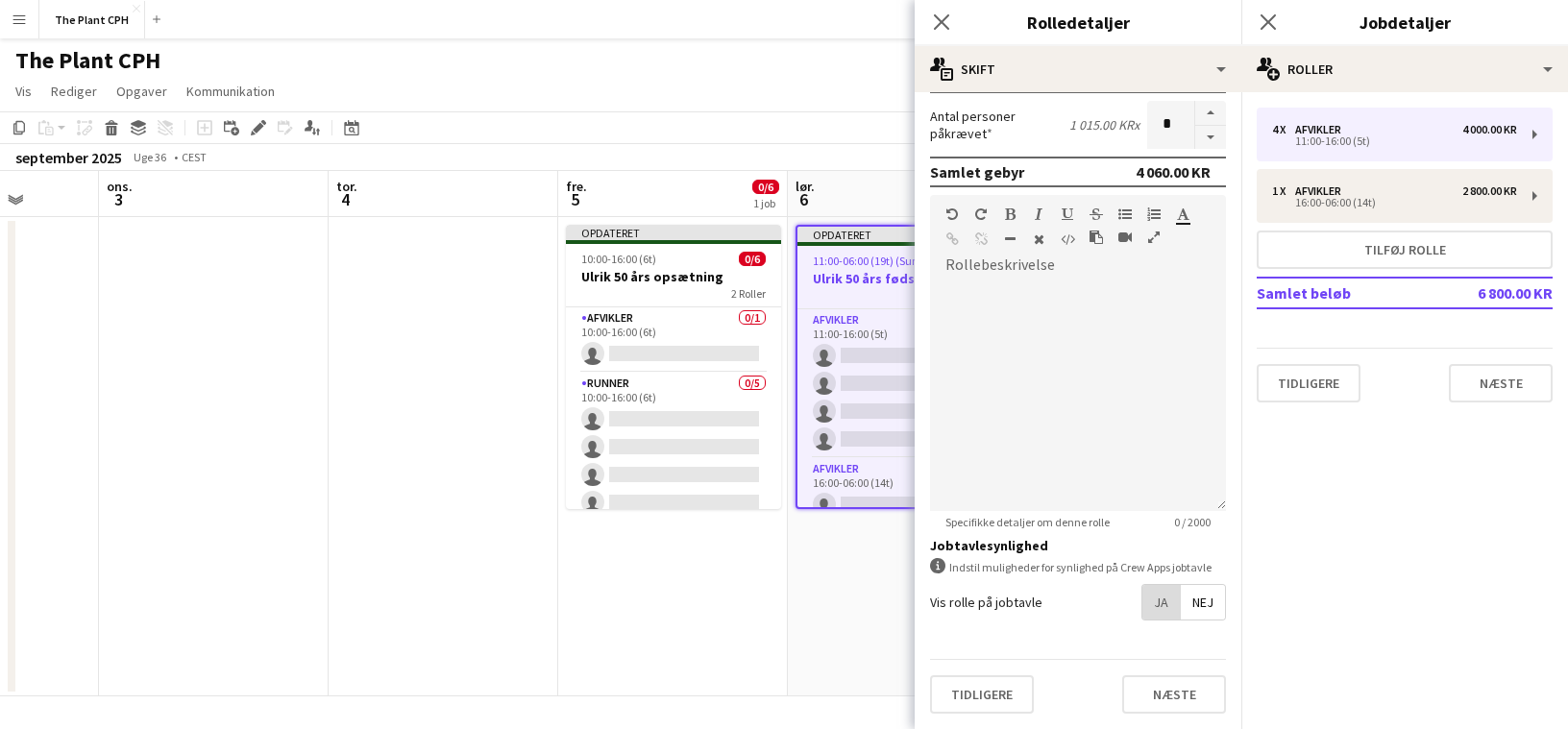click on "Ja" at bounding box center [1161, 602] 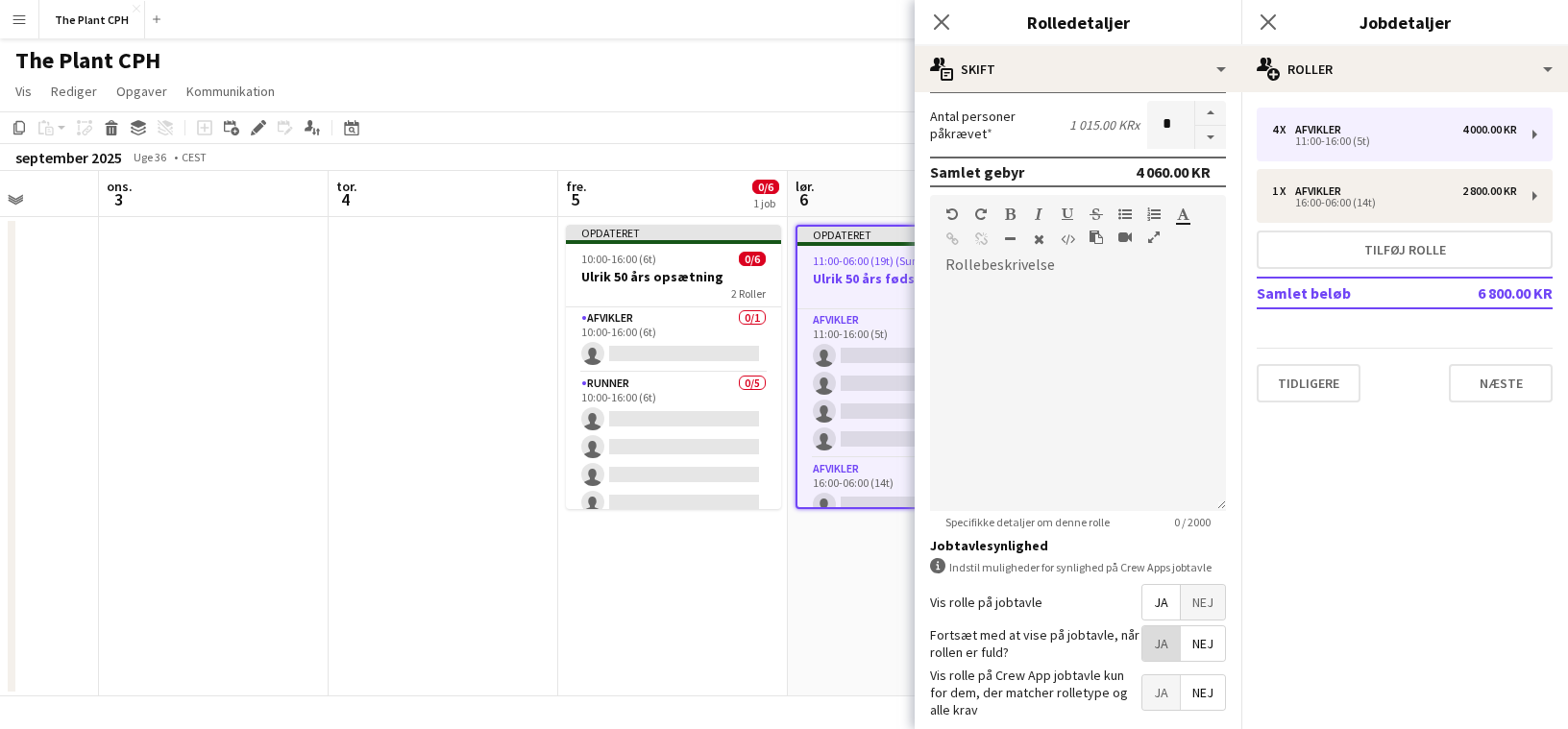 click on "Ja" at bounding box center (1161, 644) 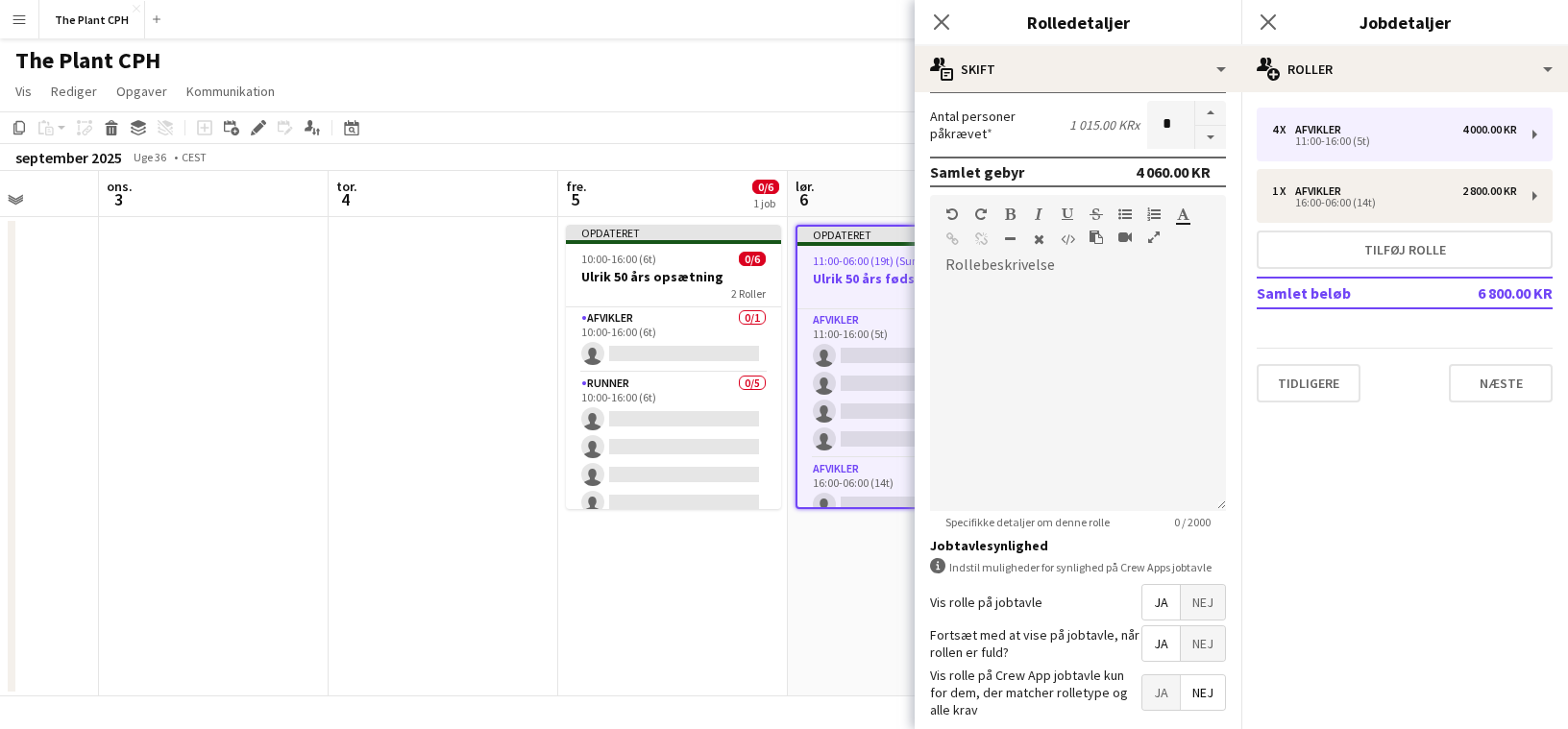 click on "Ja" at bounding box center [1161, 693] 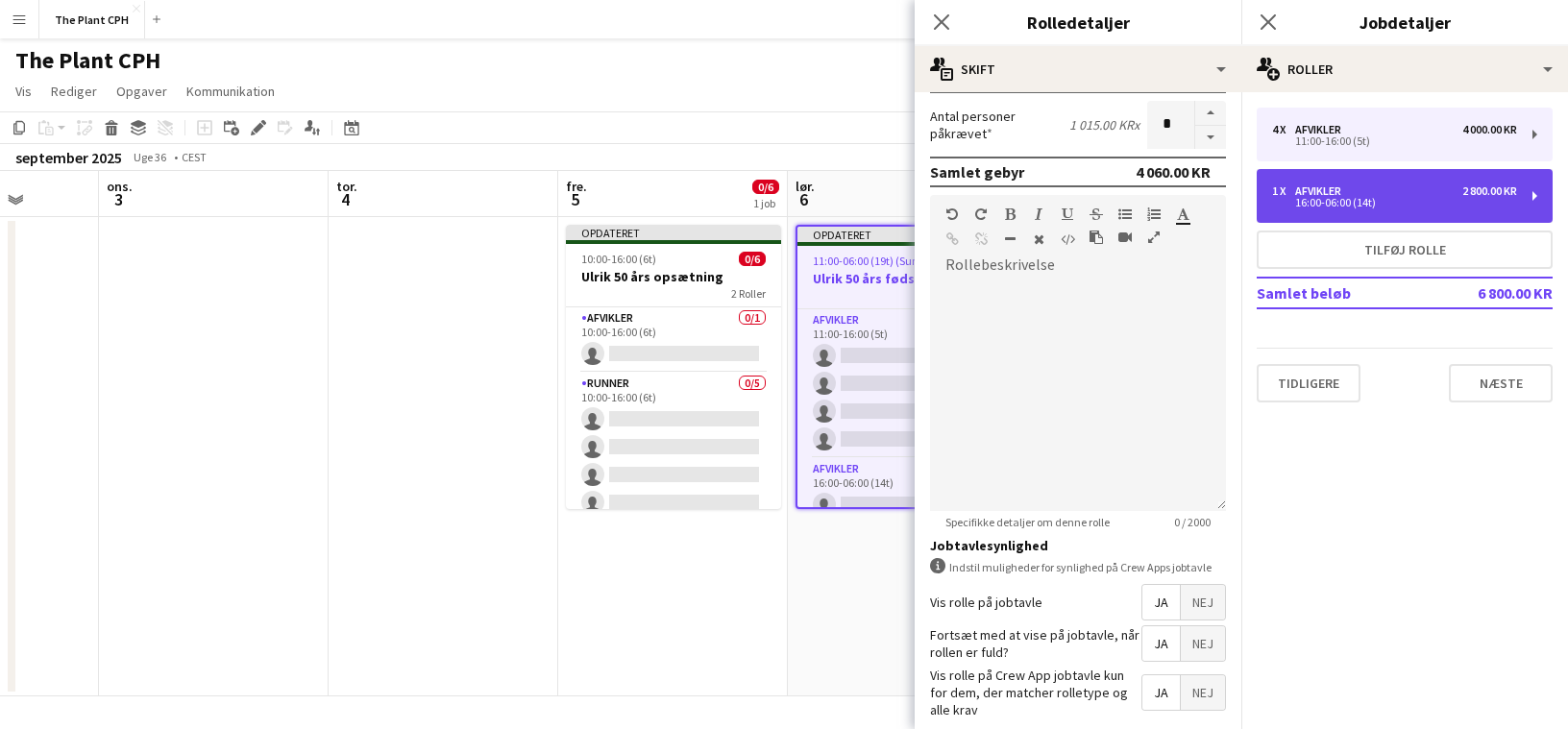 click on "Afvikler" at bounding box center [1322, 191] 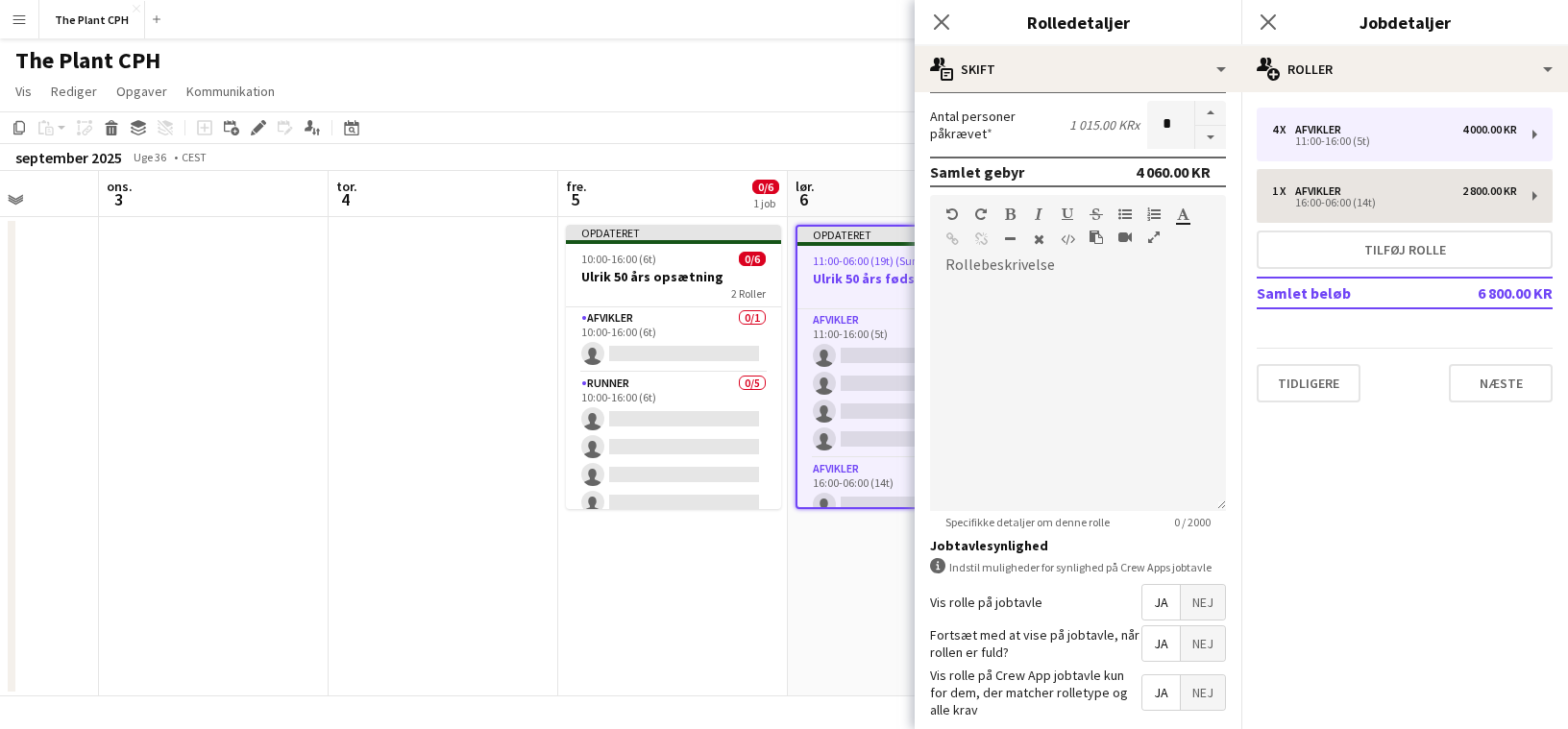 type on "********" 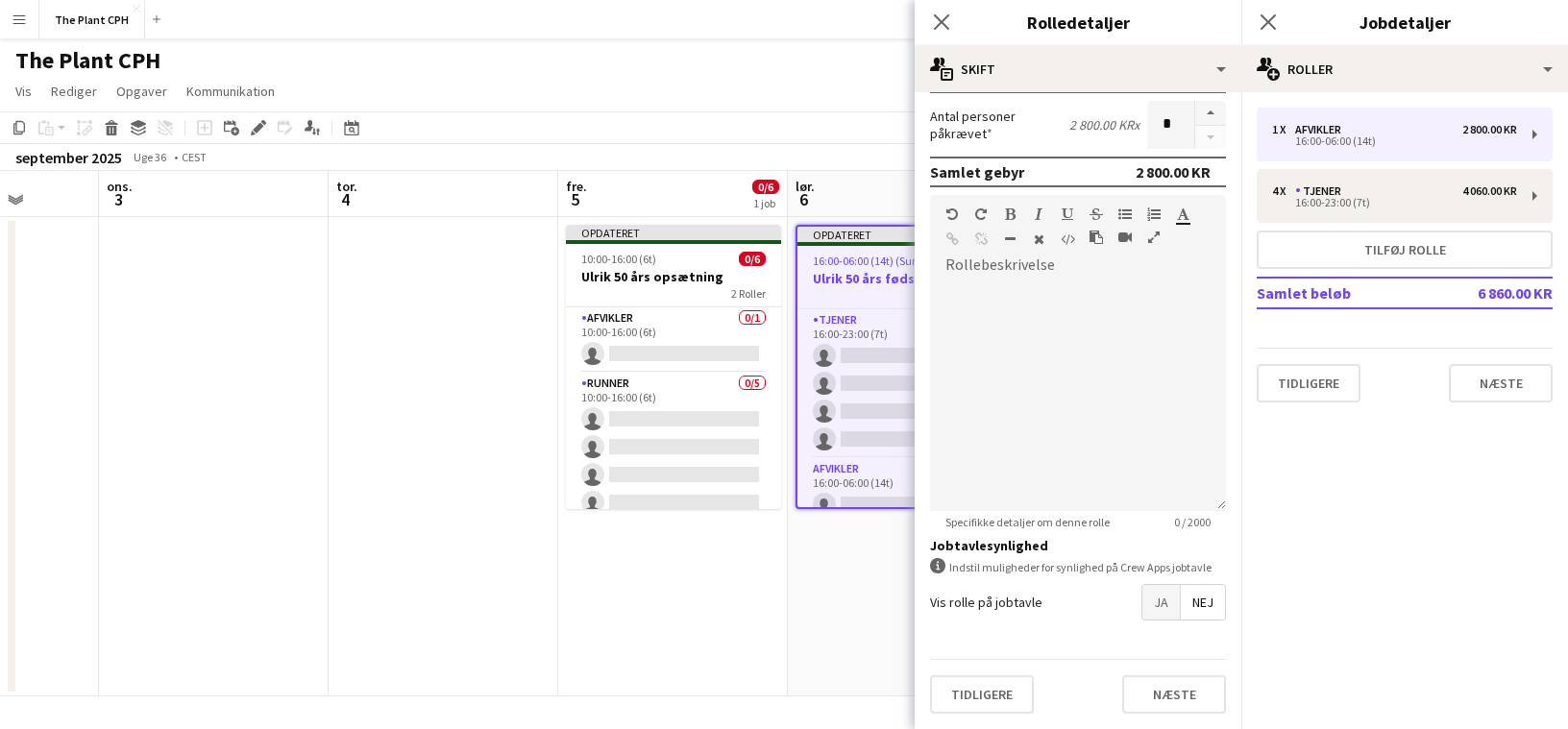 click on "Ja" at bounding box center [1161, 602] 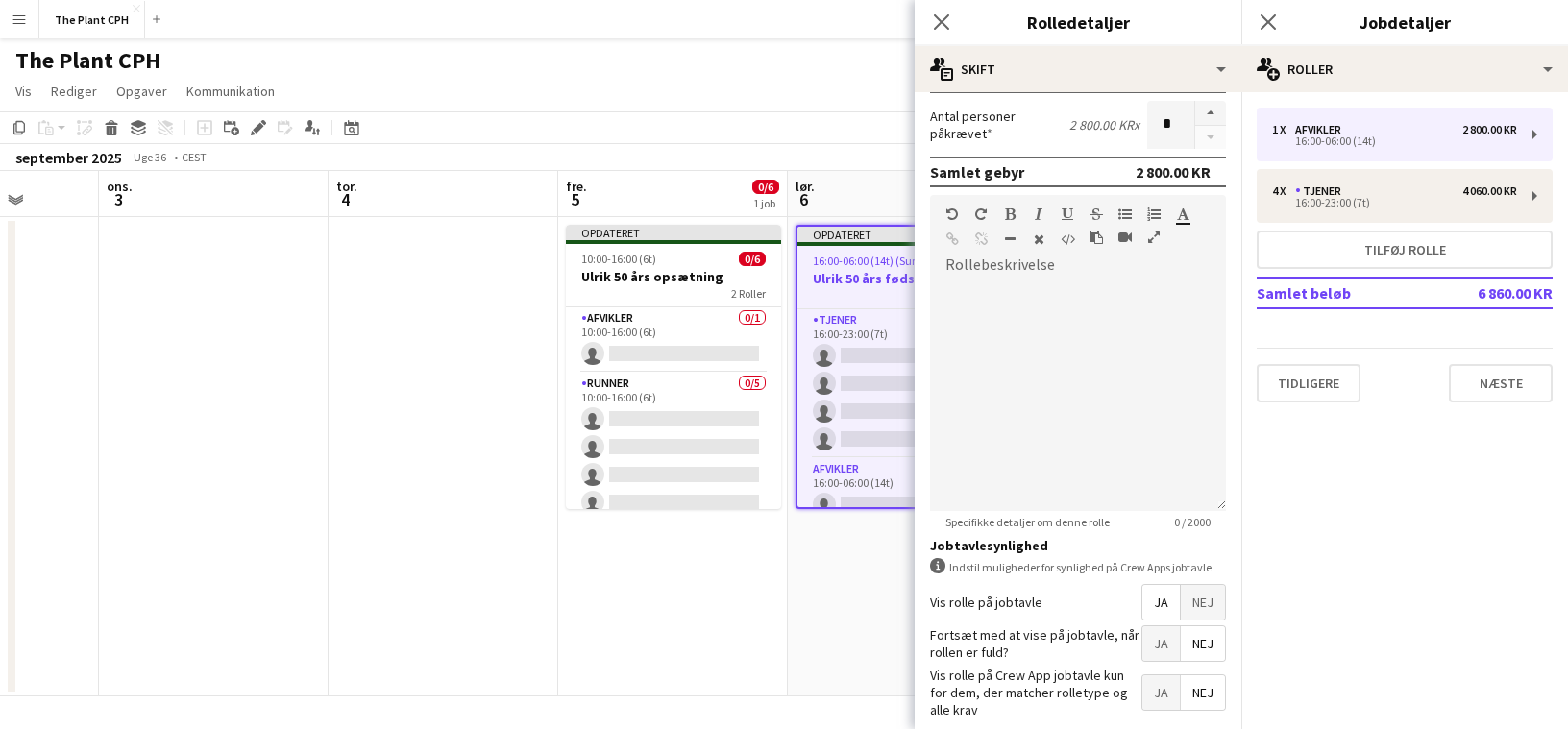 click on "Ja" at bounding box center (1161, 644) 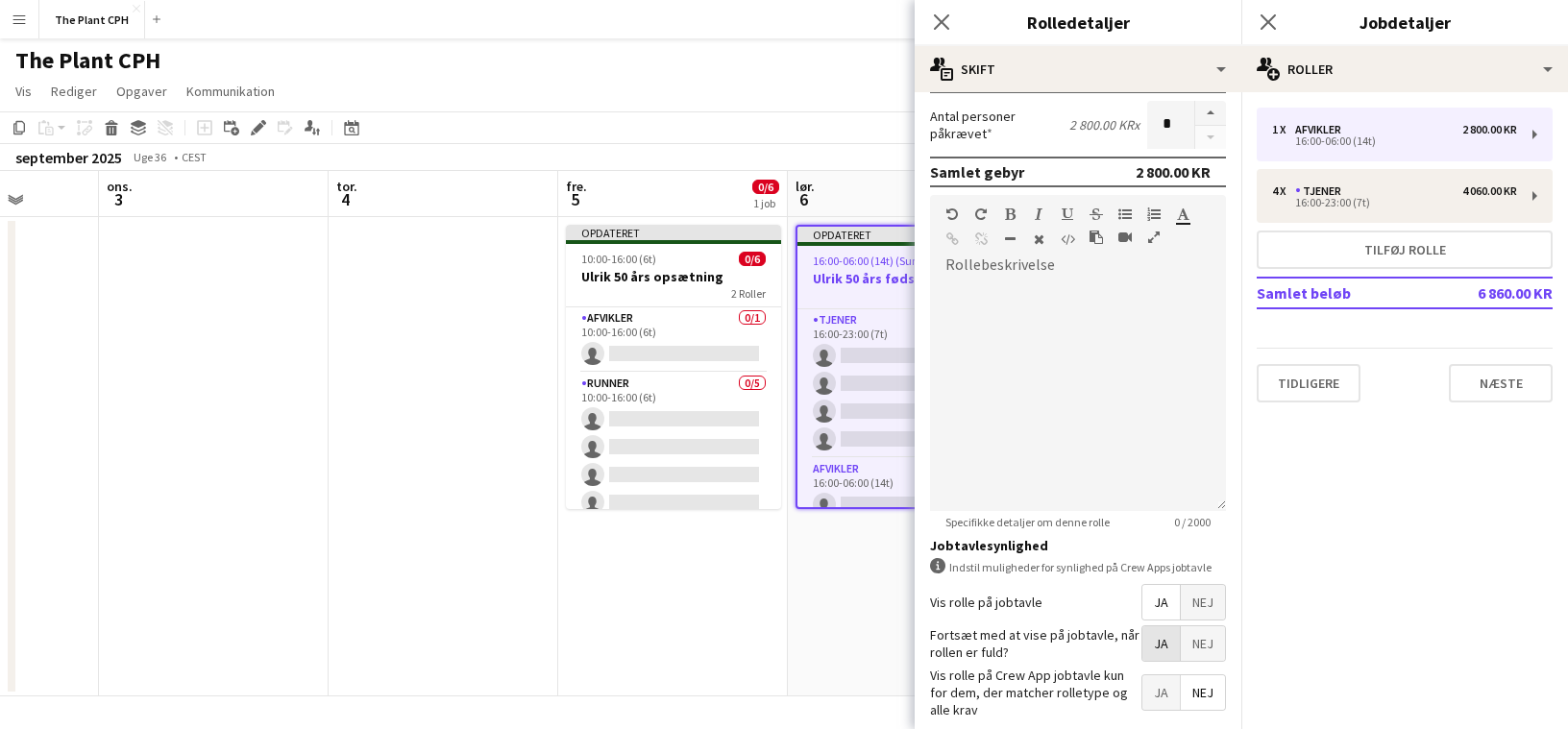 click on "Ja" at bounding box center [1161, 693] 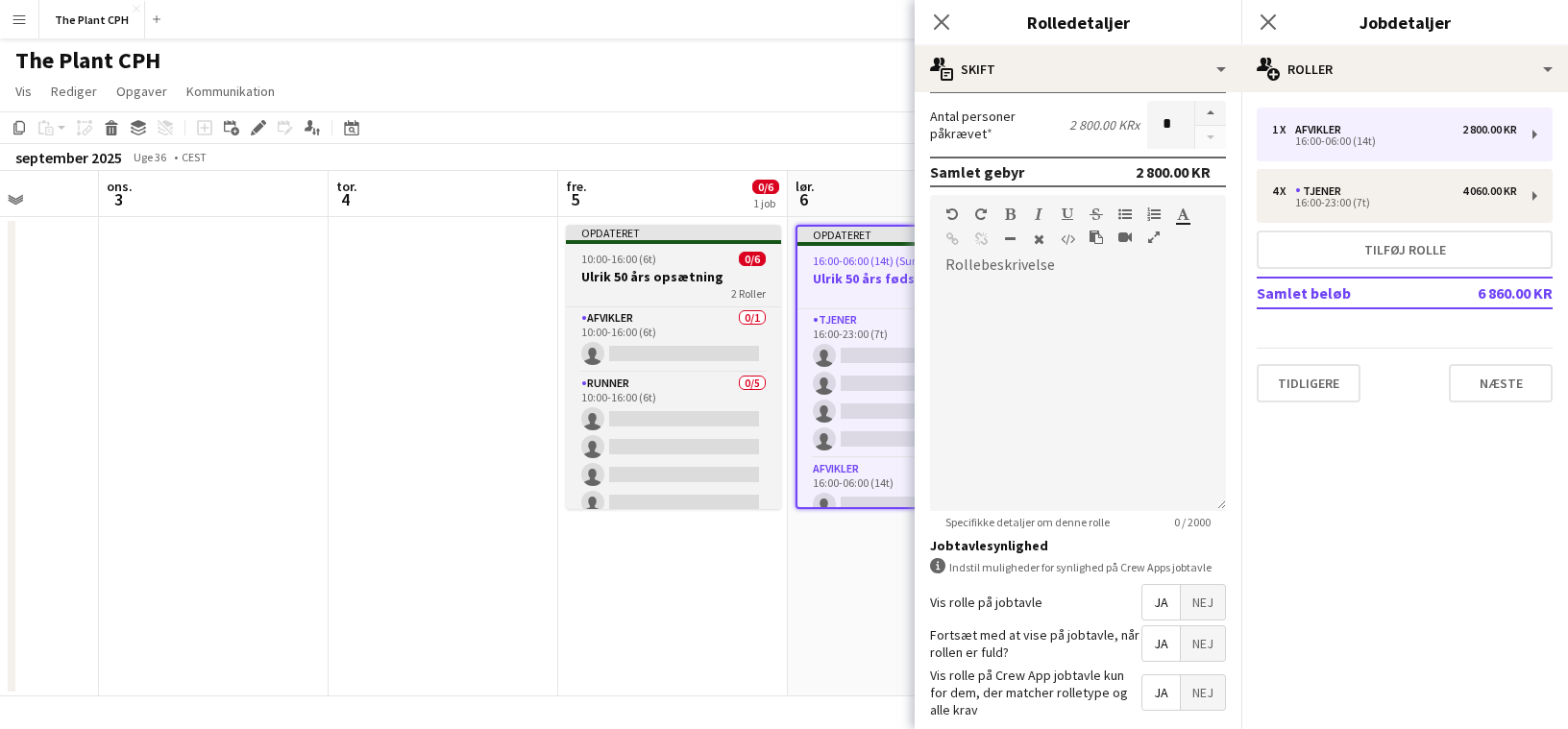 click on "Ulrik 50 års opsætning" at bounding box center [674, 277] 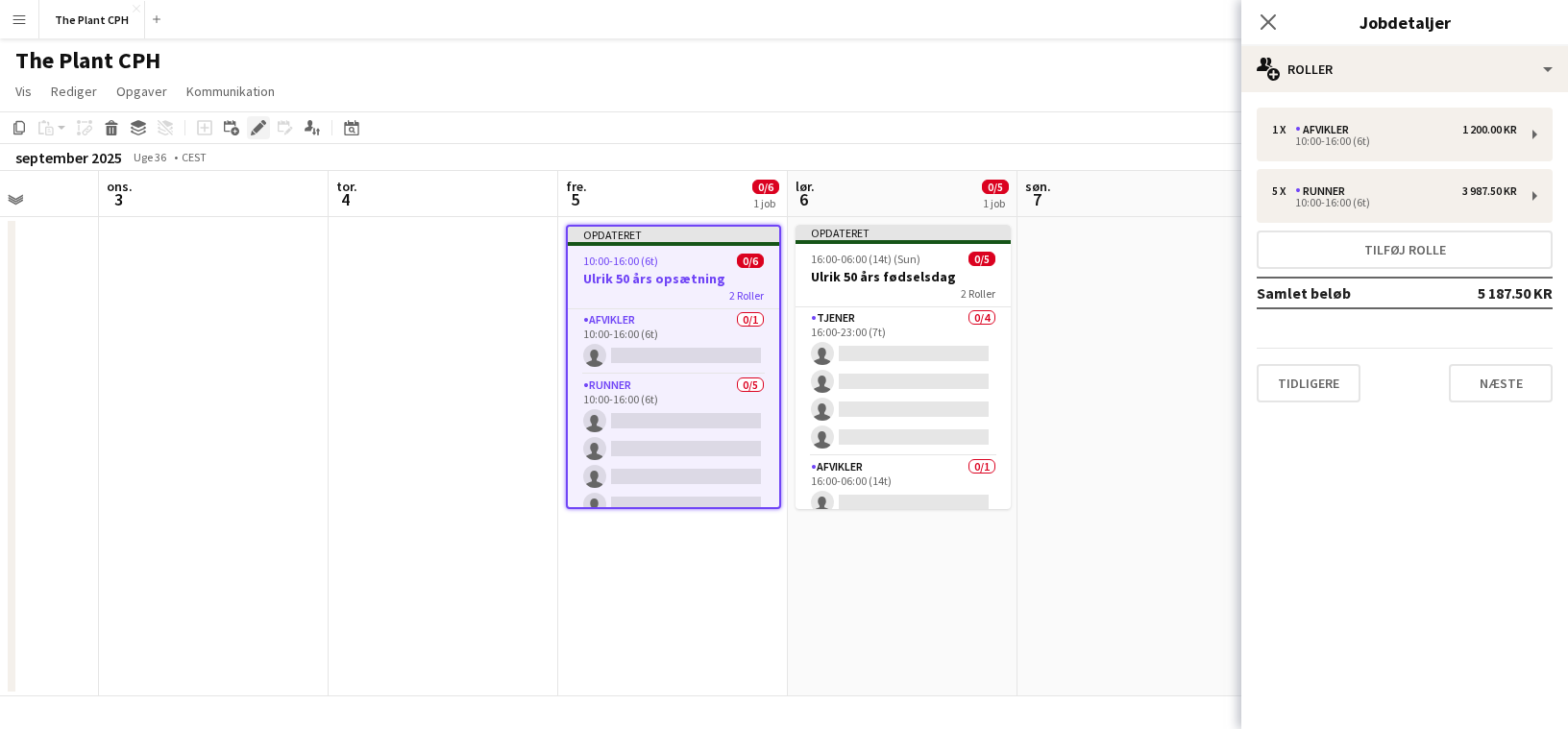 click 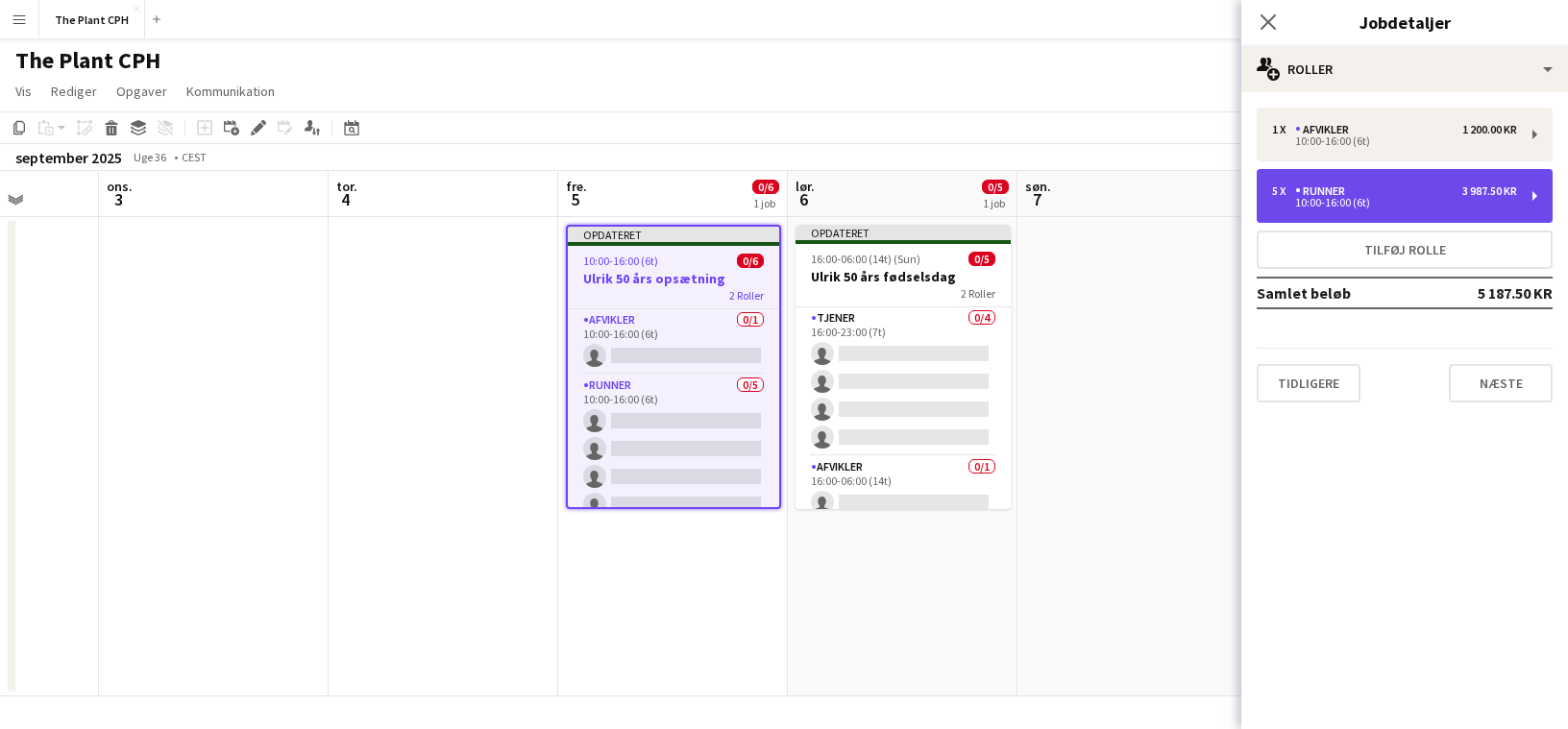 click on "5 x   Runner   3 987.50 KR" at bounding box center (1394, 191) 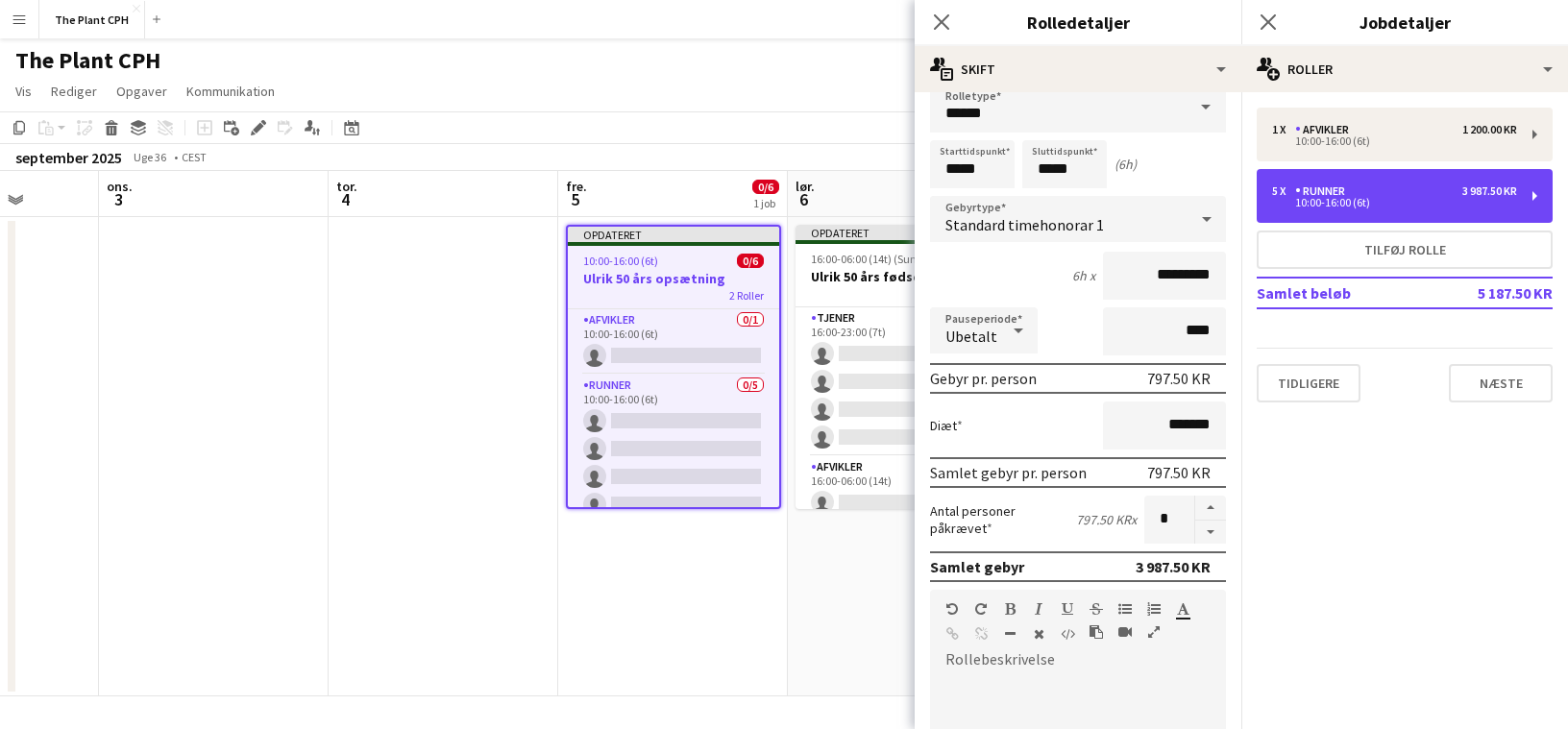 scroll, scrollTop: 0, scrollLeft: 0, axis: both 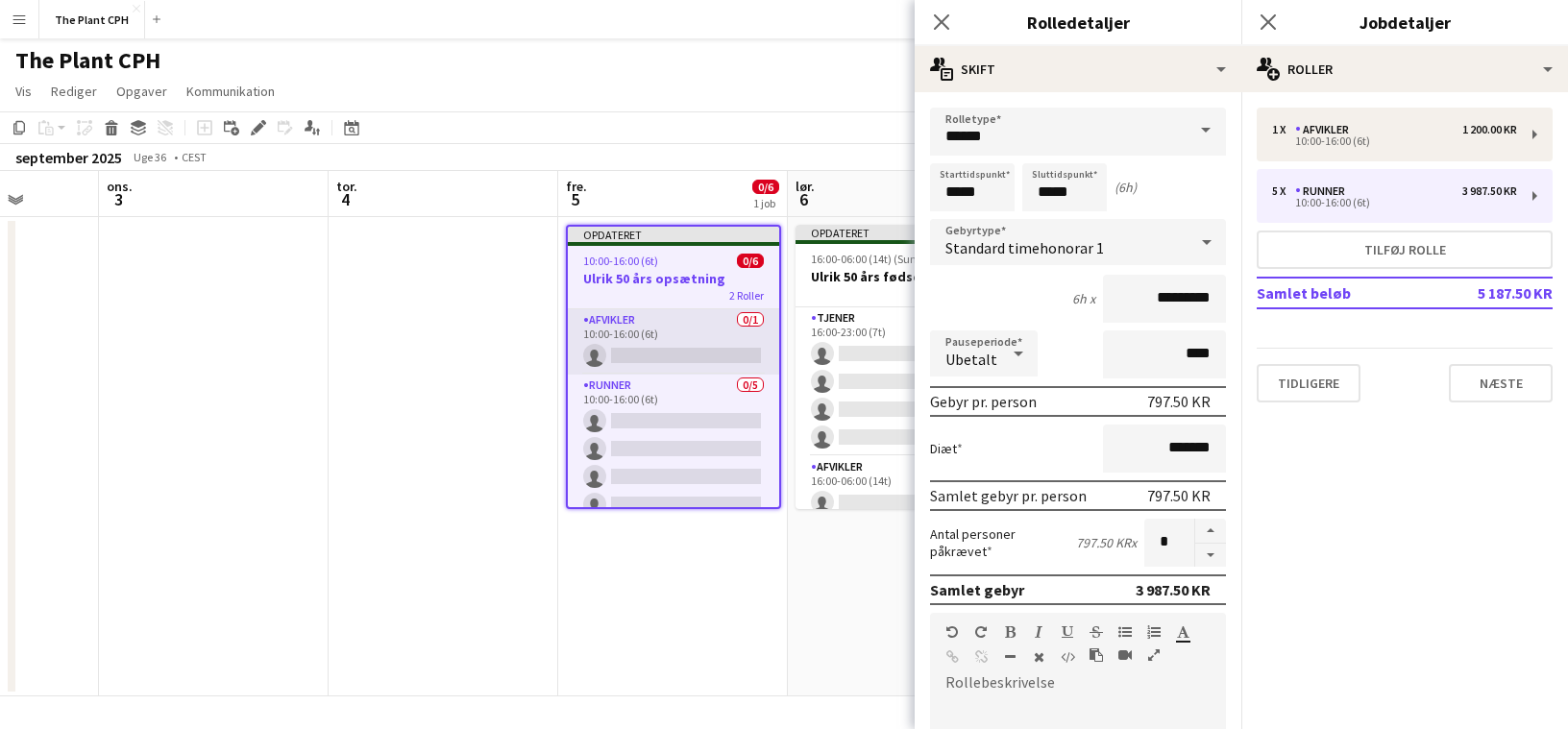 click on "Afvikler   0/1   10:00-16:00 (6t)
single-neutral-actions" at bounding box center (674, 342) 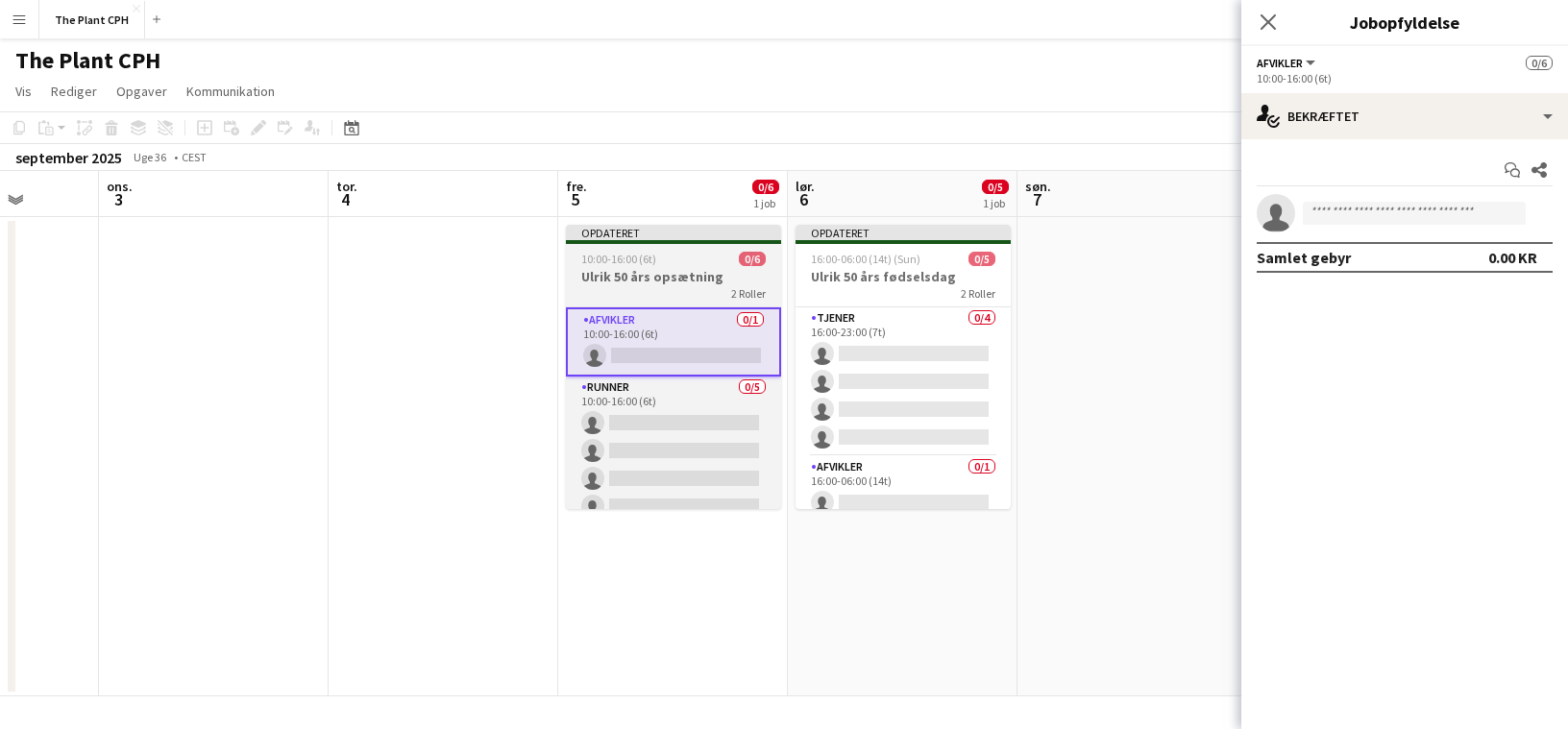 click on "Opdateret" at bounding box center (674, 232) 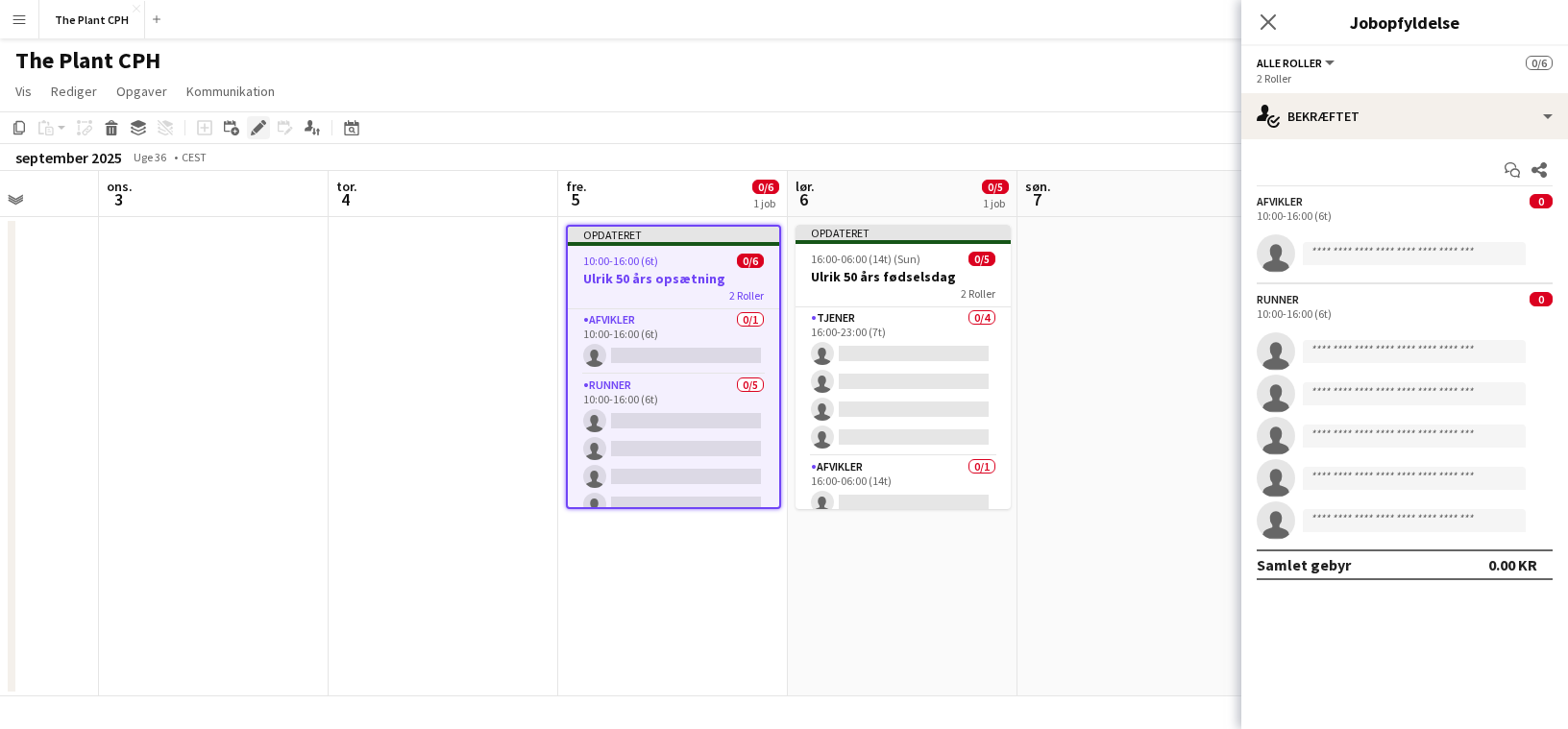 click on "Rediger" 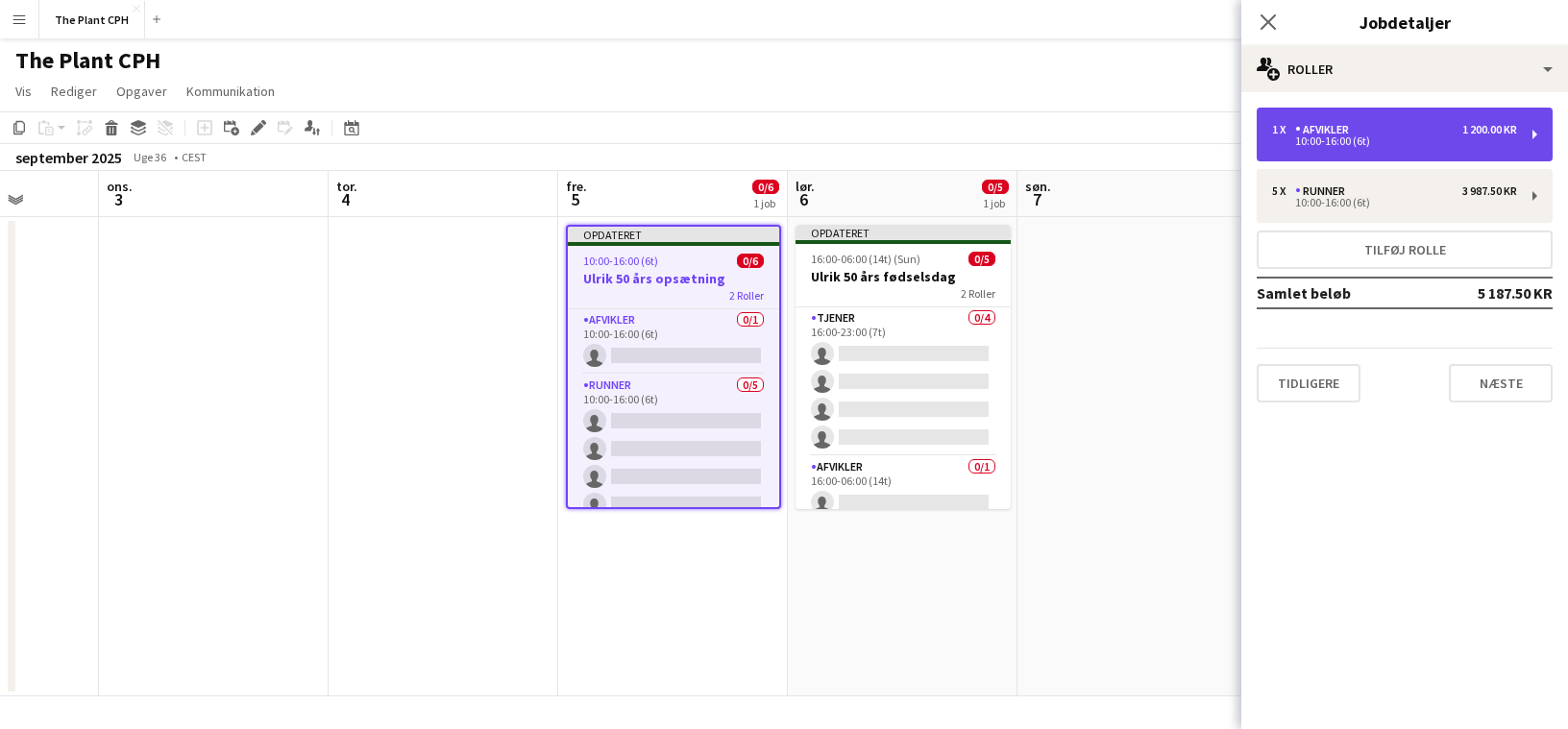 click on "1 x   Afvikler   1 200.00 KR   10:00-16:00 (6t)" at bounding box center (1405, 134) 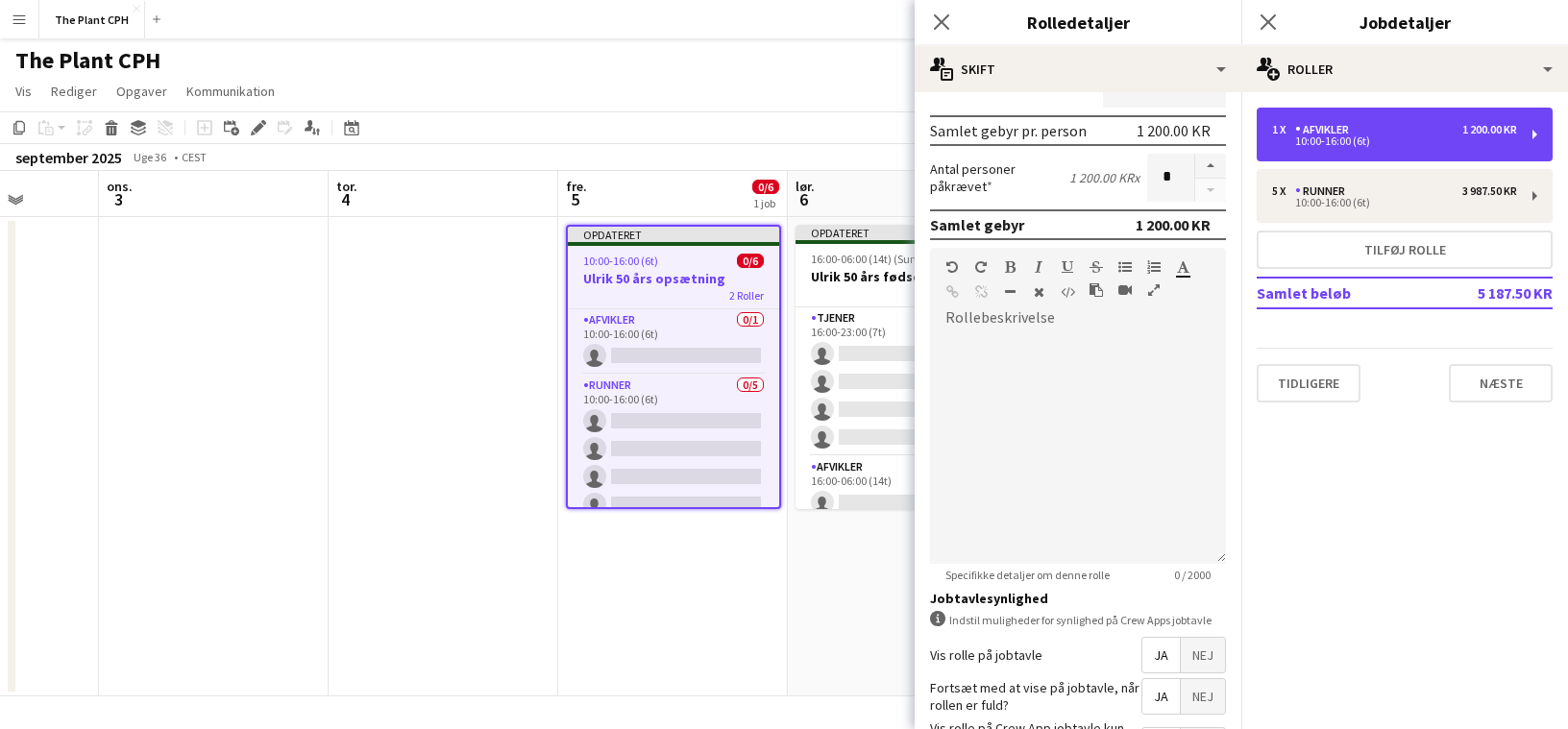 scroll, scrollTop: 517, scrollLeft: 0, axis: vertical 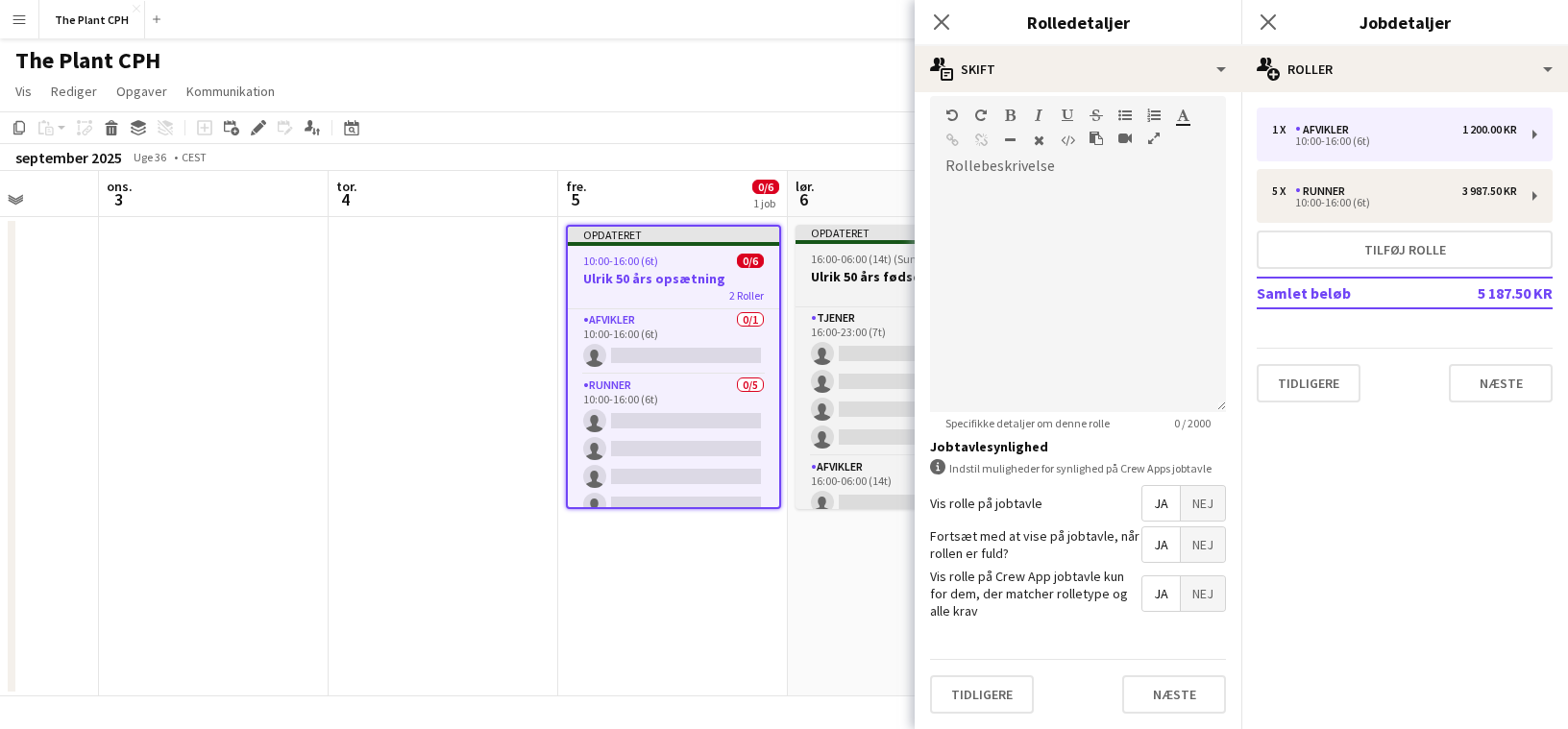 click on "Opdateret   16:00-06:00 (14t) (Sun)   0/5   Ulrik 50 års fødselsdag   2 Roller   Tjener   0/4   16:00-23:00 (7t)
single-neutral-actions
single-neutral-actions
single-neutral-actions
single-neutral-actions
Afvikler   0/1   16:00-06:00 (14t)
single-neutral-actions" at bounding box center (903, 367) 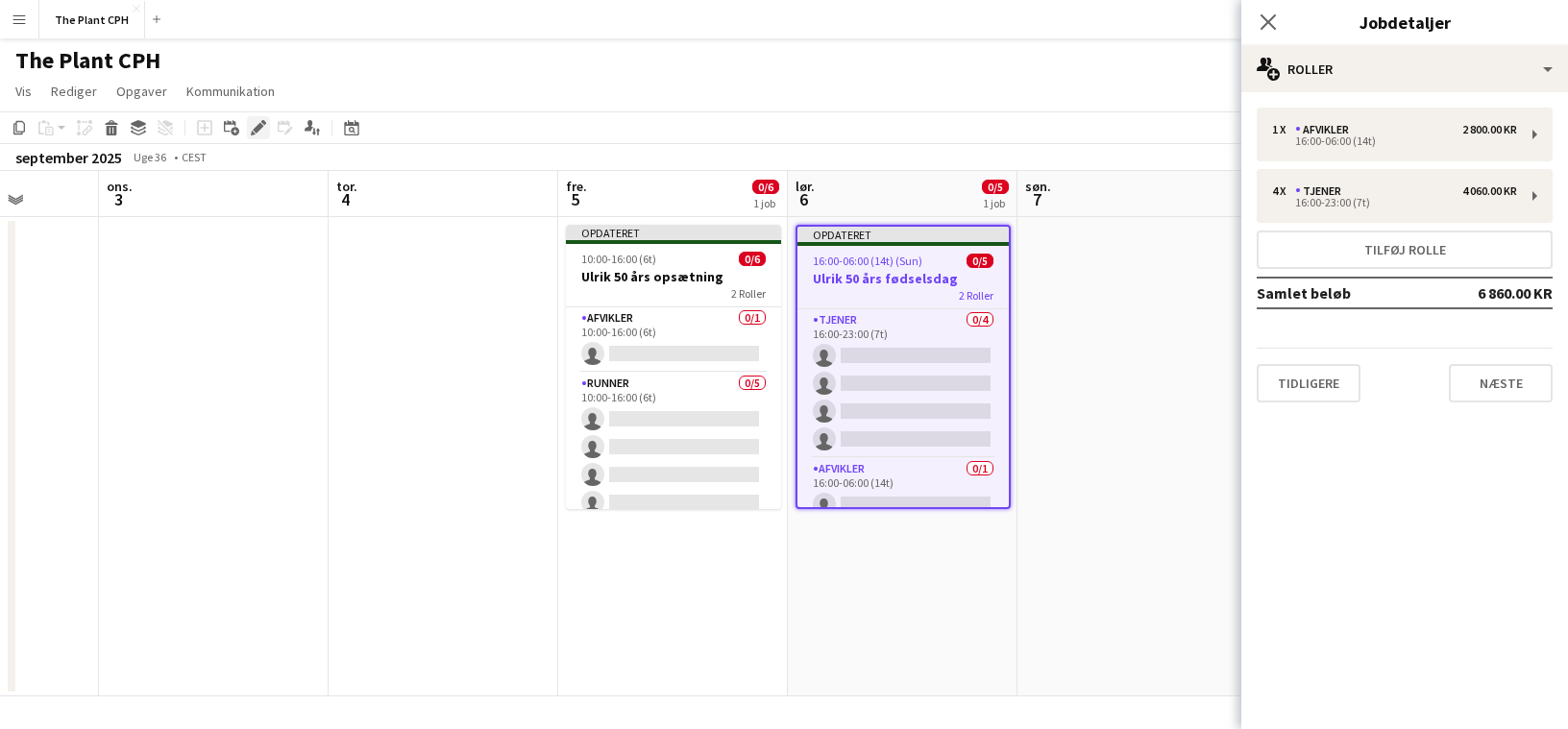 click on "Rediger" at bounding box center (258, 128) 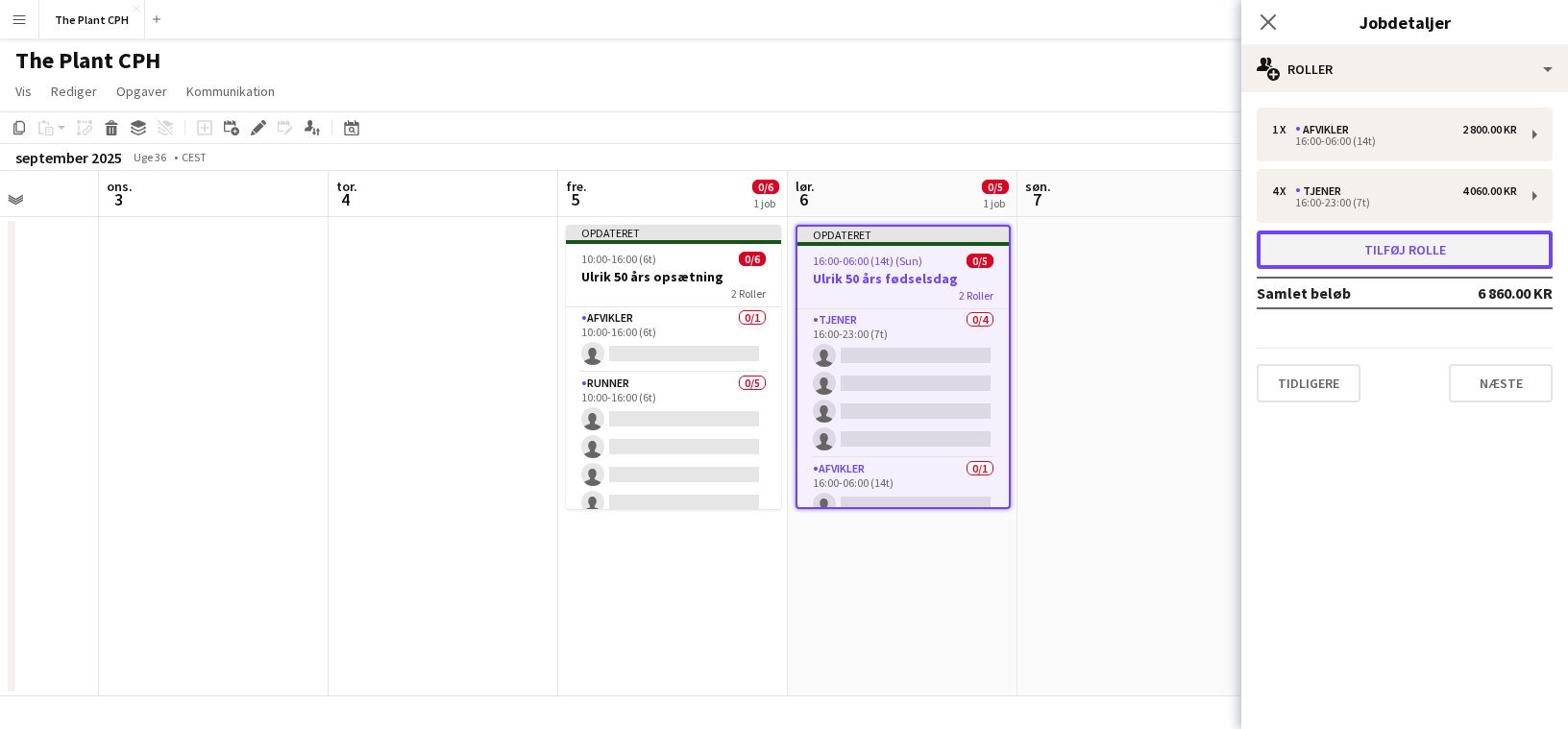 click on "Tilføj rolle" at bounding box center (1405, 250) 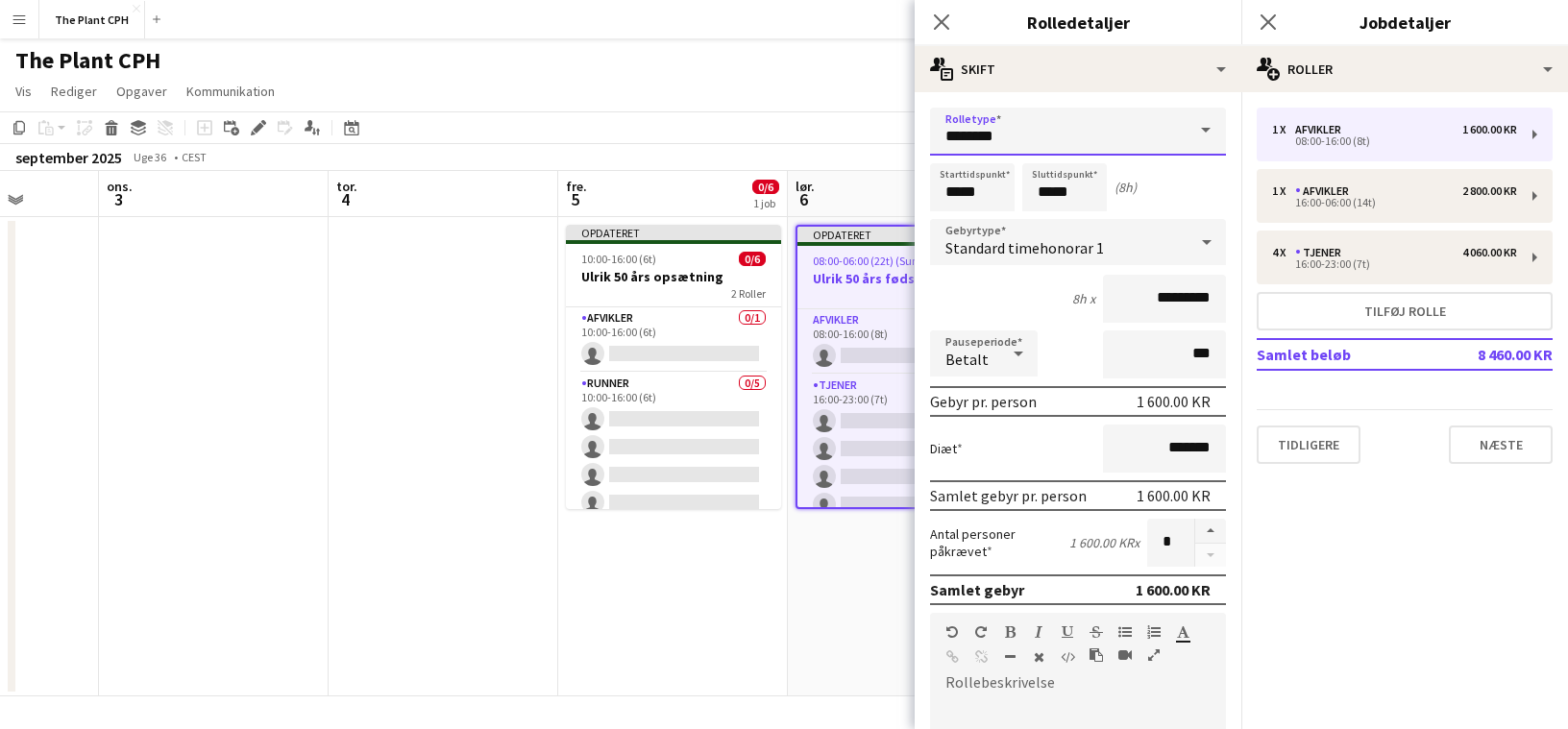 click on "********" at bounding box center [1078, 132] 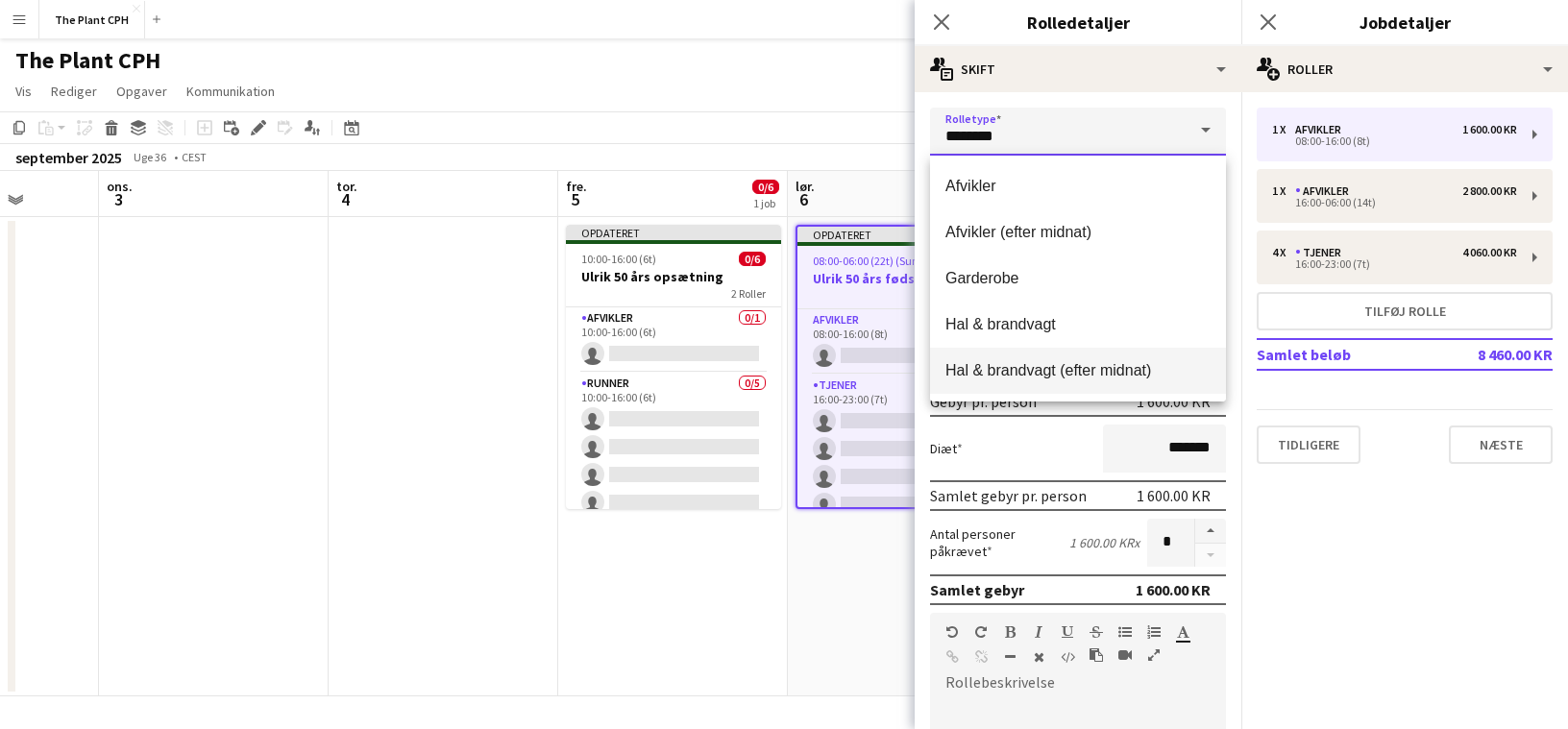 scroll, scrollTop: 184, scrollLeft: 0, axis: vertical 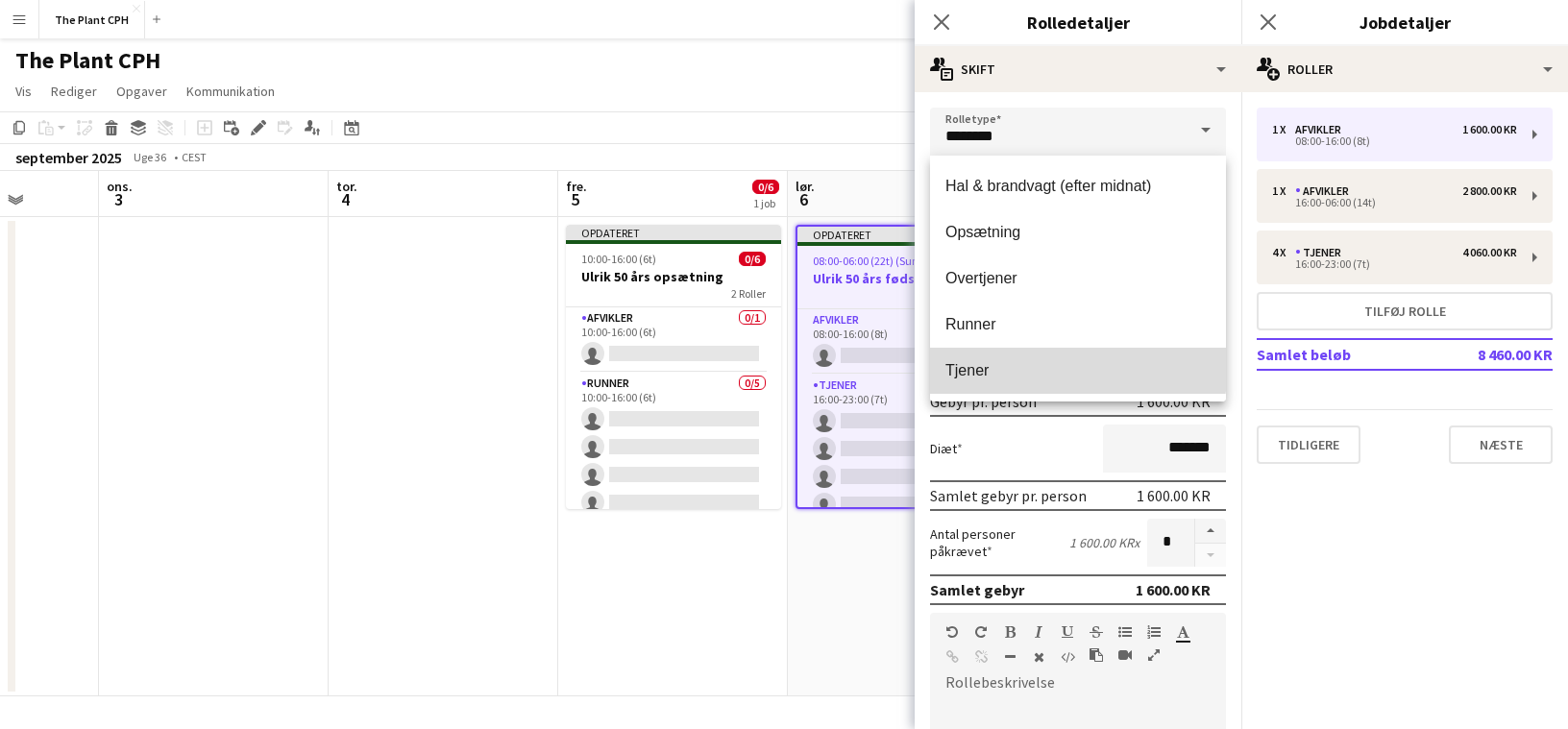 click on "Tjener" at bounding box center (1078, 371) 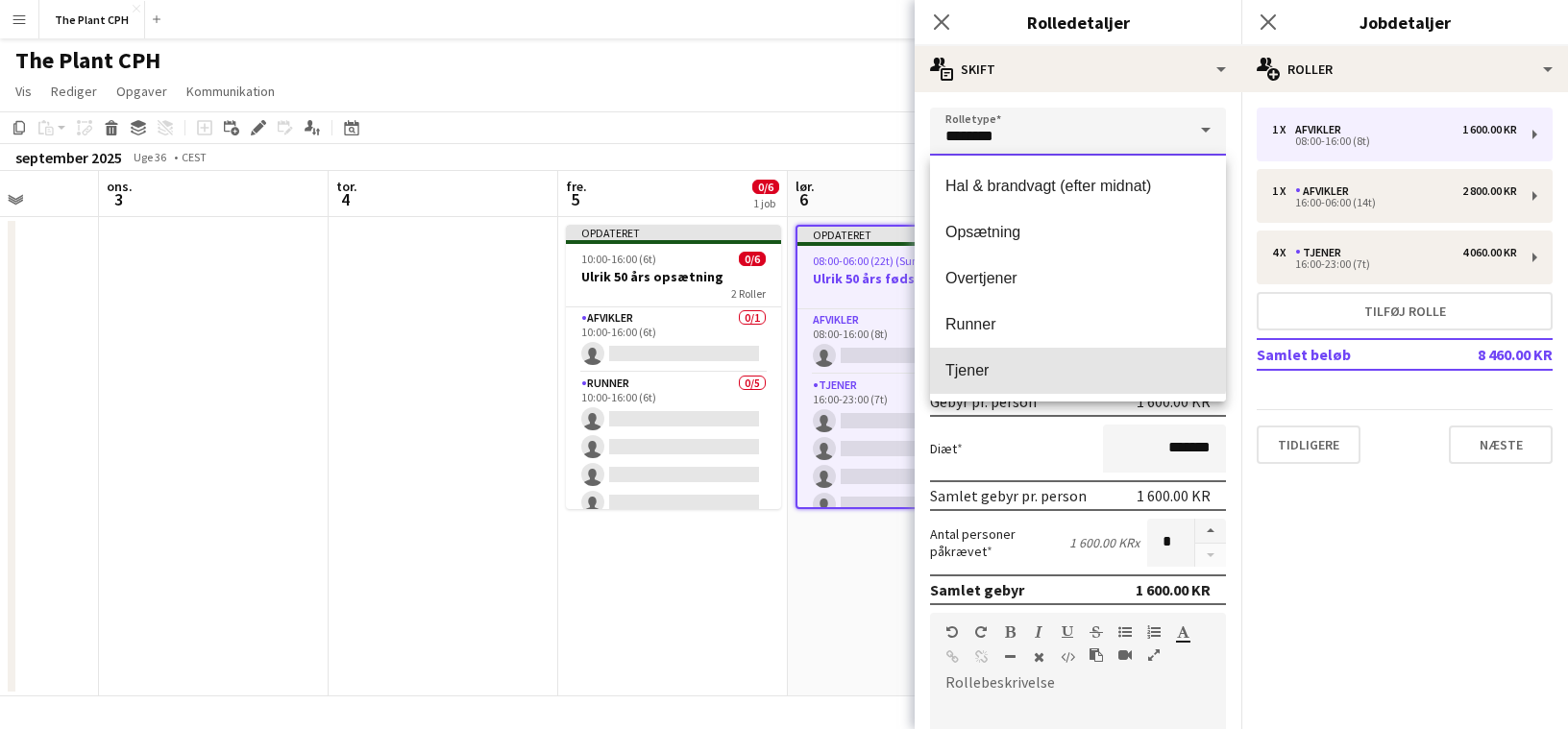 type on "******" 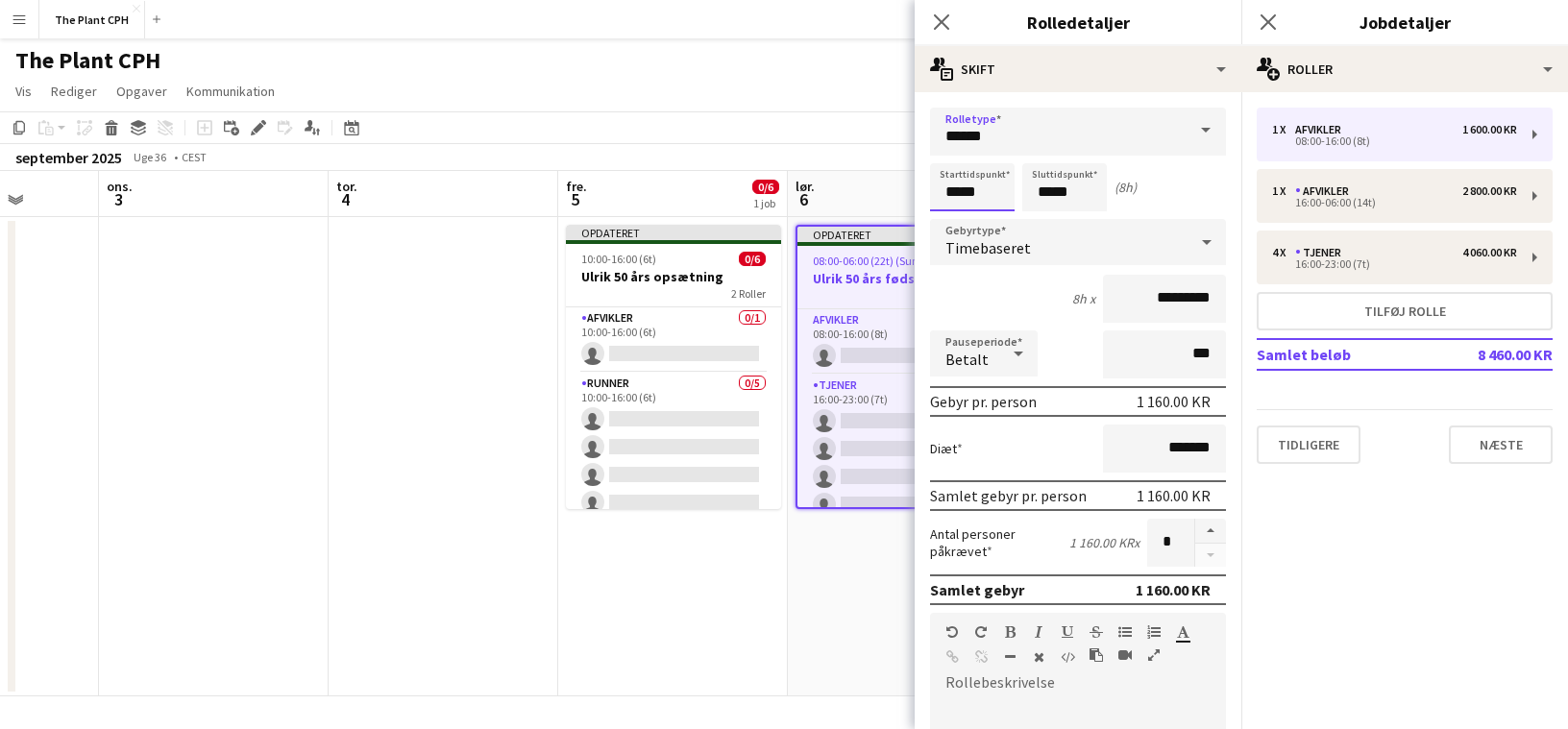 click on "*****" at bounding box center (972, 187) 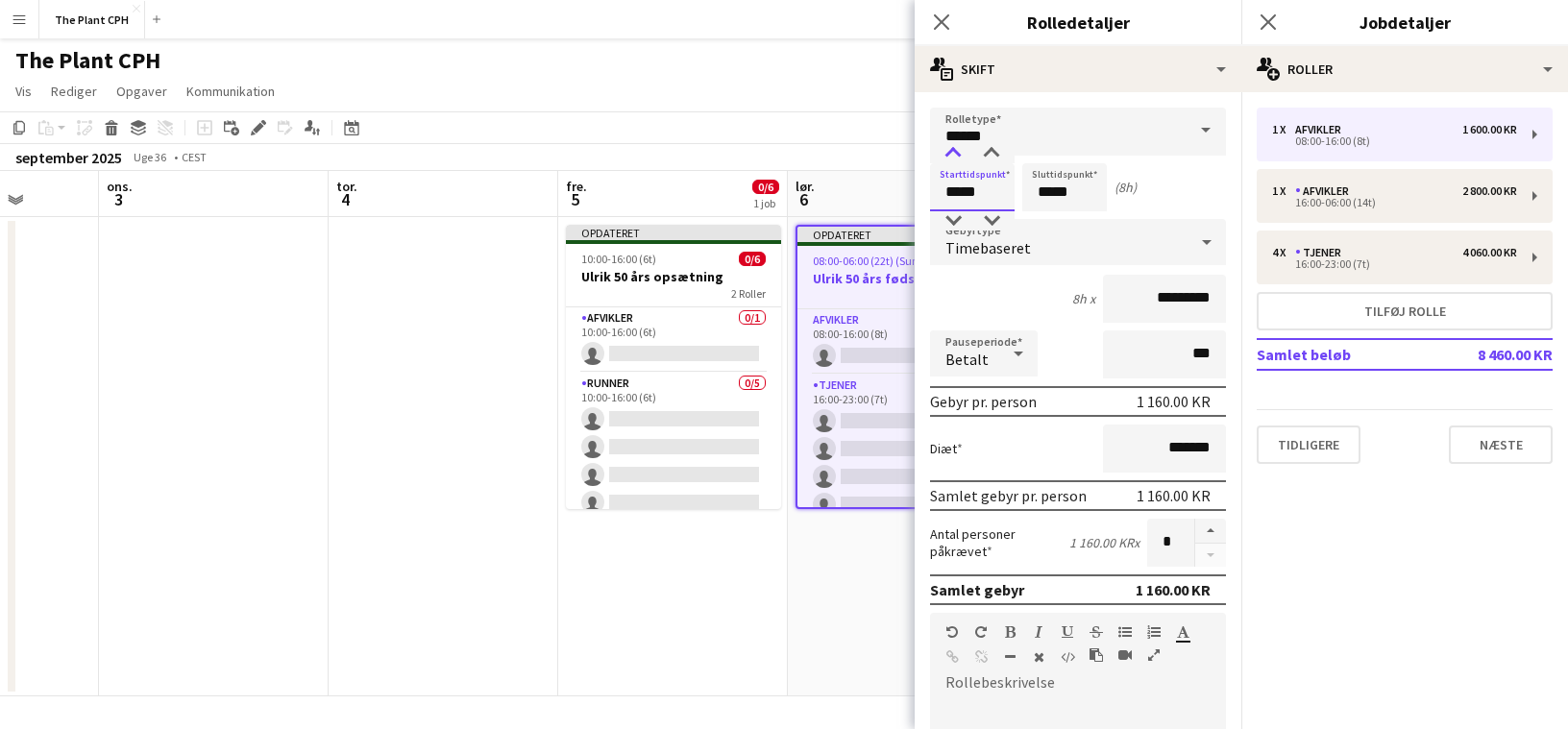 click at bounding box center [953, 154] 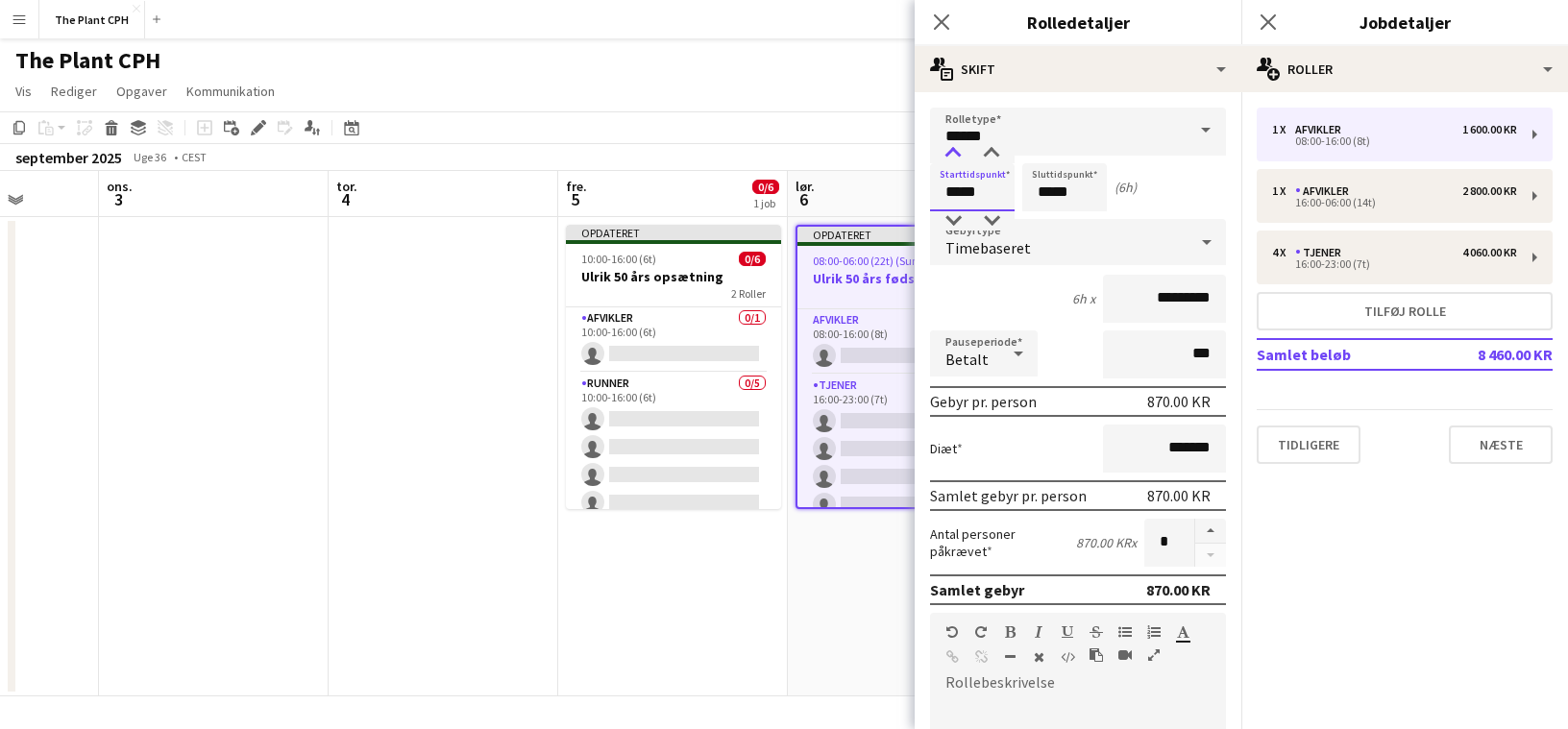 click at bounding box center [953, 154] 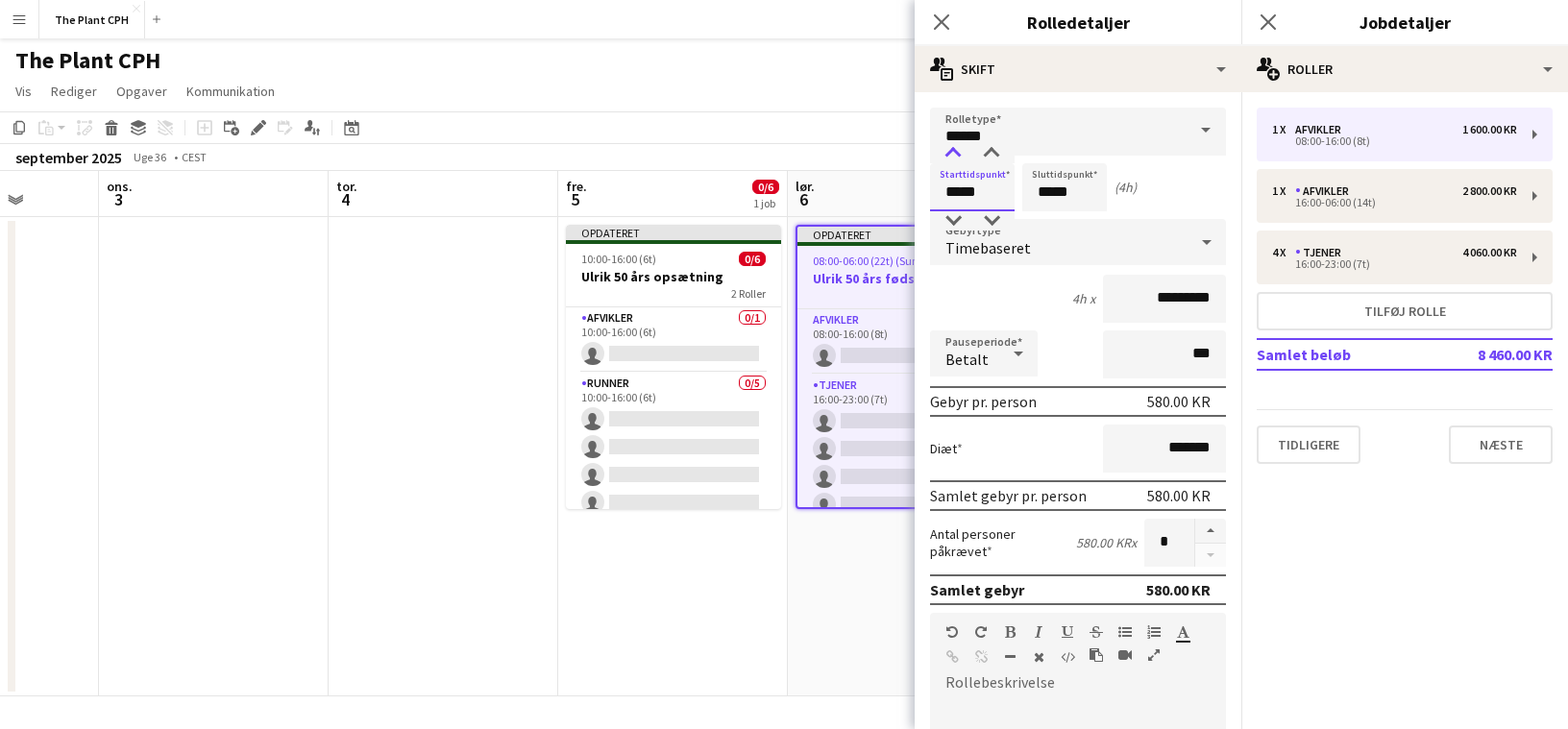 click at bounding box center [953, 154] 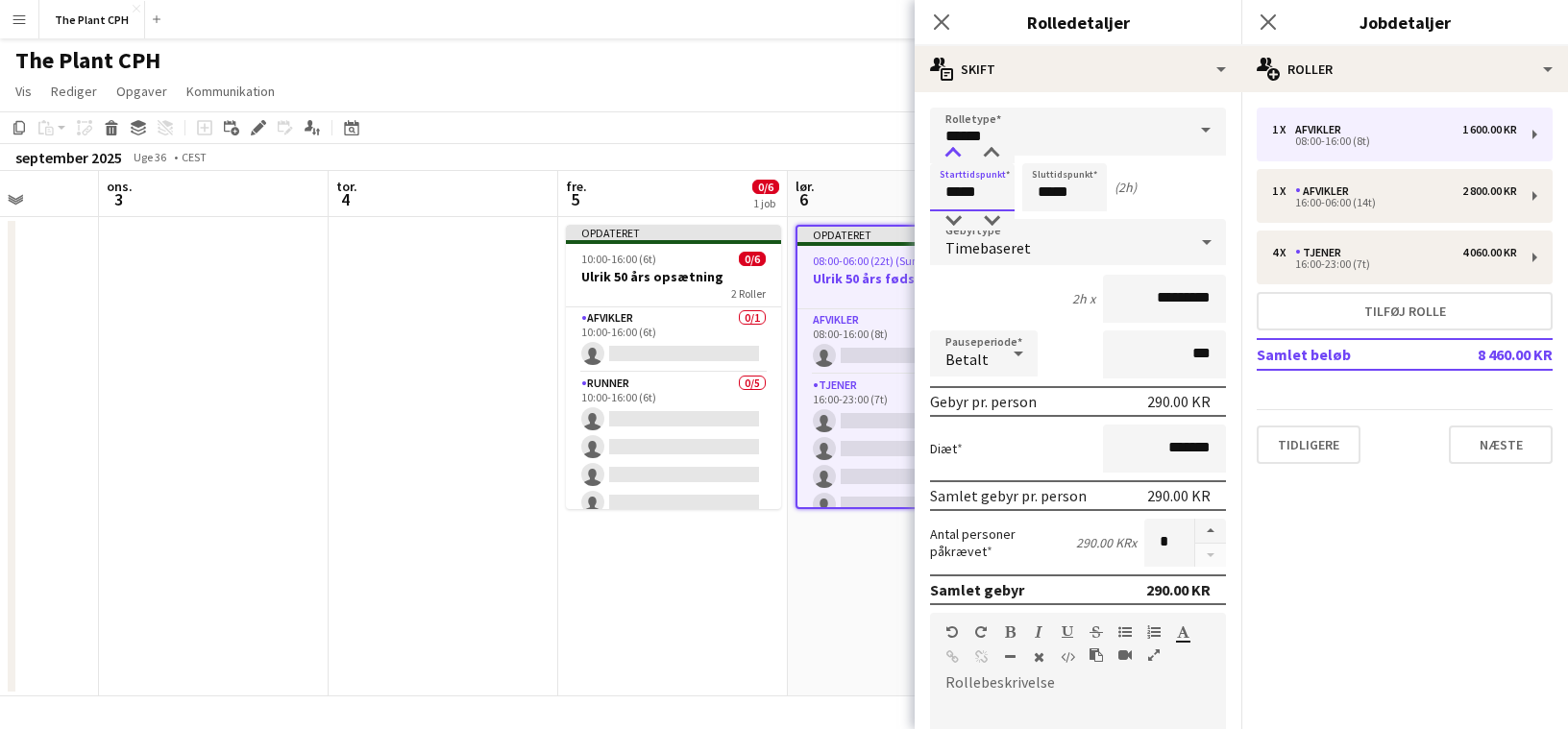 click at bounding box center [953, 154] 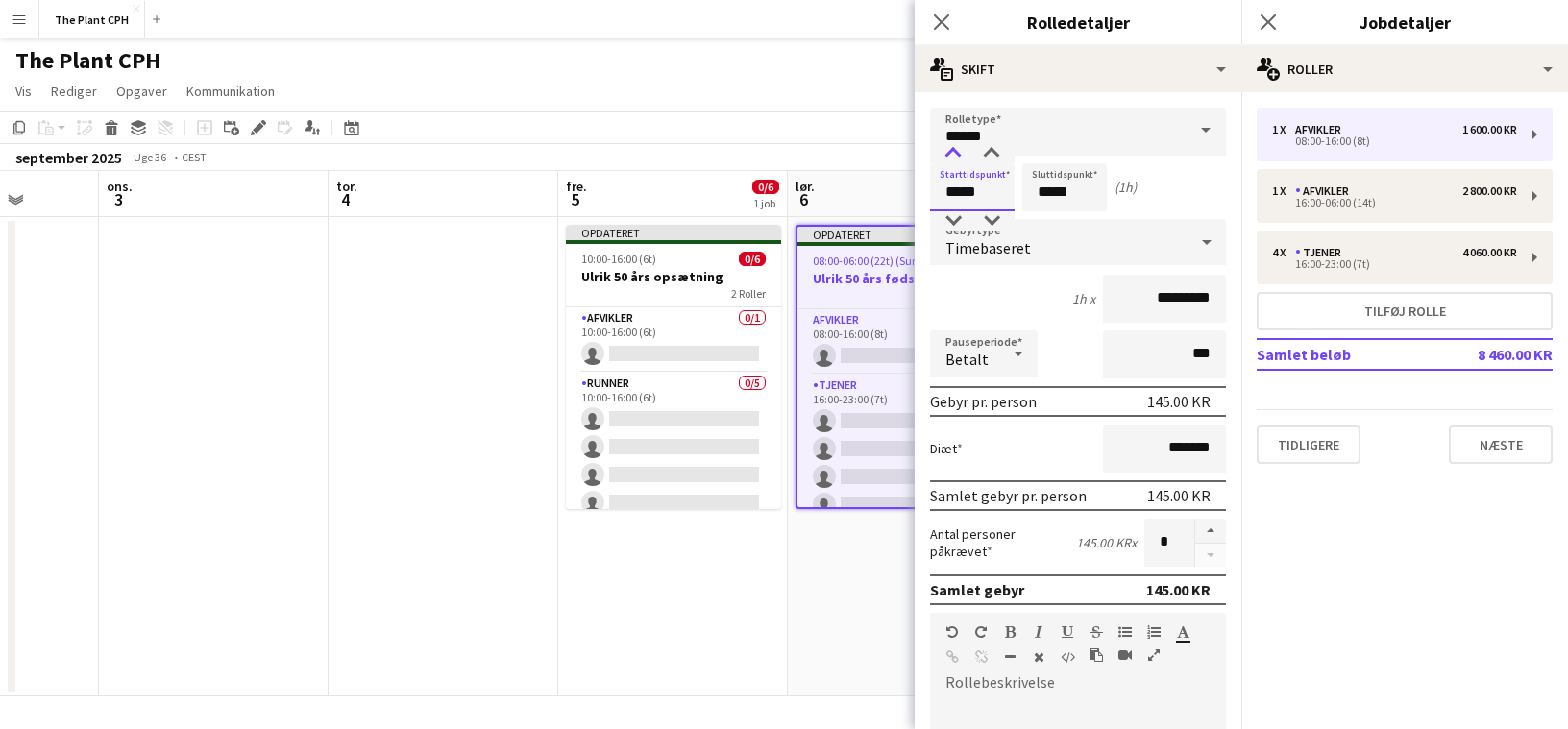 type on "*****" 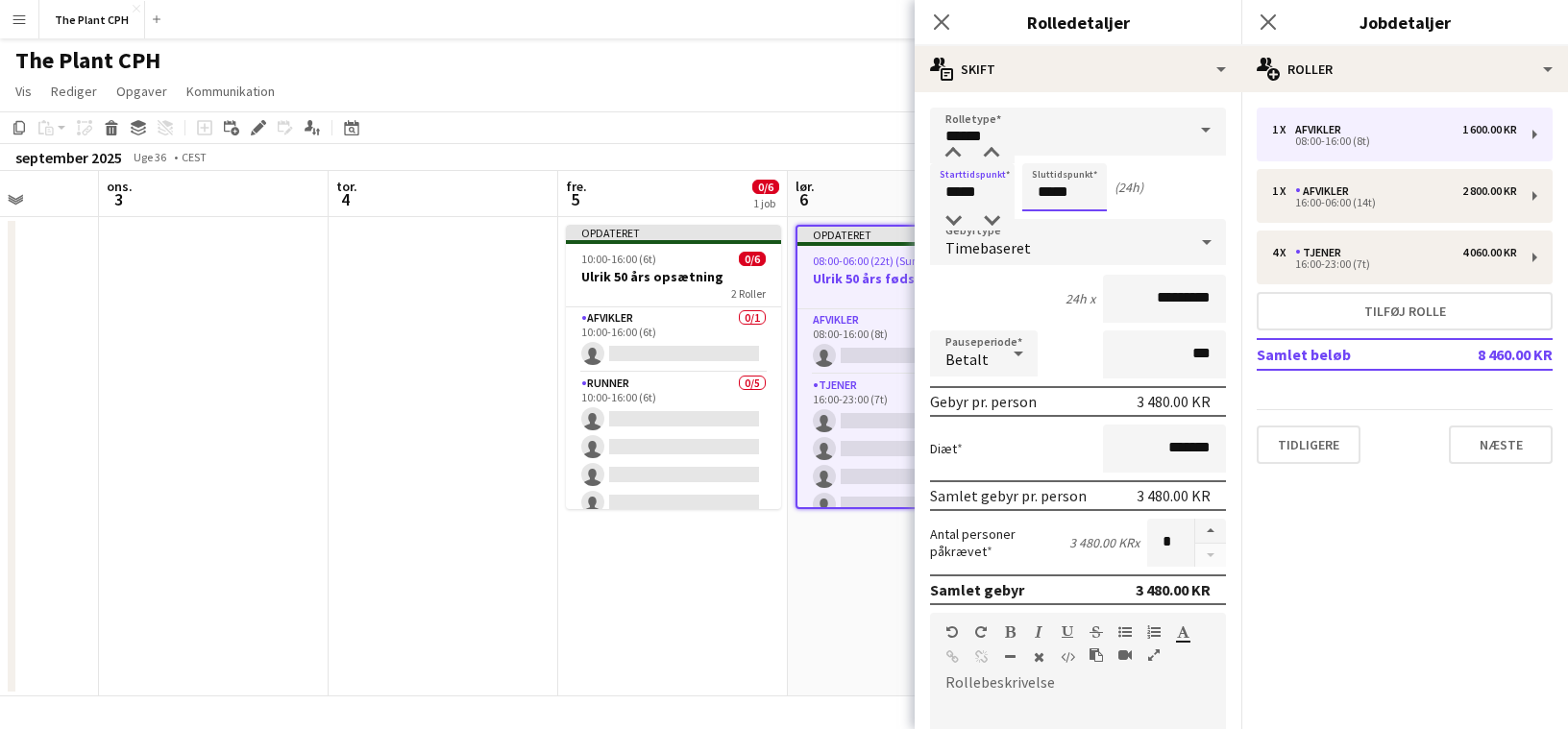 click on "*****" at bounding box center (1065, 187) 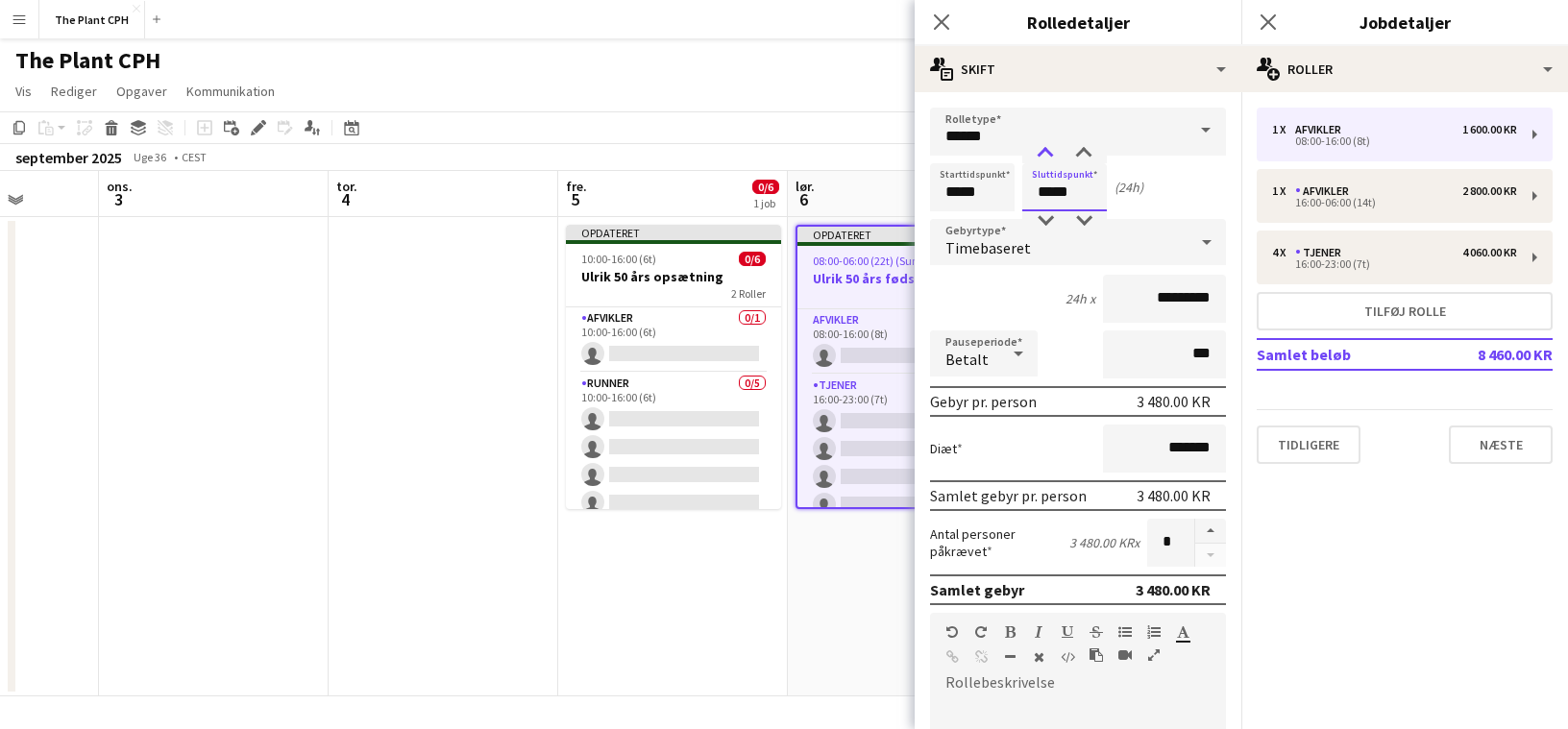 click at bounding box center [1045, 154] 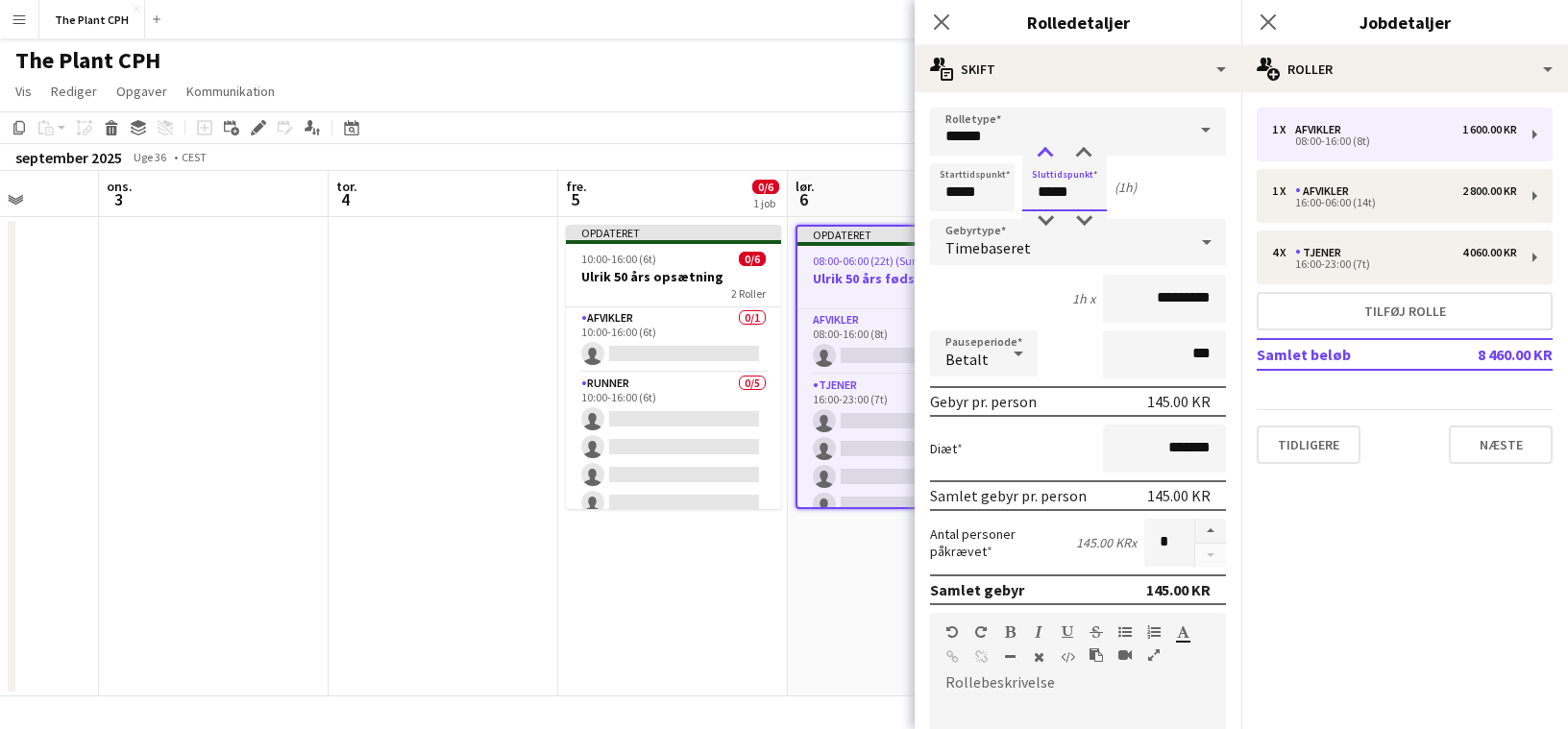 click at bounding box center [1045, 154] 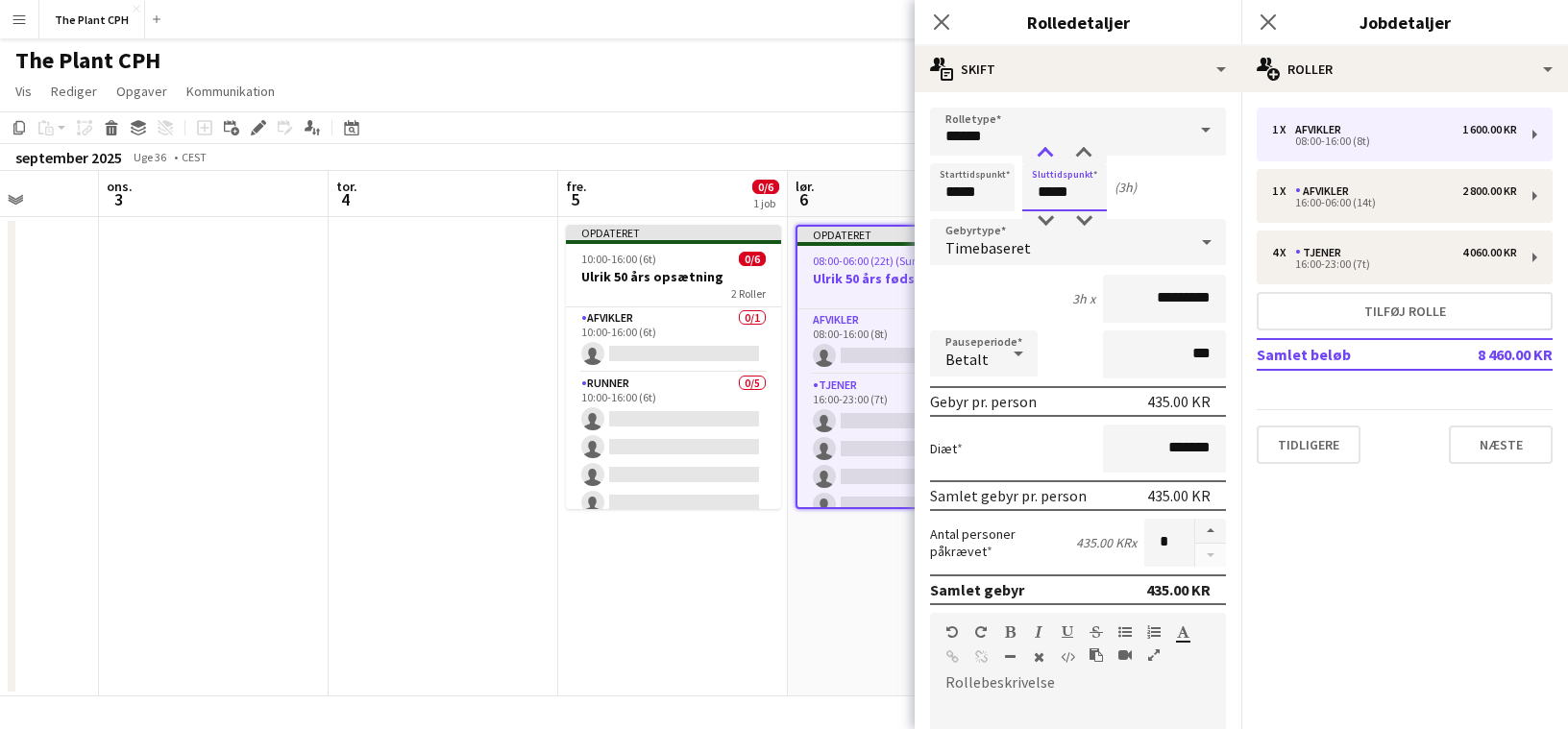 click at bounding box center (1045, 154) 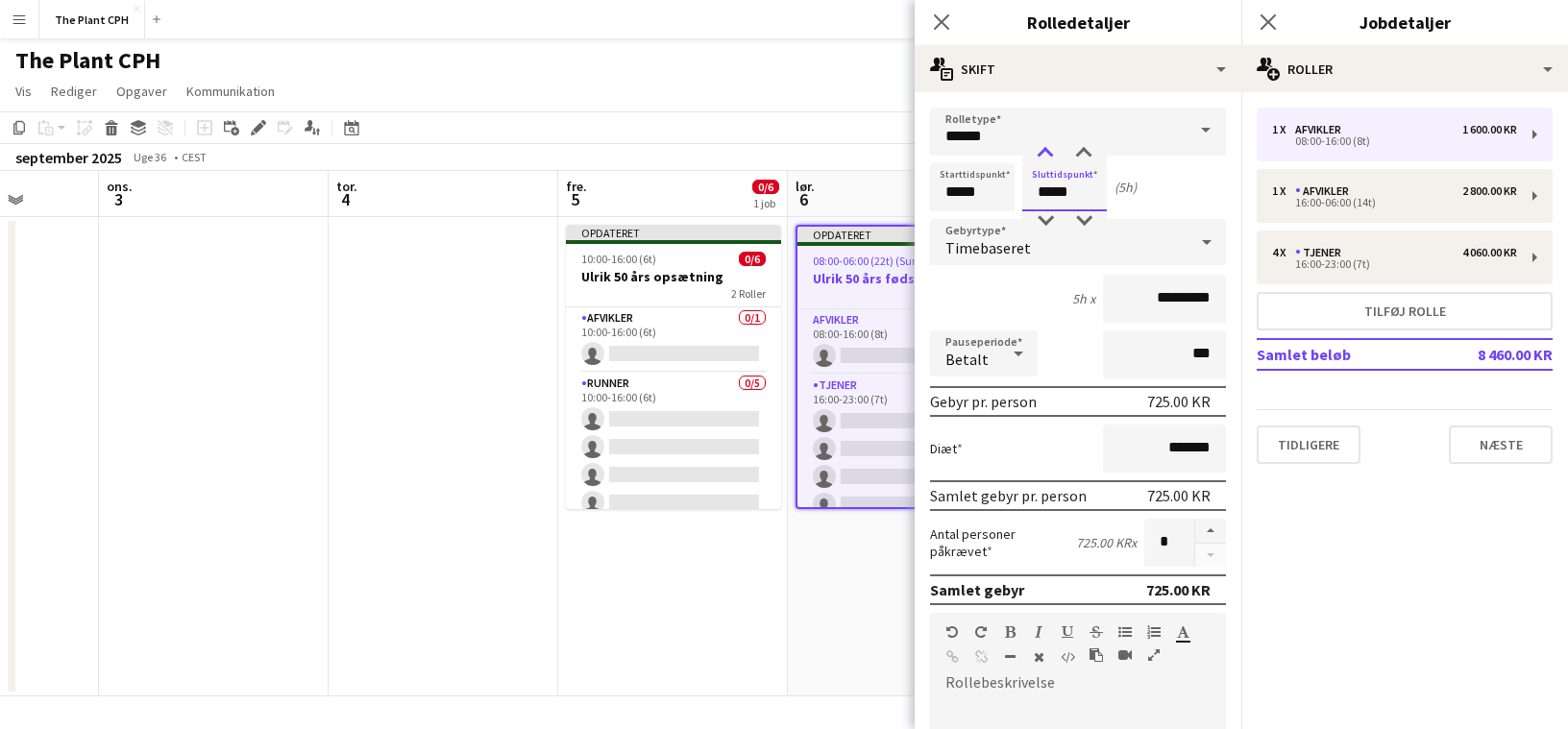 click at bounding box center [1045, 154] 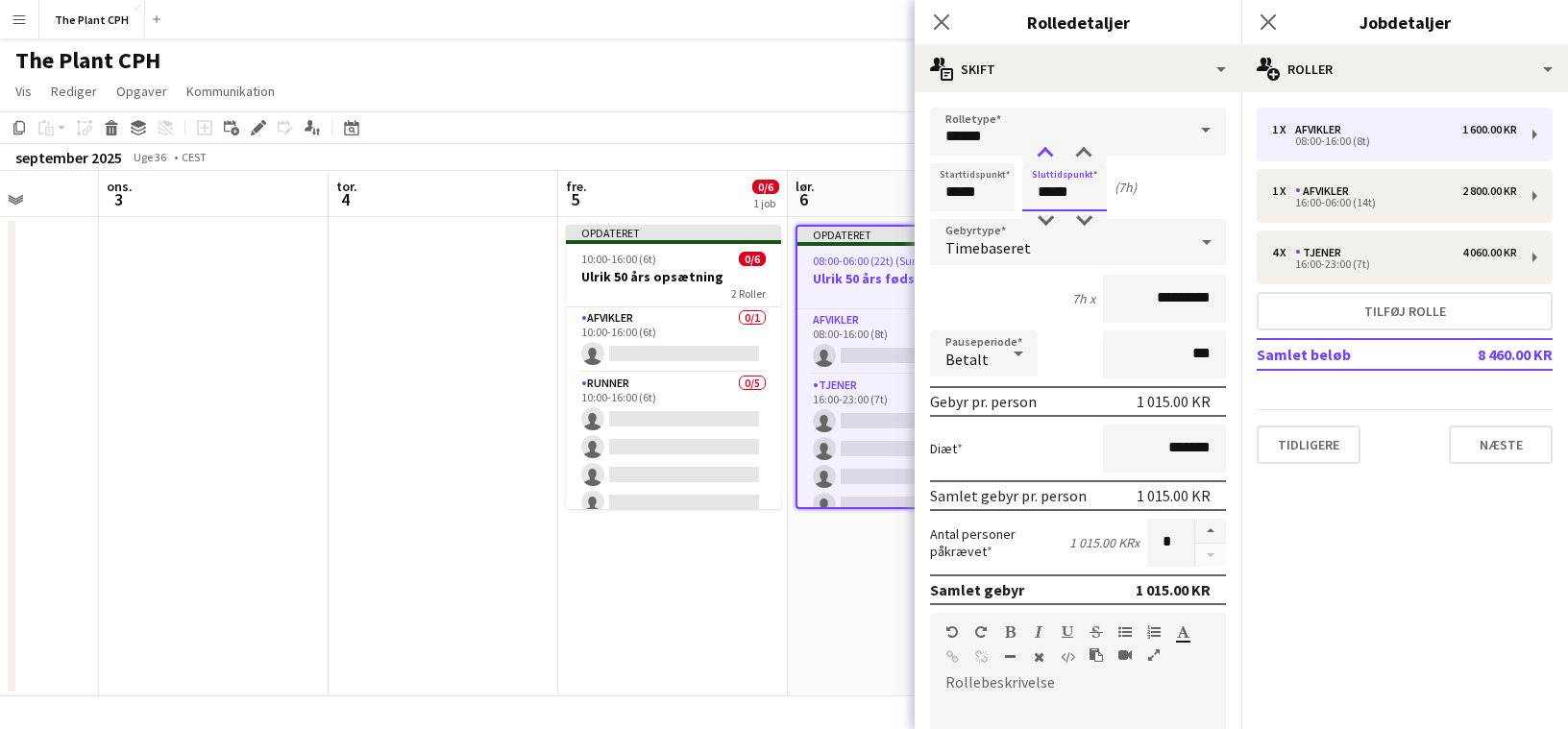 click at bounding box center [1045, 154] 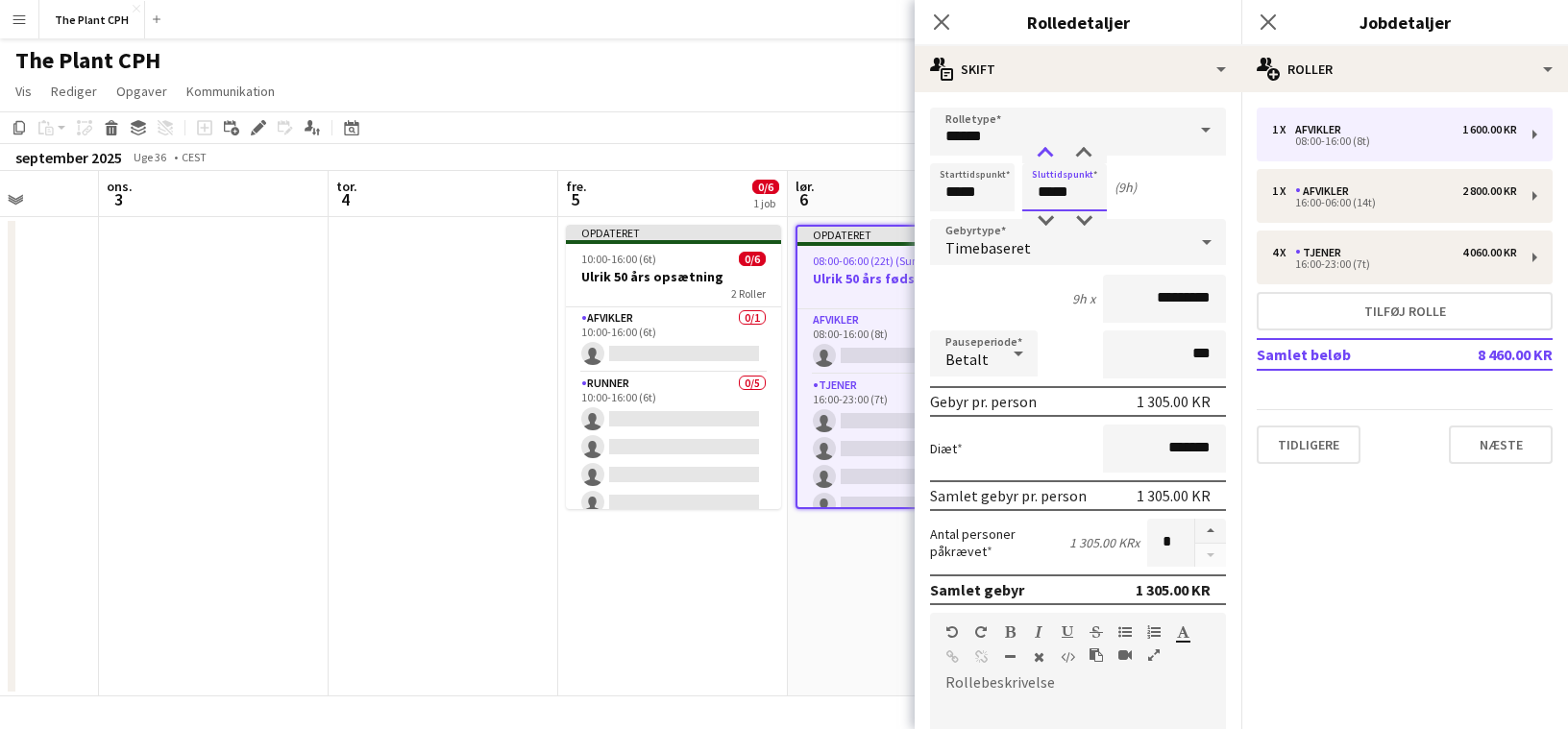 click at bounding box center (1045, 154) 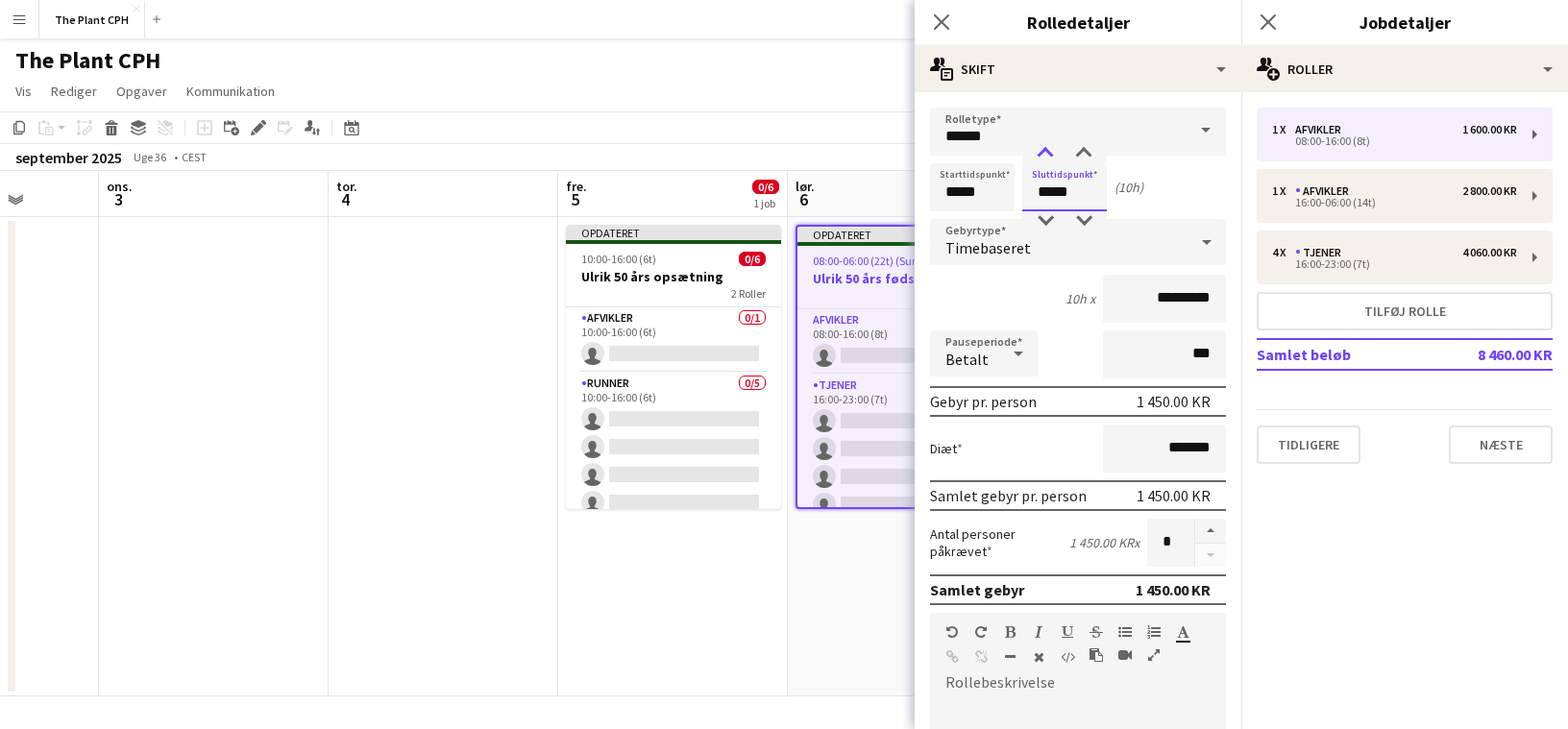 click at bounding box center (1045, 154) 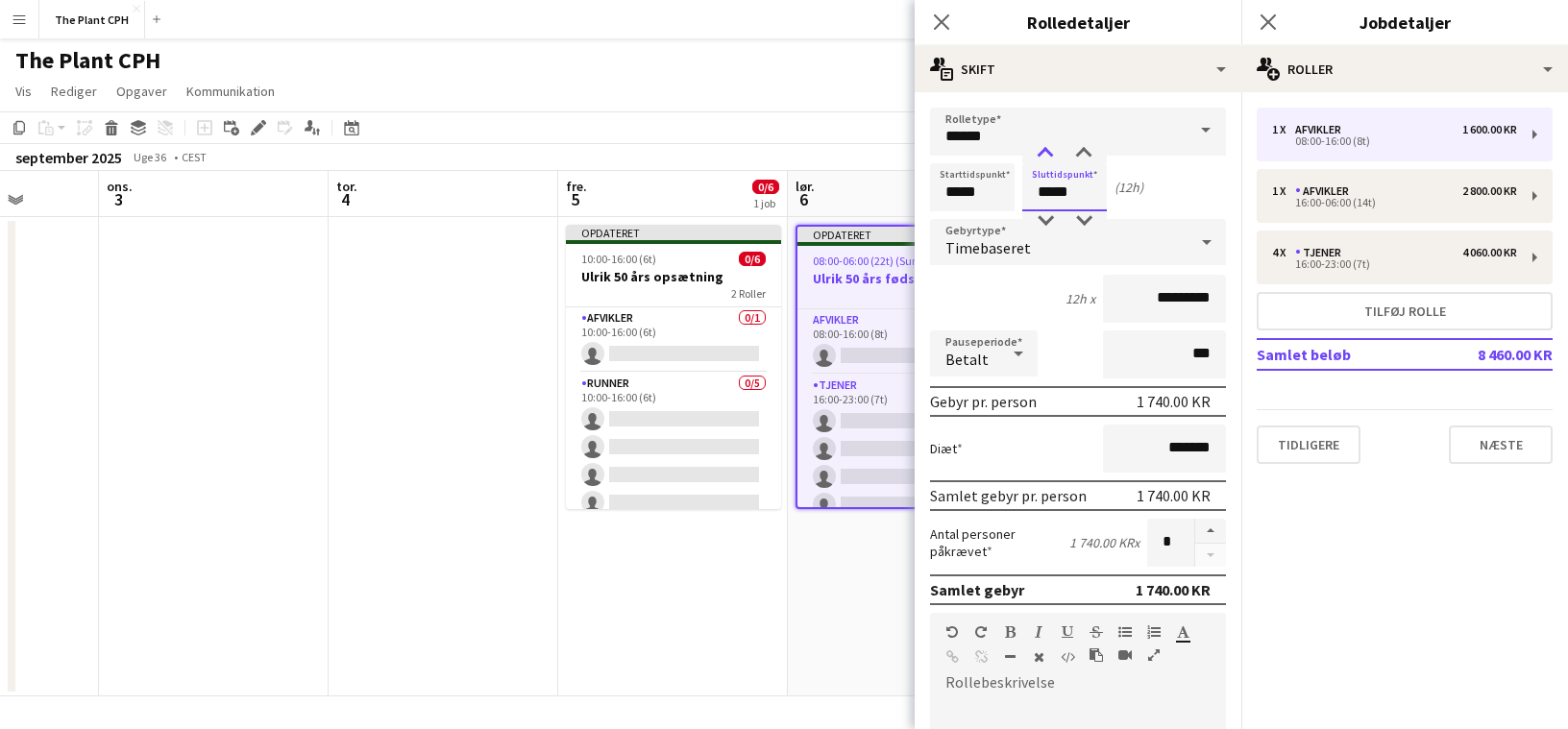 click at bounding box center [1045, 154] 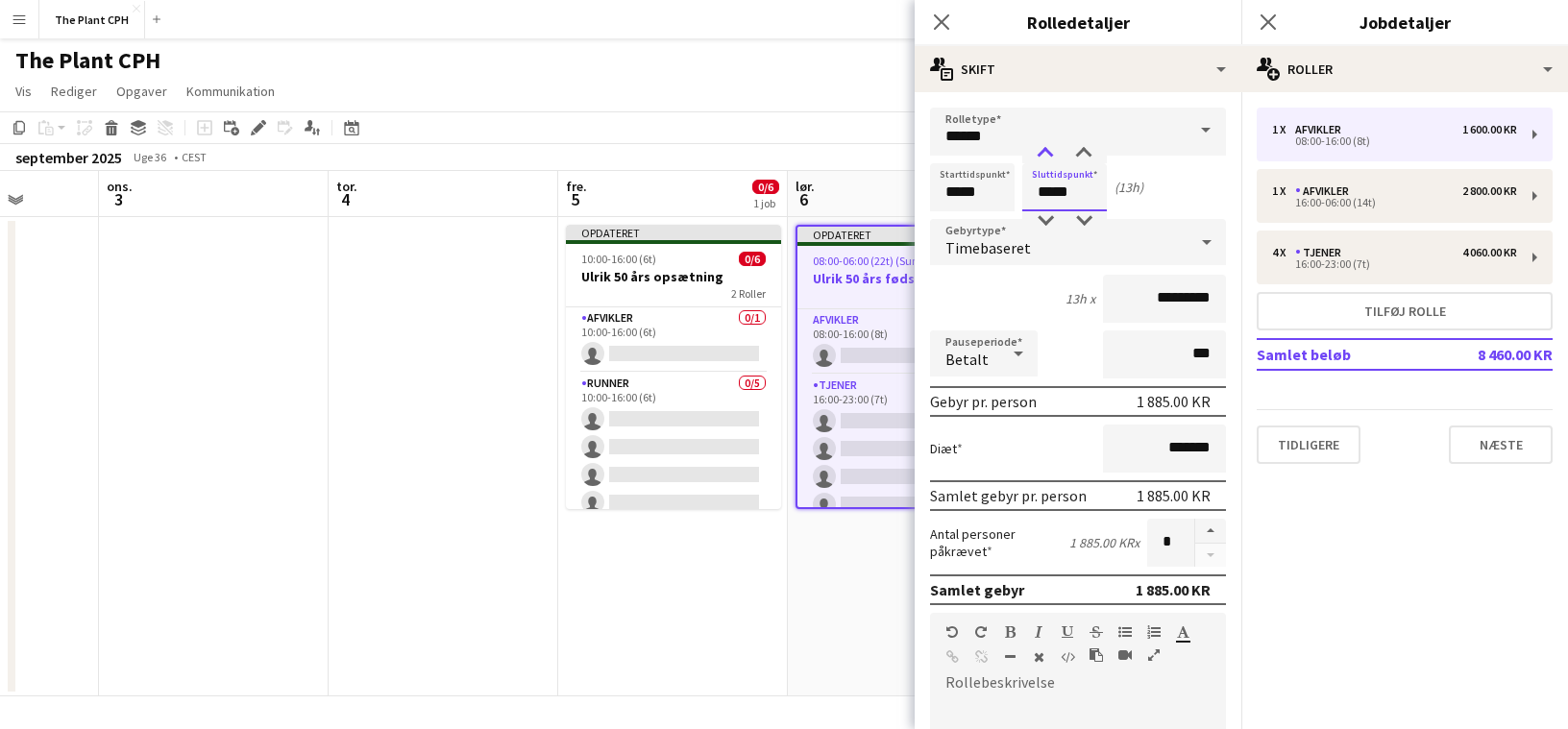 type on "*****" 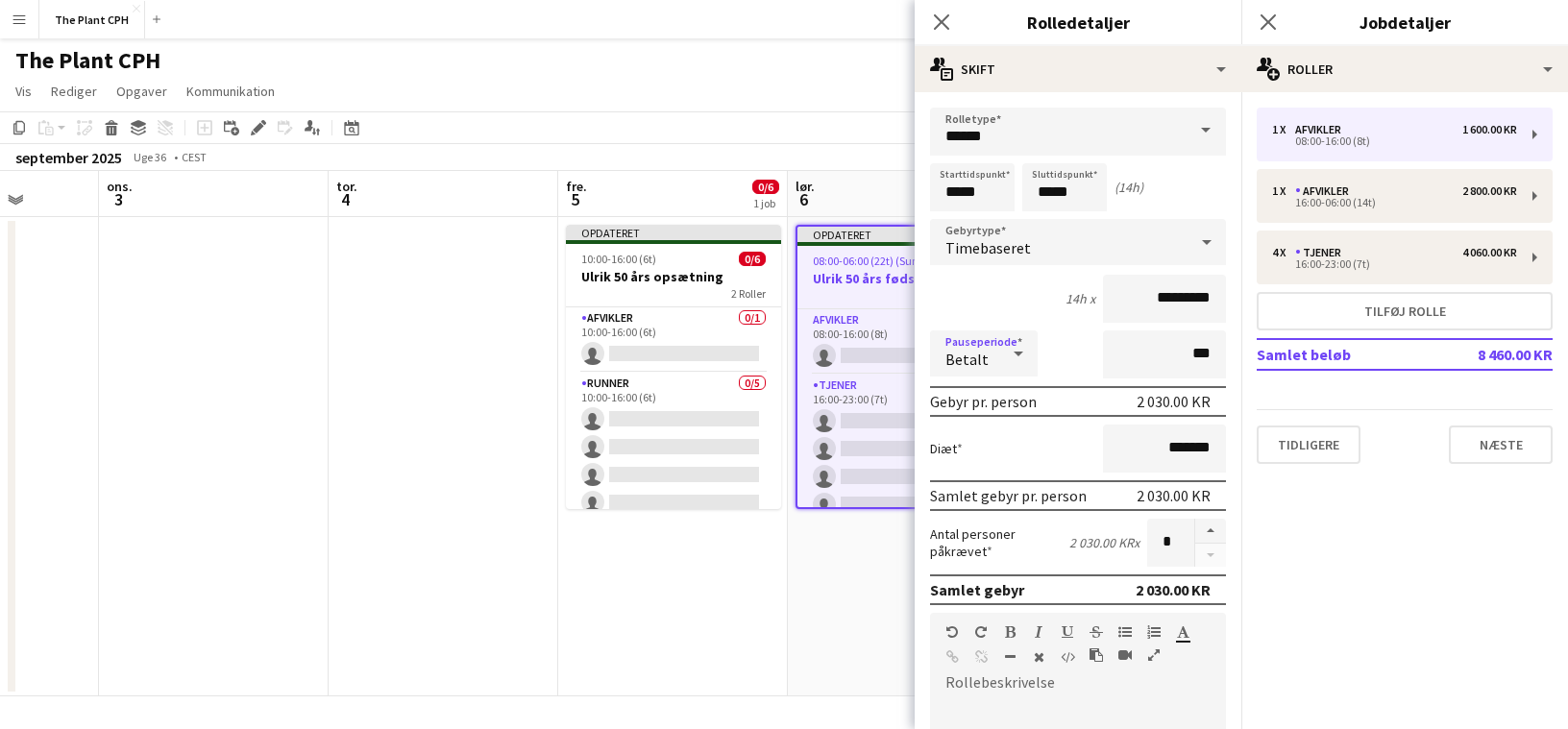 click on "Betalt" at bounding box center [965, 353] 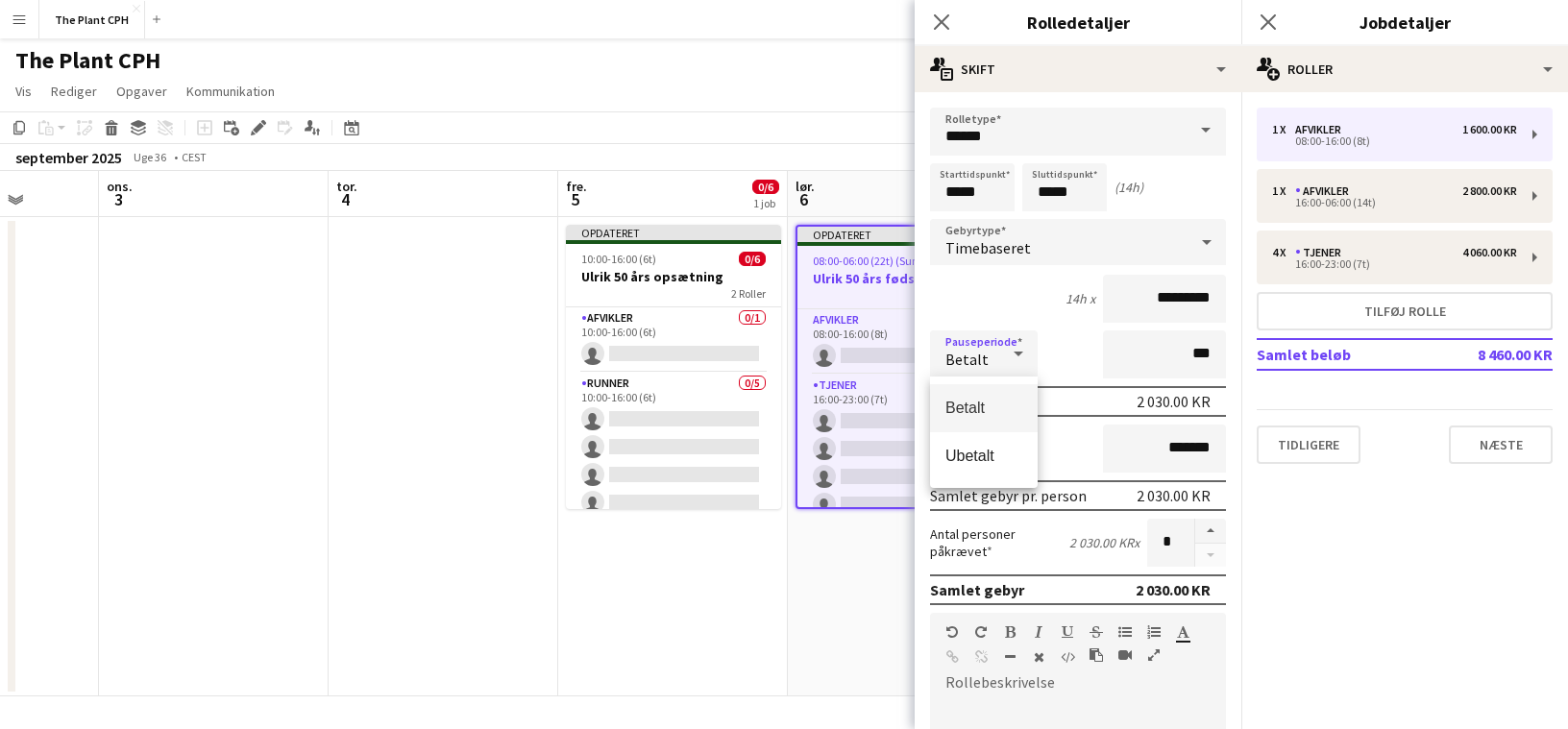 drag, startPoint x: 1009, startPoint y: 463, endPoint x: 1018, endPoint y: 462, distance: 9.055385 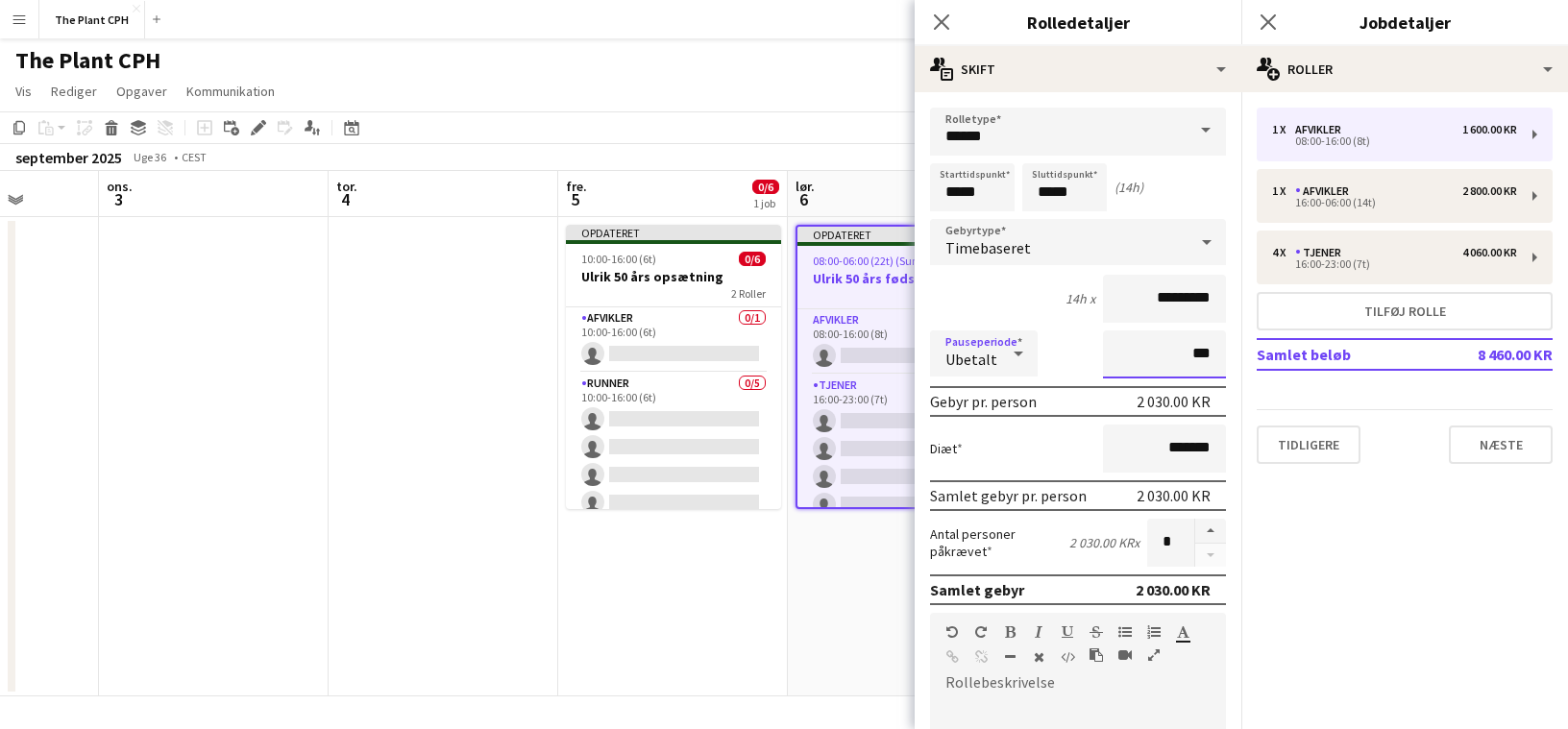 click on "***" at bounding box center (1164, 354) 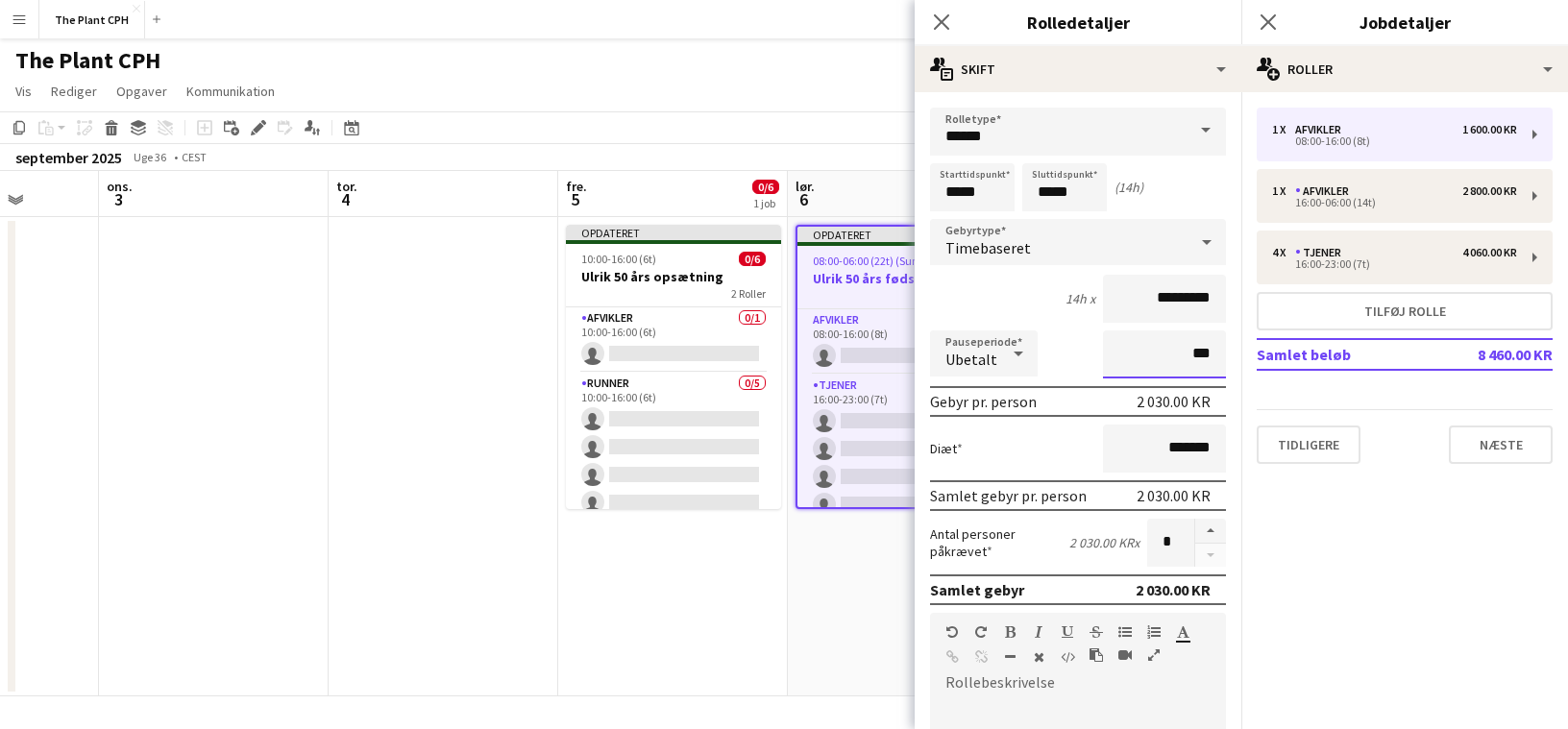 click on "***" at bounding box center [1164, 354] 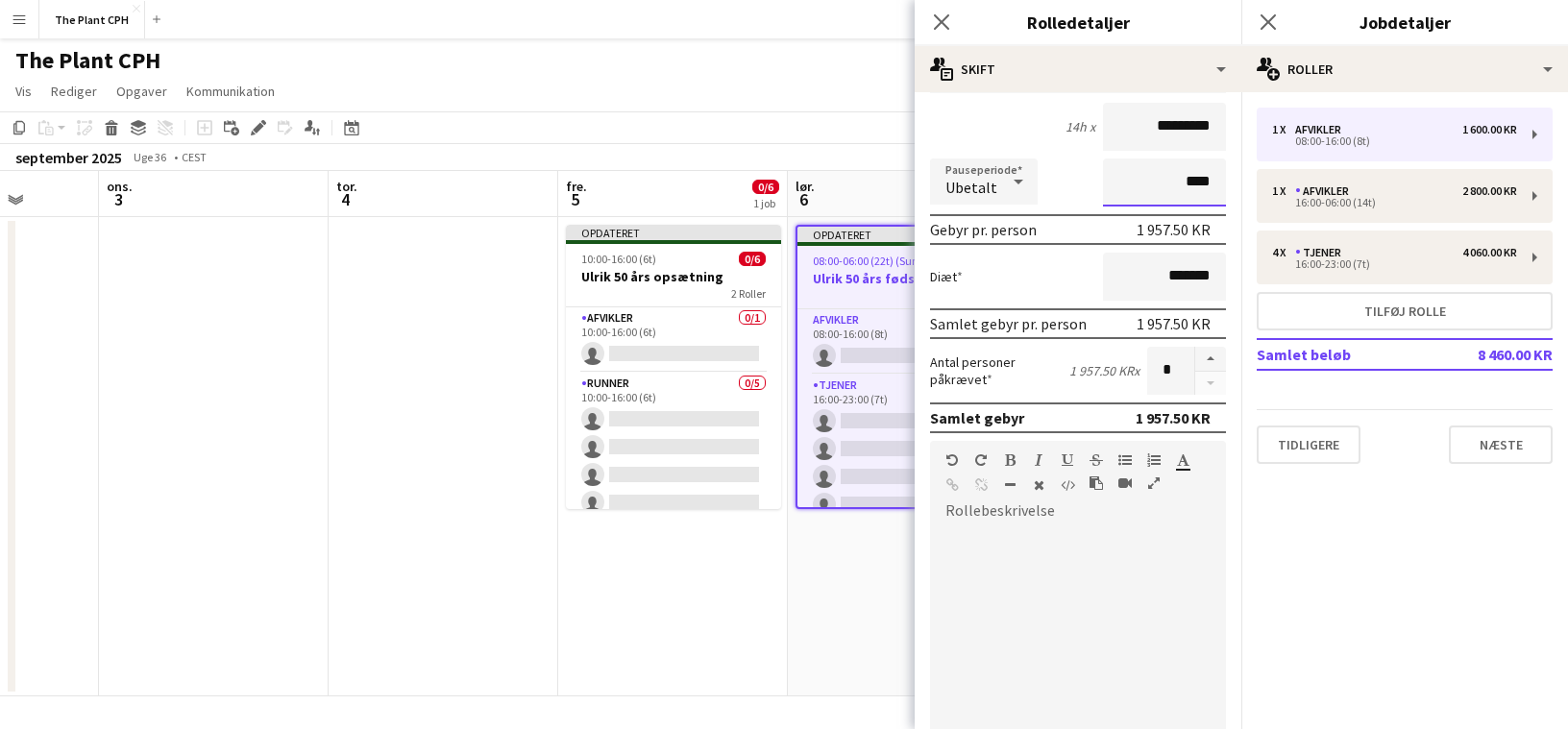scroll, scrollTop: 418, scrollLeft: 0, axis: vertical 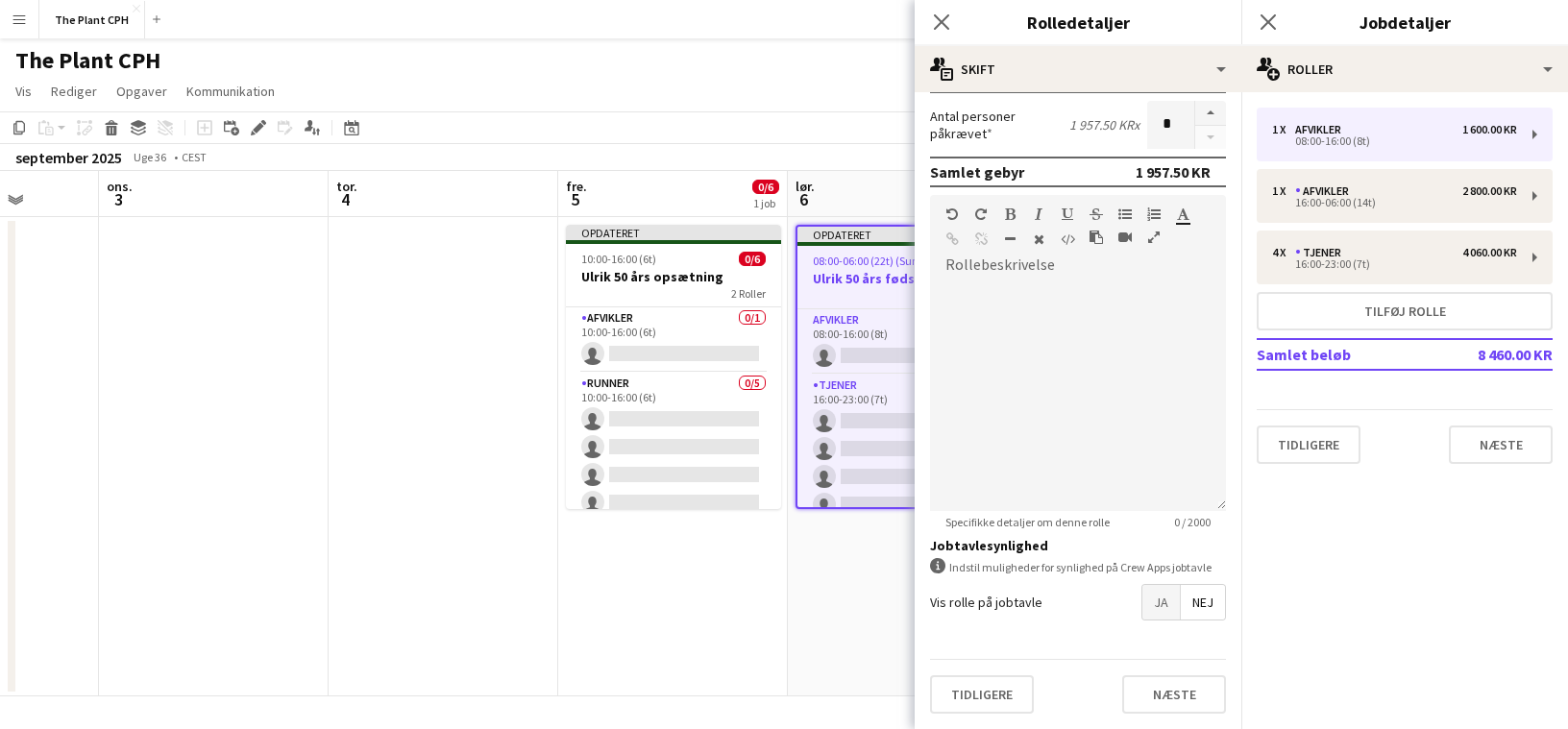 type on "****" 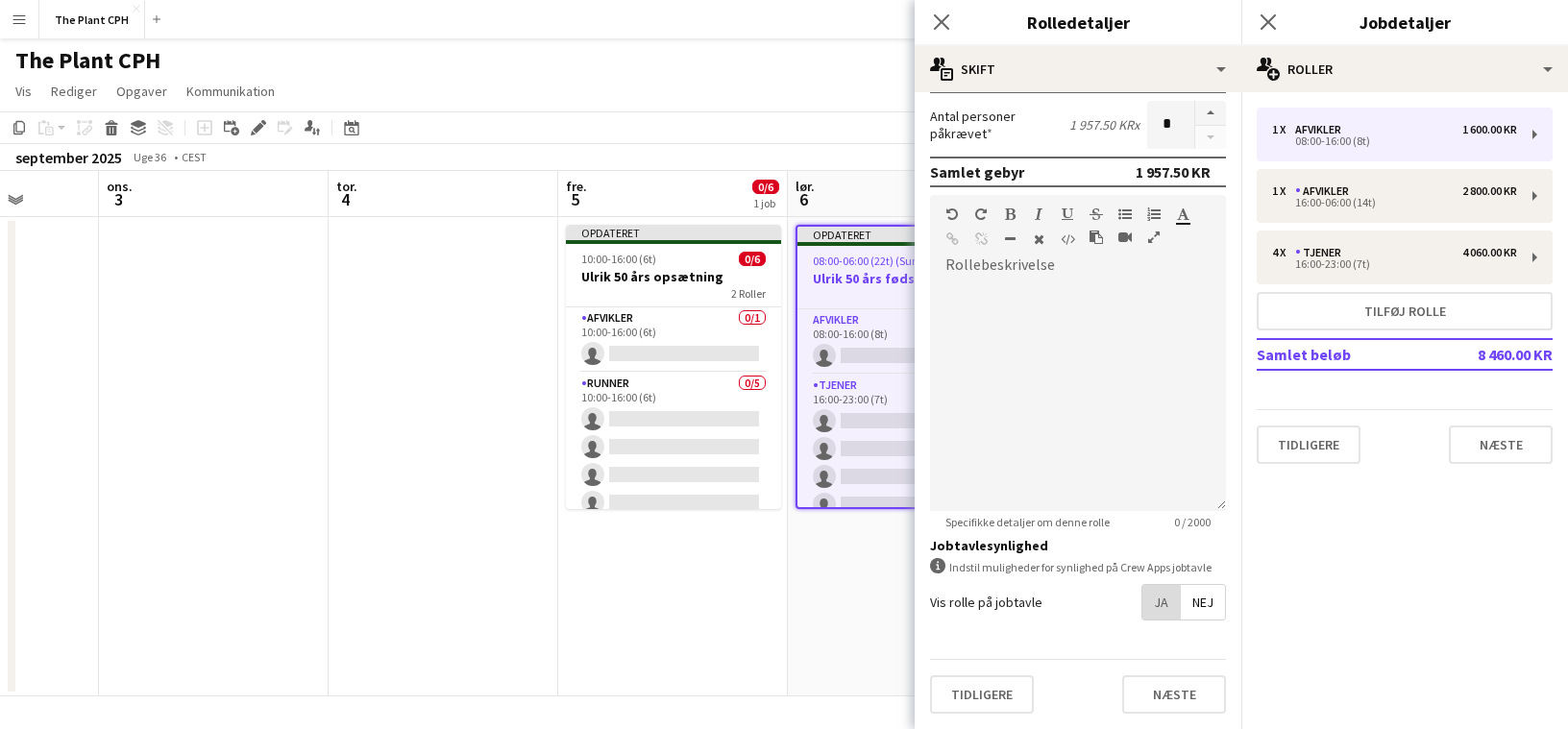 click on "Ja" at bounding box center (1161, 602) 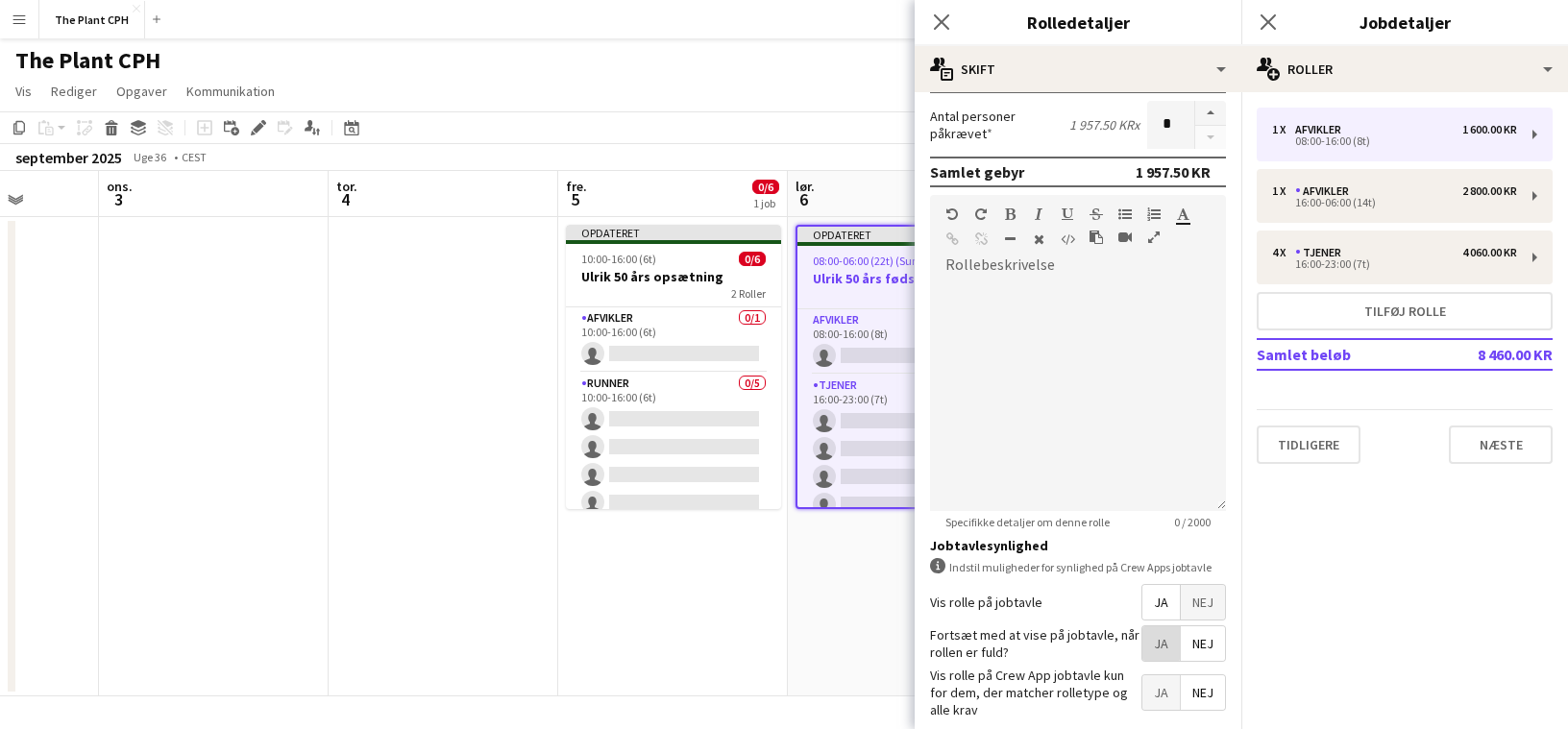 click on "Ja" at bounding box center (1161, 644) 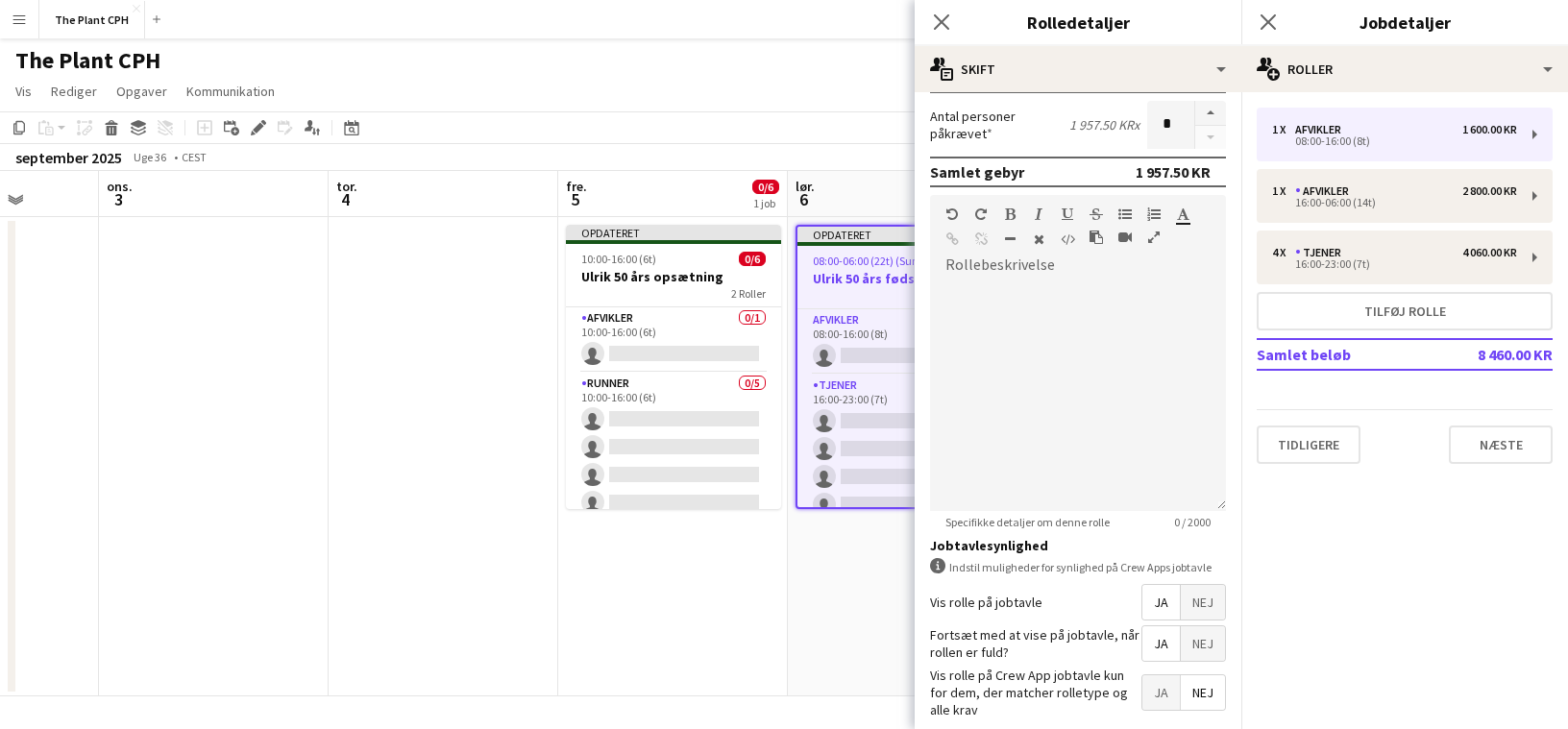 click on "Vis rolle på Crew App jobtavle kun for dem, der matcher rolletype og alle krav   Ja   Nej" at bounding box center (1078, 693) 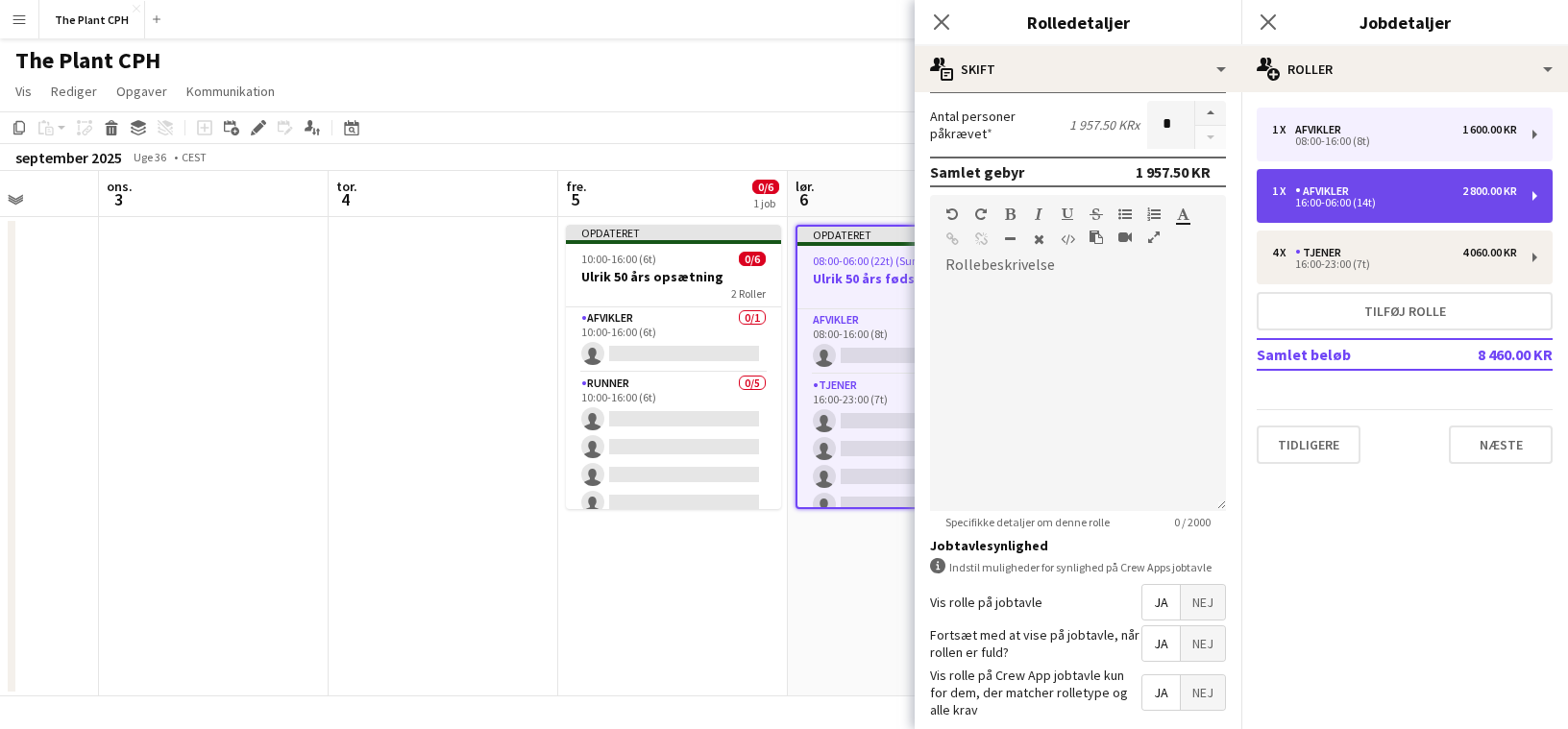 click on "16:00-06:00 (14t)" at bounding box center [1394, 203] 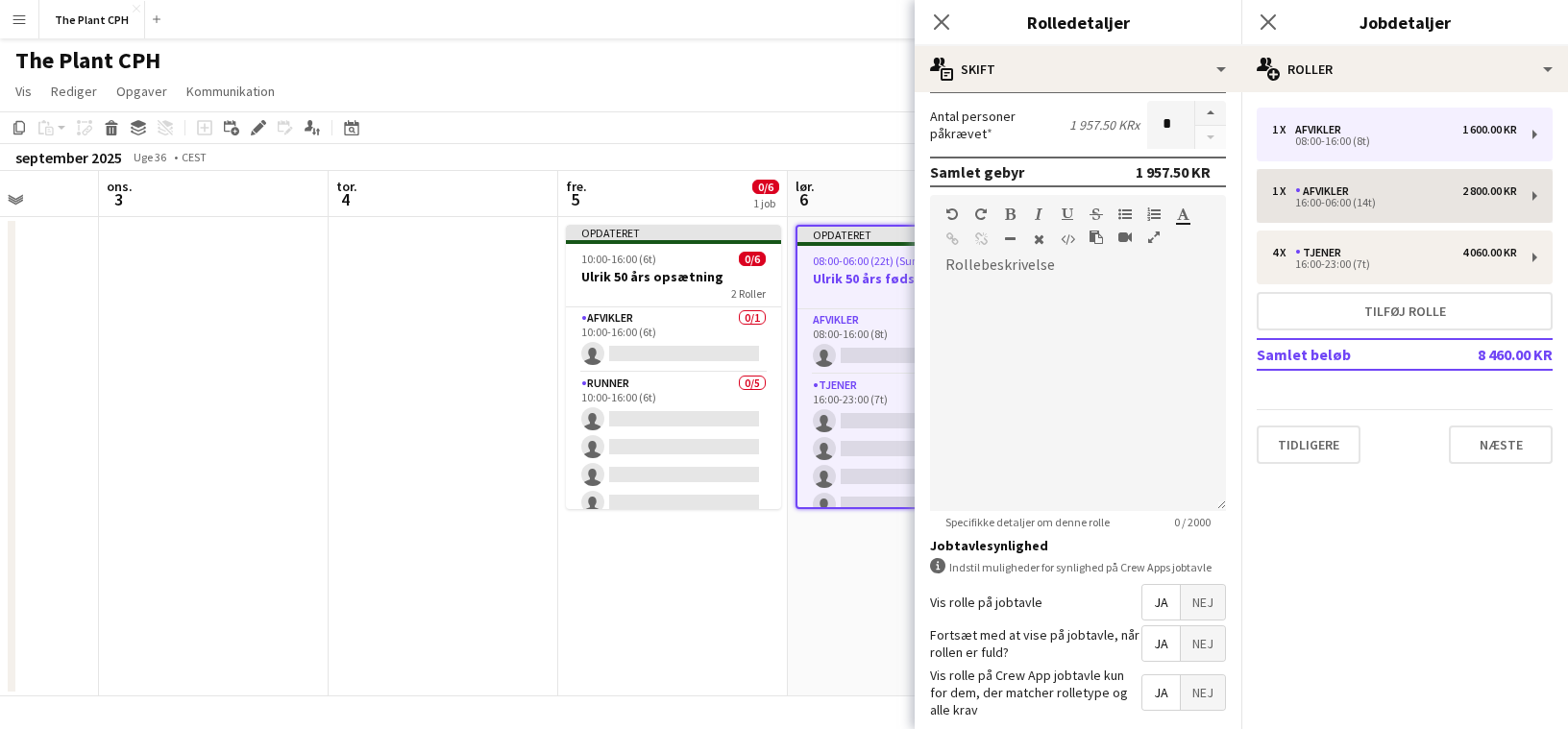 type on "********" 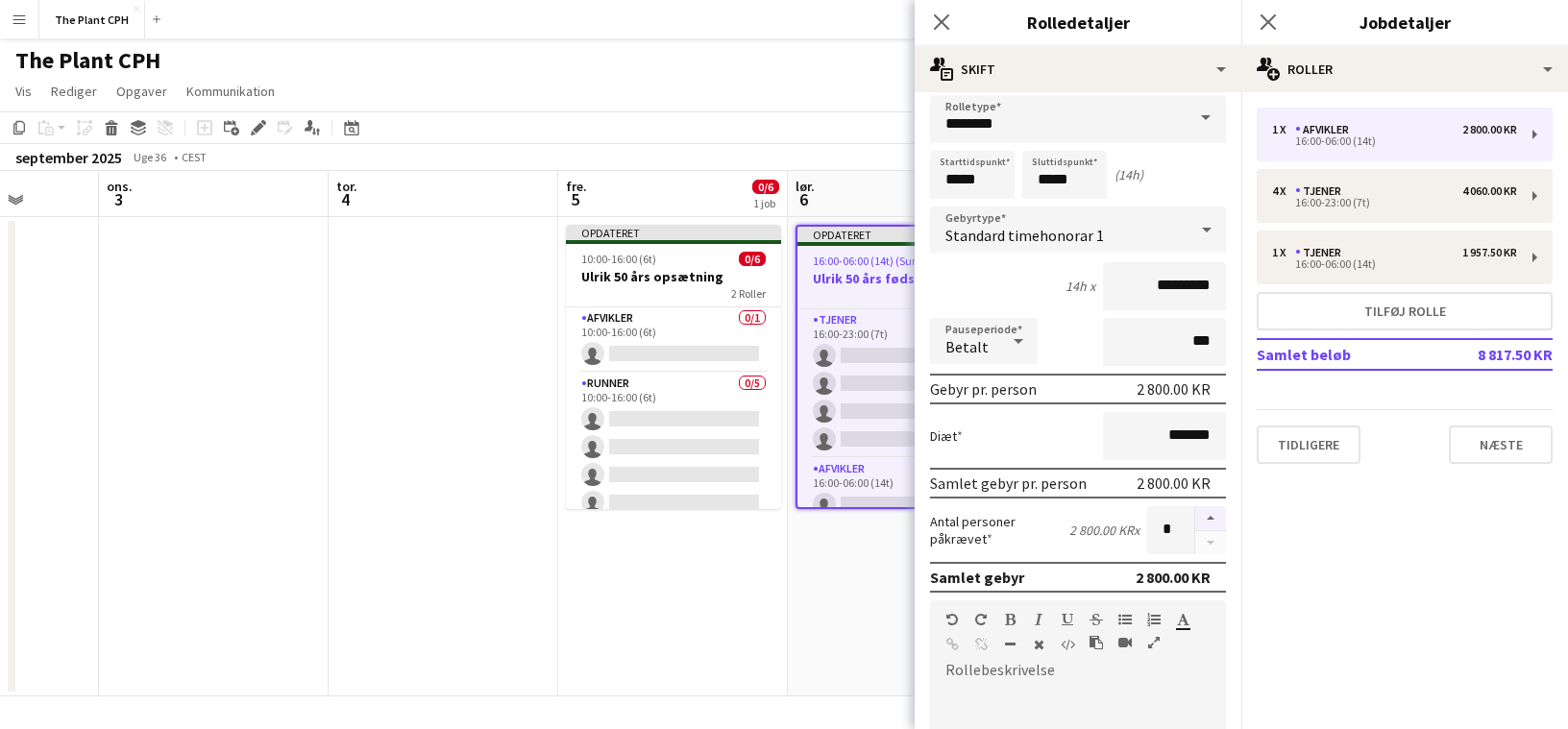 scroll, scrollTop: 0, scrollLeft: 0, axis: both 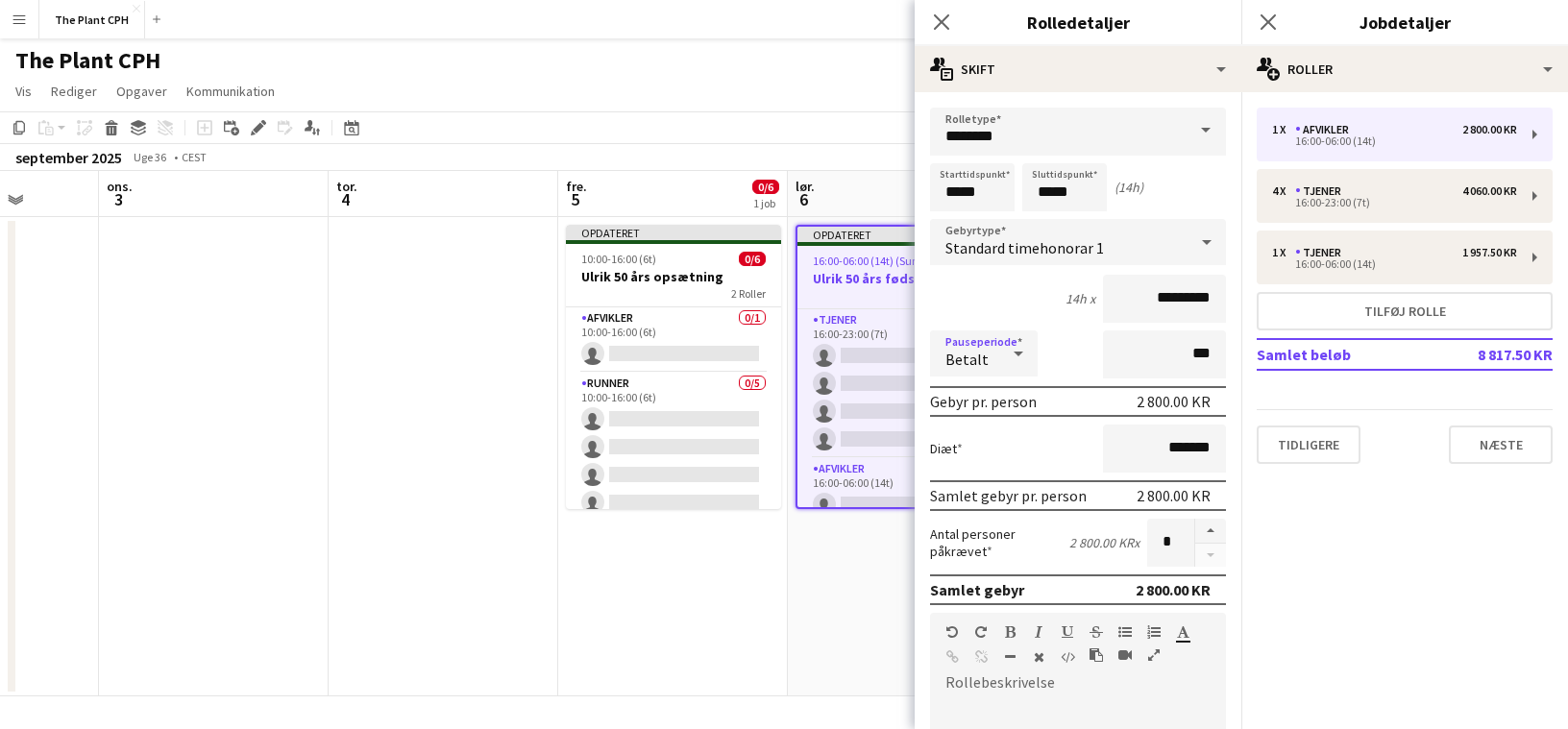 click 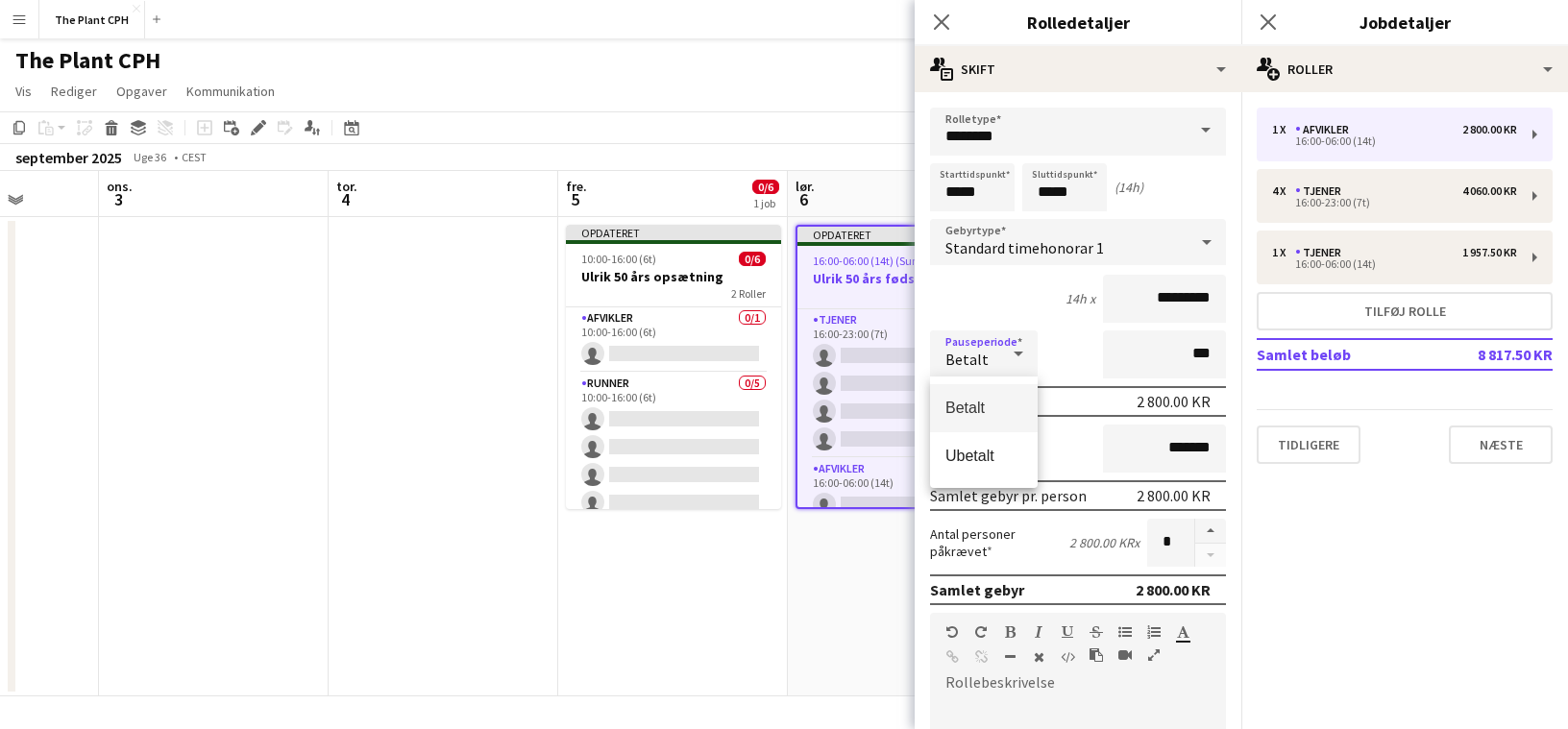 drag, startPoint x: 987, startPoint y: 450, endPoint x: 1070, endPoint y: 433, distance: 84.72308 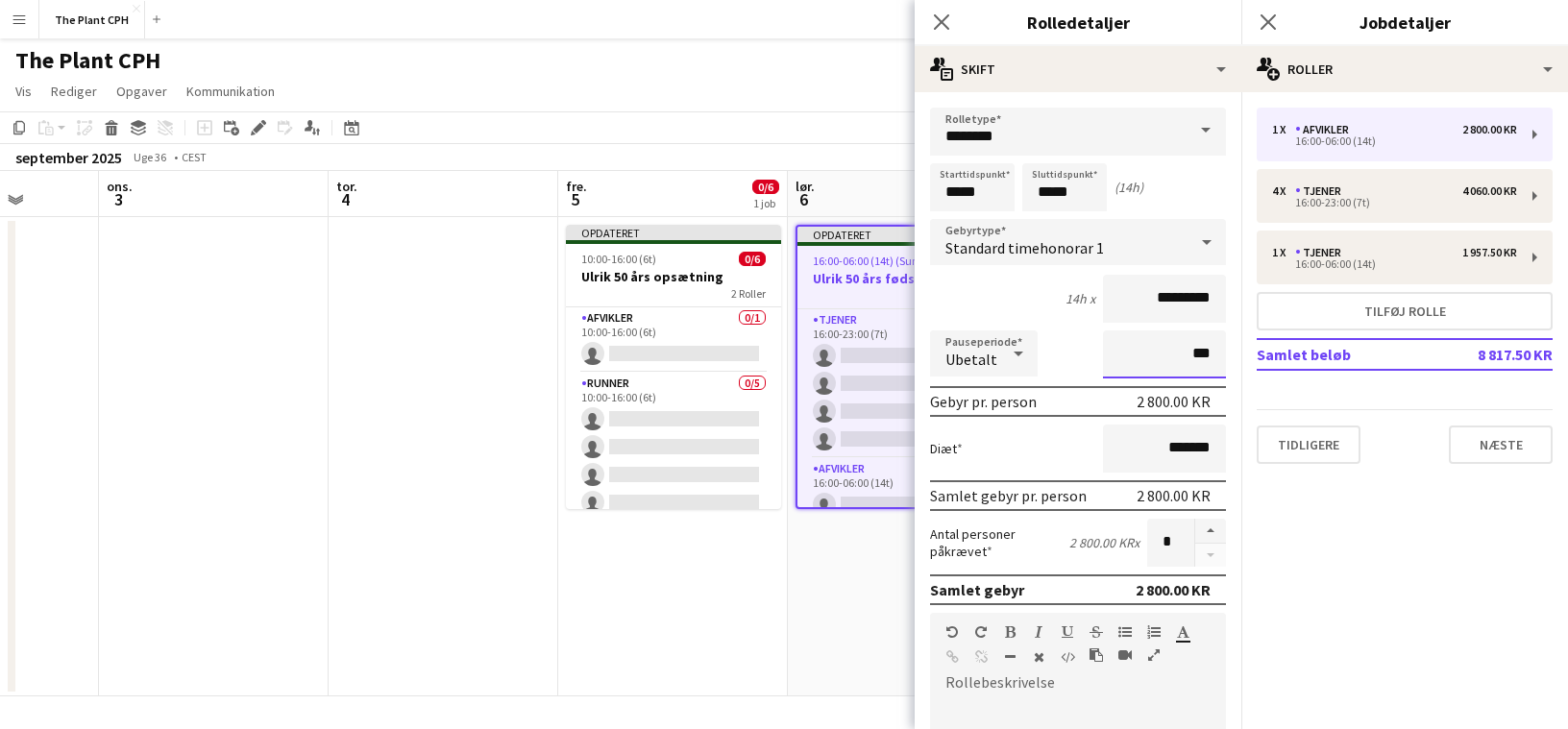 click on "***" at bounding box center [1164, 354] 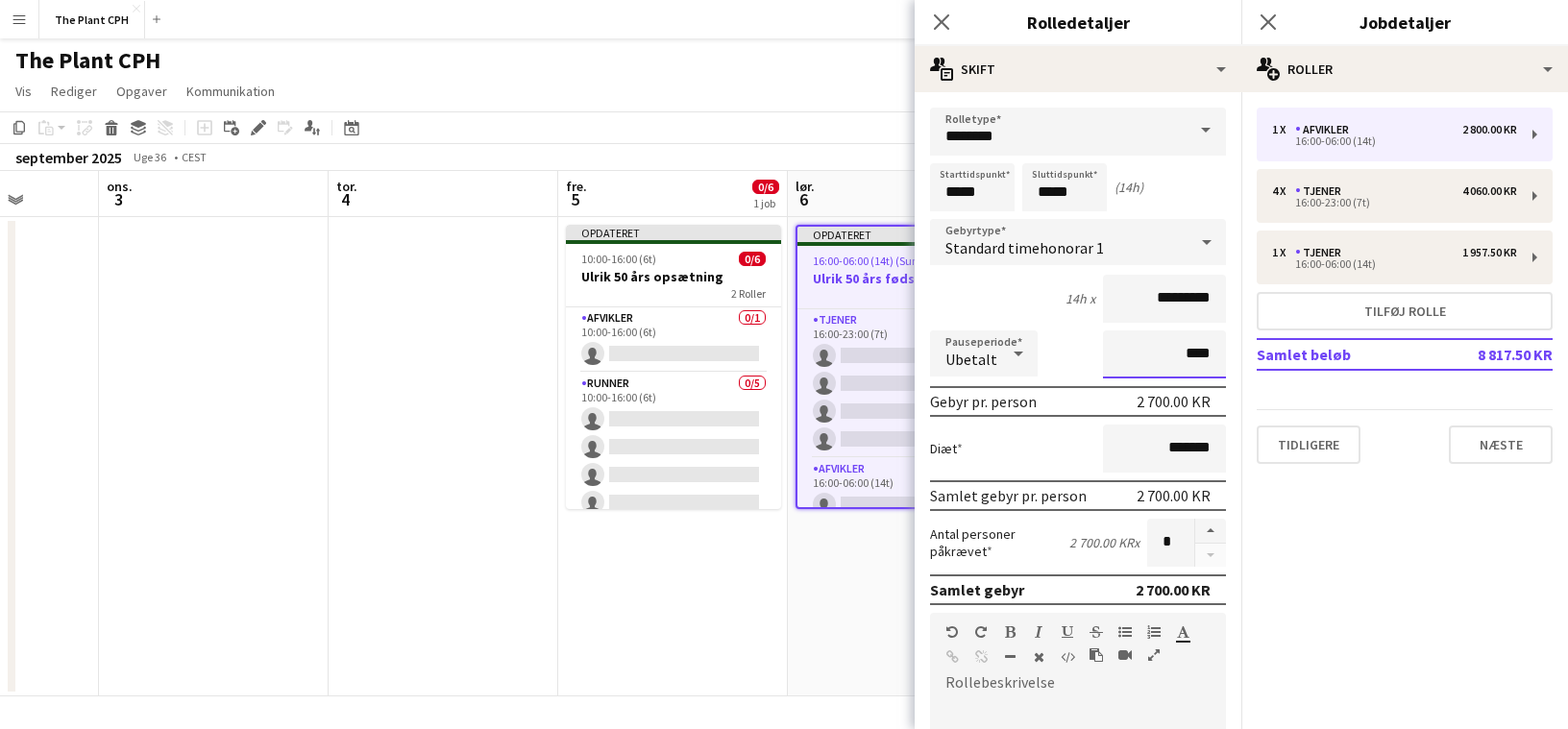 type on "***" 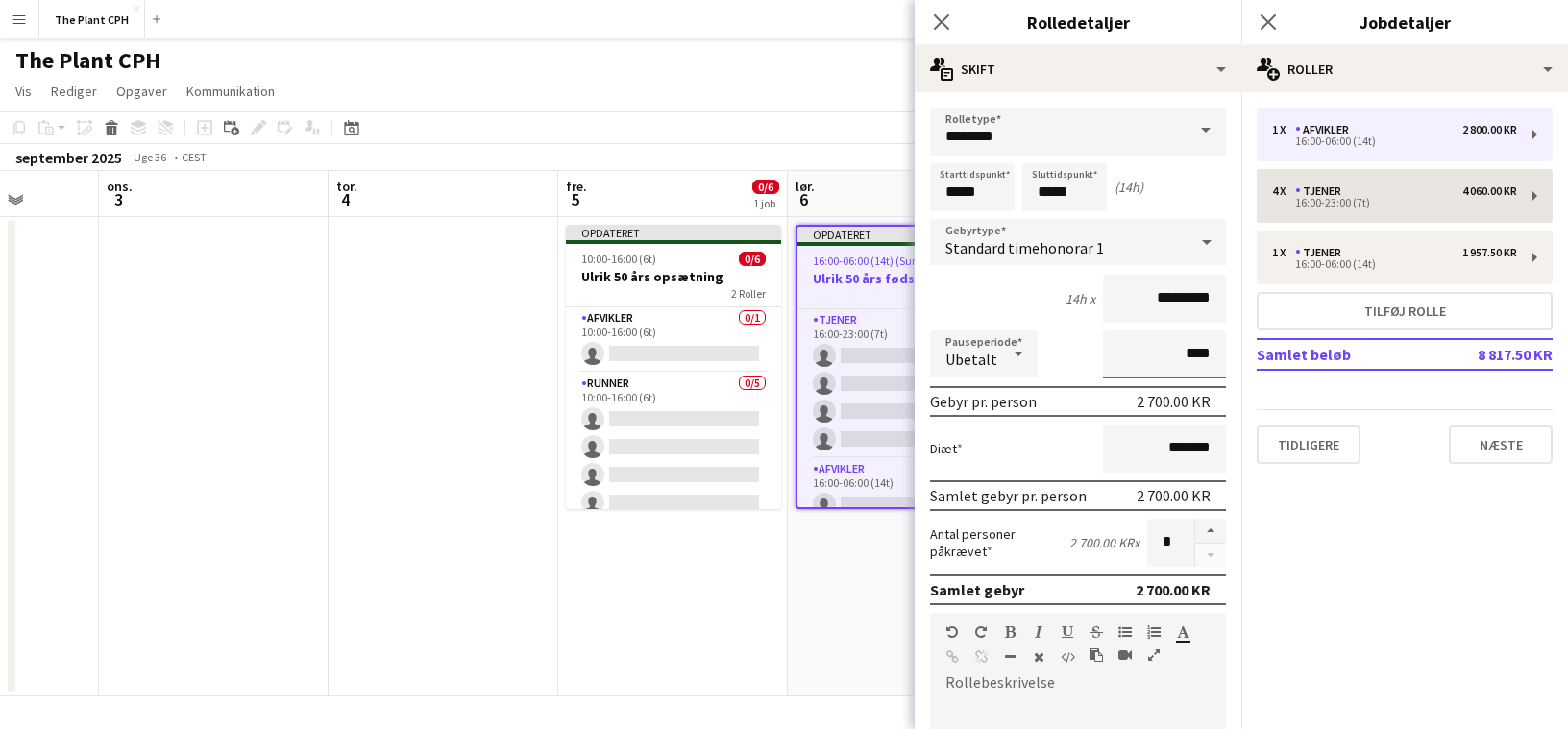 type on "****" 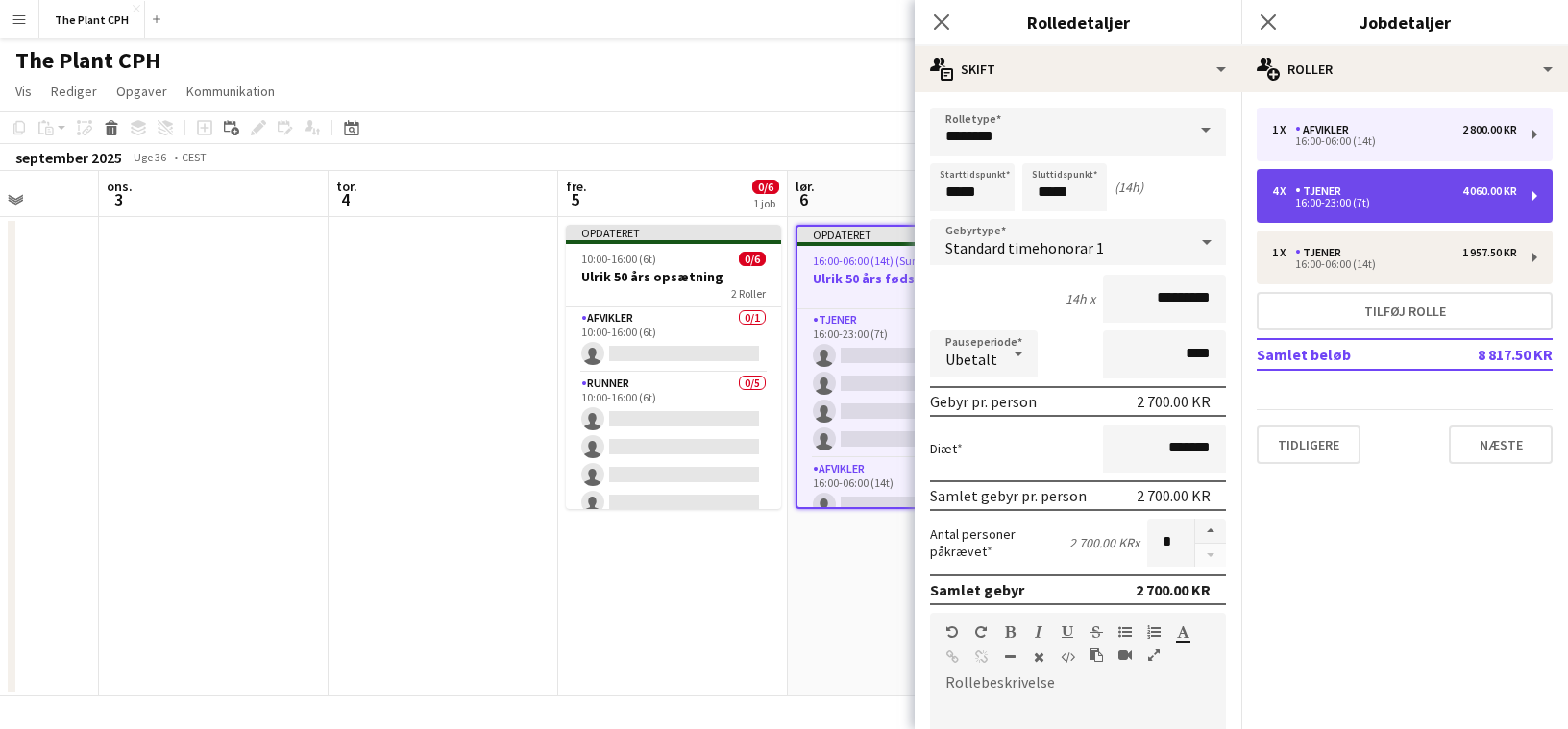 click on "16:00-23:00 (7t)" at bounding box center (1394, 203) 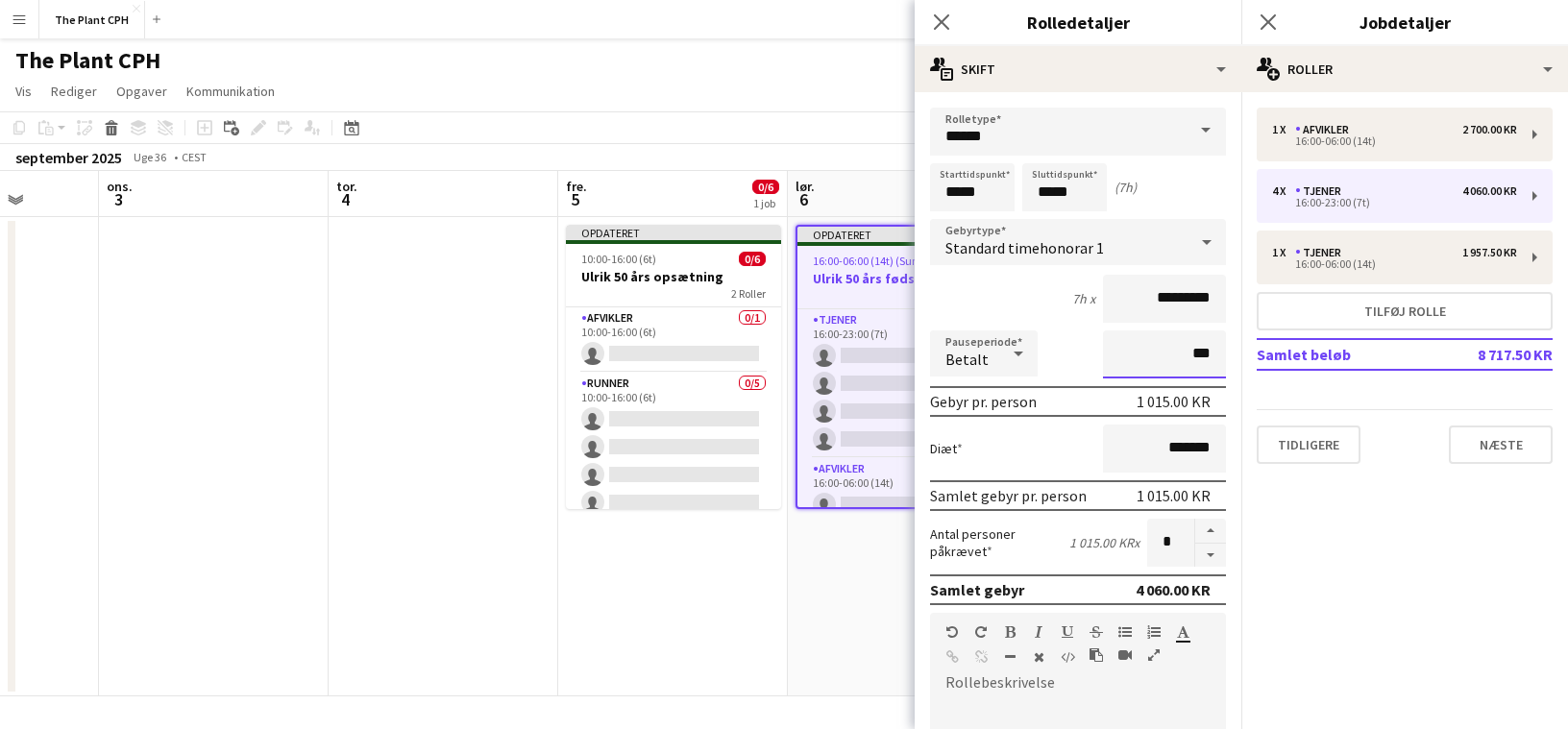 click on "***" at bounding box center [1164, 354] 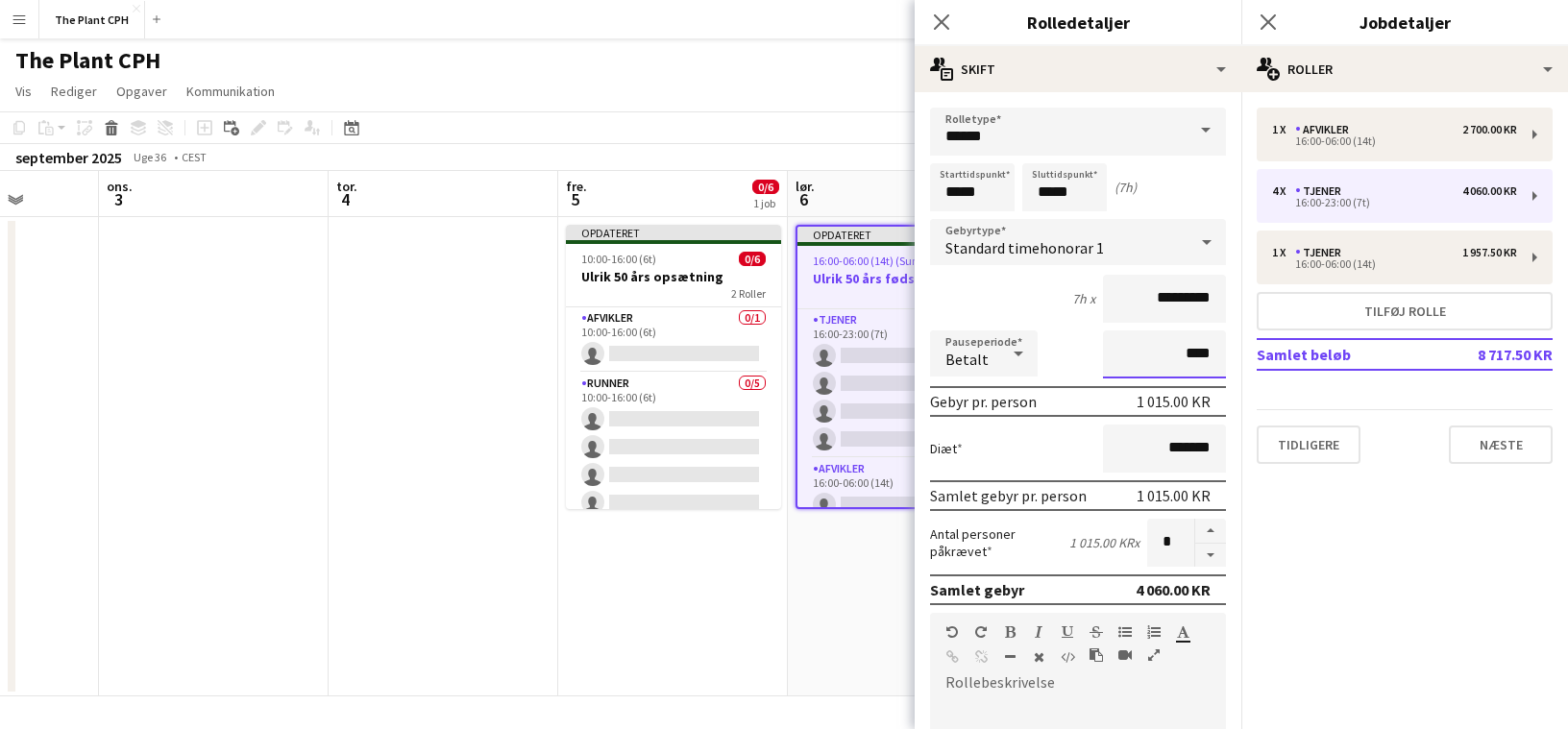 type on "****" 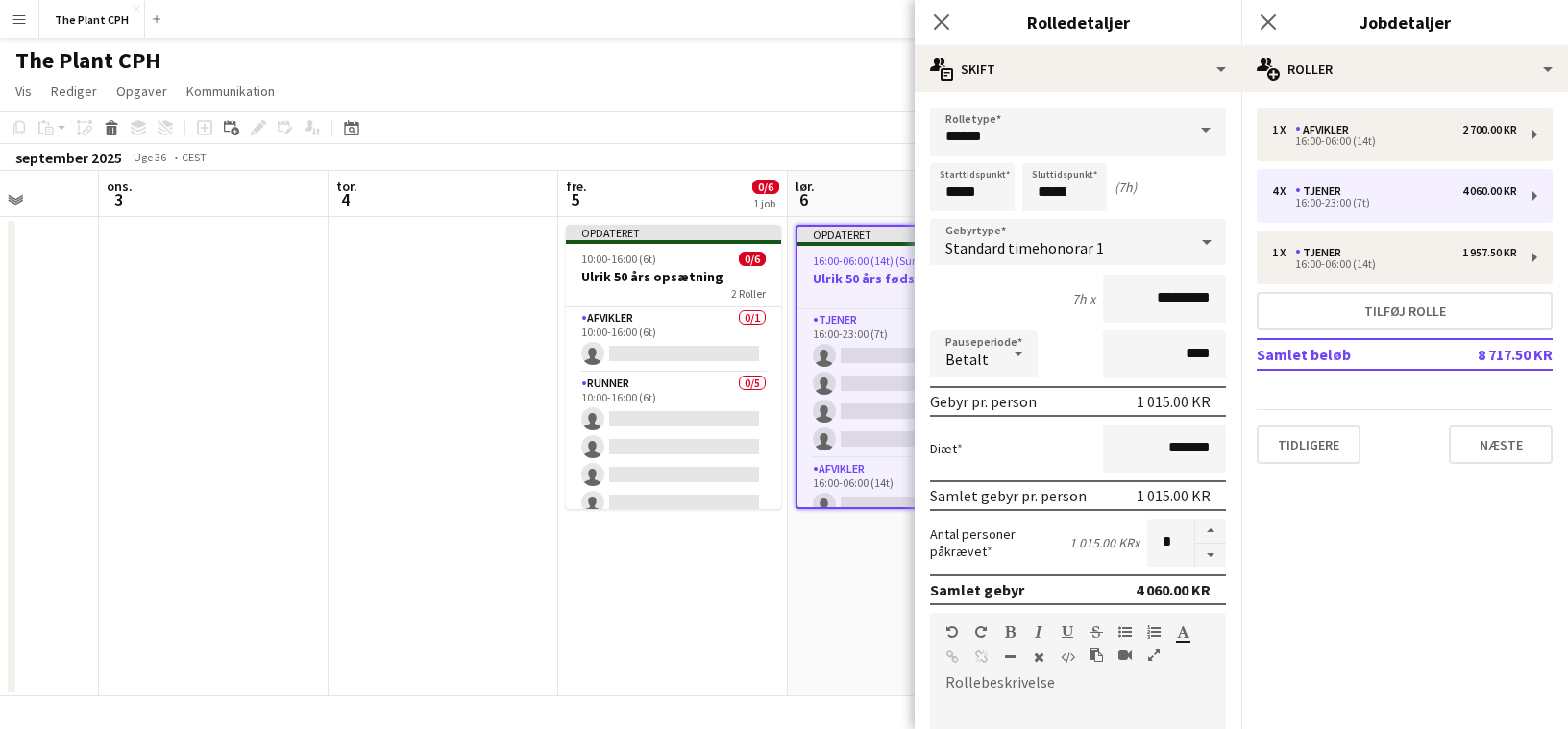 click at bounding box center (1018, 353) 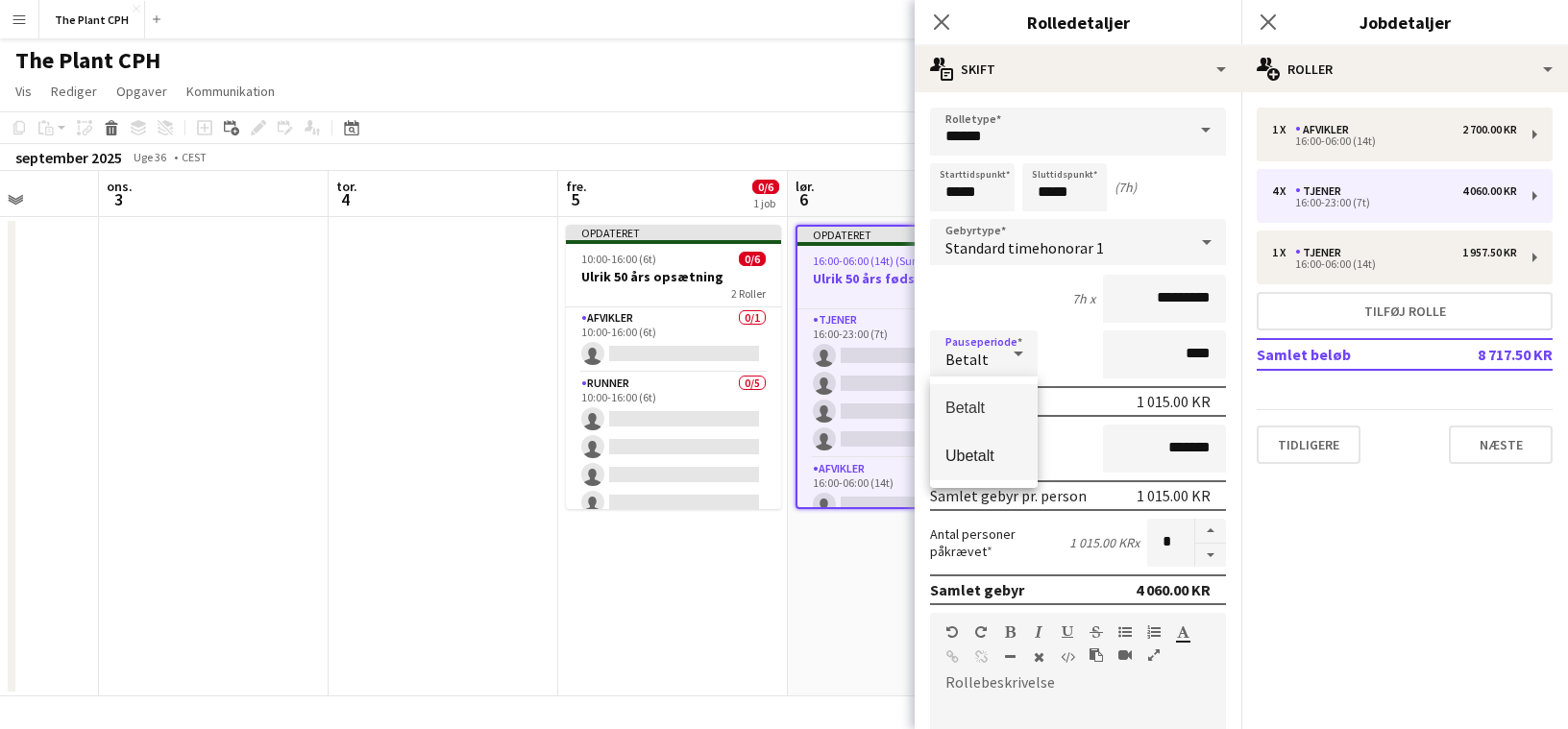 click on "Ubetalt" at bounding box center (984, 455) 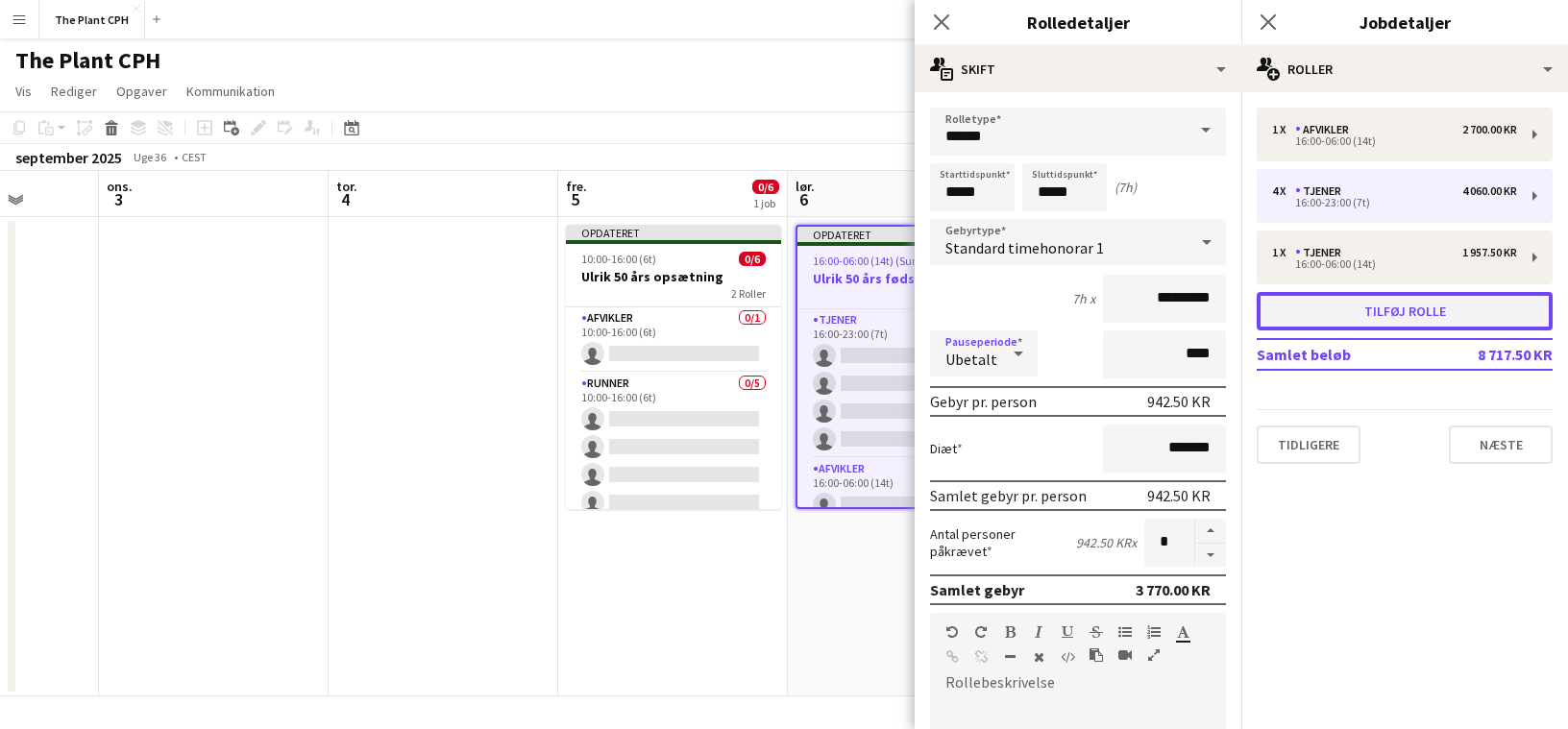 click on "Tilføj rolle" at bounding box center [1405, 311] 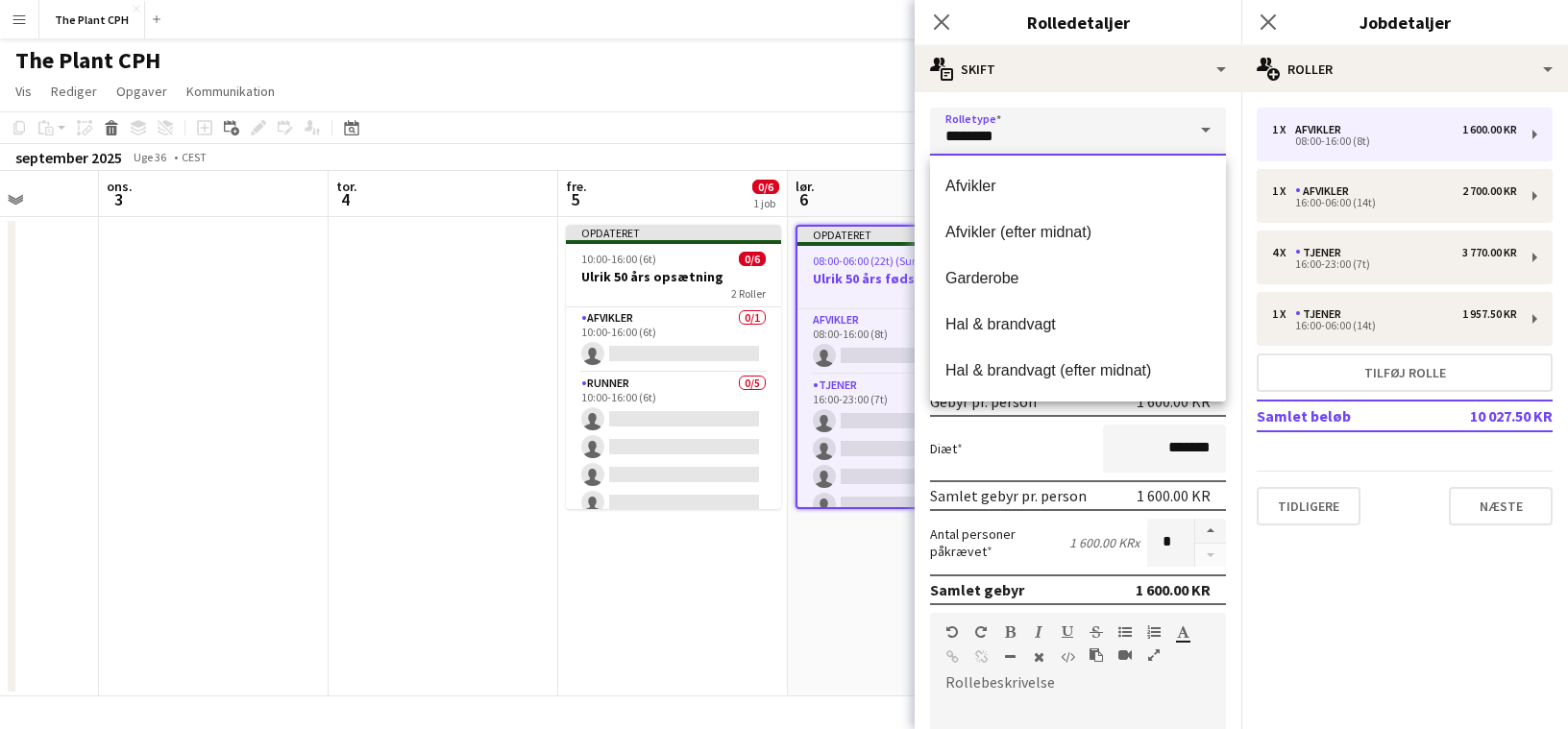 click on "********" at bounding box center [1078, 132] 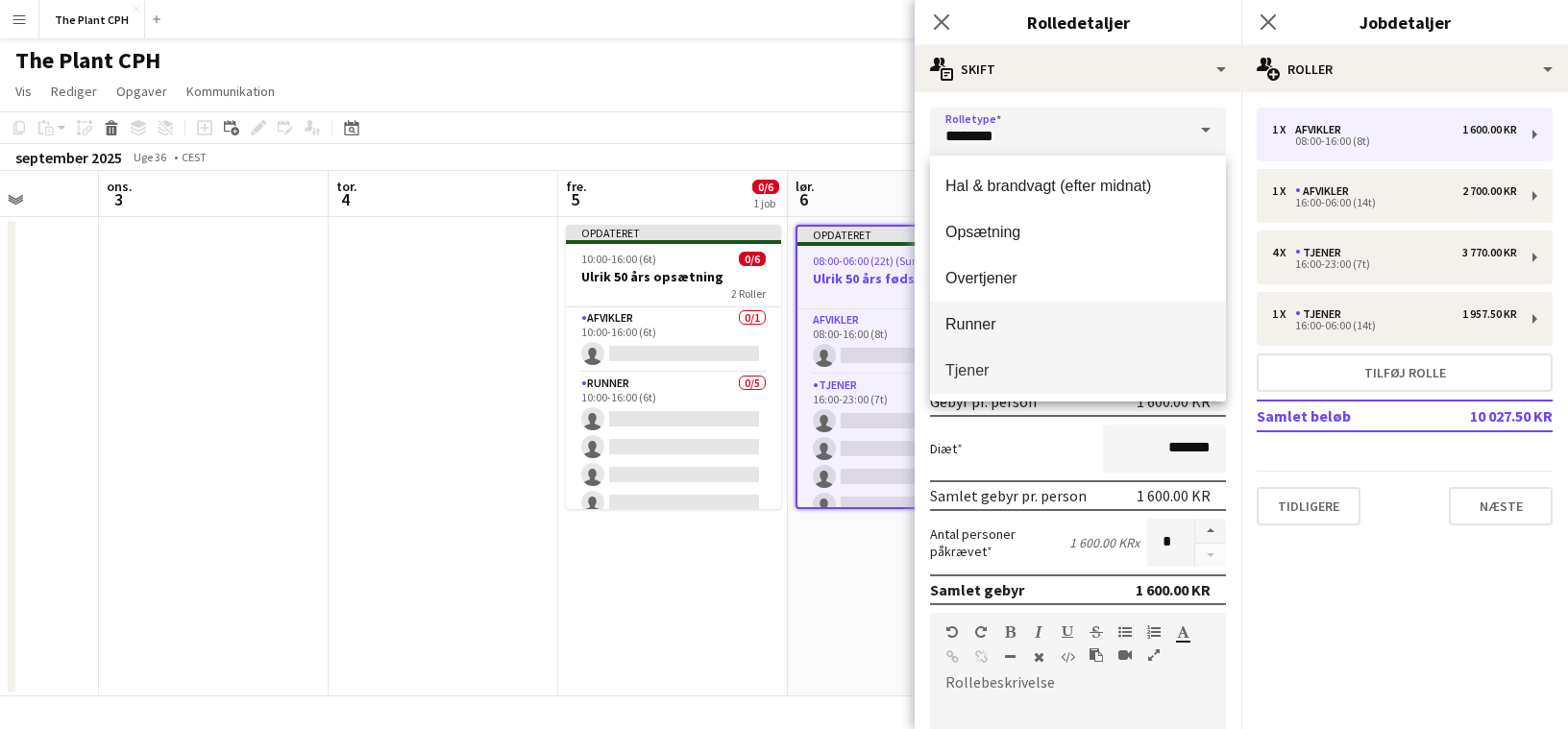 click on "Runner" at bounding box center [1078, 325] 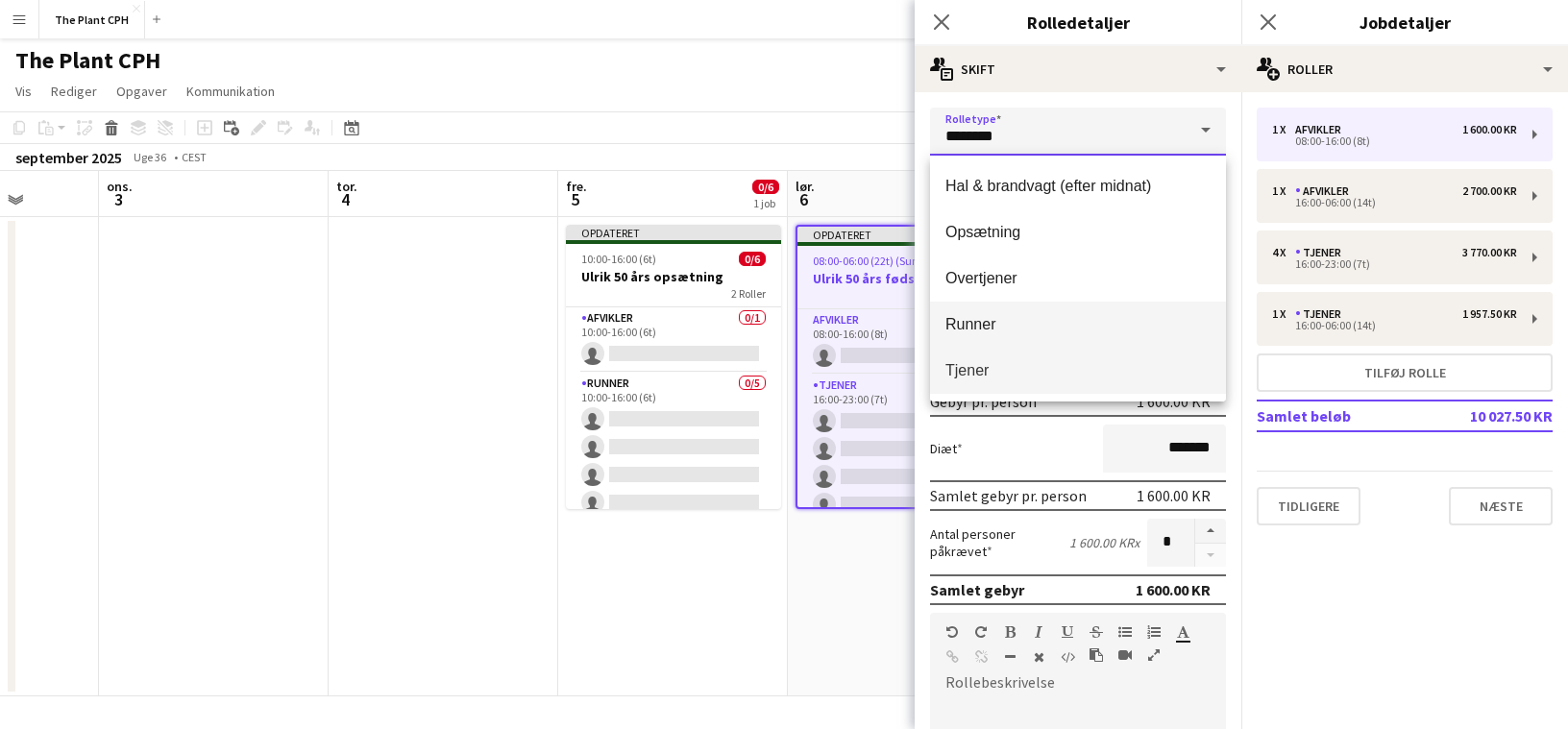 type on "******" 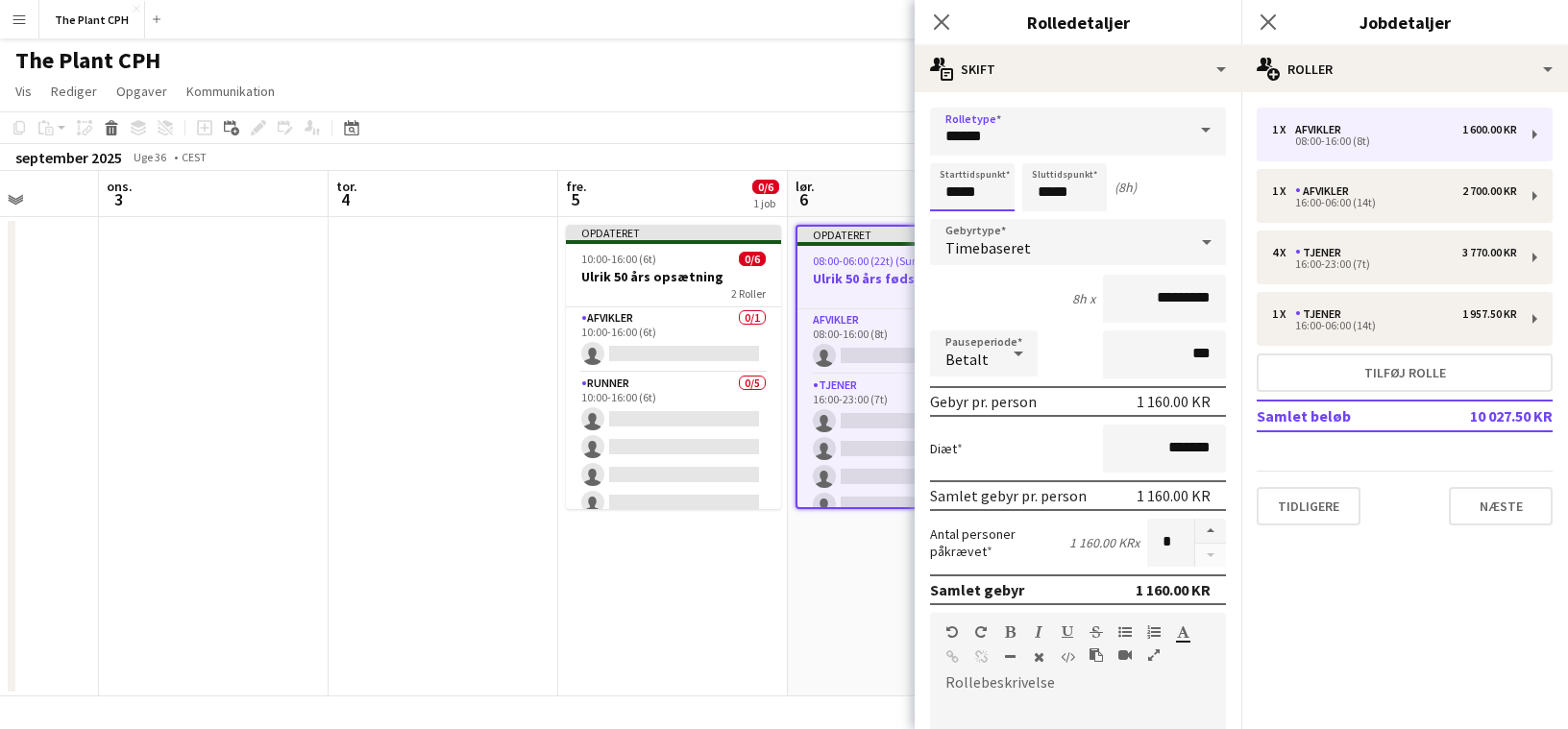 click on "*****" at bounding box center [972, 187] 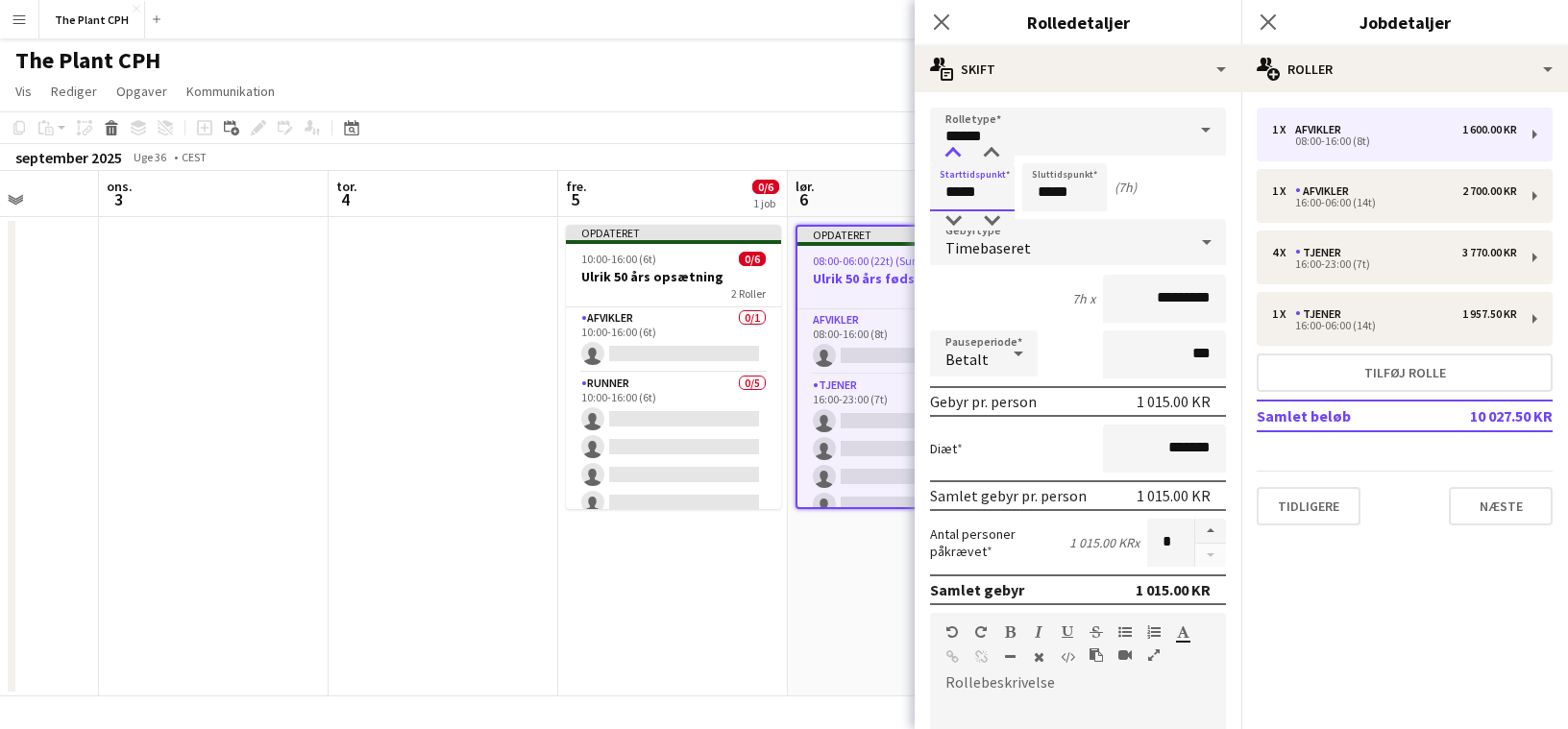 click at bounding box center [953, 154] 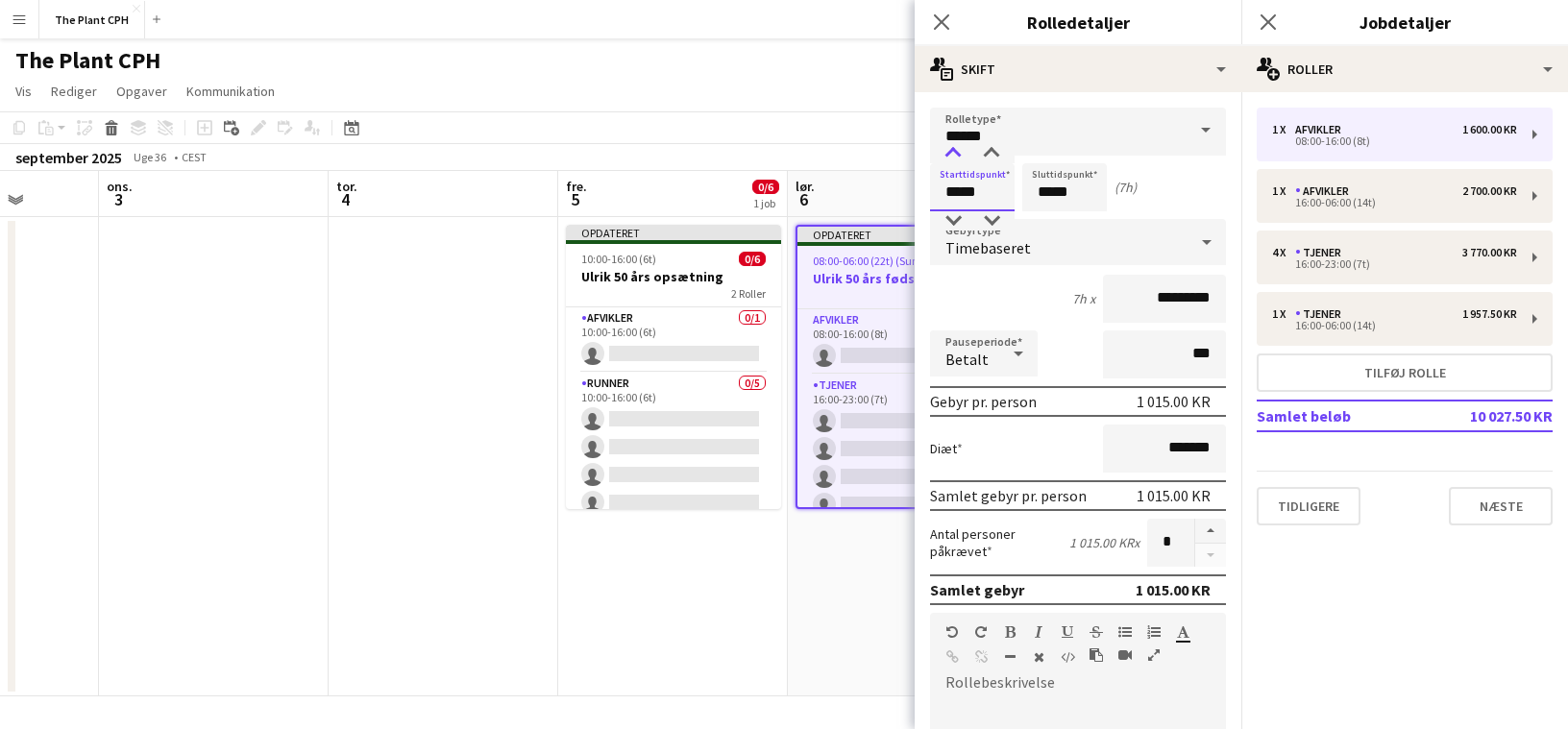 click at bounding box center (953, 154) 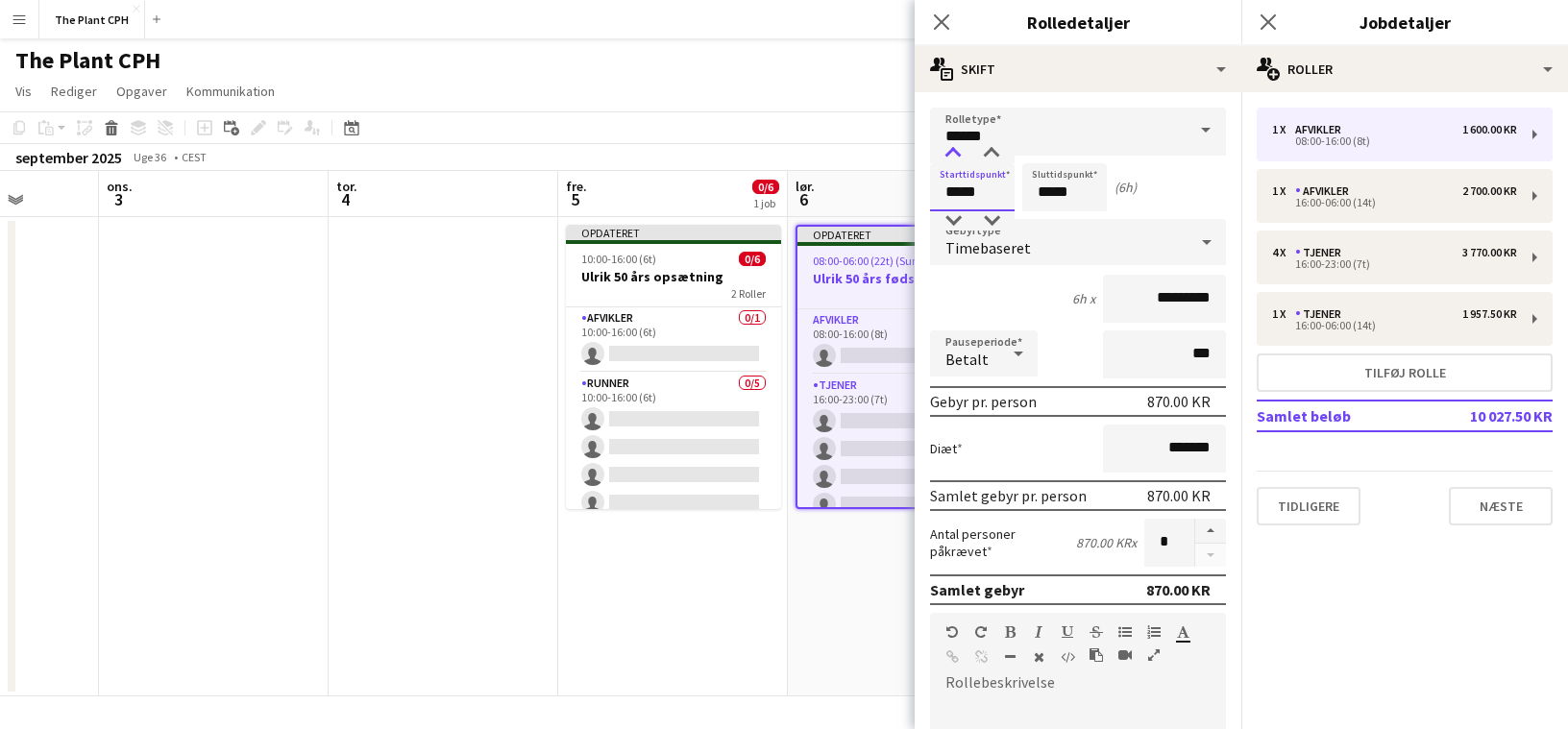 click at bounding box center (953, 154) 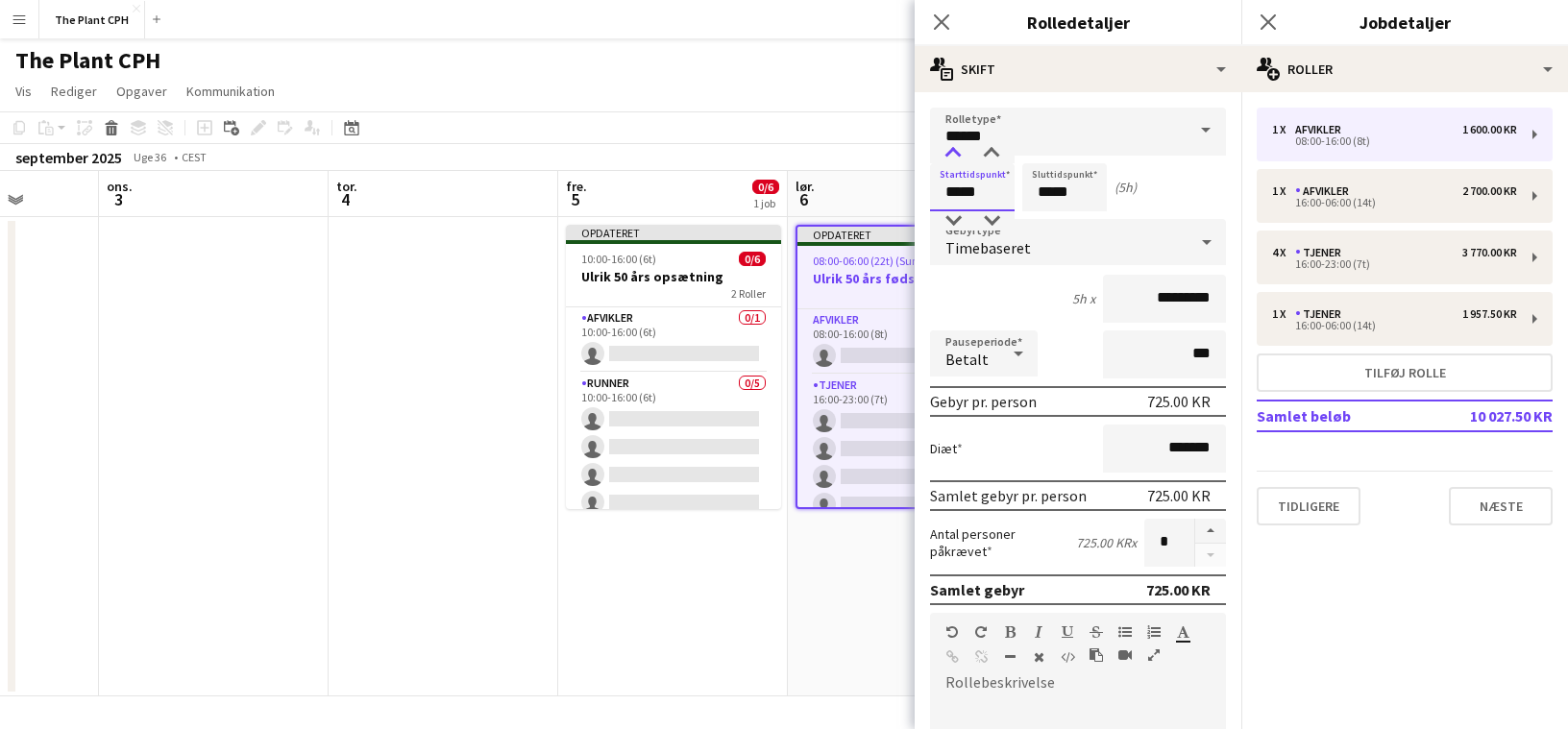 click at bounding box center (953, 154) 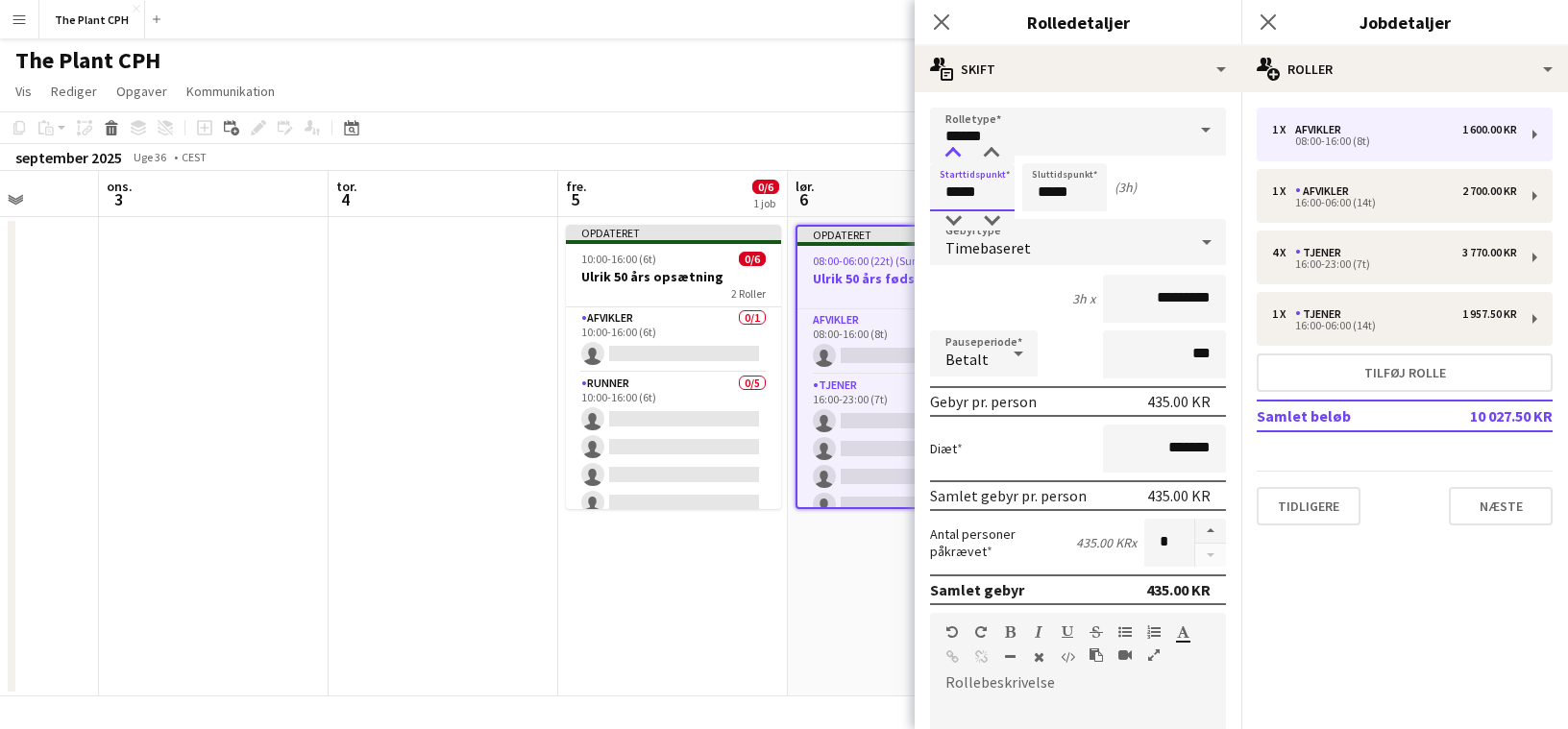 click at bounding box center (953, 154) 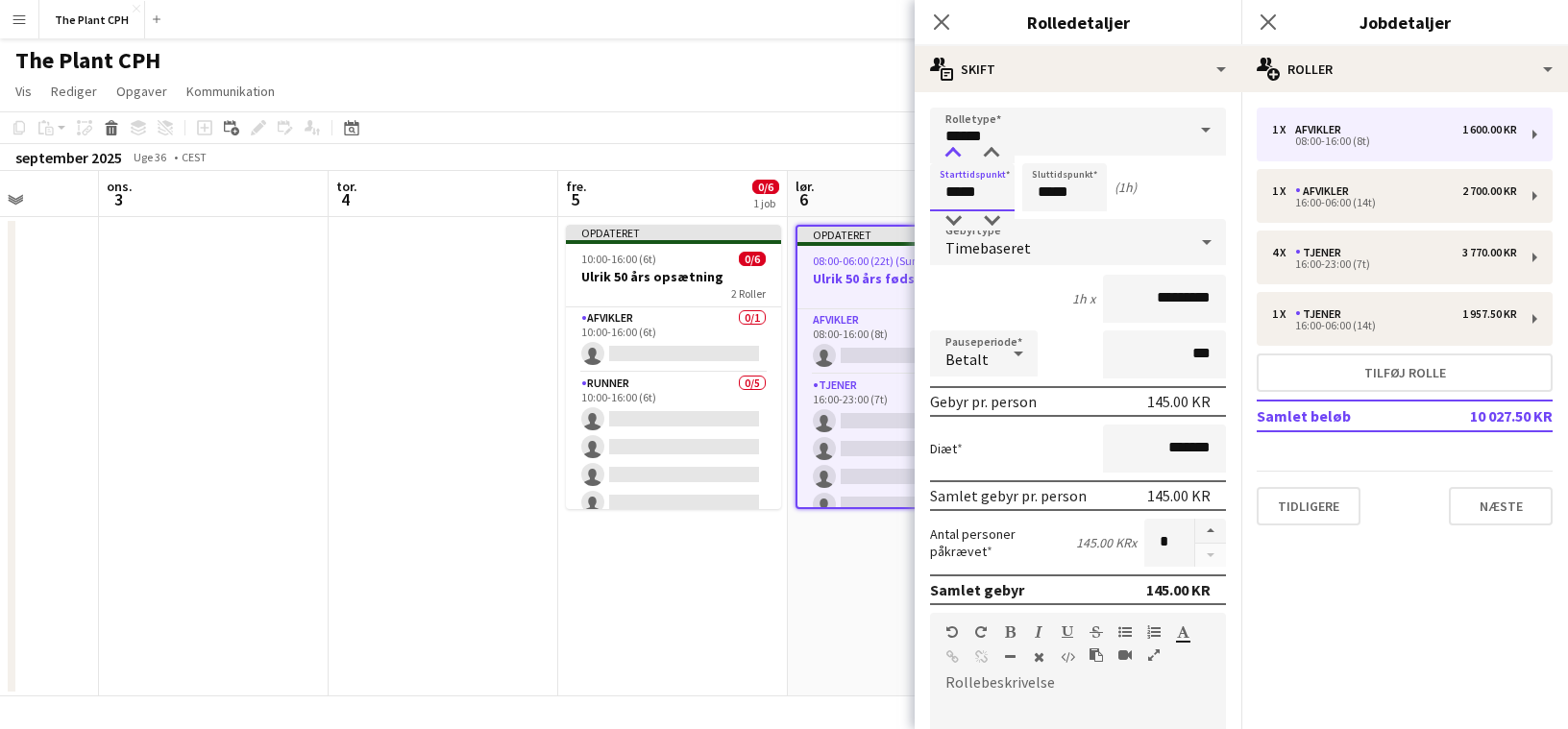 click at bounding box center [953, 154] 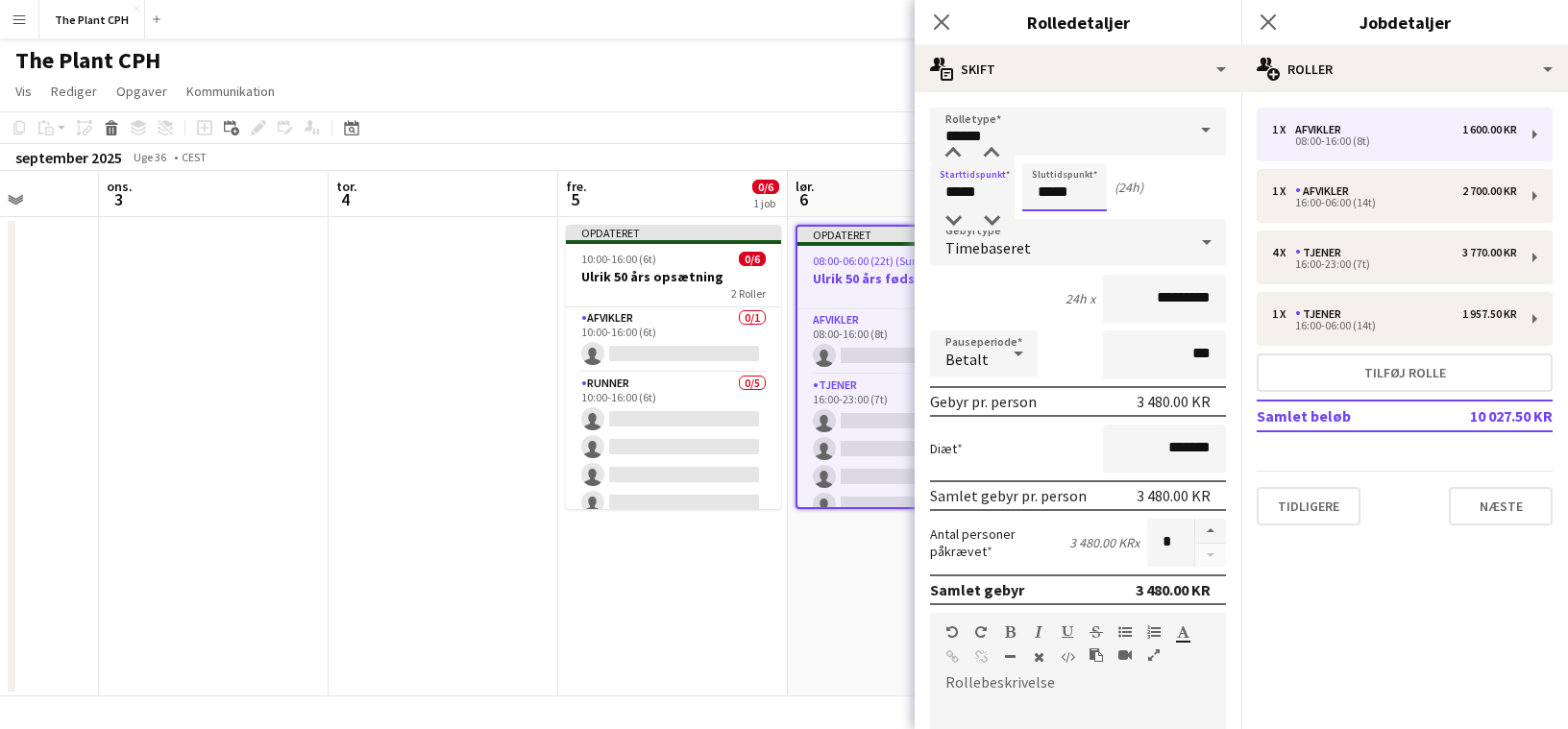 click on "*****" at bounding box center [1065, 187] 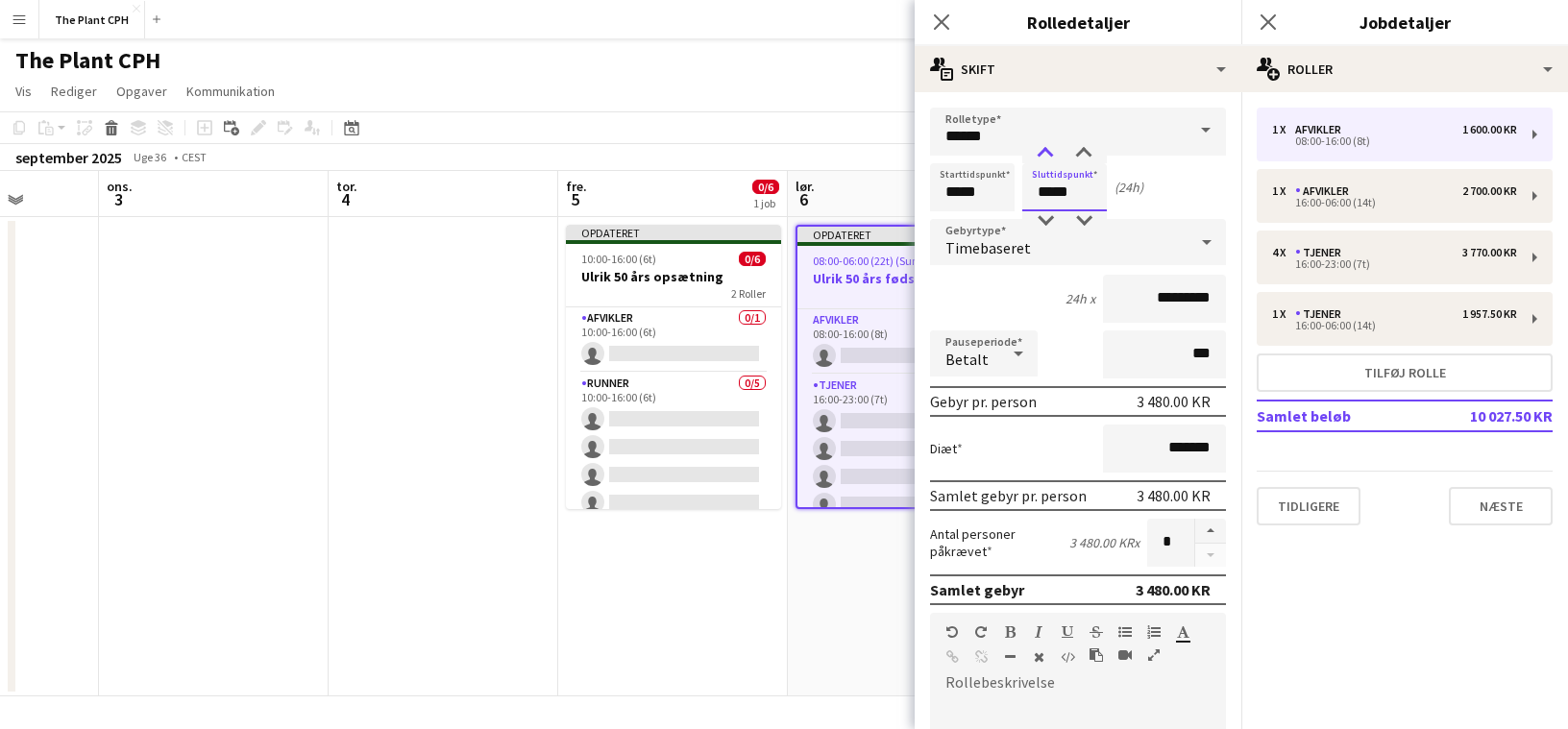 click at bounding box center (1045, 154) 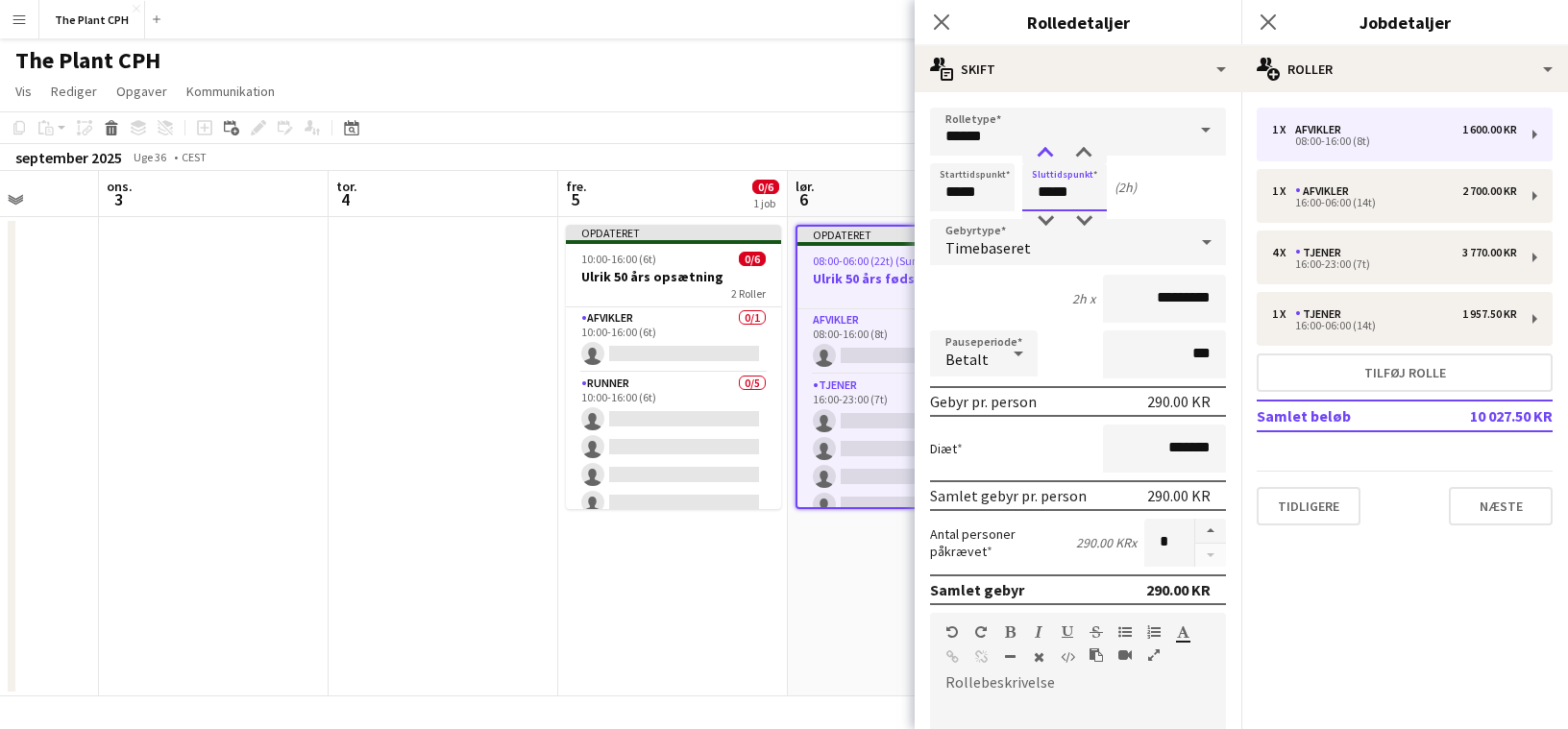 click at bounding box center (1045, 154) 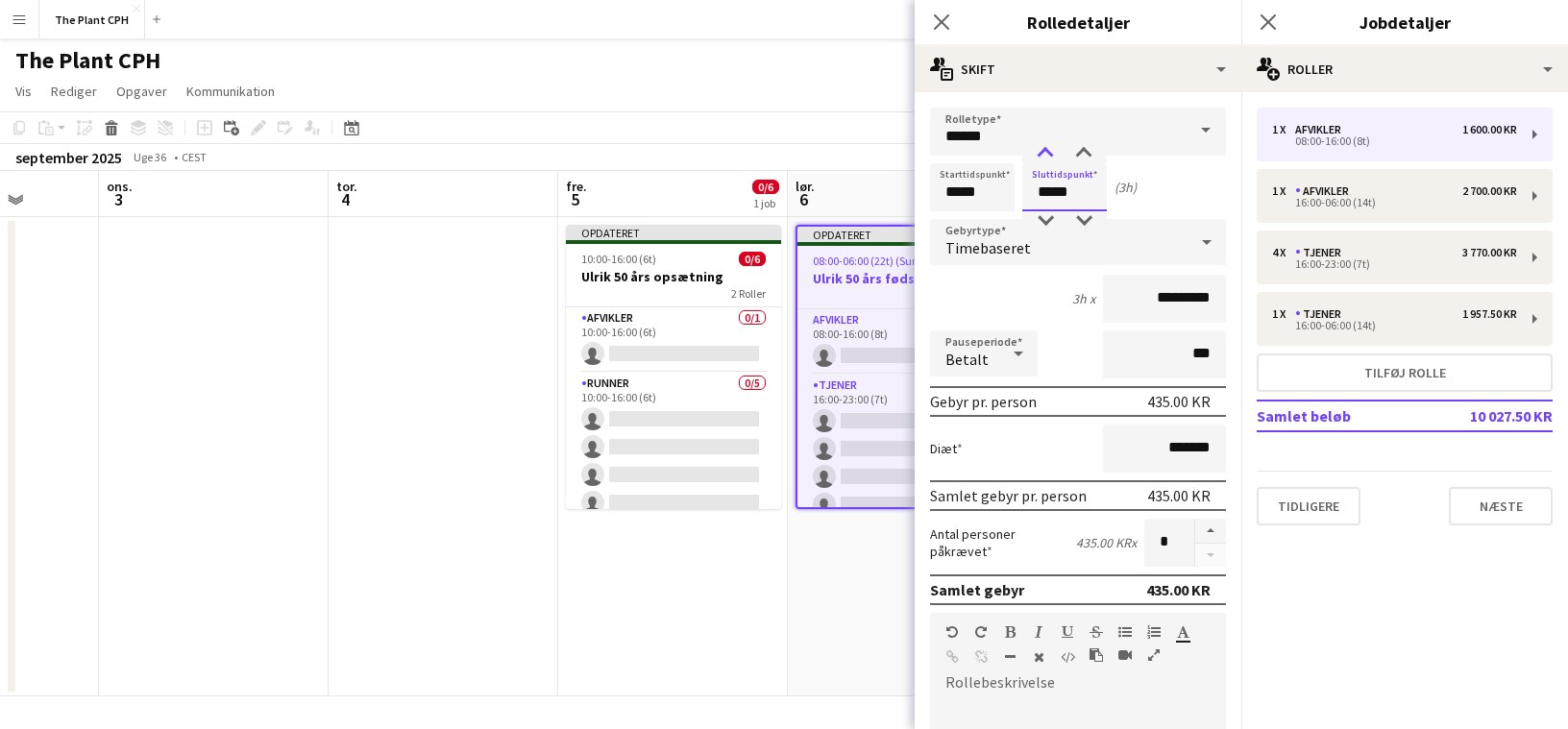click at bounding box center (1045, 154) 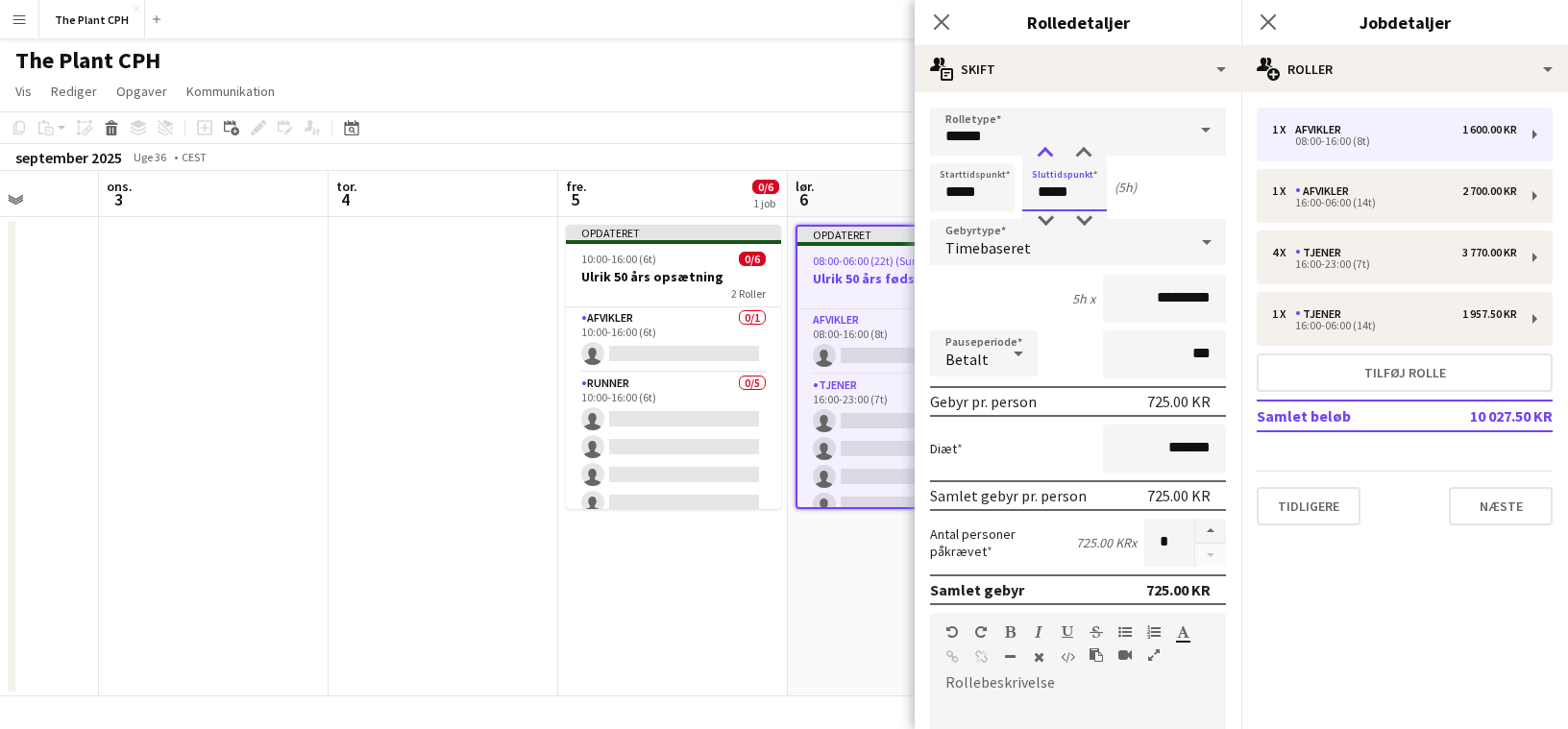 click at bounding box center (1045, 154) 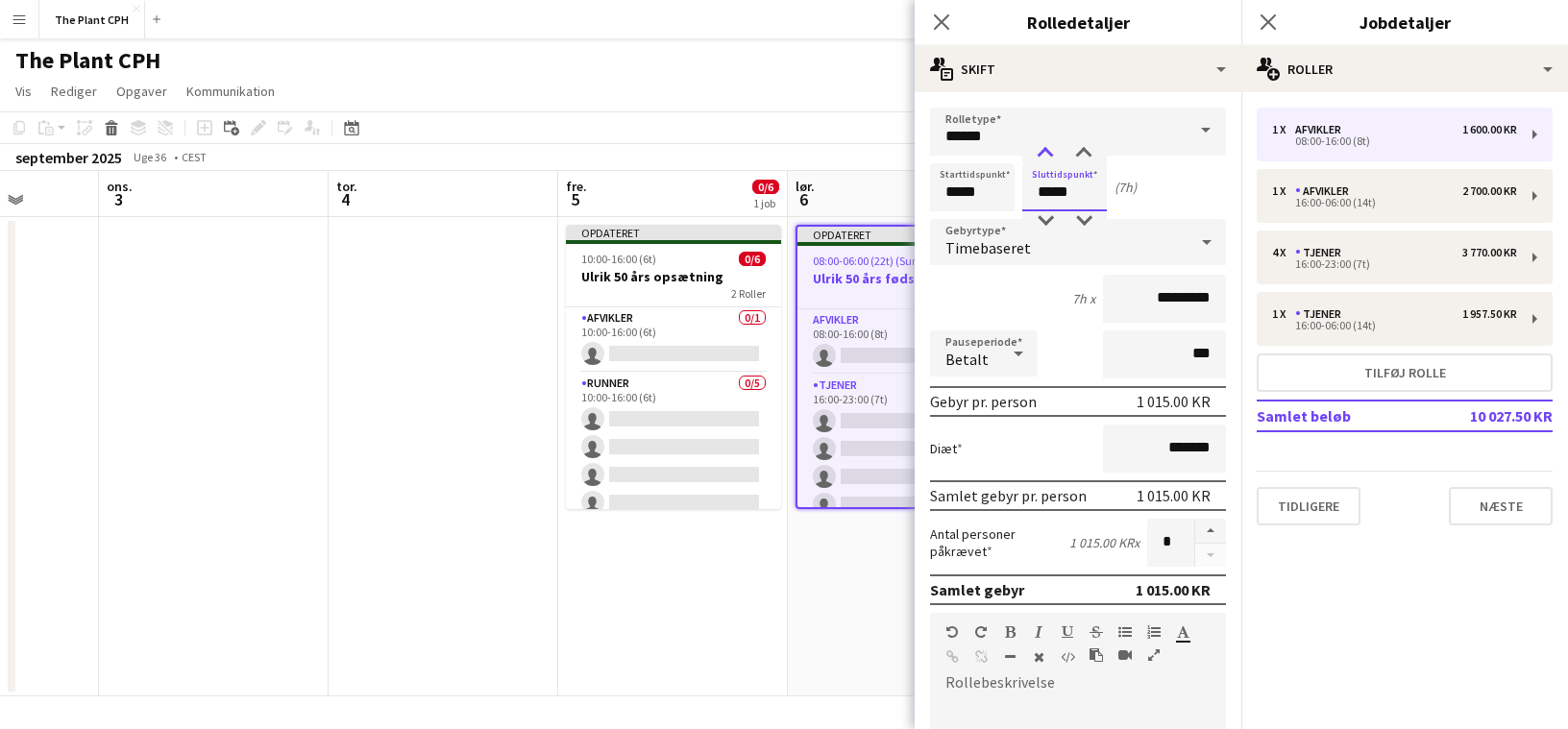 click at bounding box center [1045, 154] 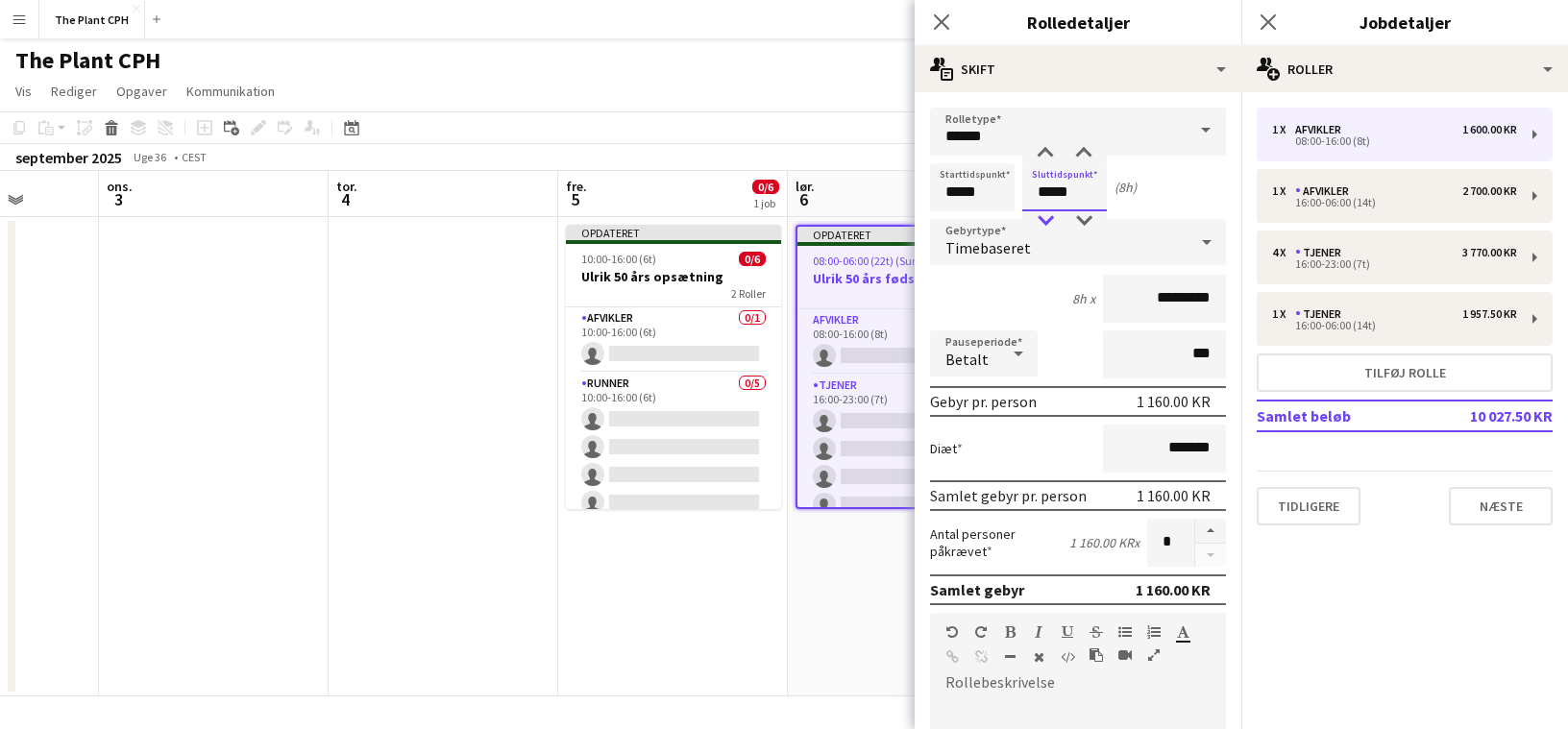 type on "*****" 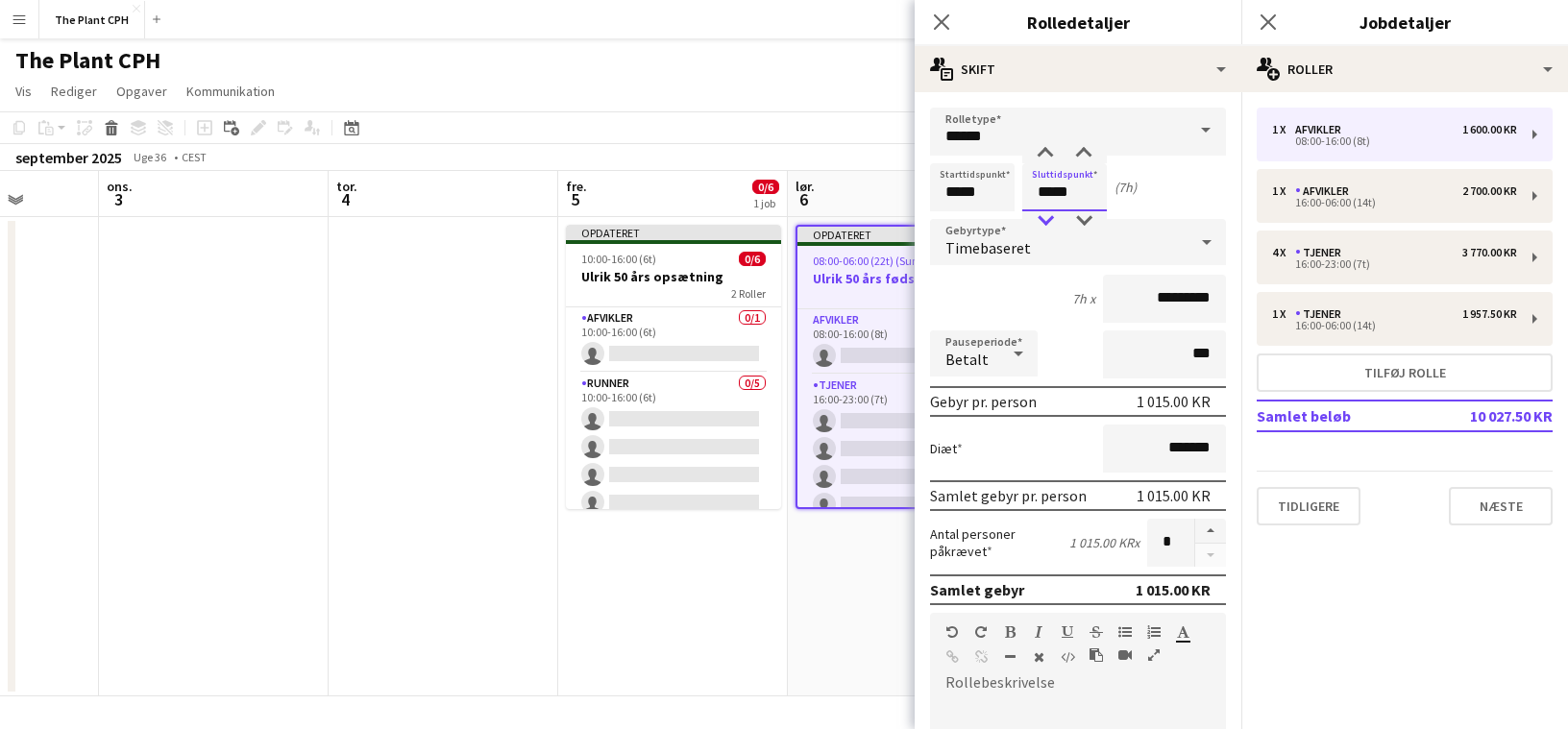 click at bounding box center (1045, 221) 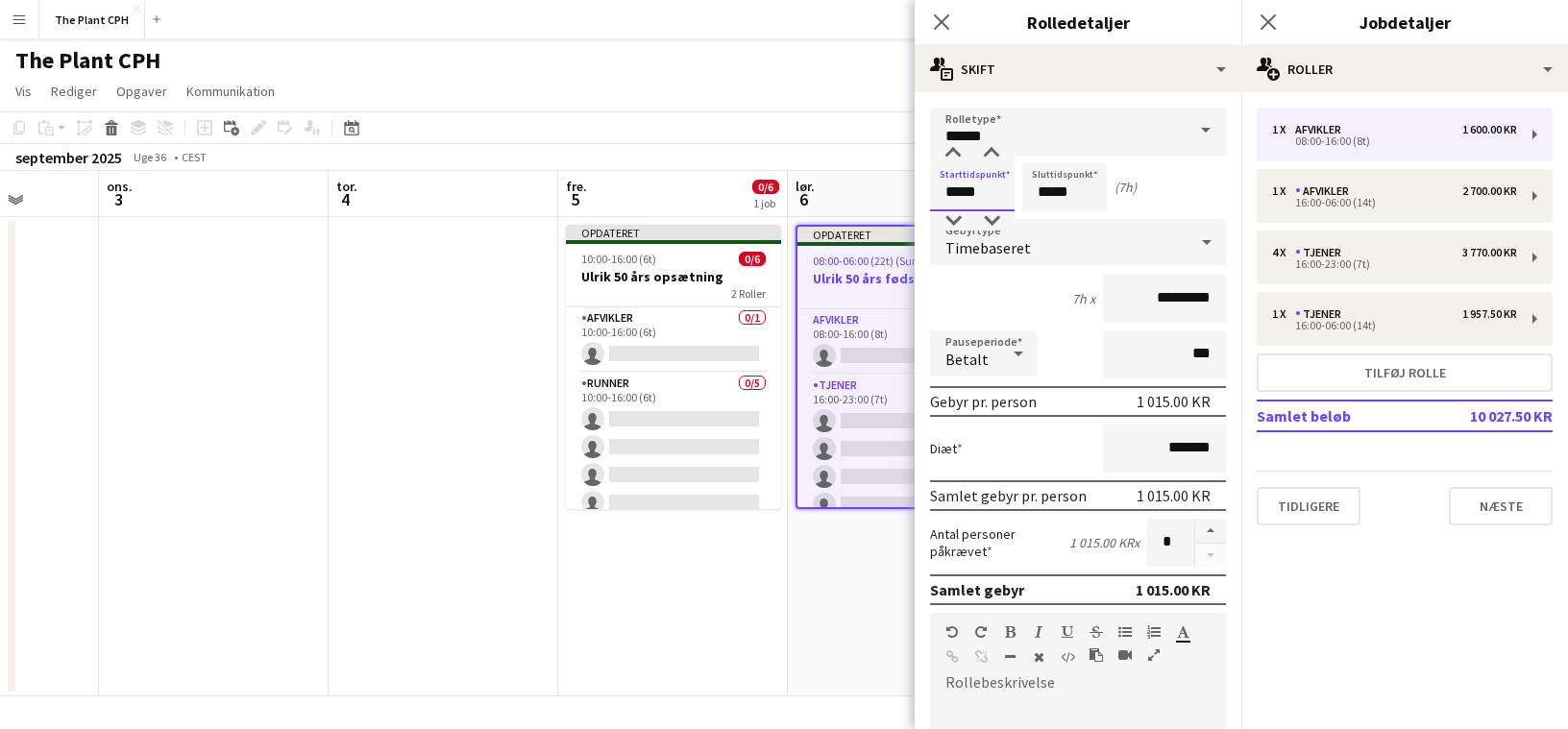 click on "*****" at bounding box center [972, 187] 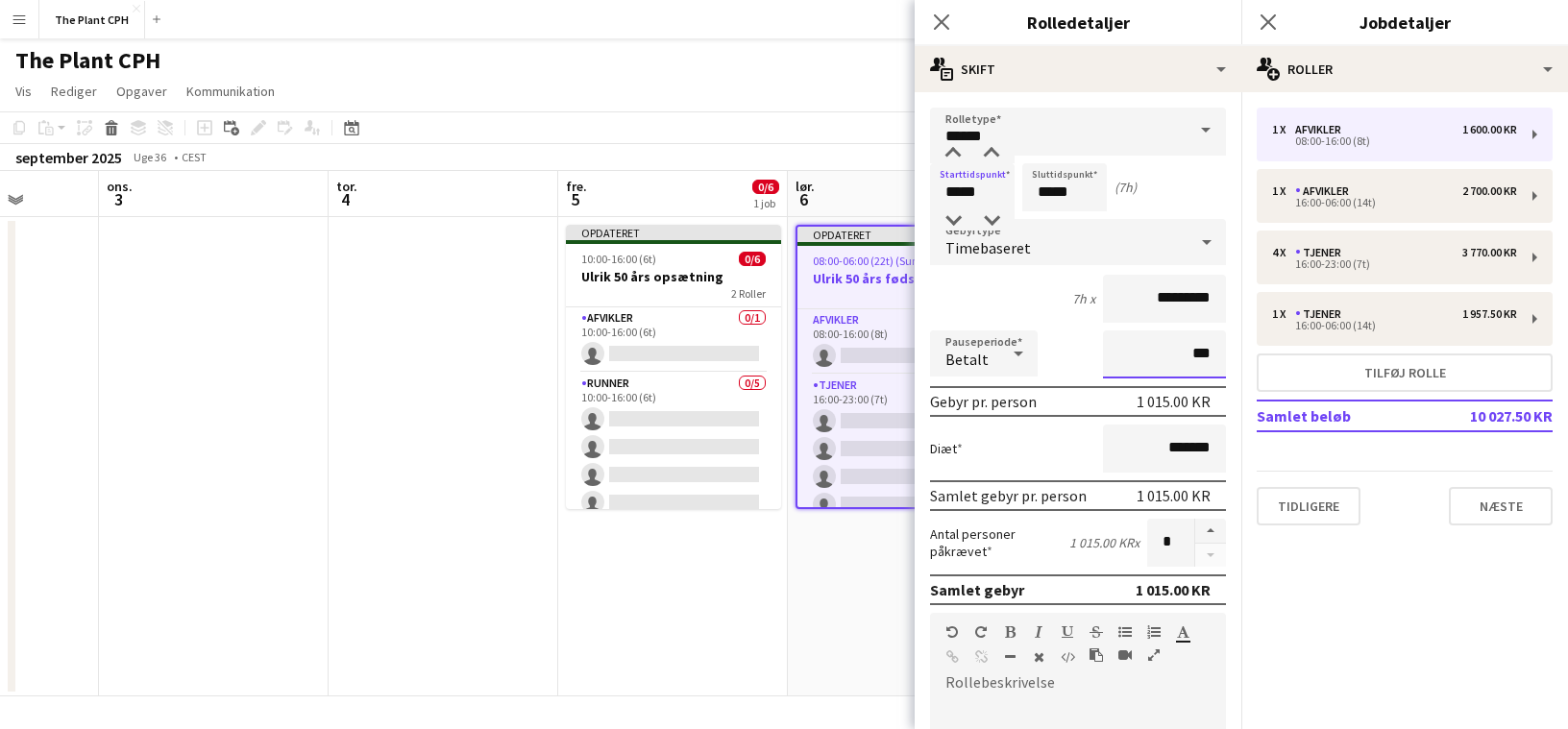 click on "***" at bounding box center (1164, 354) 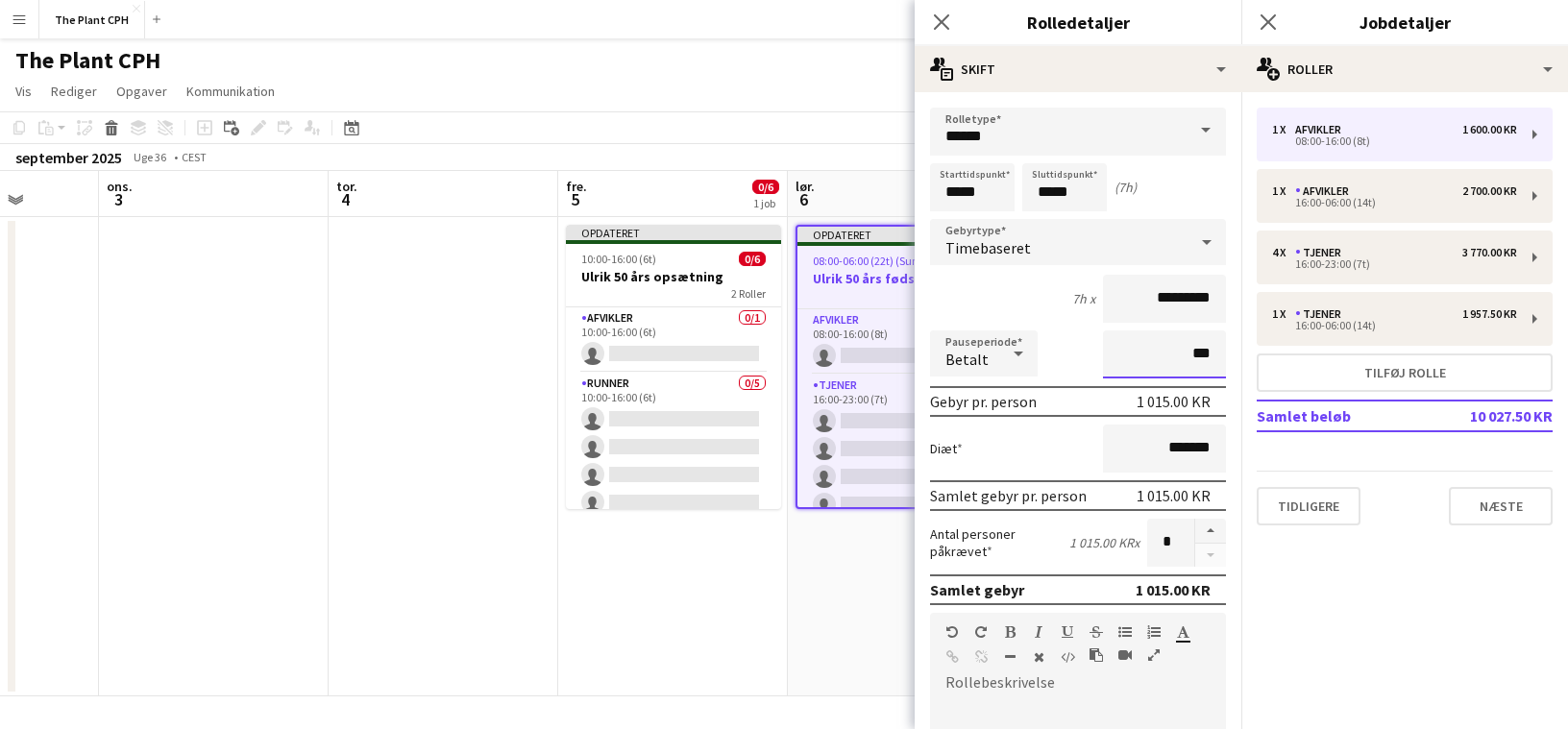click on "***" at bounding box center [1164, 354] 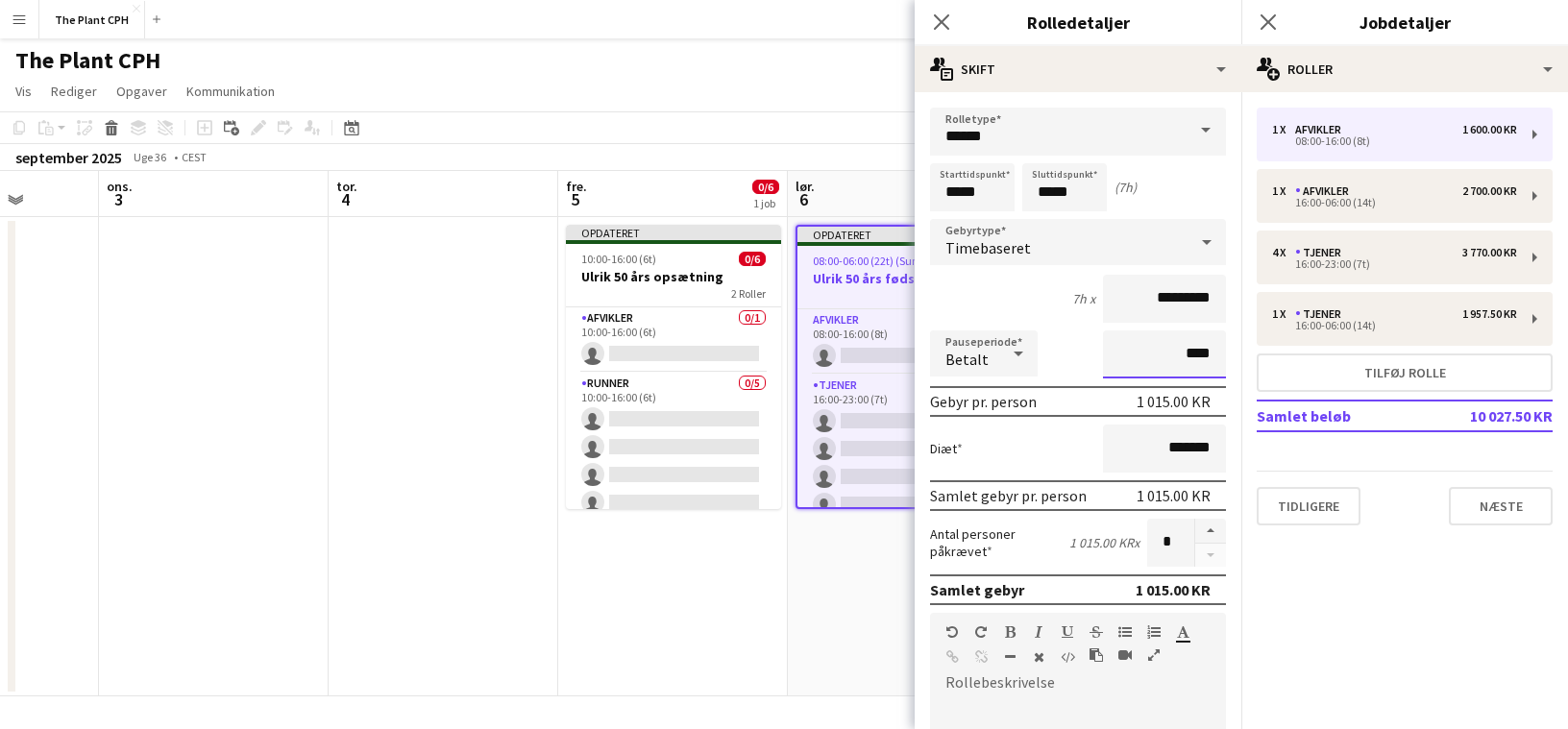 type on "****" 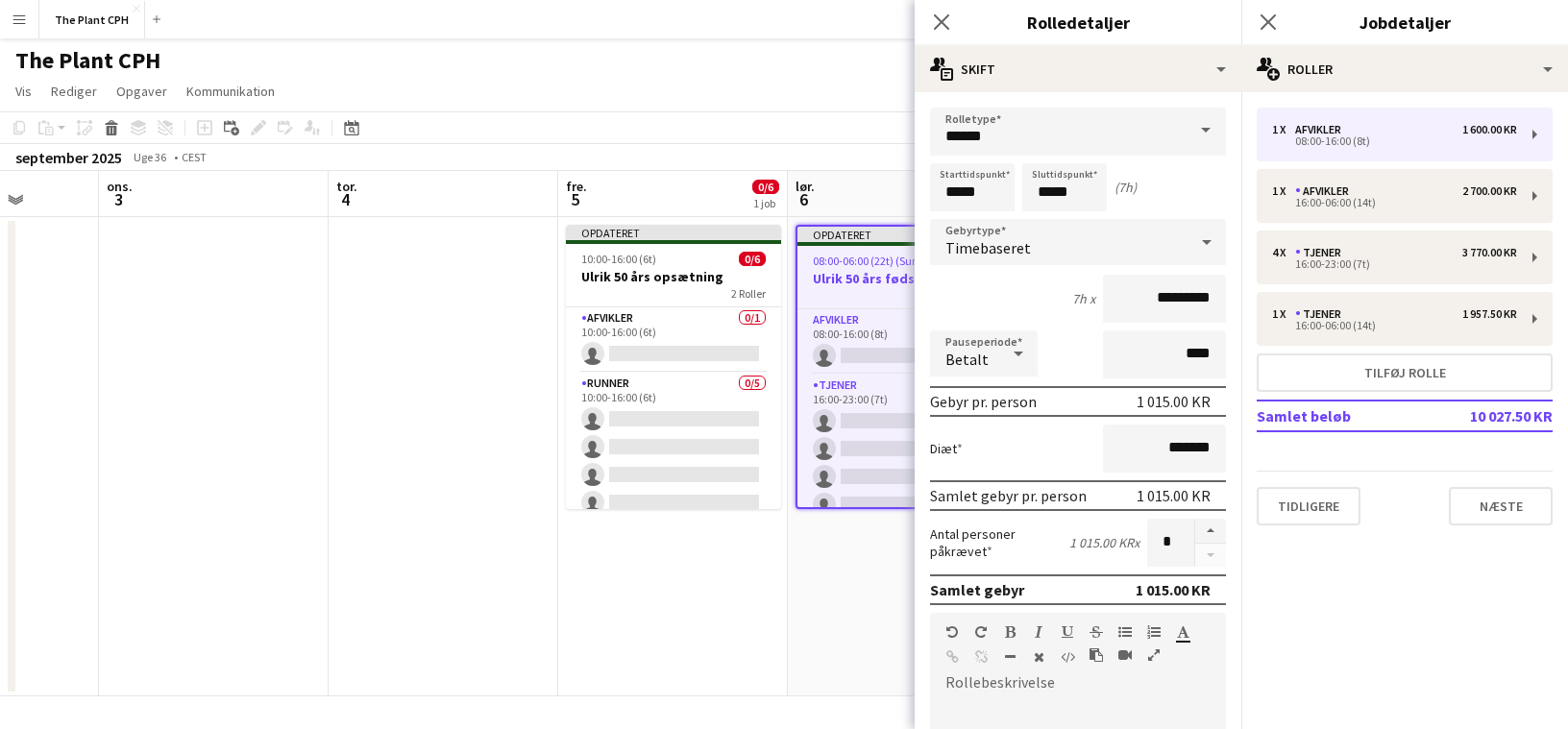 click on "Betalt" at bounding box center (965, 353) 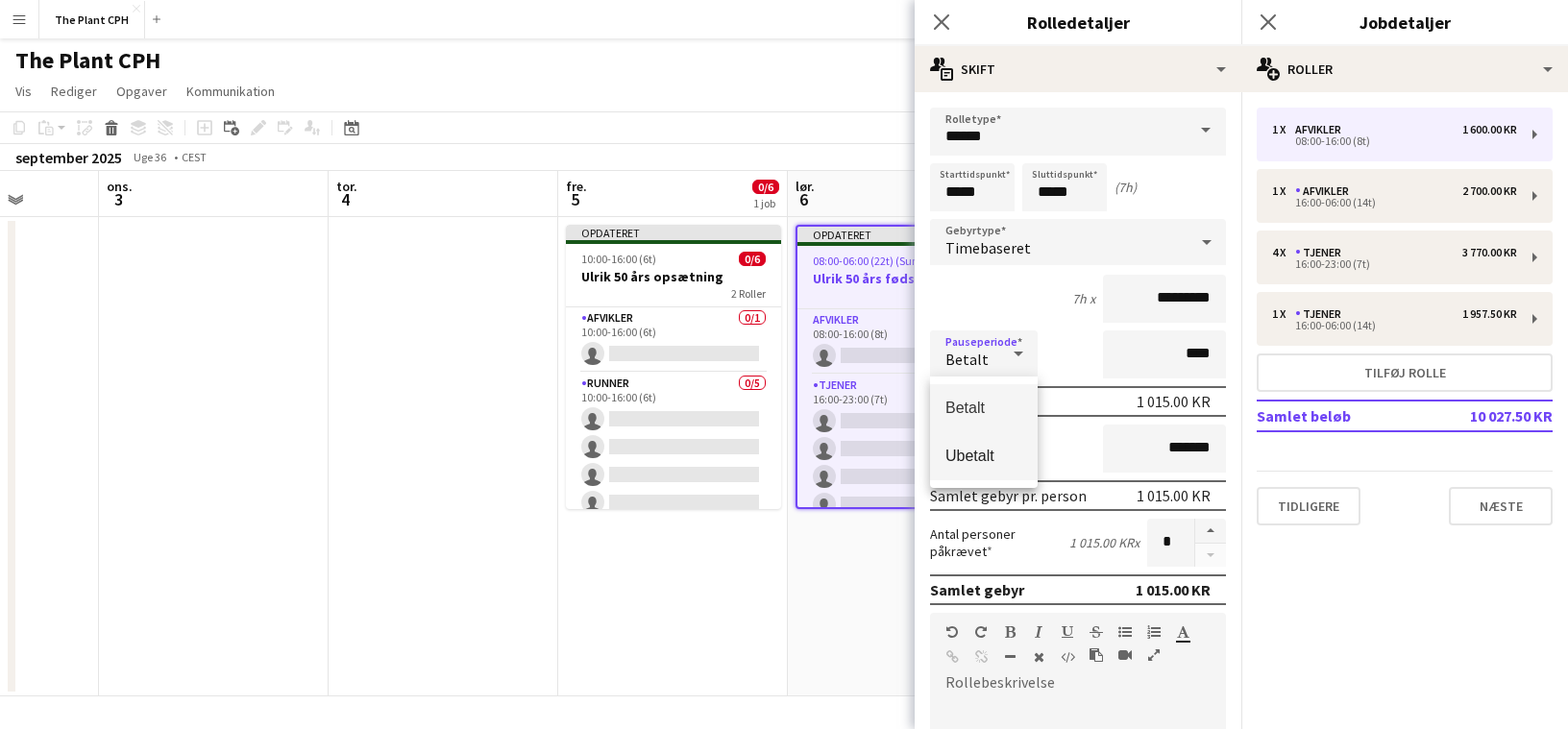 click on "Ubetalt" at bounding box center (984, 455) 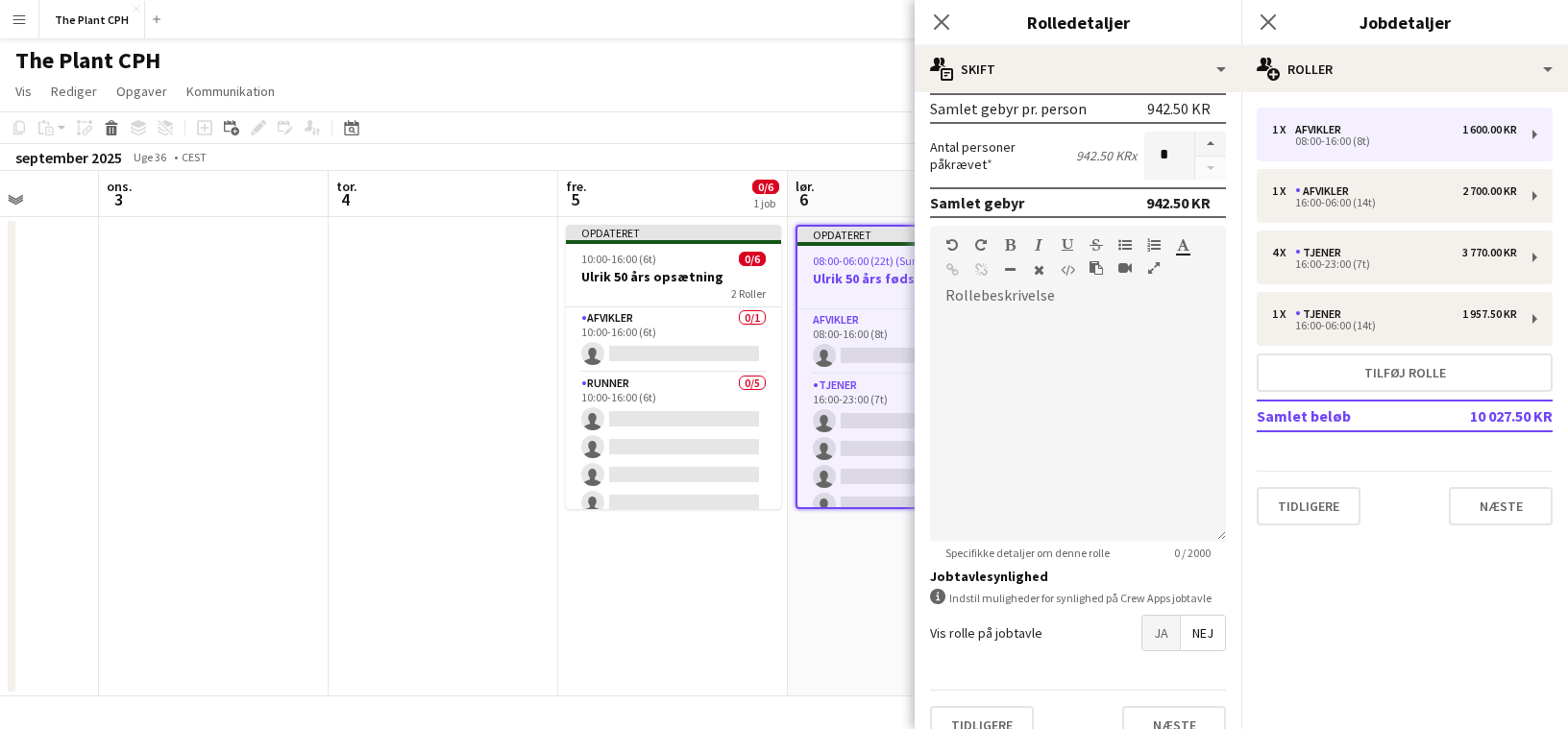 scroll, scrollTop: 418, scrollLeft: 0, axis: vertical 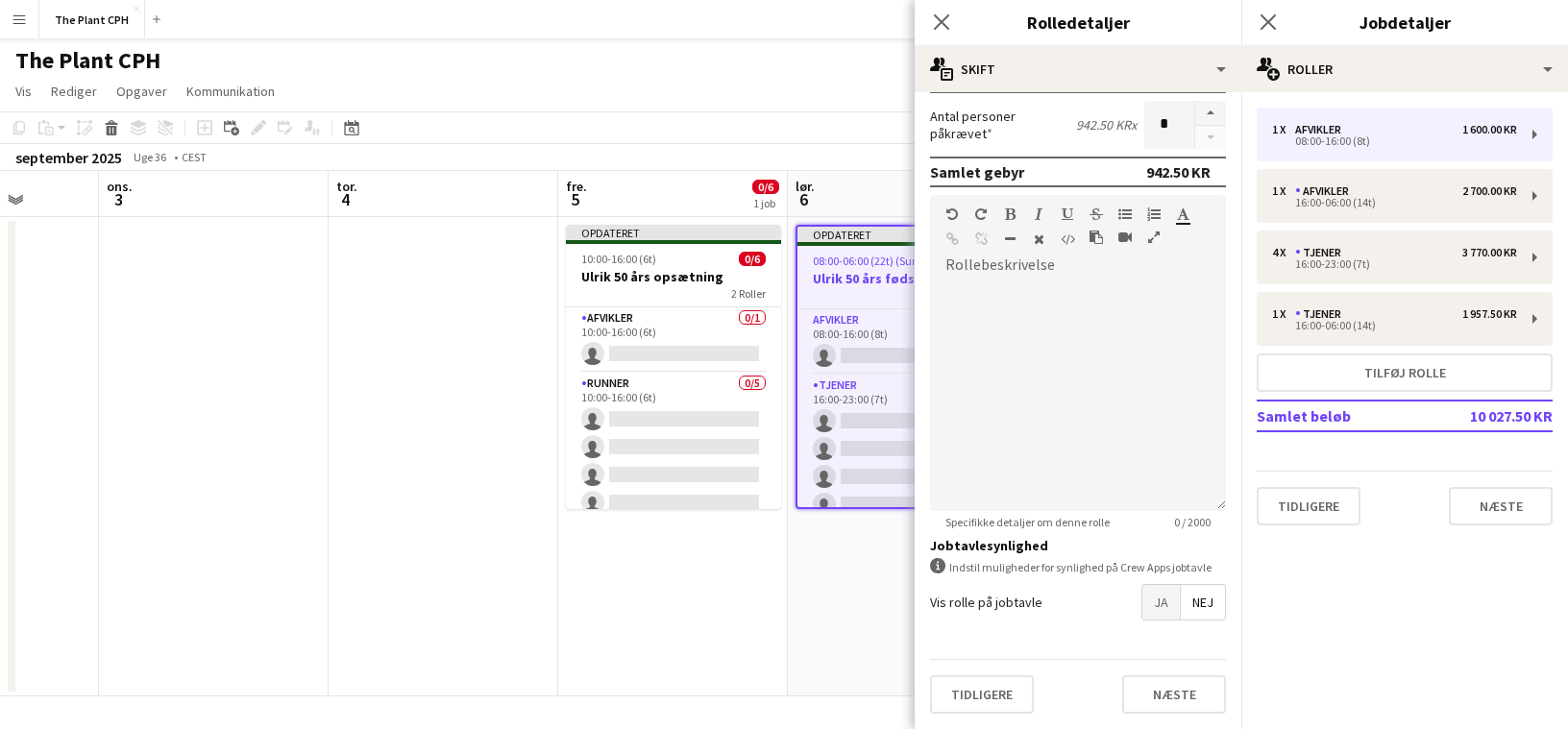 click on "Ja" at bounding box center (1161, 602) 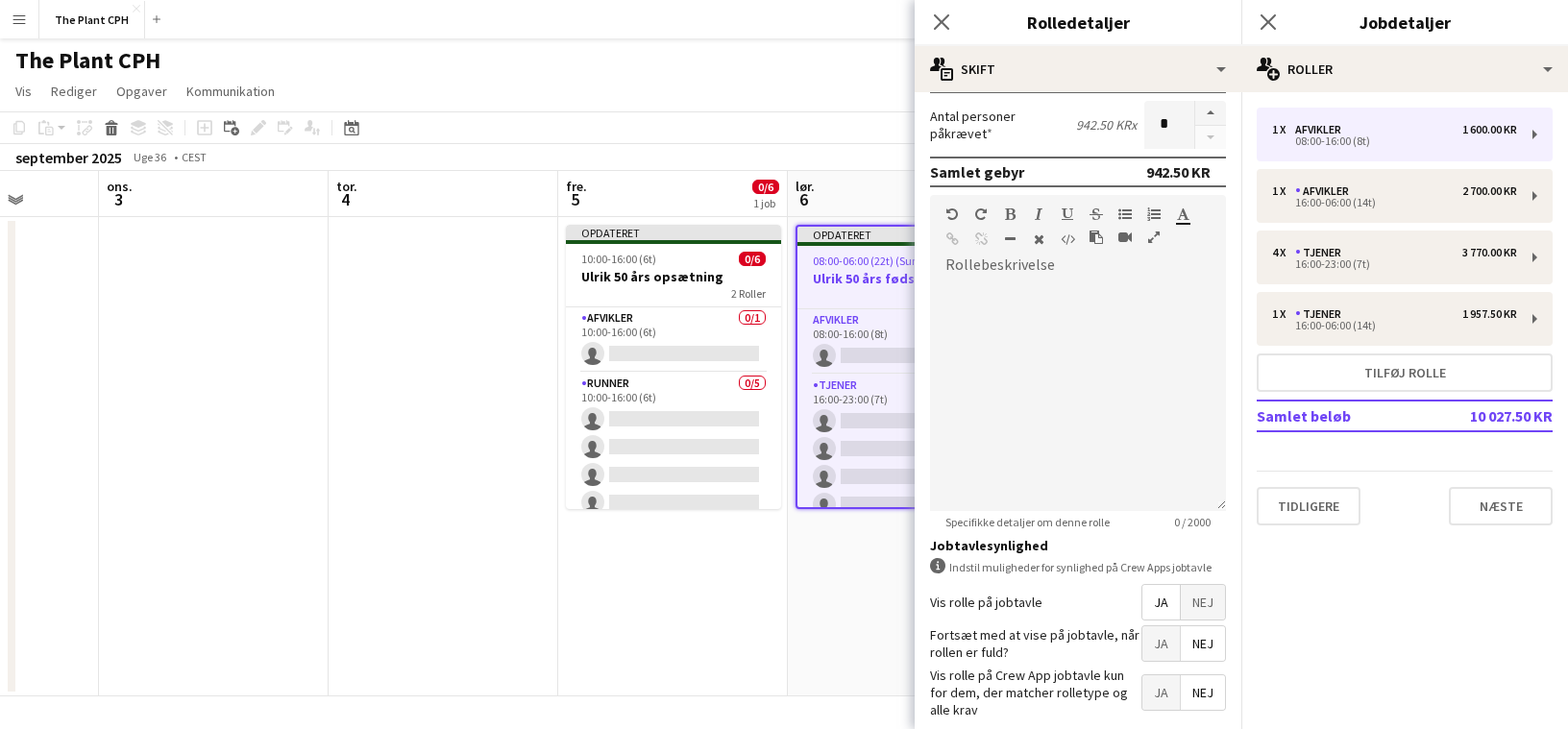 click on "Ja" at bounding box center [1161, 644] 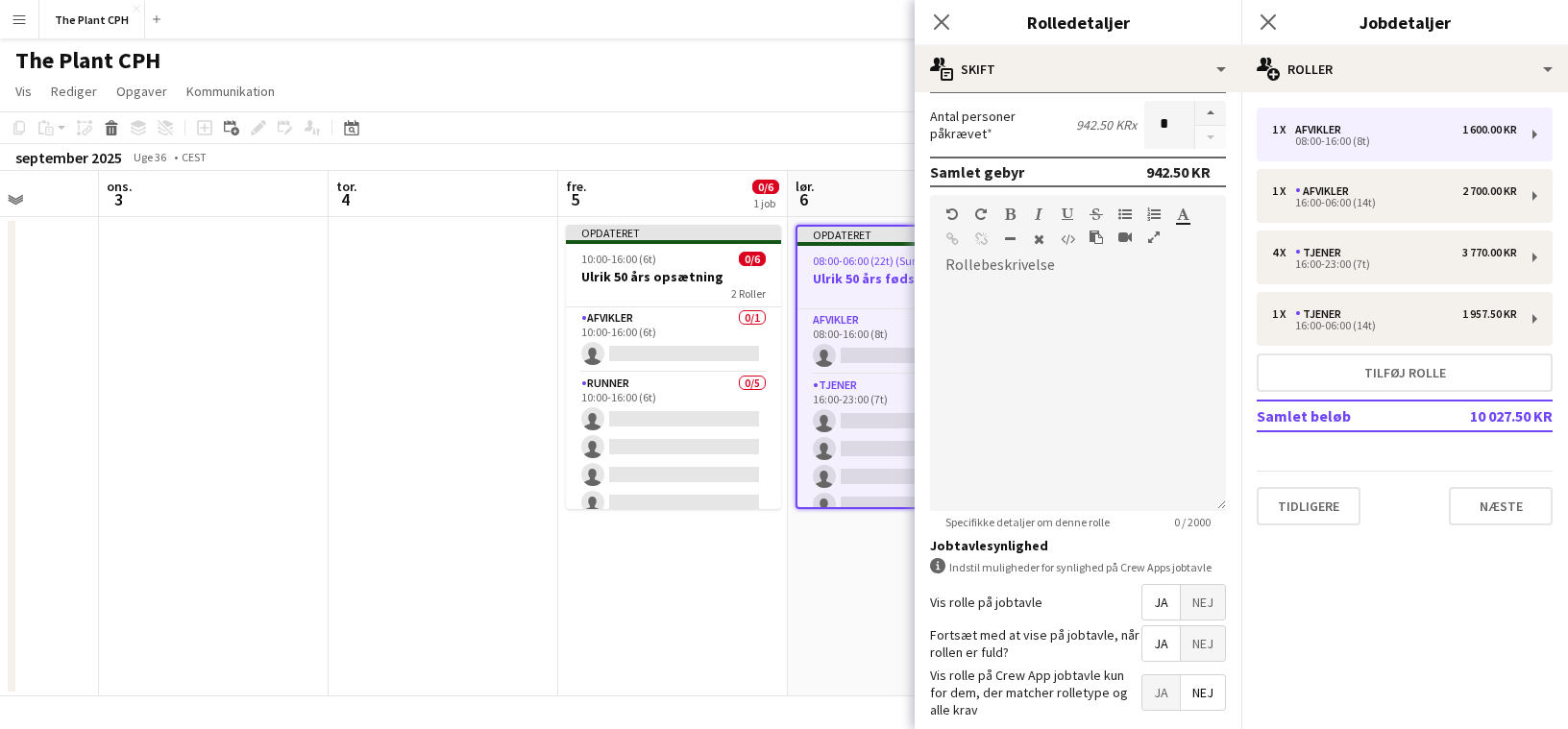 click on "Ja" at bounding box center (1161, 693) 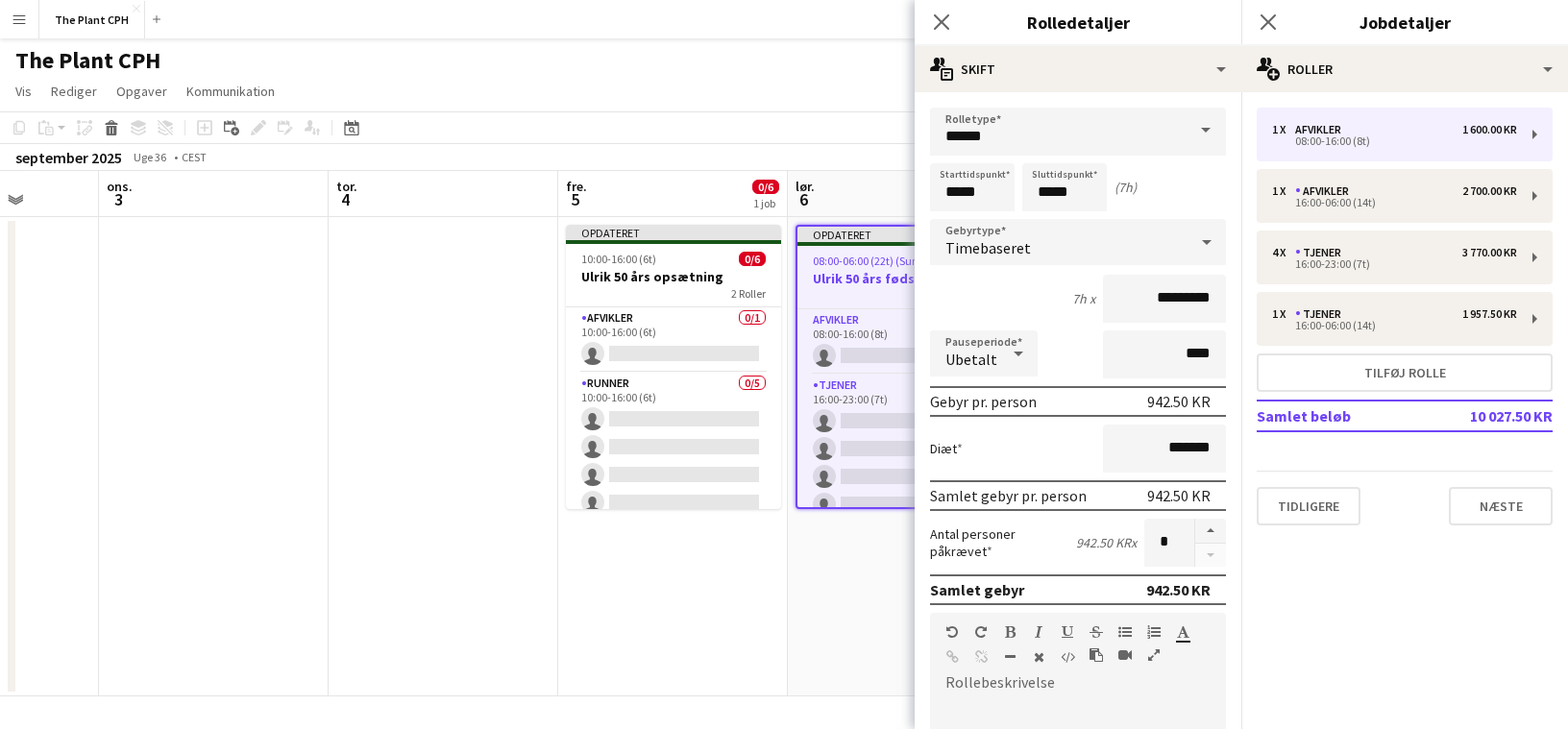 scroll, scrollTop: 517, scrollLeft: 0, axis: vertical 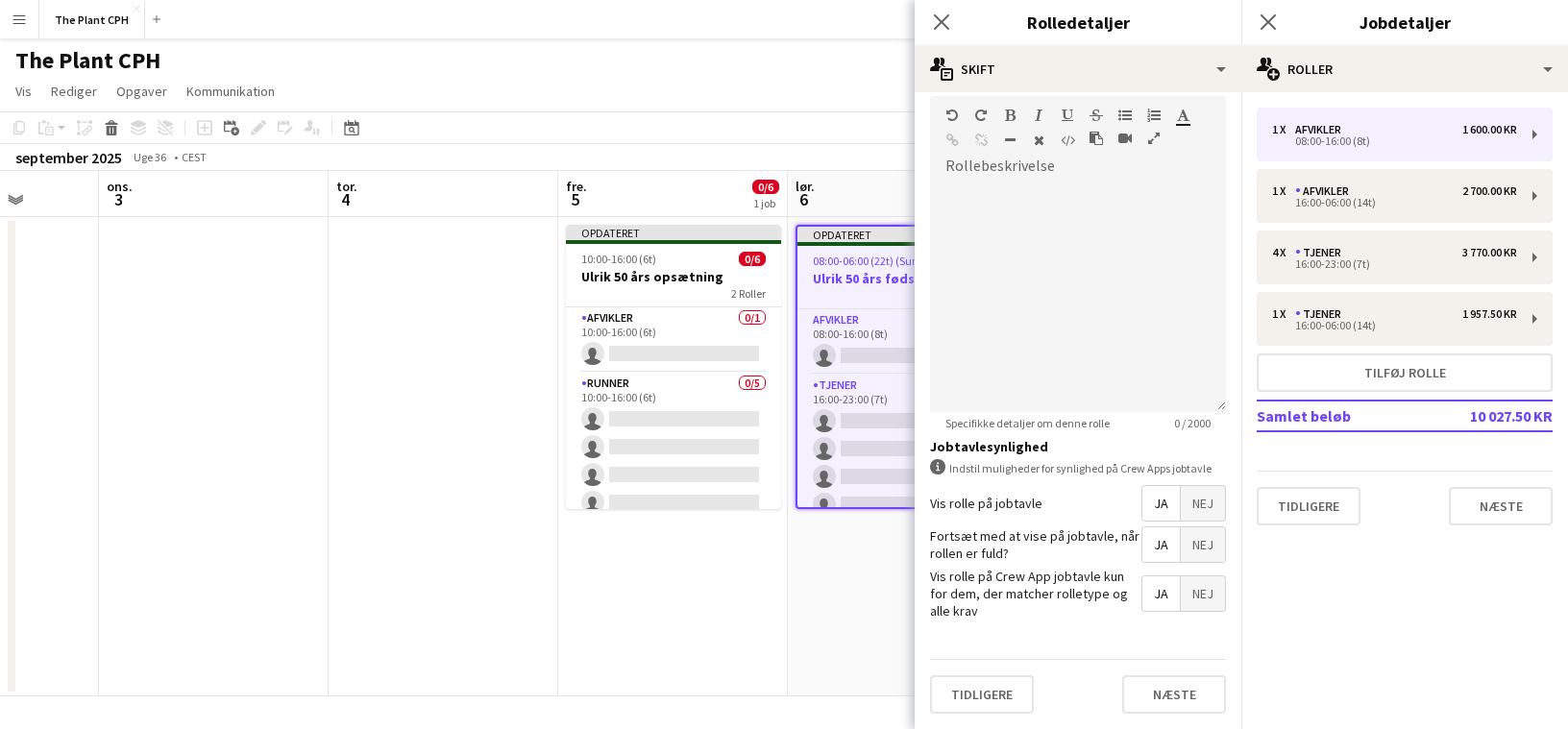 click on "Kopier
Indsæt
Indsæt
Kommando
V Indsæt med mandskab
Kommando
Skift
V
Indsæt linket opgave
Slet
Gruppe
Fjern gruppering
Tilføj opgave
Tilføj linket opgave
Rediger
Rediger tilknyttet job
Ansøgere
Datovælger
AUG. 2025 AUG. 2025 mandag M tirsdag T onsdag O torsdag T fredag F lørdag L søndag S  AUG.   1   2   3   4   5   6   7   8   9   10   11   12   13   14   15" 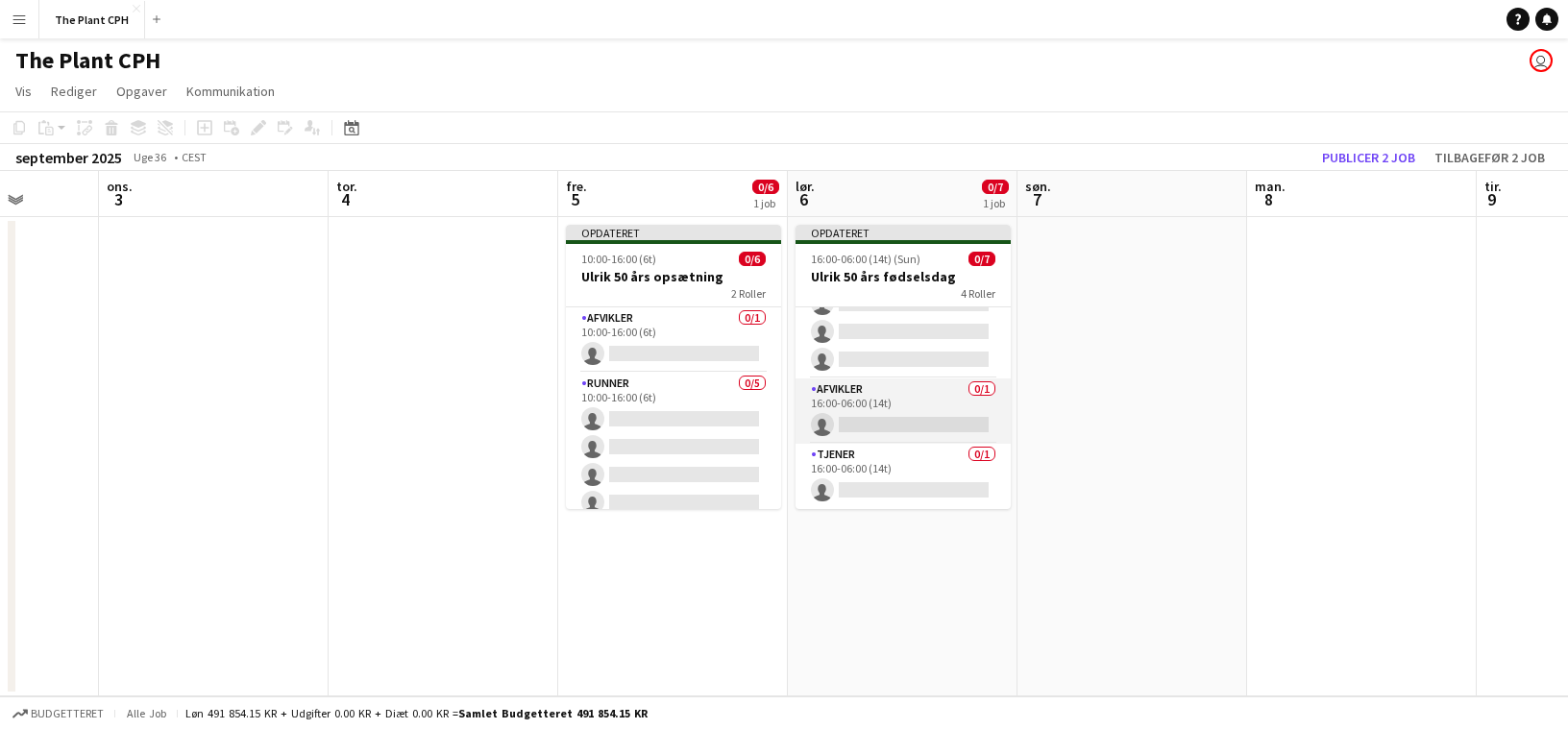 scroll, scrollTop: 0, scrollLeft: 0, axis: both 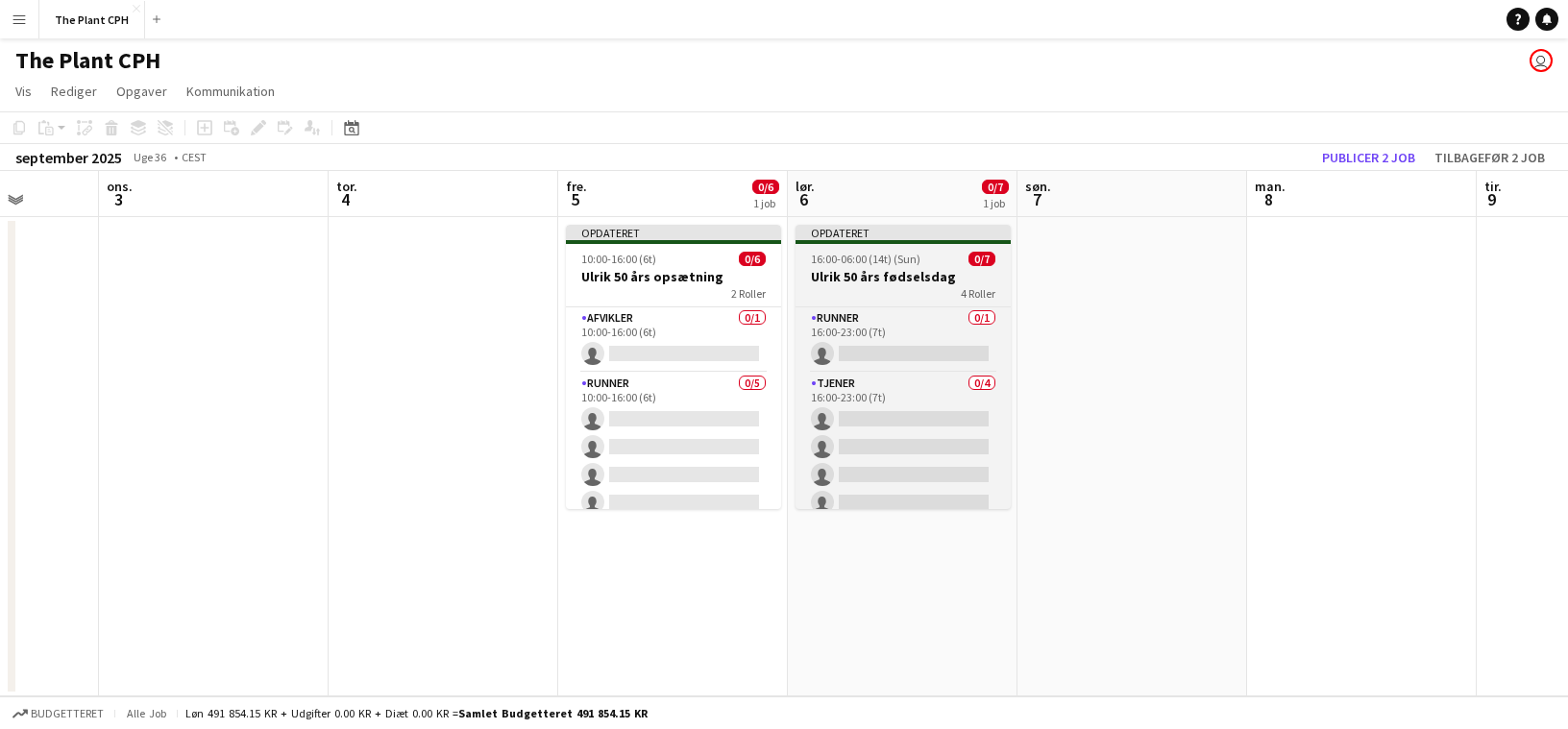 click on "Ulrik 50 års fødselsdag" at bounding box center [903, 277] 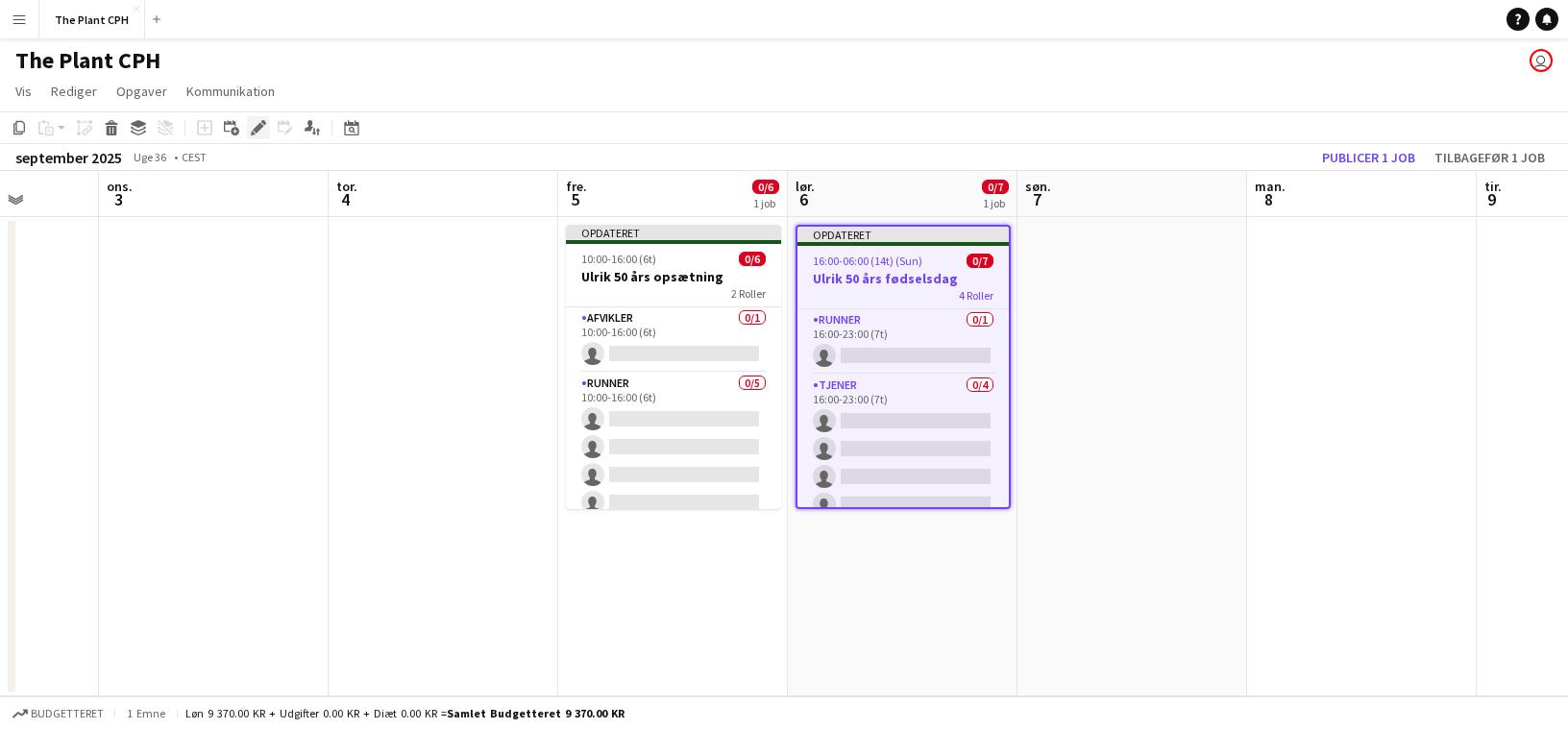 click on "Rediger" 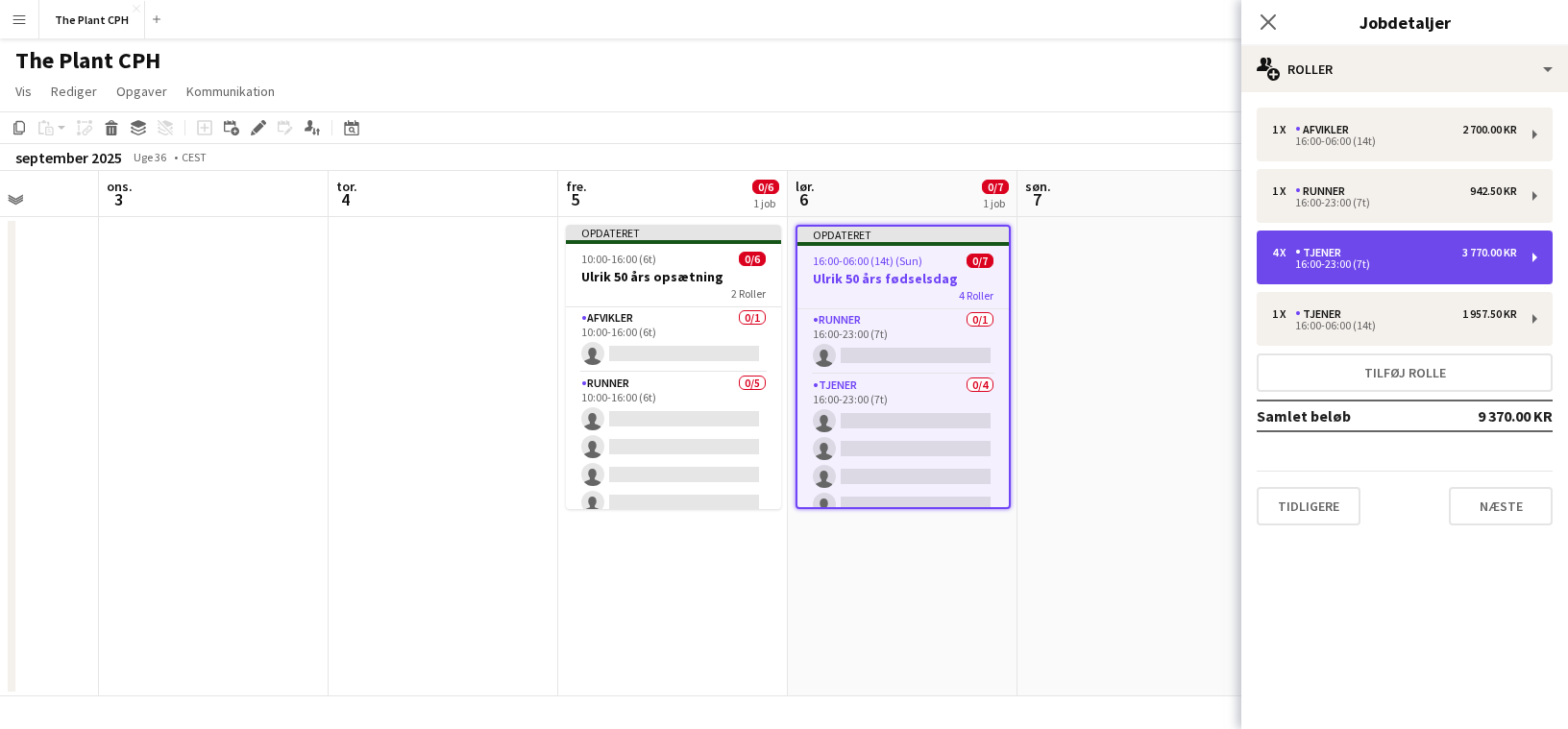 click on "4 x   Tjener   3 770.00 KR   16:00-23:00 (7t)" at bounding box center [1405, 257] 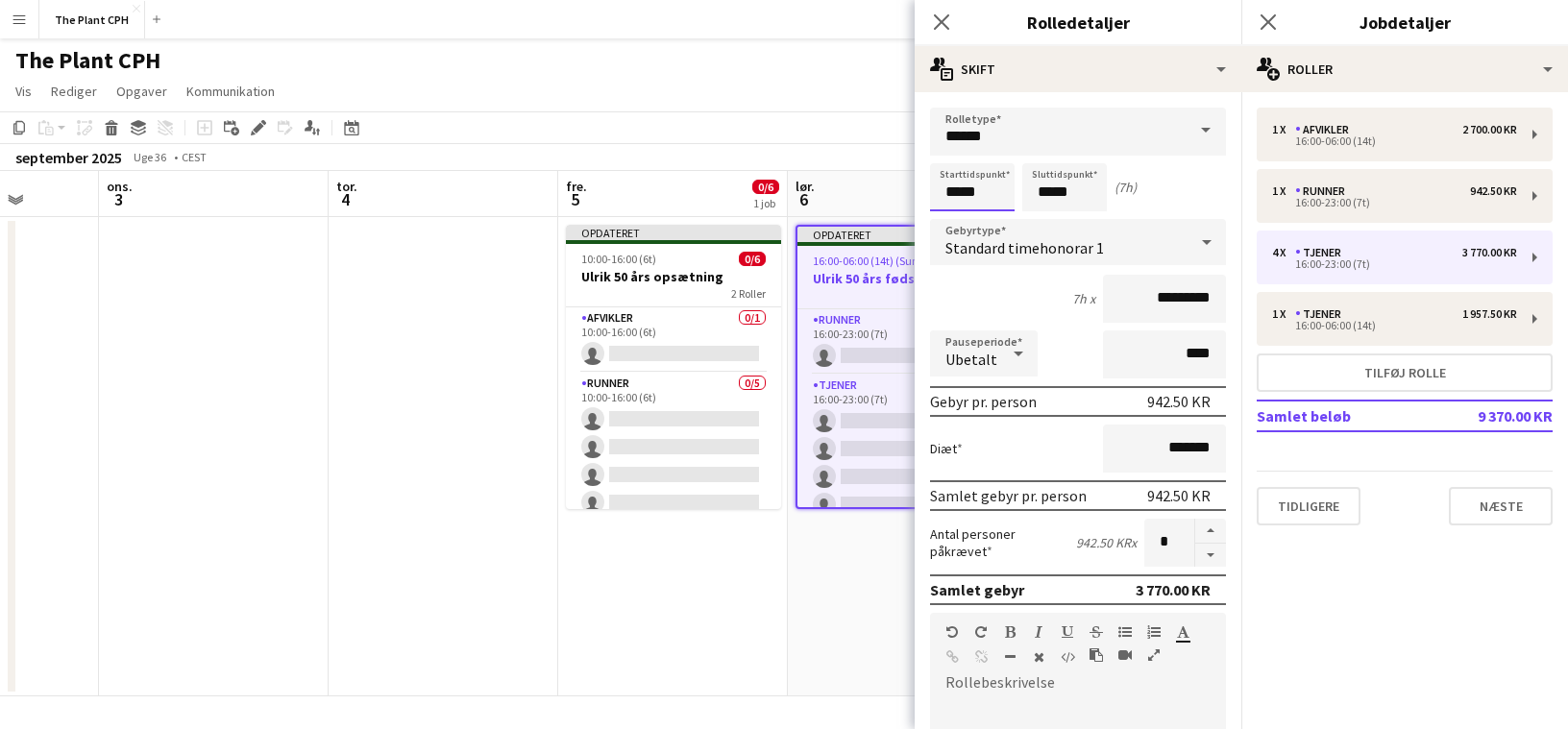 click on "*****" at bounding box center [972, 187] 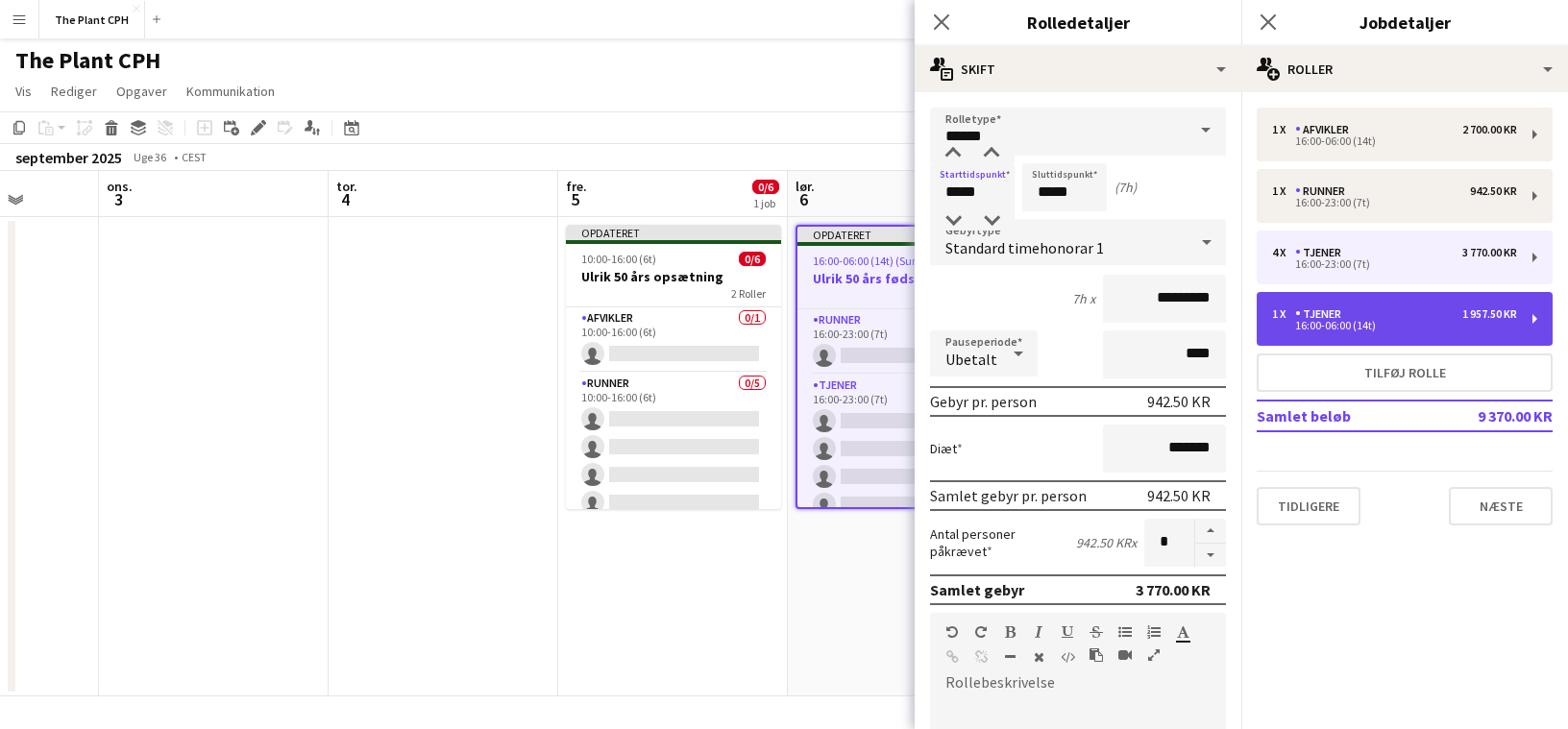 click on "Tjener" at bounding box center (1322, 314) 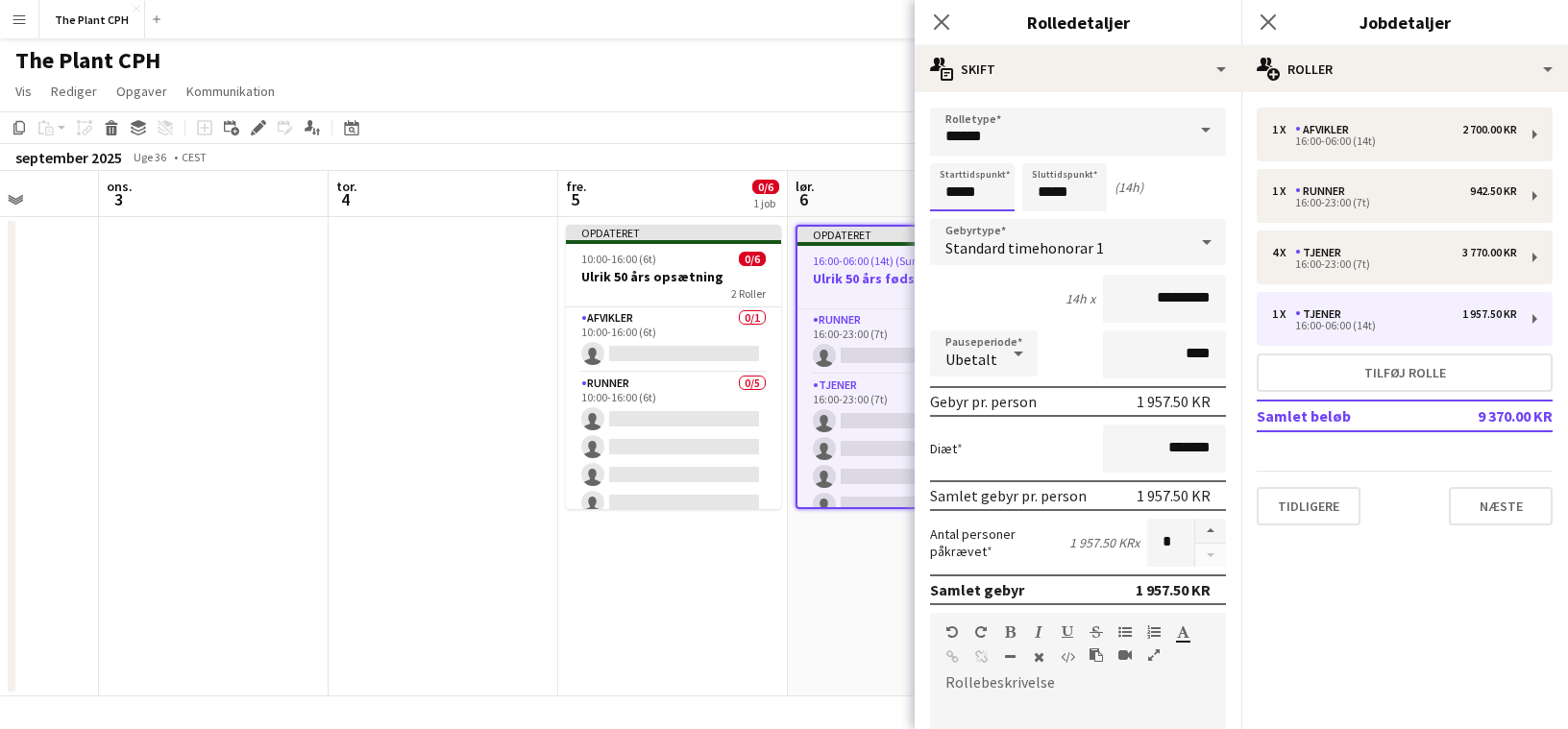 click on "*****" at bounding box center [972, 187] 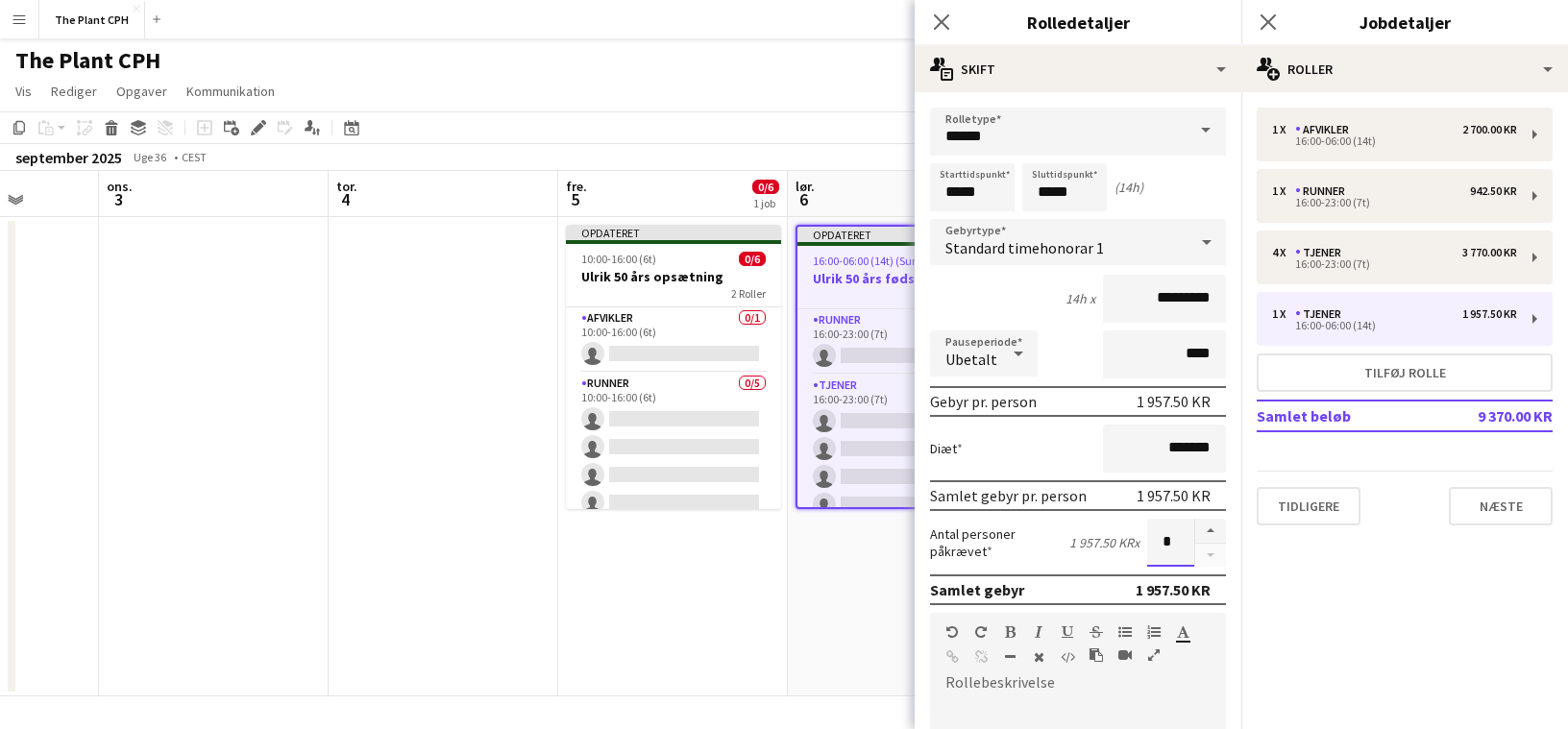 click on "*" at bounding box center [1170, 543] 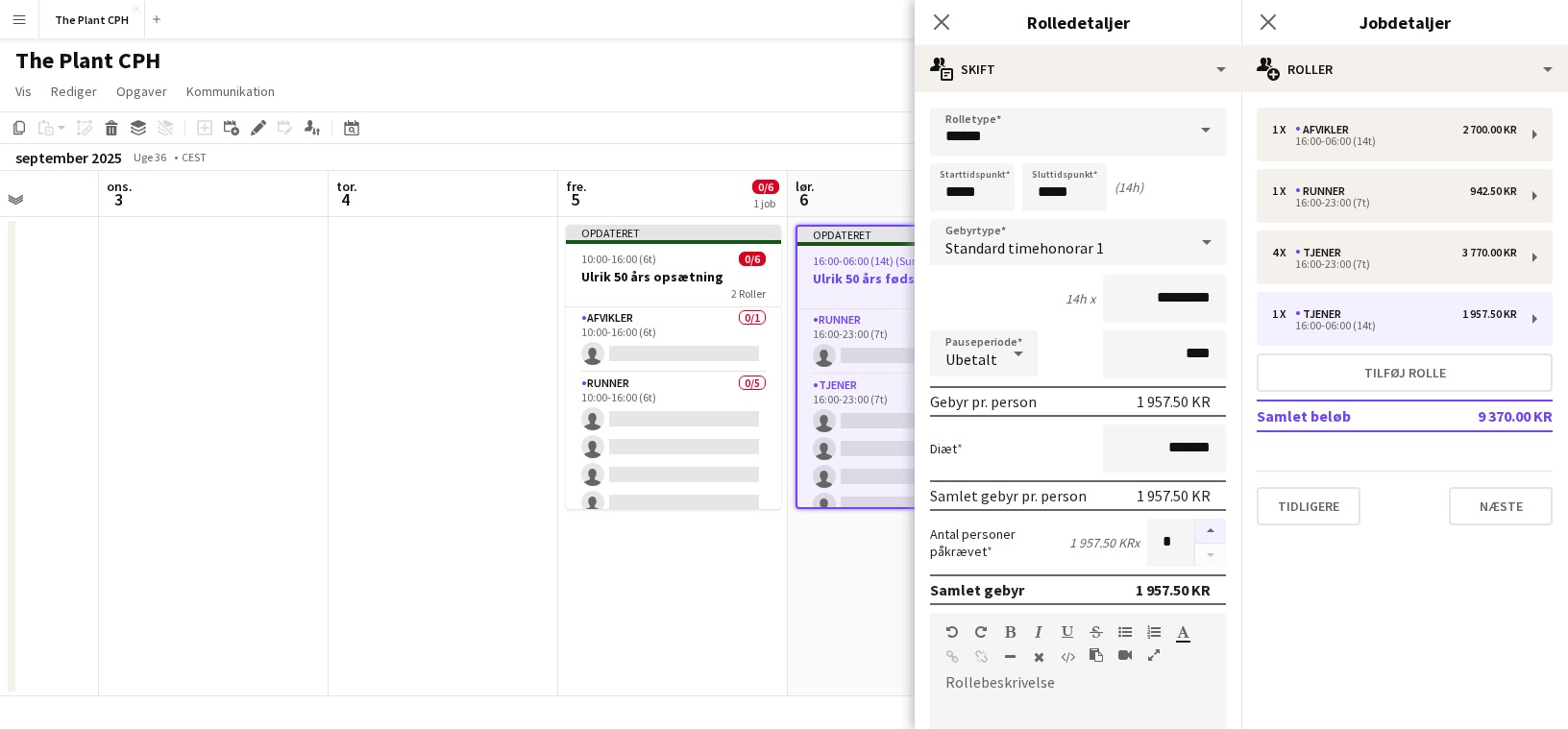 click at bounding box center (1211, 531) 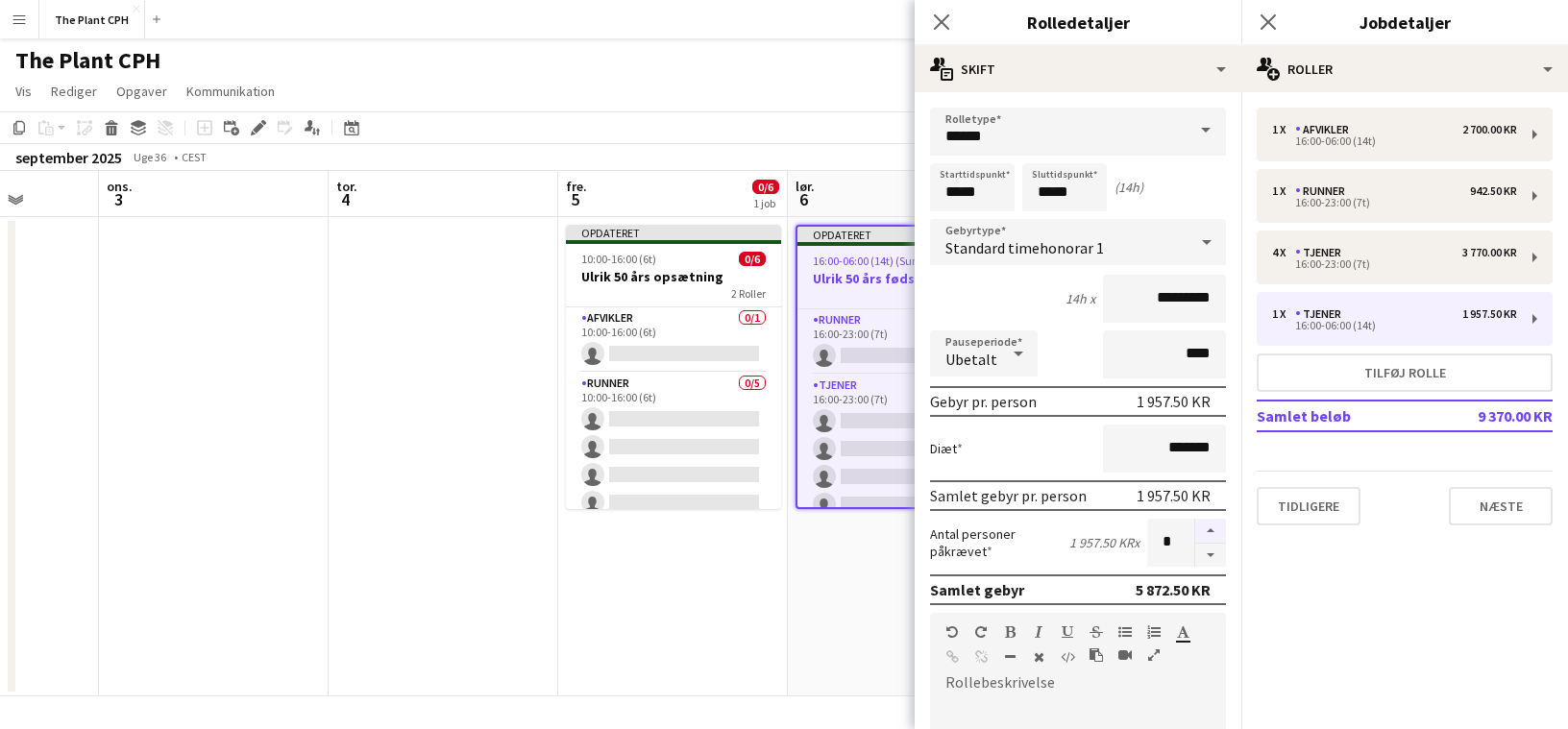 click at bounding box center [1211, 531] 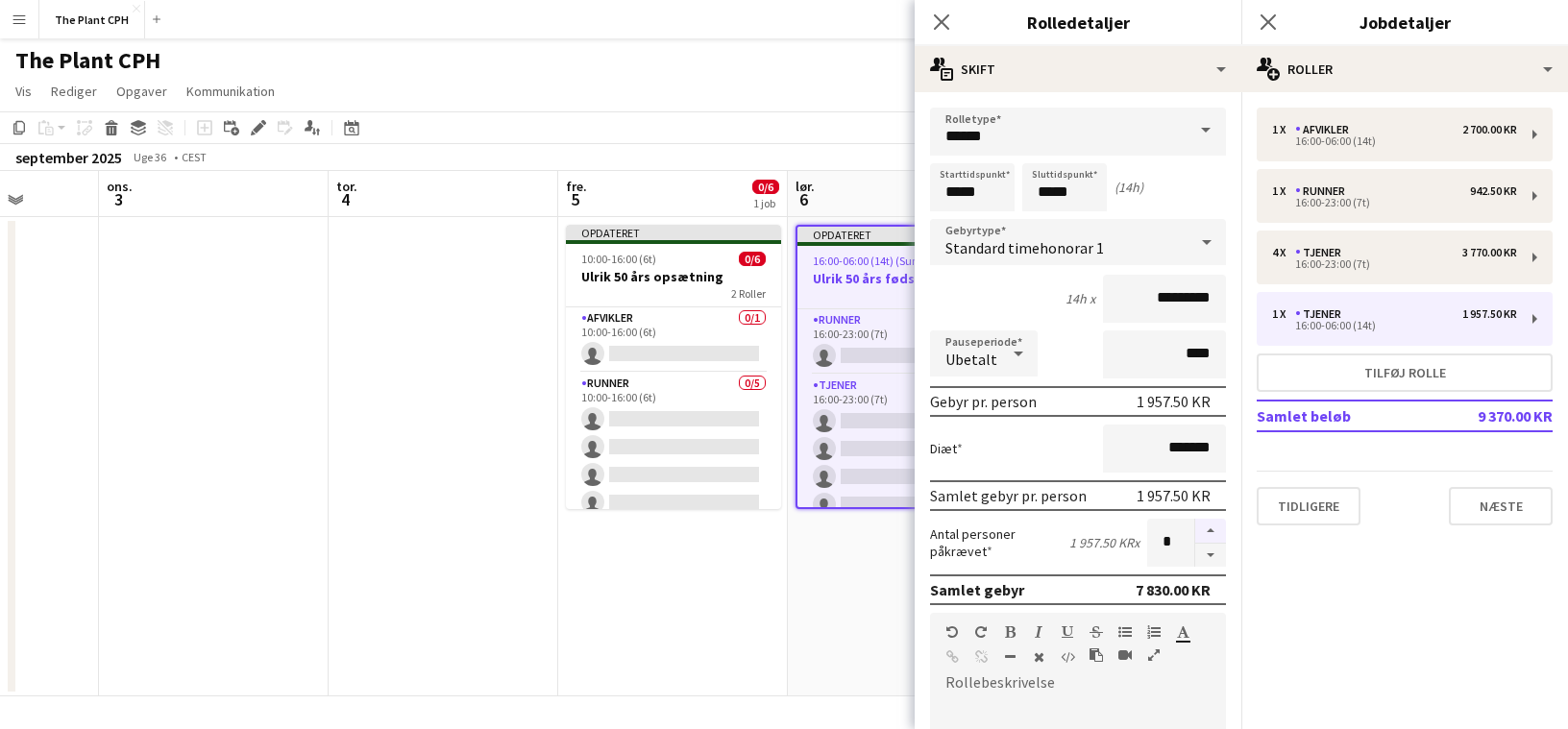 click at bounding box center (1211, 531) 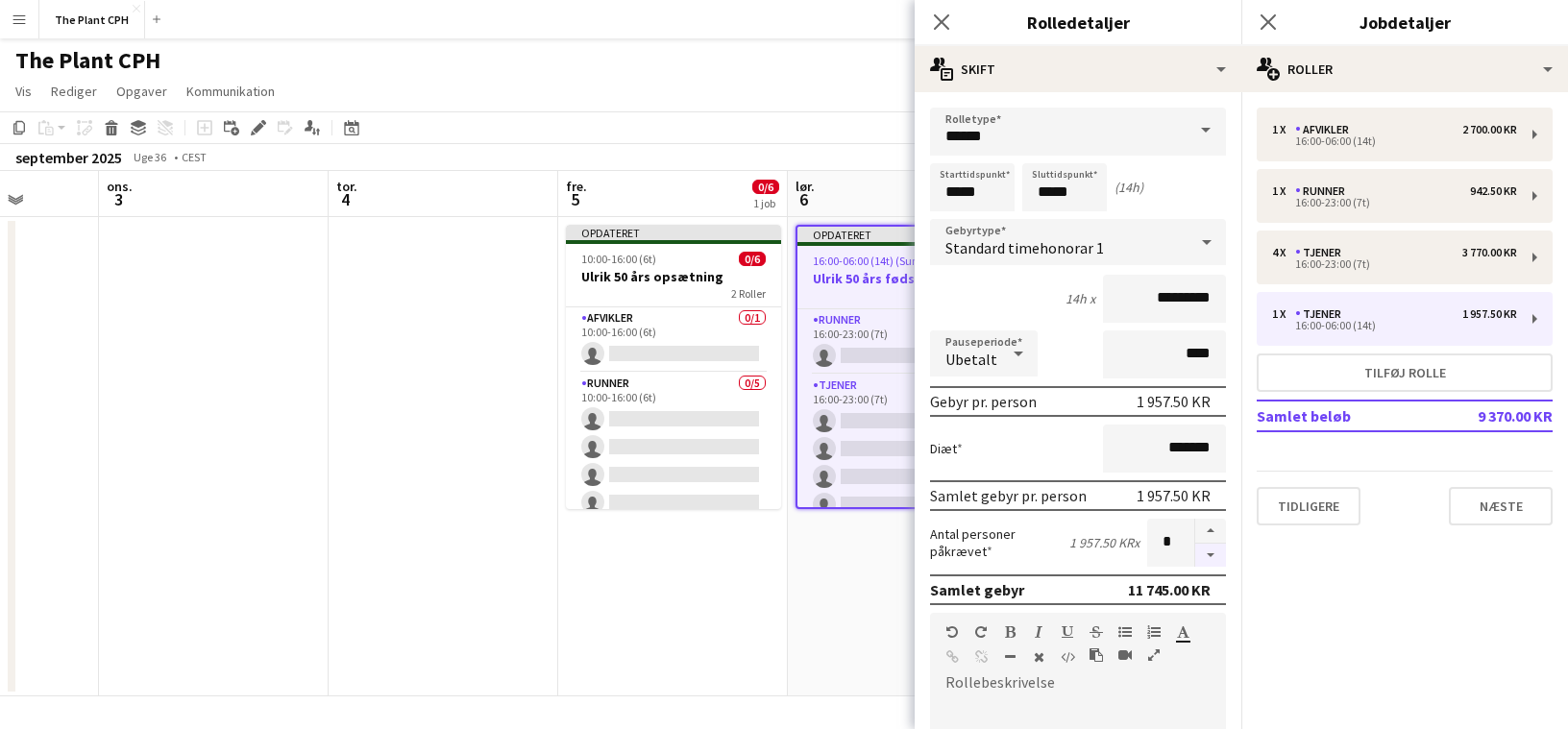 click at bounding box center [1211, 555] 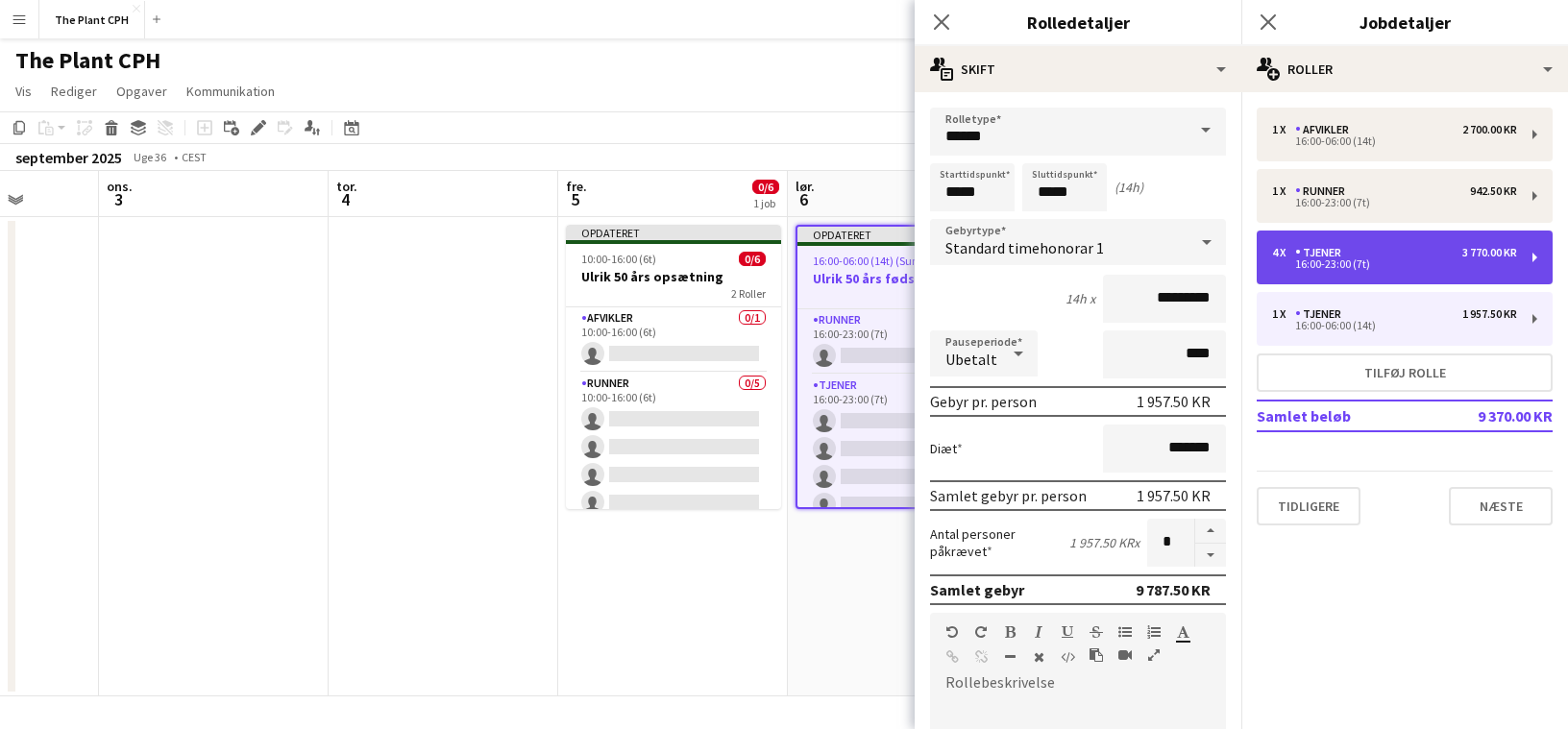 click on "4 x   Tjener   3 770.00 KR   16:00-23:00 (7t)" at bounding box center [1405, 257] 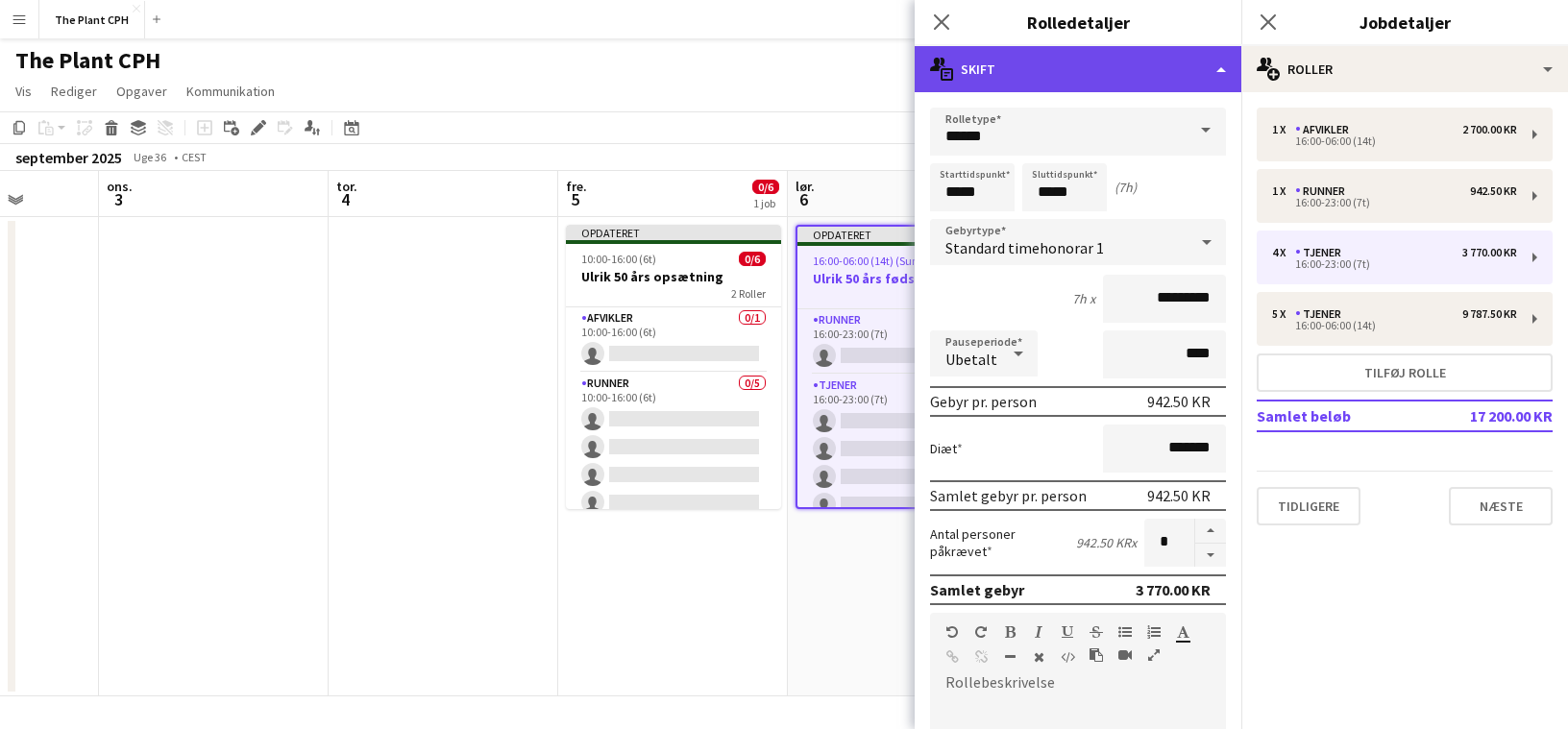 click on "multiple-actions-text
Skift" 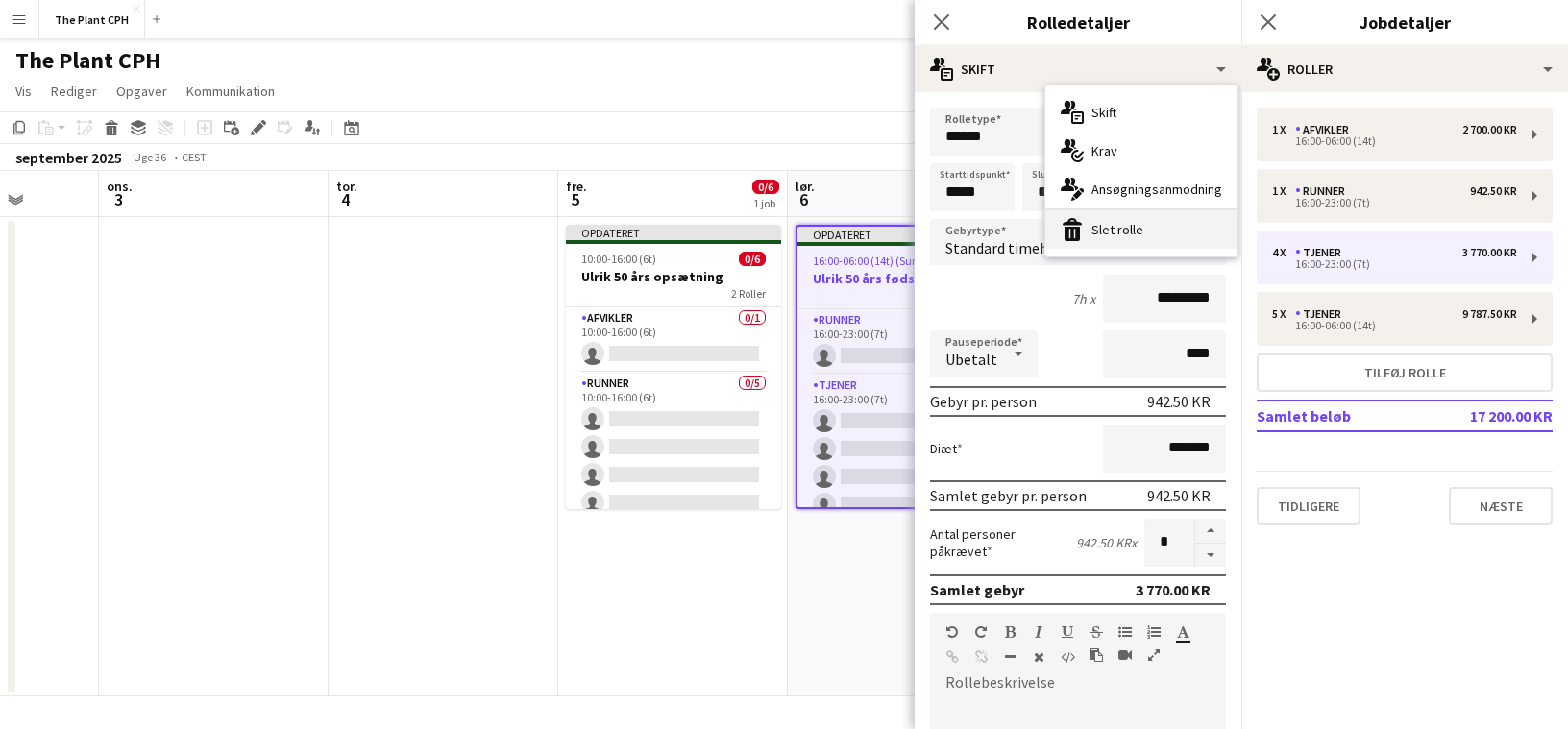 click on "bin-2
Slet rolle" at bounding box center [1141, 230] 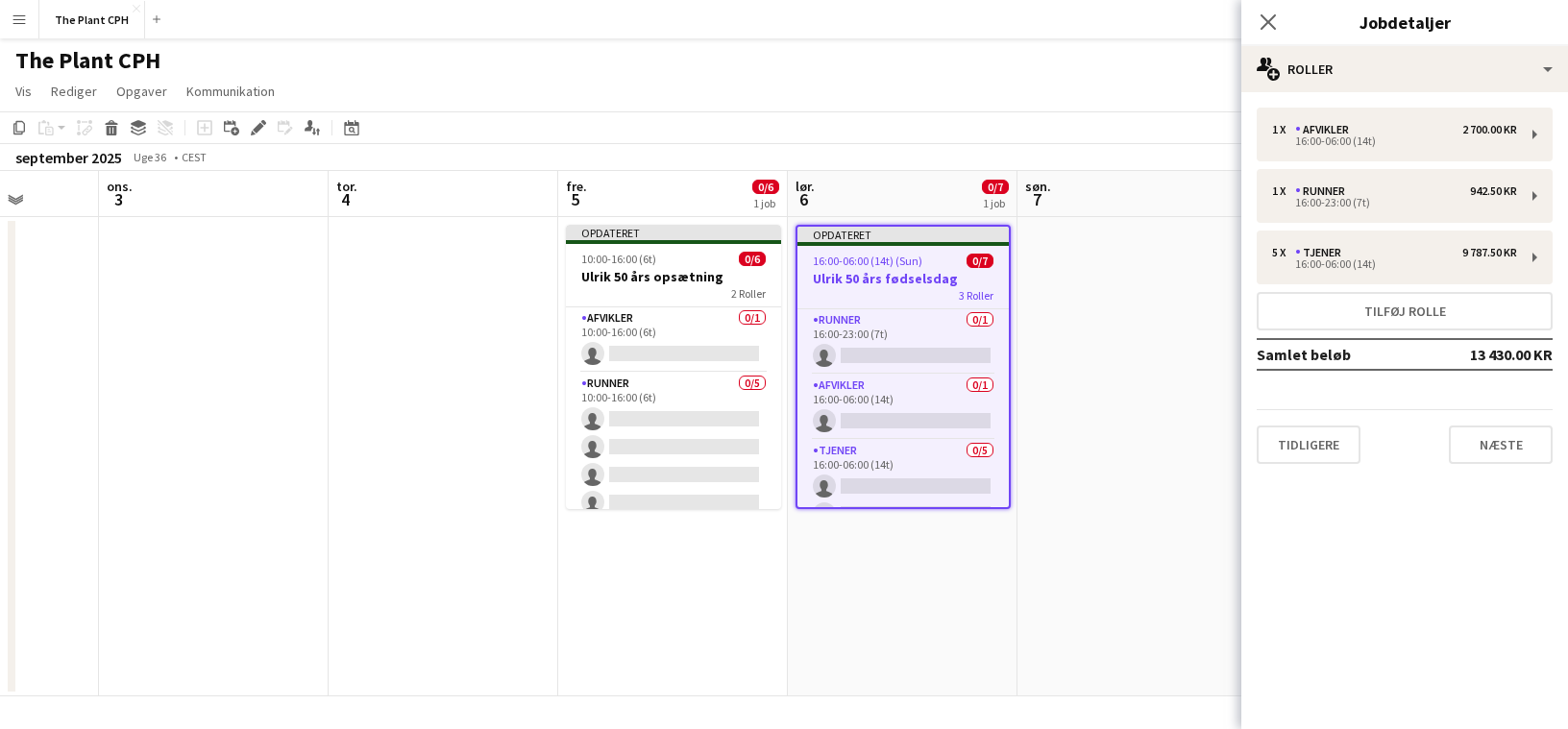 click on "Kopier
Indsæt
Indsæt
Kommando
V Indsæt med mandskab
Kommando
Skift
V
Indsæt linket opgave
Slet
Gruppe
Fjern gruppering
Tilføj opgave
Tilføj linket opgave
Rediger
Rediger tilknyttet job
Ansøgere
Datovælger
AUG. 2025 AUG. 2025 mandag M tirsdag T onsdag O torsdag T fredag F lørdag L søndag S  AUG.   1   2   3   4   5   6   7   8   9   10   11   12   13   14   15" 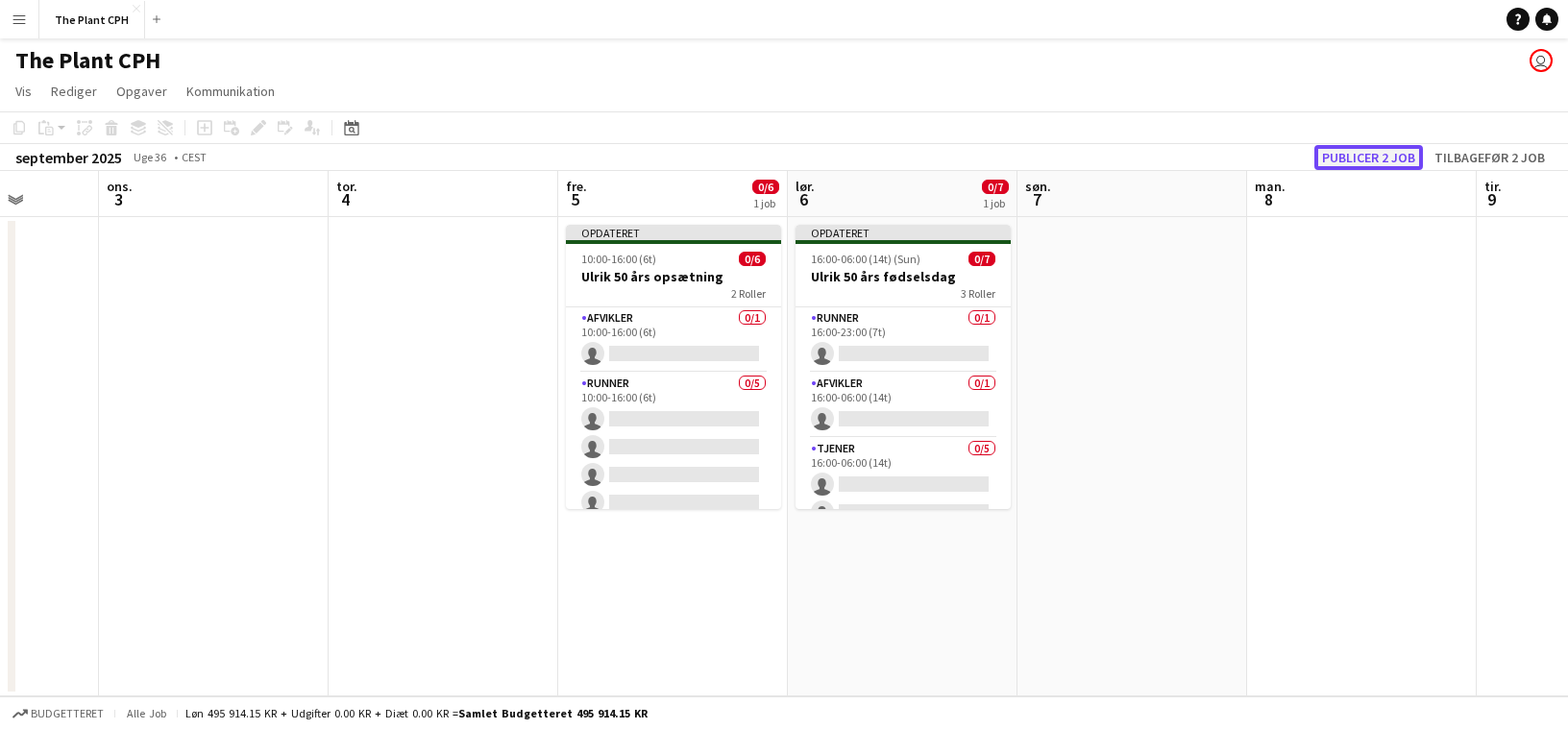 click on "Publicer 2 job" 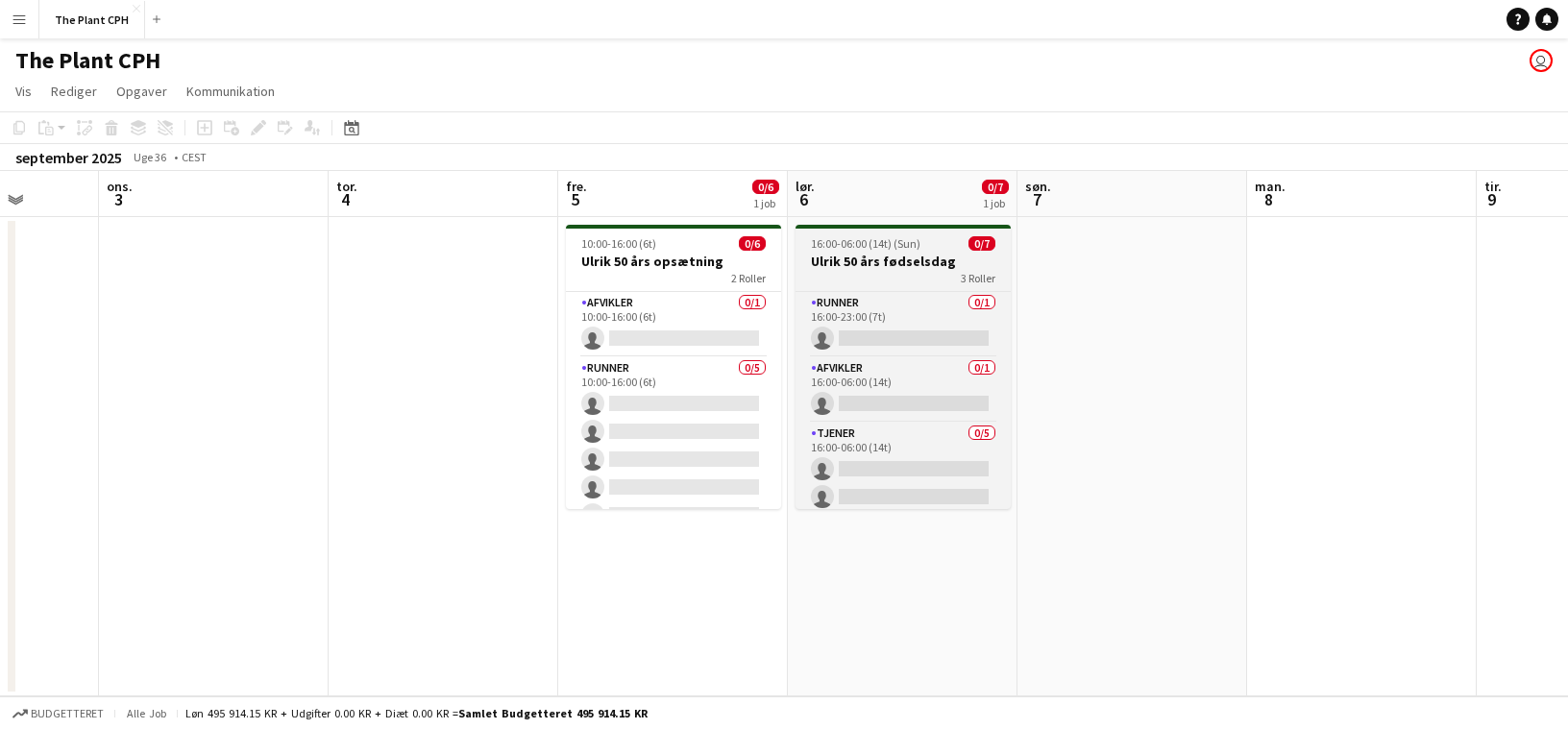 click on "Ulrik 50 års fødselsdag" at bounding box center (903, 261) 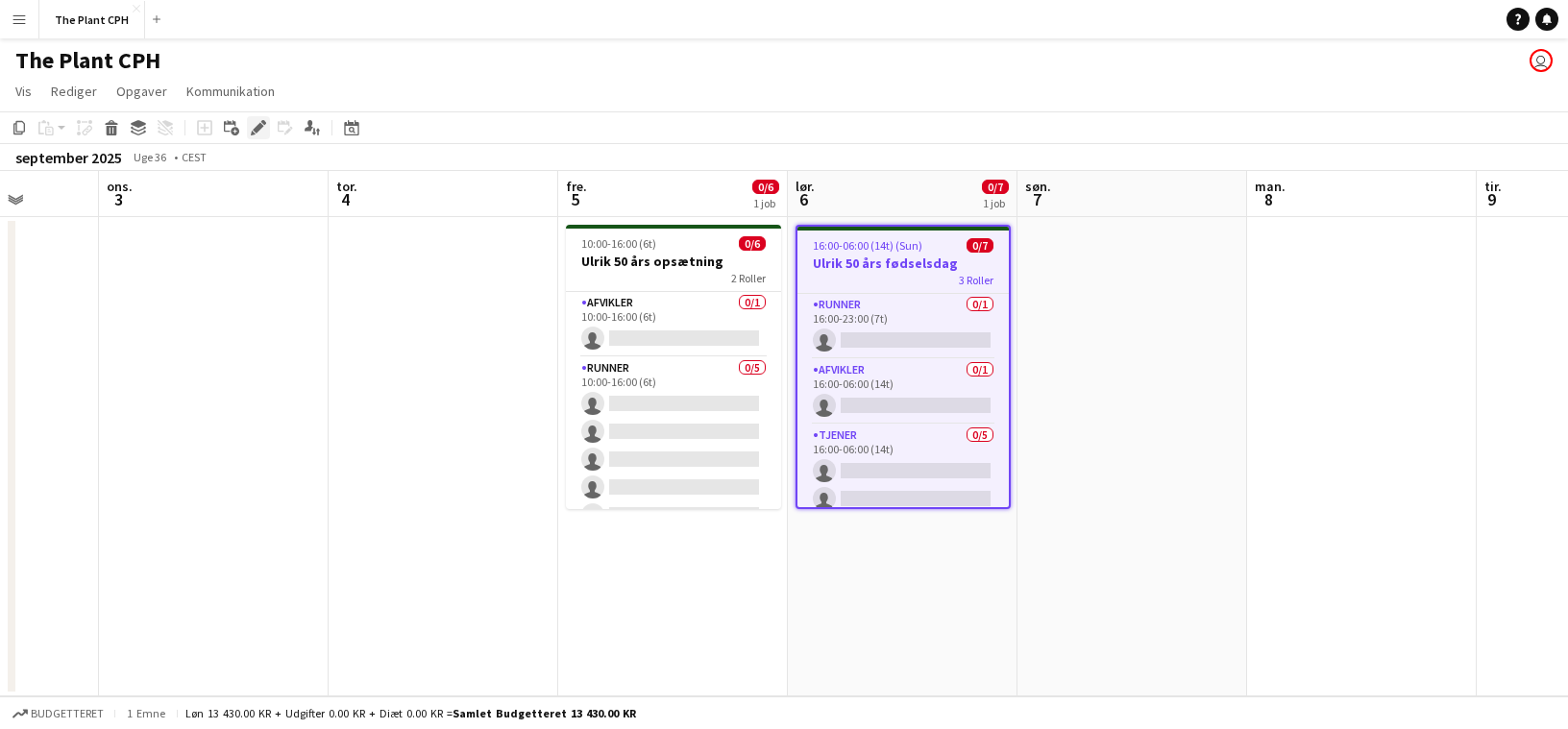 click on "Rediger" 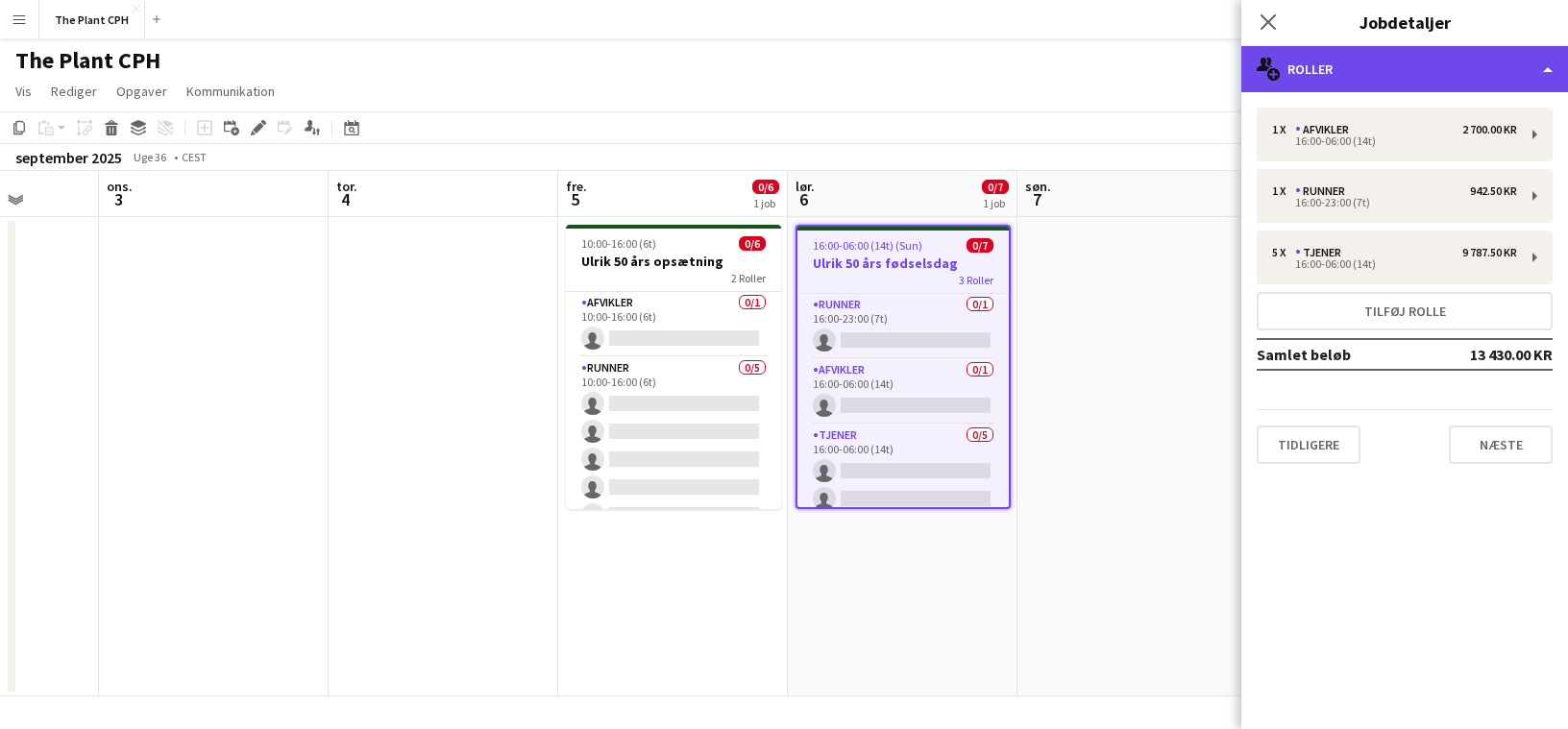 click on "multiple-users-add
Roller" 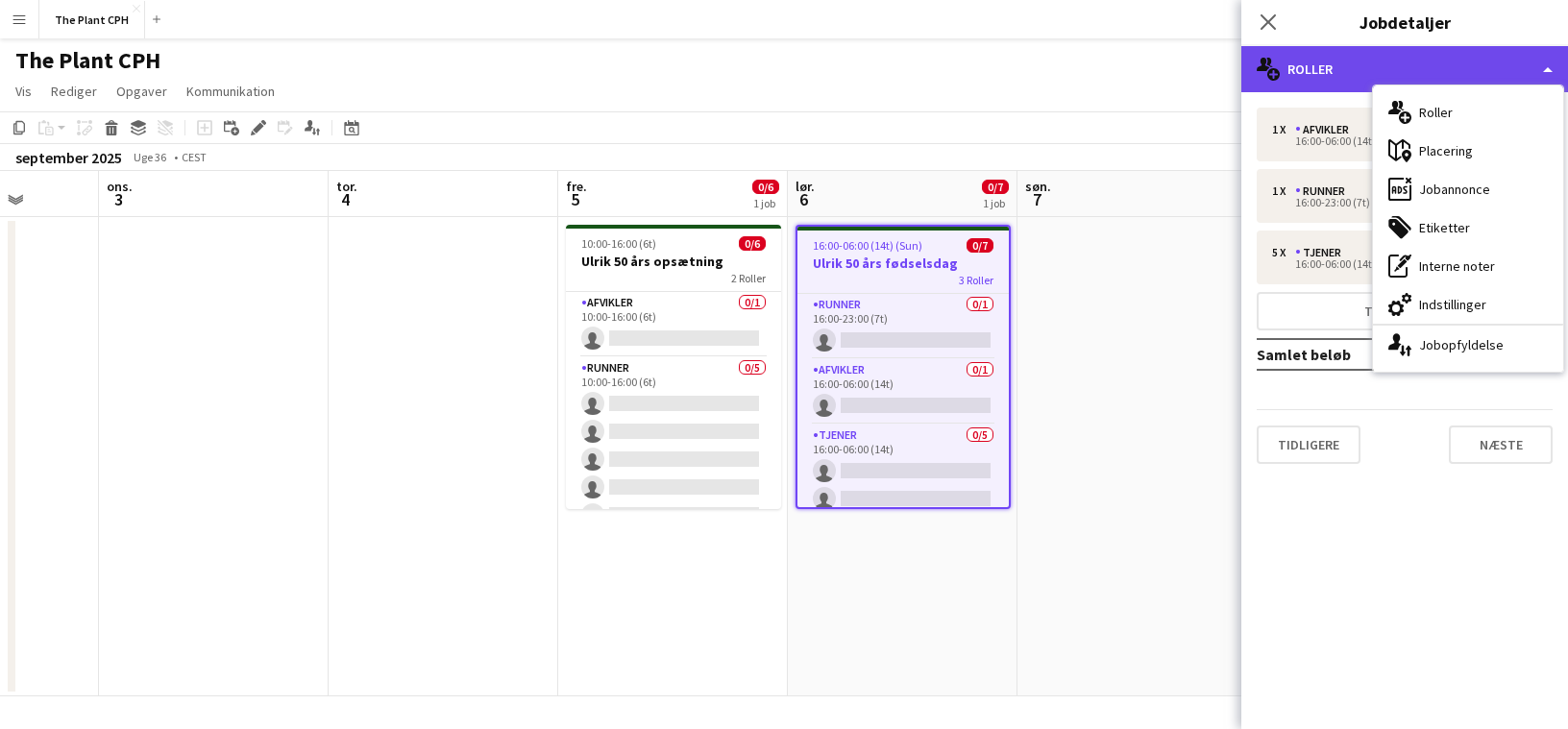 click on "multiple-users-add
Roller" 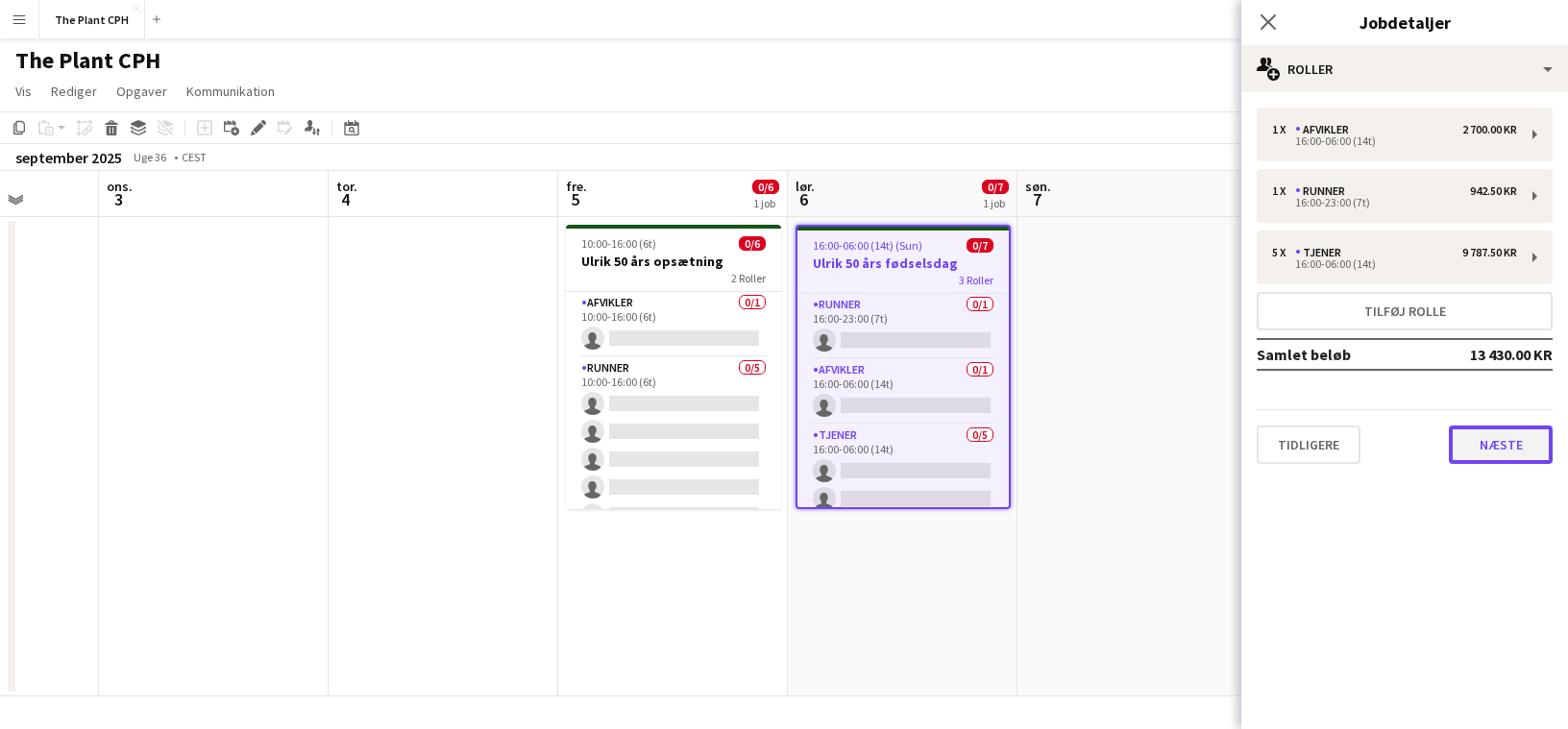 click on "Næste" at bounding box center [1501, 445] 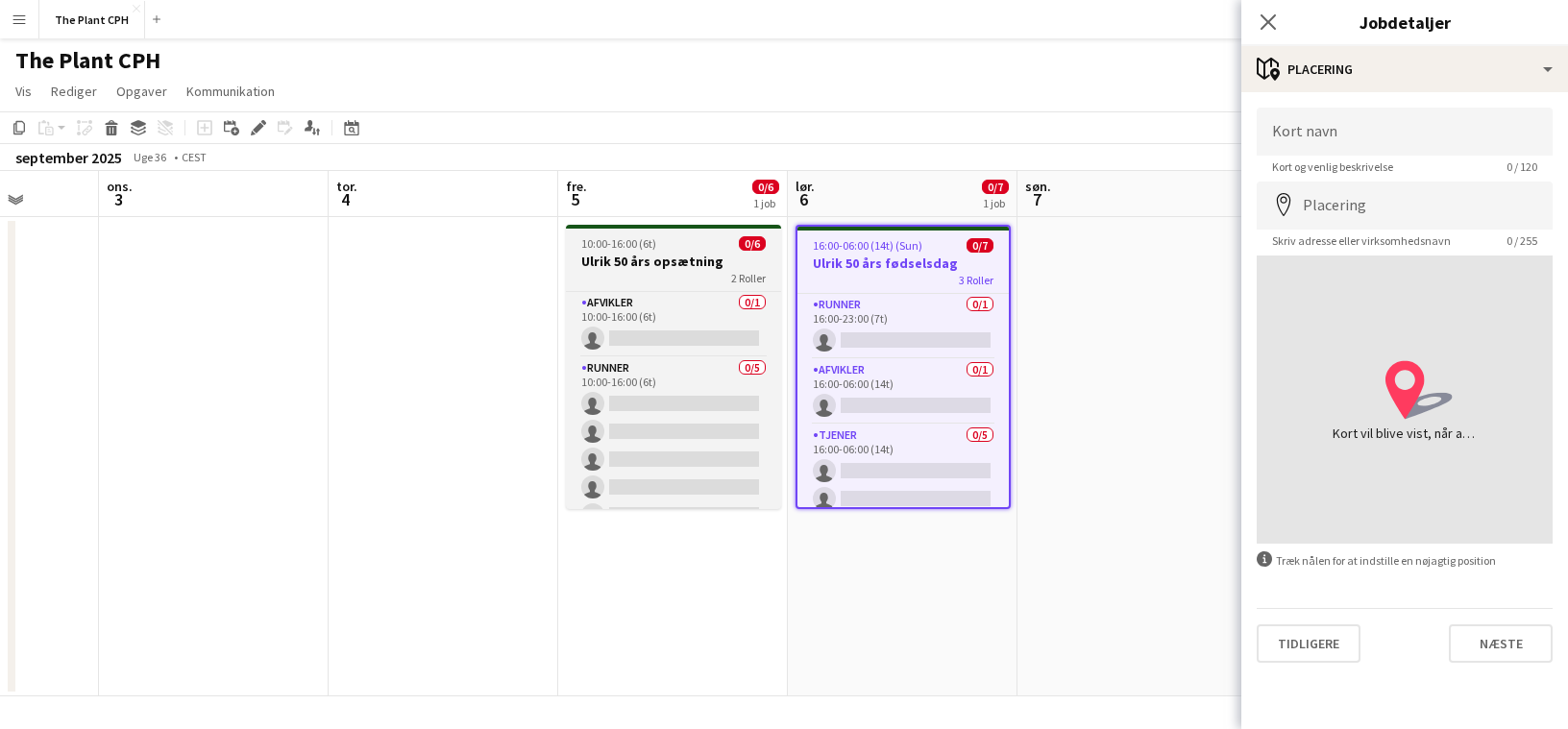 click on "Ulrik 50 års opsætning" at bounding box center [674, 261] 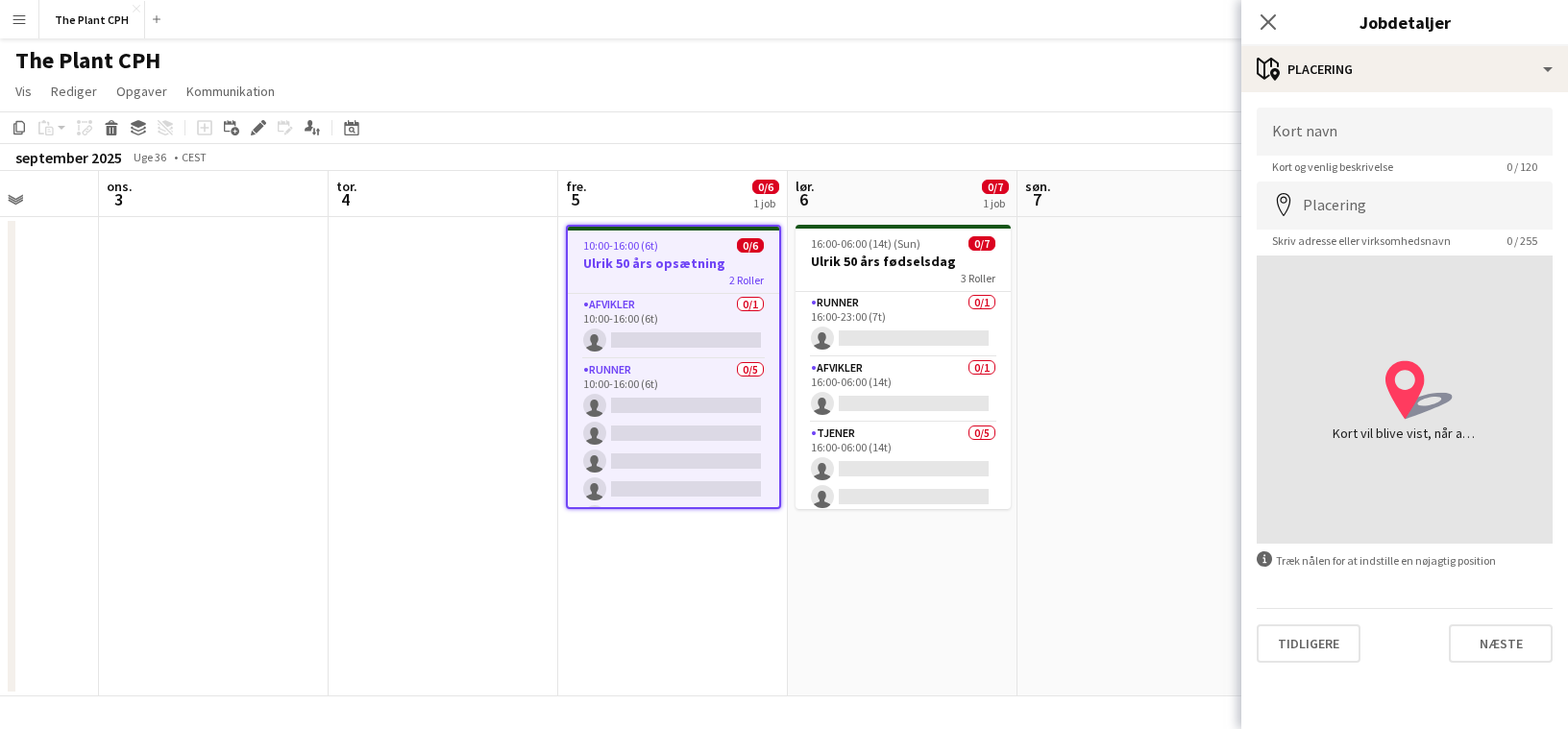 click on "Ulrik 50 års opsætning" at bounding box center (674, 263) 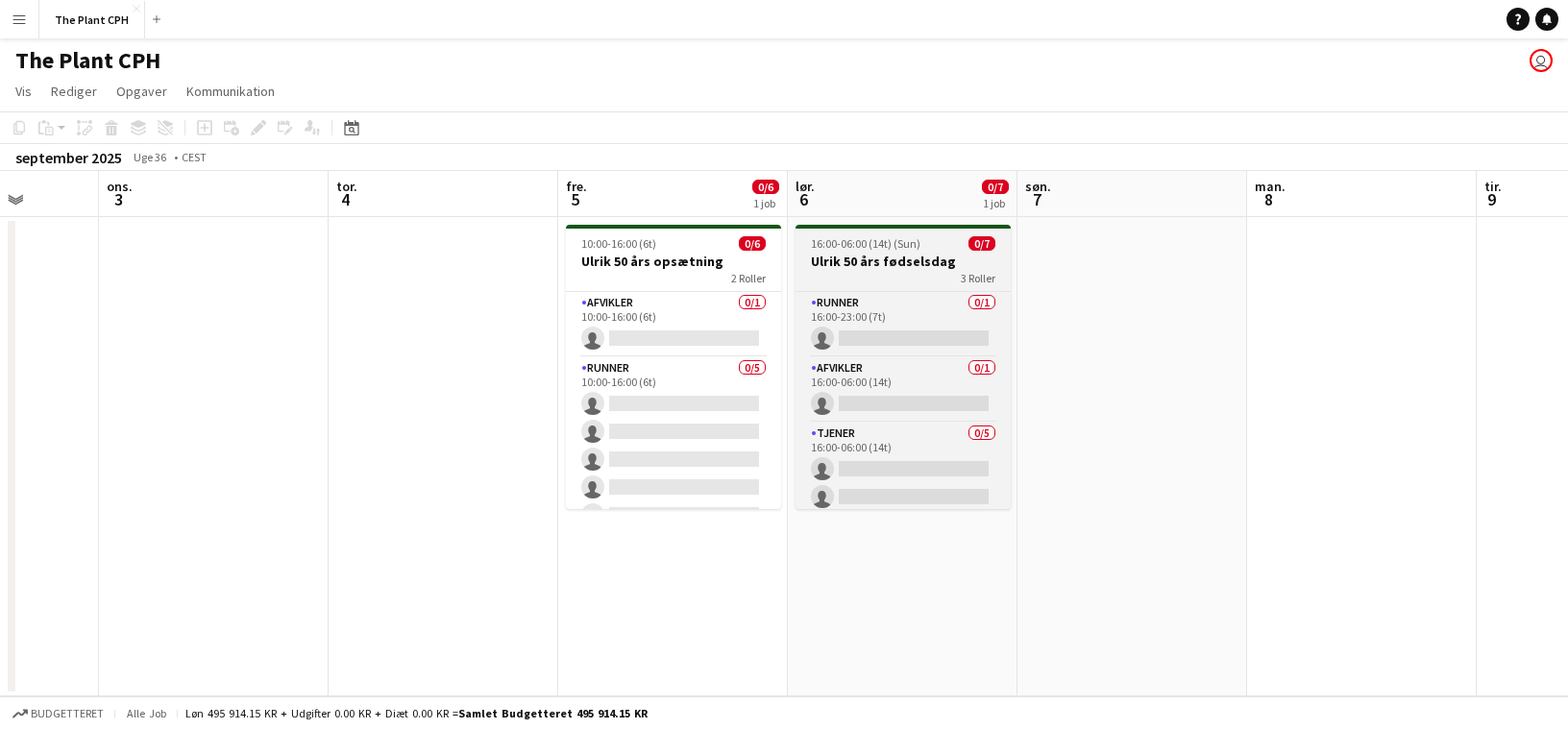 click on "16:00-06:00 (14t) (Sun)" at bounding box center [866, 243] 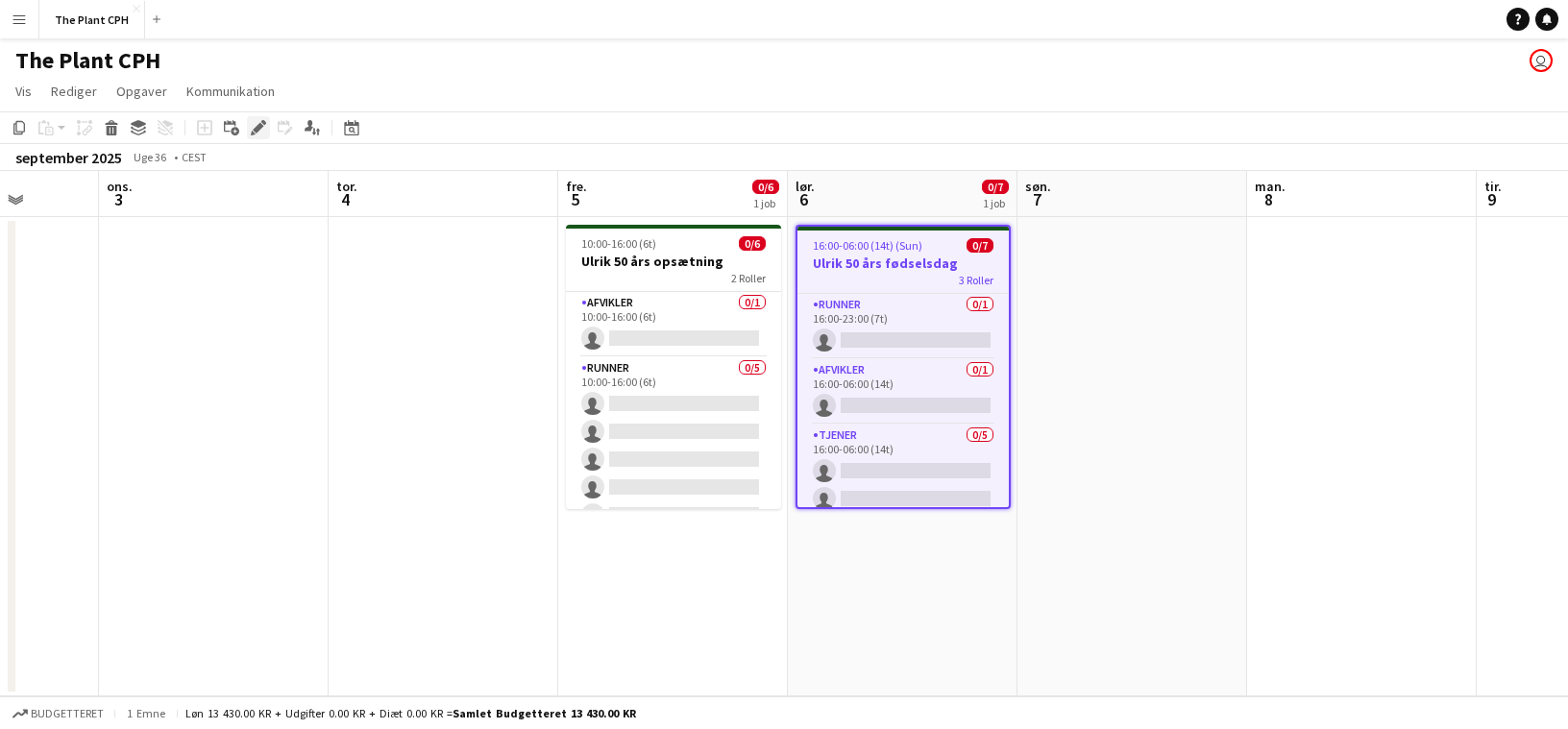 click on "Rediger" 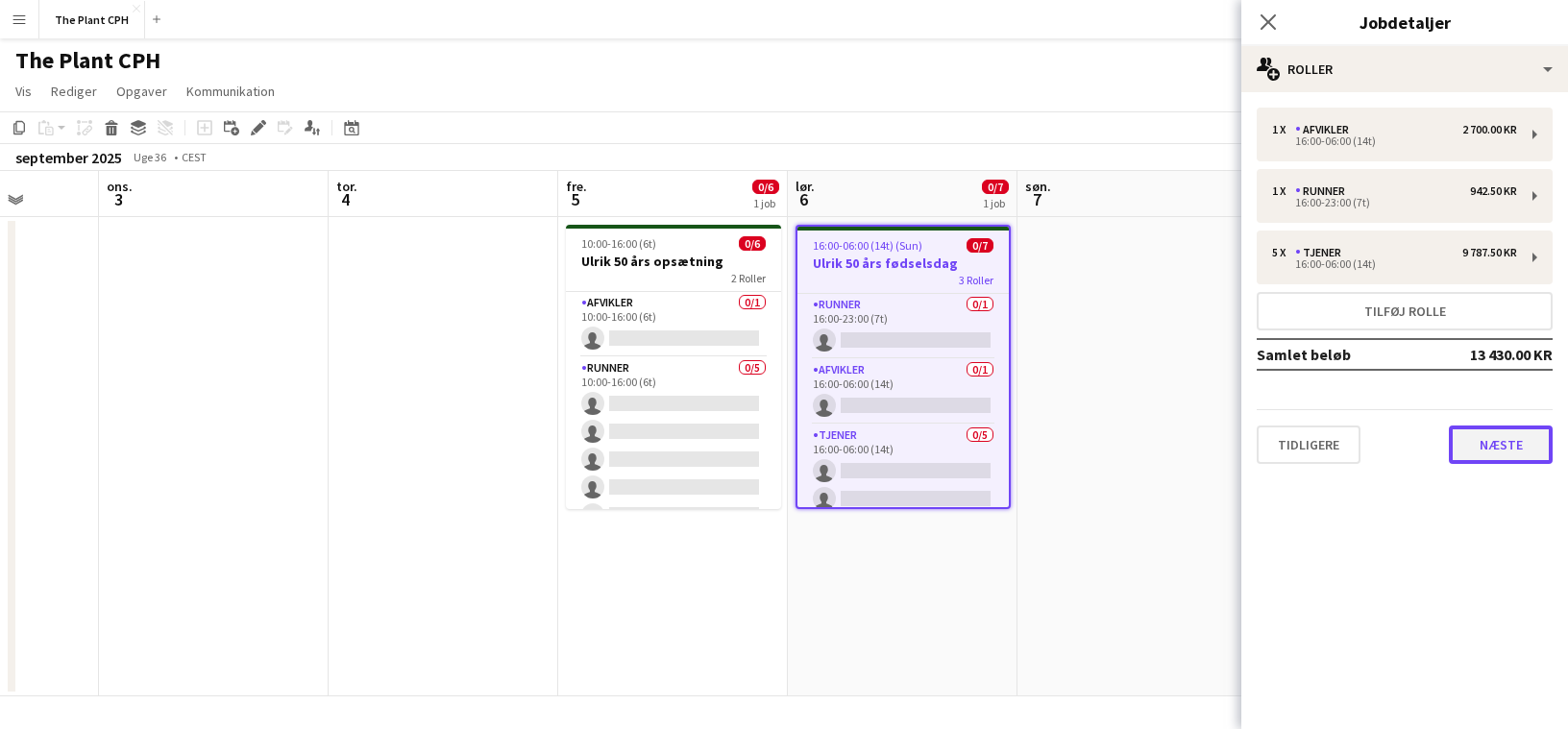 click on "Næste" at bounding box center (1501, 445) 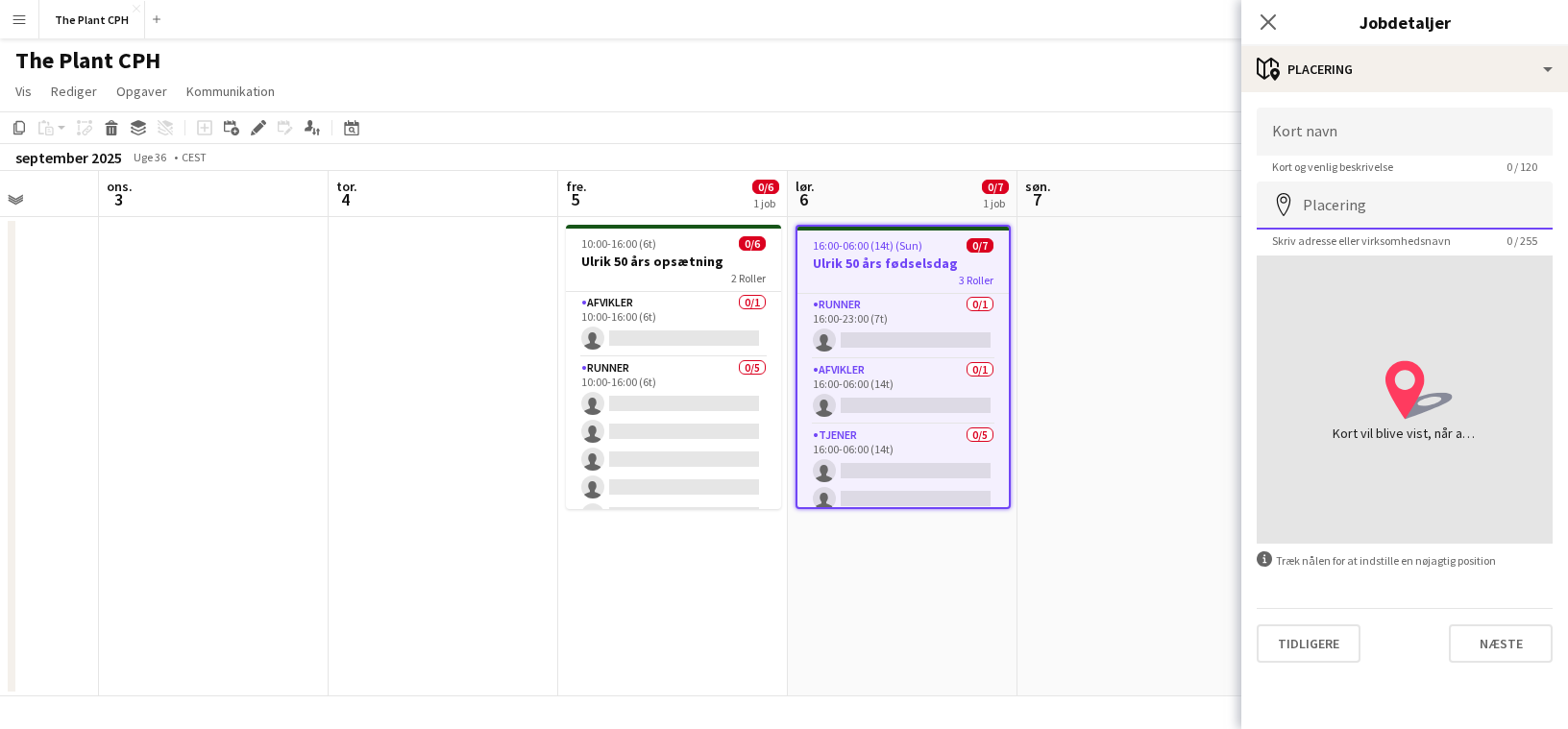 click on "Placering" at bounding box center (1405, 206) 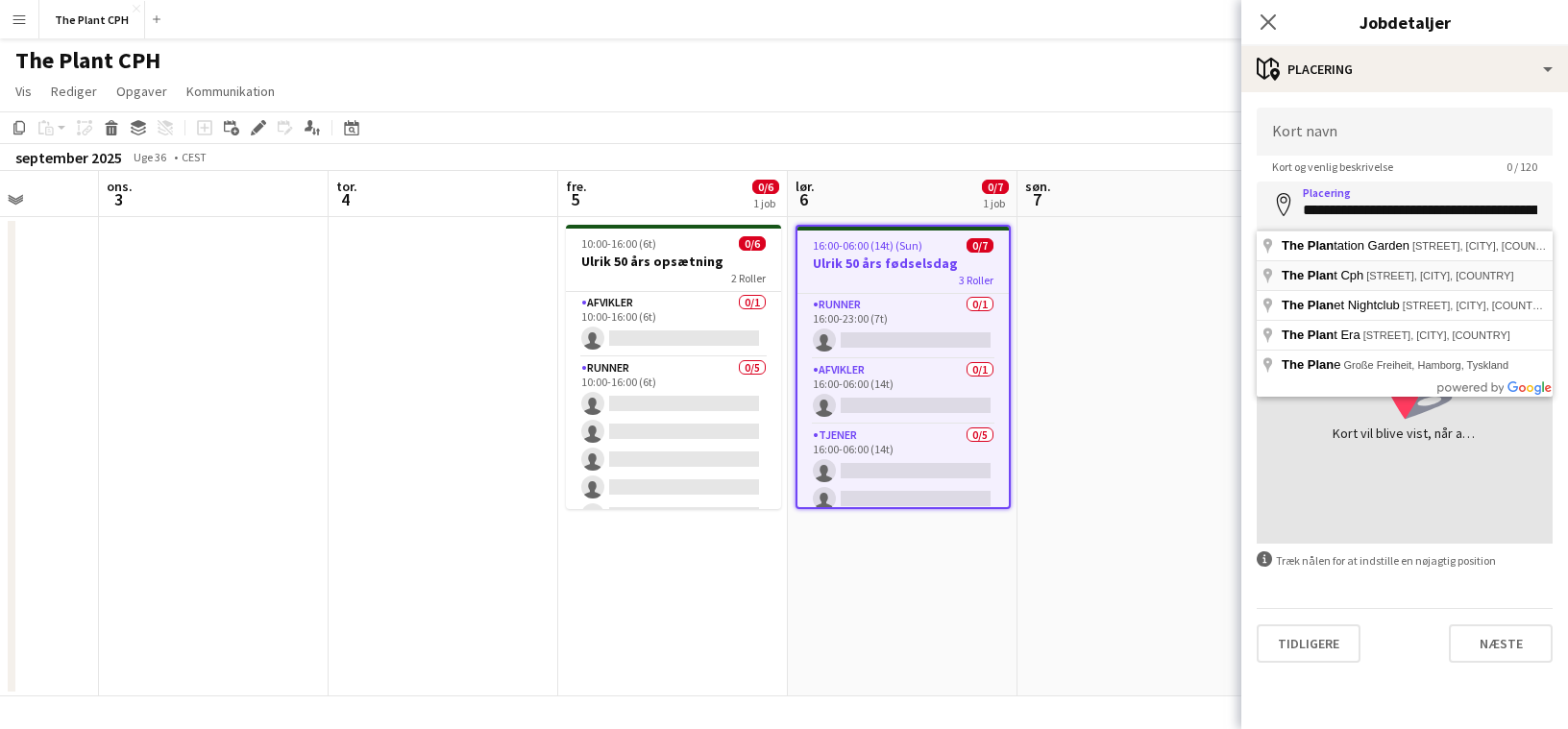 type on "**********" 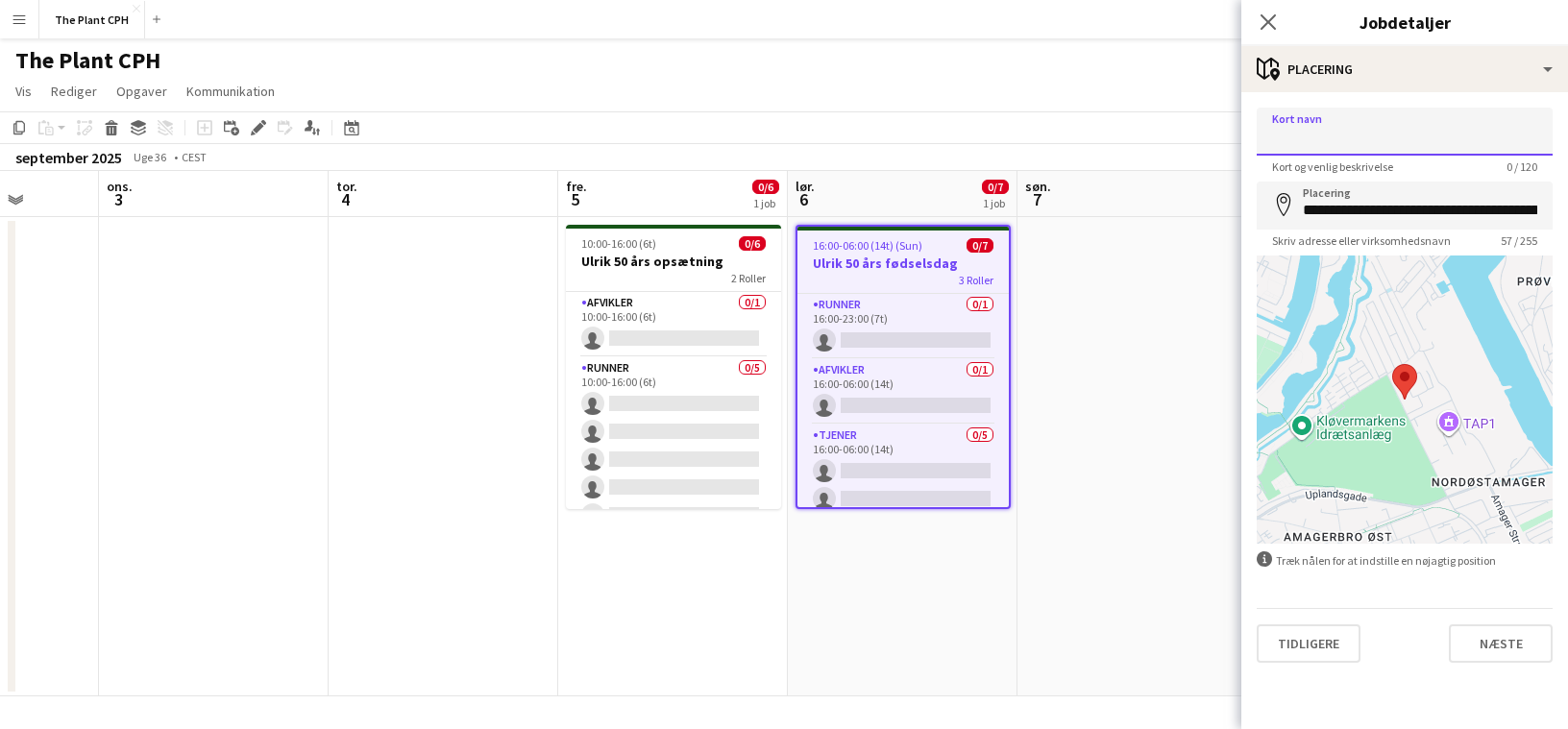click on "Kort navn" at bounding box center (1405, 132) 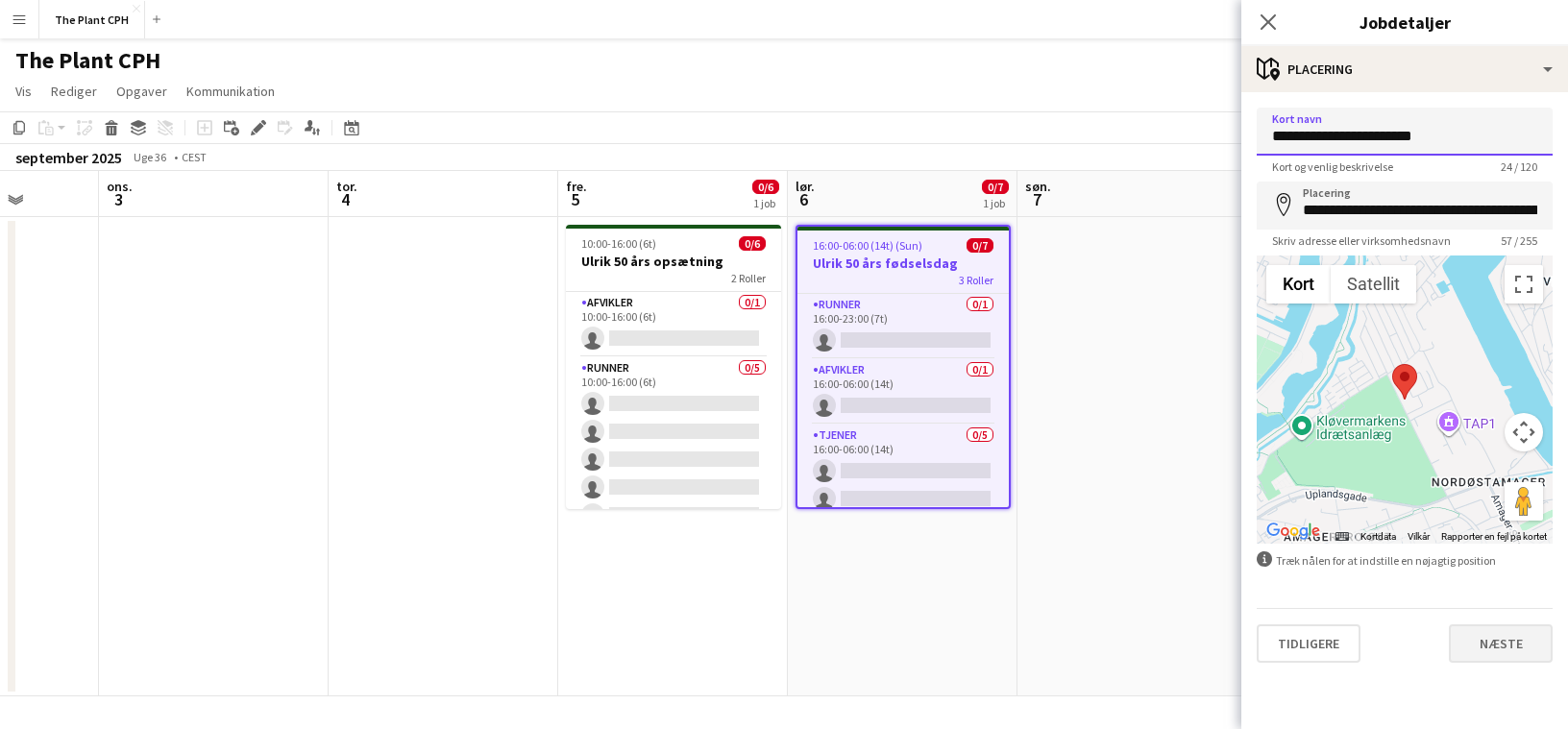 type on "**********" 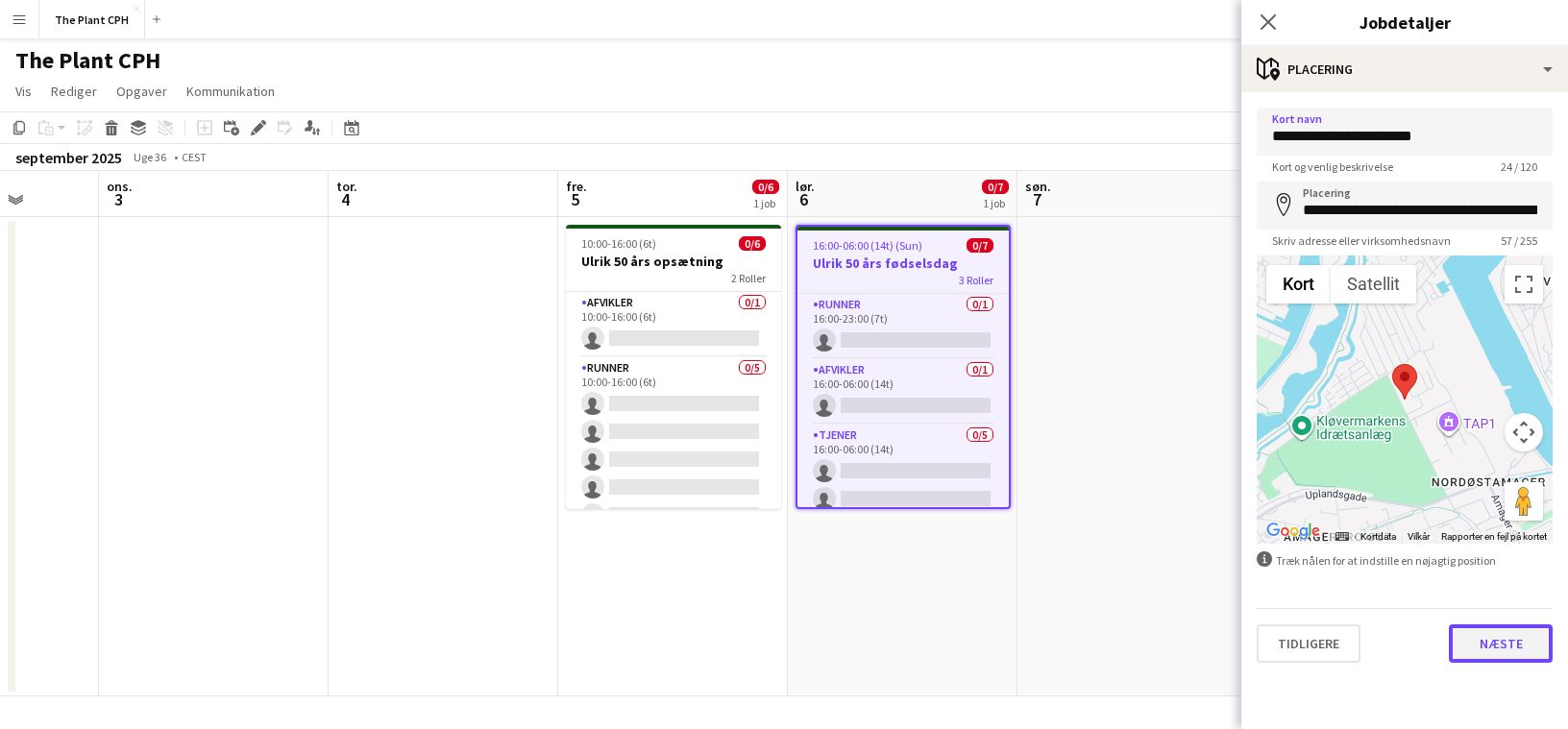 click on "Næste" at bounding box center [1501, 644] 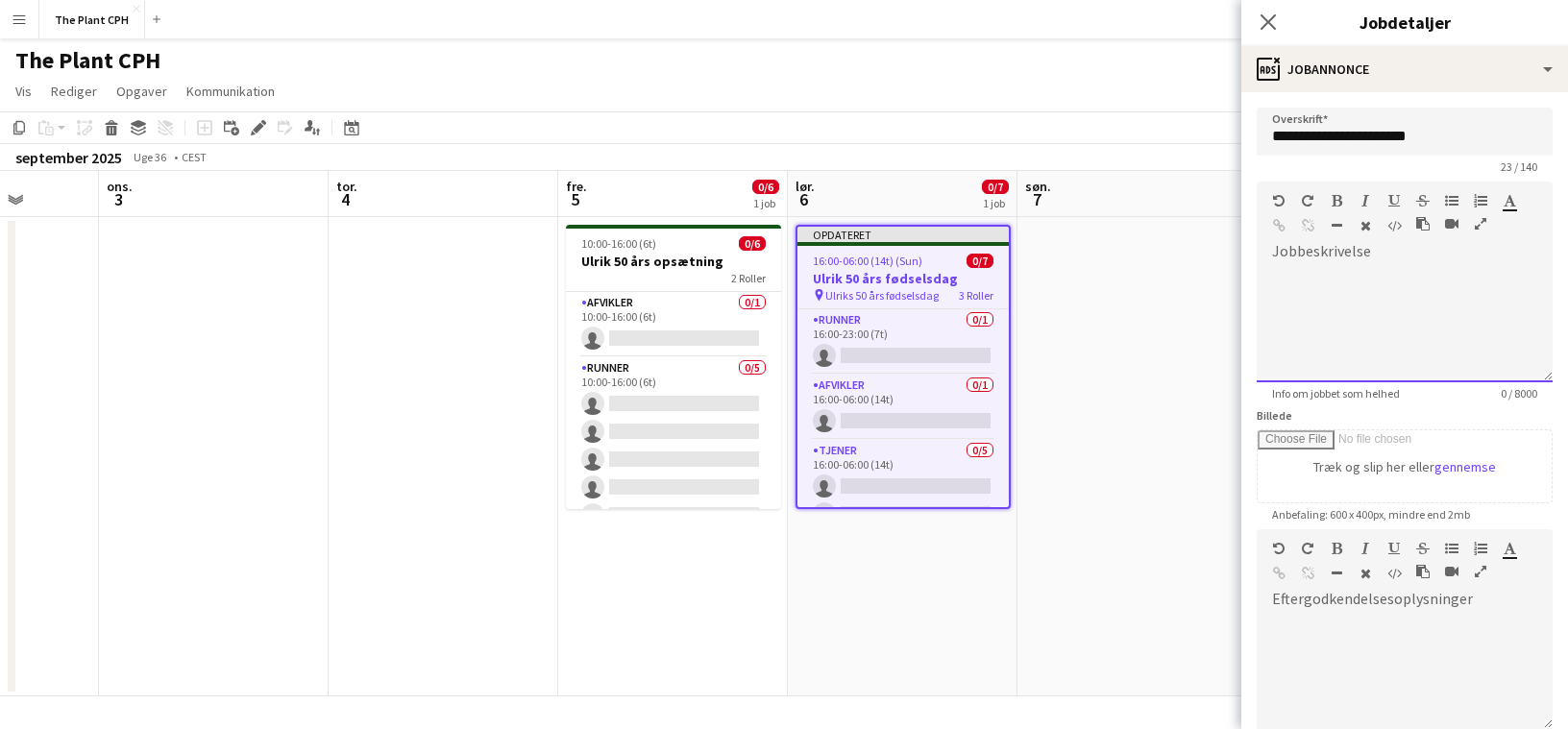 click at bounding box center (1405, 325) 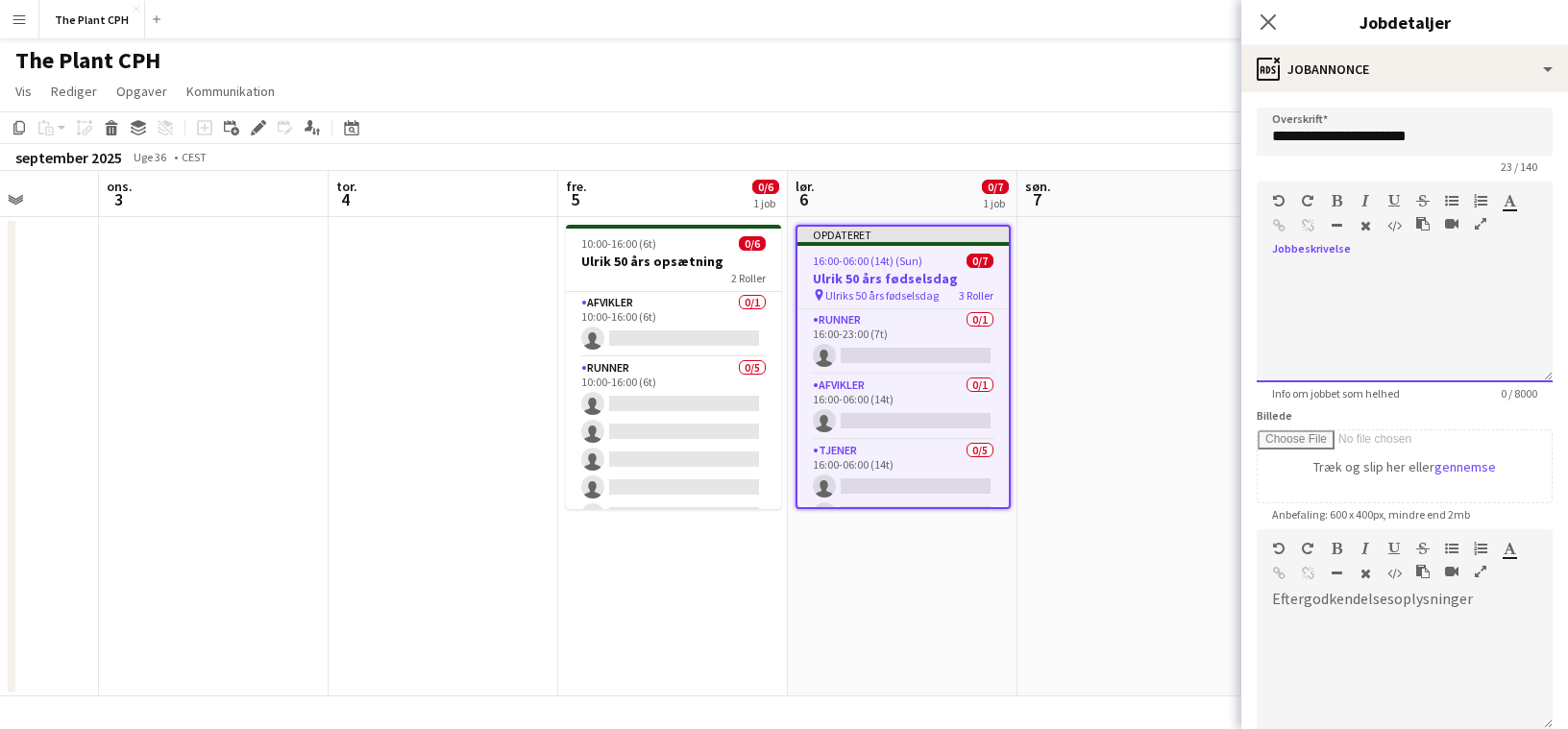 type 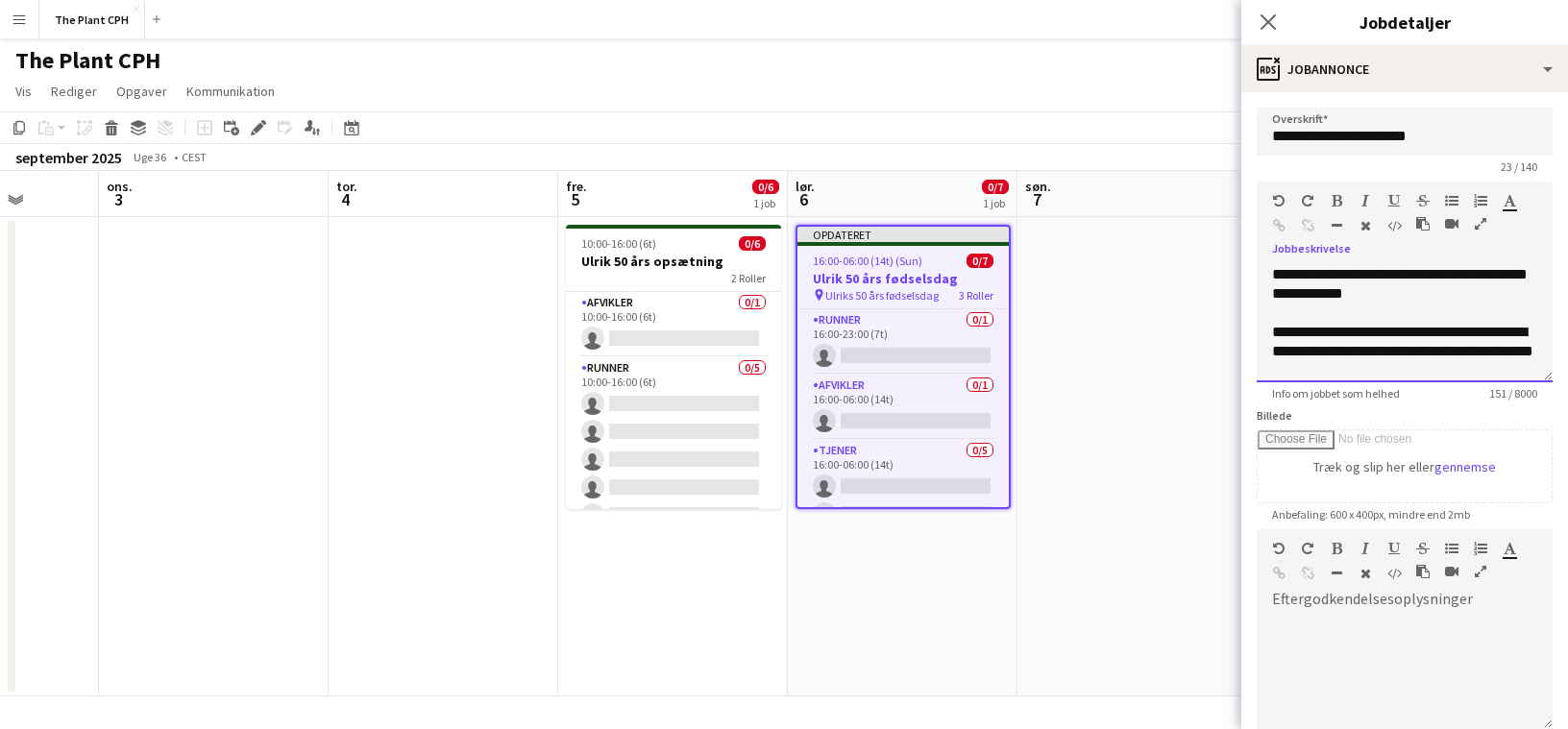 scroll, scrollTop: 15, scrollLeft: 0, axis: vertical 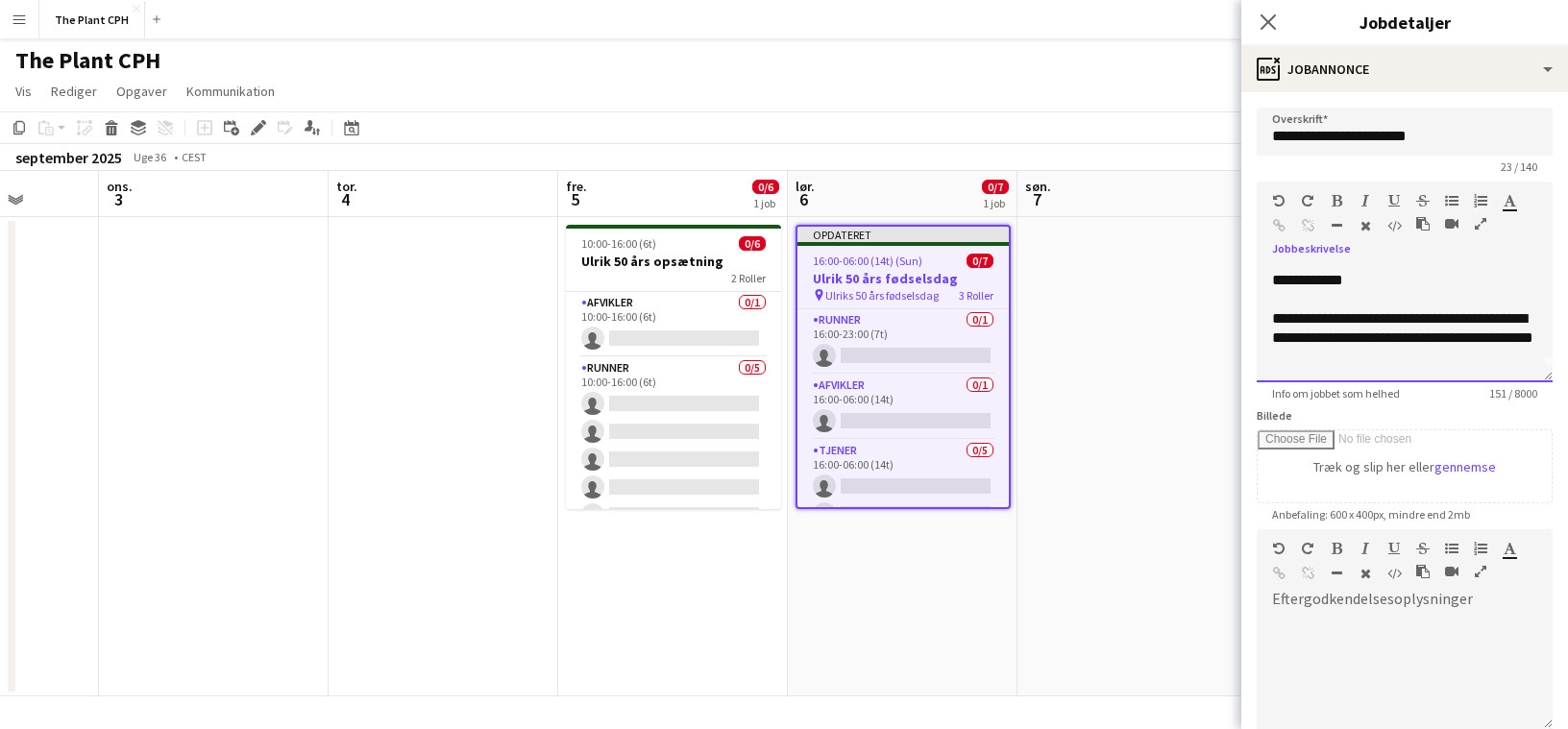 click on "**********" at bounding box center (1405, 338) 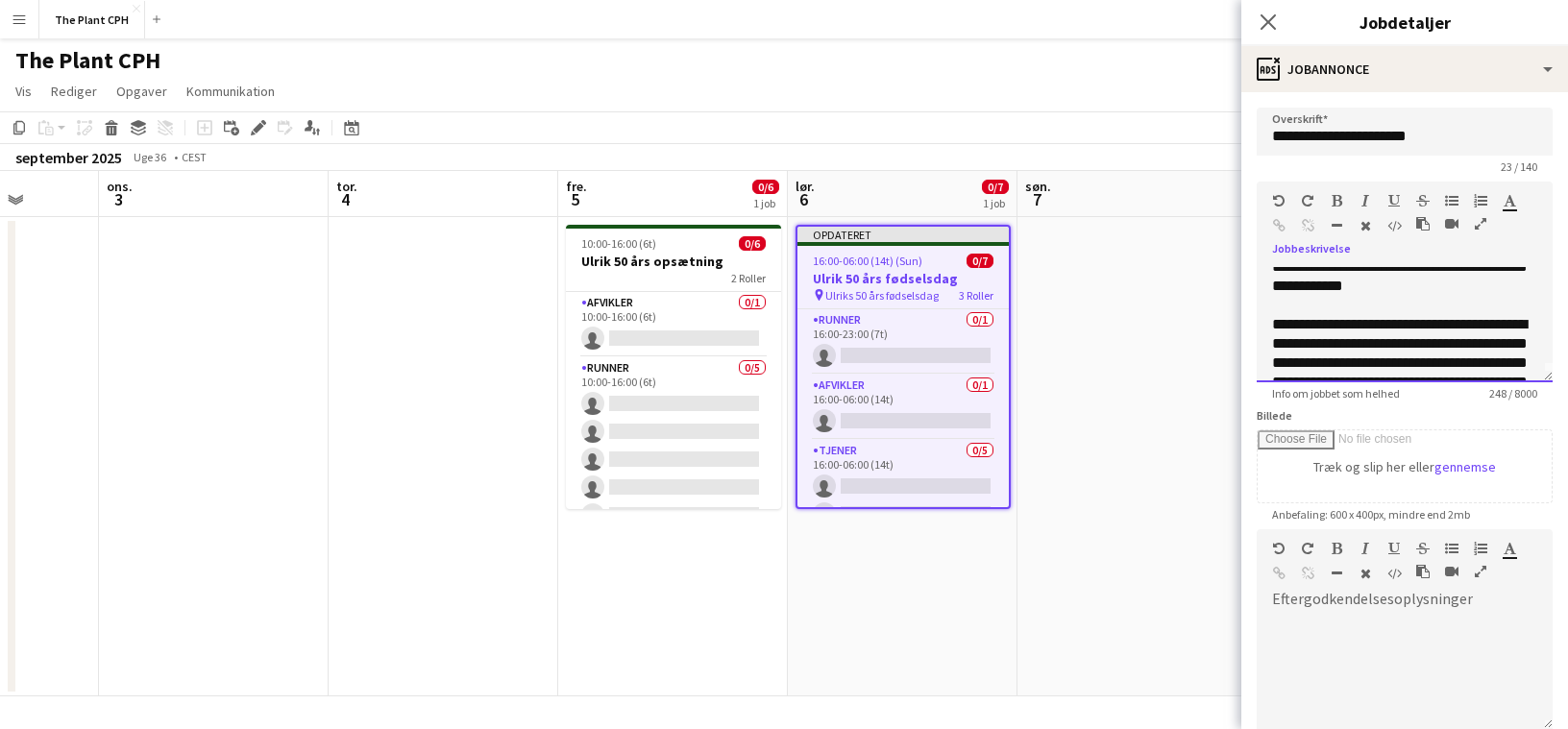 scroll, scrollTop: 0, scrollLeft: 0, axis: both 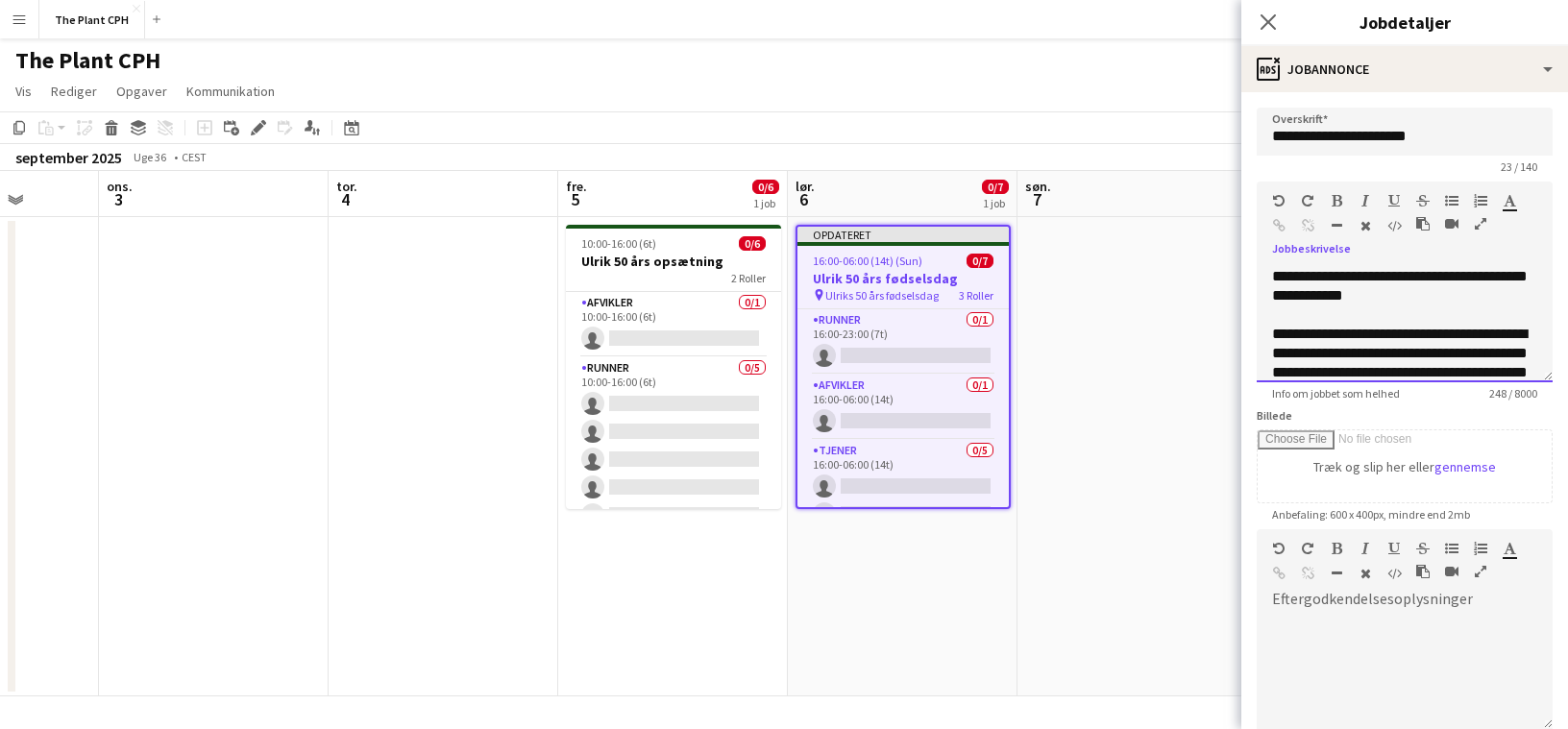 click on "**********" at bounding box center [1405, 373] 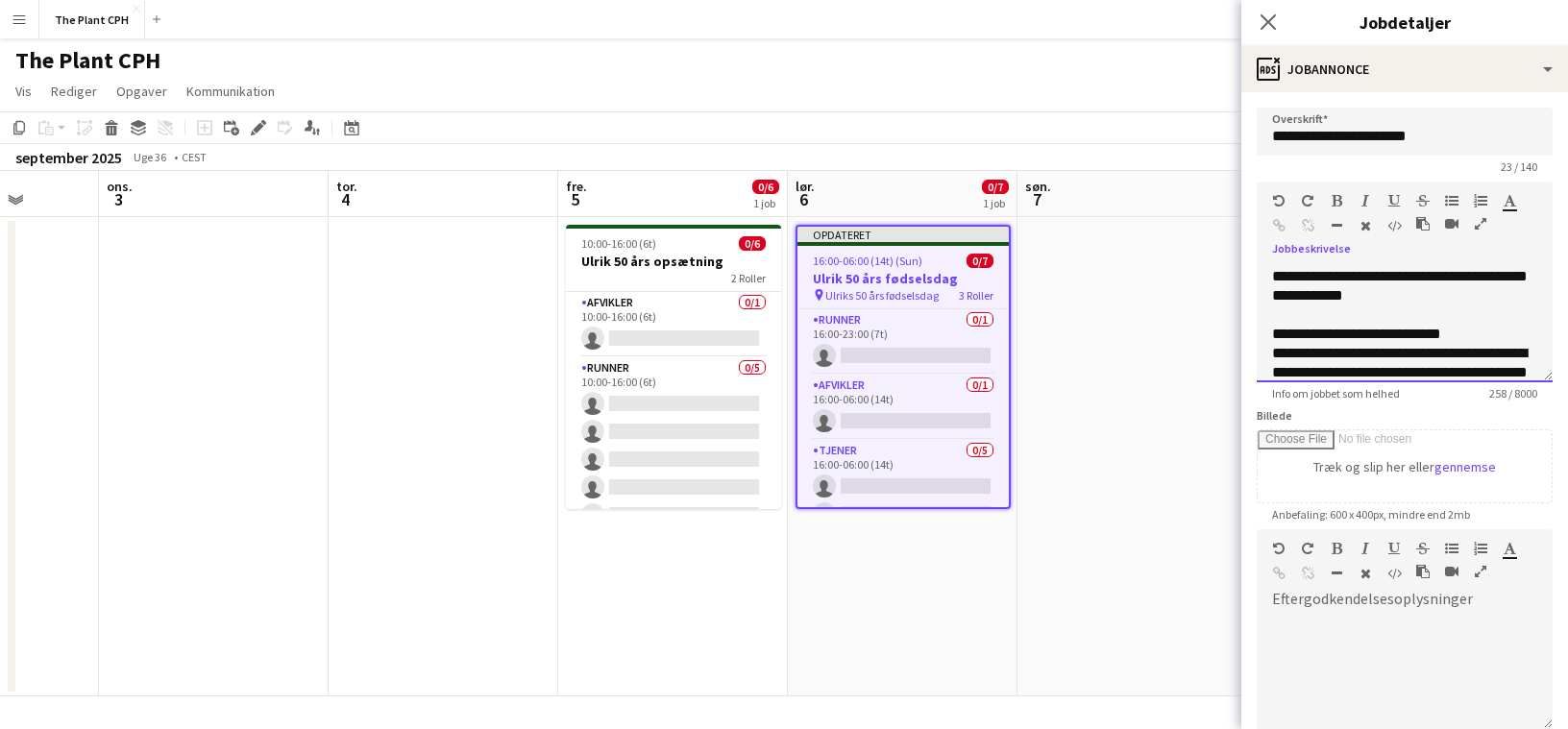 click at bounding box center [1405, 315] 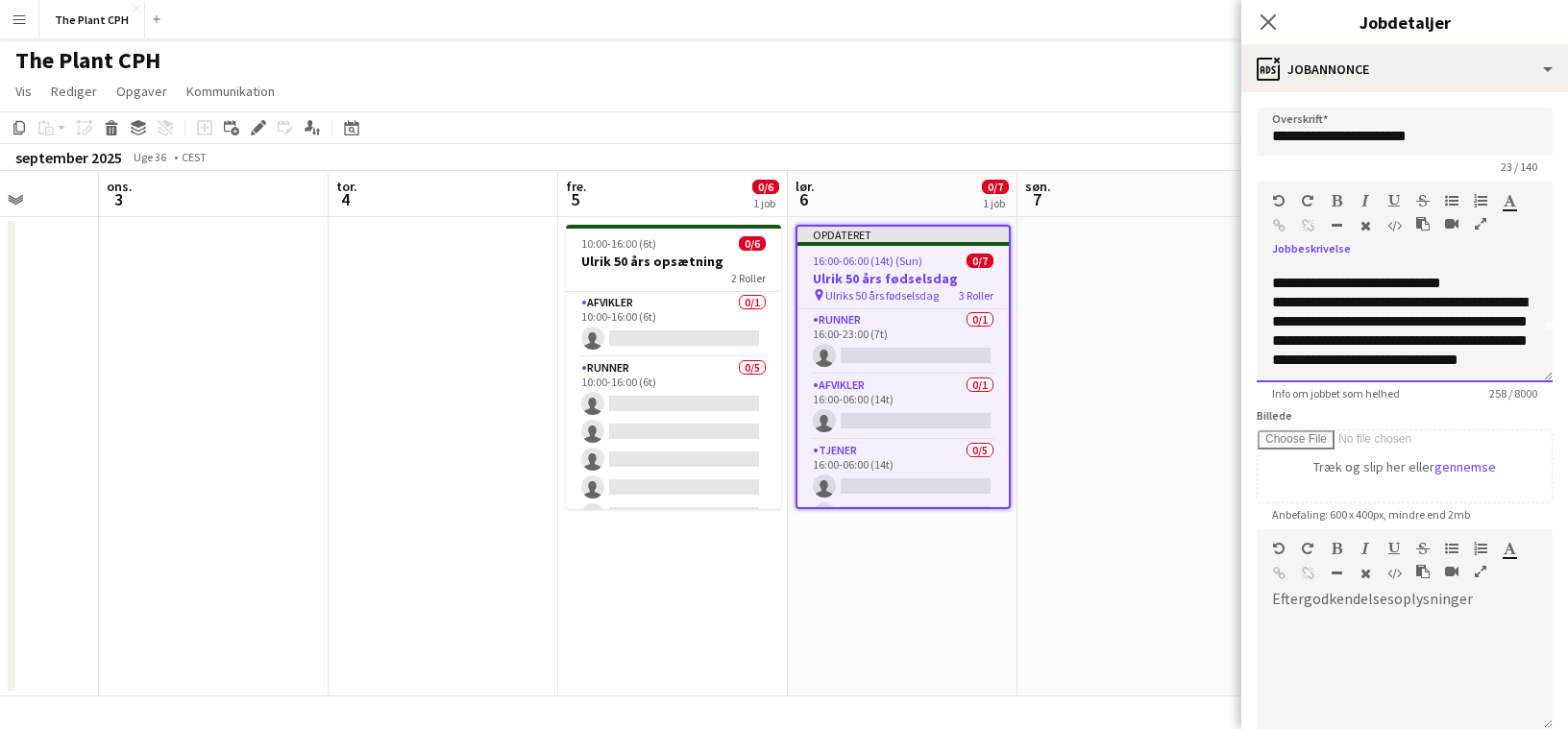 scroll, scrollTop: 73, scrollLeft: 0, axis: vertical 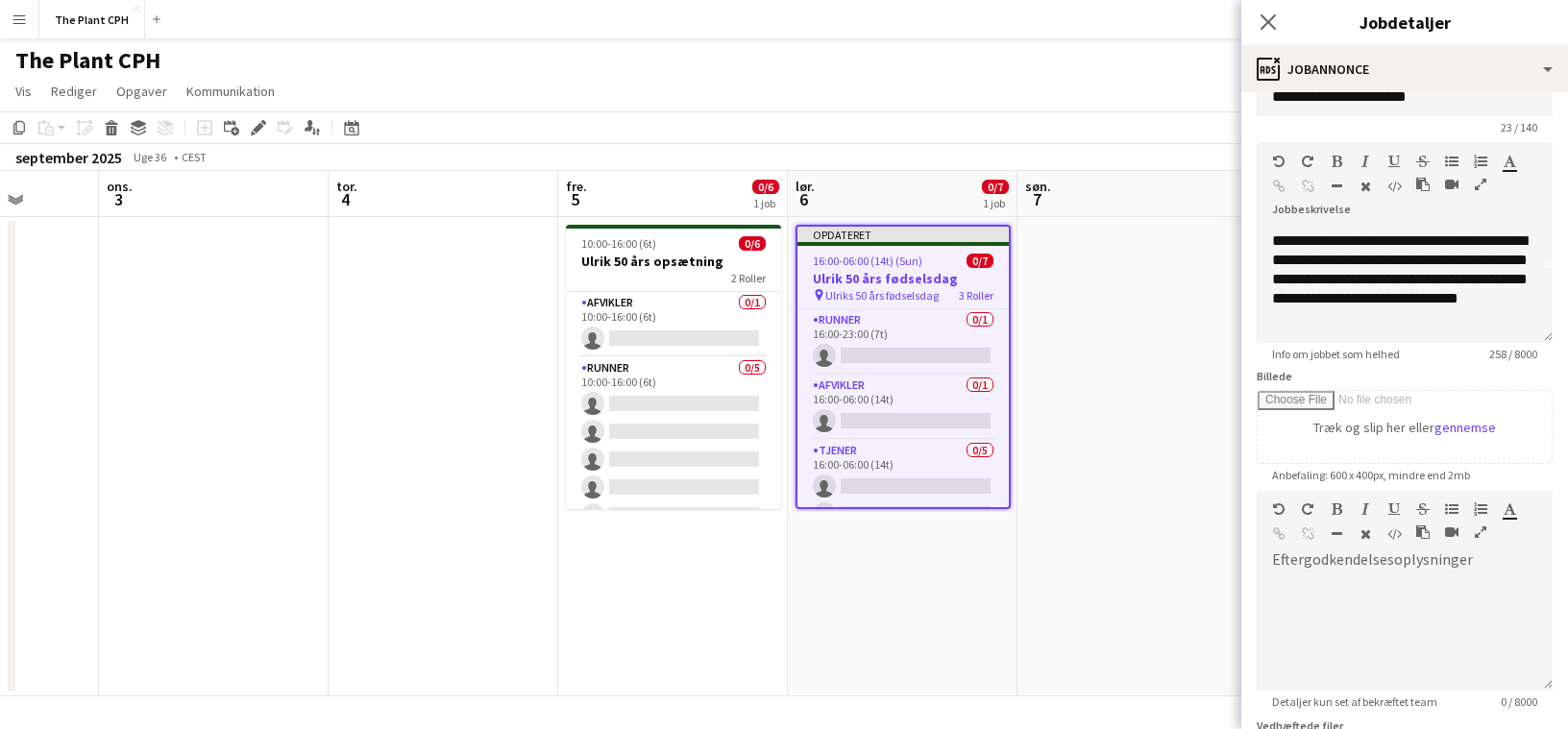 click on "Info om jobbet som helhed  258 / 8000" at bounding box center [1405, 353] 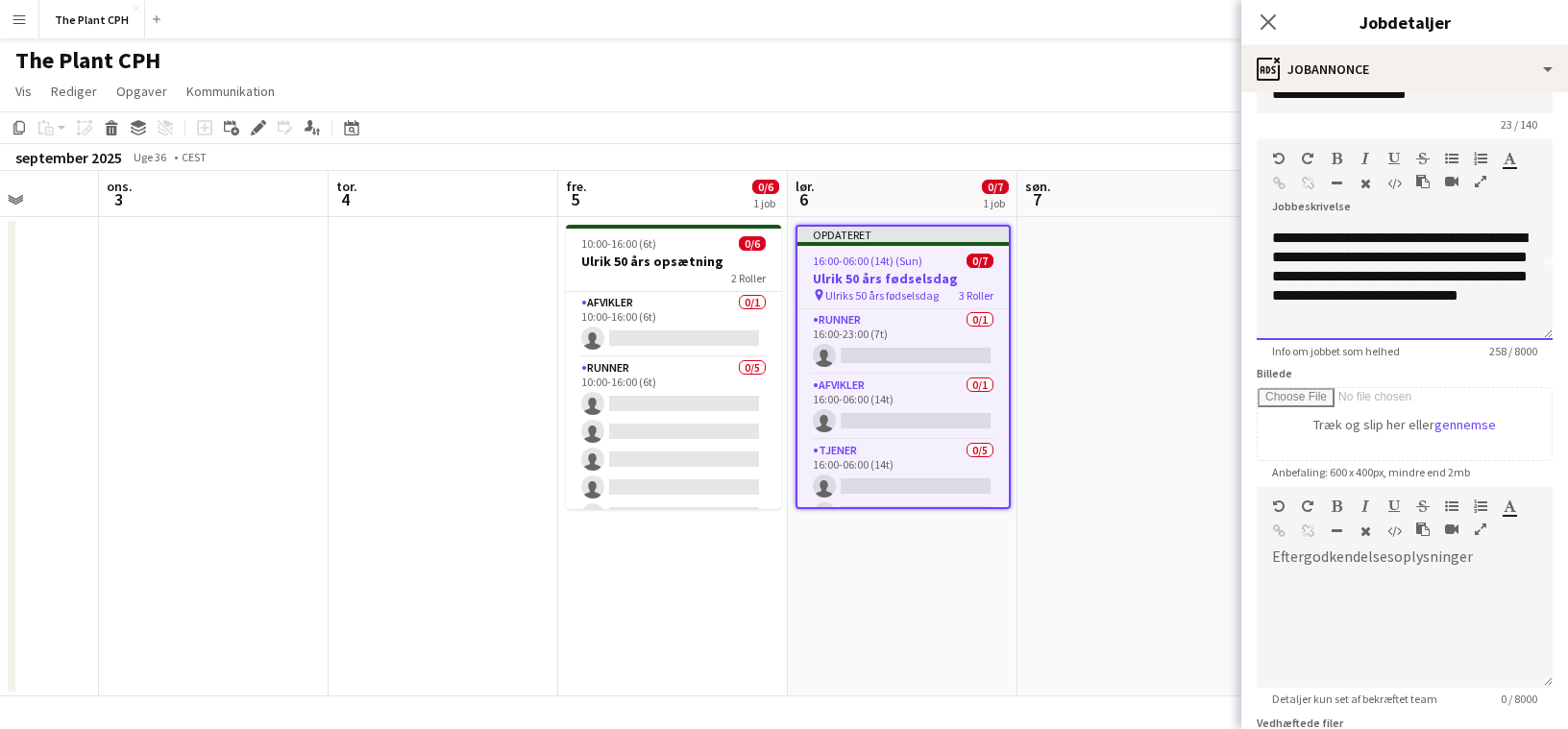 click on "**********" at bounding box center (1405, 277) 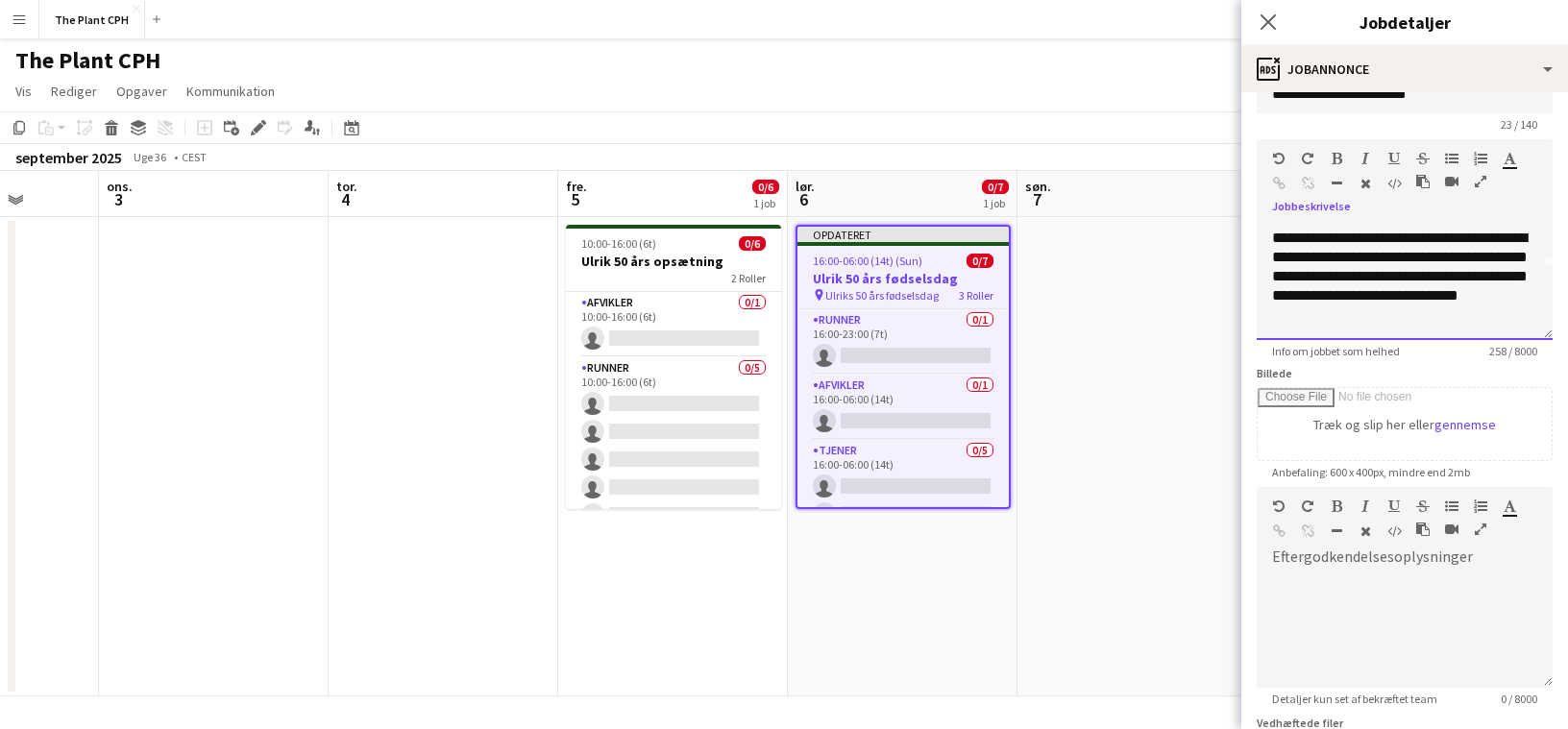 scroll, scrollTop: 0, scrollLeft: 0, axis: both 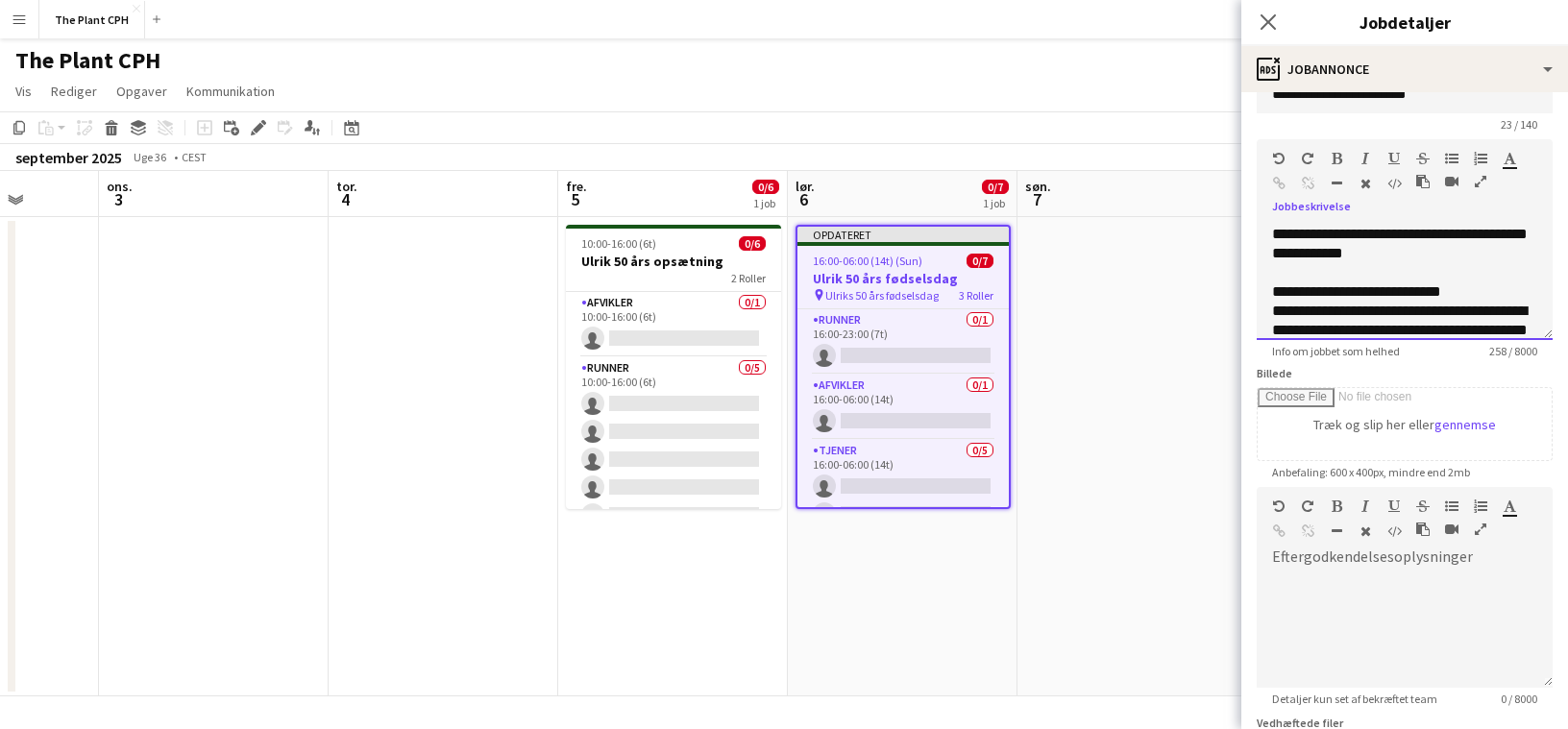 click at bounding box center (1405, 273) 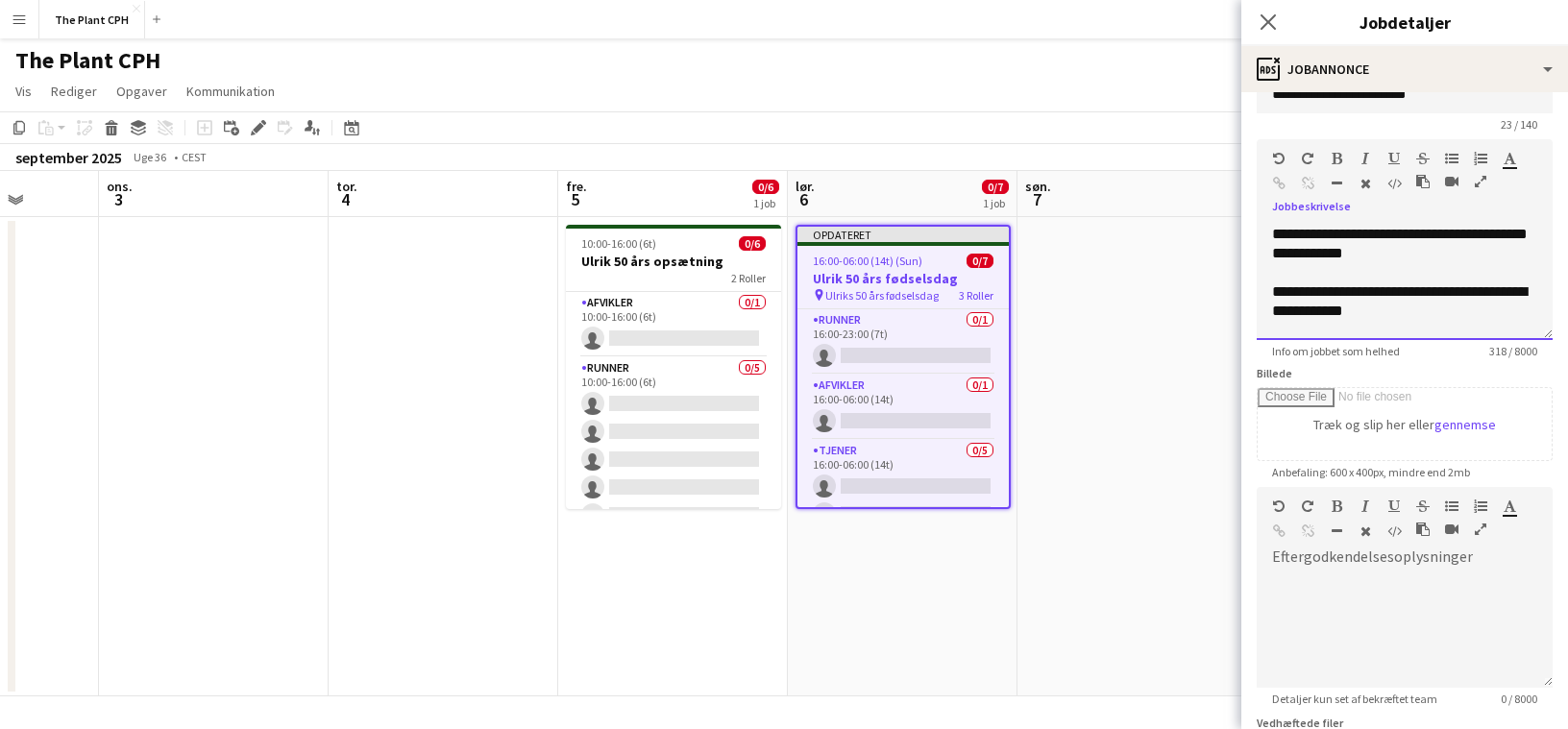 scroll, scrollTop: 131, scrollLeft: 0, axis: vertical 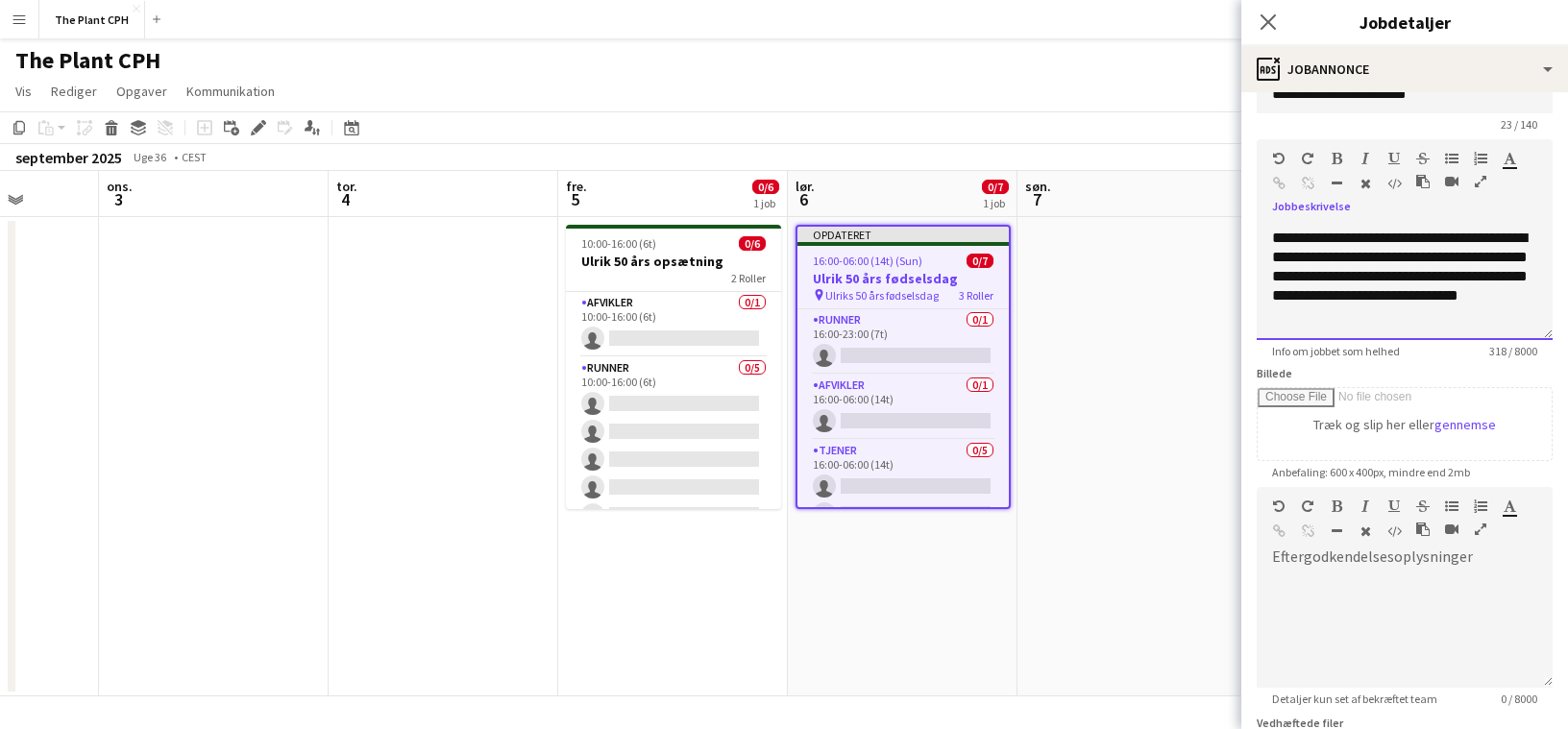click on "**********" at bounding box center [1405, 277] 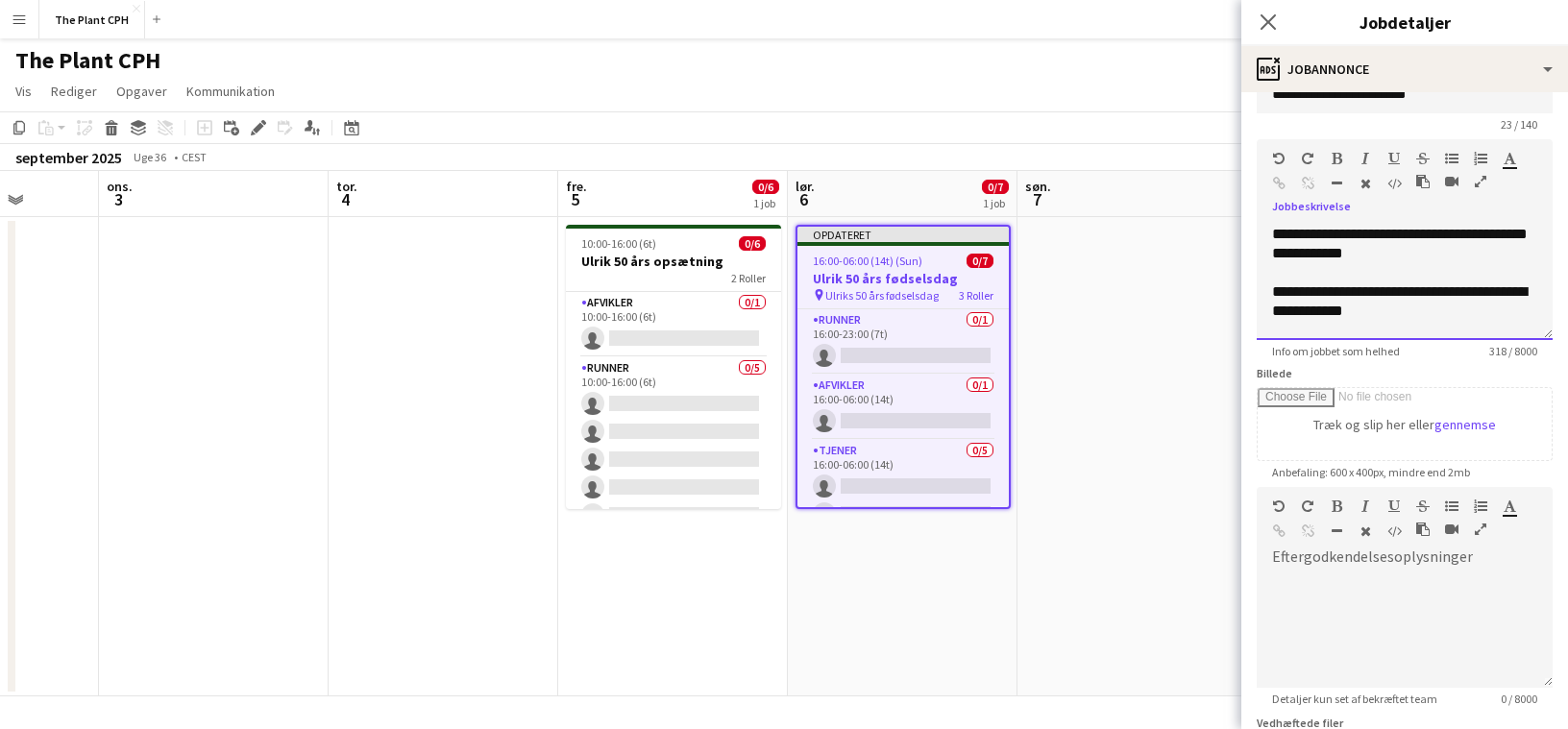 scroll, scrollTop: 131, scrollLeft: 0, axis: vertical 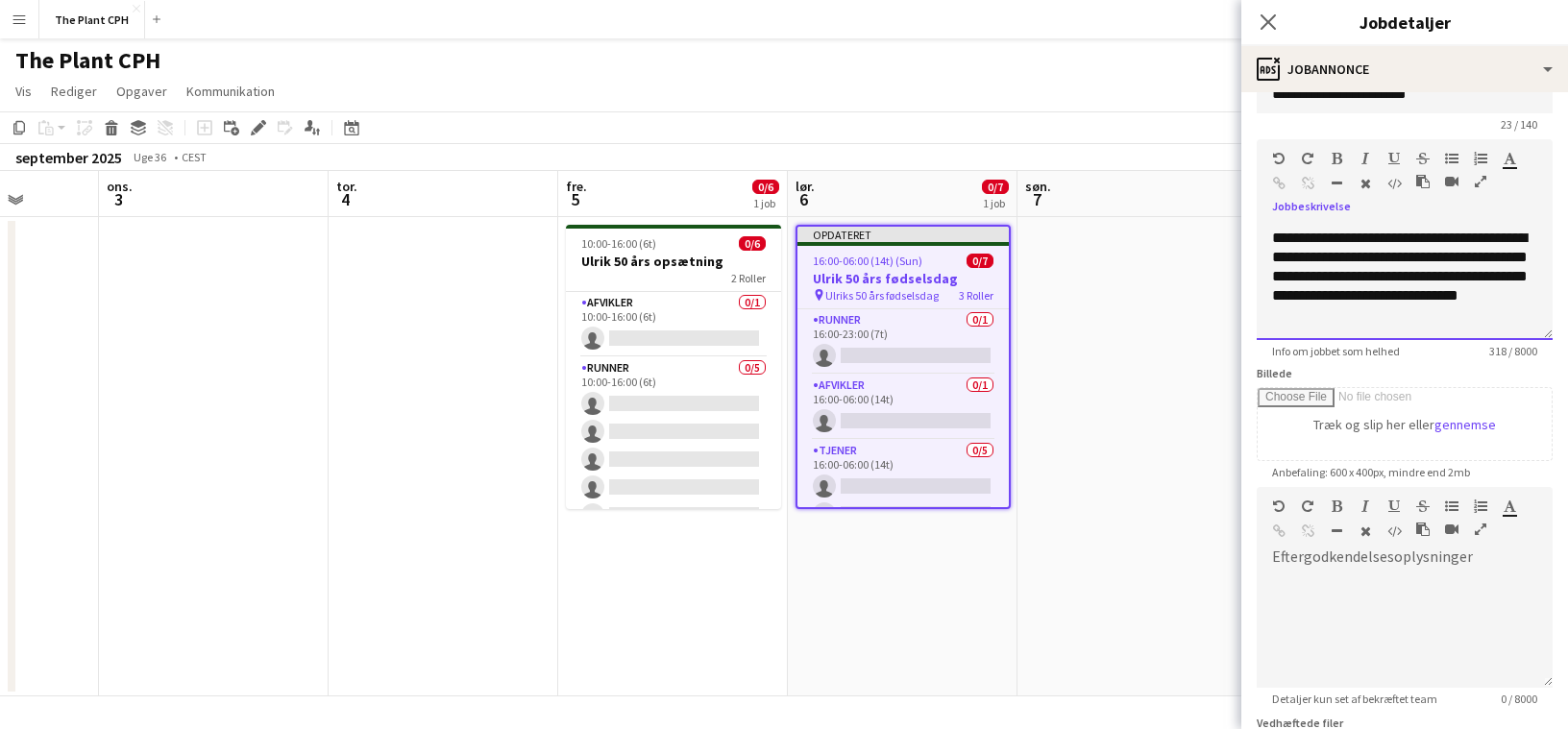 click on "**********" at bounding box center [1405, 277] 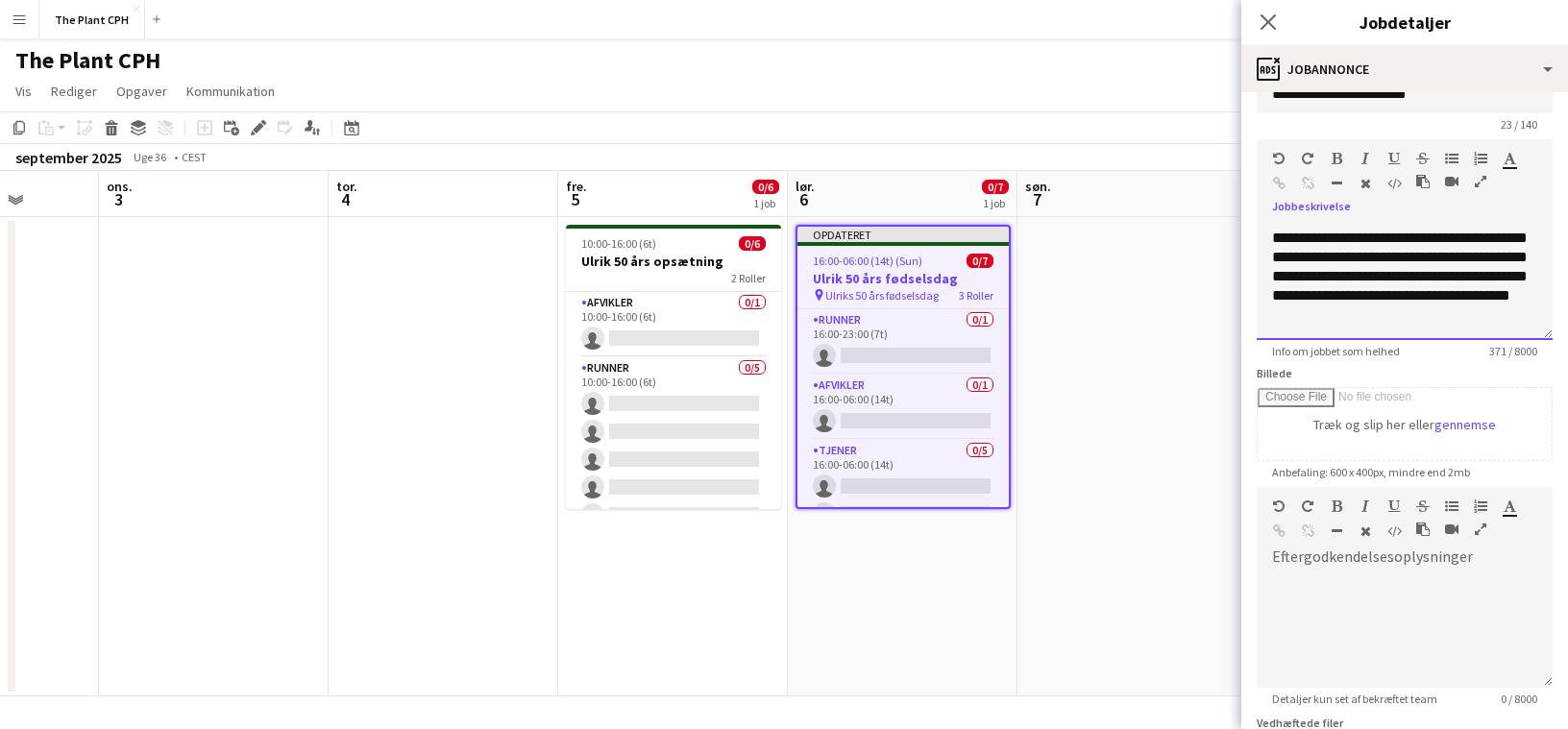 scroll, scrollTop: 0, scrollLeft: 0, axis: both 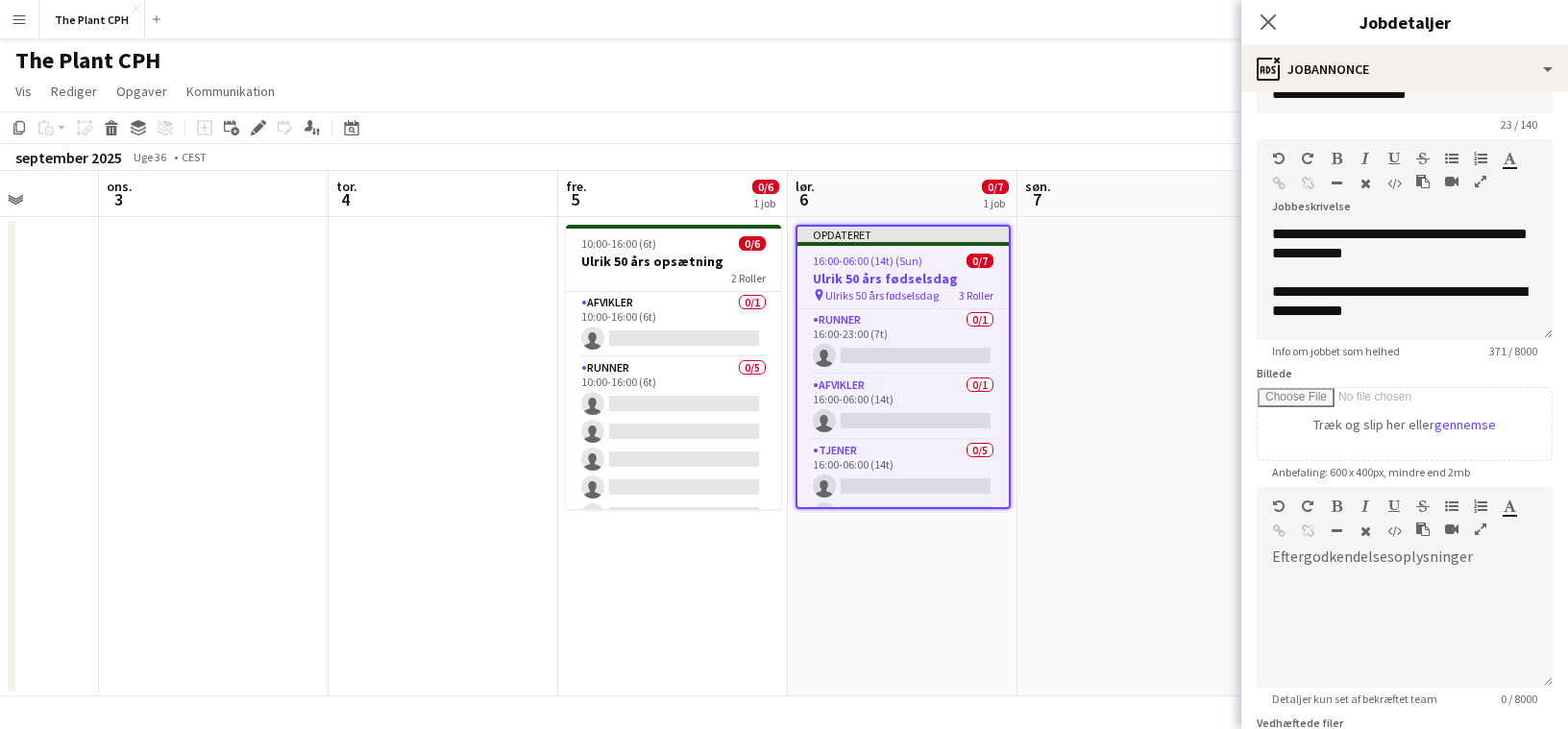 click on "Kopier
Indsæt
Indsæt
Kommando
V Indsæt med mandskab
Kommando
Skift
V
Indsæt linket opgave
Slet
Gruppe
Fjern gruppering
Tilføj opgave
Tilføj linket opgave
Rediger
Rediger tilknyttet job
Ansøgere
Datovælger
AUG. 2025 AUG. 2025 mandag M tirsdag T onsdag O torsdag T fredag F lørdag L søndag S  AUG.   1   2   3   4   5   6   7   8   9   10   11   12   13   14   15" 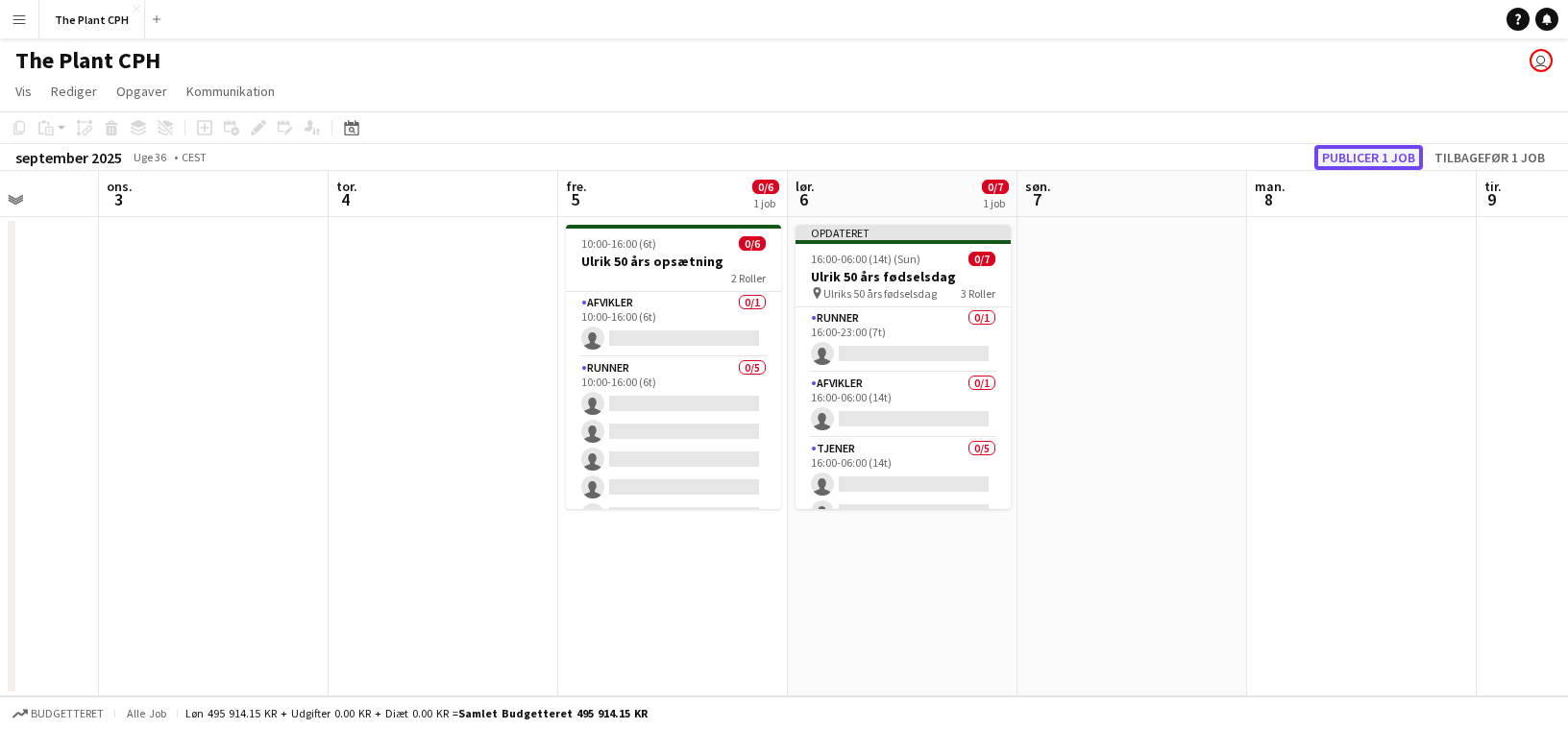 click on "Publicer 1 job" 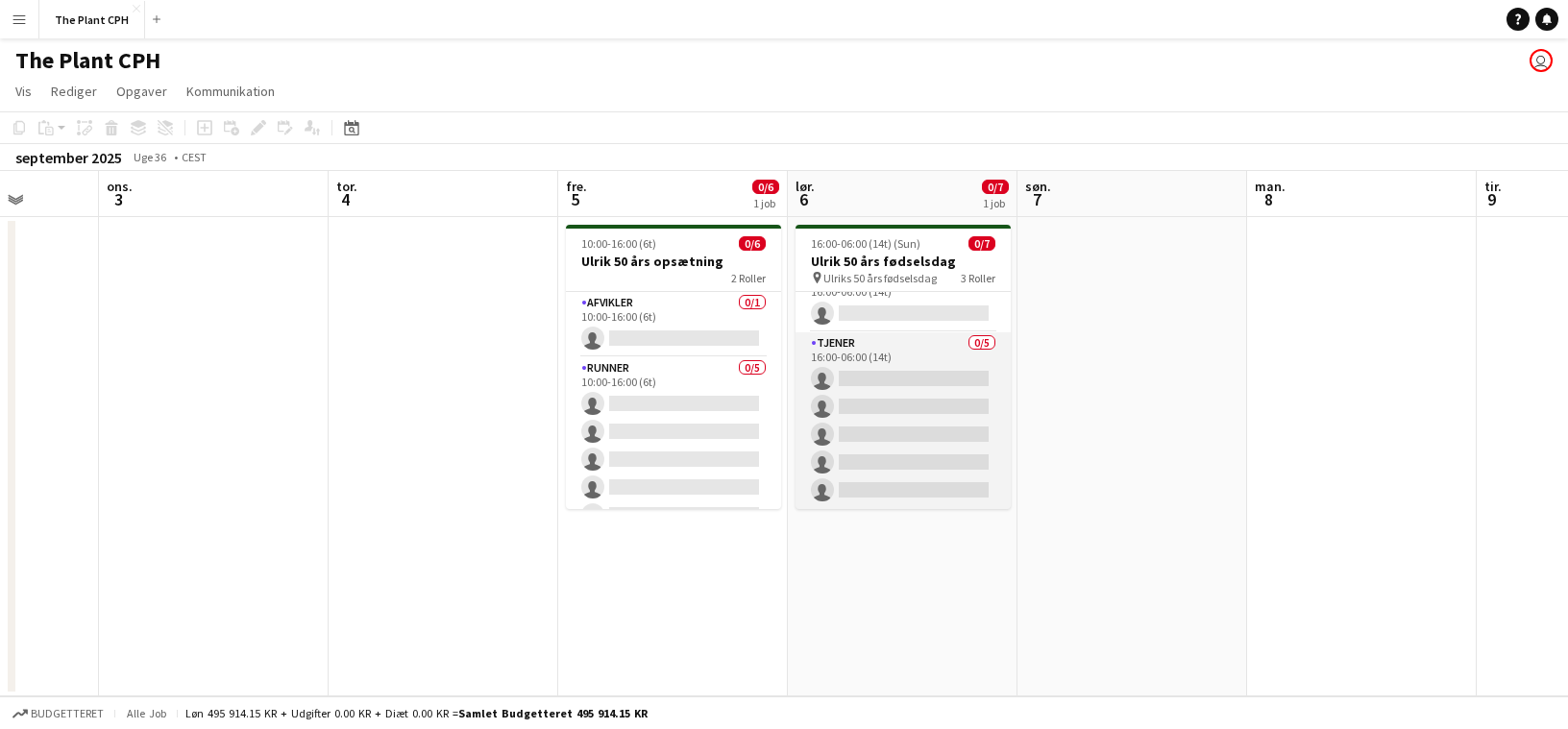 scroll, scrollTop: 0, scrollLeft: 0, axis: both 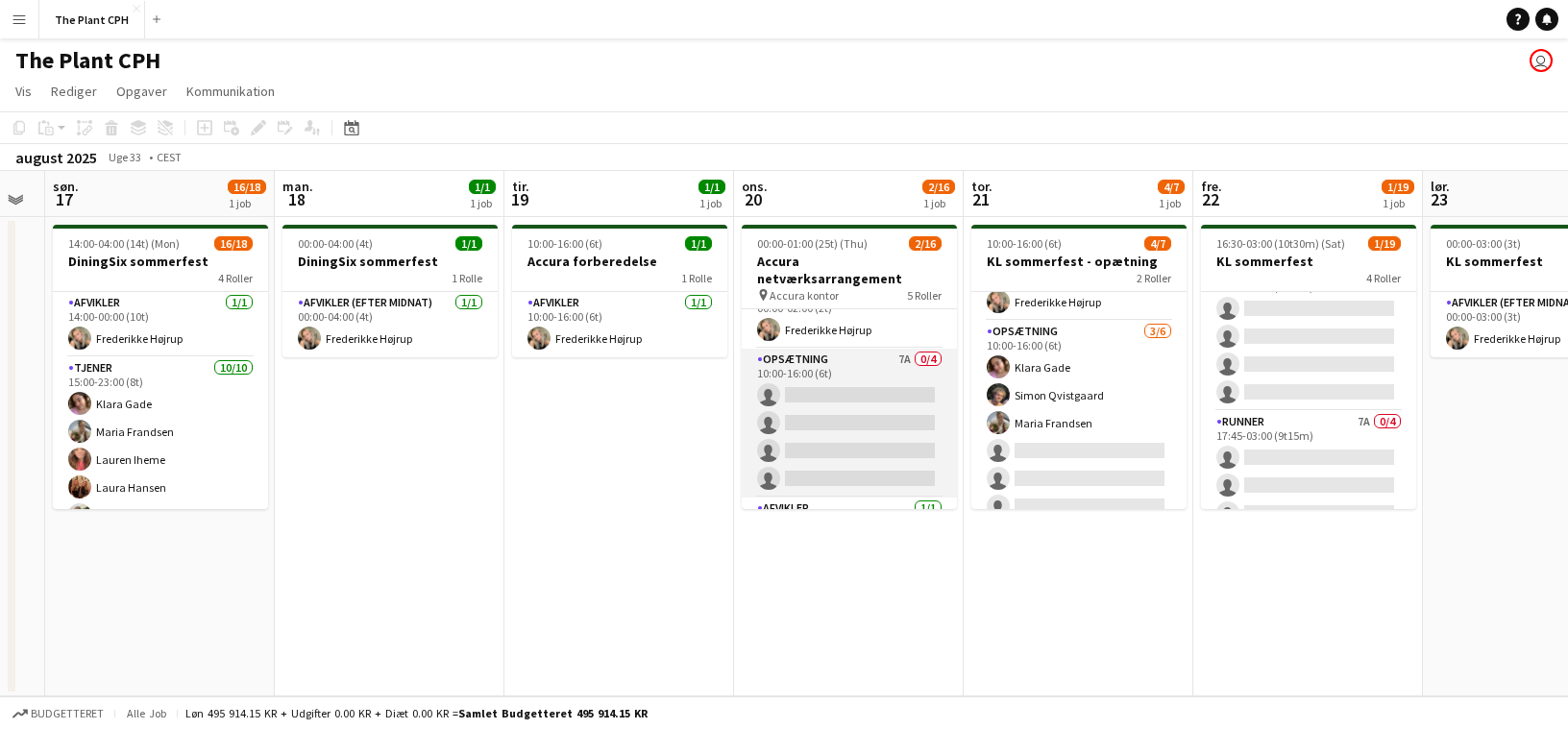 click on "Opsætning   7A   0/4   10:00-16:00 (6t)
single-neutral-actions
single-neutral-actions
single-neutral-actions
single-neutral-actions" at bounding box center (849, 423) 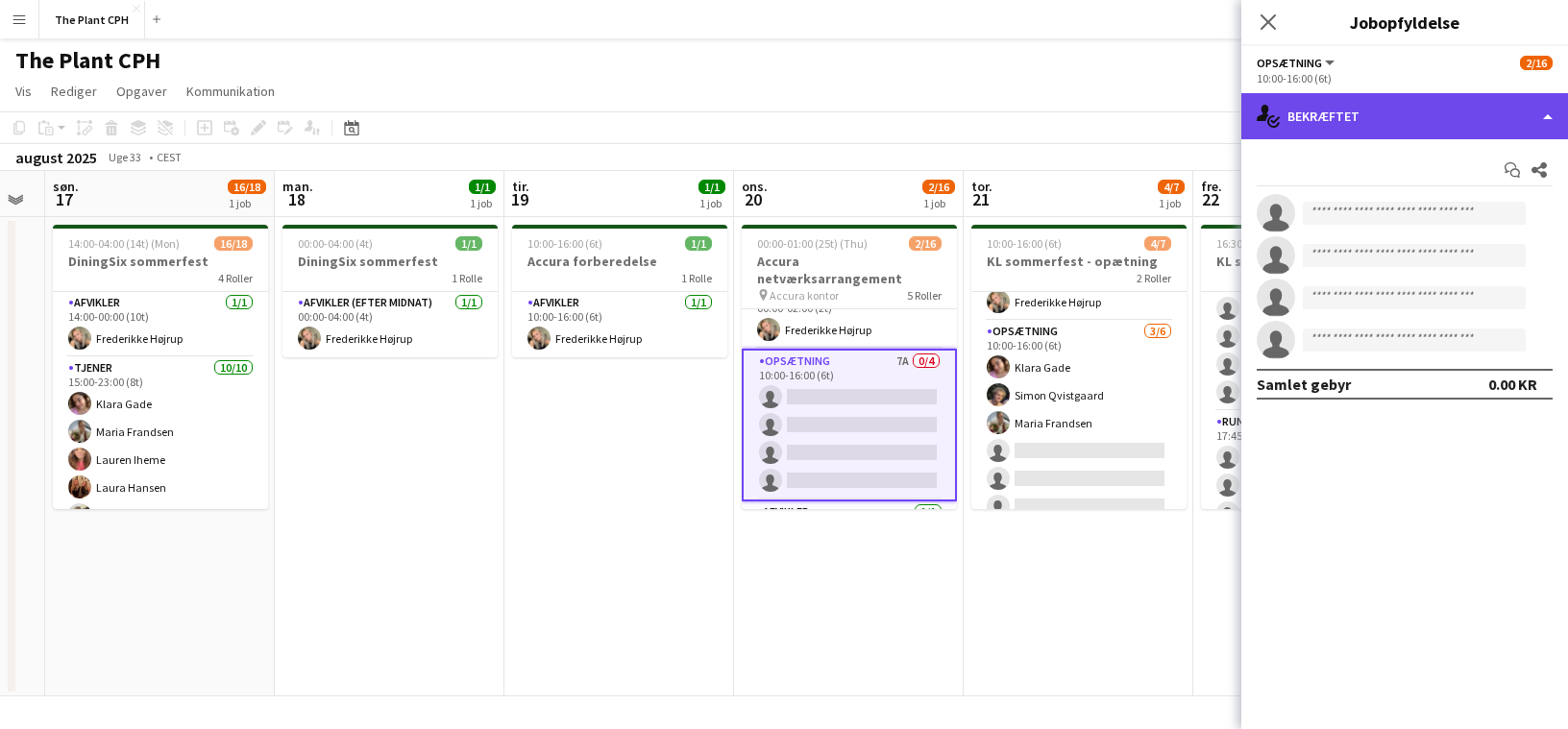 click on "single-neutral-actions-check-2
Bekræftet" 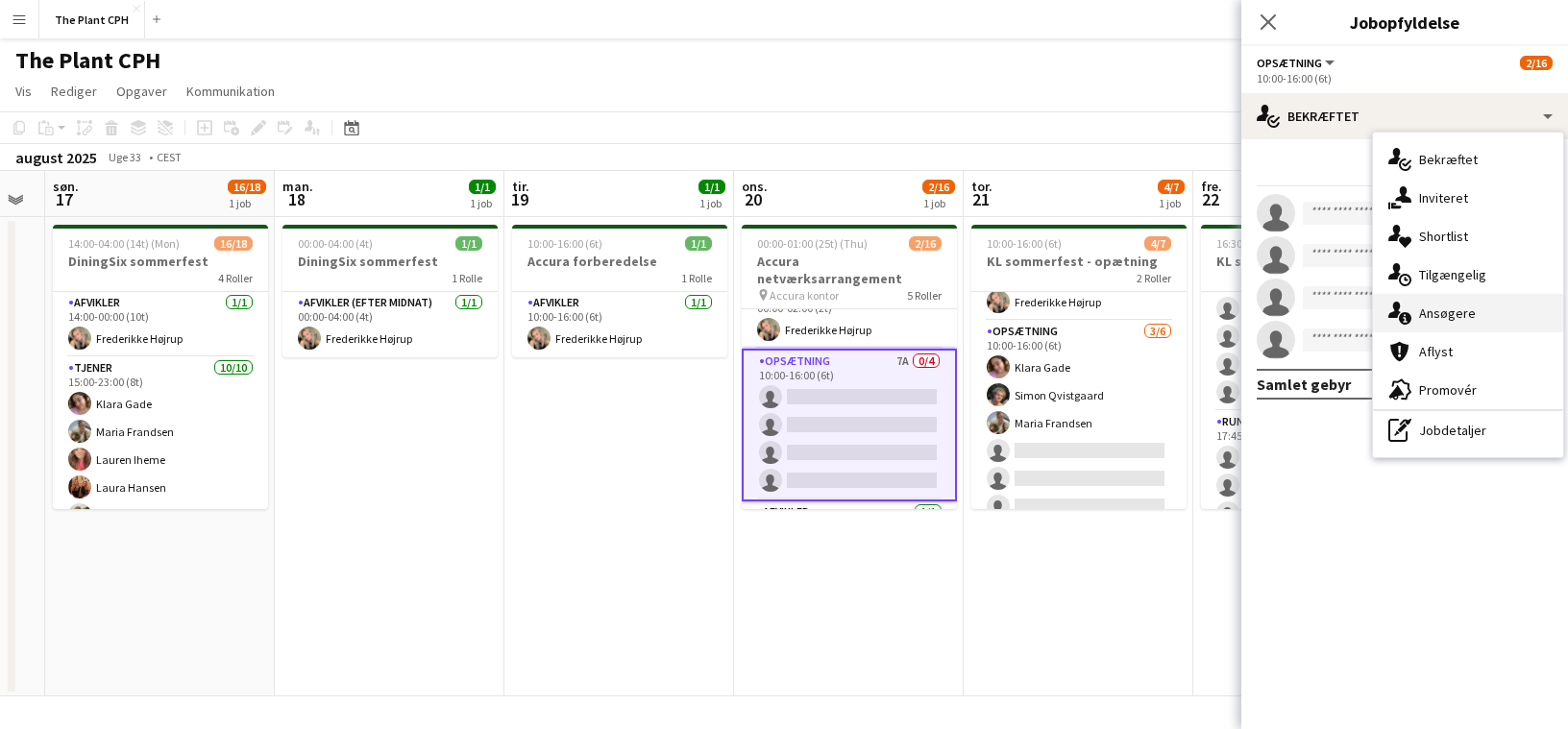 click on "single-neutral-actions-information
Ansøgere" at bounding box center (1468, 313) 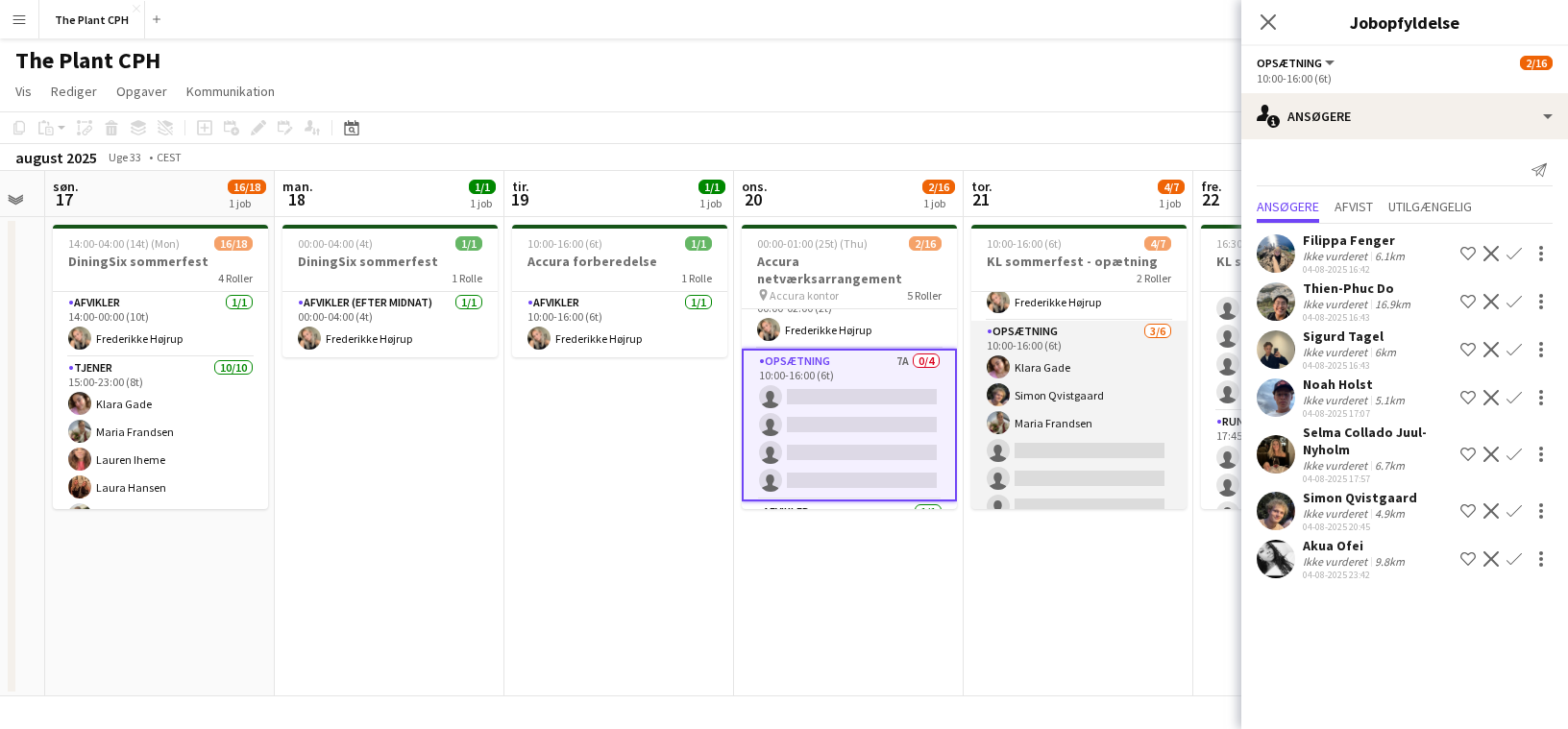 scroll, scrollTop: 53, scrollLeft: 0, axis: vertical 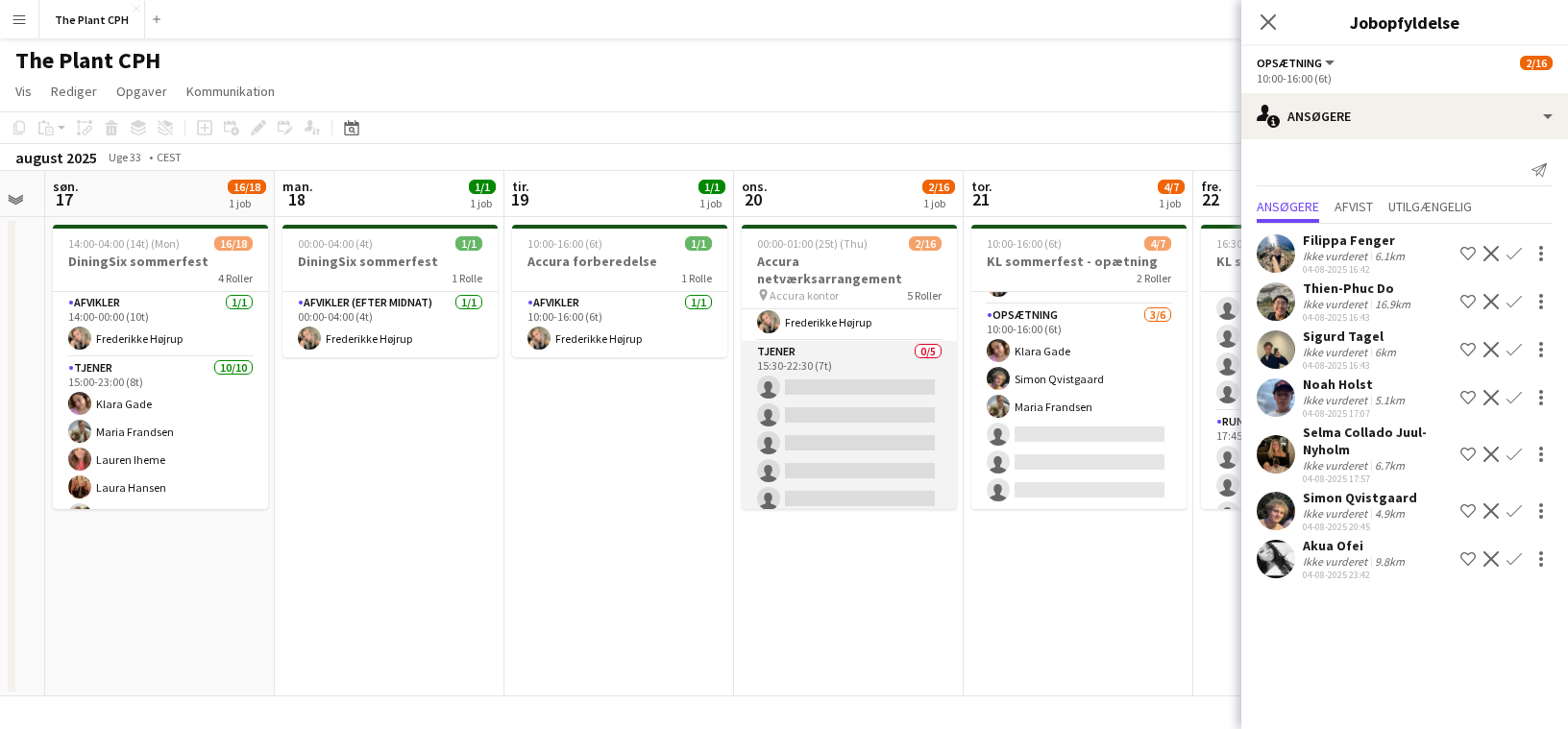 click on "Tjener   0/5   15:30-22:30 (7t)
single-neutral-actions
single-neutral-actions
single-neutral-actions
single-neutral-actions
single-neutral-actions" at bounding box center [849, 429] 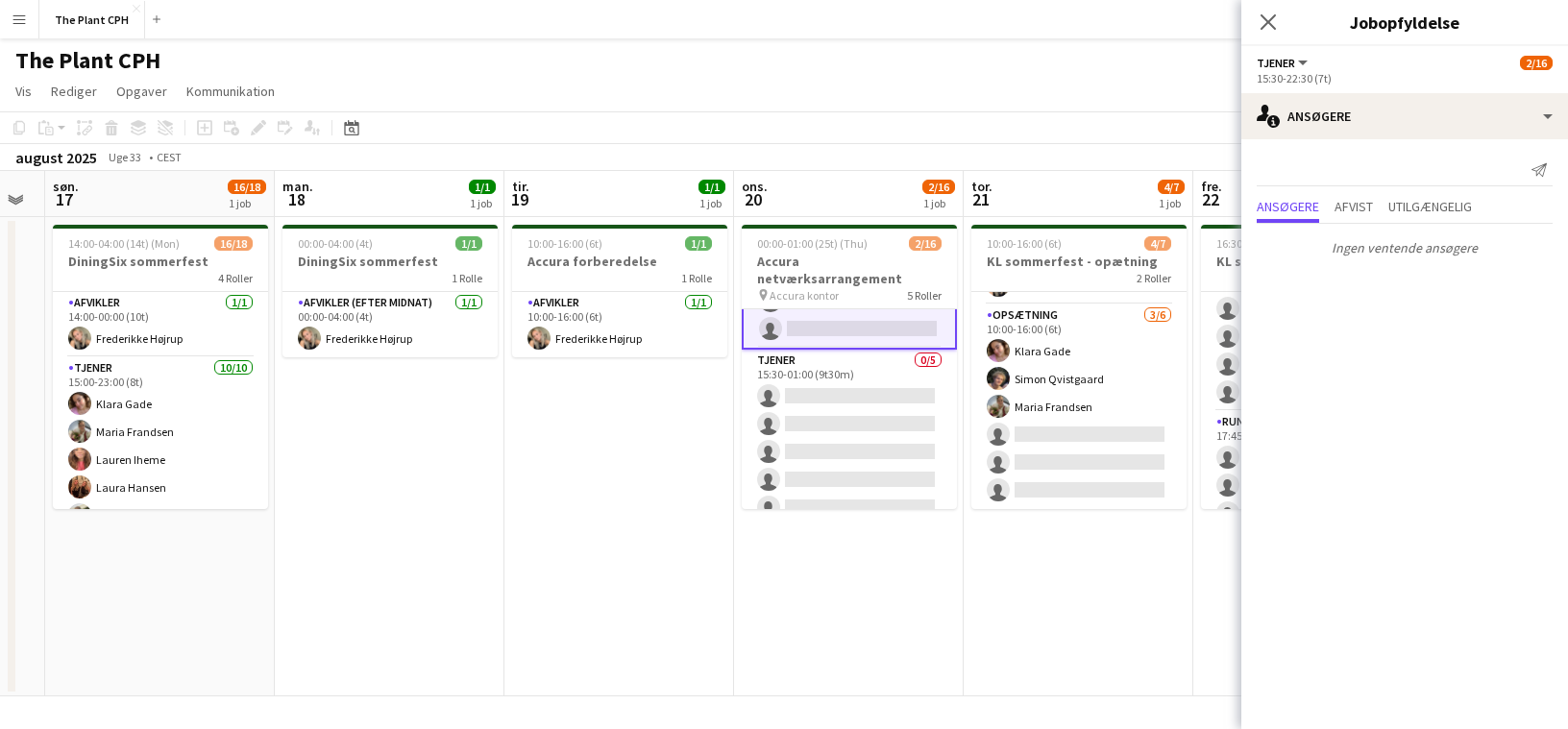 click on "Tjener   0/5   15:30-01:00 (9t30m)
single-neutral-actions
single-neutral-actions
single-neutral-actions
single-neutral-actions
single-neutral-actions" at bounding box center (849, 438) 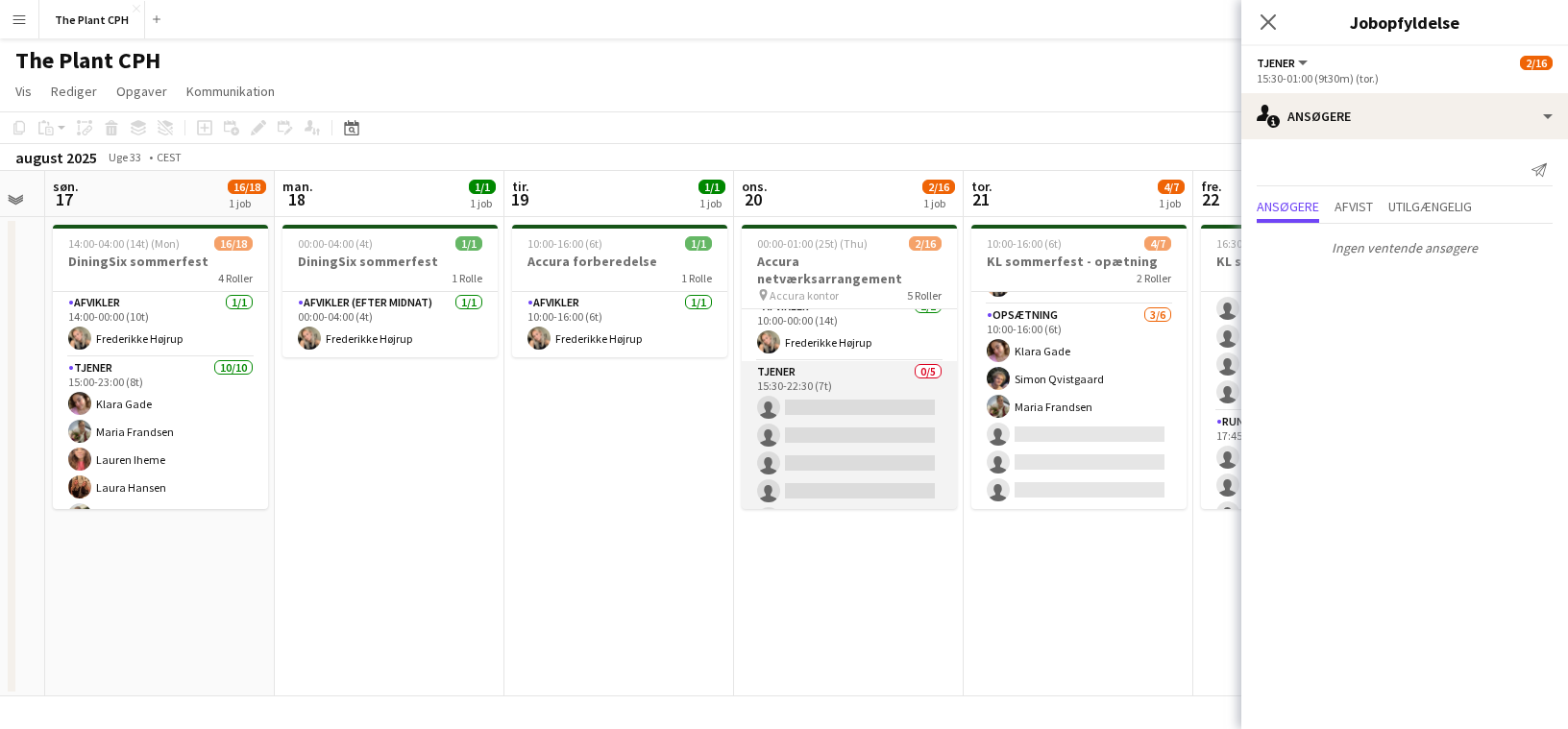 scroll, scrollTop: 0, scrollLeft: 0, axis: both 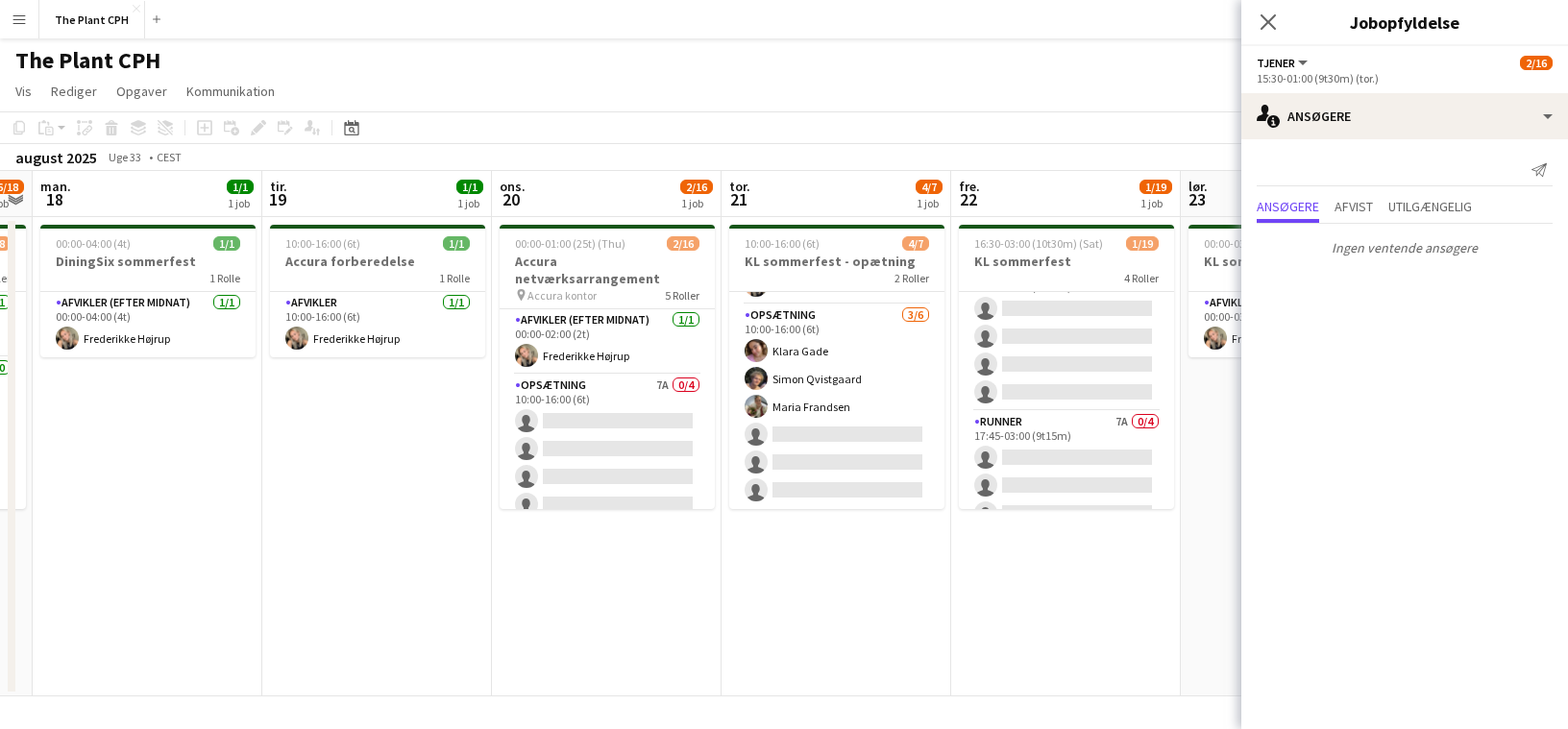 click on "10:00-16:00 (6t)    4/7   KL sommerfest - opætning   2 Roller   Afvikler   1/1   10:00-16:00 (6t)
[FIRST] [LAST]  Opsætning   3/6   10:00-16:00 (6t)
[FIRST] [LAST] [FIRST] [LAST]
single-neutral-actions
single-neutral-actions
single-neutral-actions" at bounding box center [836, 456] 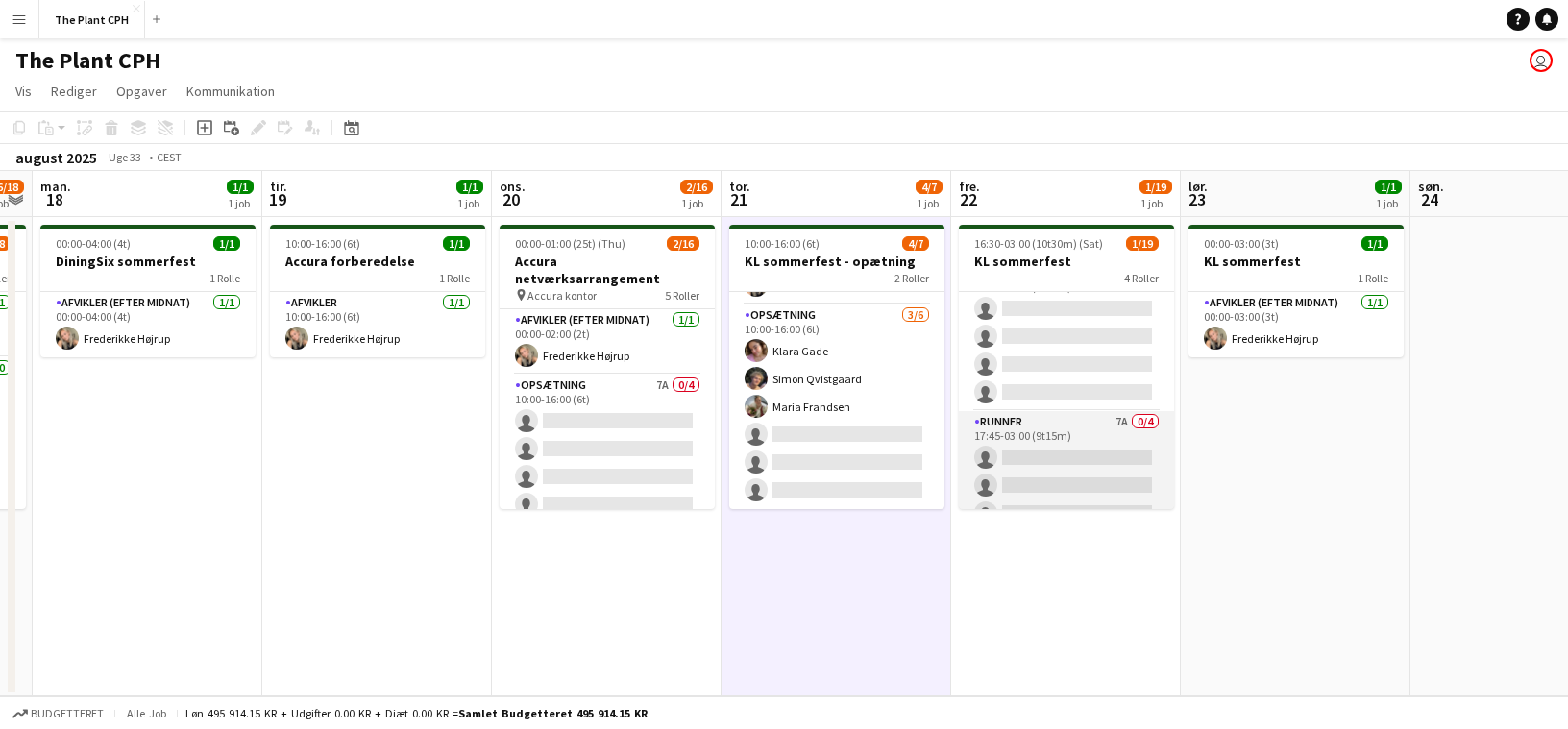 scroll, scrollTop: 462, scrollLeft: 0, axis: vertical 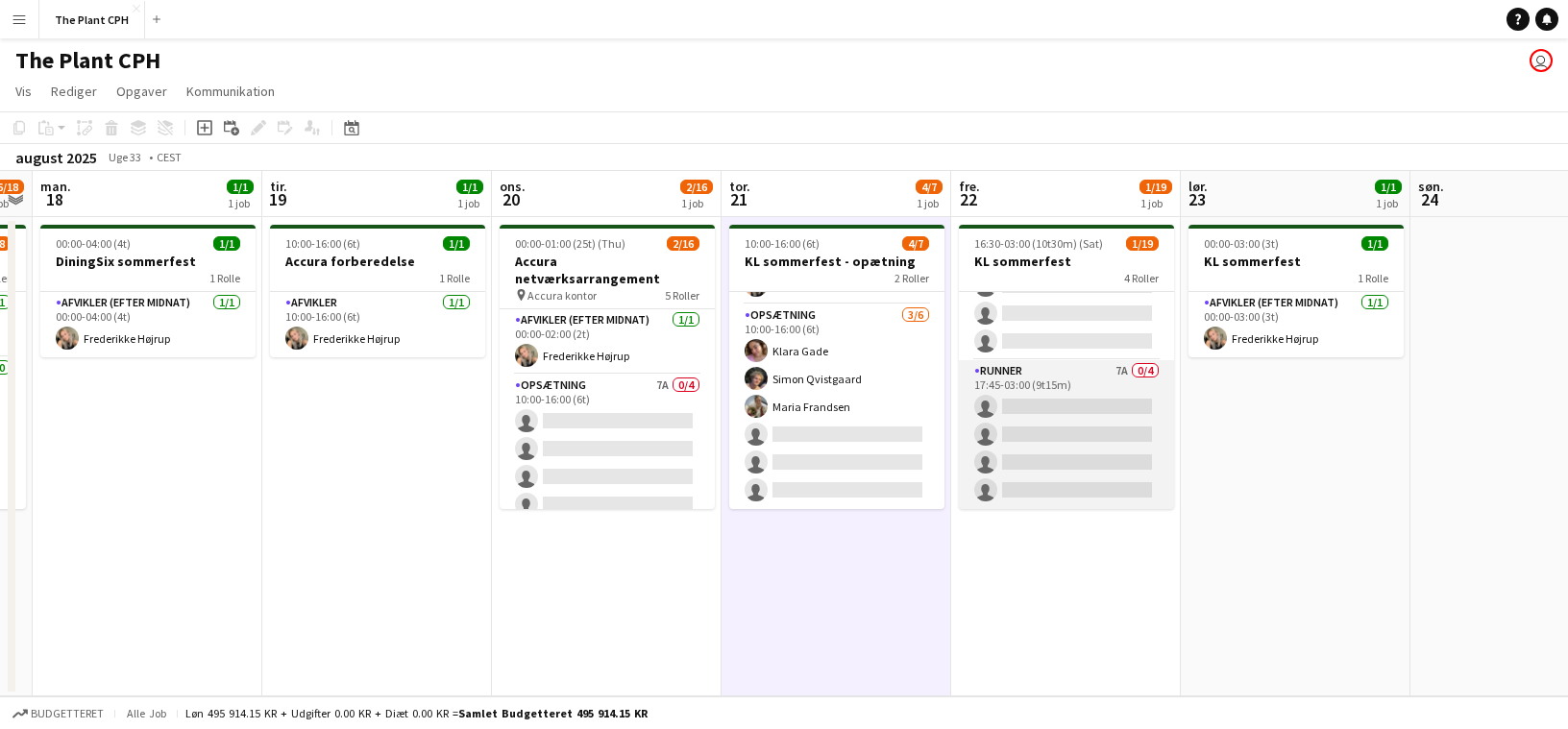 click on "Runner   7A   0/4   17:45-03:00 (9t15m)
single-neutral-actions
single-neutral-actions
single-neutral-actions
single-neutral-actions" at bounding box center [1066, 434] 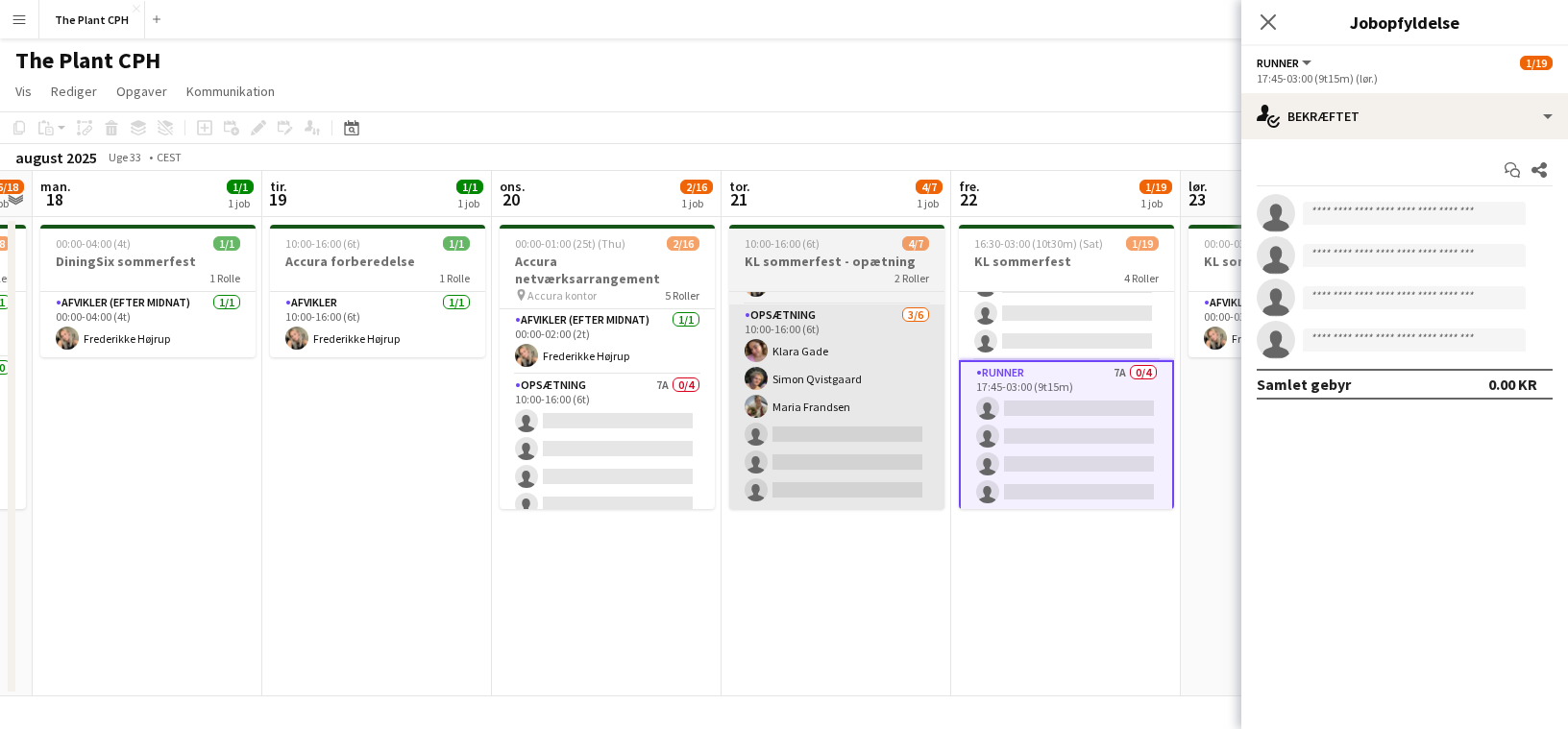 scroll, scrollTop: 0, scrollLeft: 0, axis: both 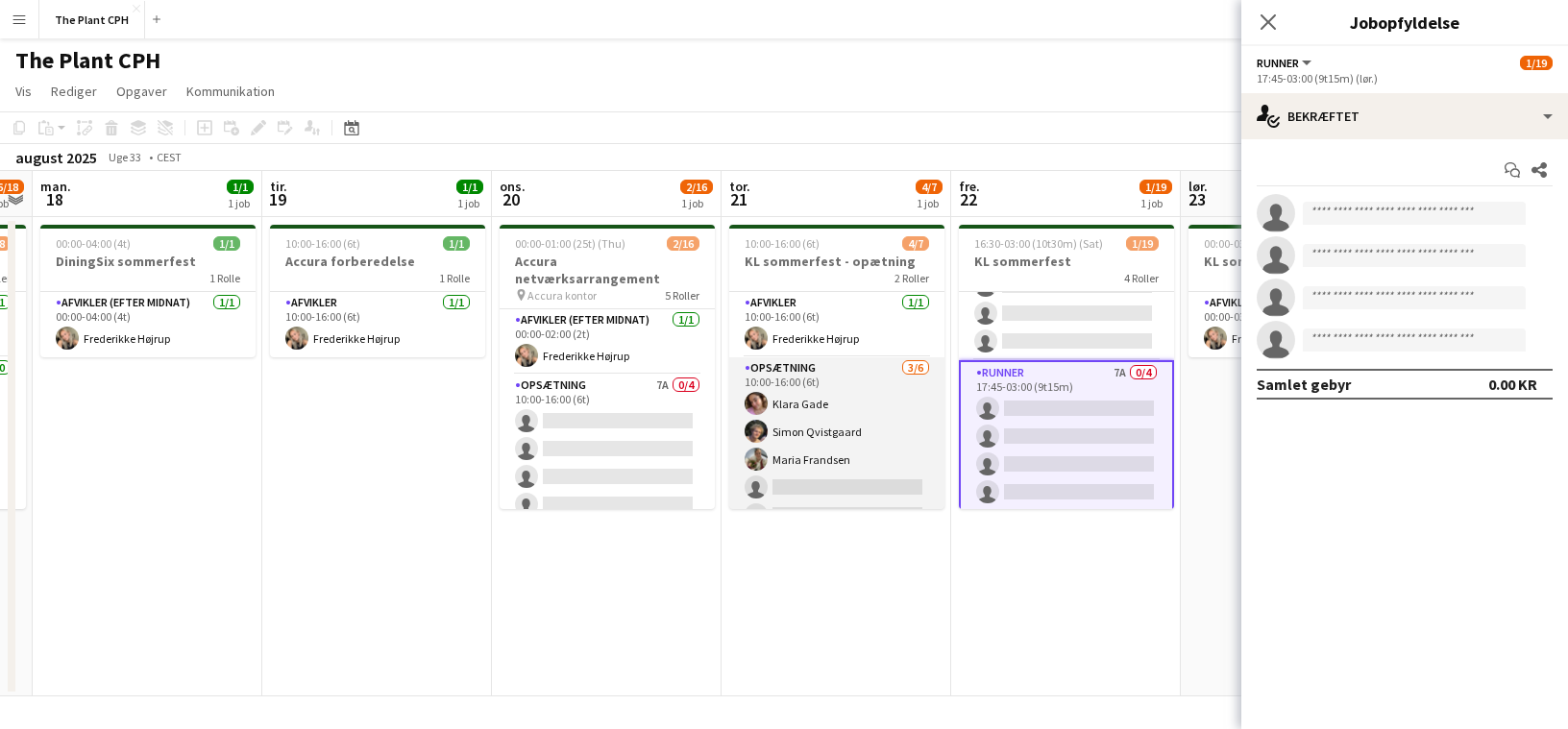 click on "Opsætning   3/6   [TIME]-[TIME] ([DURATION])
[FIRST] [LAST] [FIRST] [LAST] [FIRST] [LAST]
single-neutral-actions
single-neutral-actions
single-neutral-actions" at bounding box center [837, 459] 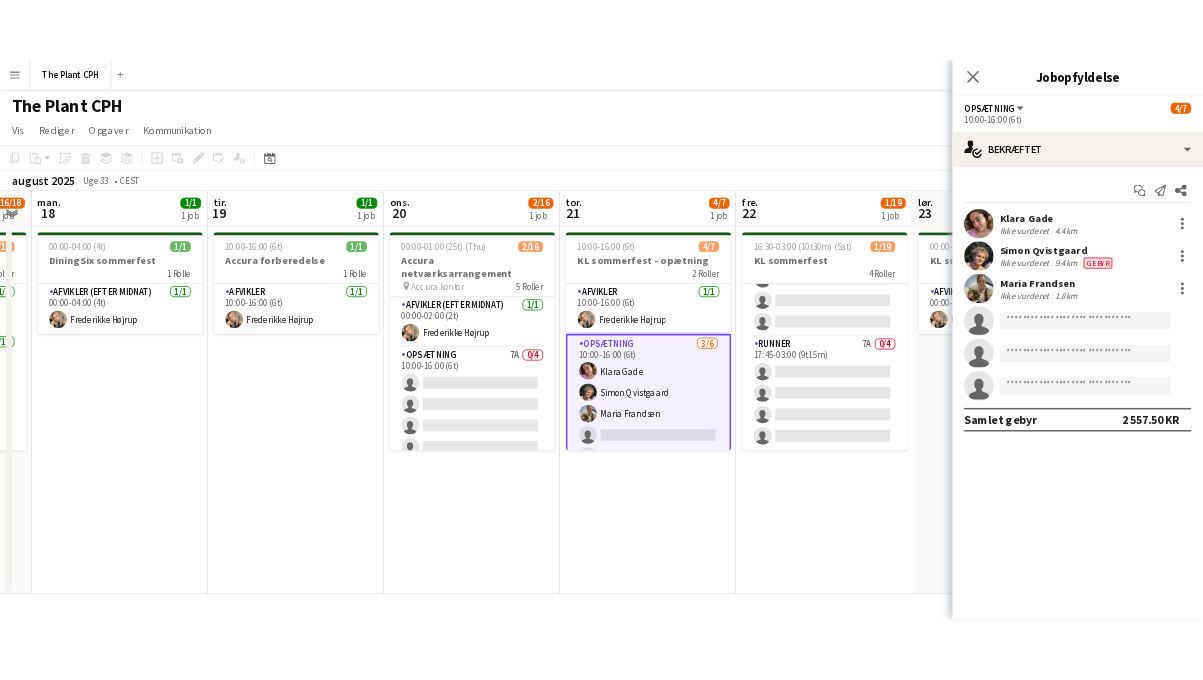 scroll, scrollTop: 0, scrollLeft: 677, axis: horizontal 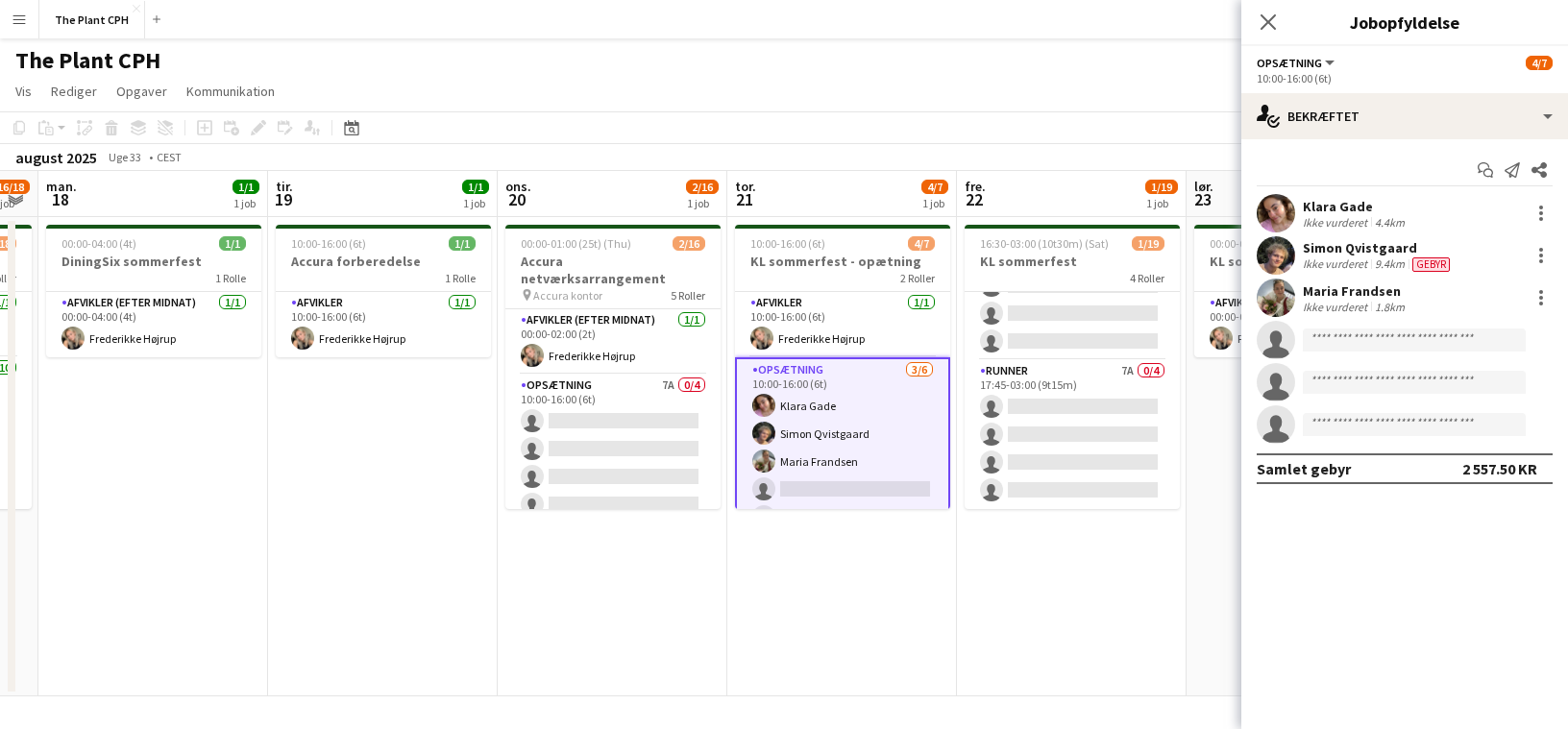 click on "Opsætning   3/6   [TIME]-[TIME] ([DURATION])
[FIRST] [LAST] [FIRST] [LAST] [FIRST] [LAST]
single-neutral-actions
single-neutral-actions
single-neutral-actions" at bounding box center [843, 461] 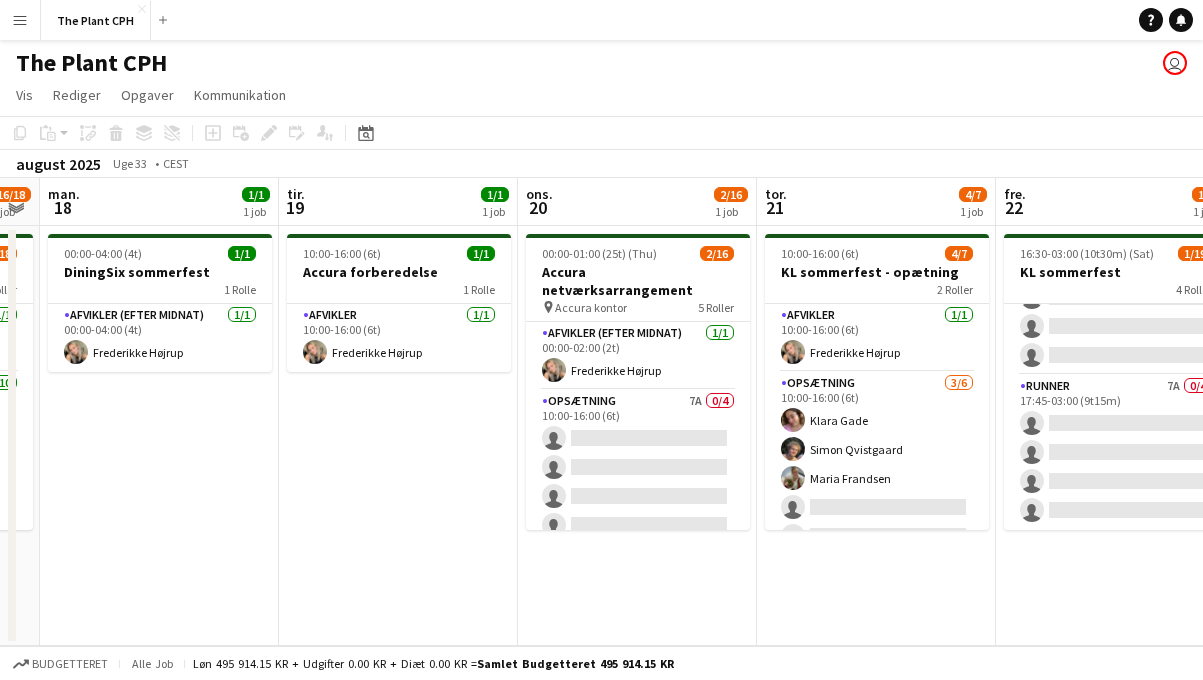 scroll, scrollTop: 0, scrollLeft: 677, axis: horizontal 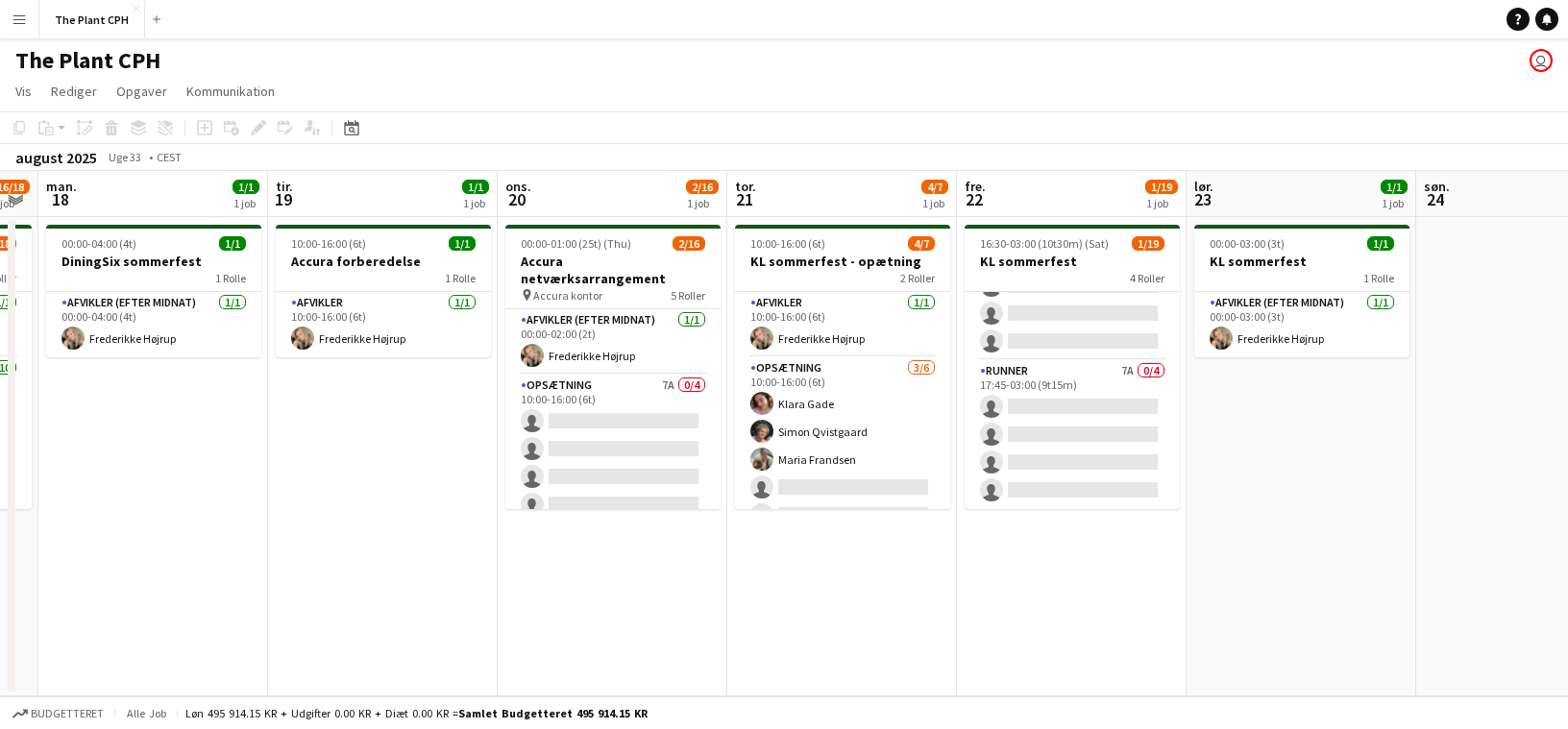 click on "Vis  Dagvisning udvidet Dagvisning kollapset Månedsvisning Datovælger Spring til i dag Udvid Tilknyttede Job Sammenfold Tilknyttede Job  Rediger  Kopier
Kommando
C  Indsæt  Uden mandskab
Kommando
V Med mandskab
Kommando
Skift
V Indsæt som linket job  Gruppe  Gruppe Fjern gruppering  Opgaver  Ny opgave Rediger opgave Slet opgave Ny linket opgave Rediger Tilknyttede Job Jobopfyldelse Fremme rolle Kopier rolle-URL  Kommunikation  Underret bekræftet mandskab Opret chat" 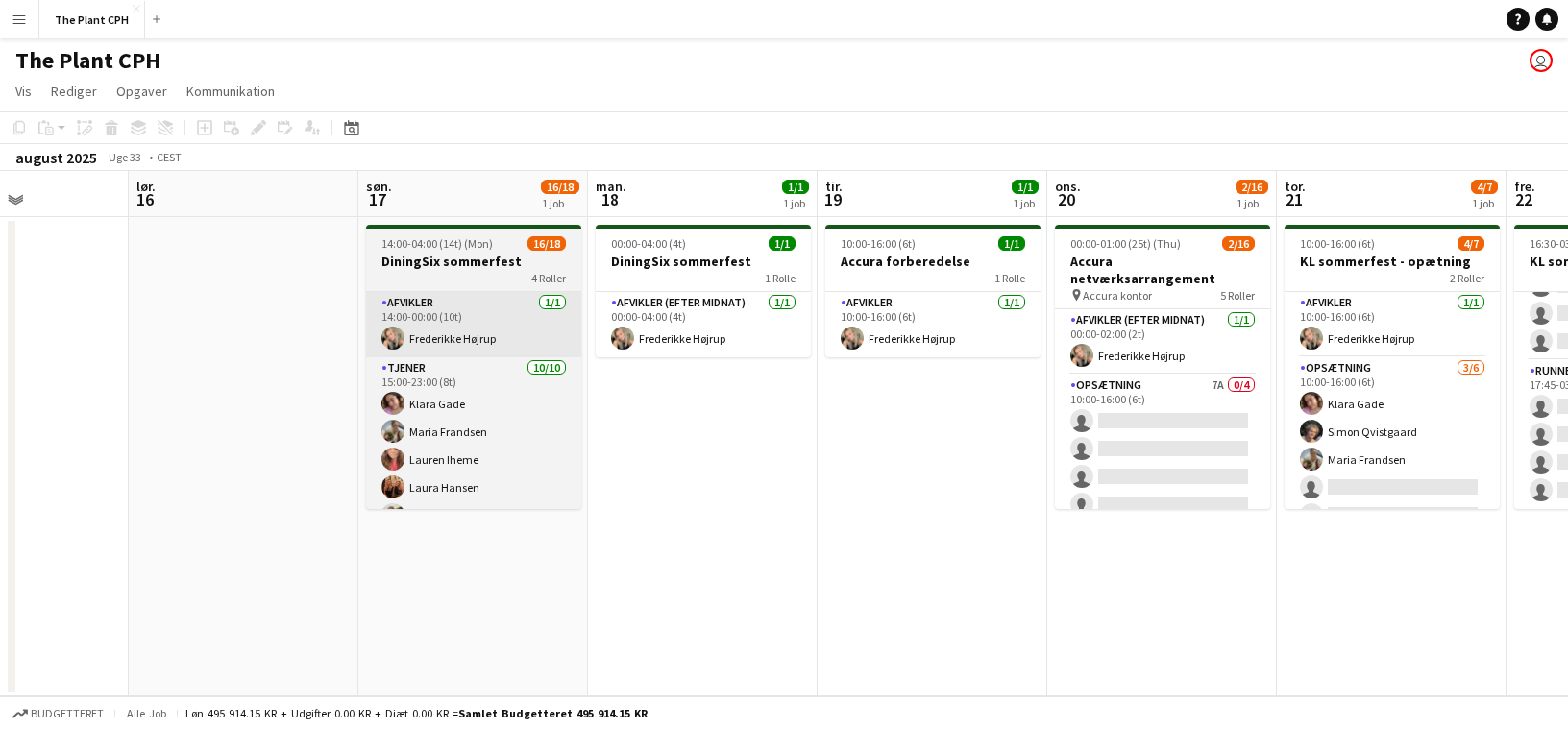 scroll, scrollTop: 0, scrollLeft: 792, axis: horizontal 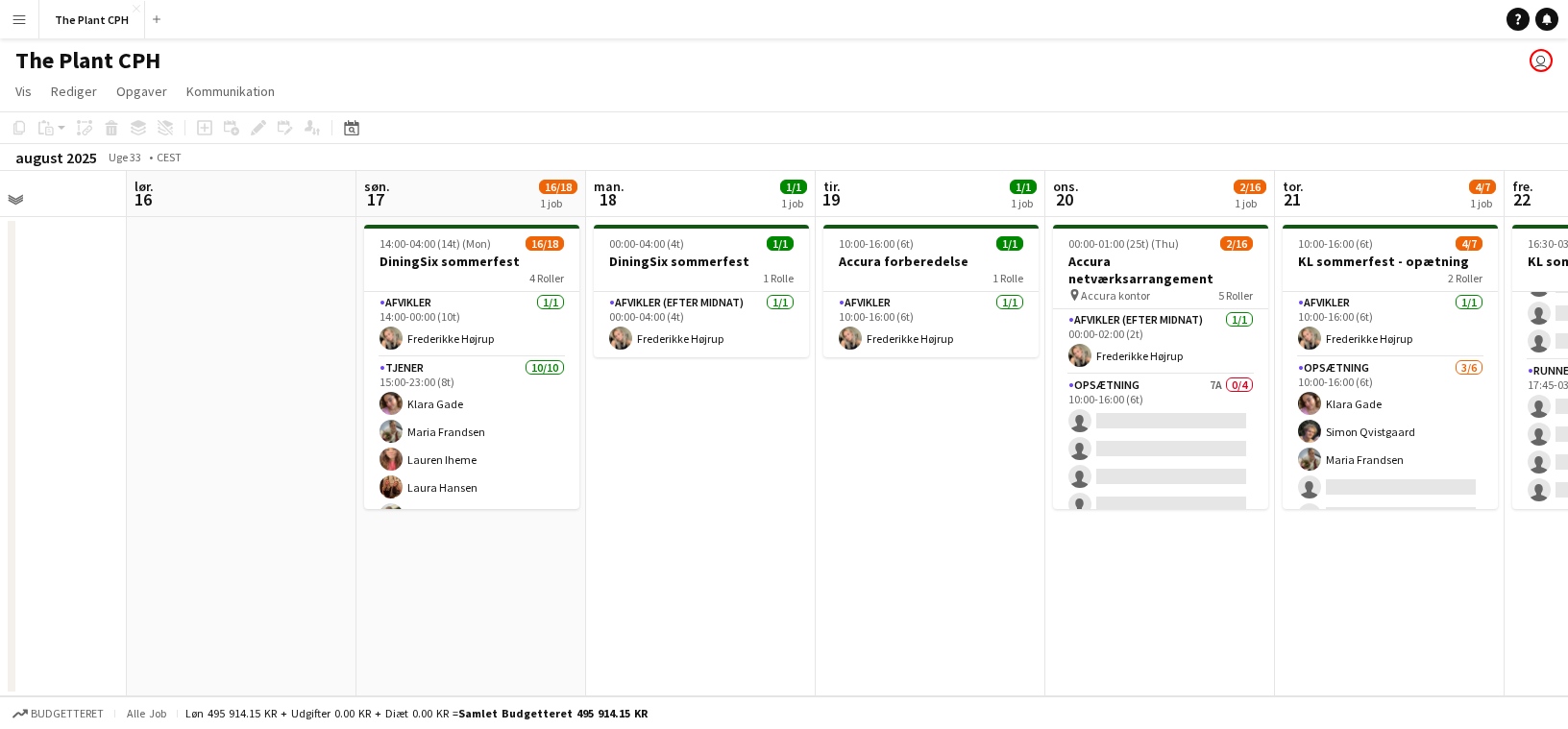 click at bounding box center [241, 456] 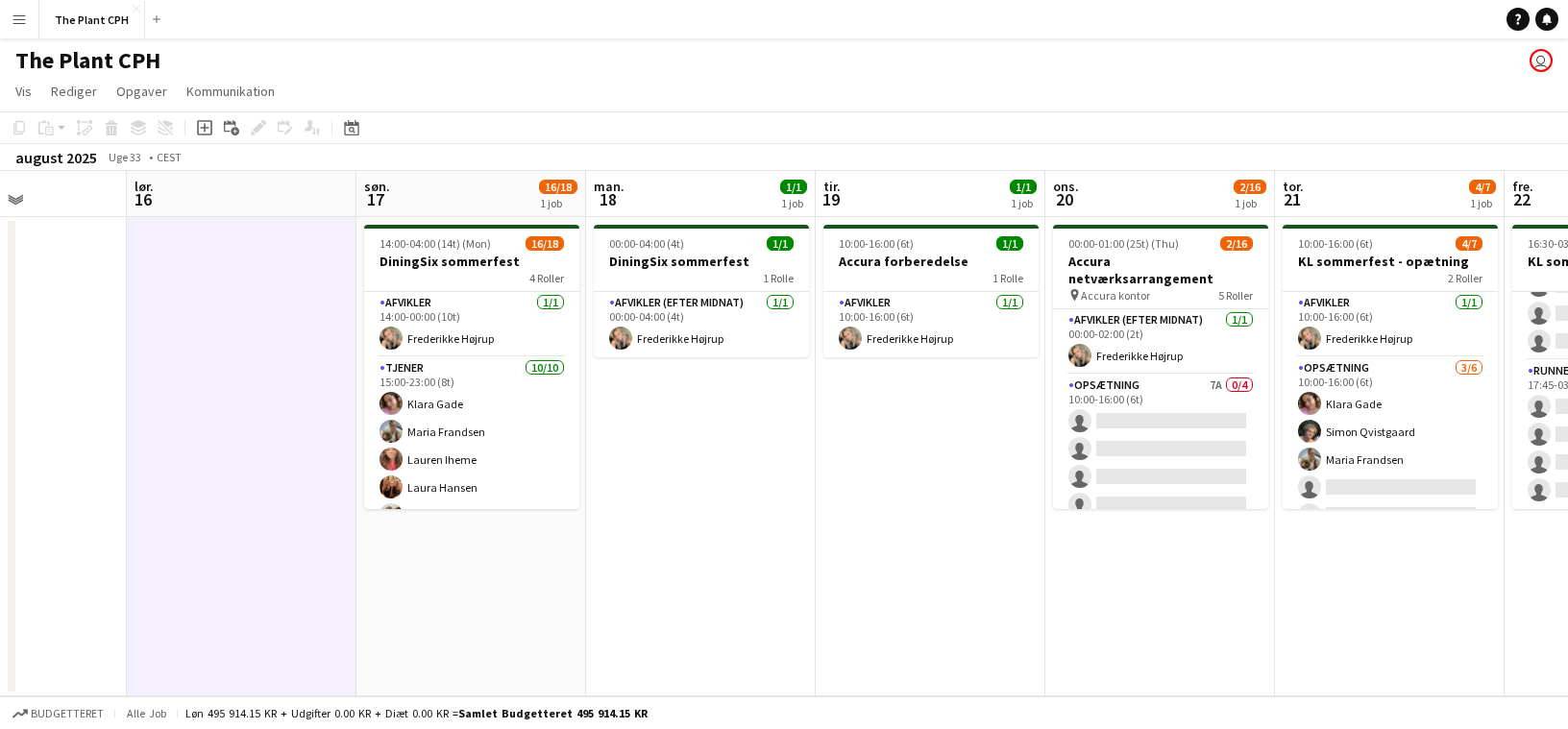 click on "Vis  Dagvisning udvidet Dagvisning kollapset Månedsvisning Datovælger Spring til i dag Udvid Tilknyttede Job Sammenfold Tilknyttede Job  Rediger  Kopier
Kommando
C  Indsæt  Uden mandskab
Kommando
V Med mandskab
Kommando
Skift
V Indsæt som linket job  Gruppe  Gruppe Fjern gruppering  Opgaver  Ny opgave Rediger opgave Slet opgave Ny linket opgave Rediger Tilknyttede Job Jobopfyldelse Fremme rolle Kopier rolle-URL  Kommunikation  Underret bekræftet mandskab Opret chat" 